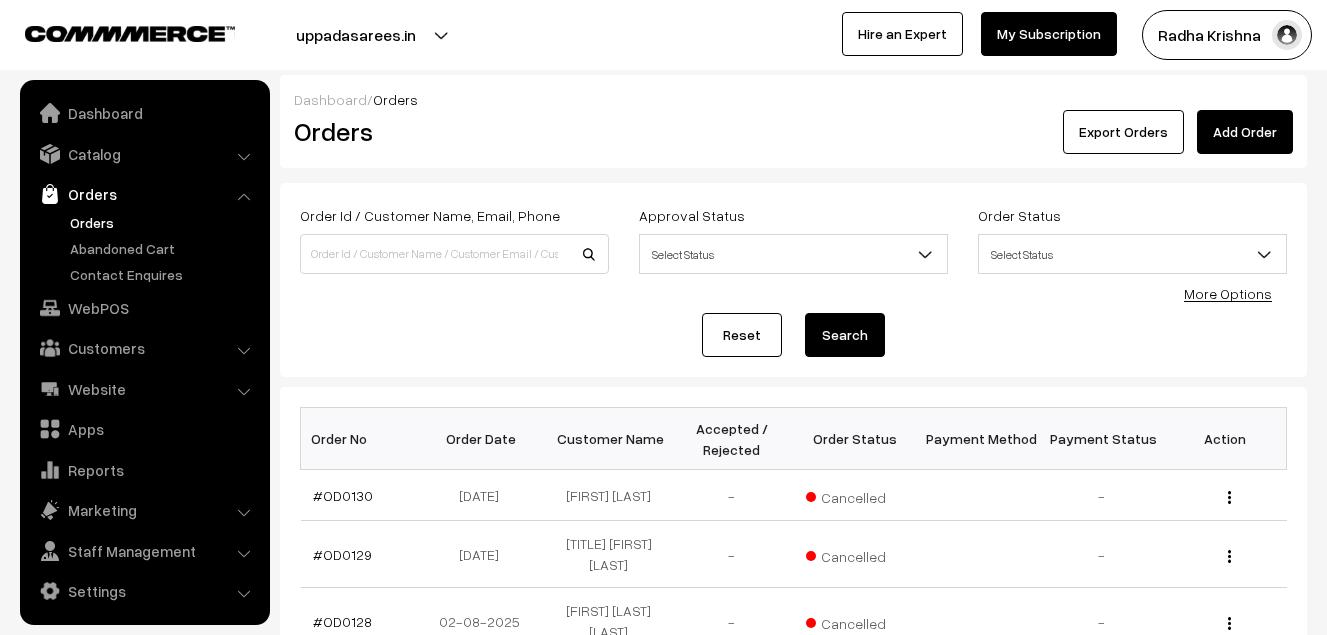 scroll, scrollTop: 0, scrollLeft: 0, axis: both 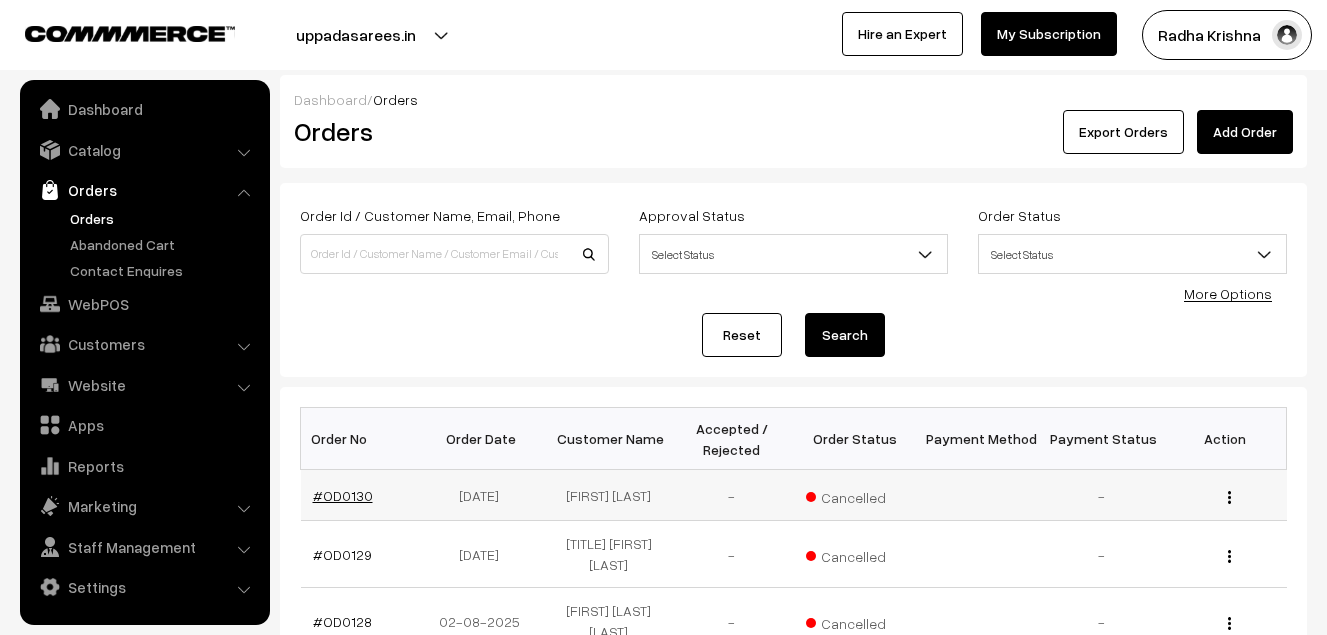 click on "#OD0130" at bounding box center [343, 495] 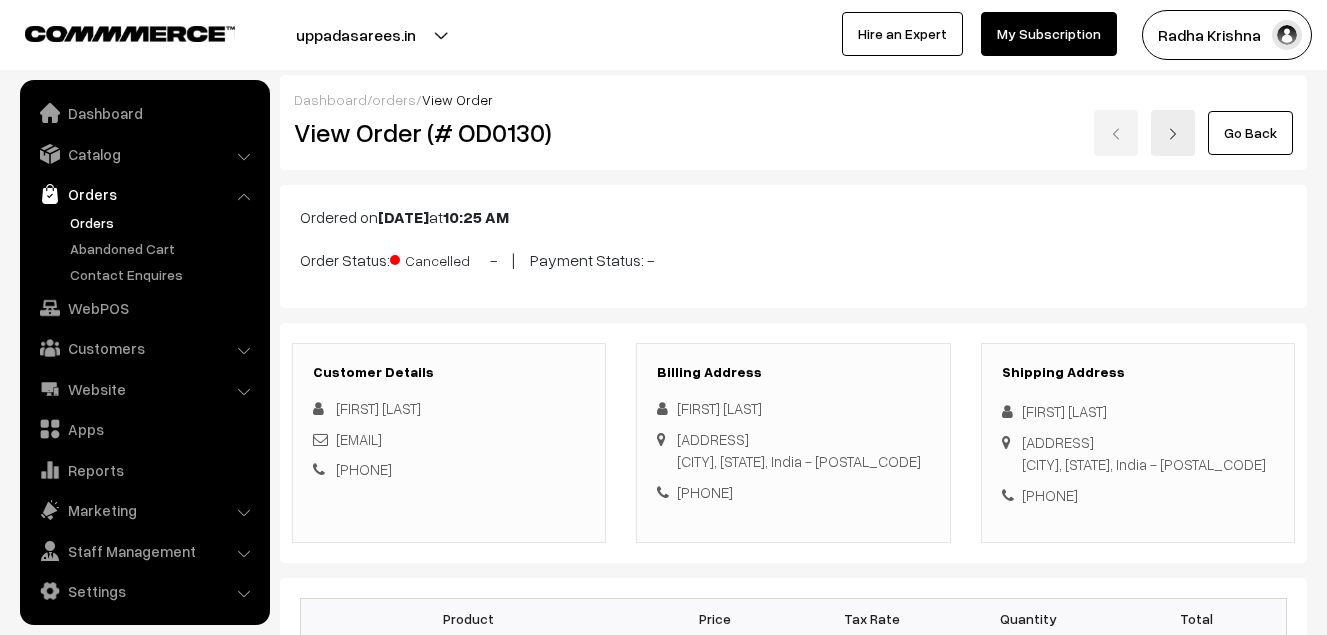 scroll, scrollTop: 0, scrollLeft: 0, axis: both 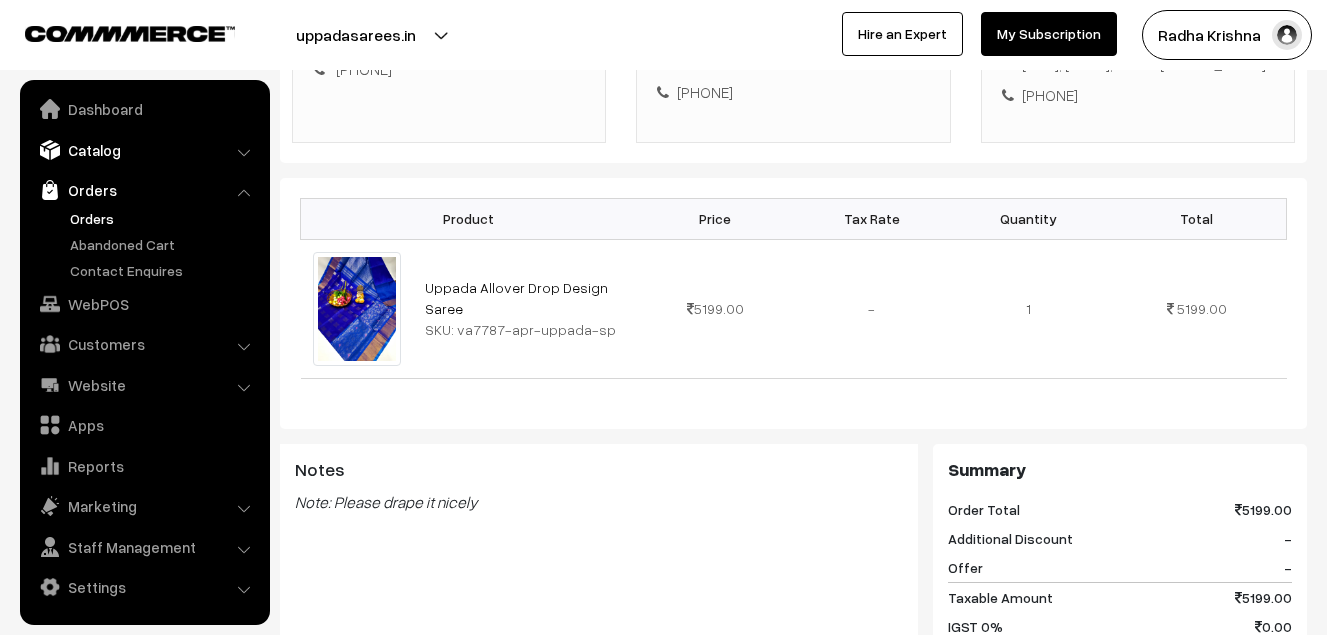 click on "Catalog" at bounding box center (144, 150) 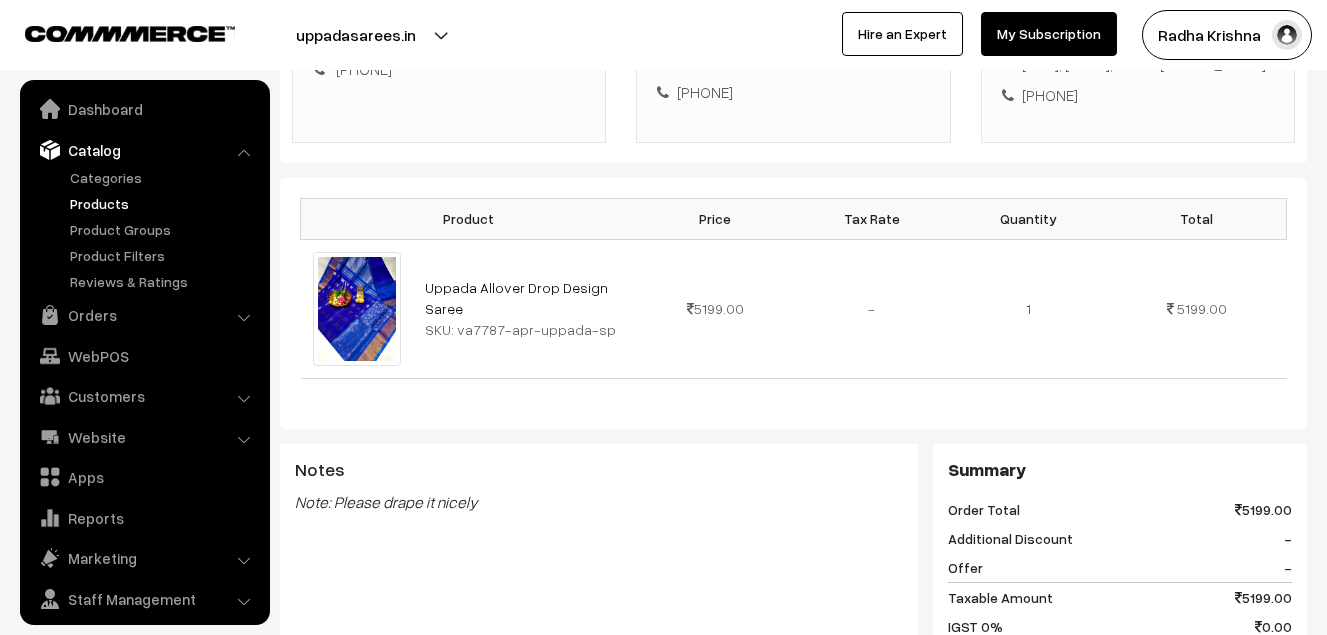 click on "Products" at bounding box center [164, 203] 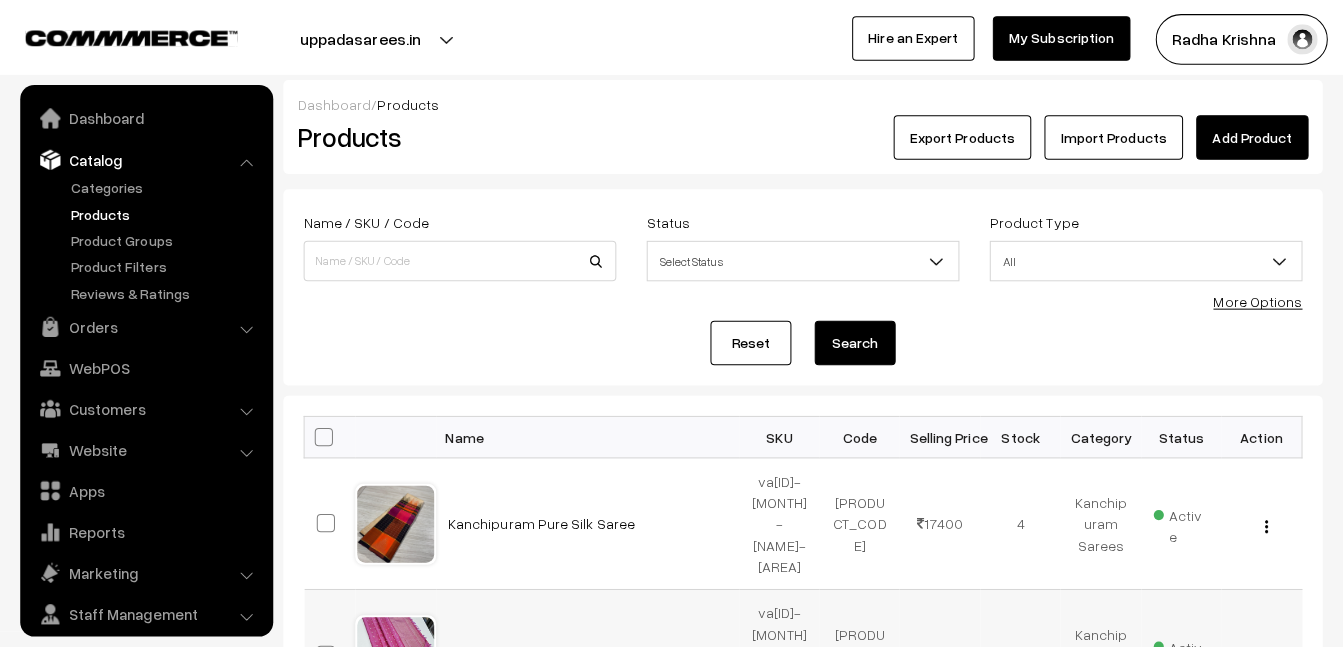 scroll, scrollTop: 0, scrollLeft: 0, axis: both 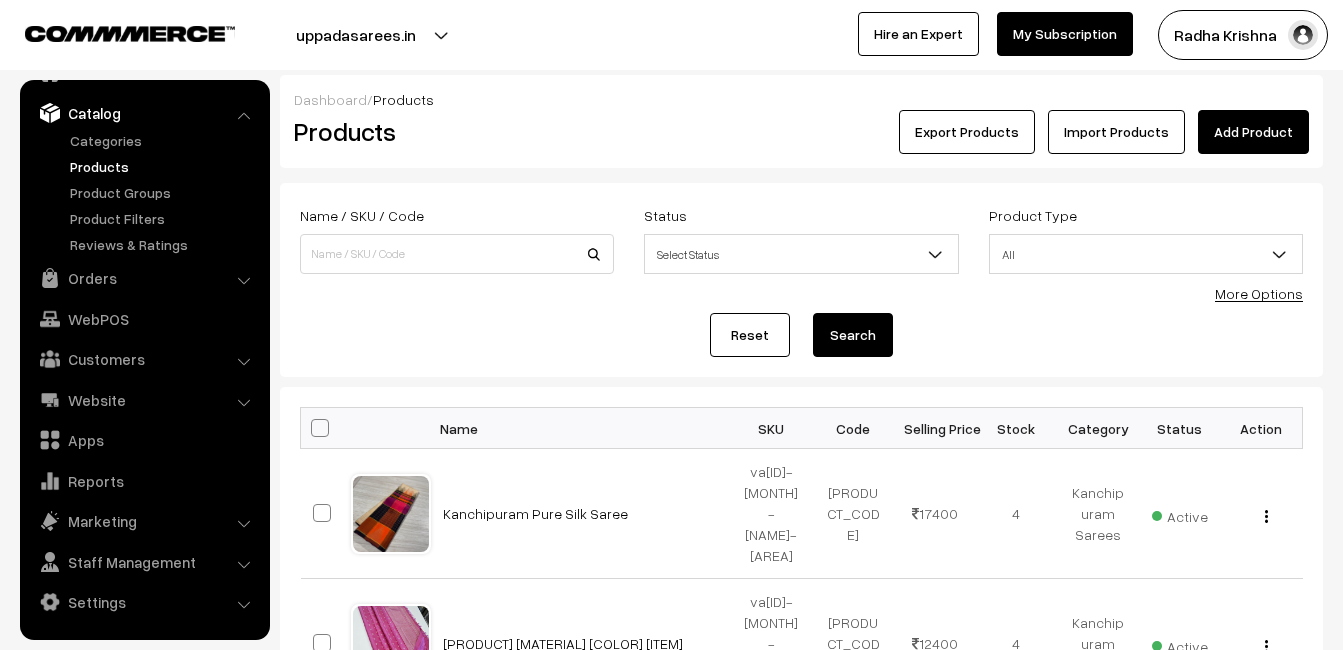 click on "Export Products
Import Products
Add Product" at bounding box center (975, 132) 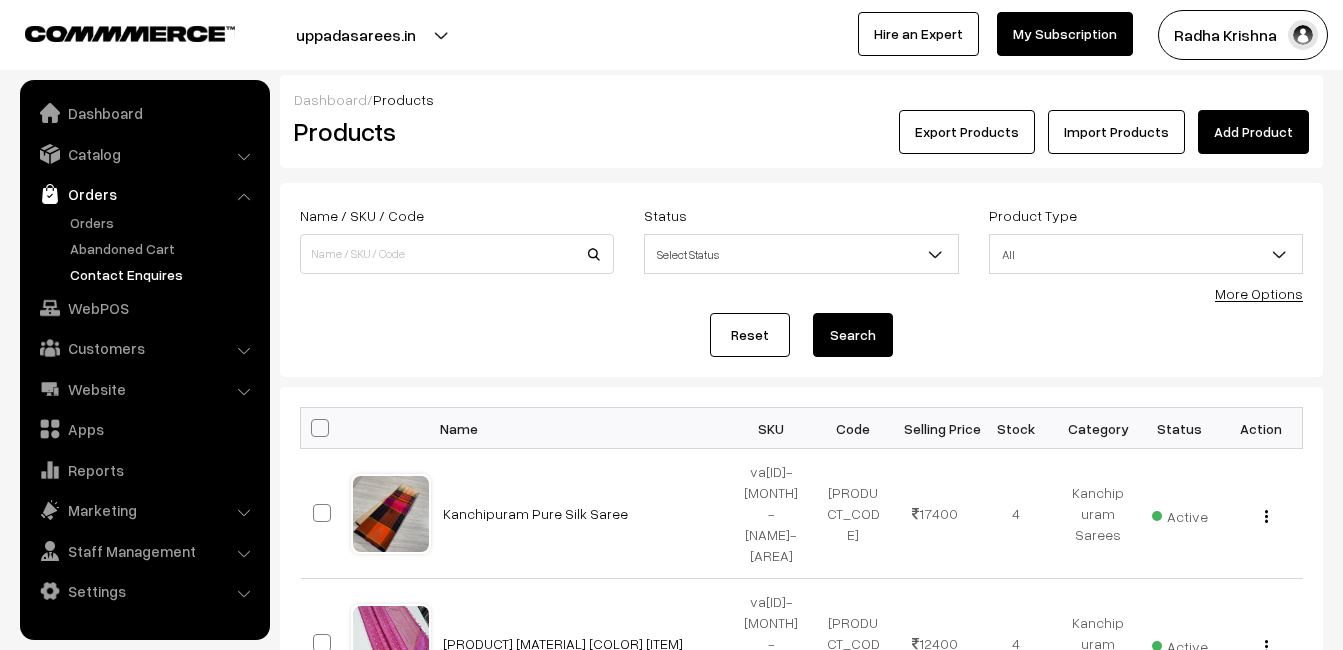 scroll, scrollTop: 0, scrollLeft: 0, axis: both 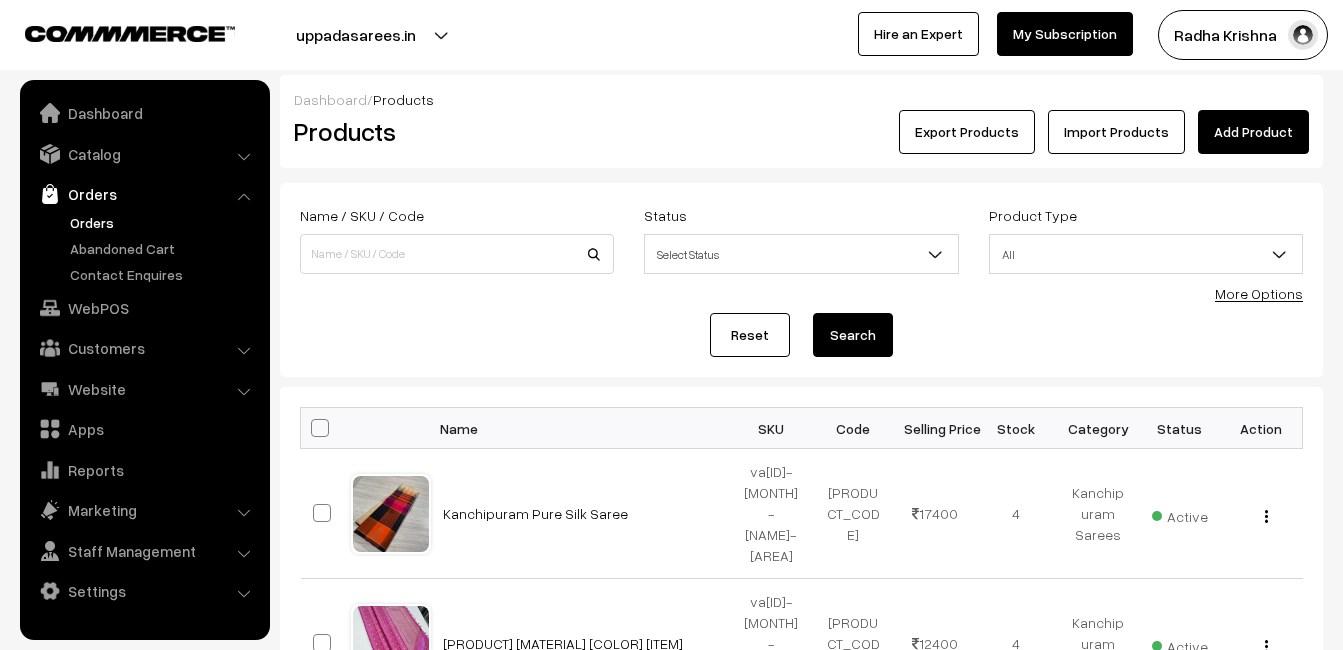 click on "Orders" at bounding box center [164, 222] 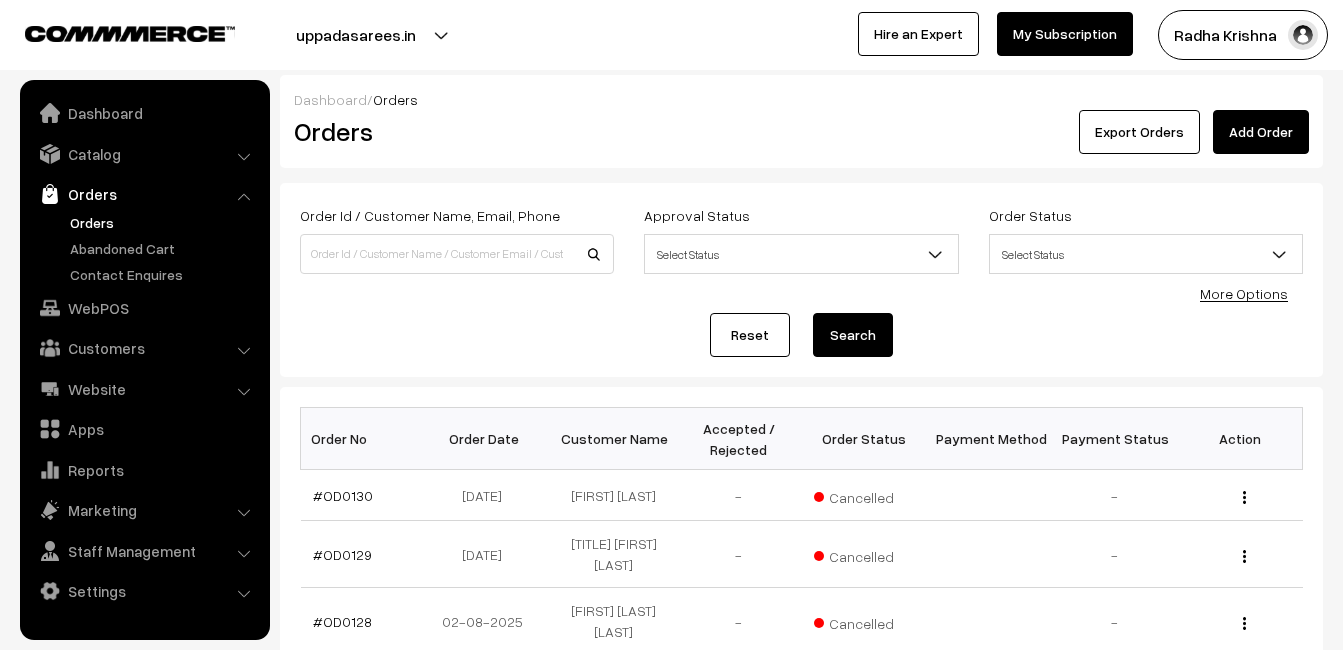 click on "Abandoned Cart" at bounding box center (164, 248) 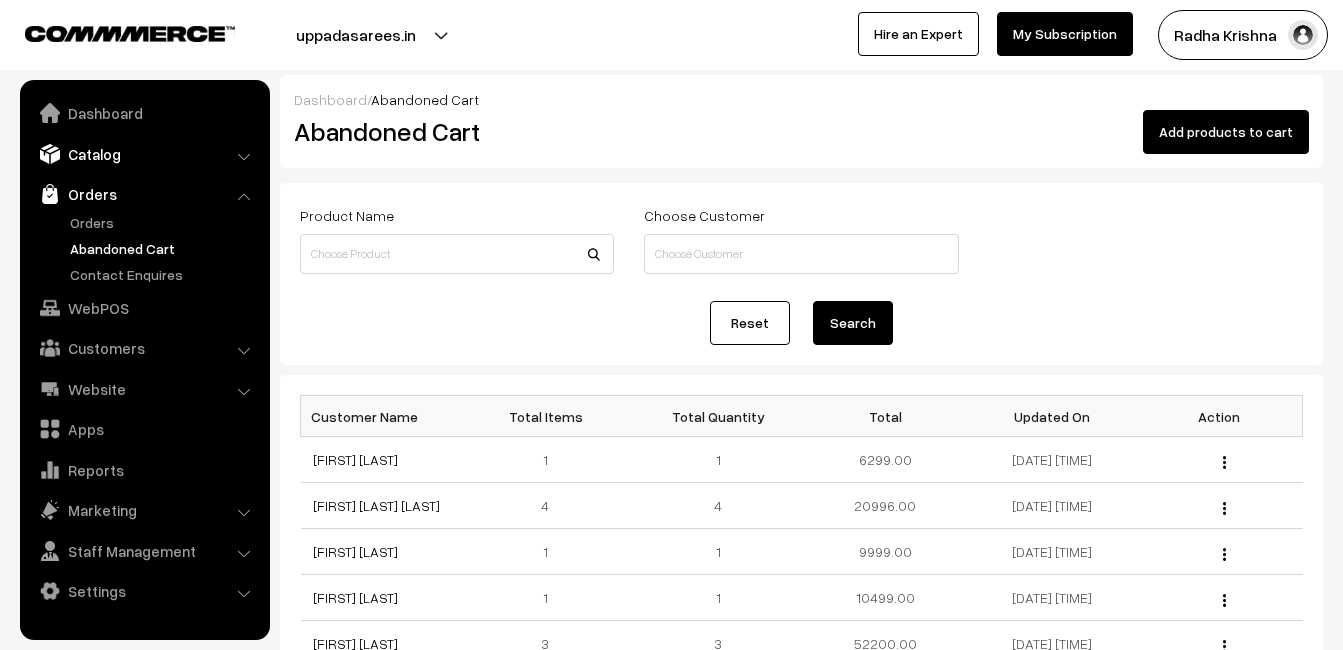 scroll, scrollTop: 0, scrollLeft: 0, axis: both 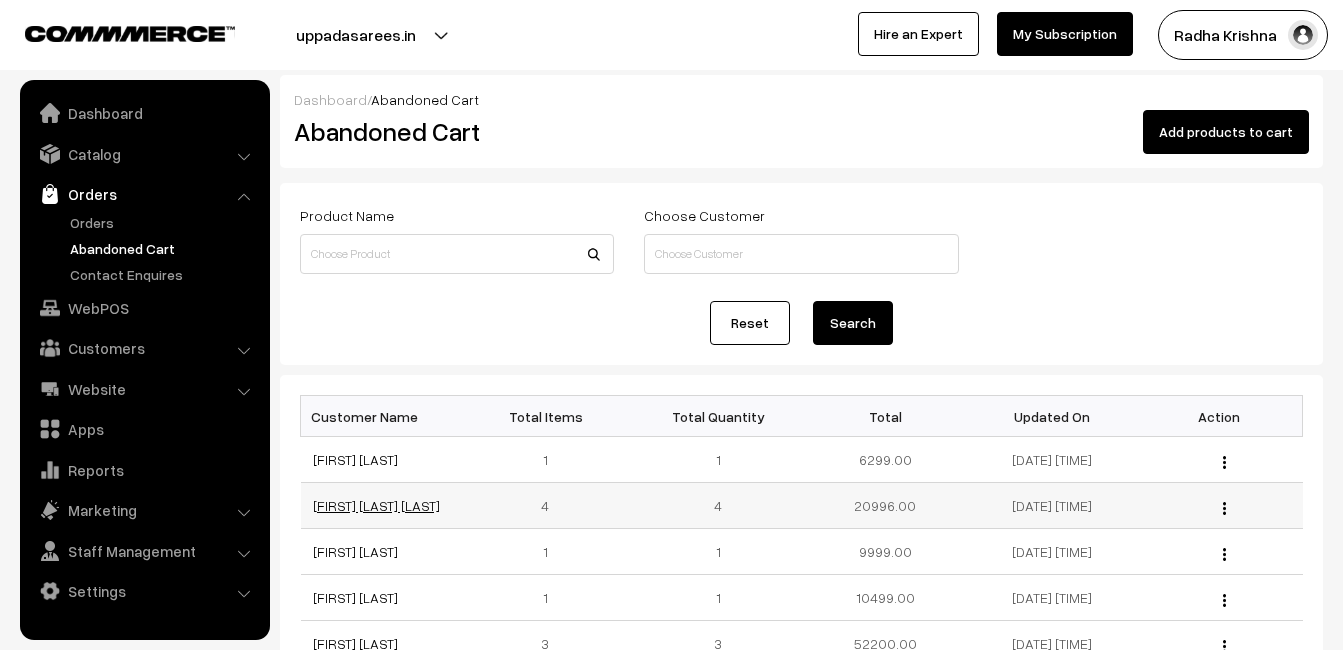 click on "Vutukuru Rohini Rohini" at bounding box center [376, 505] 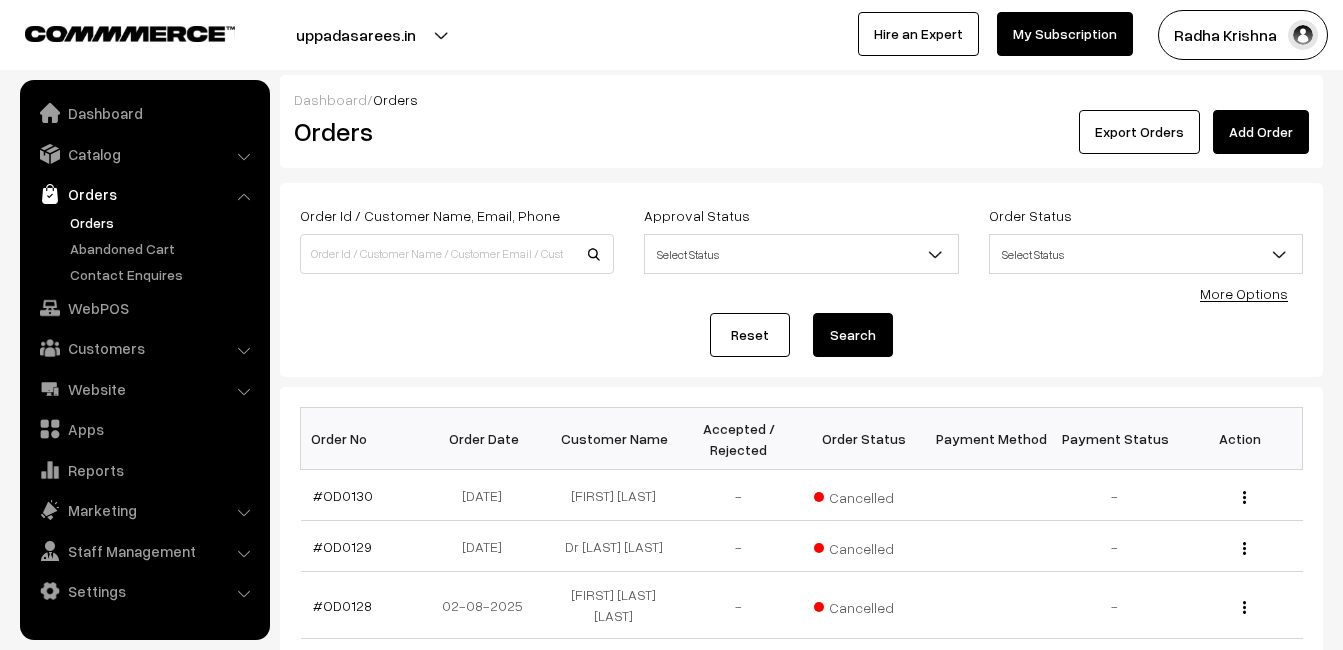 scroll, scrollTop: 0, scrollLeft: 0, axis: both 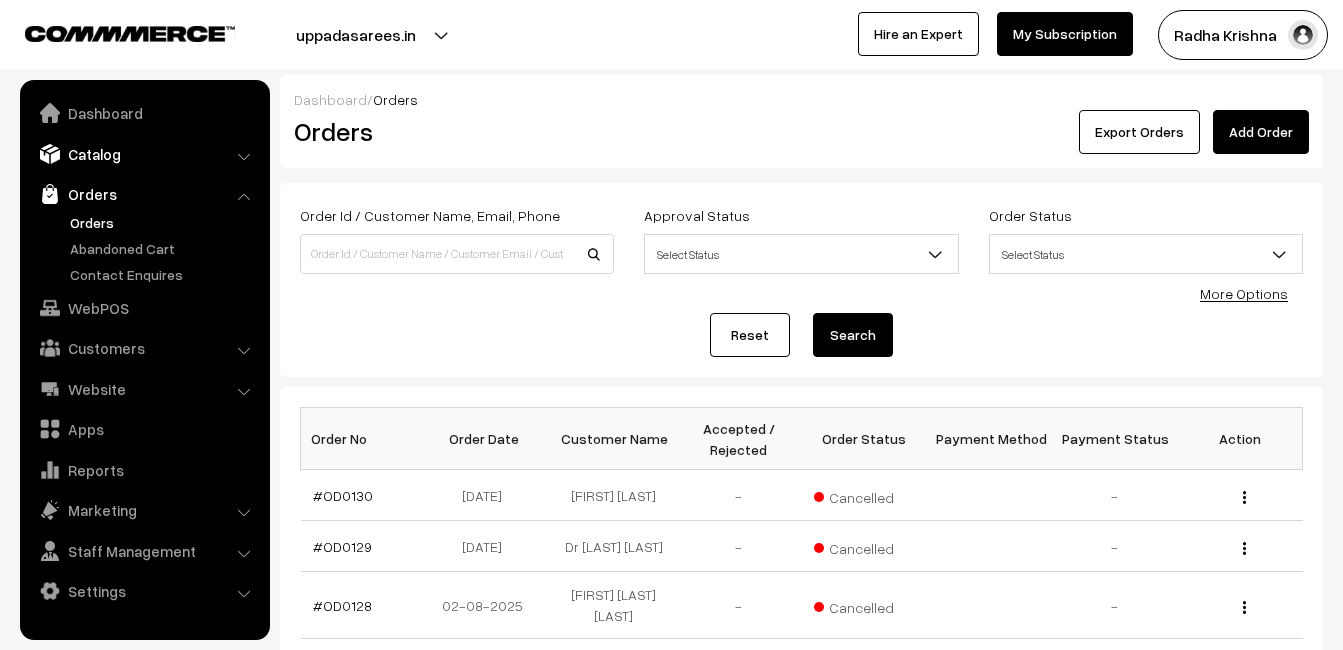 click on "Catalog" at bounding box center (144, 154) 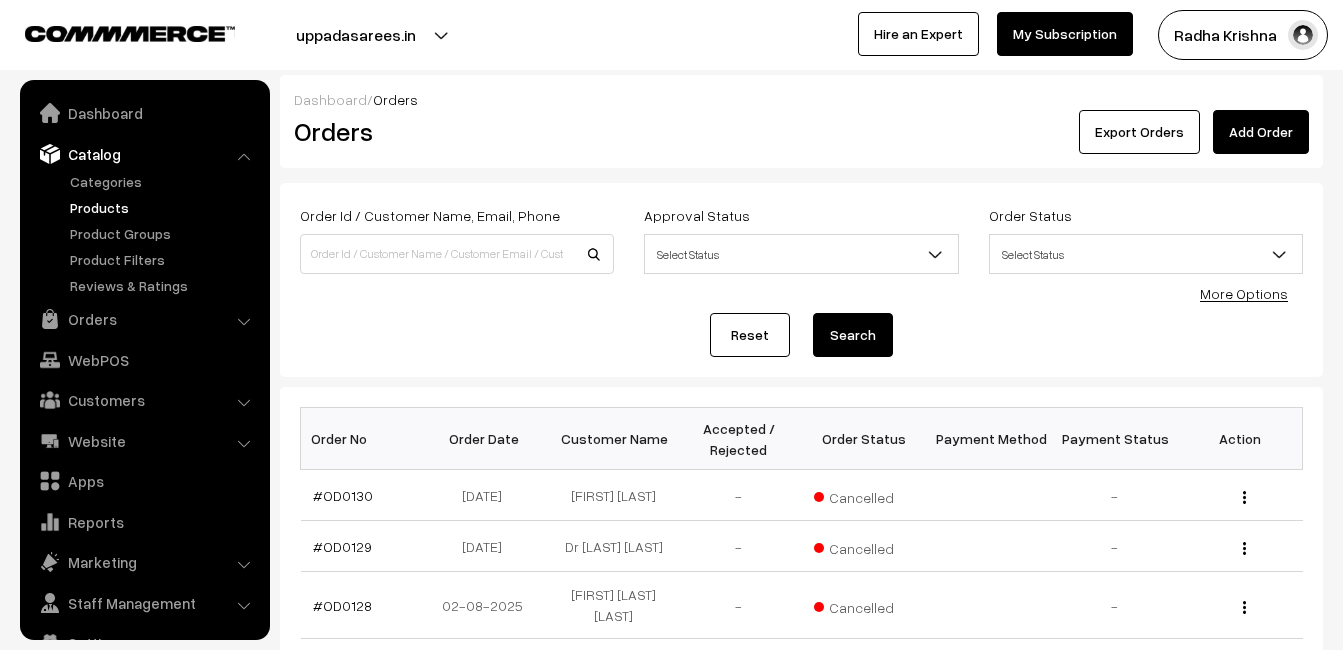 click on "Products" at bounding box center [164, 207] 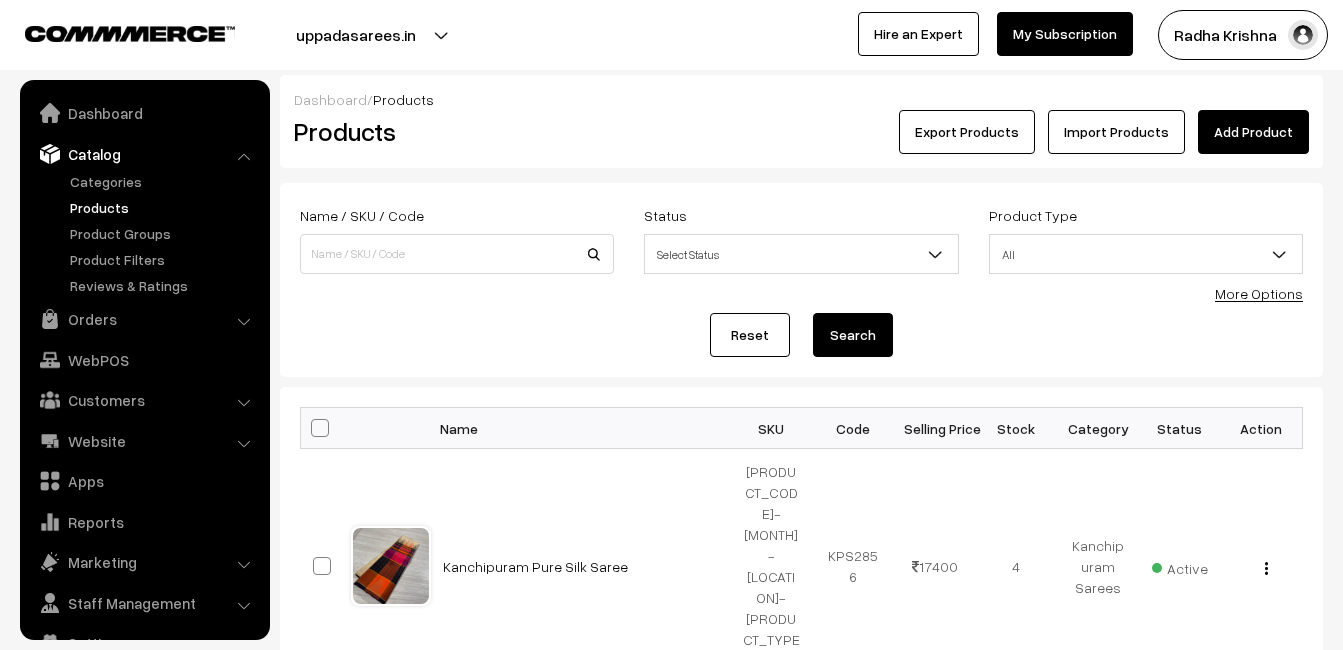 scroll, scrollTop: 0, scrollLeft: 0, axis: both 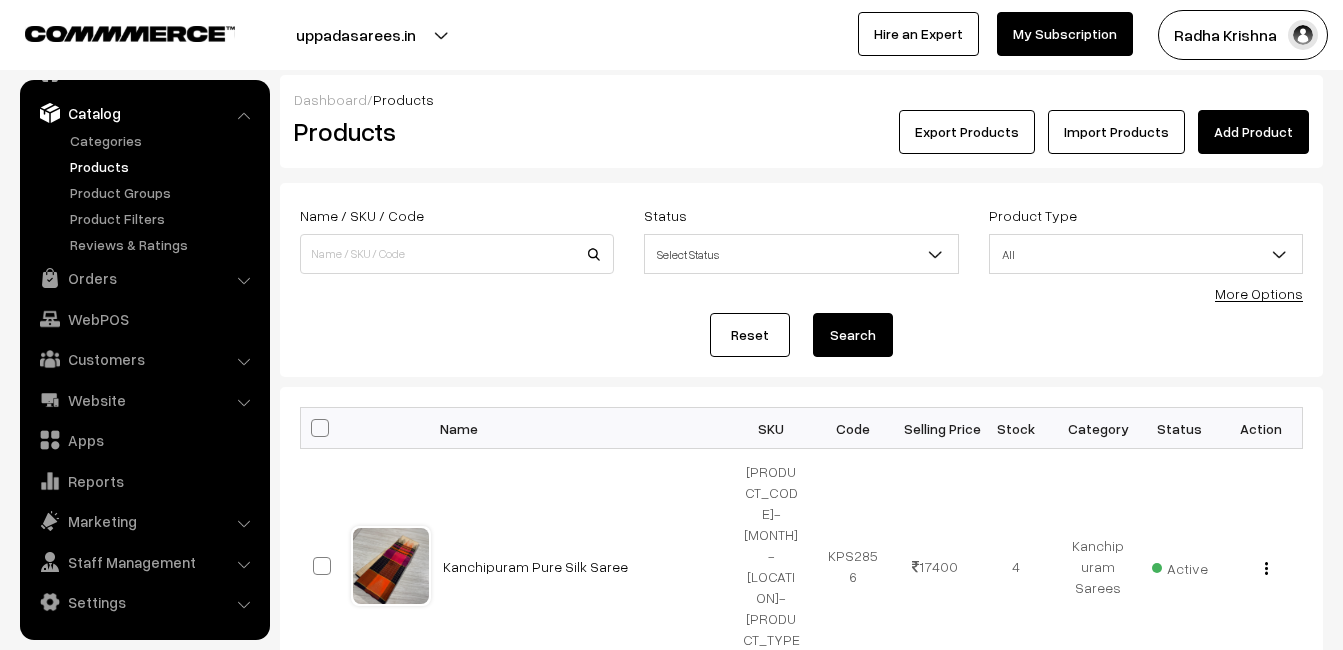 click on "Dashboard  /  Products" at bounding box center (801, 99) 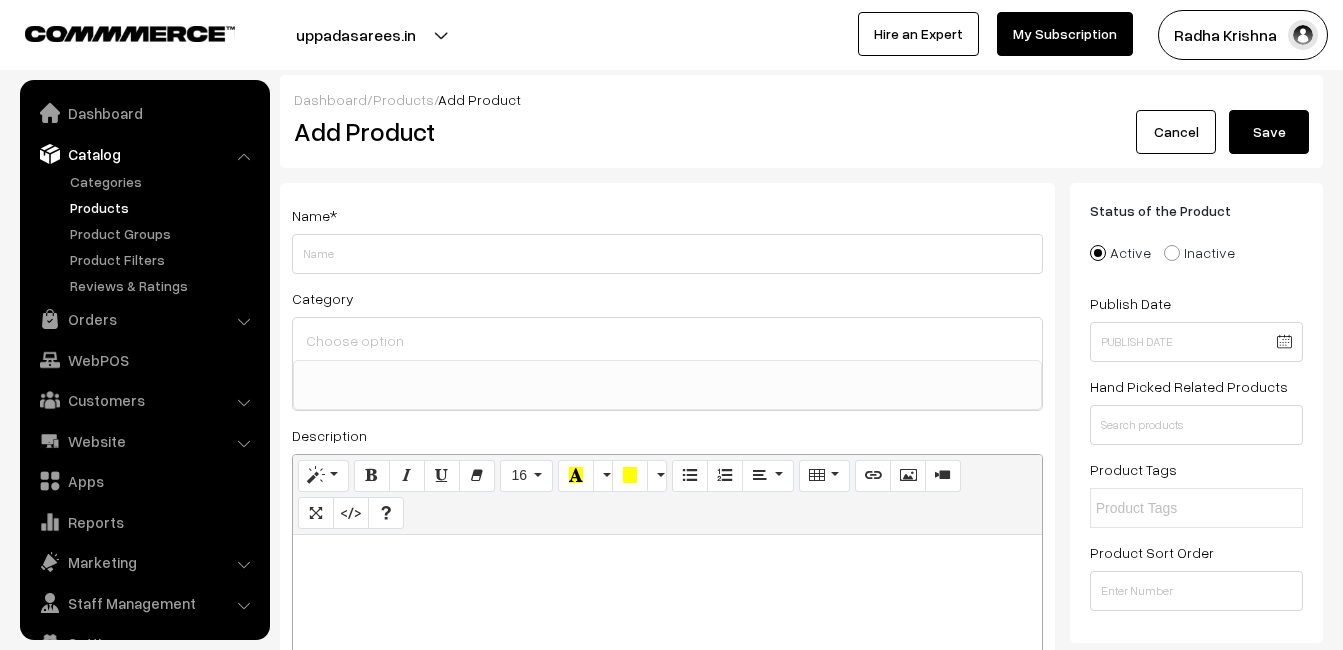 select 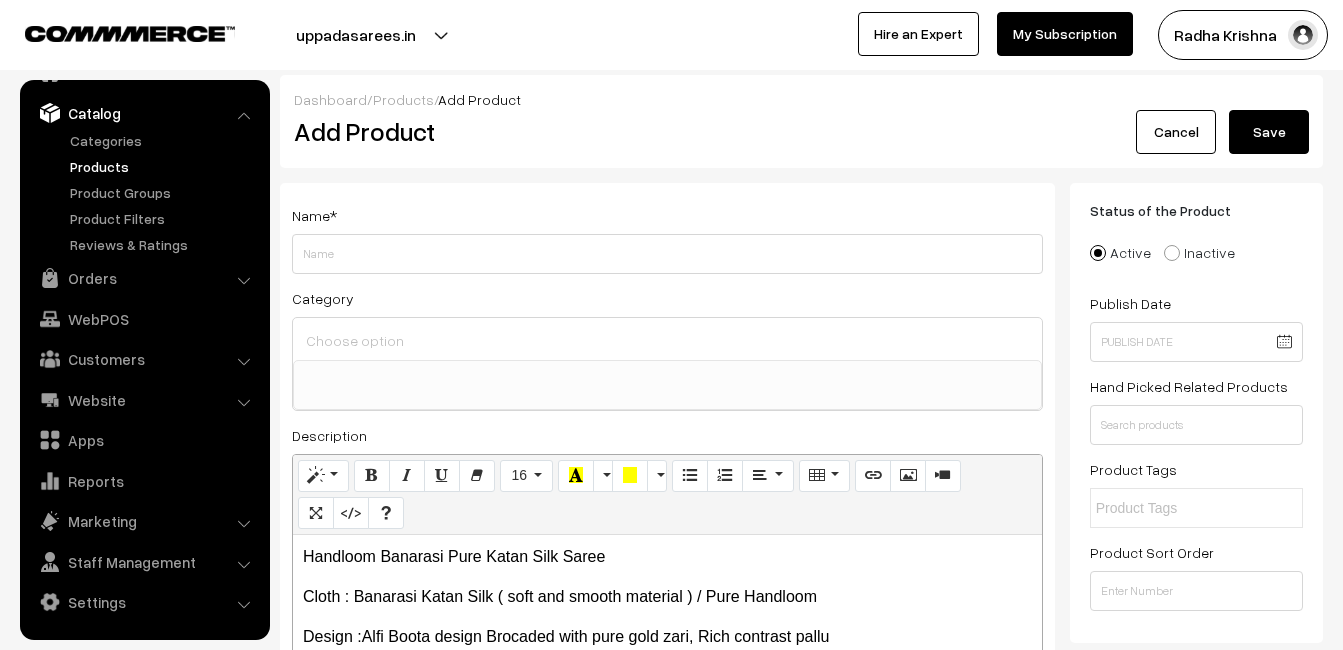 drag, startPoint x: 645, startPoint y: 534, endPoint x: 599, endPoint y: 534, distance: 46 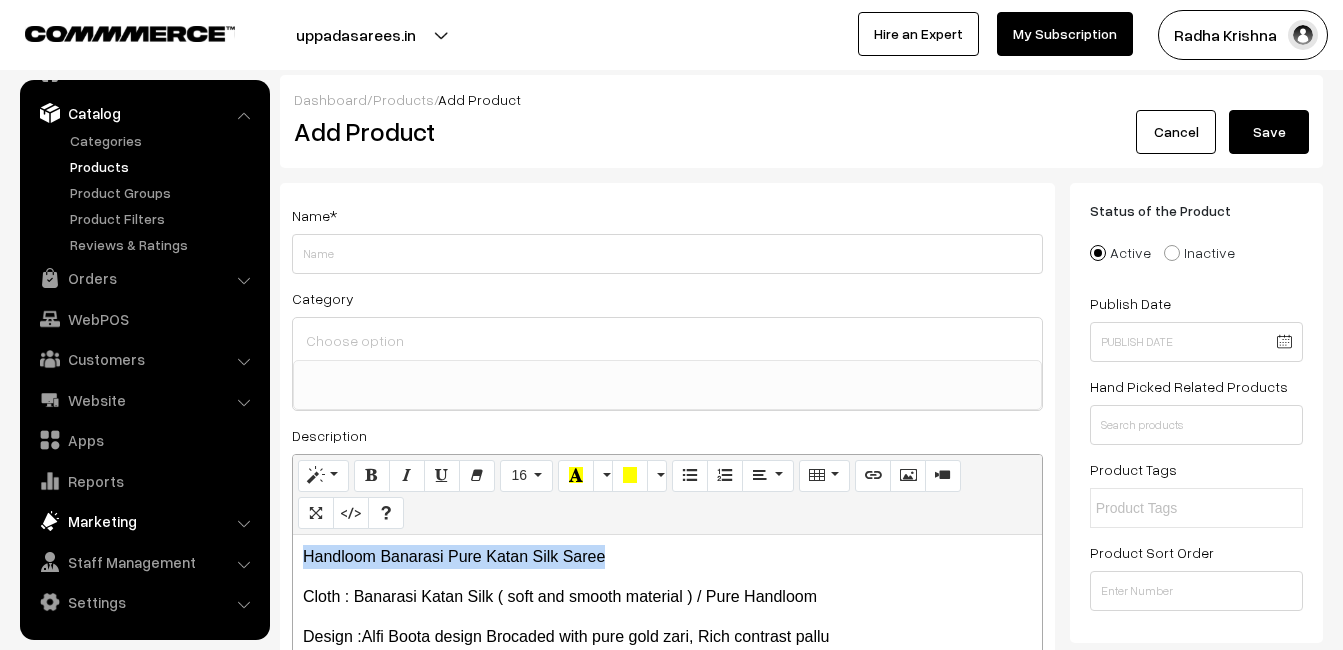drag, startPoint x: 619, startPoint y: 547, endPoint x: 200, endPoint y: 531, distance: 419.3054 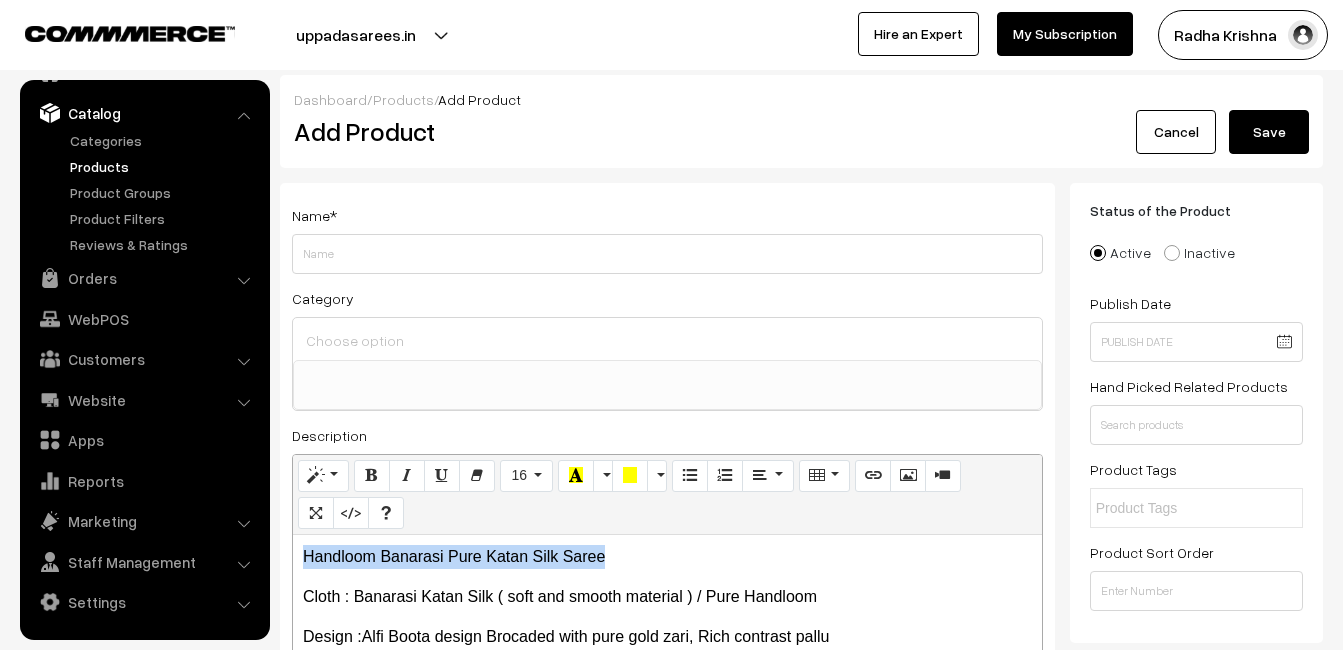 copy on "Handloom Banarasi Pure Katan Silk Saree" 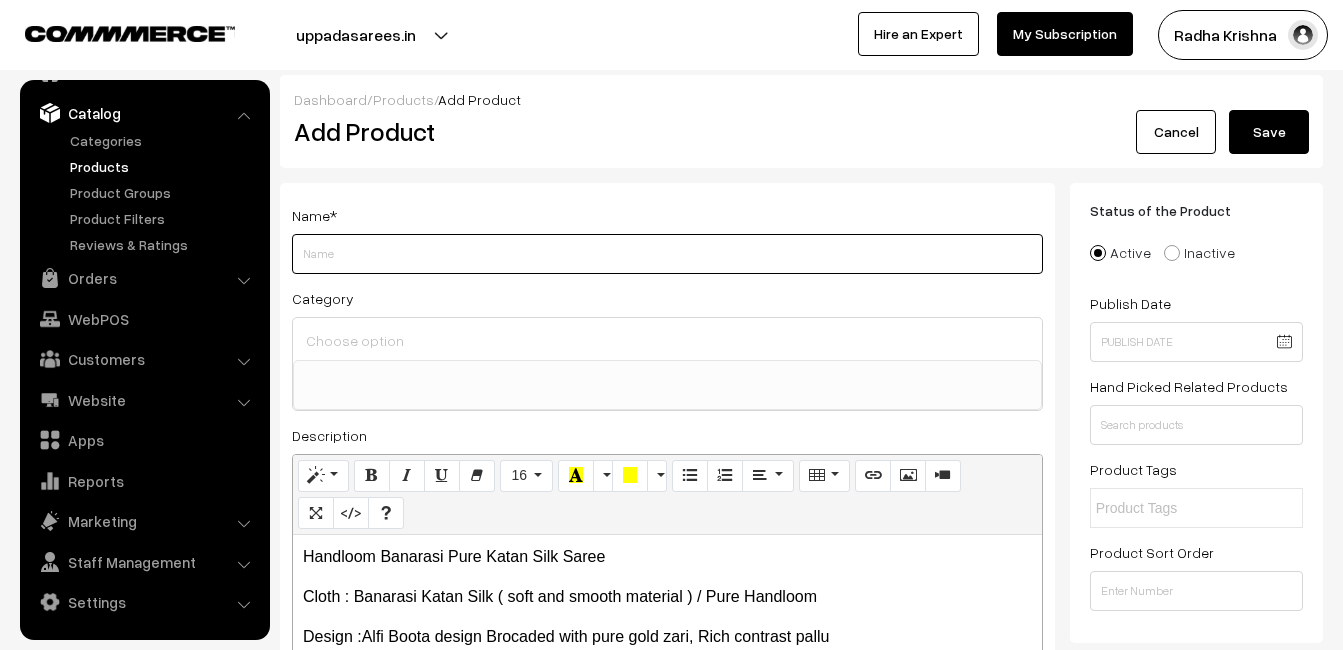 click on "Weight" at bounding box center (667, 254) 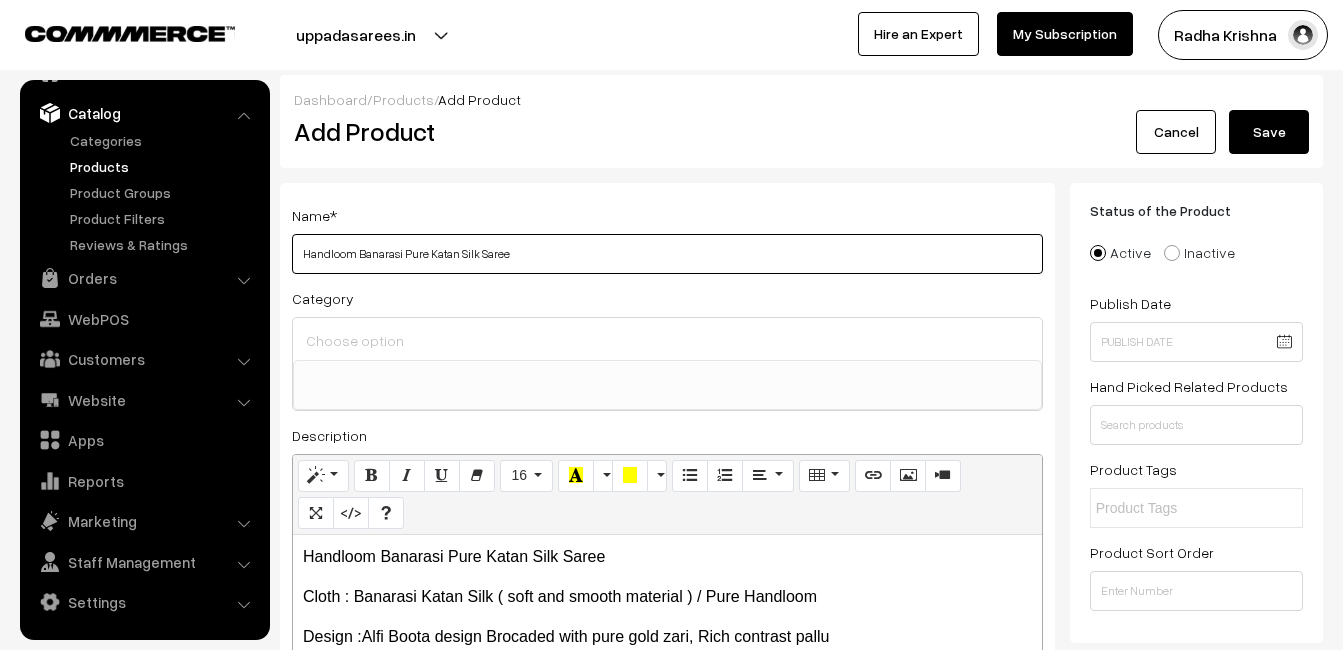 type on "Handloom Banarasi Pure Katan Silk Saree" 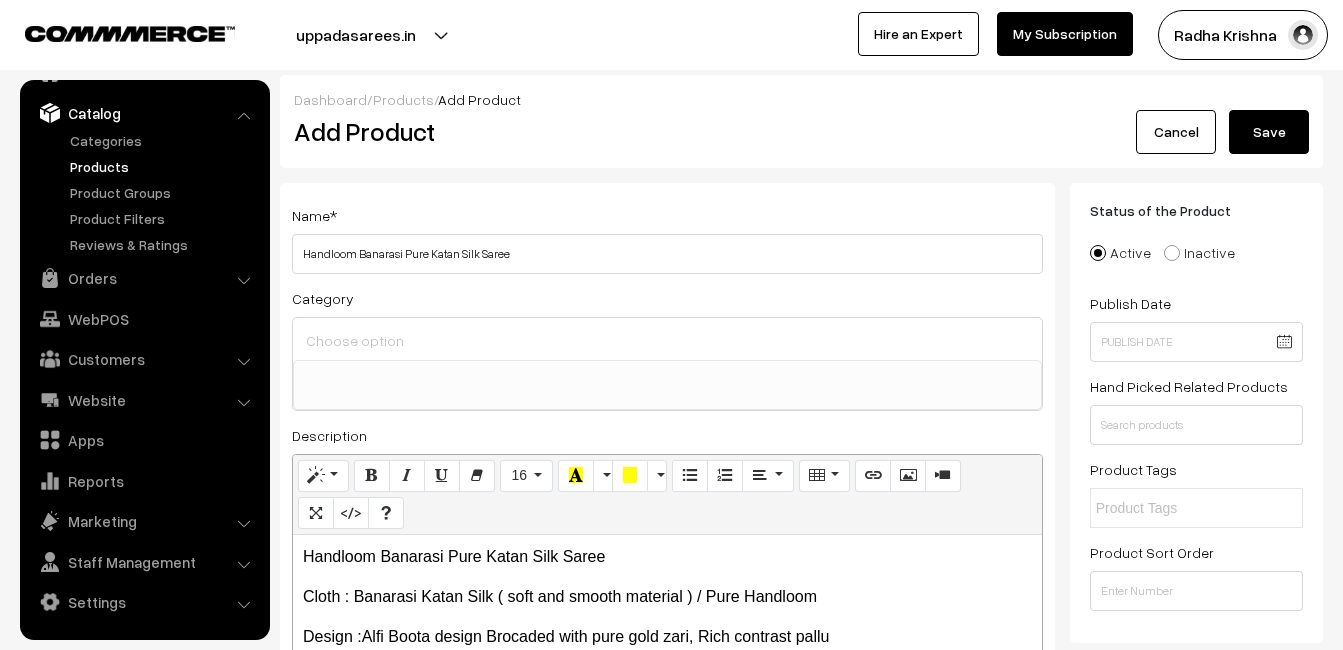 click at bounding box center (667, 340) 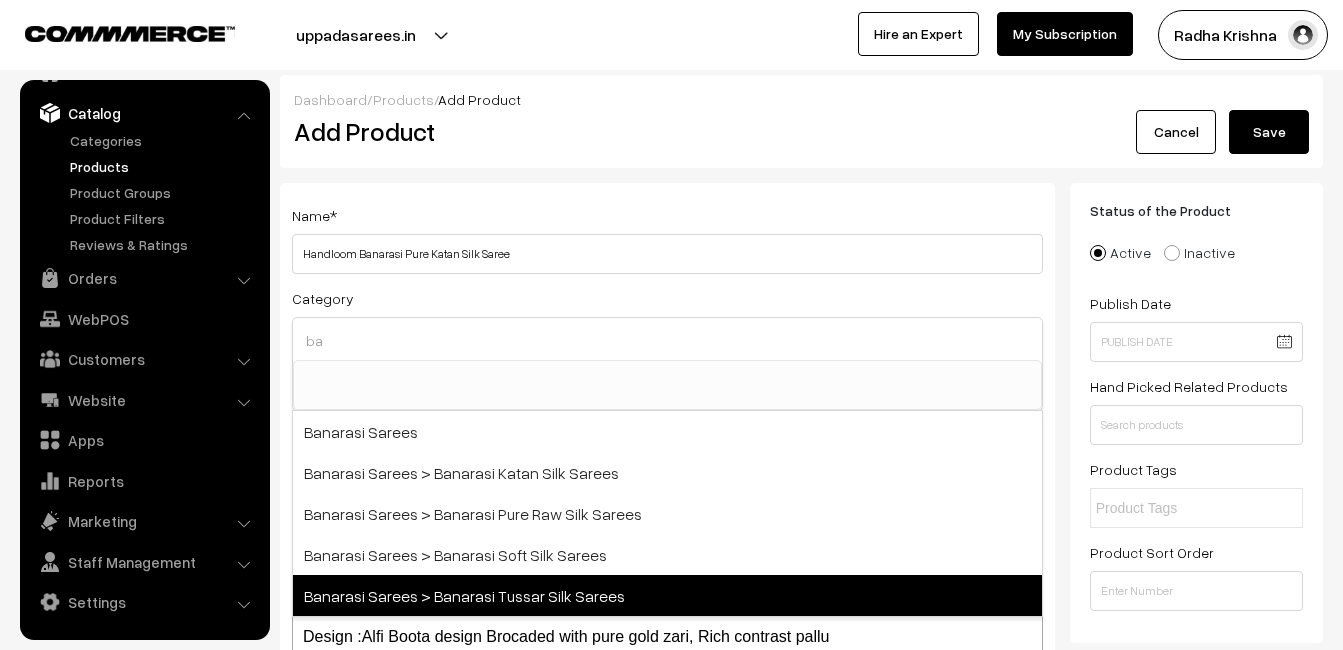type on "ba" 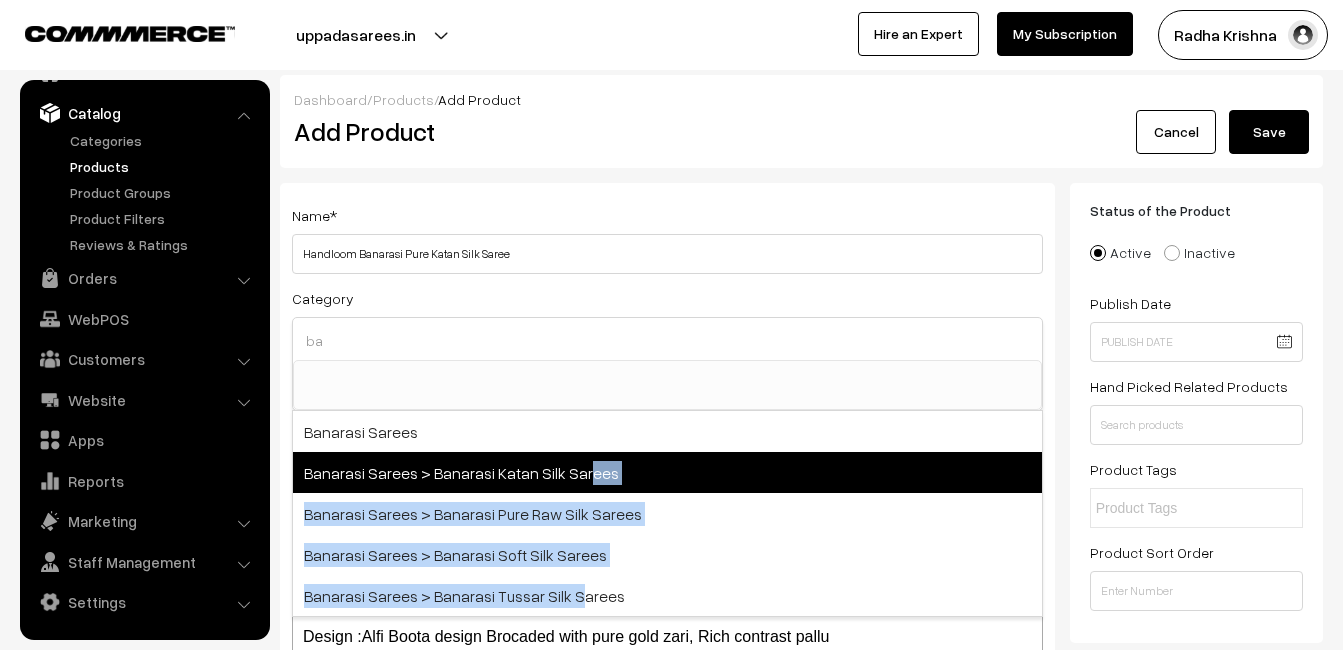 drag, startPoint x: 575, startPoint y: 596, endPoint x: 580, endPoint y: 487, distance: 109.11462 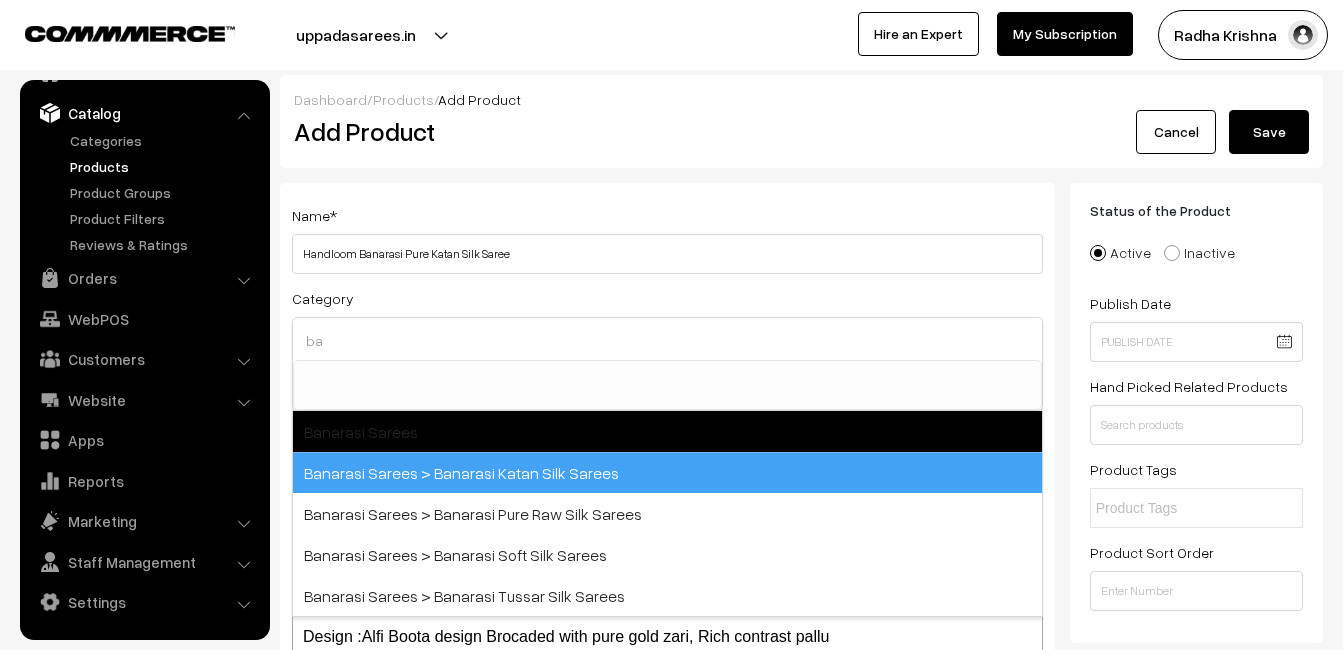 drag, startPoint x: 580, startPoint y: 487, endPoint x: 556, endPoint y: 472, distance: 28.301943 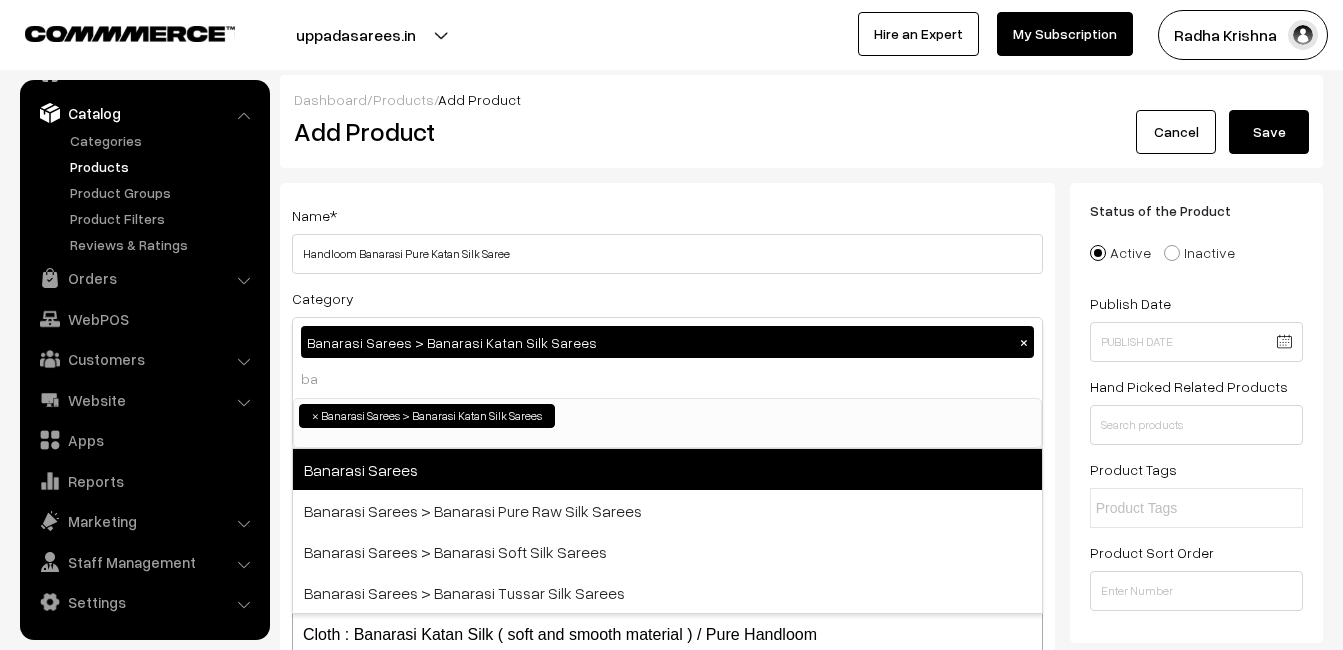 type 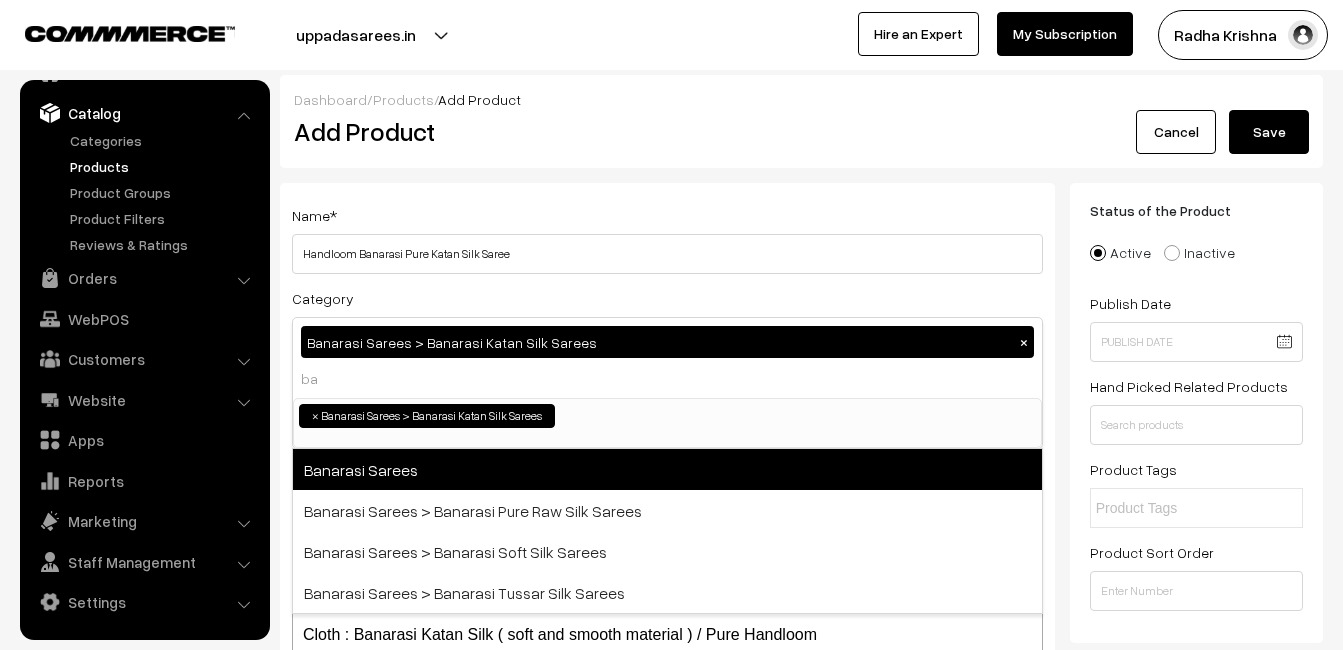 select on "36" 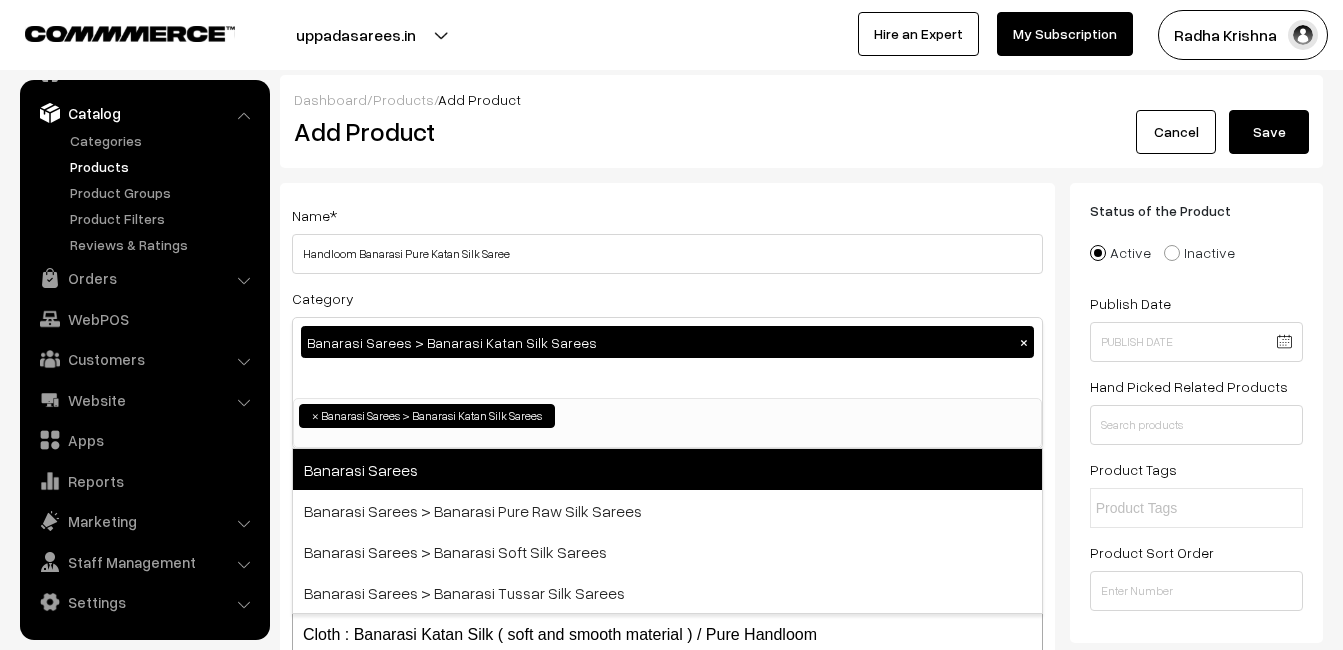 scroll, scrollTop: 731, scrollLeft: 0, axis: vertical 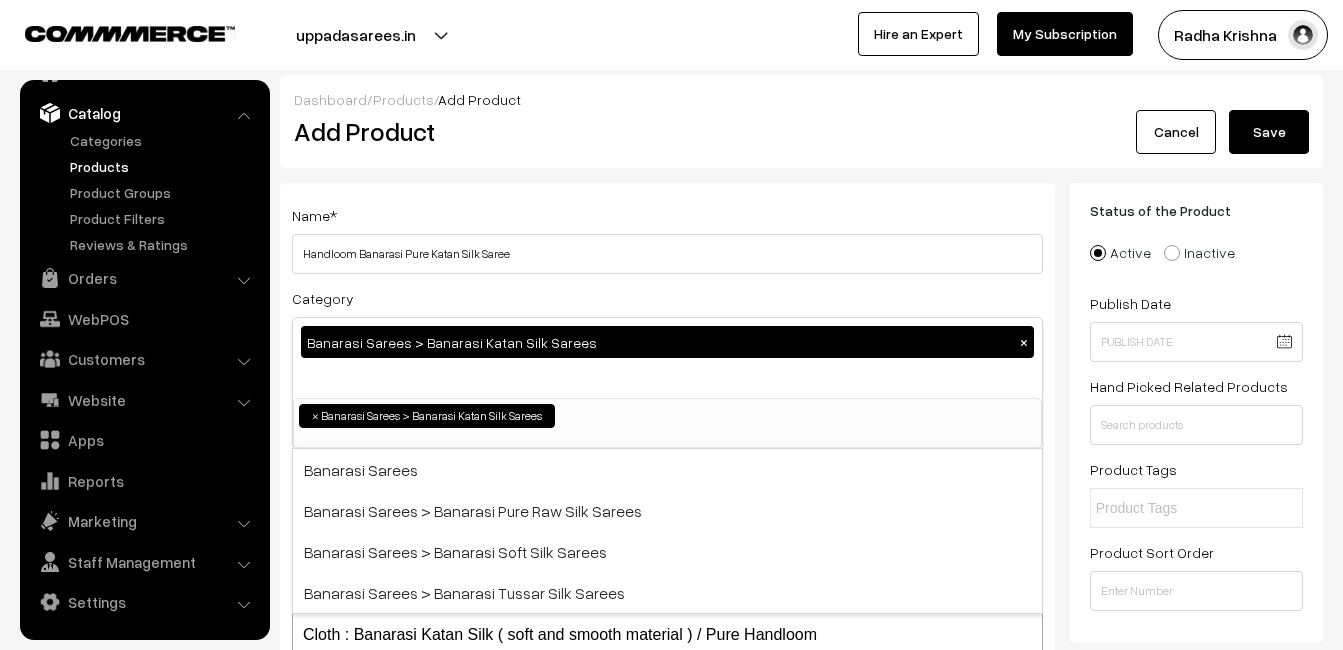 click on "Name  *
Handloom Banarasi Pure Katan Silk Saree" at bounding box center [667, 238] 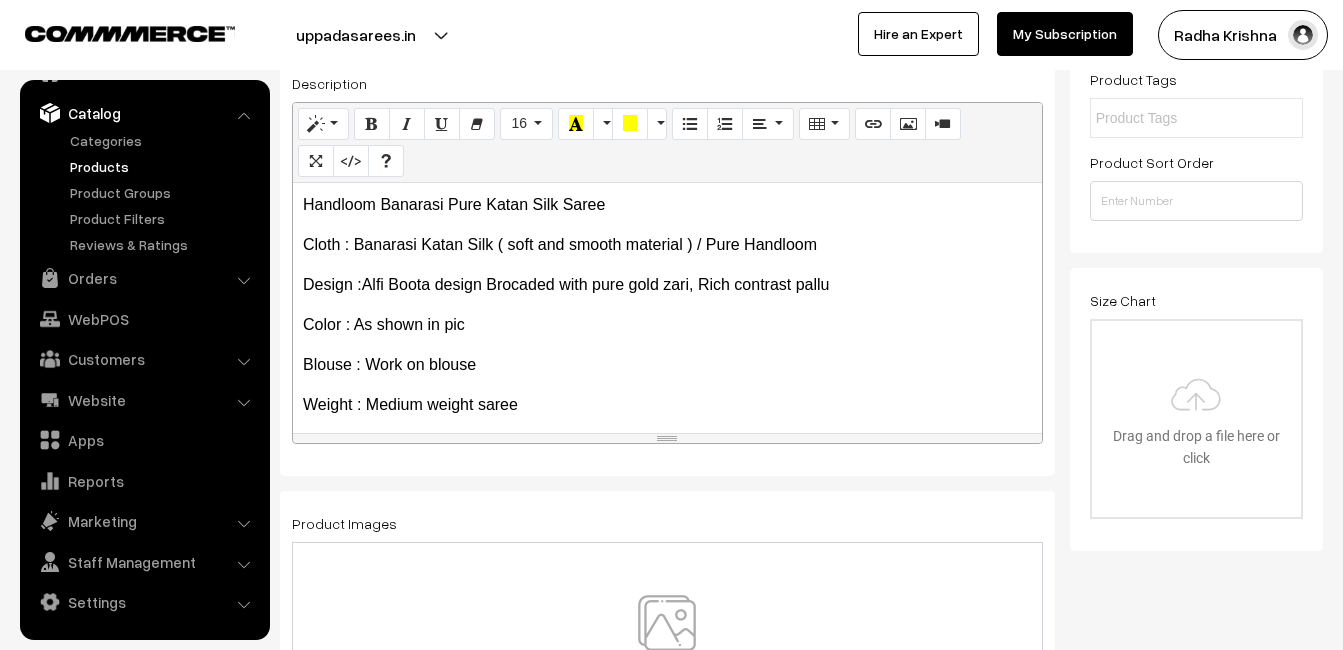 scroll, scrollTop: 500, scrollLeft: 0, axis: vertical 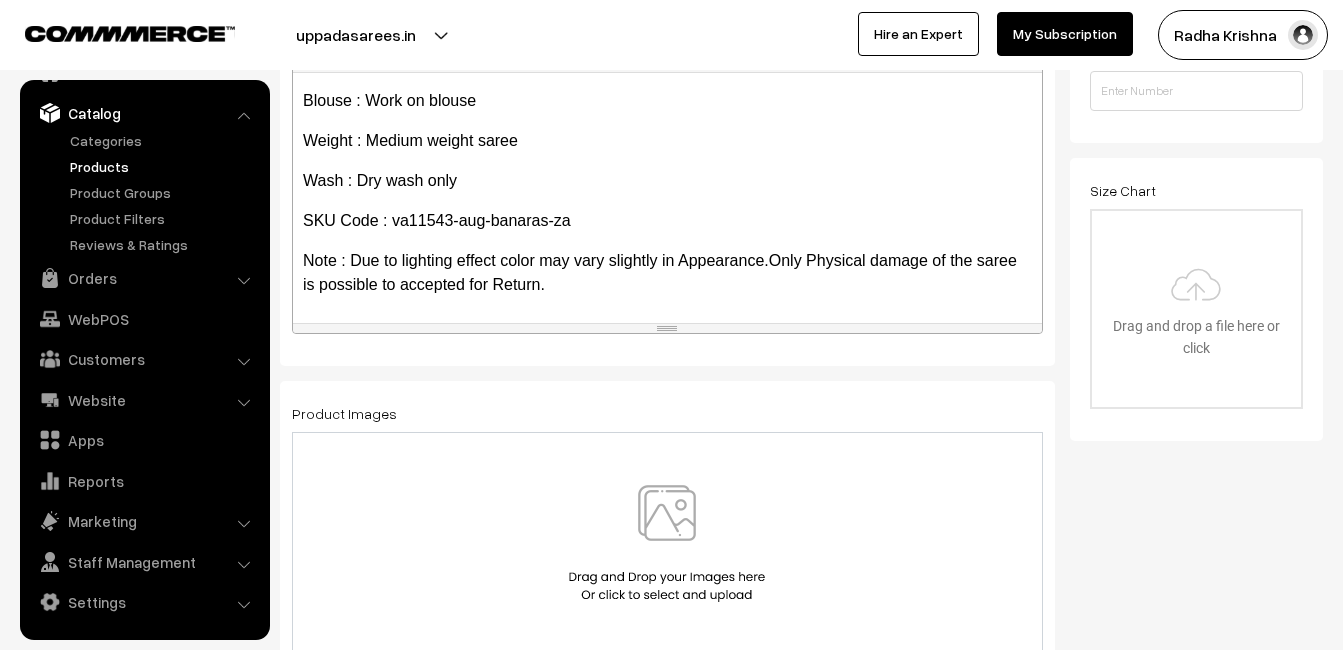 click at bounding box center [667, 543] 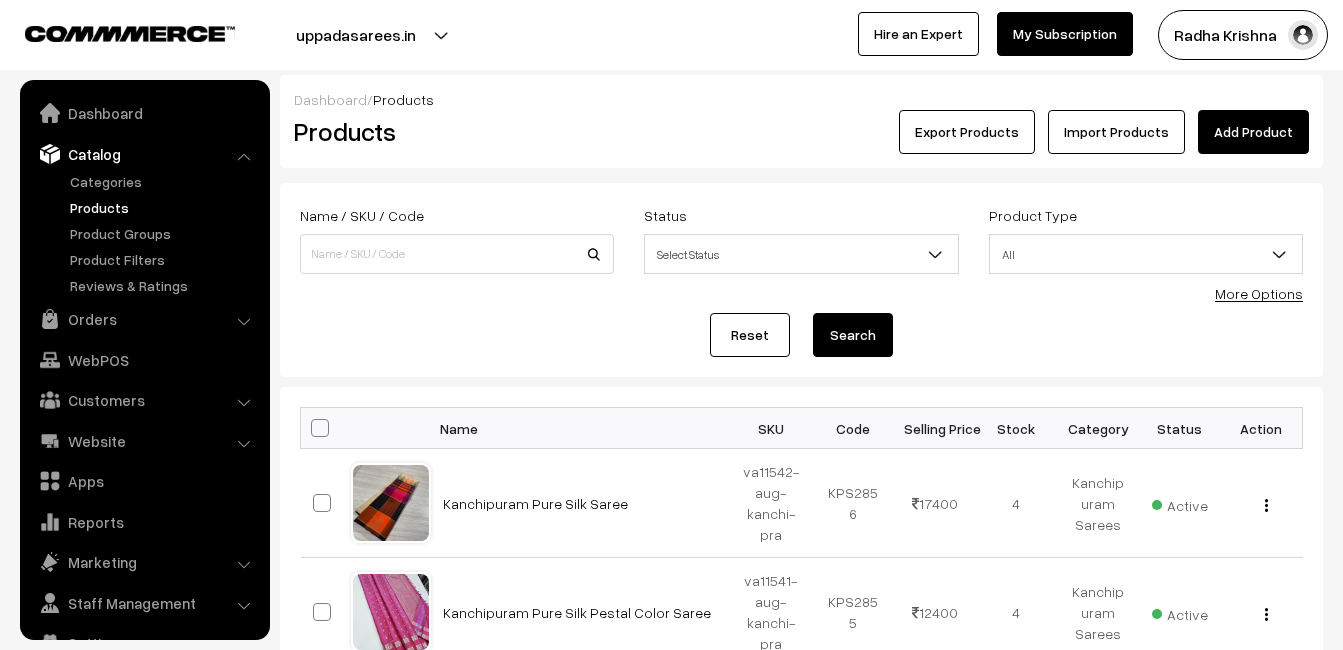 scroll, scrollTop: 0, scrollLeft: 0, axis: both 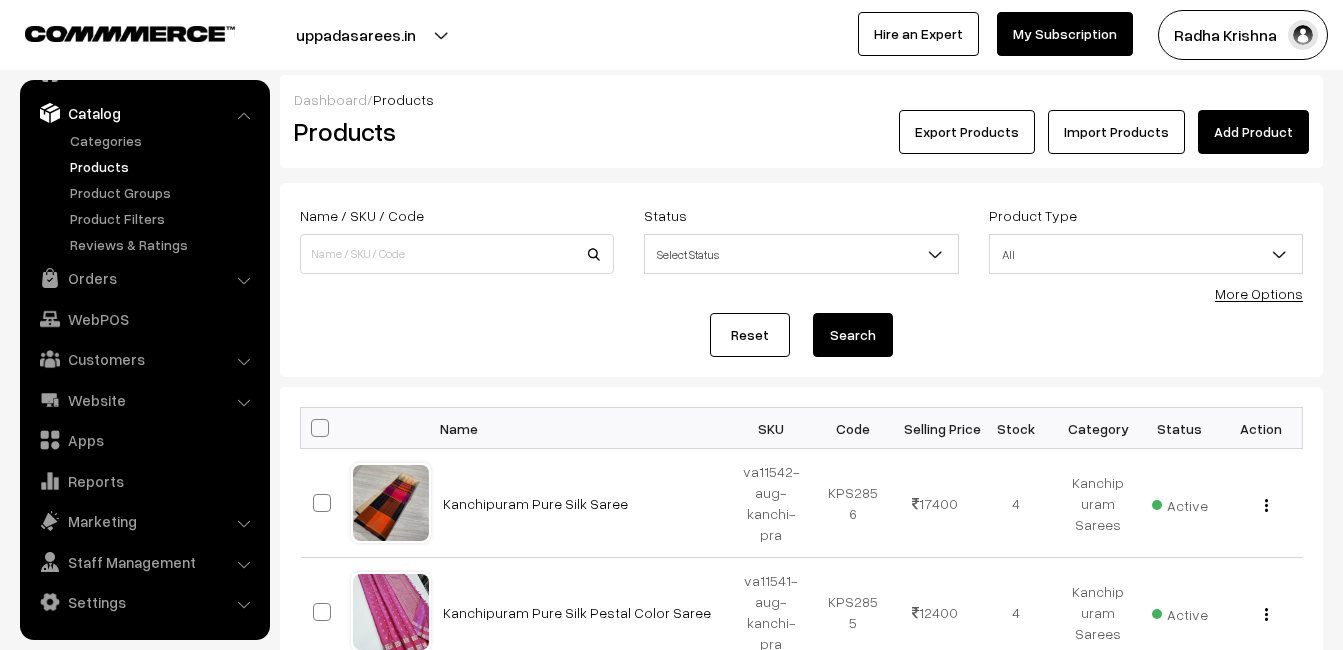 click on "Export Products
Import Products
Add Product" at bounding box center (975, 132) 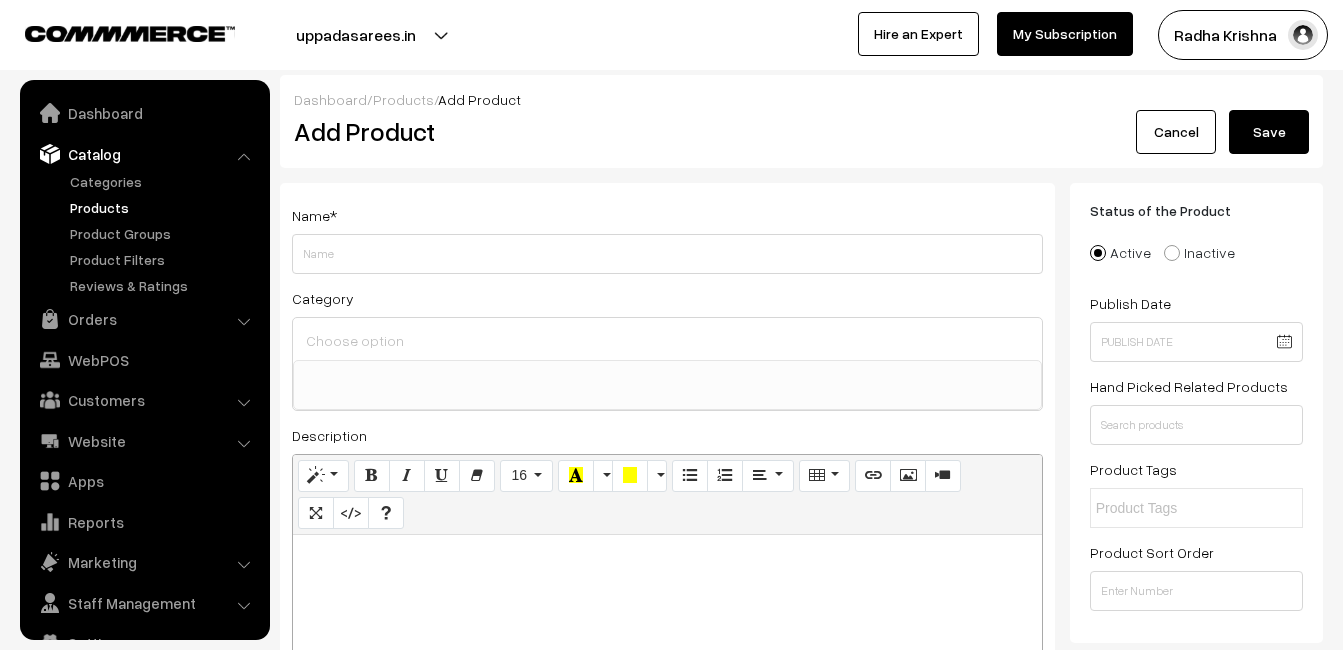 select 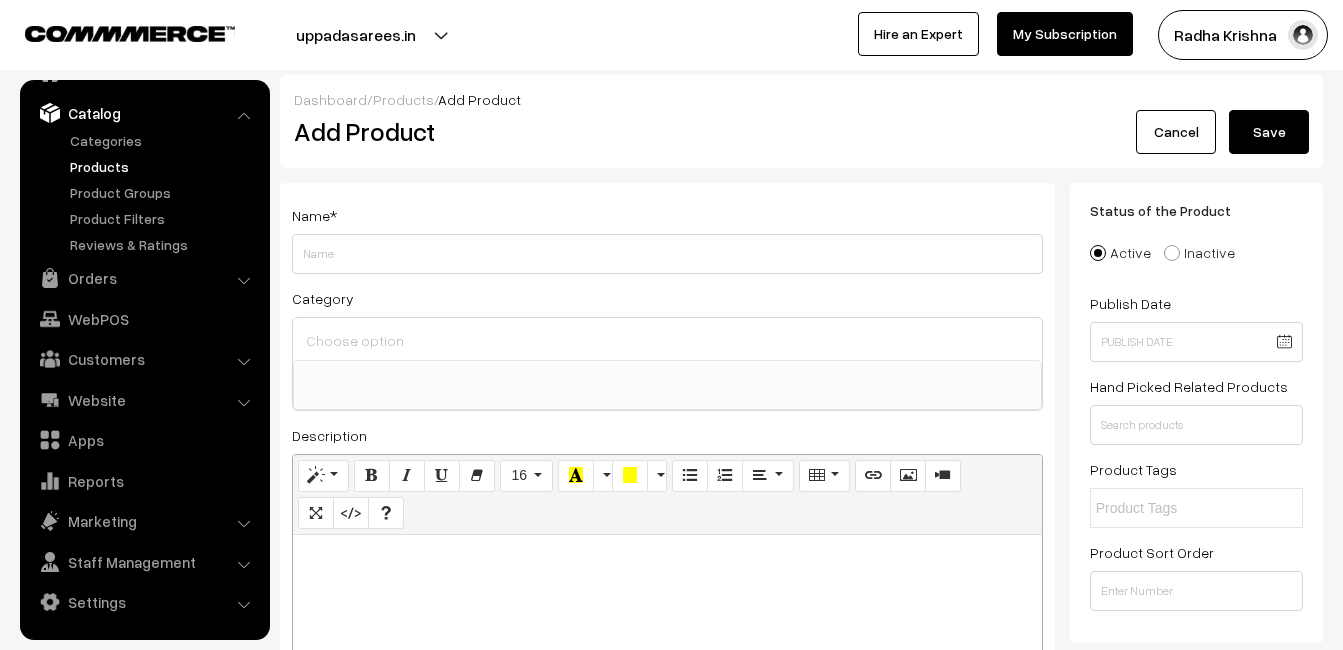 paste 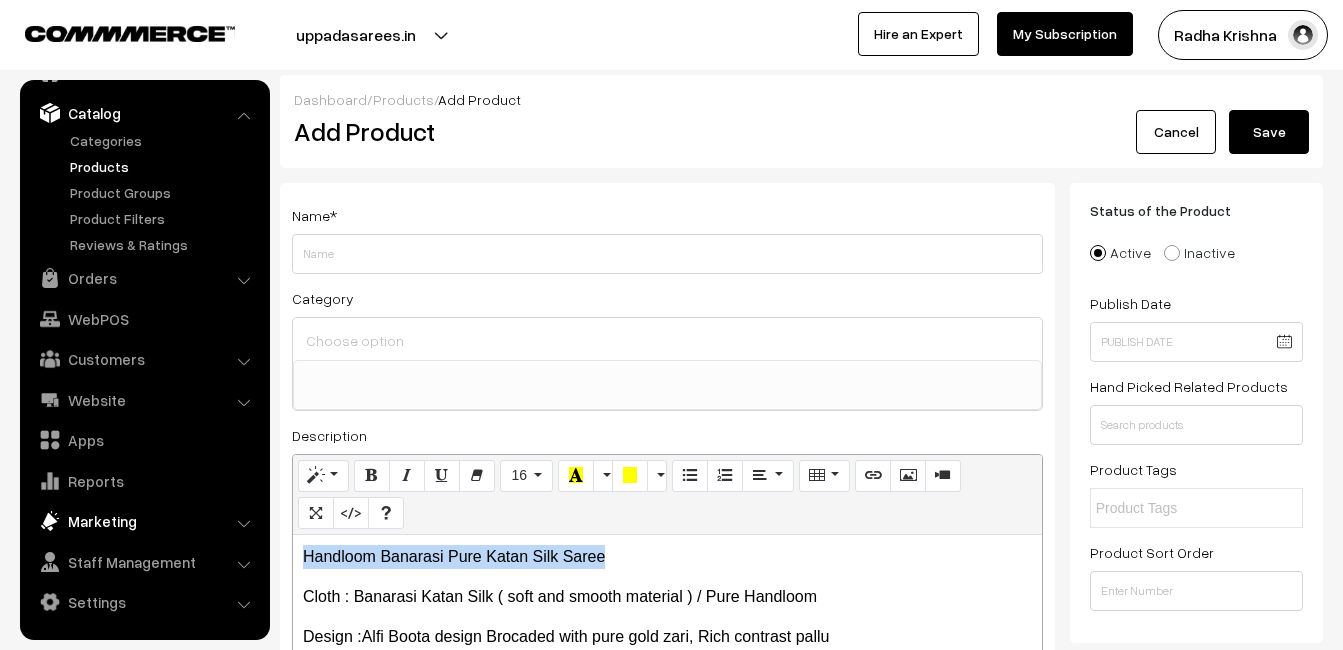 drag, startPoint x: 636, startPoint y: 555, endPoint x: 231, endPoint y: 525, distance: 406.1096 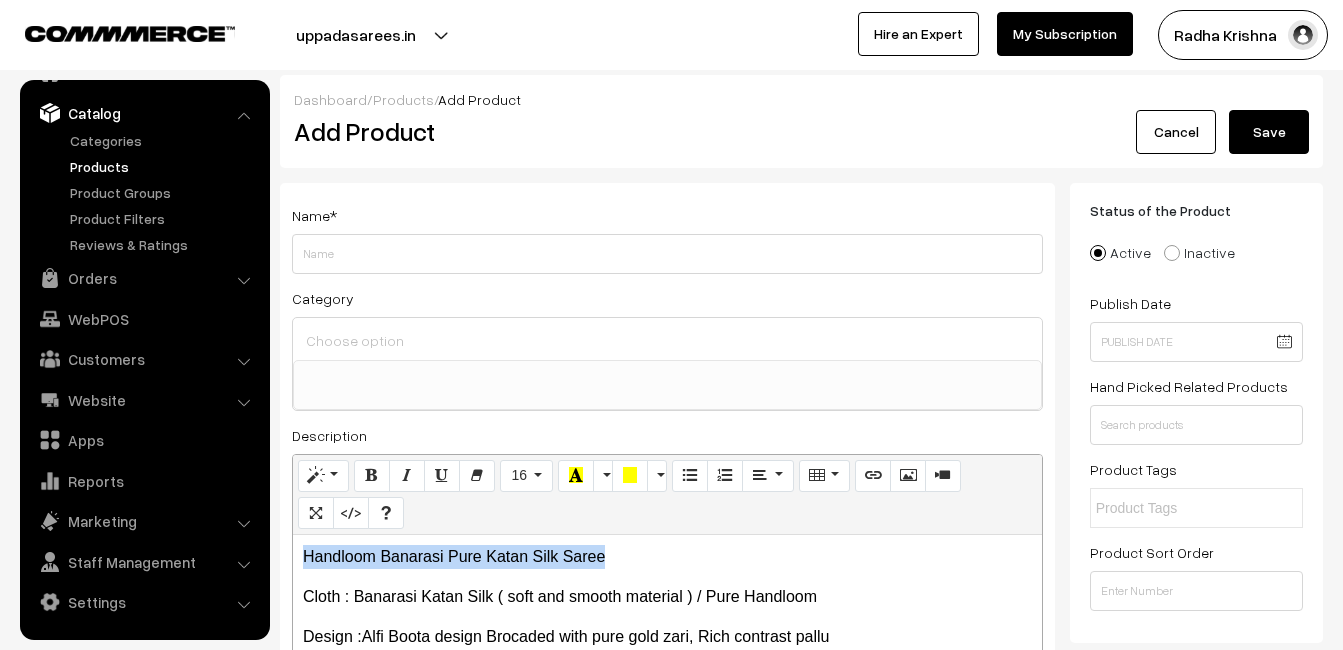 copy on "Handloom Banarasi Pure Katan Silk Saree" 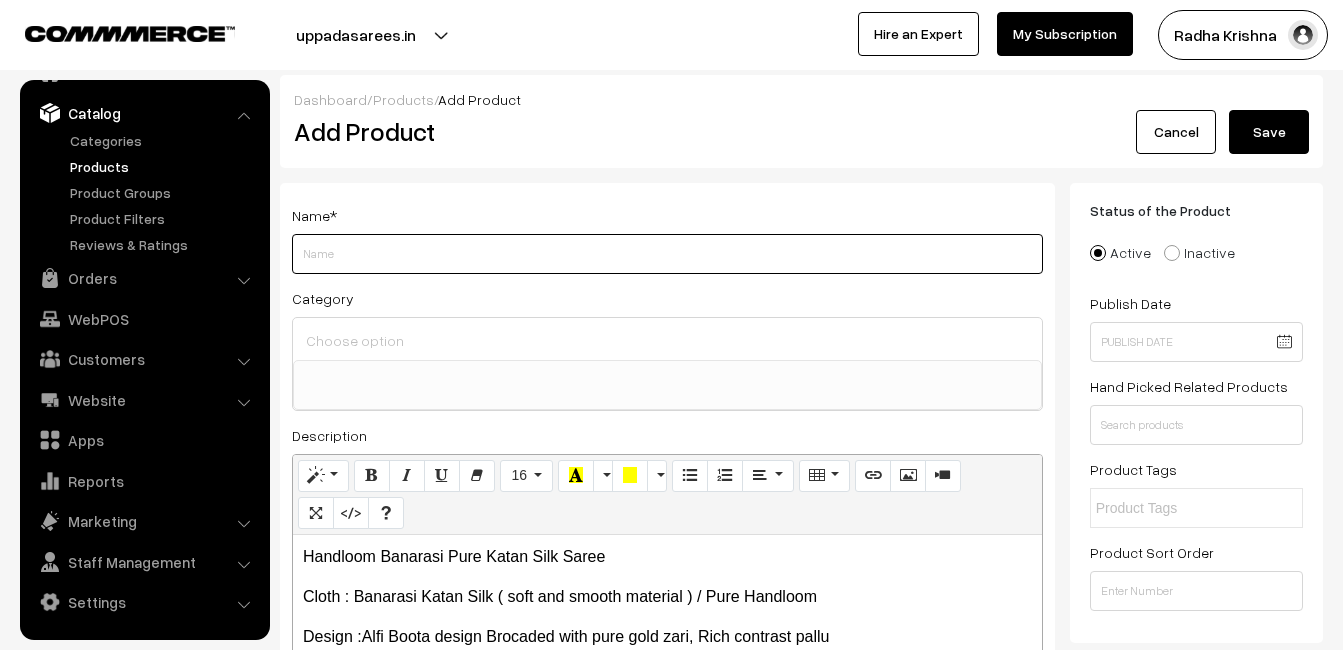click on "Weight" at bounding box center [667, 254] 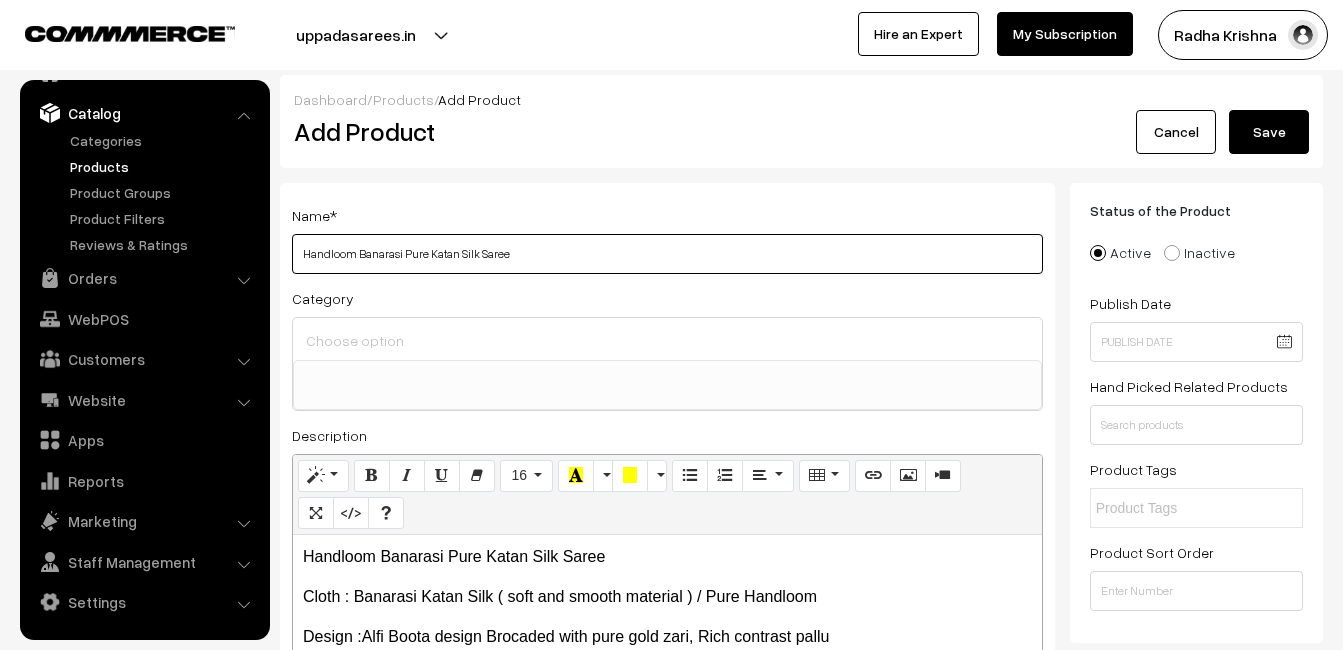 type on "Handloom Banarasi Pure Katan Silk Saree" 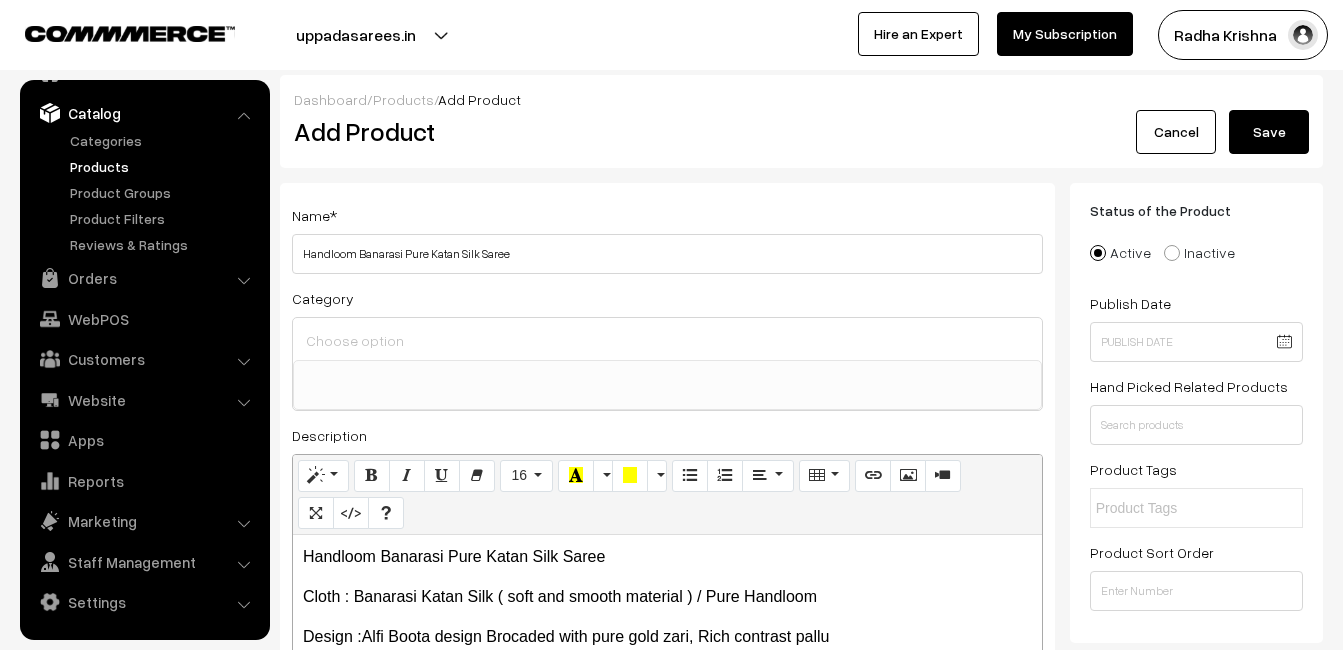 click at bounding box center (667, 340) 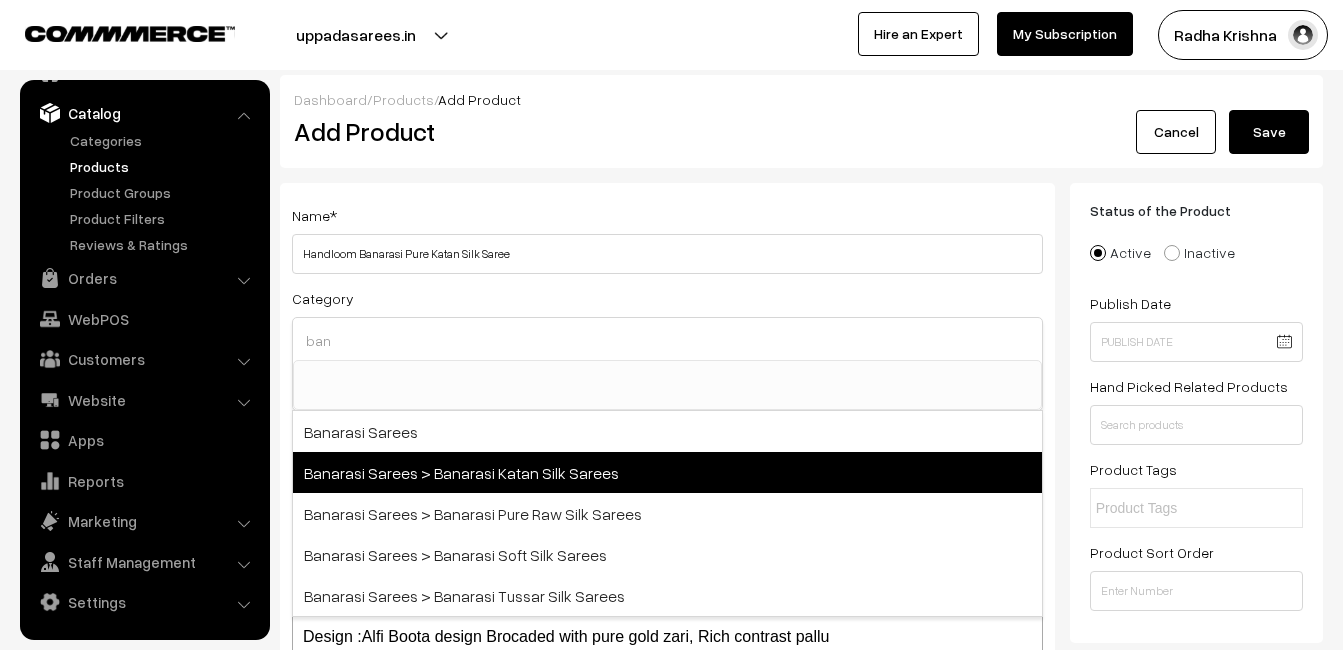 type on "ban" 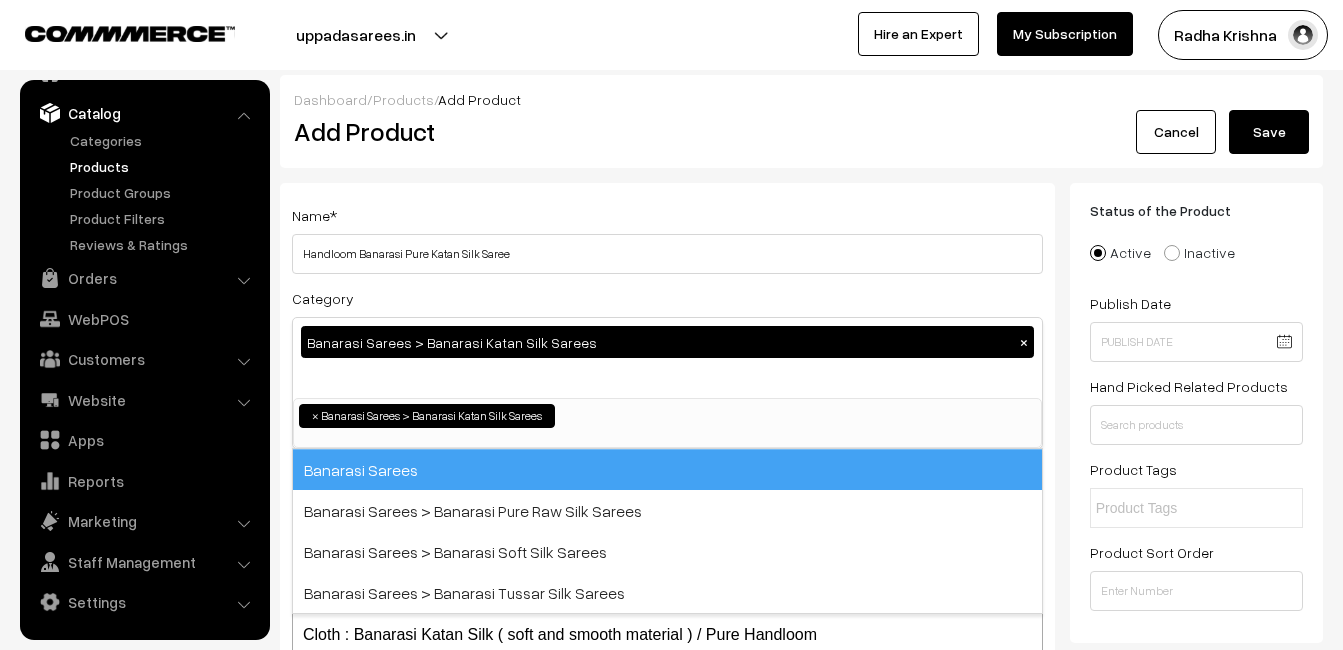 scroll, scrollTop: 731, scrollLeft: 0, axis: vertical 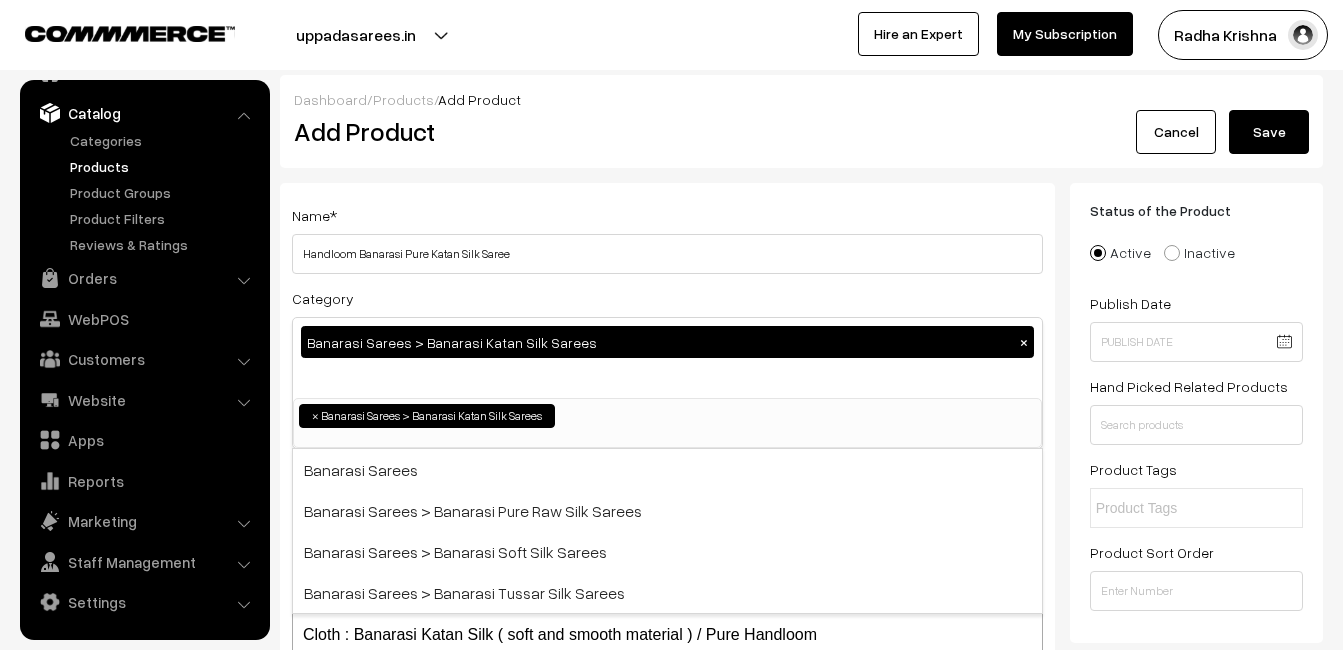 click on "Name  *
Handloom Banarasi Pure Katan Silk Saree" at bounding box center (667, 238) 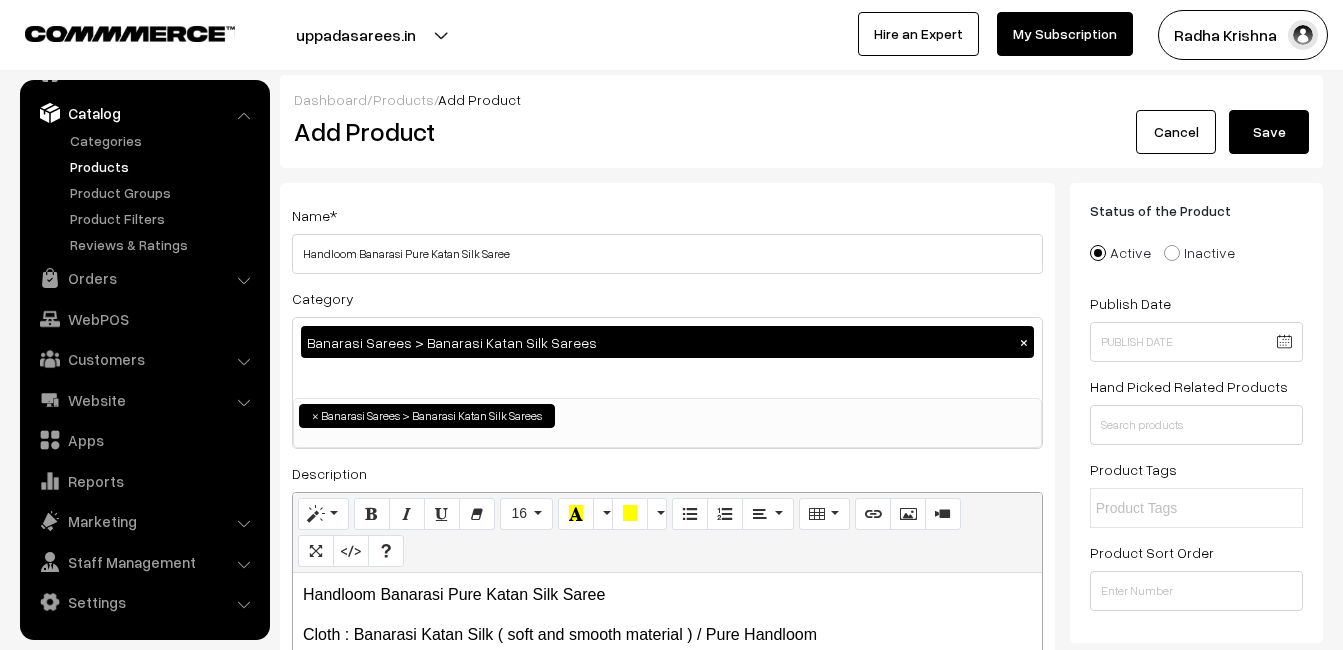 scroll, scrollTop: 154, scrollLeft: 0, axis: vertical 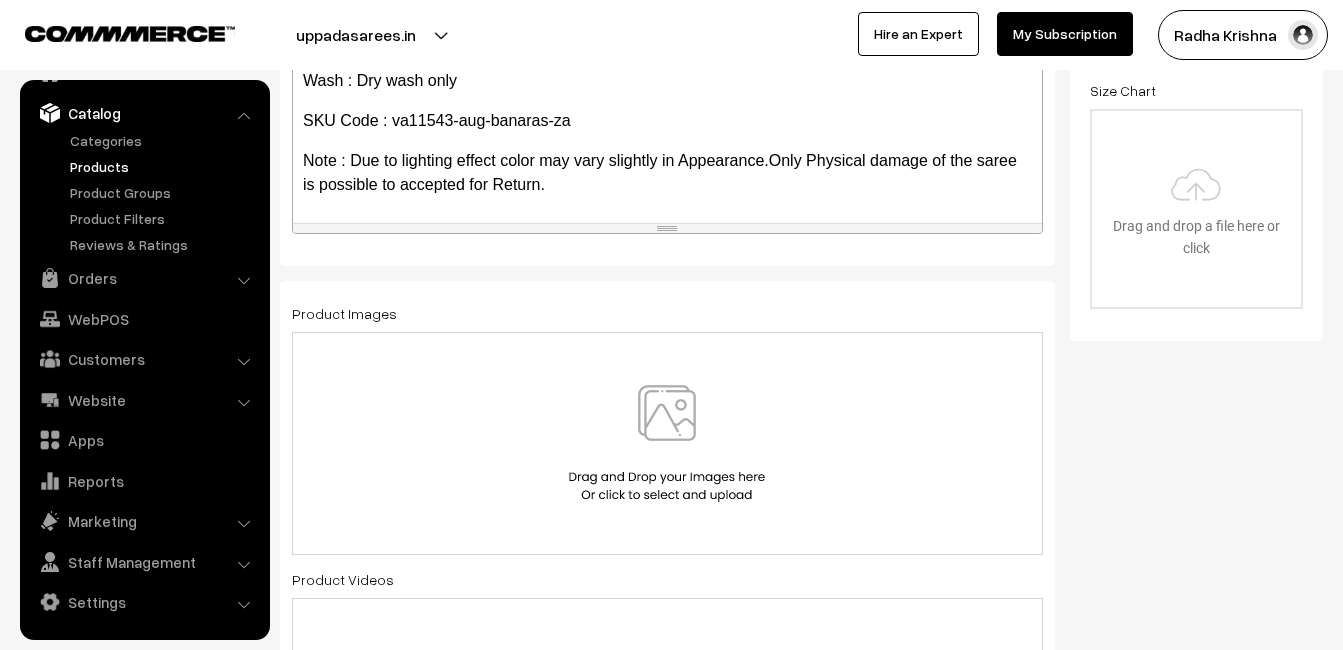 click at bounding box center [667, 443] 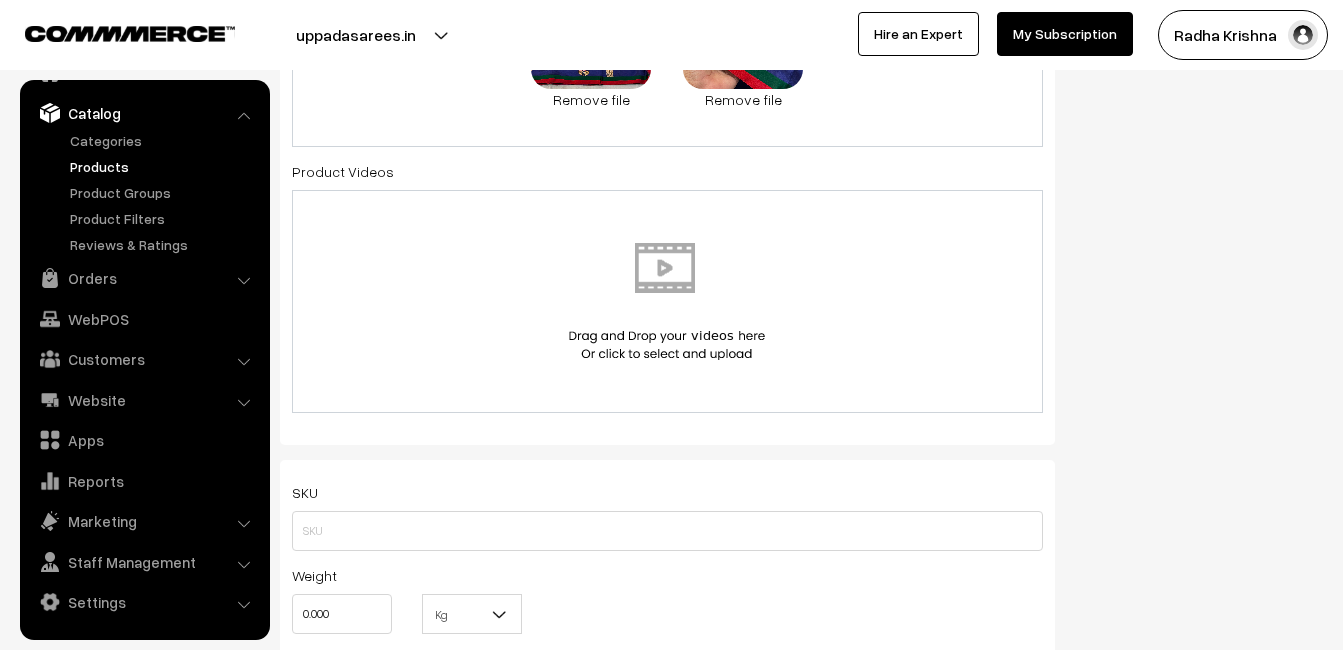 scroll, scrollTop: 1100, scrollLeft: 0, axis: vertical 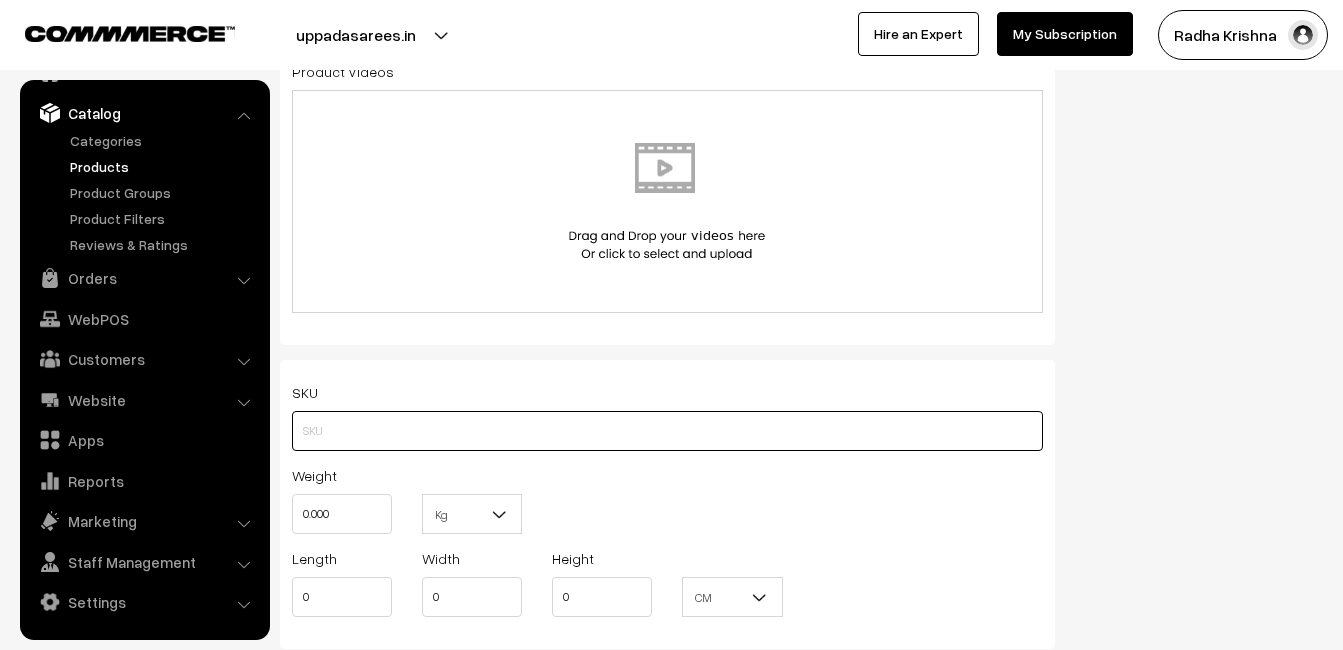 click at bounding box center (667, 431) 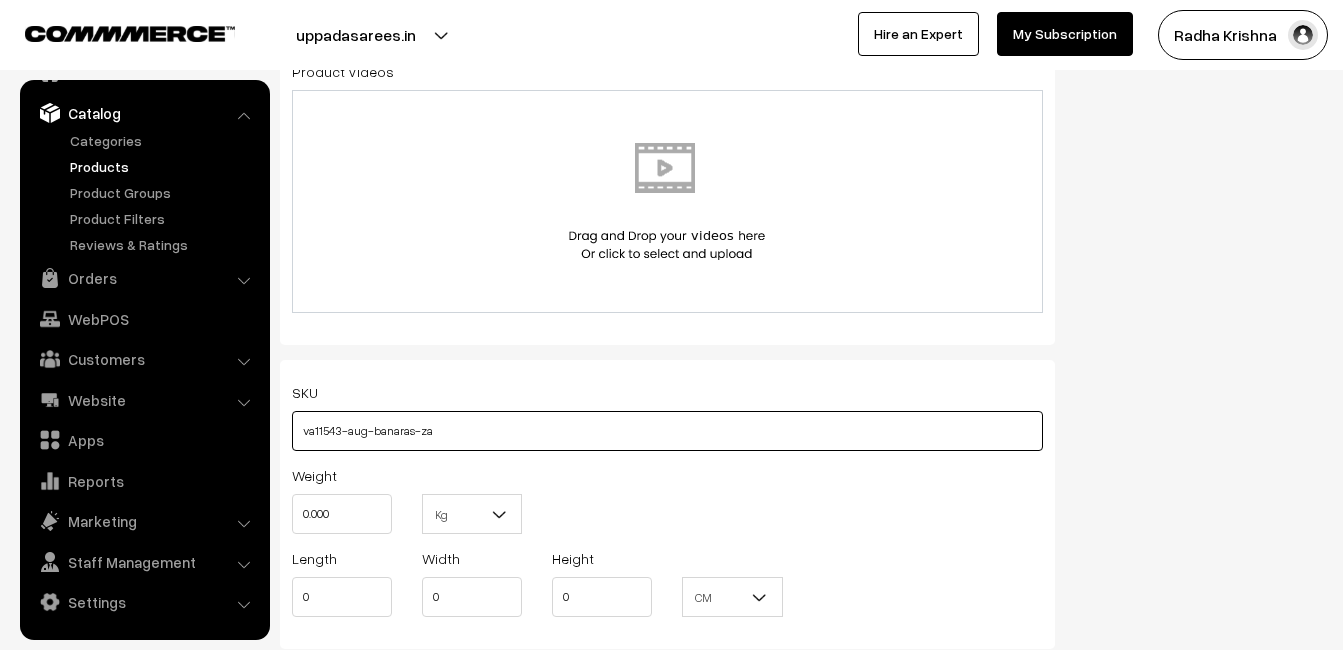 type on "va11543-aug-banaras-za" 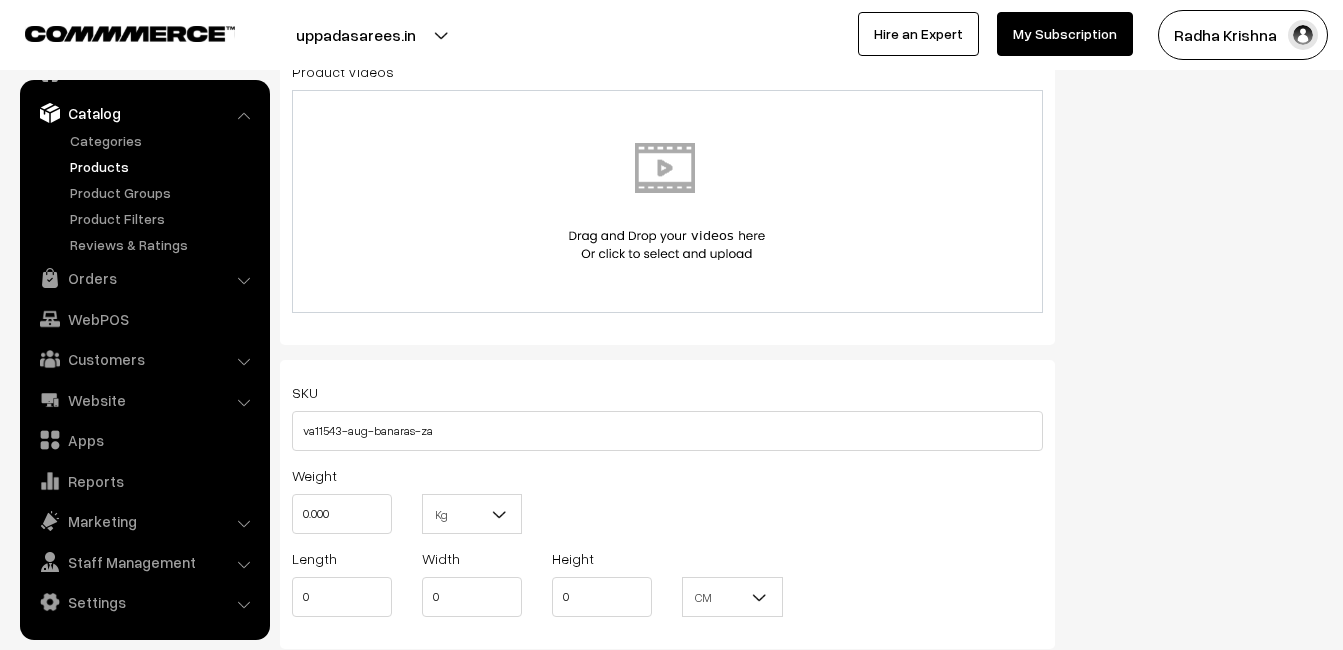 click on "Weight
0.000" at bounding box center (342, 498) 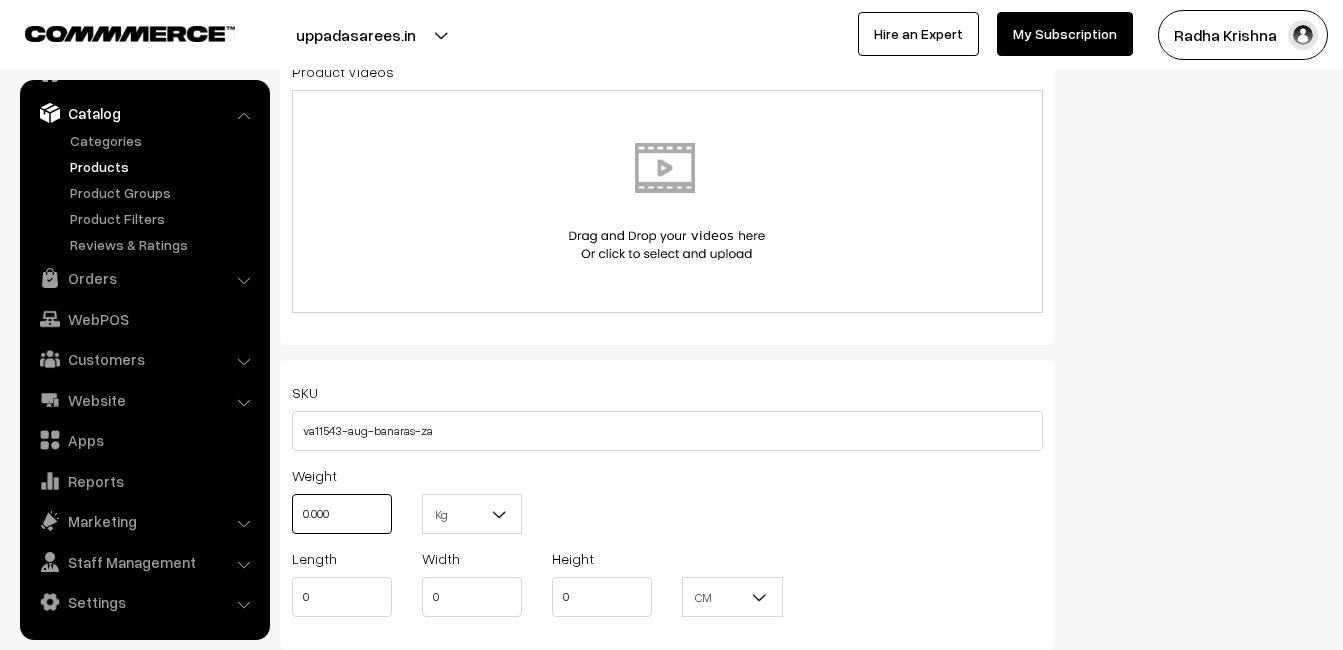 click on "0.000" at bounding box center [342, 514] 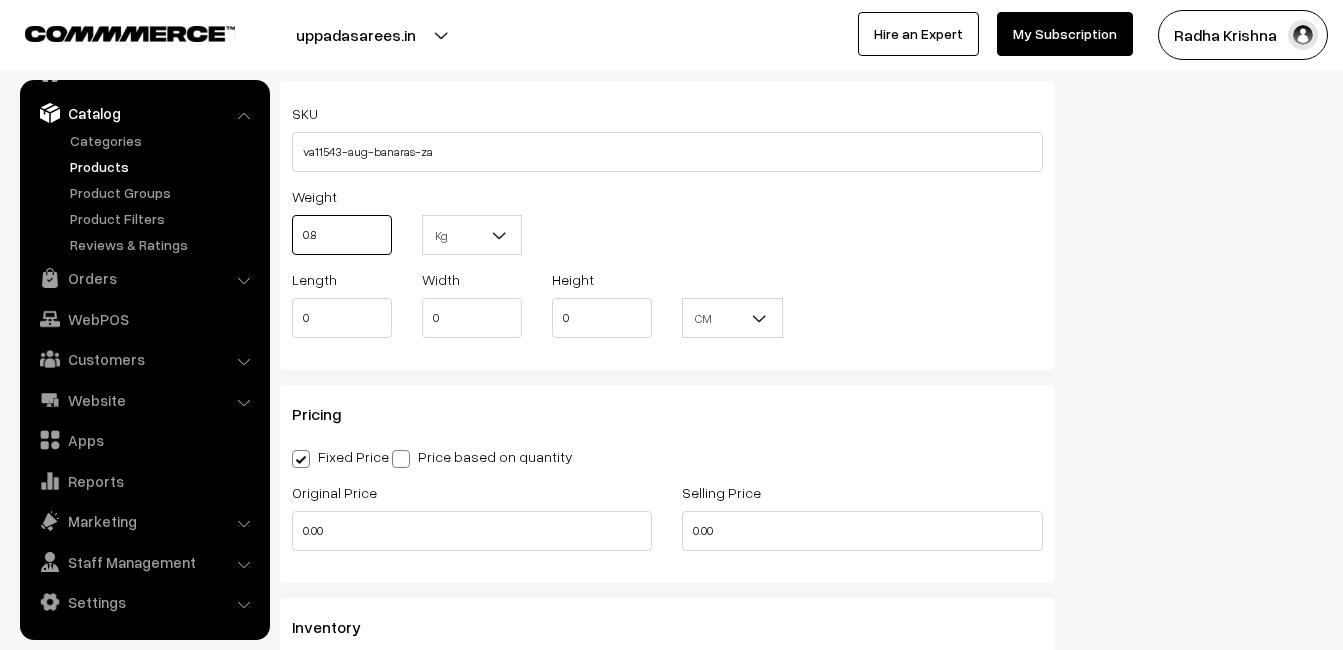 scroll, scrollTop: 1400, scrollLeft: 0, axis: vertical 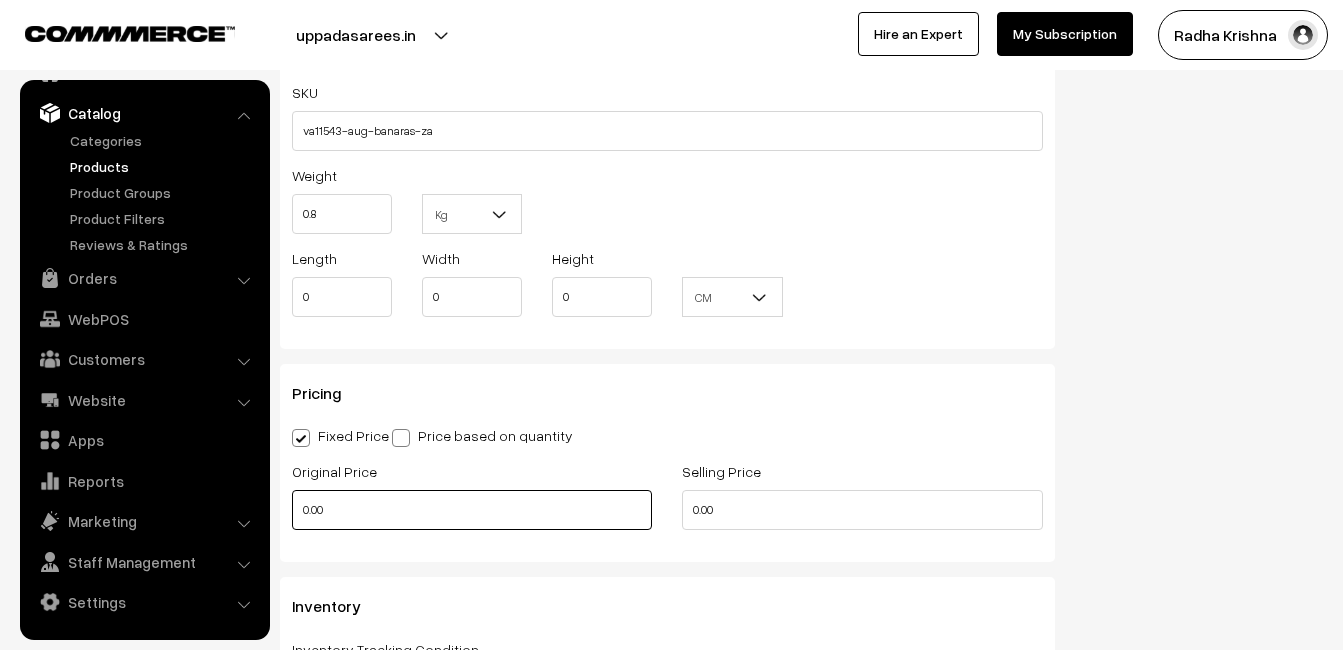 type on "0.80" 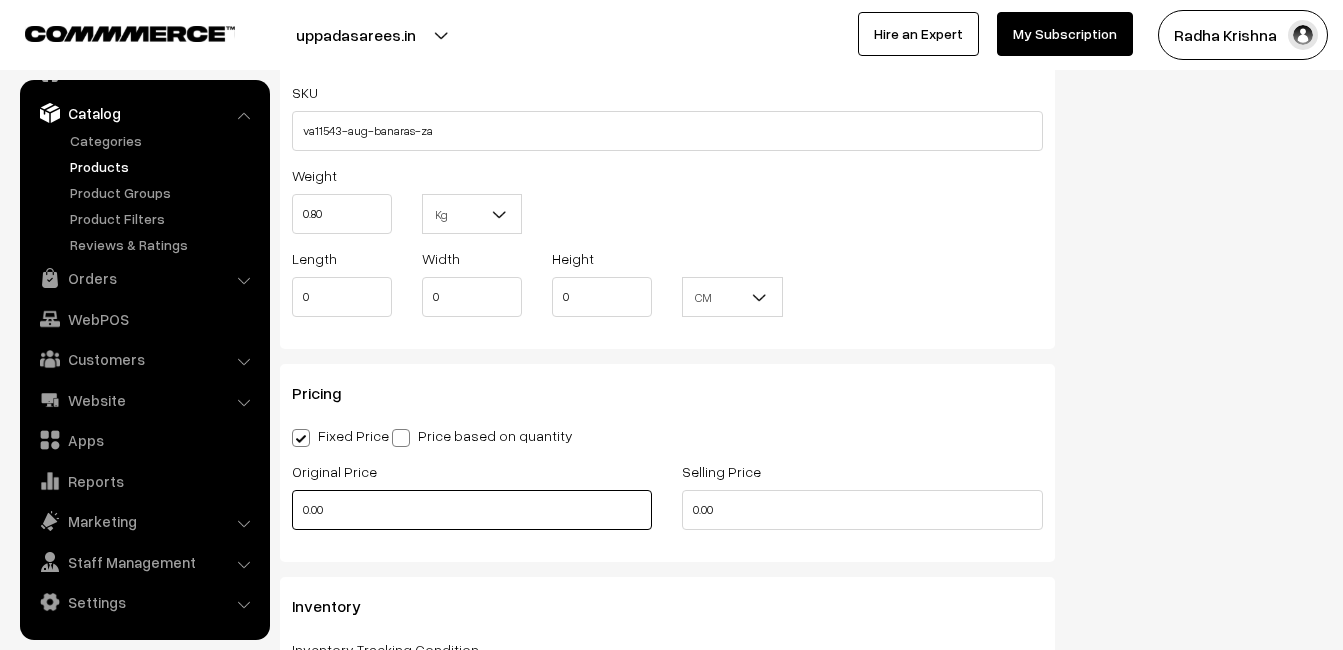 click on "0.00" at bounding box center (472, 510) 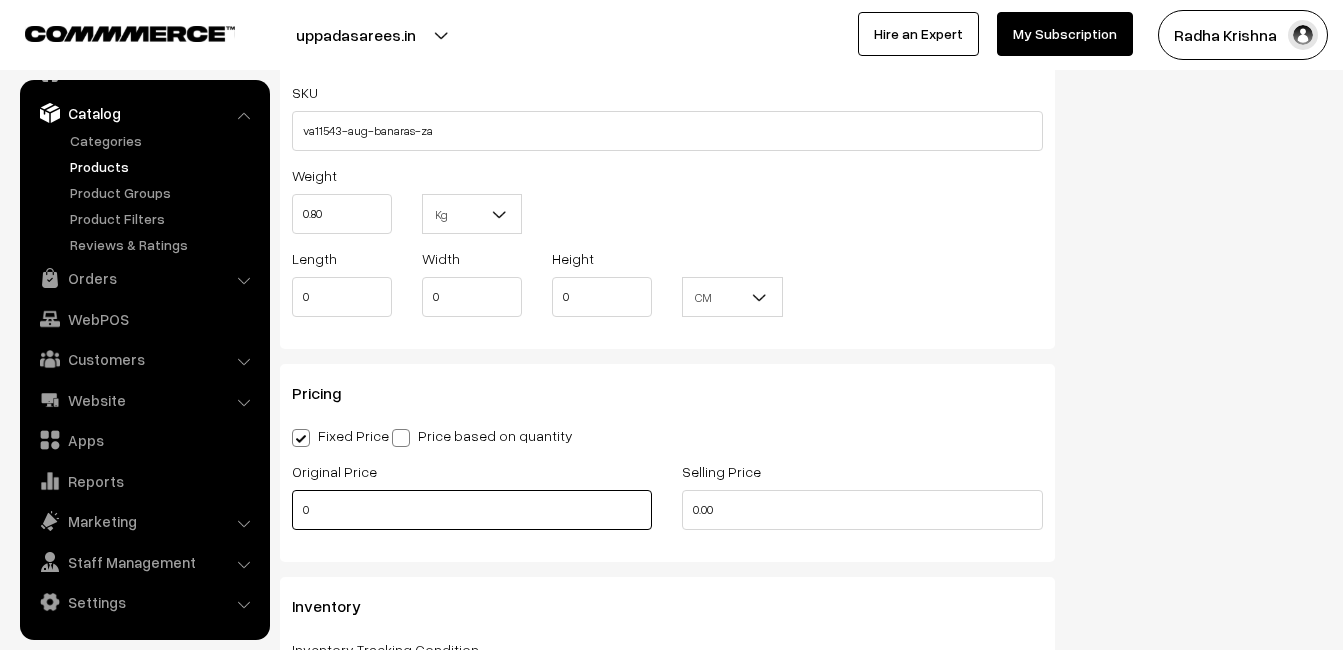 click on "0" at bounding box center [472, 510] 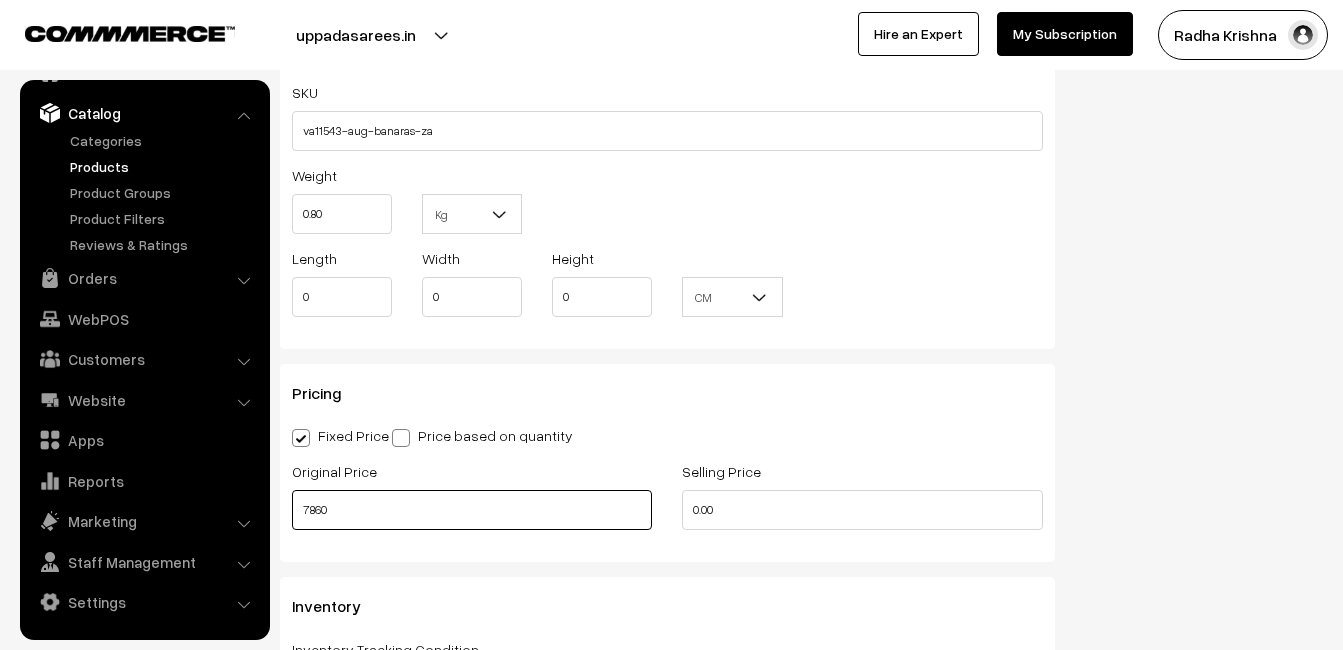 type on "7860" 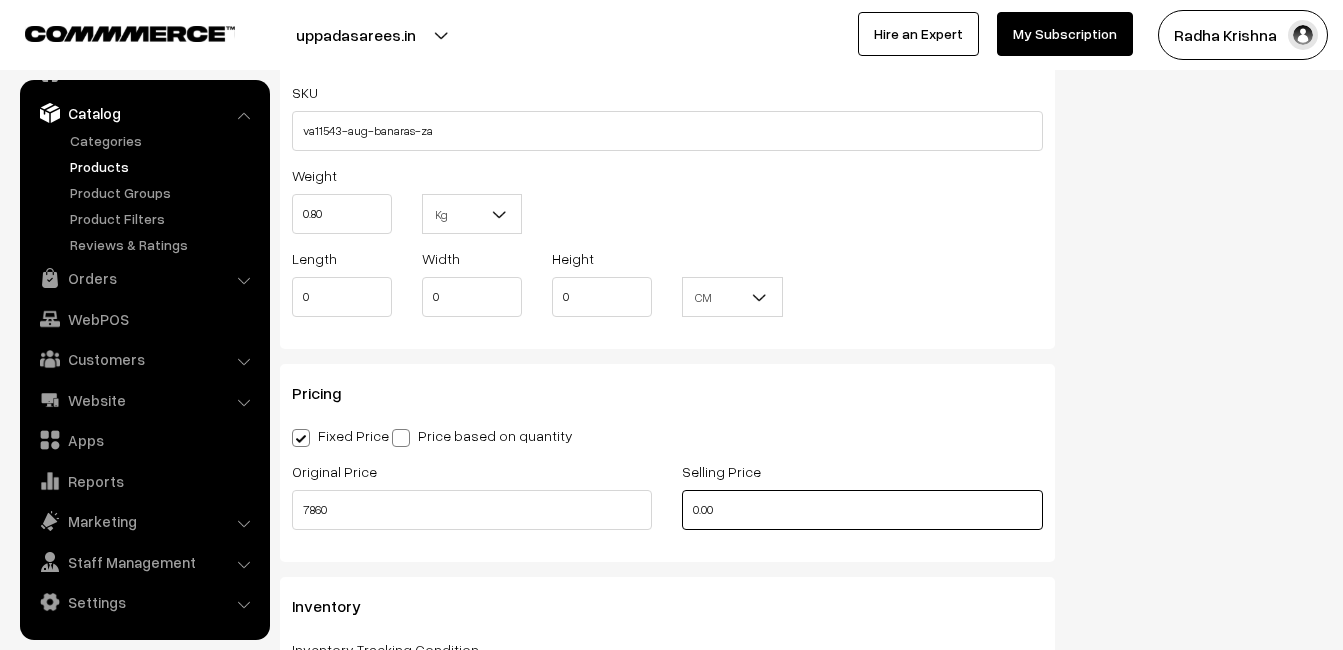 click on "0.00" at bounding box center [862, 510] 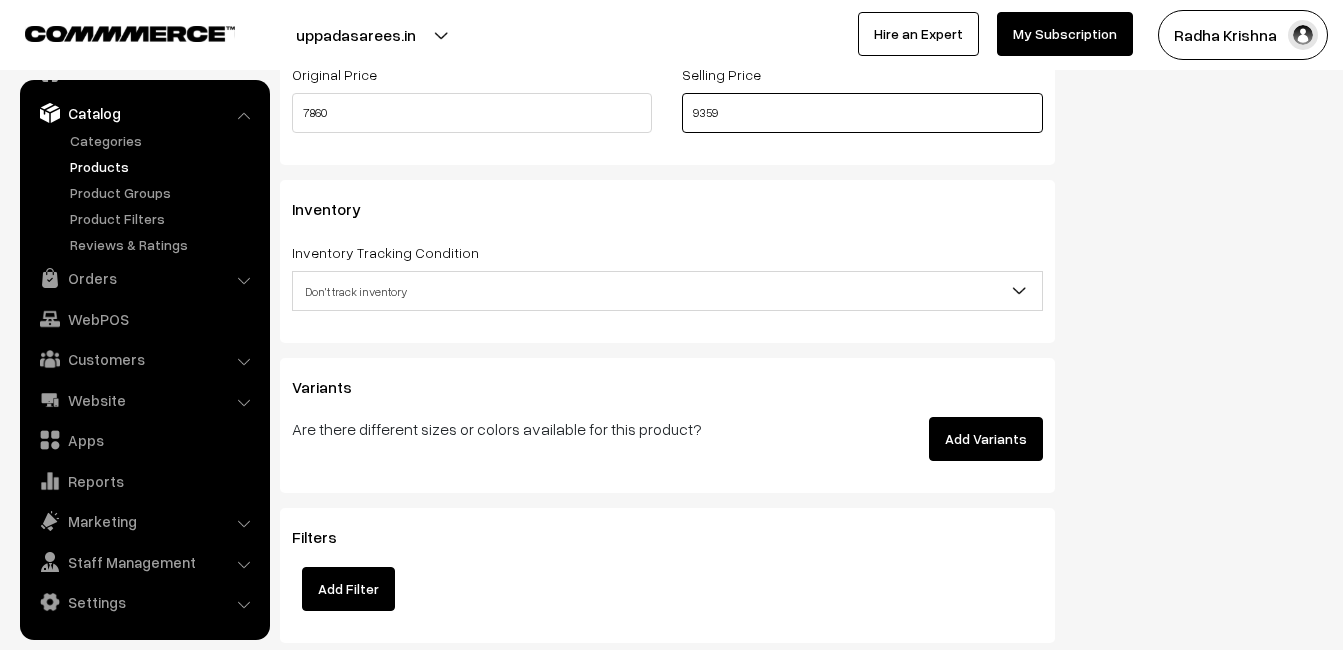 scroll, scrollTop: 1800, scrollLeft: 0, axis: vertical 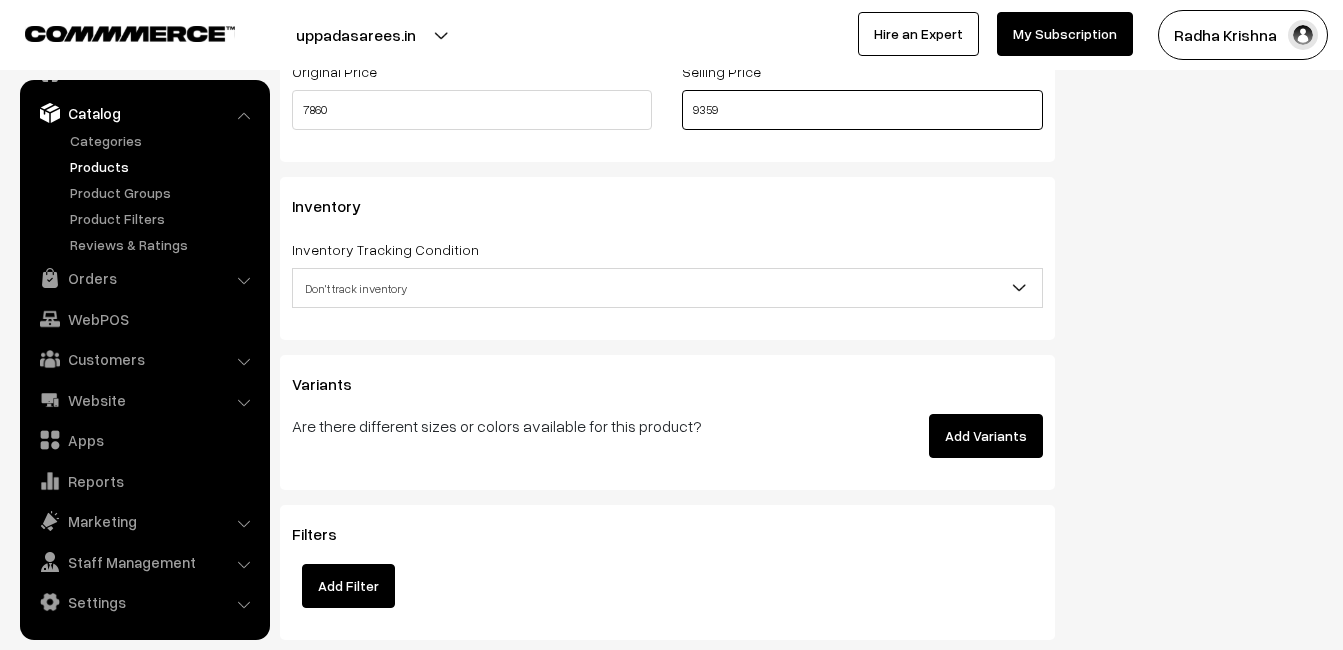 type on "9359" 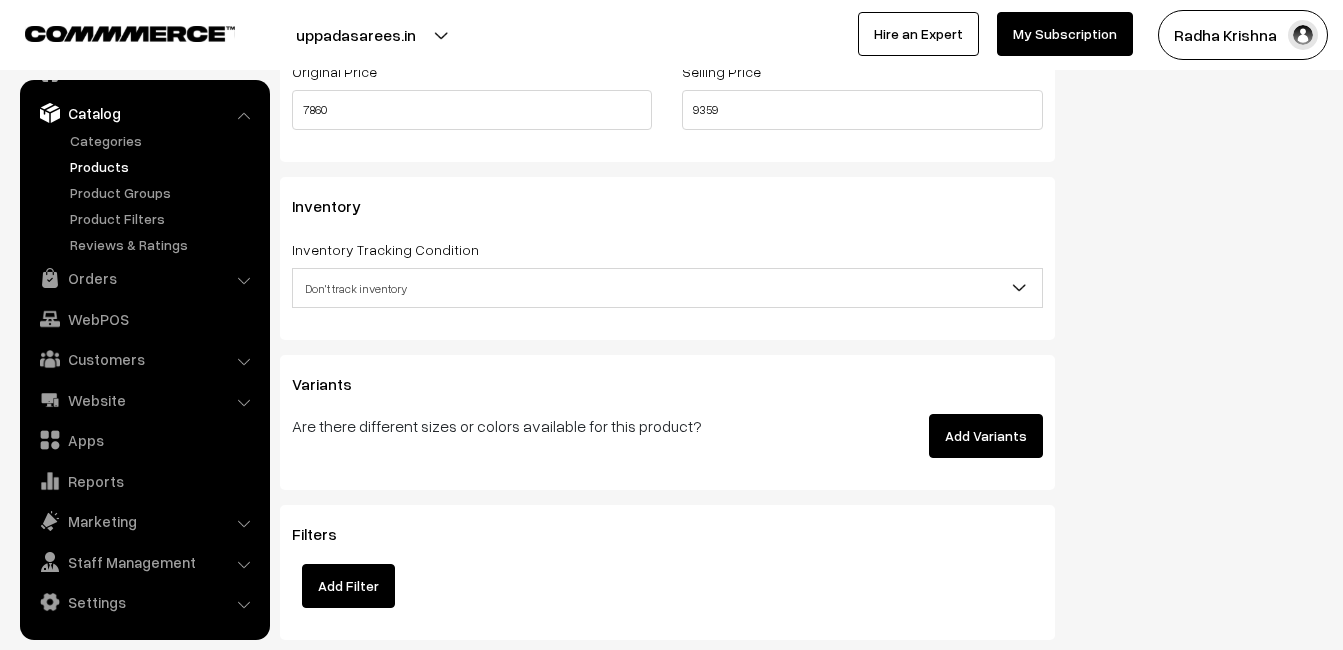 click on "Don't track inventory" at bounding box center (667, 288) 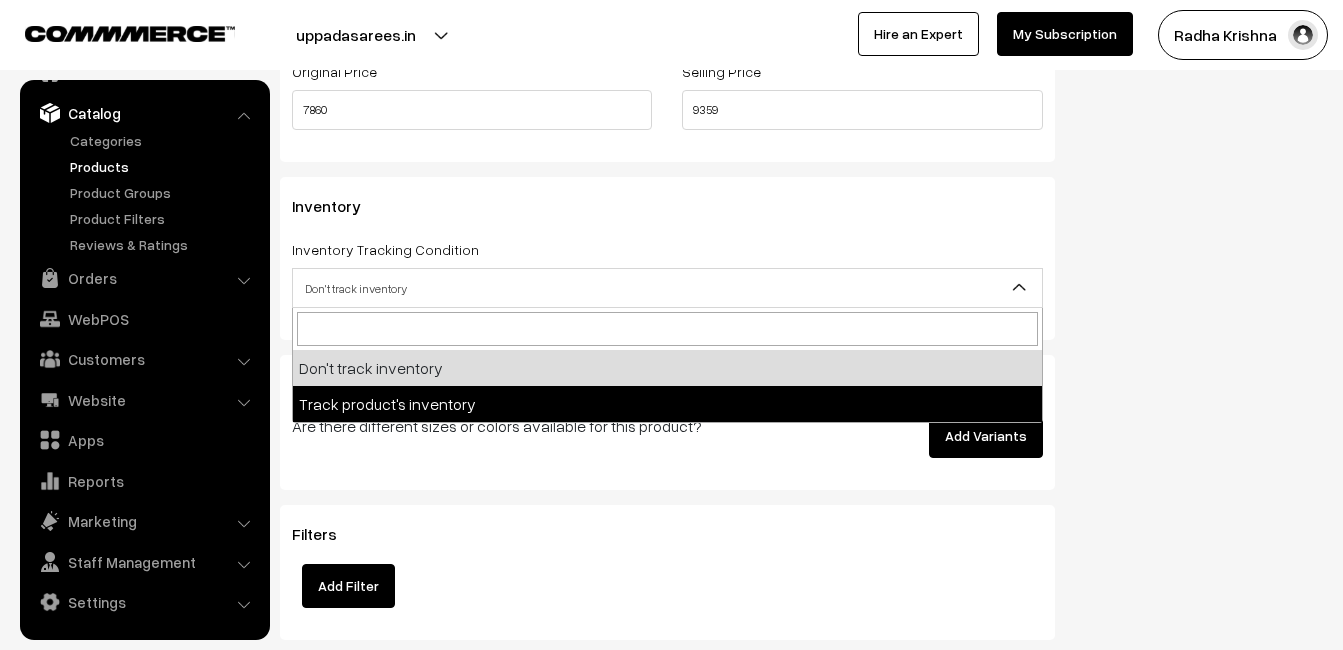 select on "2" 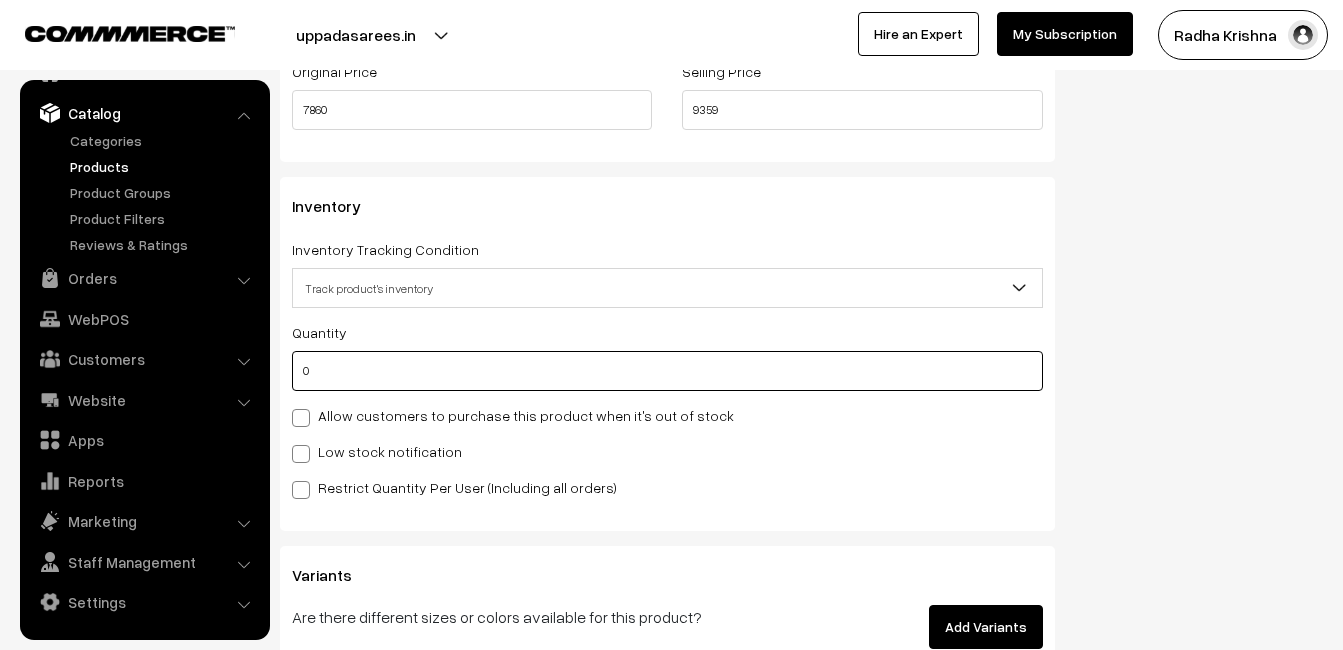 click on "0" at bounding box center [667, 371] 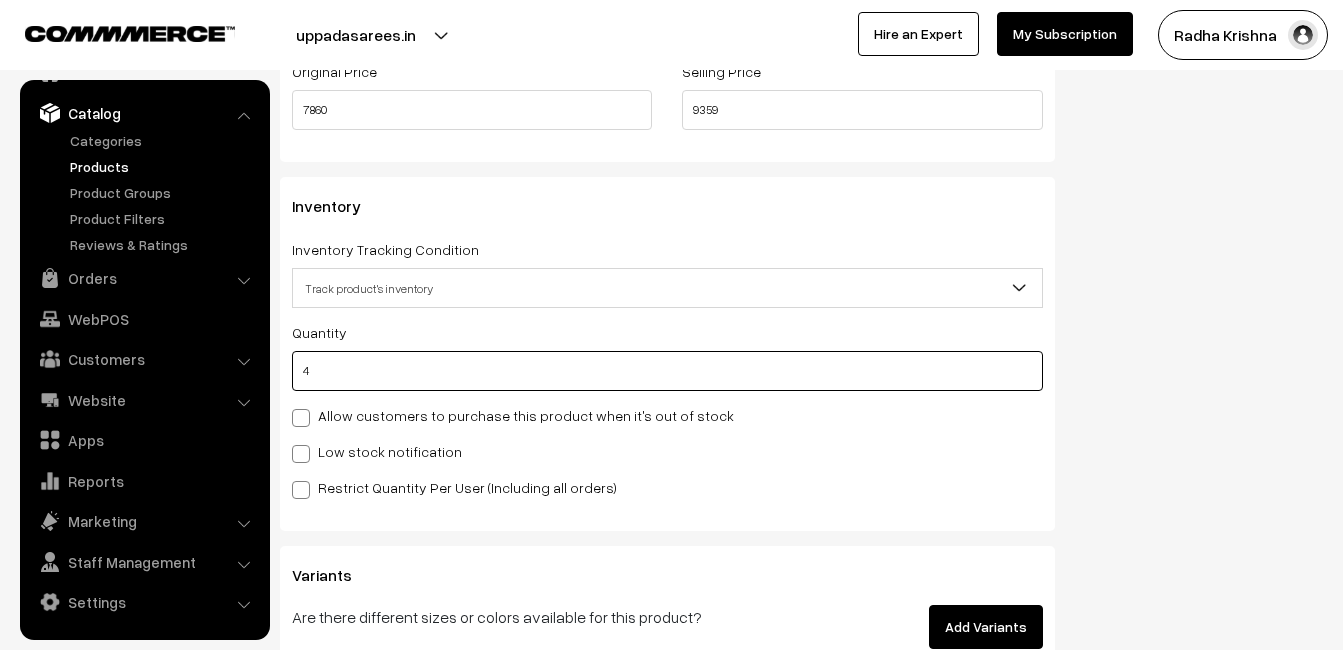type on "4" 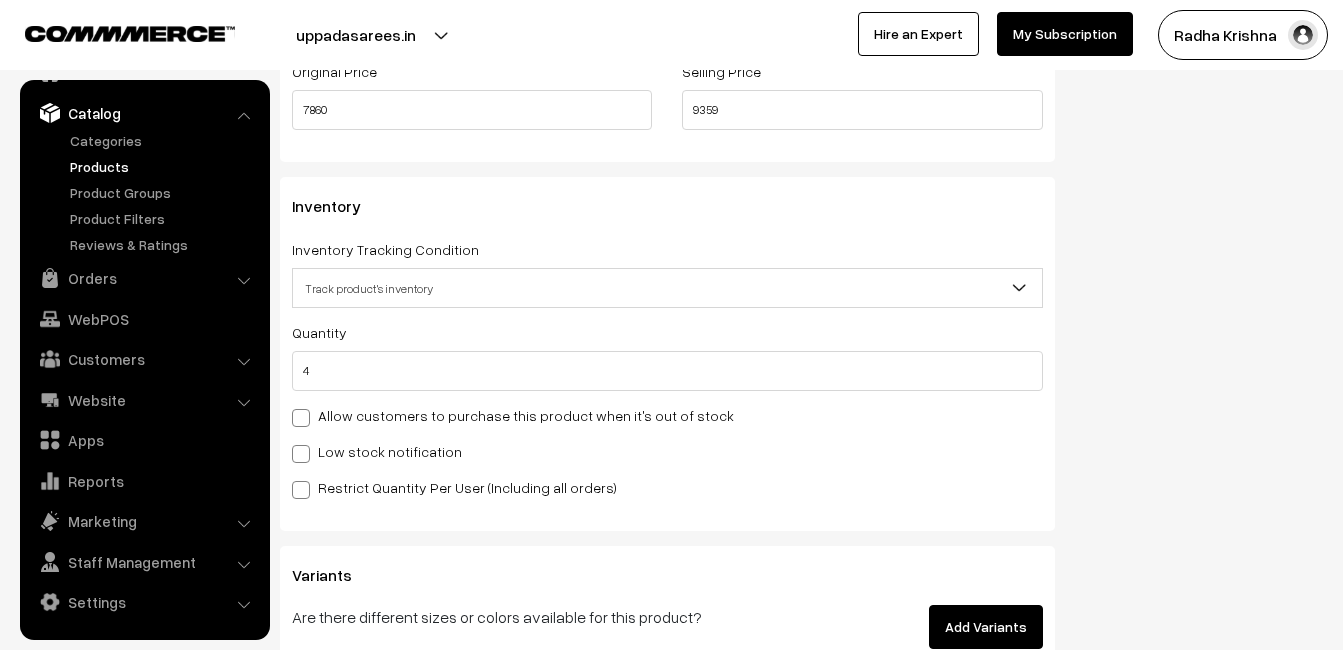 click on "Low stock notification" at bounding box center (377, 451) 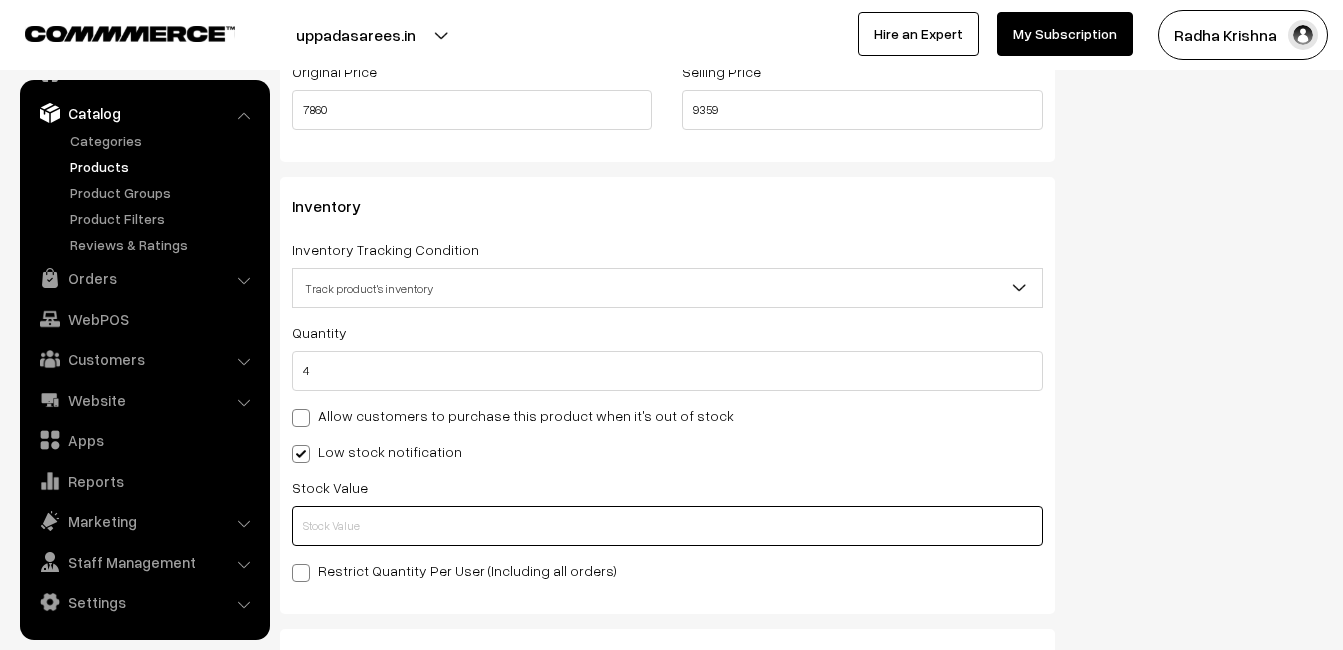 click at bounding box center (667, 526) 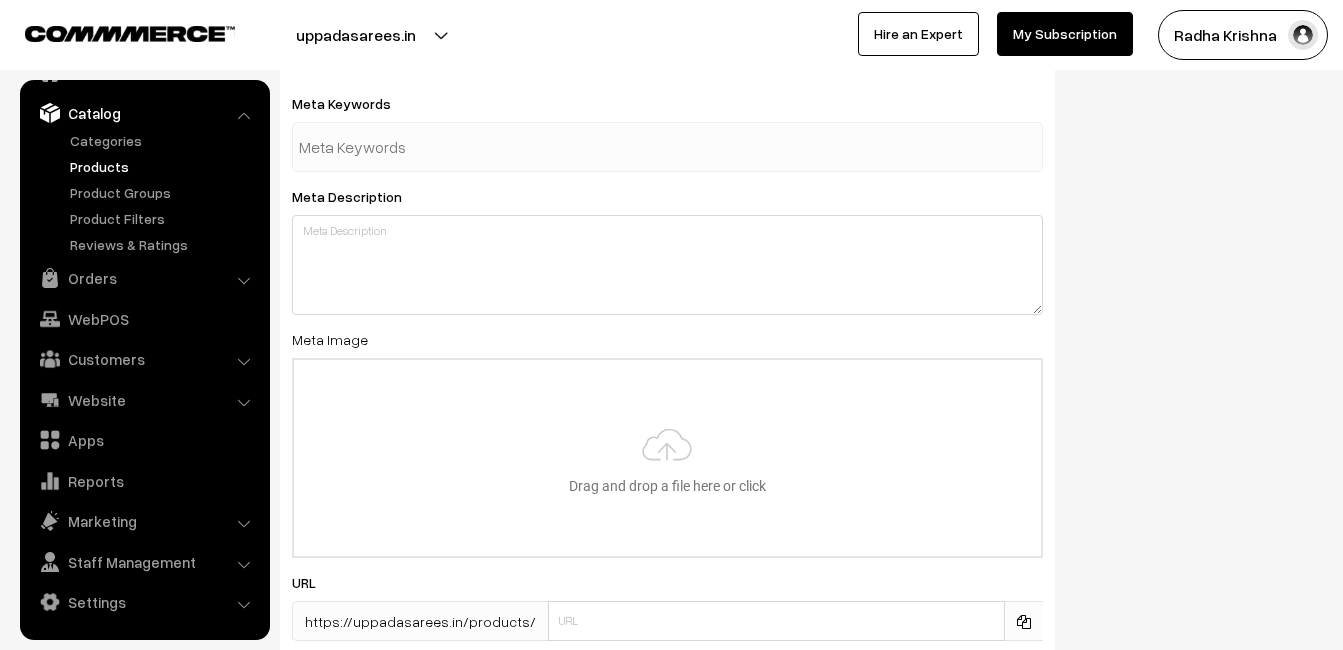 scroll, scrollTop: 2968, scrollLeft: 0, axis: vertical 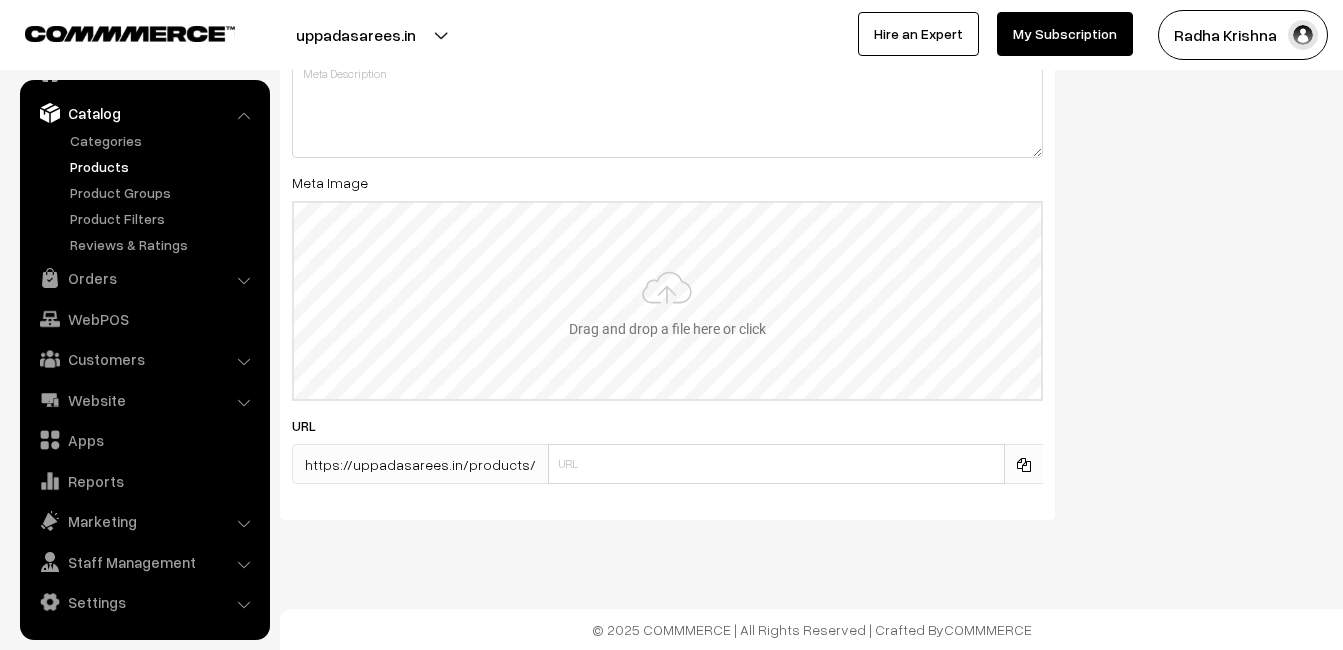 type on "2" 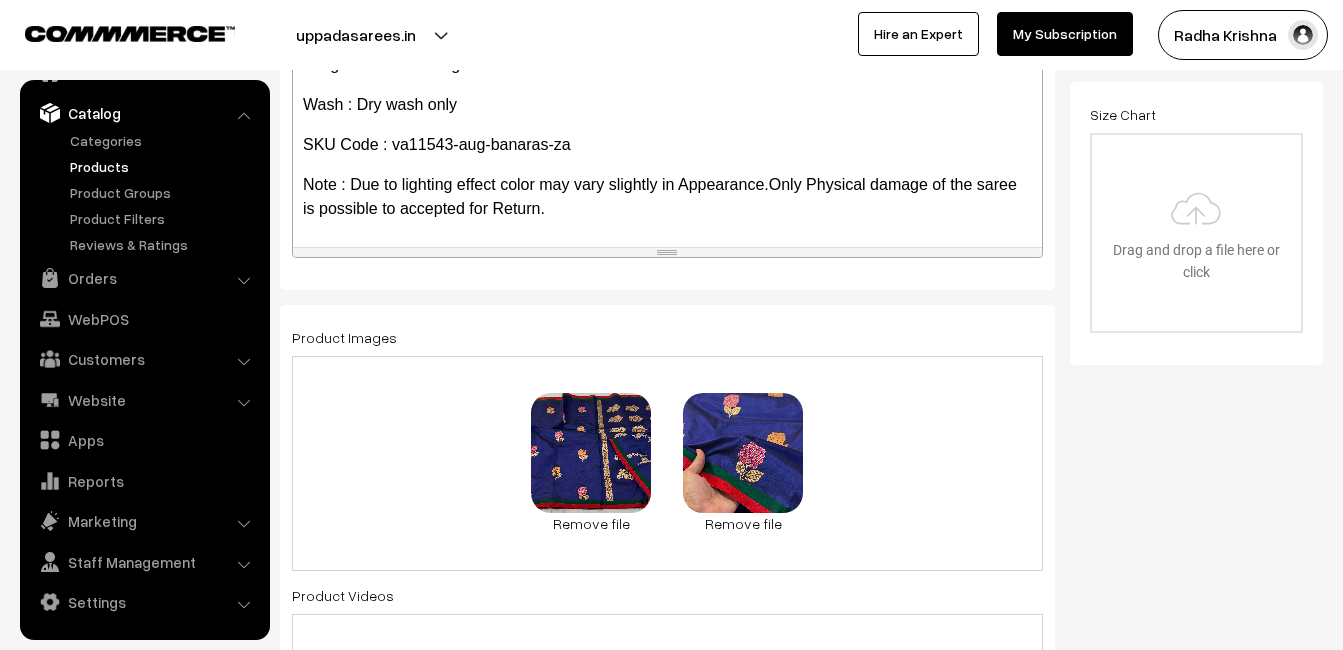 scroll, scrollTop: 6, scrollLeft: 0, axis: vertical 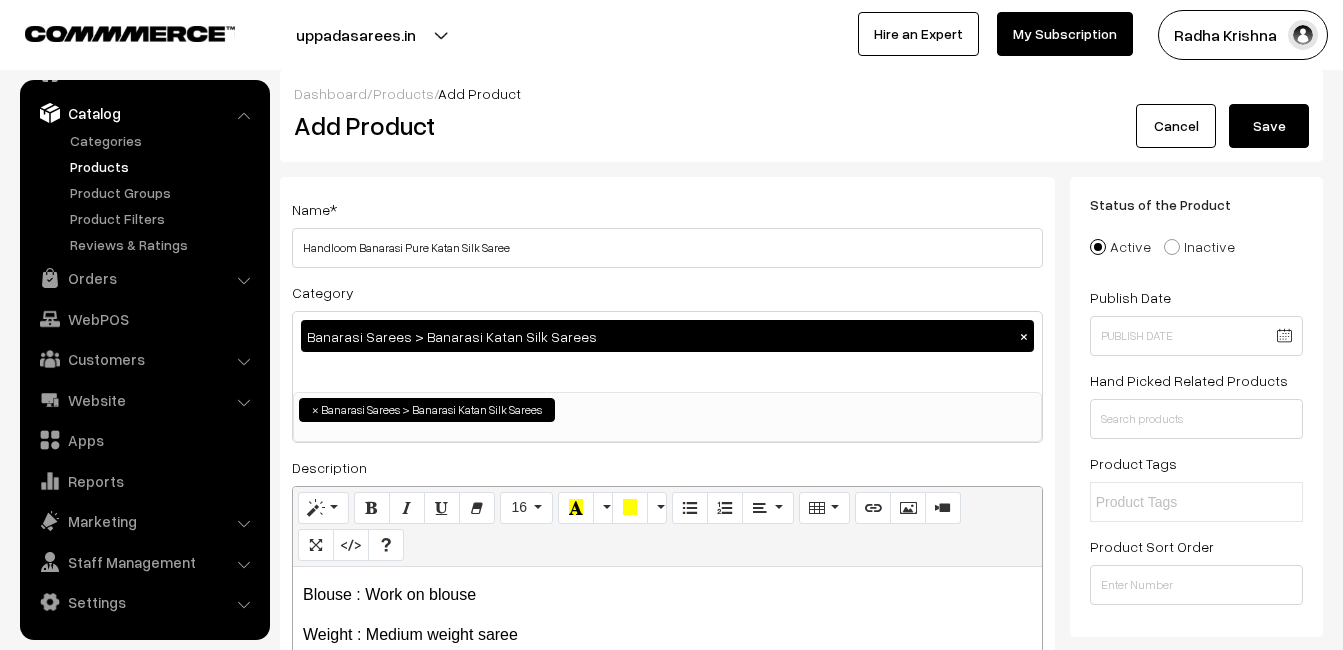 click on "Dashboard  /  Products  /  Add Product" at bounding box center [801, 93] 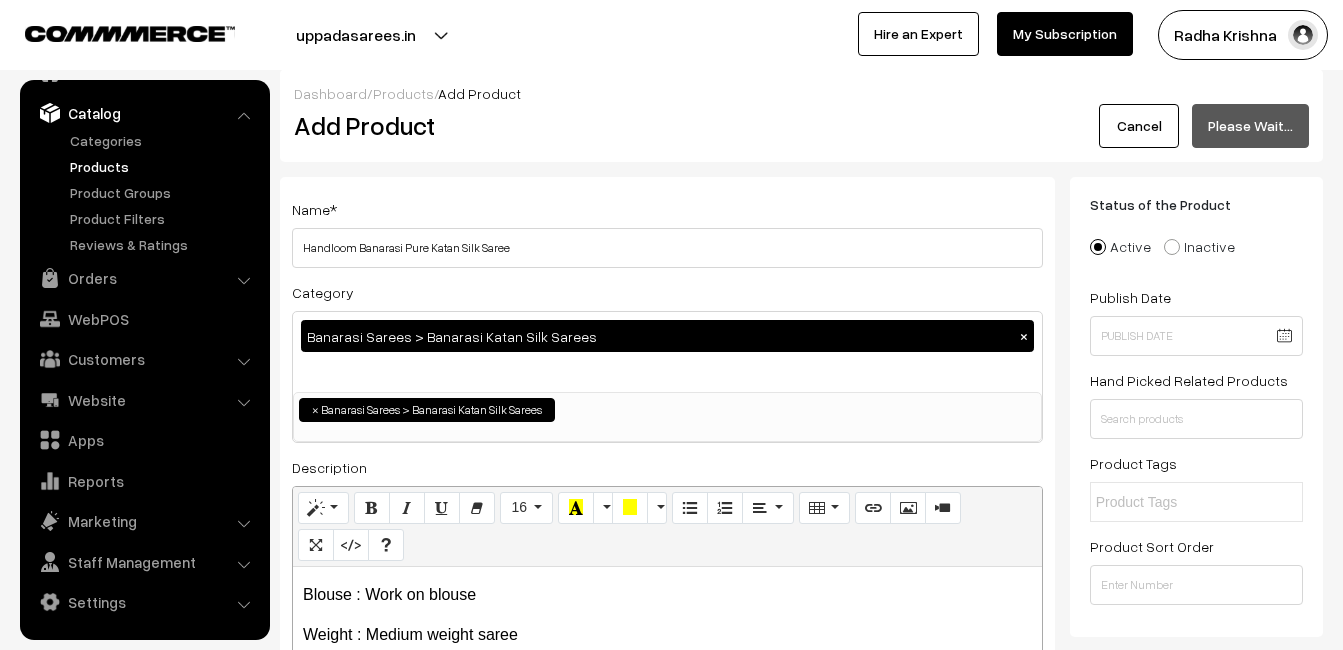 click on "Add Product" at bounding box center [671, 125] 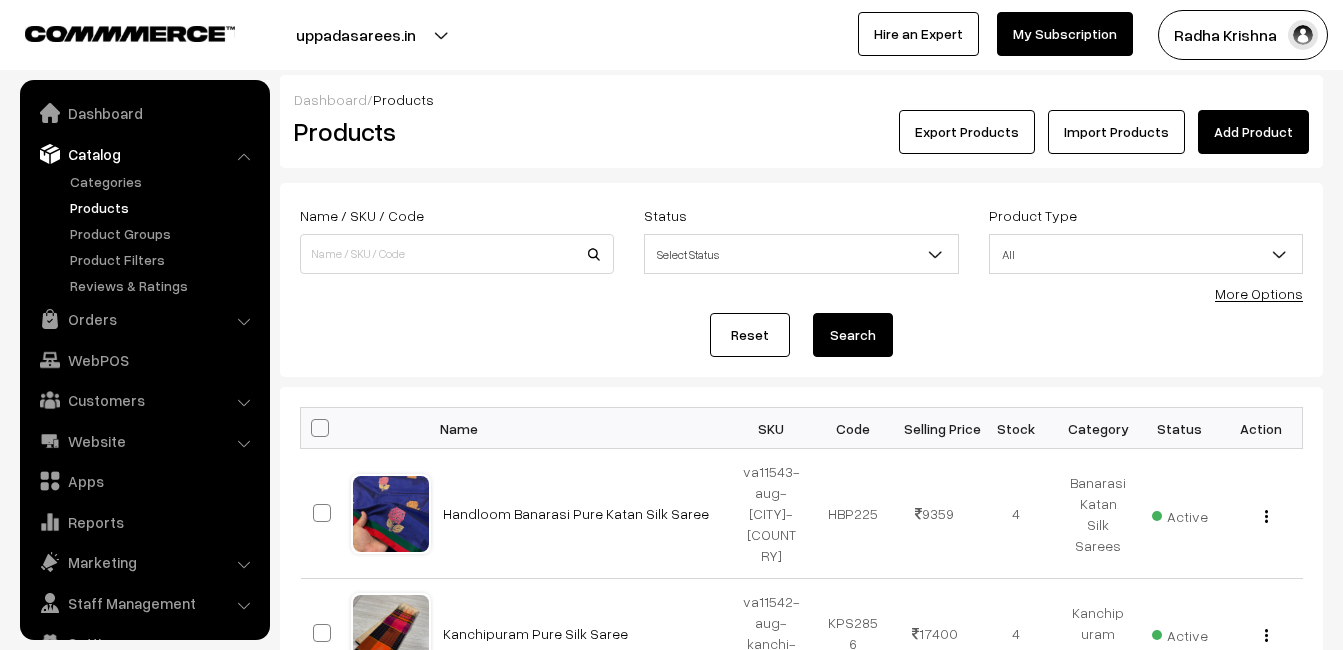 scroll, scrollTop: 0, scrollLeft: 0, axis: both 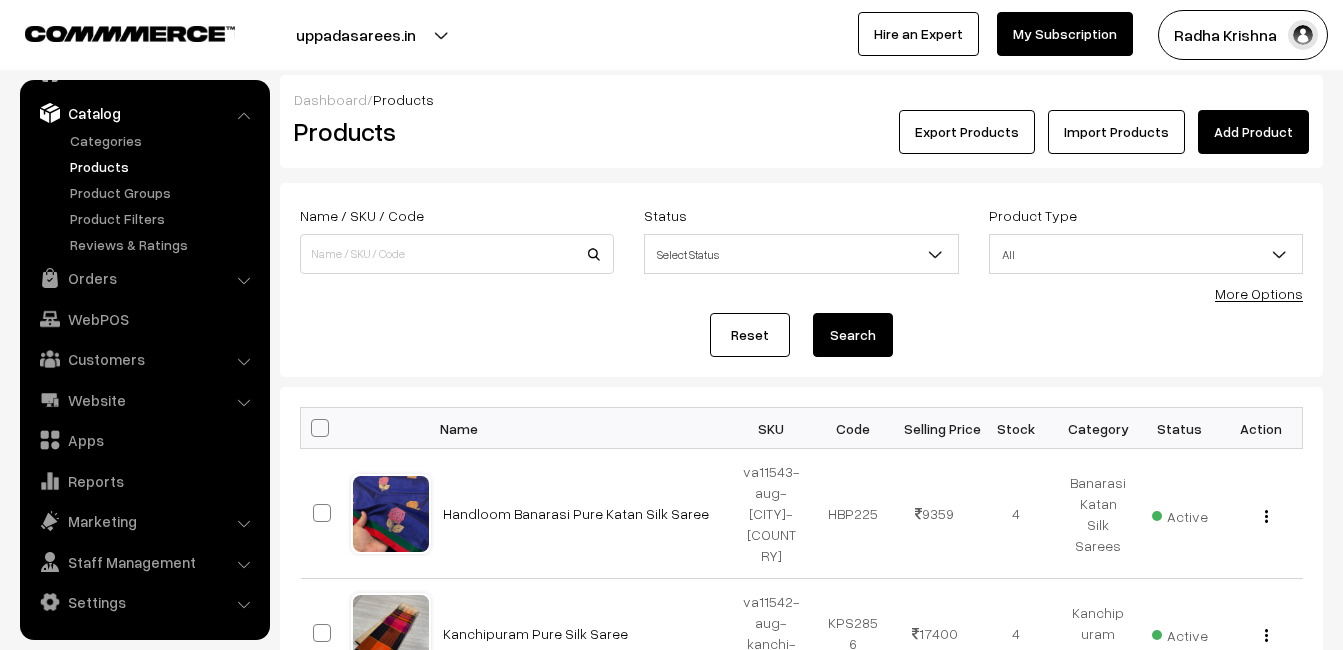 click on "Add Product" at bounding box center [1253, 132] 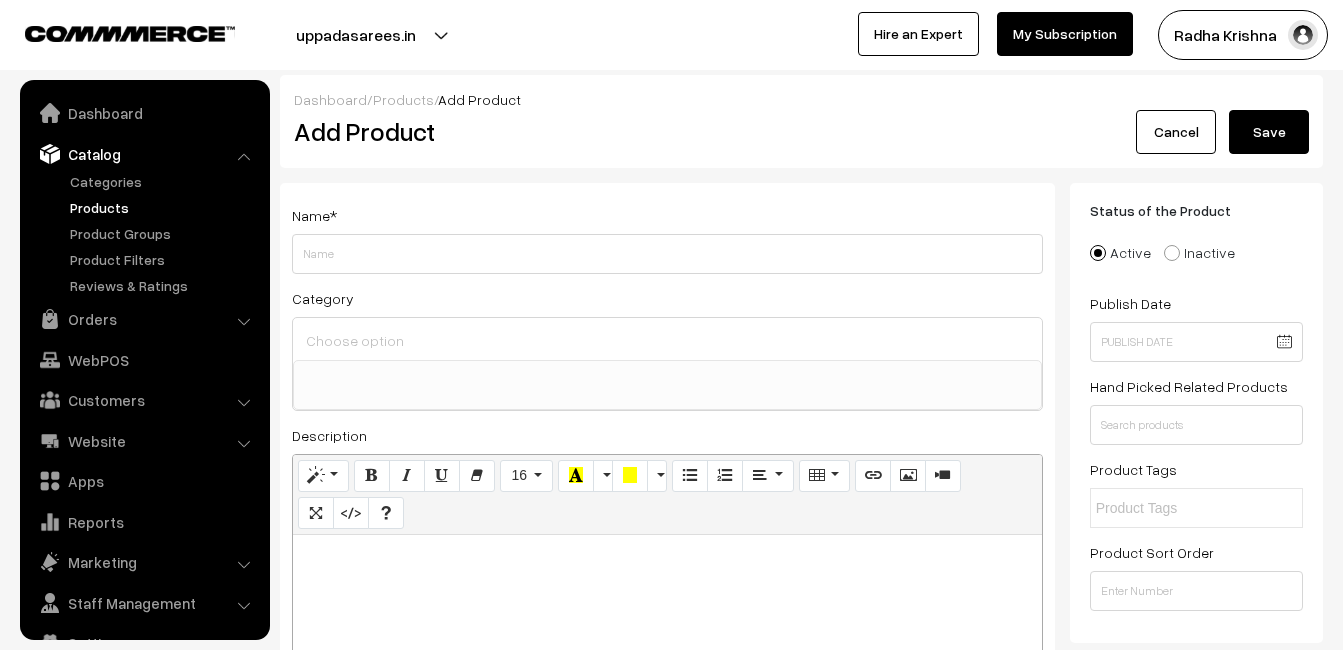 select 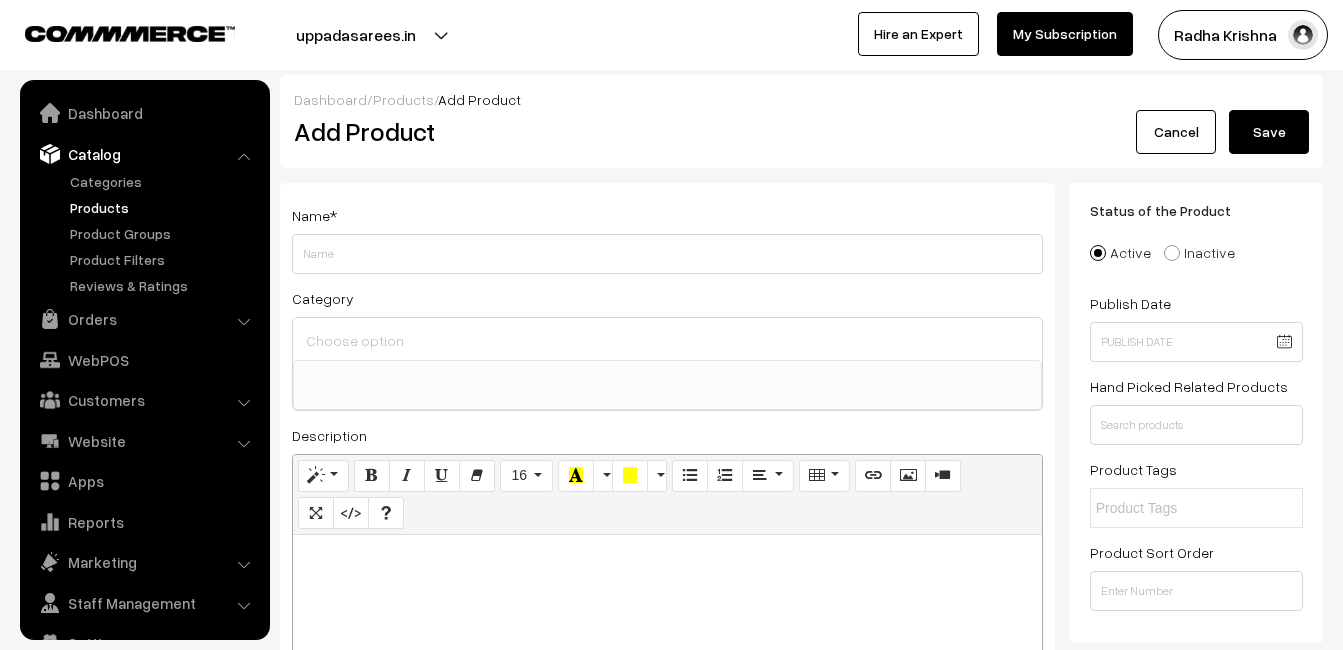 scroll, scrollTop: 41, scrollLeft: 0, axis: vertical 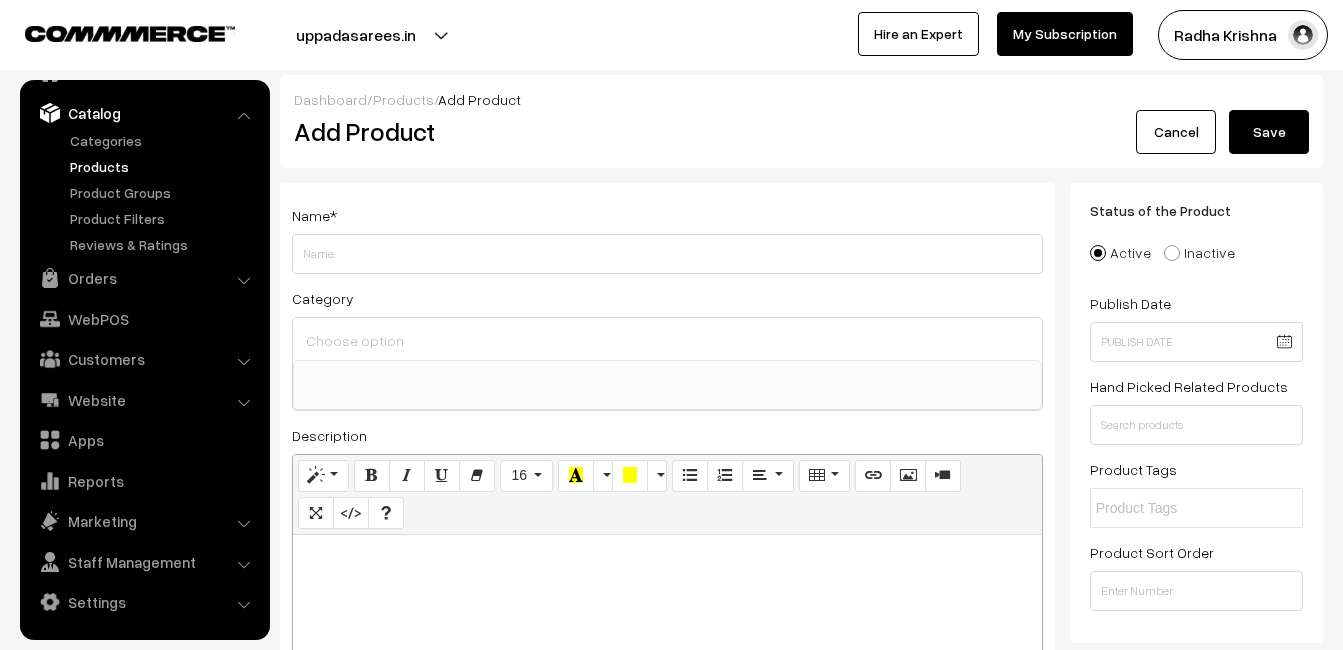click at bounding box center [667, 557] 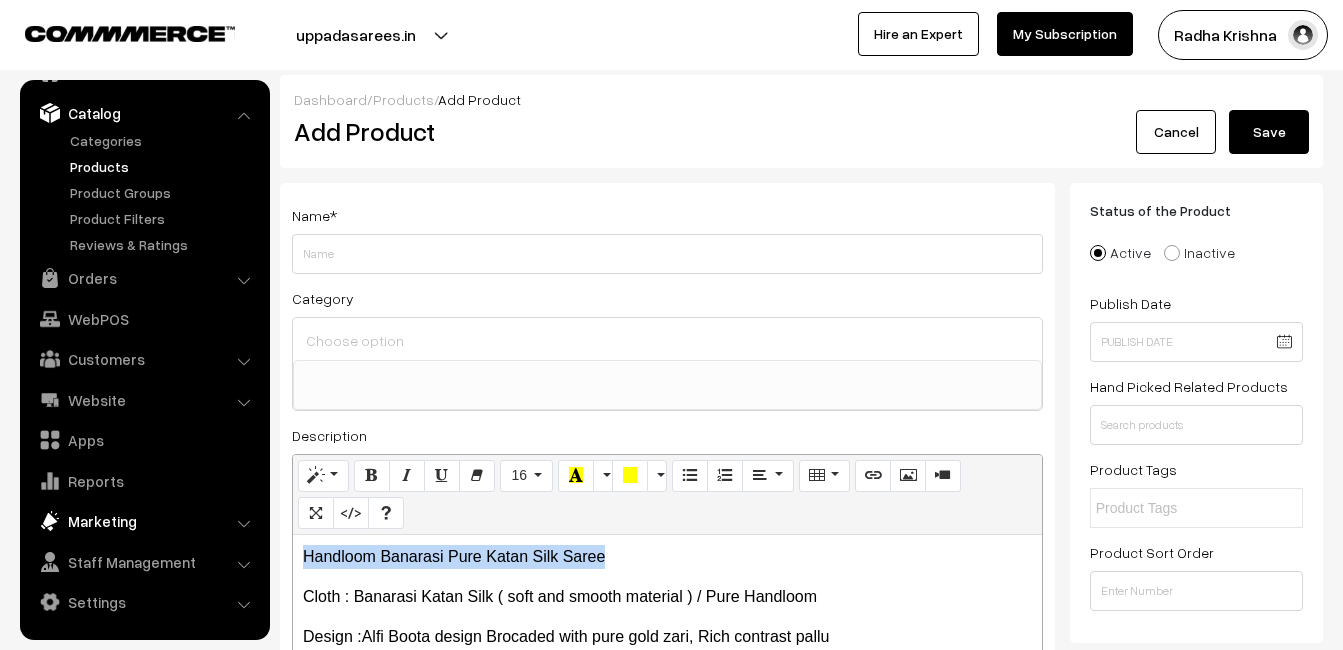 drag, startPoint x: 670, startPoint y: 550, endPoint x: 185, endPoint y: 510, distance: 486.6467 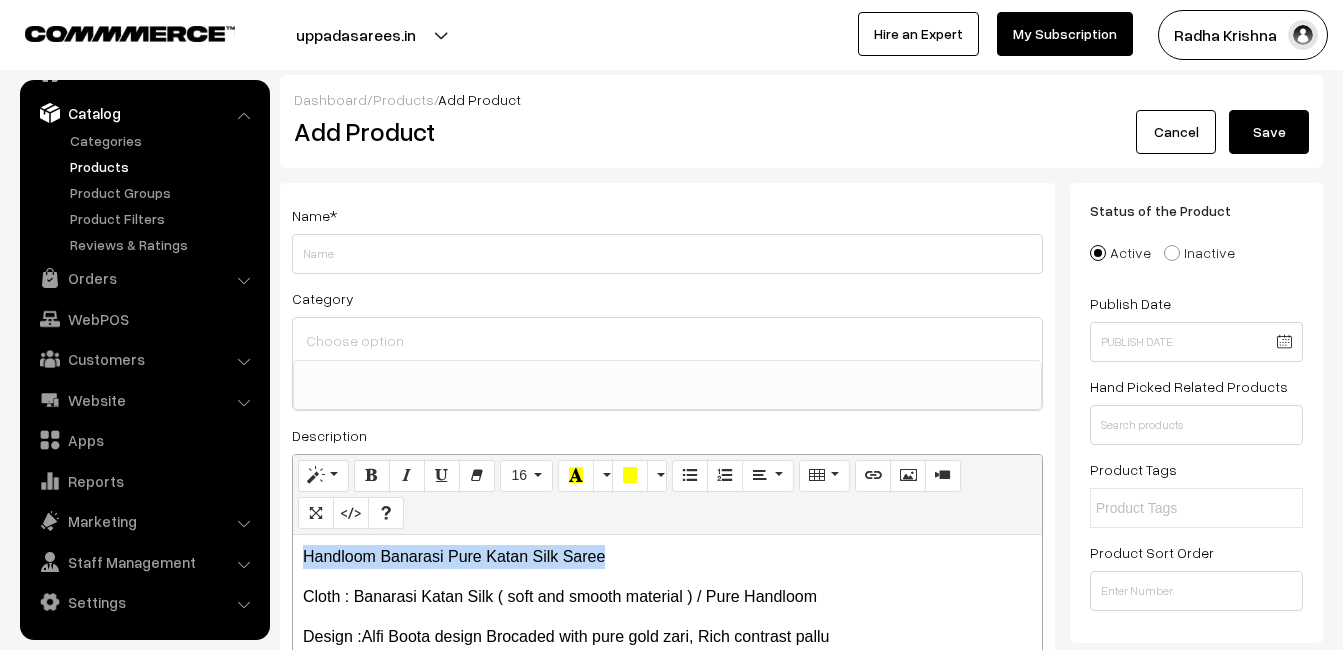 copy on "Handloom Banarasi Pure Katan Silk Saree" 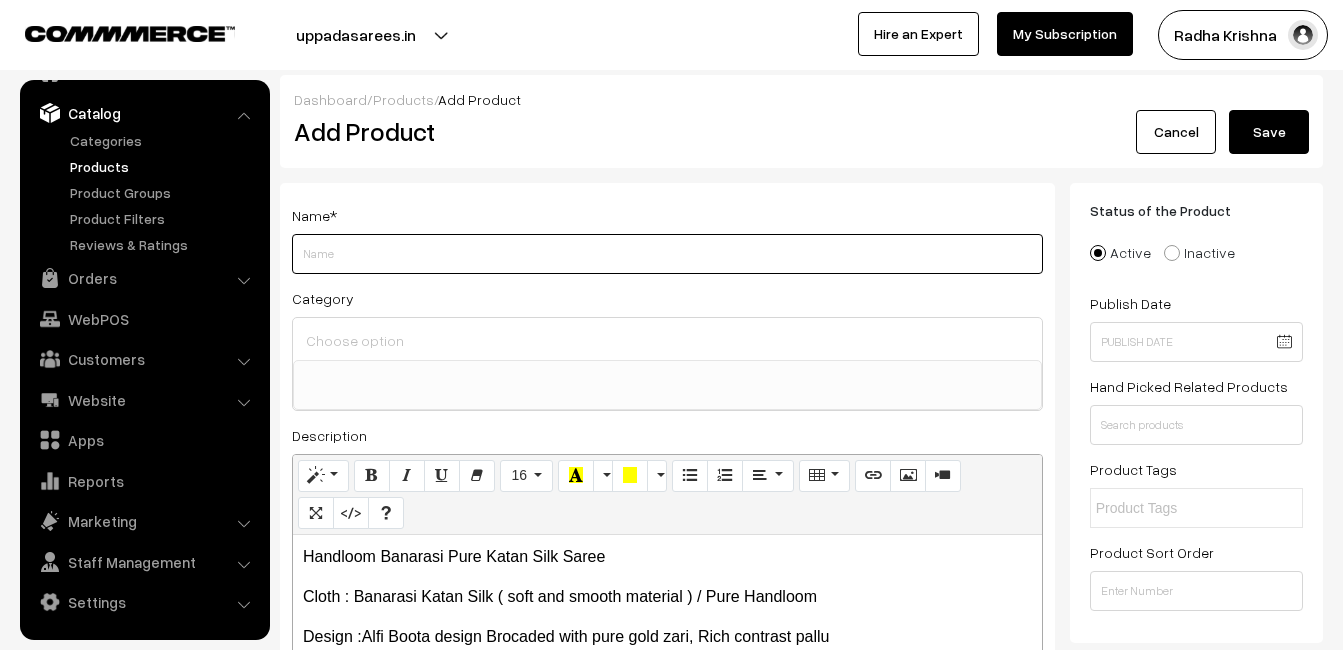 click on "Weight" at bounding box center (667, 254) 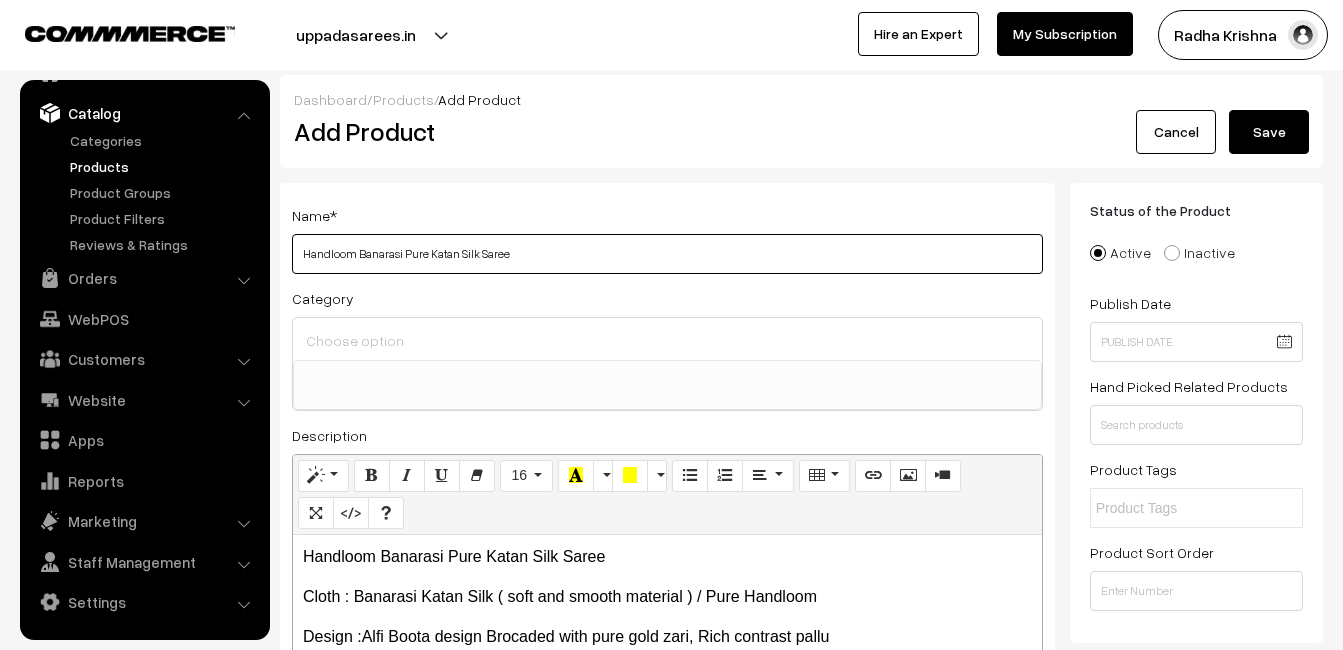 type on "Handloom Banarasi Pure Katan Silk Saree" 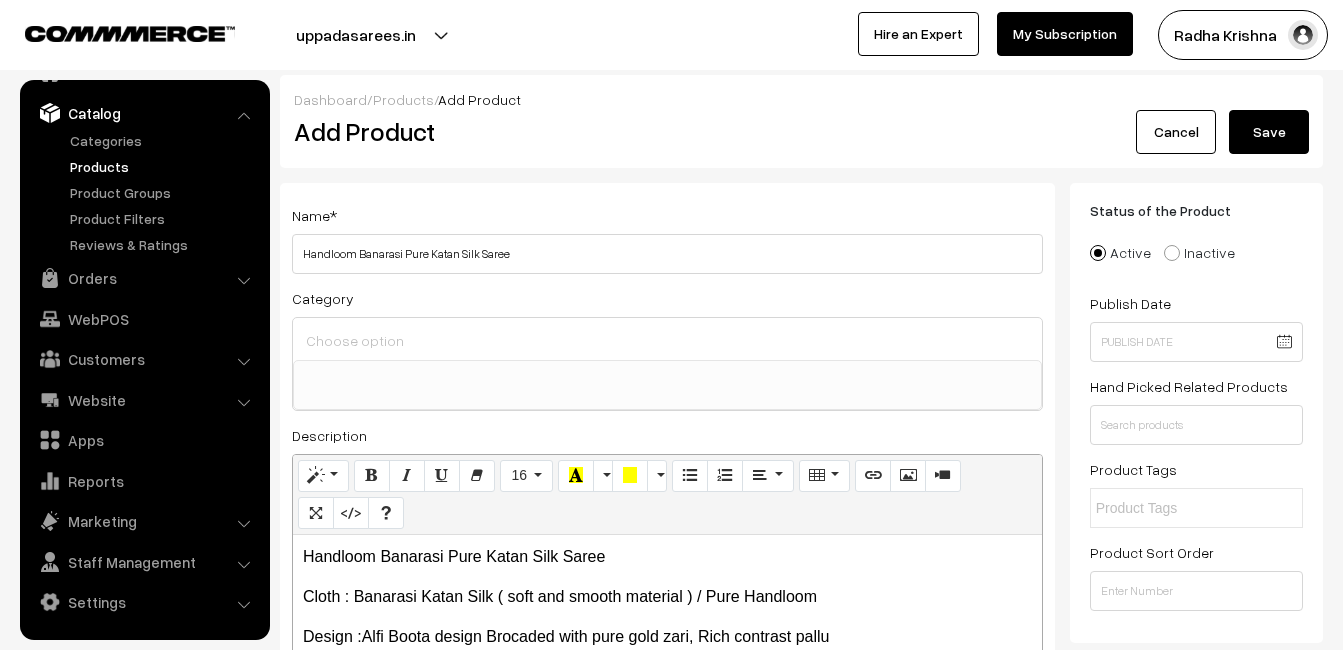 click at bounding box center [667, 339] 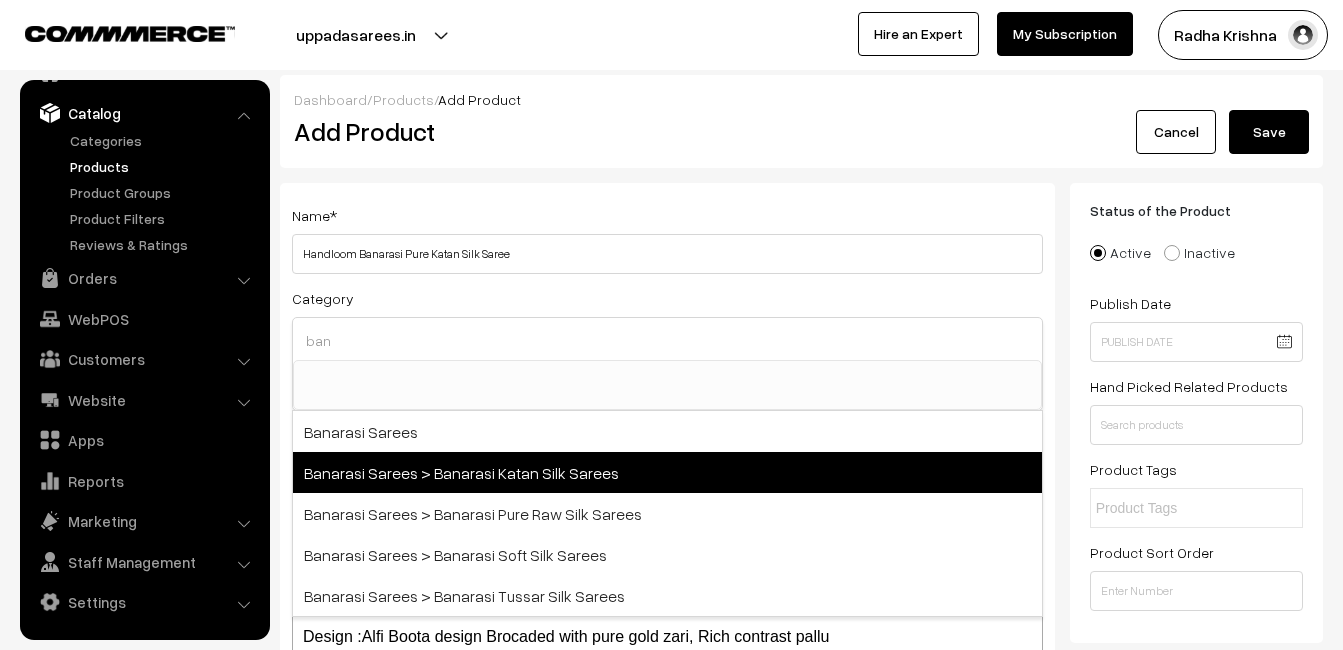 type on "ban" 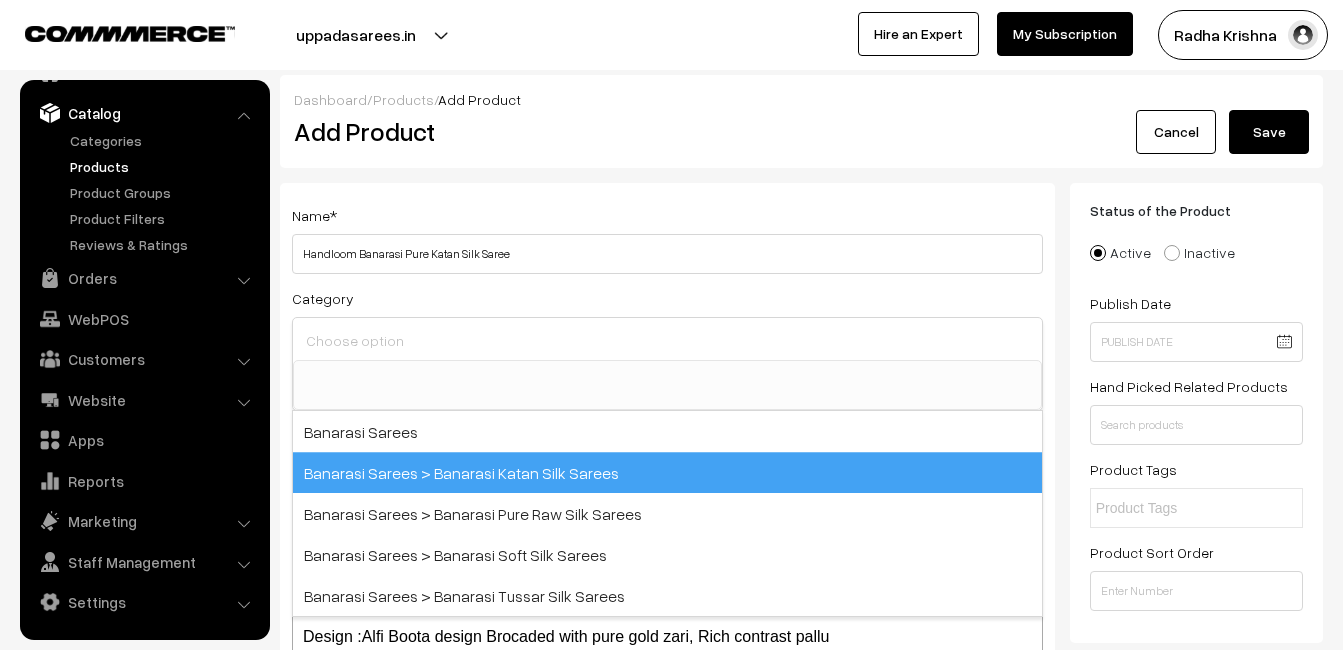 scroll, scrollTop: 731, scrollLeft: 0, axis: vertical 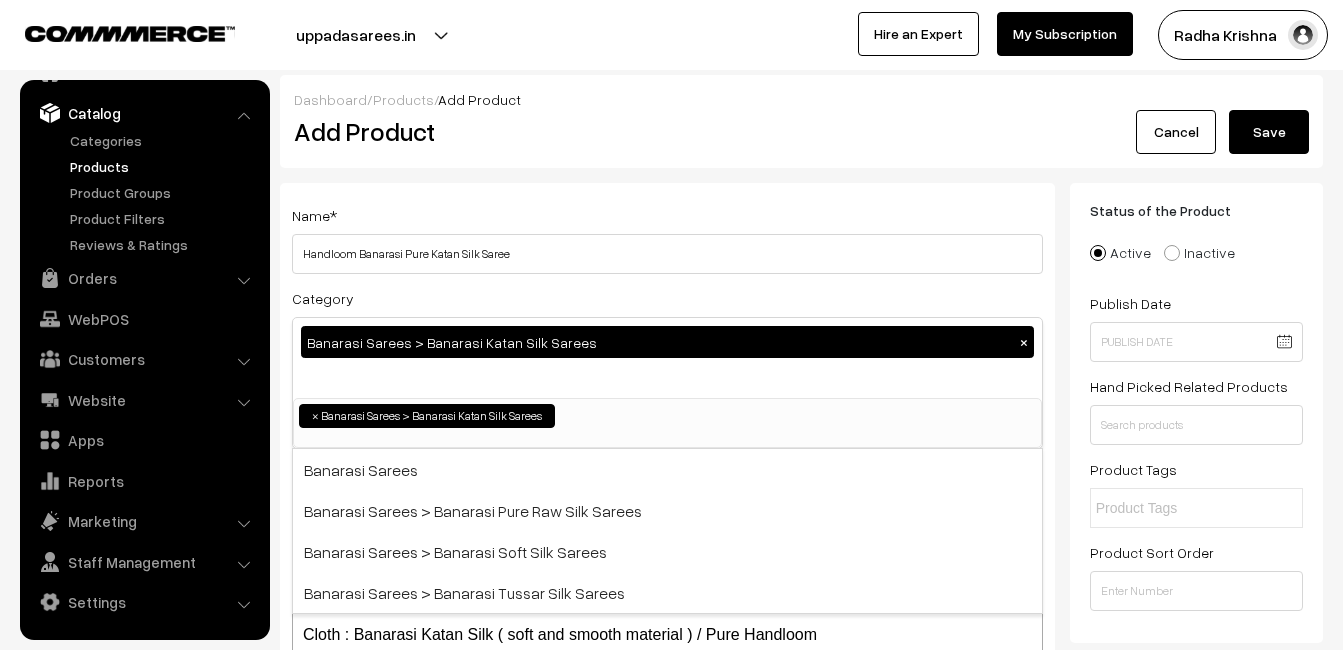 click on "Dashboard  /  Products  /  Add Product
Add Product
Cancel
Save" at bounding box center (801, 121) 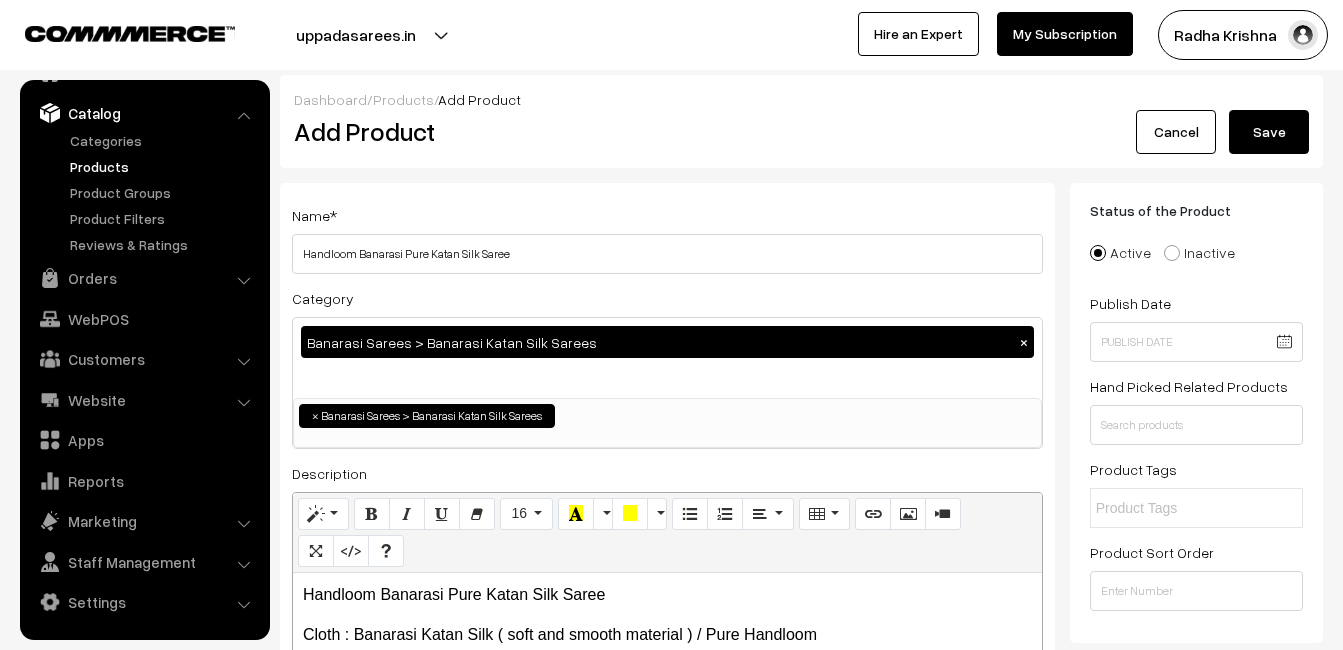 scroll, scrollTop: 500, scrollLeft: 0, axis: vertical 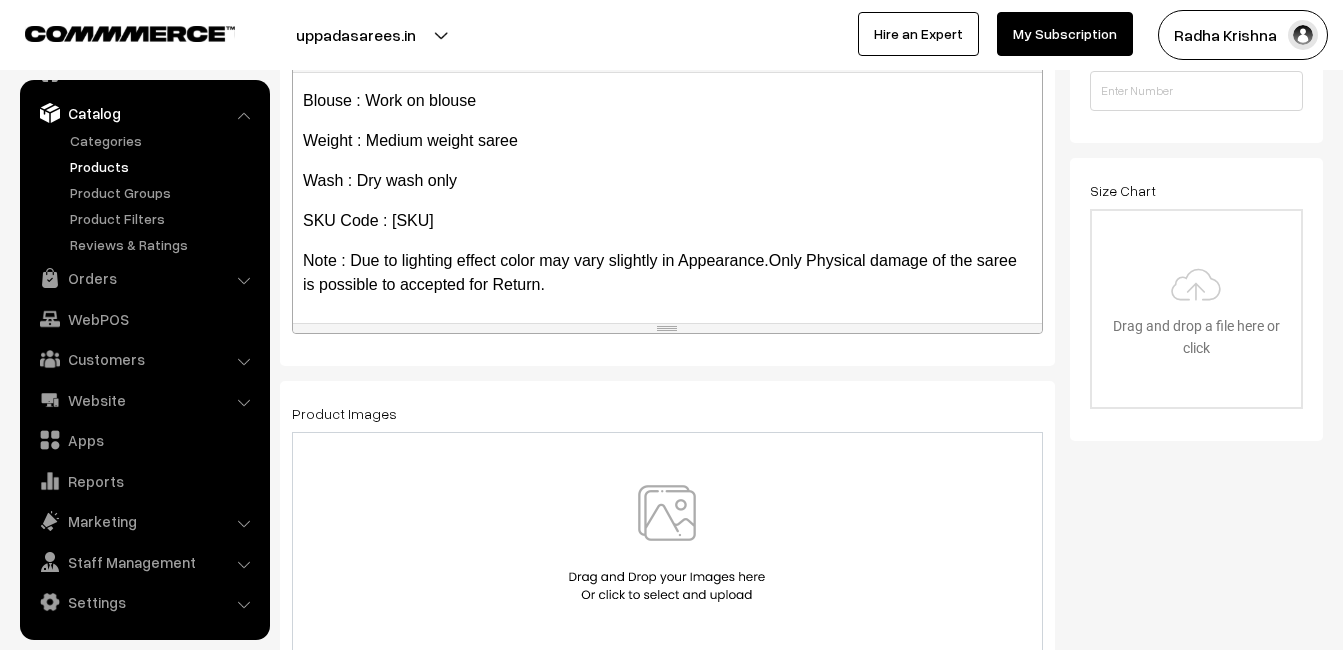 click at bounding box center (667, 543) 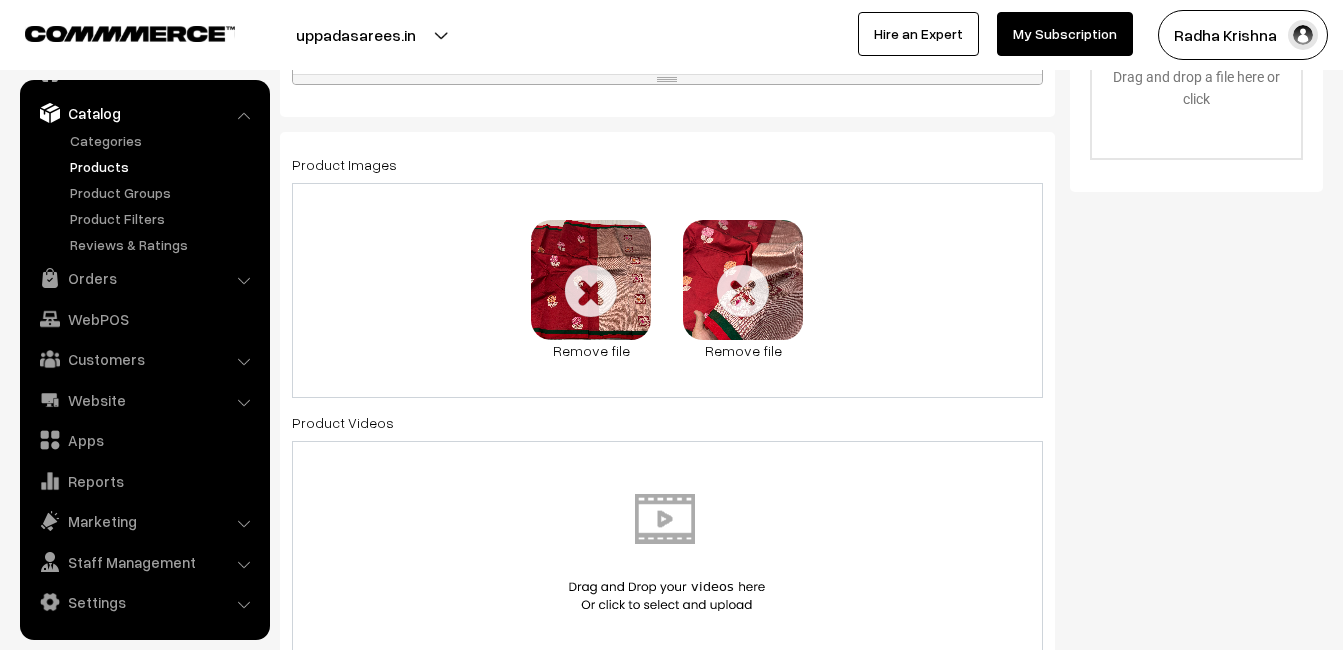scroll, scrollTop: 700, scrollLeft: 0, axis: vertical 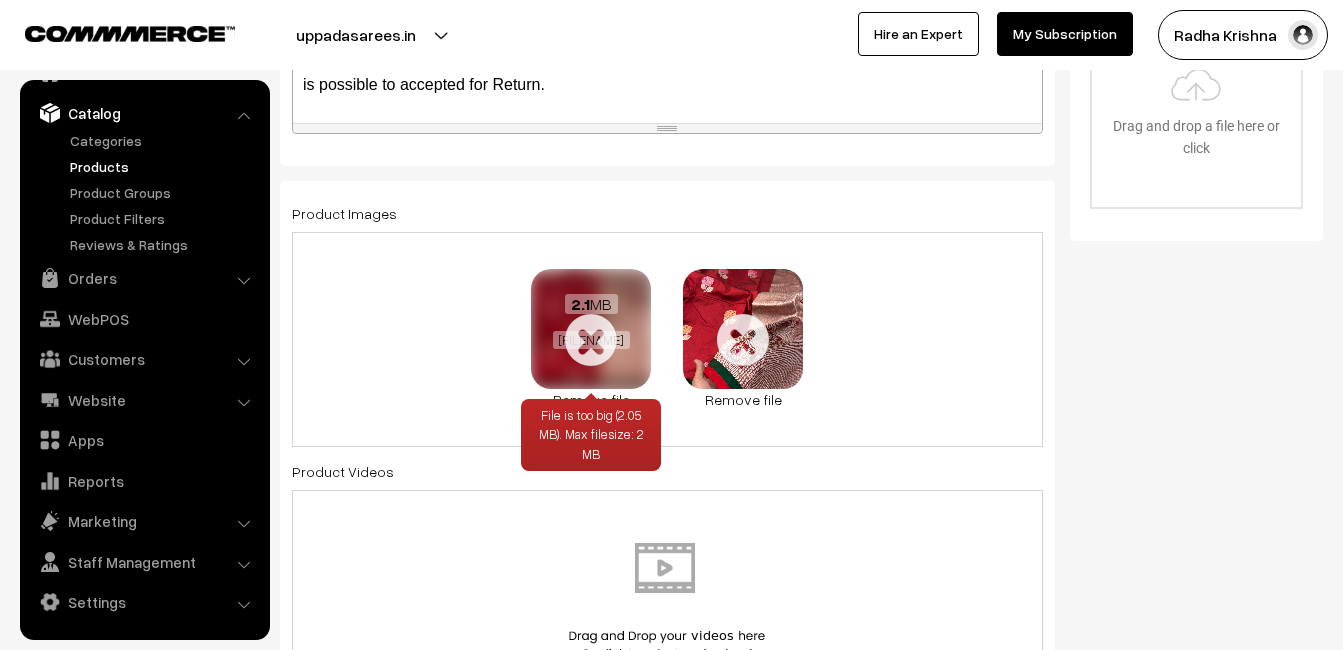 click on "Remove file" at bounding box center [591, 399] 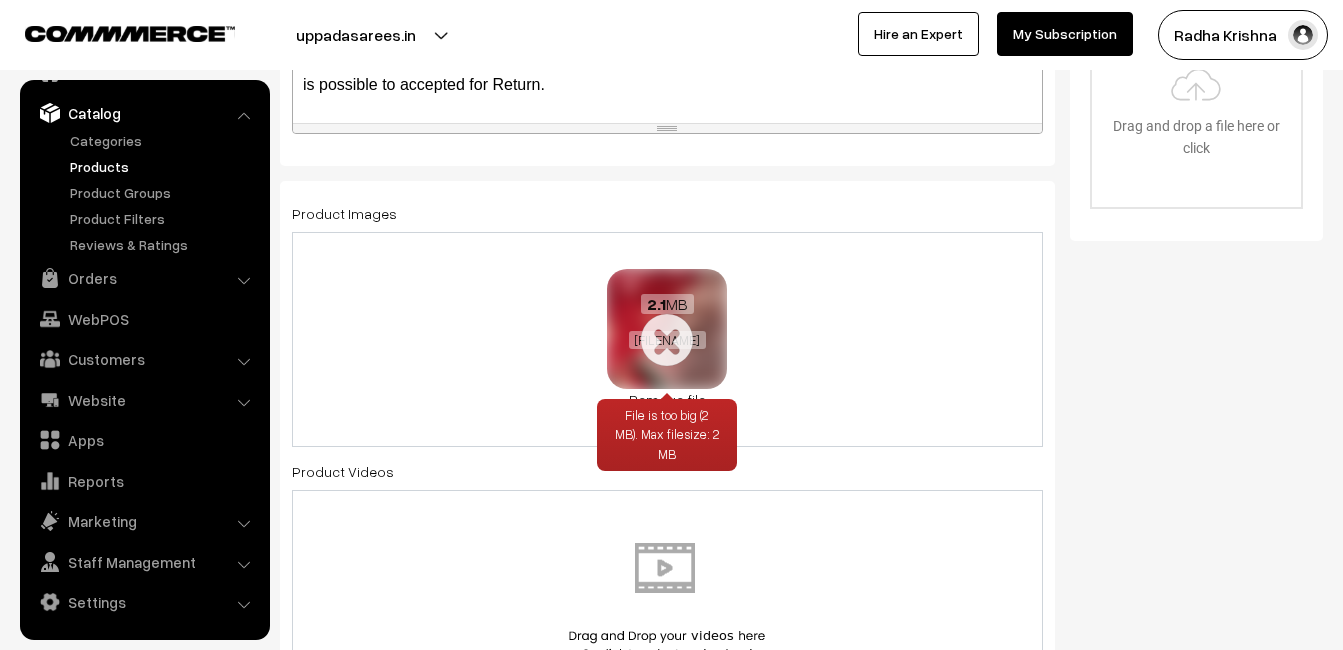 click on "File is too big (2 MB). Max filesize: 2 MB" at bounding box center [667, 435] 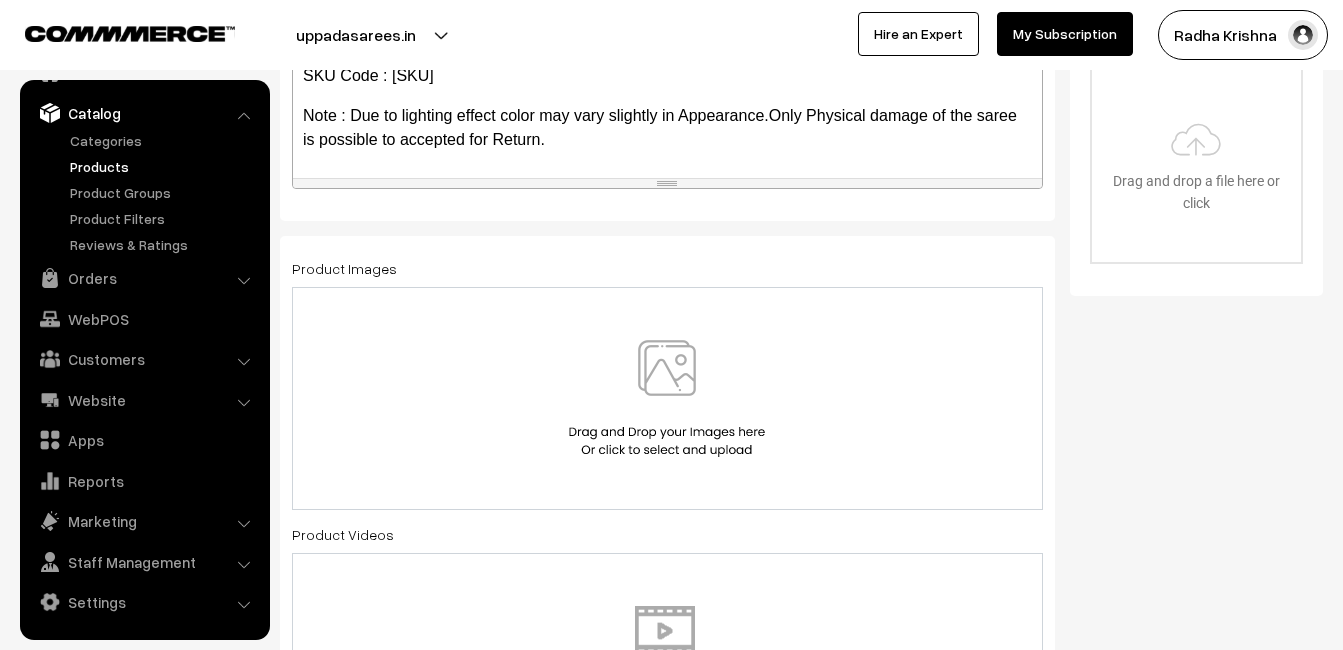 scroll, scrollTop: 600, scrollLeft: 0, axis: vertical 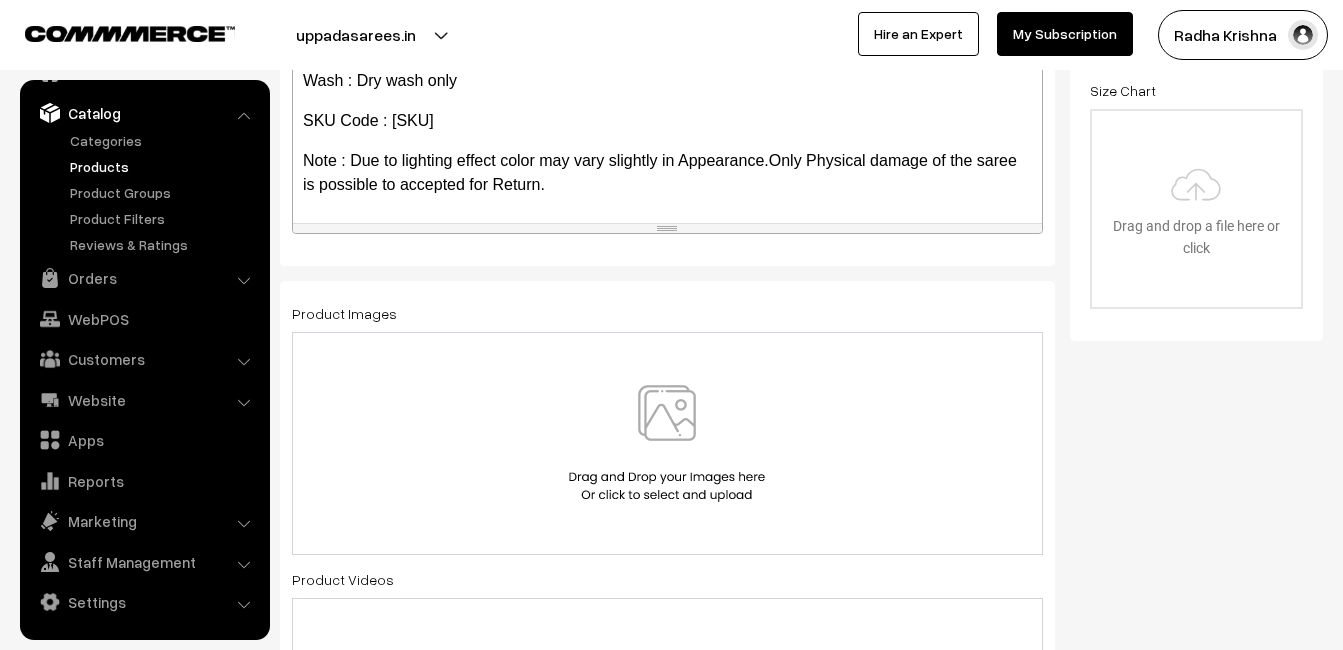 click at bounding box center [667, 443] 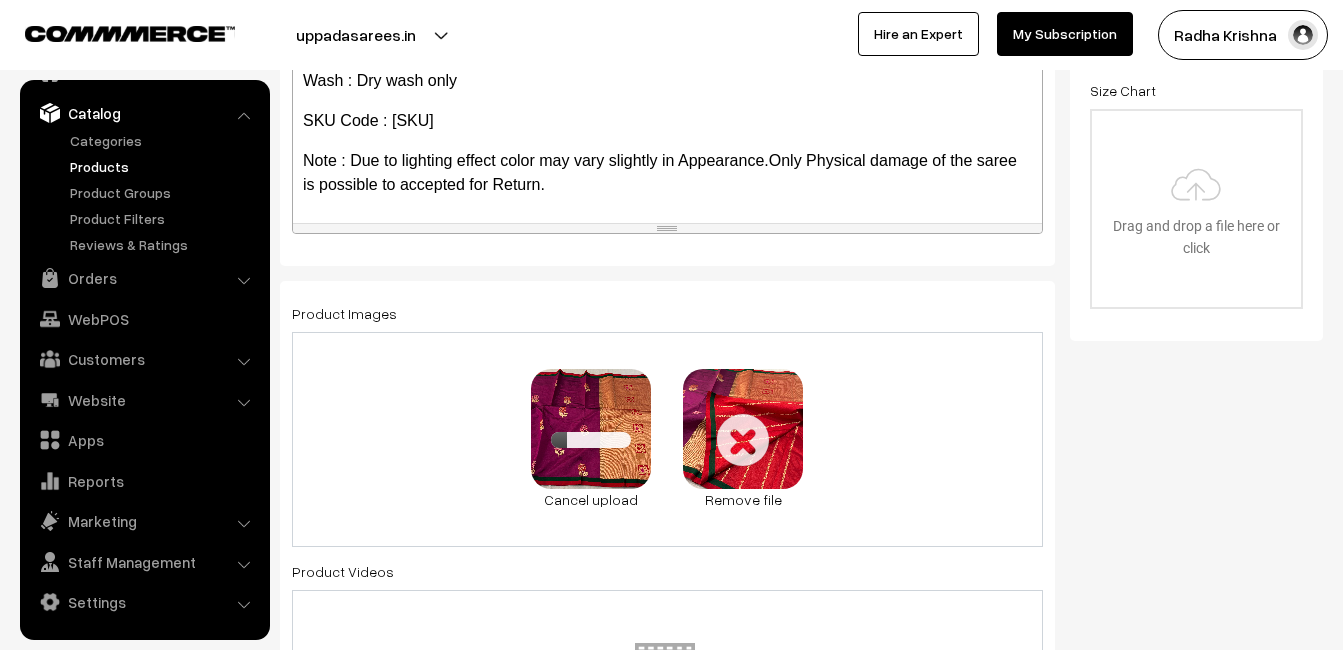 click on "SKU Code : va11544-aug-banaras-za" at bounding box center [667, 121] 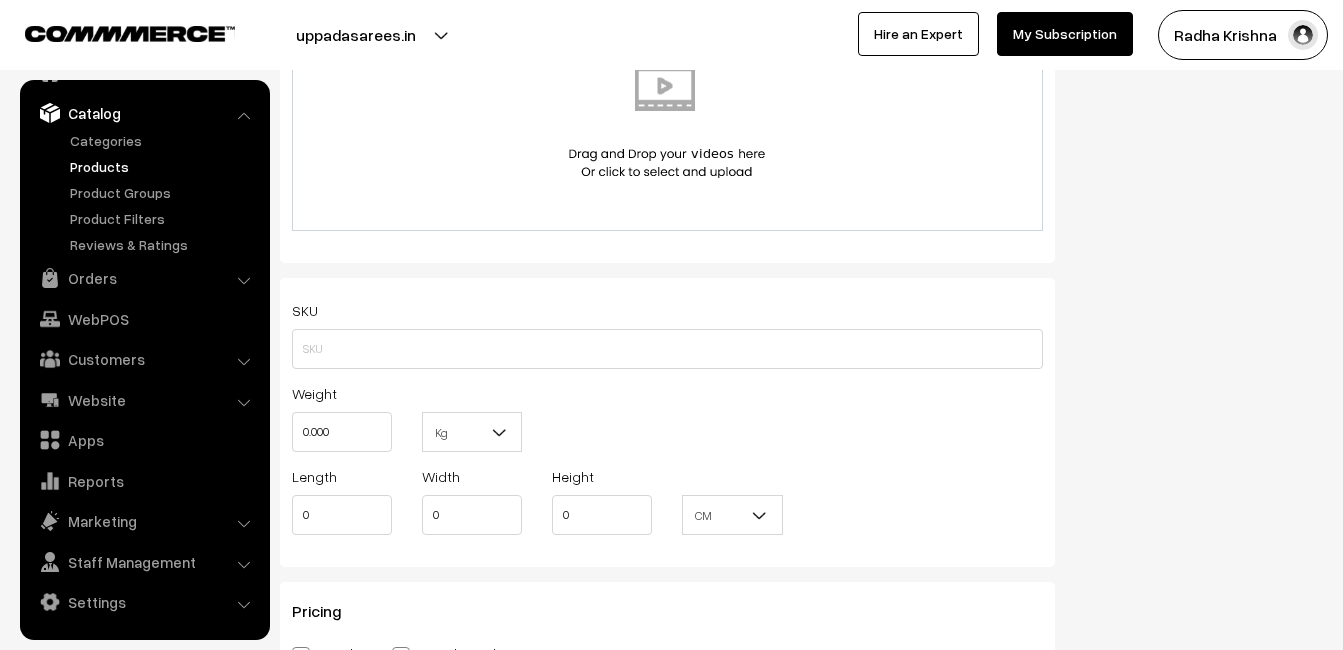 scroll, scrollTop: 1200, scrollLeft: 0, axis: vertical 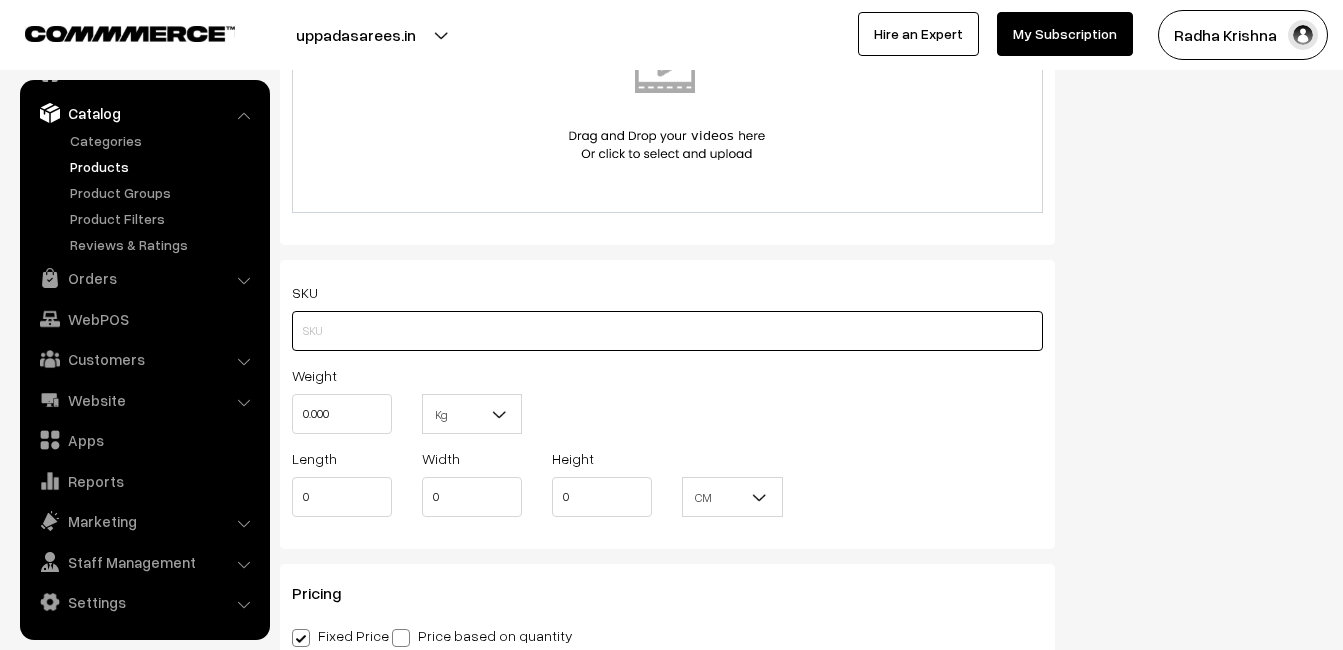 click at bounding box center (667, 331) 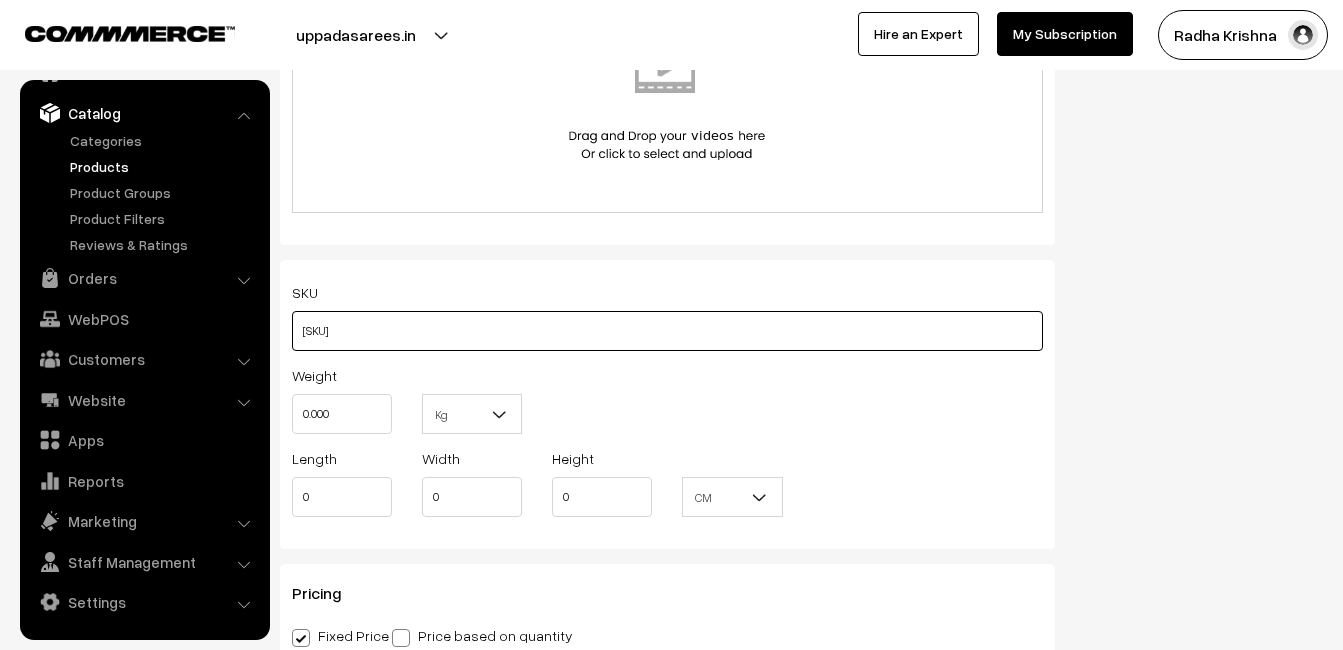 type on "va11544-aug-banaras-za" 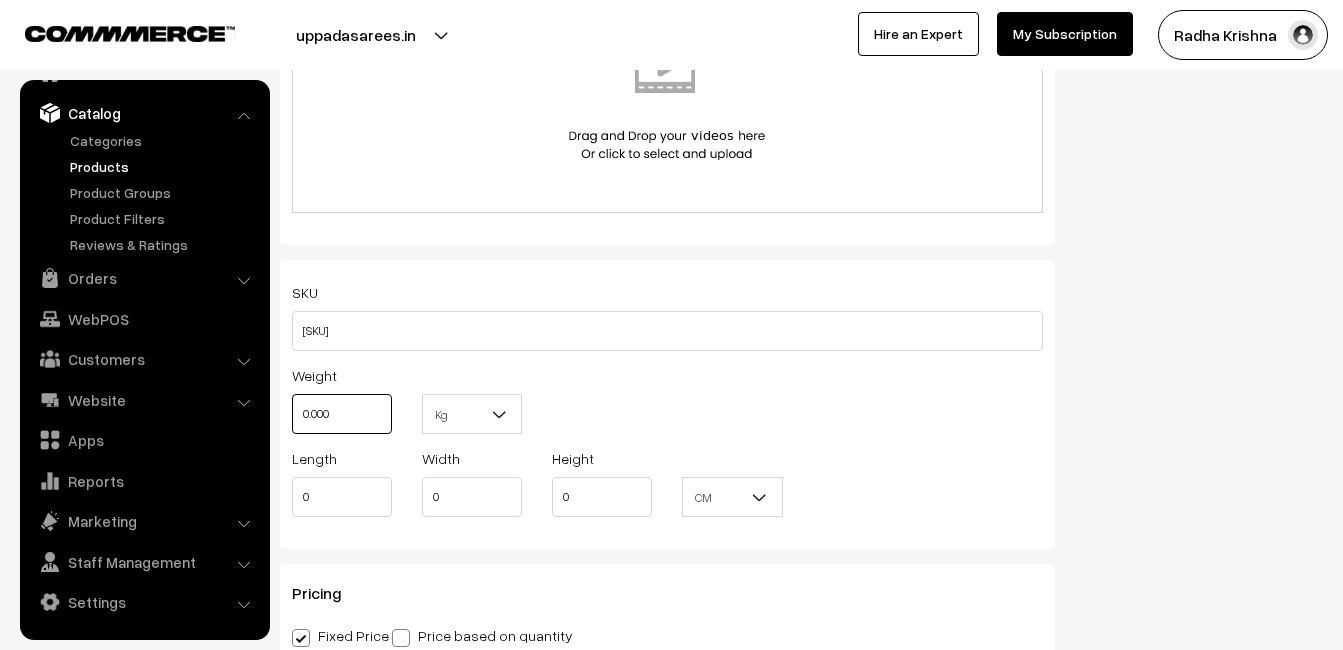 click on "0.000" at bounding box center (342, 414) 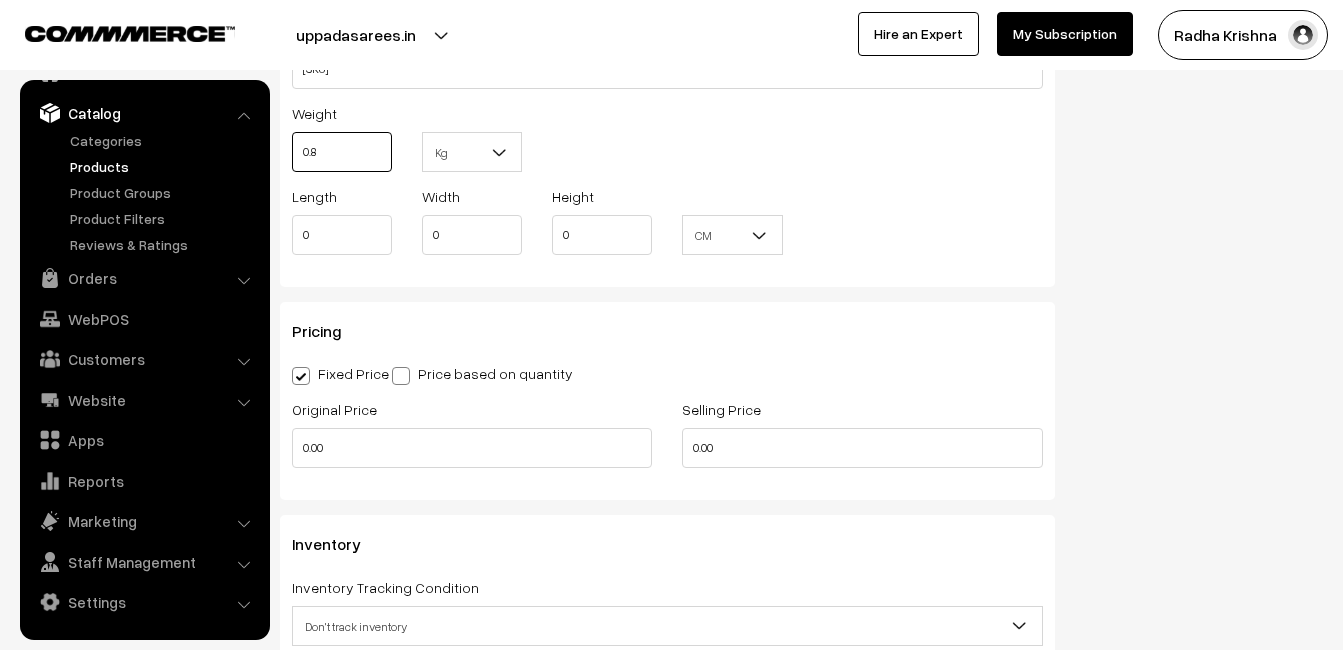 scroll, scrollTop: 1500, scrollLeft: 0, axis: vertical 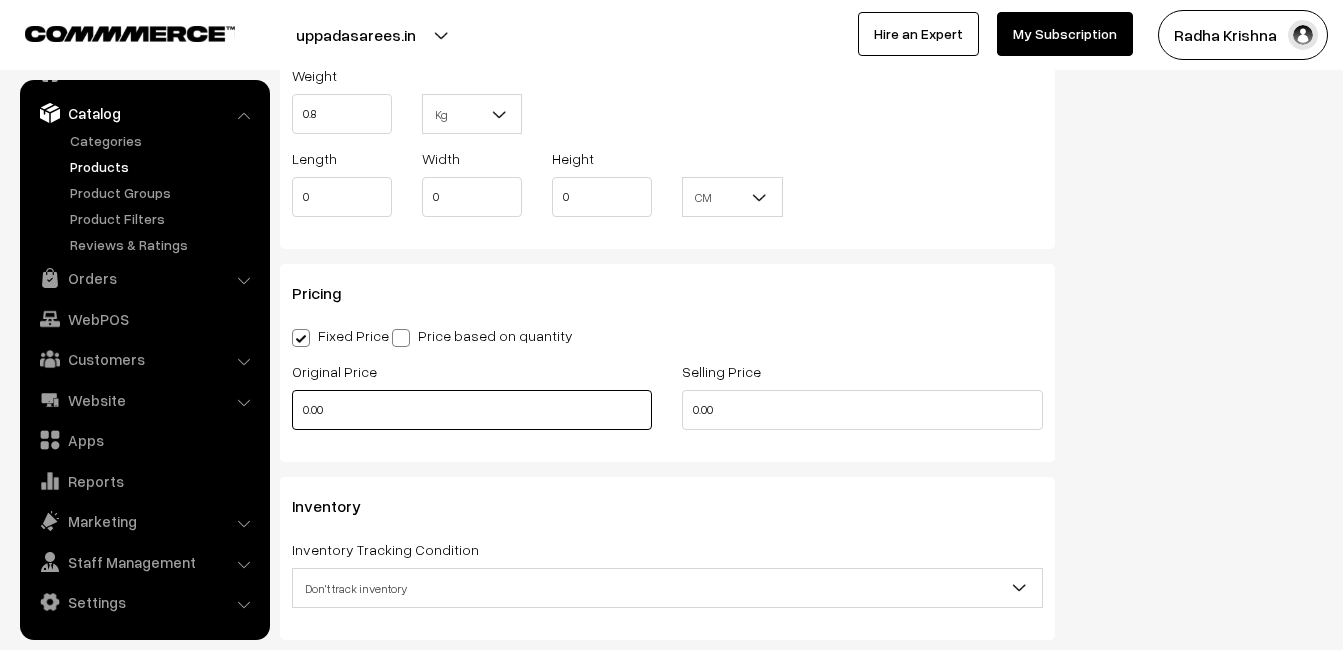 type on "0.80" 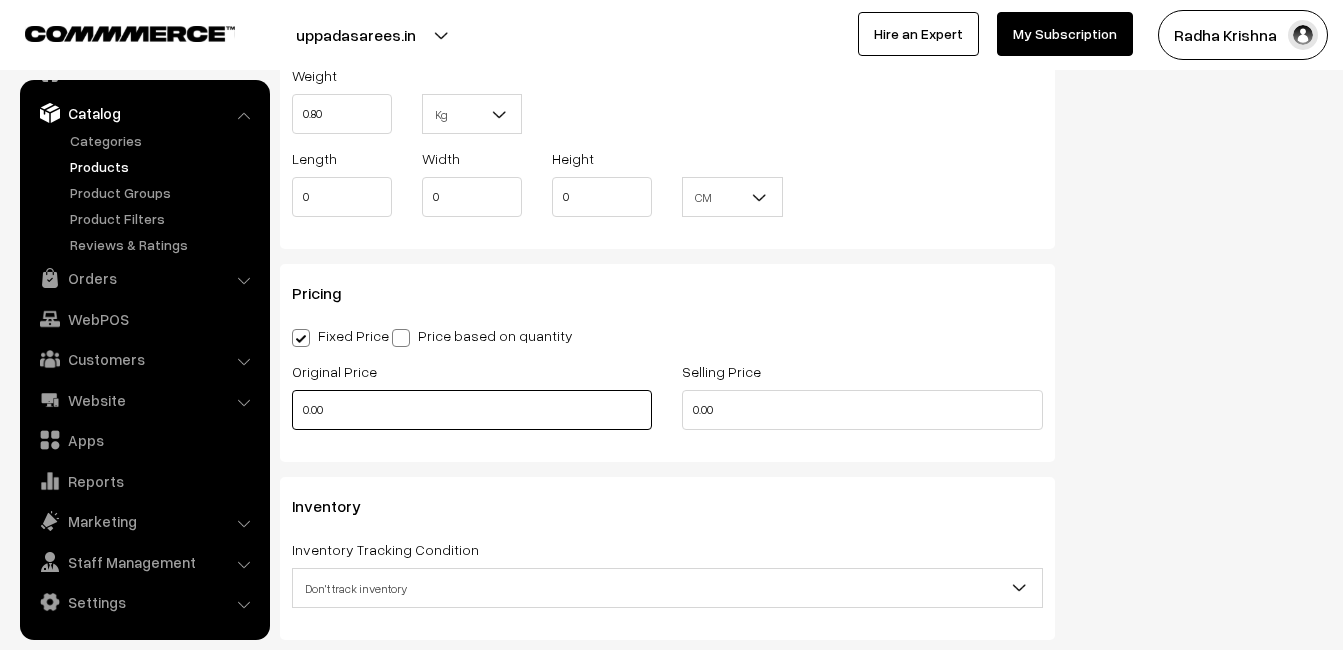 click on "0.00" at bounding box center [472, 410] 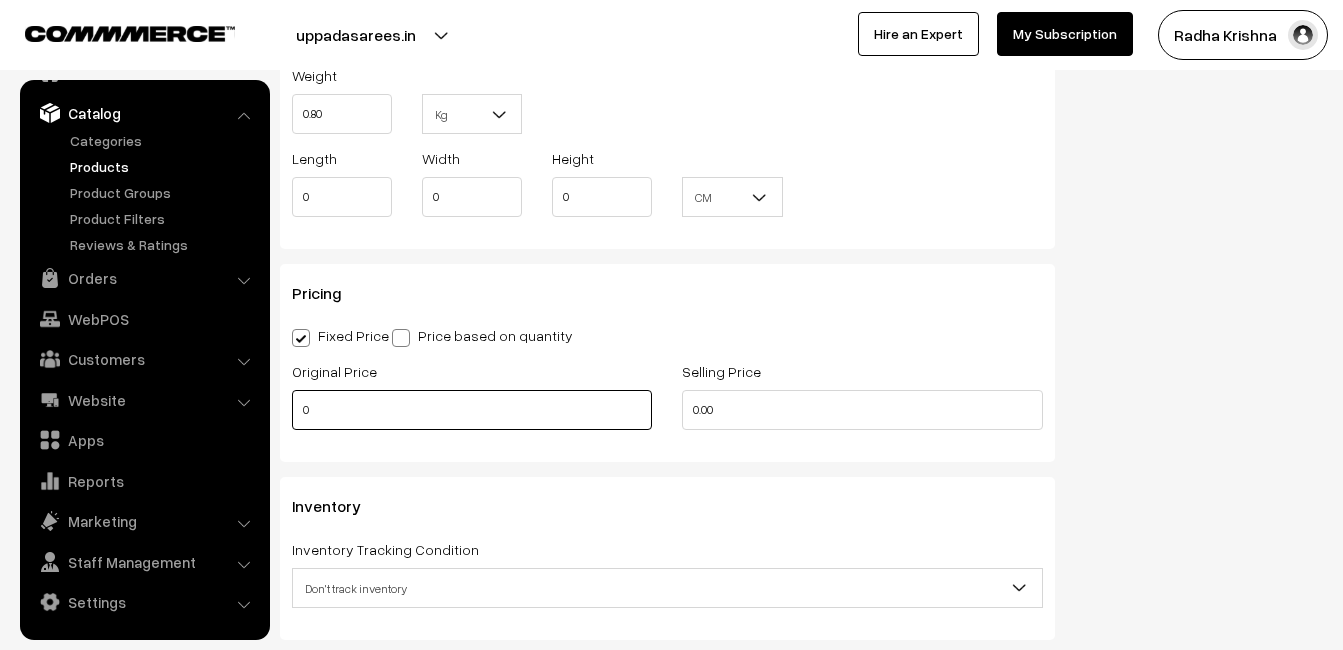 click on "0" at bounding box center [472, 410] 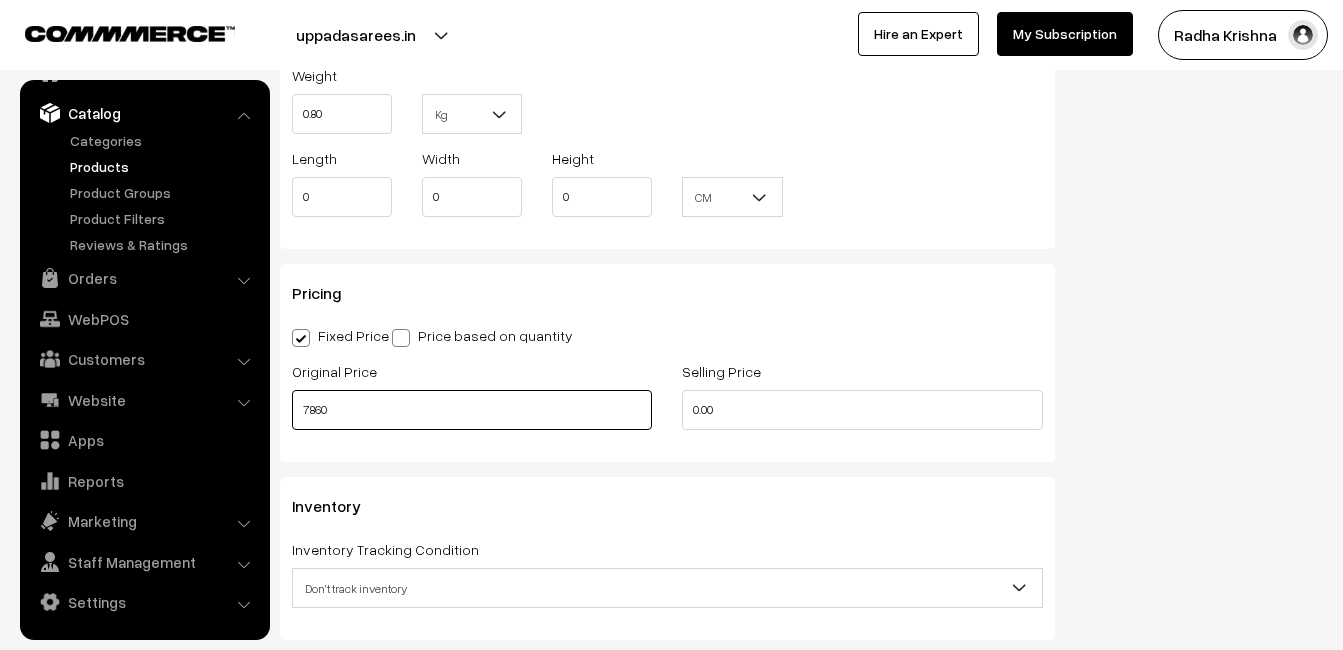 type on "7860" 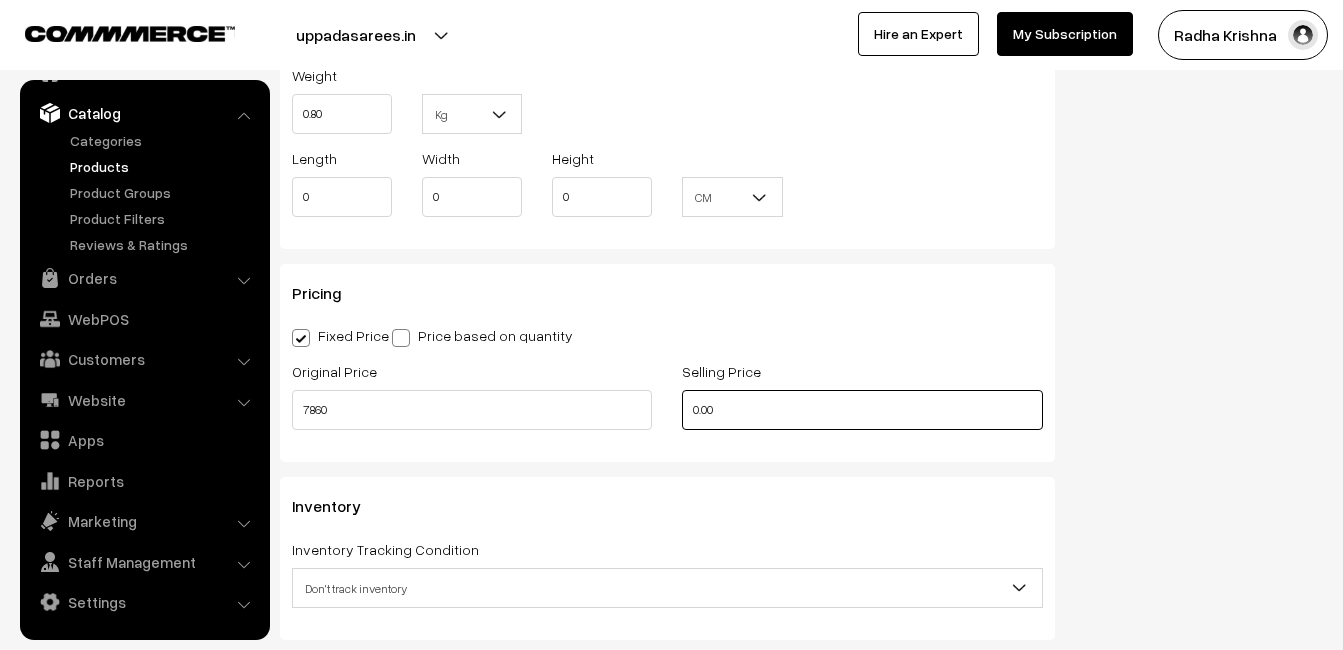 click on "0.00" at bounding box center (862, 410) 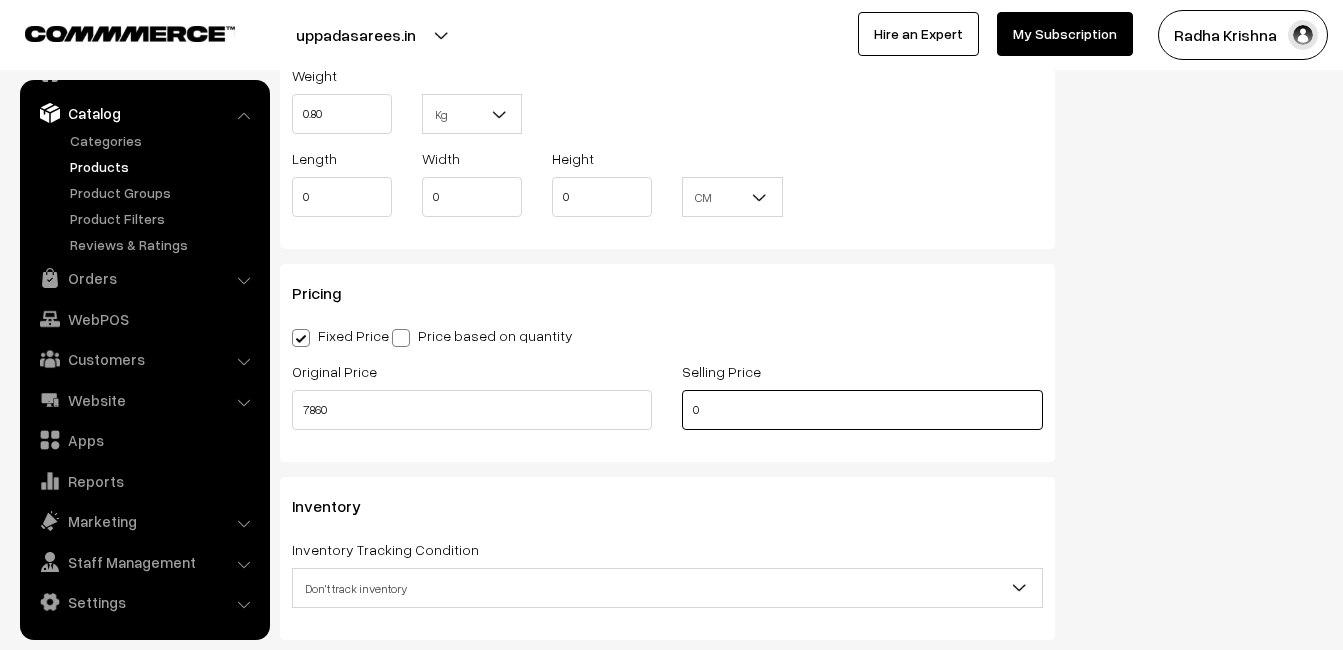 click on "0" at bounding box center [862, 410] 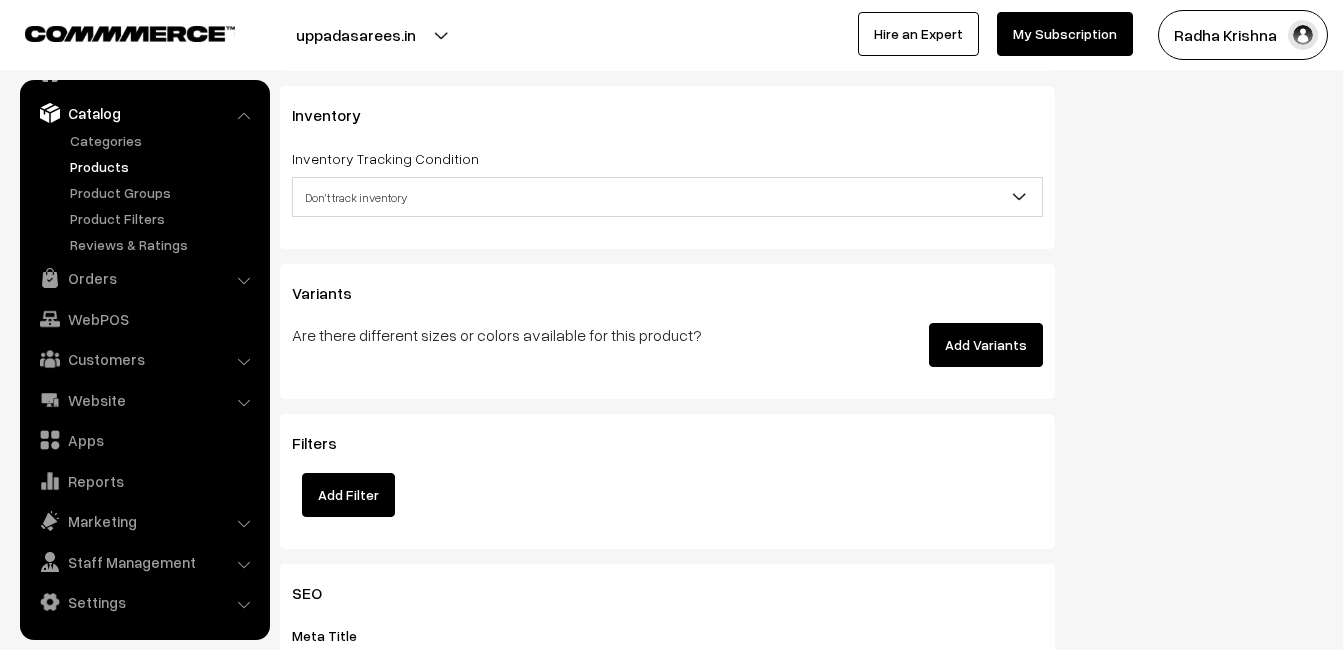 scroll, scrollTop: 1900, scrollLeft: 0, axis: vertical 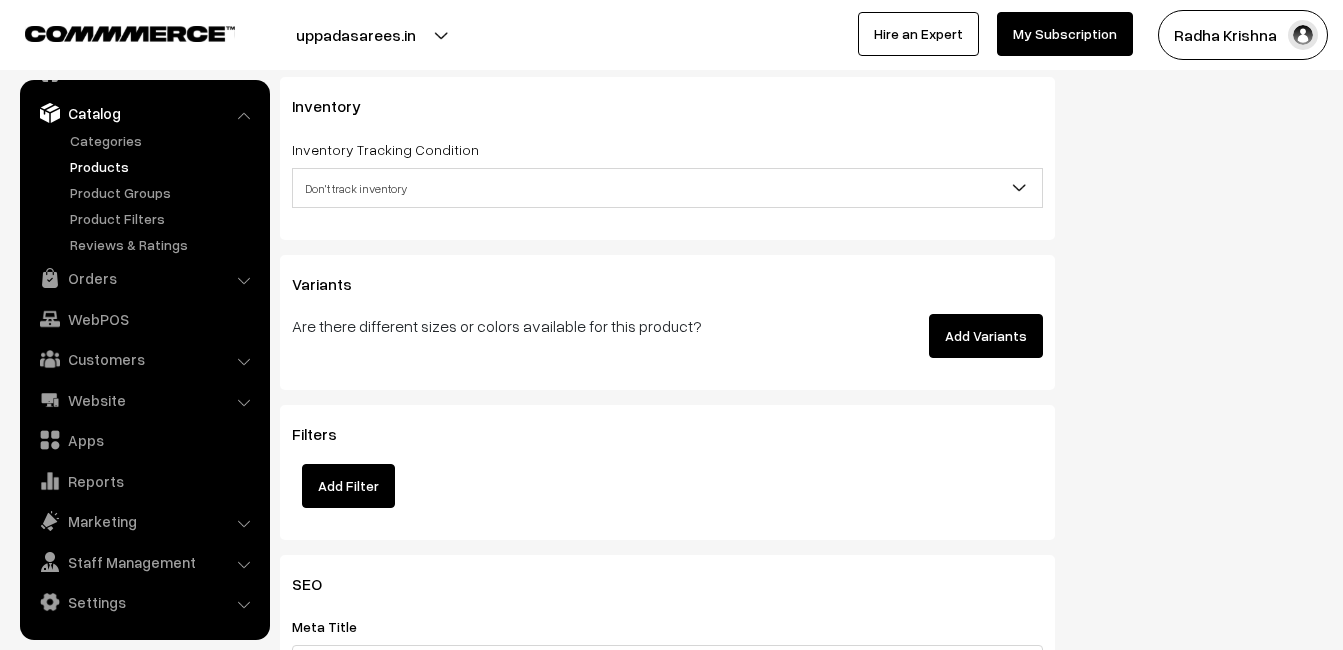 type on "9359" 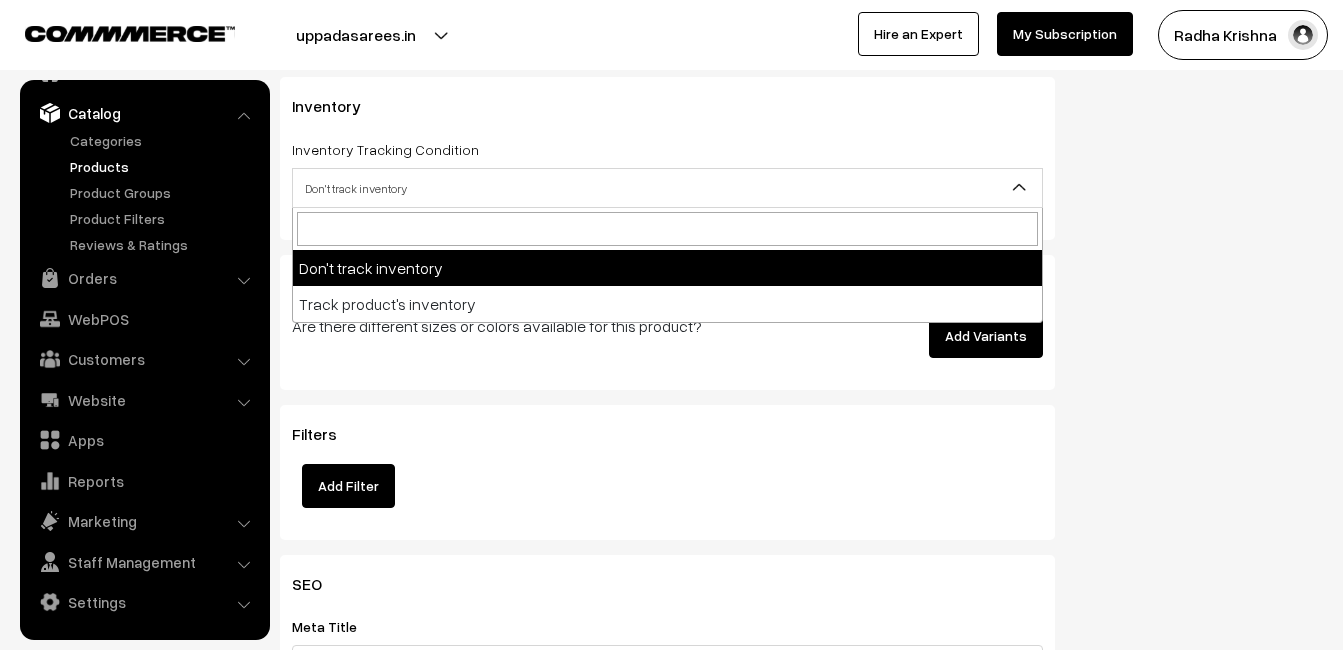 click on "Don't track inventory" at bounding box center [667, 188] 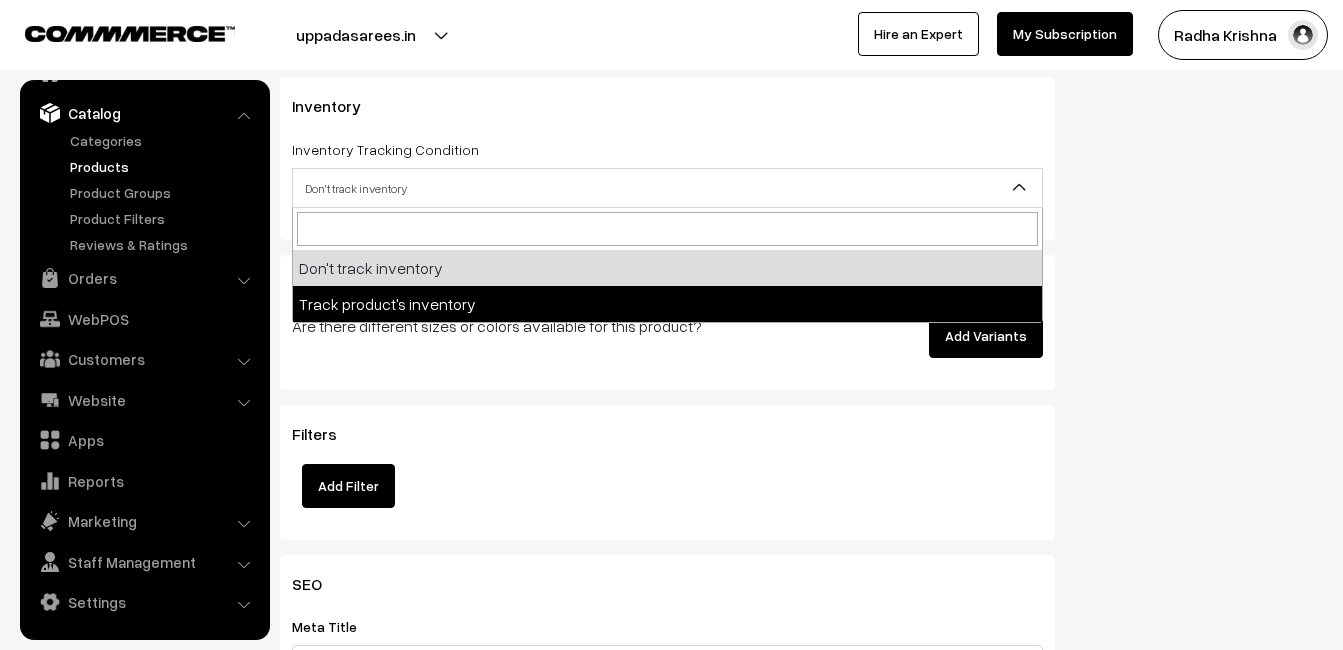 select on "2" 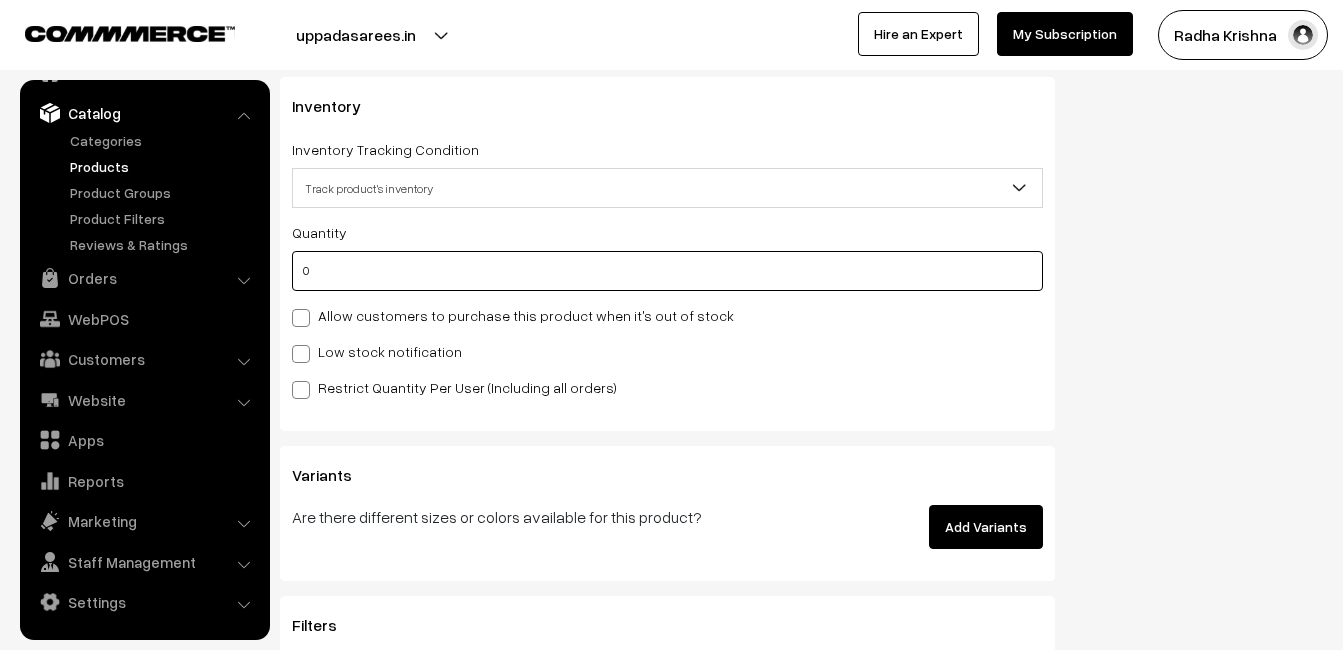 click on "0" at bounding box center [667, 271] 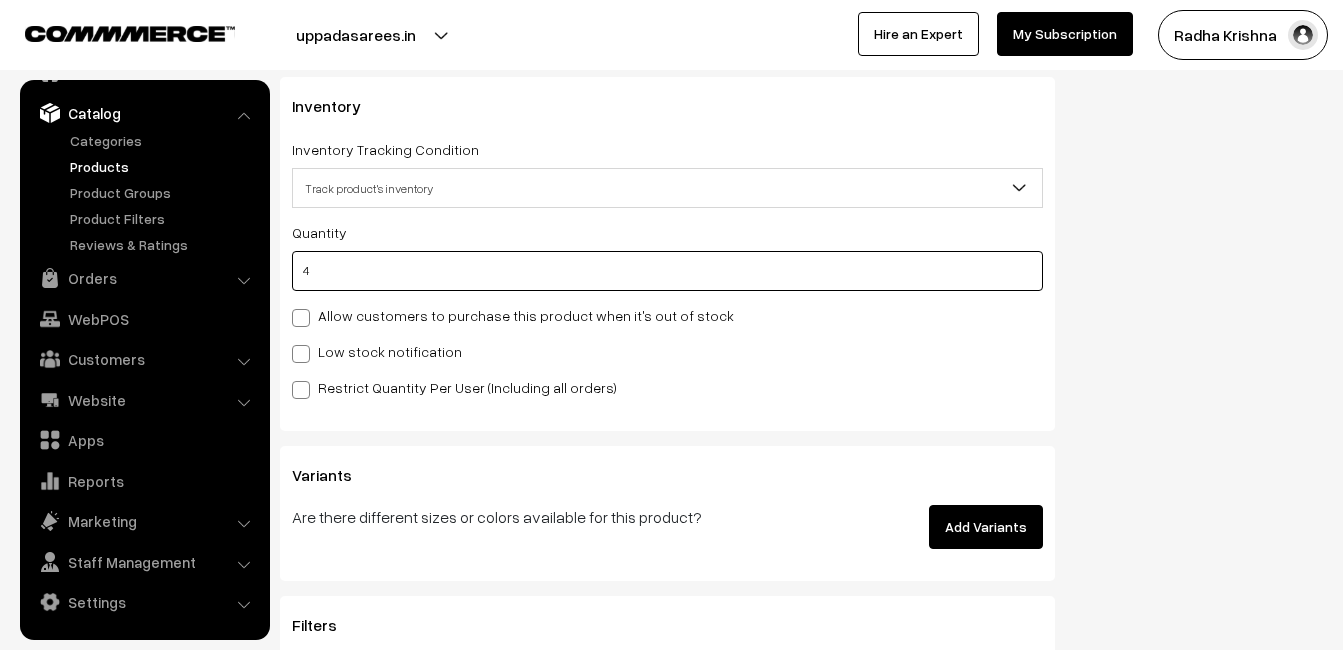 type on "4" 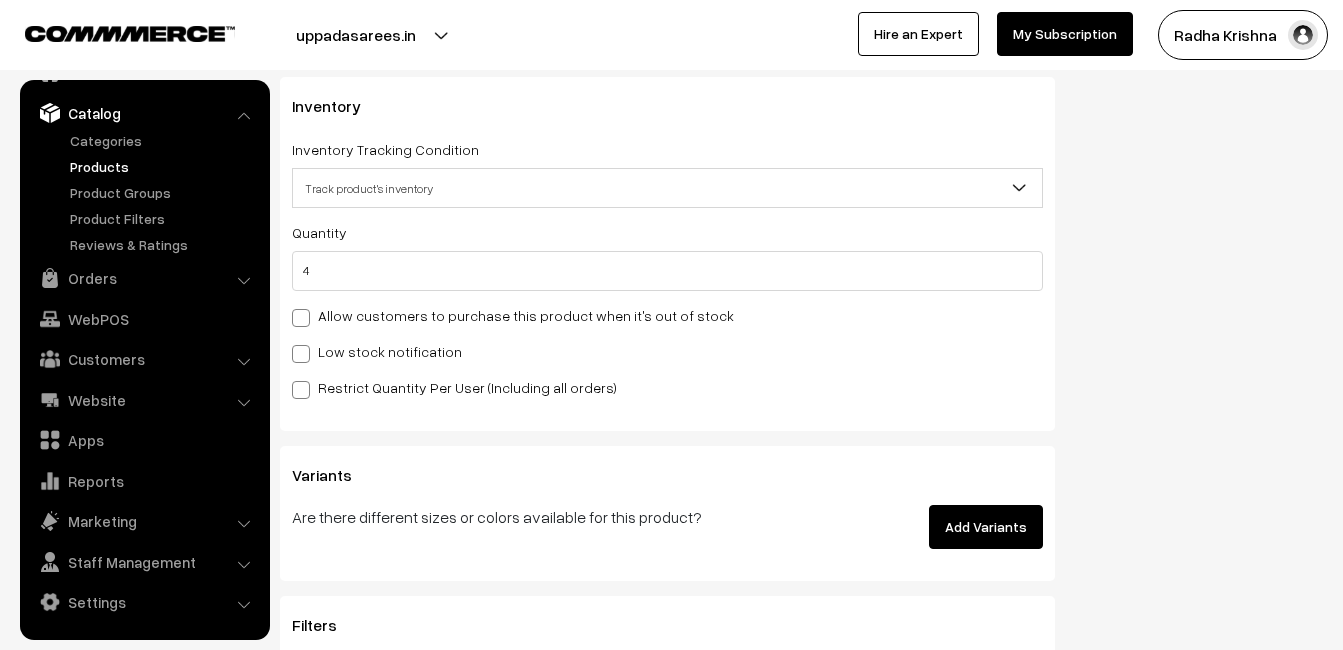 click on "Low stock notification" at bounding box center (377, 351) 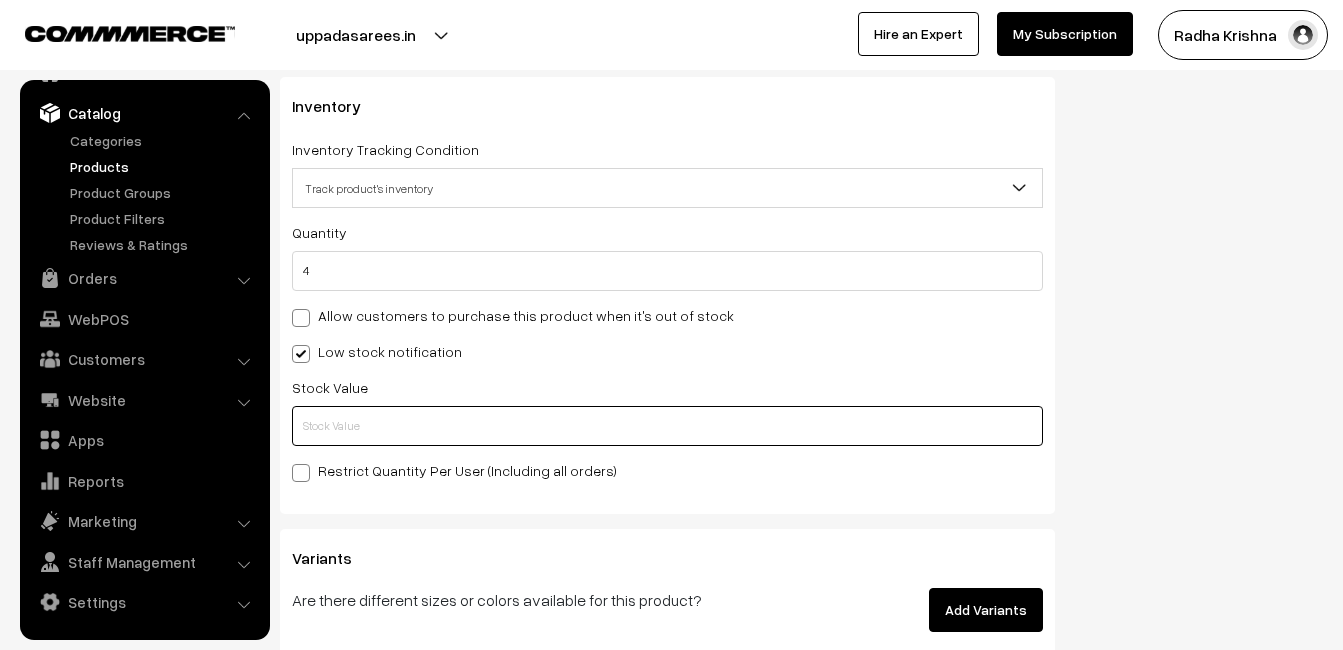 click at bounding box center [667, 426] 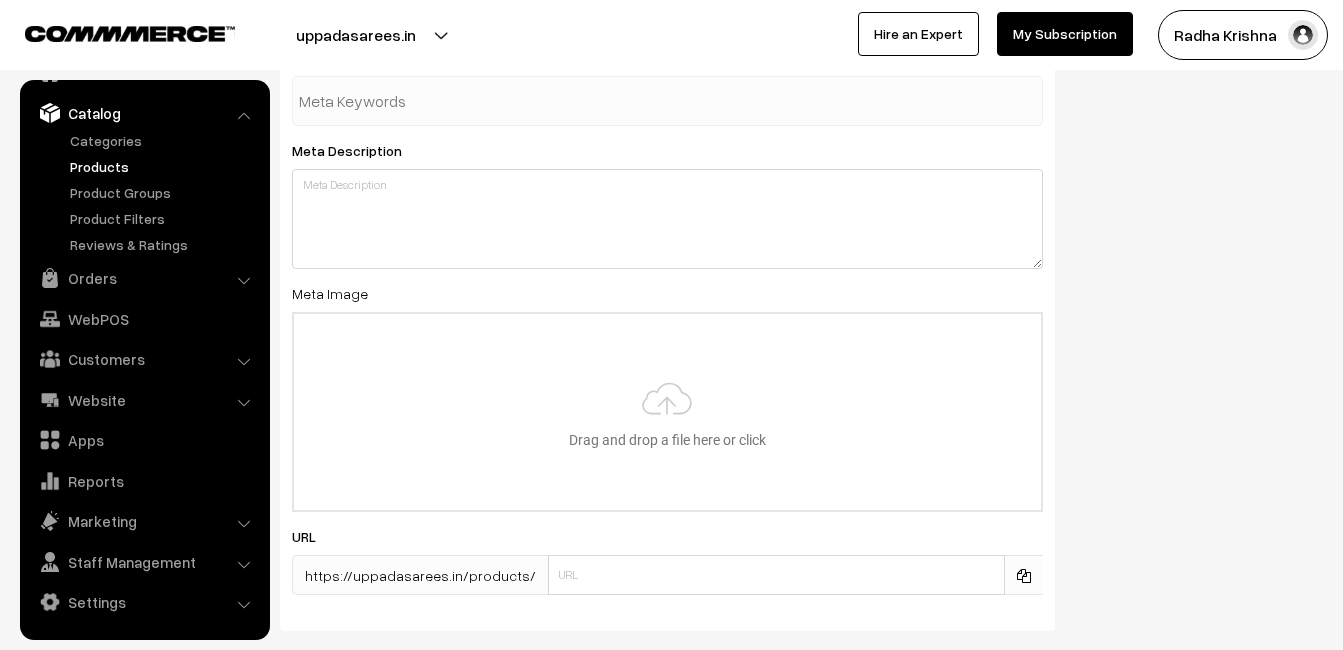 scroll, scrollTop: 2968, scrollLeft: 0, axis: vertical 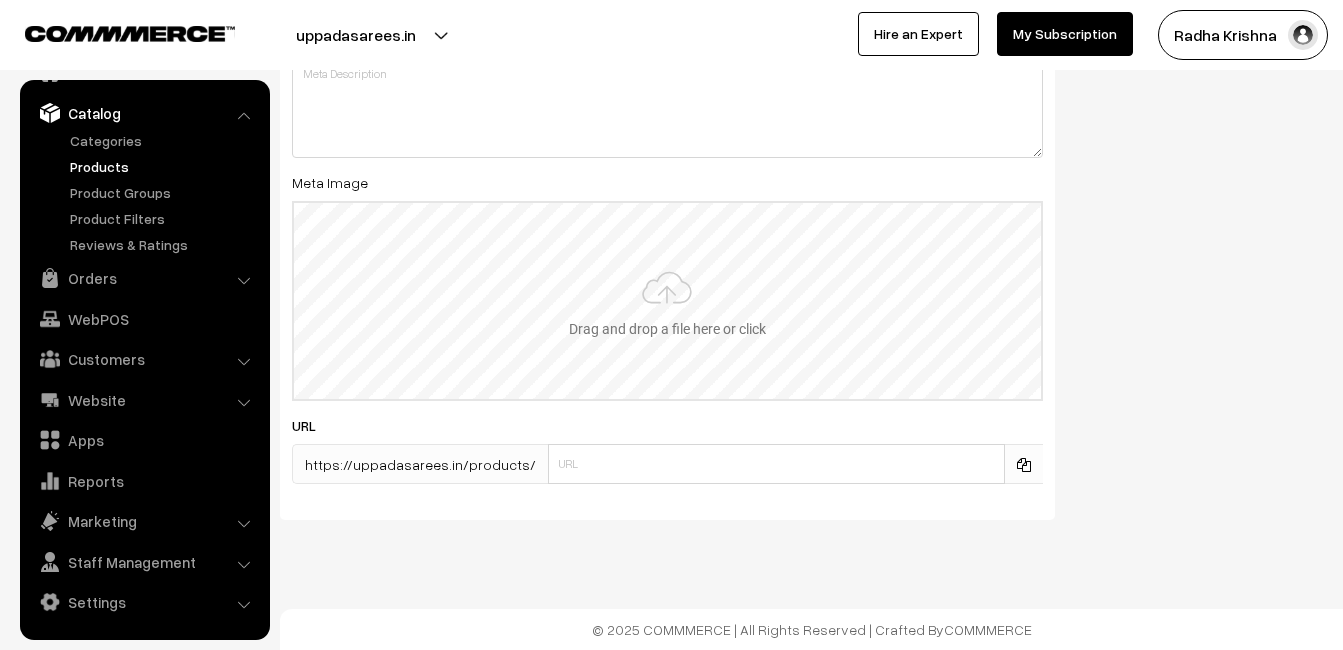 type on "2" 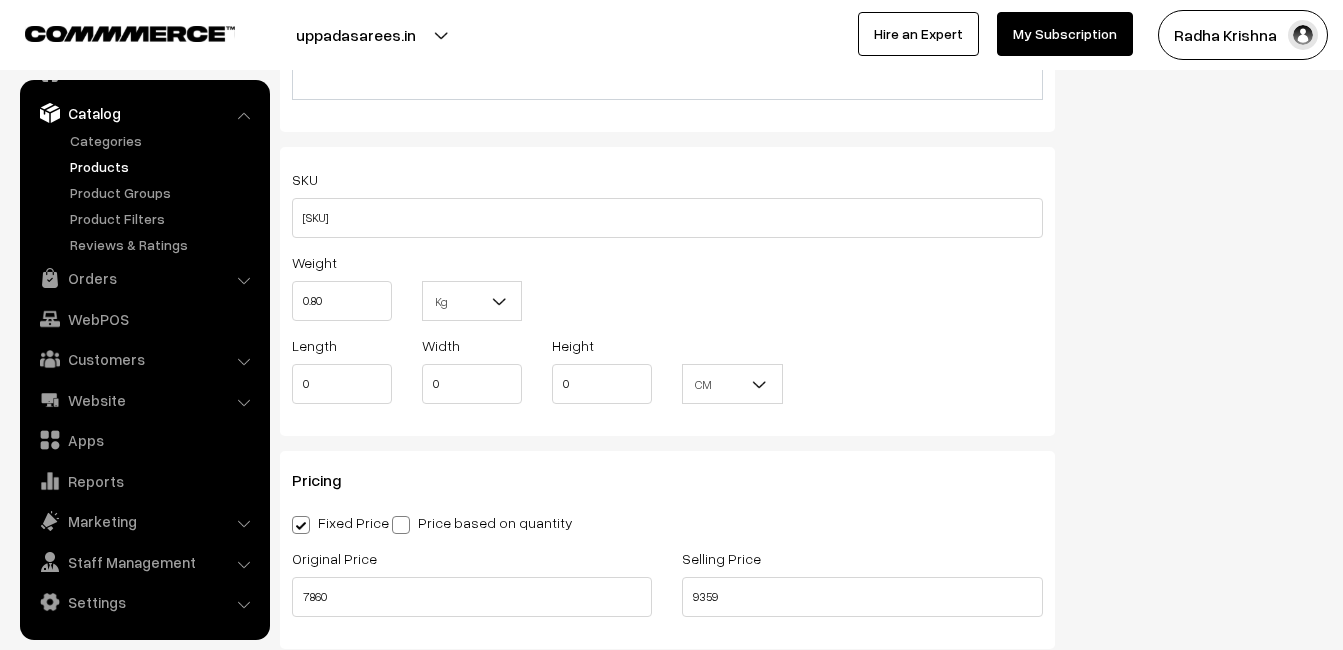 scroll, scrollTop: 1301, scrollLeft: 0, axis: vertical 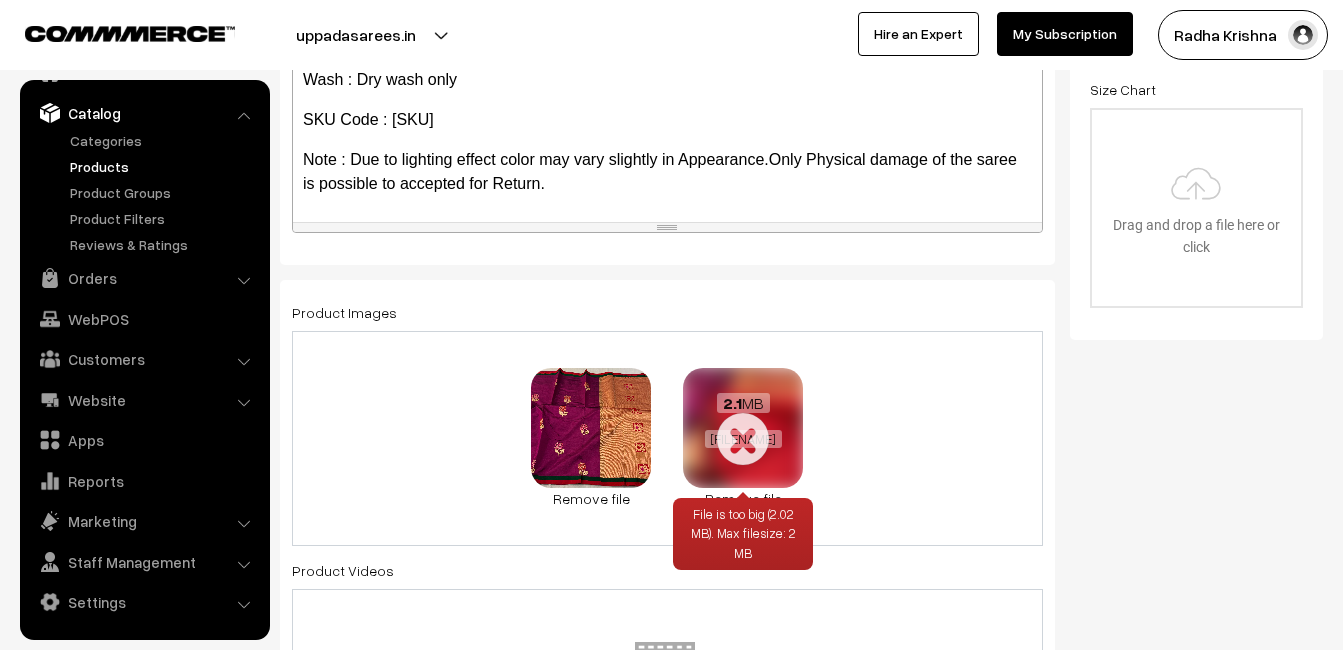 click on "File is too big (2.02 MB). Max filesize: 2 MB" at bounding box center [743, 534] 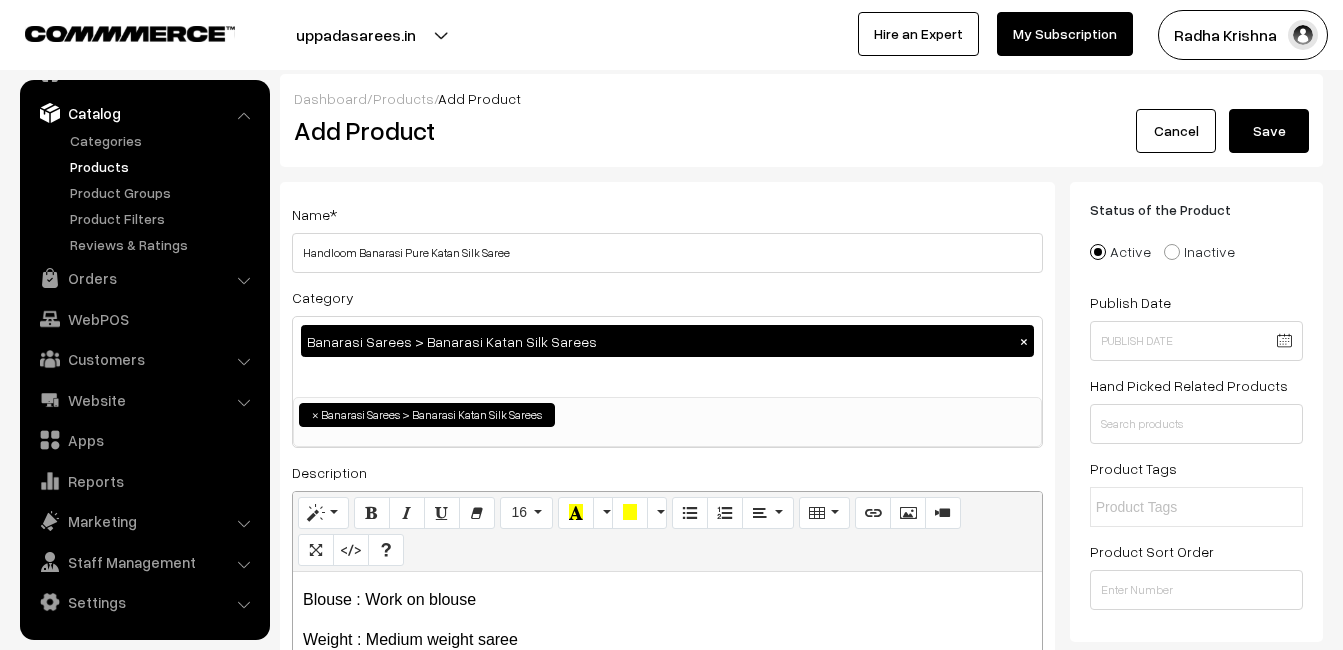 scroll, scrollTop: 0, scrollLeft: 0, axis: both 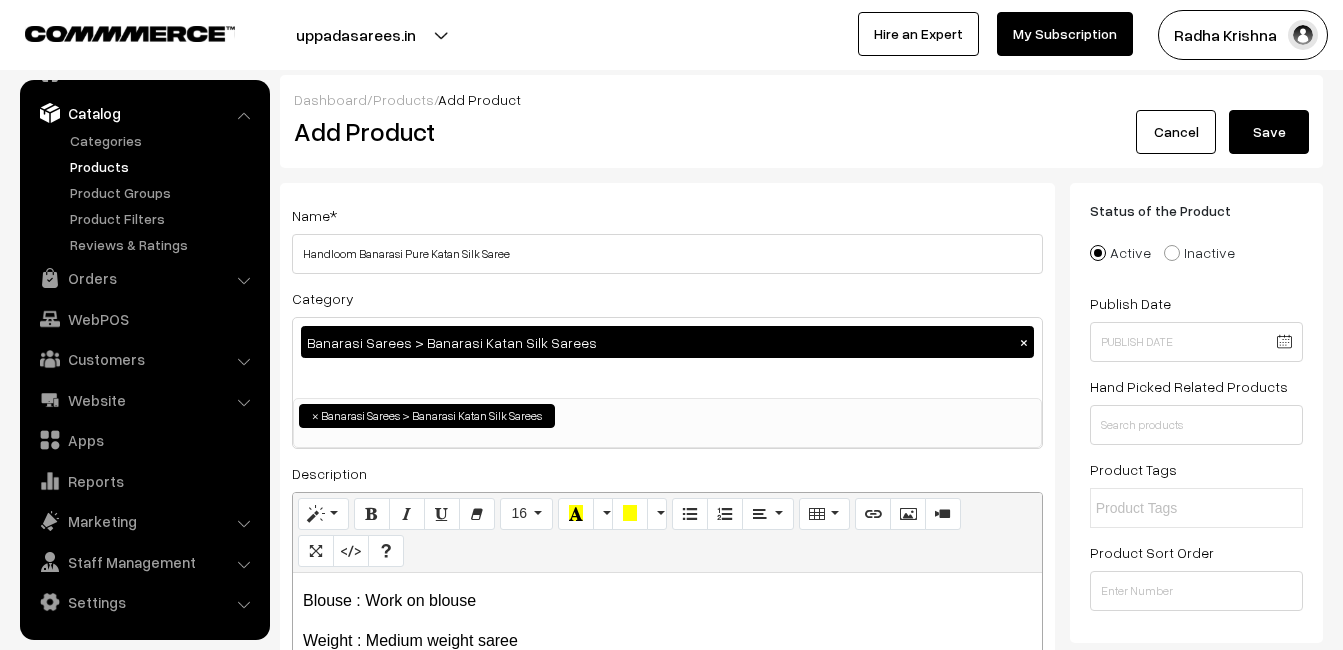 click on "Save" at bounding box center (1269, 132) 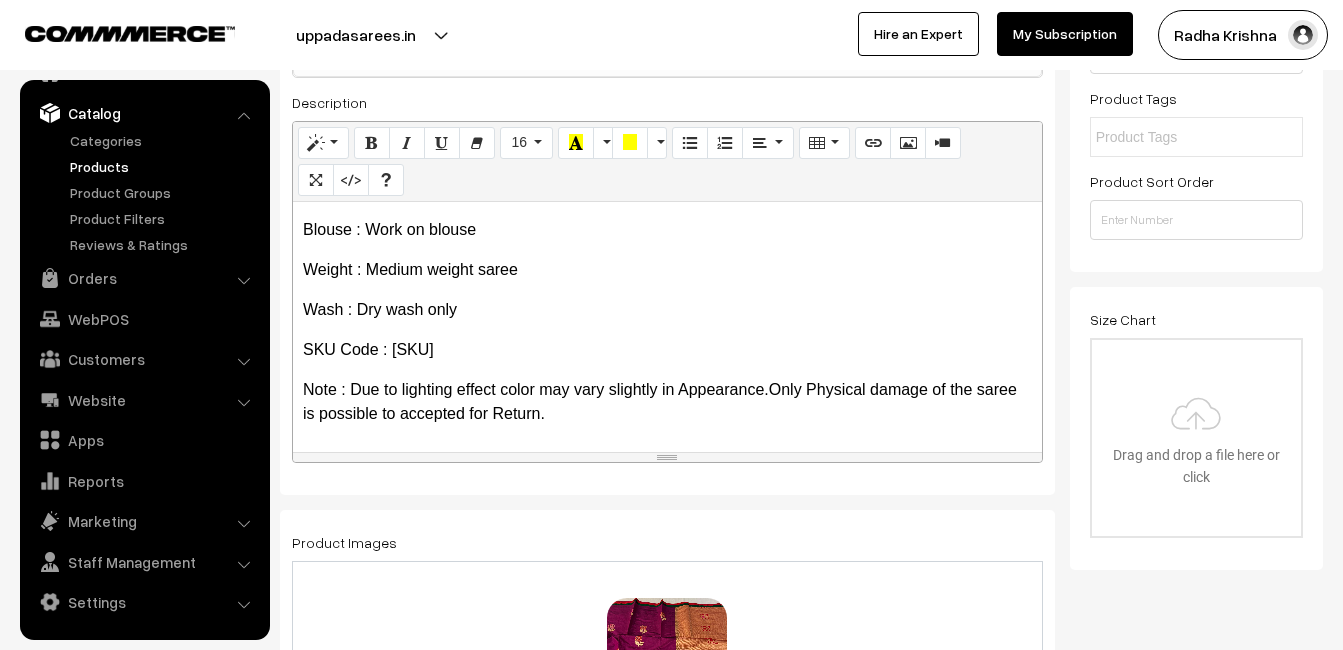 scroll, scrollTop: 293, scrollLeft: 0, axis: vertical 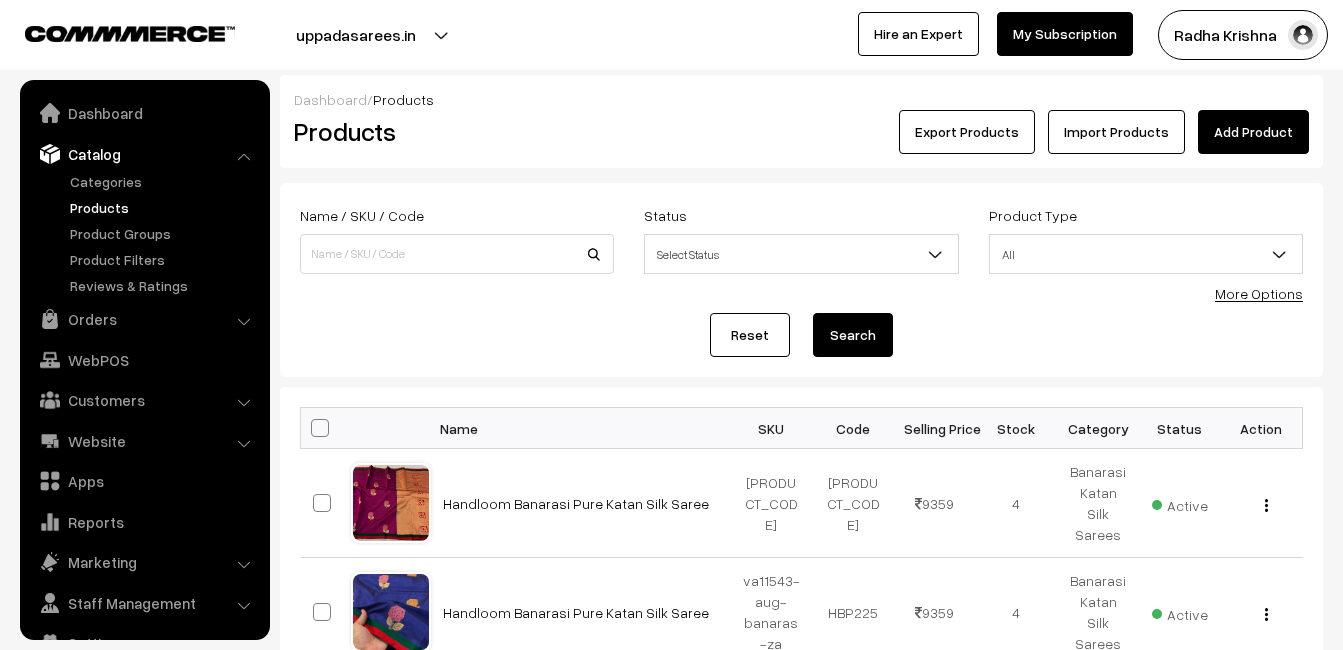 click on "Add Product" at bounding box center [1253, 132] 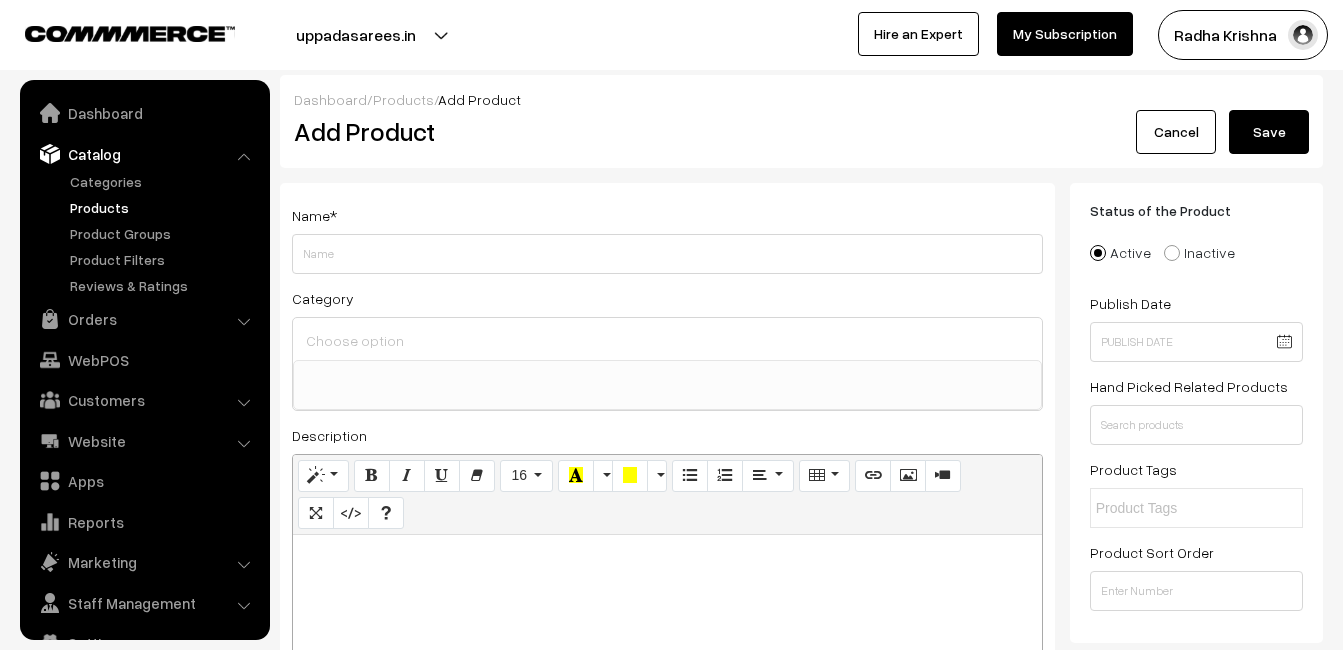 select 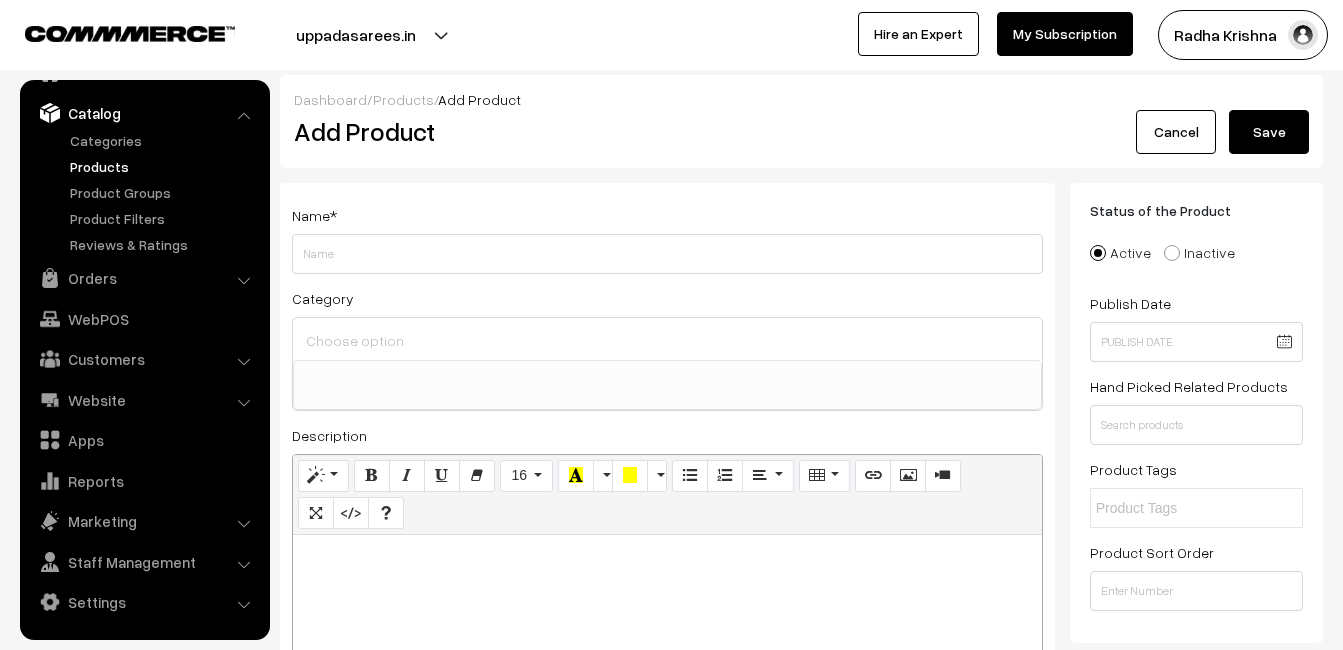 click at bounding box center [667, 660] 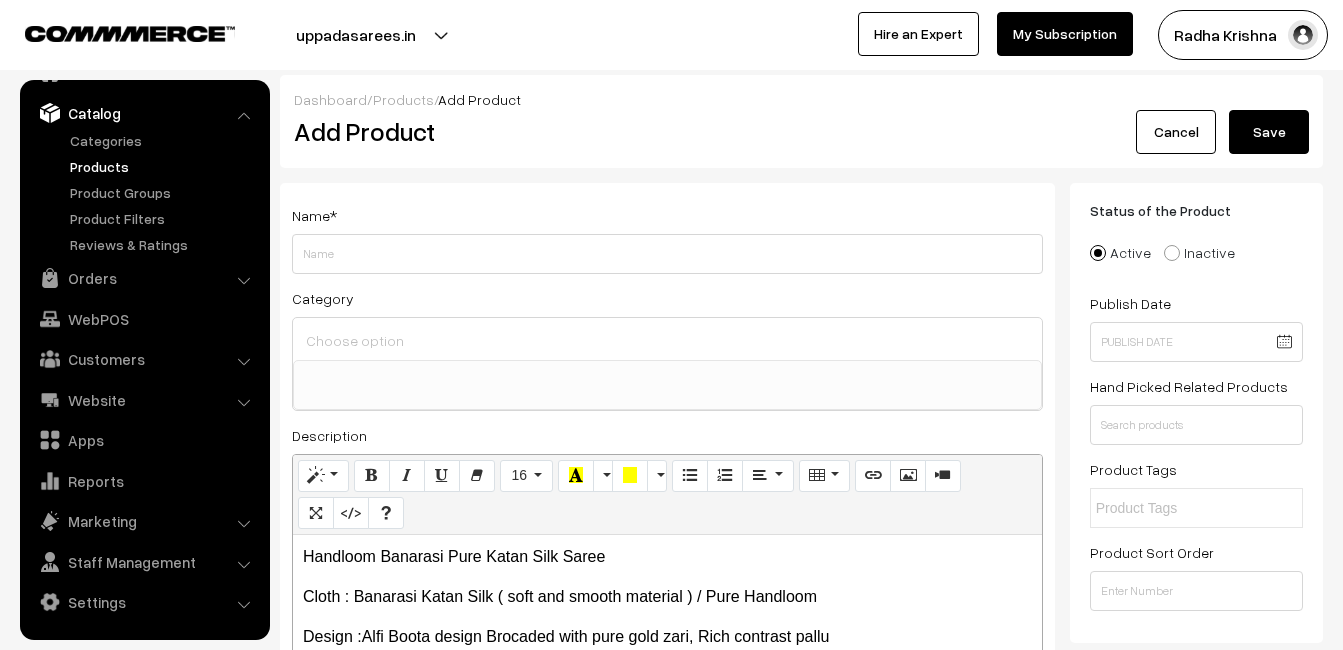 type 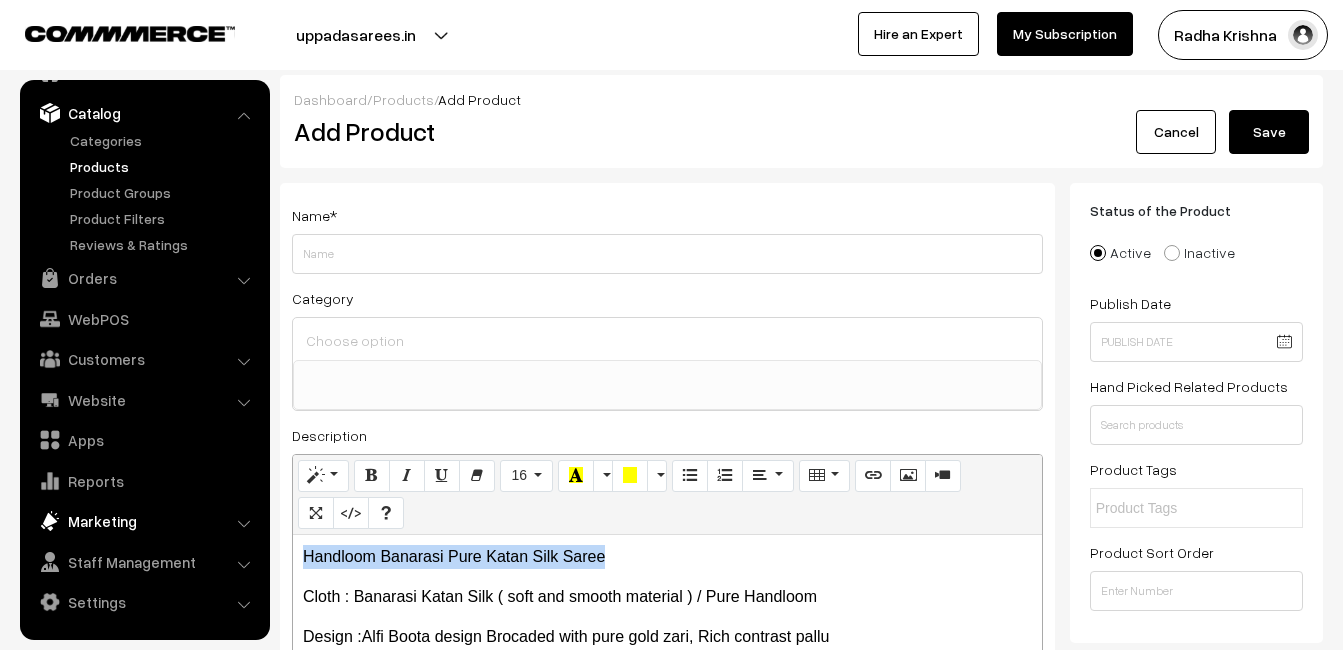 drag, startPoint x: 625, startPoint y: 551, endPoint x: 160, endPoint y: 525, distance: 465.72632 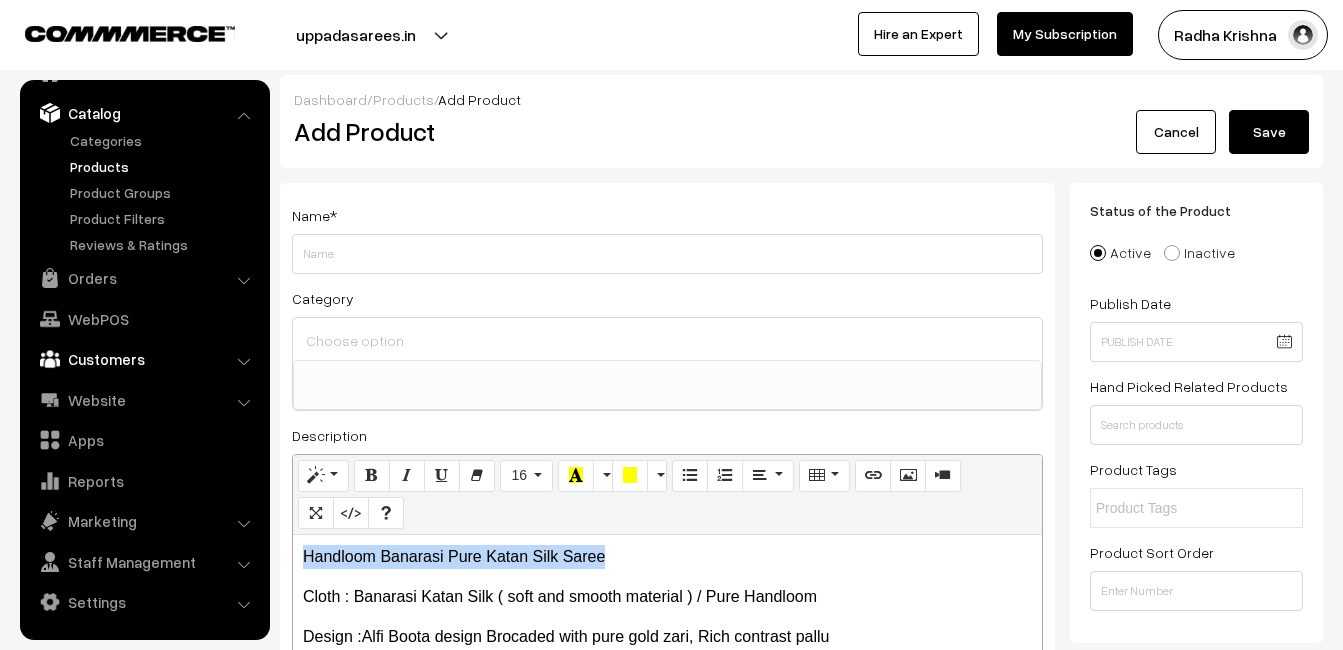 copy on "Handloom Banarasi Pure Katan Silk Saree" 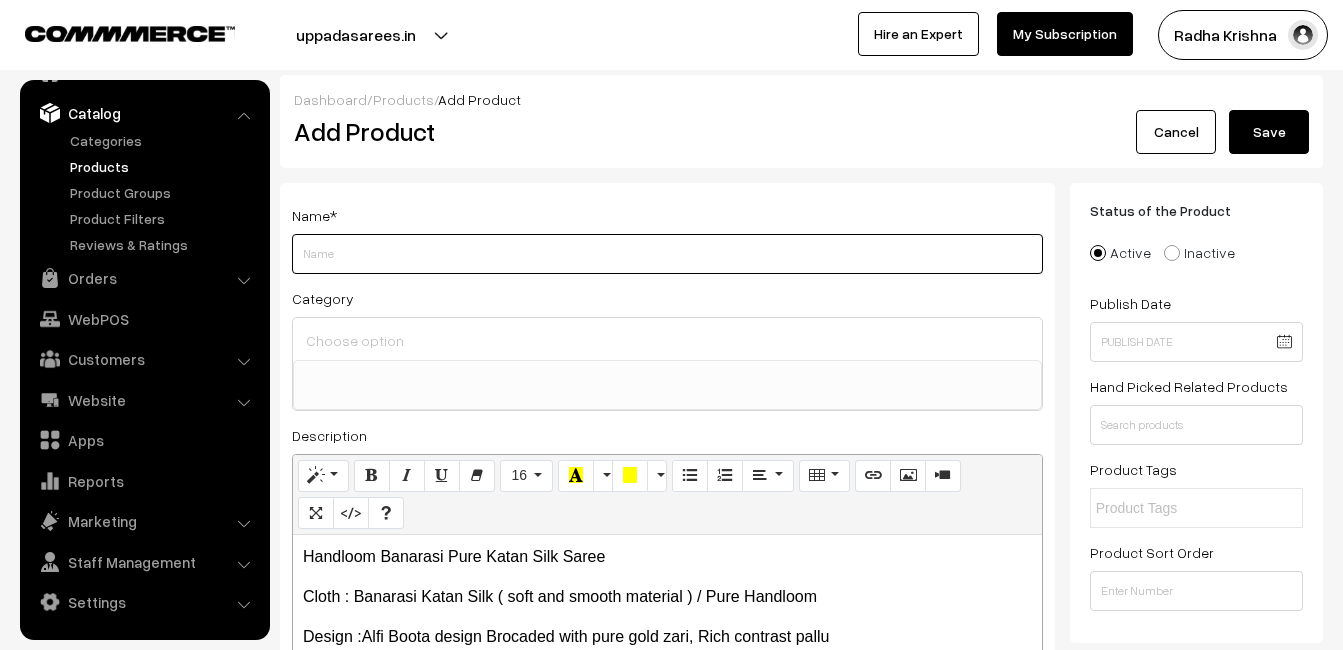 click on "Weight" at bounding box center [667, 254] 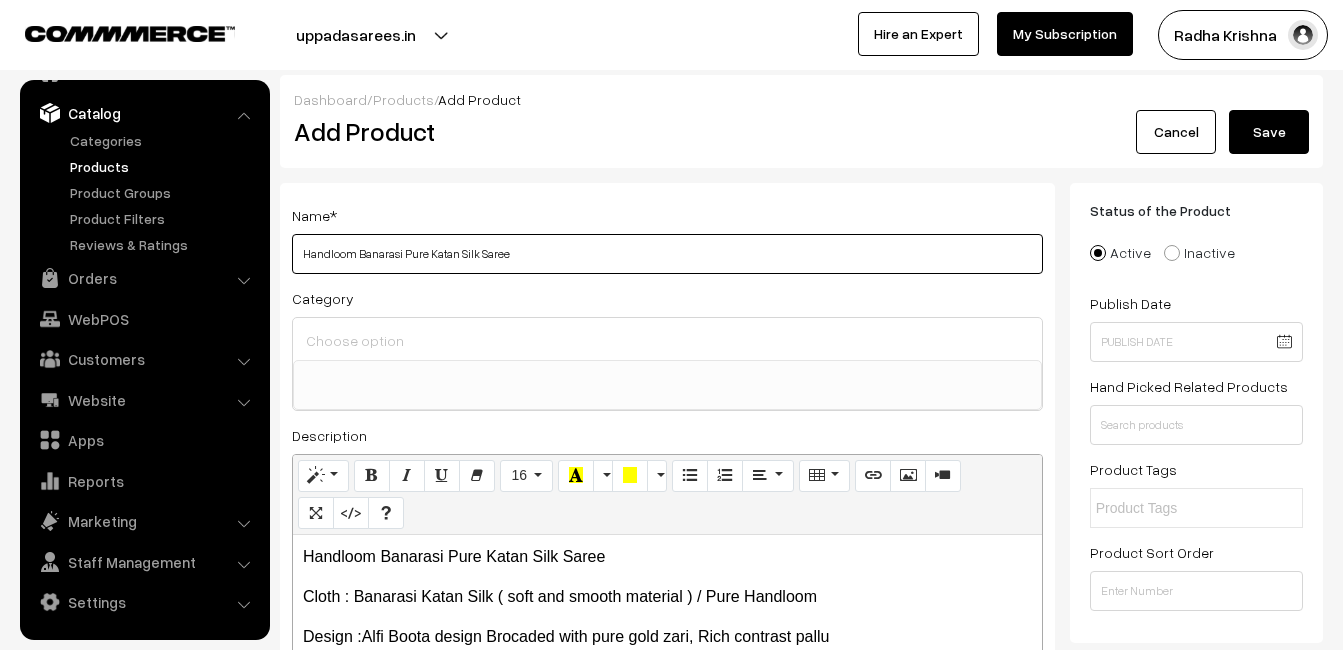type on "Handloom Banarasi Pure Katan Silk Saree" 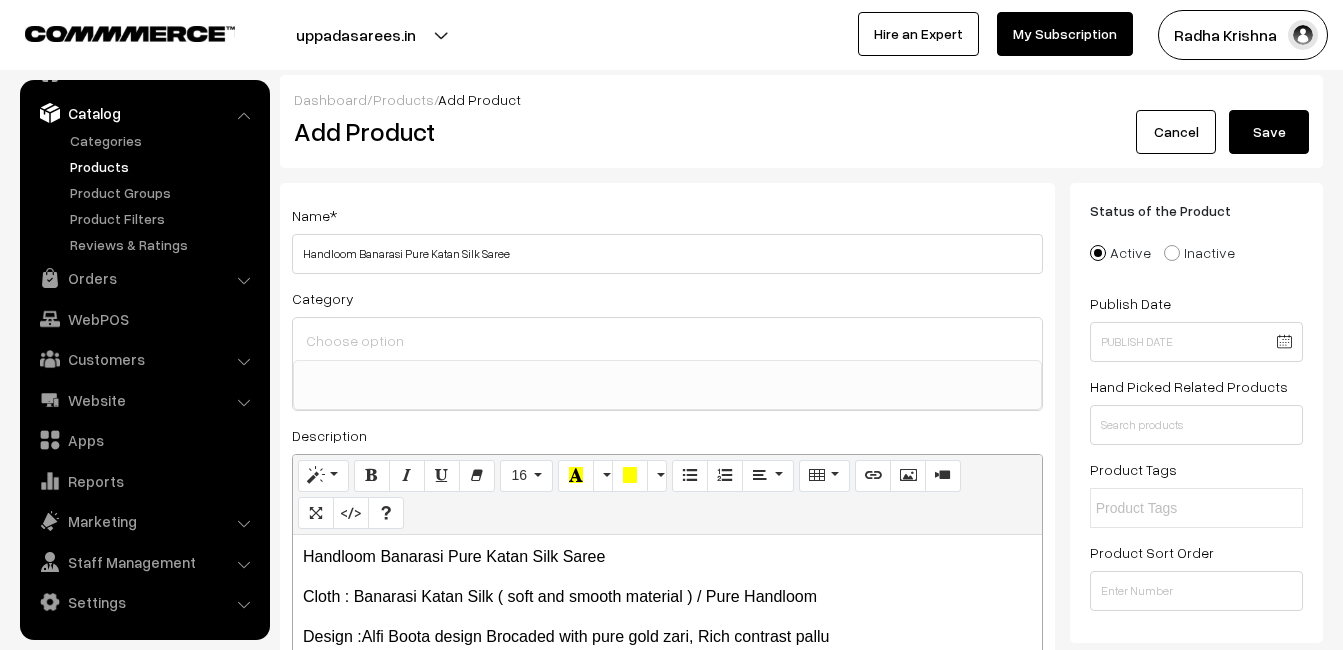 click at bounding box center [667, 340] 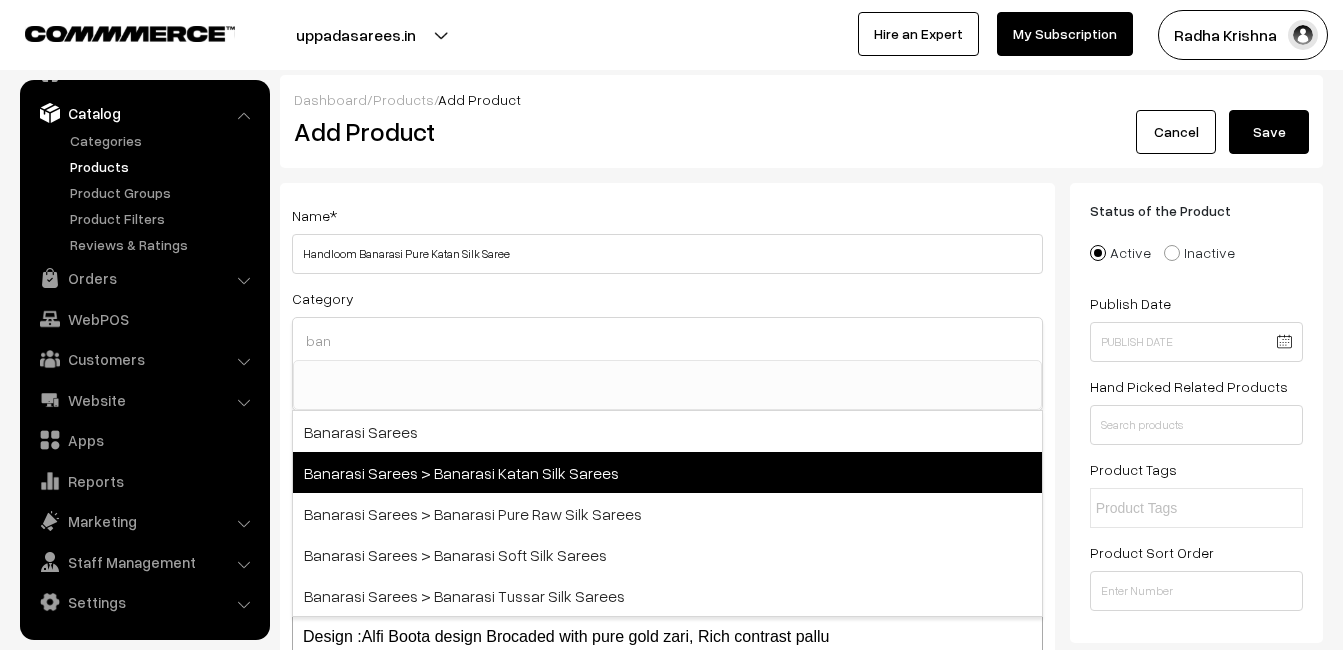 type on "ban" 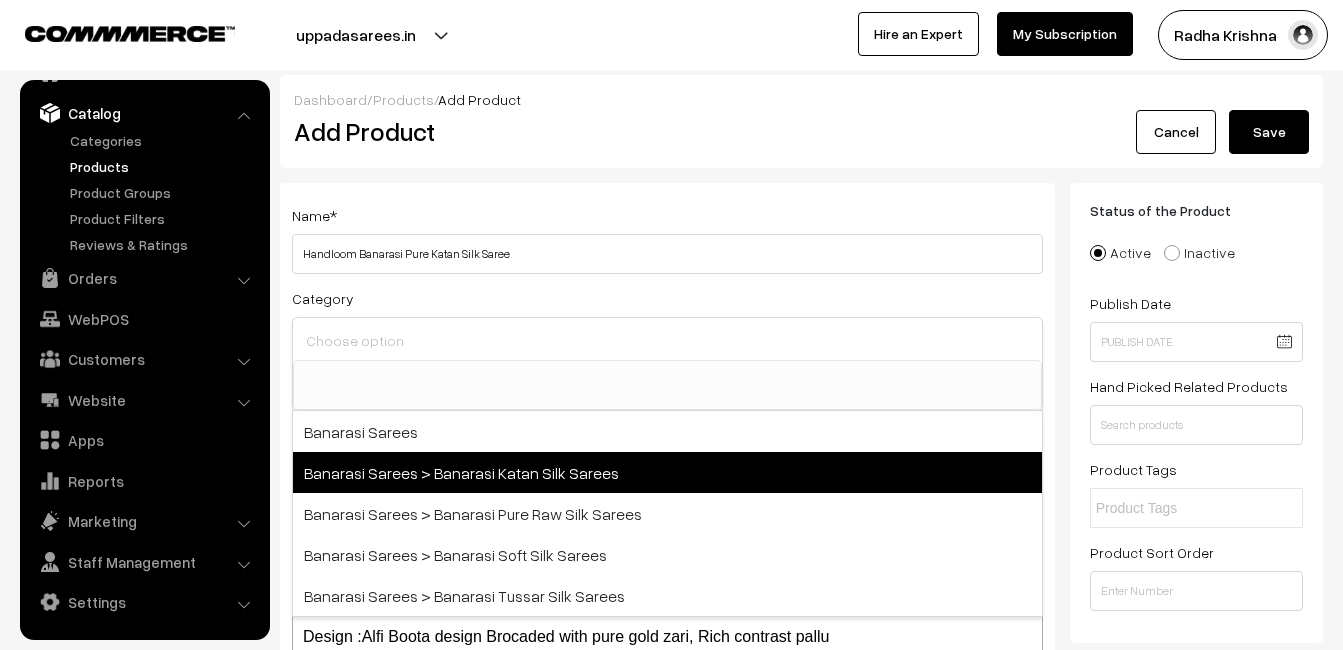 select on "36" 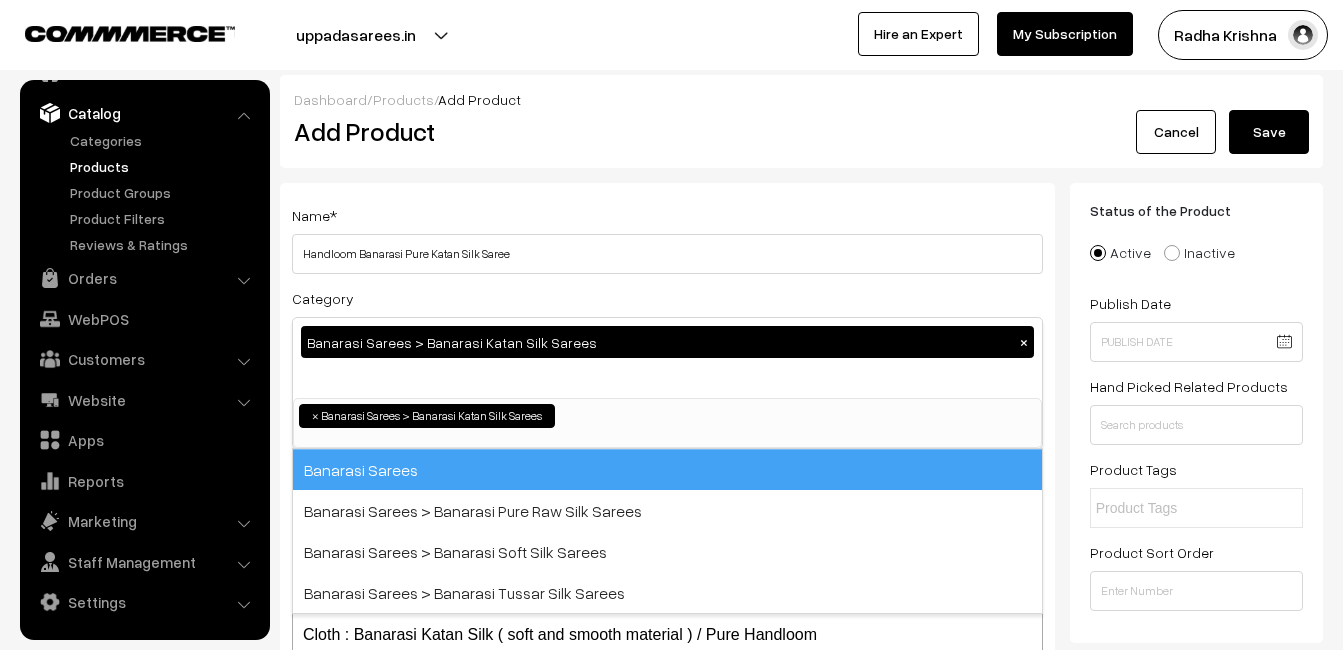 scroll, scrollTop: 731, scrollLeft: 0, axis: vertical 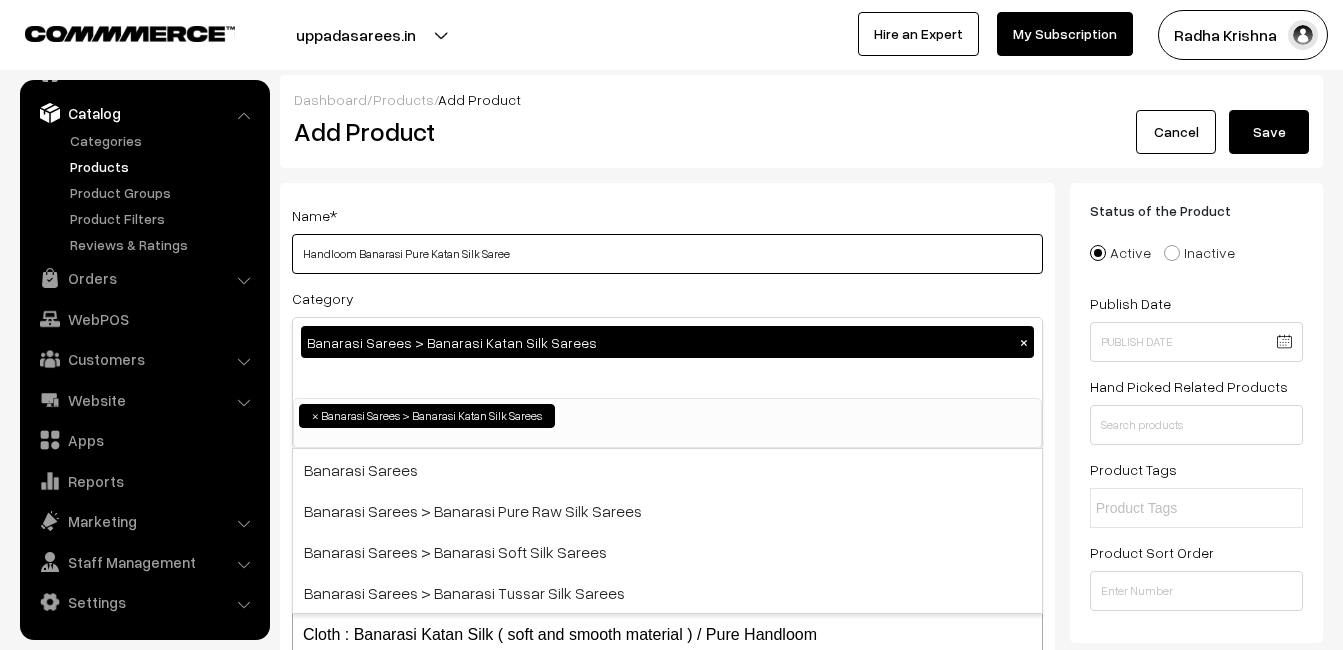 click on "Handloom Banarasi Pure Katan Silk Saree" at bounding box center [667, 254] 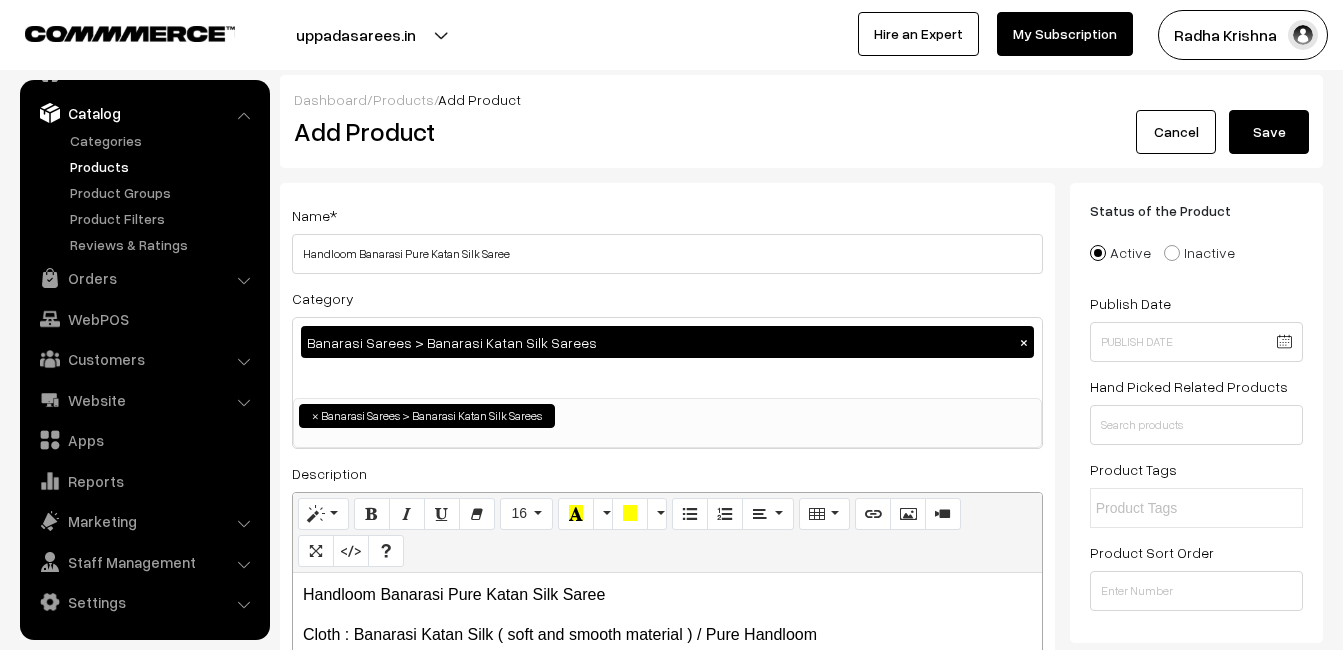 click on "Name  *
Handloom Banarasi Pure Katan Silk Saree" at bounding box center [667, 238] 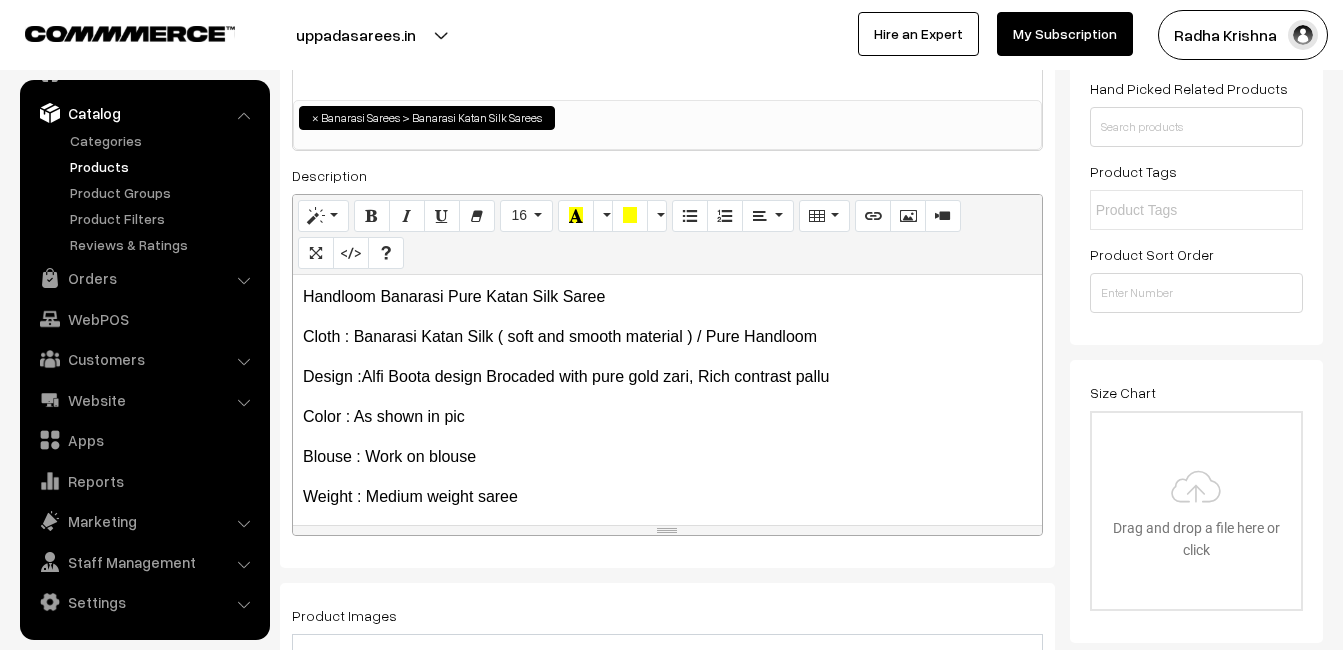 scroll, scrollTop: 500, scrollLeft: 0, axis: vertical 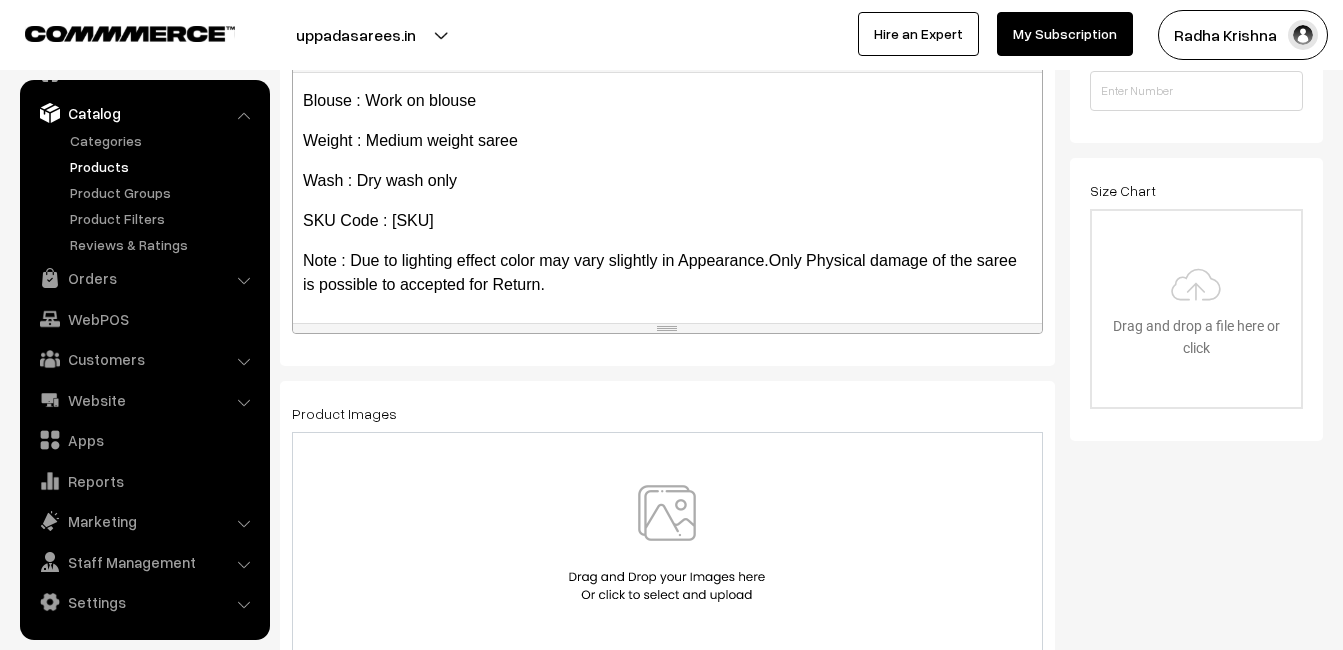 click at bounding box center (667, 543) 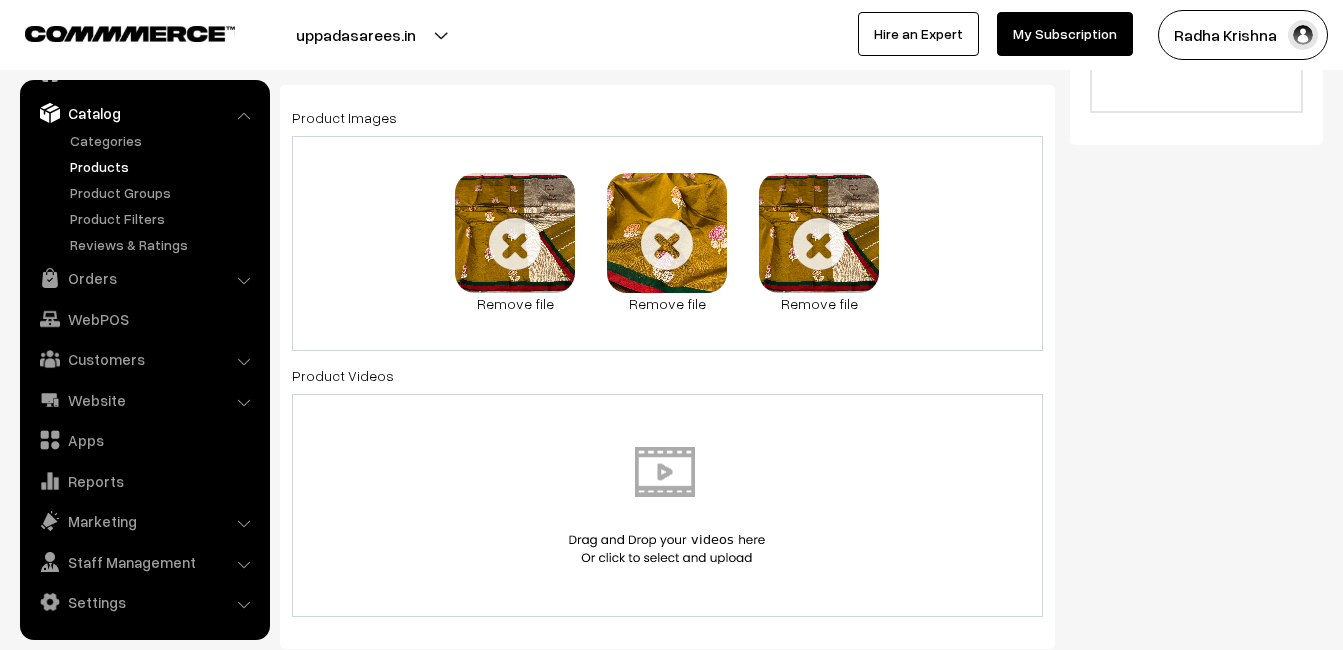 scroll, scrollTop: 800, scrollLeft: 0, axis: vertical 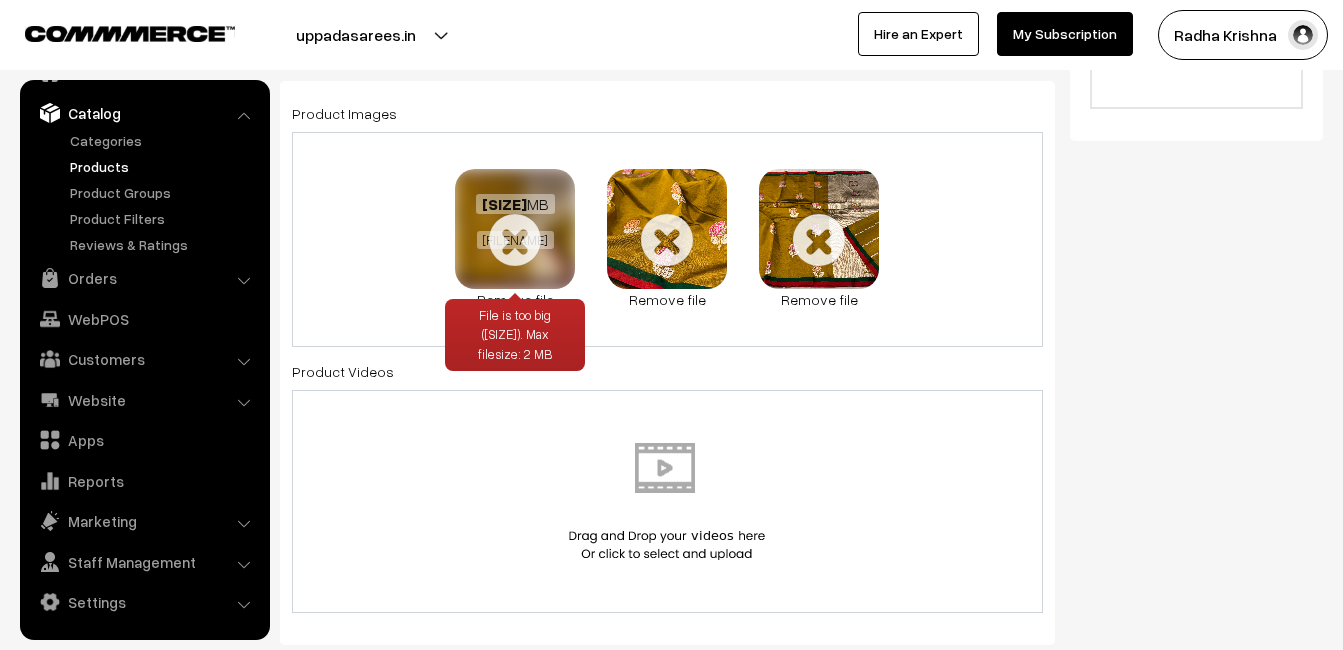 click on "File is too big ([SIZE]). Max filesize: 2 MB" at bounding box center (515, 335) 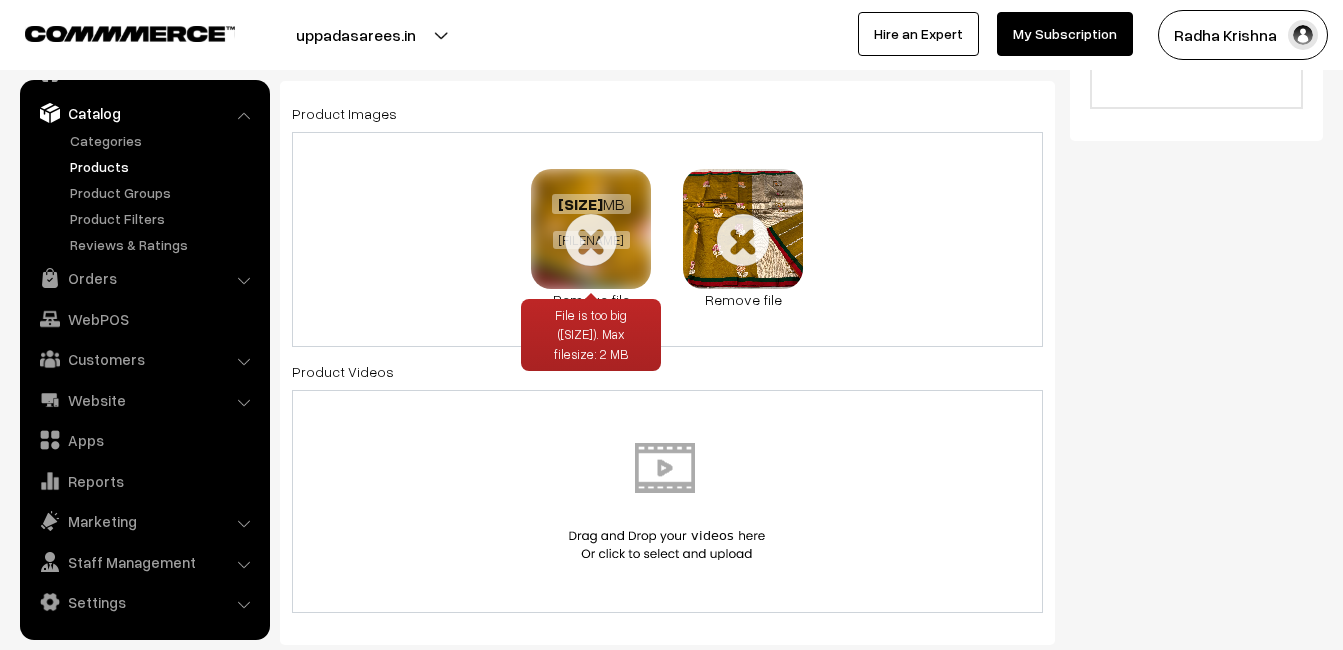 click on "Remove file" at bounding box center [591, 299] 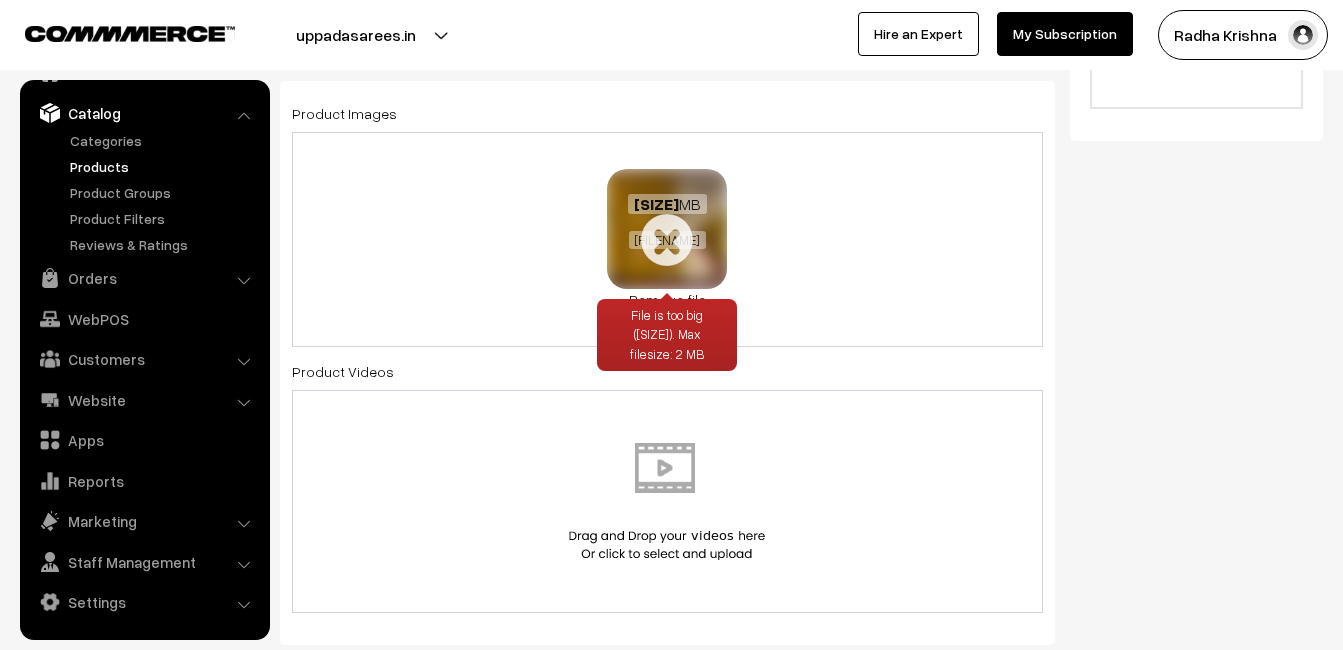 click on "File is too big ([SIZE]). Max filesize: 2 MB" at bounding box center (667, 335) 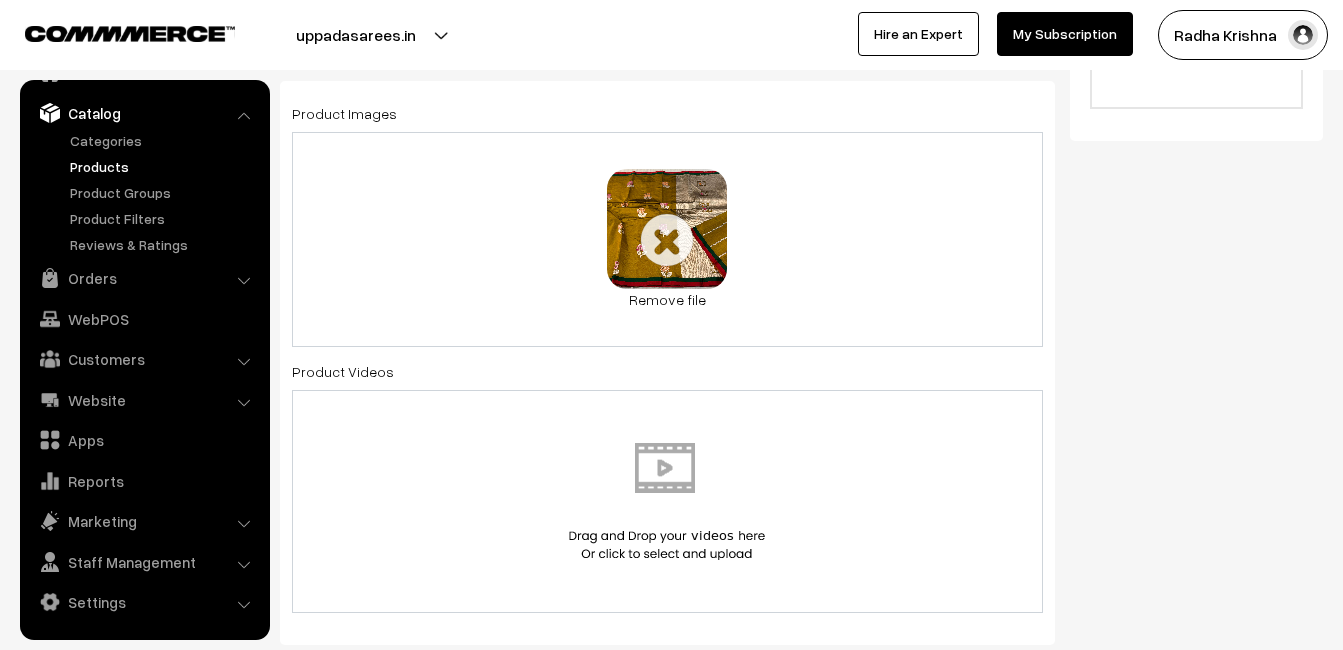 click on "Remove file" at bounding box center (667, 299) 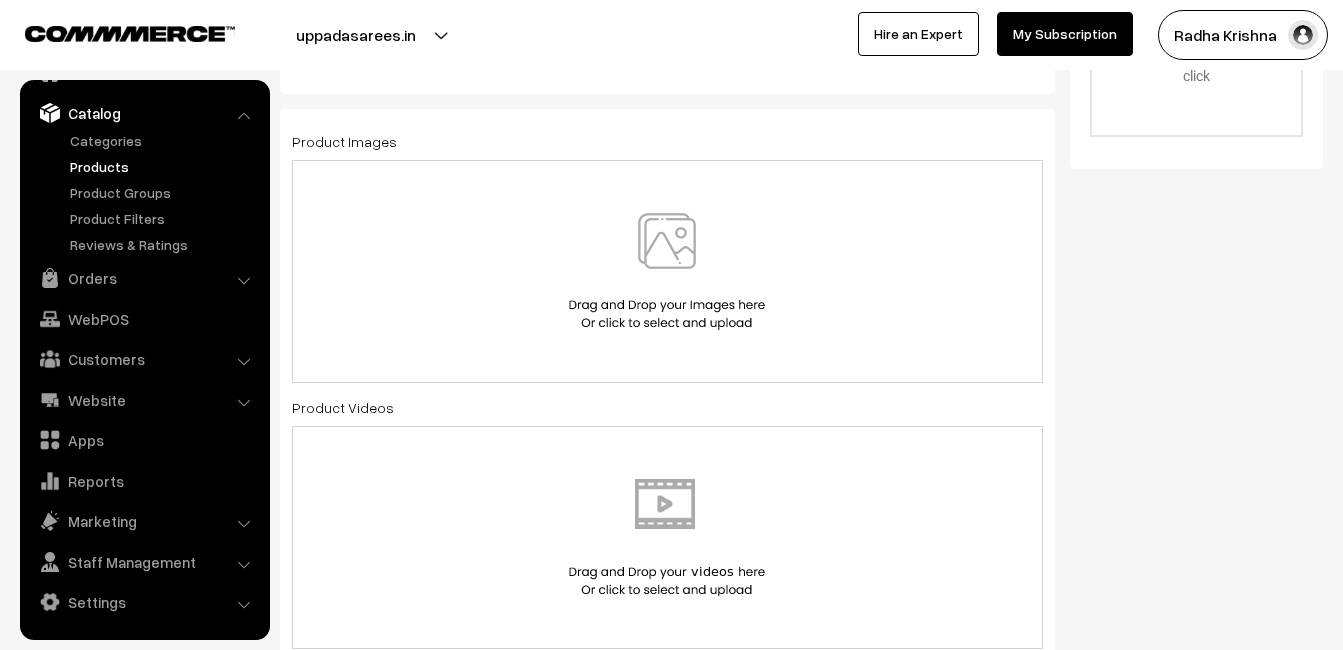 scroll, scrollTop: 800, scrollLeft: 0, axis: vertical 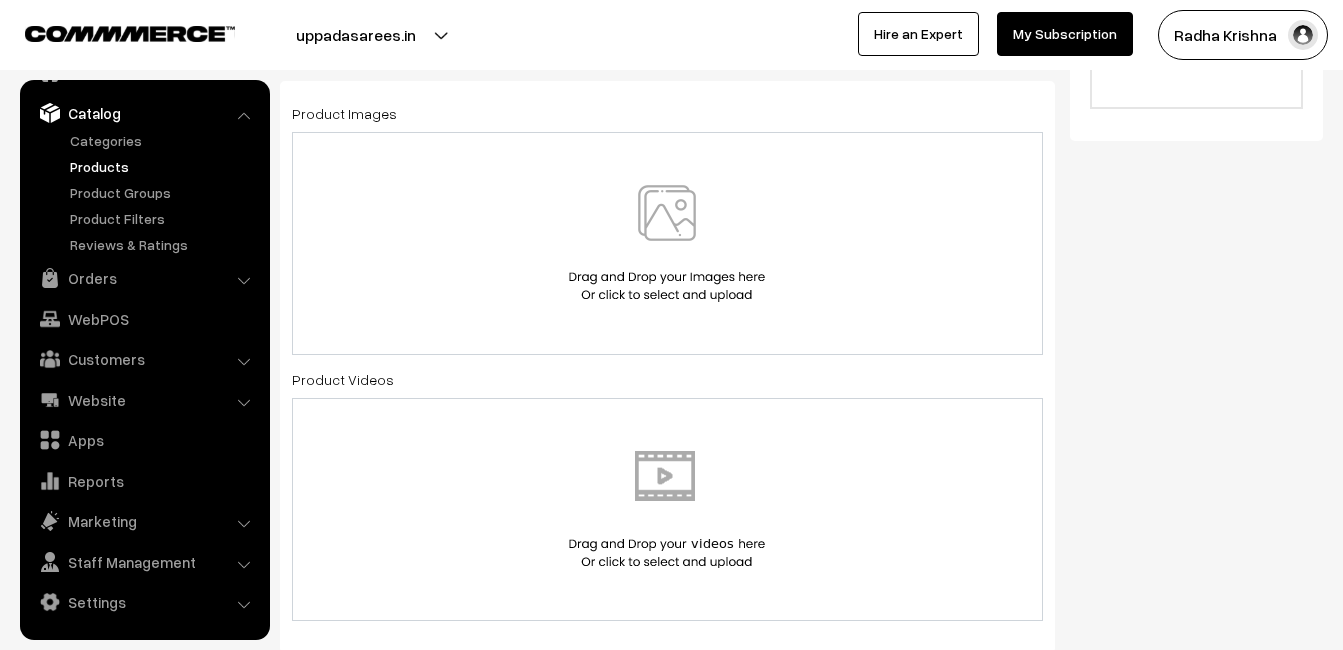 click at bounding box center [667, 243] 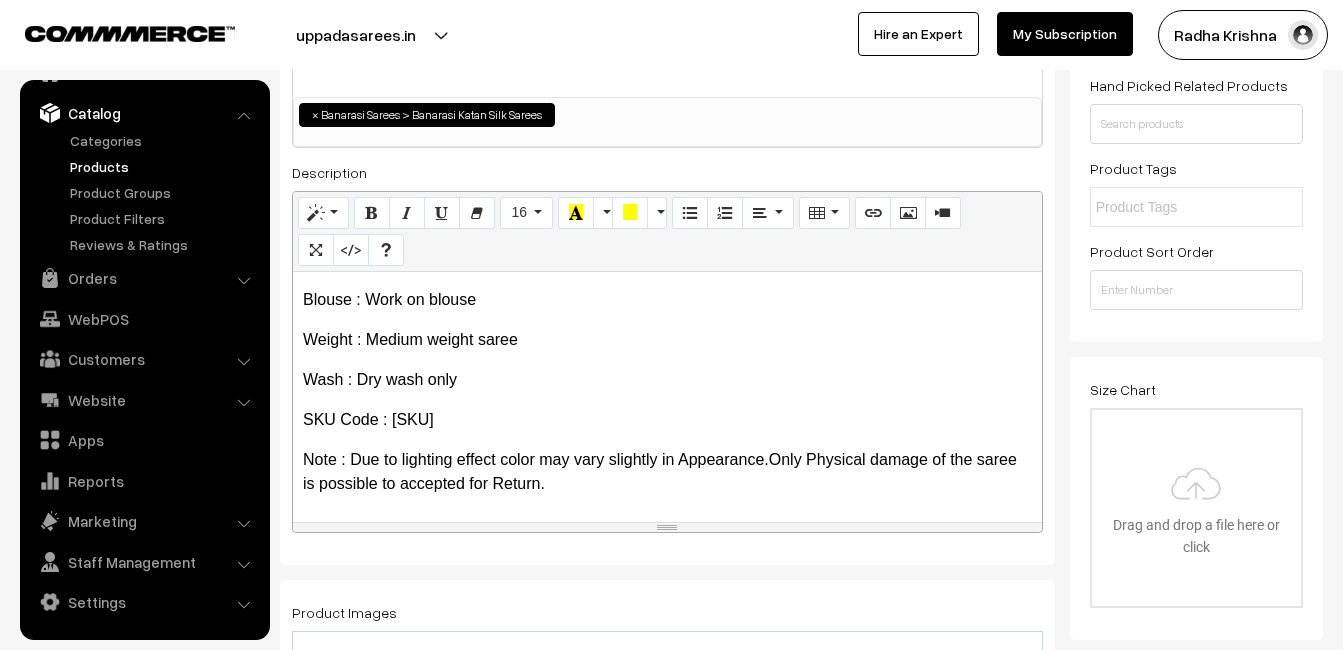 scroll, scrollTop: 300, scrollLeft: 0, axis: vertical 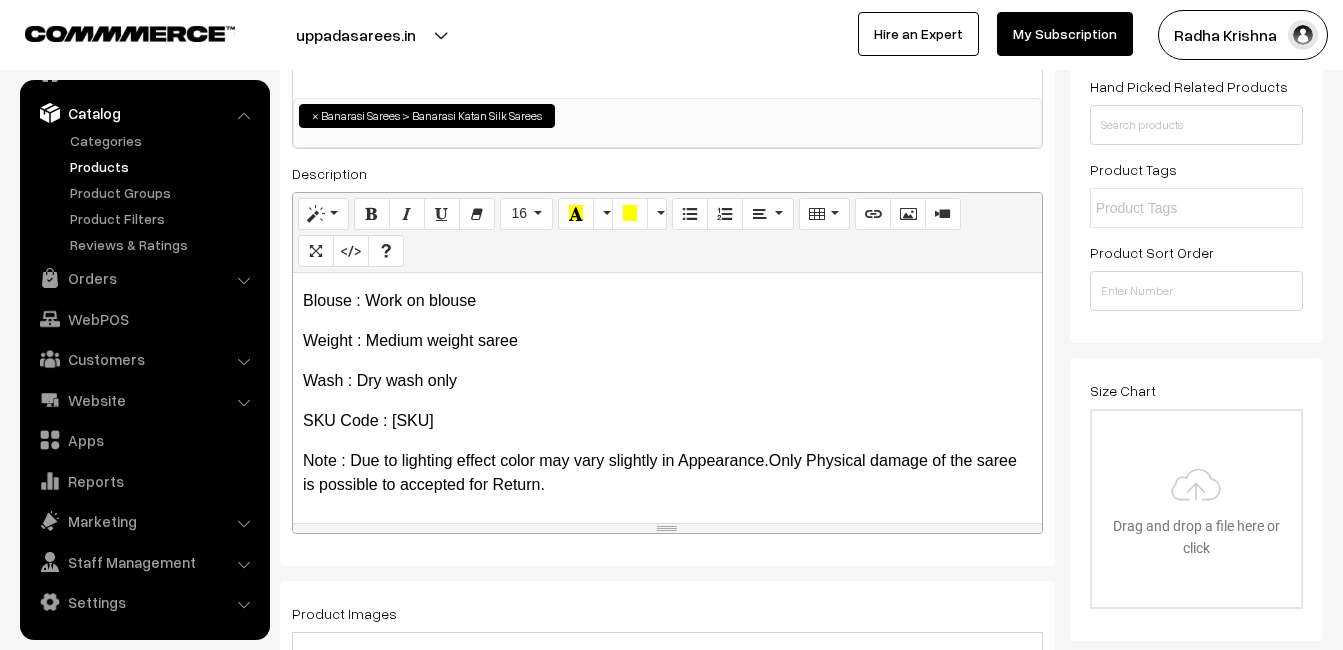 click on "SKU Code : va11546-aug-banaras-za" at bounding box center (667, 421) 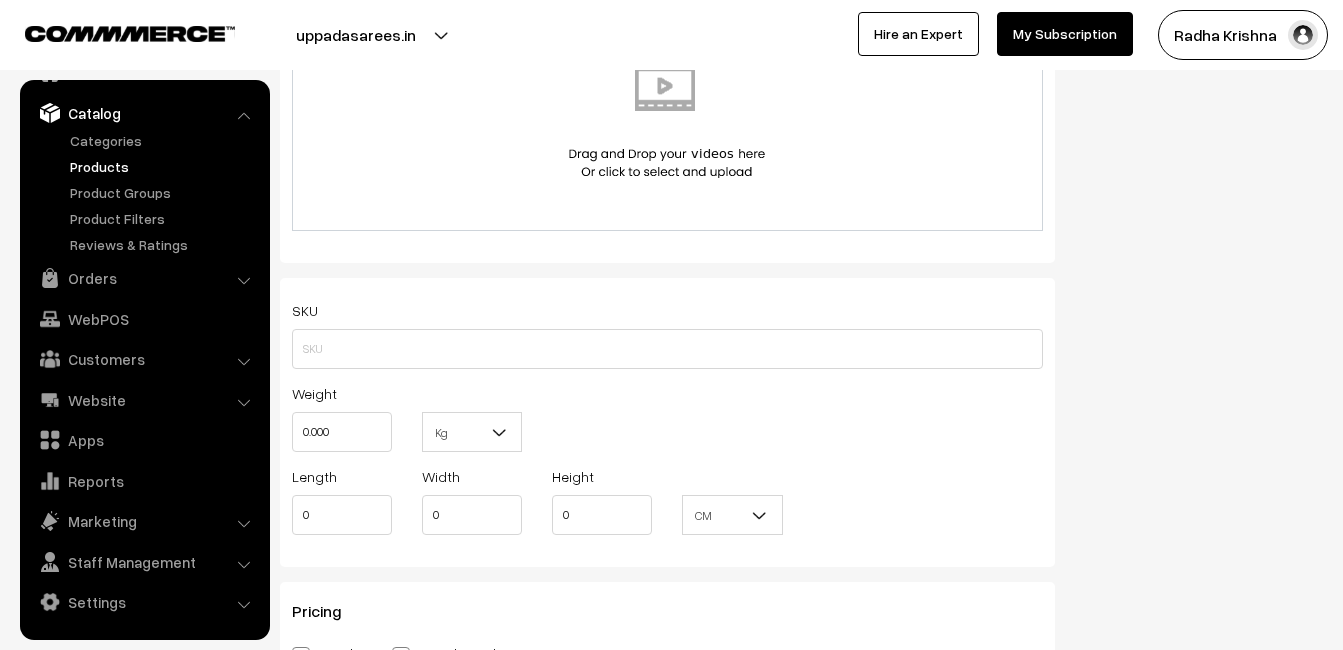 scroll, scrollTop: 1200, scrollLeft: 0, axis: vertical 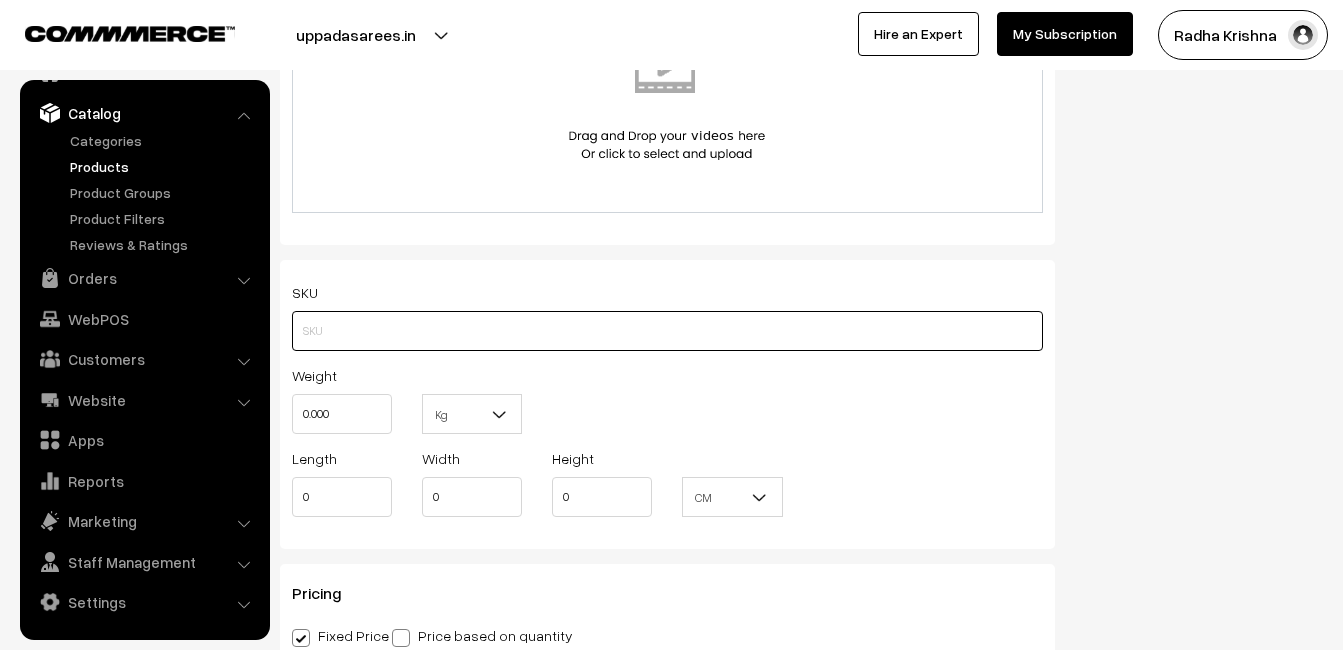 click at bounding box center [667, 331] 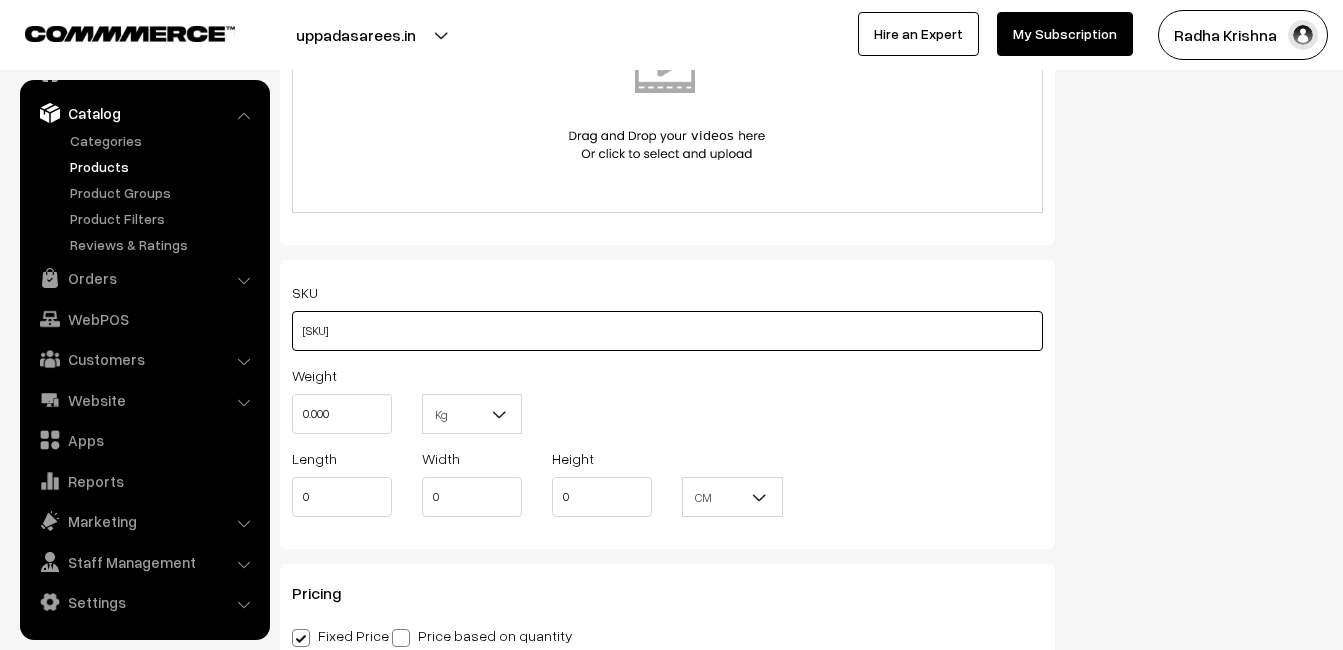 type on "va[NUMBER]-[MONTH]-[CITY]-[COUNTRY]" 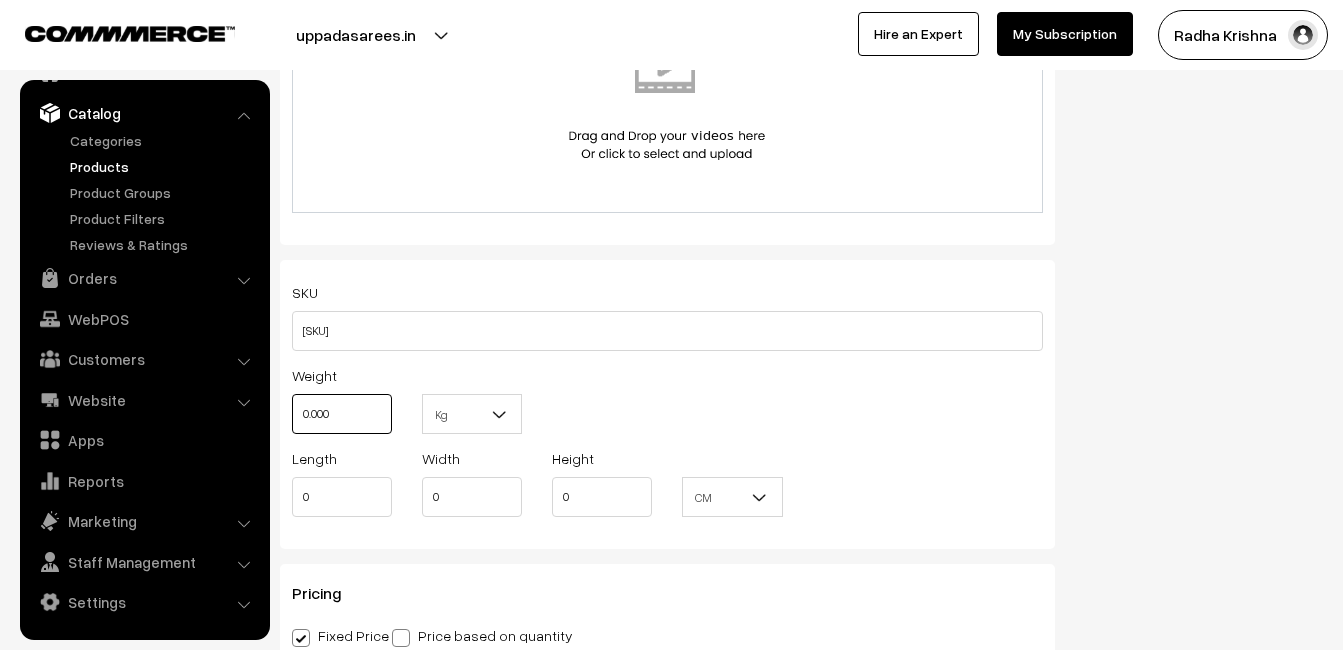 click on "0.000" at bounding box center [342, 414] 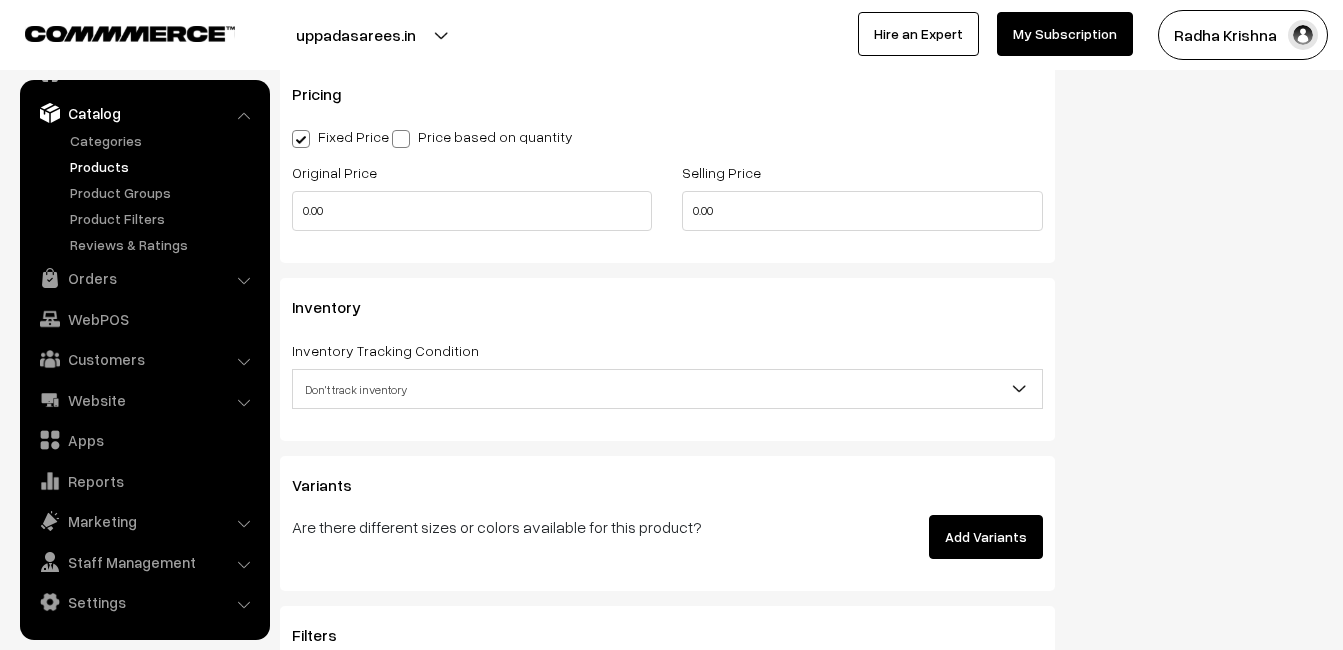 scroll, scrollTop: 1700, scrollLeft: 0, axis: vertical 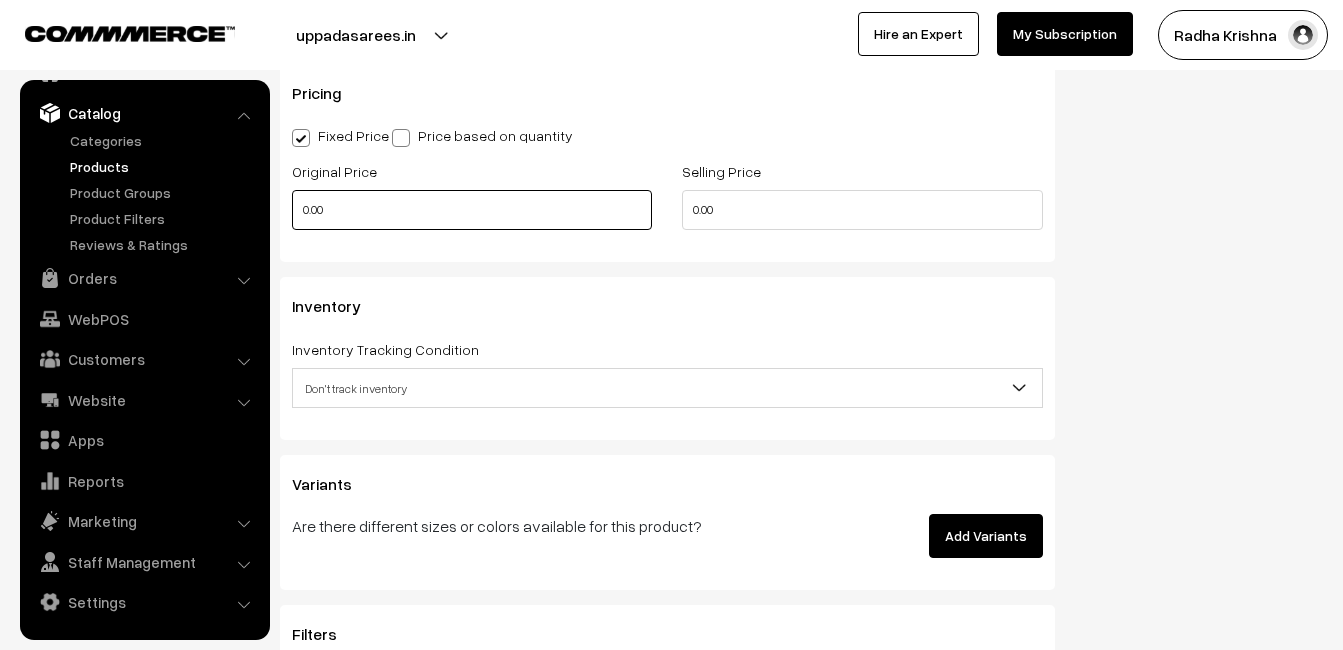 type on "0.80" 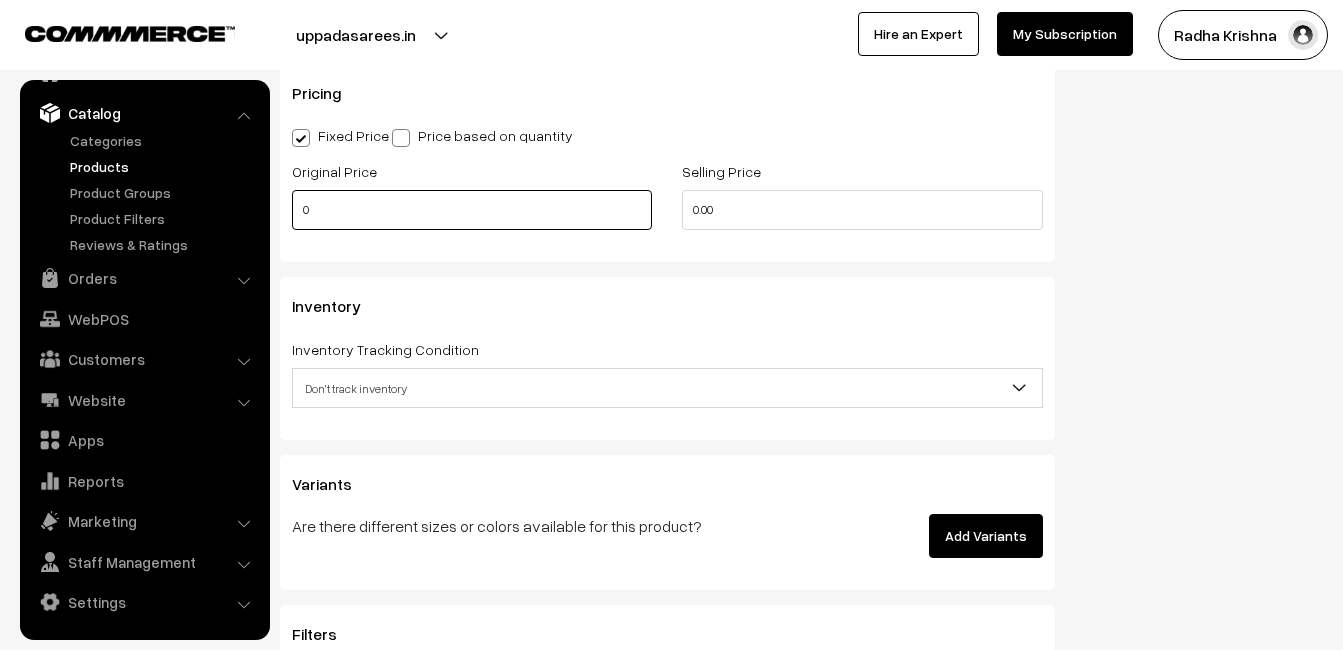 click on "0" at bounding box center (472, 210) 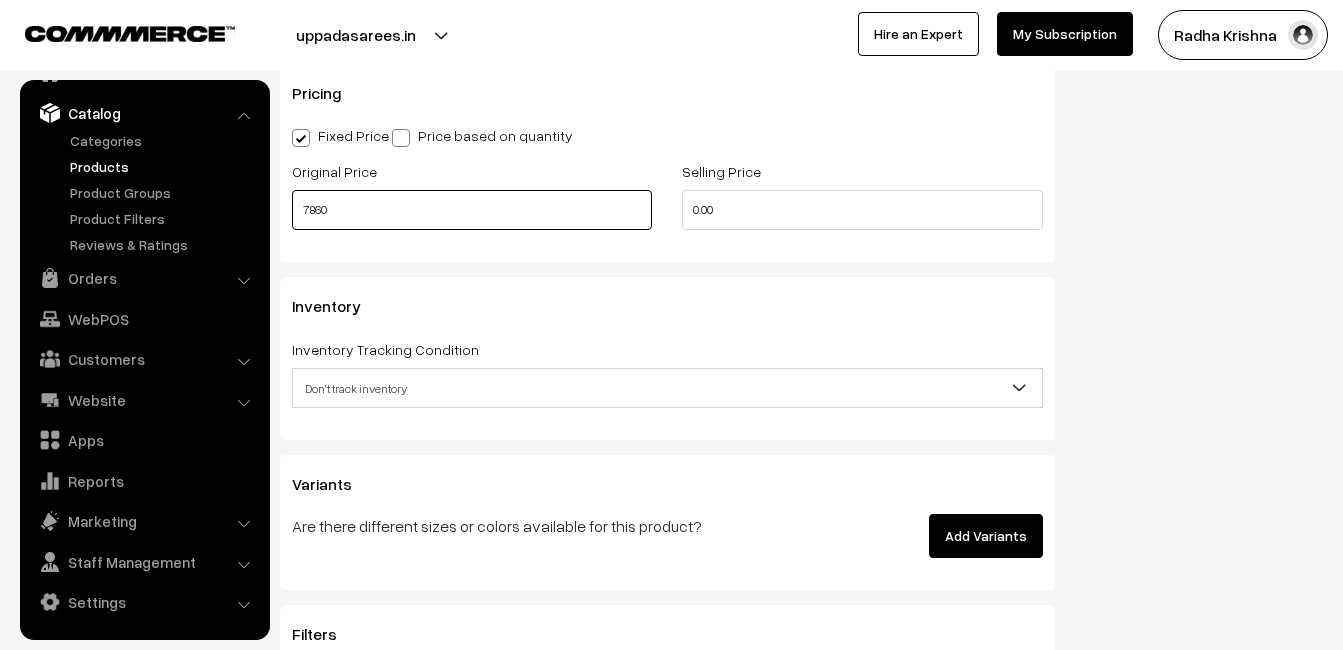 type on "7860" 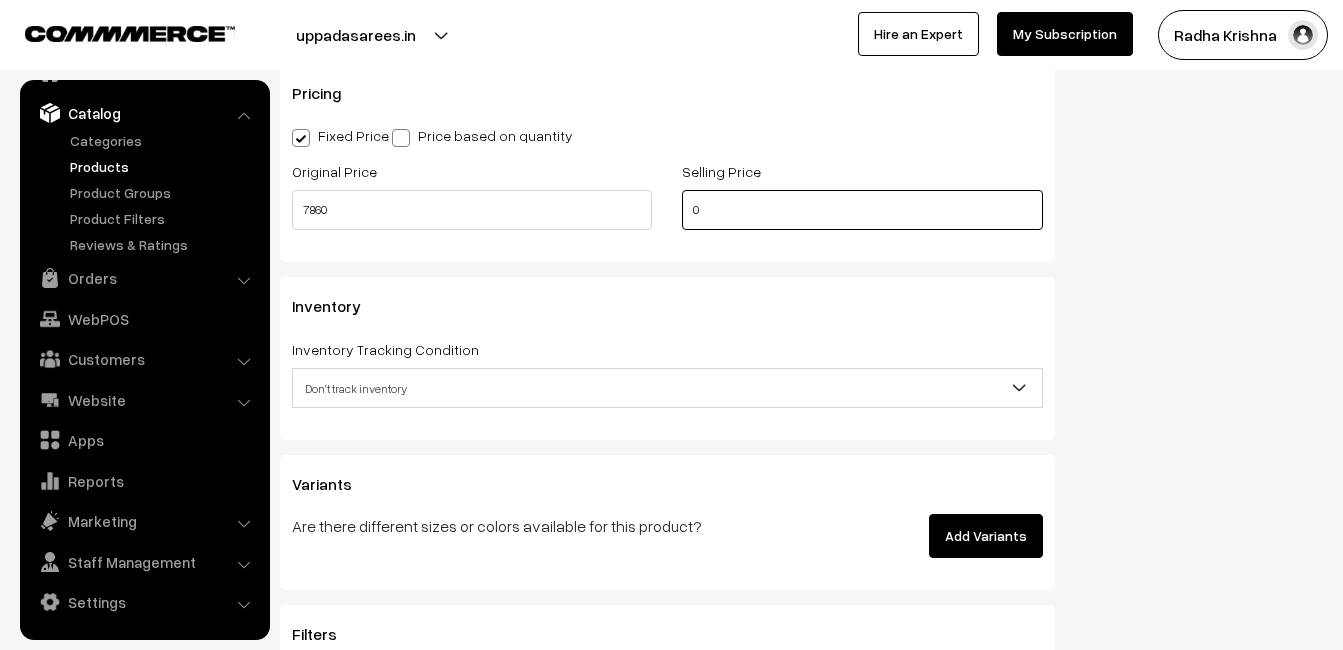 click on "0" at bounding box center (862, 210) 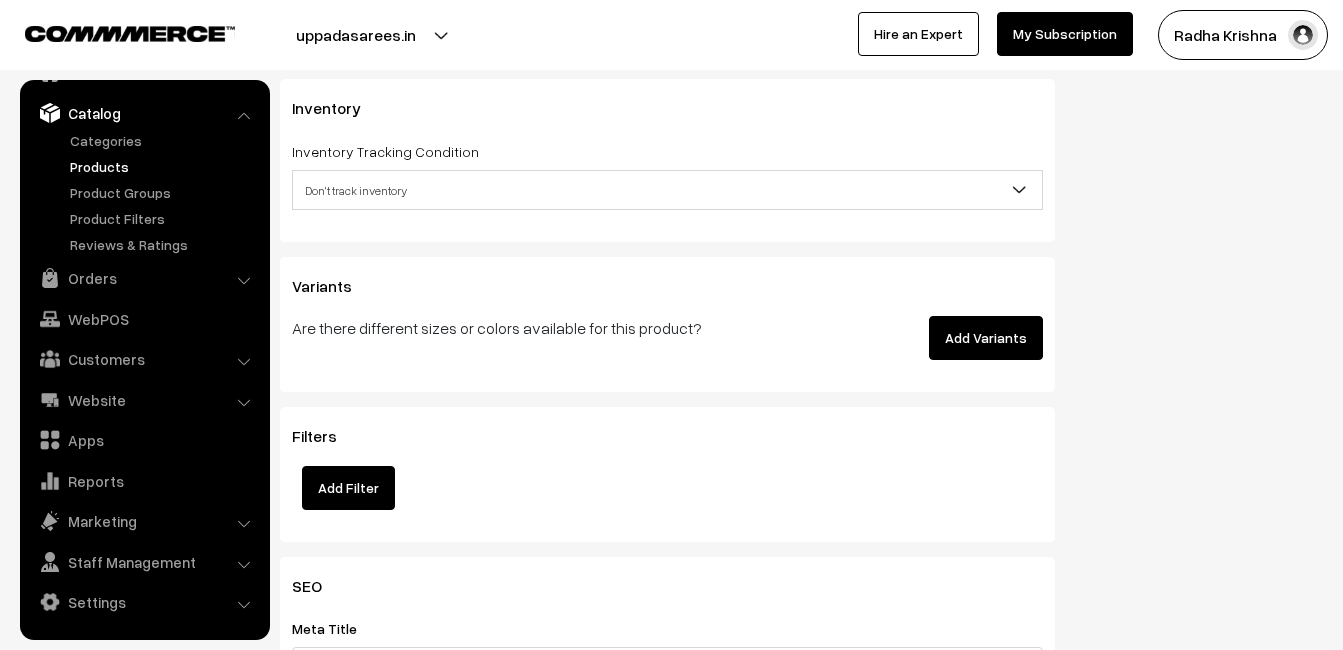scroll, scrollTop: 1900, scrollLeft: 0, axis: vertical 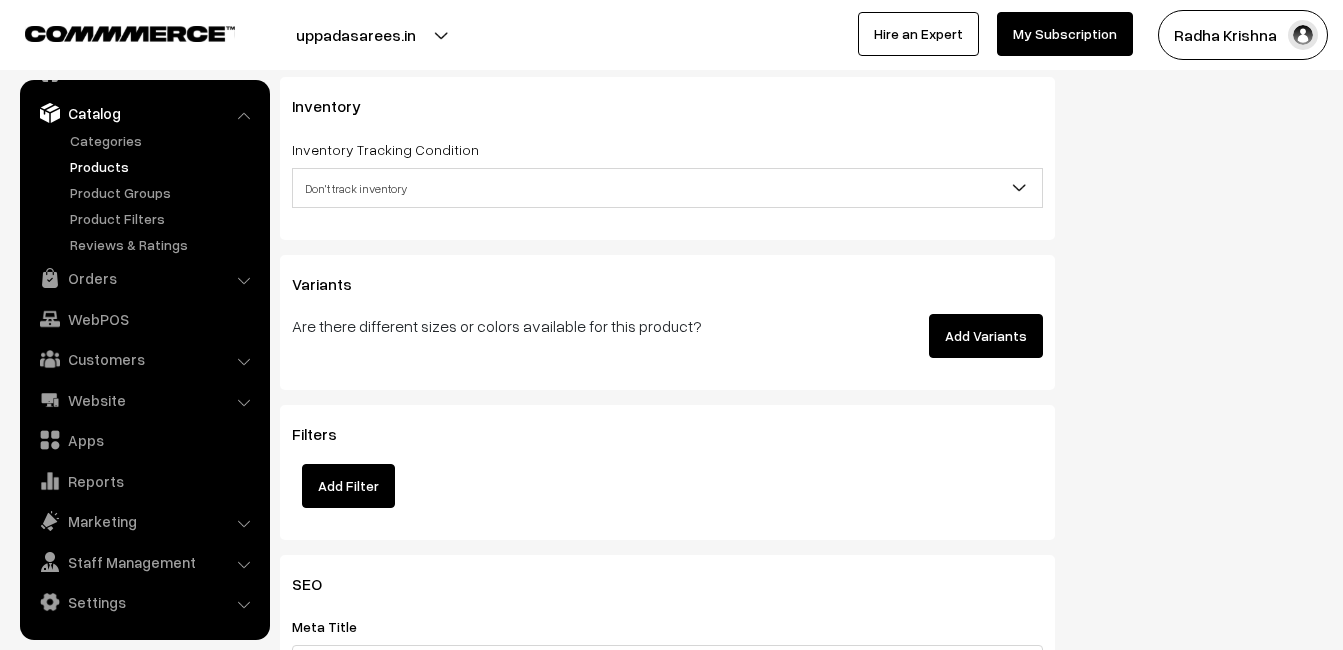 type on "9359" 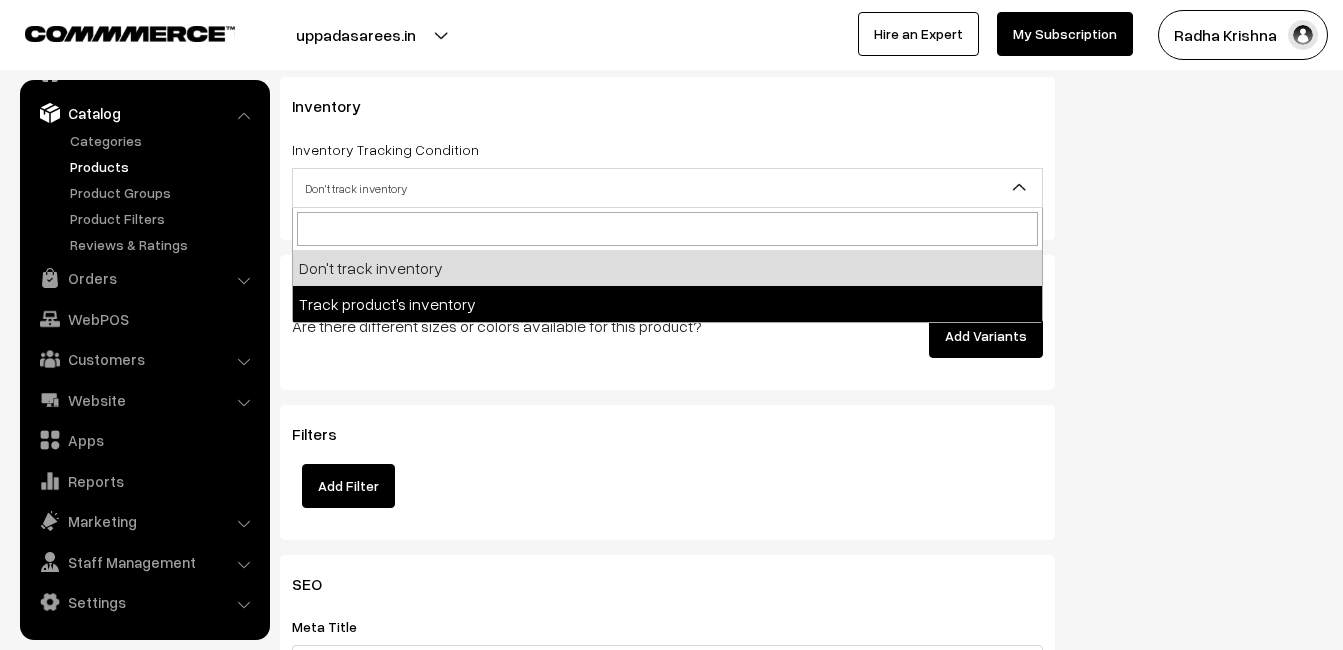 select on "2" 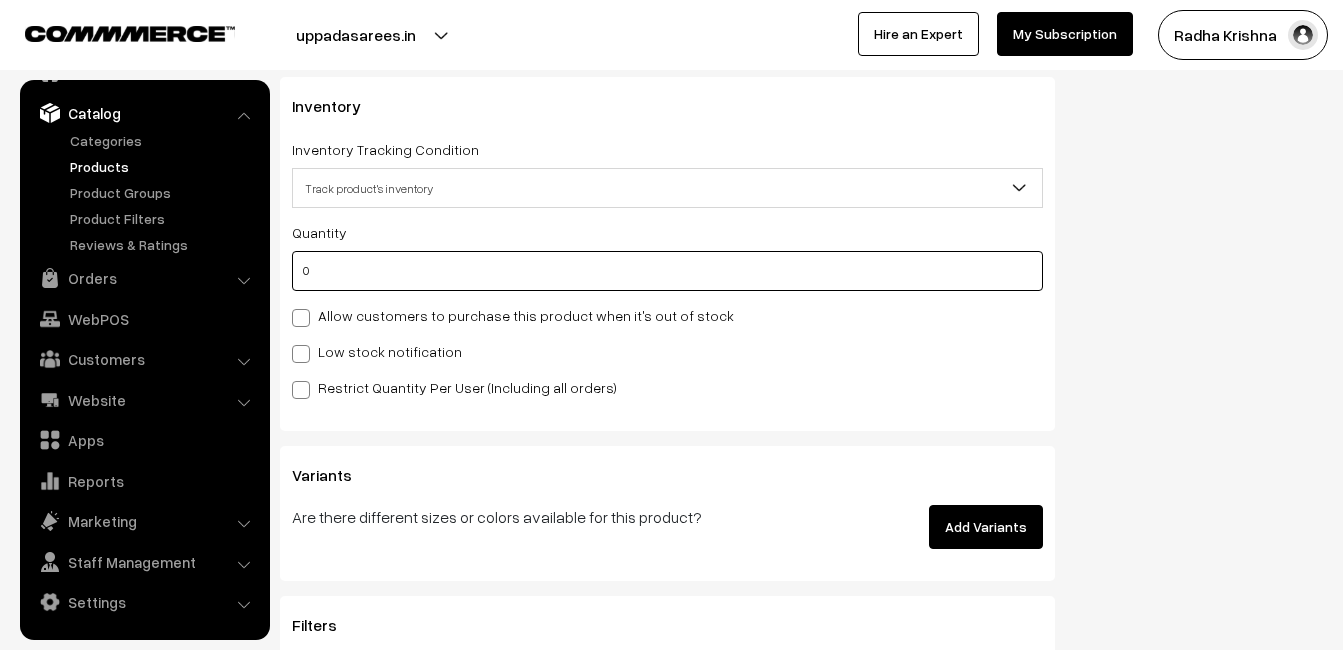 click on "0" at bounding box center [667, 271] 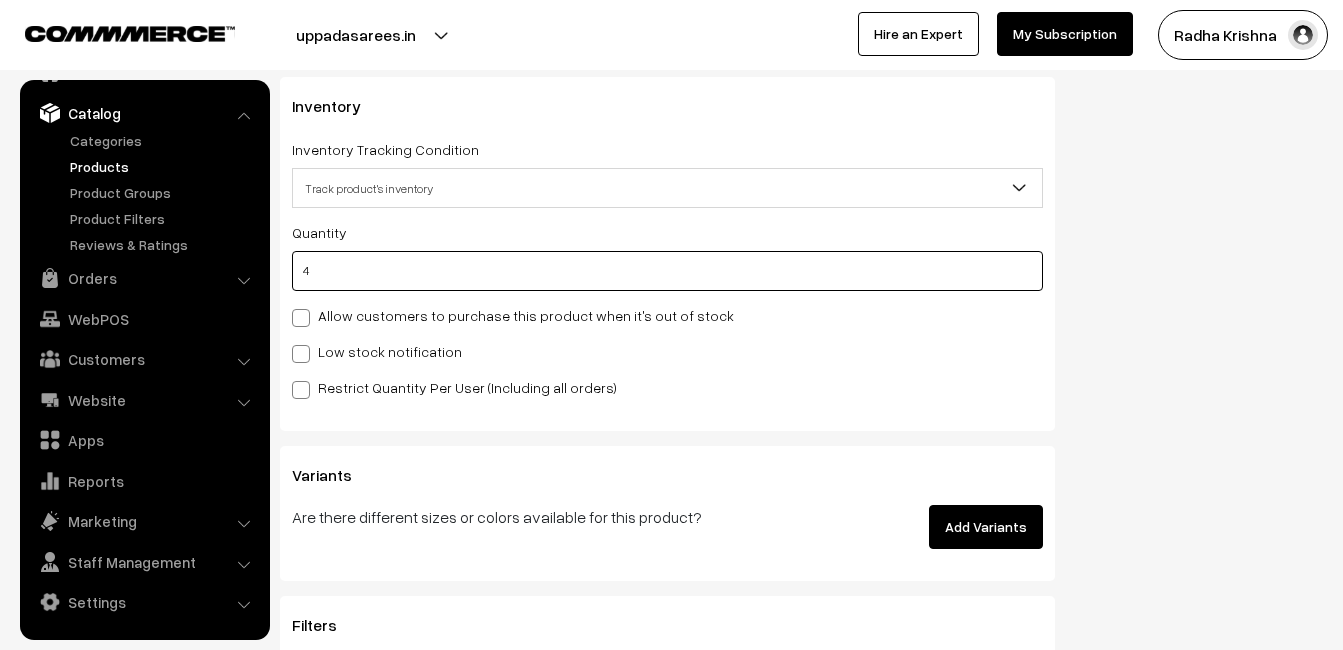 type on "4" 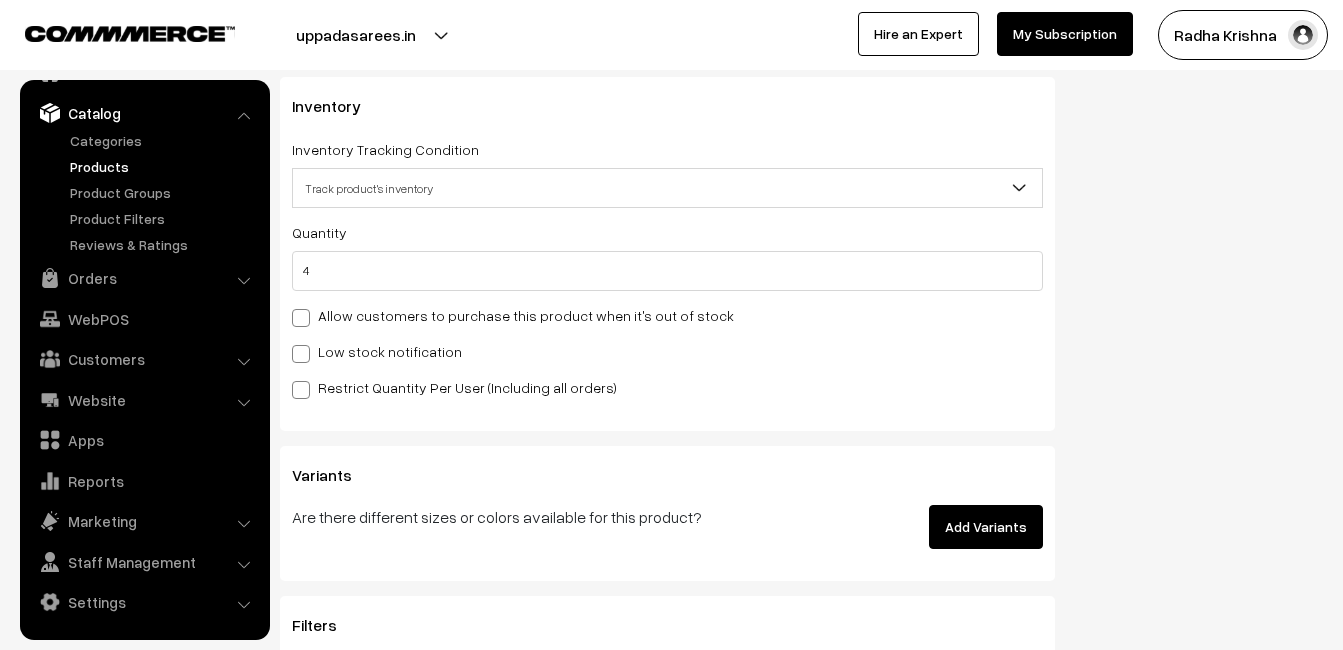 click on "Low stock notification" at bounding box center (377, 351) 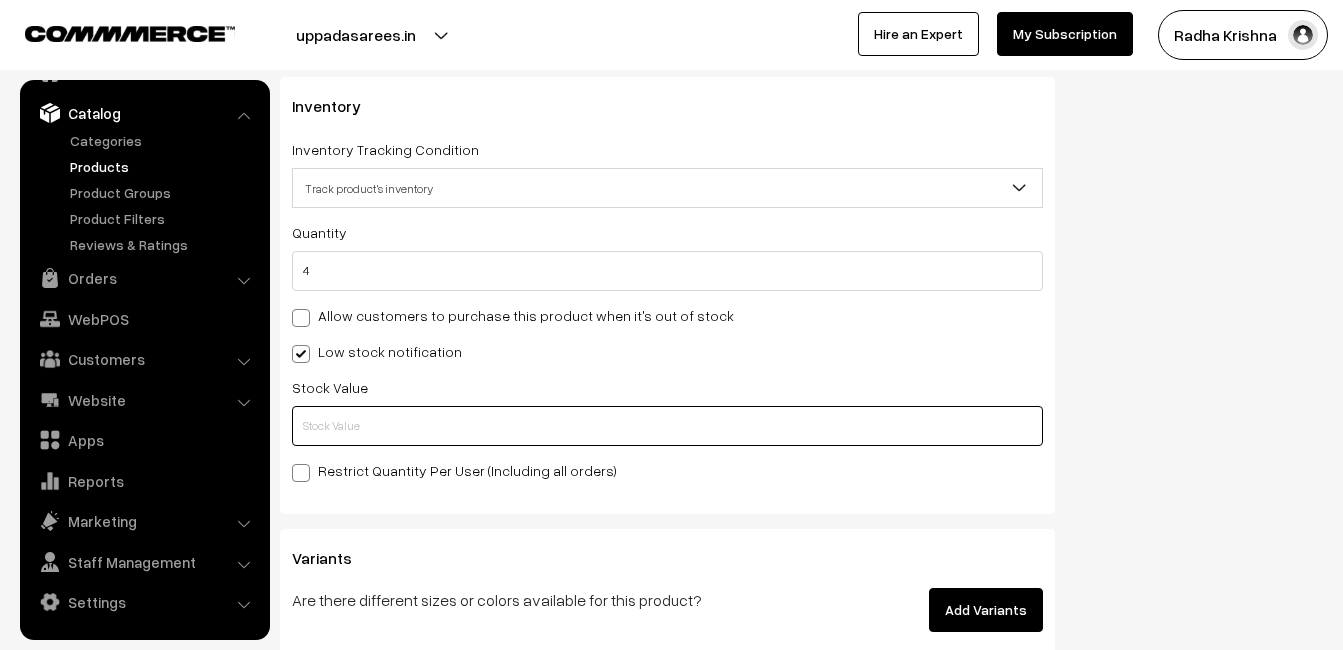 click at bounding box center [667, 426] 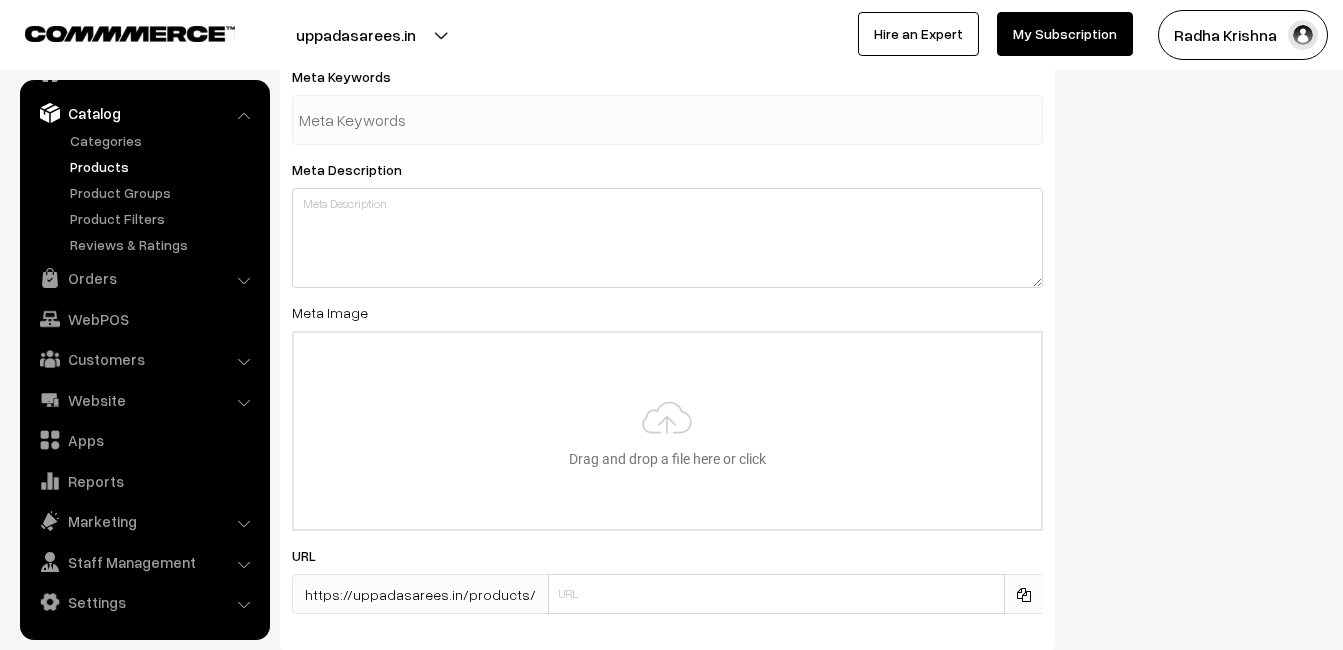 scroll, scrollTop: 2968, scrollLeft: 0, axis: vertical 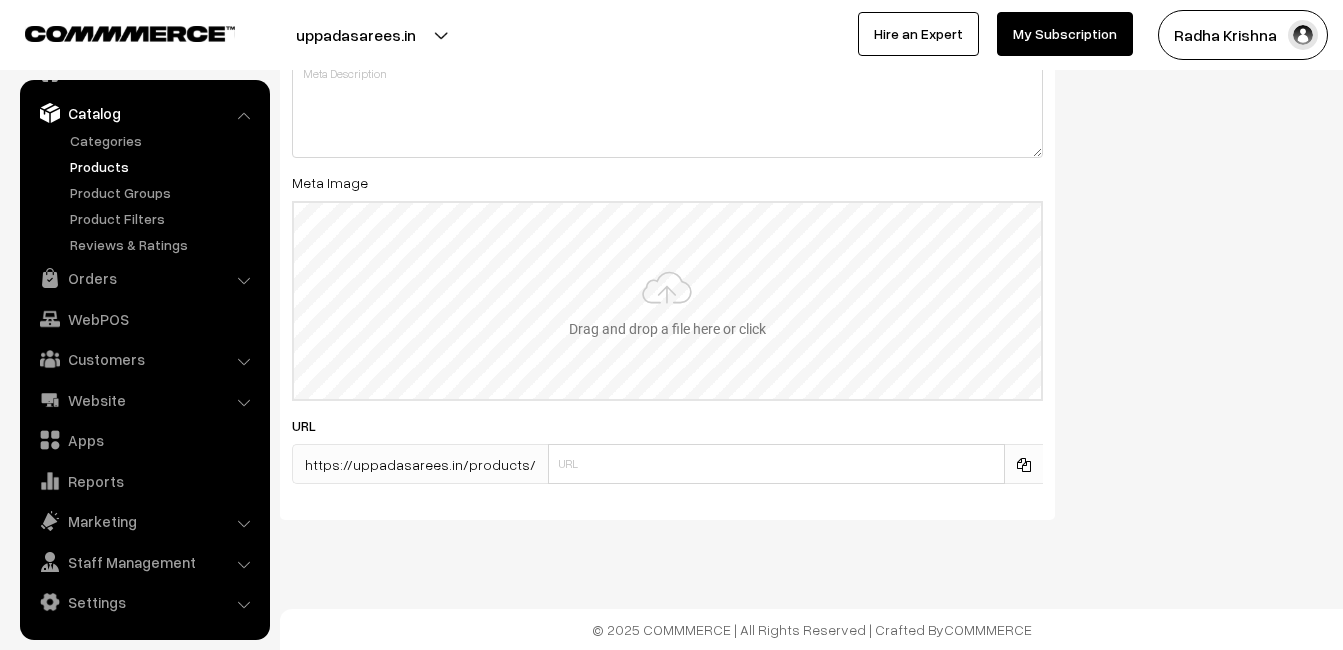 type on "2" 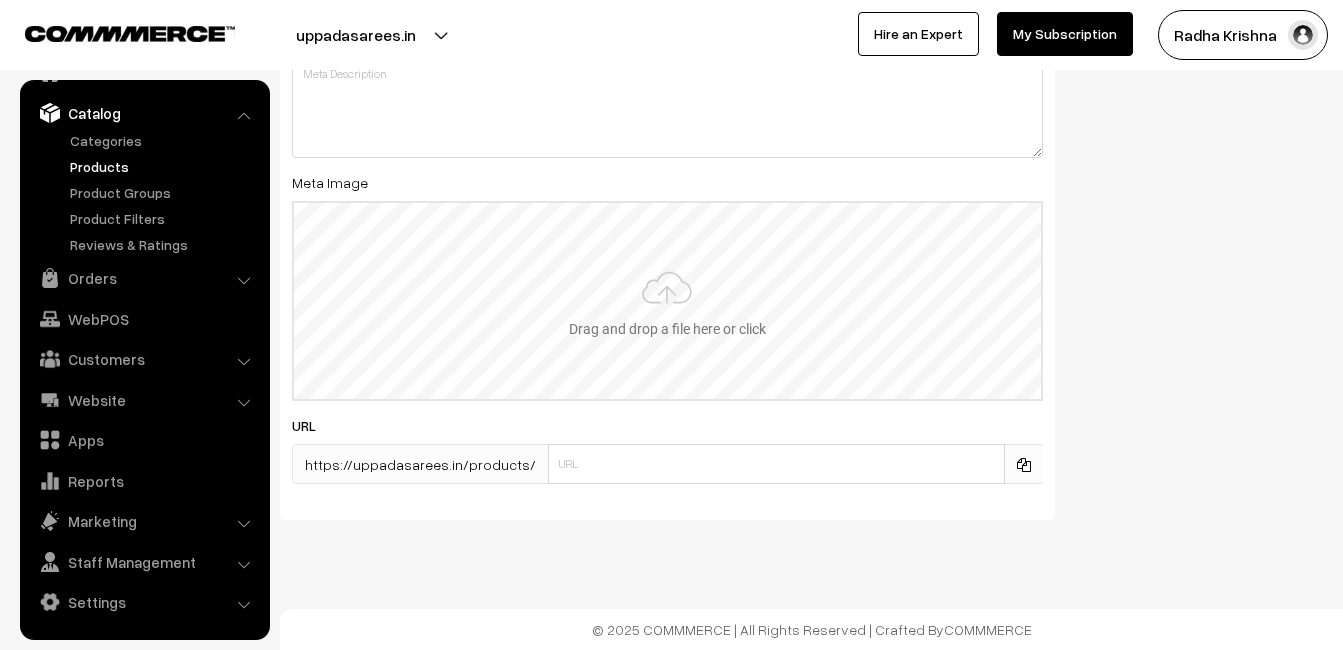 click at bounding box center [667, 301] 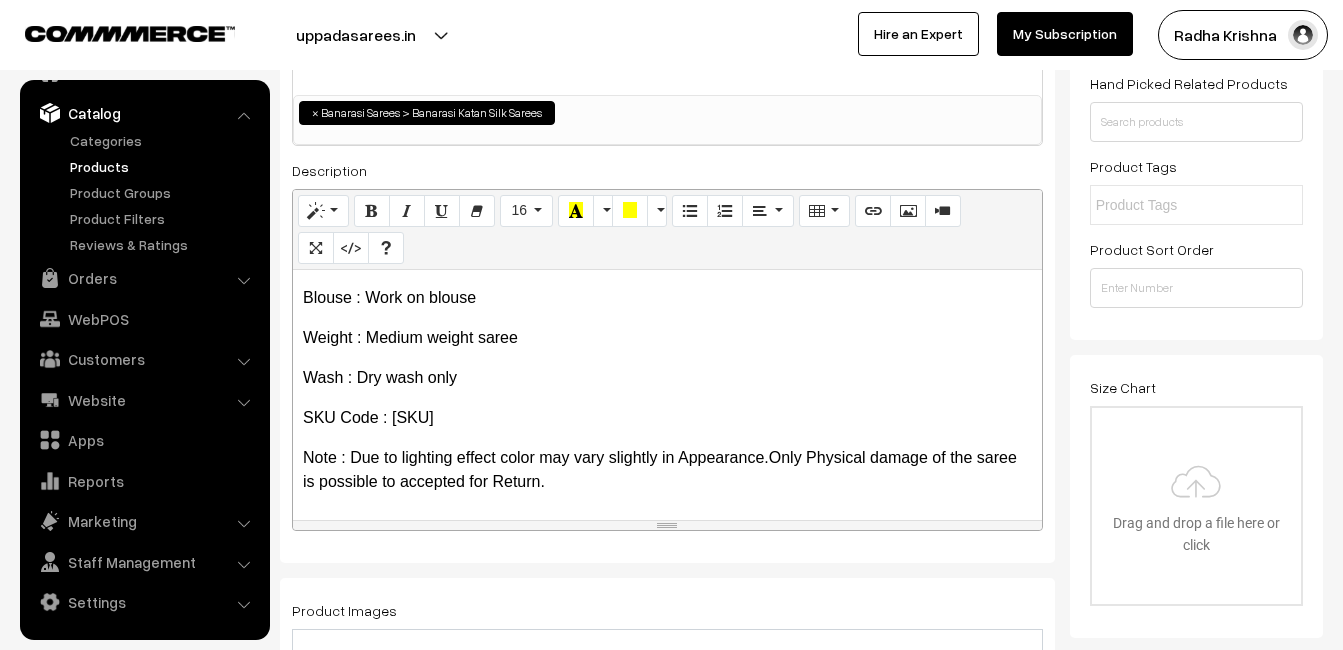 scroll, scrollTop: 0, scrollLeft: 0, axis: both 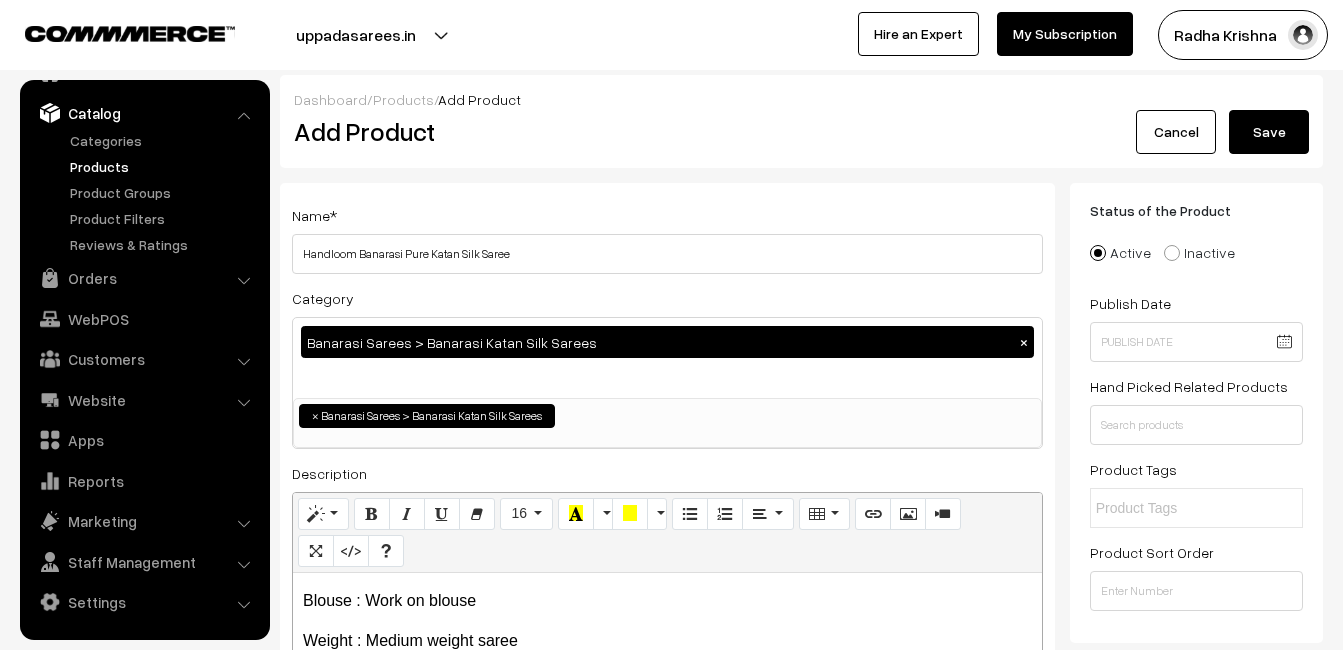 click on "Add Product" at bounding box center (671, 131) 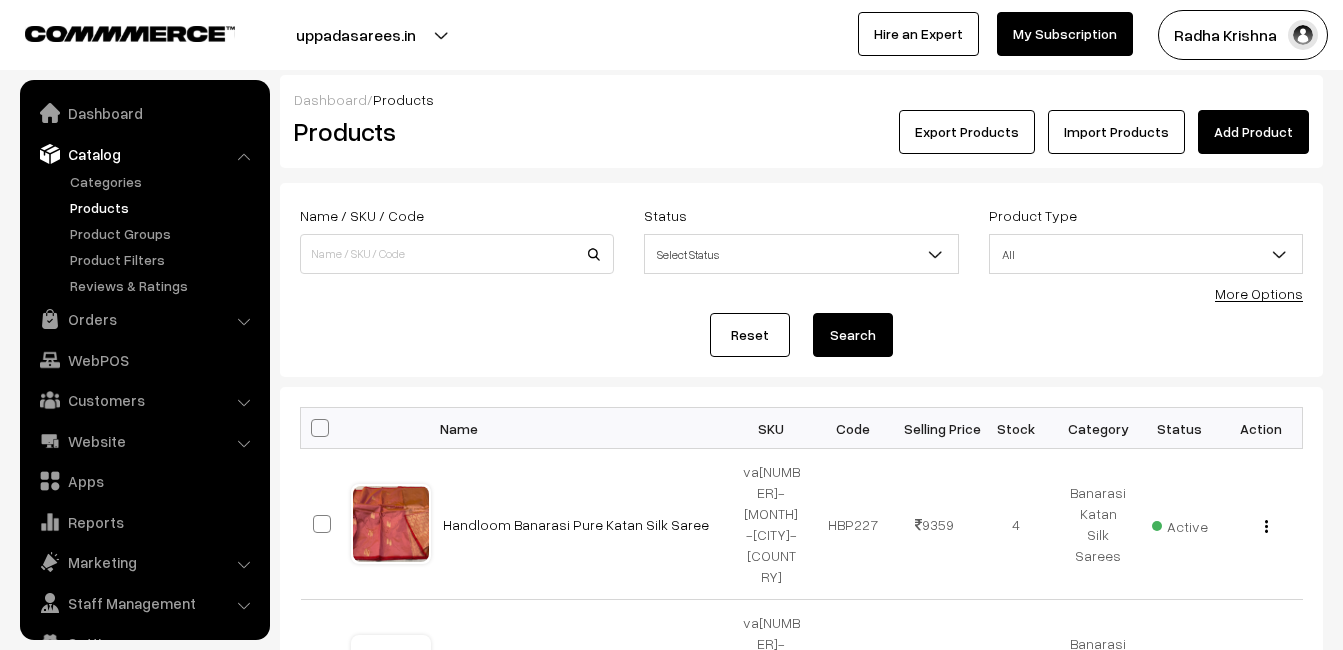 scroll, scrollTop: 0, scrollLeft: 0, axis: both 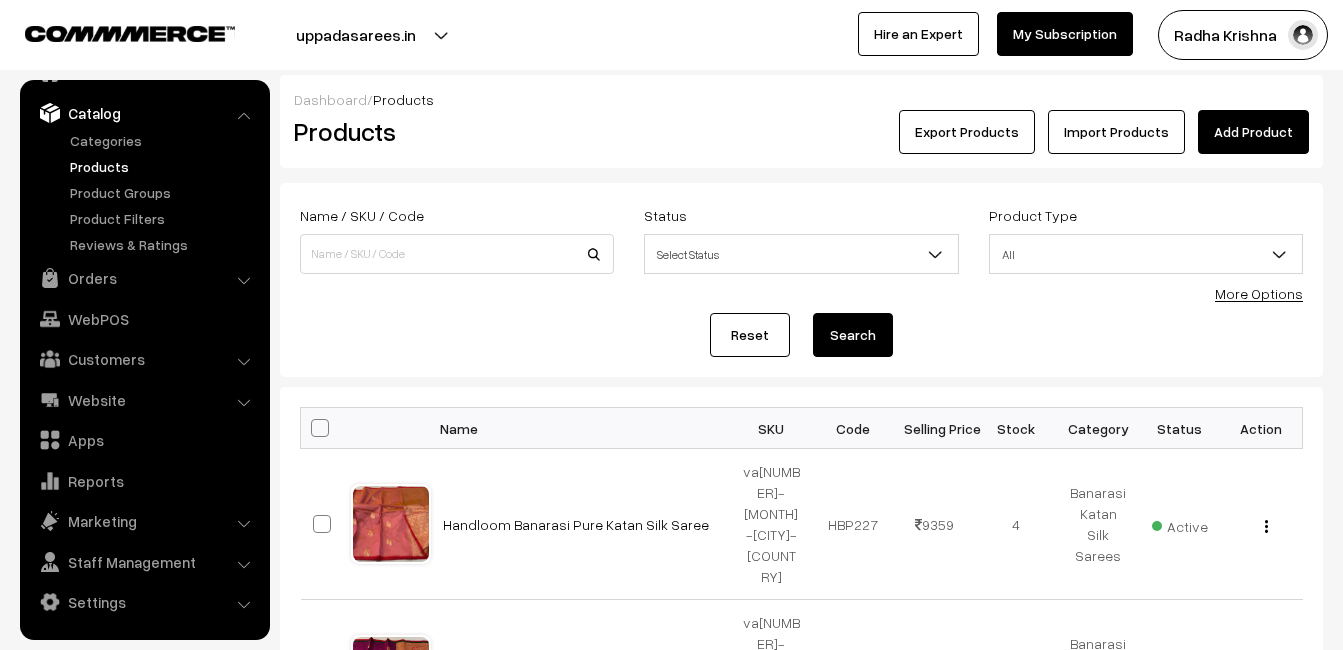 click on "Products" at bounding box center [453, 131] 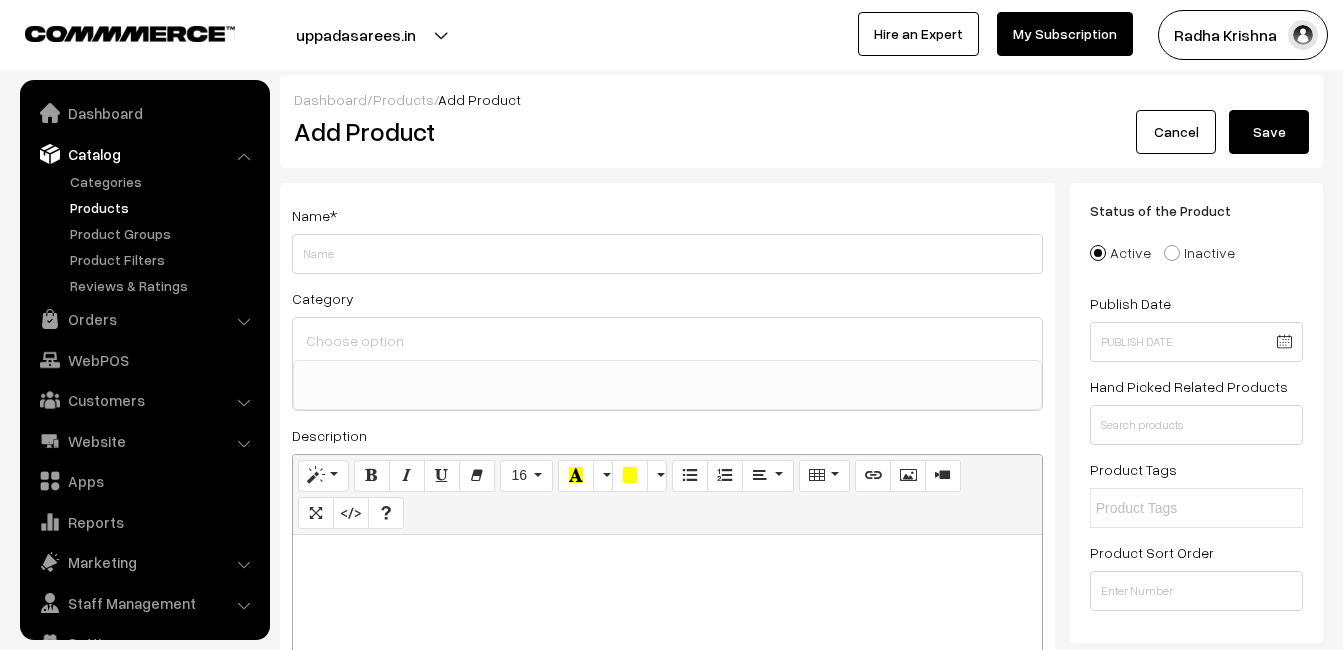 select 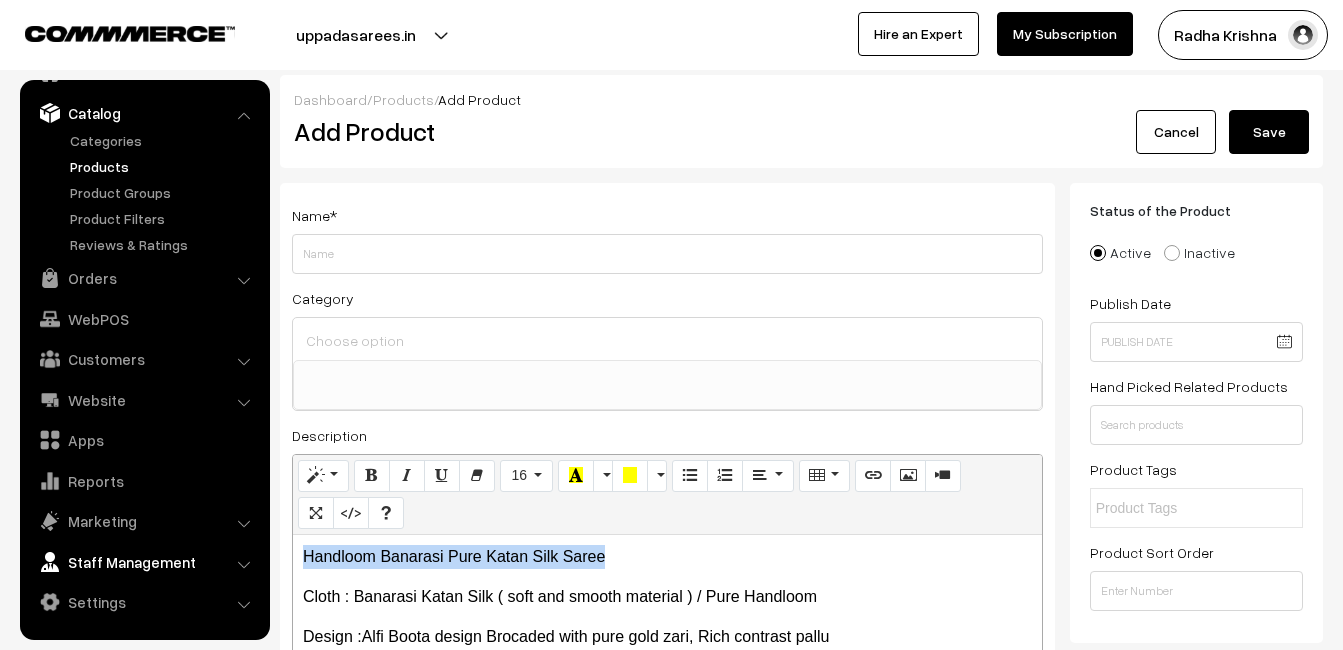 drag, startPoint x: 607, startPoint y: 546, endPoint x: 248, endPoint y: 546, distance: 359 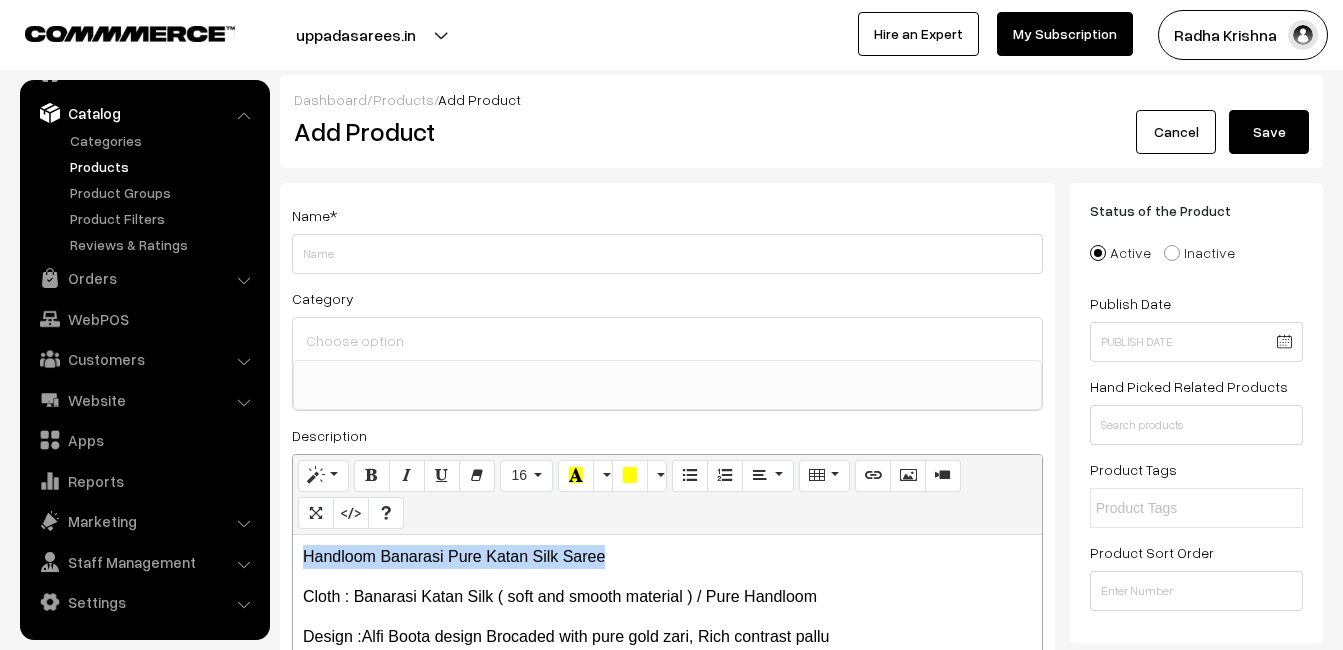 copy on "Handloom Banarasi Pure Katan Silk Saree" 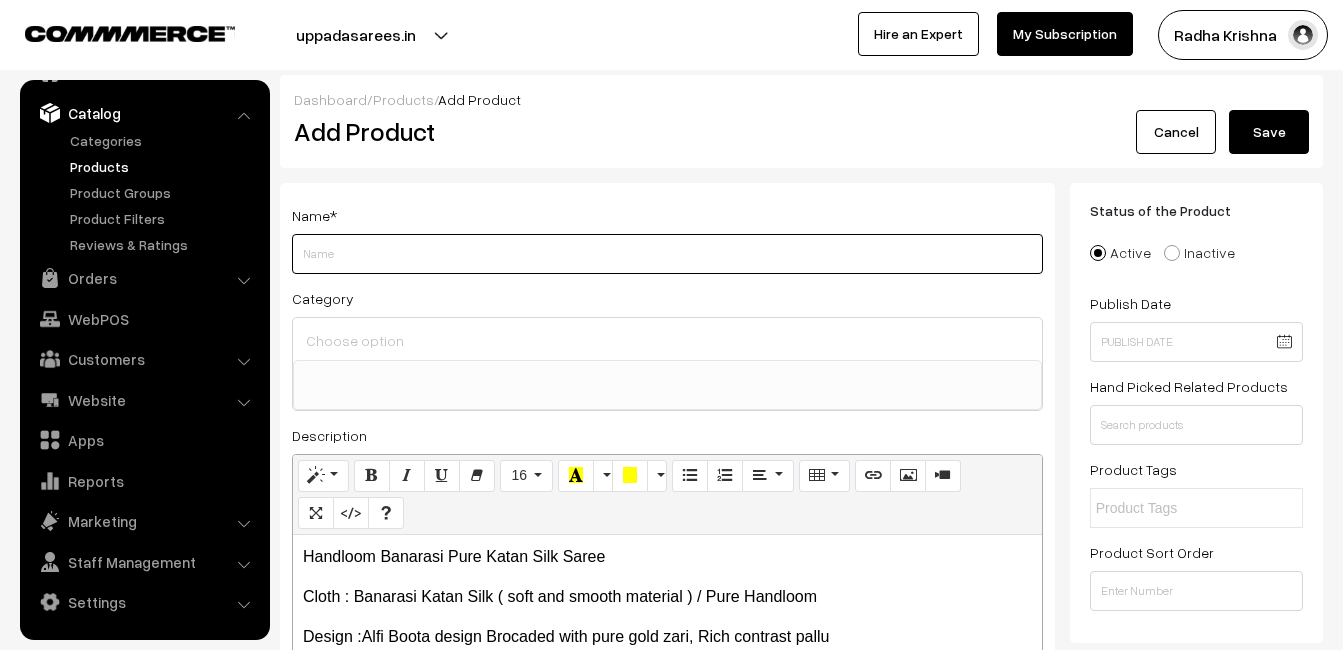 click on "Weight" at bounding box center [667, 254] 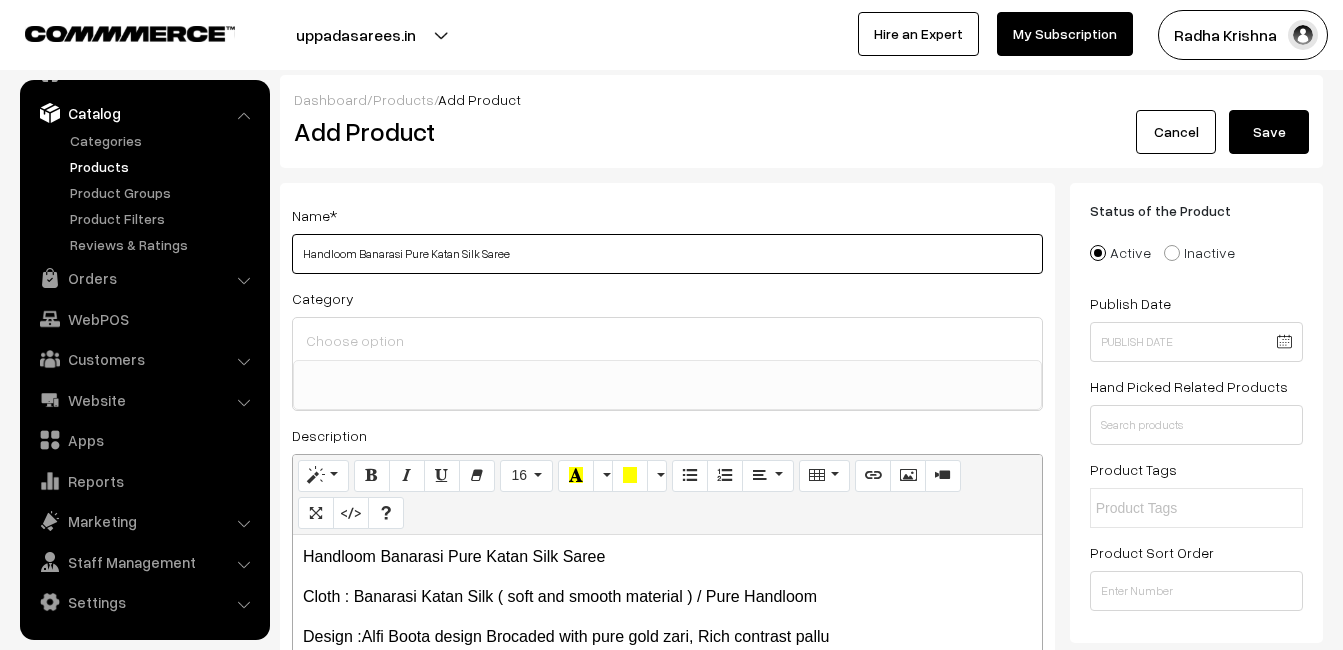 type on "Handloom Banarasi Pure Katan Silk Saree" 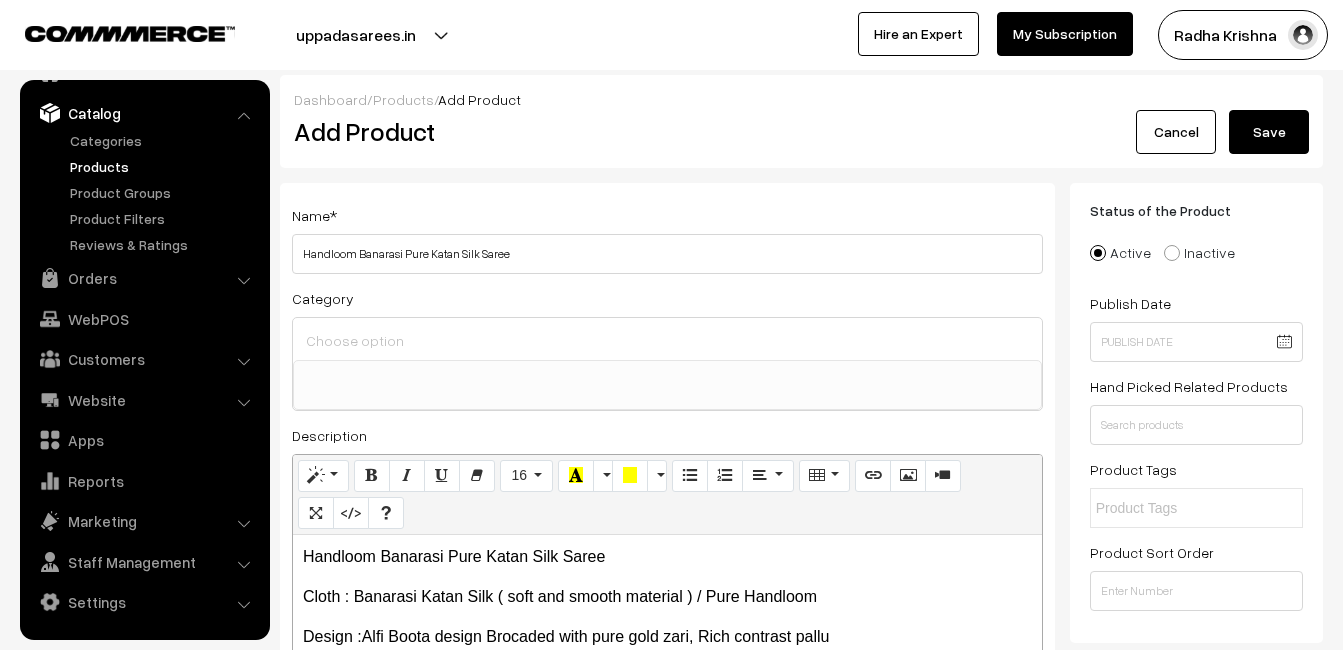 click at bounding box center (667, 340) 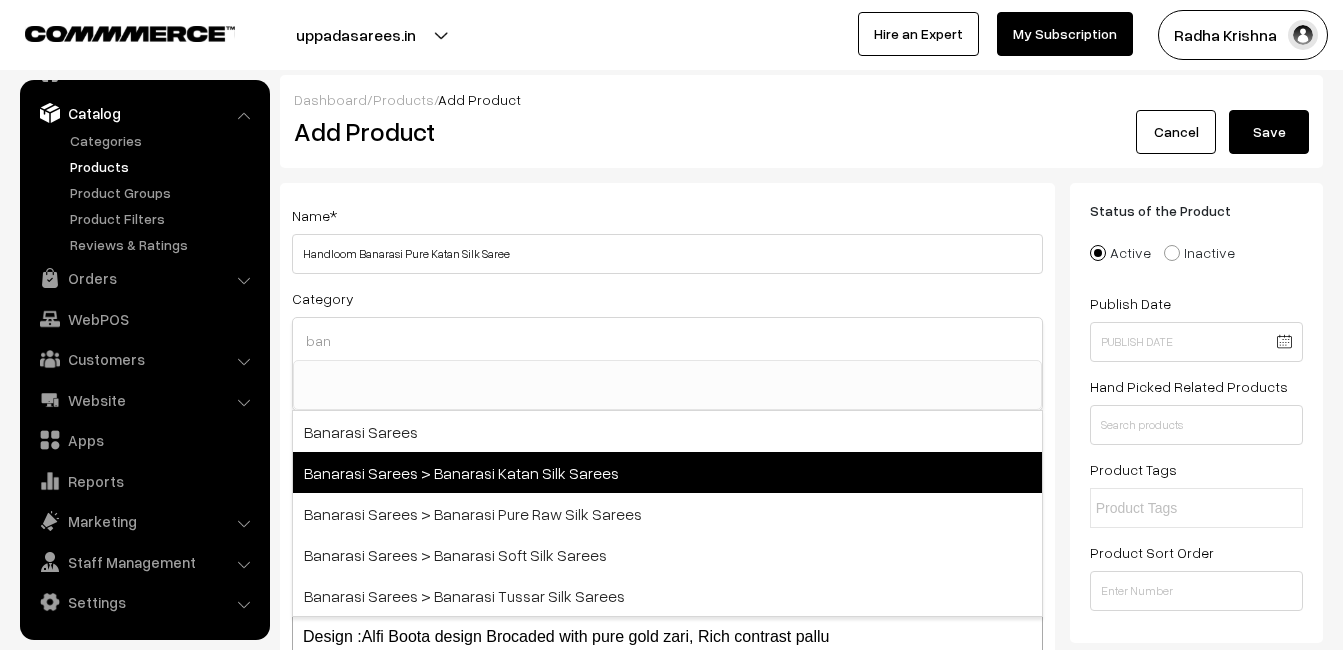 type on "ban" 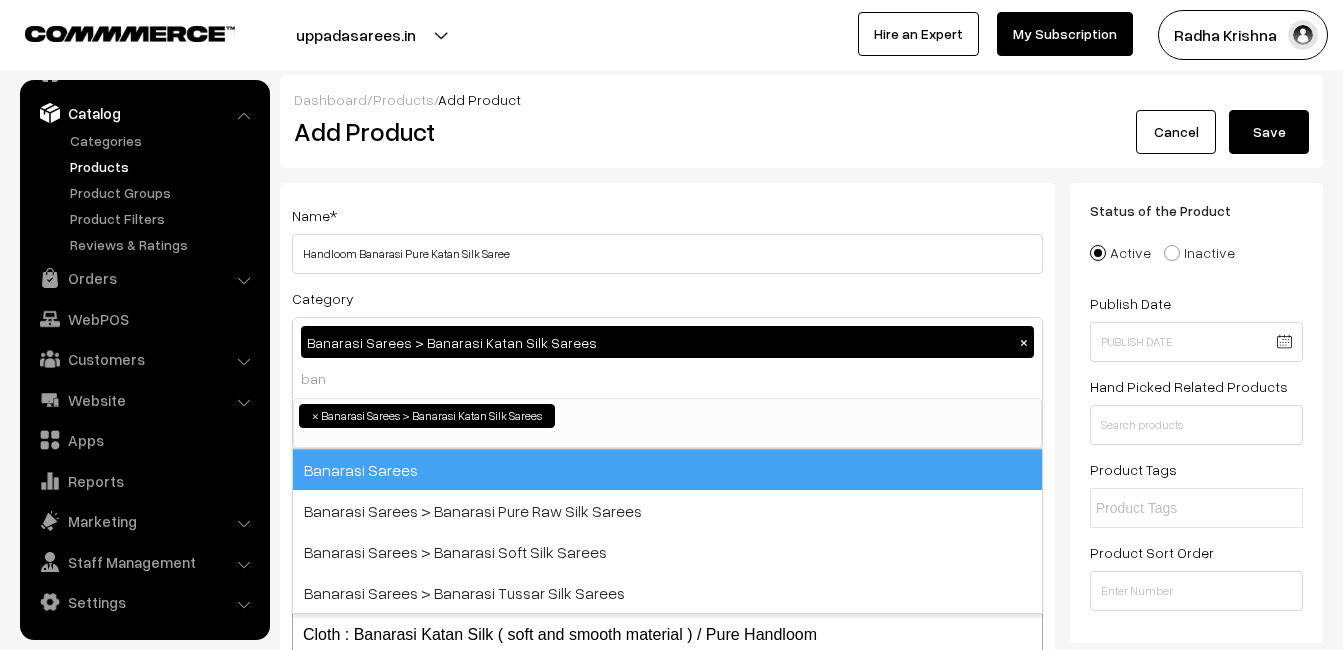 type 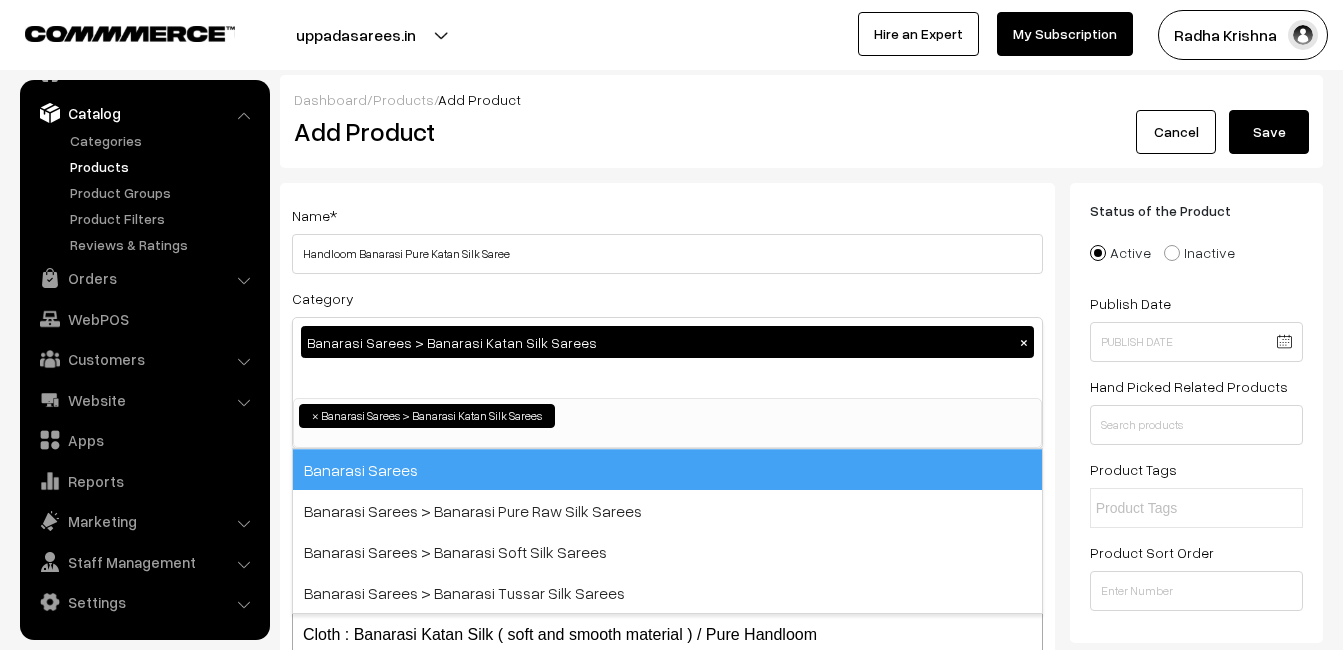 scroll, scrollTop: 731, scrollLeft: 0, axis: vertical 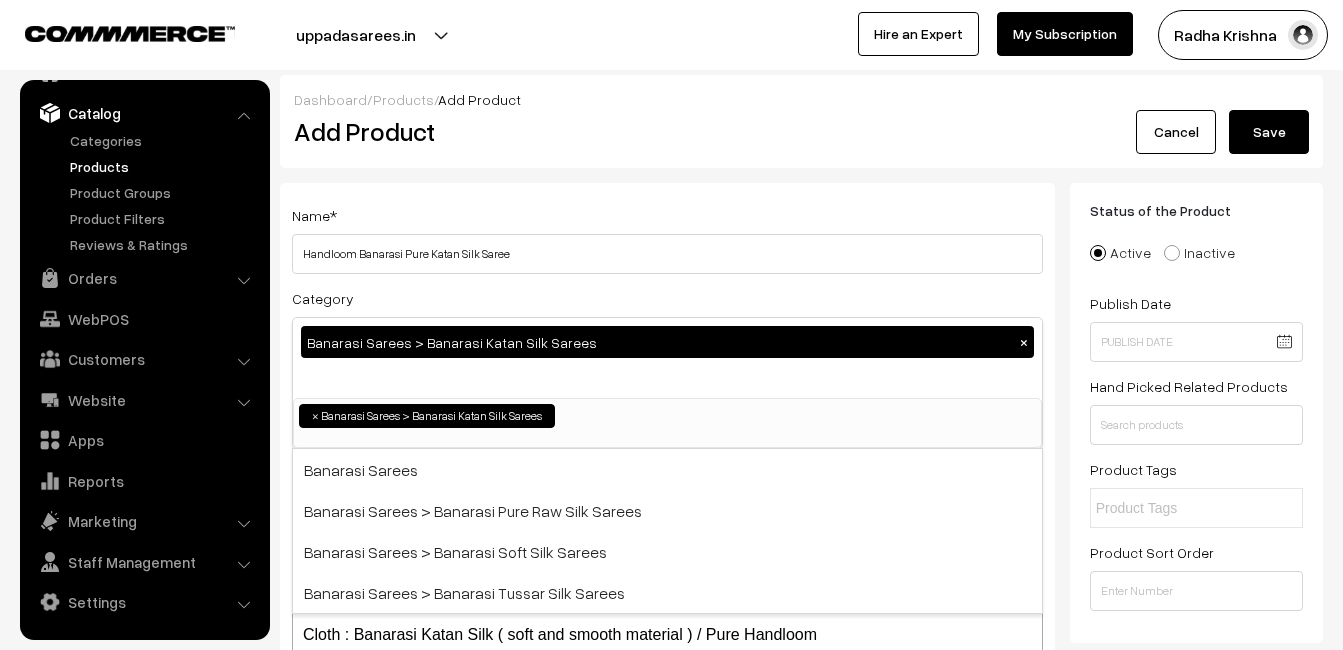 click on "Add Product" at bounding box center (671, 131) 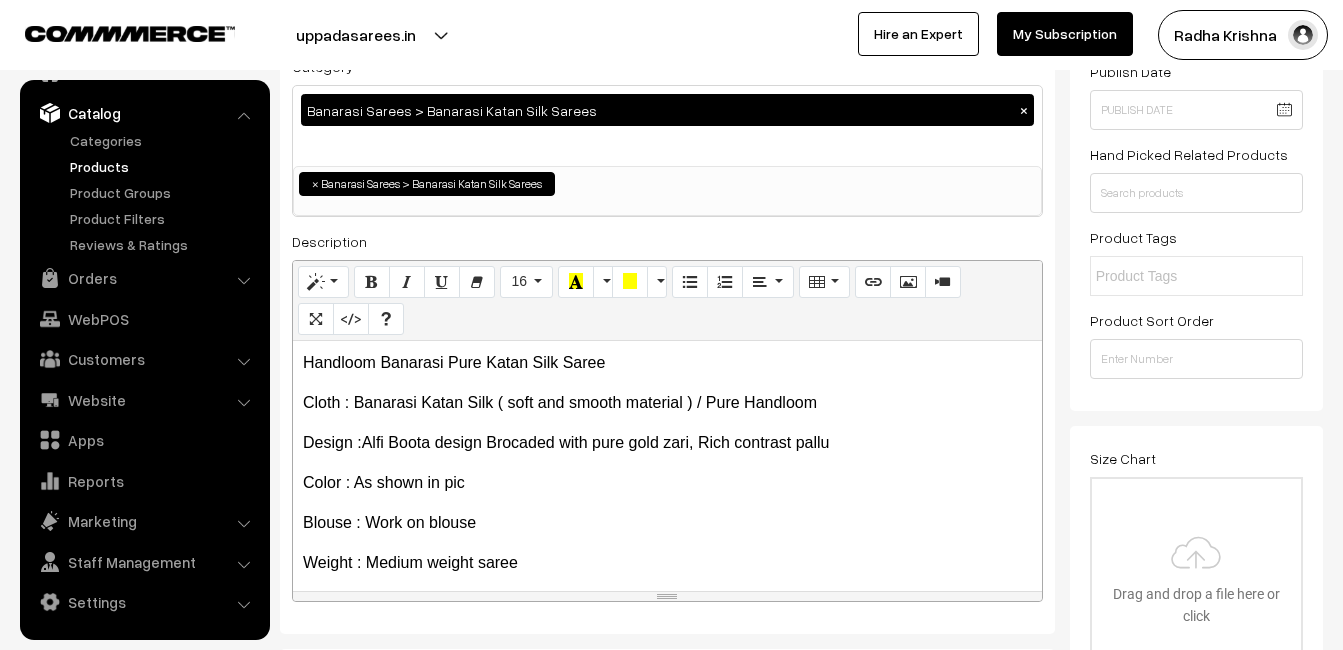 scroll, scrollTop: 500, scrollLeft: 0, axis: vertical 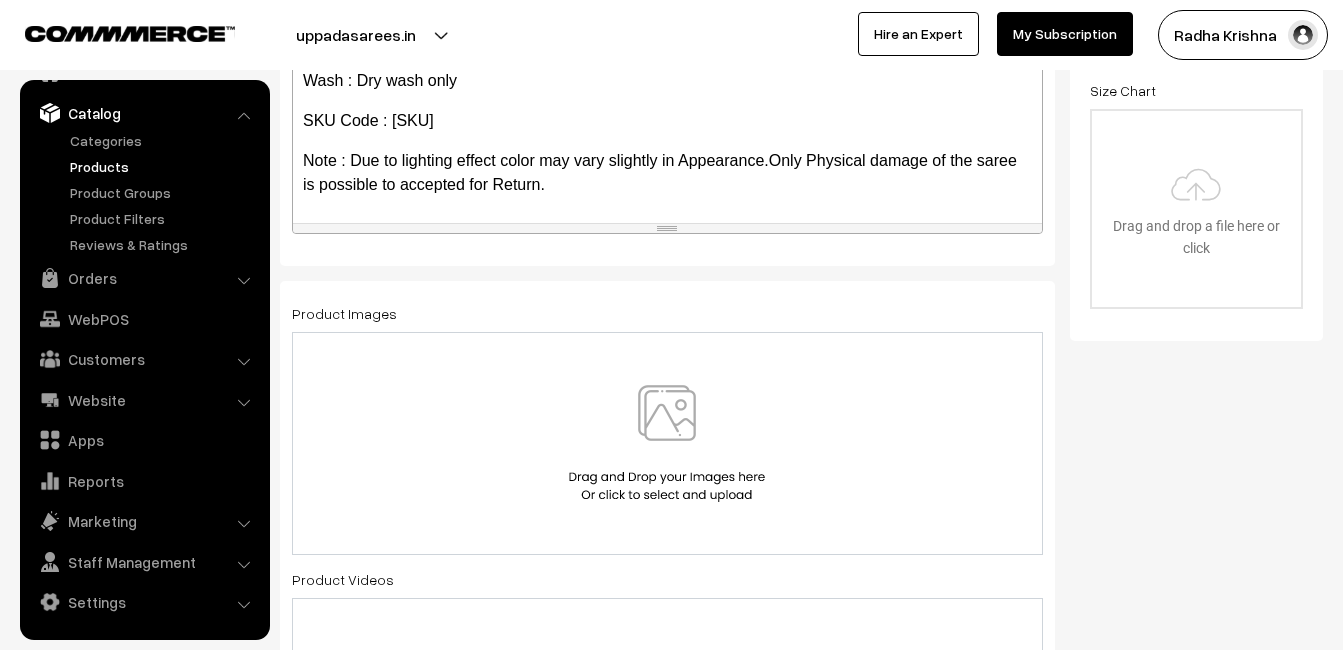 click at bounding box center [667, 443] 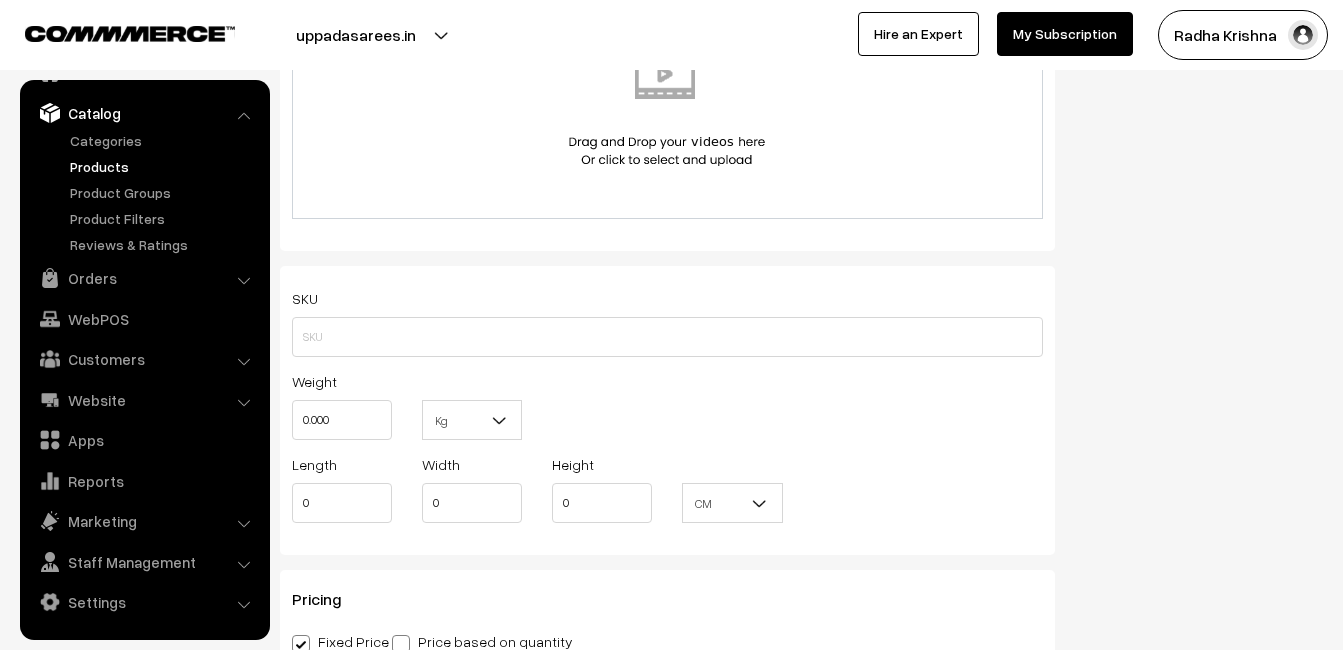 scroll, scrollTop: 1200, scrollLeft: 0, axis: vertical 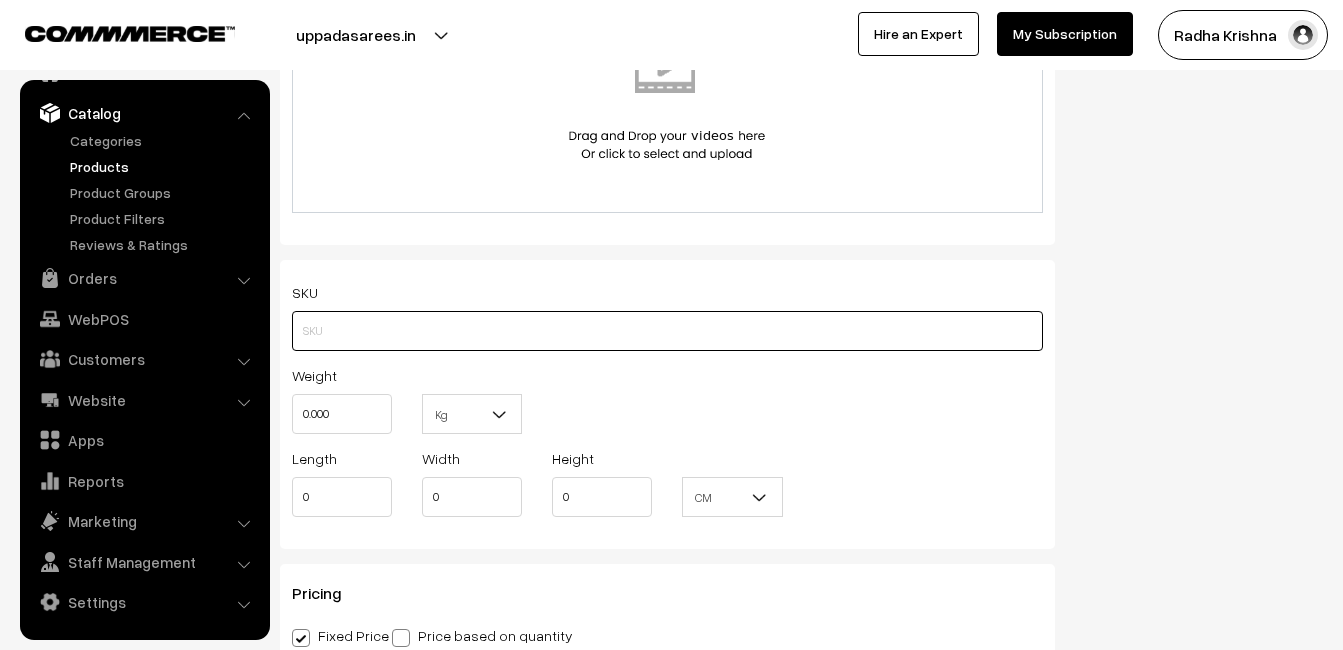 click at bounding box center (667, 331) 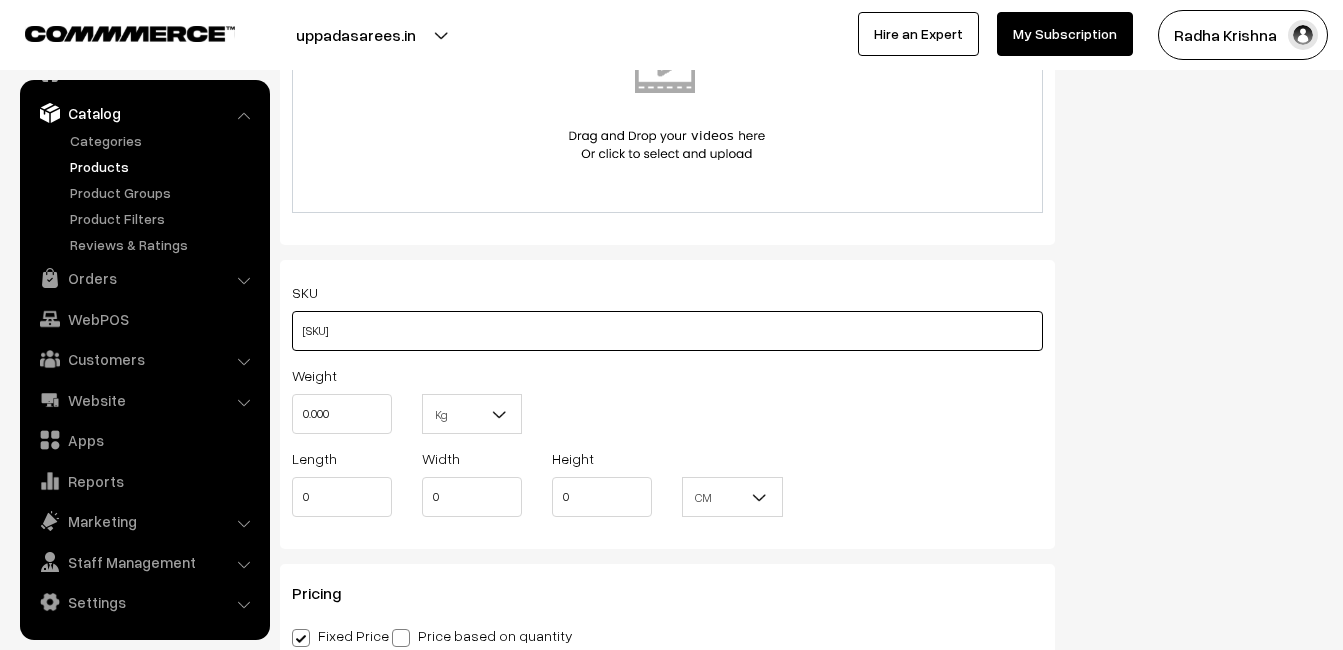 type on "va11548-aug-banaras-za" 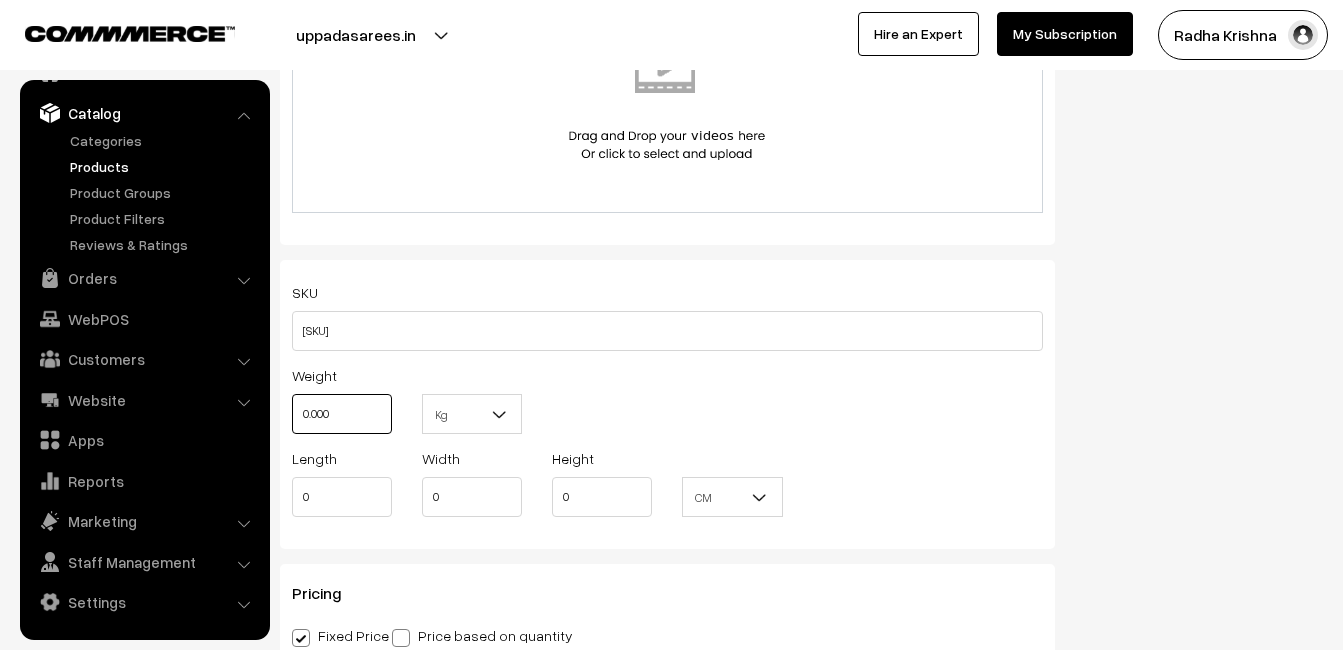 click on "0.000" at bounding box center (342, 414) 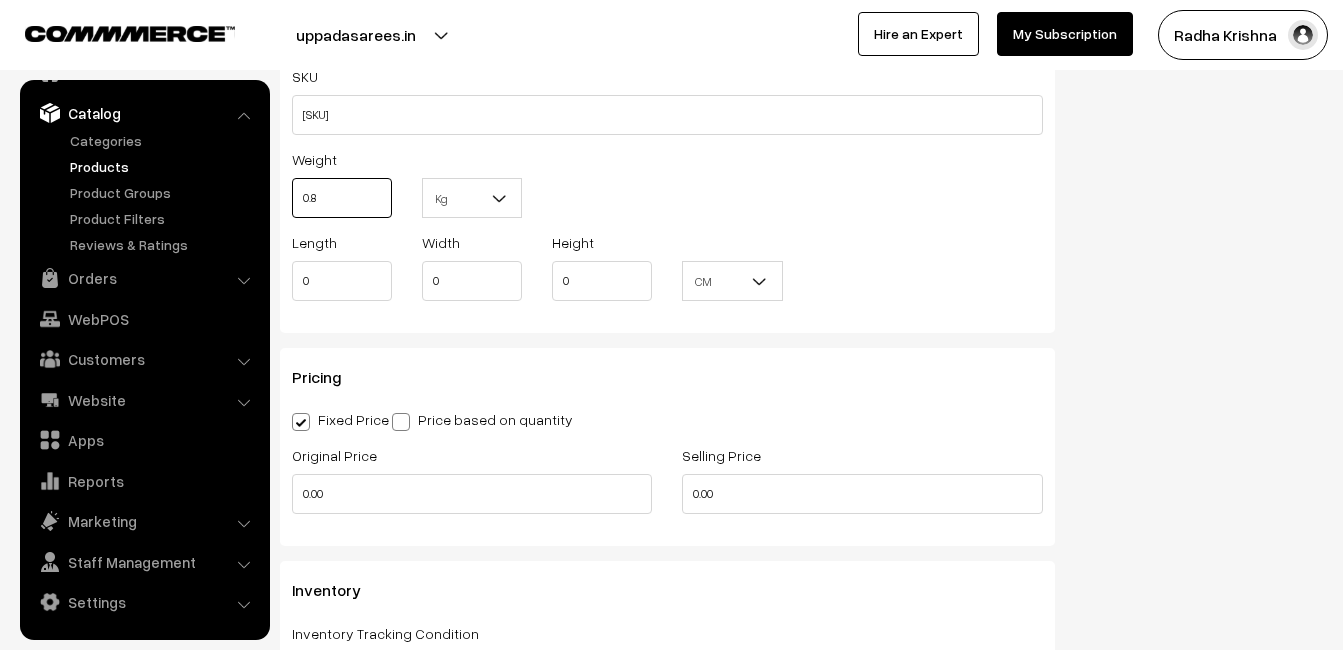 scroll, scrollTop: 1500, scrollLeft: 0, axis: vertical 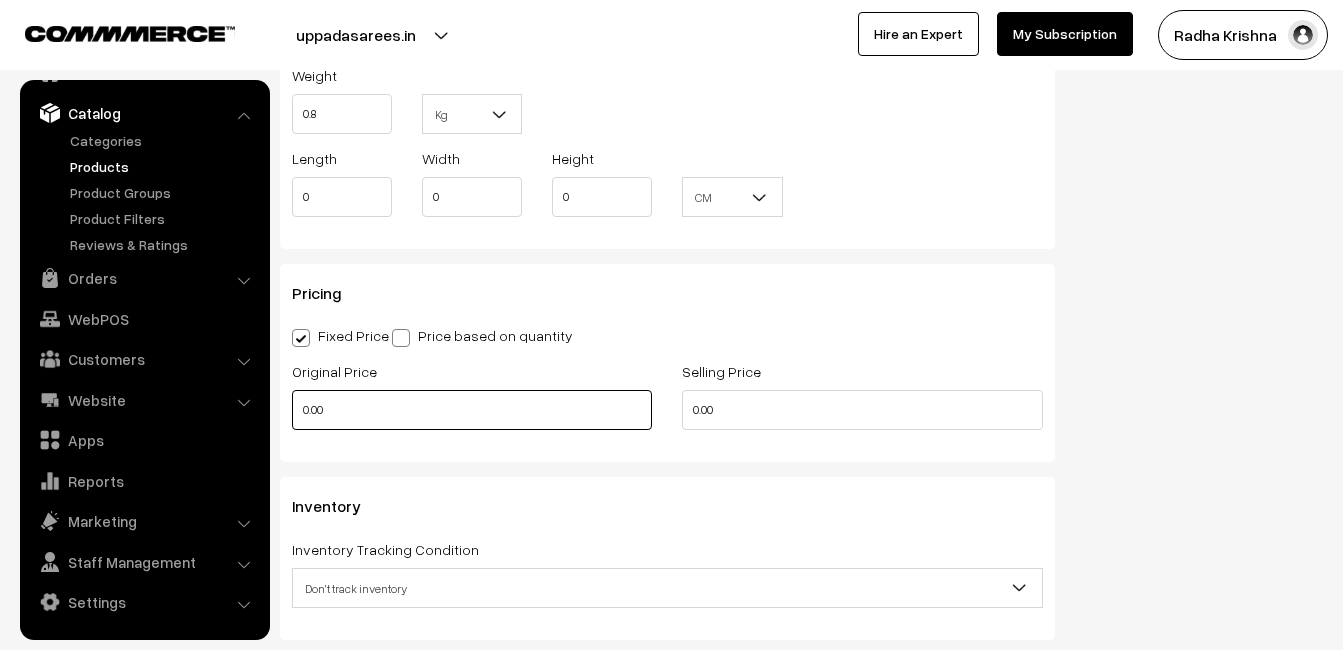 type on "0.80" 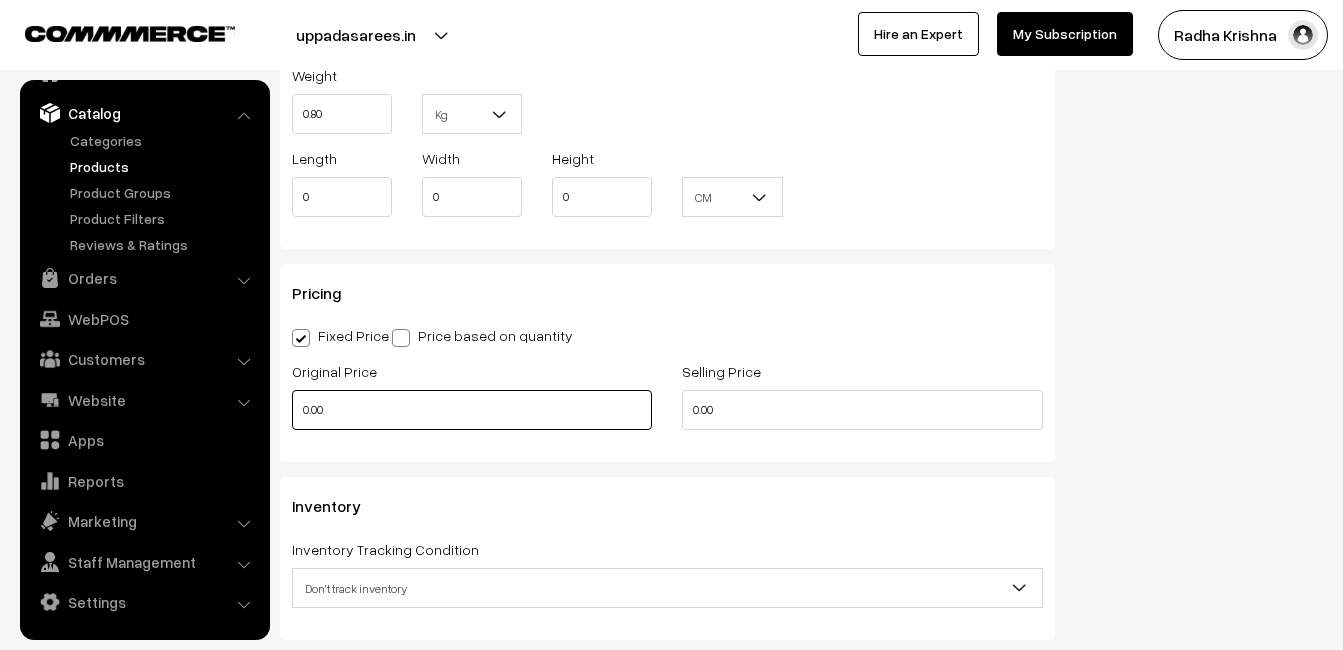 click on "0.00" at bounding box center [472, 410] 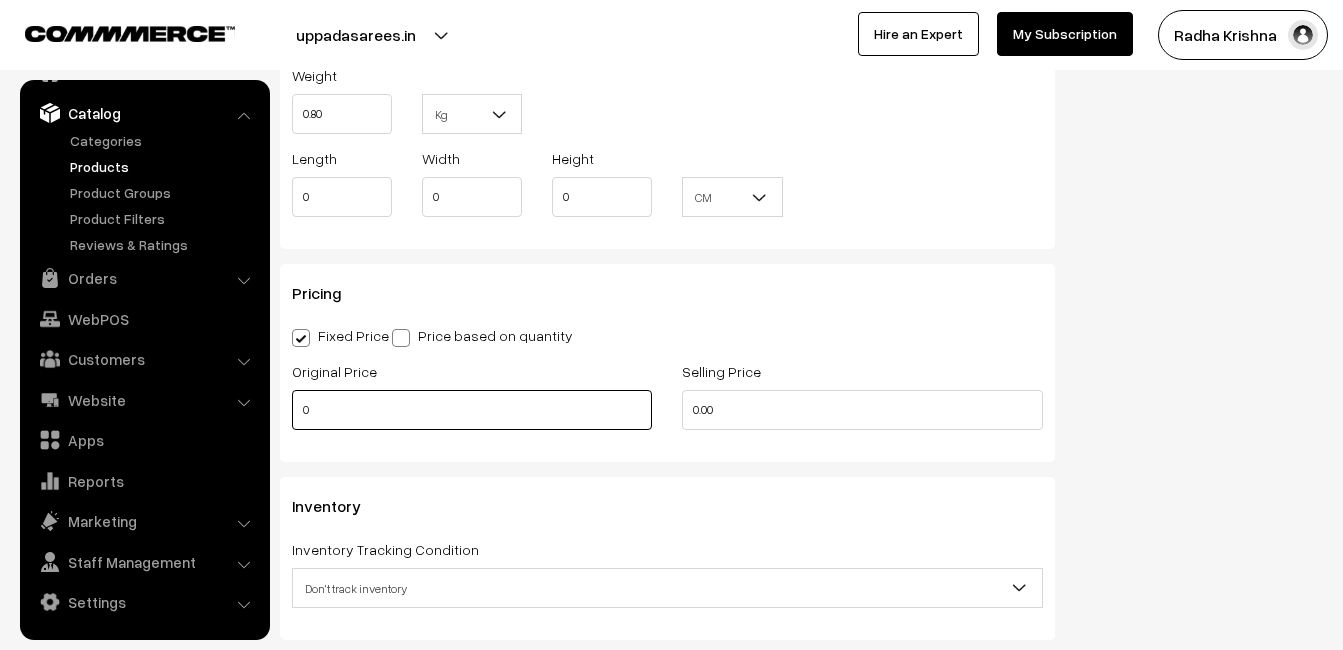 click on "0" at bounding box center (472, 410) 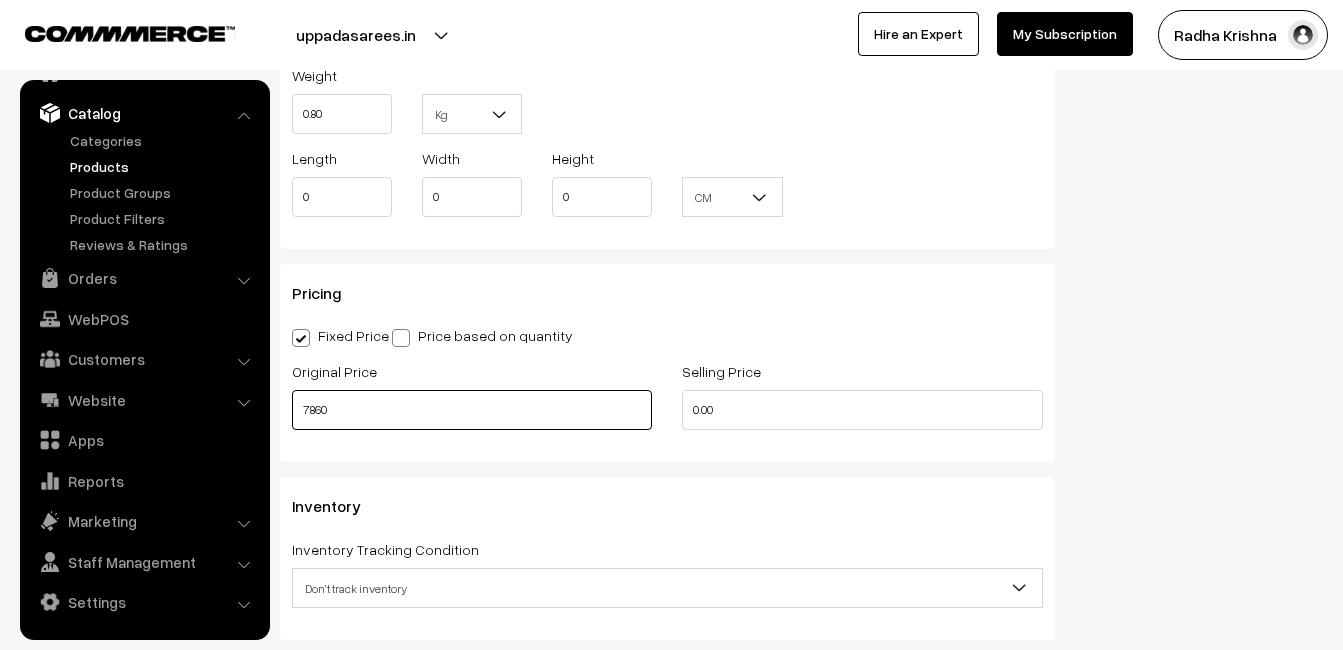 type on "7860" 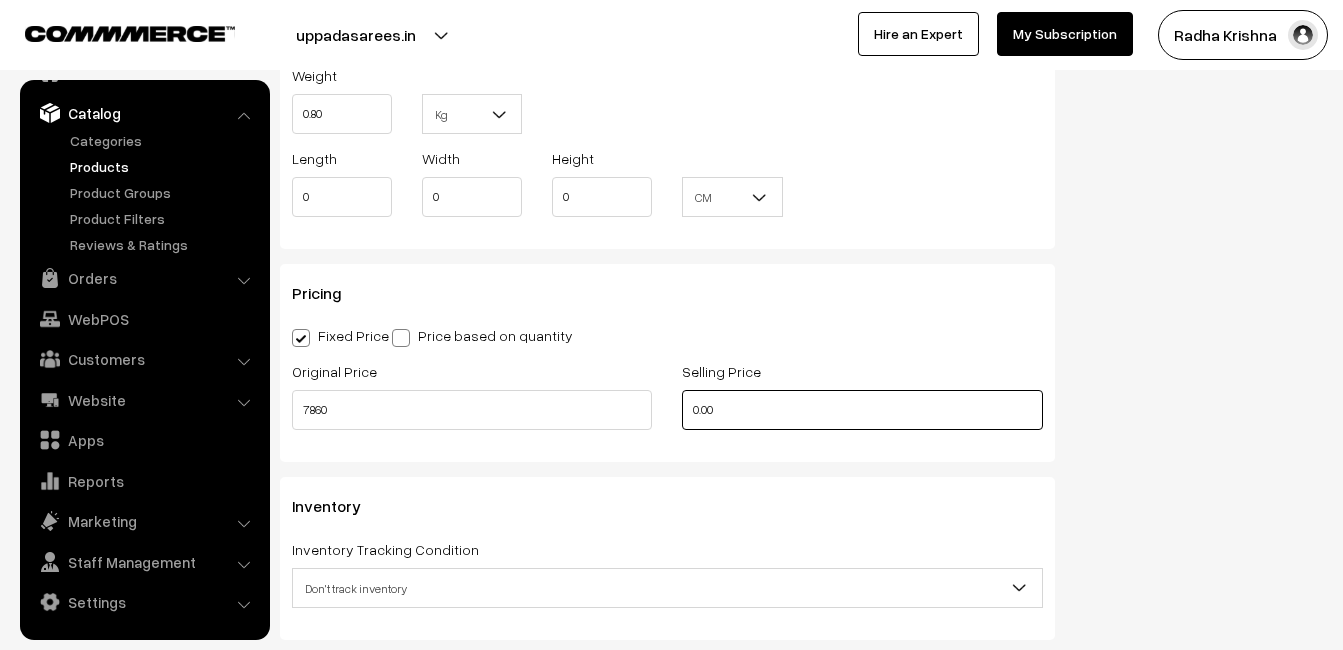 click on "0.00" at bounding box center [862, 410] 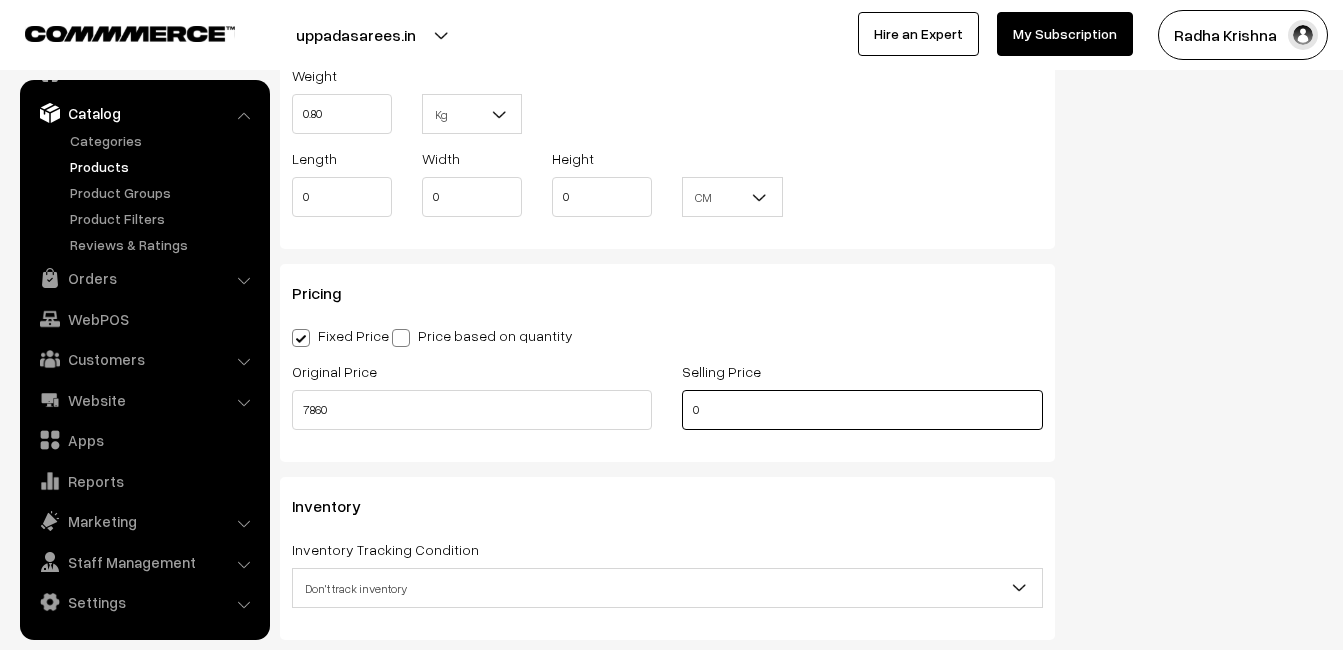 click on "0" at bounding box center (862, 410) 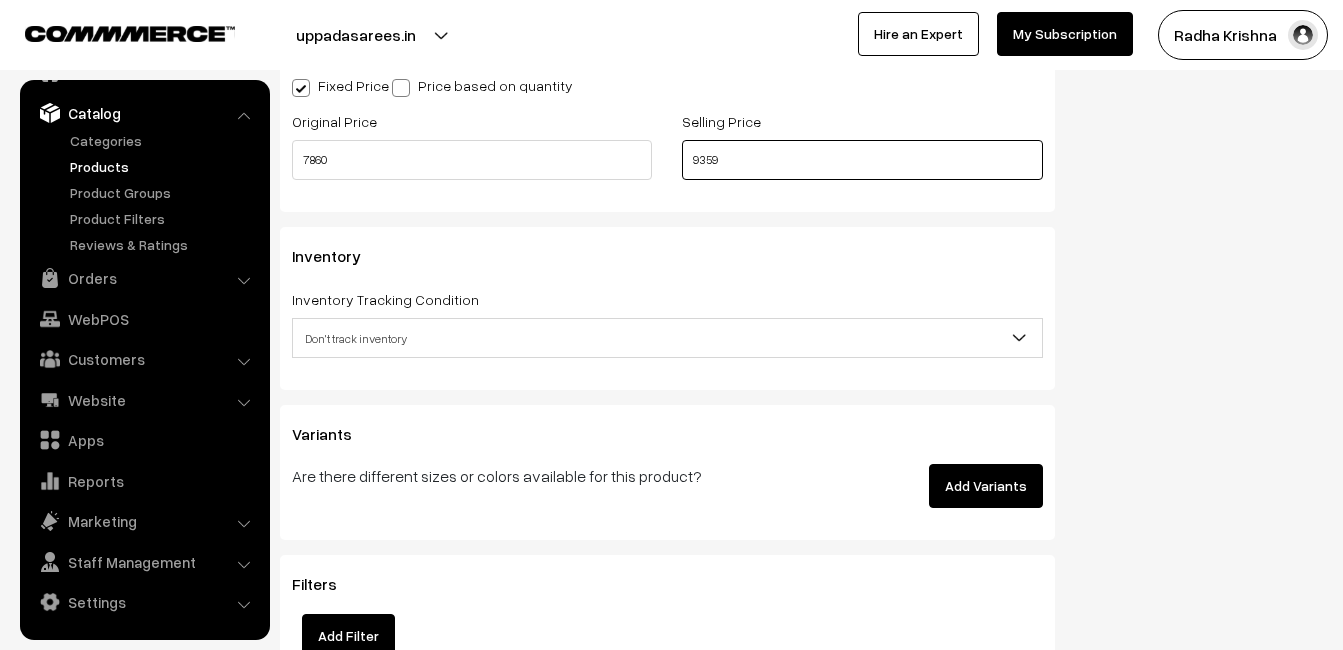 scroll, scrollTop: 1800, scrollLeft: 0, axis: vertical 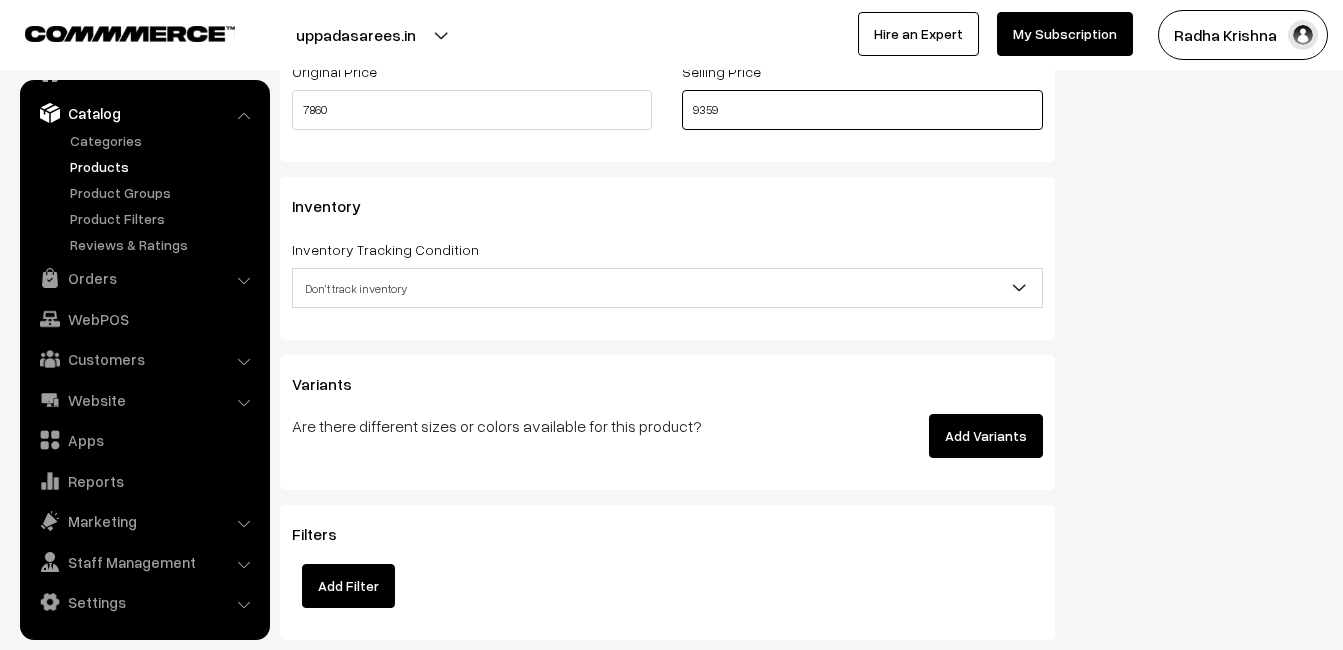 type on "9359" 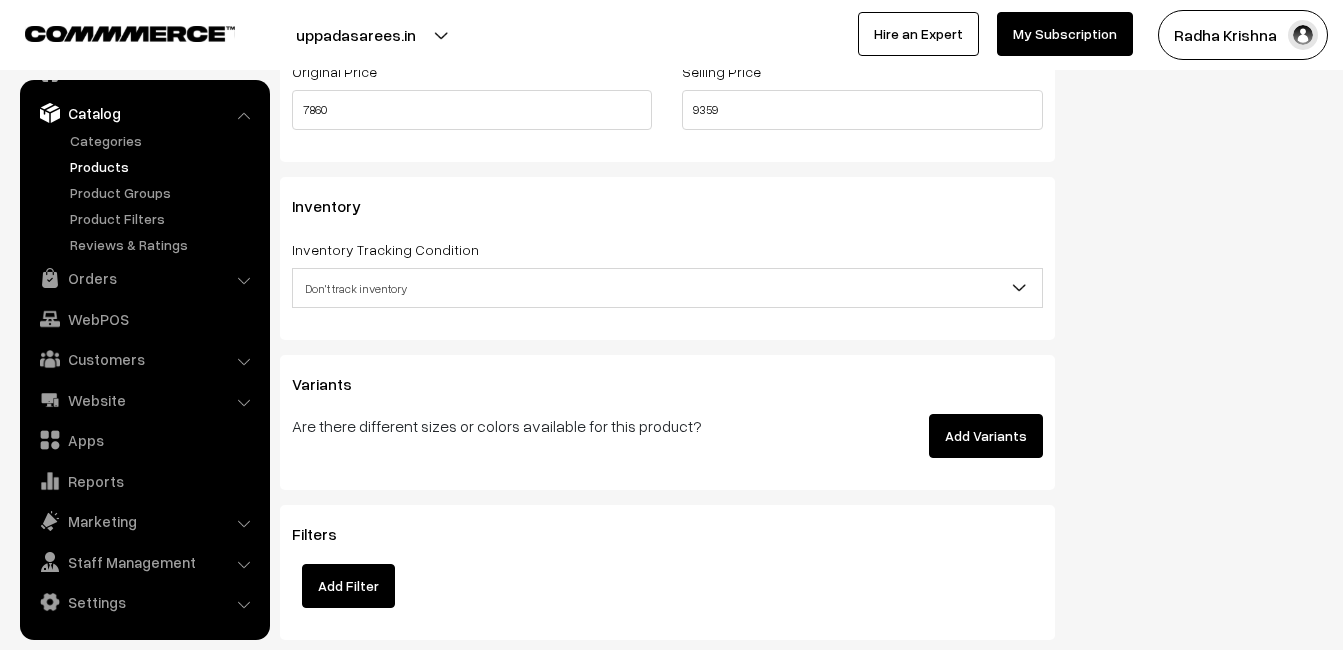 click on "Don't track inventory" at bounding box center [667, 288] 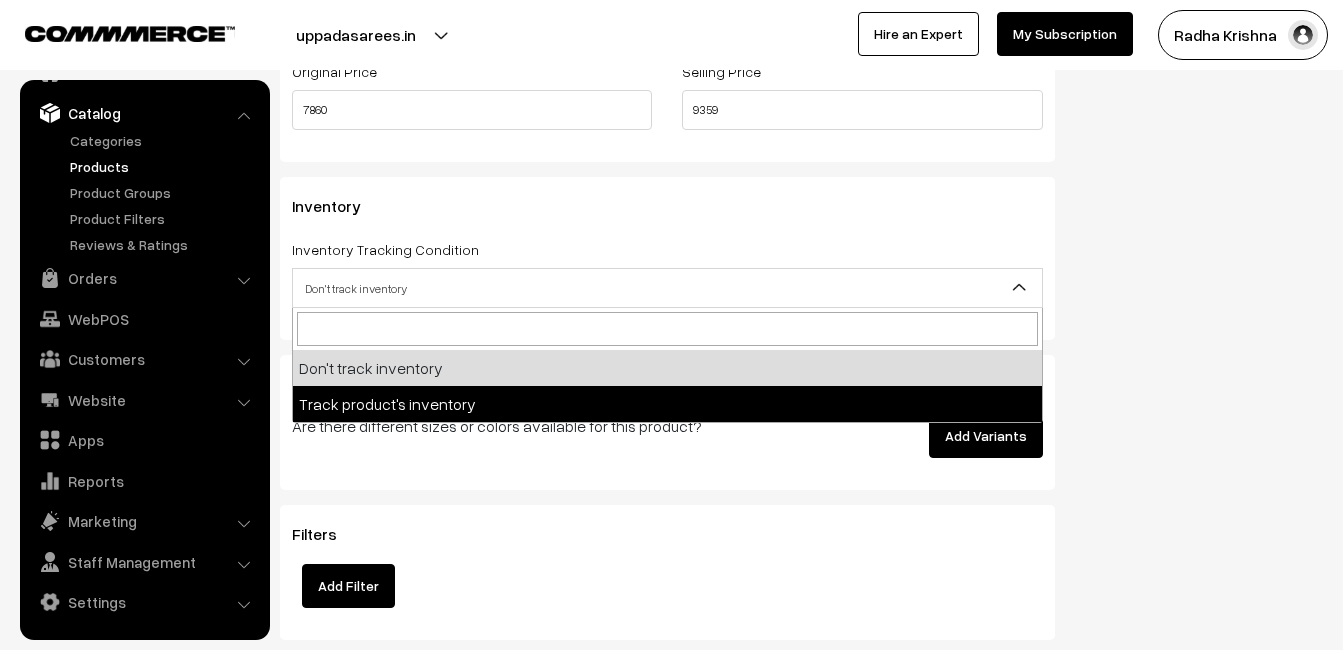 select on "2" 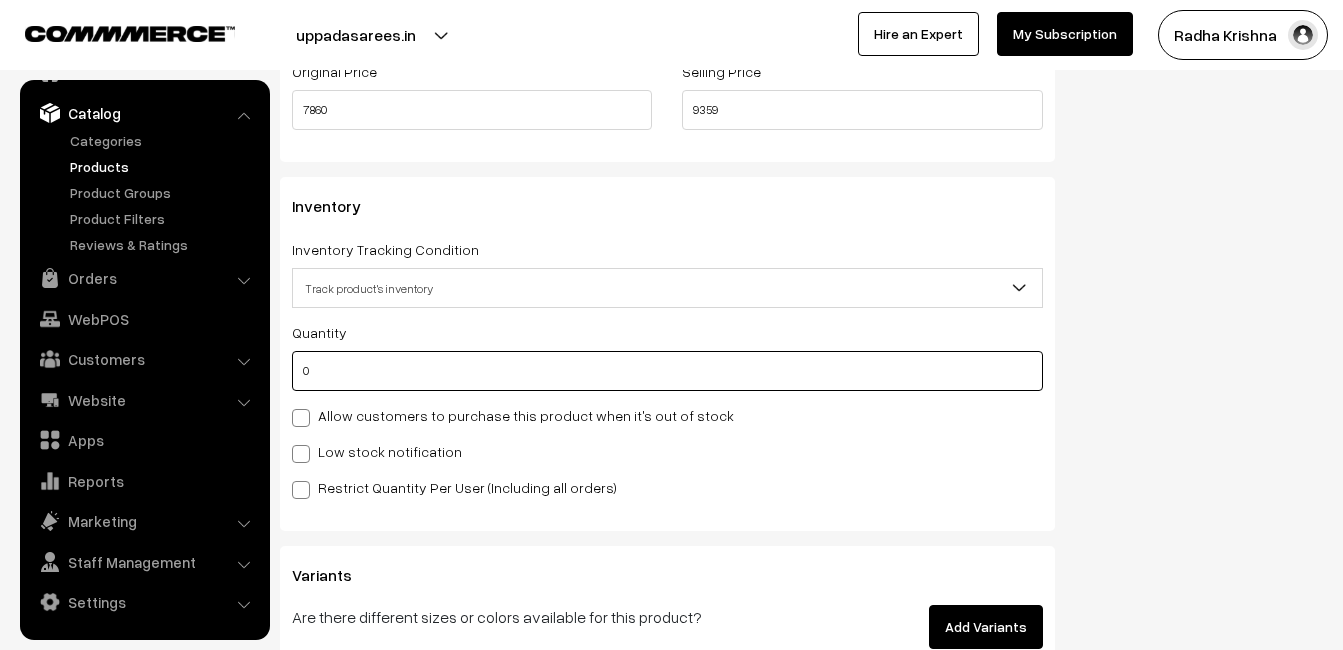 click on "0" at bounding box center [667, 371] 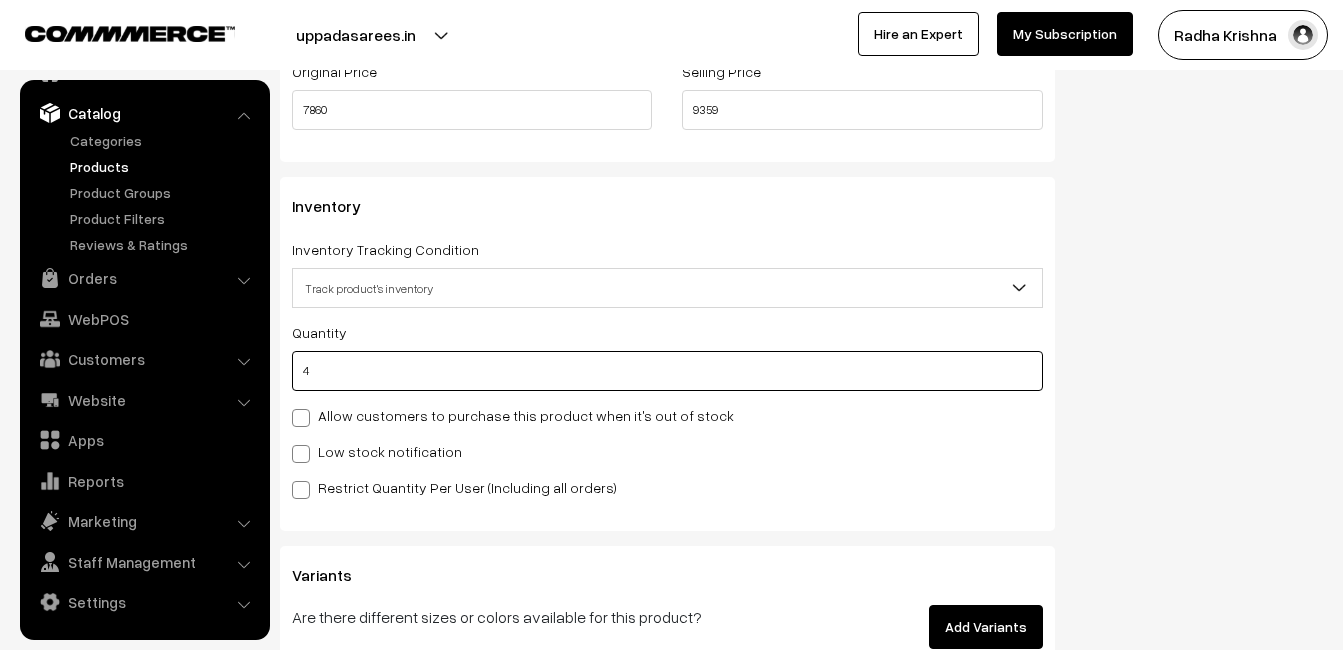 type on "4" 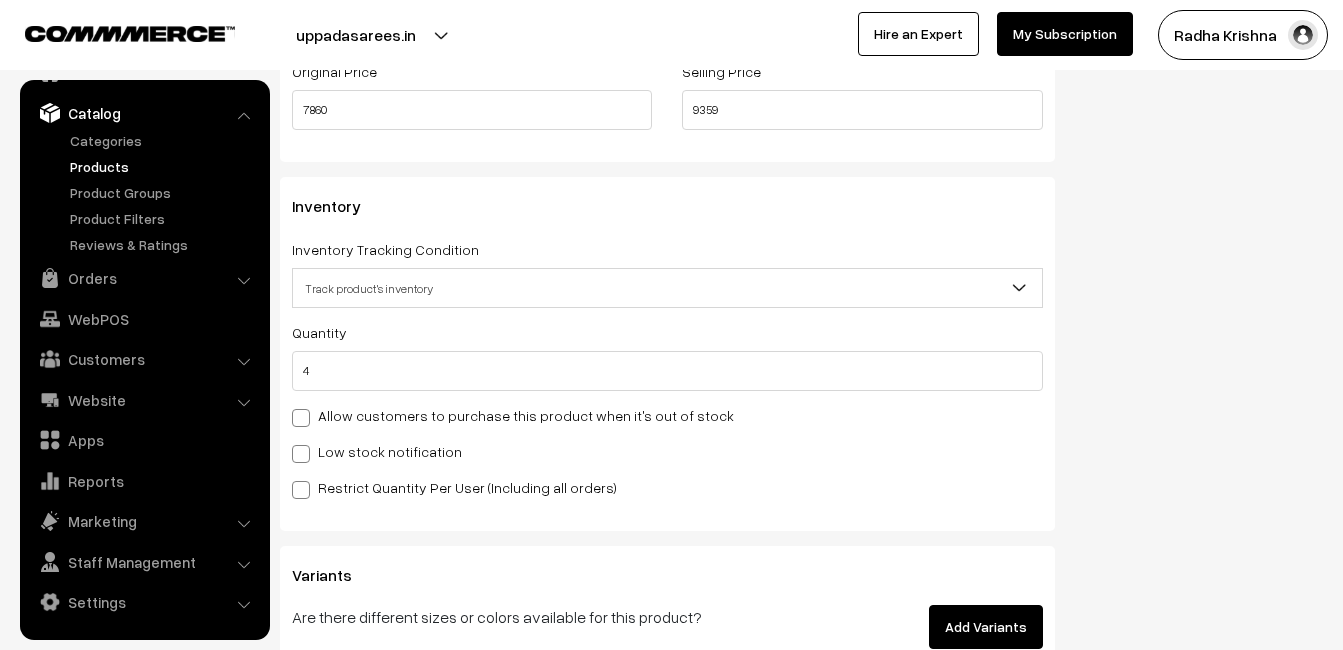 click on "Low stock notification" at bounding box center [377, 451] 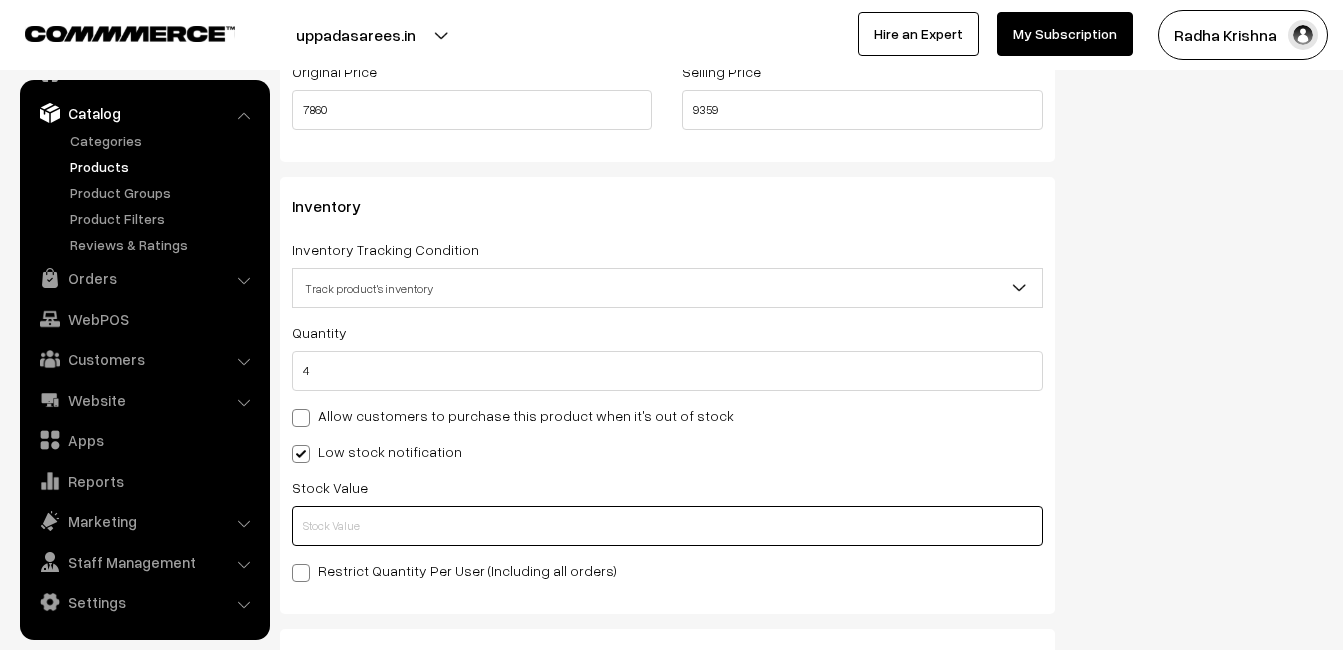 click at bounding box center (667, 526) 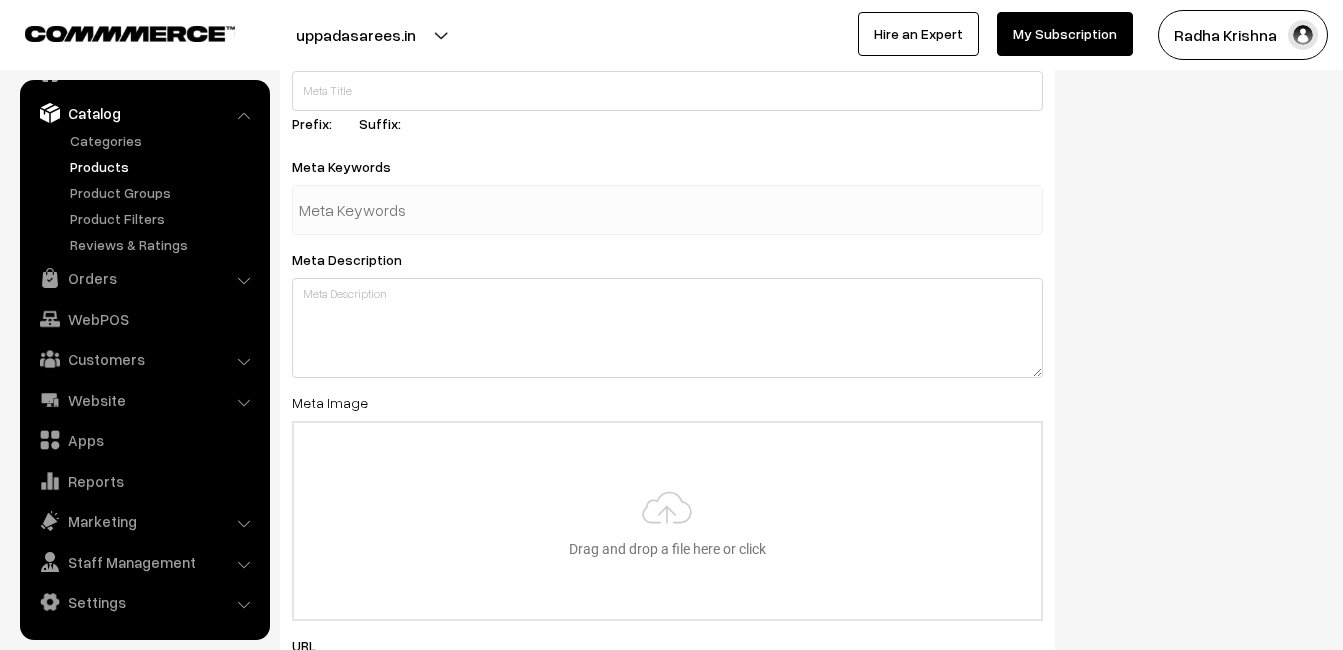 scroll, scrollTop: 2968, scrollLeft: 0, axis: vertical 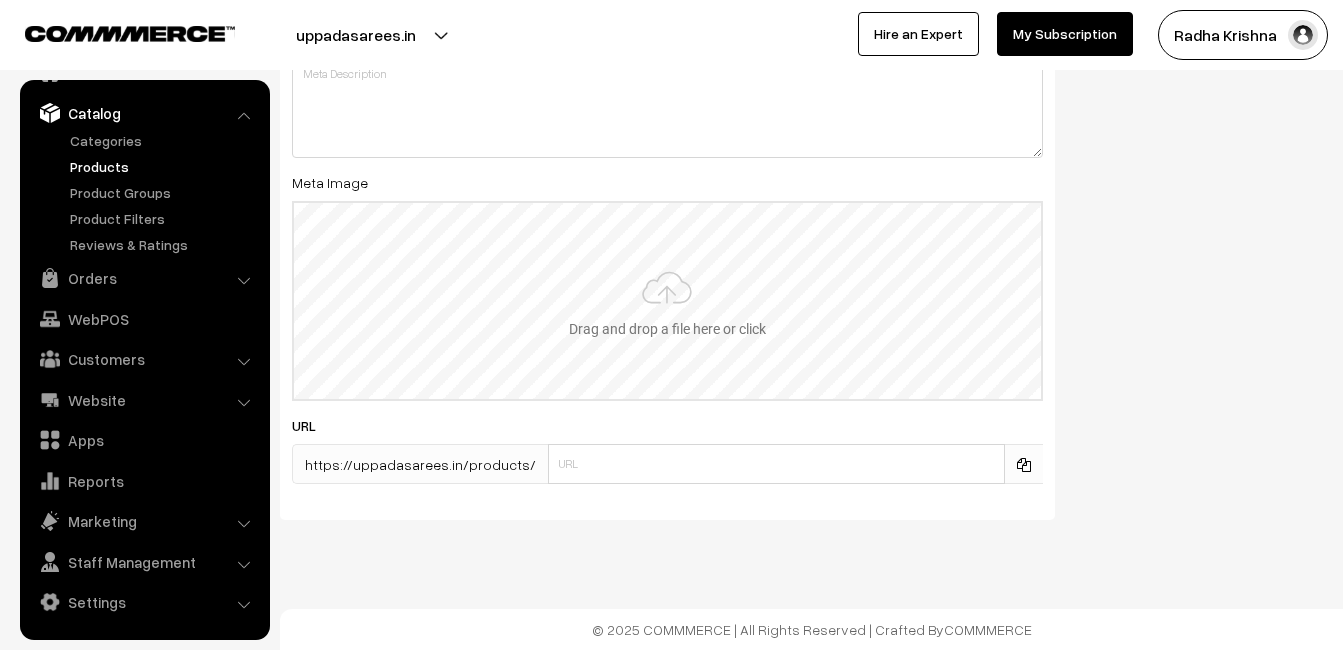 type on "2" 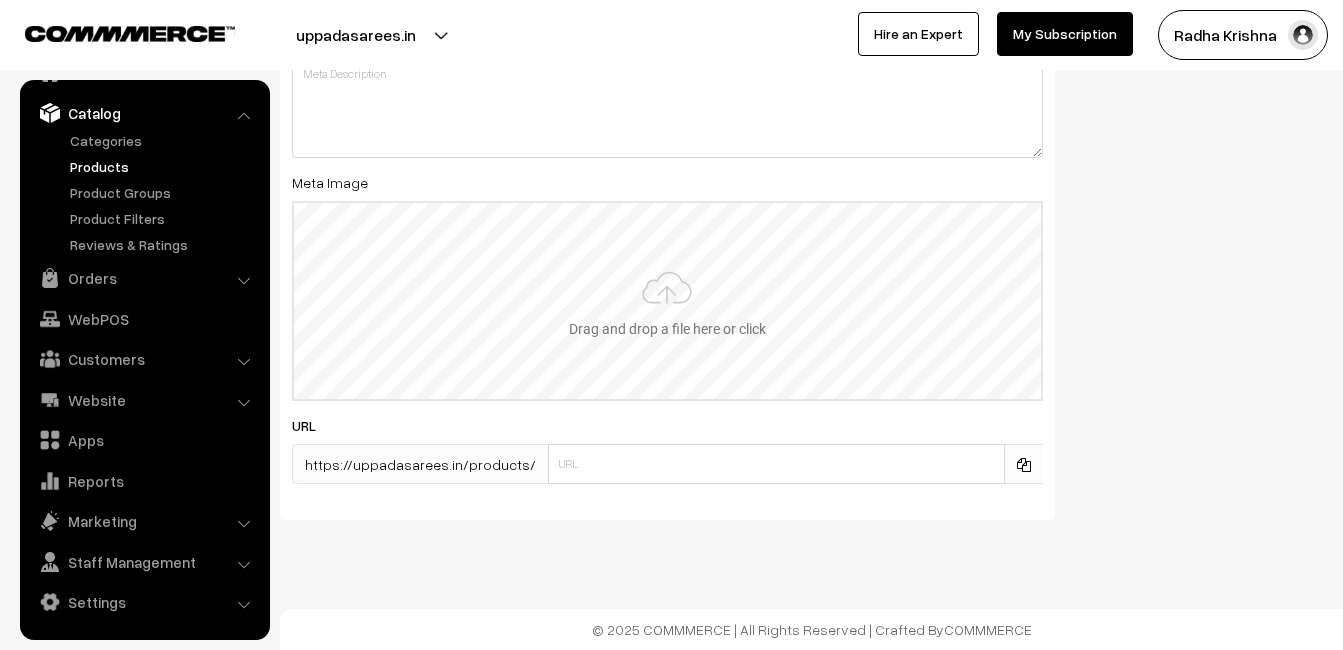 click at bounding box center (667, 301) 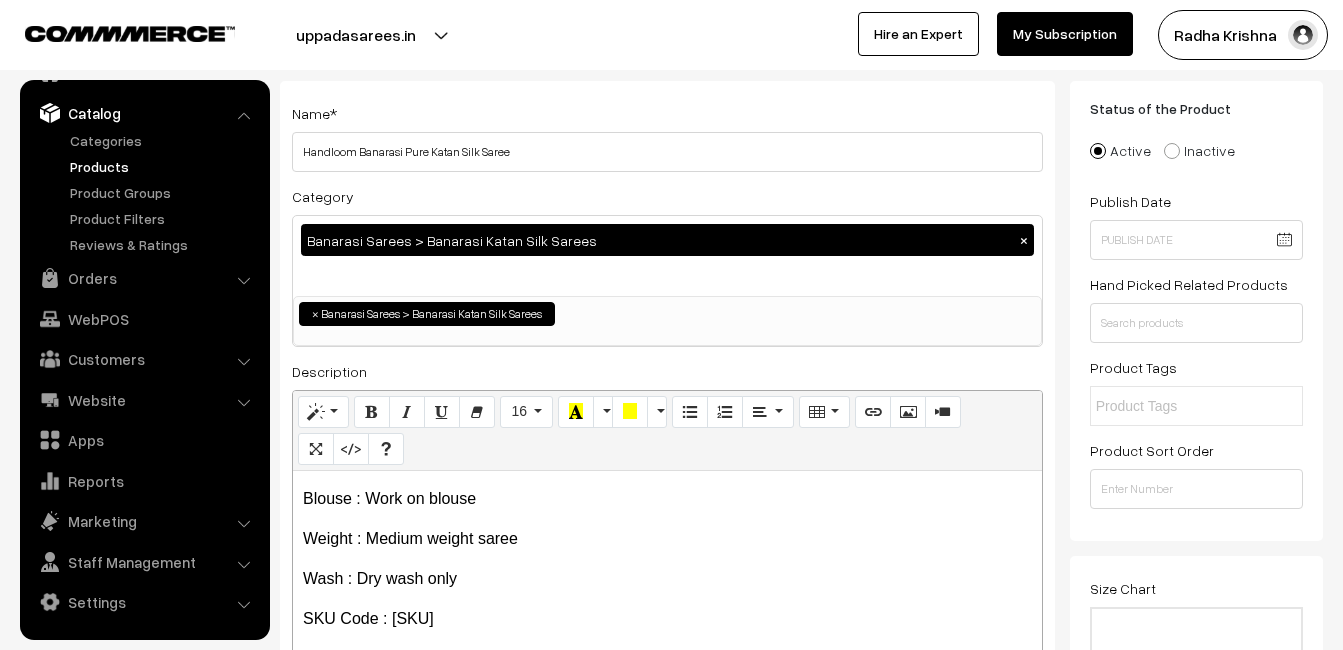 scroll, scrollTop: 0, scrollLeft: 0, axis: both 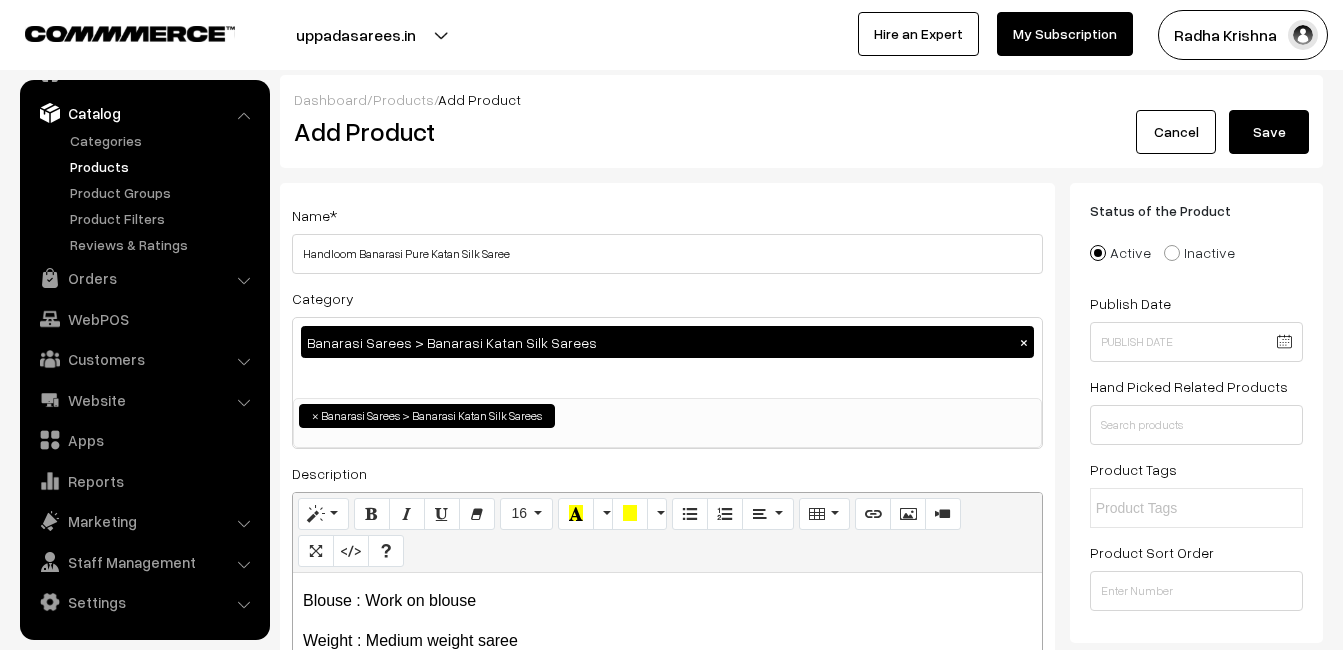 click on "Save" at bounding box center (1269, 132) 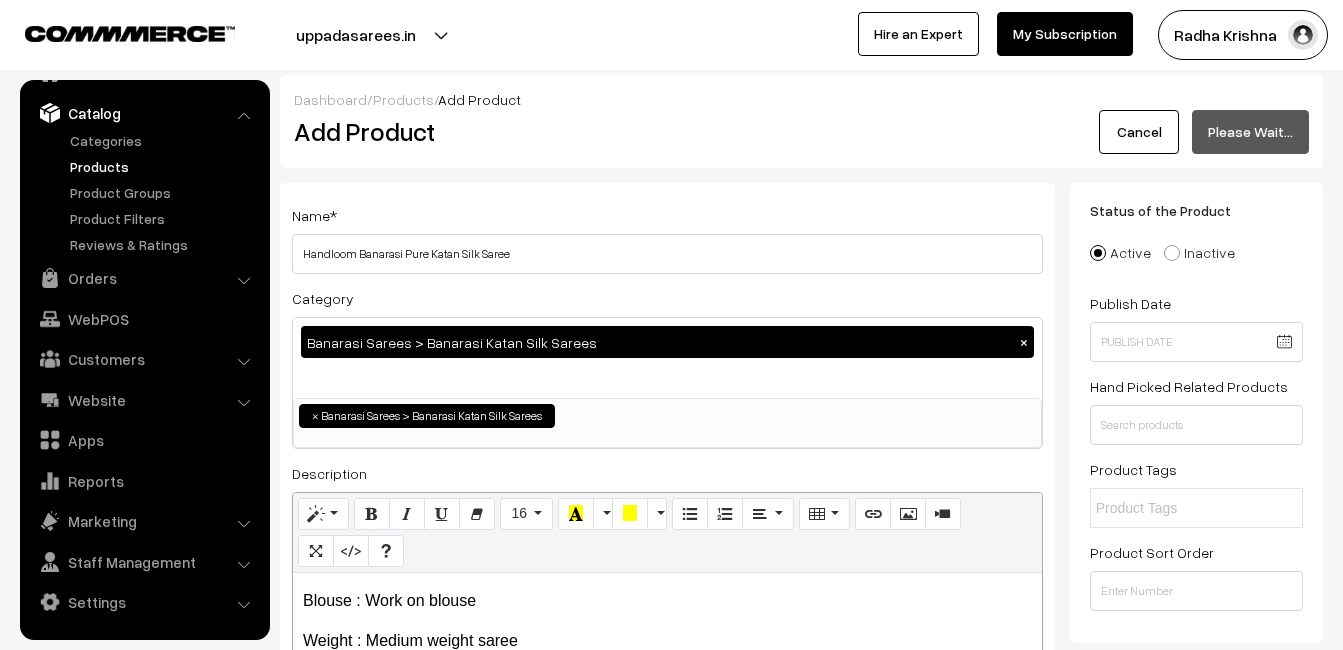 click on "Dashboard  /  Products  /  Add Product
Add Product
Cancel
Please Wait…" at bounding box center (801, 121) 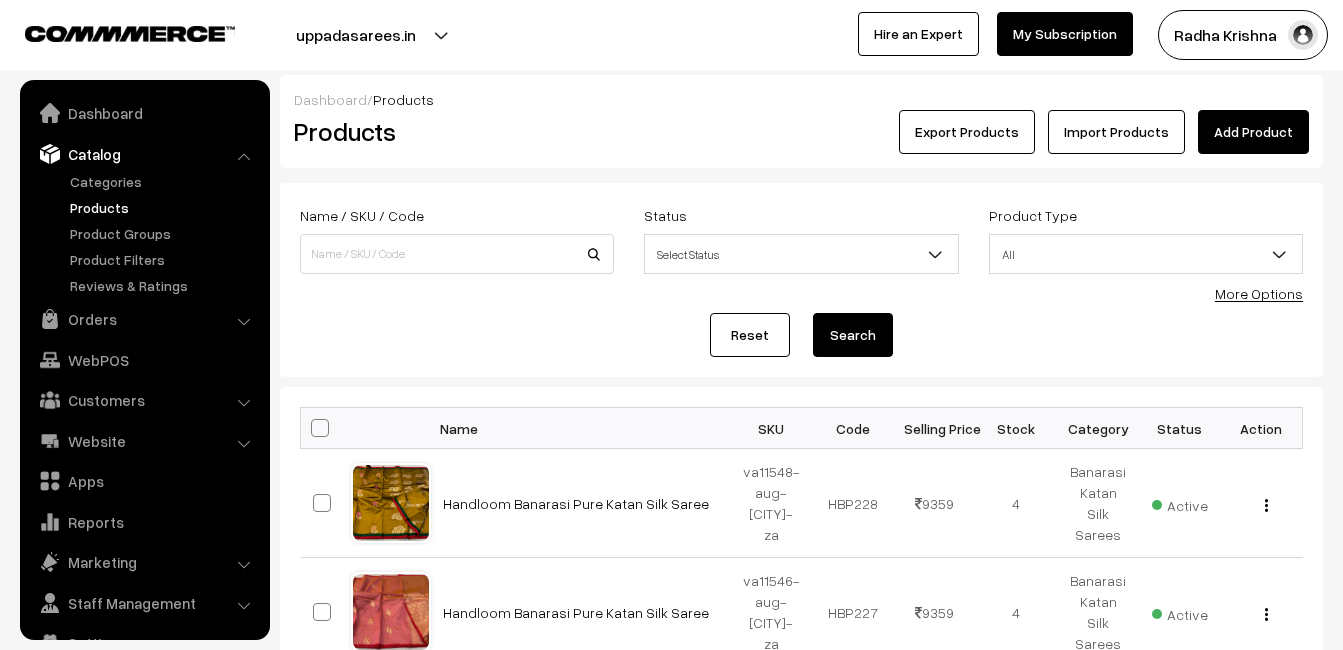 scroll, scrollTop: 0, scrollLeft: 0, axis: both 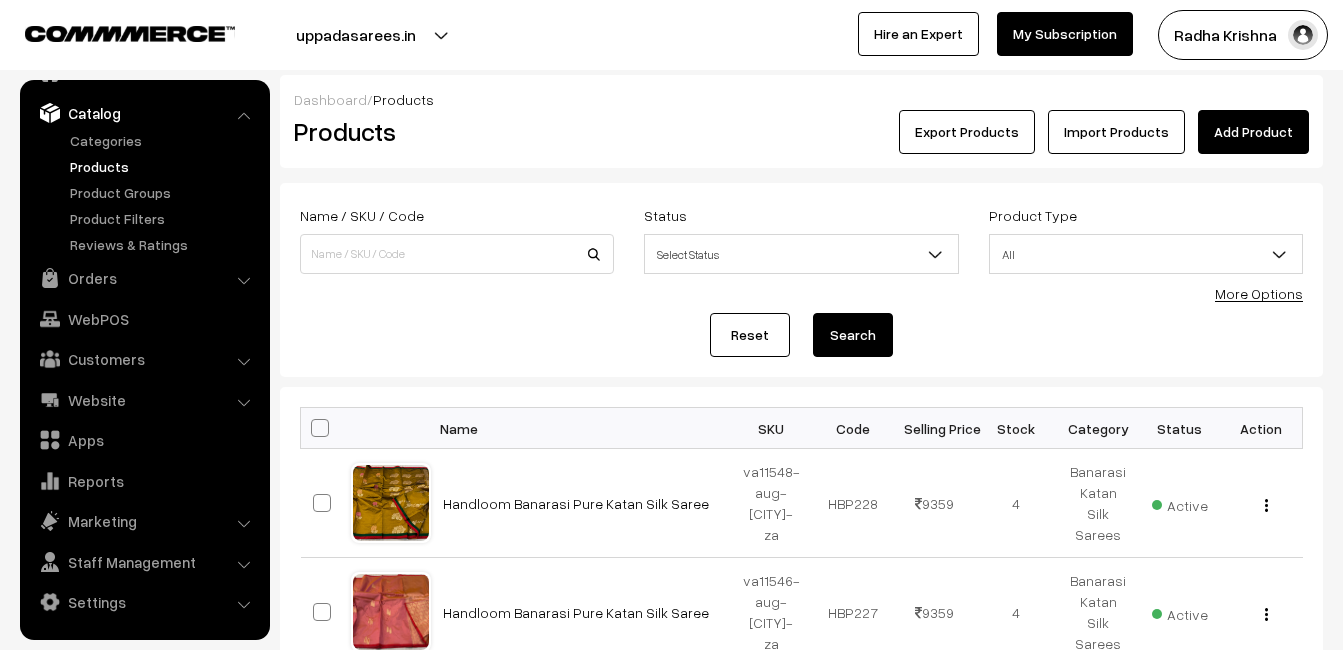click on "Add Product" at bounding box center [1253, 132] 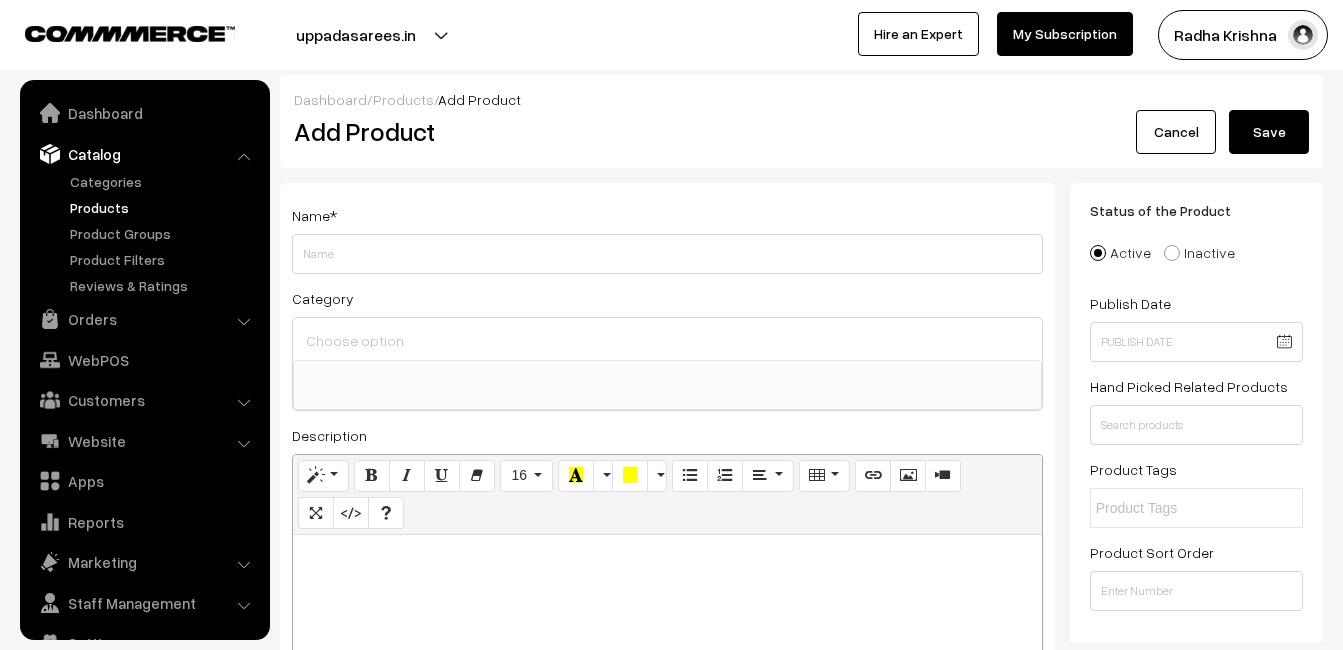 select 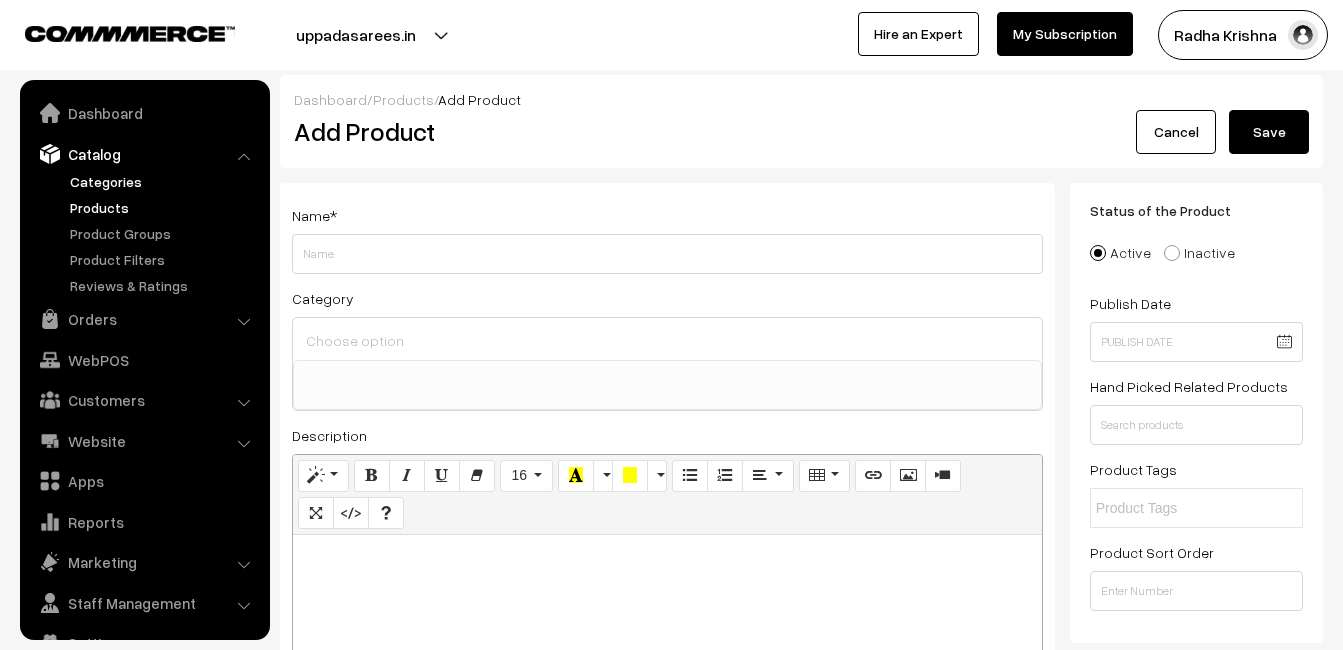 scroll, scrollTop: 41, scrollLeft: 0, axis: vertical 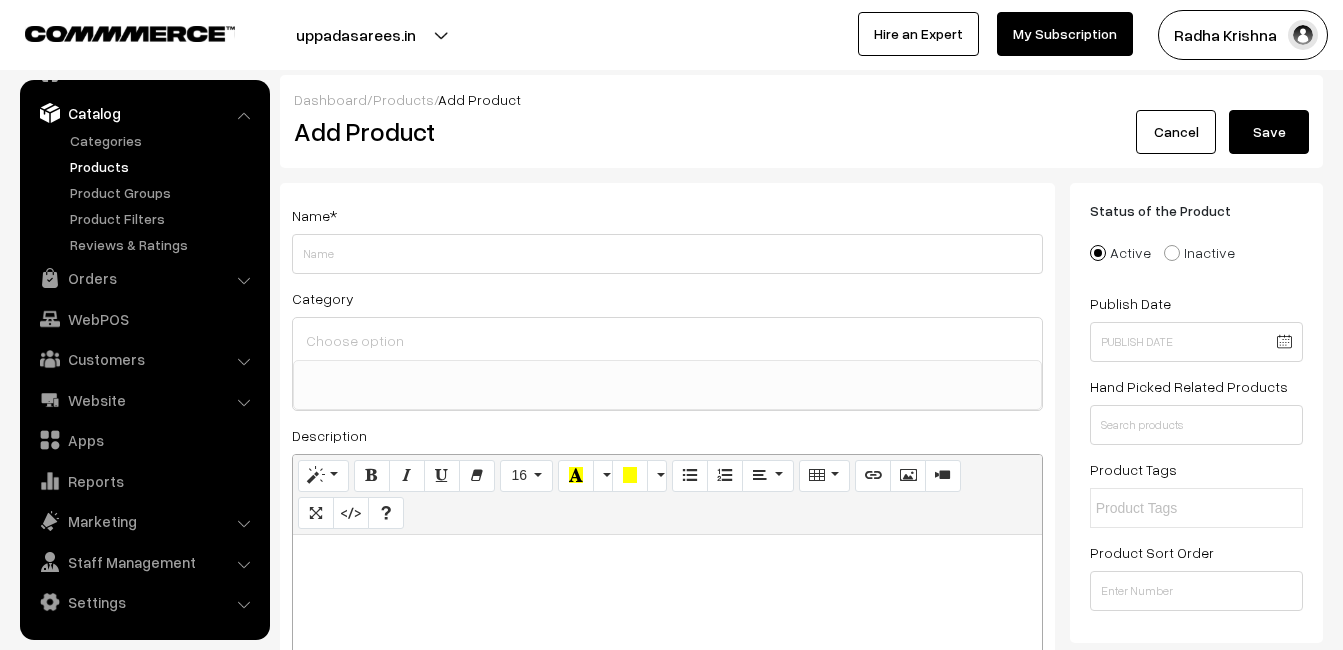 click at bounding box center [667, 660] 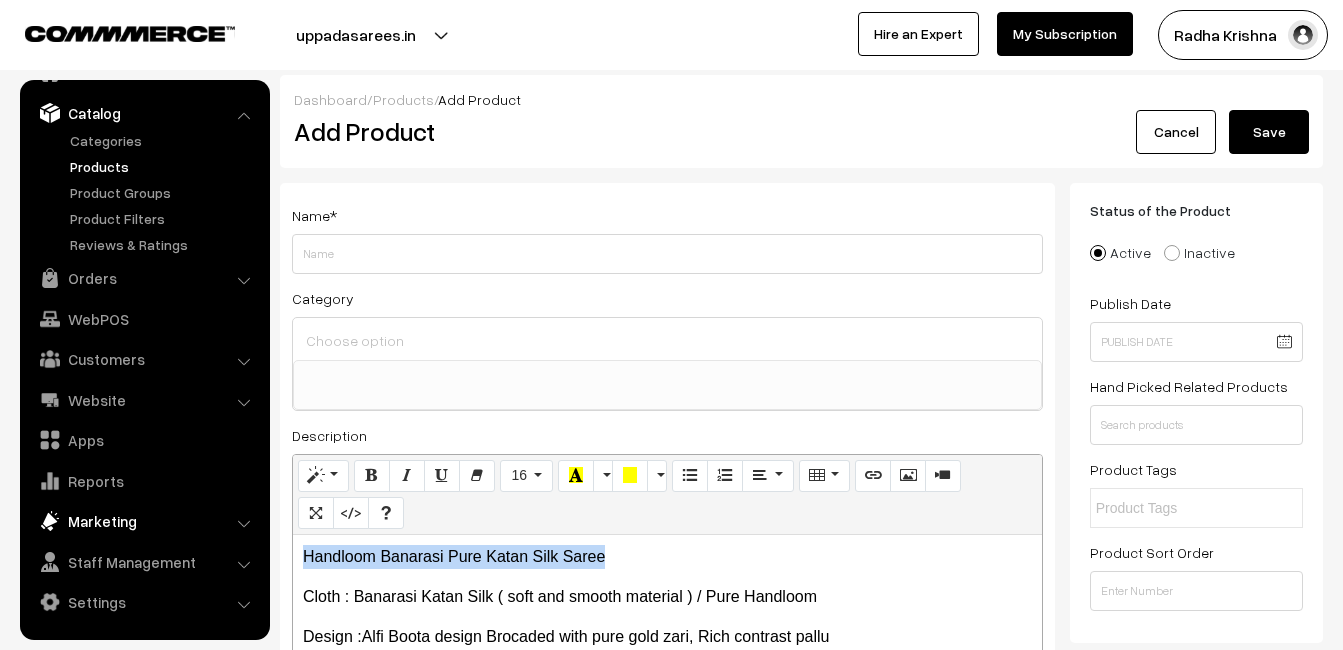 drag, startPoint x: 618, startPoint y: 551, endPoint x: 254, endPoint y: 536, distance: 364.30893 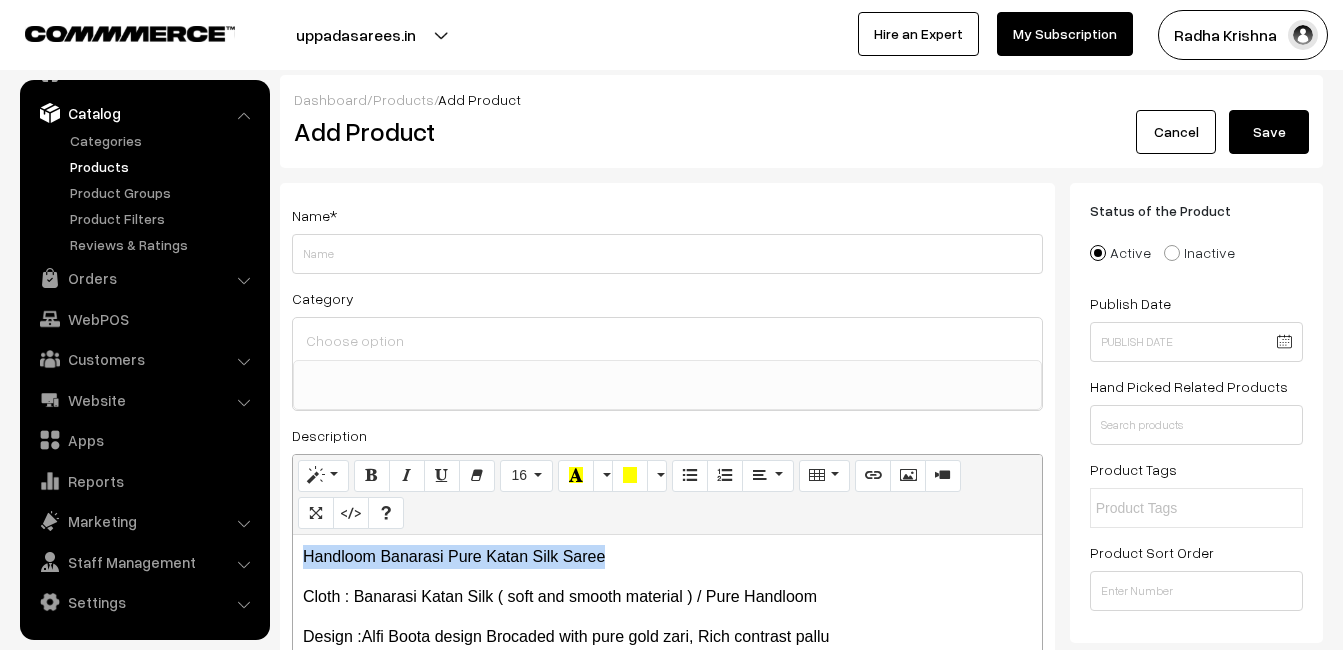copy on "Handloom Banarasi Pure Katan Silk Saree" 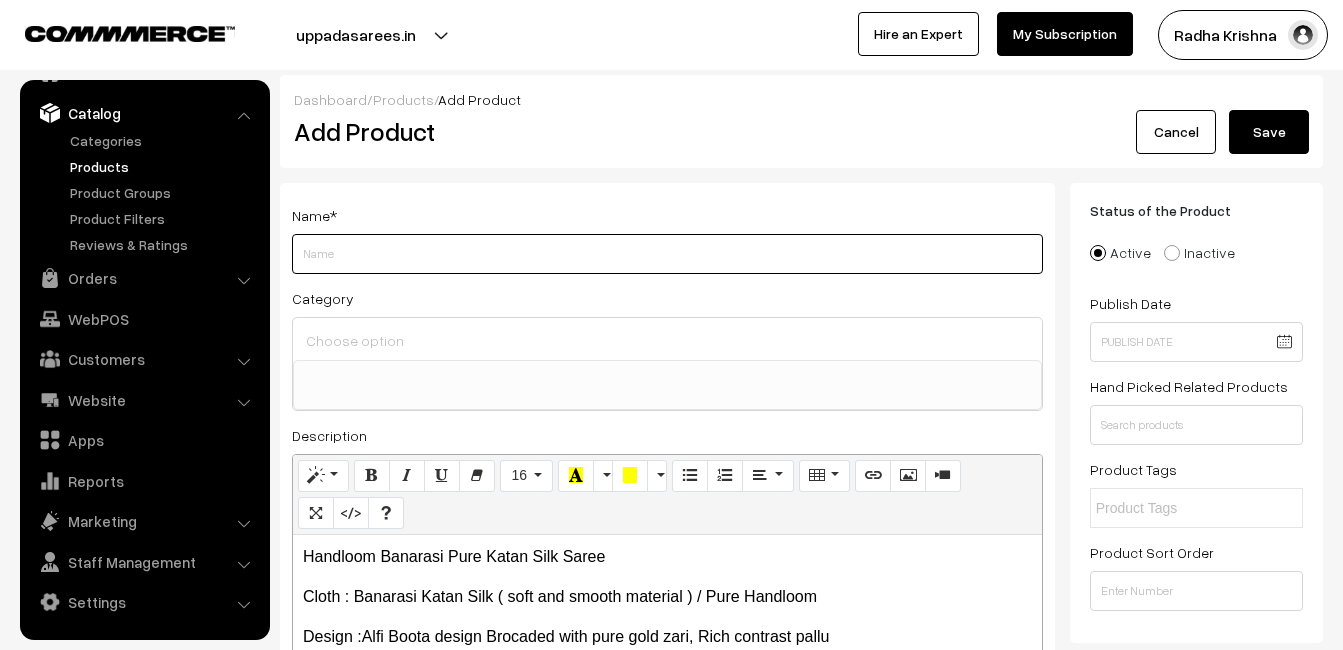 click on "Weight" at bounding box center [667, 254] 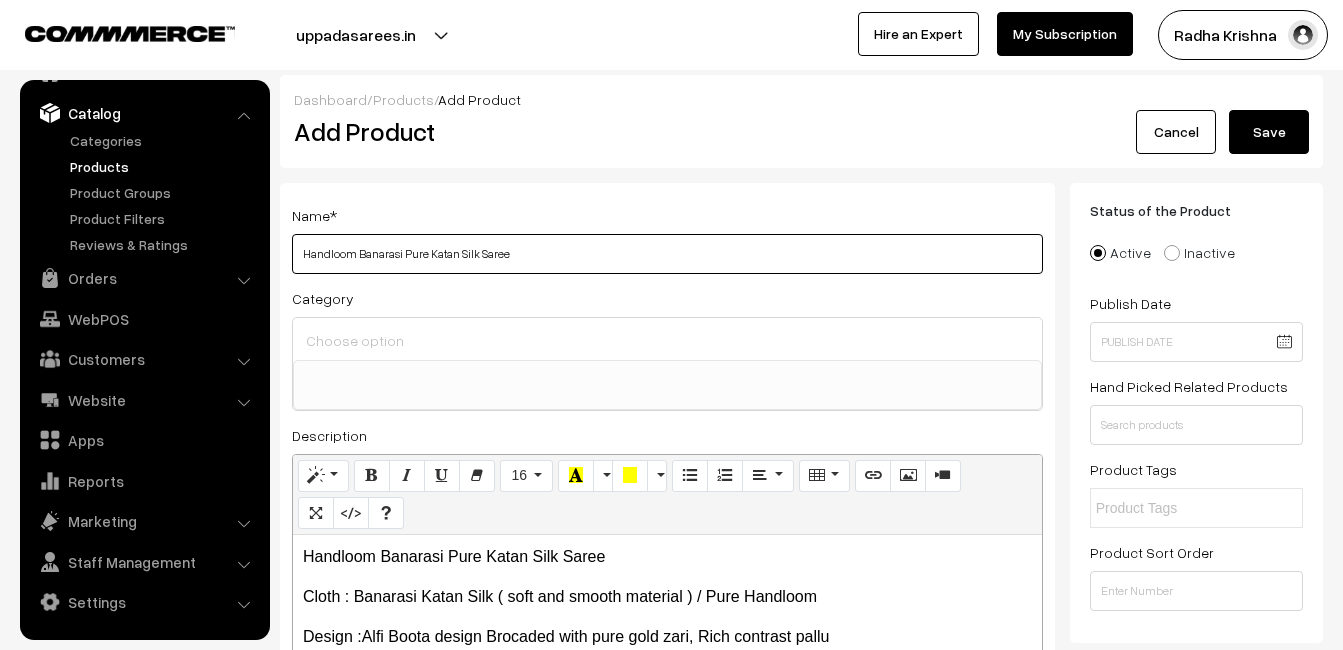 type on "Handloom Banarasi Pure Katan Silk Saree" 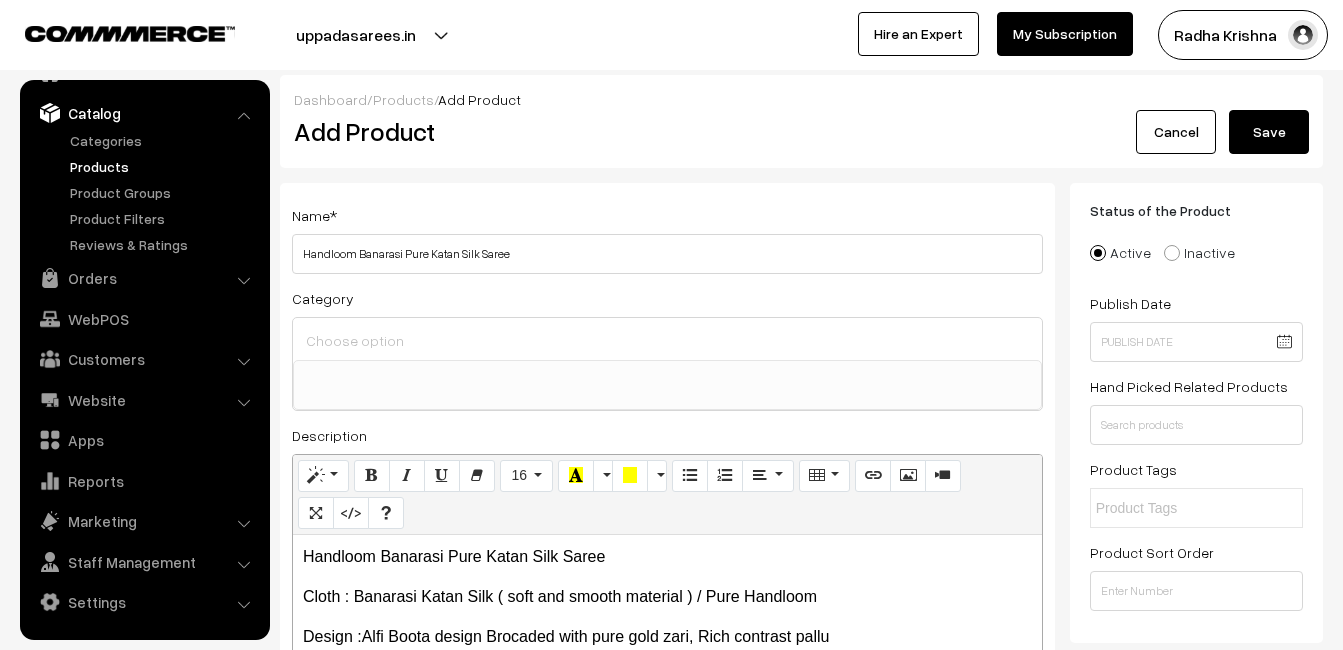 click at bounding box center [667, 339] 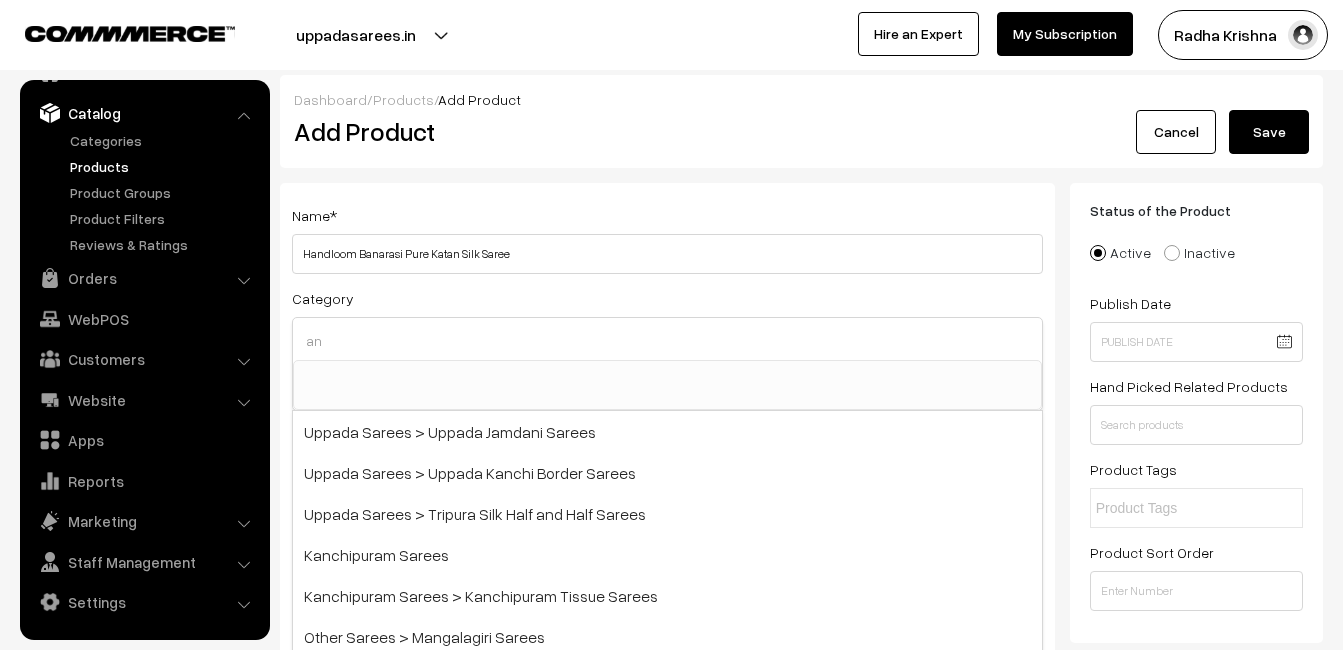 type on "a" 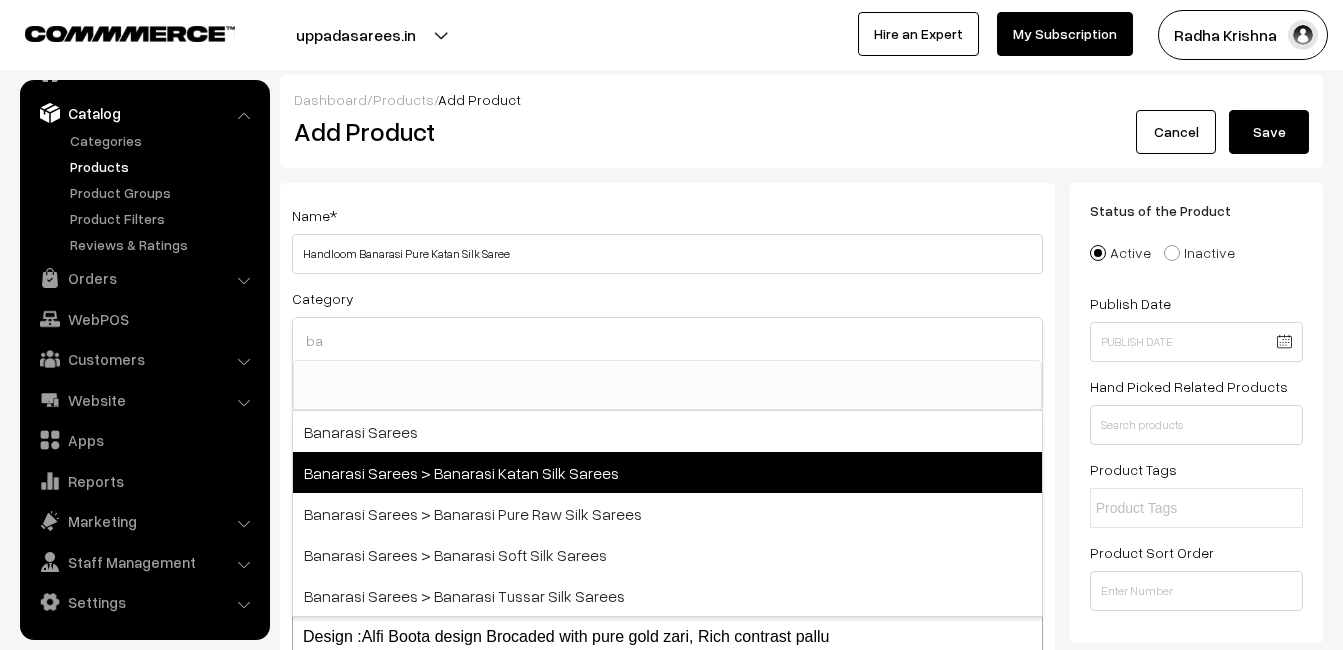 type on "ba" 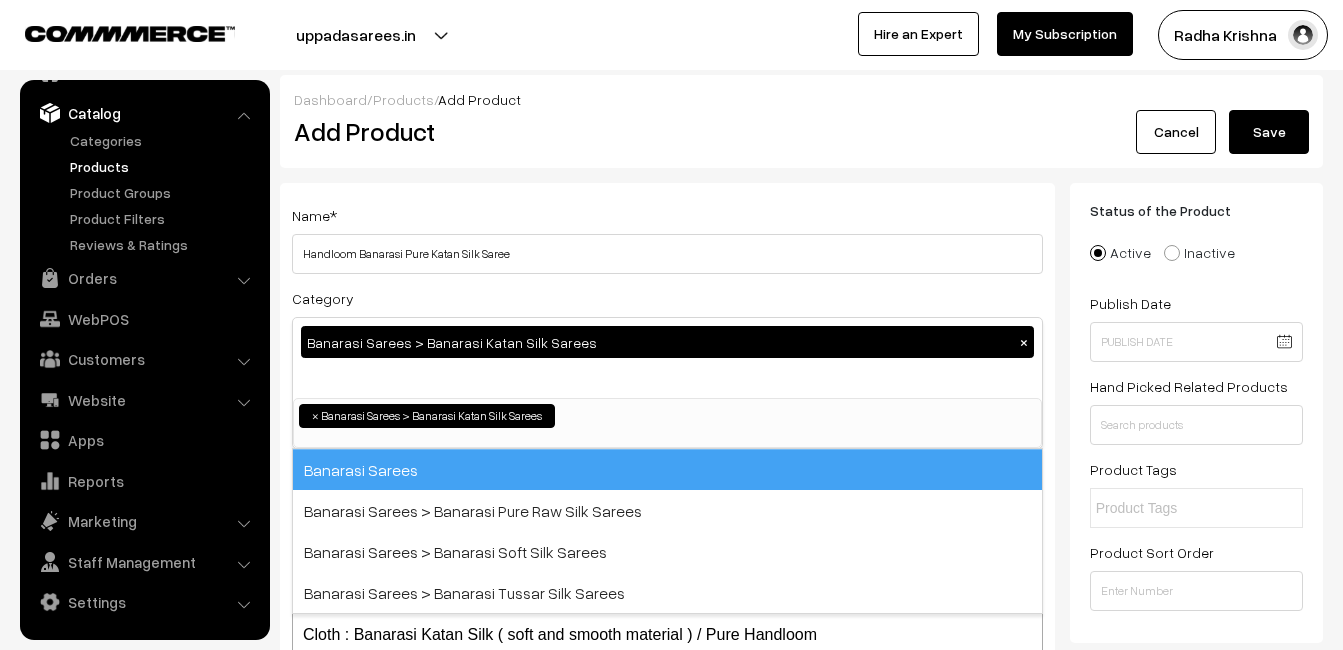 scroll, scrollTop: 731, scrollLeft: 0, axis: vertical 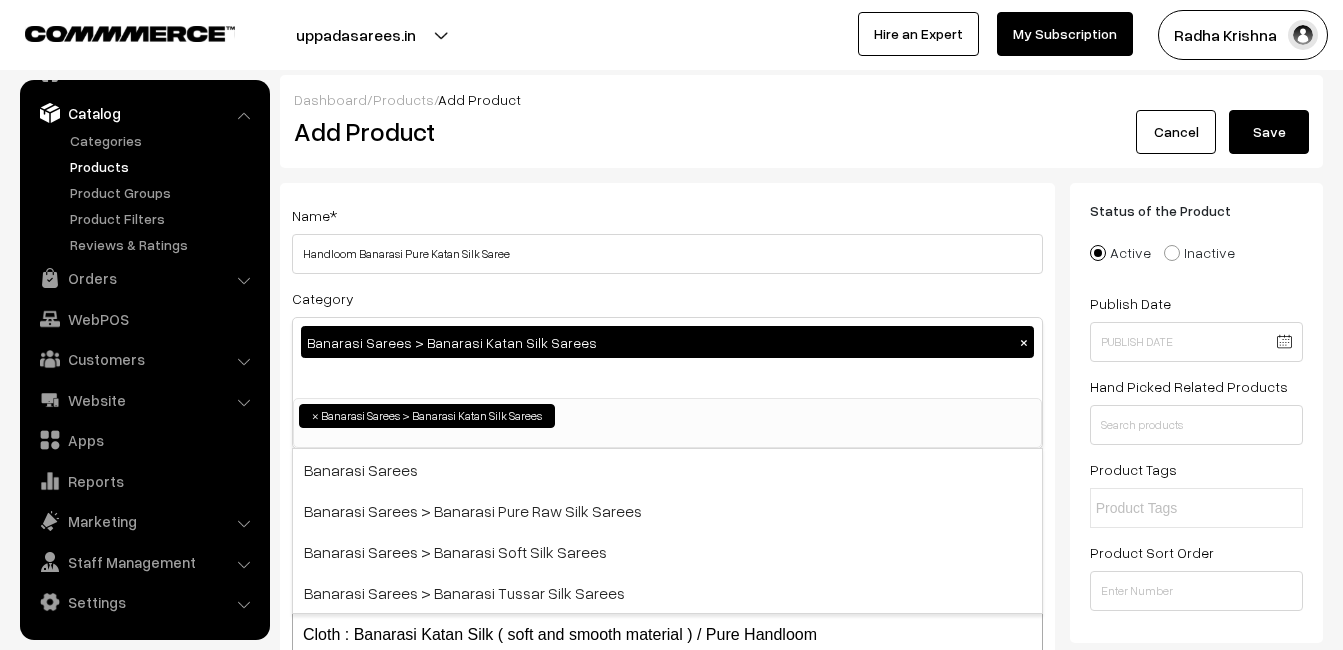 click on "Name  *
[PRODUCT]
Category
[PRODUCT] > [PRODUCT]
[PRODUCT]
[PRODUCT] > [PRODUCT]
[PRODUCT] > [PRODUCT]
[PRODUCT] > [PRODUCT]
[PRODUCT] > [PRODUCT]
[PRODUCT] > [PRODUCT]
[PRODUCT] > [PRODUCT]
[PRODUCT] > [PRODUCT] ×" at bounding box center [667, 524] 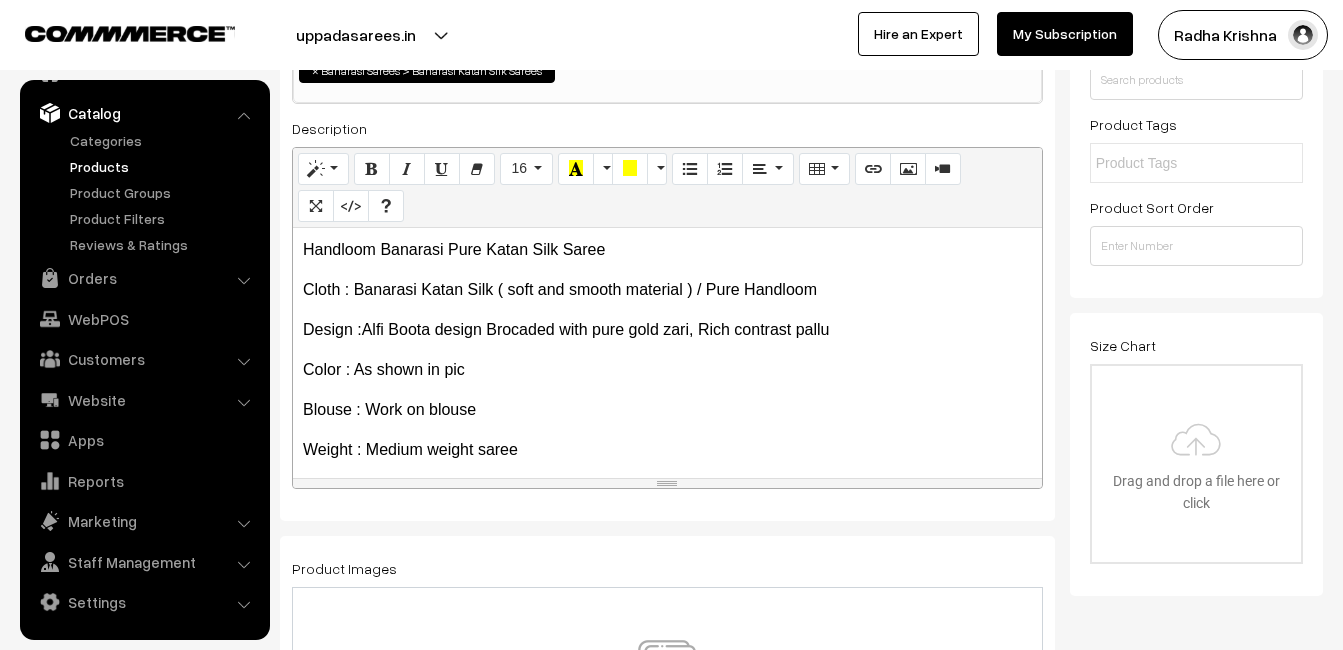 scroll, scrollTop: 500, scrollLeft: 0, axis: vertical 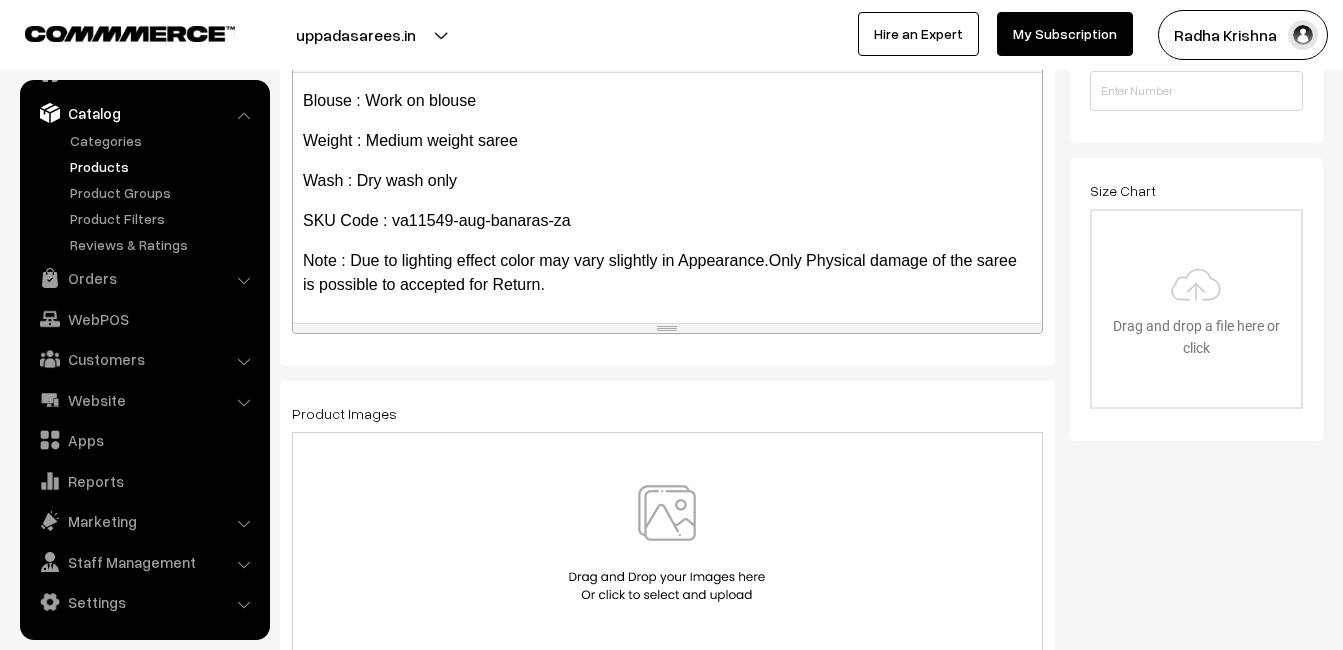 click at bounding box center [667, 543] 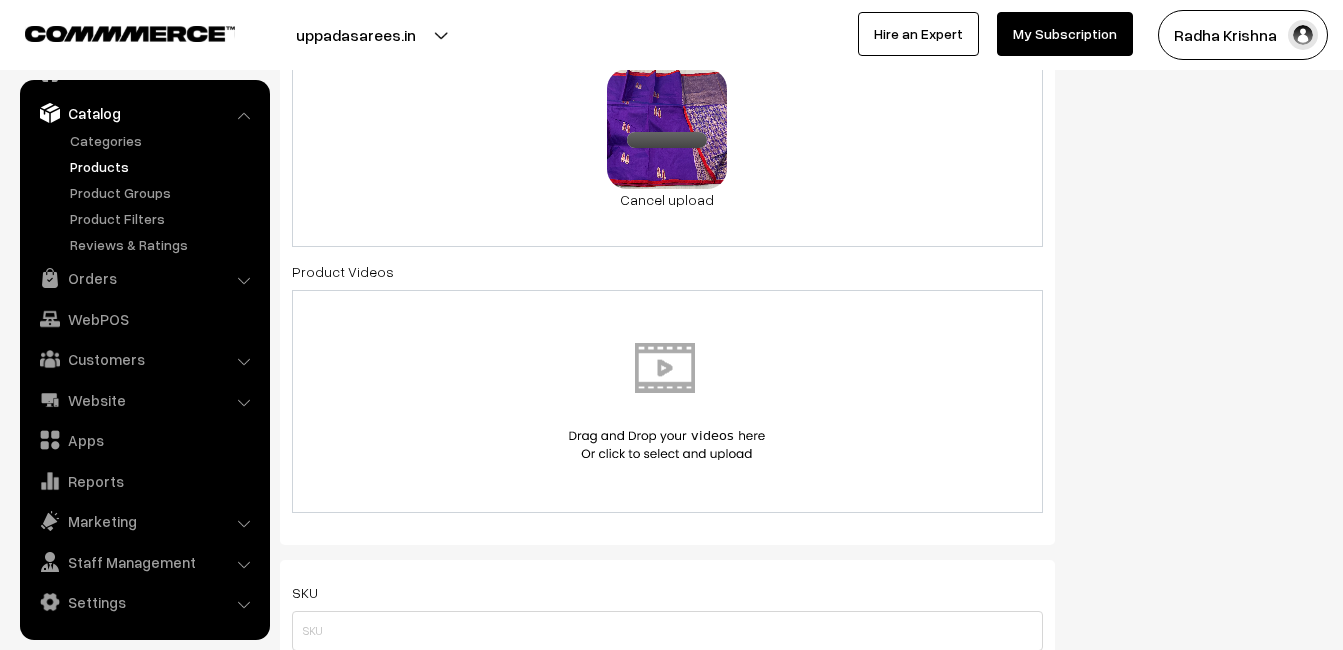 scroll, scrollTop: 1000, scrollLeft: 0, axis: vertical 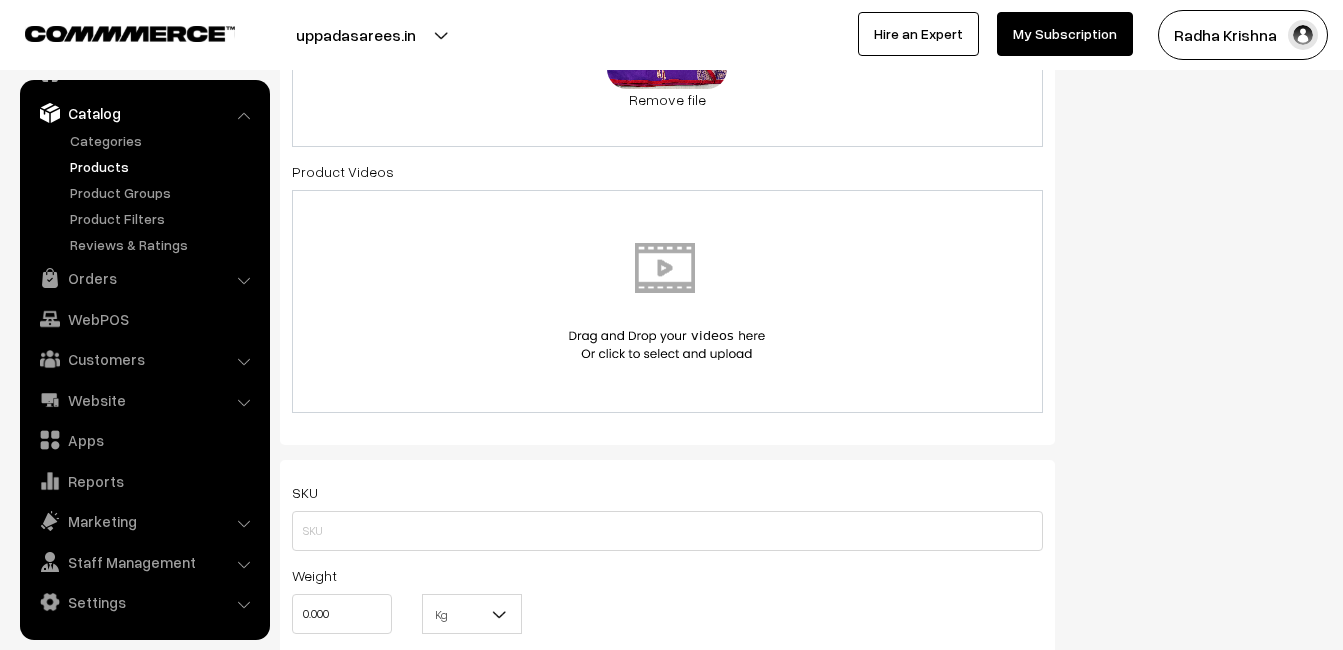 drag, startPoint x: 301, startPoint y: 560, endPoint x: 319, endPoint y: 536, distance: 30 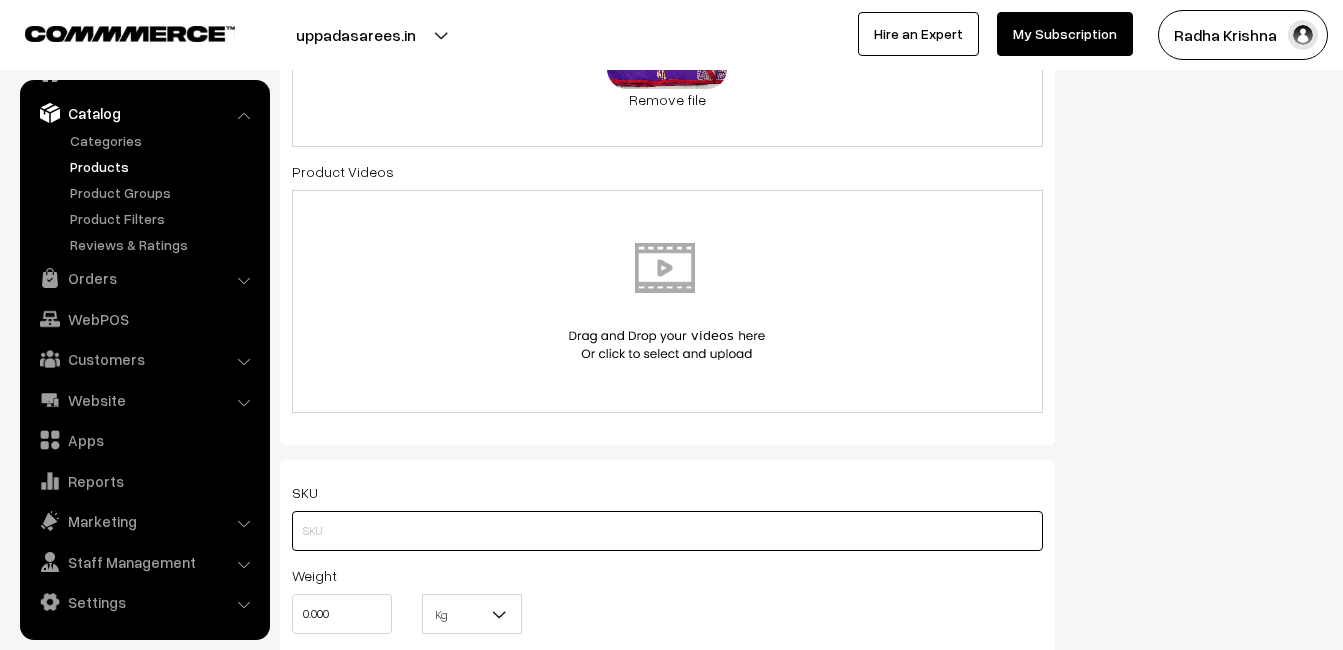 click at bounding box center (667, 531) 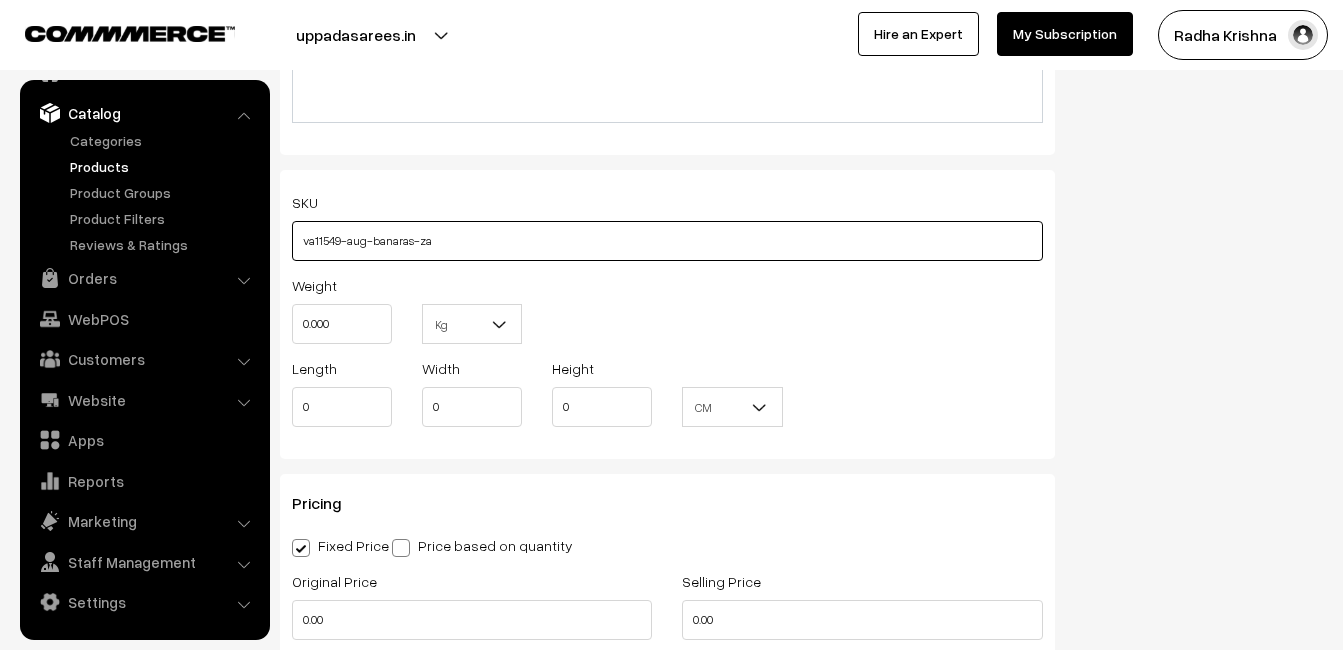 scroll, scrollTop: 1300, scrollLeft: 0, axis: vertical 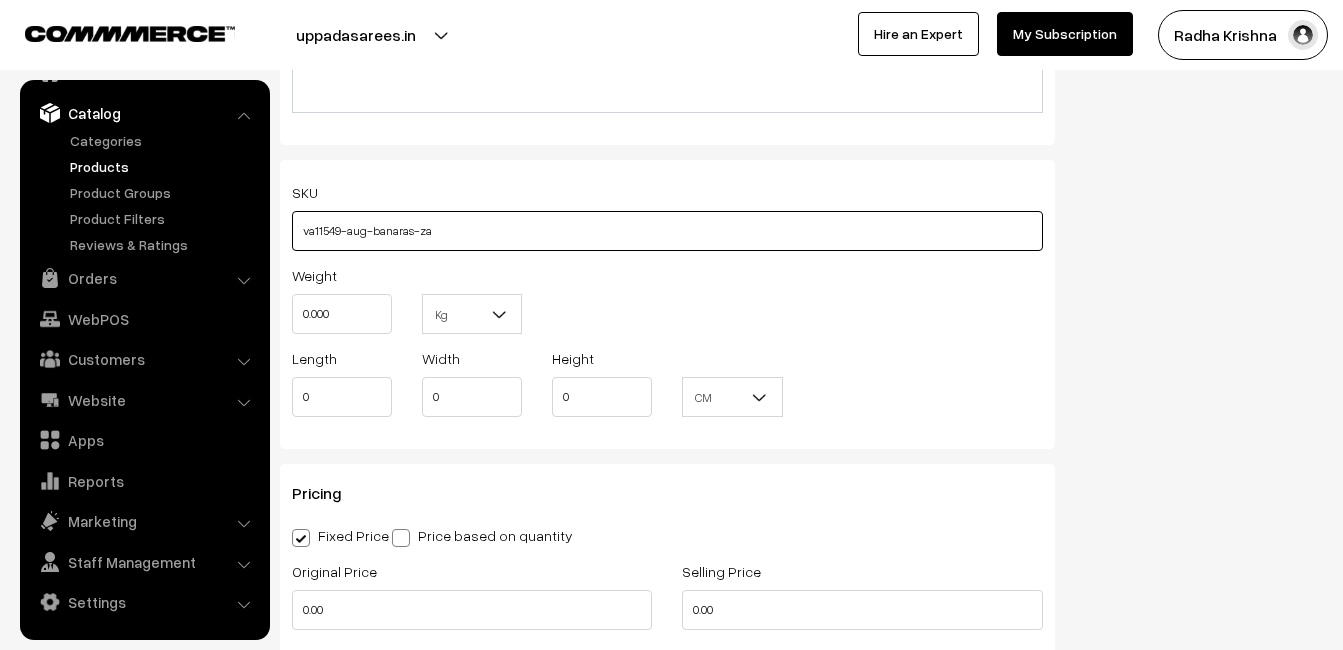 type on "va11549-aug-banaras-za" 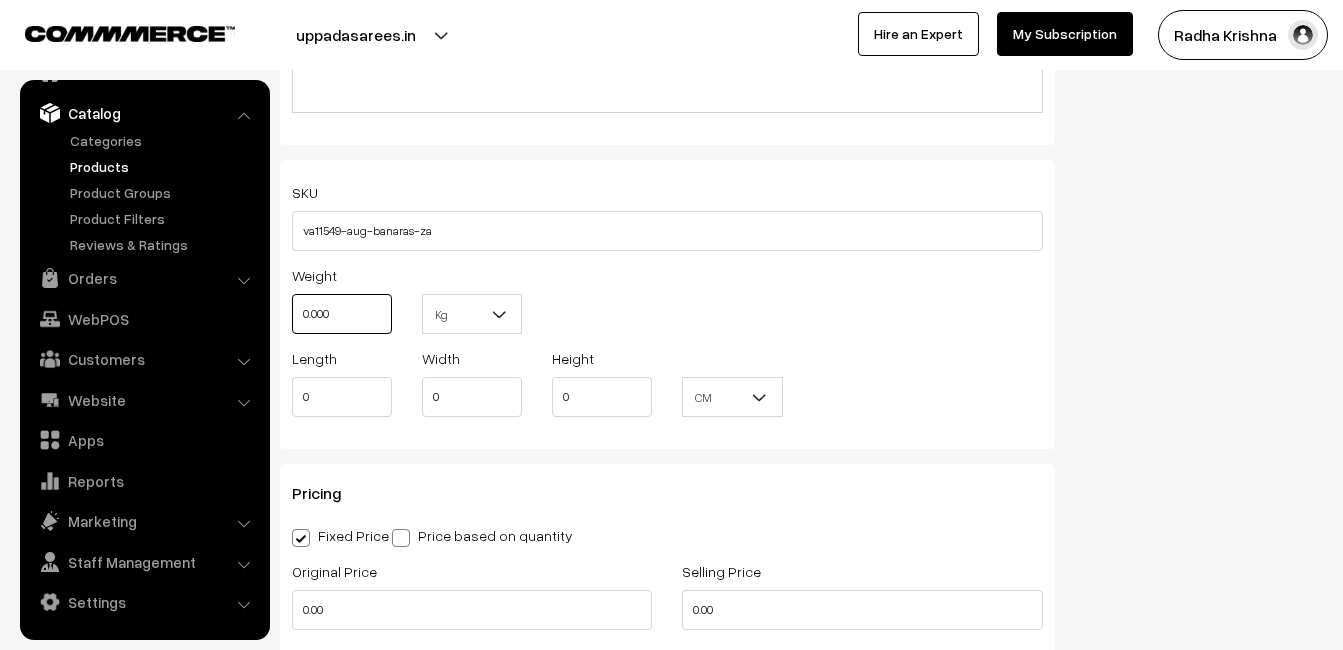 click on "0.000" at bounding box center [342, 314] 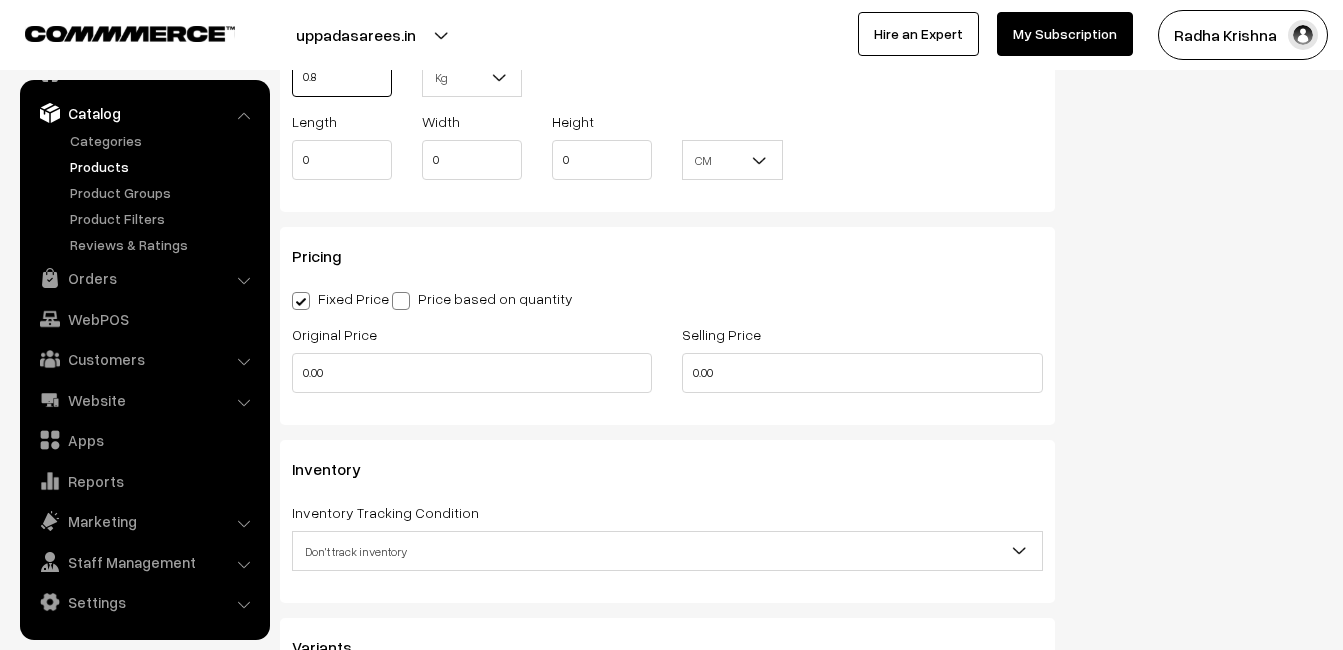 scroll, scrollTop: 1600, scrollLeft: 0, axis: vertical 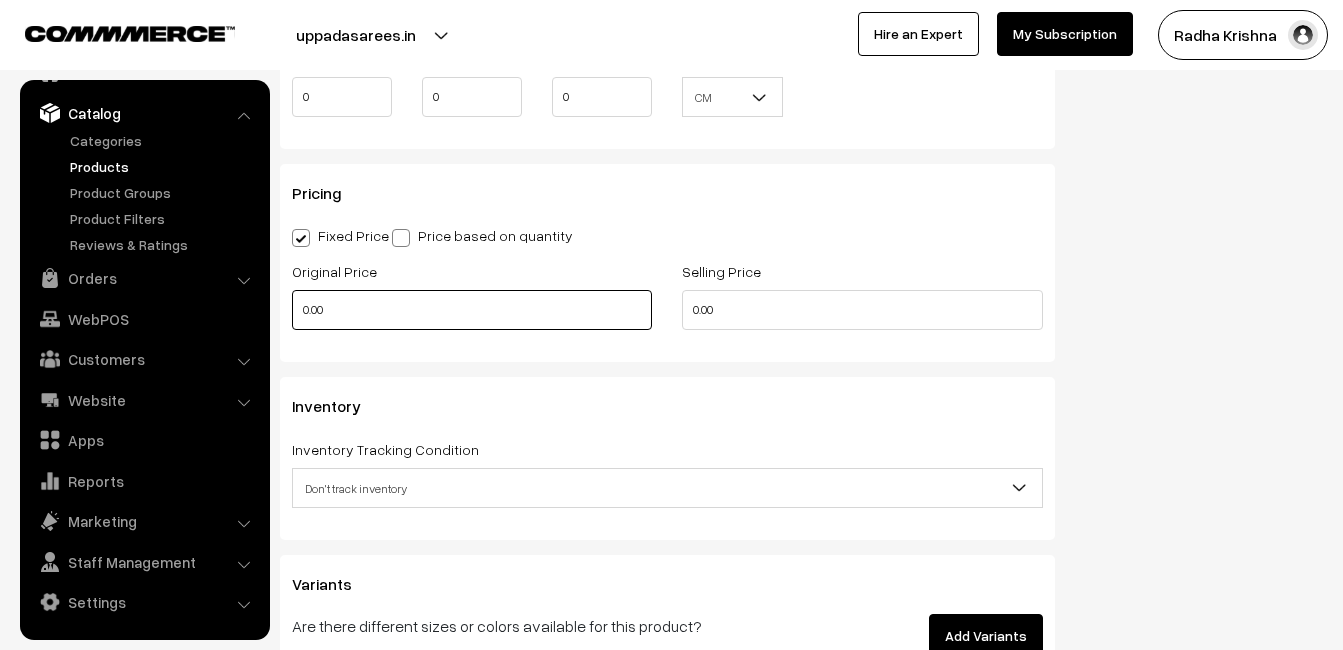 type on "0.80" 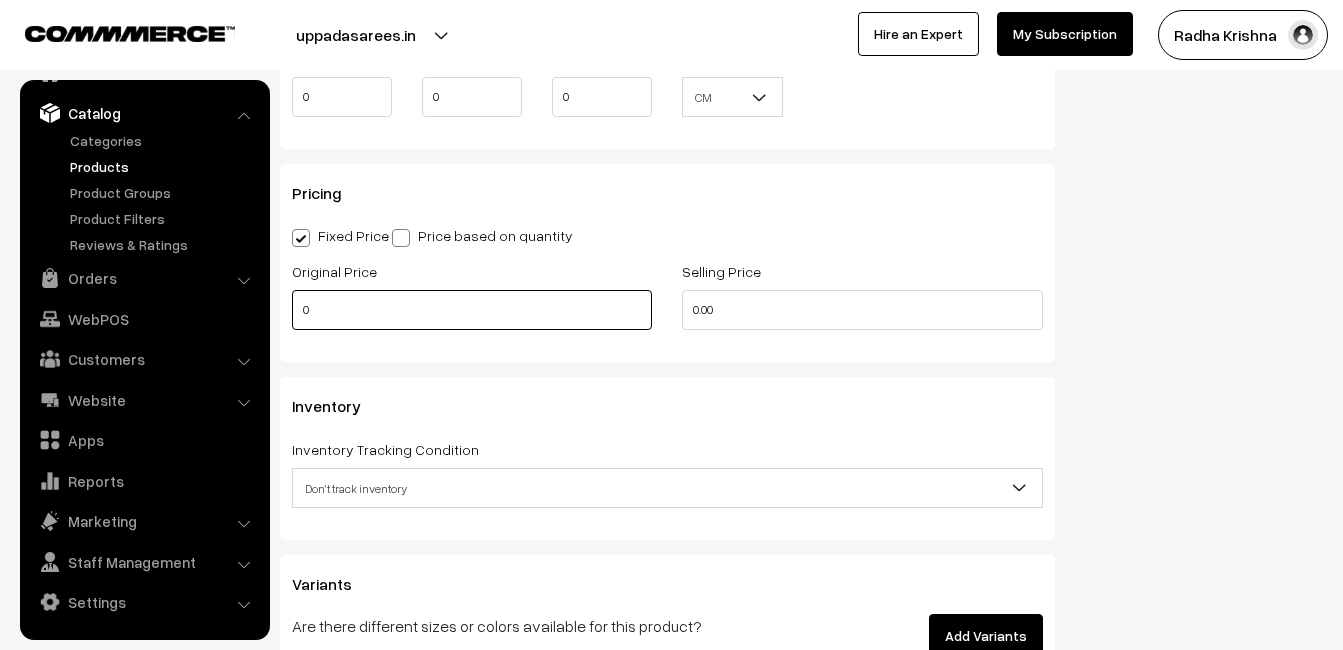 click on "0" at bounding box center [472, 310] 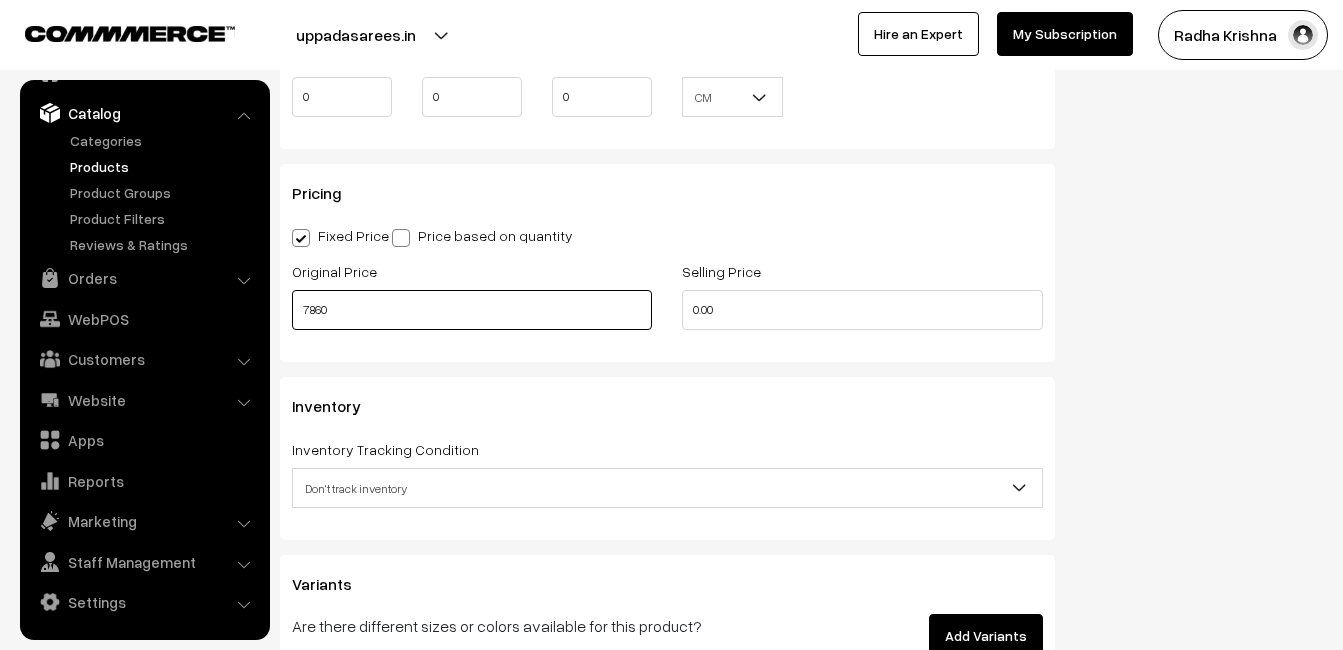 type on "7860" 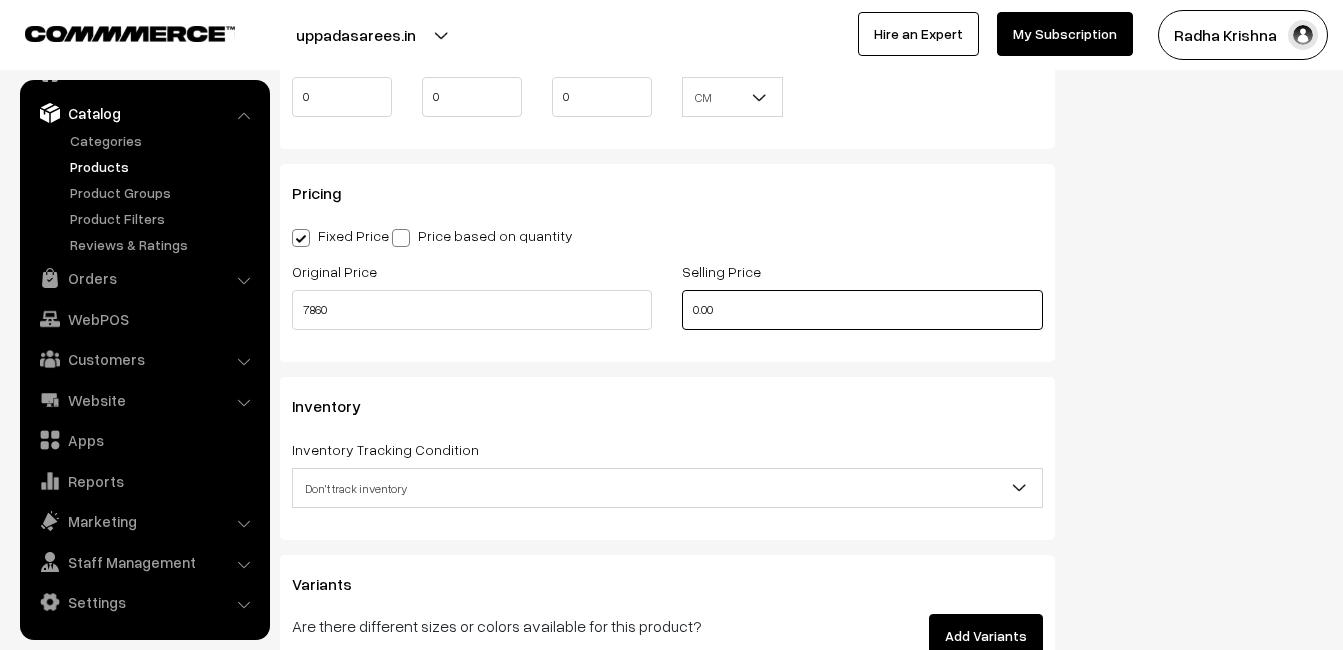 click on "0.00" at bounding box center (862, 310) 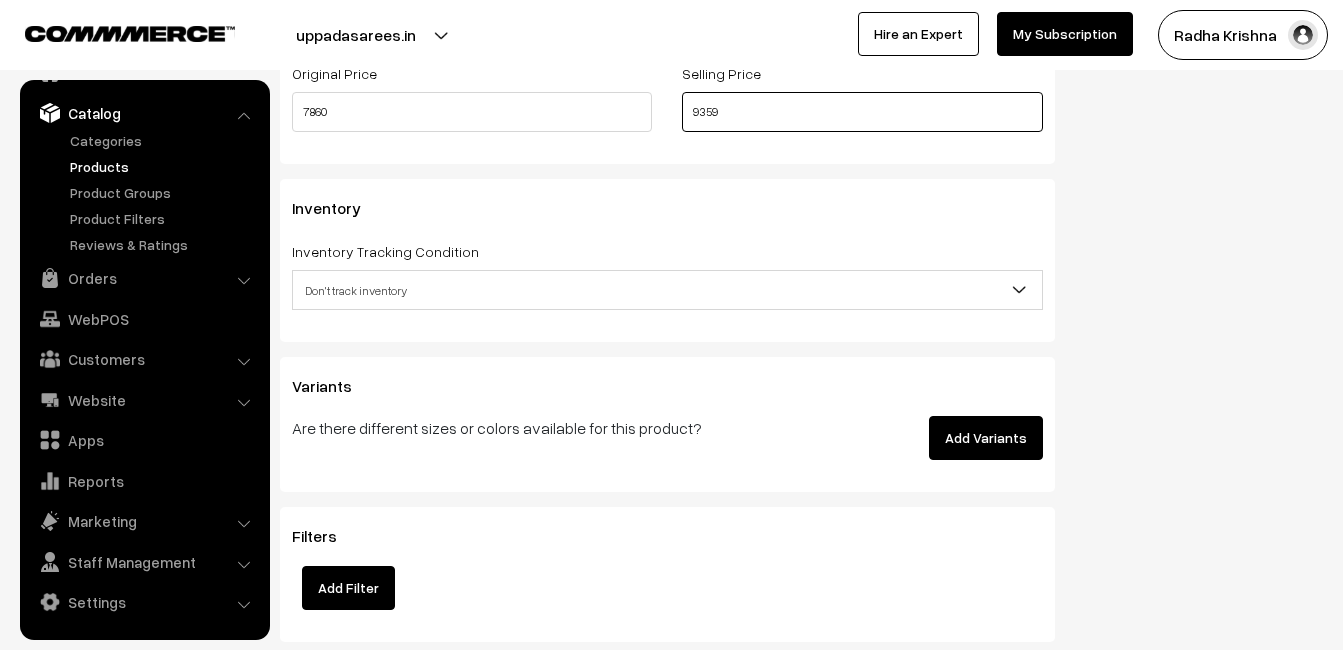 scroll, scrollTop: 1800, scrollLeft: 0, axis: vertical 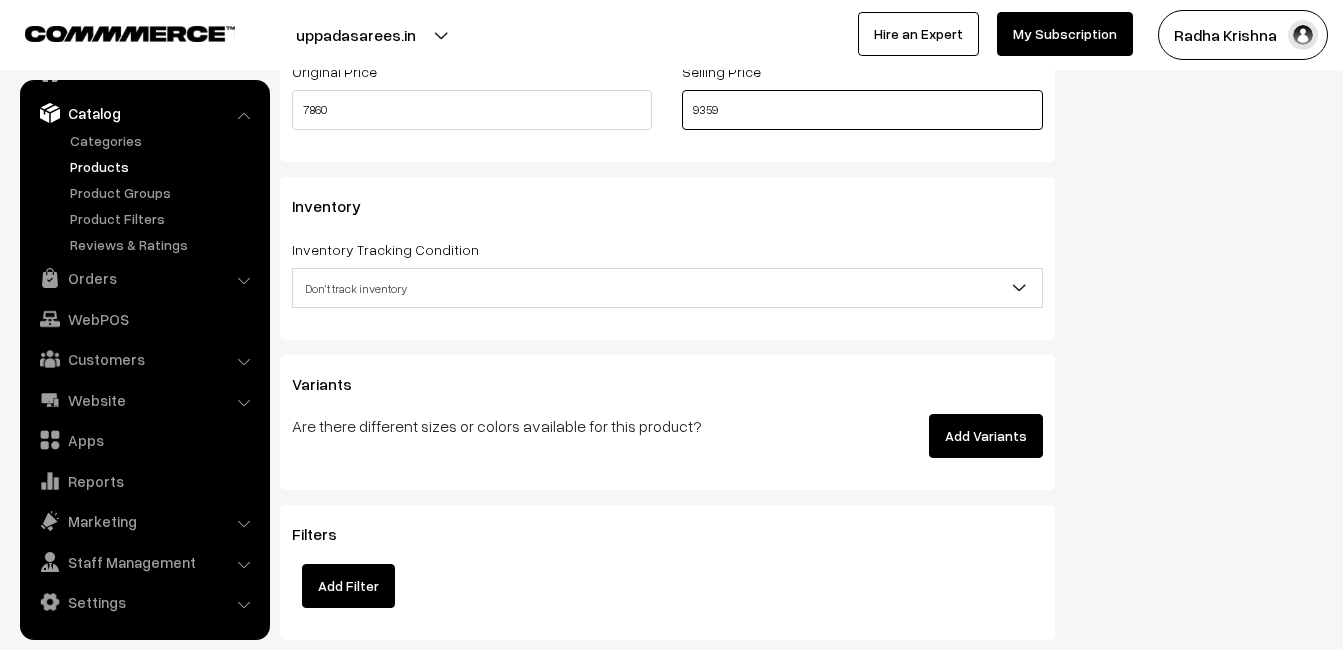 type on "9359" 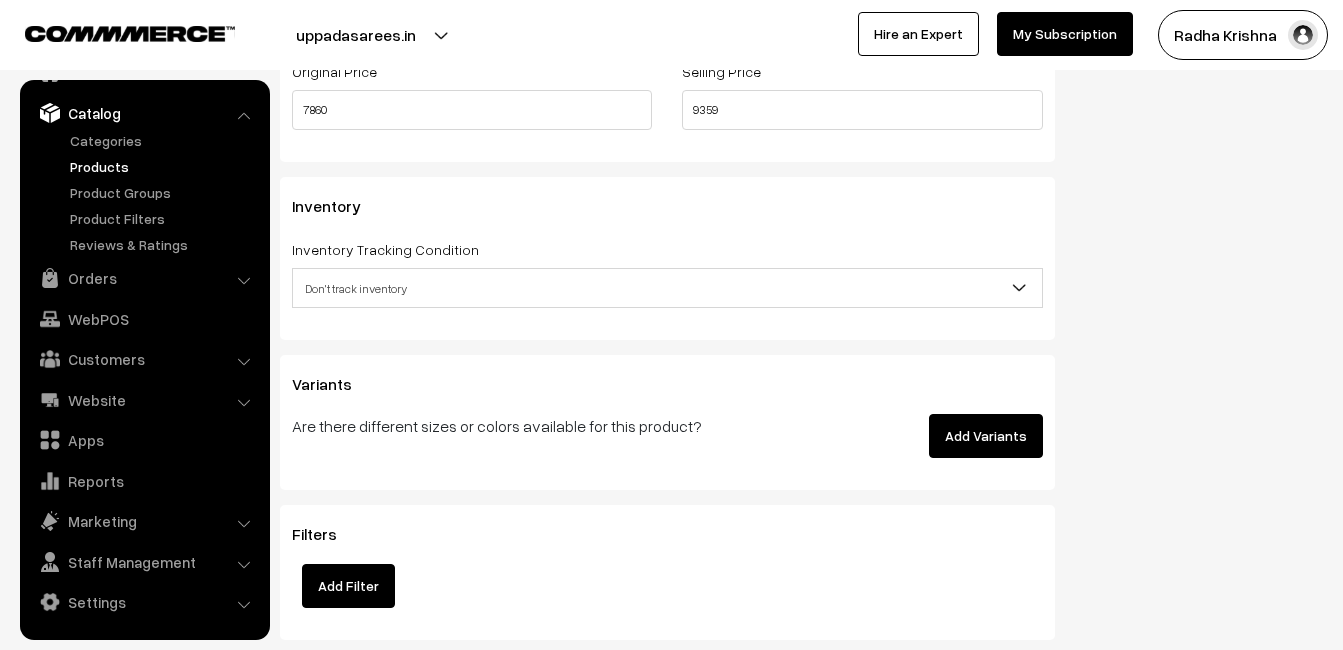 click on "Don't track inventory" at bounding box center [667, 288] 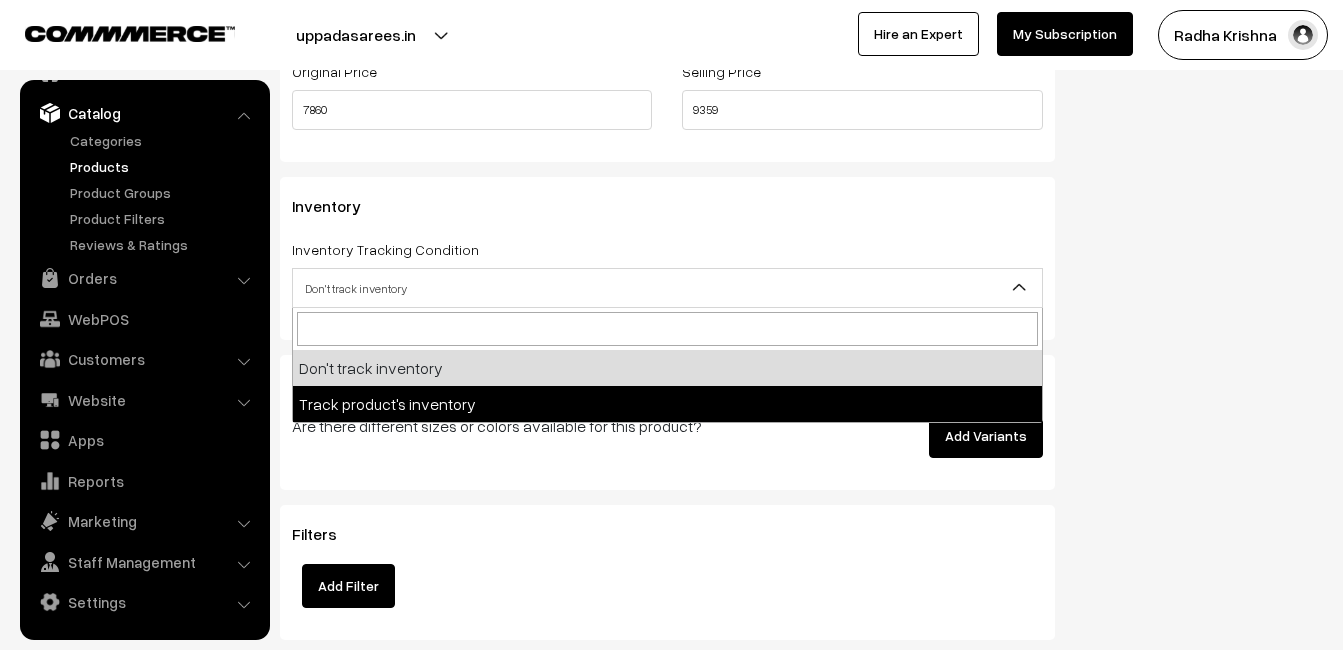 select on "2" 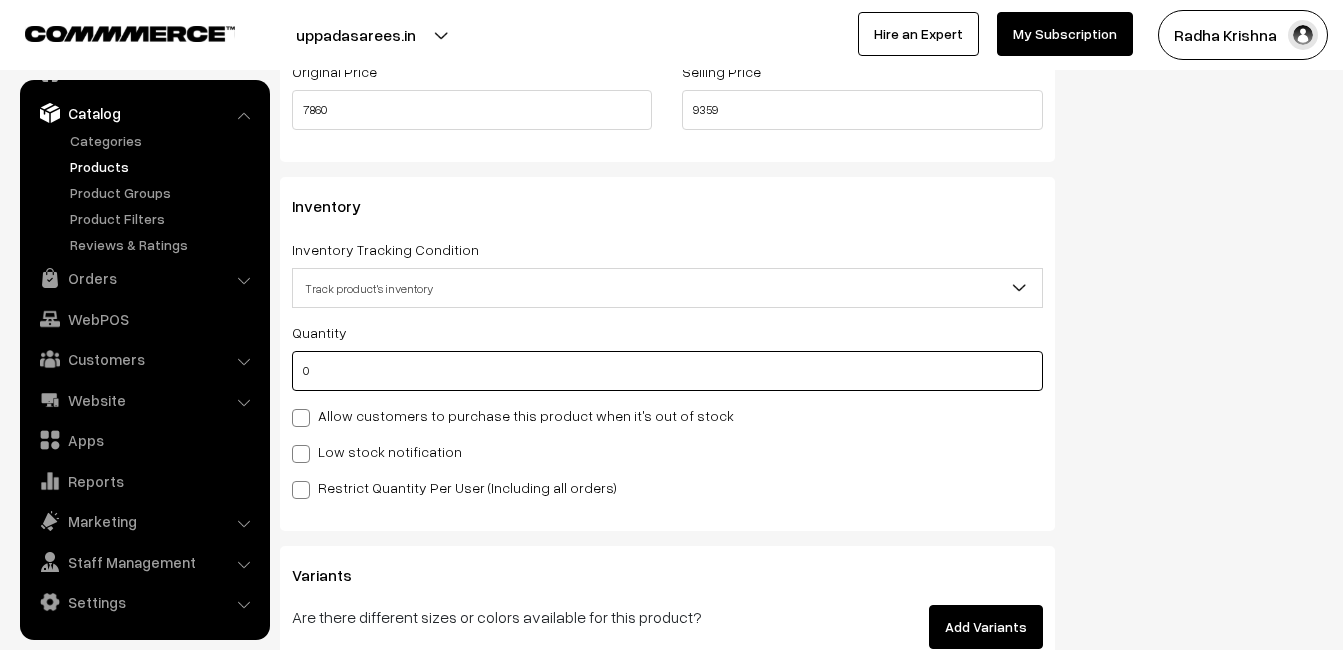 click on "0" at bounding box center (667, 371) 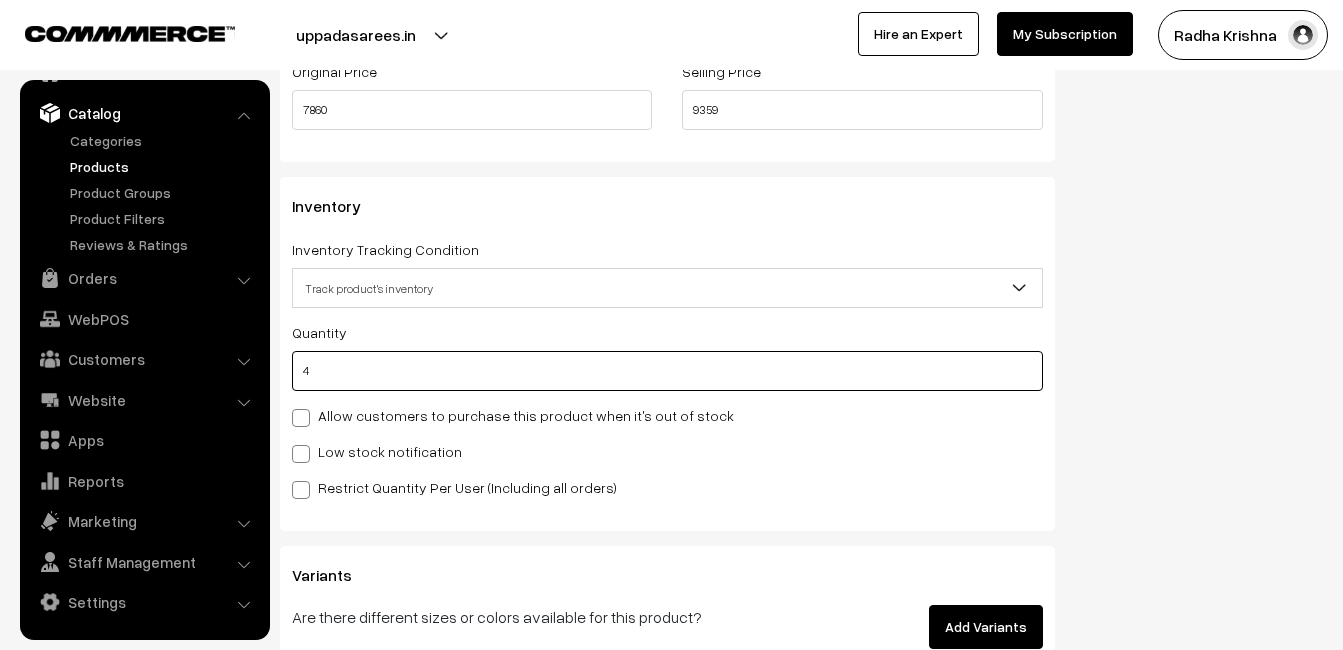 type on "4" 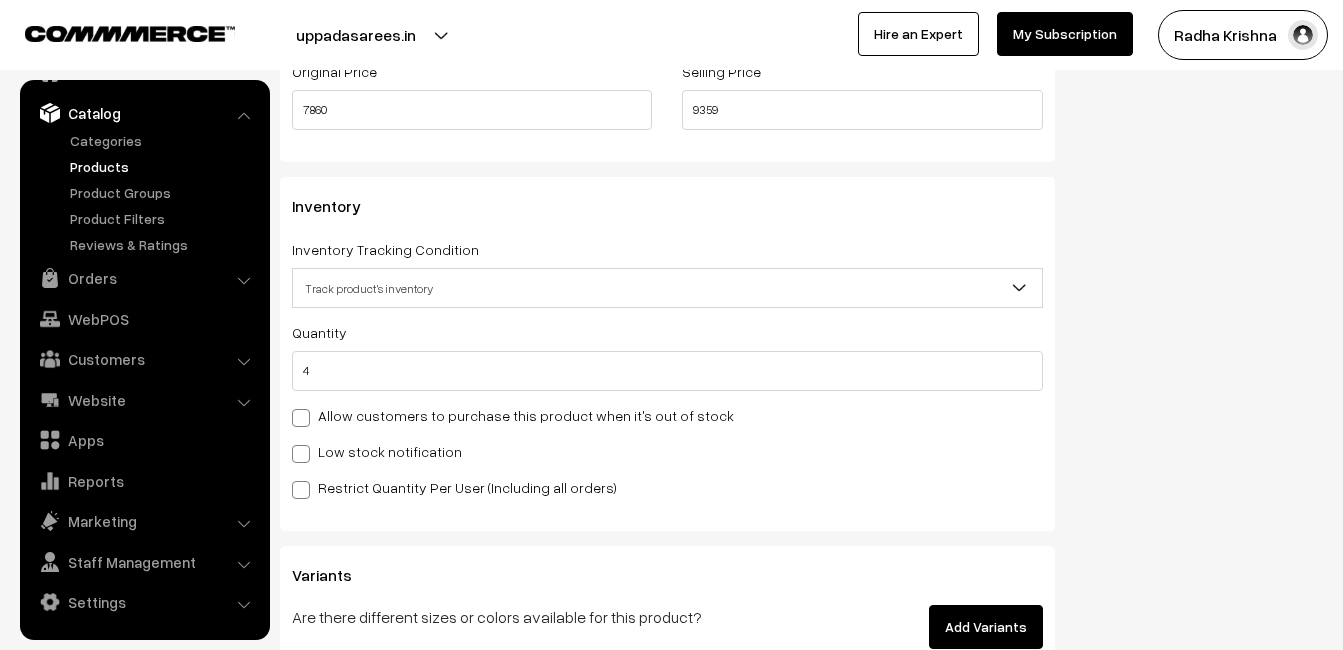 click on "Low stock notification" at bounding box center (377, 451) 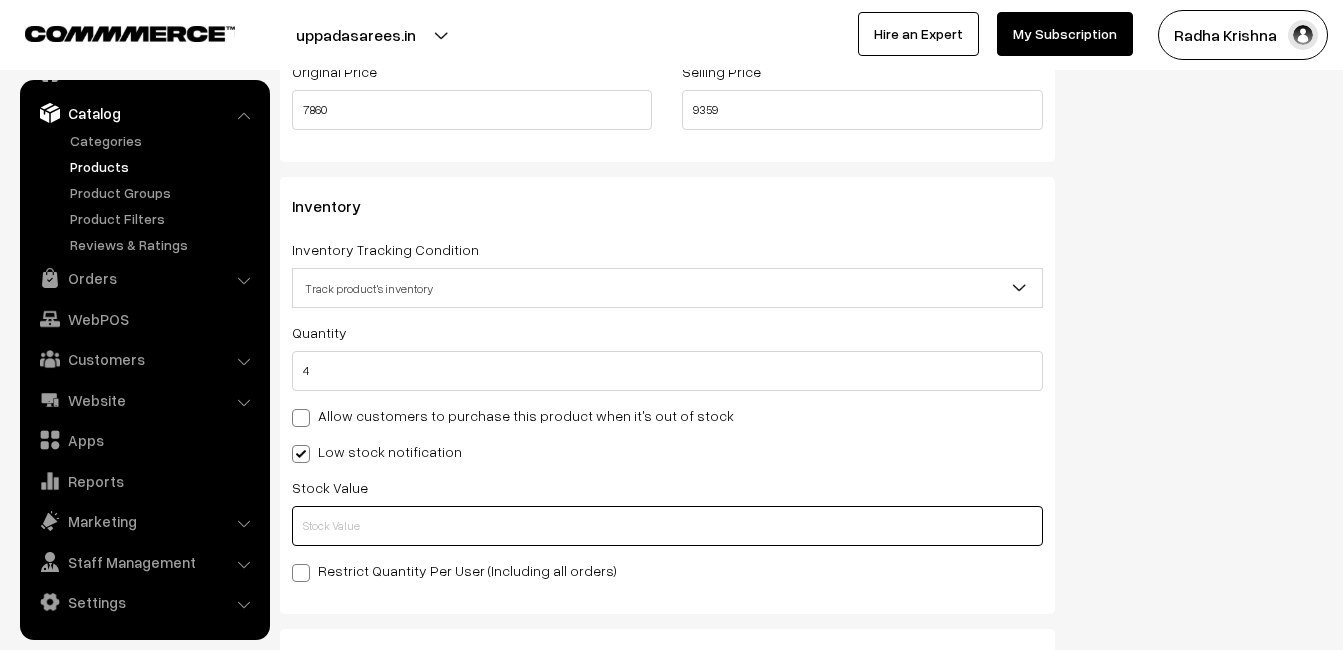 click at bounding box center [667, 526] 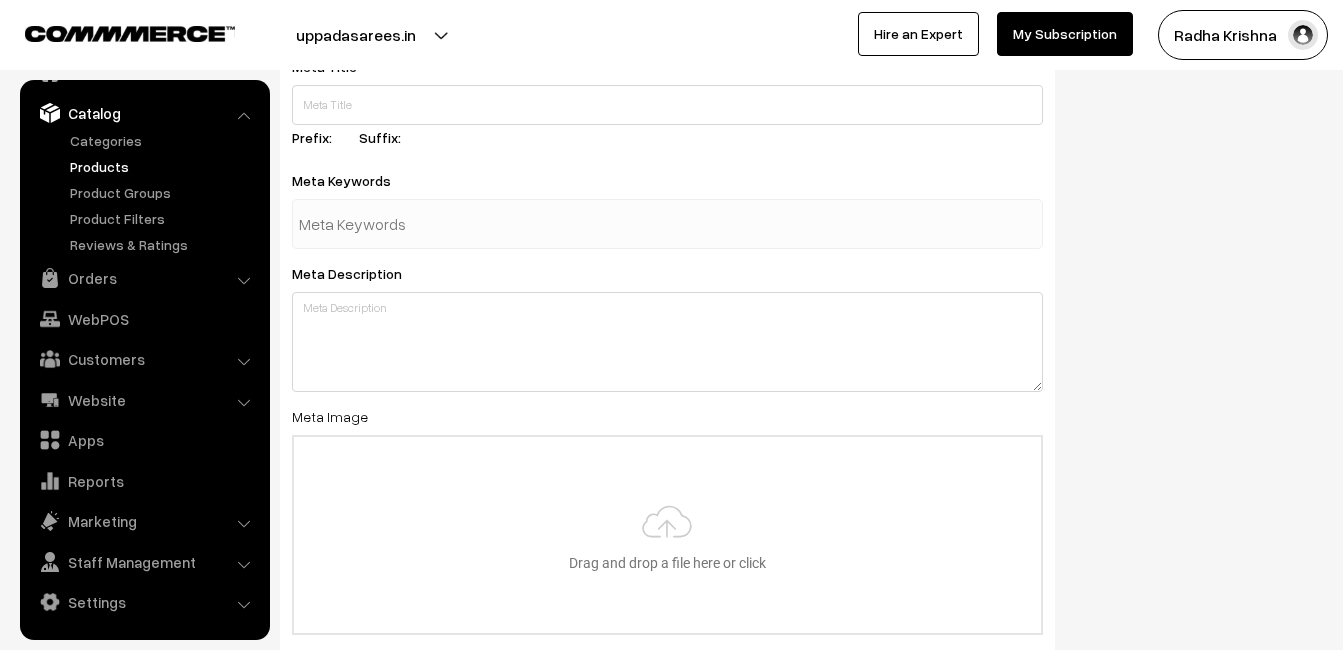 scroll, scrollTop: 2968, scrollLeft: 0, axis: vertical 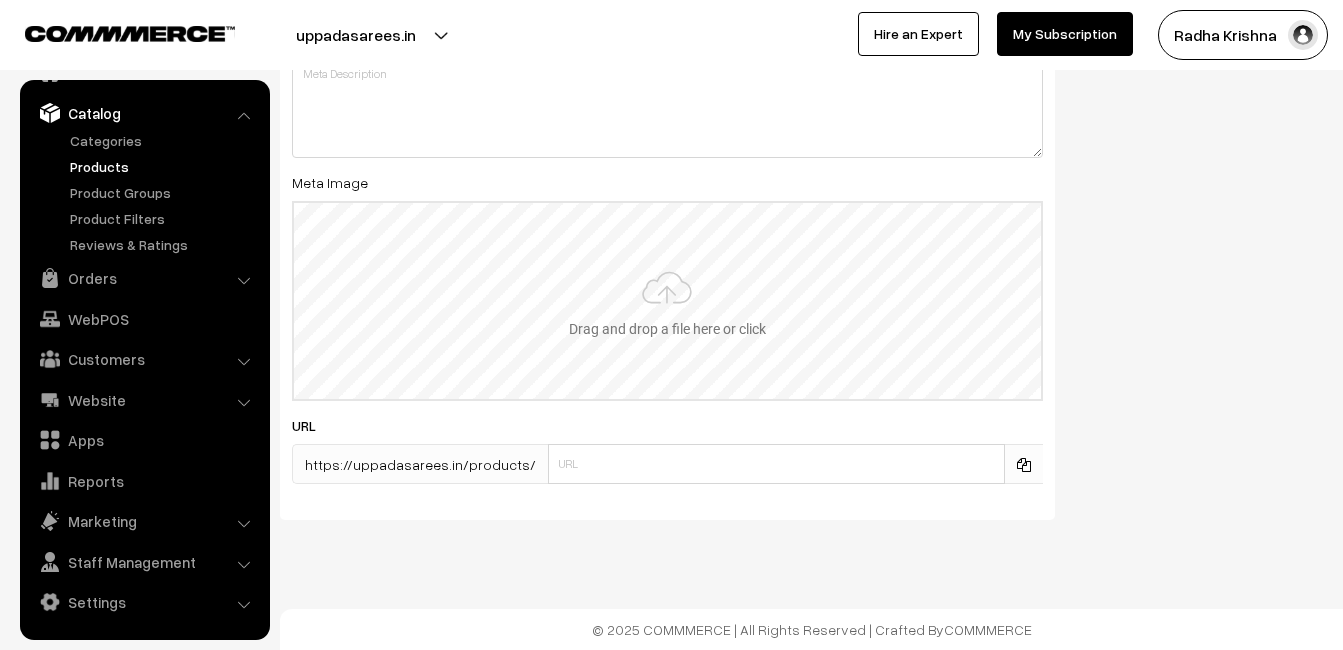 type on "2" 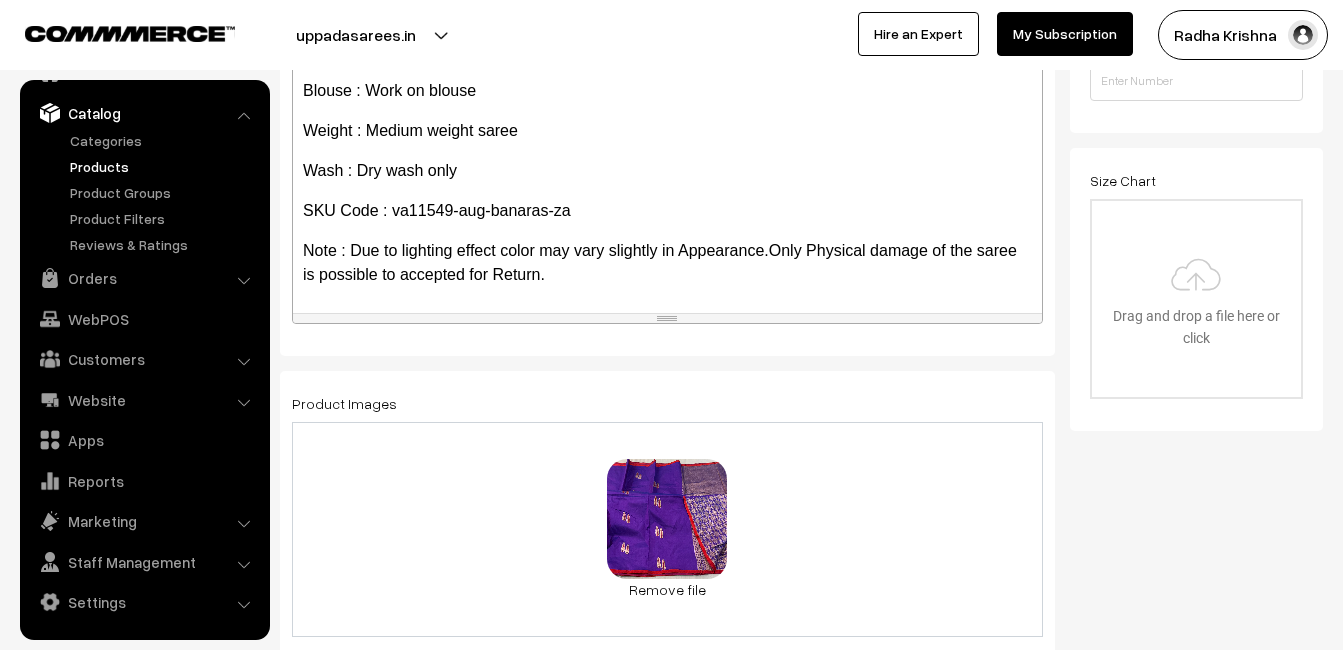 scroll, scrollTop: 0, scrollLeft: 0, axis: both 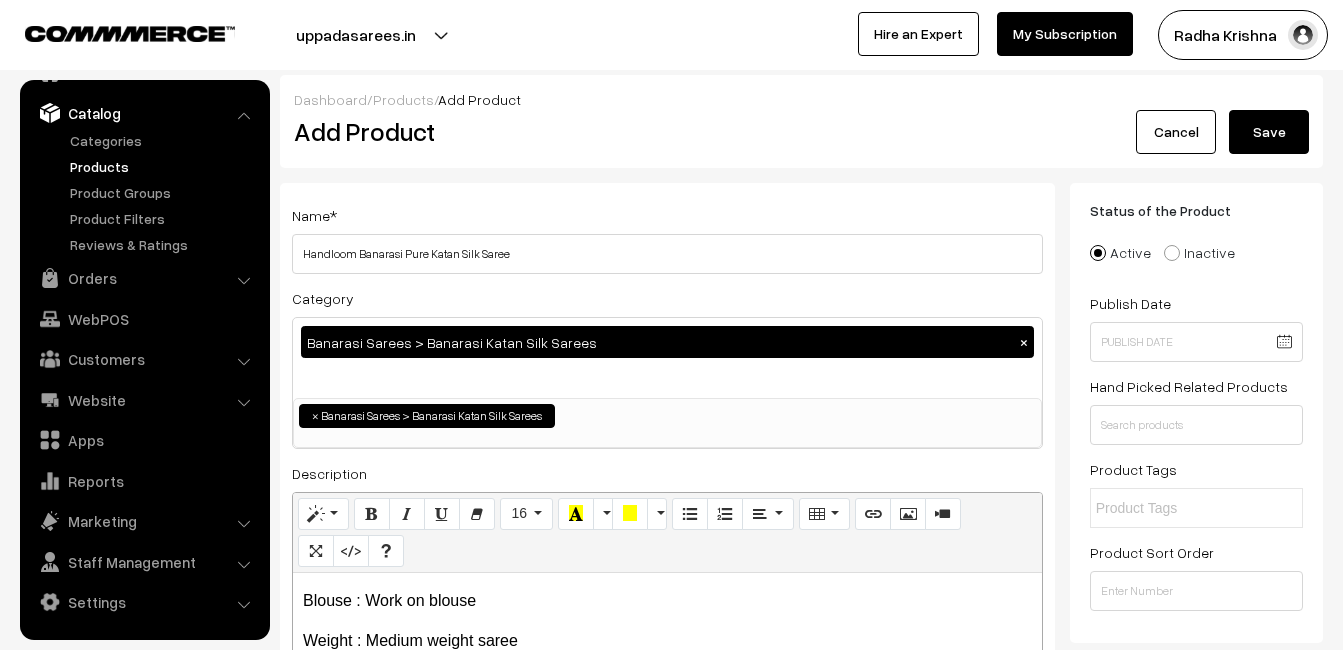 click on "Save" at bounding box center (1269, 132) 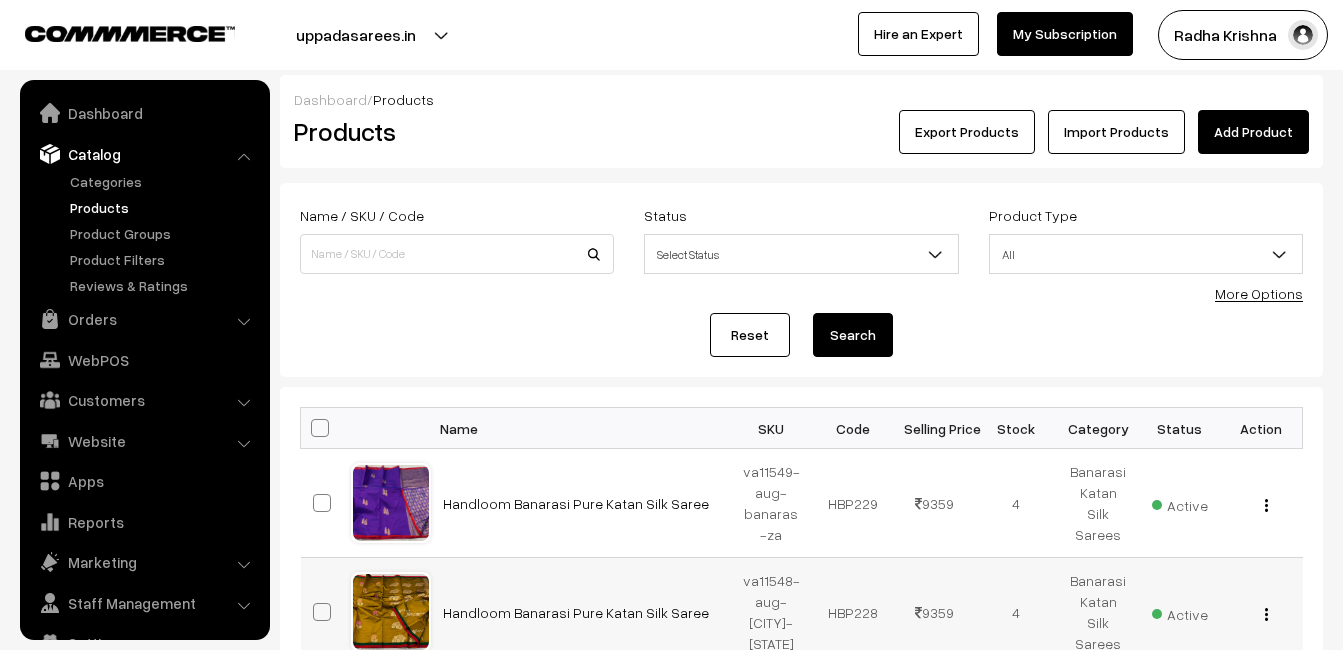 scroll, scrollTop: 0, scrollLeft: 0, axis: both 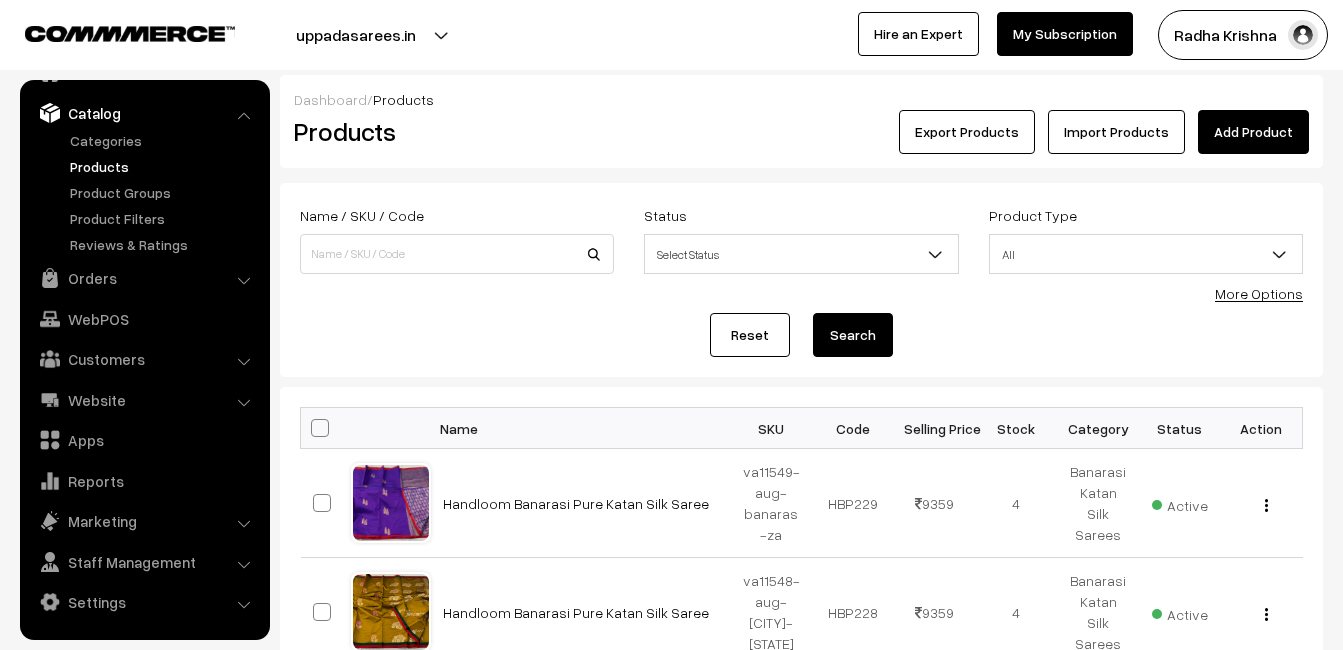 click on "Products" at bounding box center (453, 131) 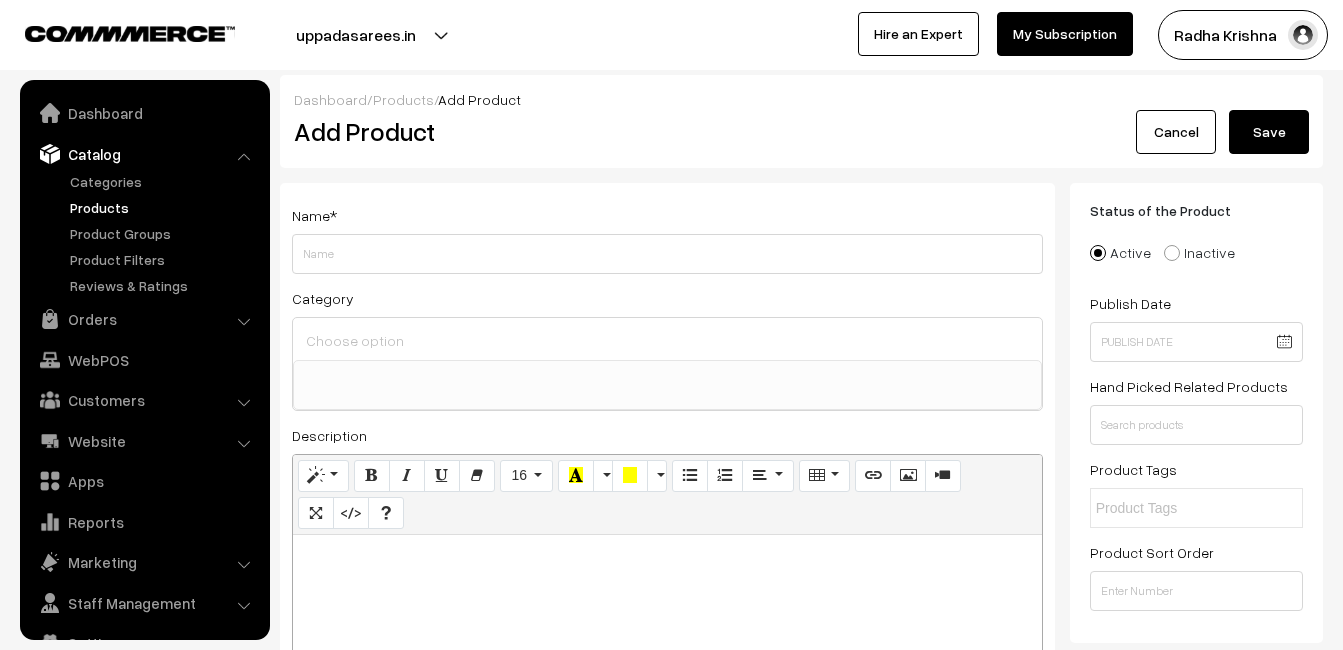 select 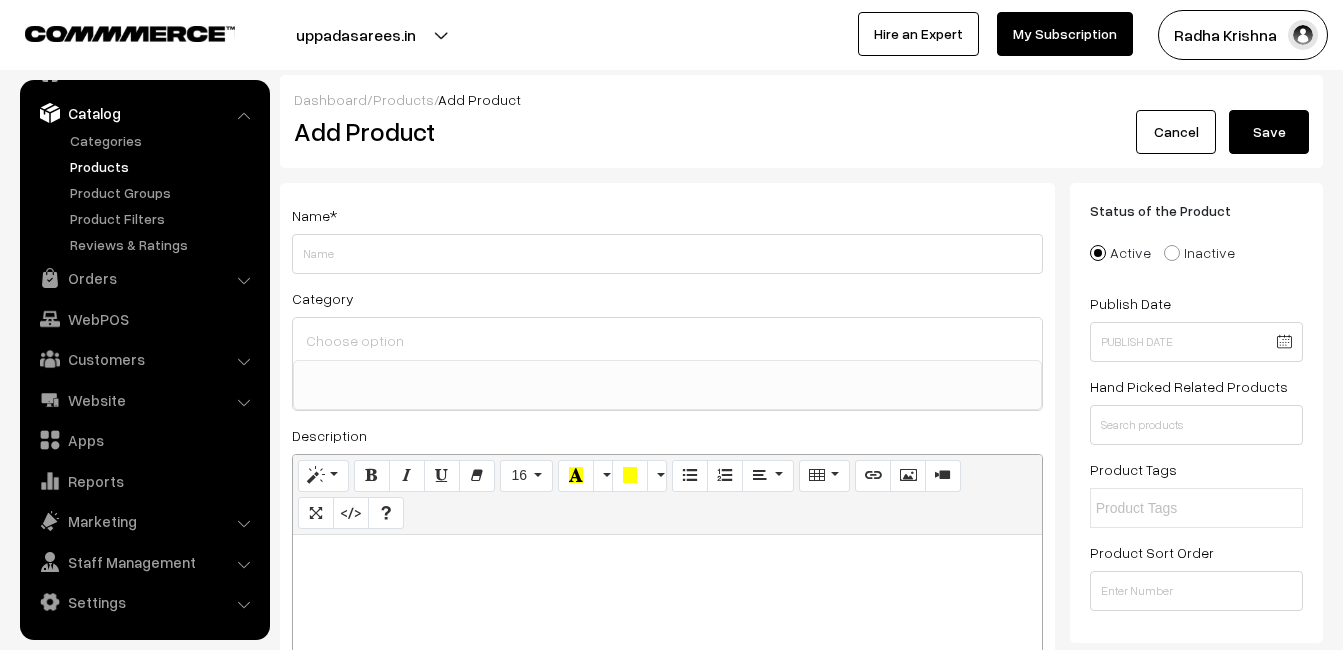 click at bounding box center [667, 660] 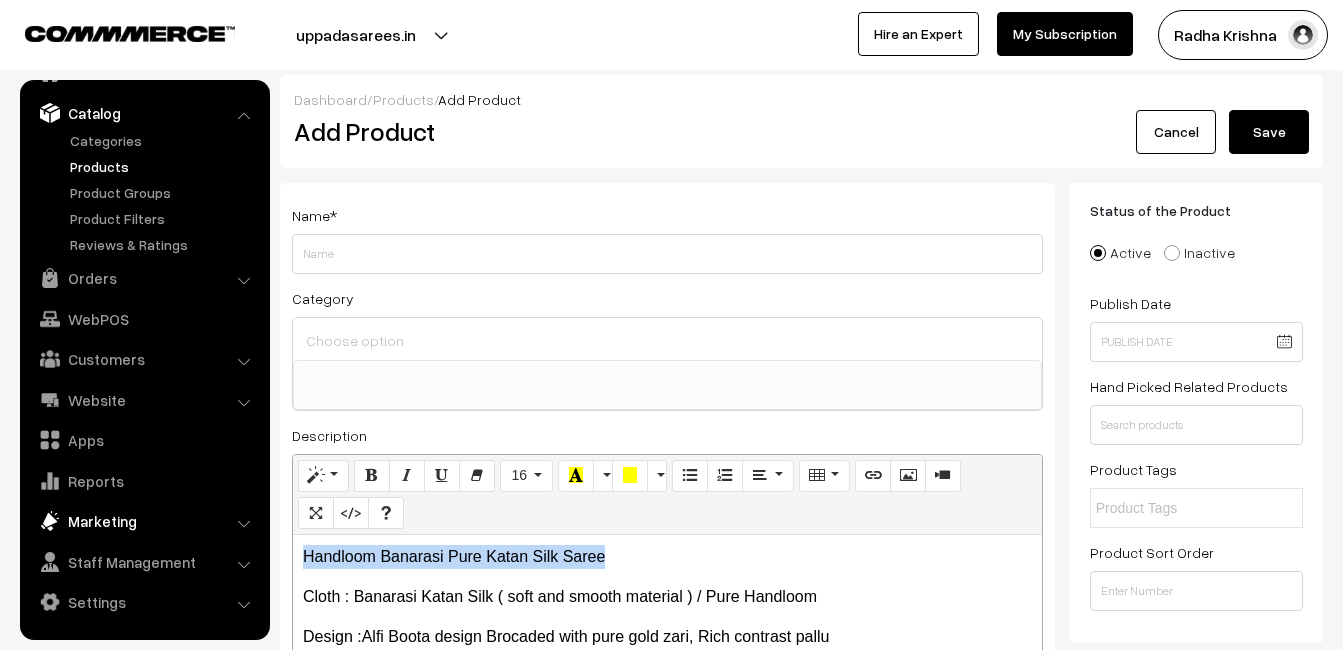 drag, startPoint x: 642, startPoint y: 551, endPoint x: 127, endPoint y: 529, distance: 515.46967 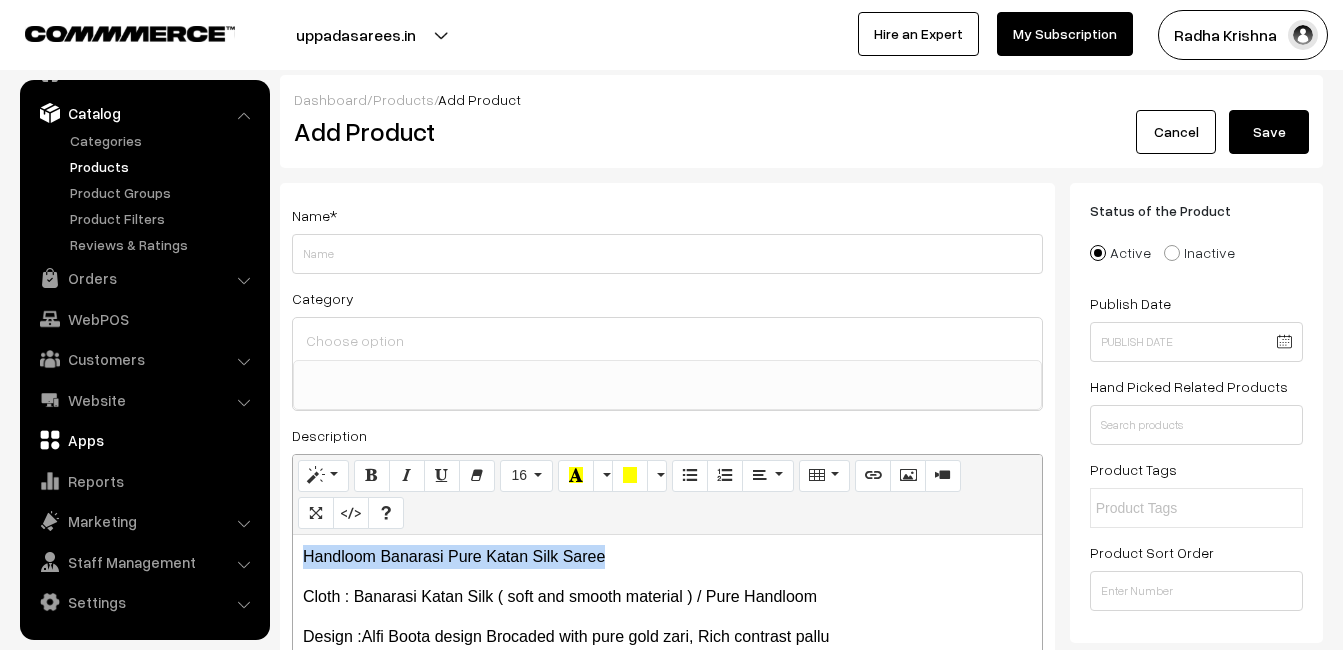 copy on "Handloom Banarasi Pure Katan Silk Saree" 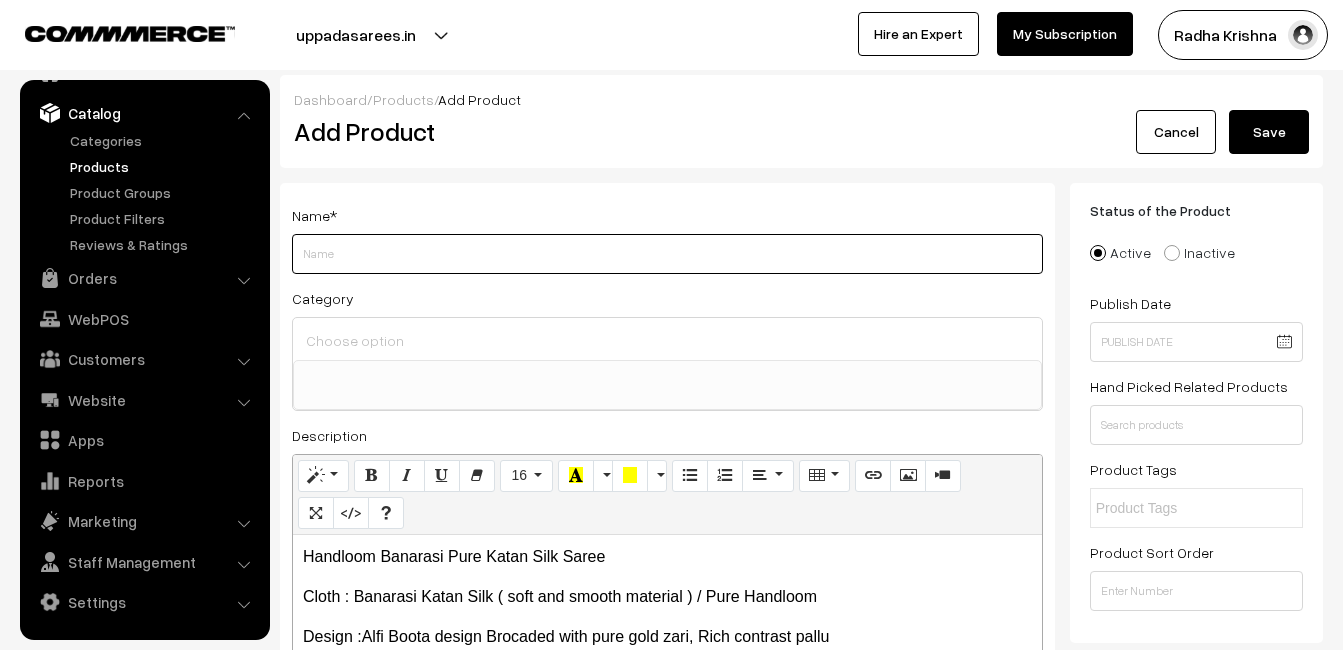 click on "Weight" at bounding box center (667, 254) 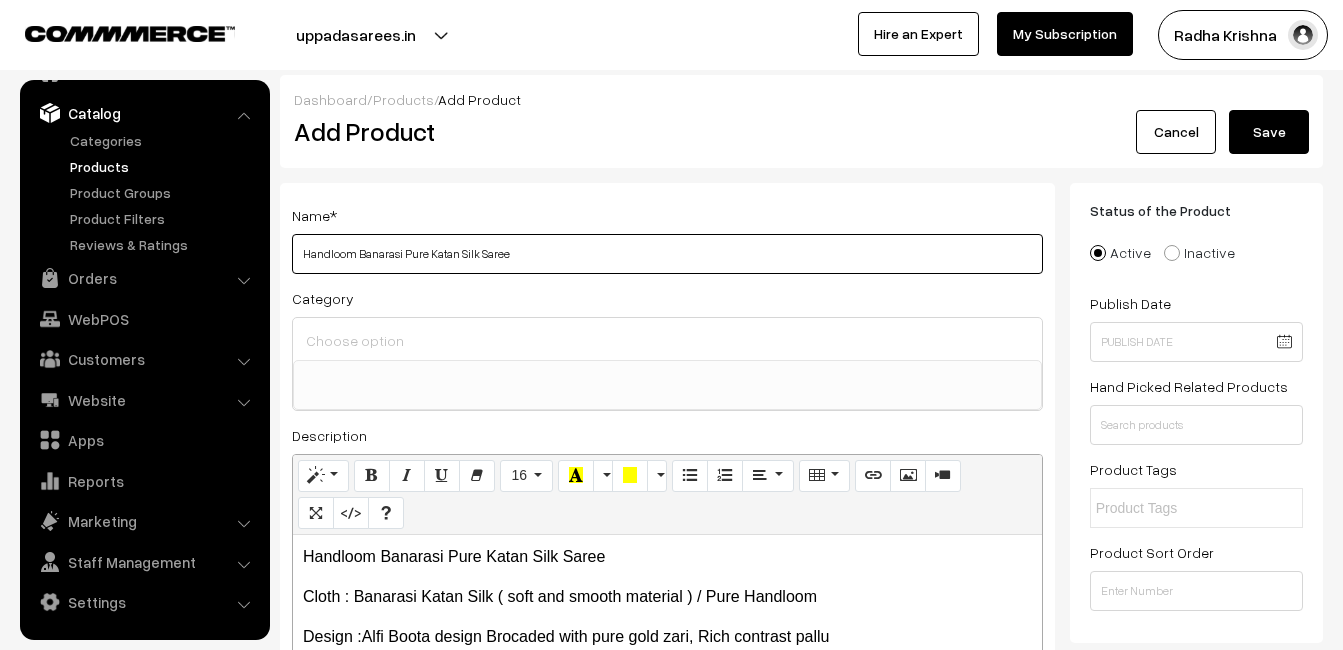 type on "Handloom Banarasi Pure Katan Silk Saree" 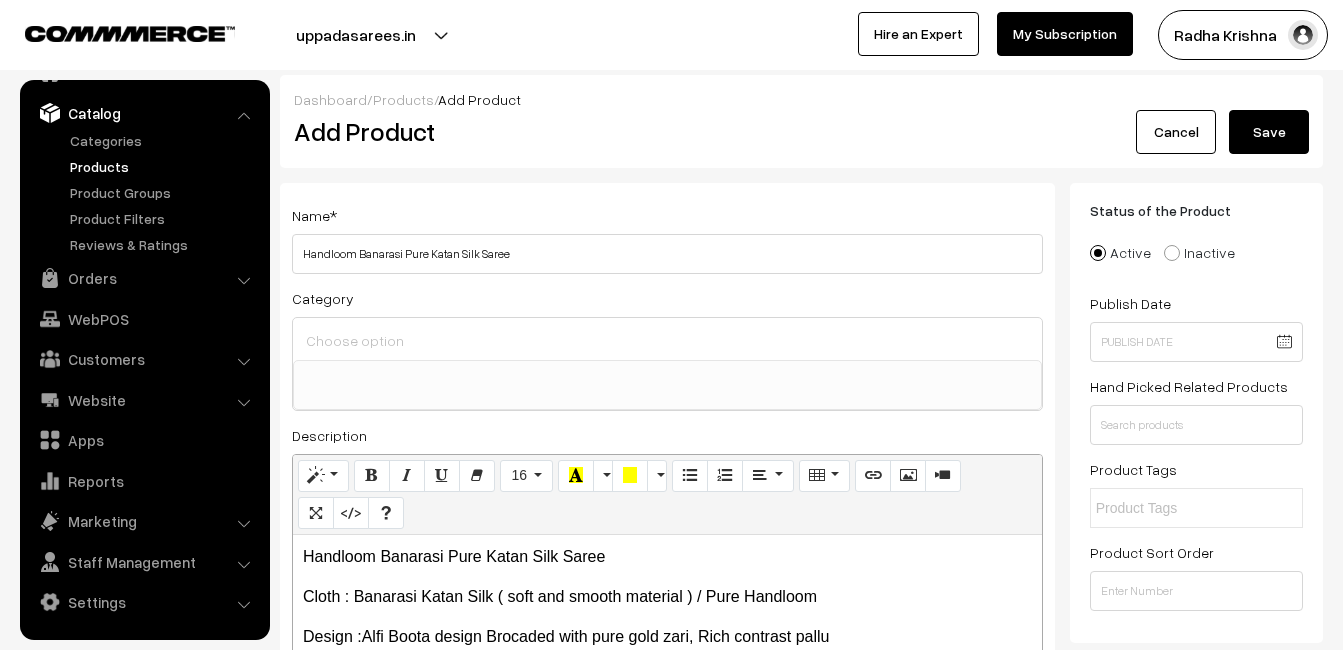 click at bounding box center [667, 373] 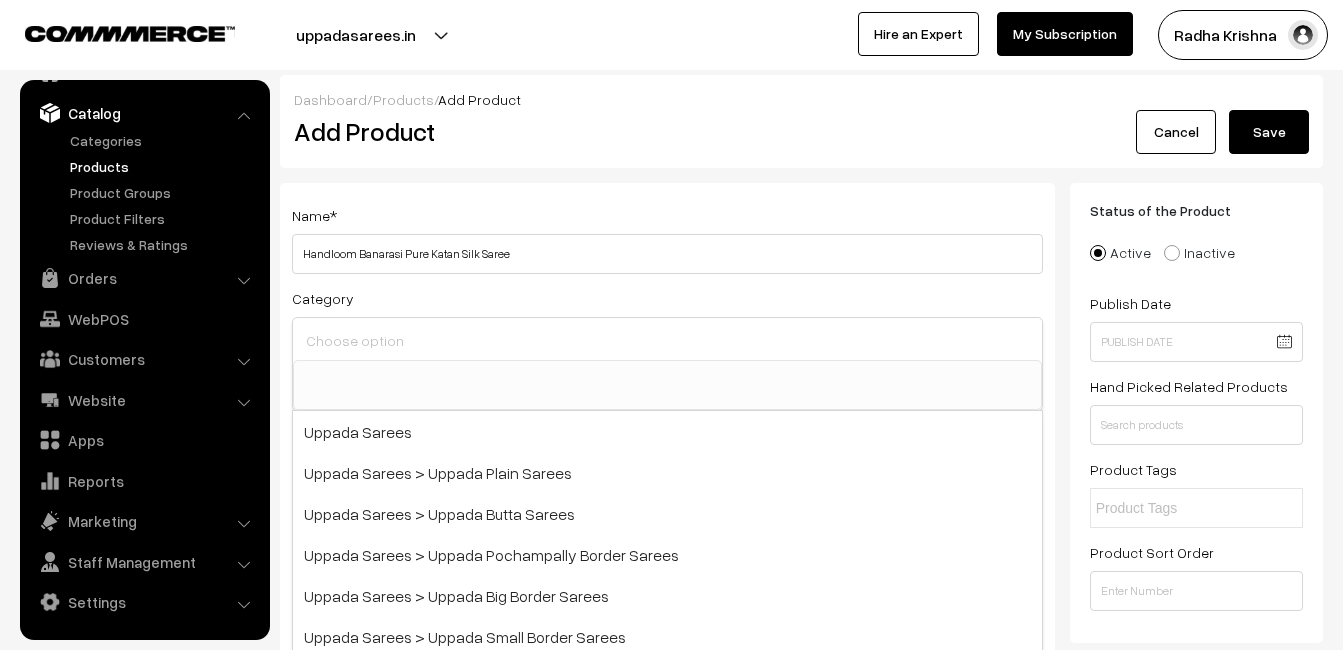 click at bounding box center (667, 340) 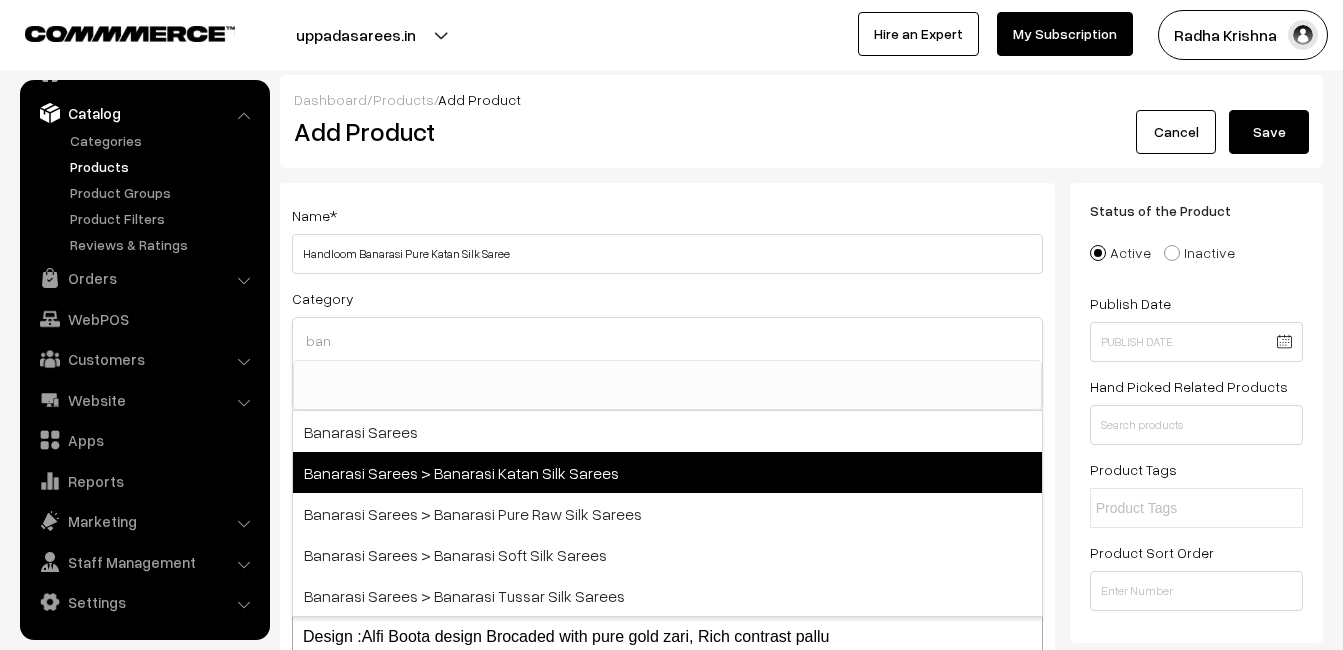 type on "ban" 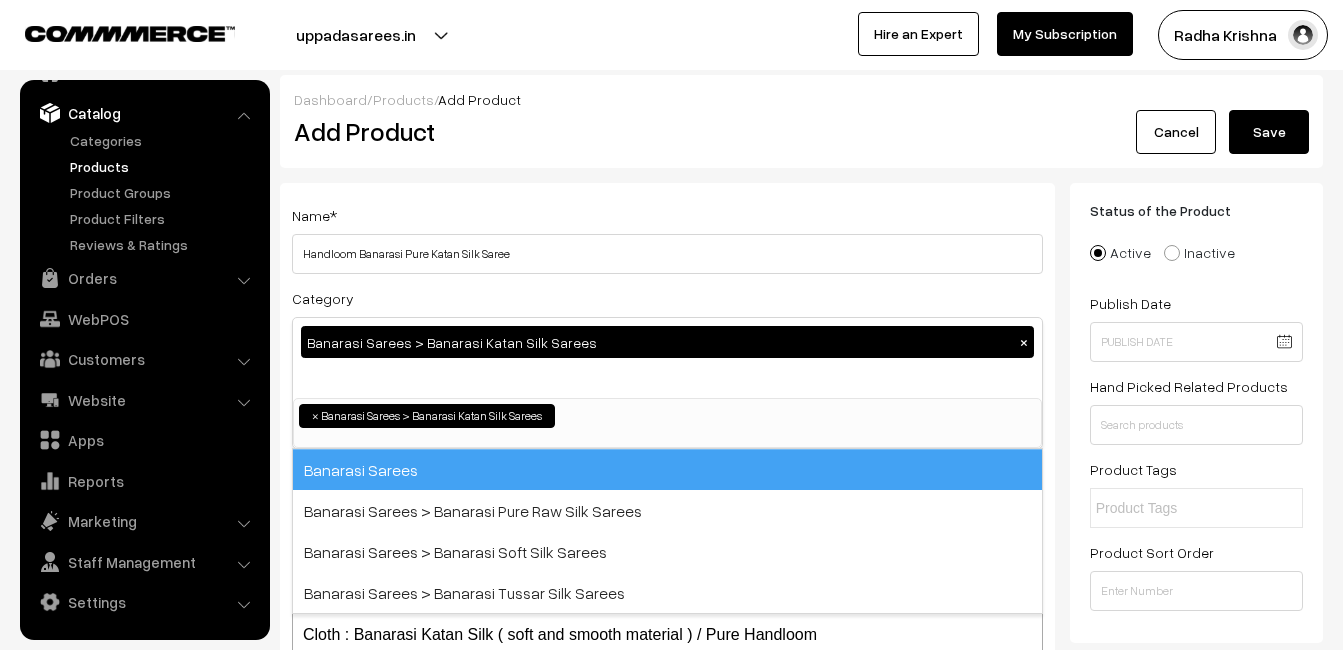 scroll, scrollTop: 731, scrollLeft: 0, axis: vertical 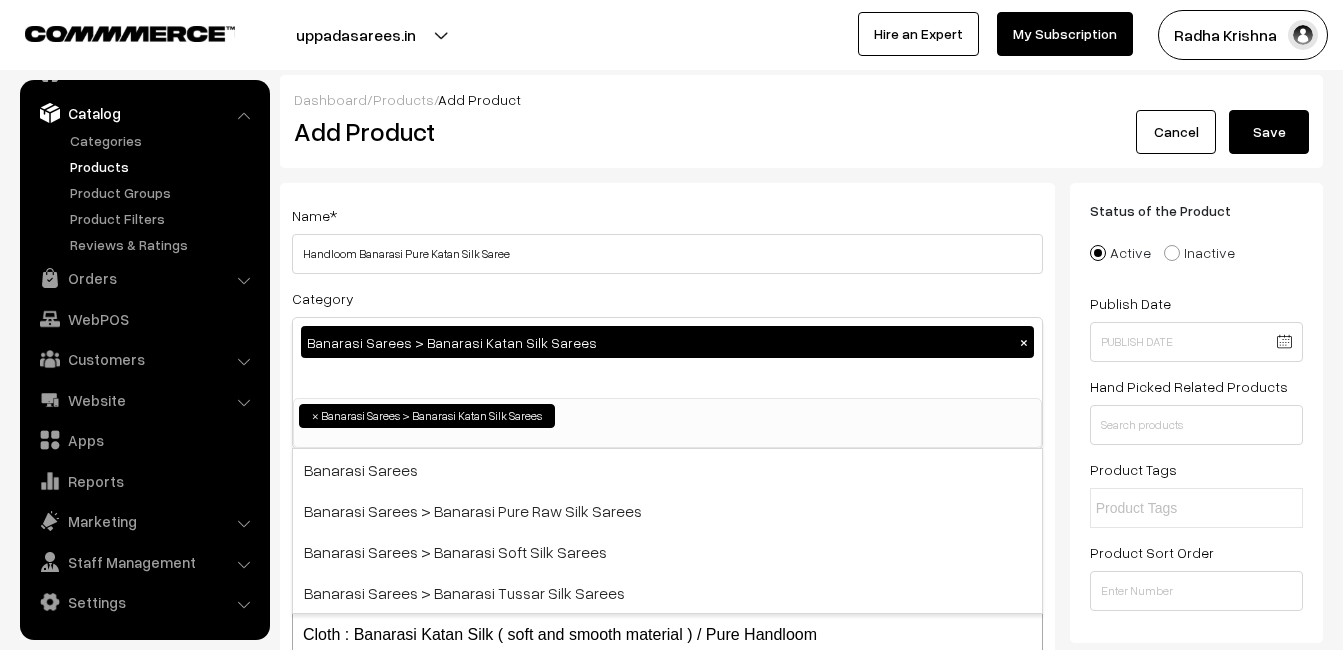 click on "Dashboard  /  Products  /  Add Product
Add Product
Cancel
Save" at bounding box center [801, 121] 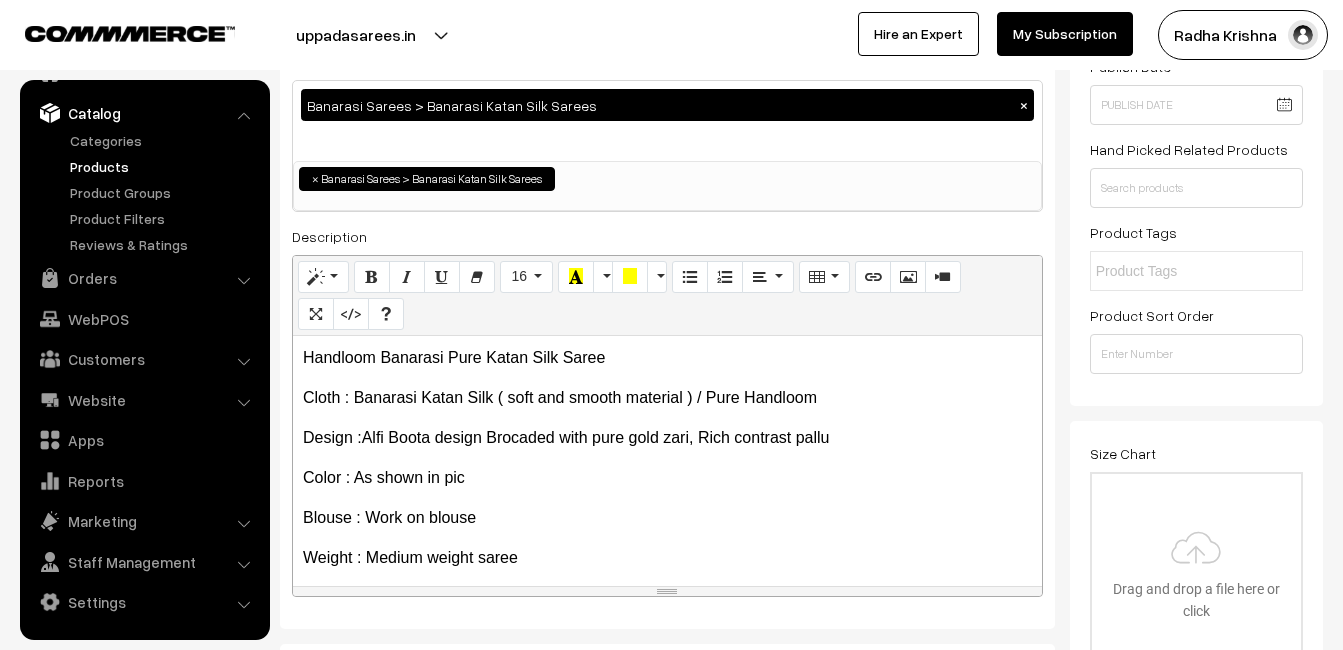 scroll, scrollTop: 500, scrollLeft: 0, axis: vertical 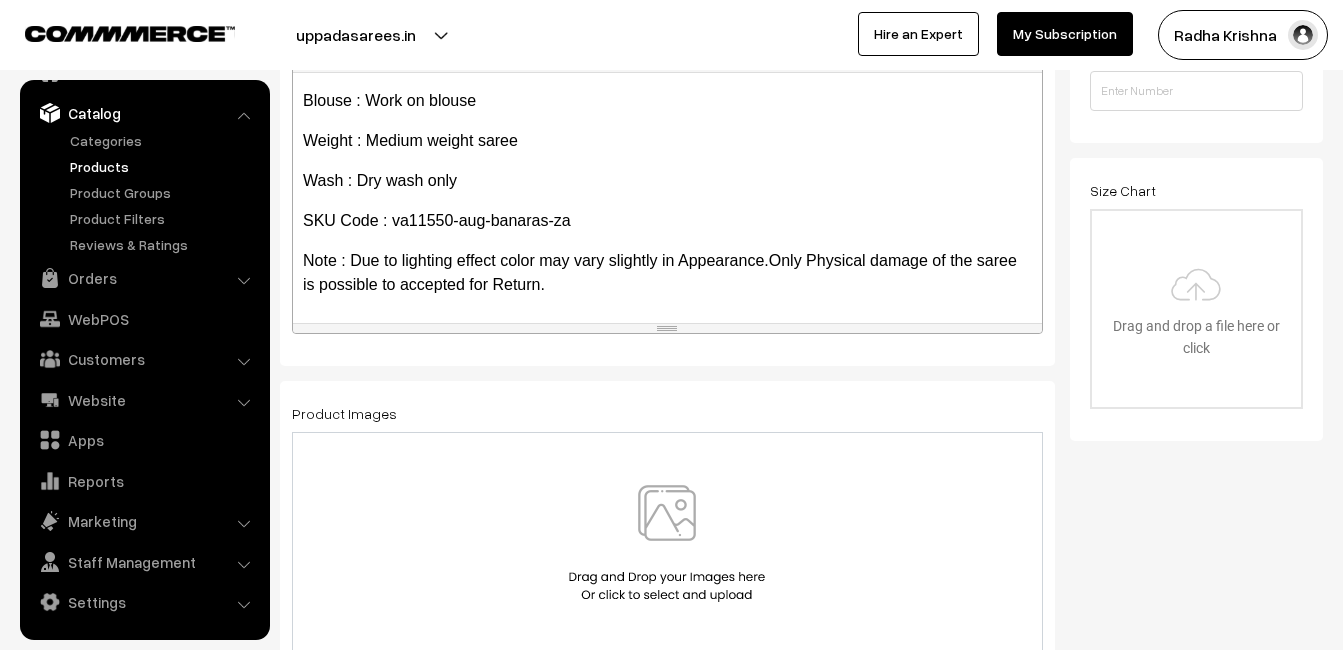 click at bounding box center [667, 543] 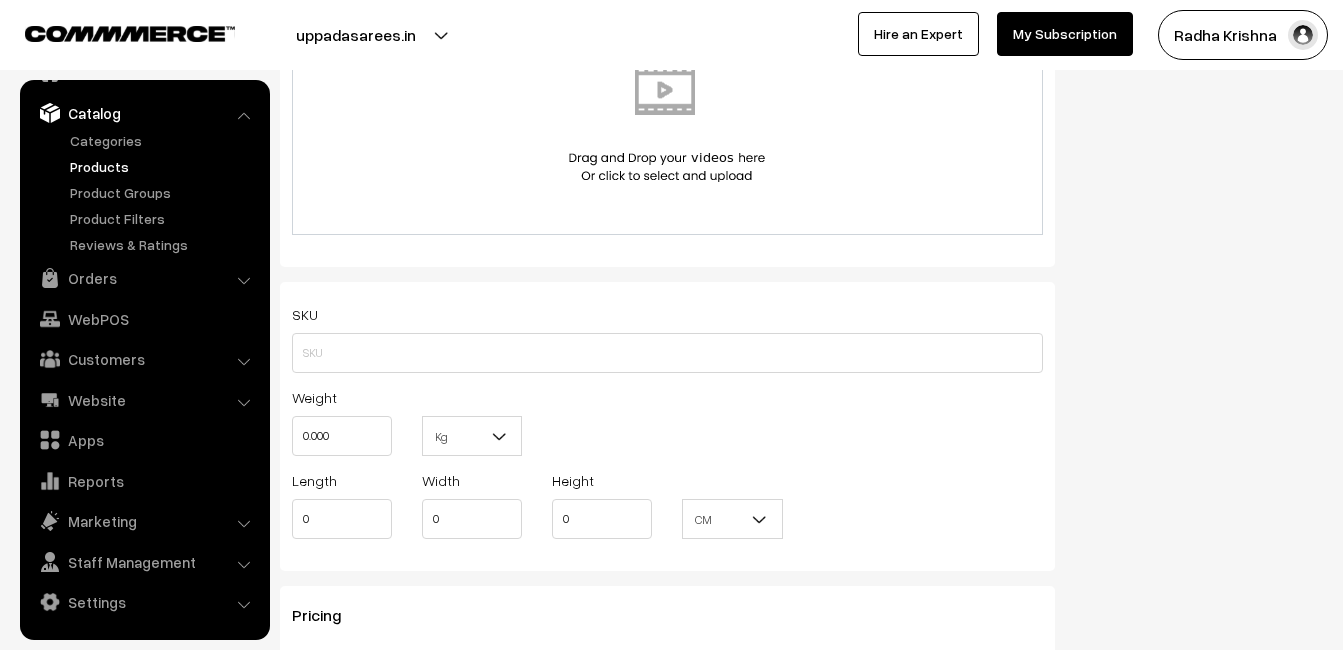 scroll, scrollTop: 1200, scrollLeft: 0, axis: vertical 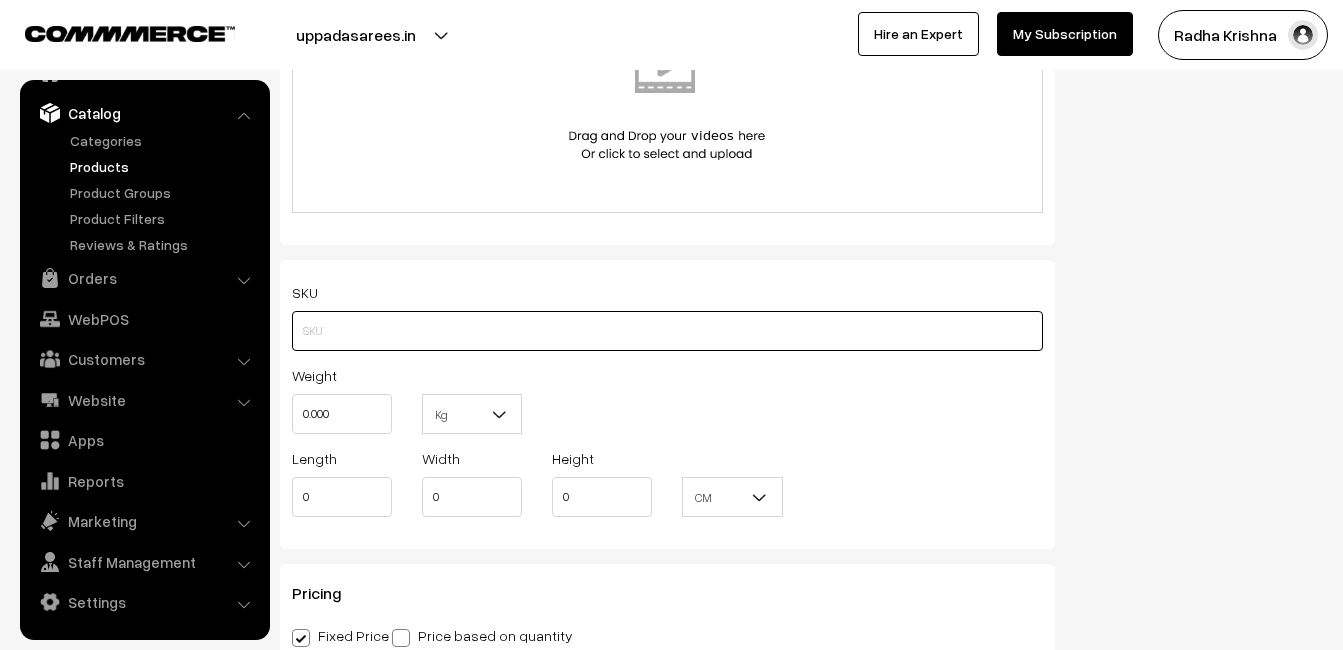 click at bounding box center (667, 331) 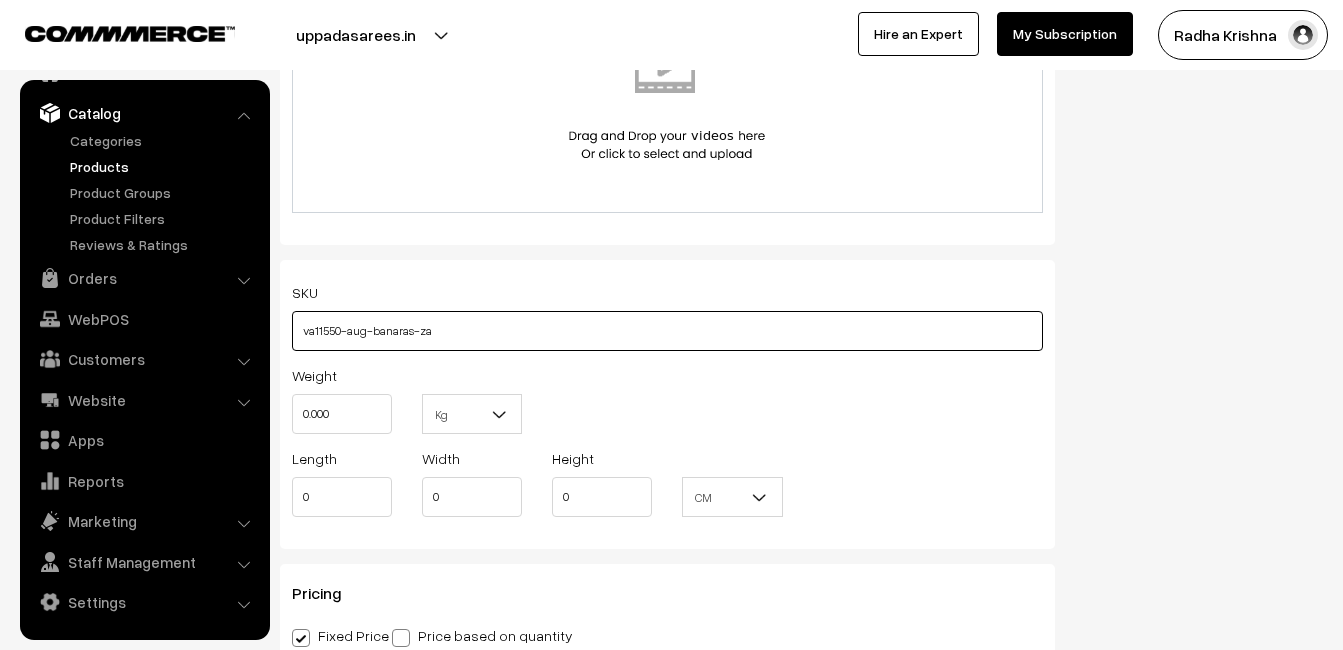 type on "va11550-aug-banaras-za" 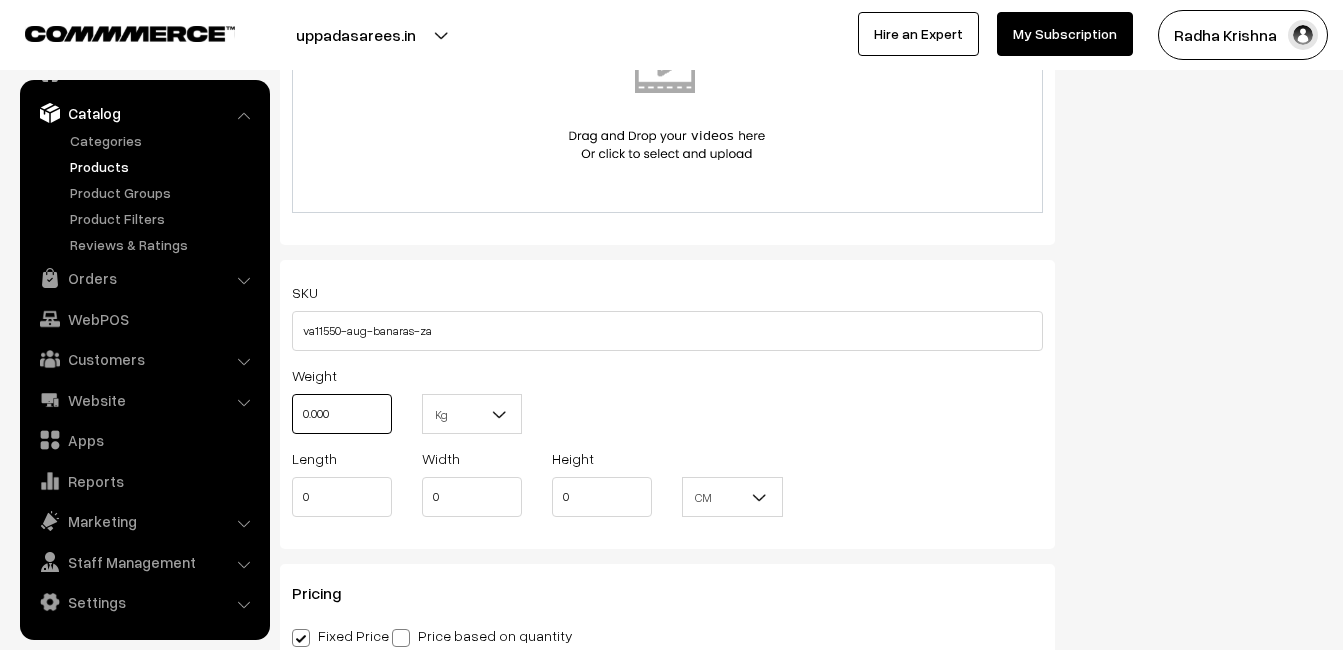 click on "0.000" at bounding box center [342, 414] 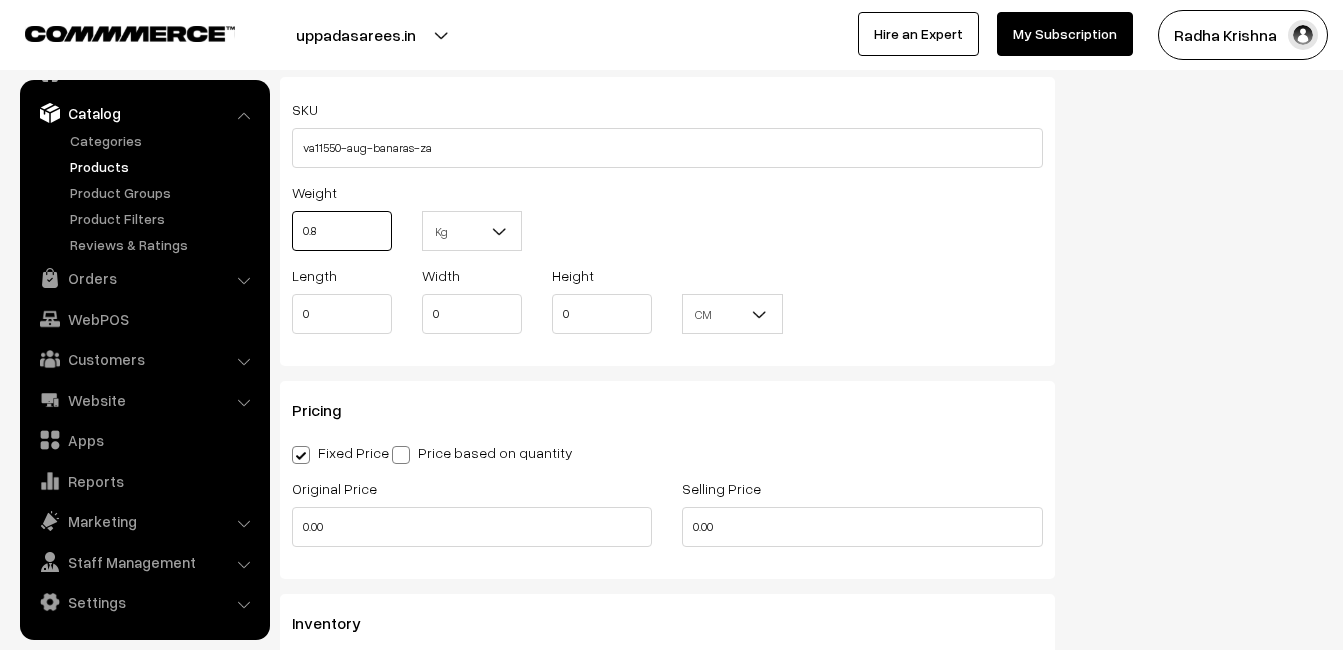 scroll, scrollTop: 1400, scrollLeft: 0, axis: vertical 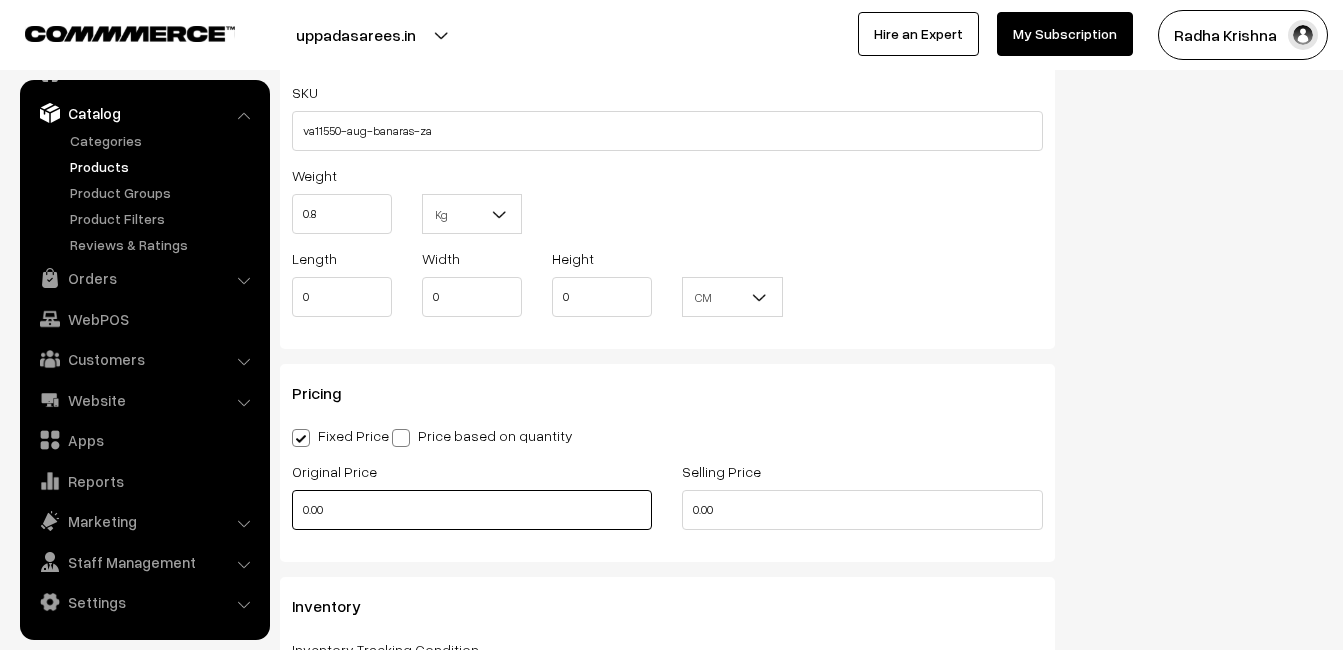 type on "0.80" 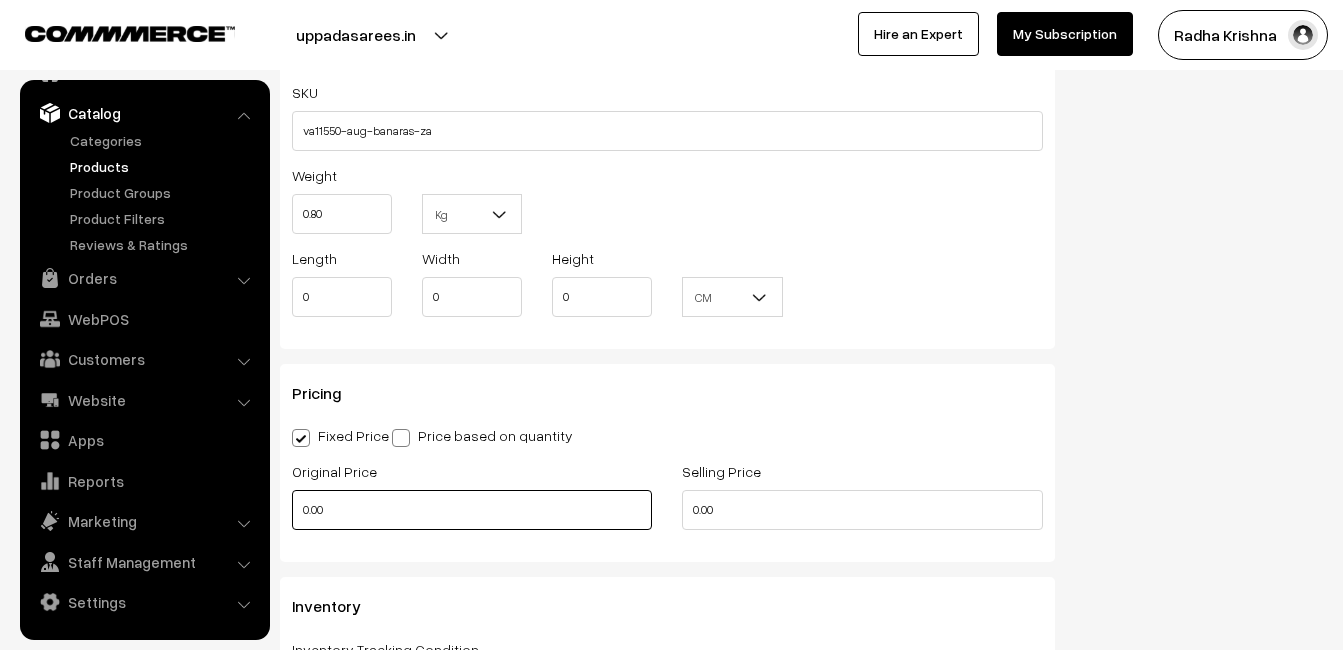 click on "0.00" at bounding box center (472, 510) 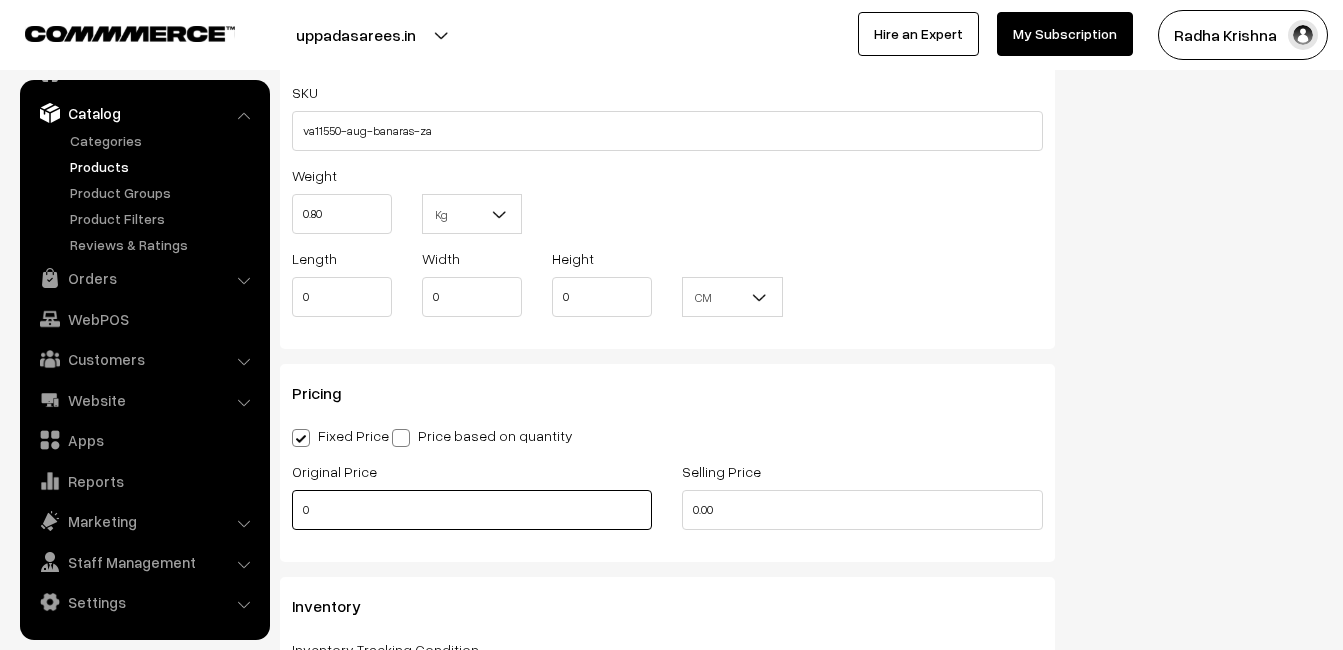 click on "0" at bounding box center [472, 510] 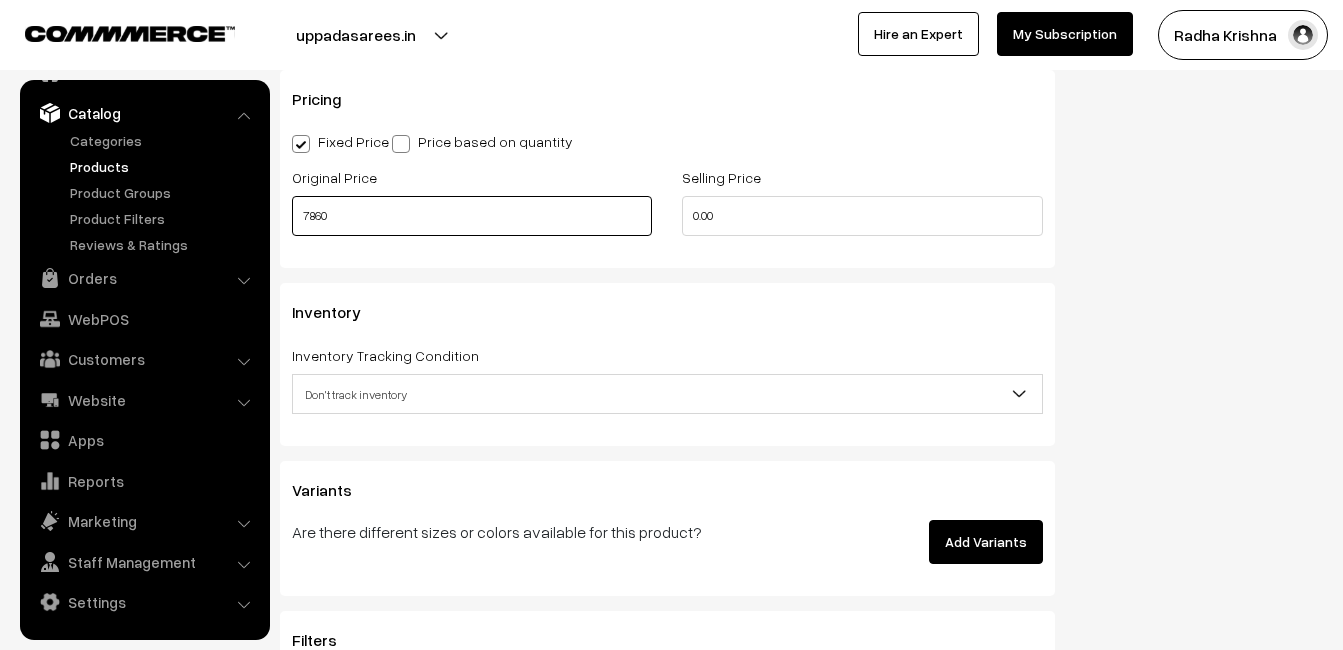 scroll, scrollTop: 1700, scrollLeft: 0, axis: vertical 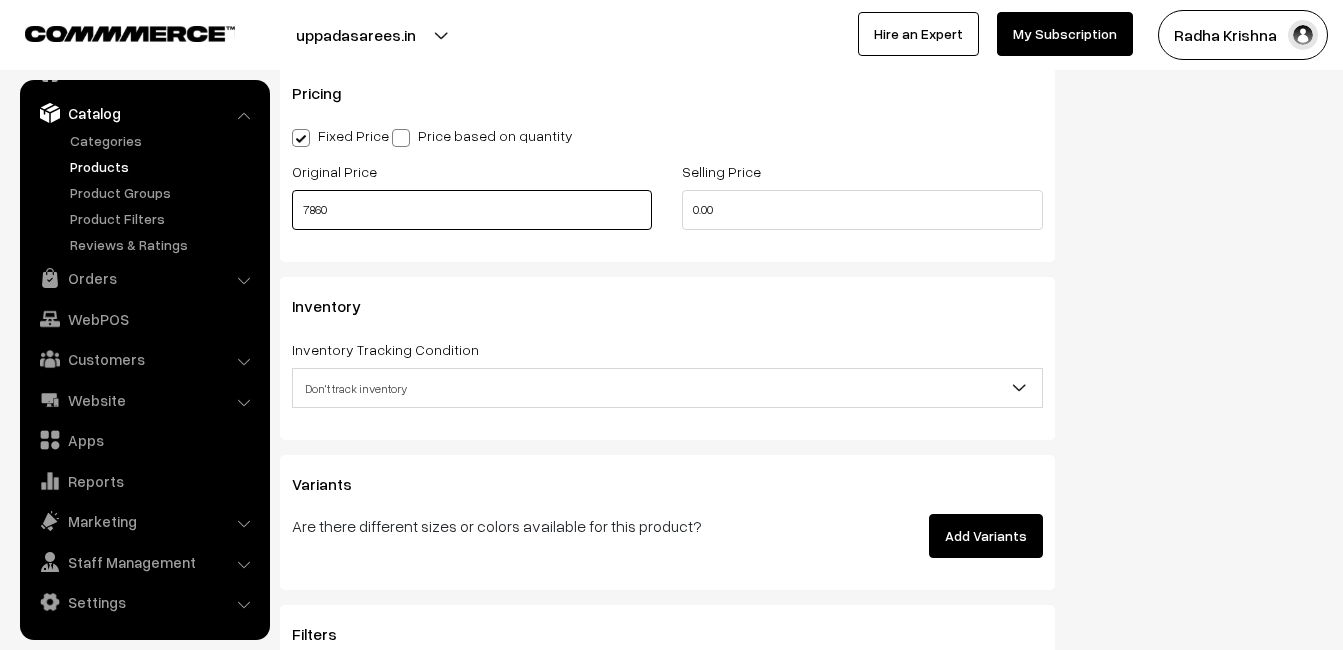 type on "7860" 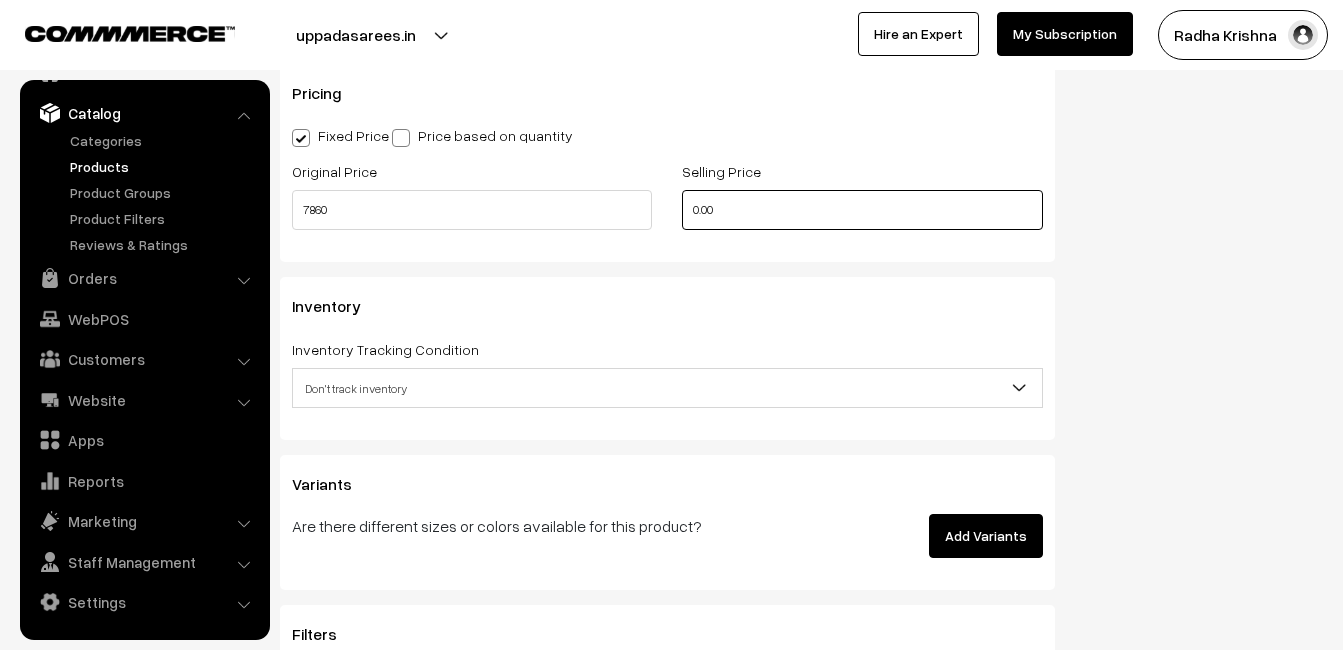 click on "0.00" at bounding box center (862, 210) 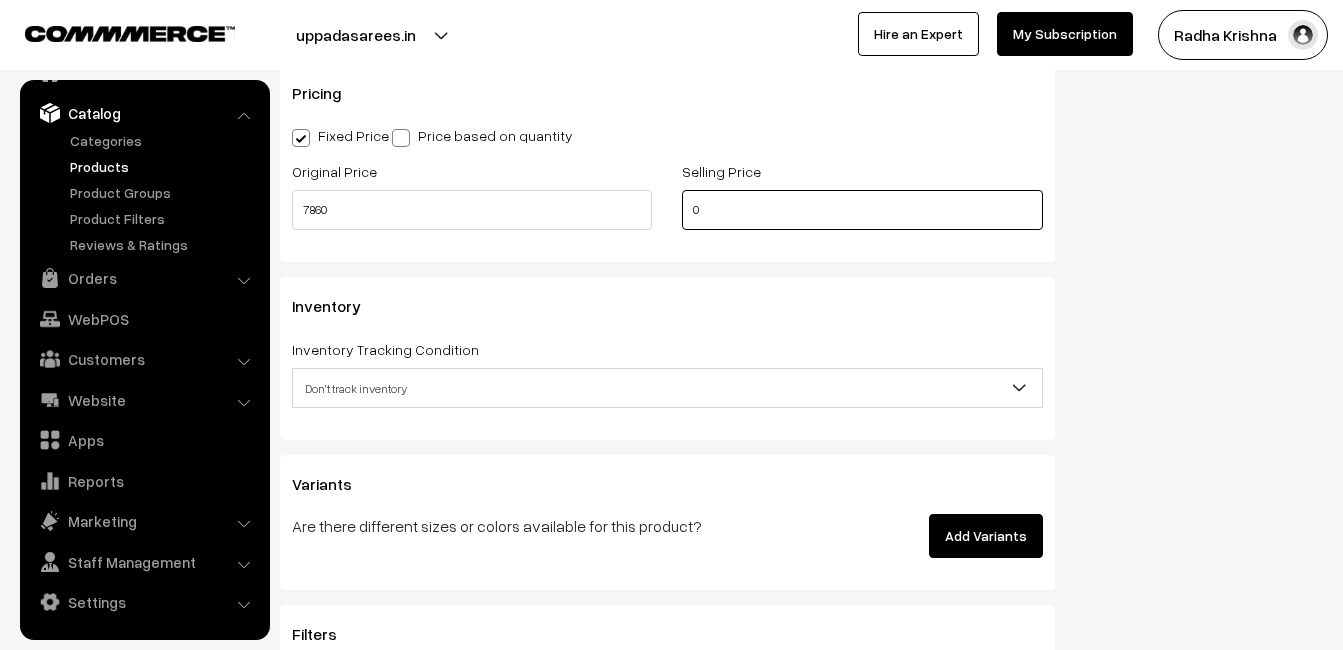 click on "0" at bounding box center (862, 210) 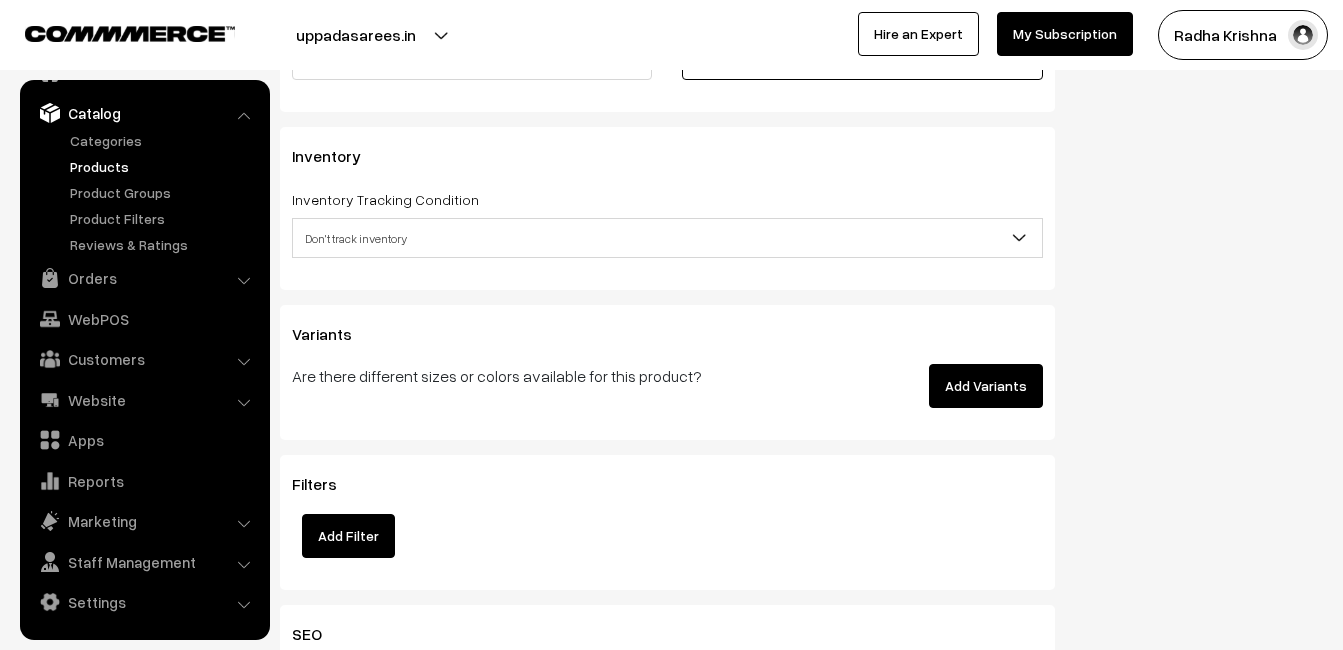 scroll, scrollTop: 1900, scrollLeft: 0, axis: vertical 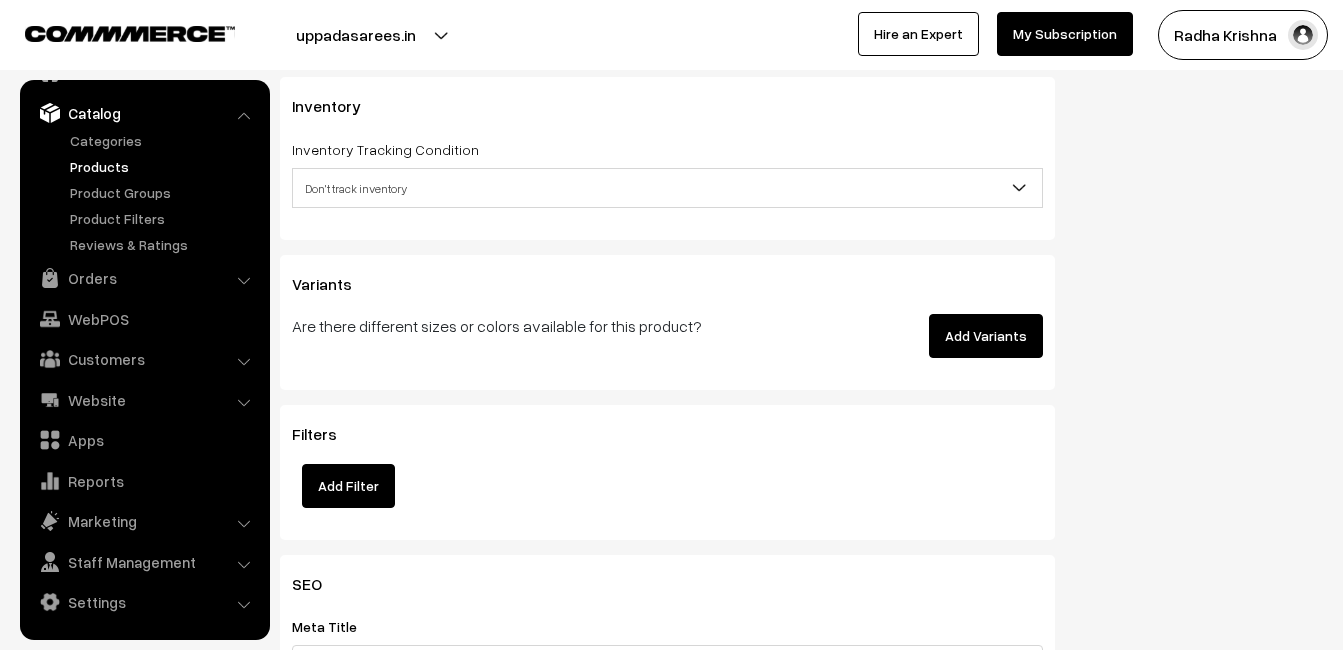 type on "9359" 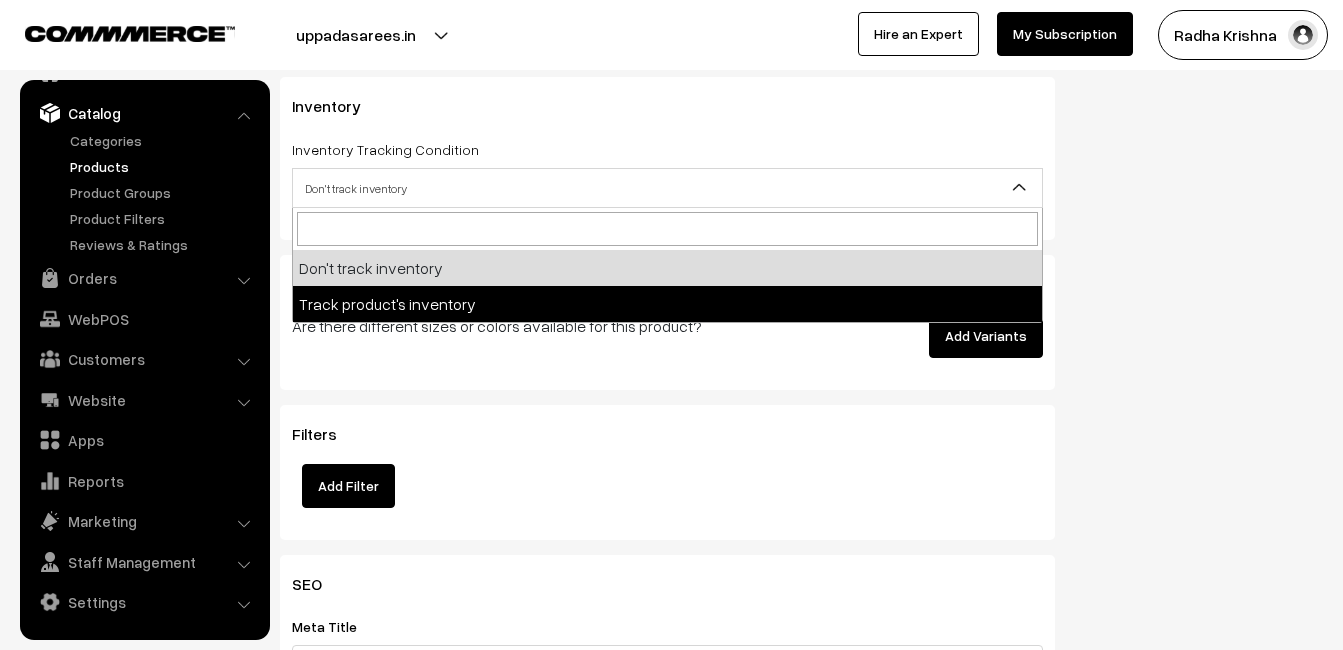 select on "2" 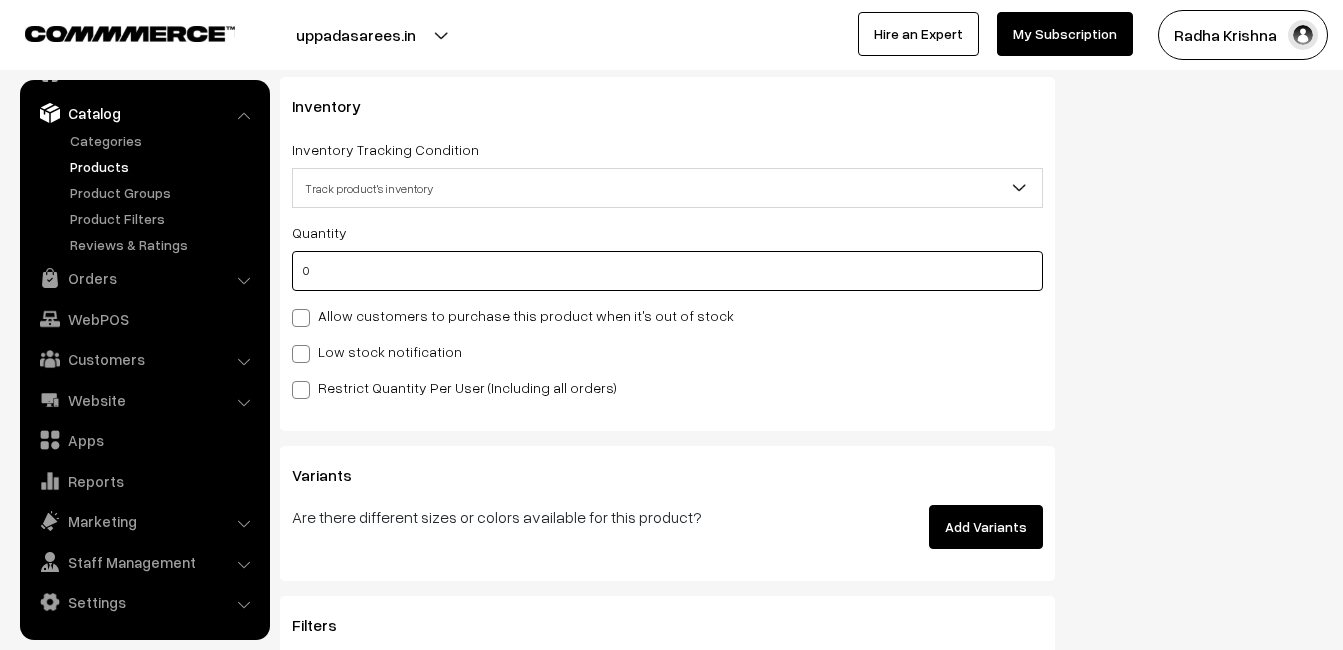 click on "0" at bounding box center (667, 271) 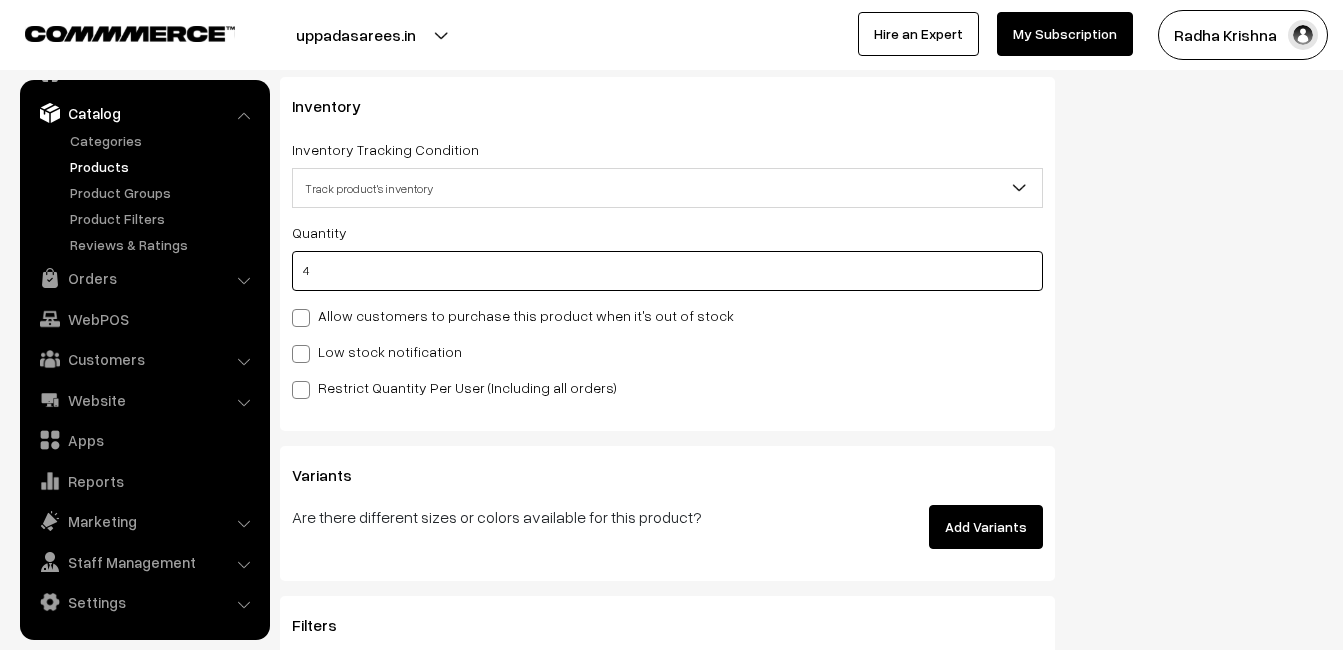 type on "4" 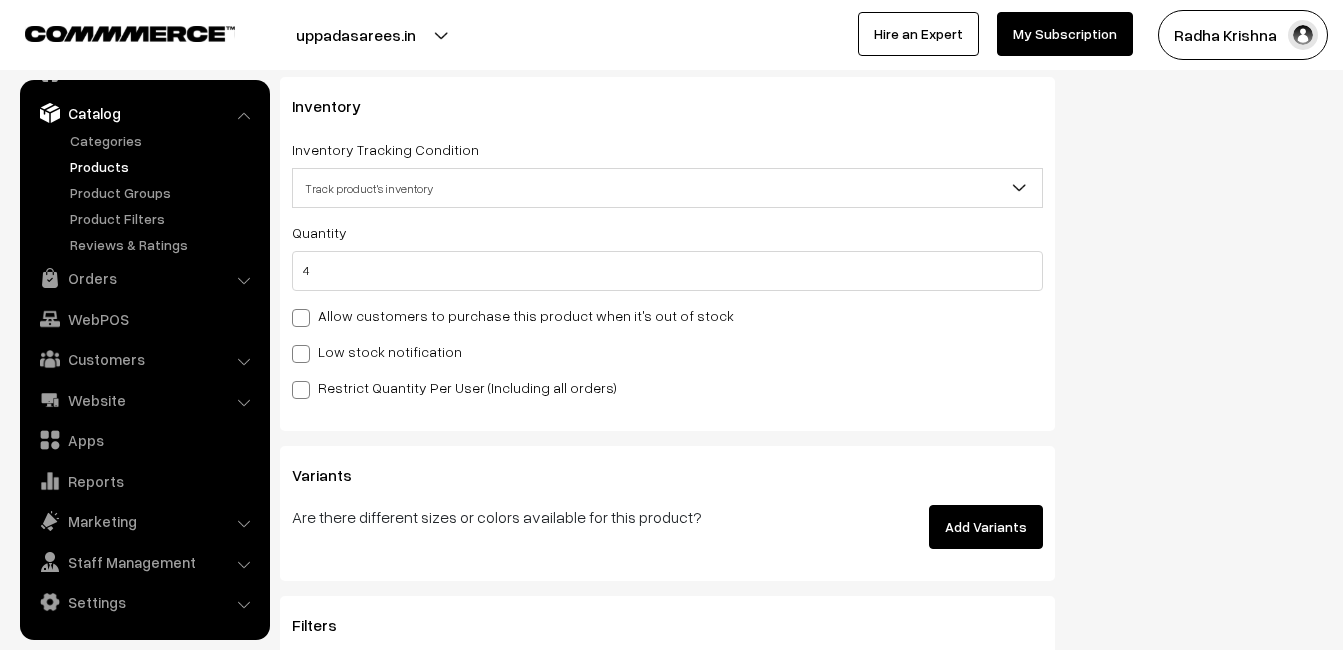 click on "Low stock notification" at bounding box center [377, 351] 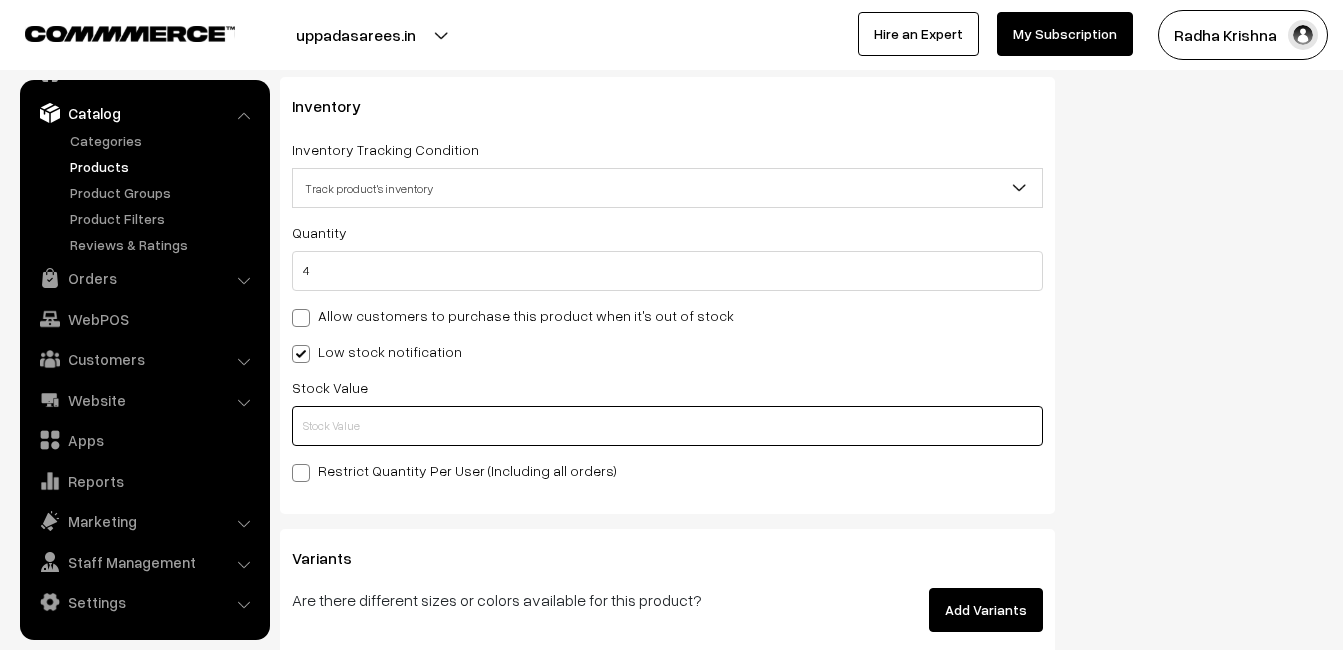click at bounding box center (667, 426) 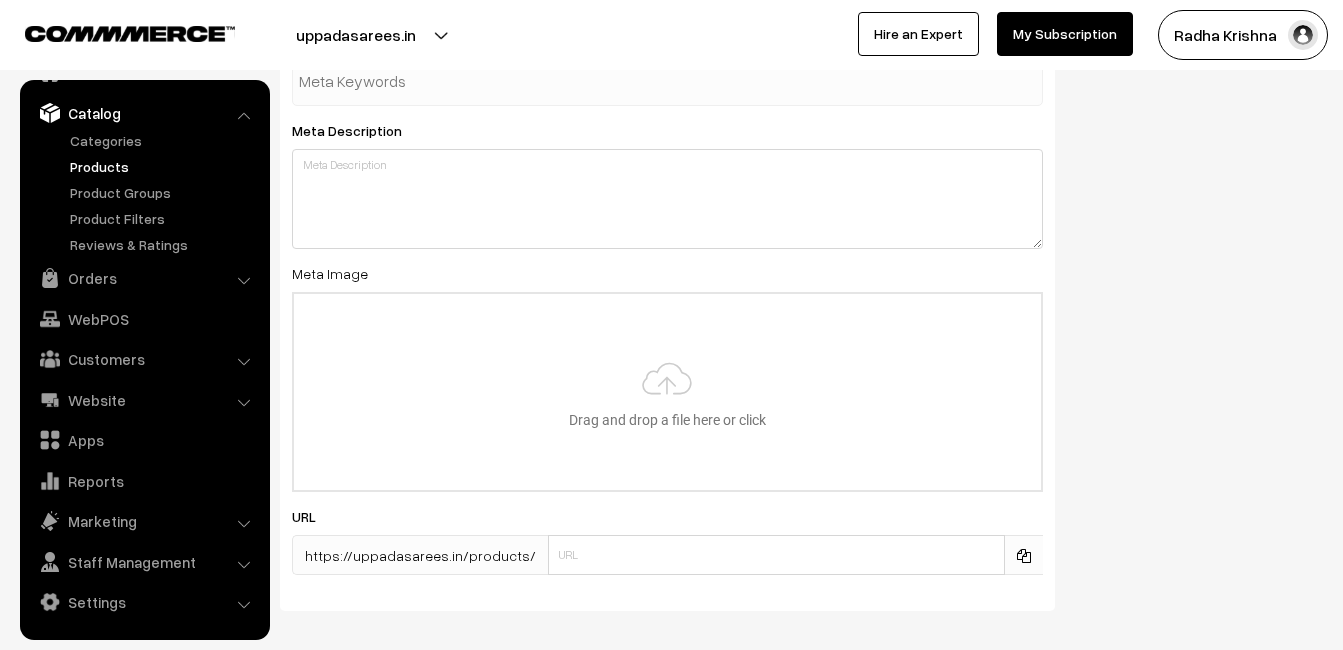 scroll, scrollTop: 2968, scrollLeft: 0, axis: vertical 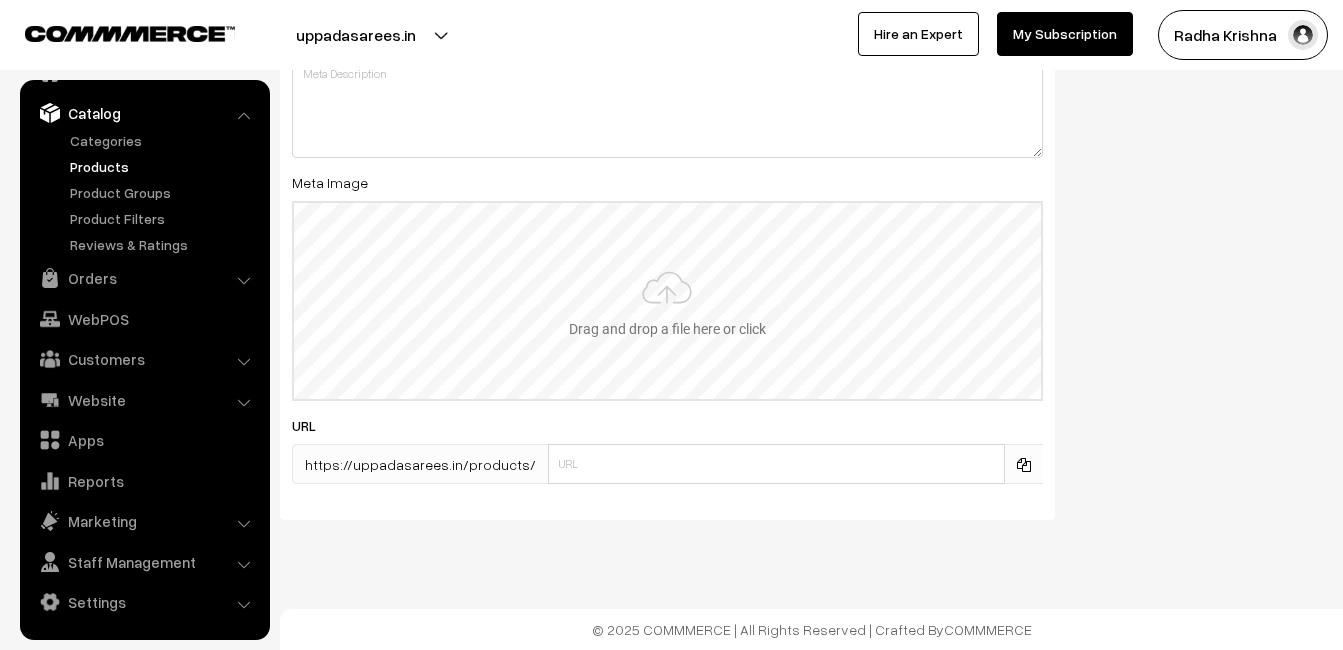 type on "2" 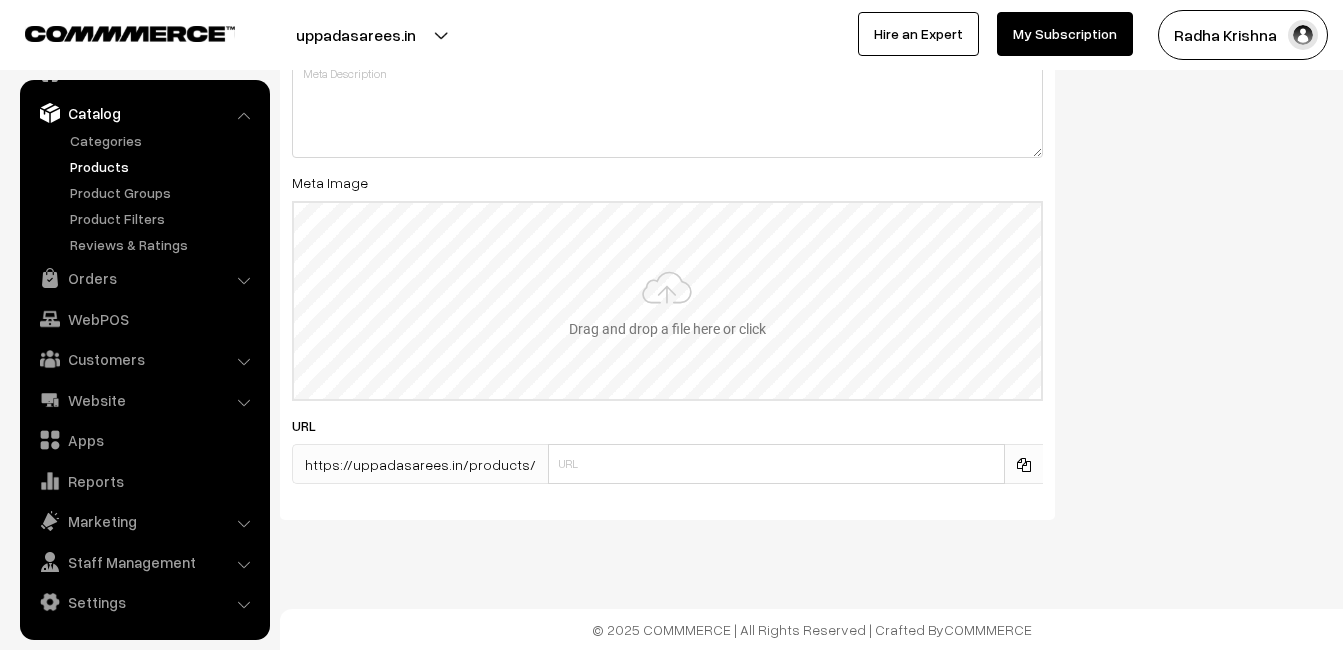 click at bounding box center (667, 301) 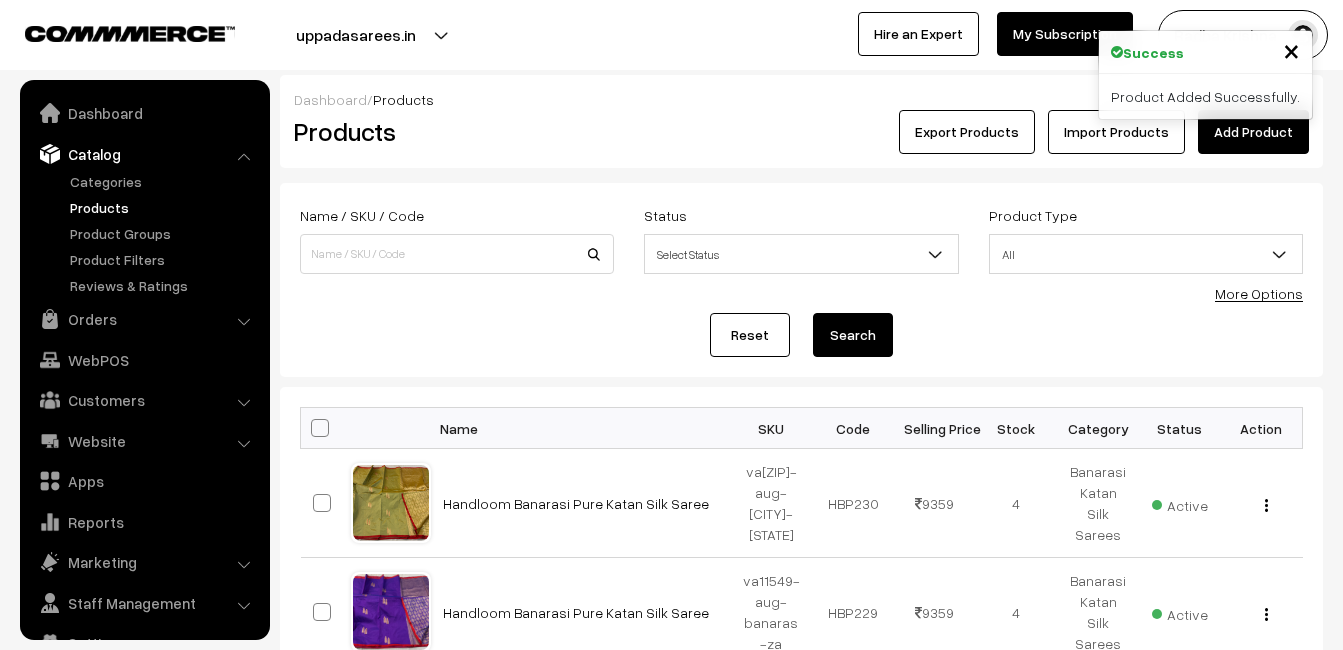 scroll, scrollTop: 0, scrollLeft: 0, axis: both 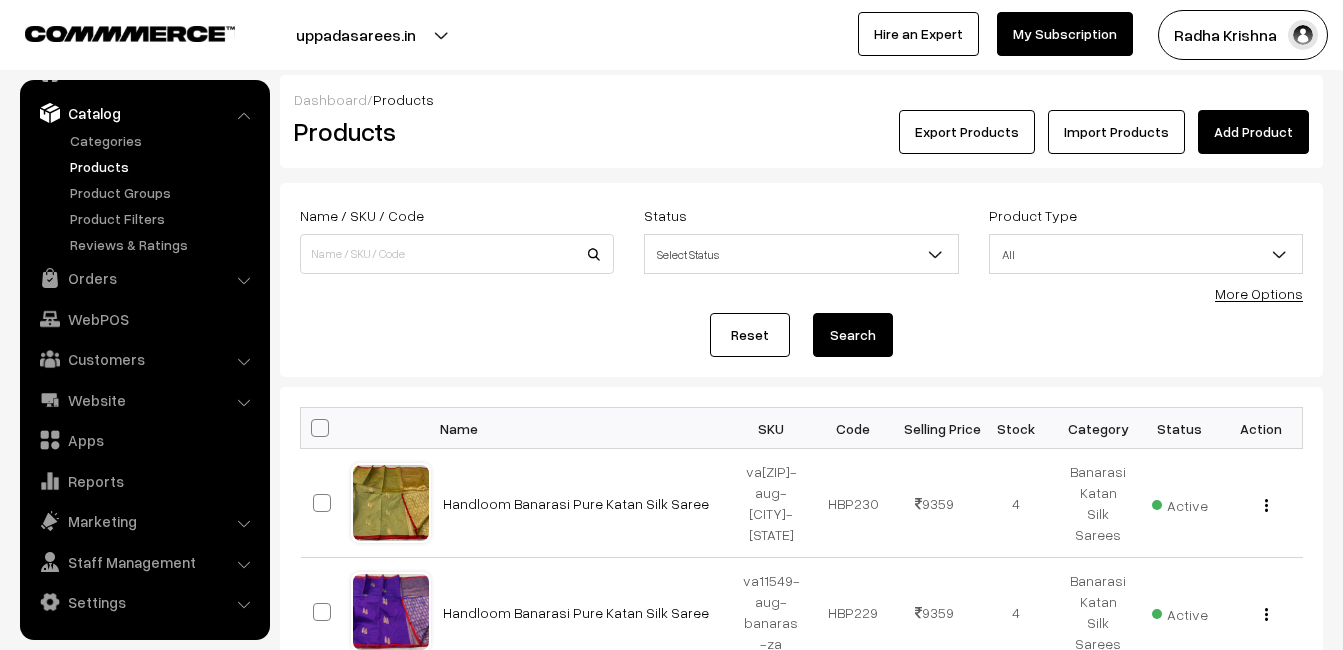 click on "Products" at bounding box center [453, 131] 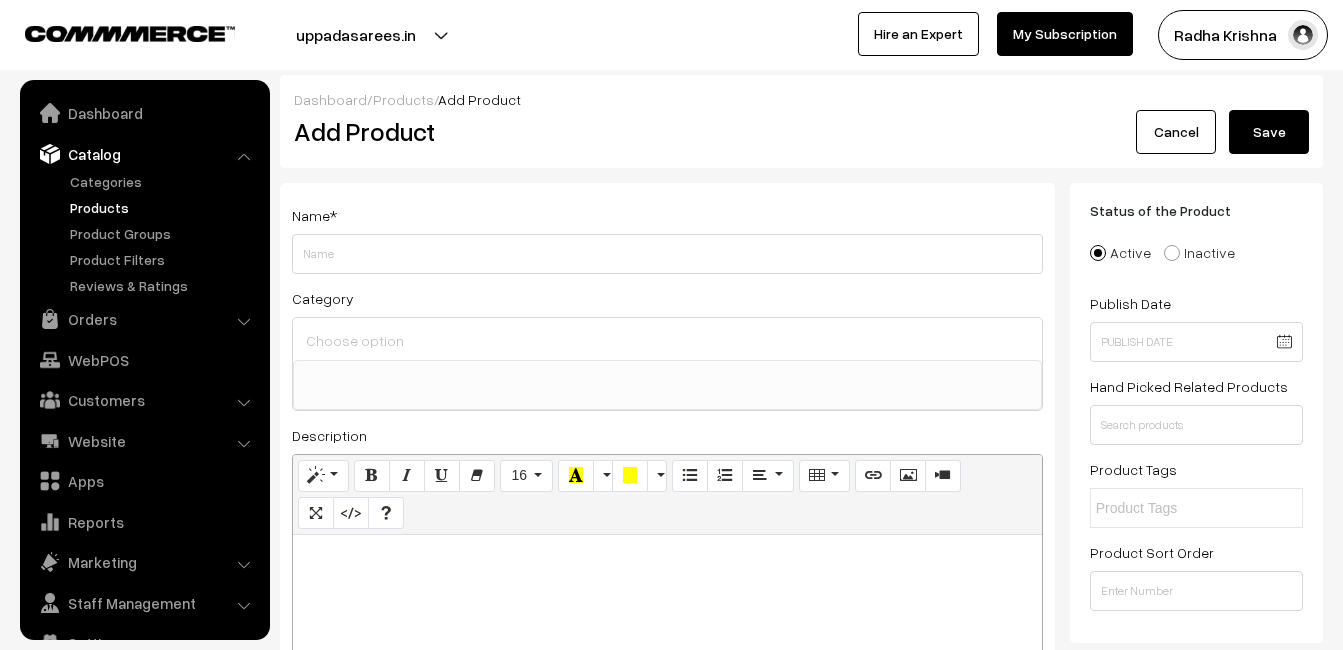 select 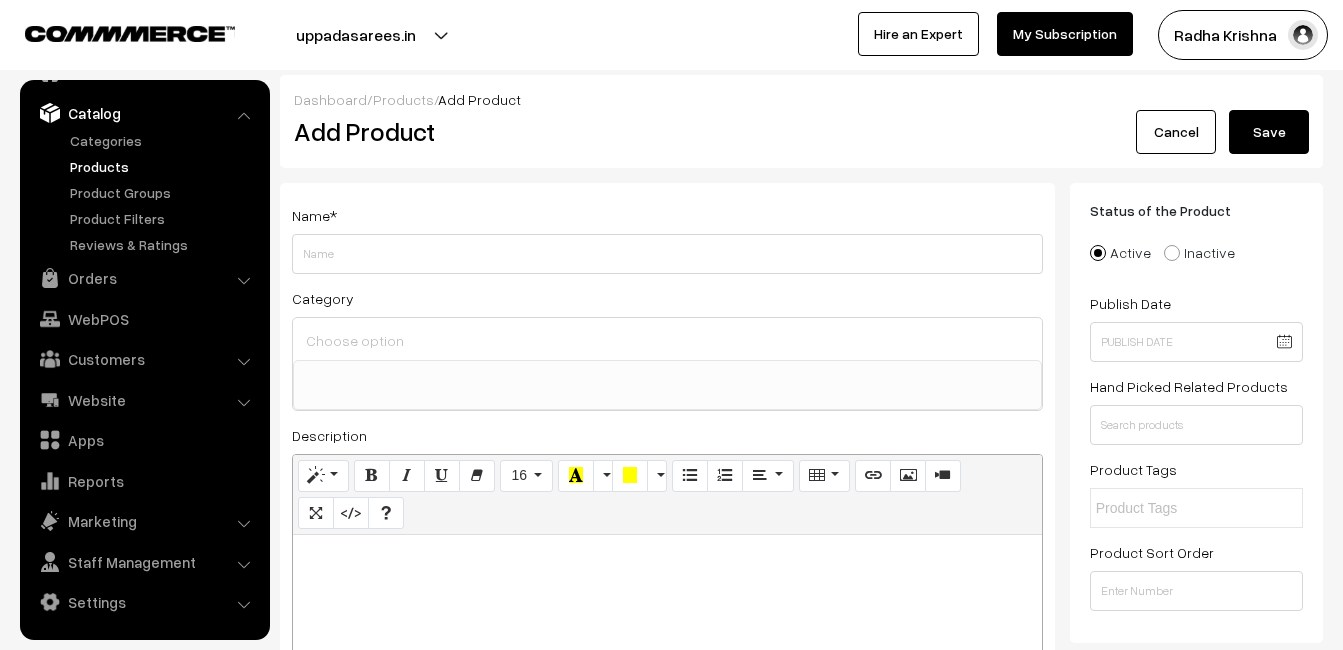click at bounding box center (667, 660) 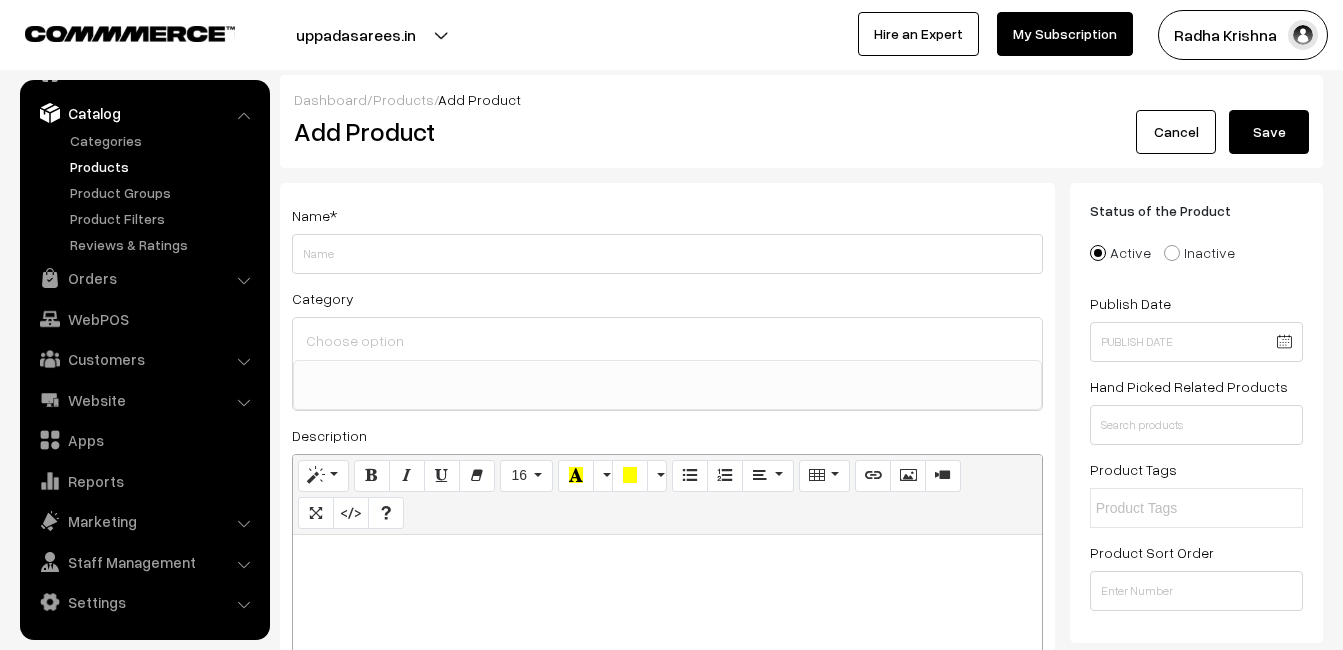 paste 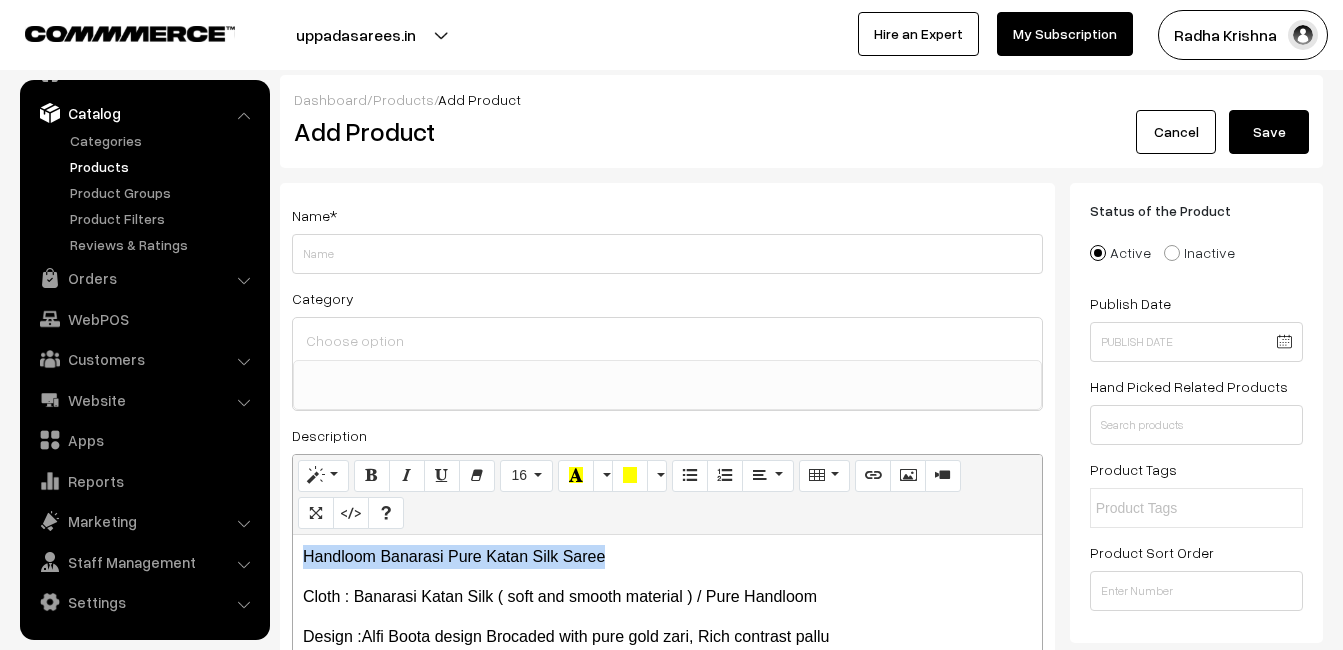 drag, startPoint x: 635, startPoint y: 551, endPoint x: 243, endPoint y: 528, distance: 392.67416 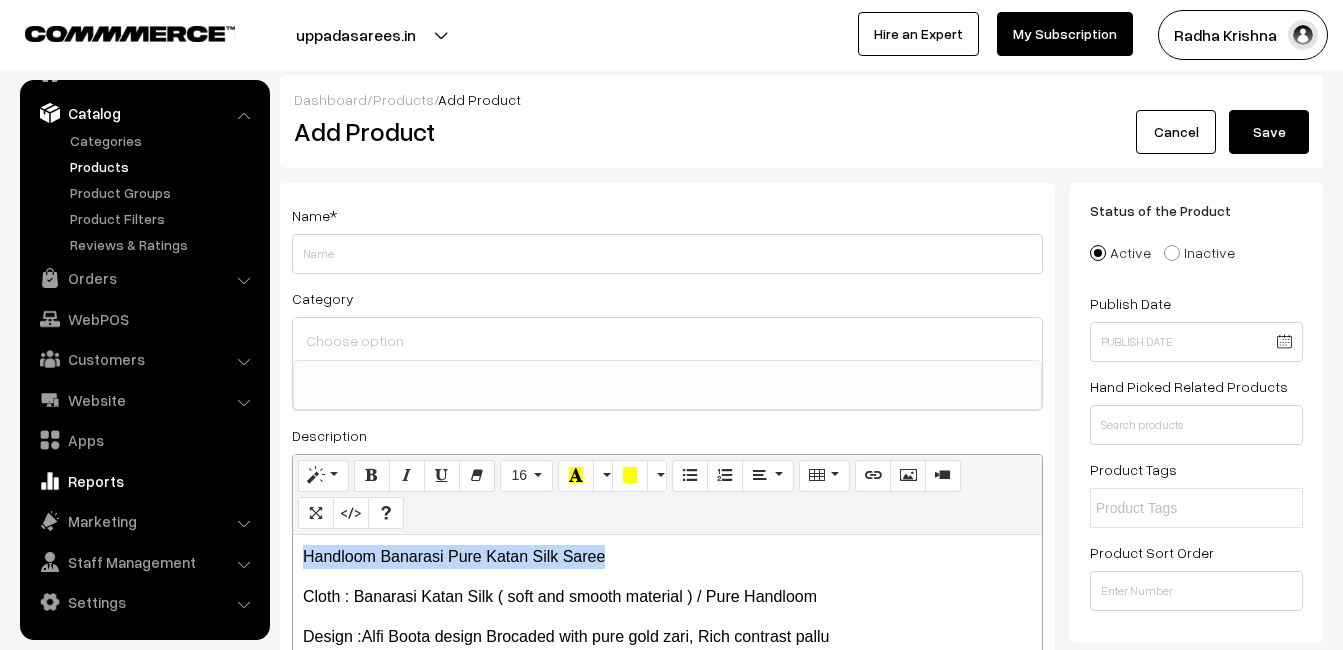 copy on "Handloom Banarasi Pure Katan Silk Saree" 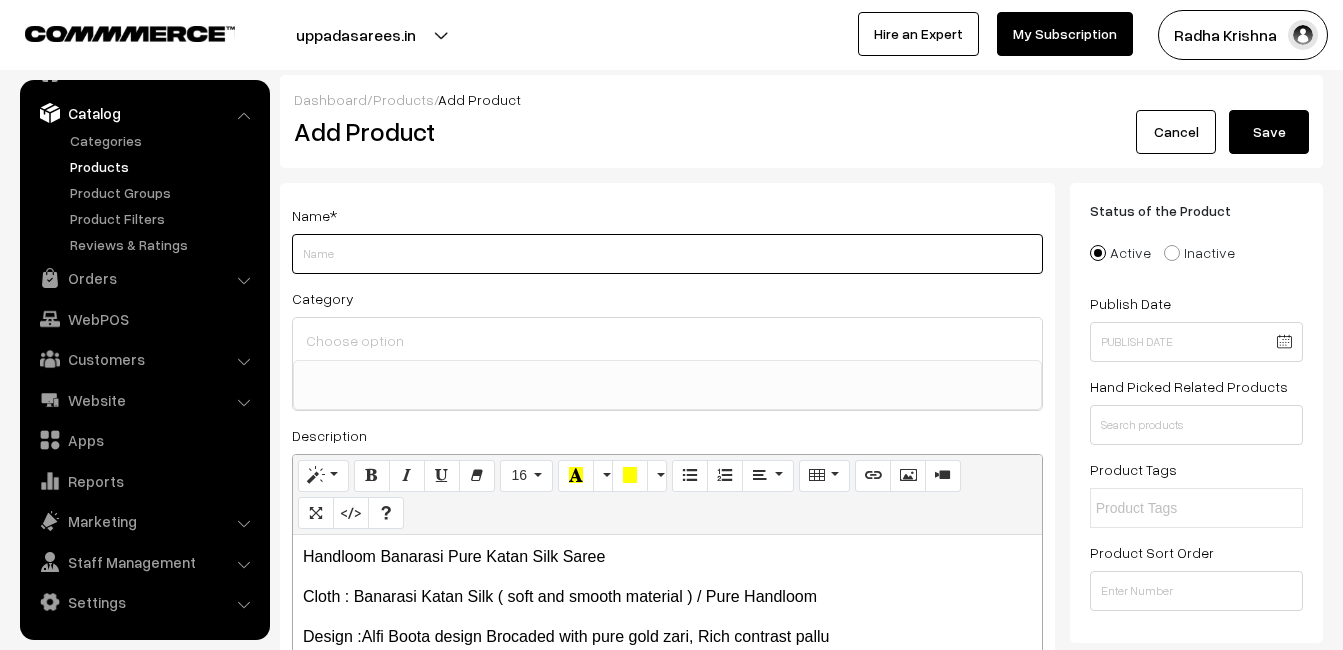 click on "Weight" at bounding box center [667, 254] 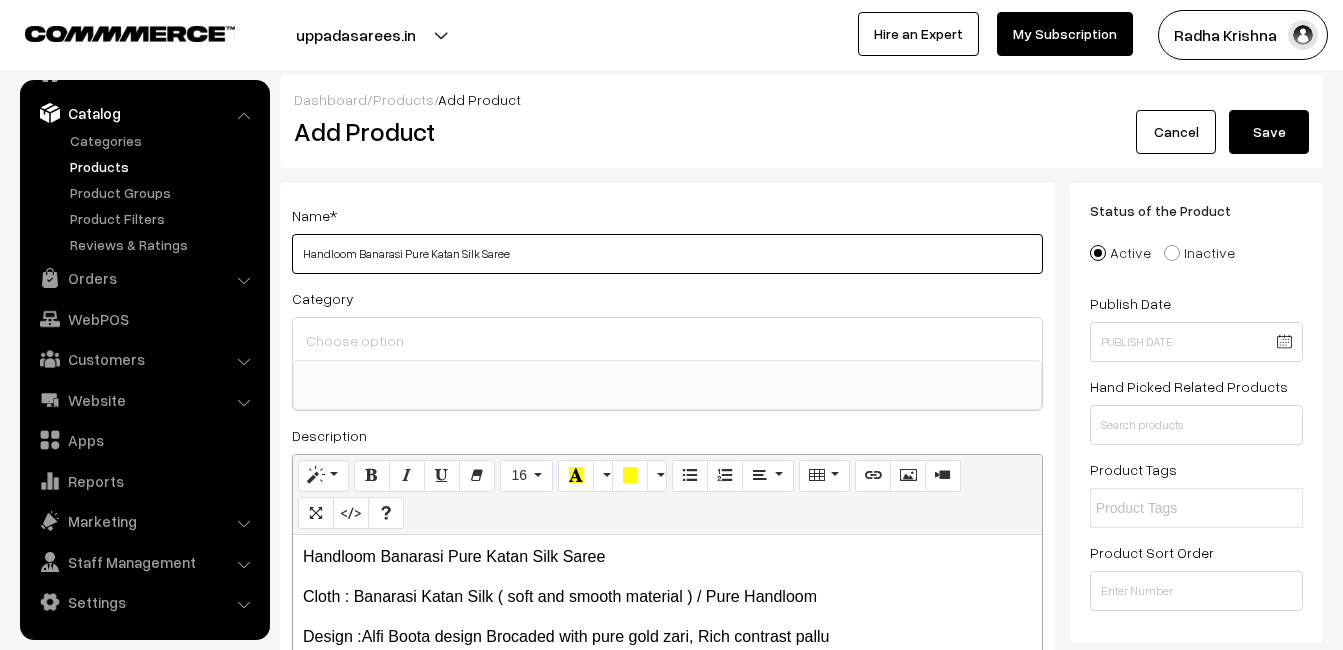 type on "Handloom Banarasi Pure Katan Silk Saree" 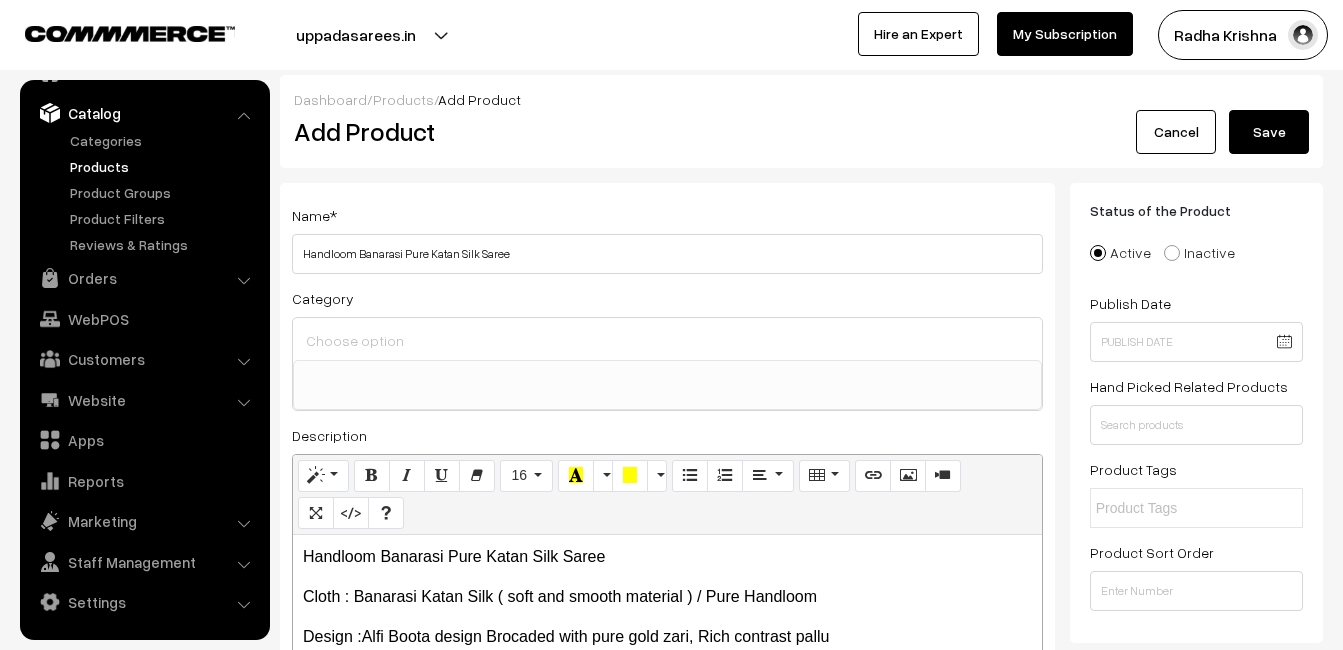 click at bounding box center (667, 340) 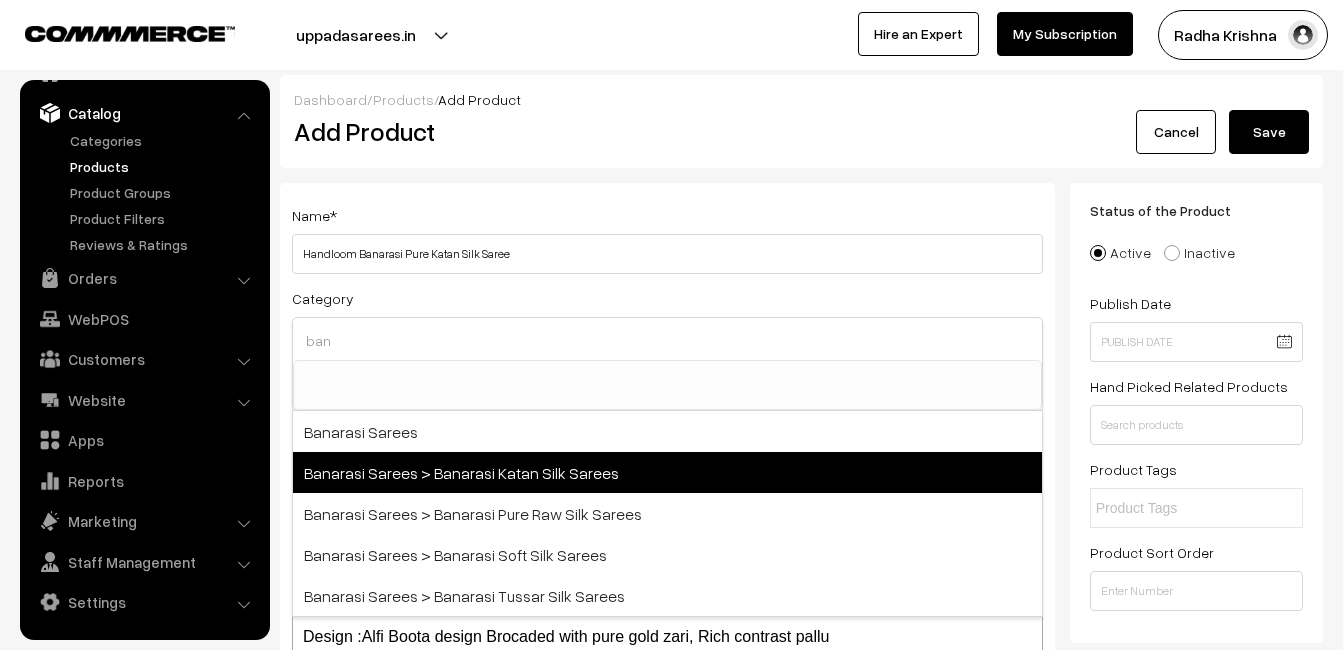 type on "ban" 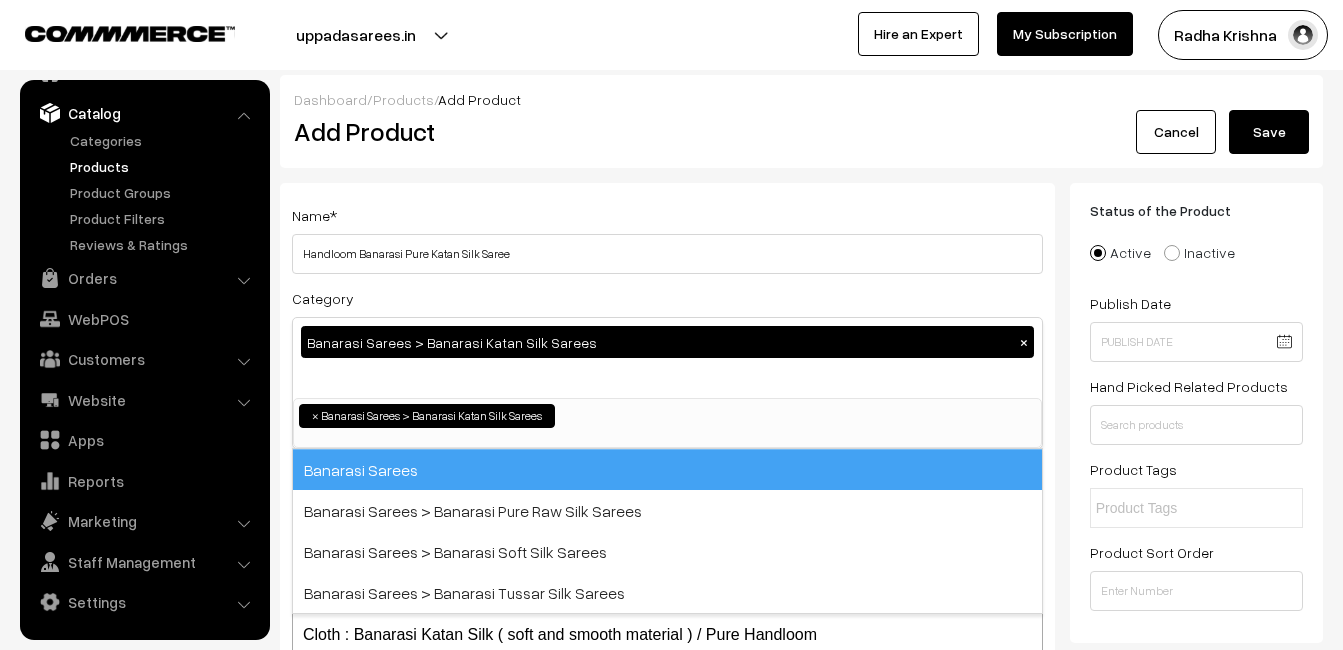 scroll, scrollTop: 731, scrollLeft: 0, axis: vertical 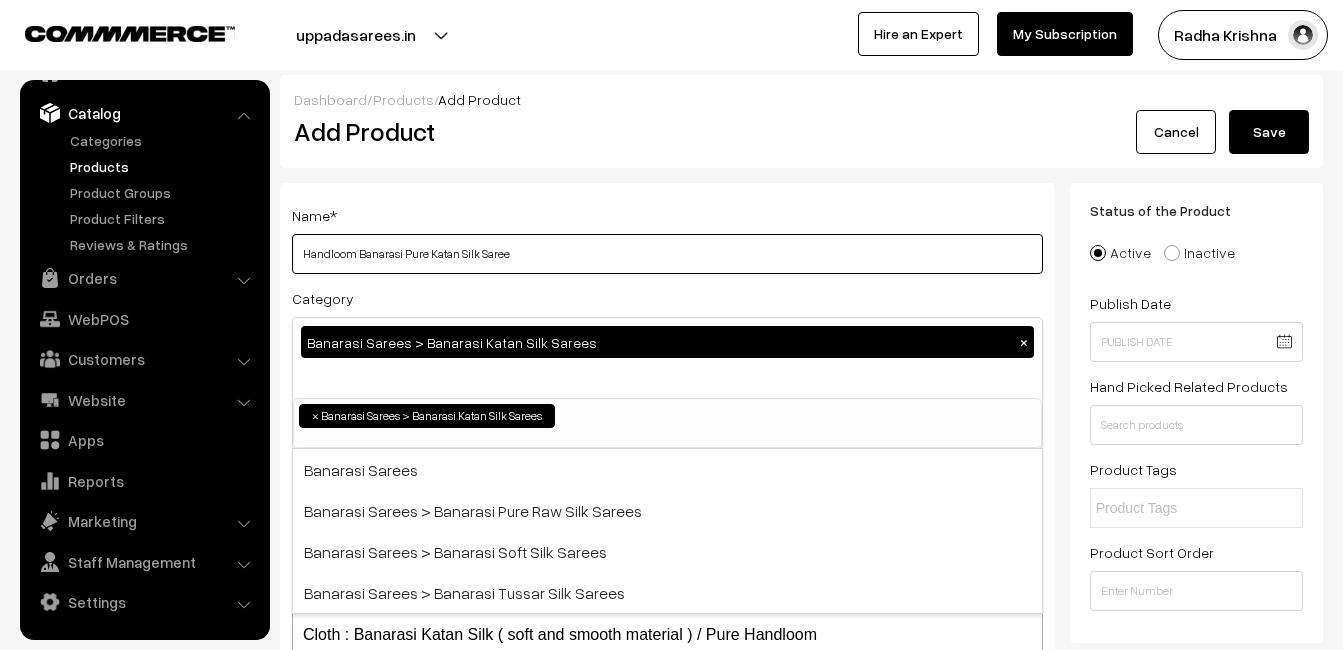 click on "Handloom Banarasi Pure Katan Silk Saree" at bounding box center (667, 254) 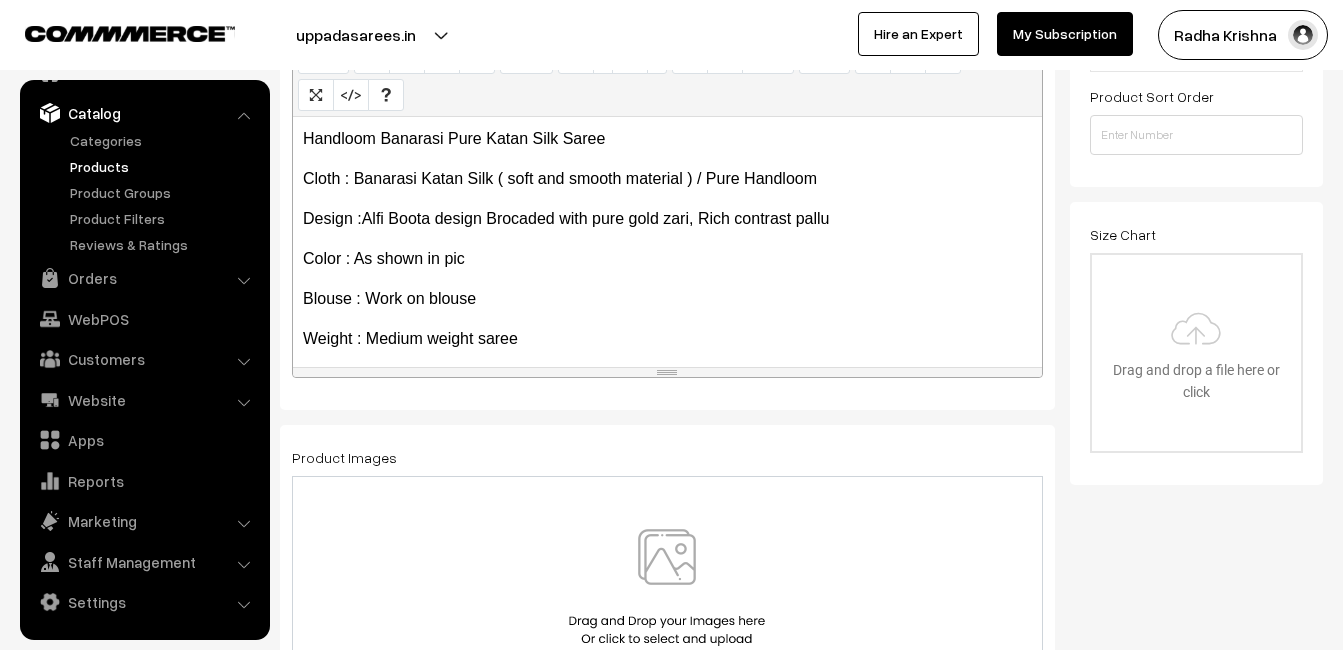 scroll, scrollTop: 500, scrollLeft: 0, axis: vertical 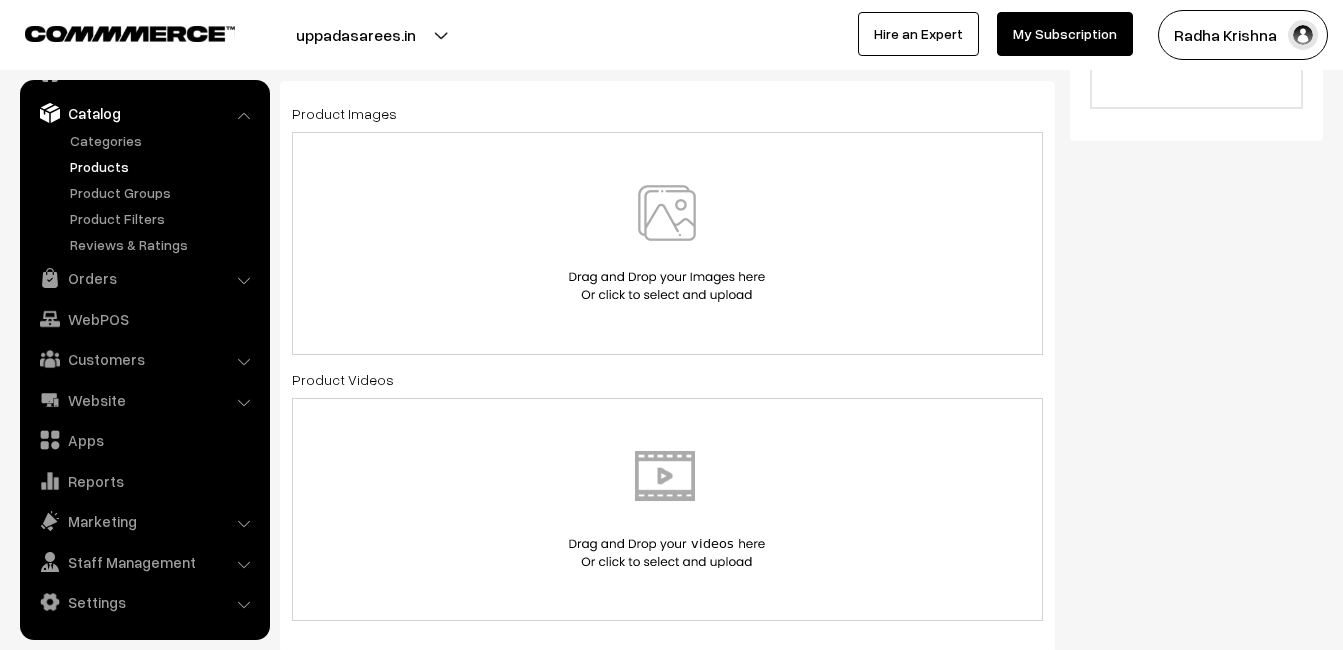 click at bounding box center [667, 243] 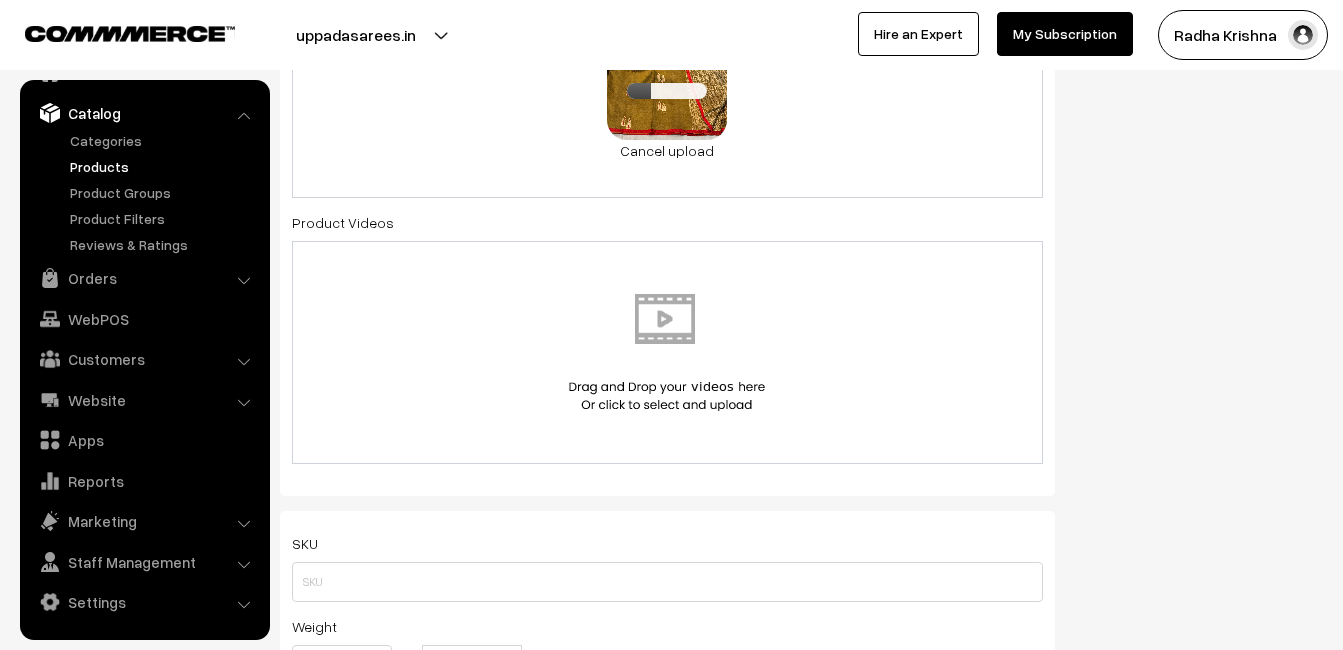 scroll, scrollTop: 1400, scrollLeft: 0, axis: vertical 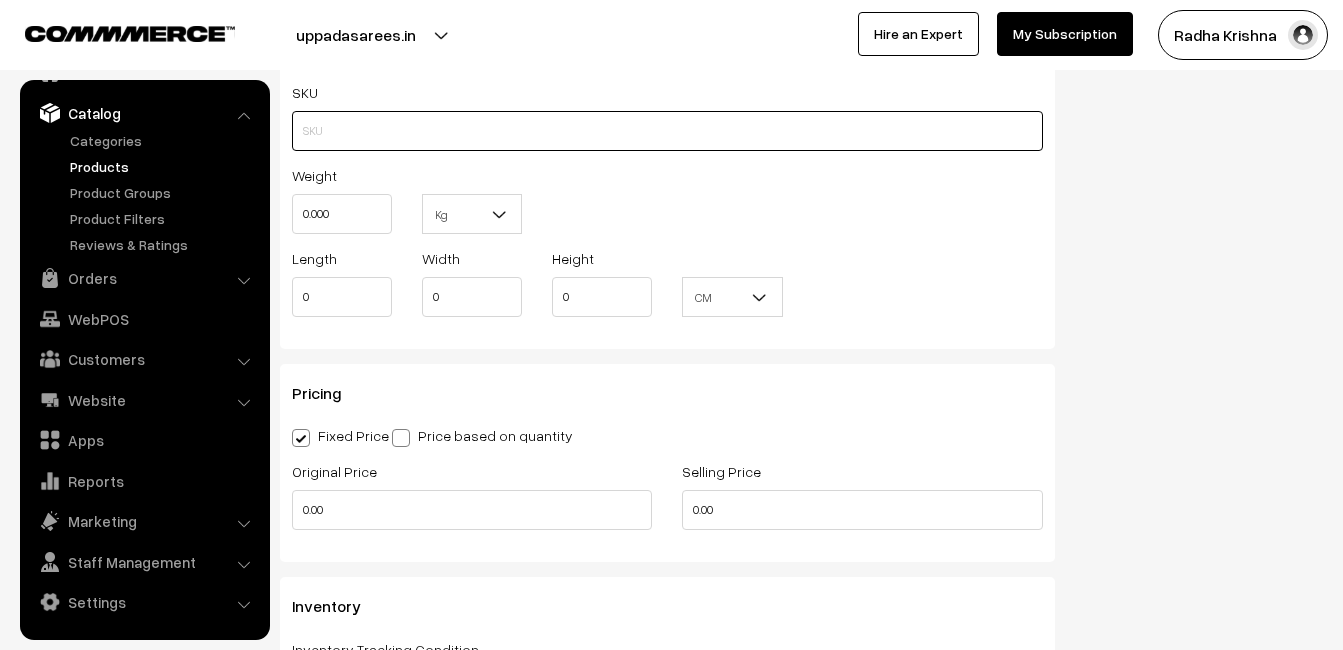 click at bounding box center (667, 131) 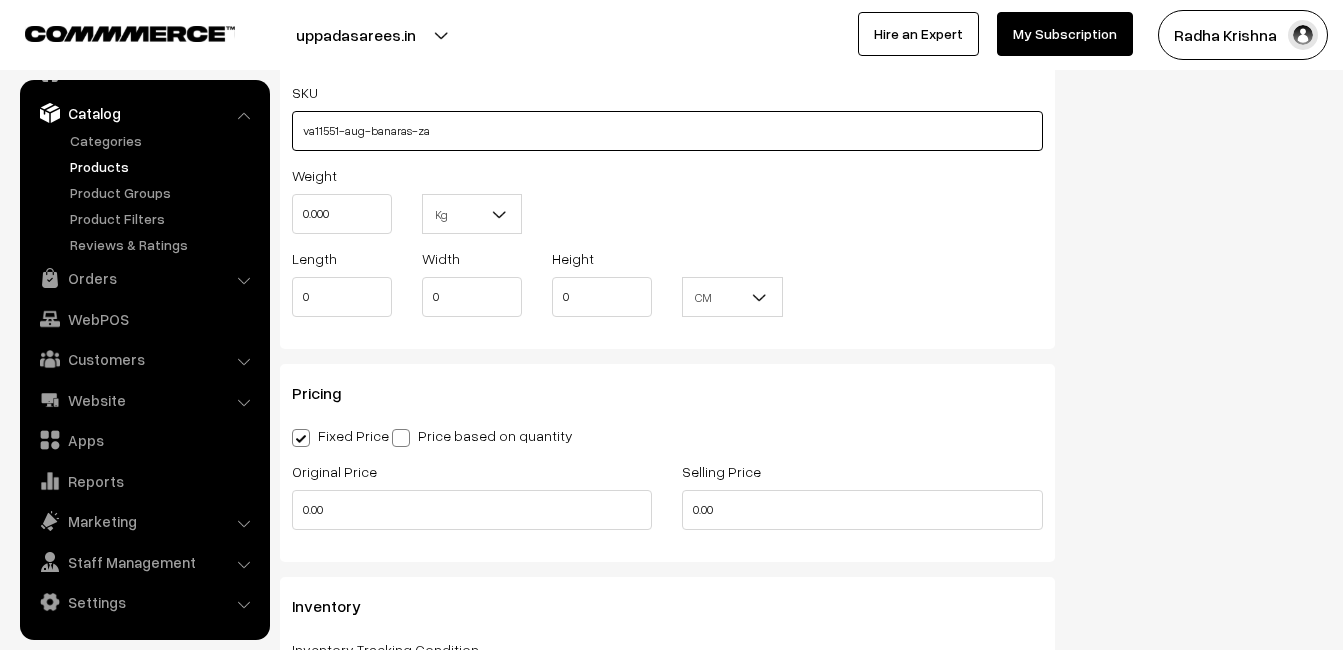 type on "va11551-aug-banaras-za" 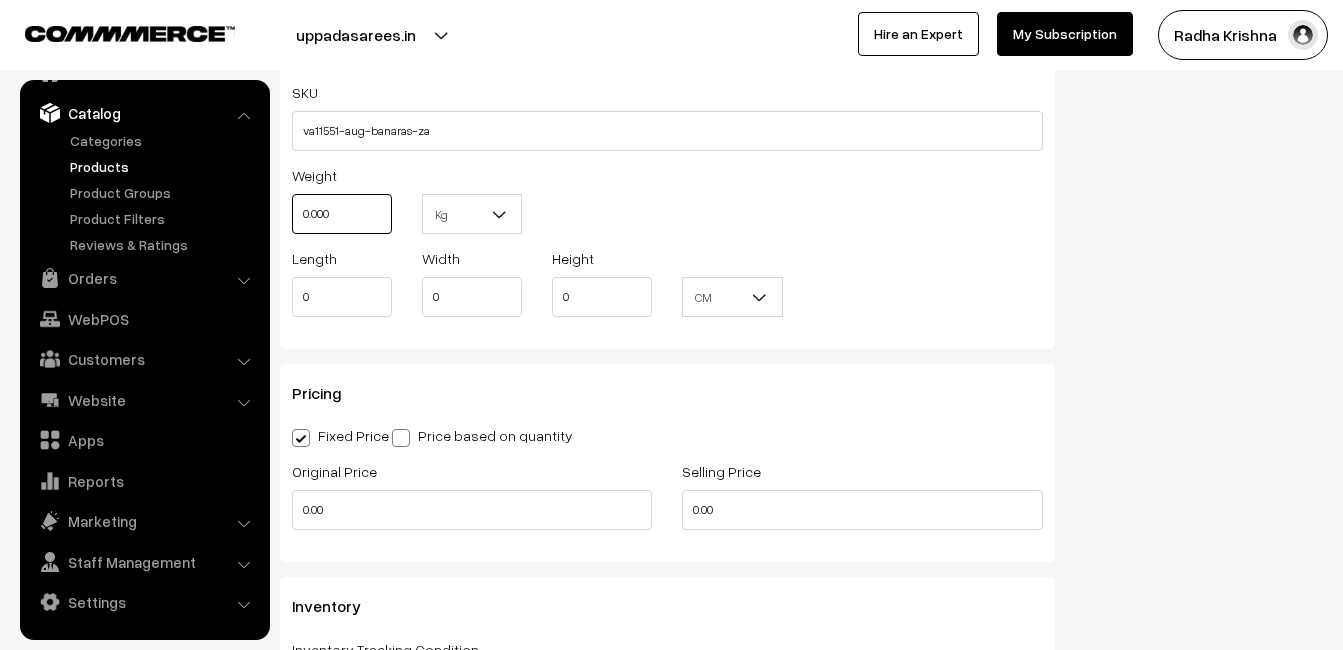 click on "0.000" at bounding box center [342, 214] 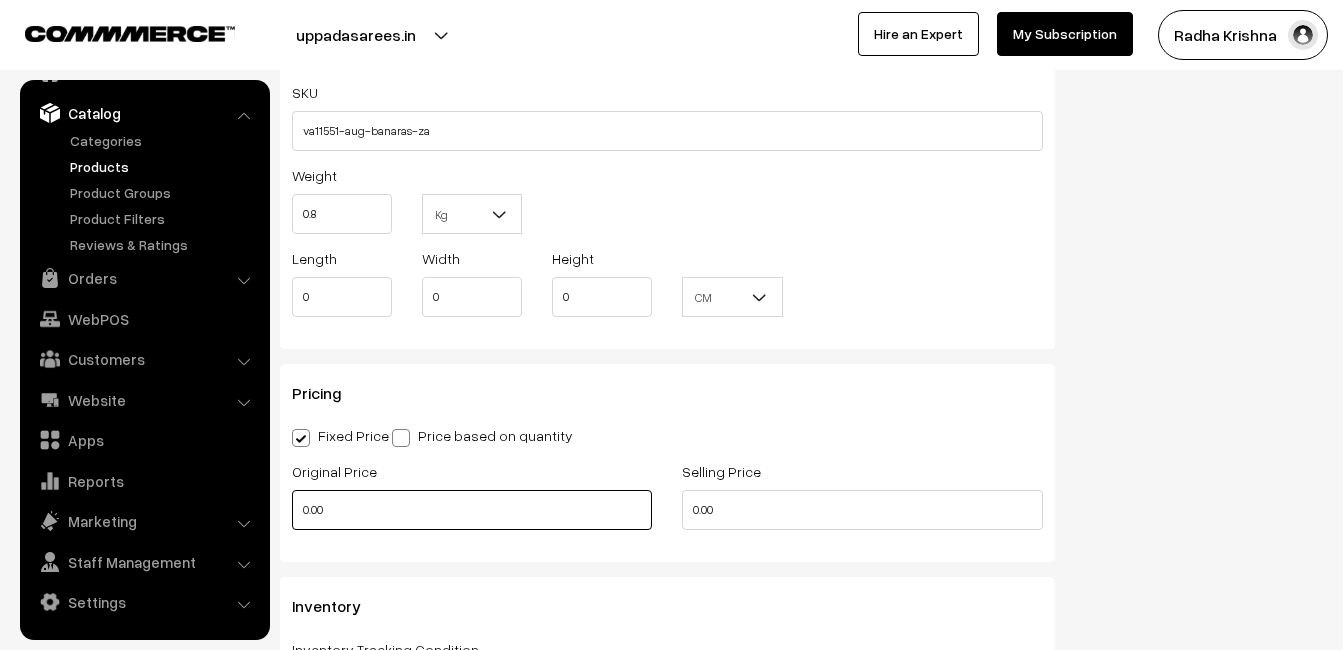 type on "0.80" 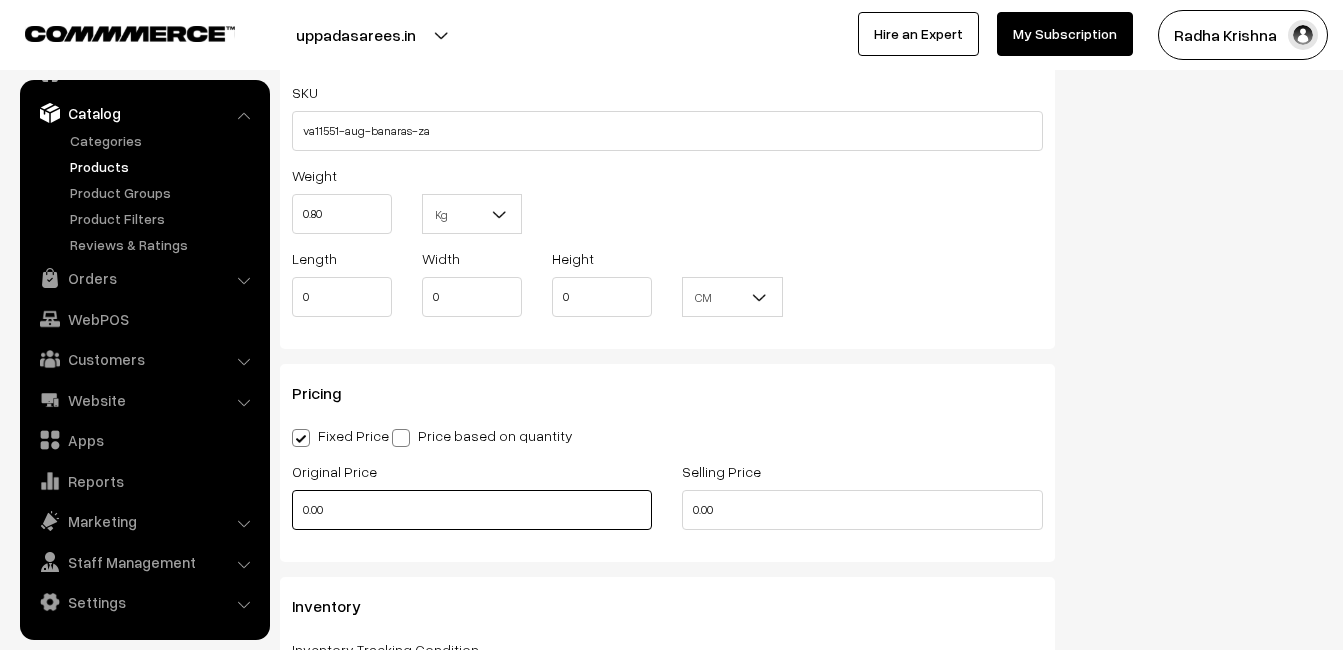 click on "0.00" at bounding box center [472, 510] 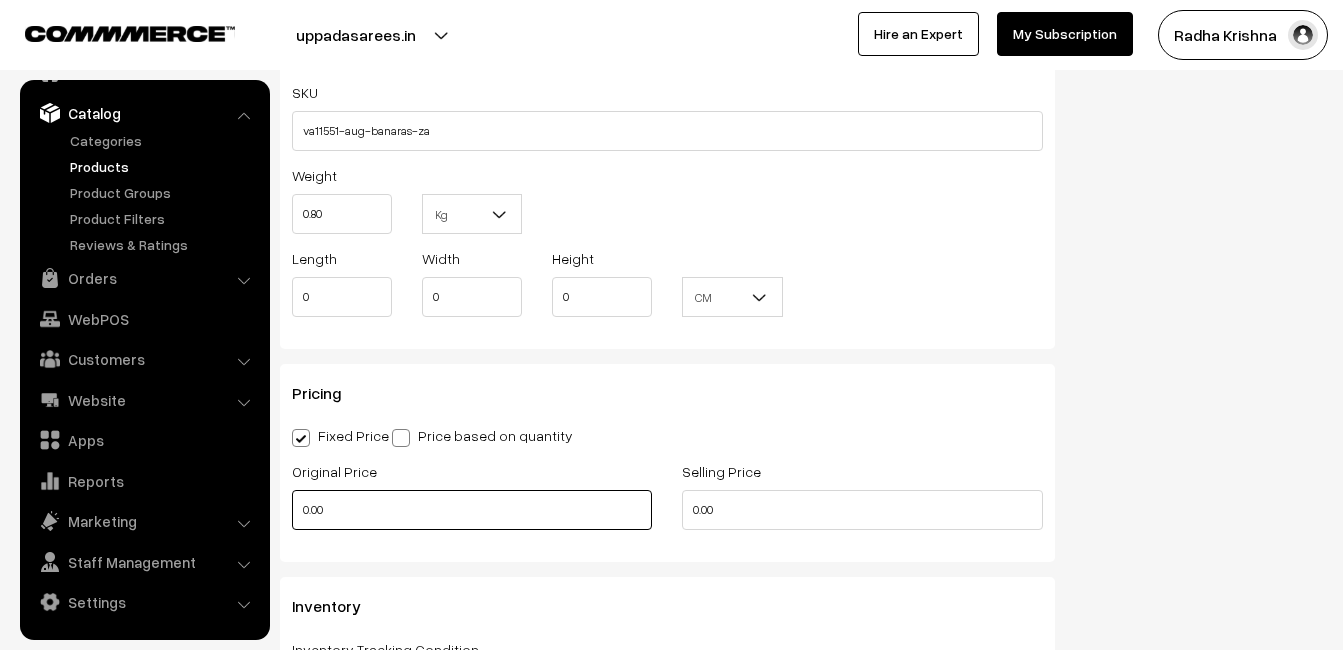 scroll, scrollTop: 1500, scrollLeft: 0, axis: vertical 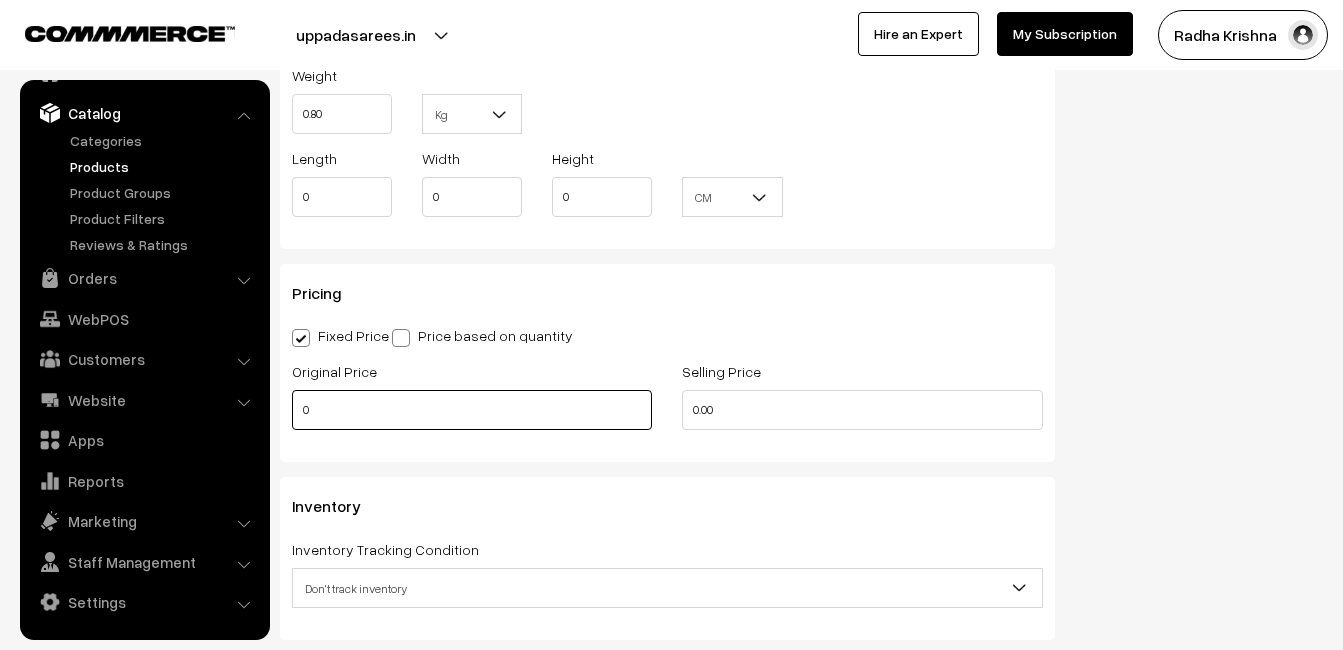 click on "0" at bounding box center [472, 410] 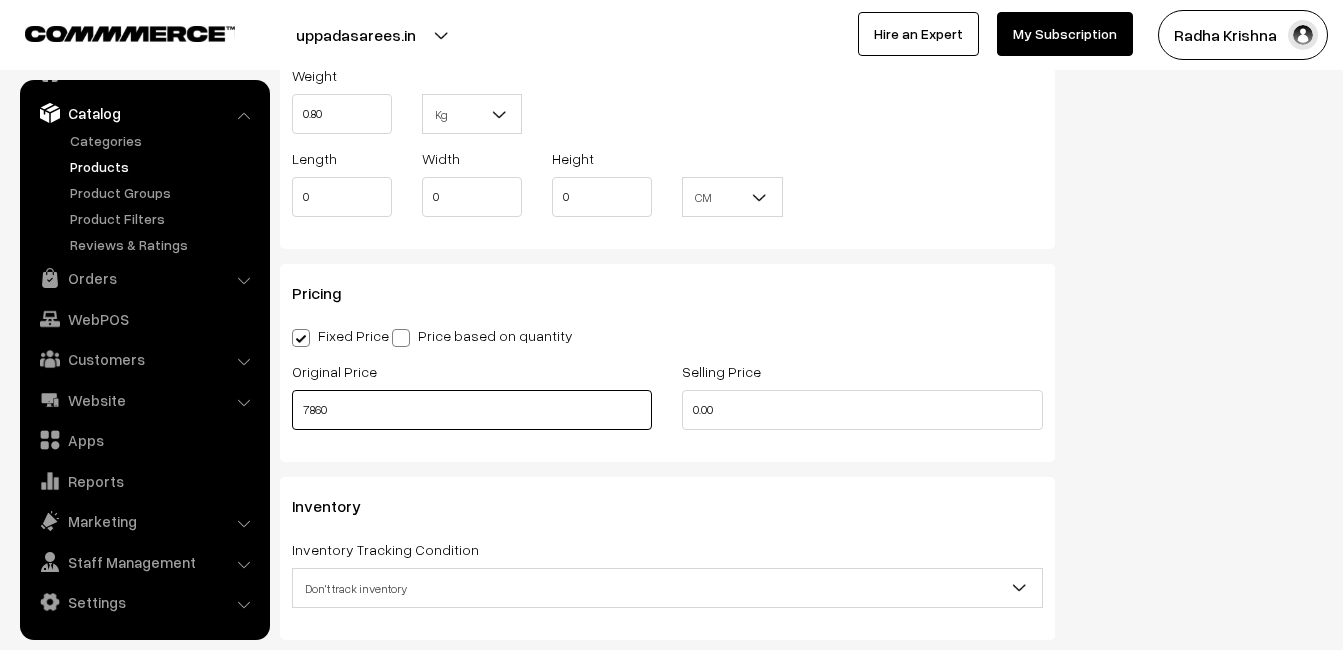type on "7860" 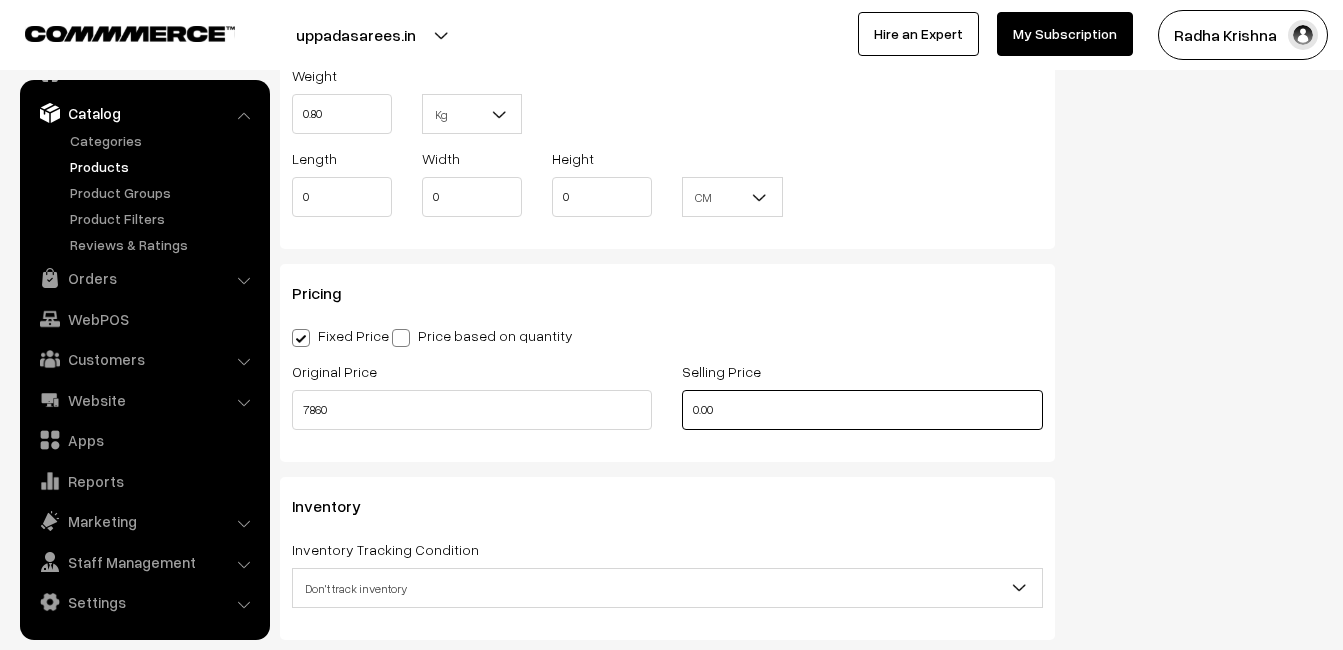 click on "0.00" at bounding box center [862, 410] 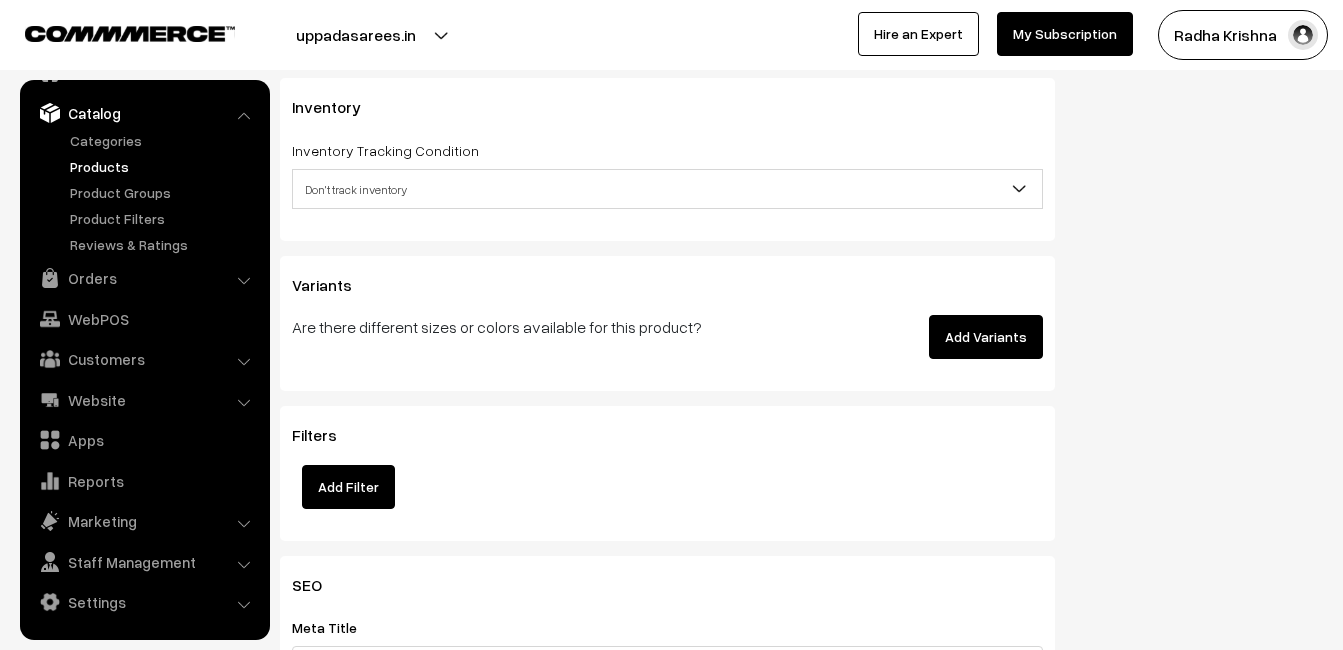 scroll, scrollTop: 1900, scrollLeft: 0, axis: vertical 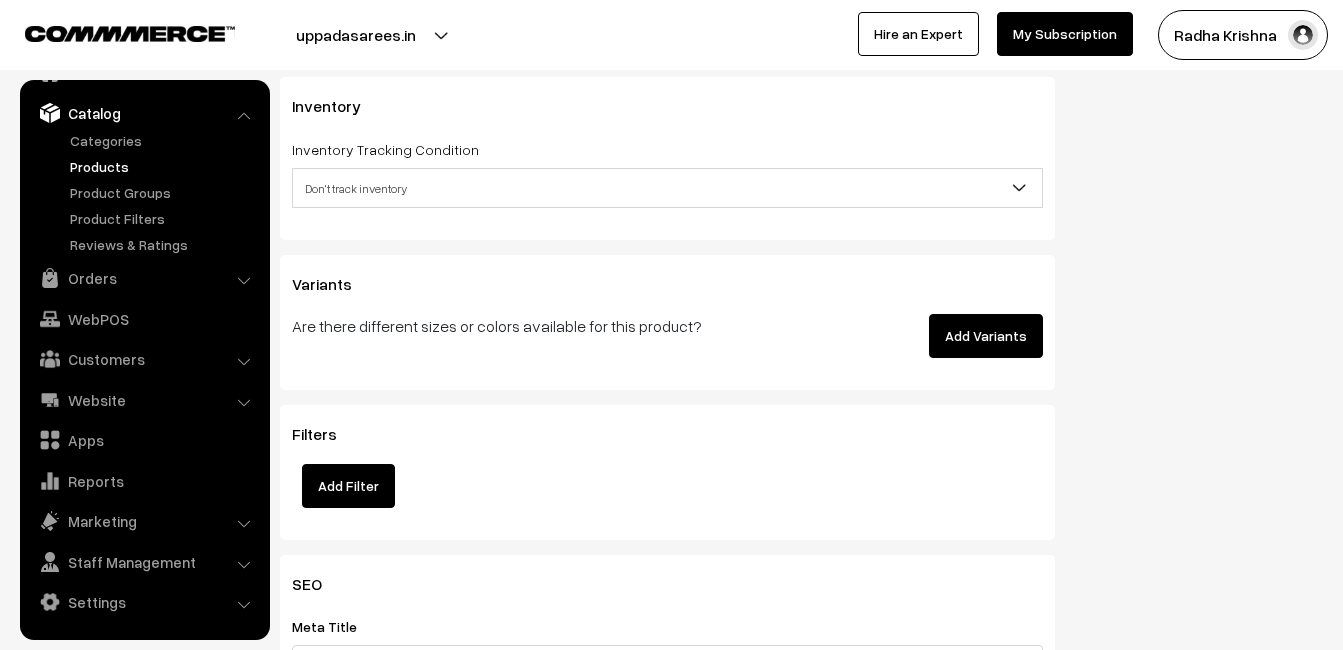 type on "9359" 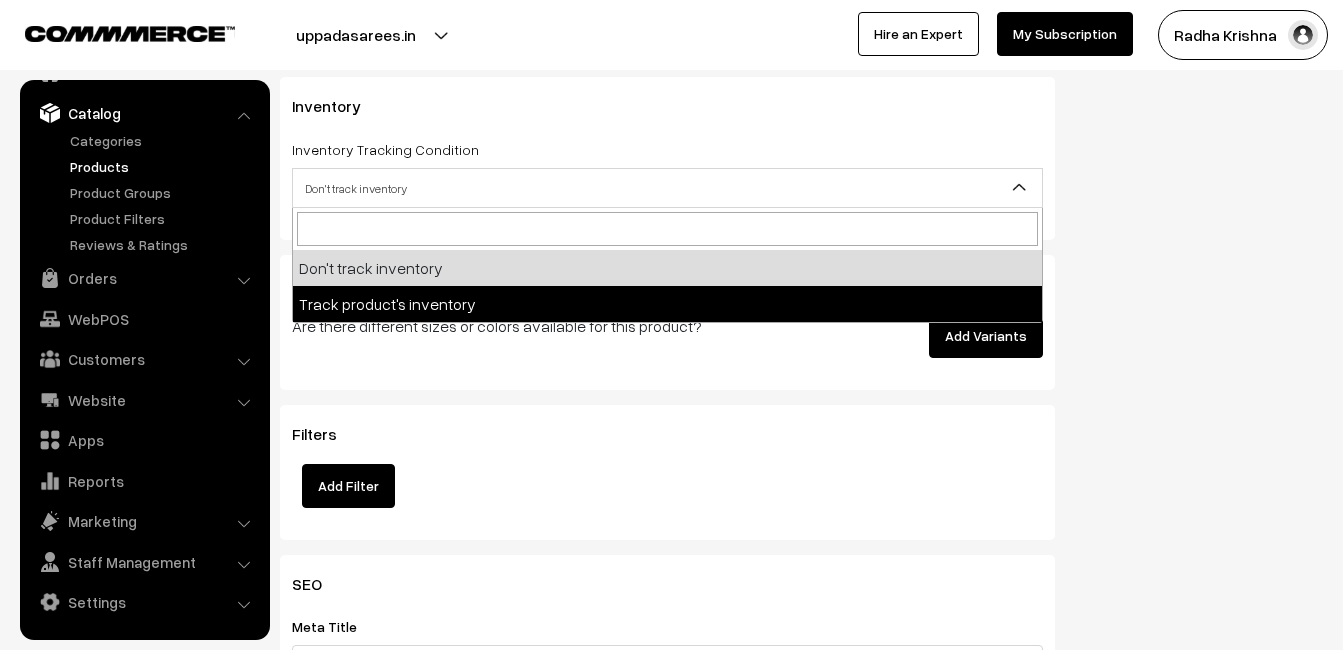 select on "2" 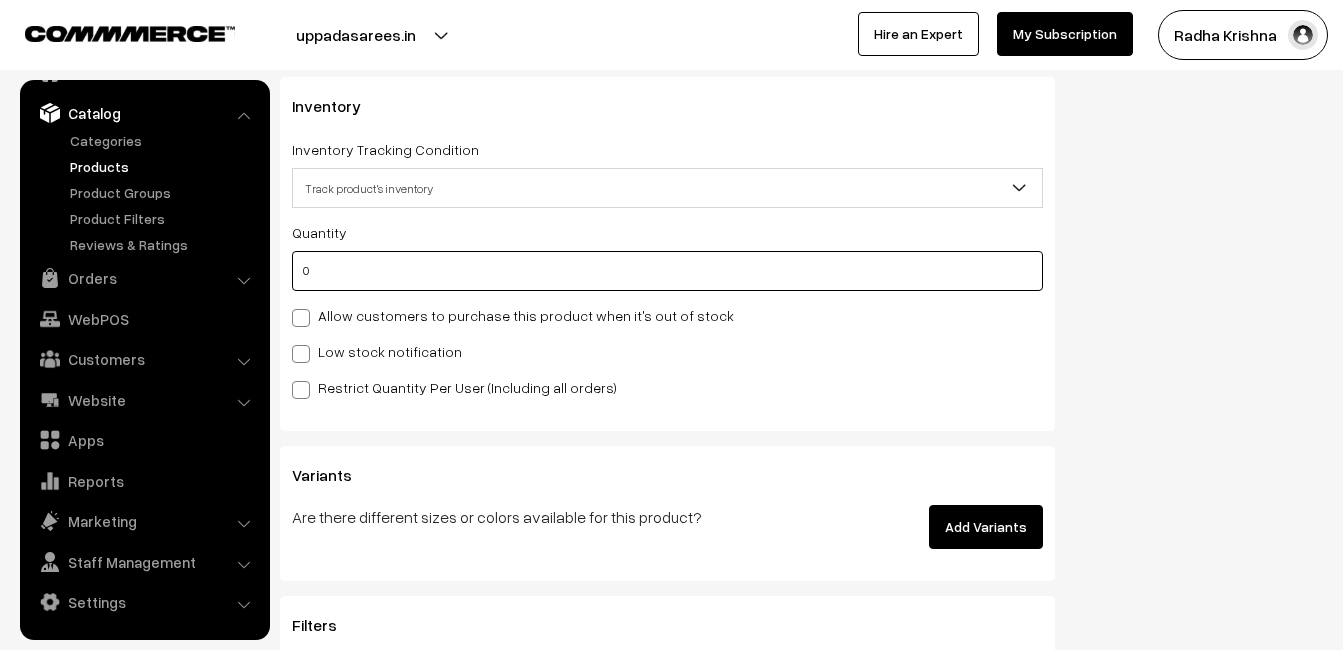 click on "0" at bounding box center [667, 271] 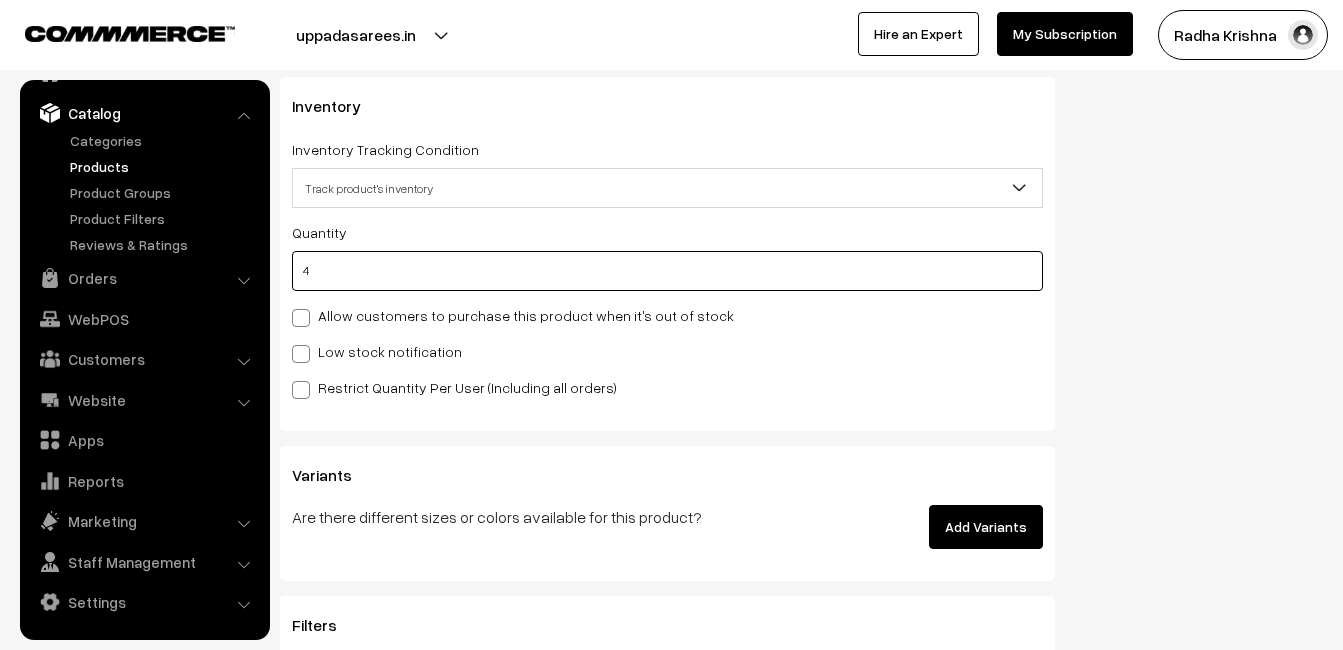 type on "4" 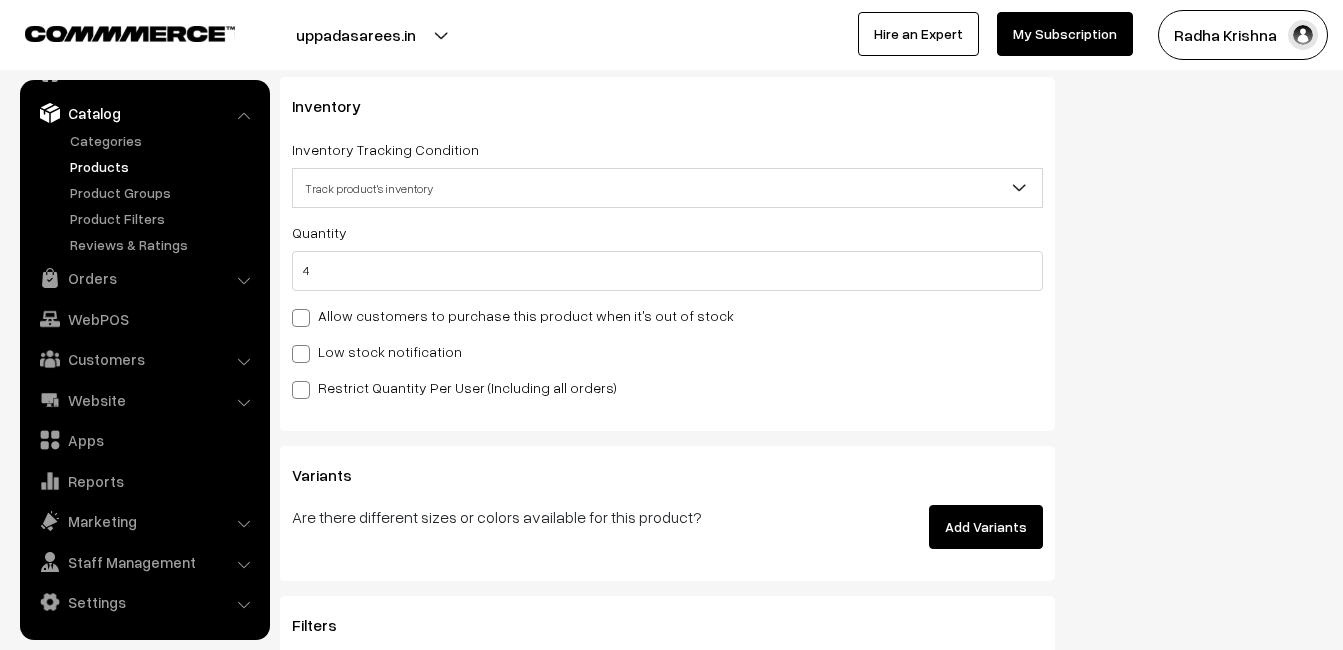 click on "Low stock notification" at bounding box center (377, 351) 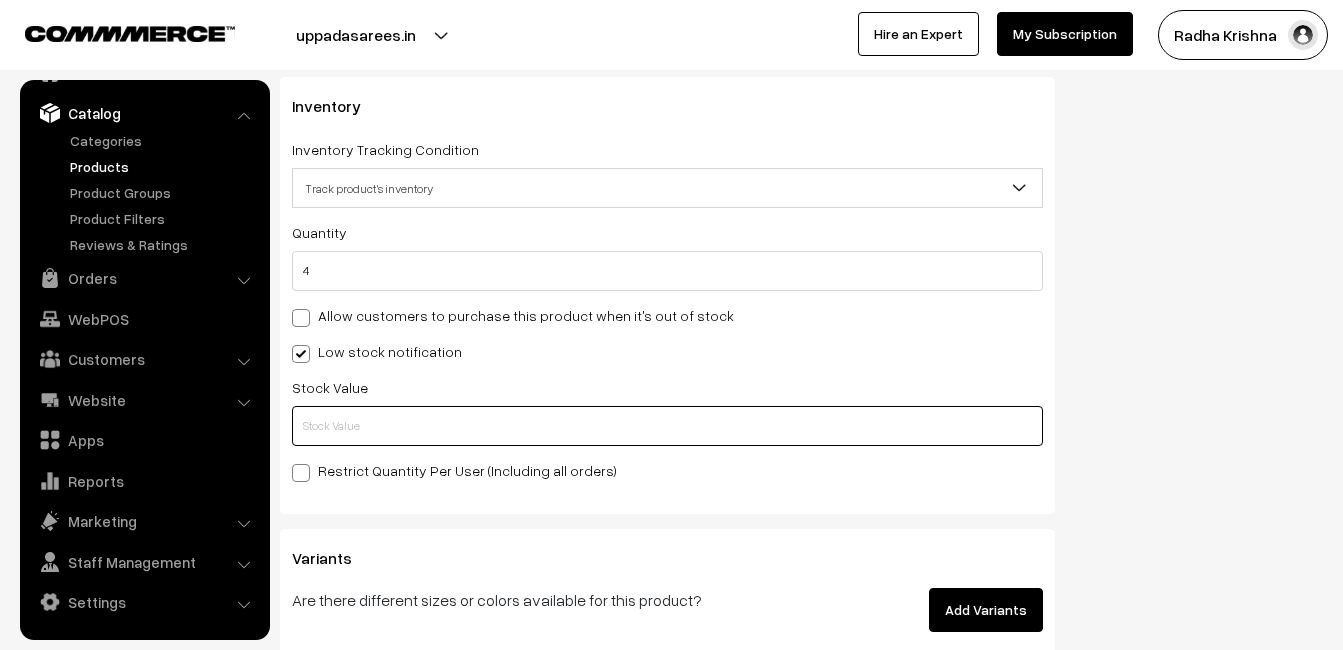 click at bounding box center [667, 426] 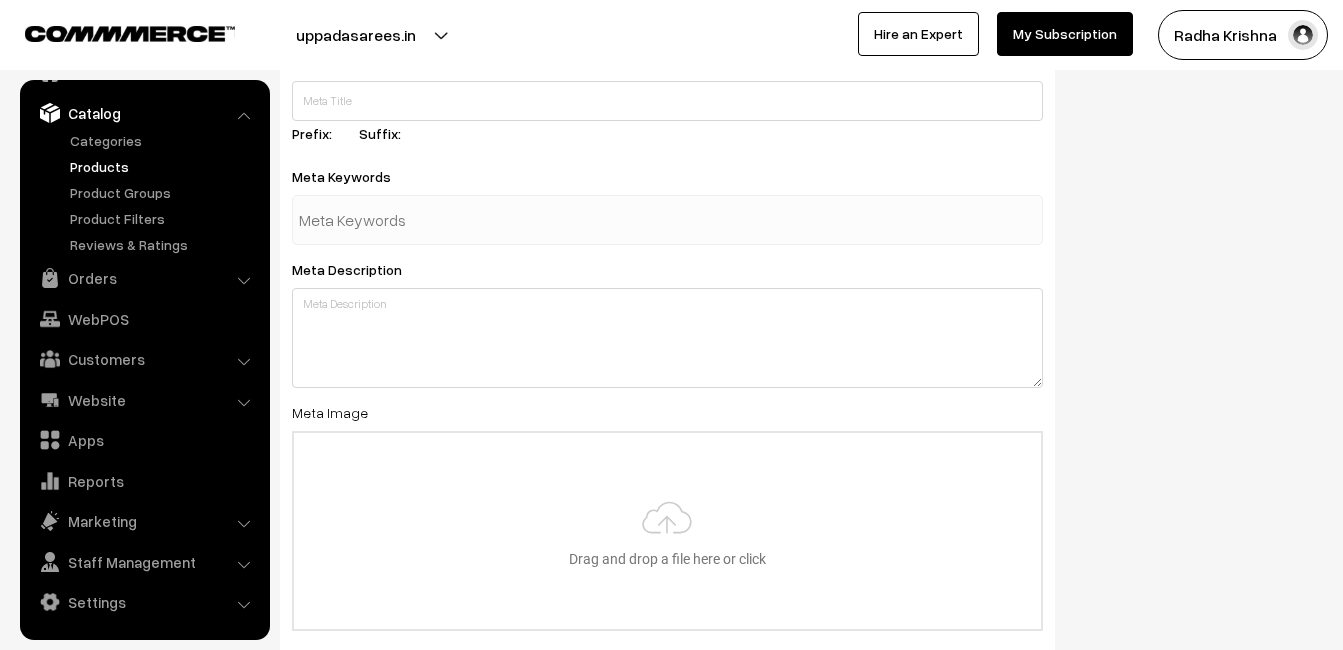 scroll, scrollTop: 2968, scrollLeft: 0, axis: vertical 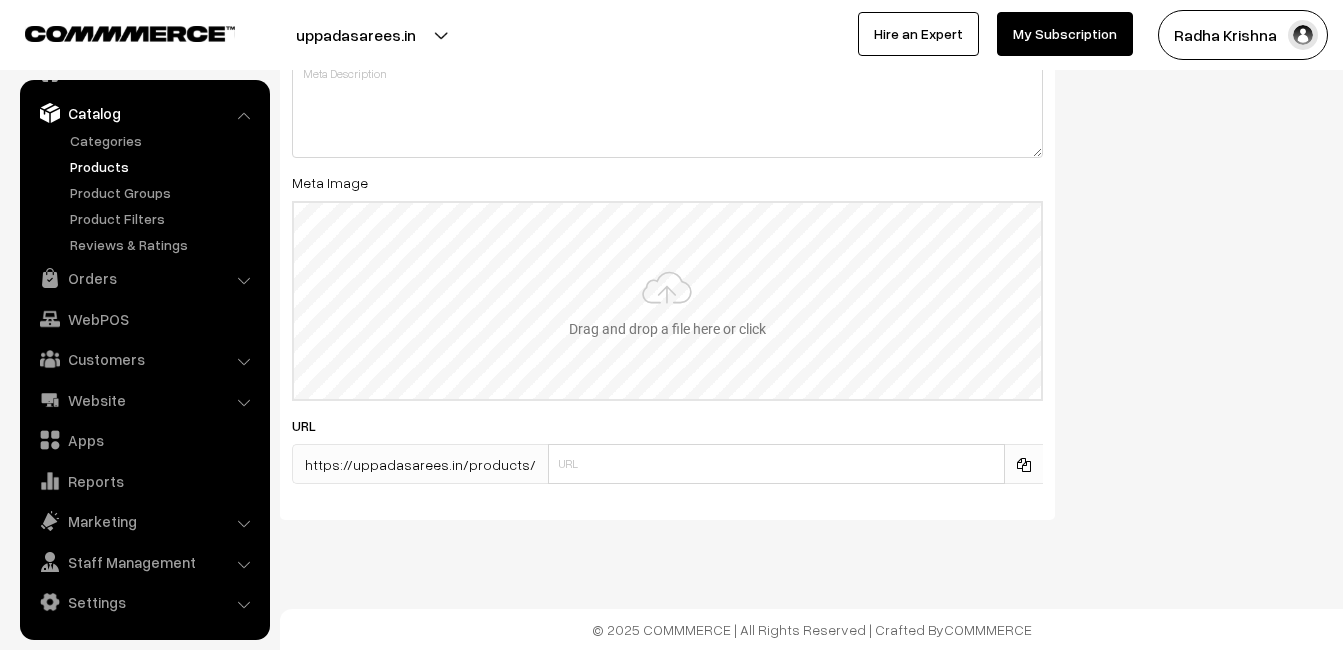 type on "2" 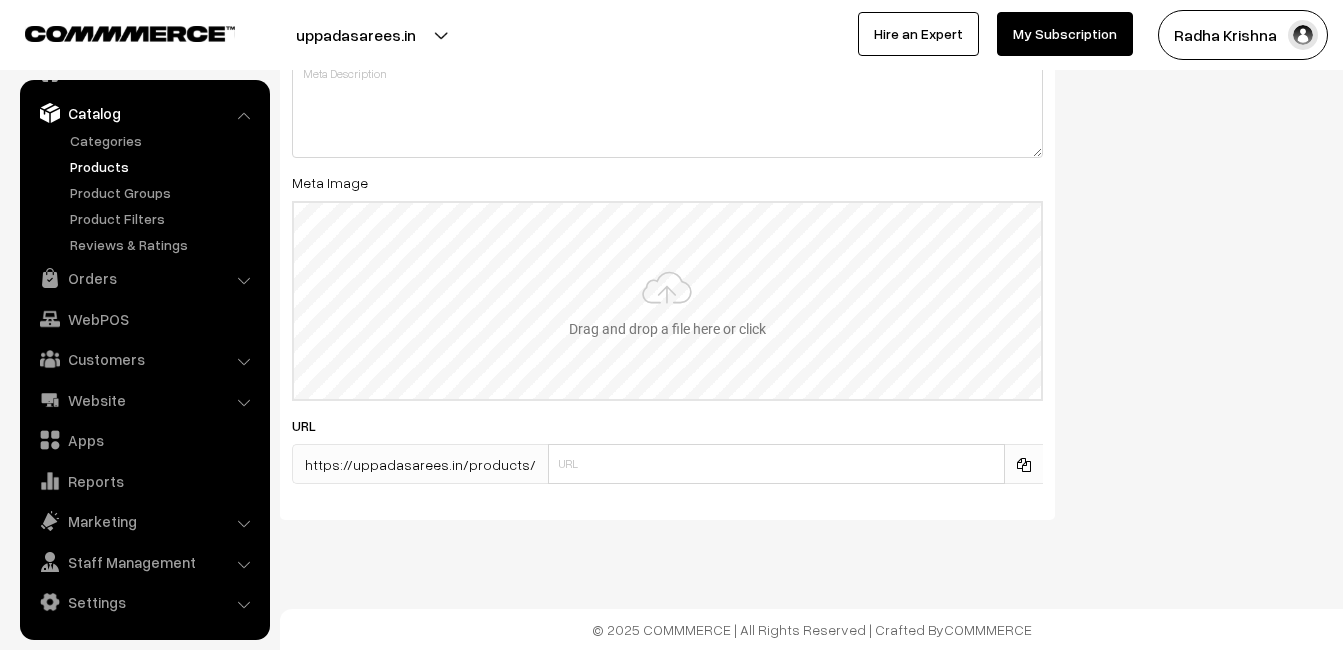click at bounding box center [667, 301] 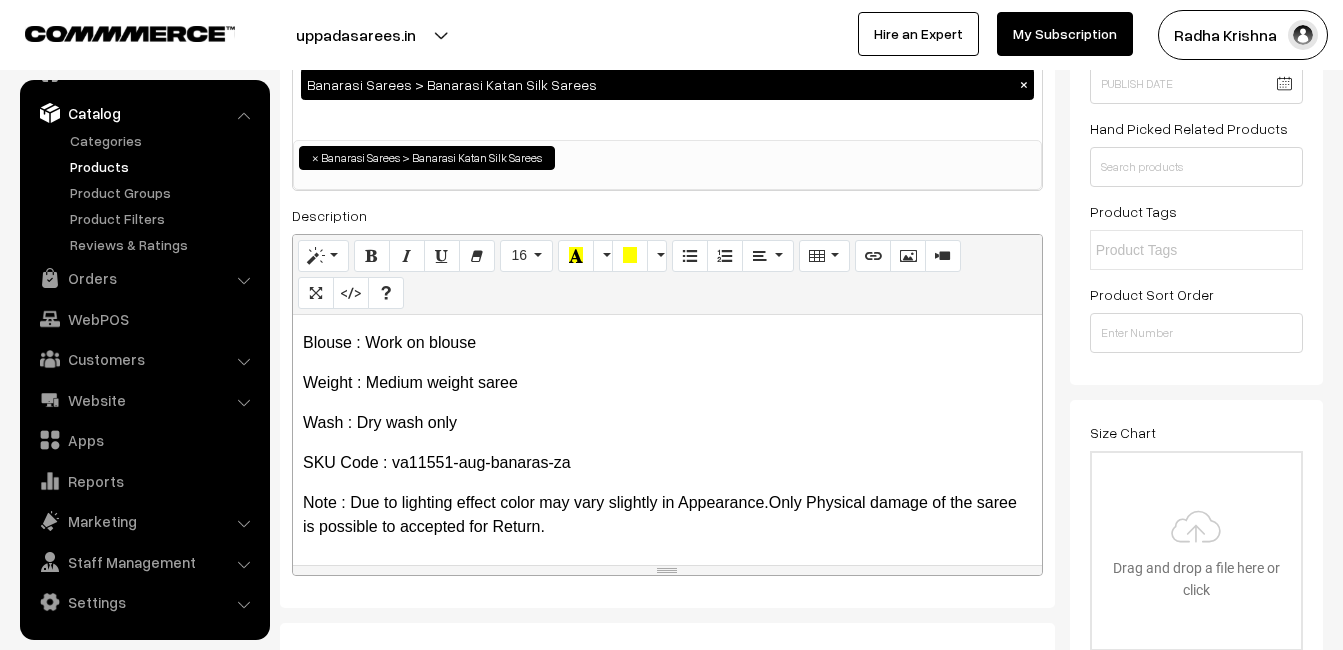 scroll, scrollTop: 0, scrollLeft: 0, axis: both 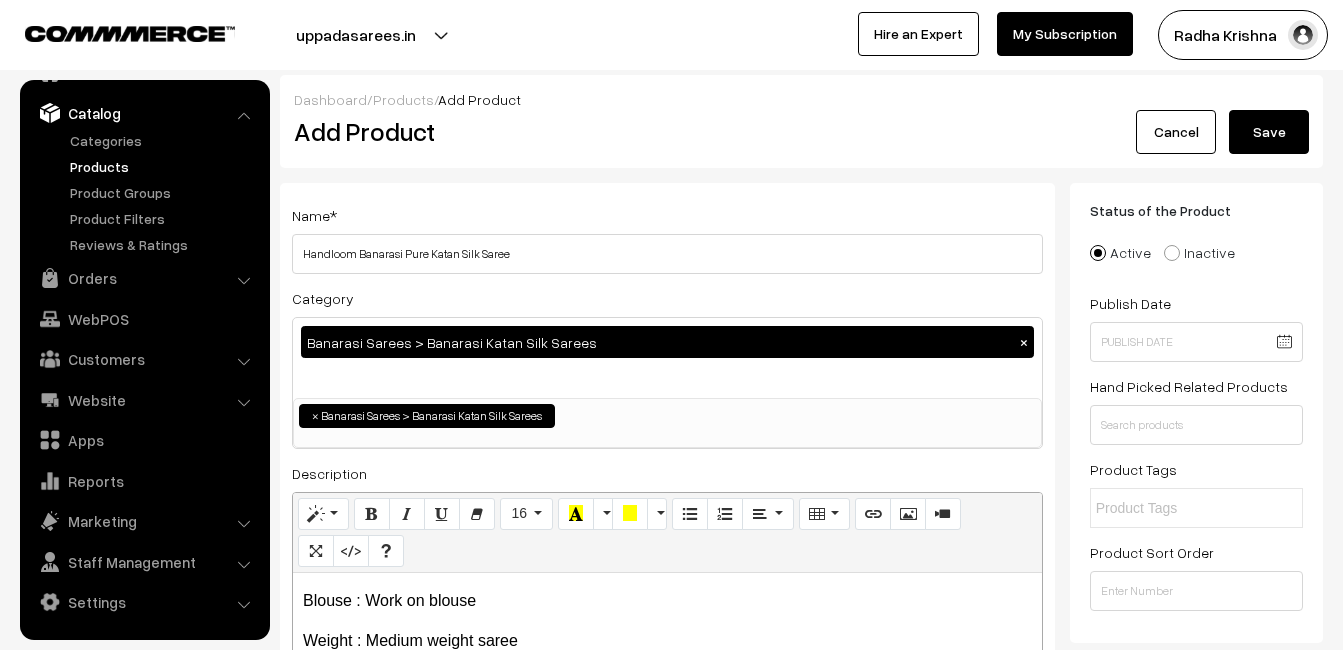 click on "Save" at bounding box center (1269, 132) 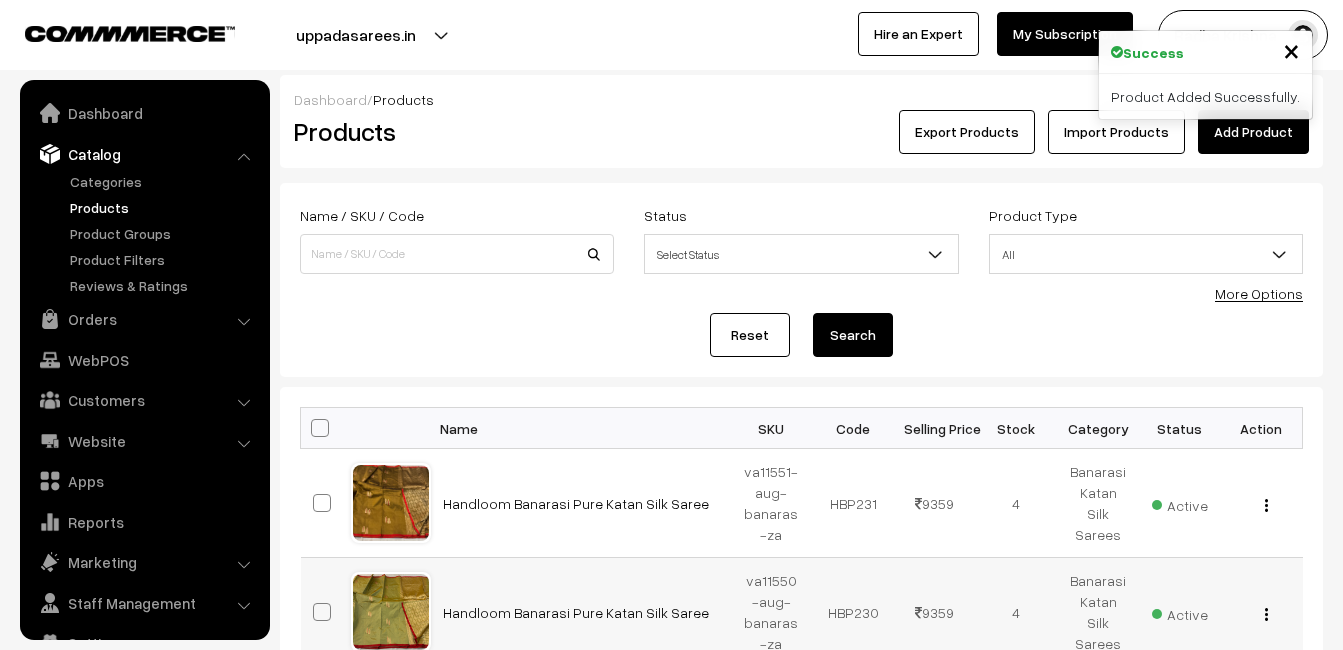 scroll, scrollTop: 0, scrollLeft: 0, axis: both 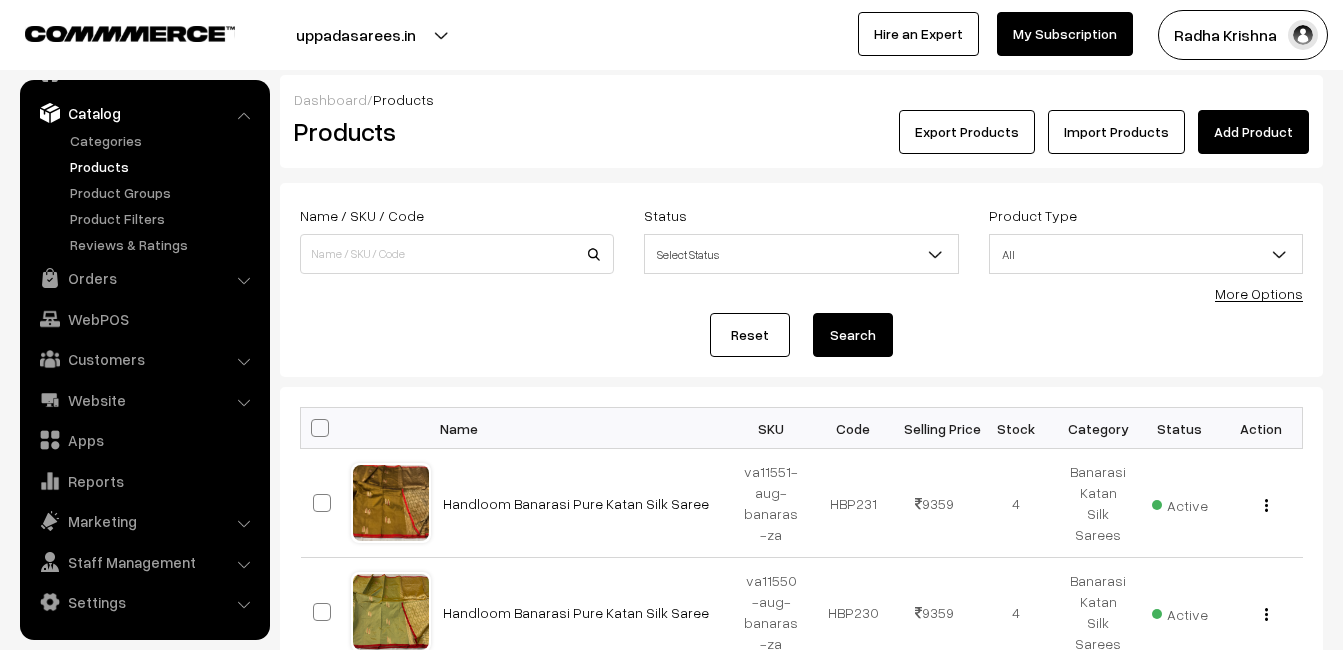 click on "Dashboard  /  Products" at bounding box center [801, 99] 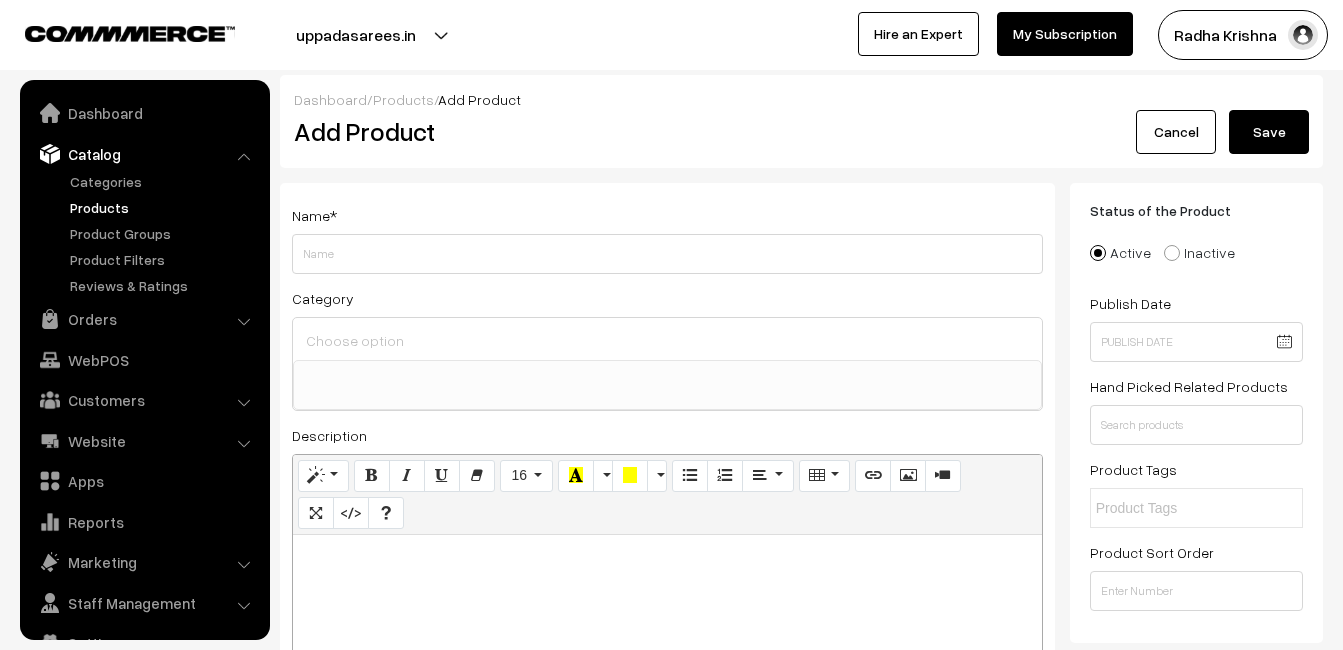 select 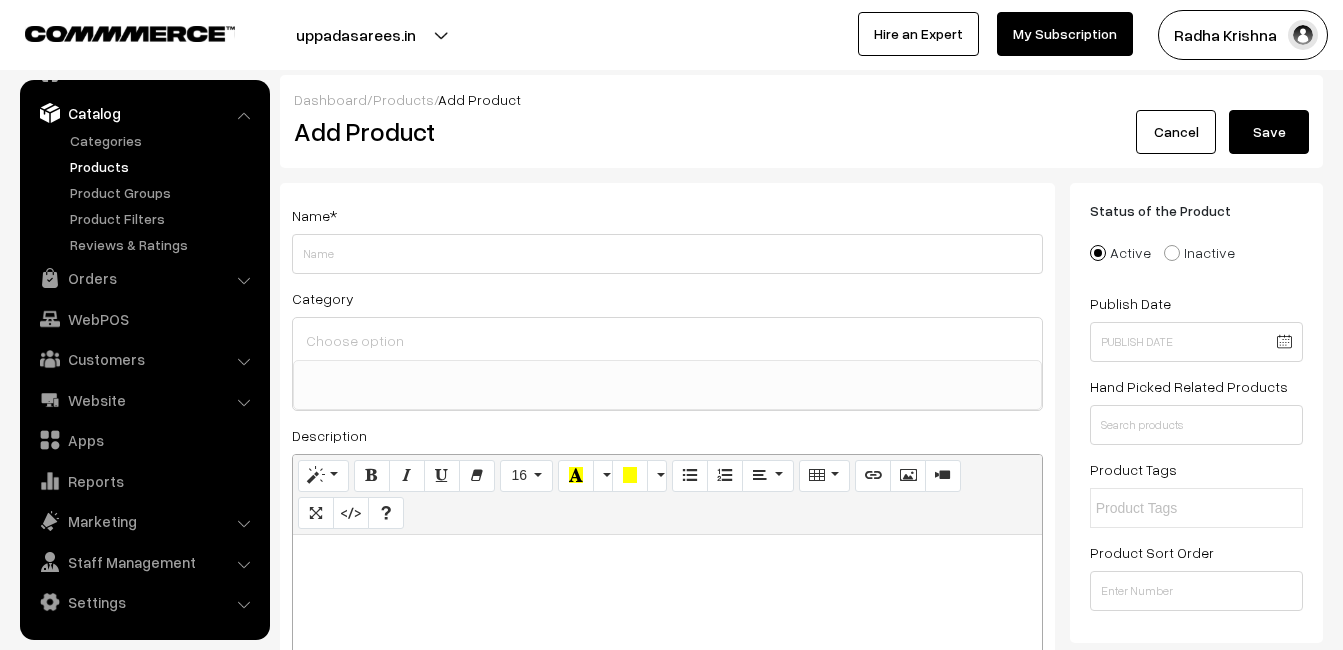 type 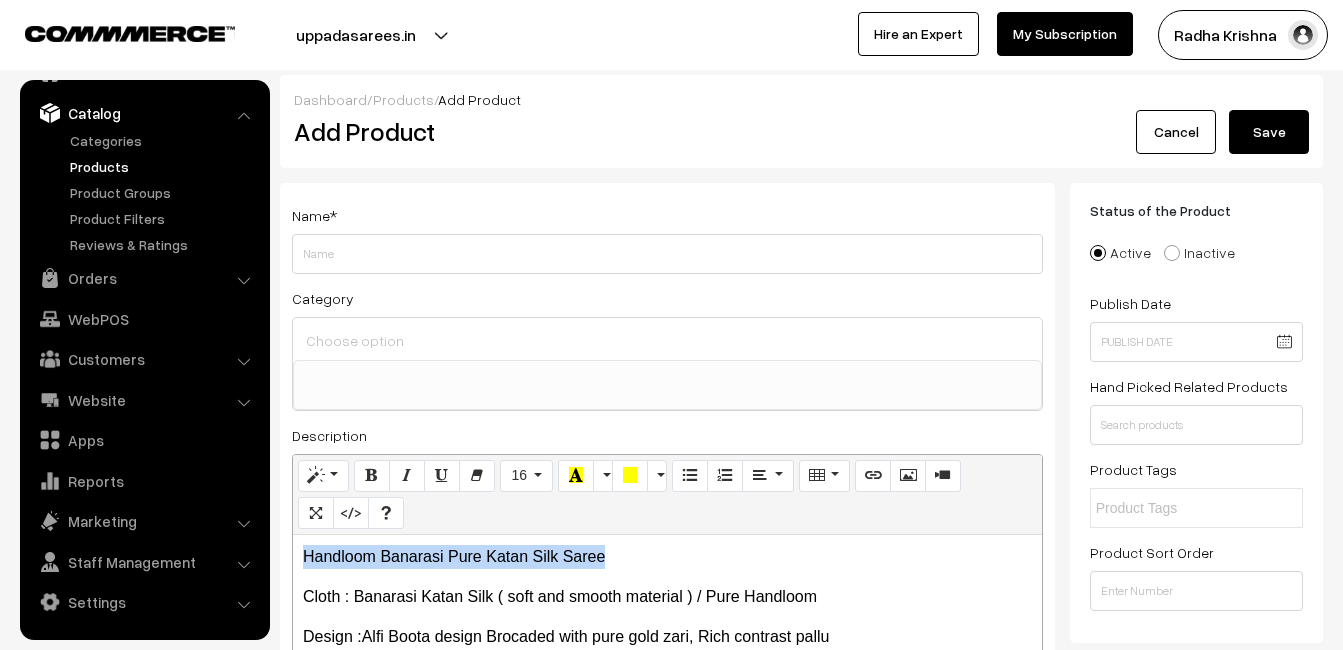 drag, startPoint x: 627, startPoint y: 549, endPoint x: 267, endPoint y: 544, distance: 360.03473 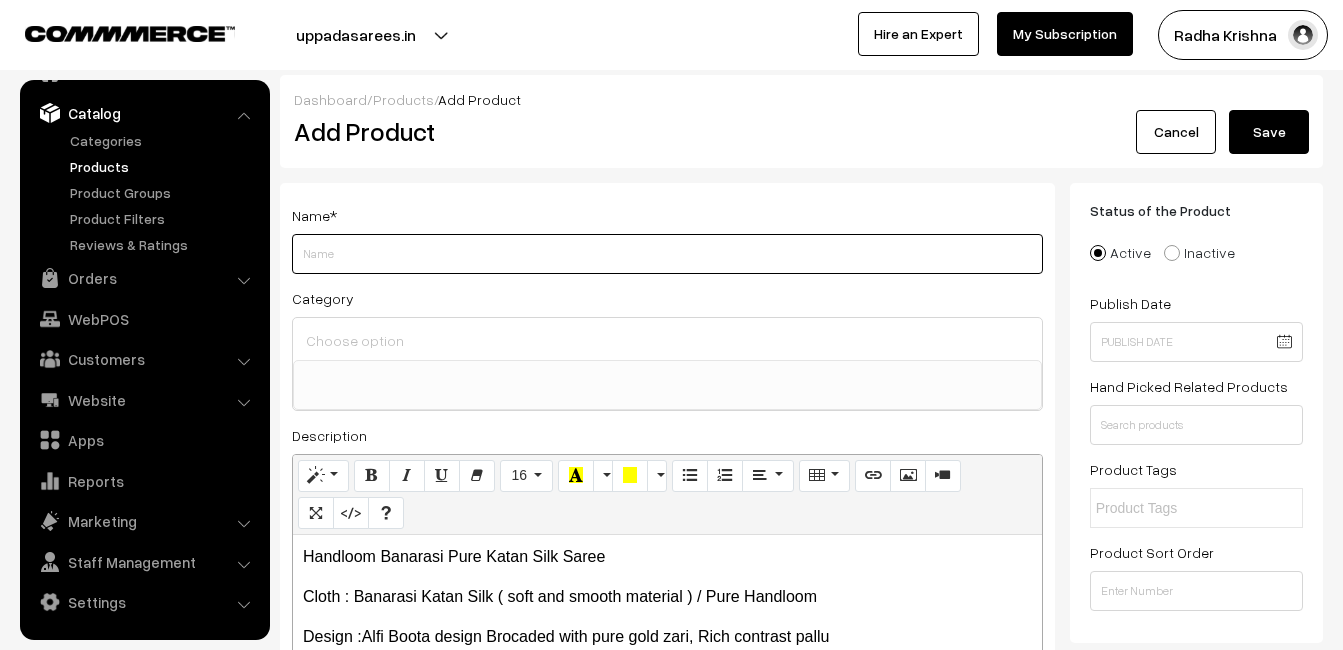 click on "Weight" at bounding box center [667, 254] 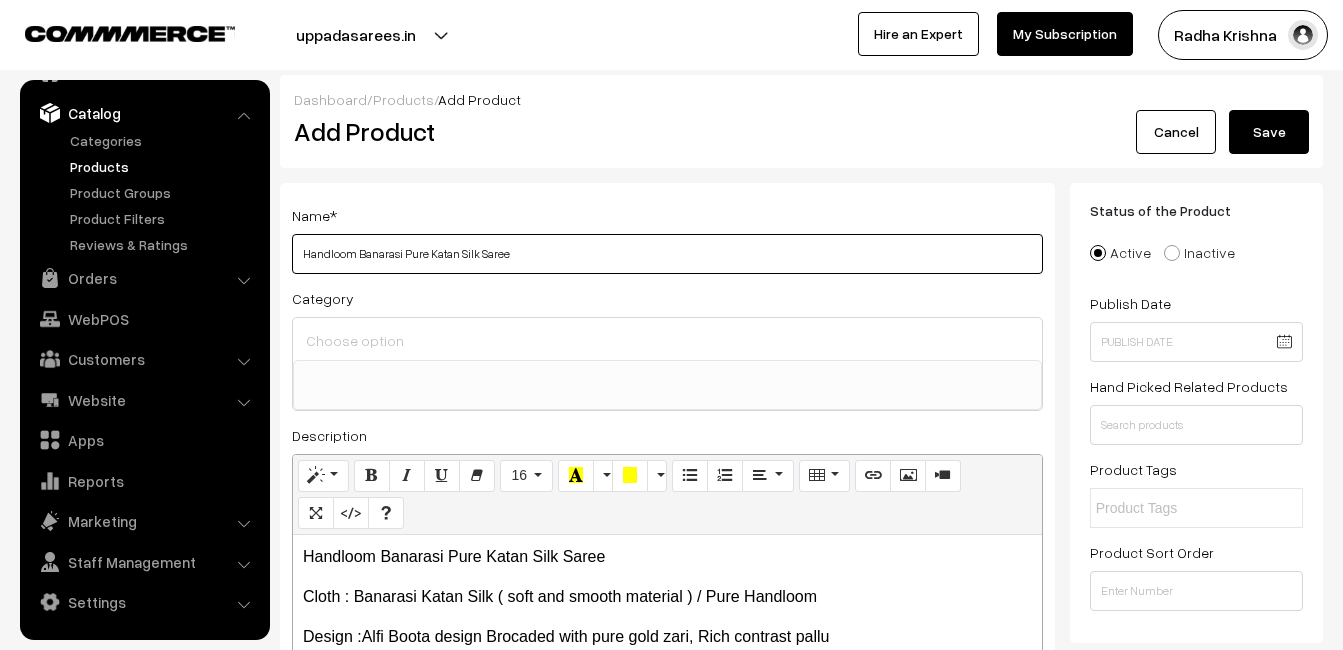type on "Handloom Banarasi Pure Katan Silk Saree" 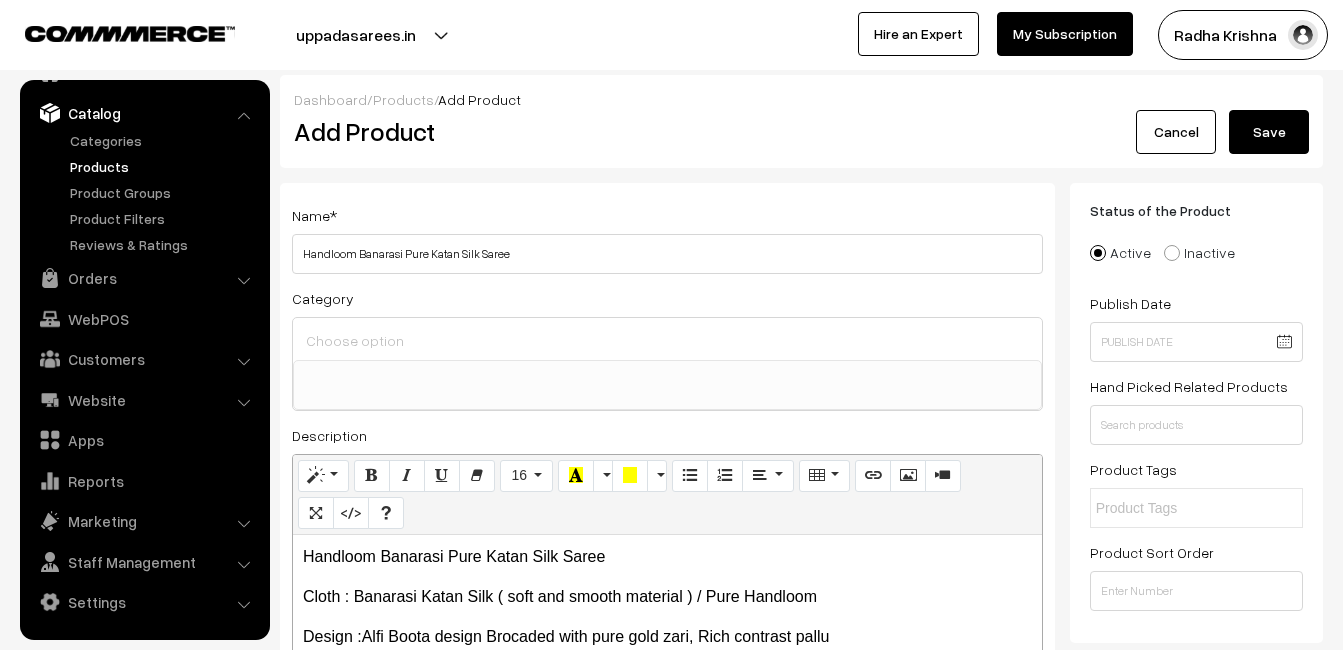 click at bounding box center (667, 340) 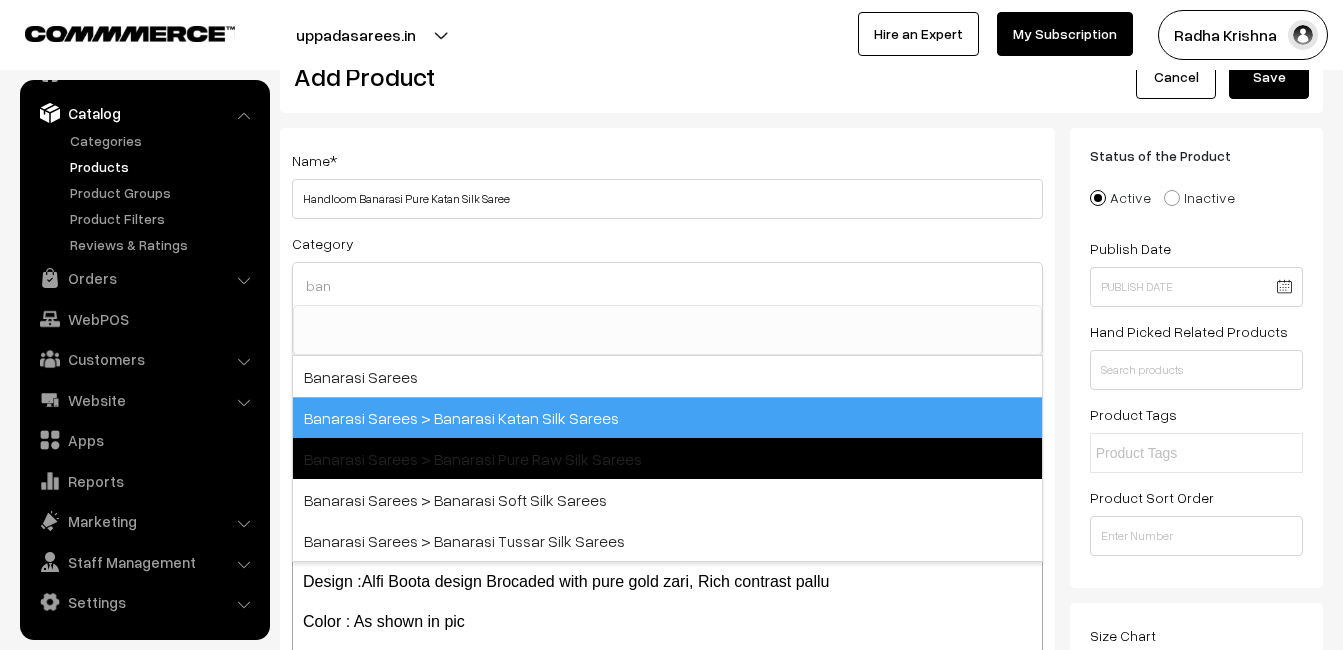 scroll, scrollTop: 100, scrollLeft: 0, axis: vertical 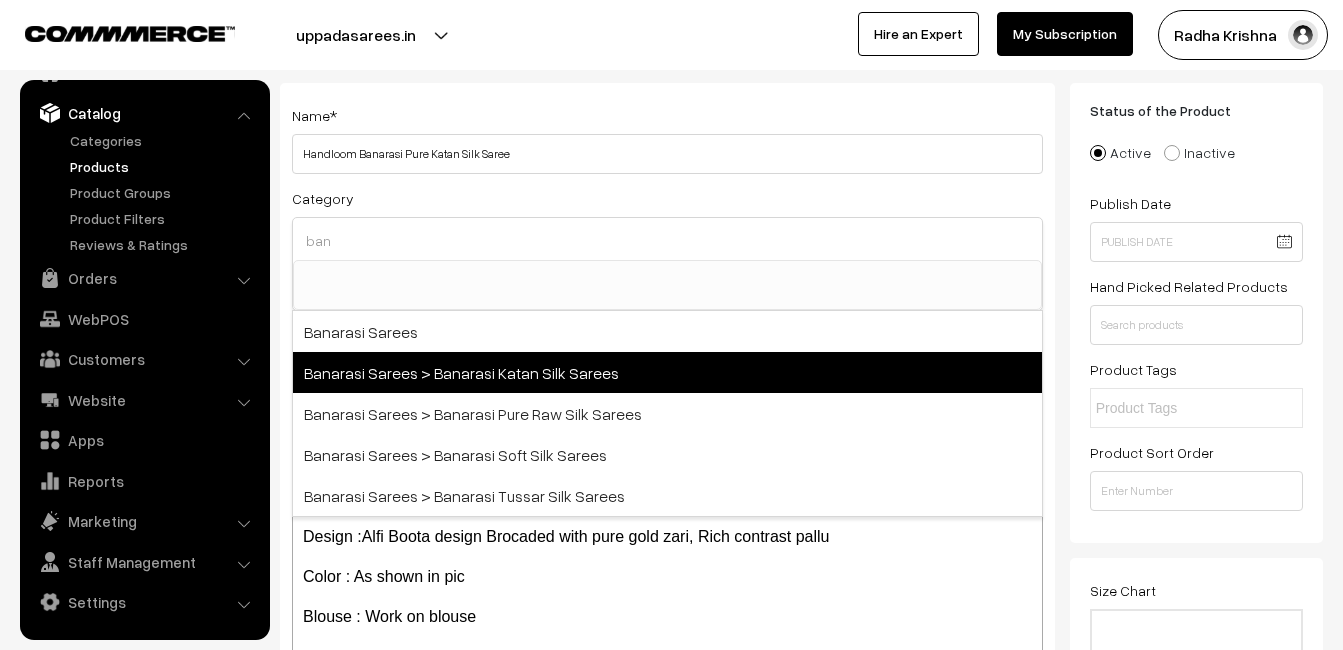 type on "ban" 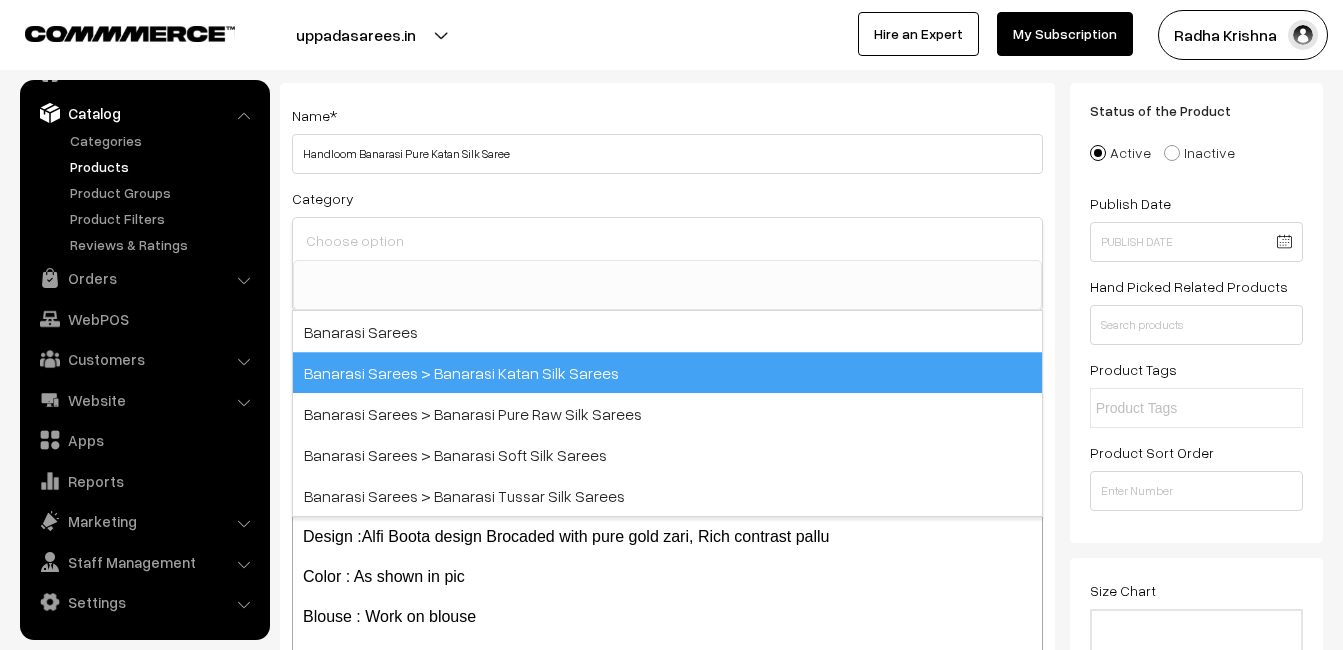scroll, scrollTop: 731, scrollLeft: 0, axis: vertical 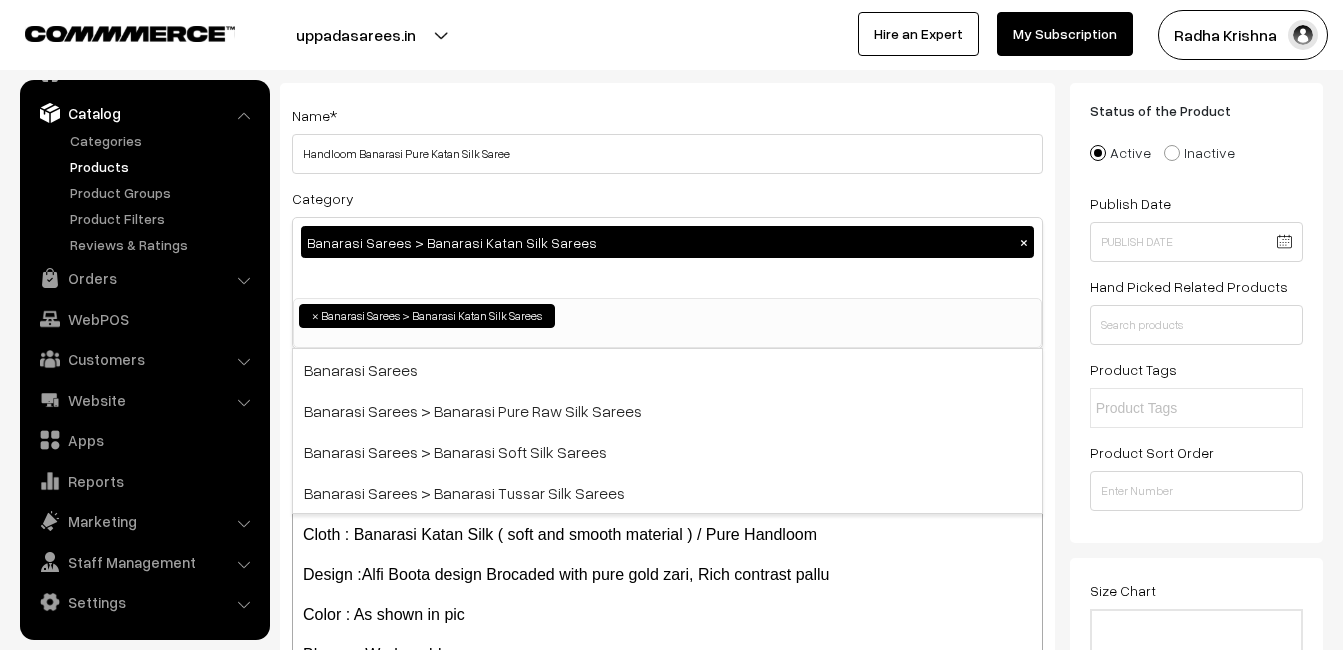 click on "Name  *
Handloom Banarasi Pure Katan Silk Saree" at bounding box center [667, 138] 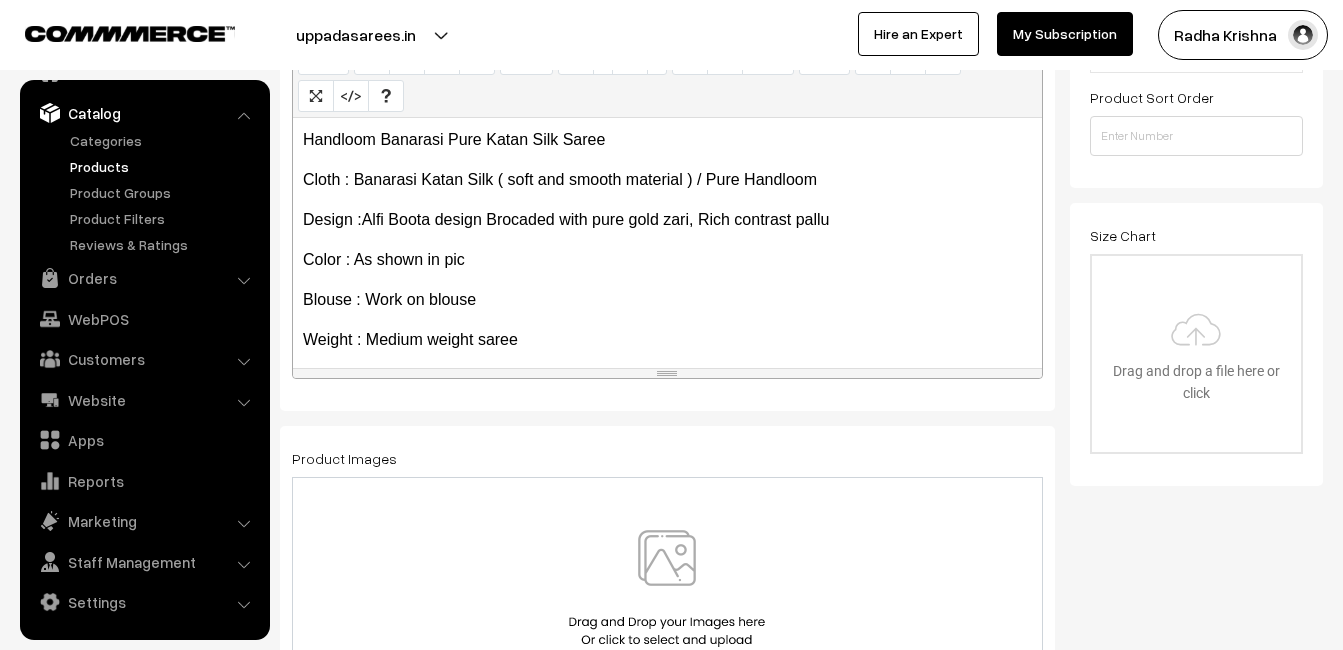scroll, scrollTop: 600, scrollLeft: 0, axis: vertical 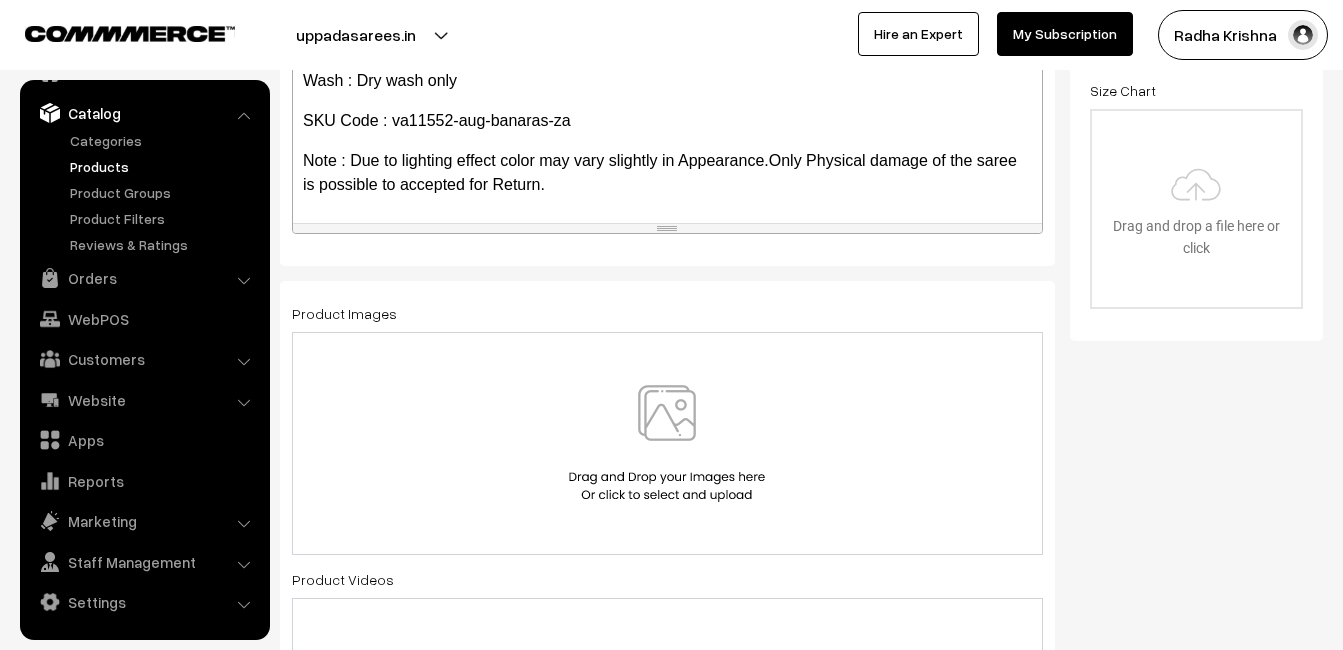 click at bounding box center (667, 443) 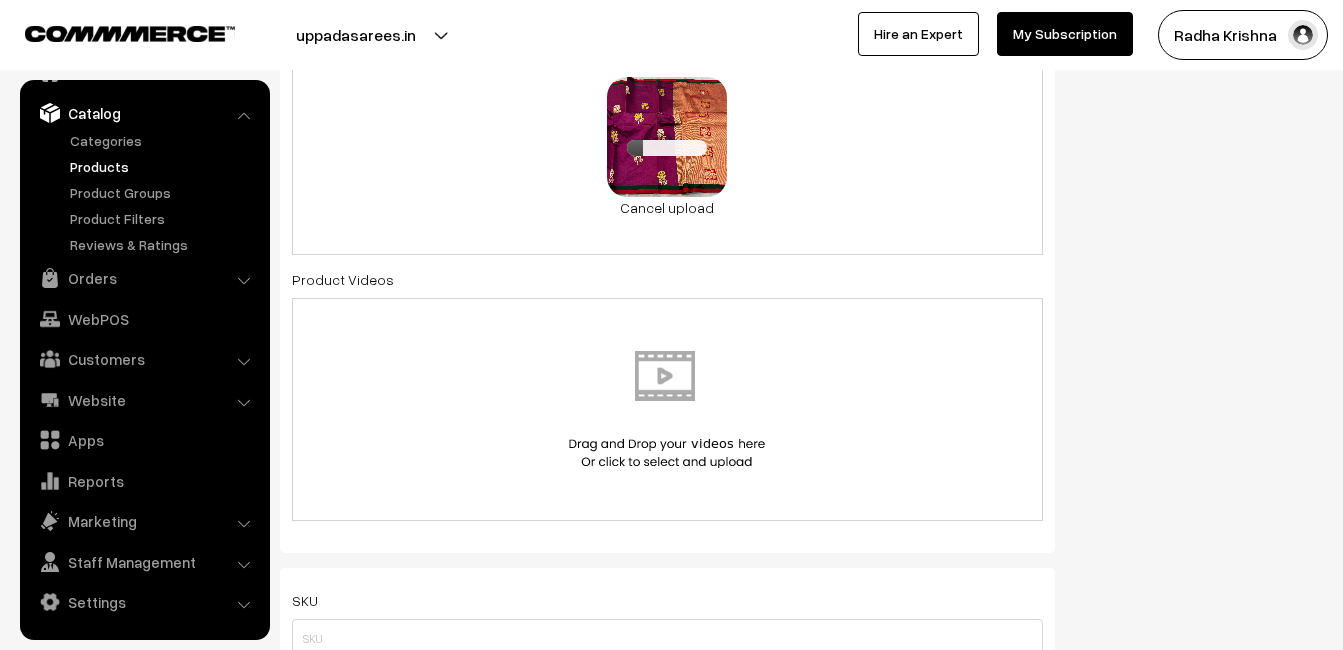 scroll, scrollTop: 1100, scrollLeft: 0, axis: vertical 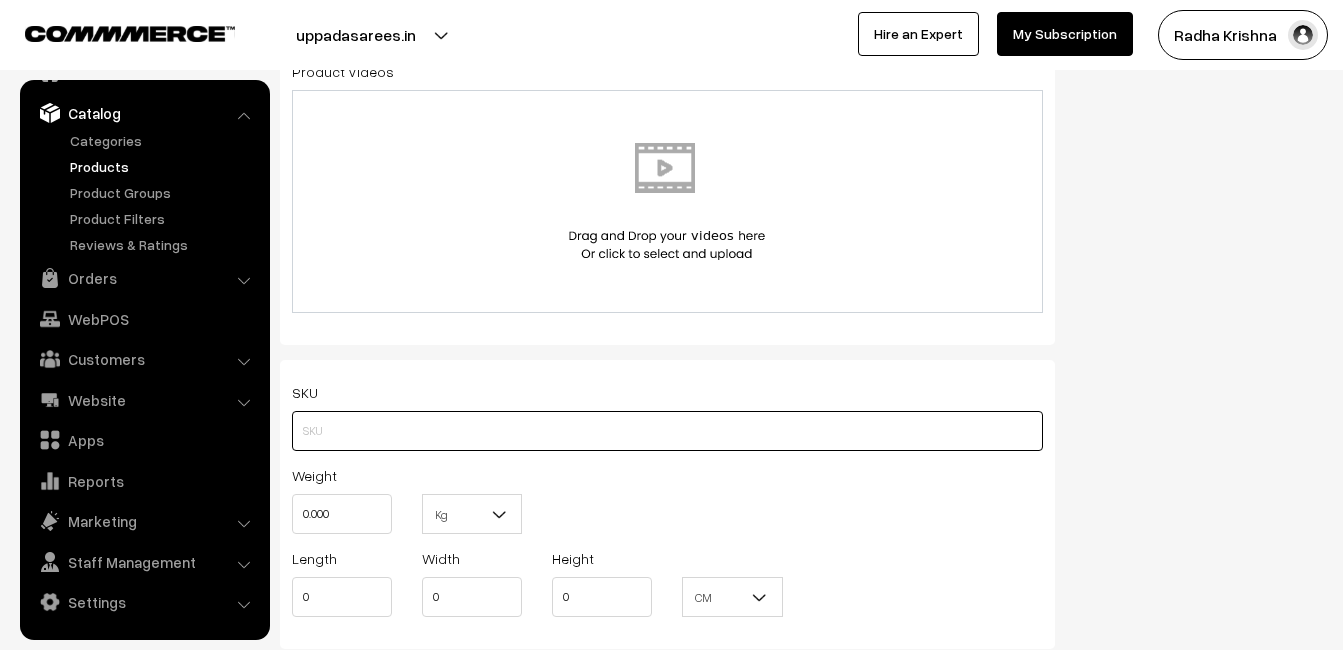 click at bounding box center (667, 431) 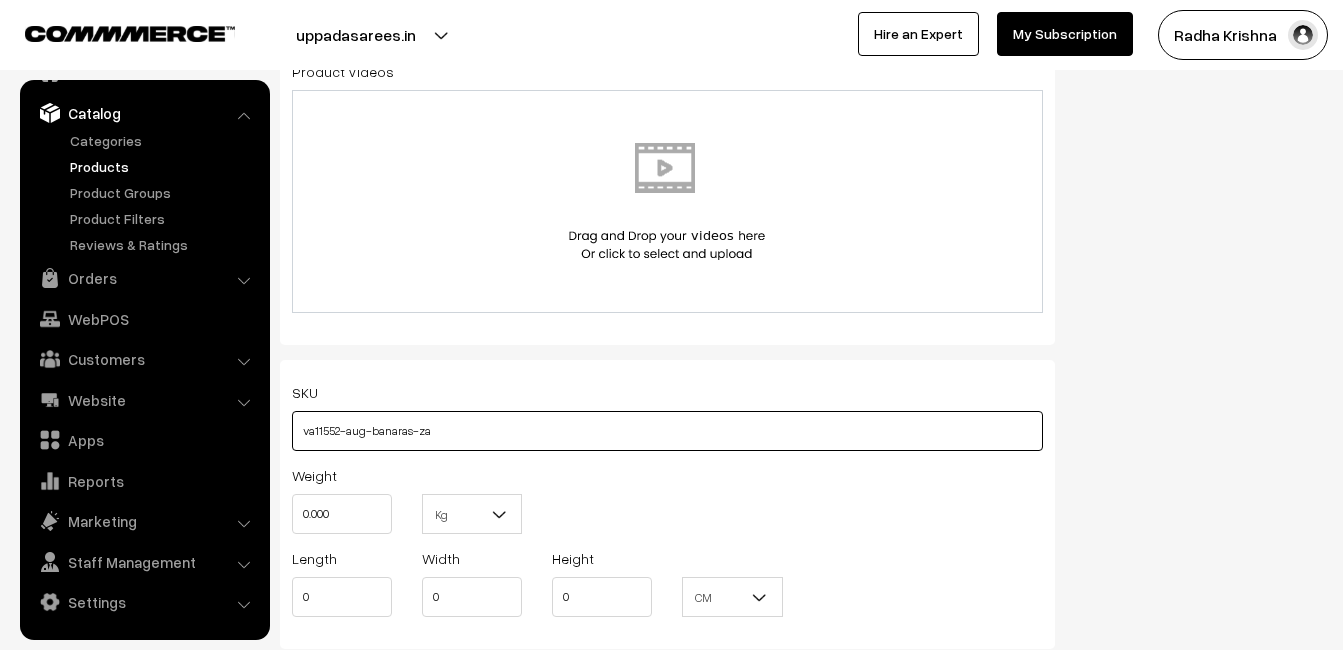 type on "va11552-aug-banaras-za" 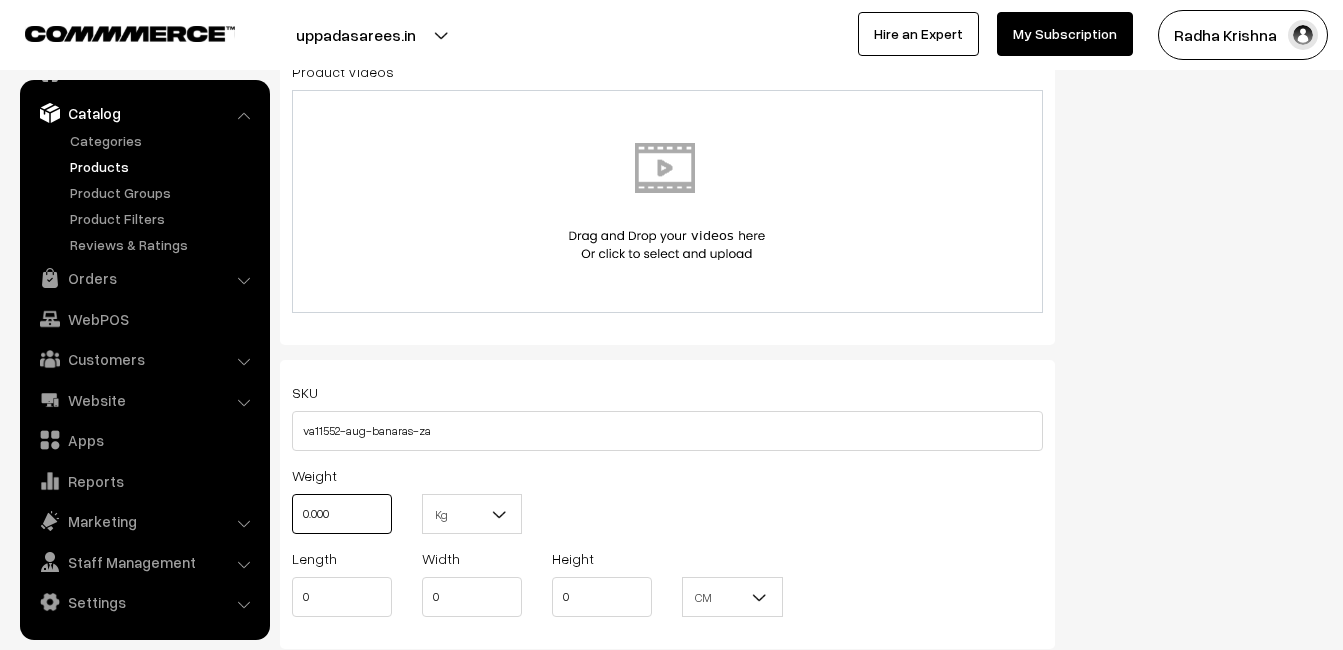 click on "0.000" at bounding box center (342, 514) 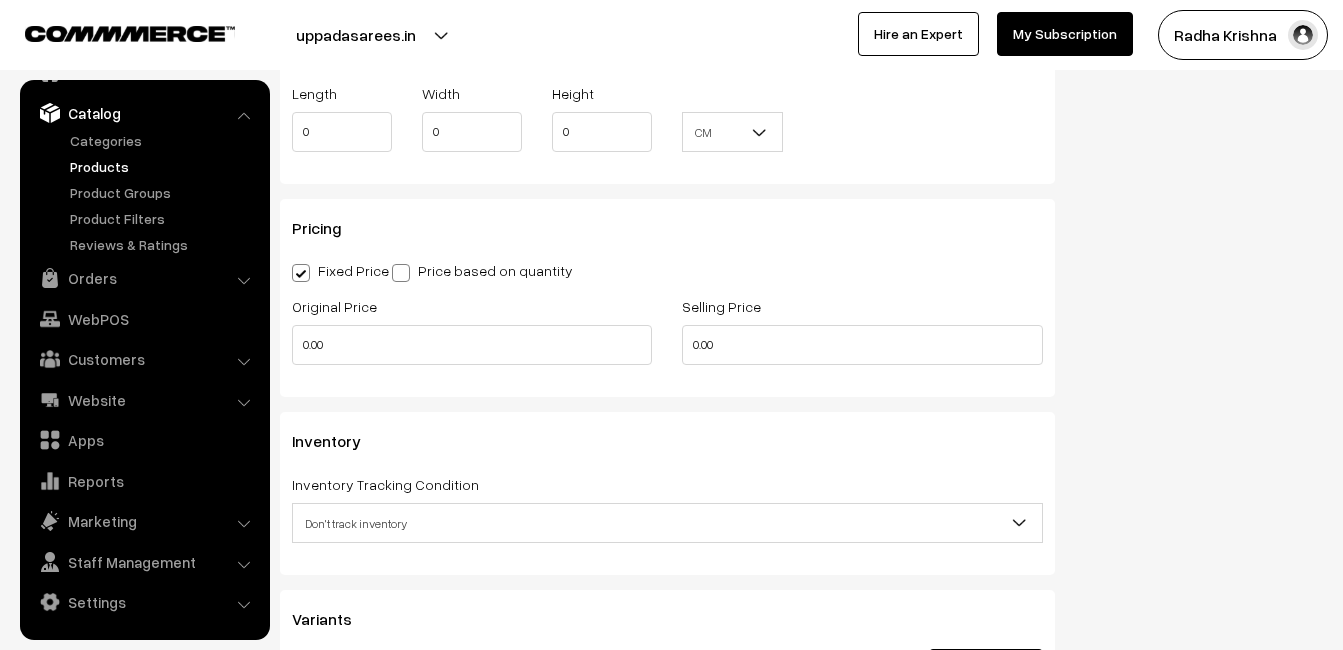 scroll, scrollTop: 1600, scrollLeft: 0, axis: vertical 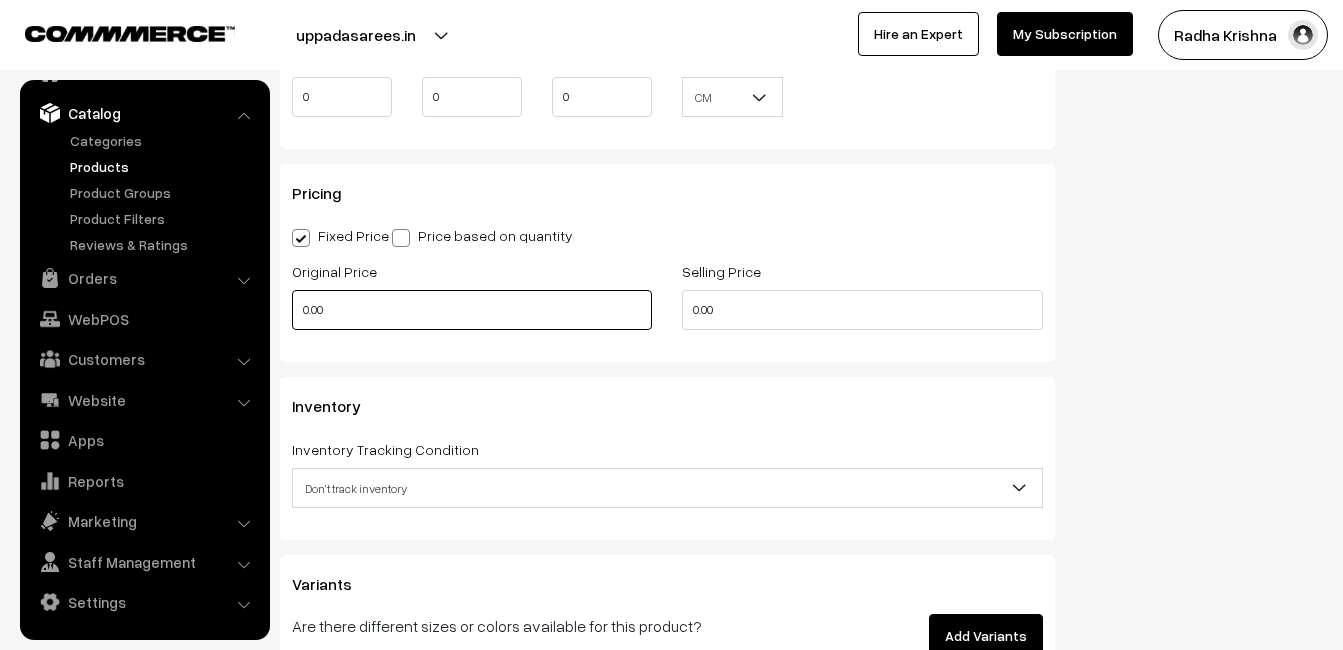 type on "0.80" 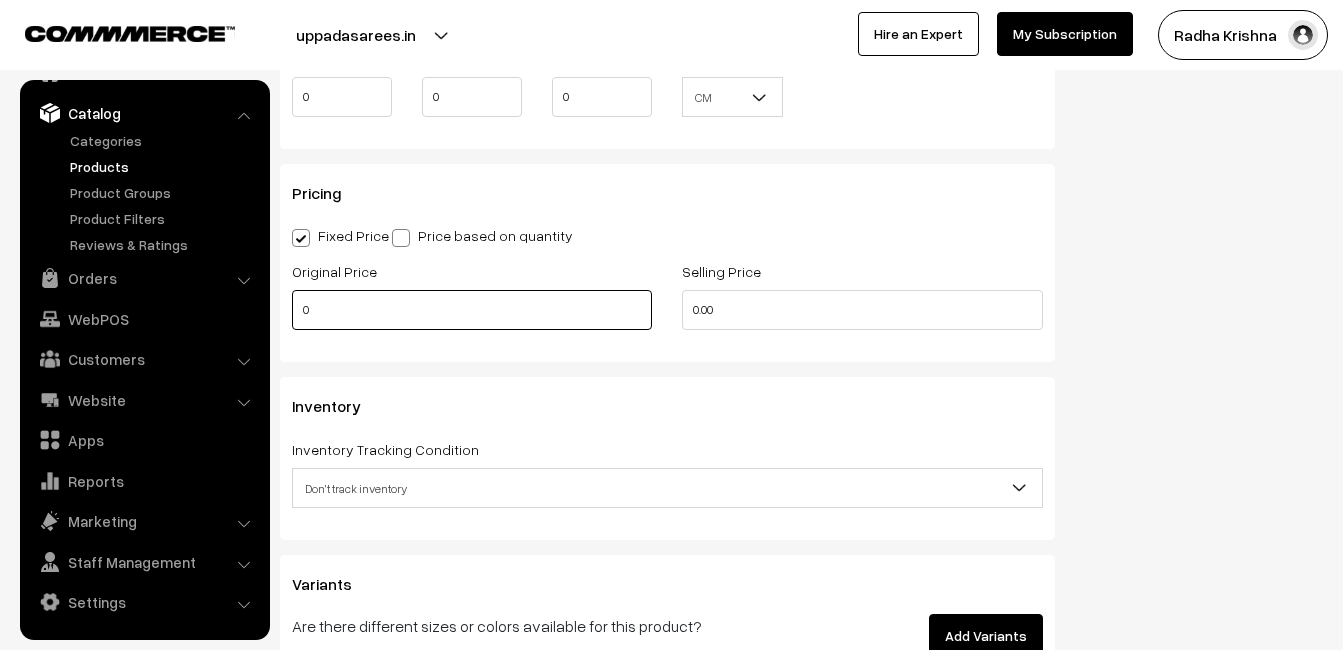 click on "0" at bounding box center [472, 310] 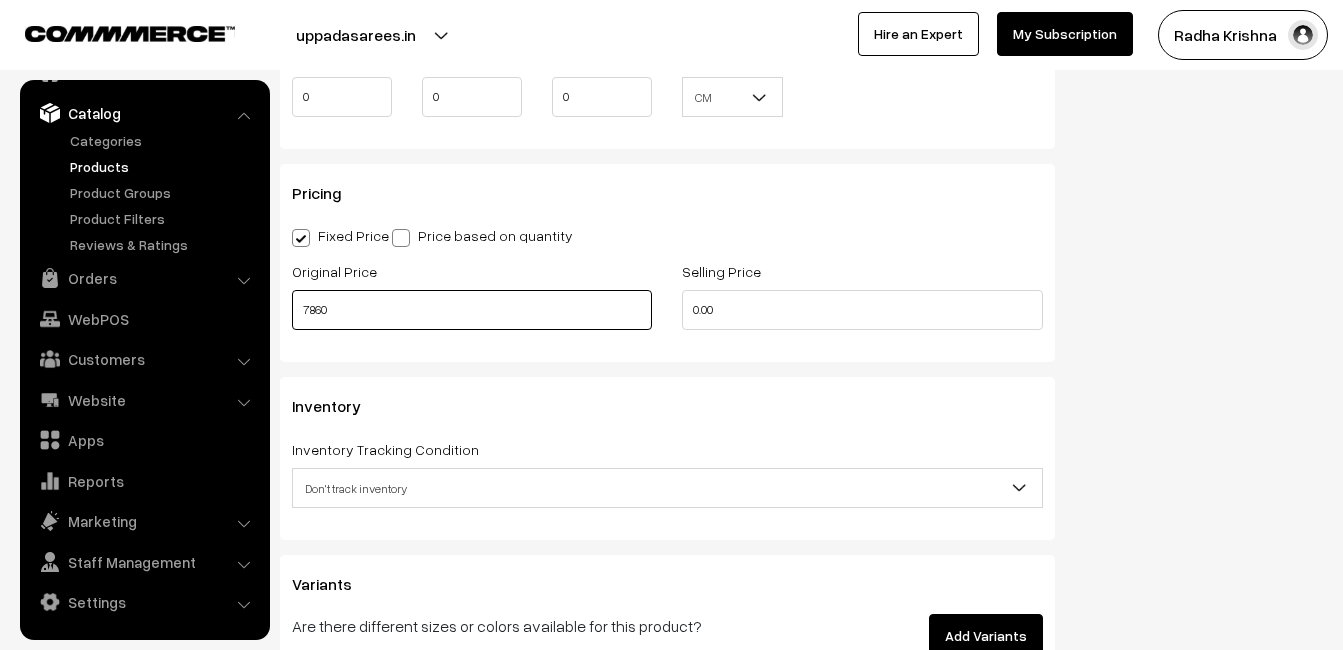type on "7860" 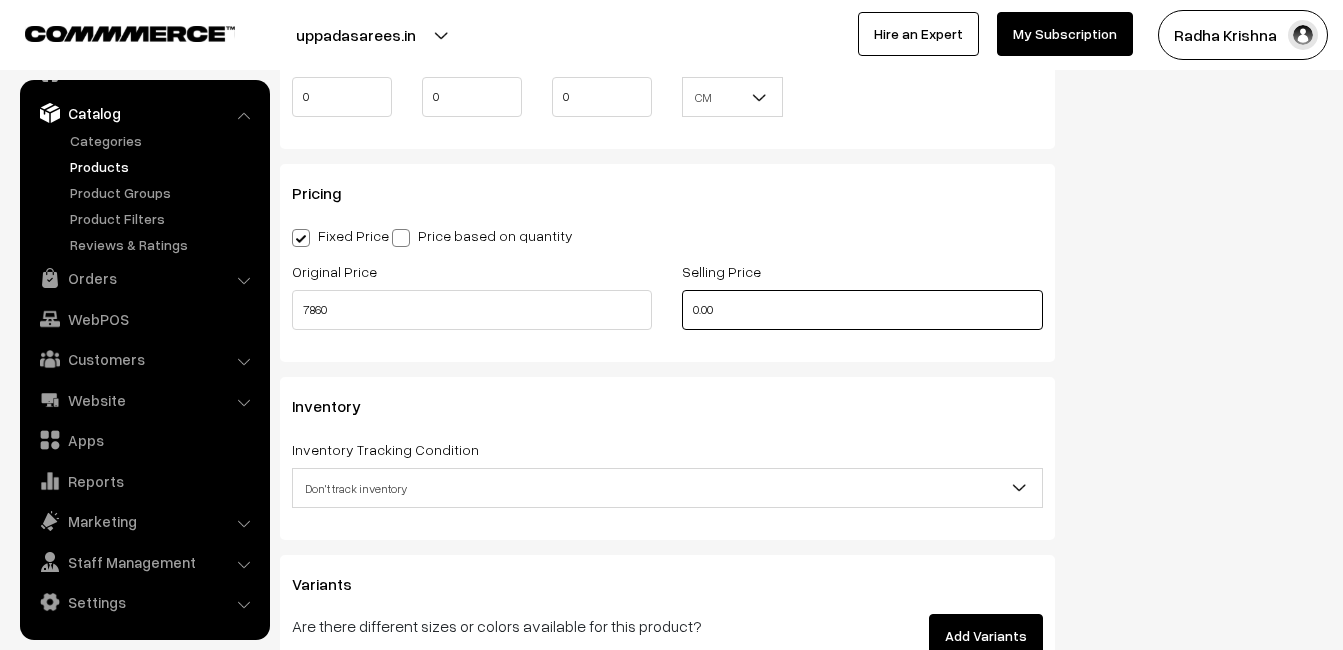click on "0.00" at bounding box center (862, 310) 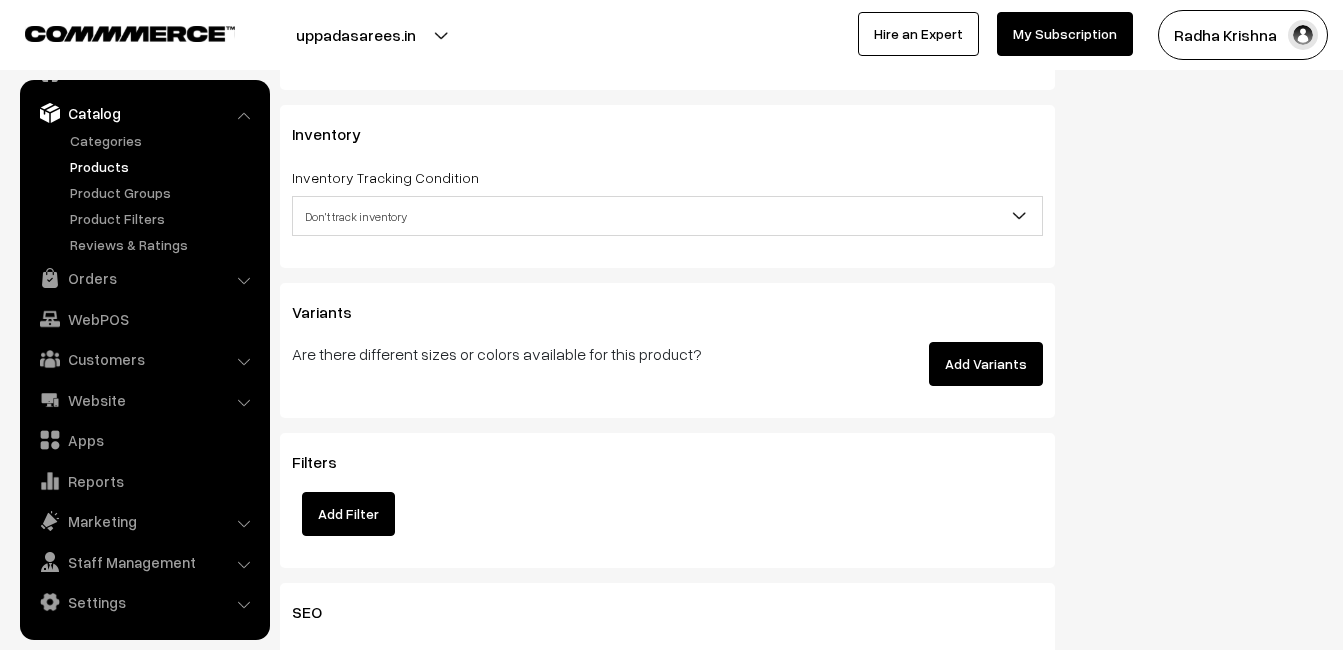 scroll, scrollTop: 1900, scrollLeft: 0, axis: vertical 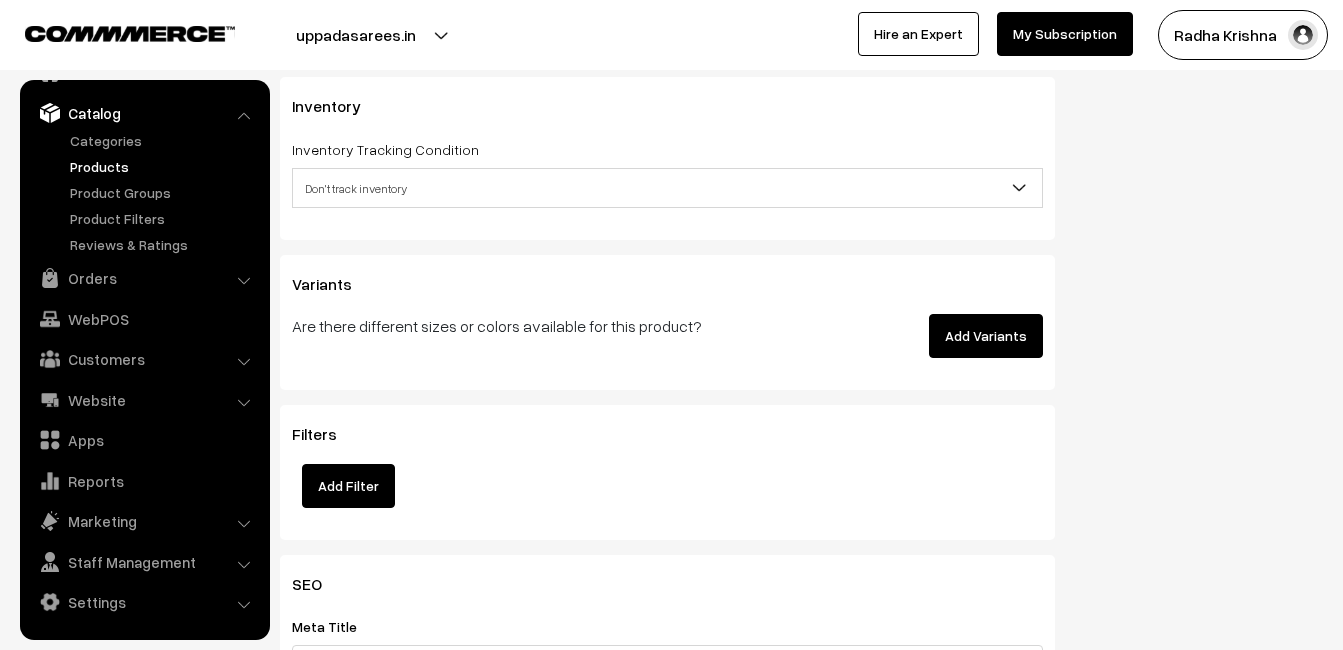 type on "9359" 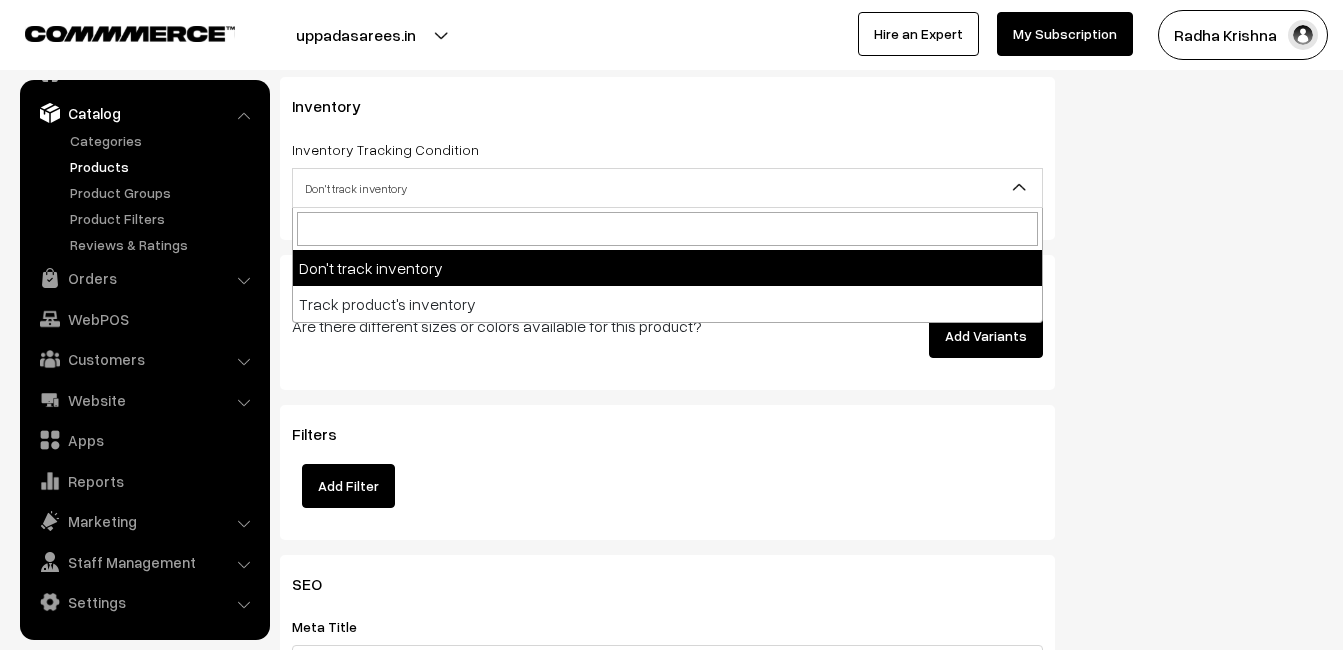 click on "Don't track inventory" at bounding box center [667, 188] 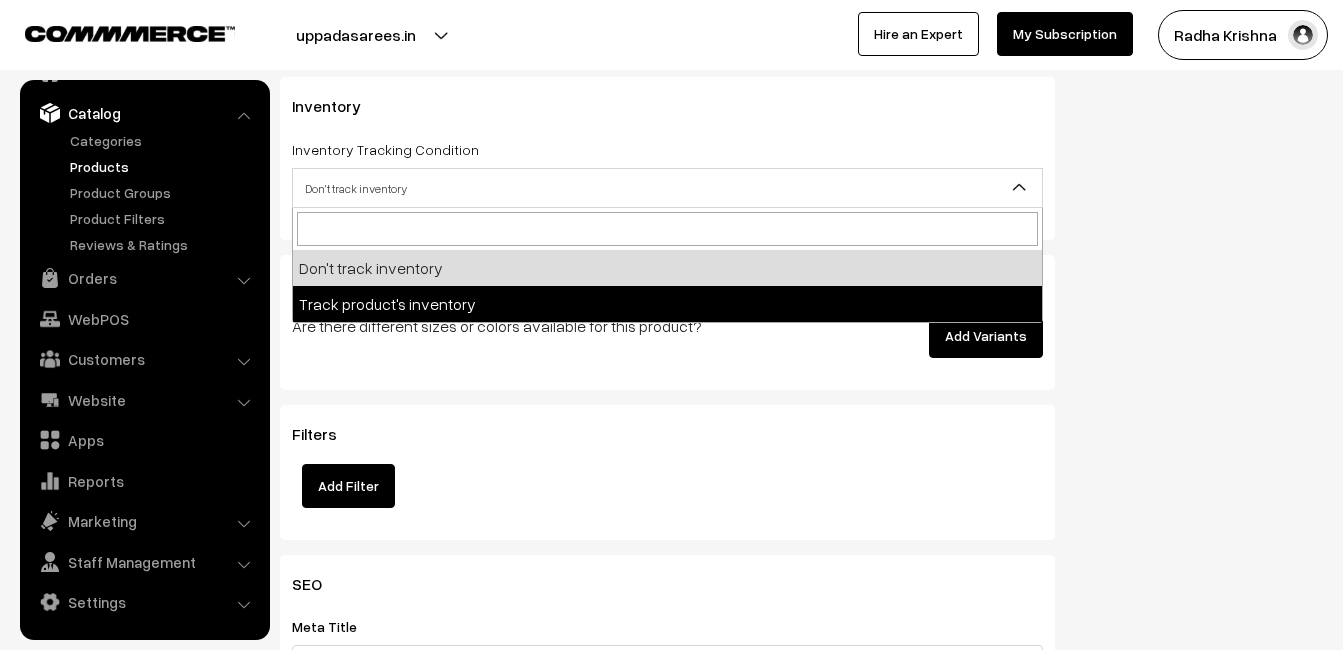 select on "2" 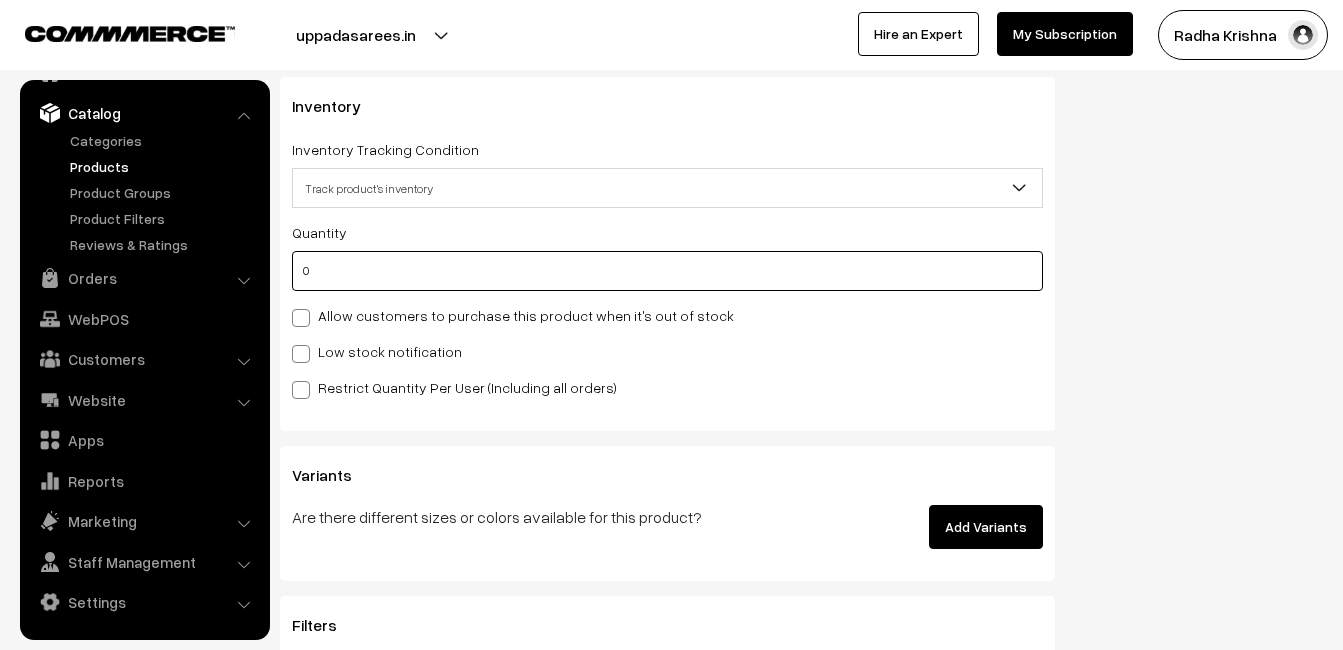click on "0" at bounding box center (667, 271) 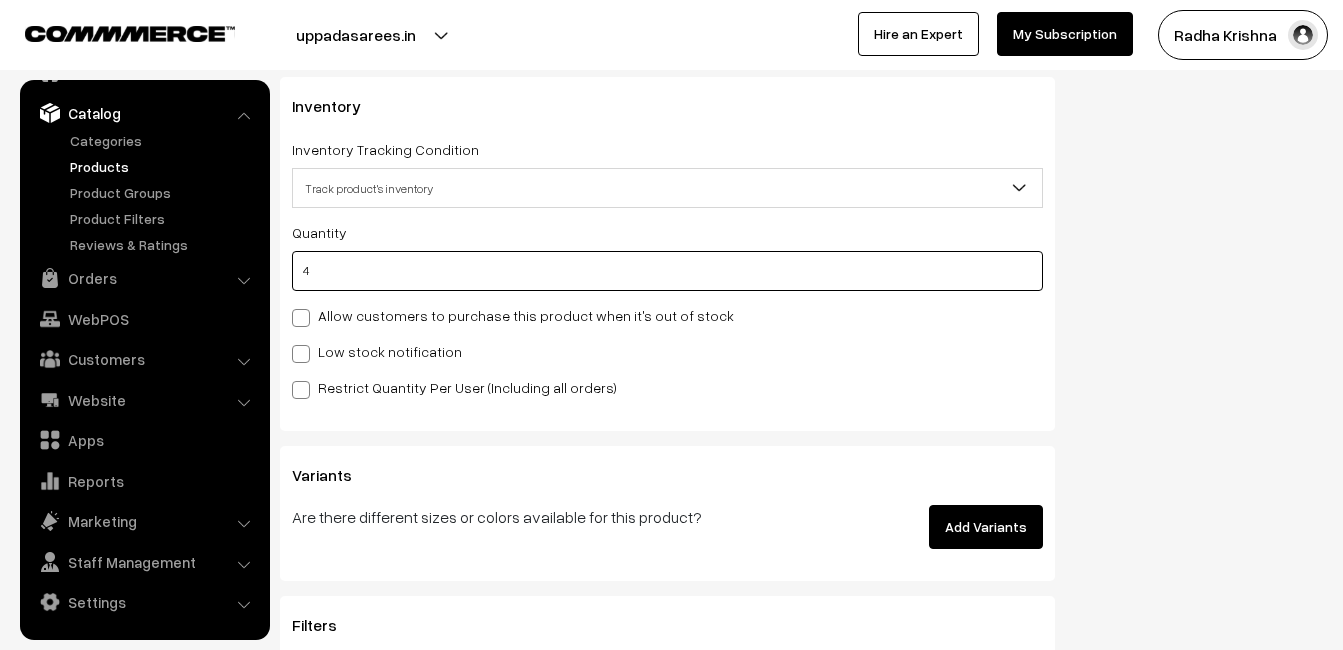 type on "4" 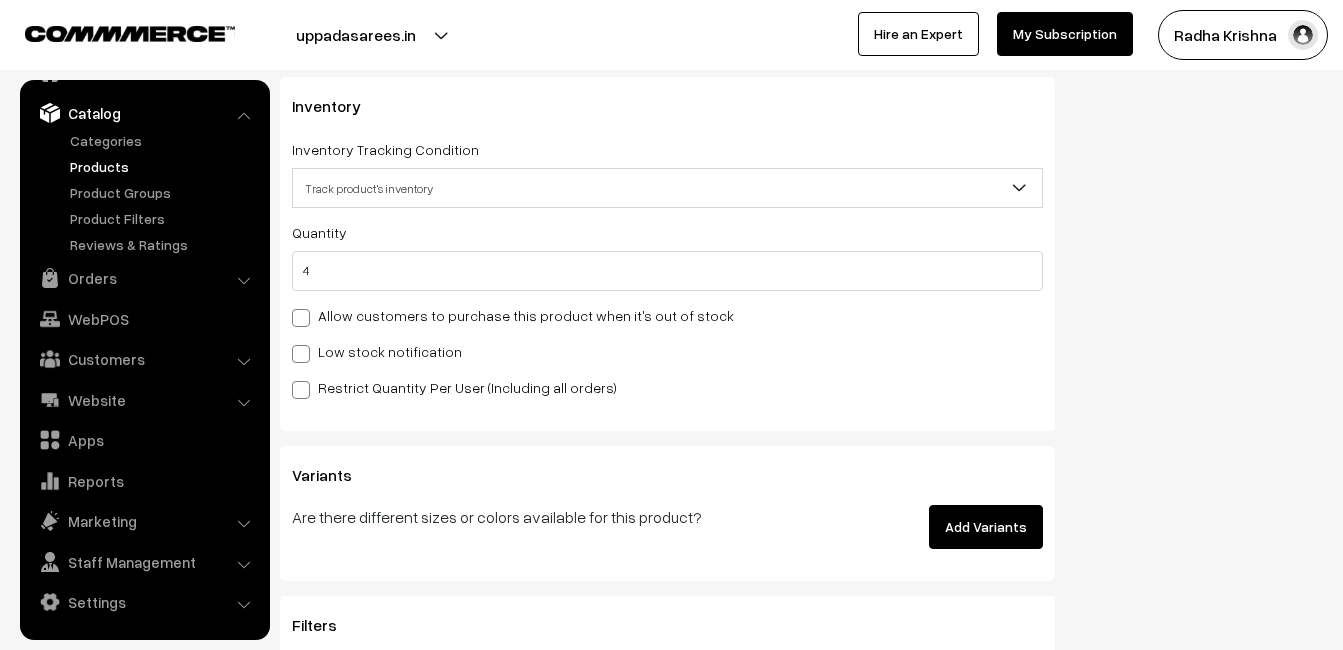 click on "Low stock notification" at bounding box center [377, 351] 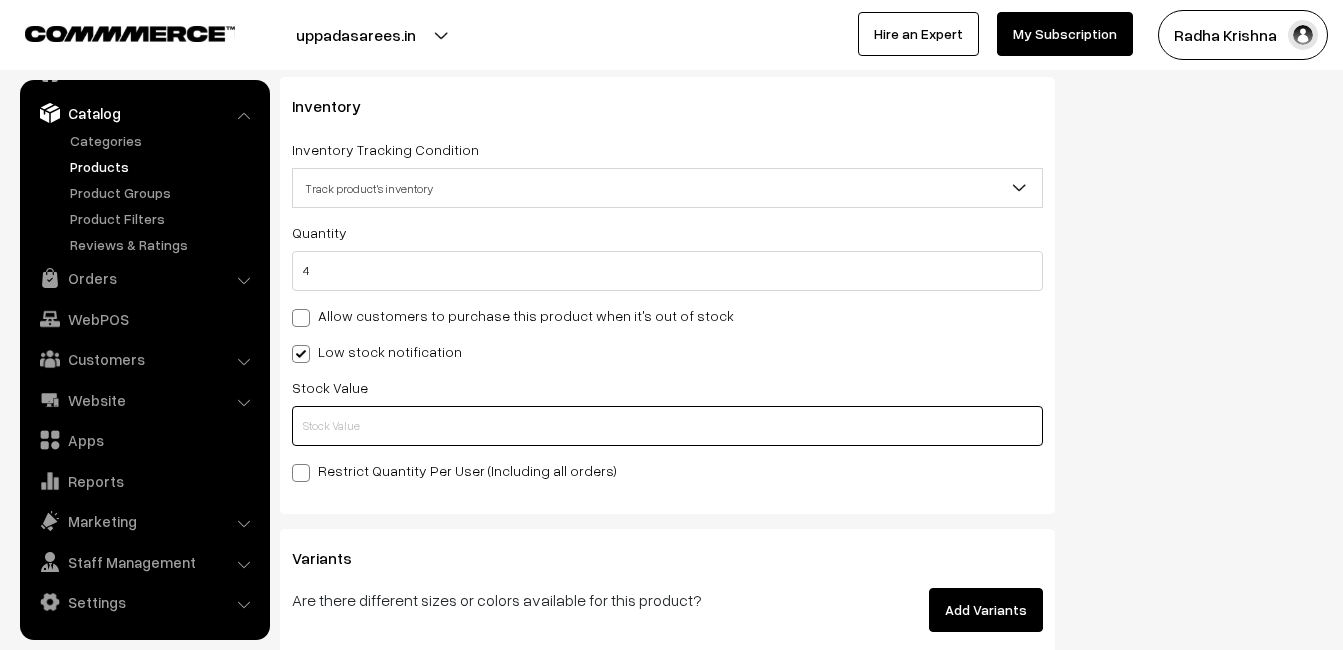click at bounding box center (667, 426) 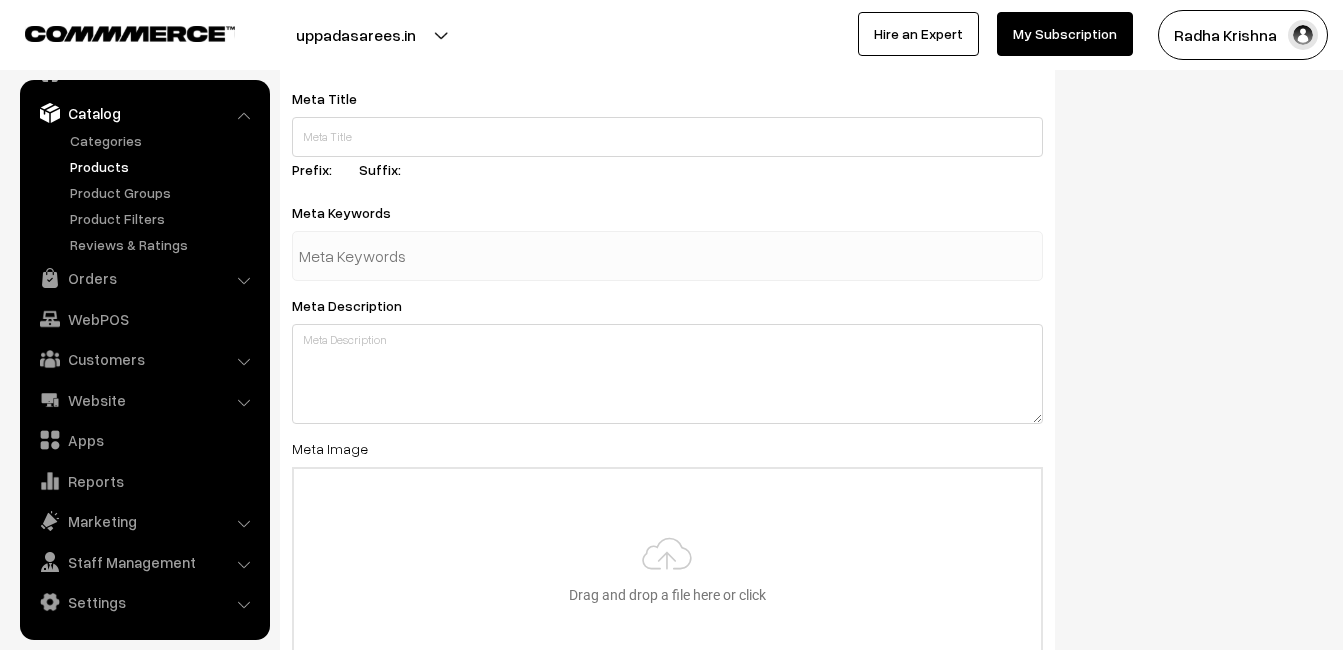 scroll, scrollTop: 2968, scrollLeft: 0, axis: vertical 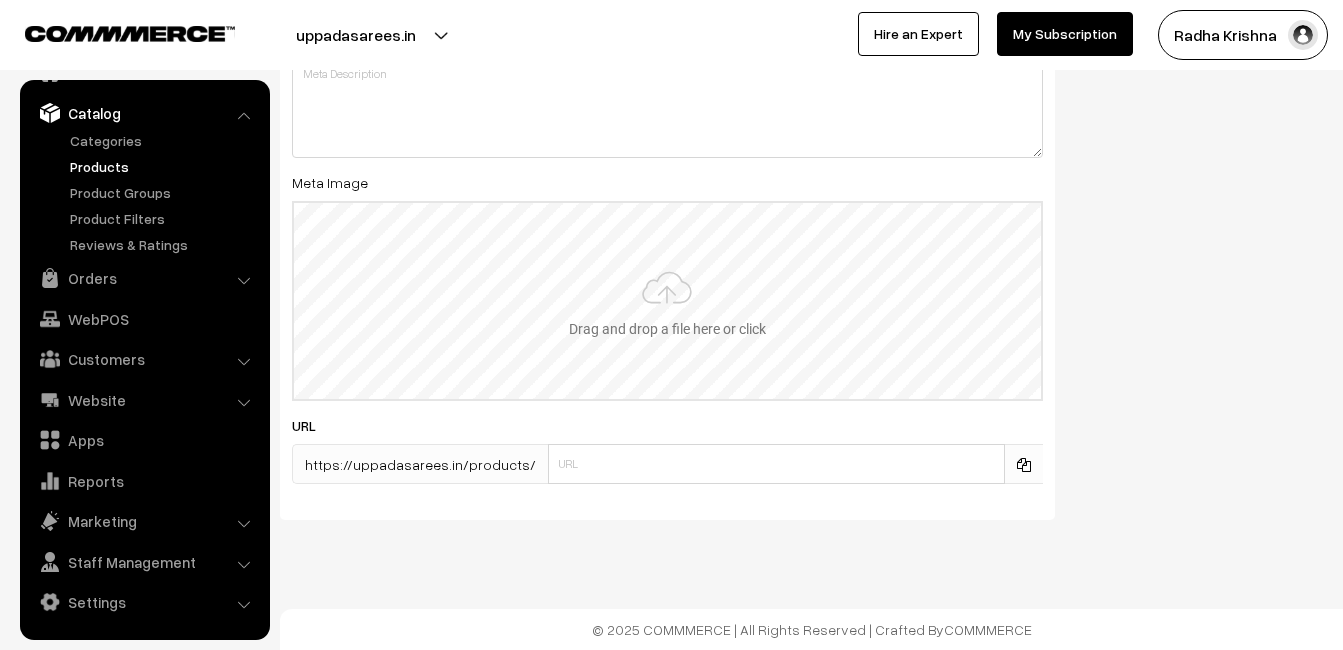 type on "2" 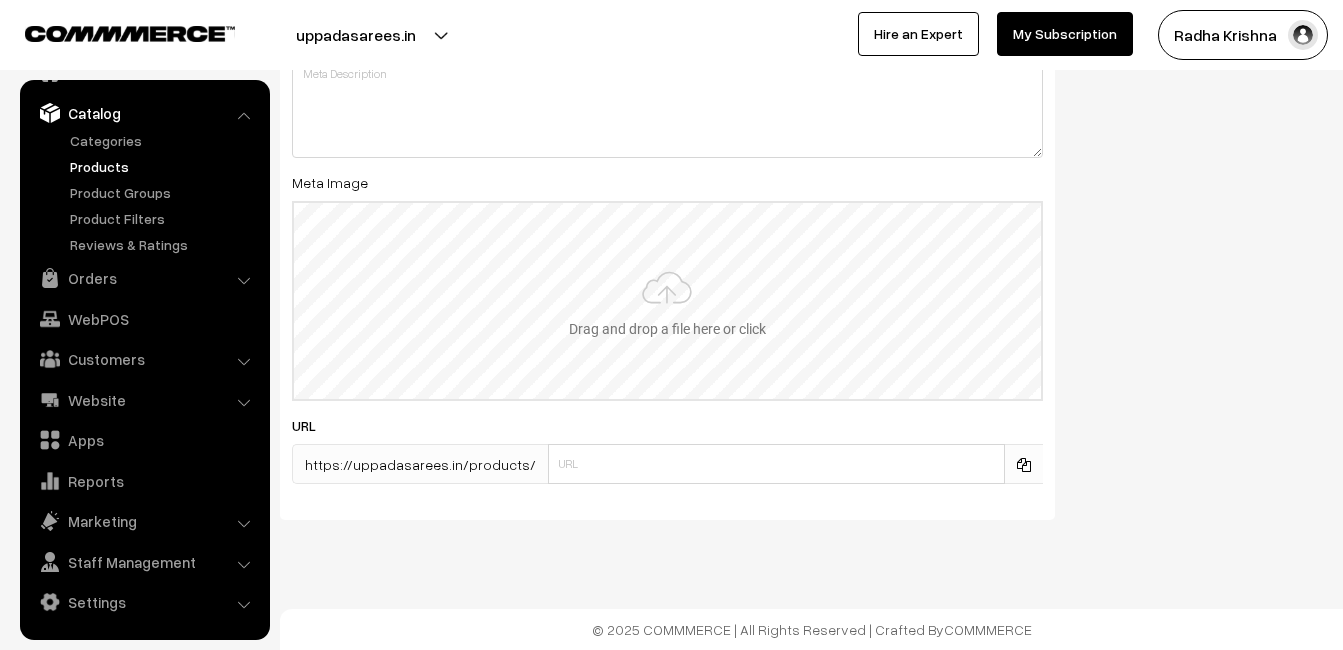 click at bounding box center [667, 301] 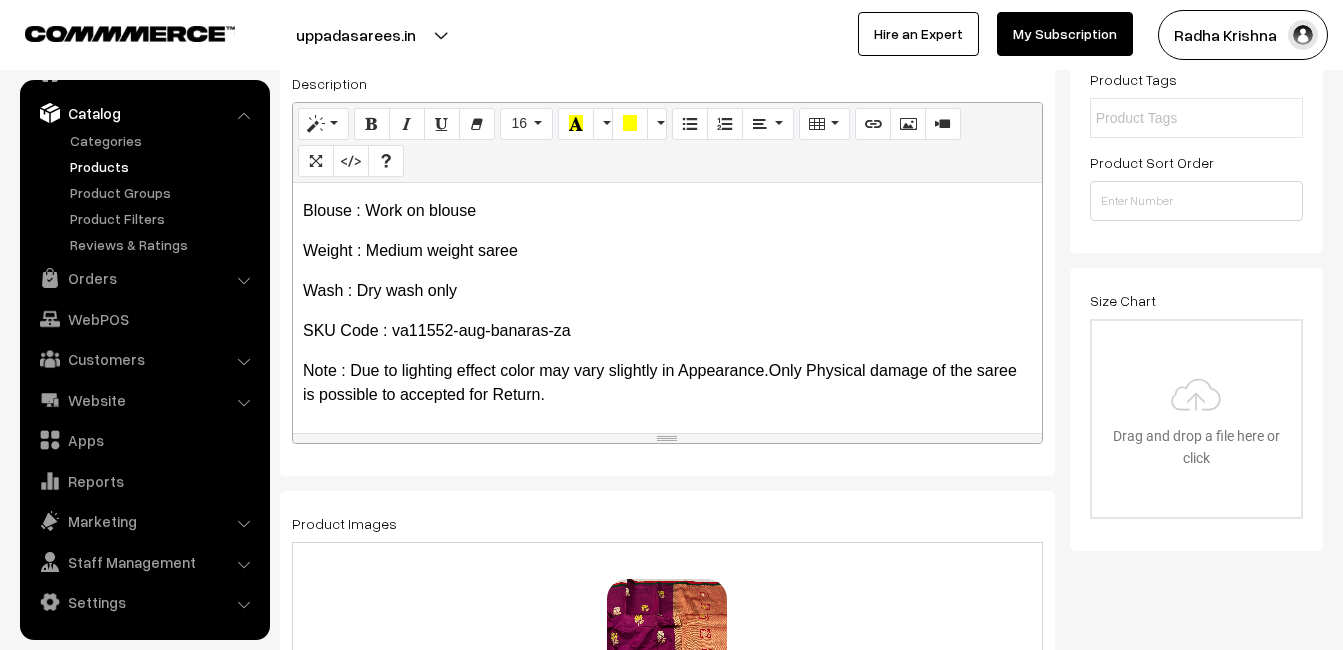 scroll, scrollTop: 0, scrollLeft: 0, axis: both 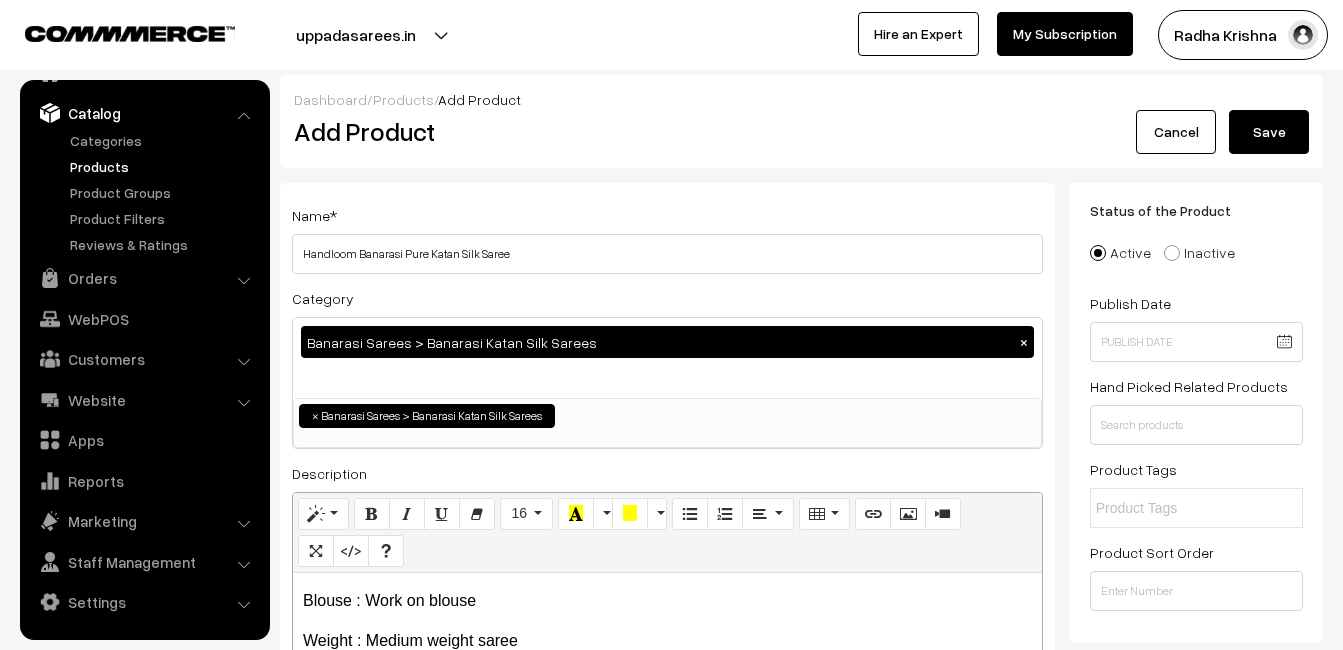 click on "Save" at bounding box center [1269, 132] 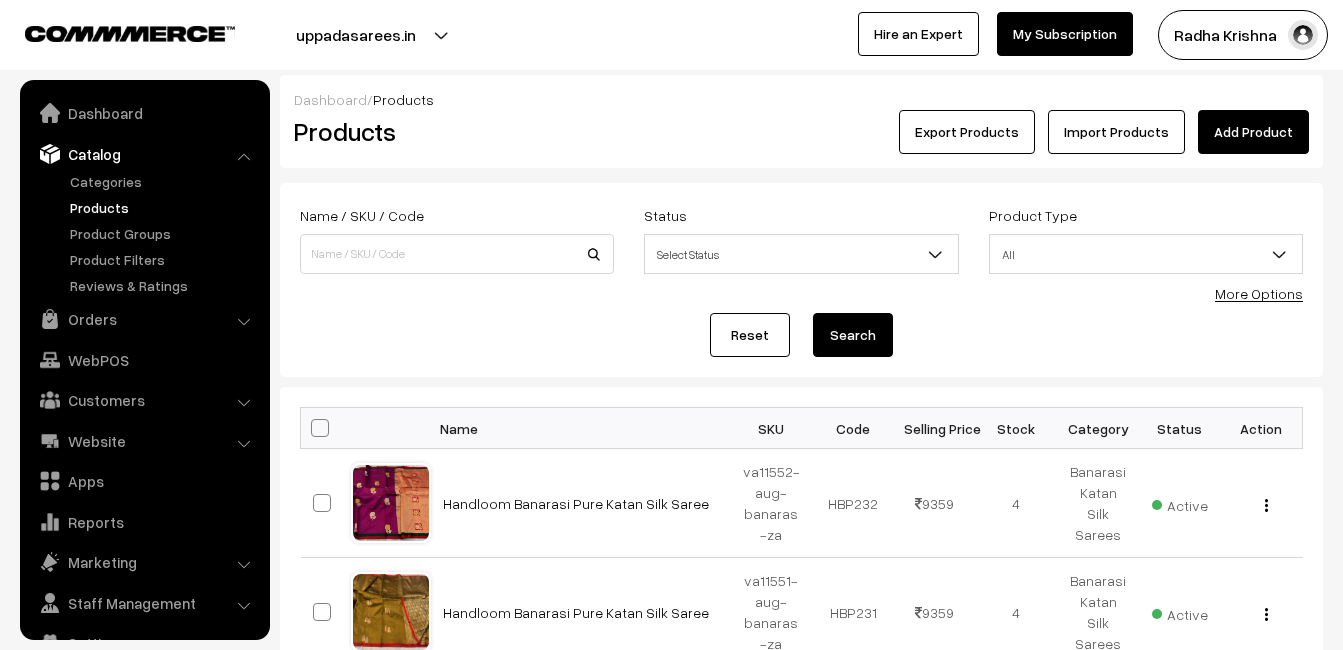scroll, scrollTop: 0, scrollLeft: 0, axis: both 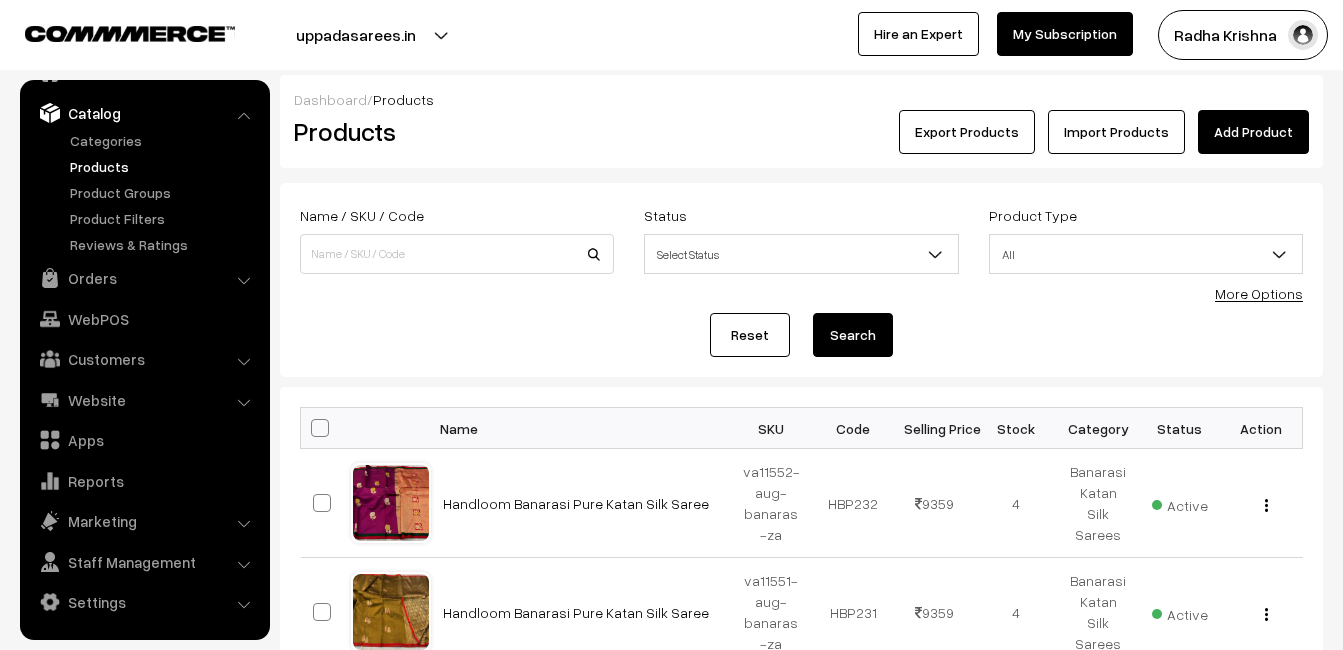 click on "Add Product" at bounding box center (1253, 132) 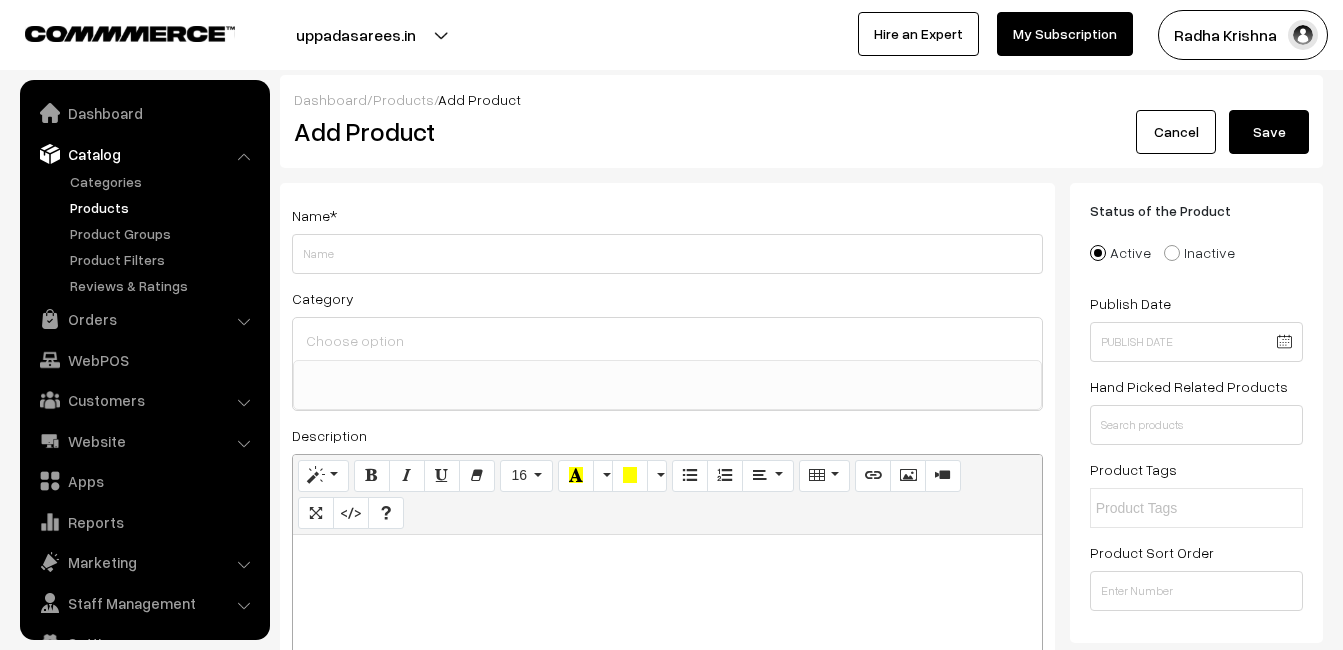 select 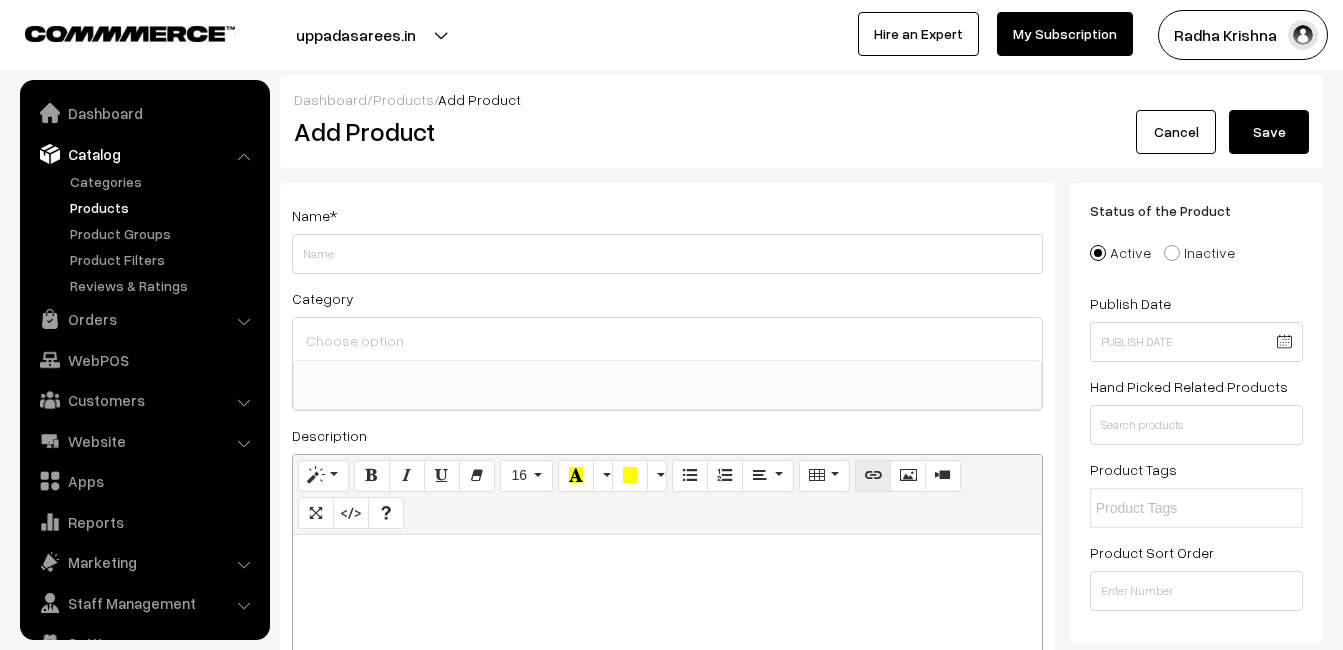 scroll, scrollTop: 0, scrollLeft: 0, axis: both 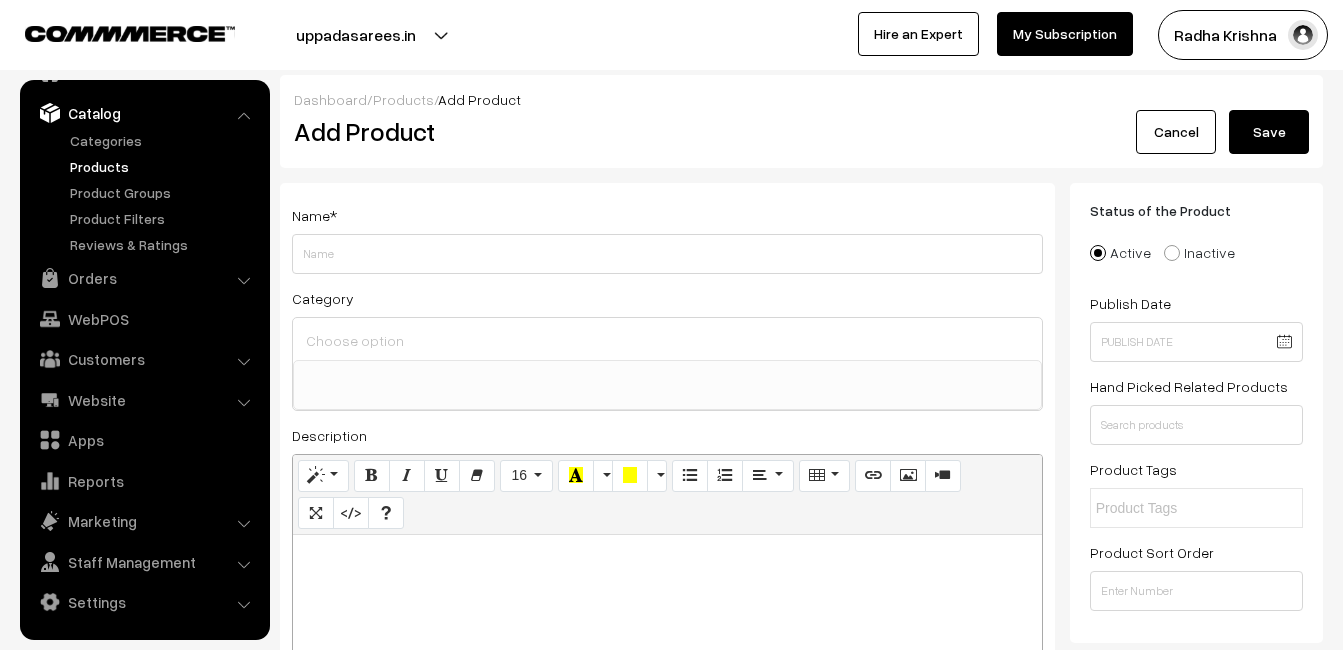 click on "Products" at bounding box center [164, 166] 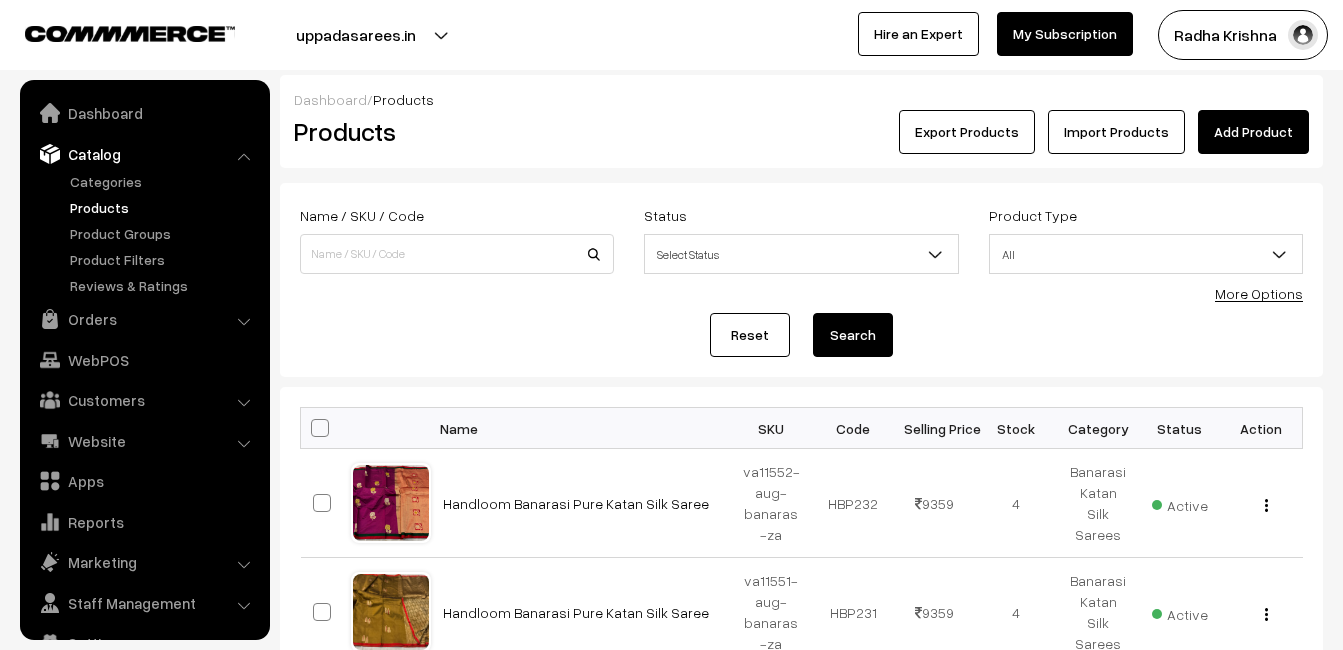 scroll, scrollTop: 0, scrollLeft: 0, axis: both 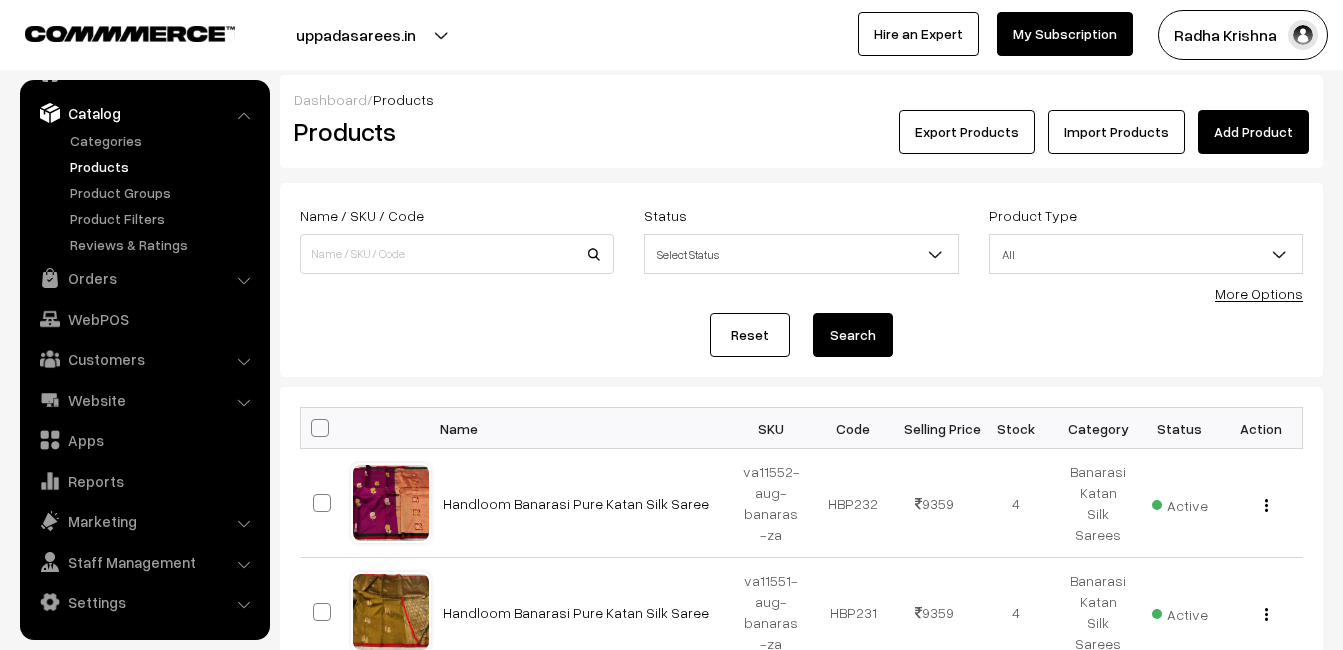 click on "Add Product" at bounding box center (1253, 132) 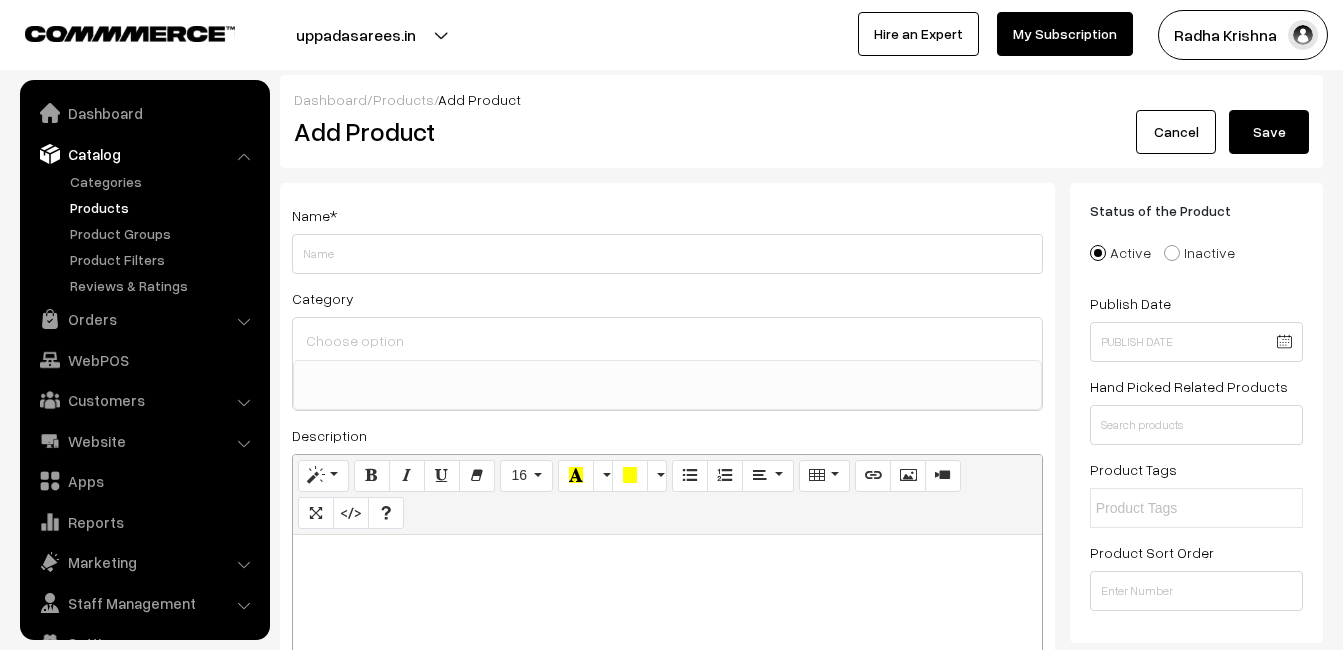 select 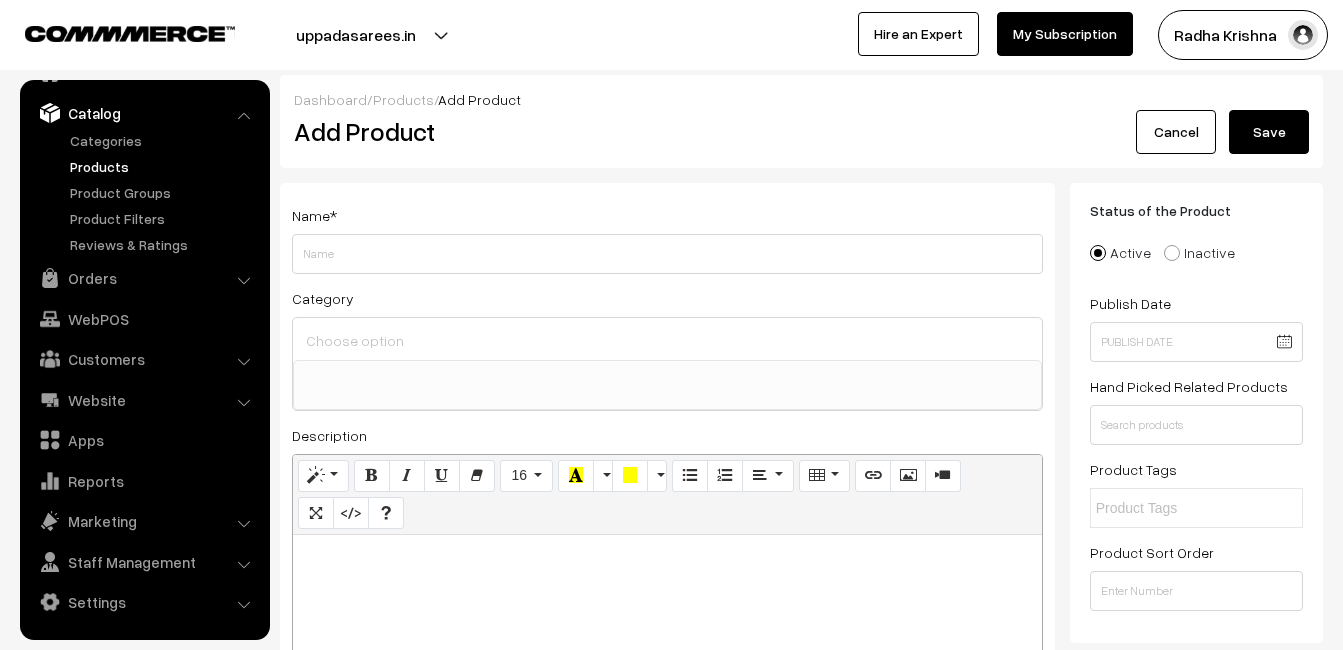 click at bounding box center (667, 557) 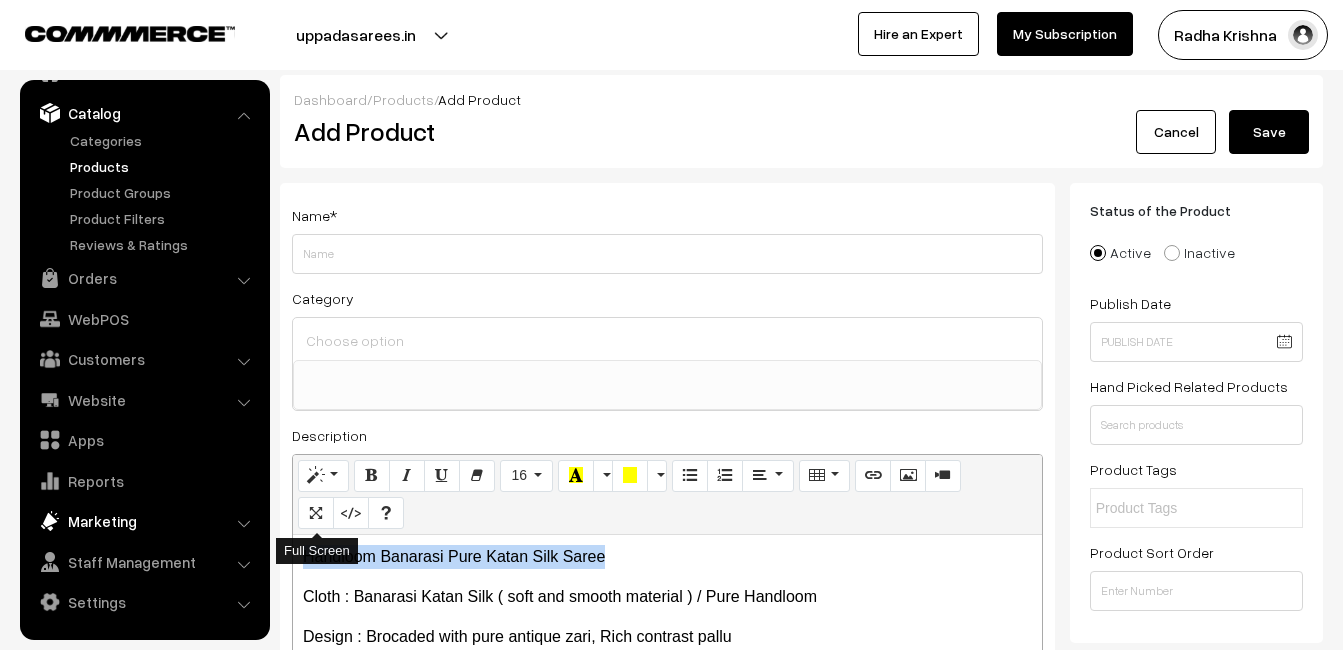 drag, startPoint x: 608, startPoint y: 555, endPoint x: 250, endPoint y: 506, distance: 361.3378 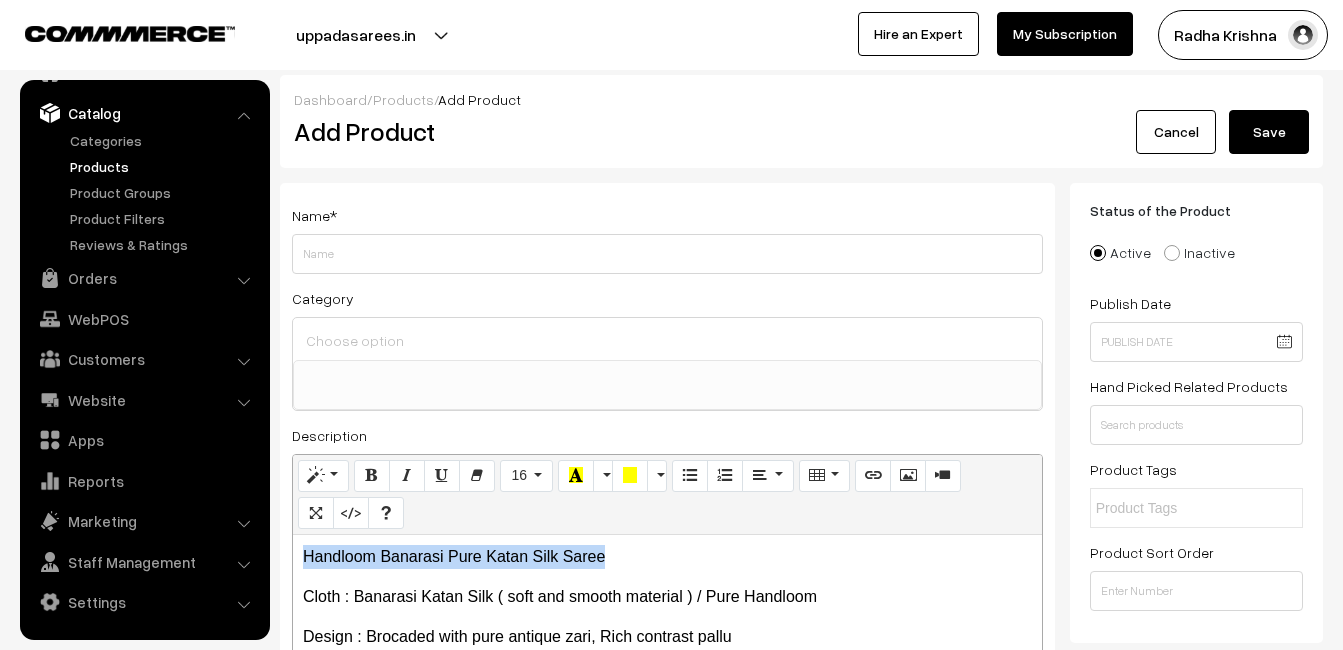 copy on "Handloom Banarasi Pure Katan Silk Saree" 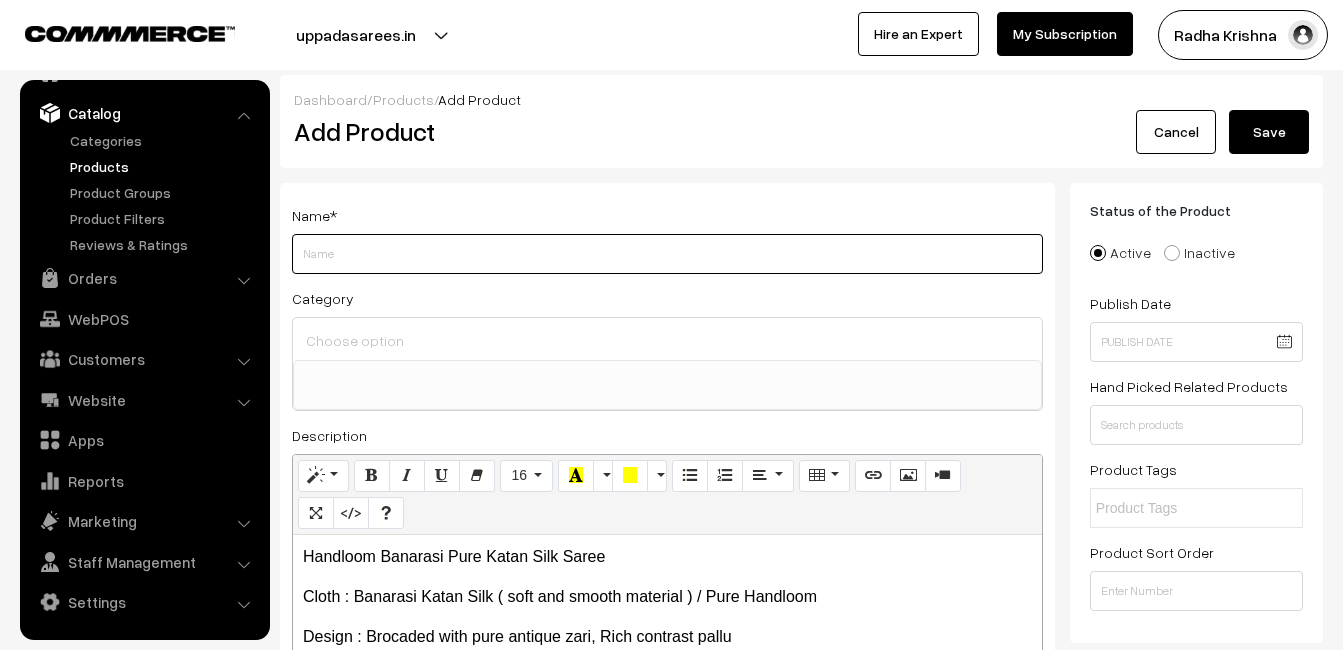 click on "Weight" at bounding box center (667, 254) 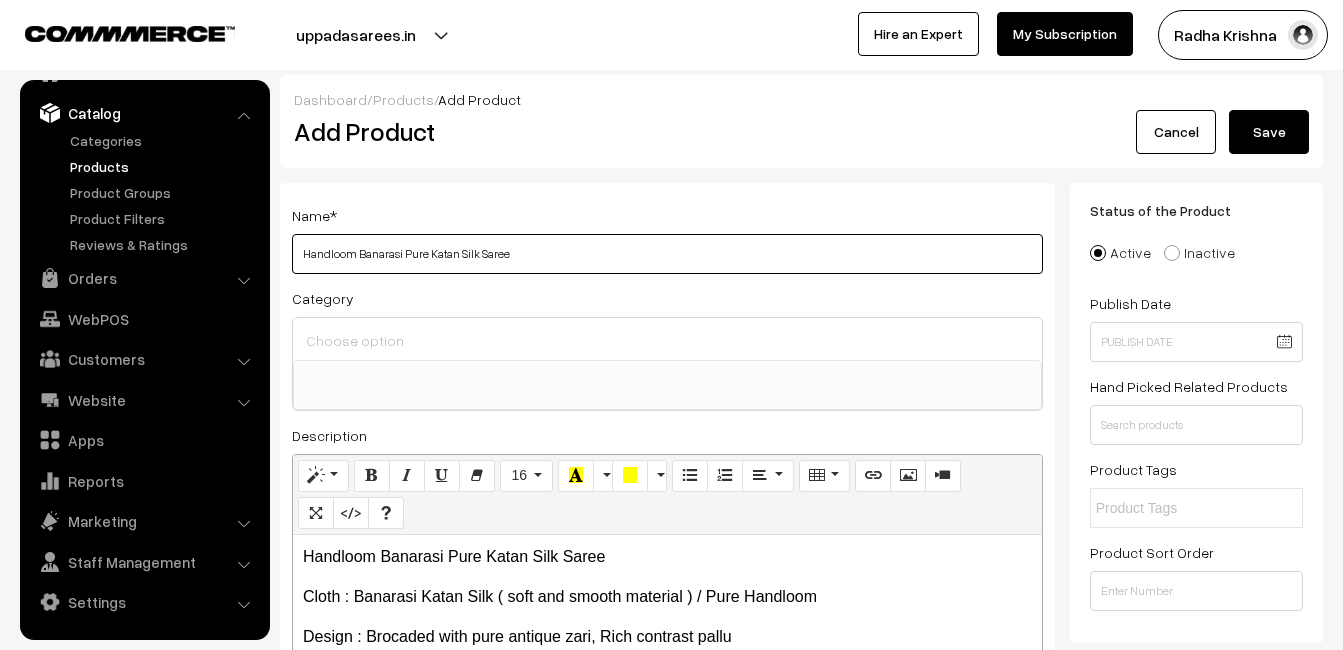 type on "Handloom Banarasi Pure Katan Silk Saree" 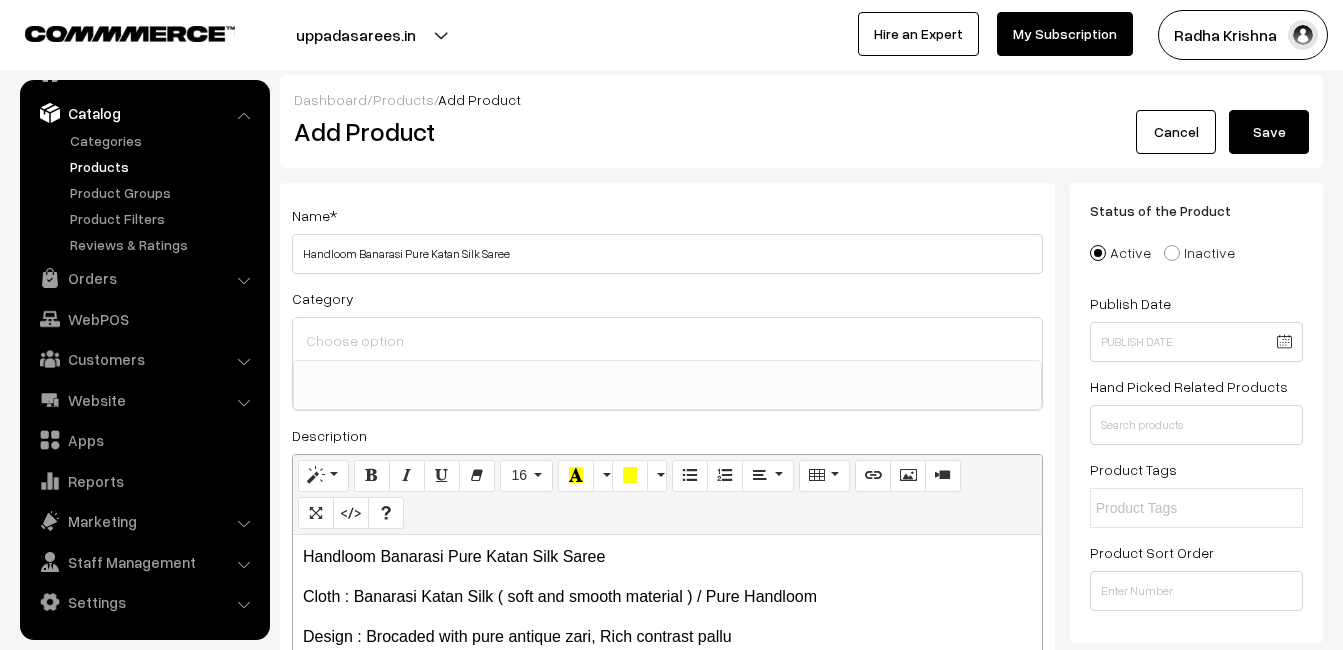 click at bounding box center (667, 339) 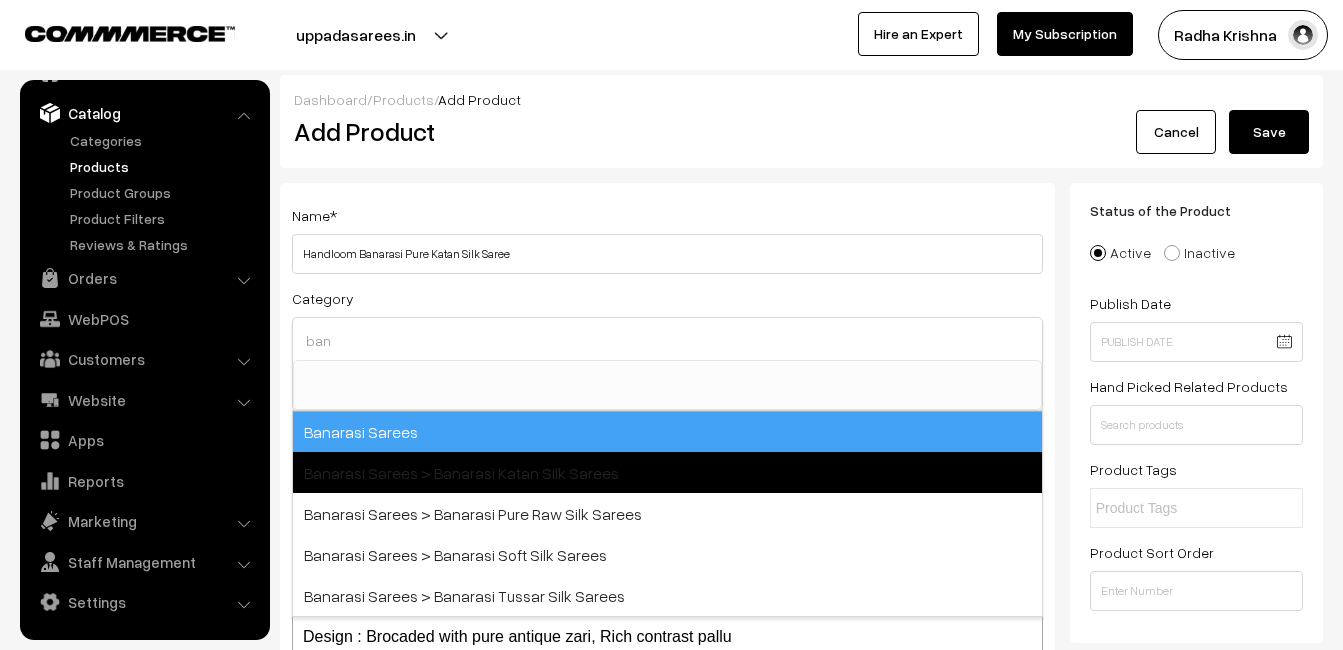 type on "ban" 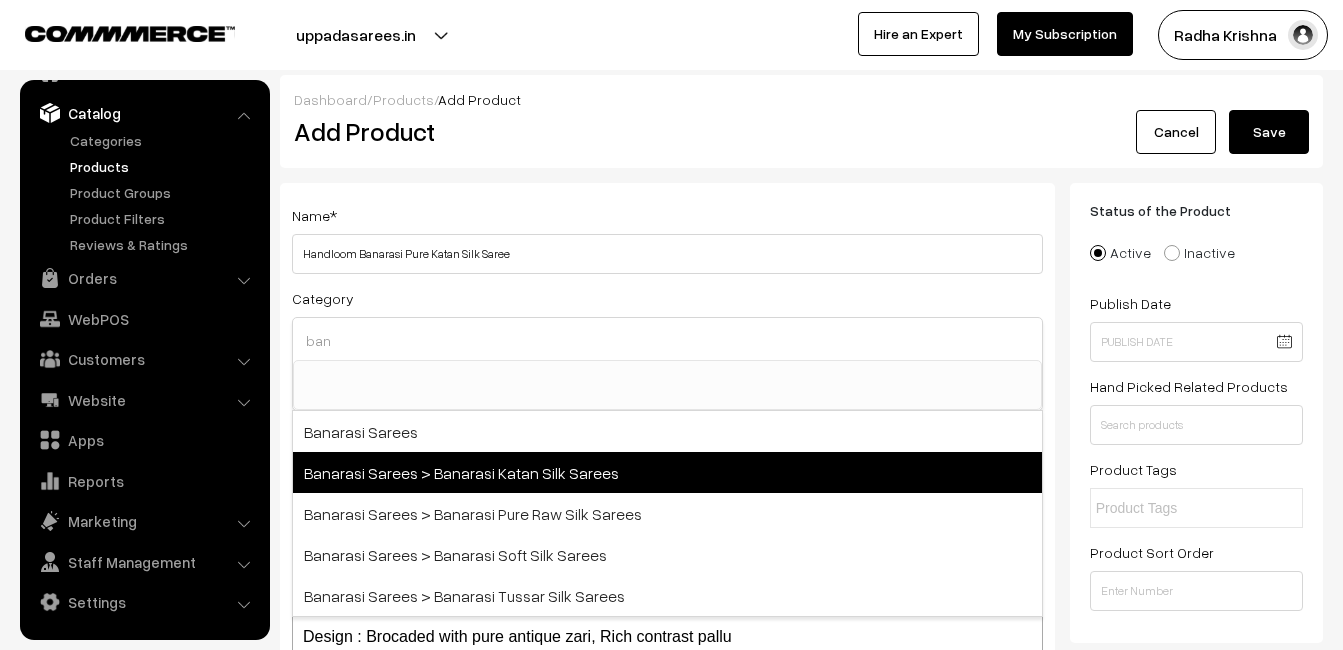 click on "Banarasi Sarees > Banarasi Katan Silk Sarees" at bounding box center [667, 472] 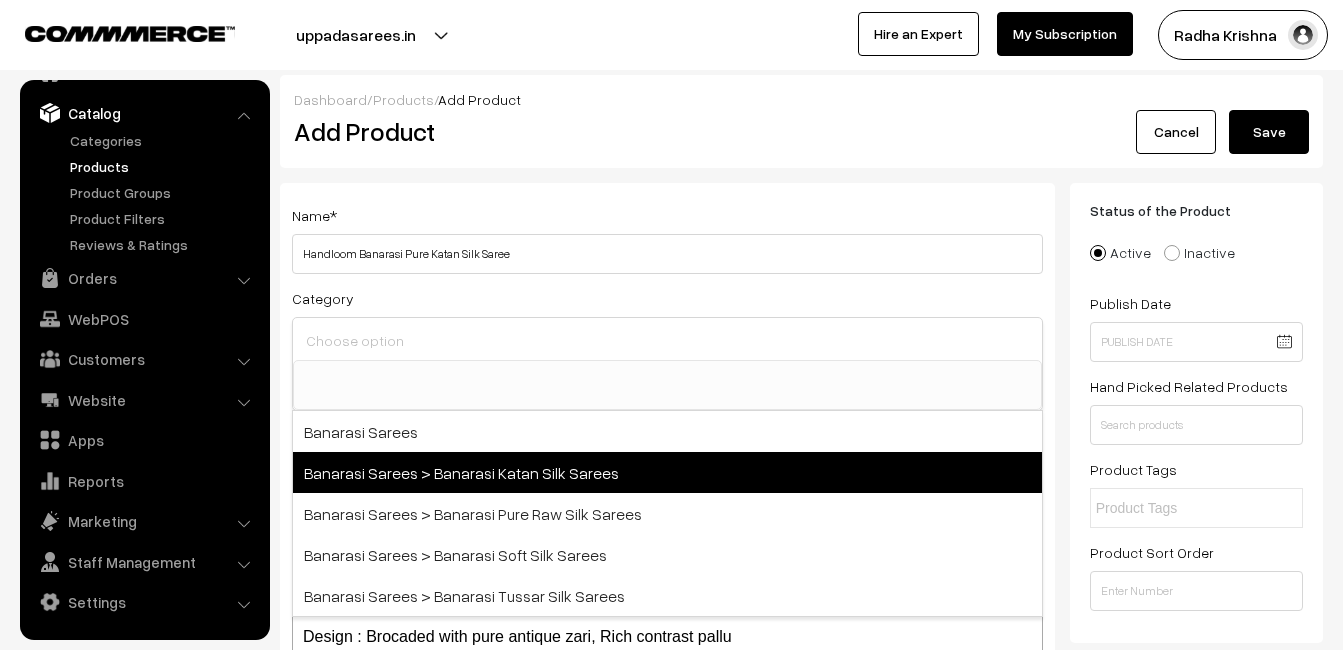 select on "36" 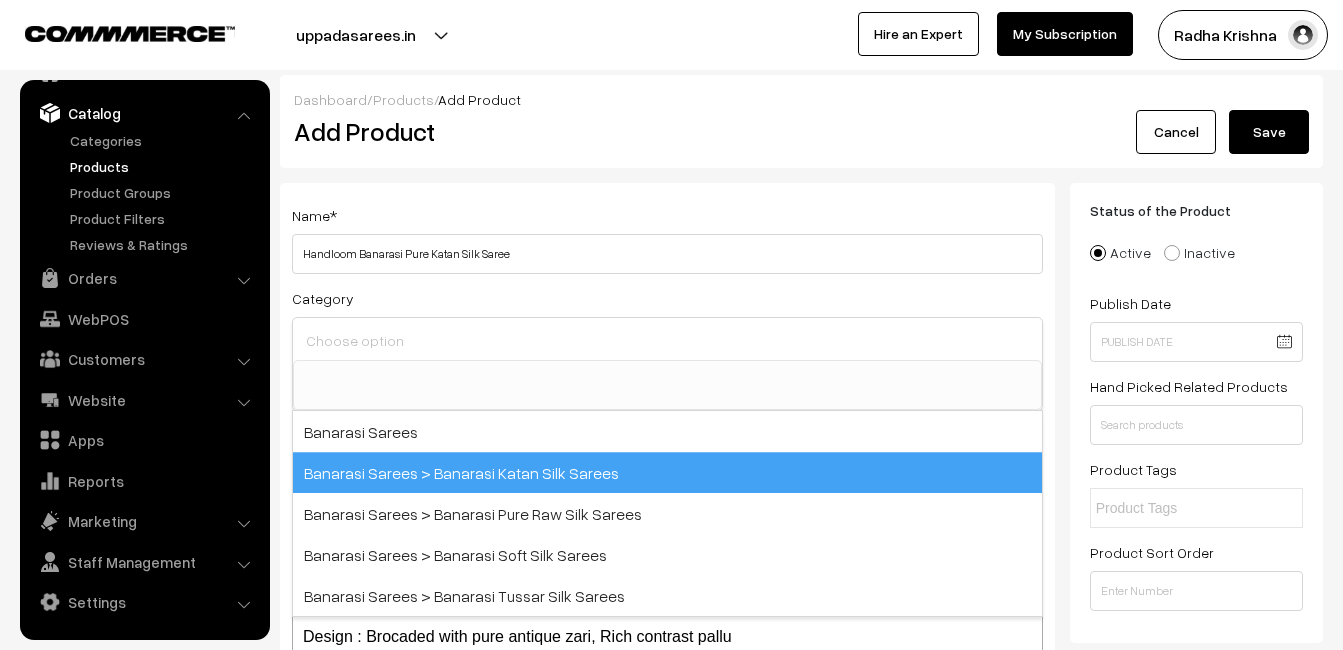scroll, scrollTop: 731, scrollLeft: 0, axis: vertical 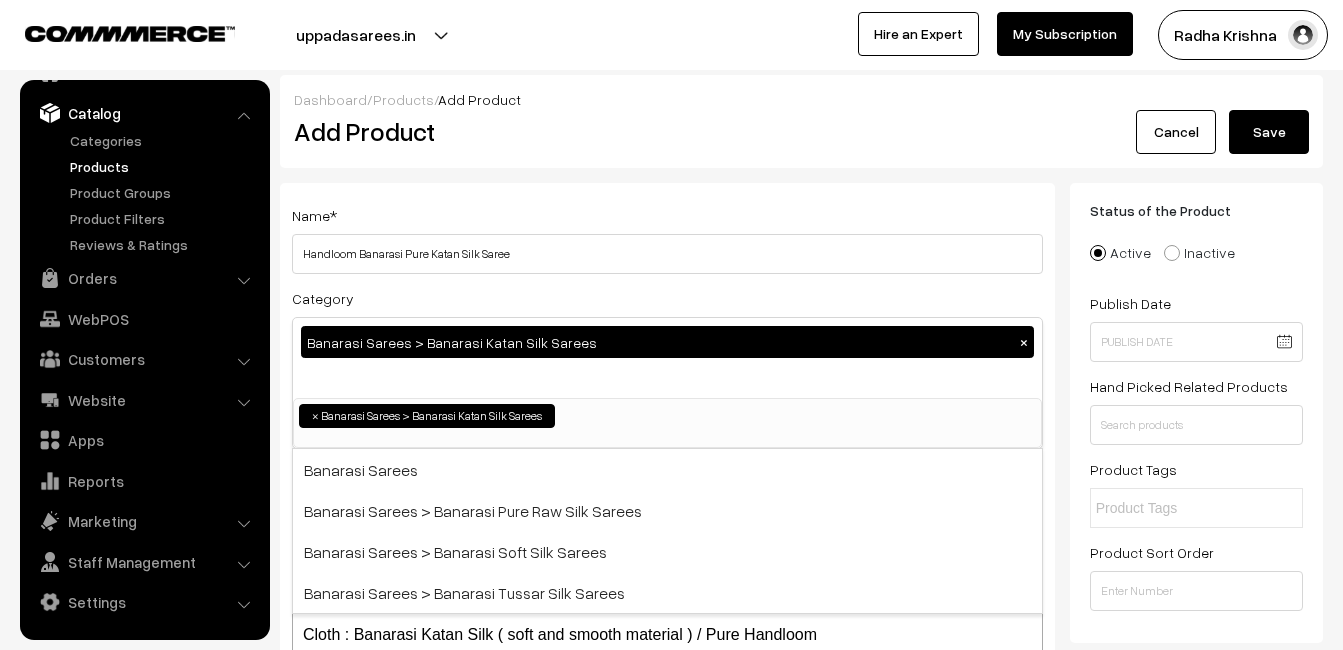click on "Dashboard  /  Products  /  Add Product
Add Product
Cancel
Save" at bounding box center [801, 121] 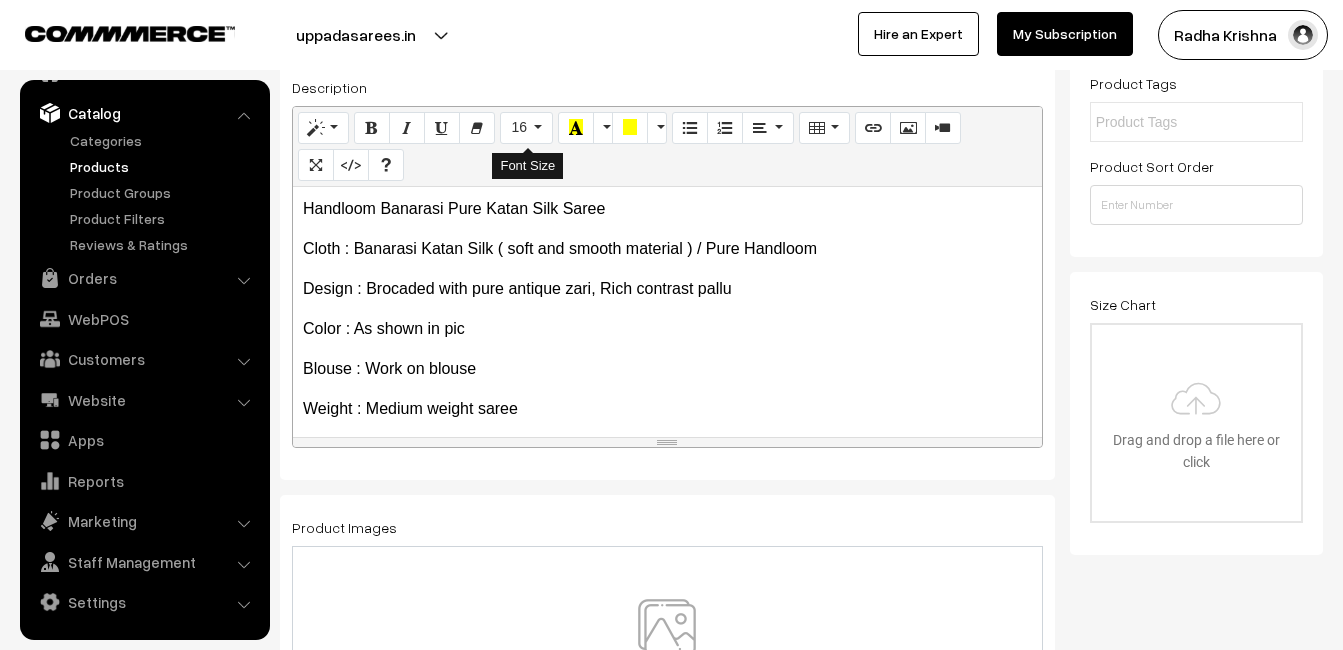 scroll, scrollTop: 400, scrollLeft: 0, axis: vertical 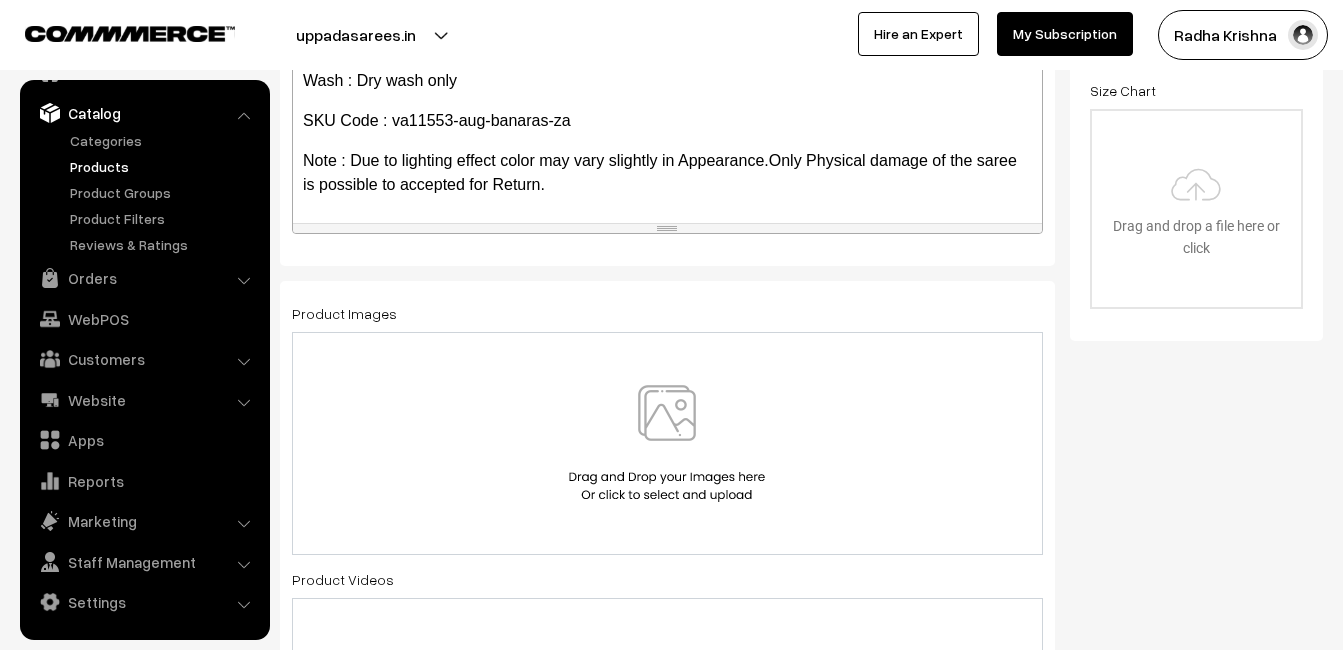 click at bounding box center [667, 443] 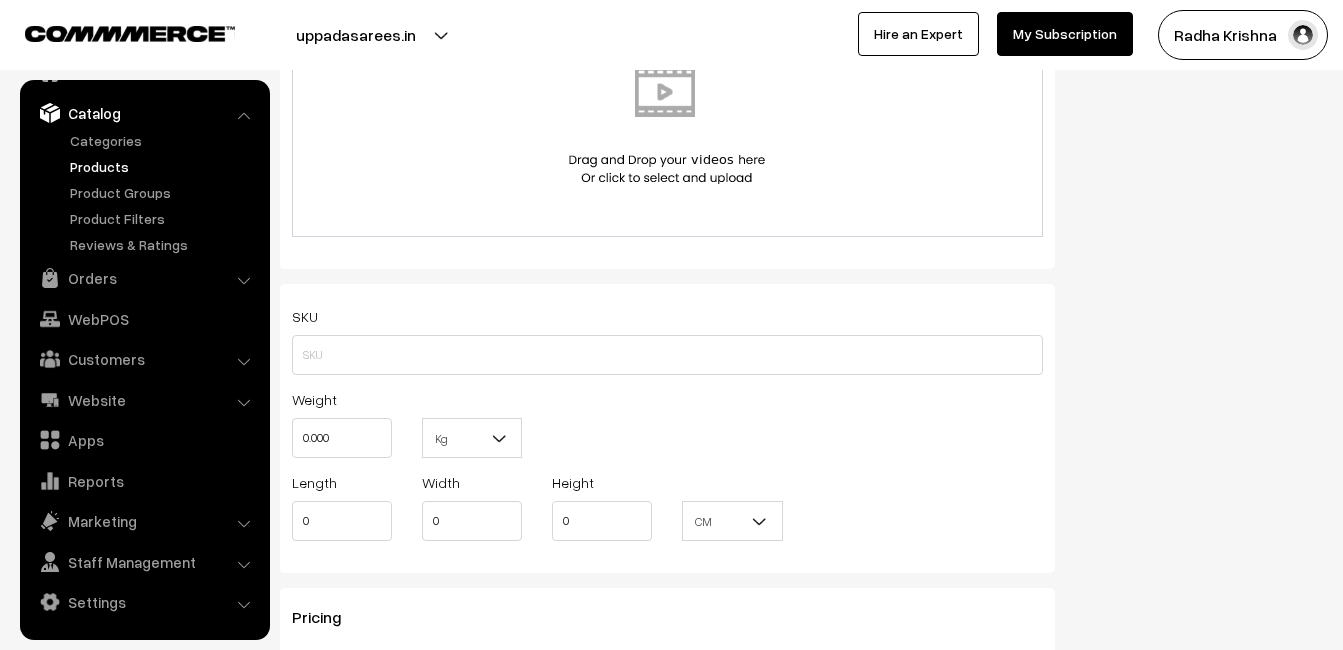 scroll, scrollTop: 1200, scrollLeft: 0, axis: vertical 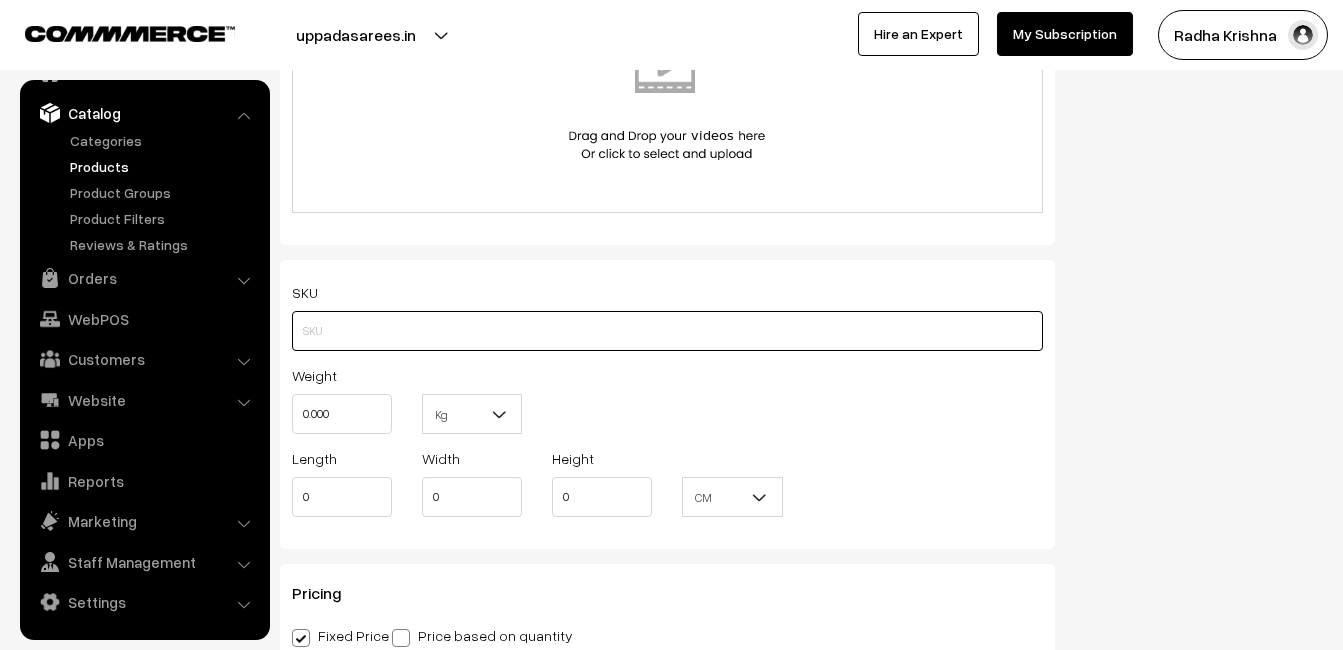 click at bounding box center (667, 331) 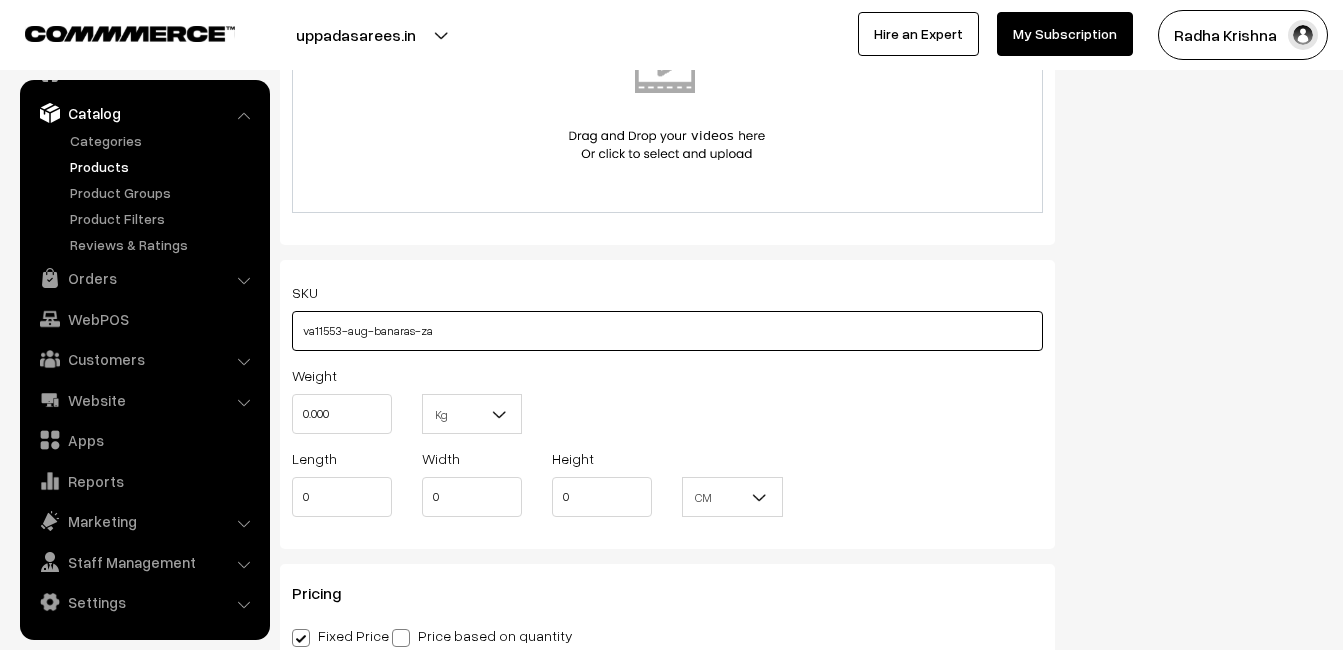 type on "va11553-aug-banaras-za" 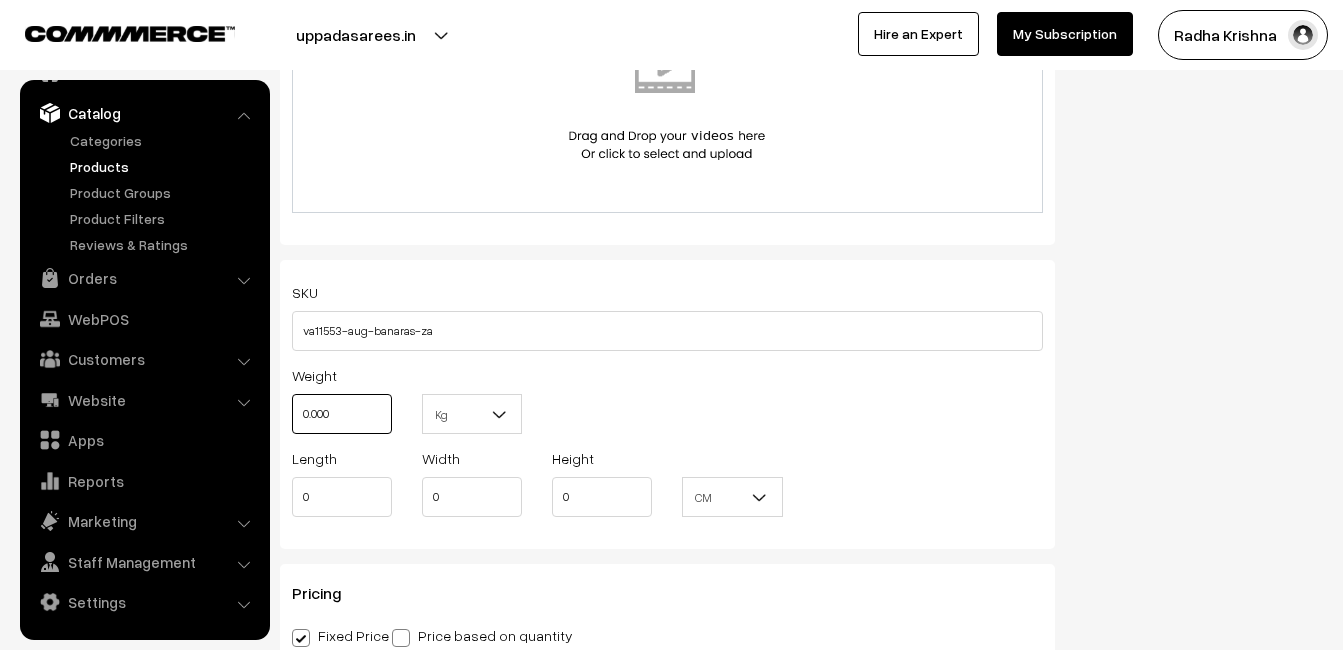 click on "0.000" at bounding box center (342, 414) 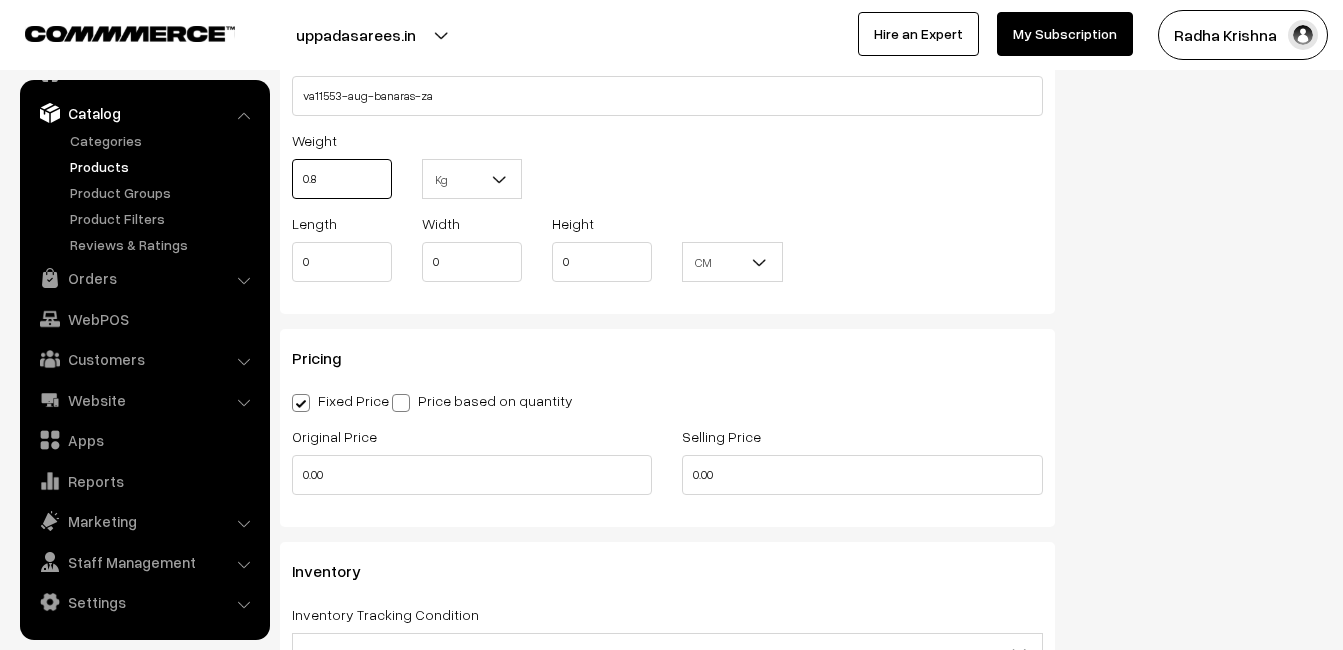 scroll, scrollTop: 1500, scrollLeft: 0, axis: vertical 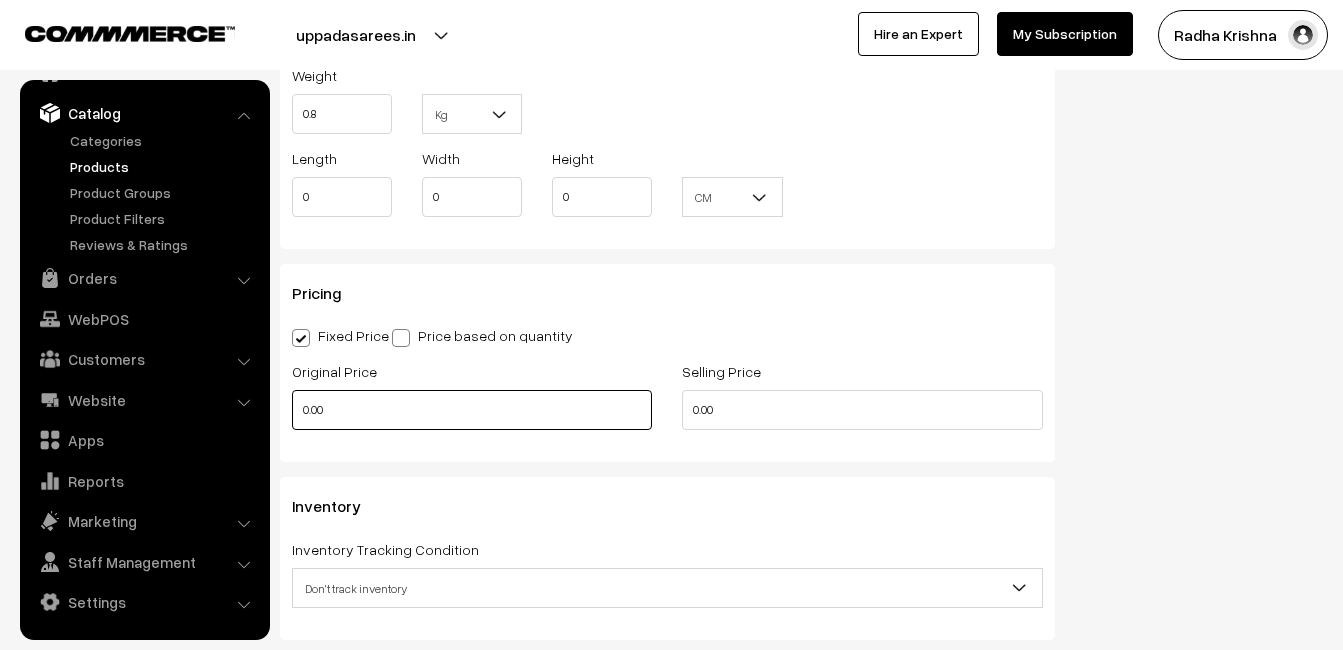 type on "0.80" 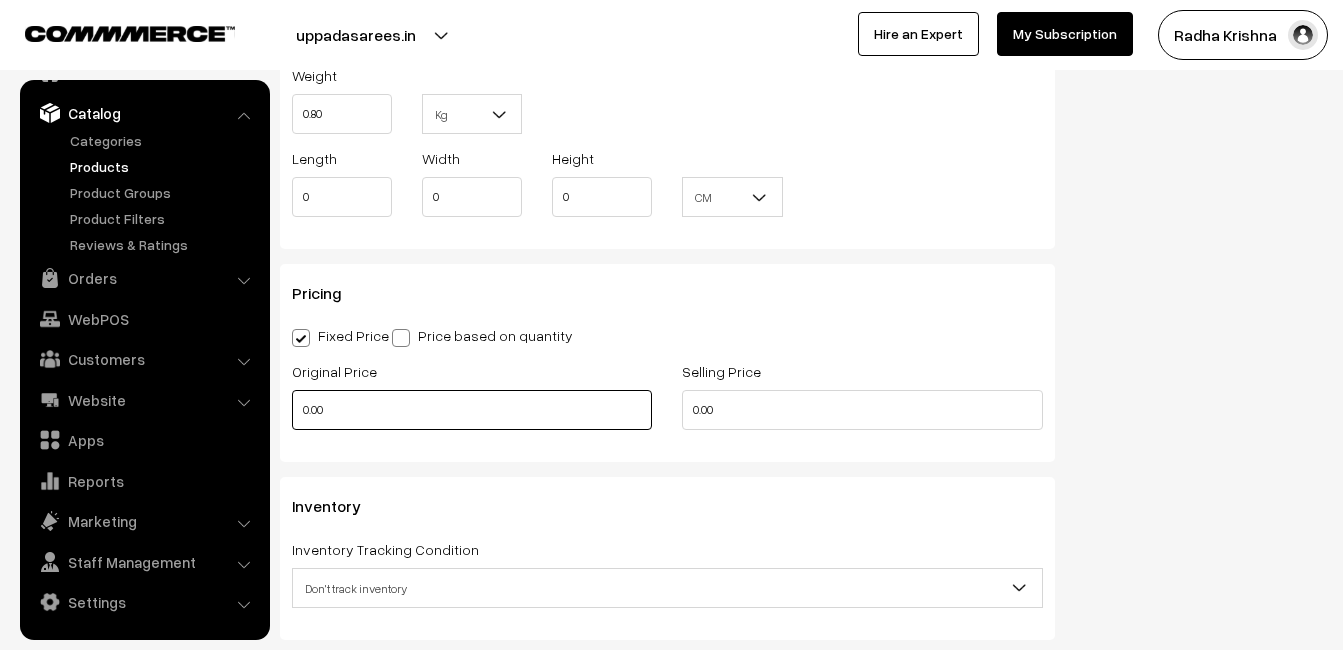 click on "0.00" at bounding box center [472, 410] 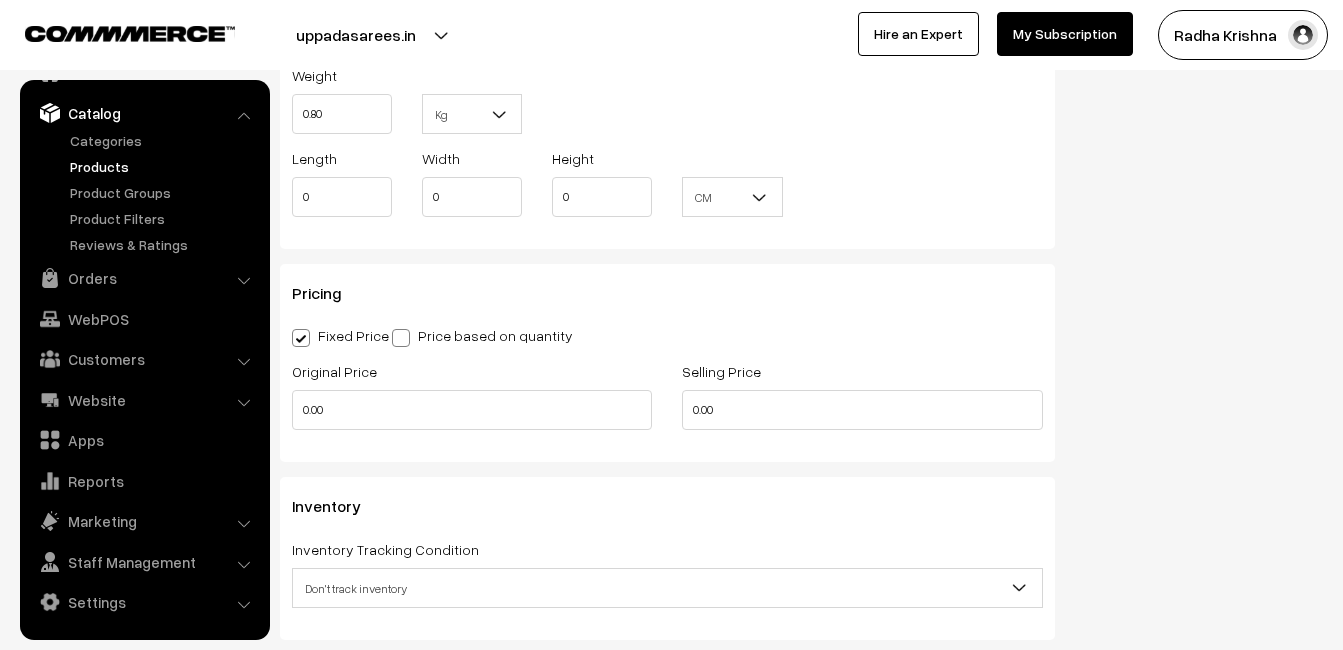 type on "0" 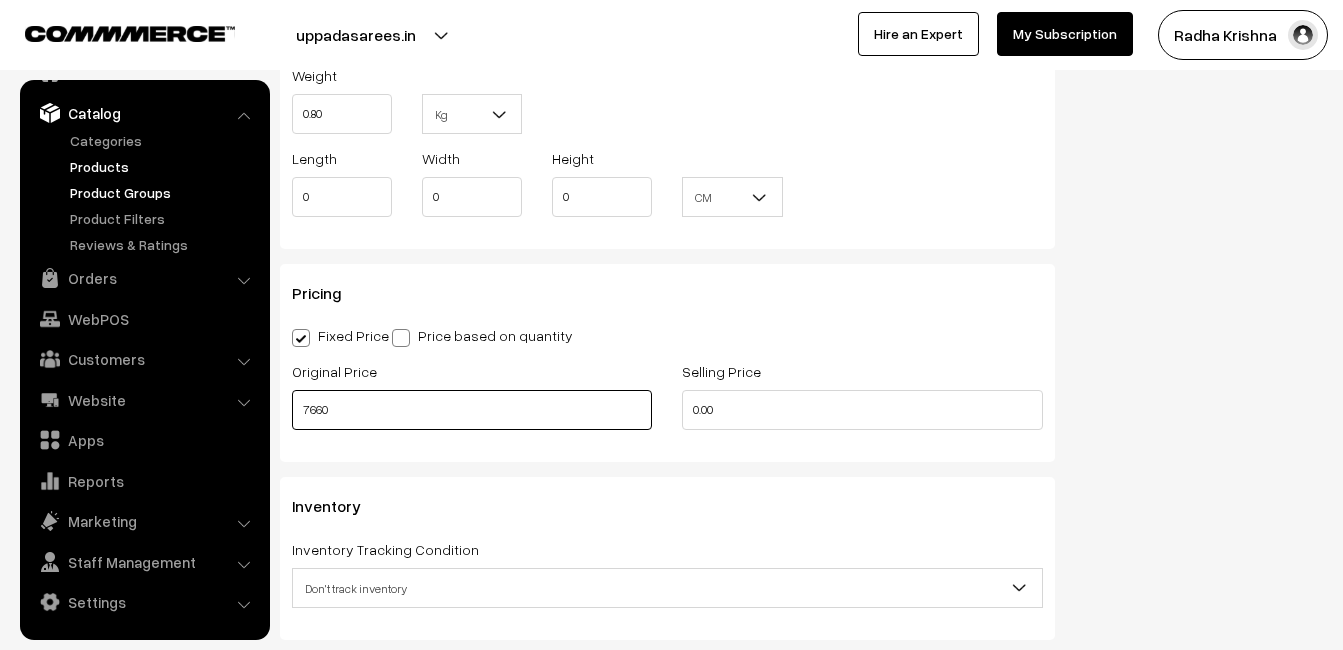 type on "7660" 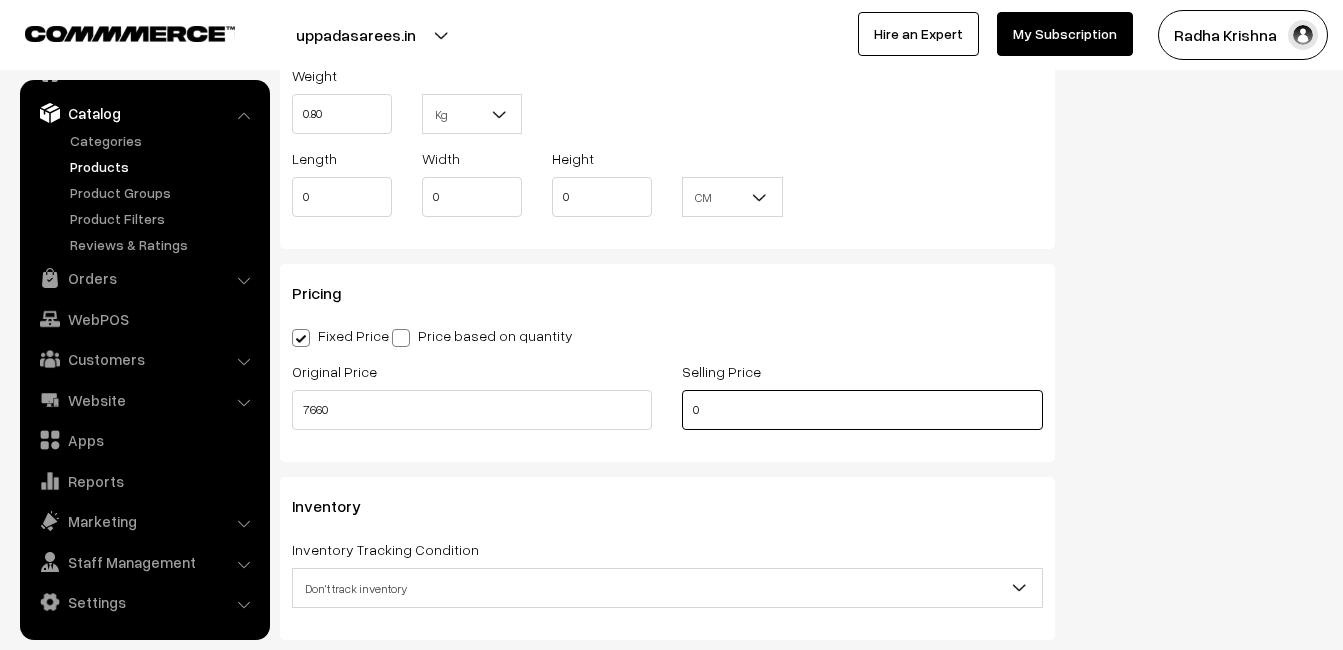 click on "0" at bounding box center (862, 410) 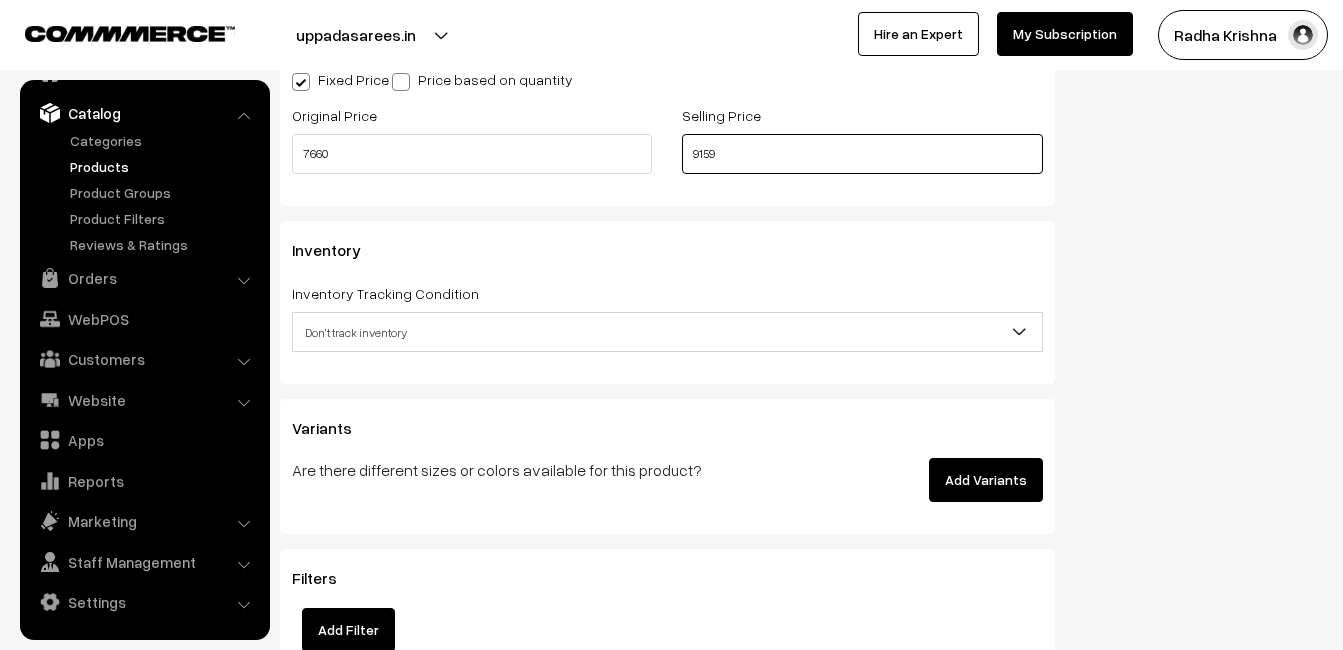 scroll, scrollTop: 1800, scrollLeft: 0, axis: vertical 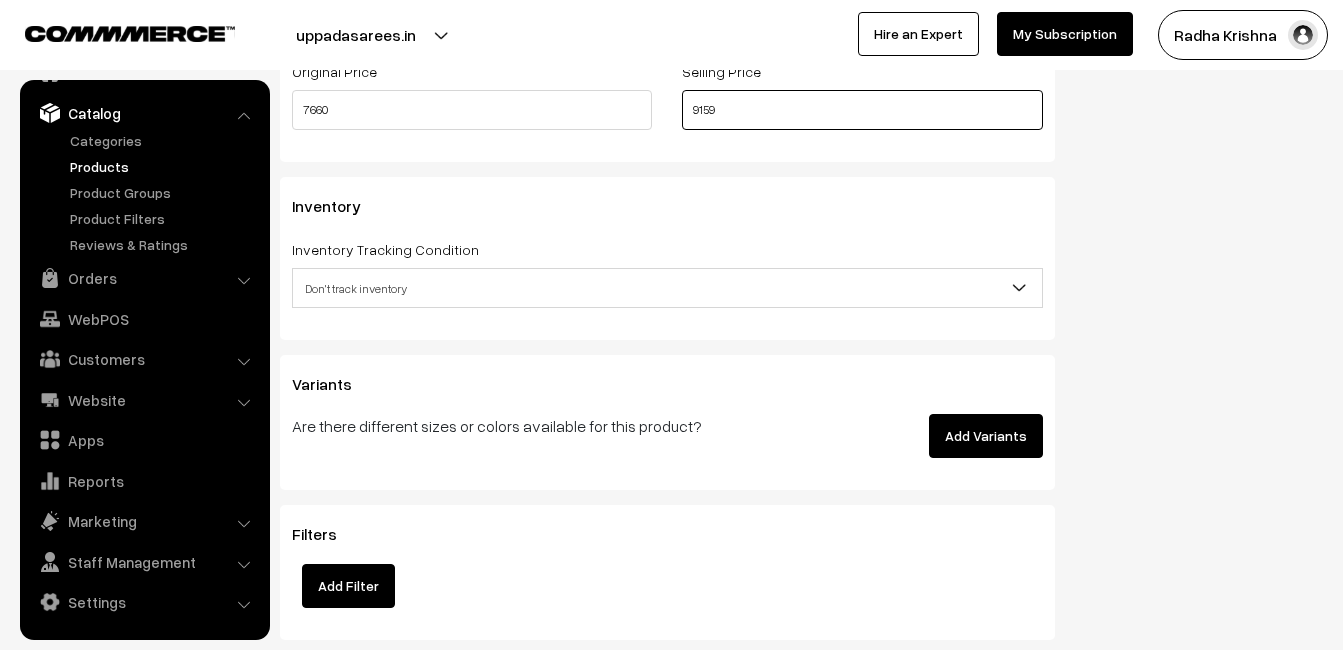 type on "9159" 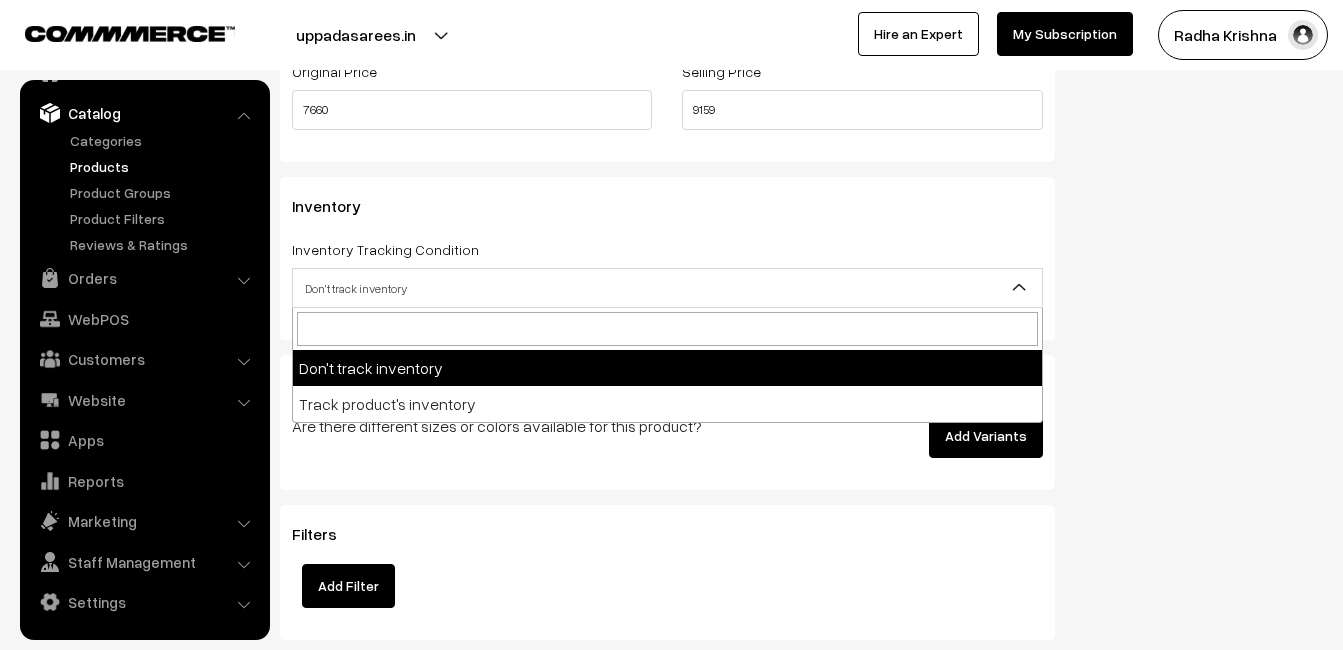 click on "Don't track inventory" at bounding box center [667, 288] 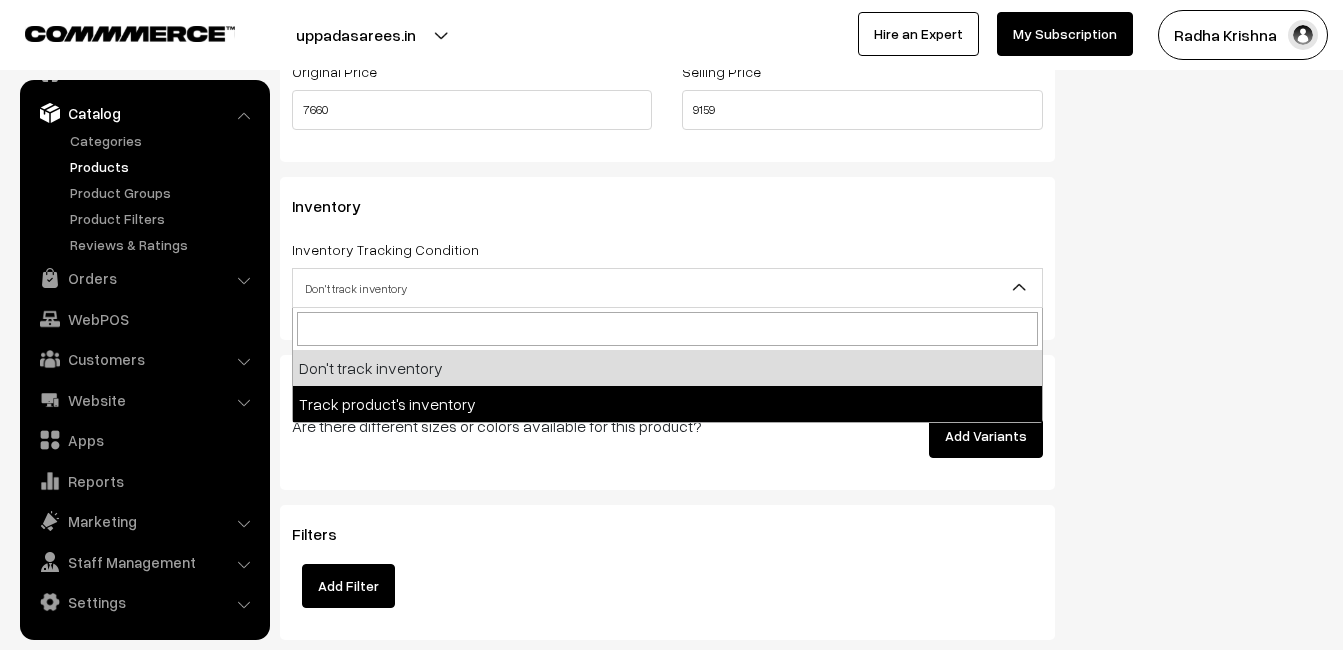 select on "2" 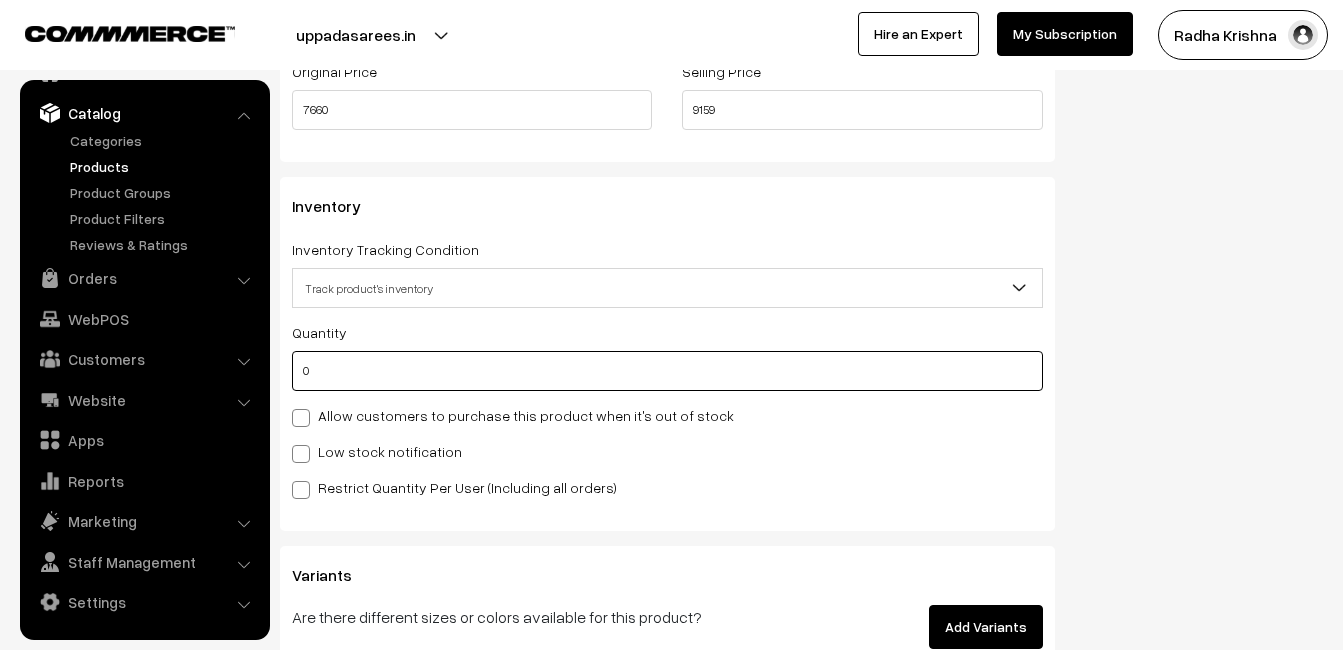 click on "0" at bounding box center [667, 371] 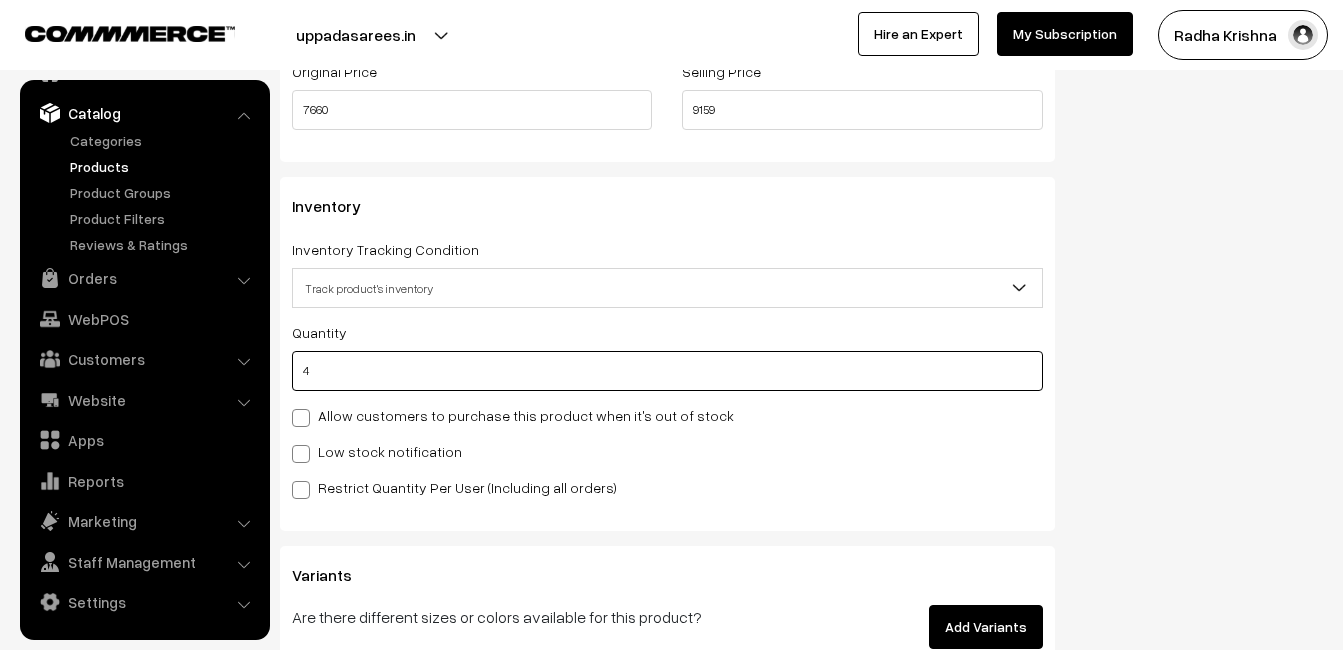 type on "4" 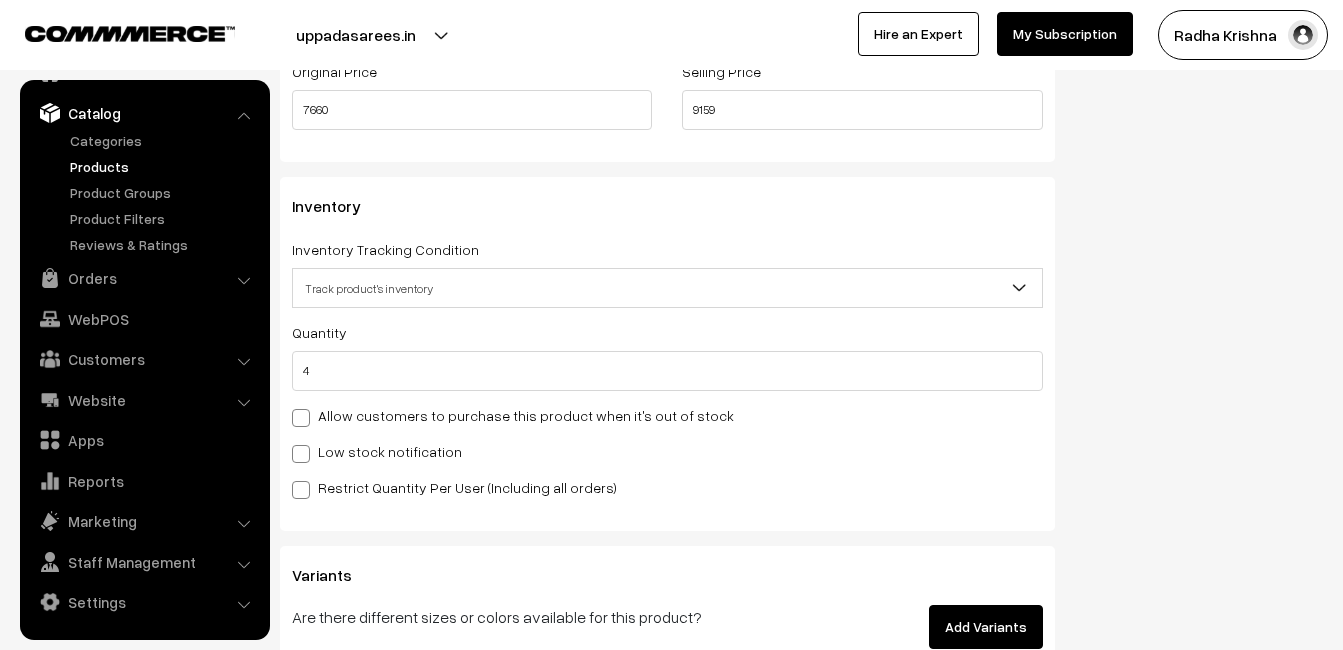 click on "Low stock notification" at bounding box center [377, 451] 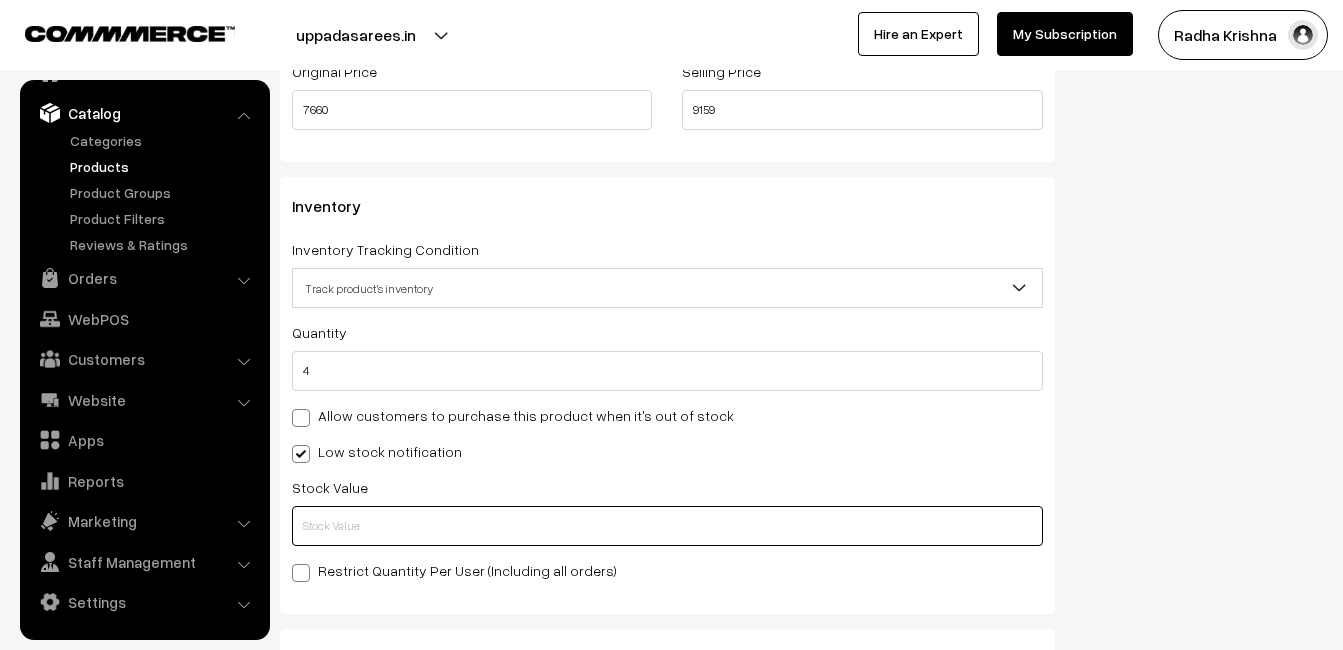 click at bounding box center [667, 526] 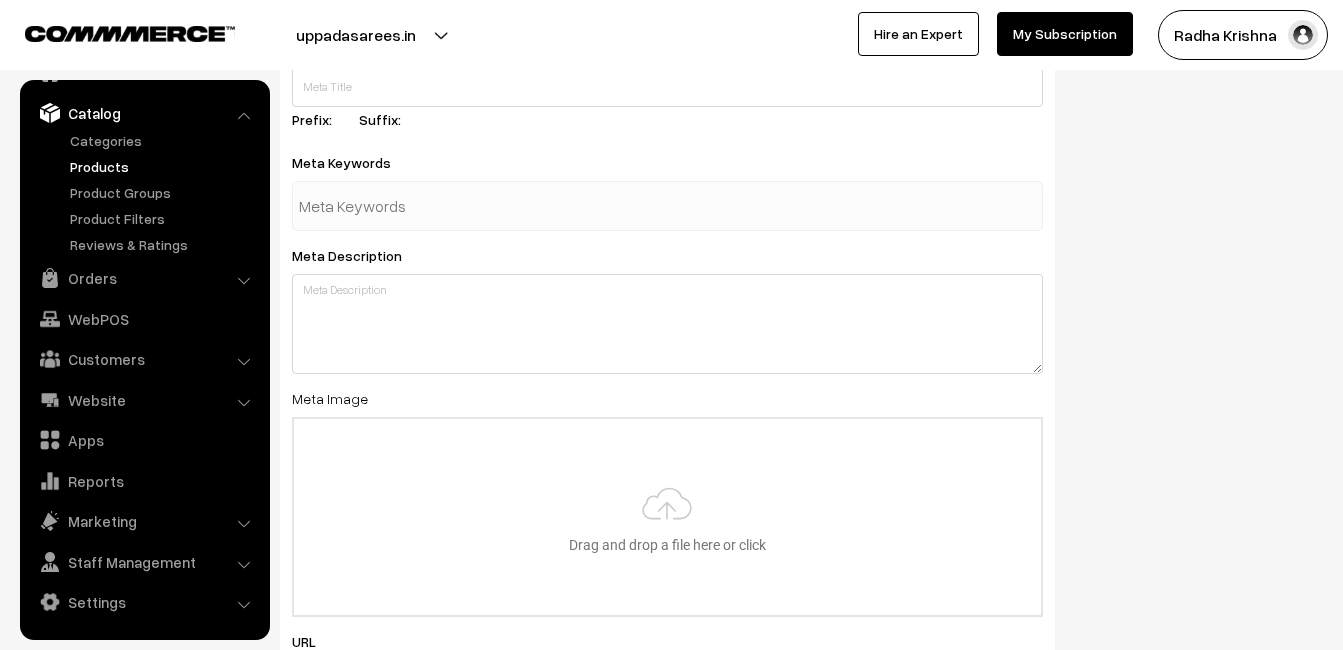 scroll, scrollTop: 2968, scrollLeft: 0, axis: vertical 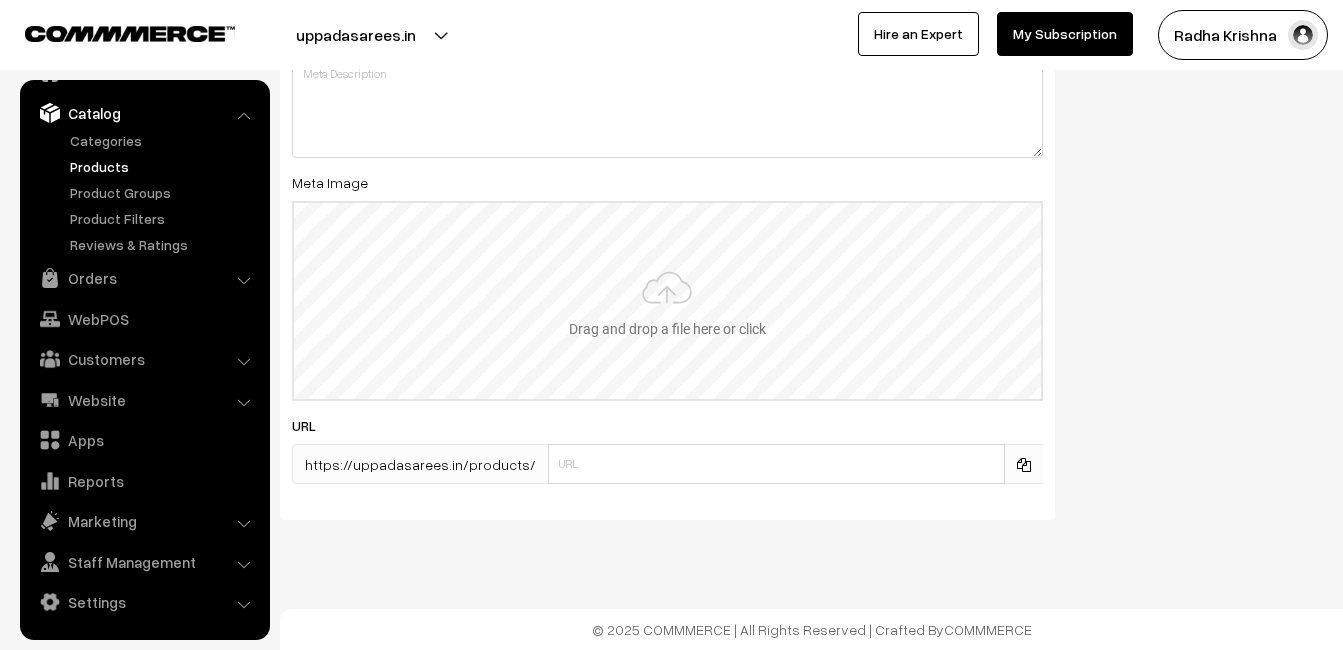 type on "2" 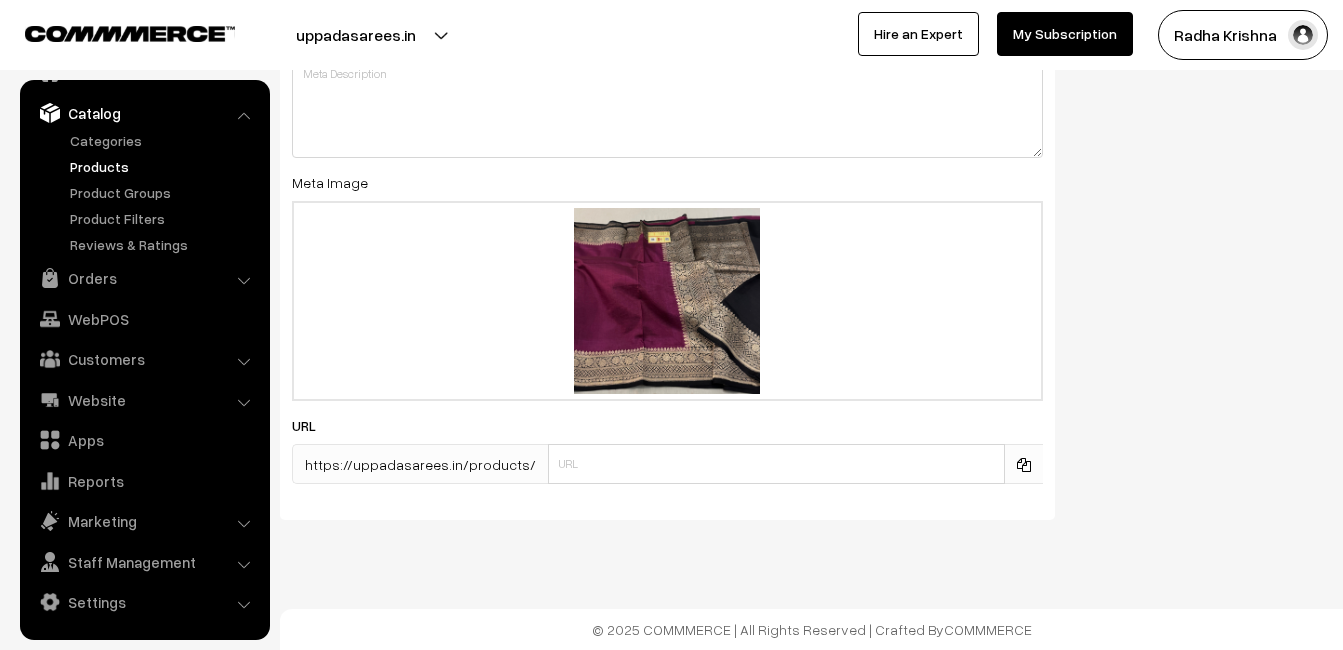 scroll, scrollTop: 2400, scrollLeft: 0, axis: vertical 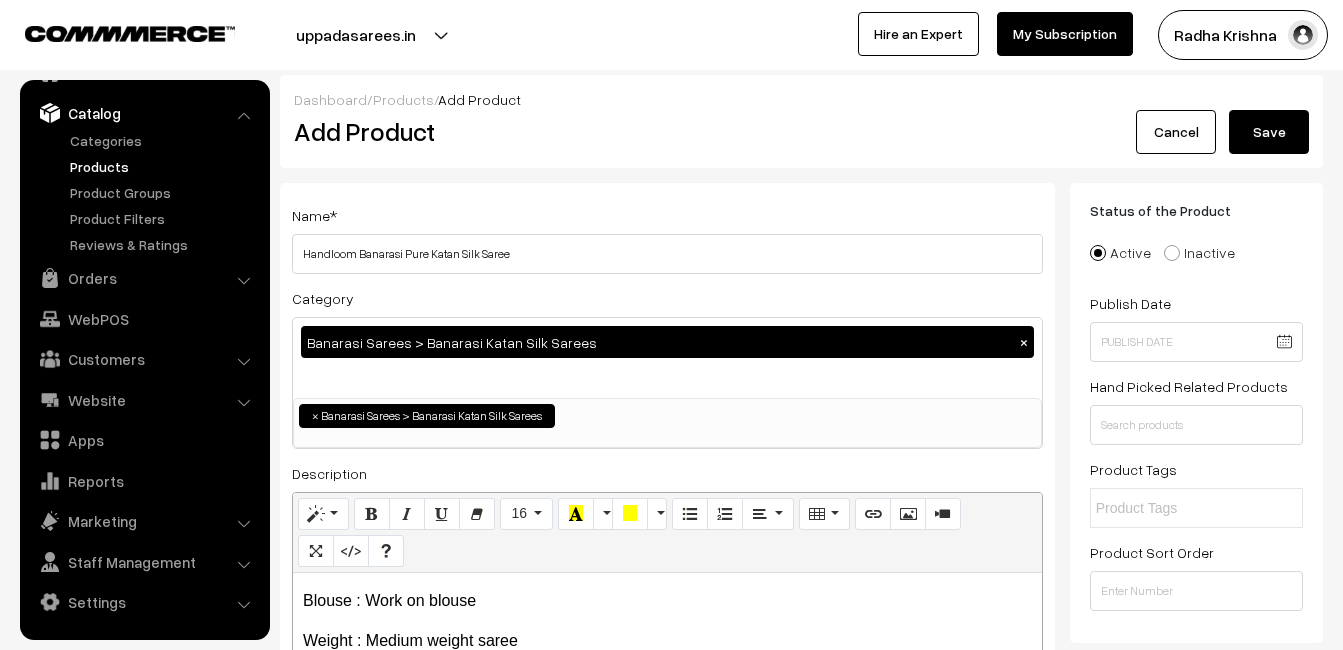 click on "Save" at bounding box center (1269, 132) 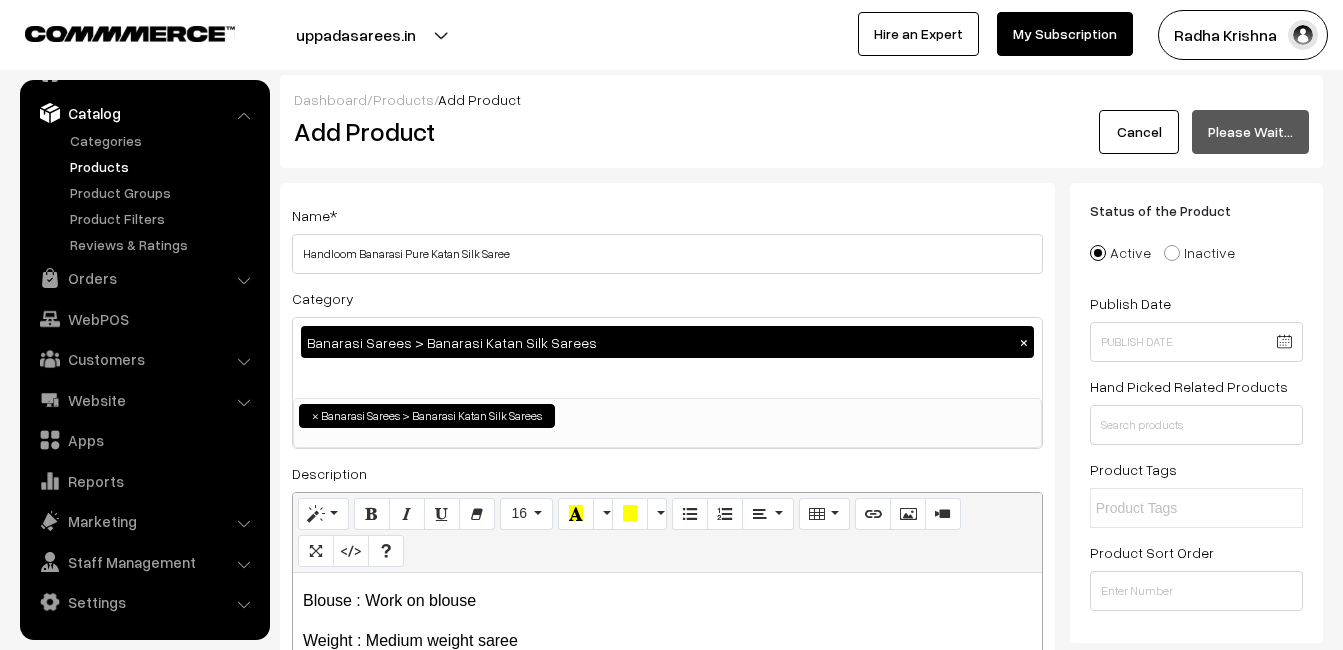 click on "Add Product" at bounding box center (671, 131) 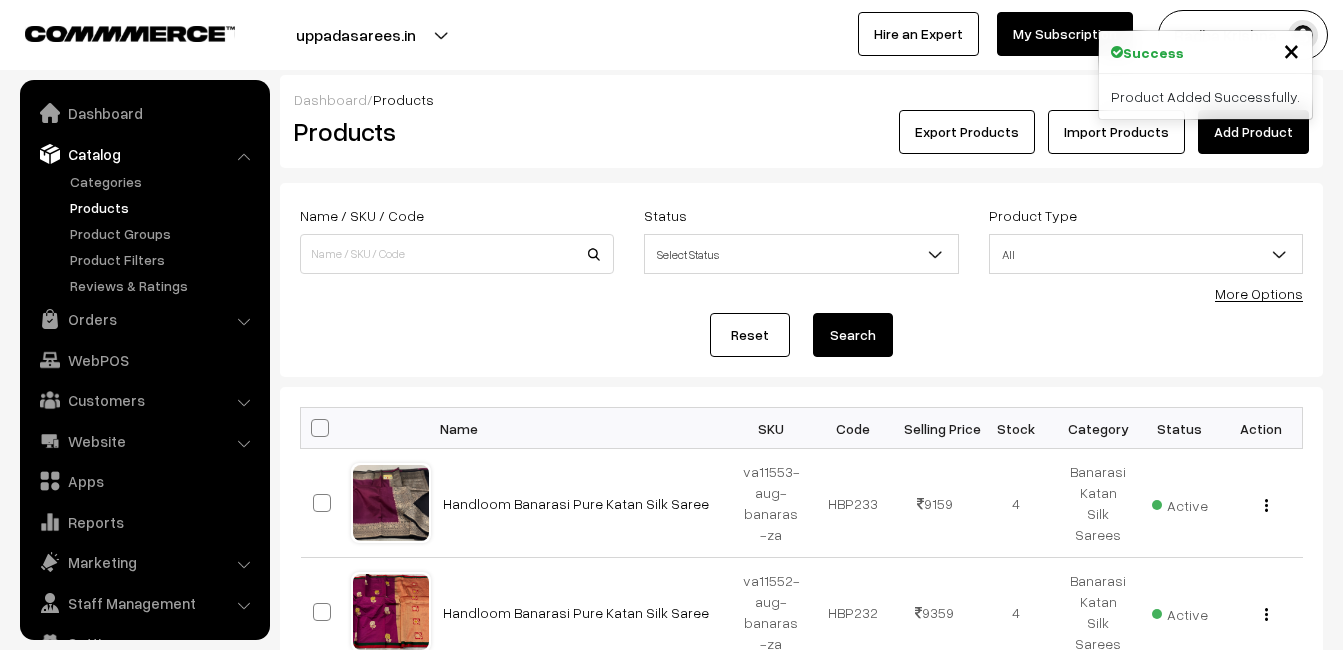 scroll, scrollTop: 0, scrollLeft: 0, axis: both 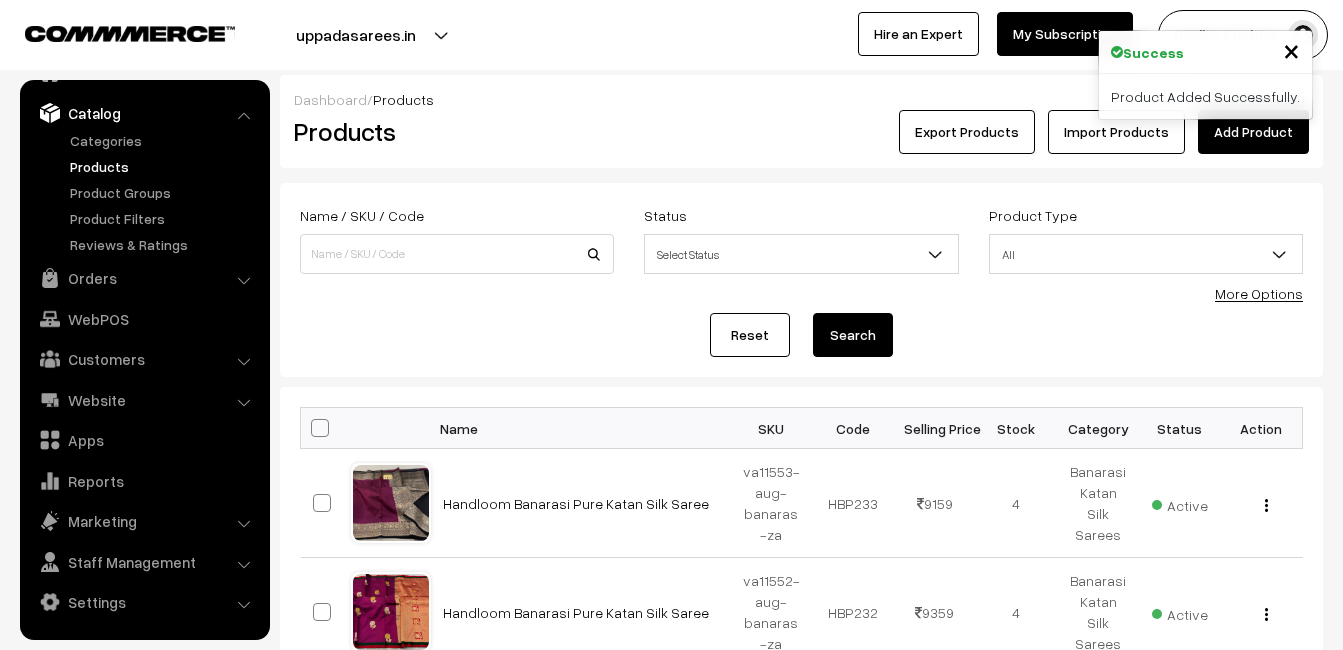 click on "Add Product" at bounding box center (1253, 132) 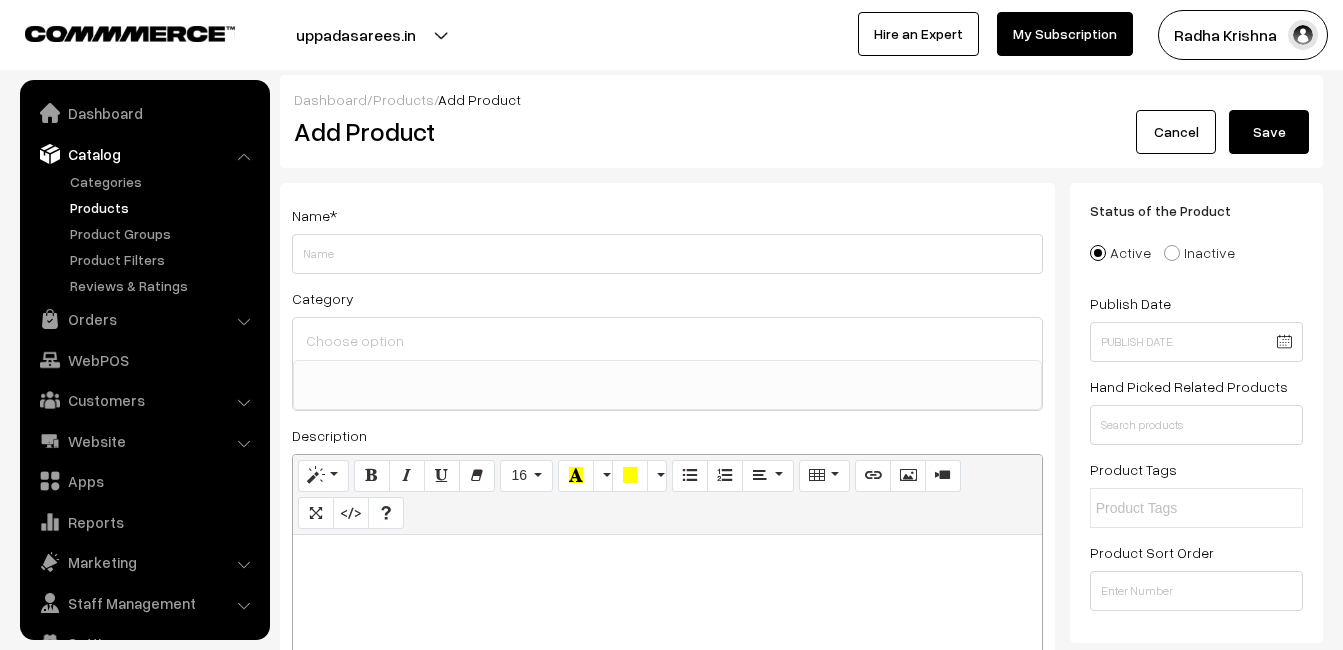 select 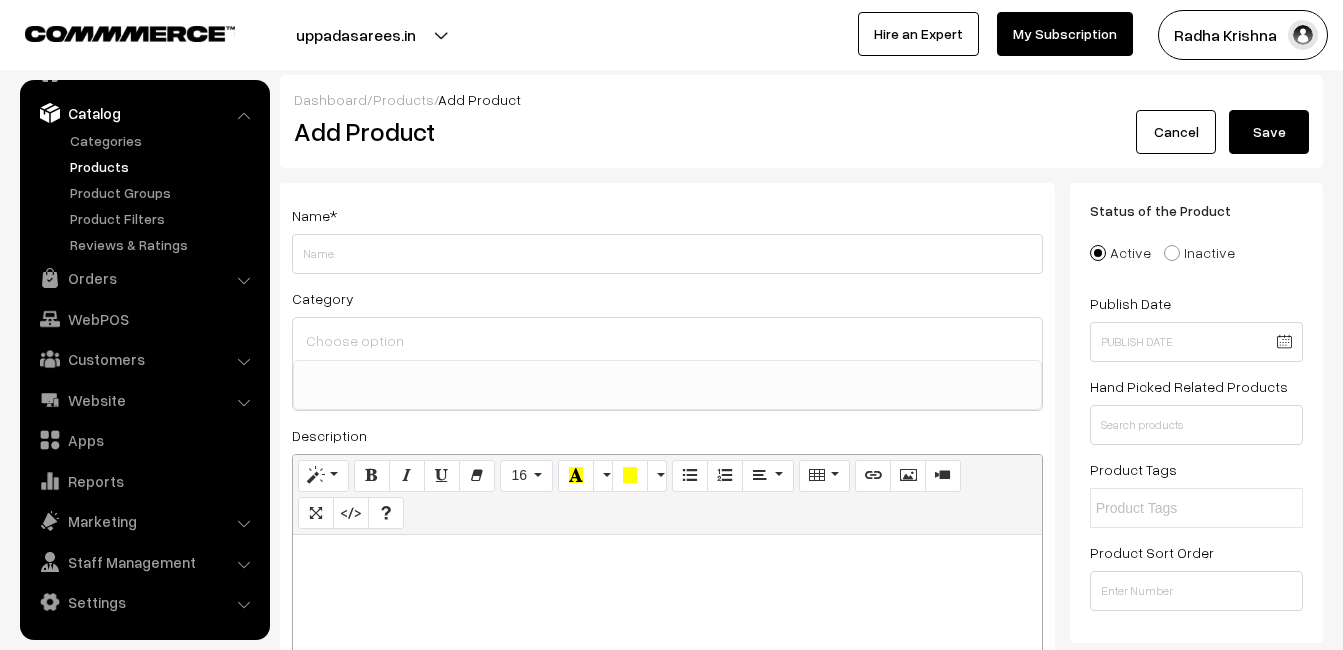 type 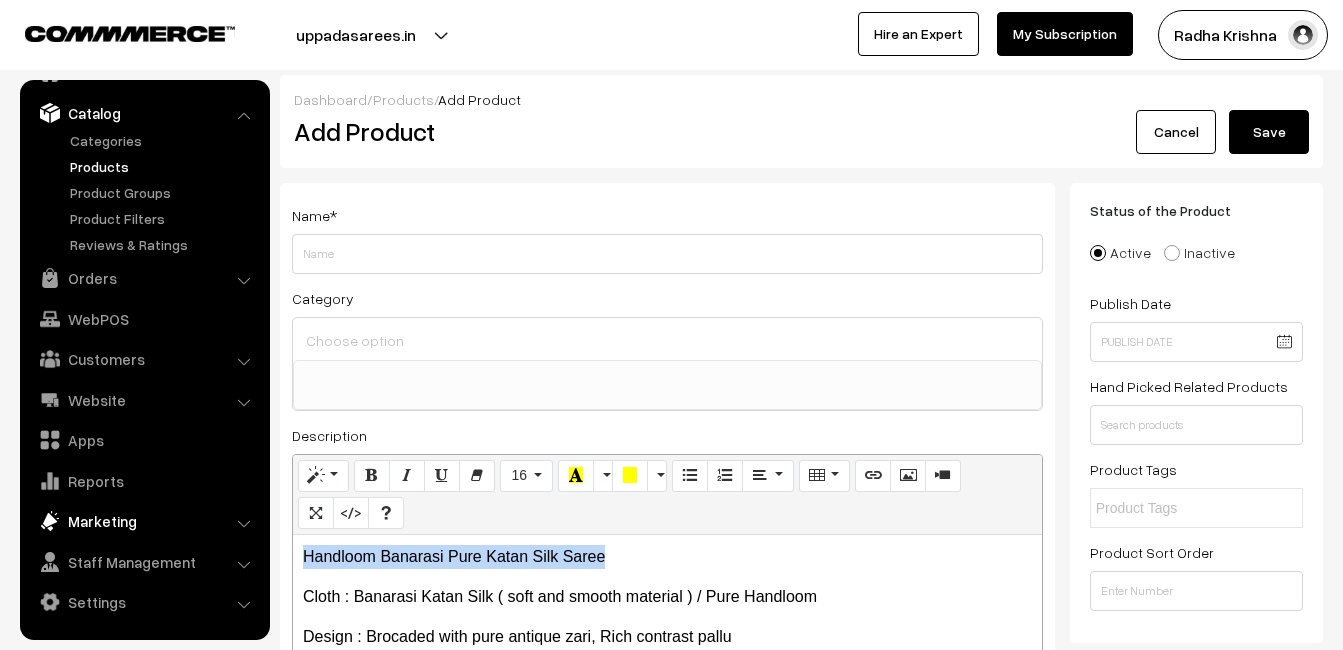 drag, startPoint x: 625, startPoint y: 549, endPoint x: 200, endPoint y: 537, distance: 425.16937 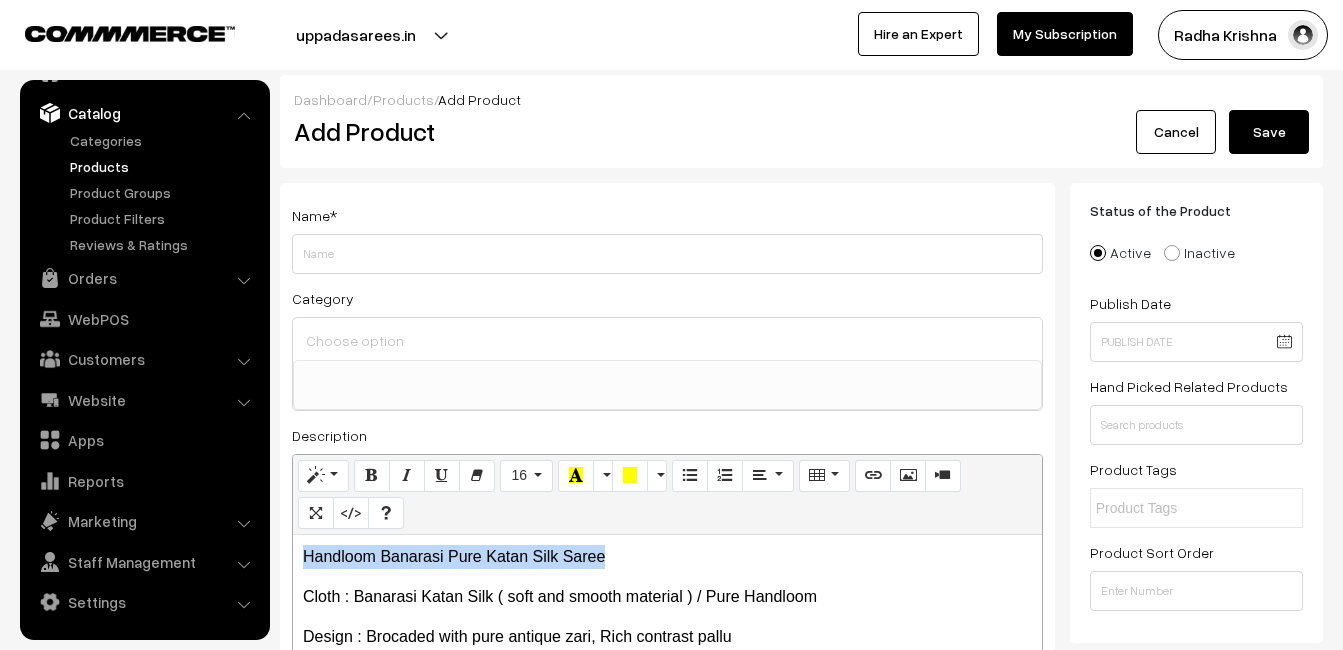 copy on "Handloom Banarasi Pure Katan Silk Saree" 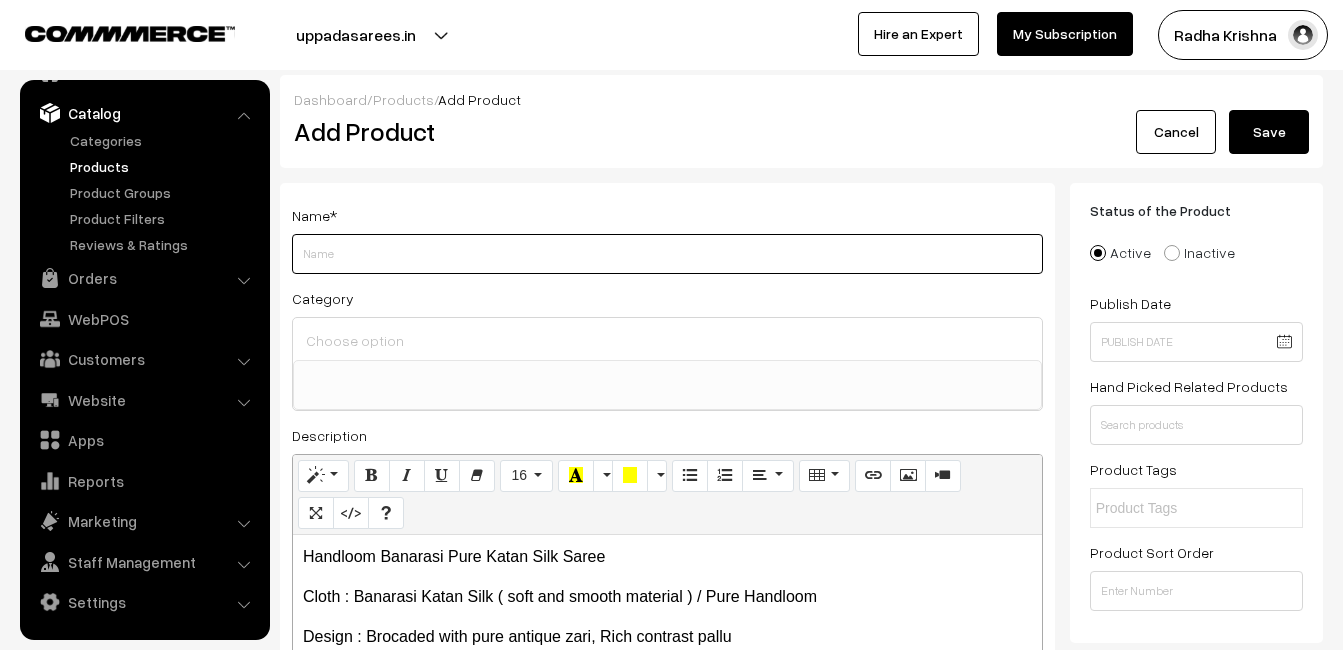 click on "Weight" at bounding box center [667, 254] 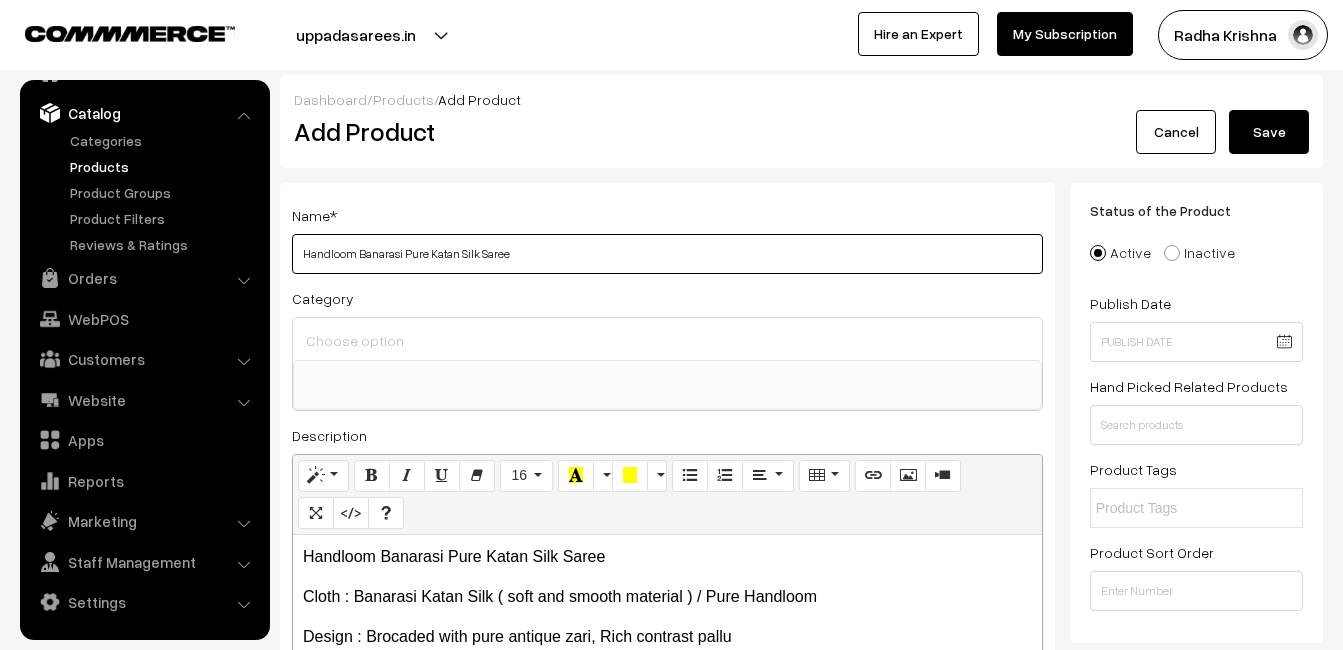 type on "Handloom Banarasi Pure Katan Silk Saree" 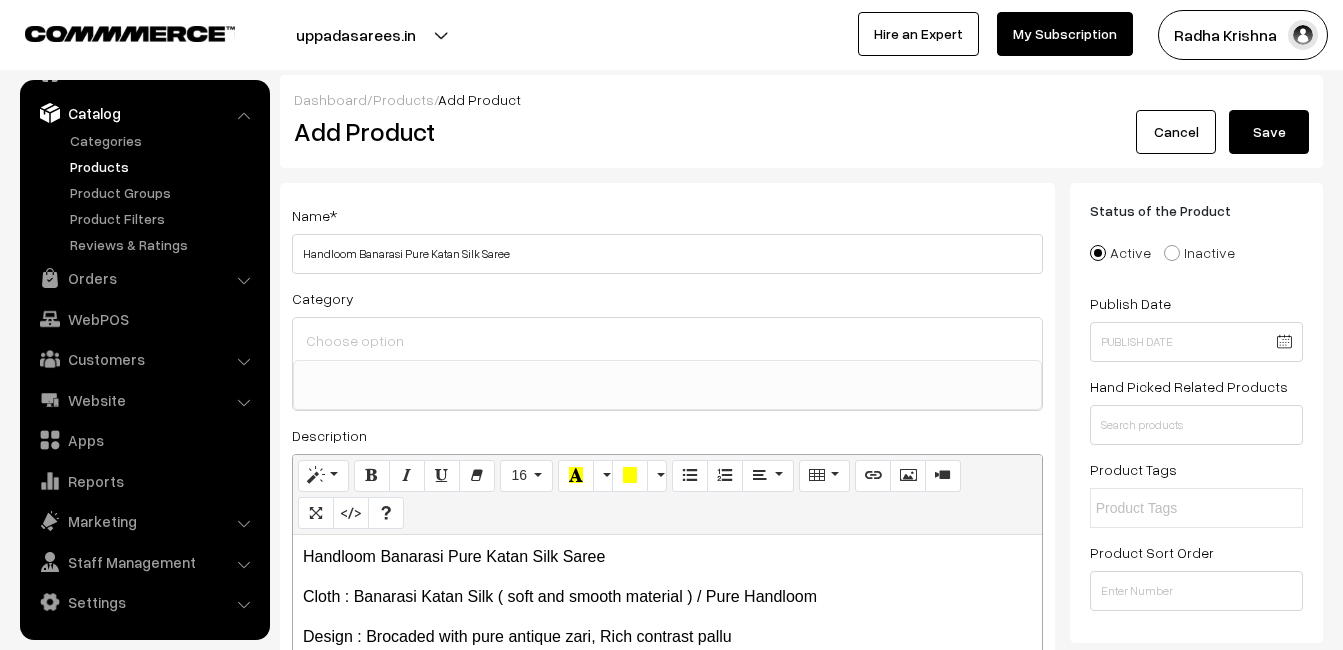 click at bounding box center [667, 339] 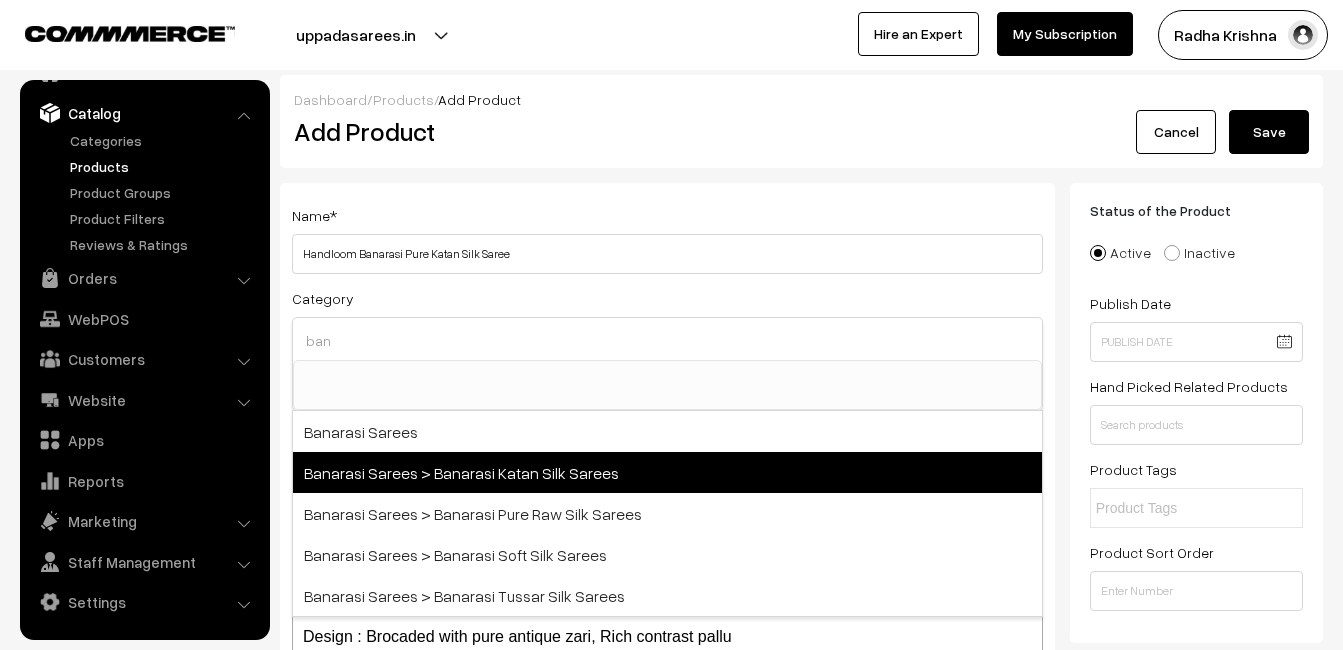 type on "ban" 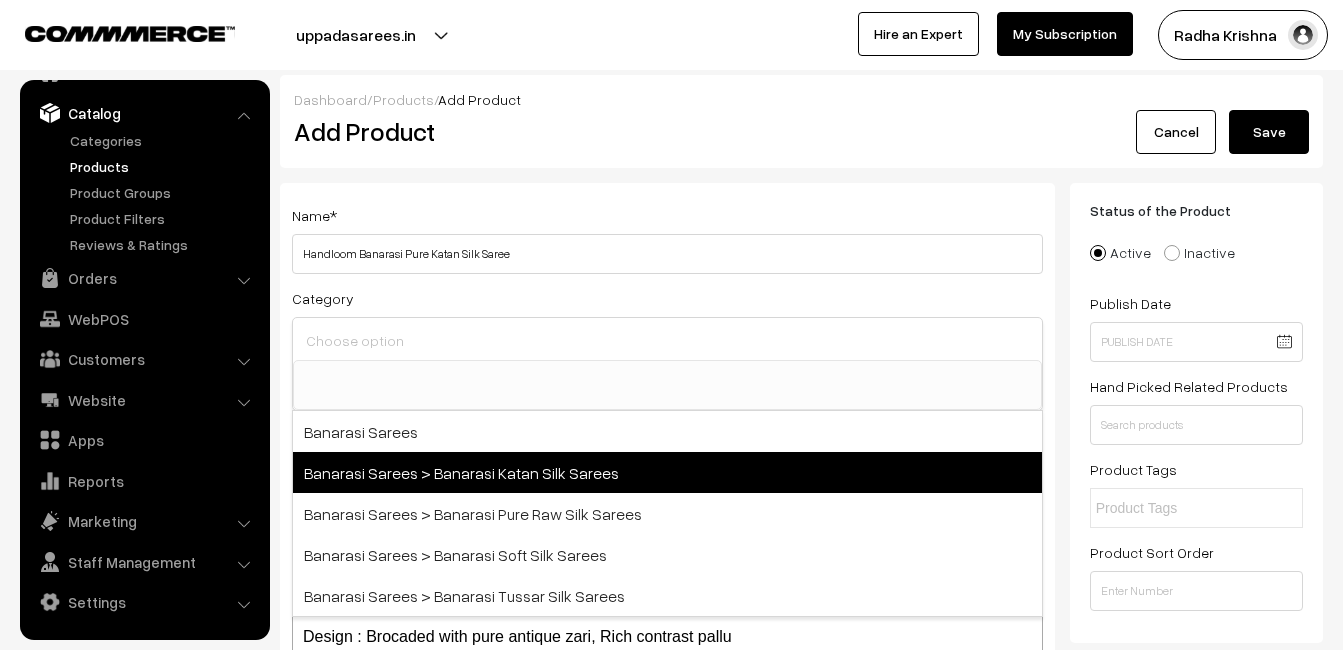 scroll, scrollTop: 731, scrollLeft: 0, axis: vertical 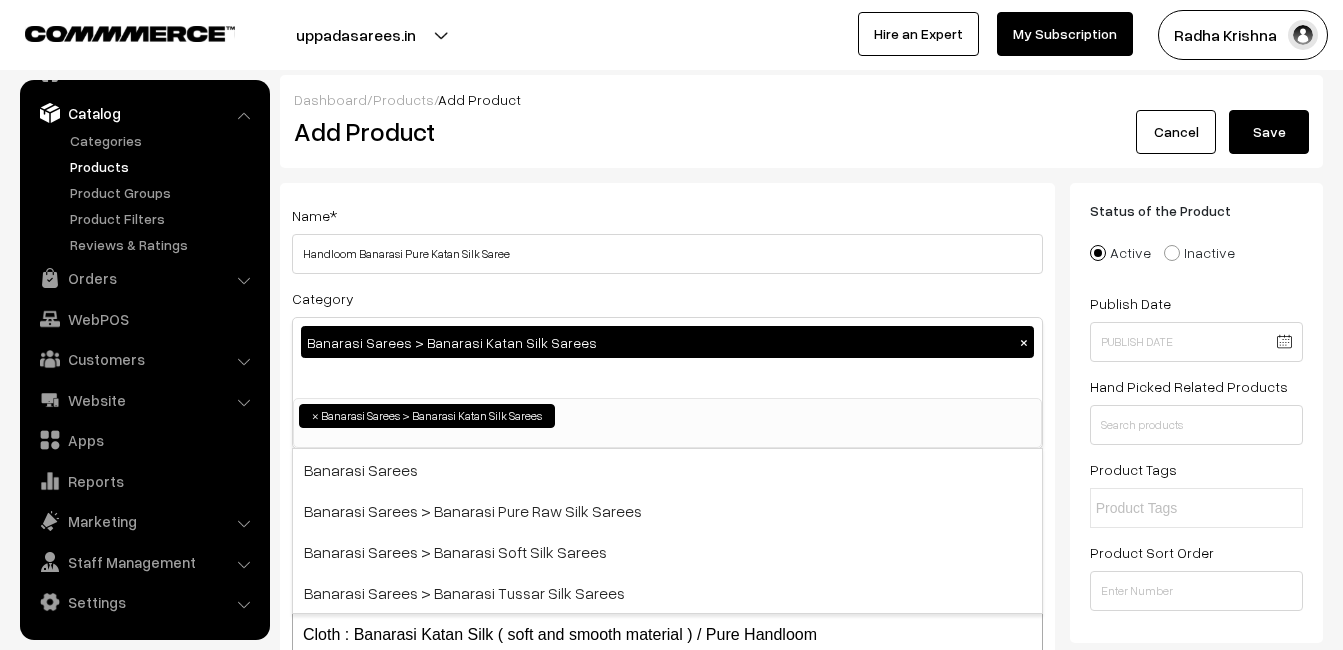 click on "Name  *
Handloom Banarasi Pure Katan Silk Saree
Category
Banarasi Sarees > Banarasi Katan Silk Sarees ×
Uppada Sarees
Uppada Sarees > Uppada Plain Sarees
Uppada Sarees > Uppada Butta Sarees
Uppada Sarees > Uppada Pochampally Border Sarees
Uppada Sarees > Uppada Big Border Sarees
Uppada Sarees > Uppada Small Border Sarees
Ikkat Sarees ×" at bounding box center (667, 524) 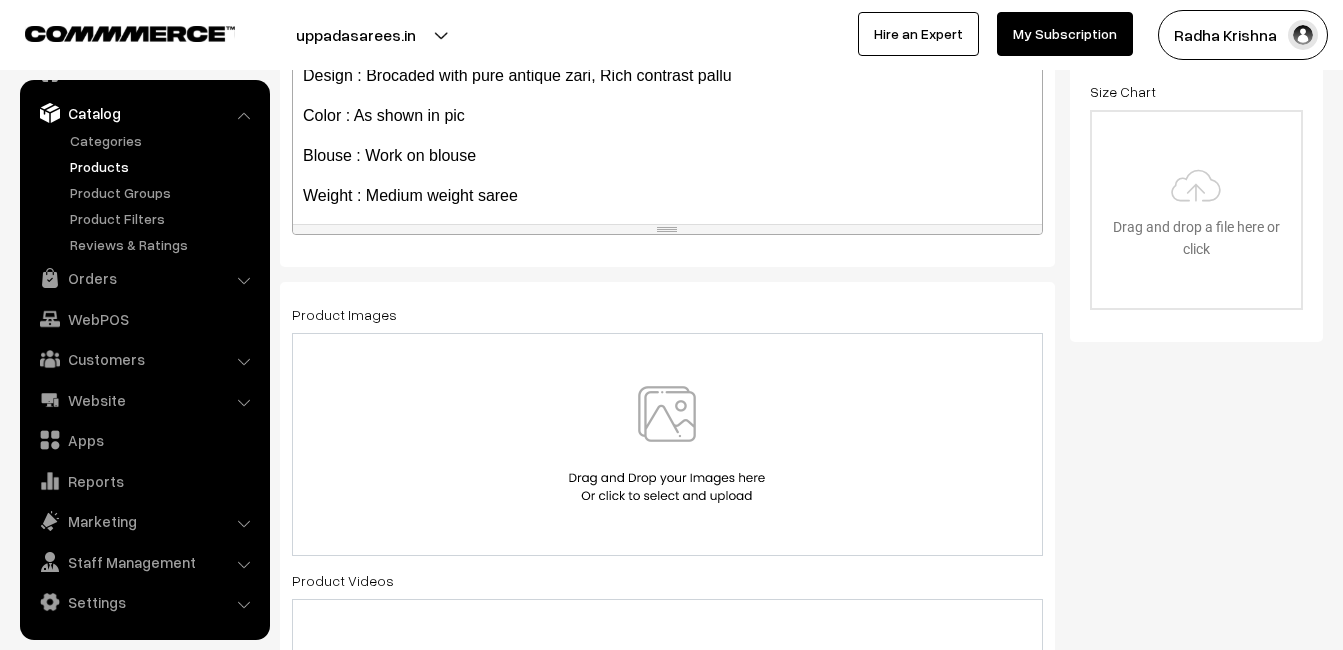 scroll, scrollTop: 600, scrollLeft: 0, axis: vertical 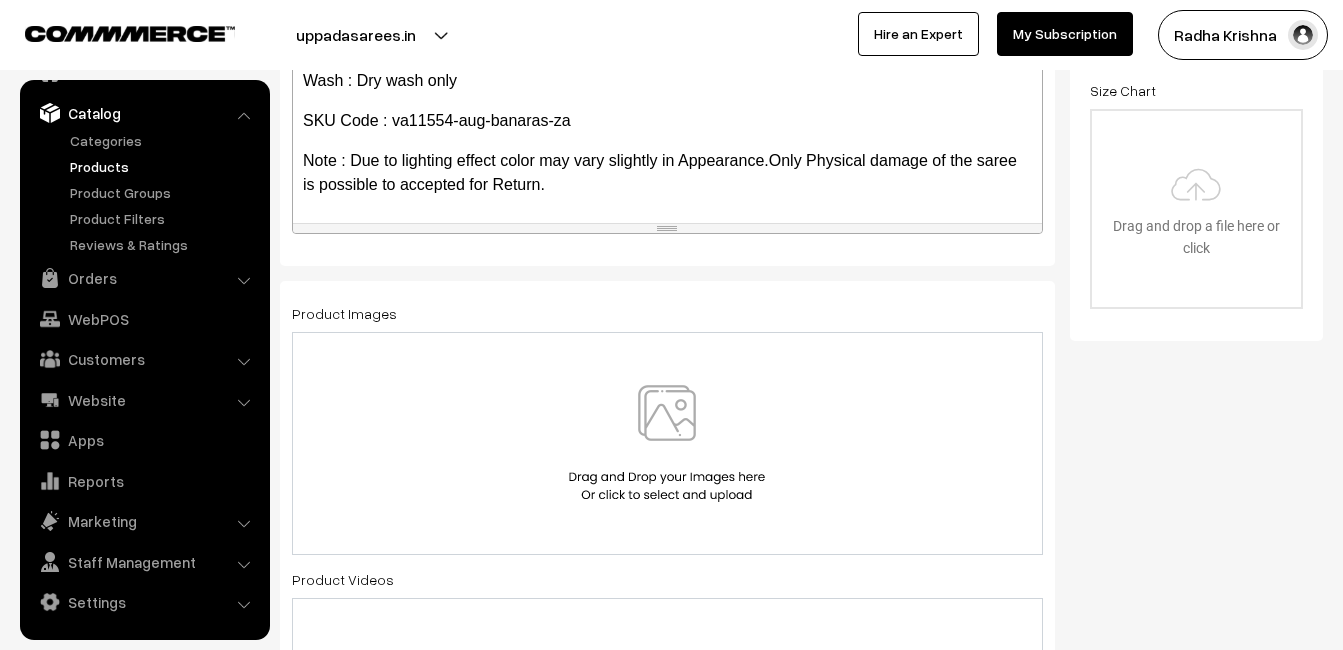 click at bounding box center (667, 443) 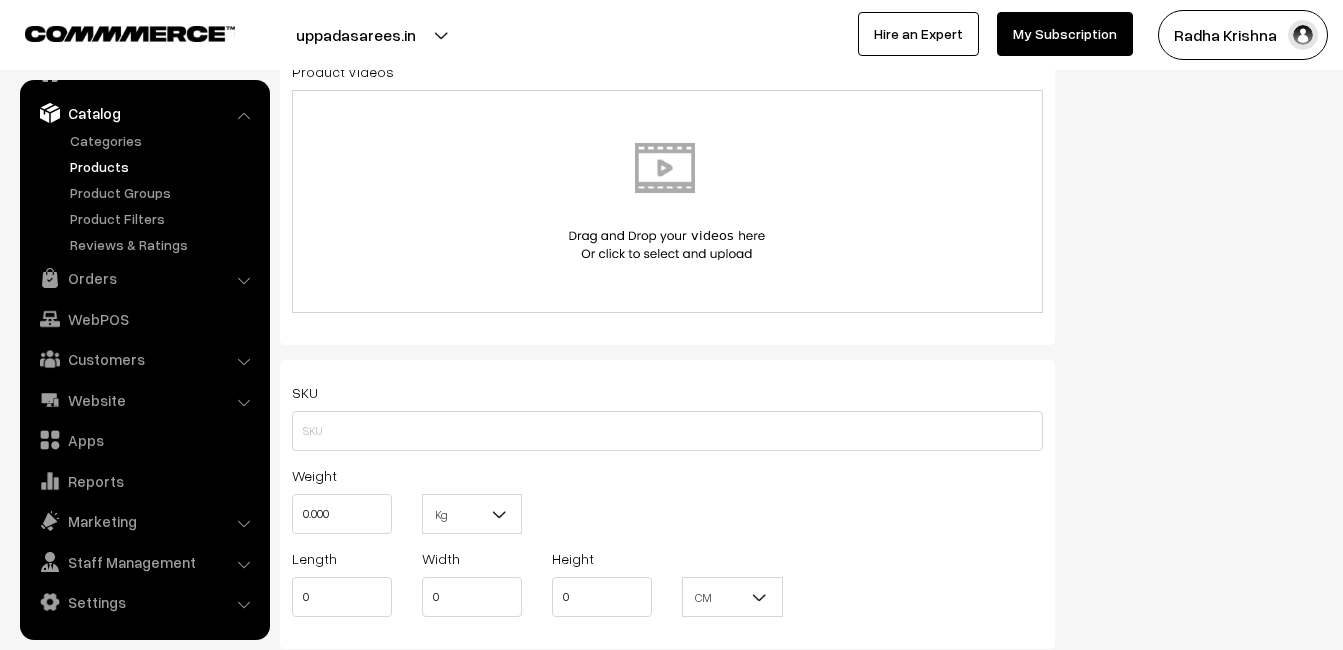 scroll, scrollTop: 1200, scrollLeft: 0, axis: vertical 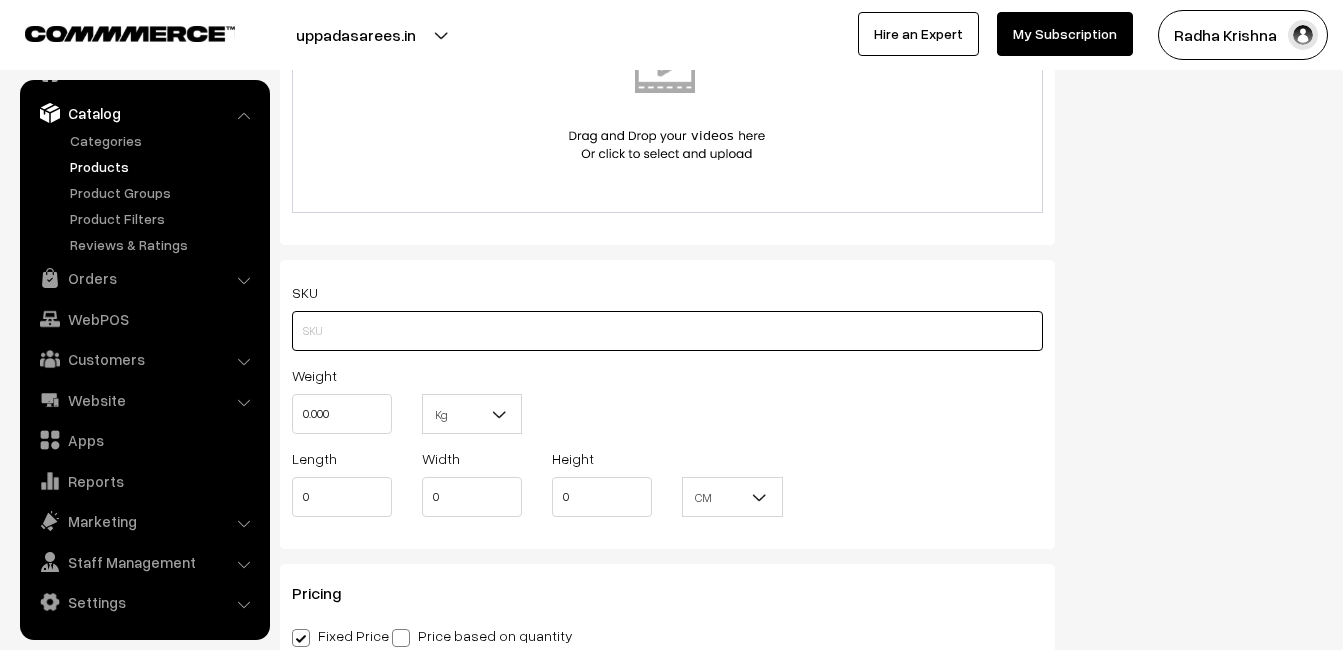 paste on "va11554-aug-banaras-za" 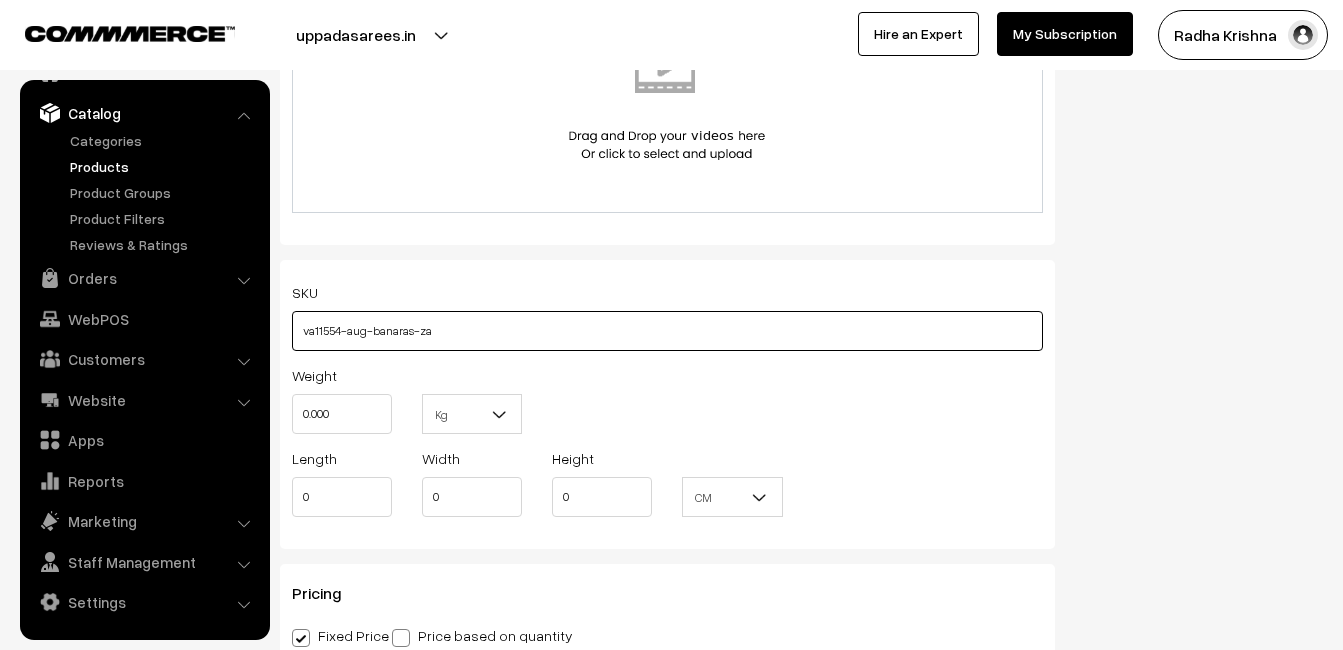 type on "va11554-aug-banaras-za" 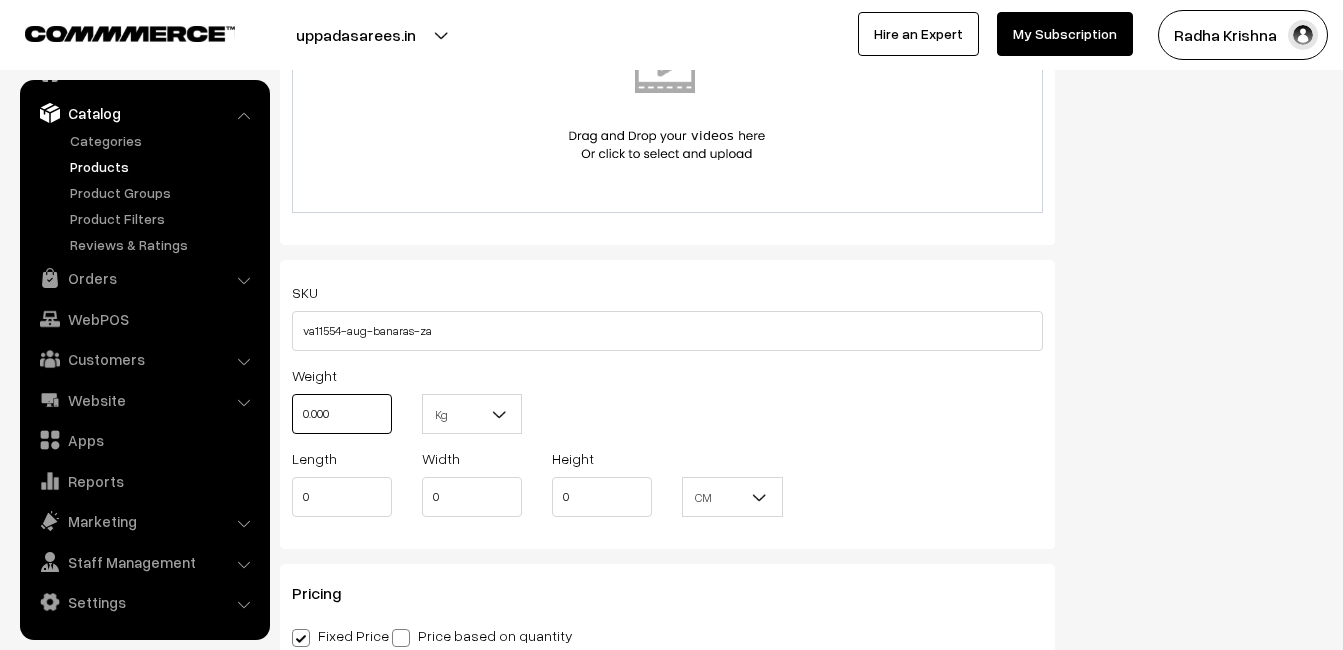 click on "0.000" at bounding box center (342, 414) 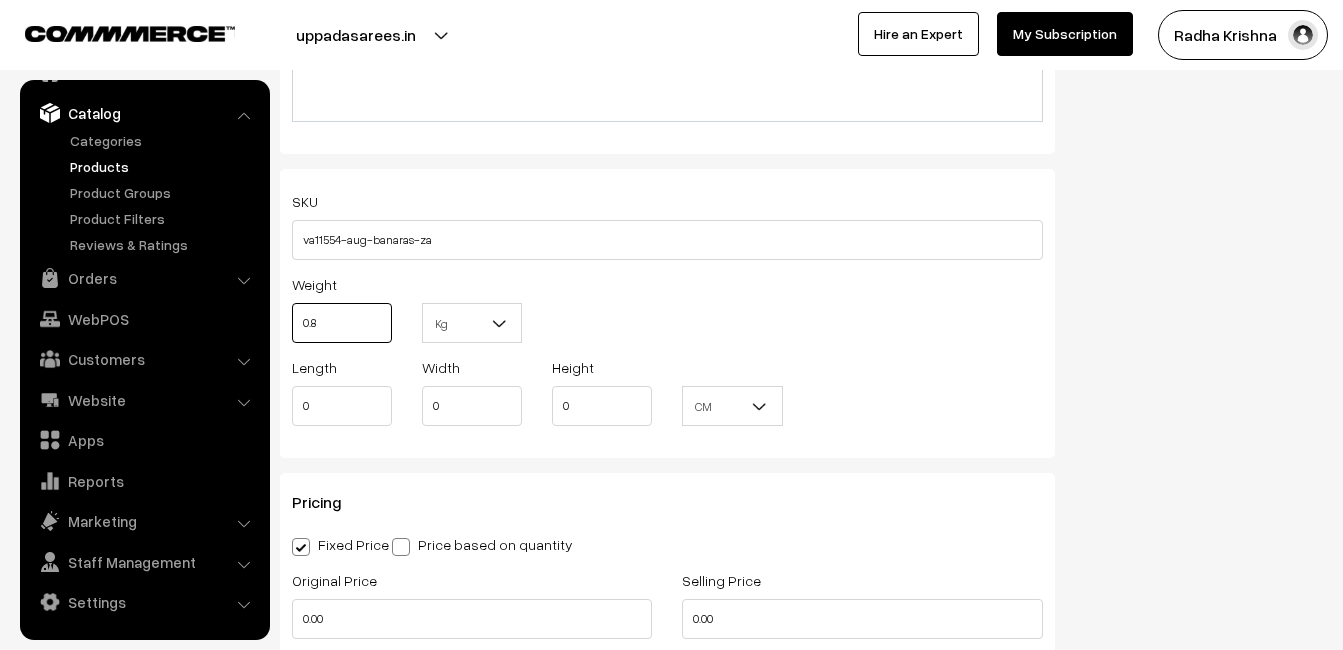 scroll, scrollTop: 1500, scrollLeft: 0, axis: vertical 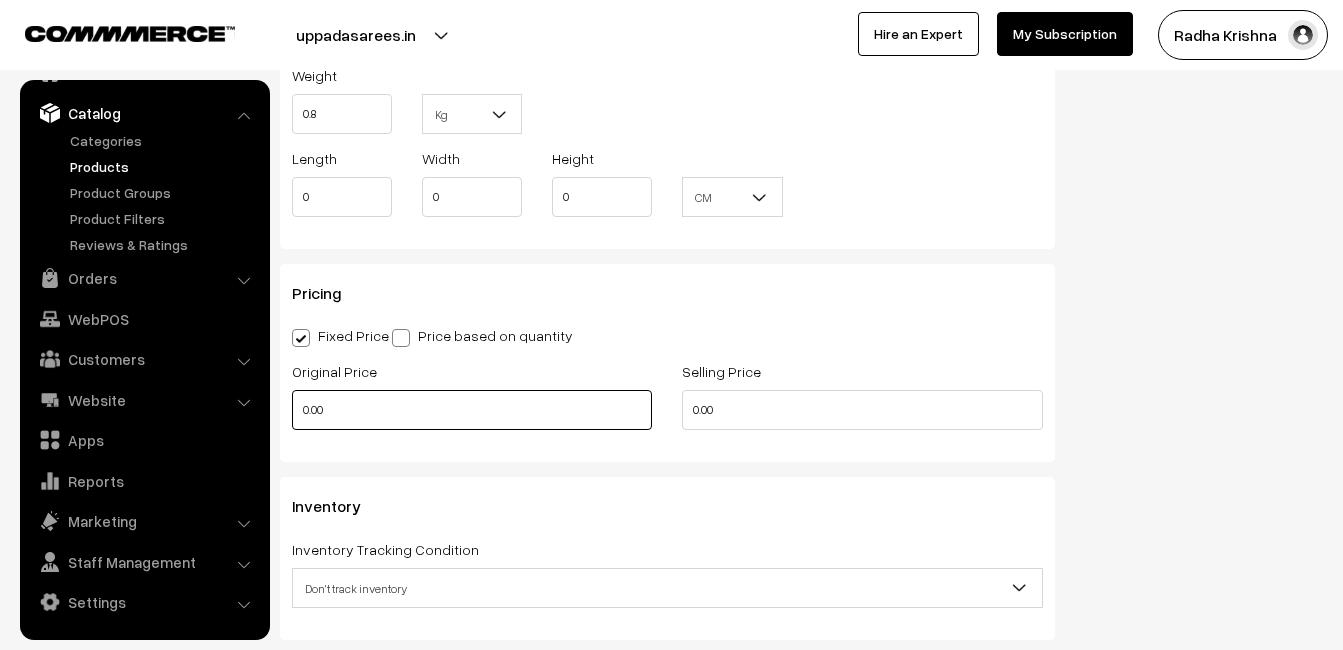 type on "0.80" 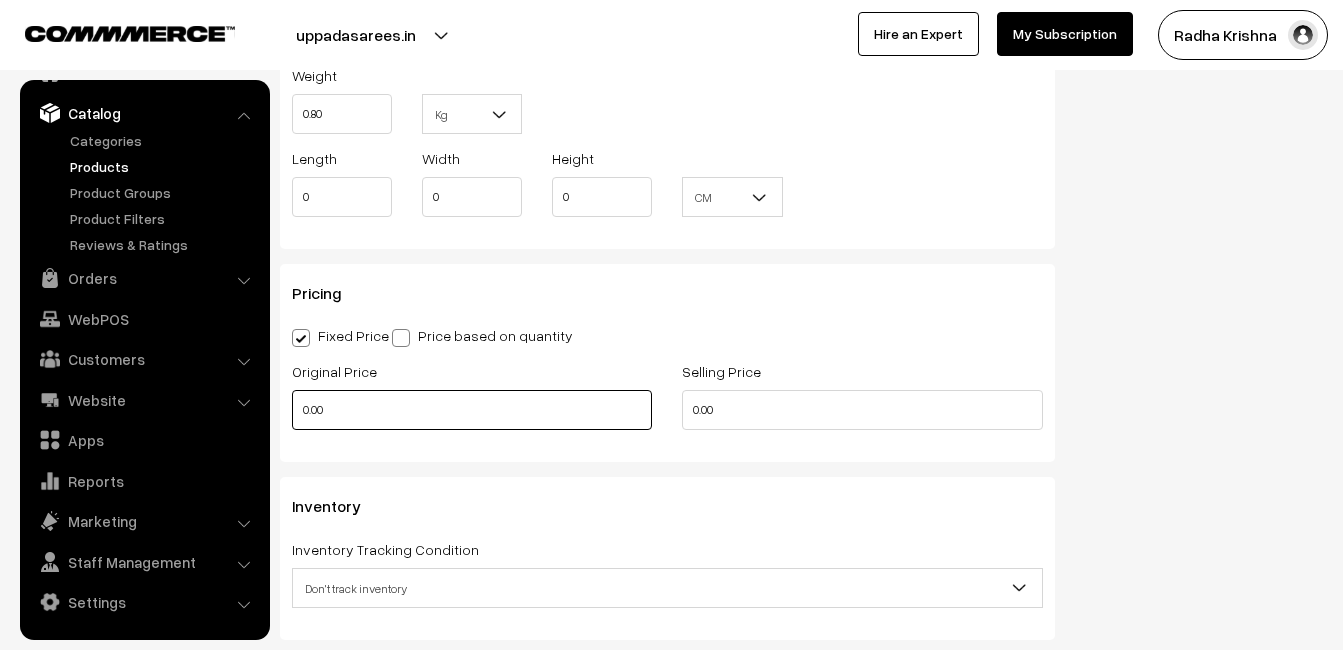 click on "0.00" at bounding box center (472, 410) 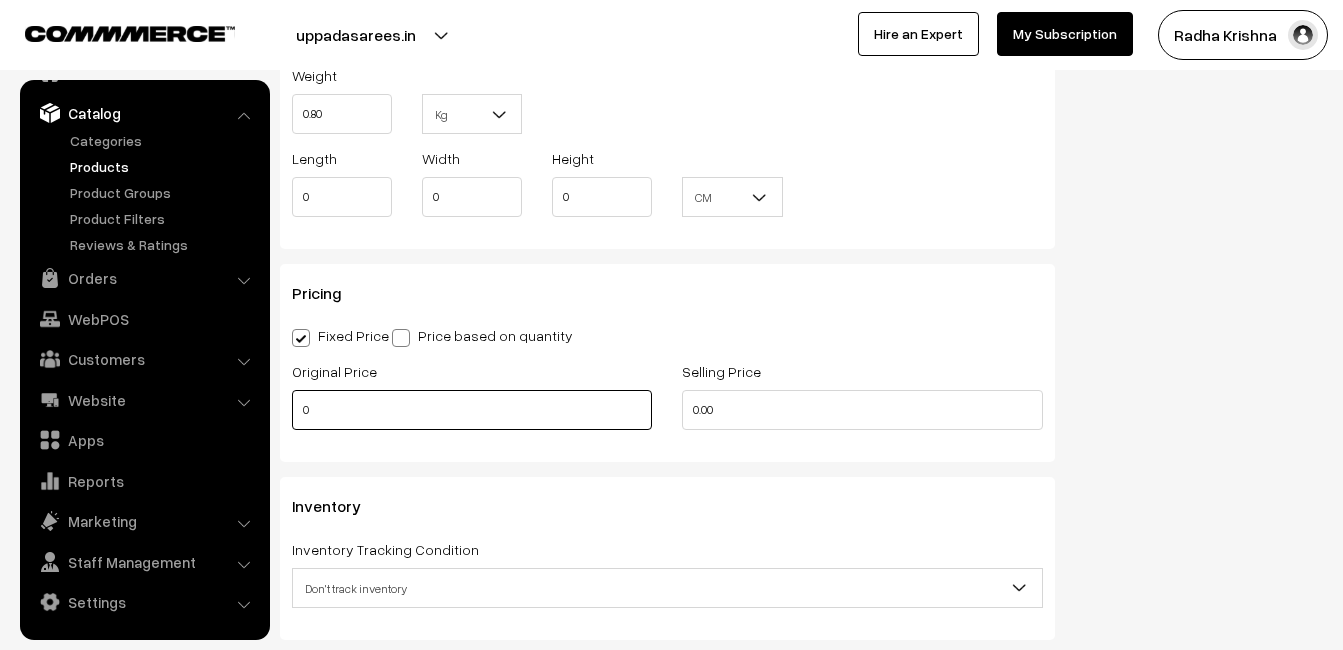 click on "0" at bounding box center (472, 410) 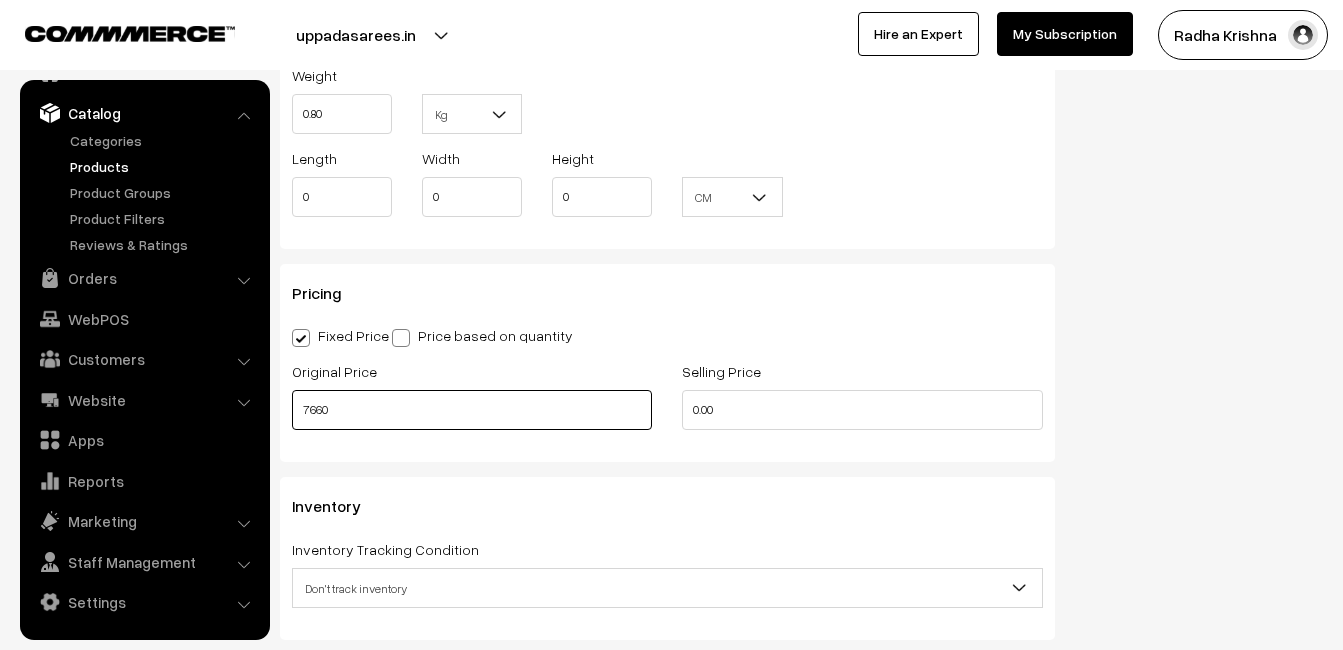 type on "7660" 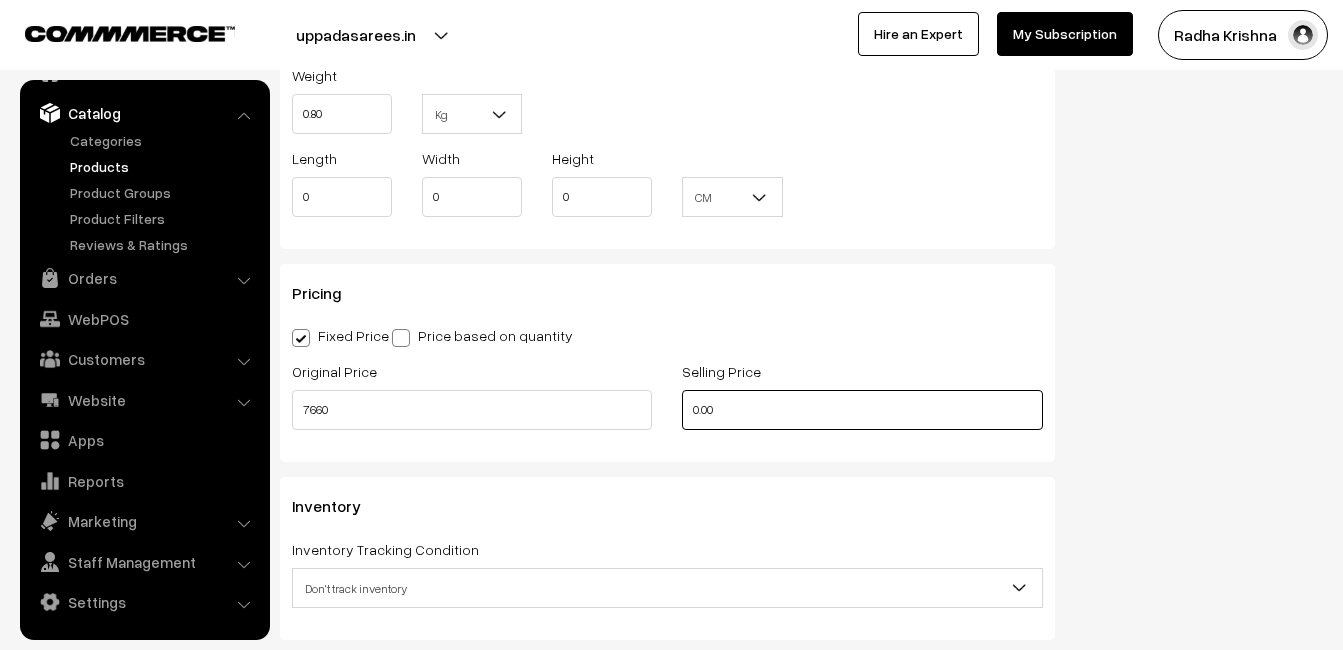 click on "0.00" at bounding box center (862, 410) 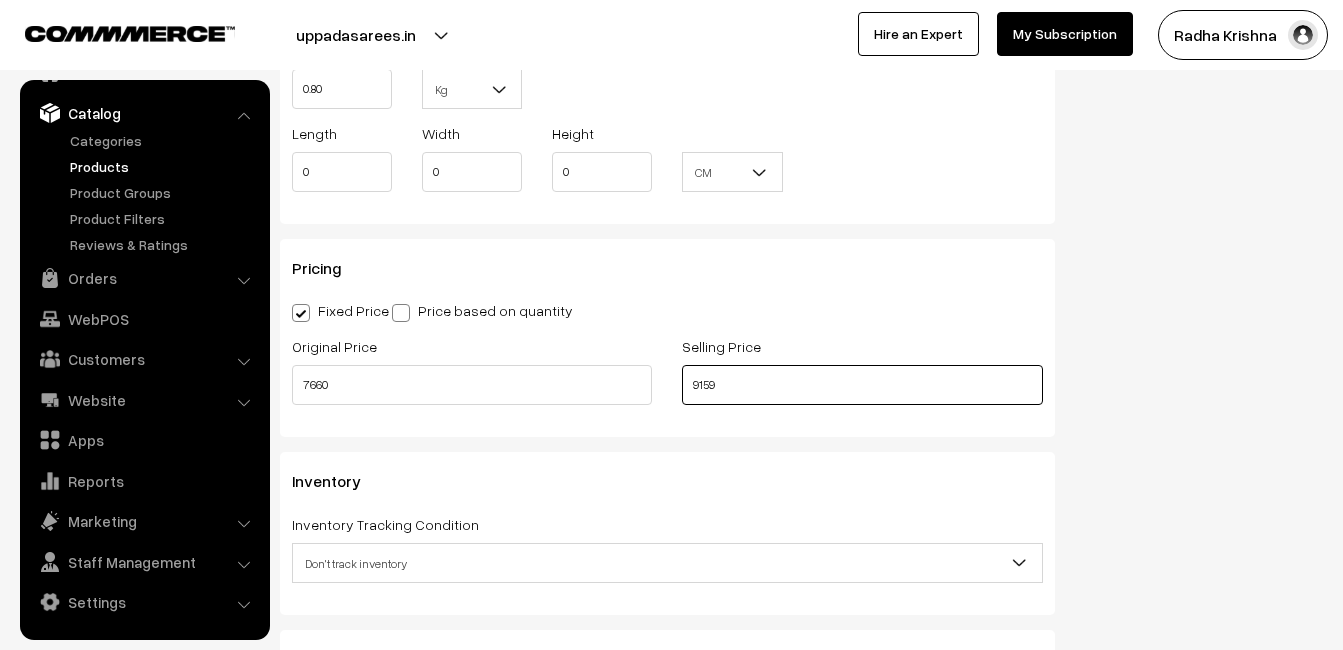 scroll, scrollTop: 1700, scrollLeft: 0, axis: vertical 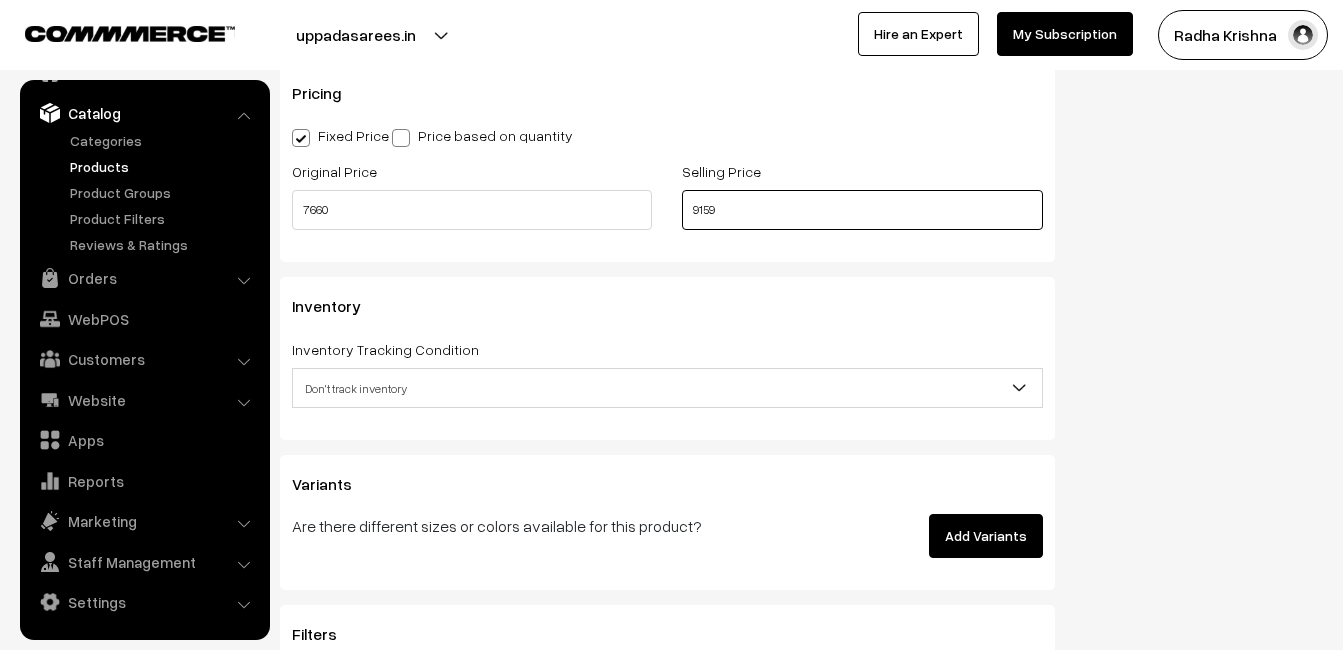 type on "9159" 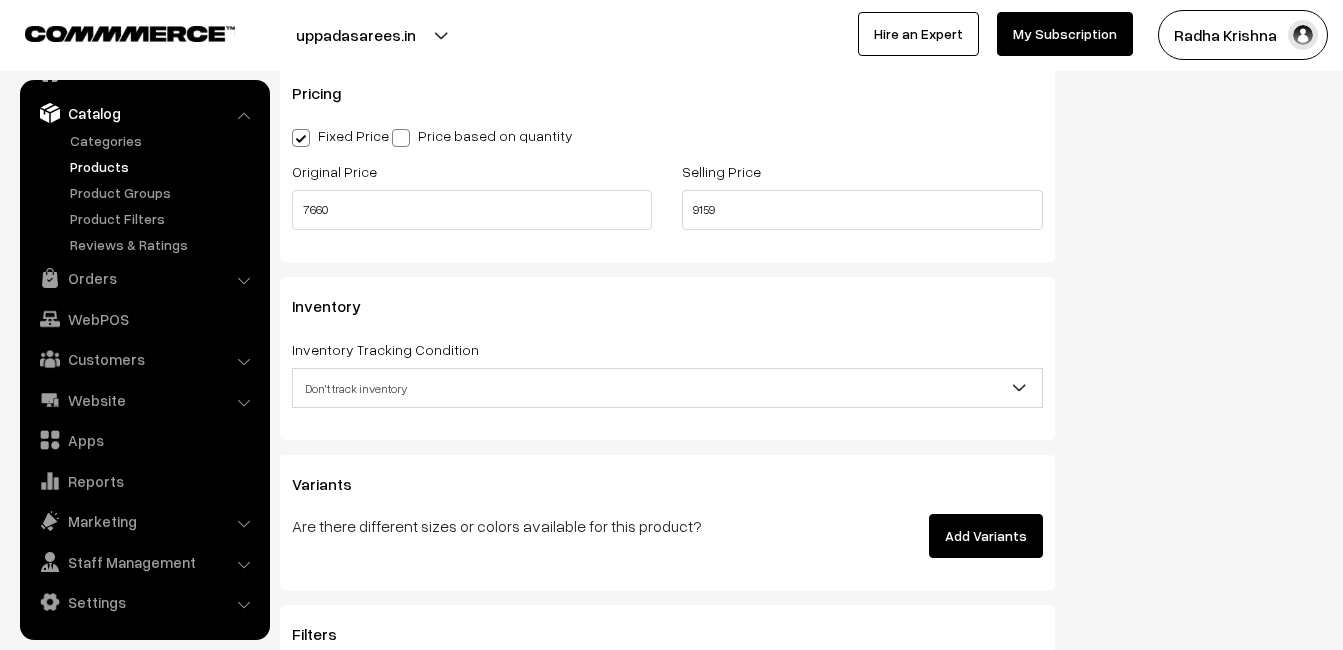 click on "Don't track inventory" at bounding box center (667, 388) 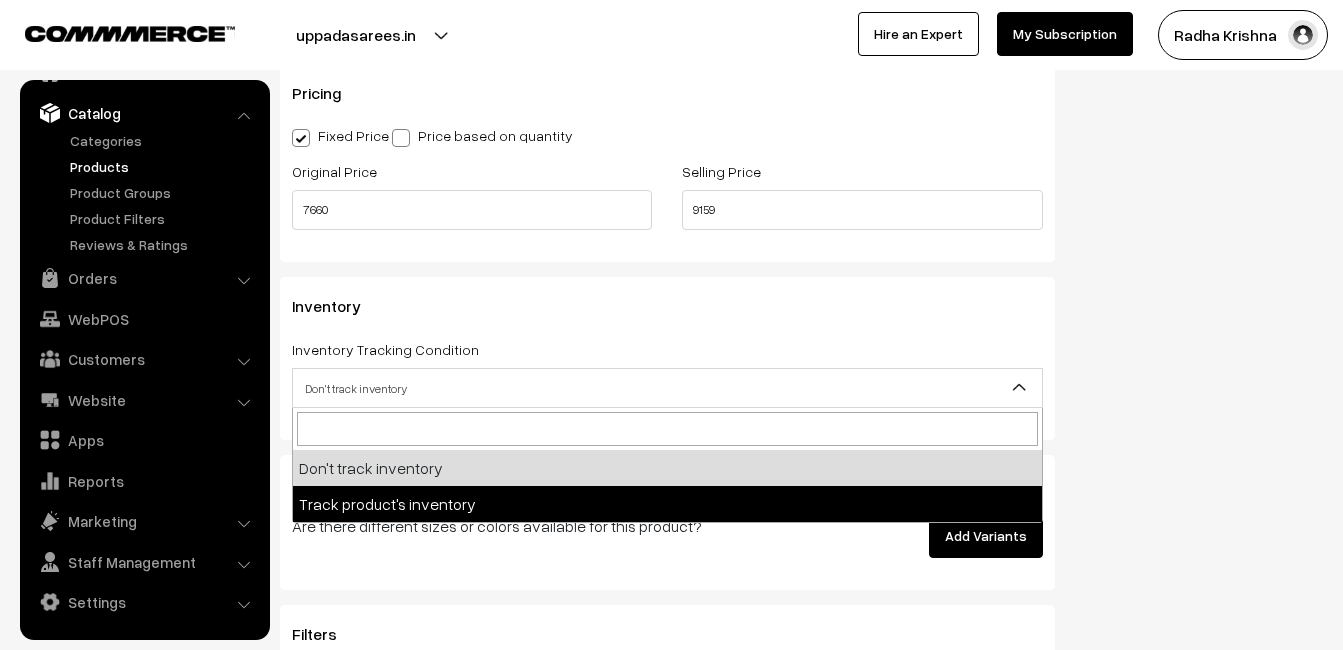 select on "2" 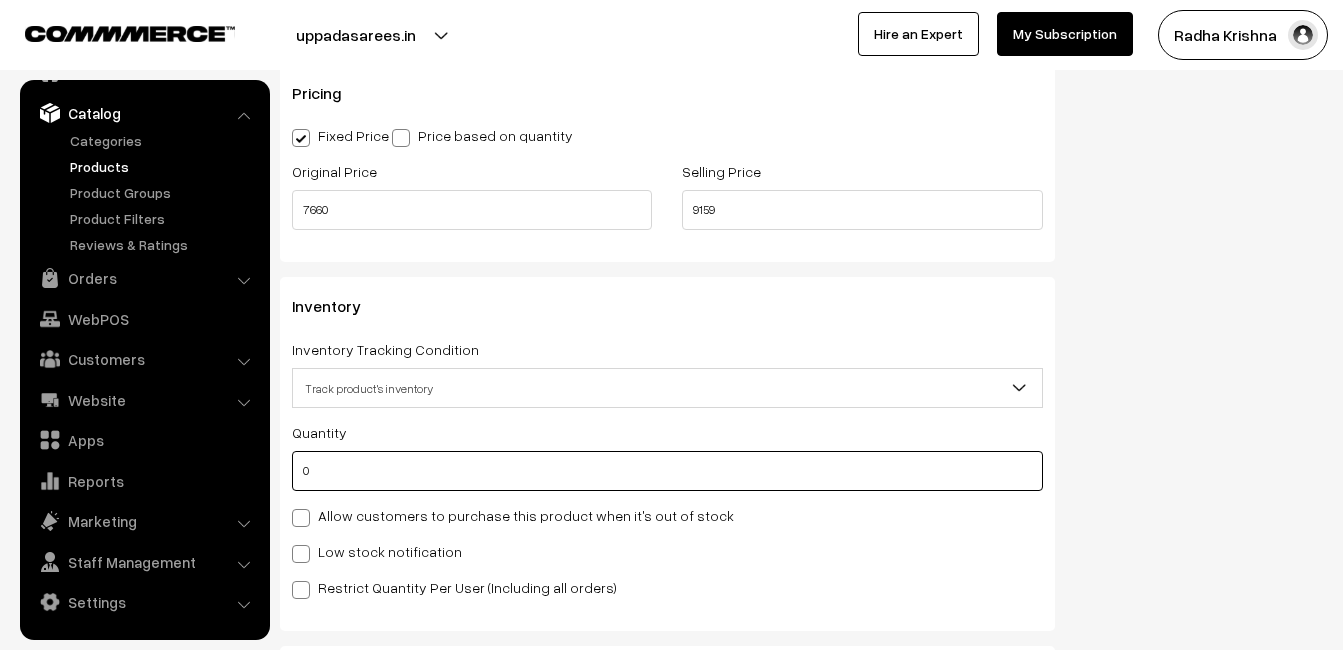 click on "0" at bounding box center (667, 471) 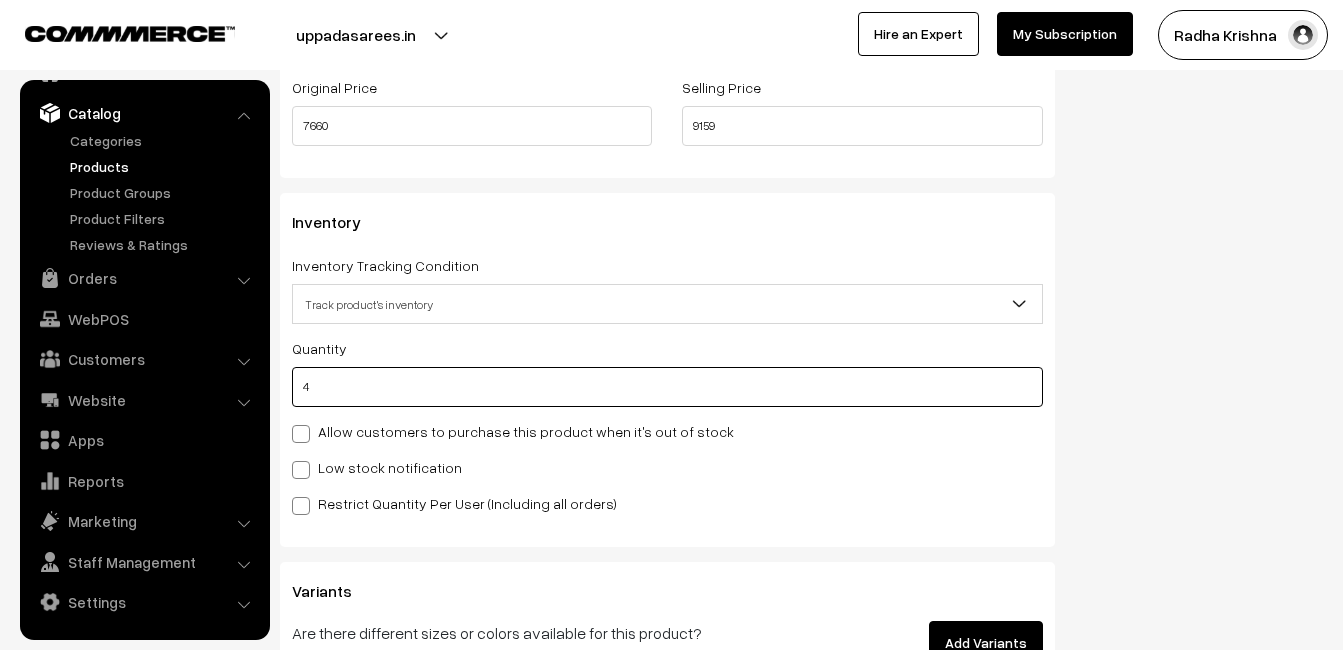 scroll, scrollTop: 1900, scrollLeft: 0, axis: vertical 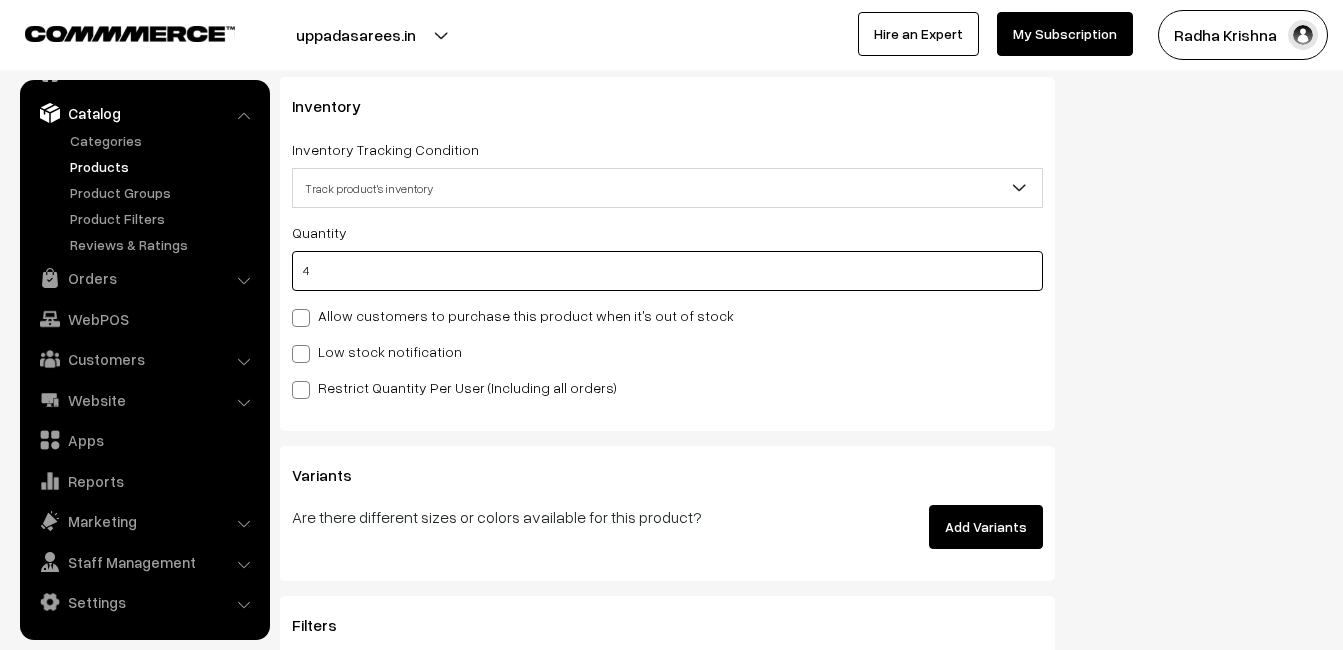 type on "4" 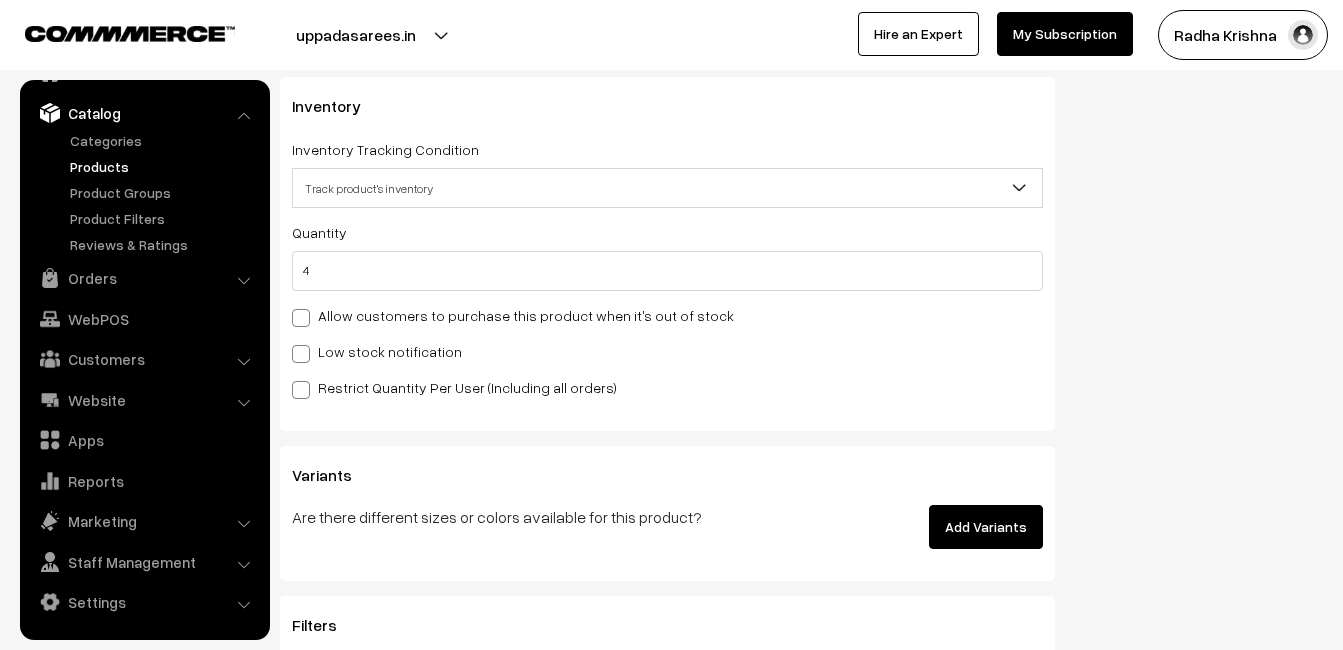 click on "Low stock notification" at bounding box center [667, 351] 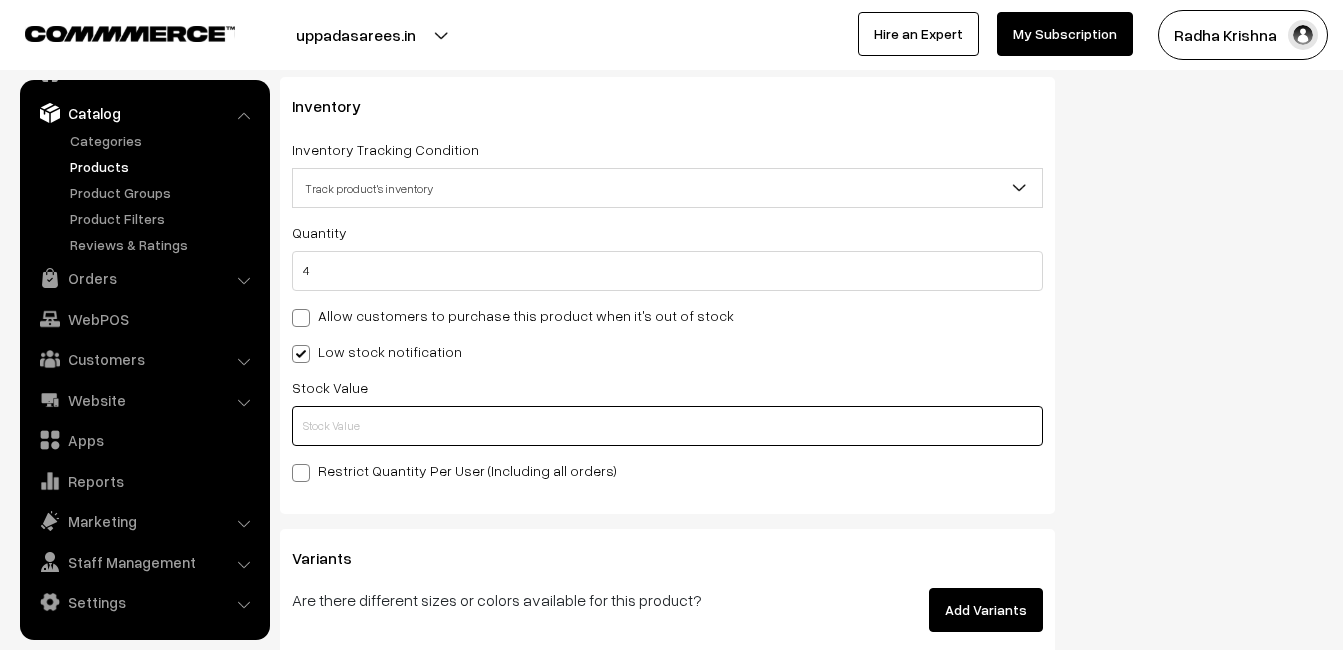 click at bounding box center [667, 426] 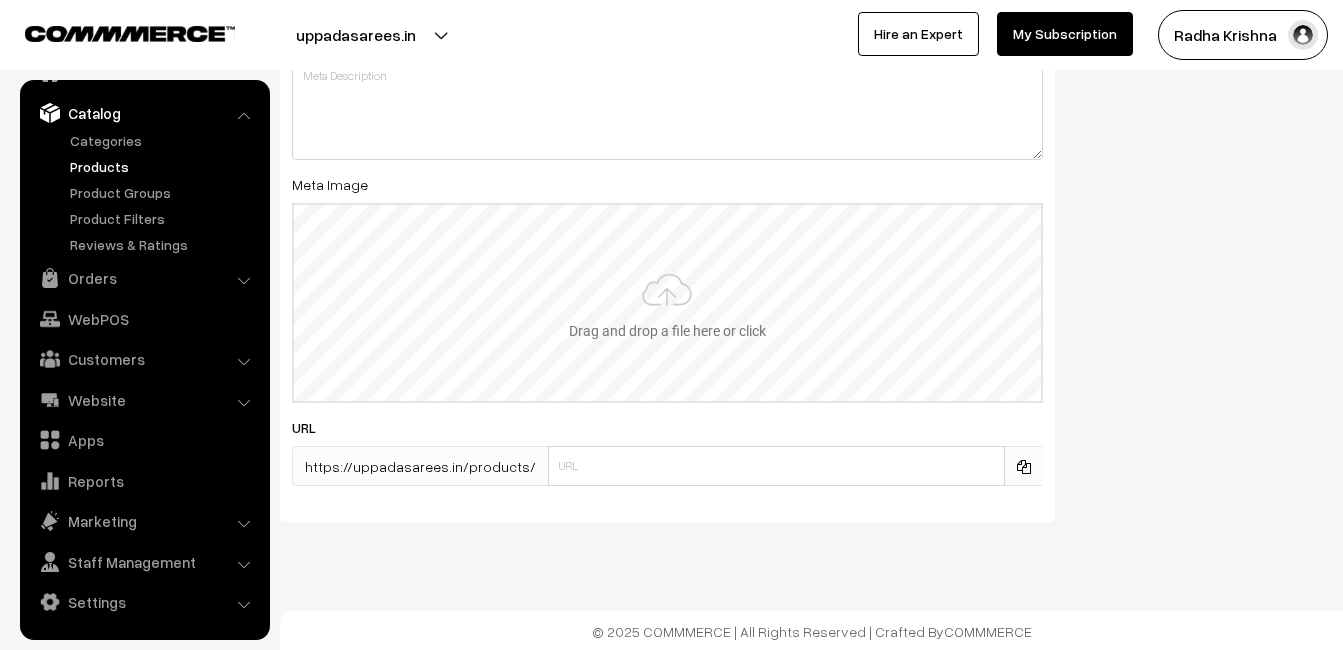 scroll, scrollTop: 2968, scrollLeft: 0, axis: vertical 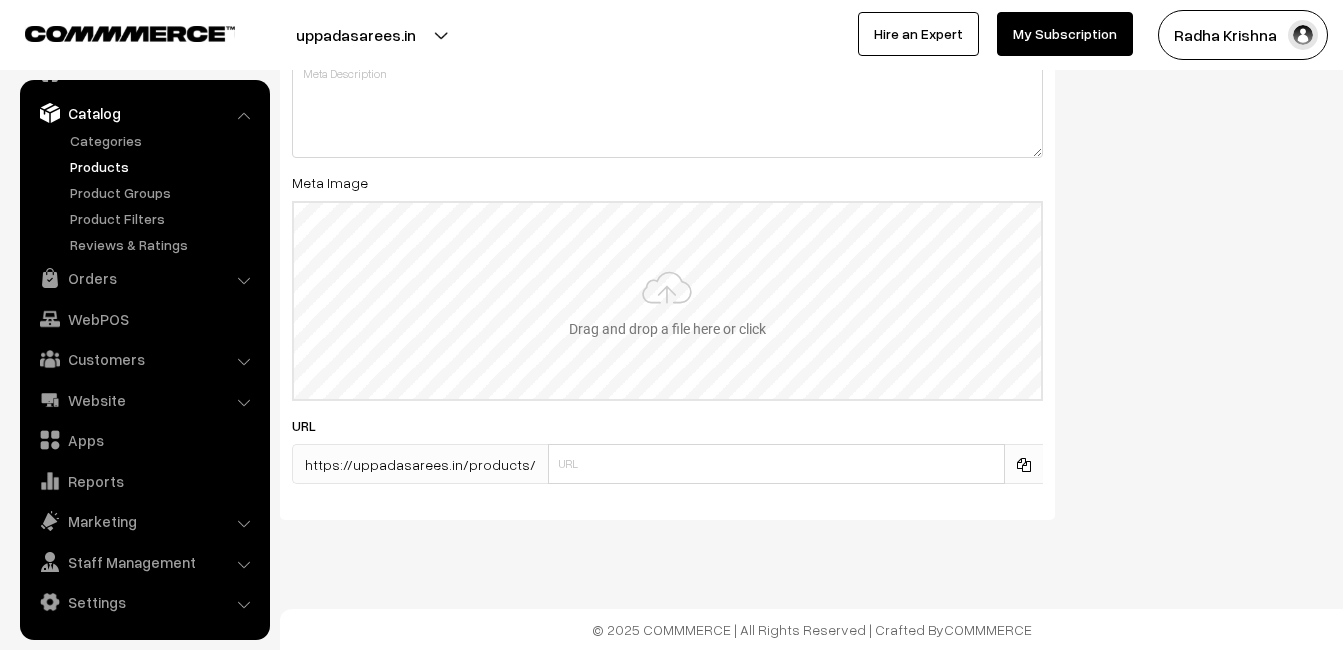 type on "2" 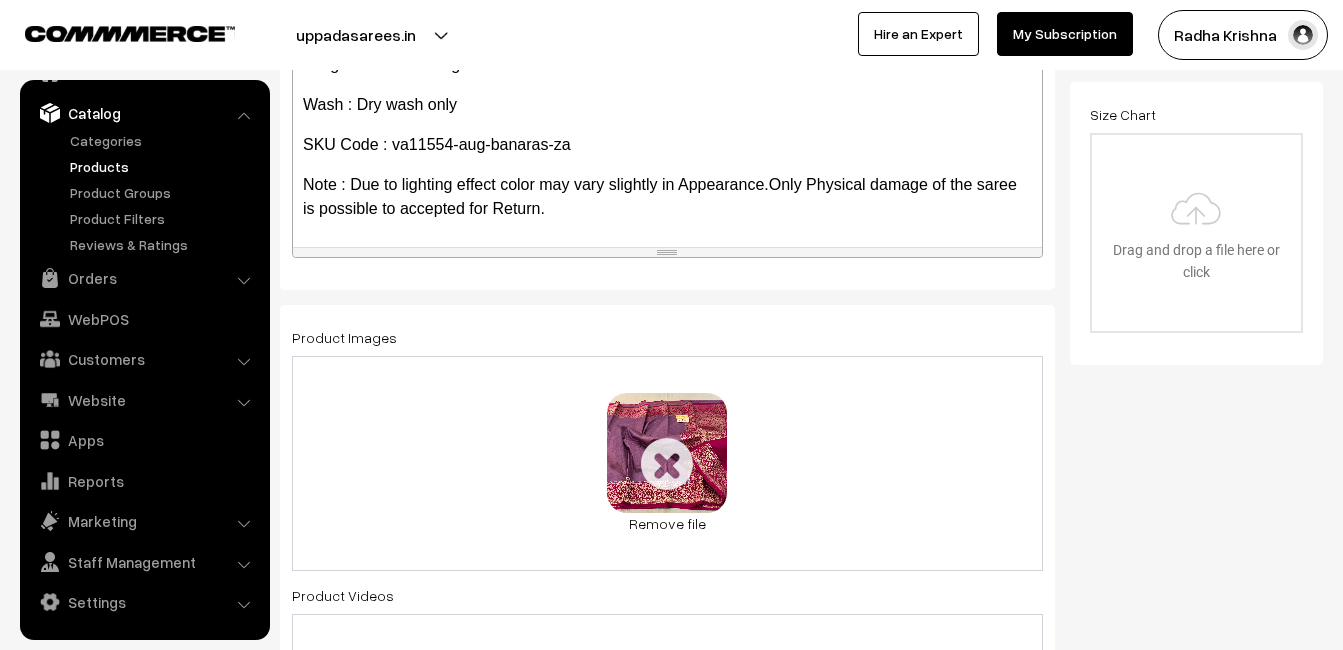 scroll, scrollTop: 0, scrollLeft: 0, axis: both 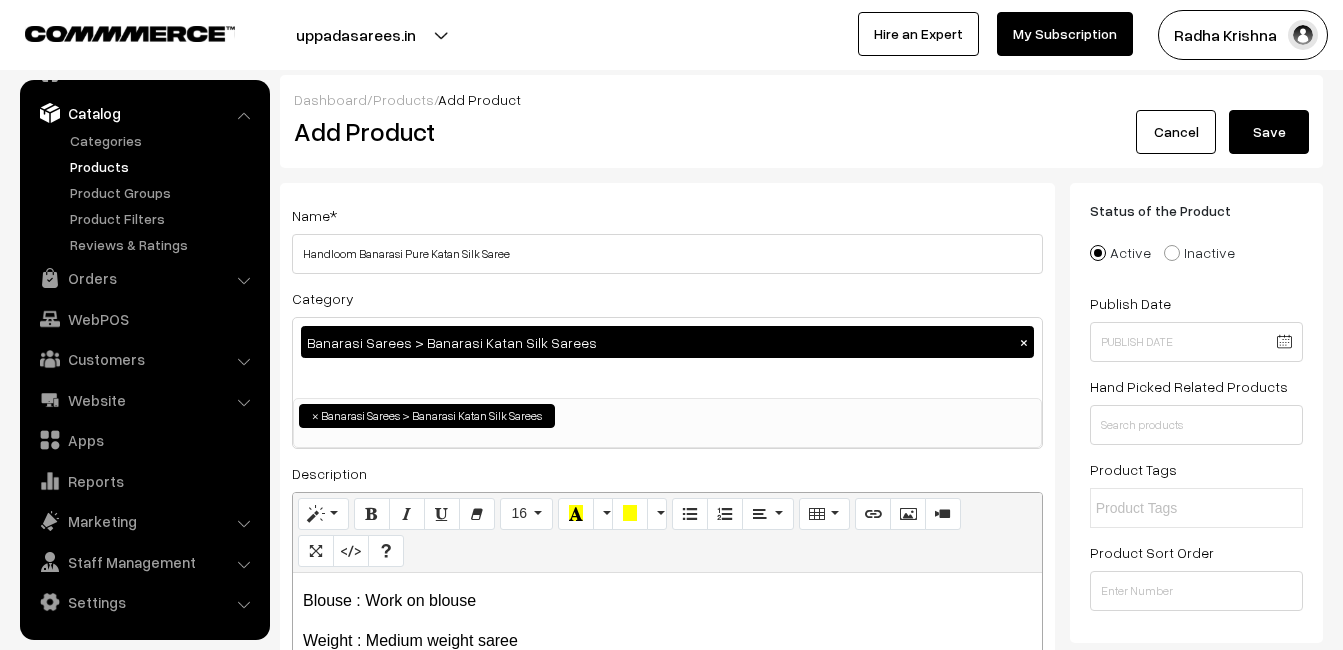 click on "Save" at bounding box center (1269, 132) 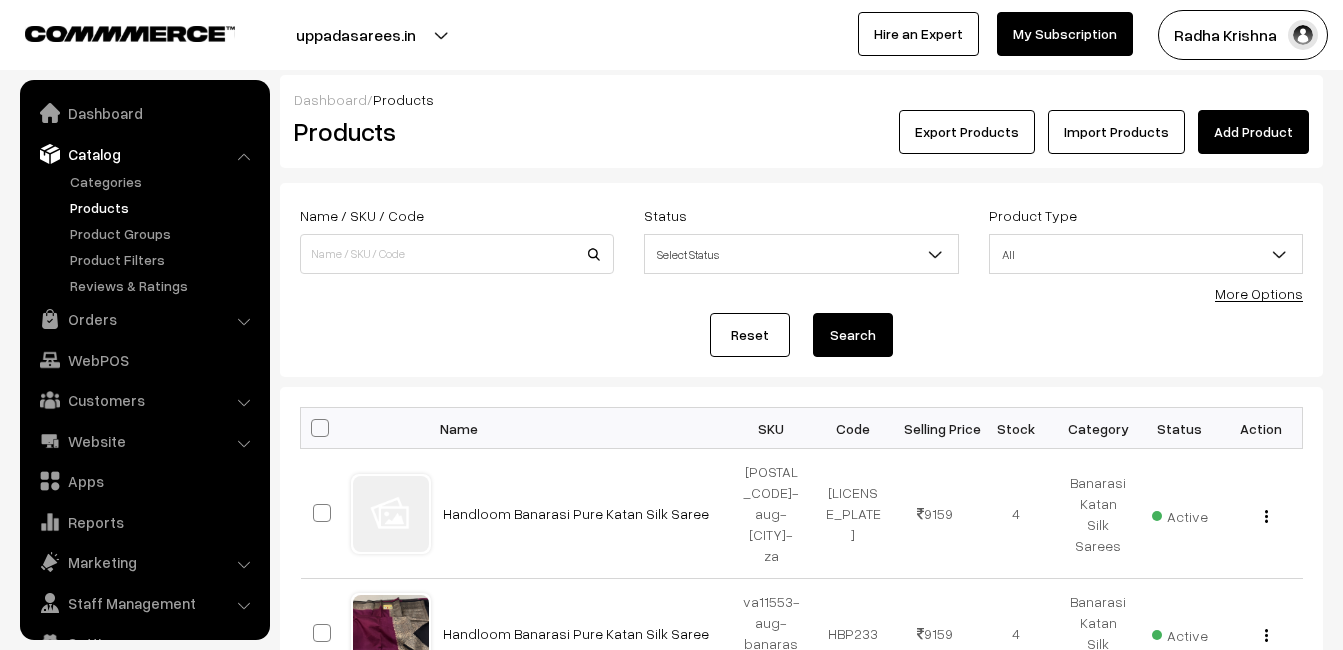 scroll, scrollTop: 0, scrollLeft: 0, axis: both 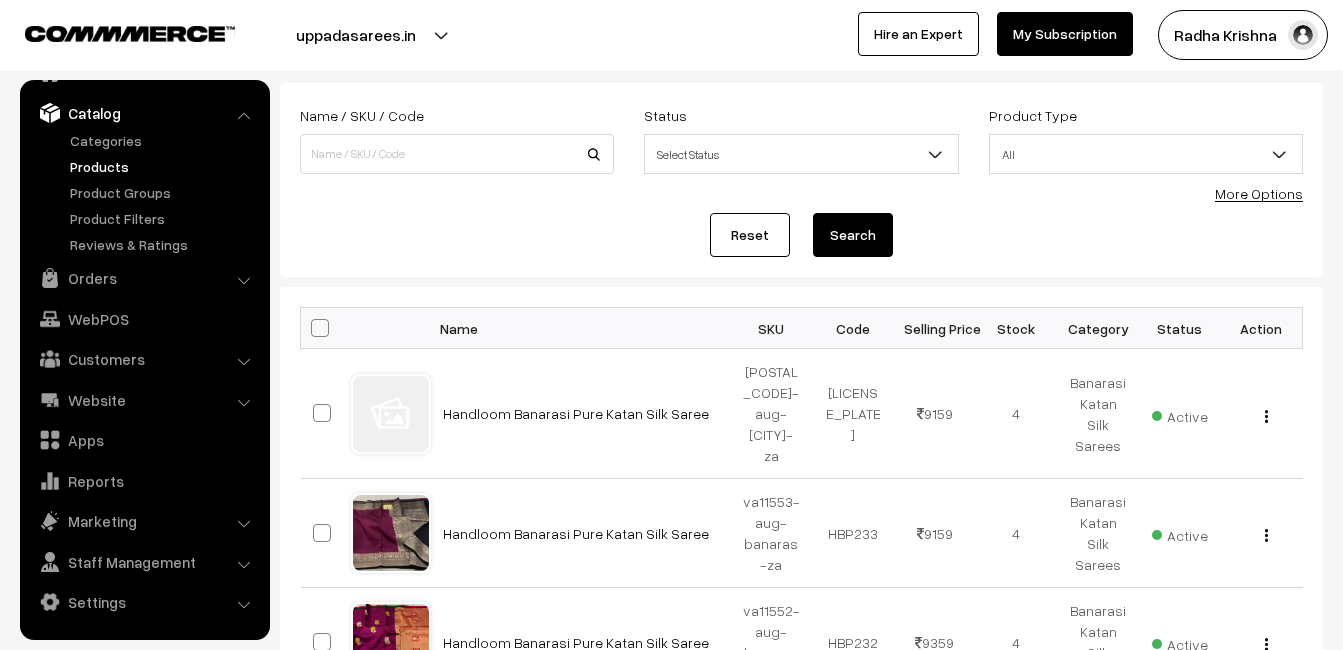 click on "Dashboard  /  Products
Products
Export Products
Import Products
Add Product
Name / SKU / Code
Status
Select Status
Active
Inactive All To" at bounding box center (801, 809) 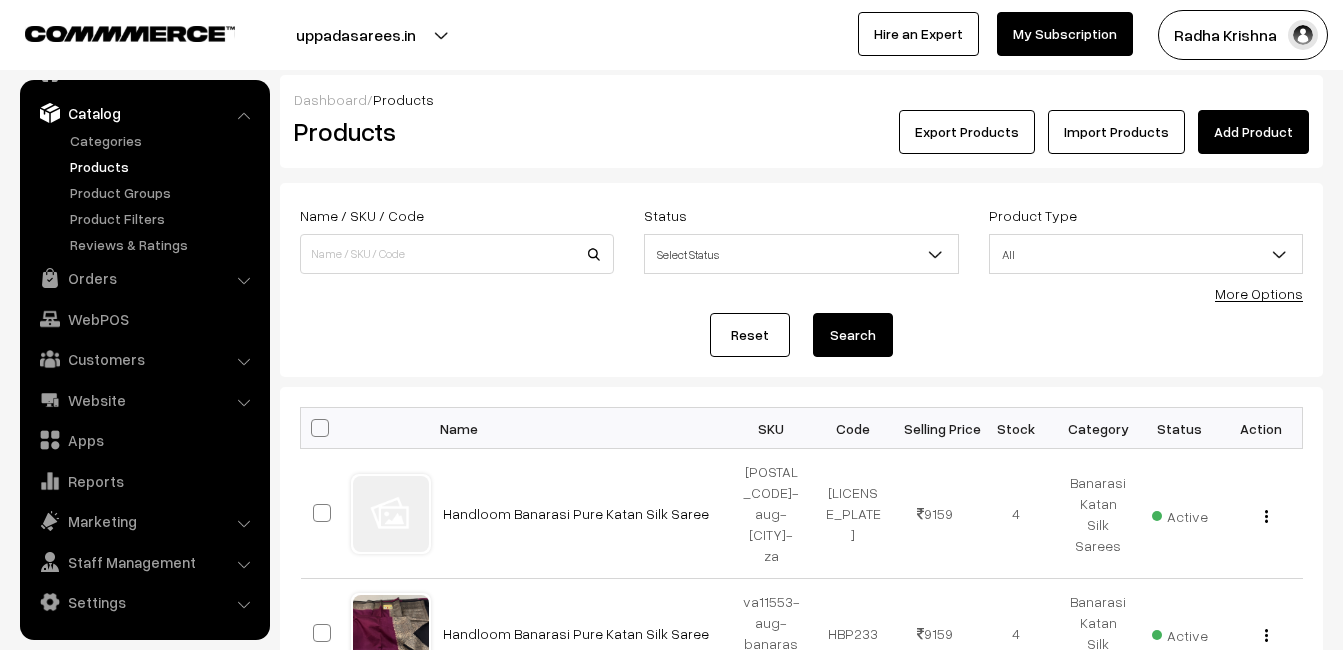 click on "Add Product" at bounding box center (1253, 132) 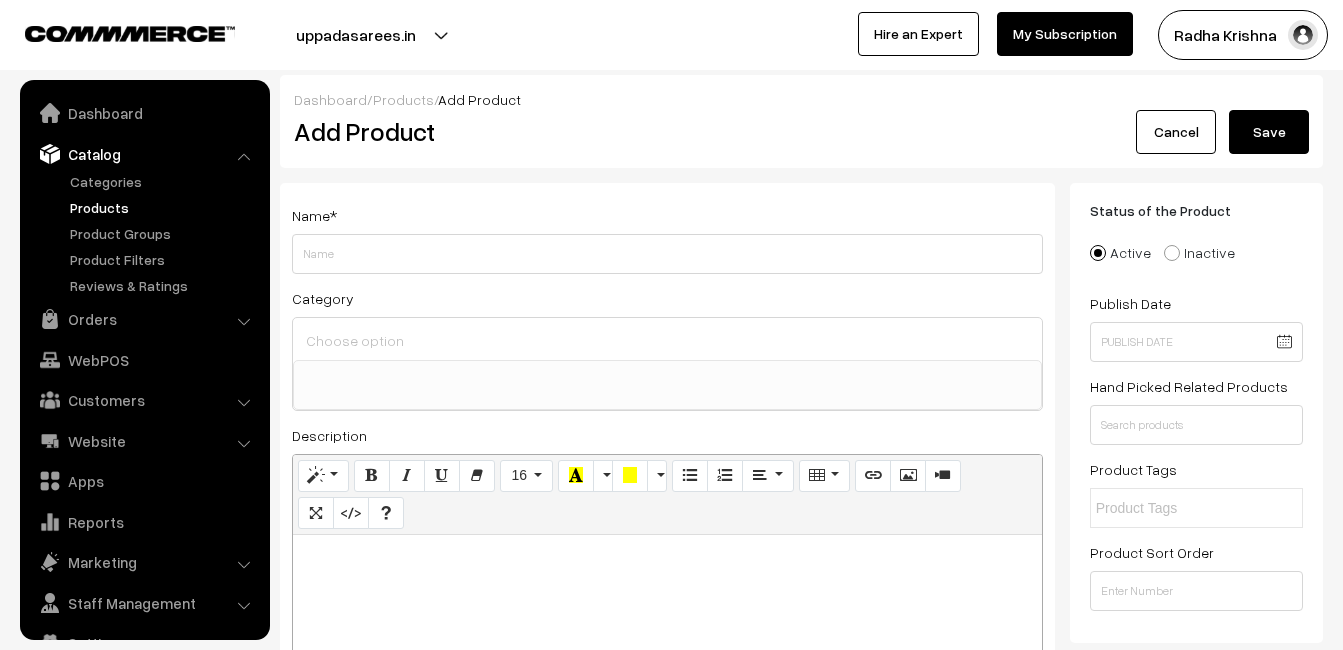 select 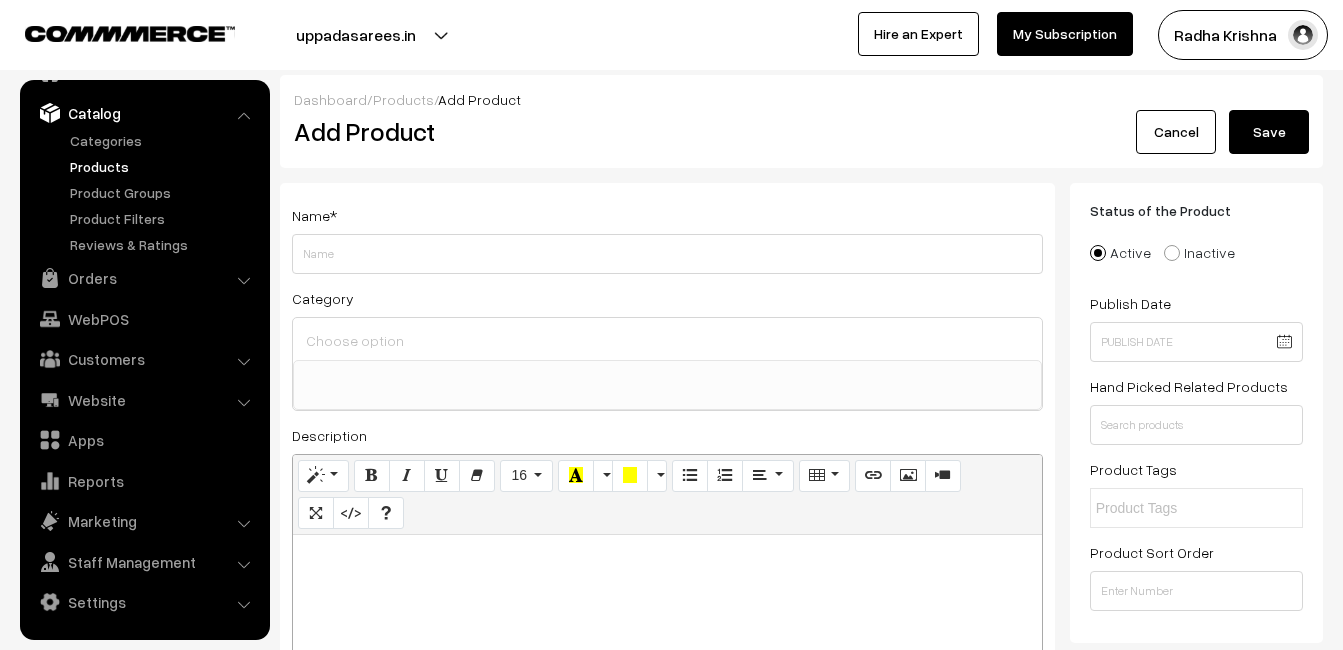 type 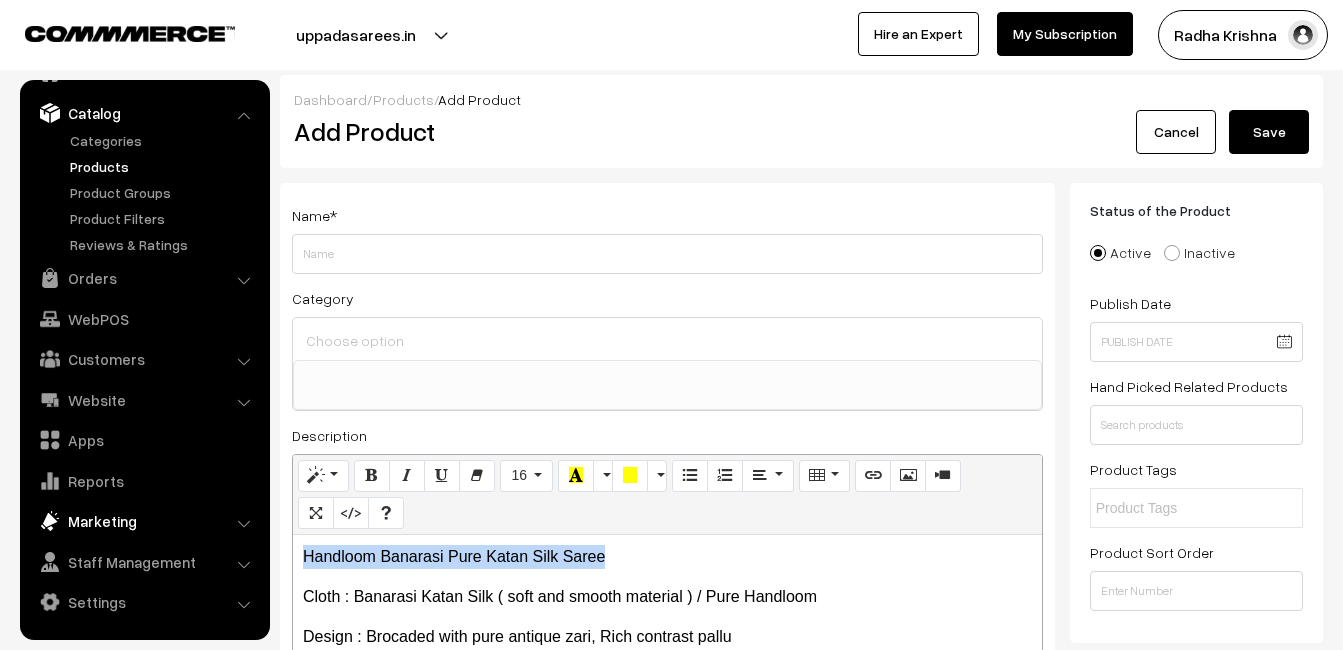 drag, startPoint x: 636, startPoint y: 557, endPoint x: 127, endPoint y: 532, distance: 509.6136 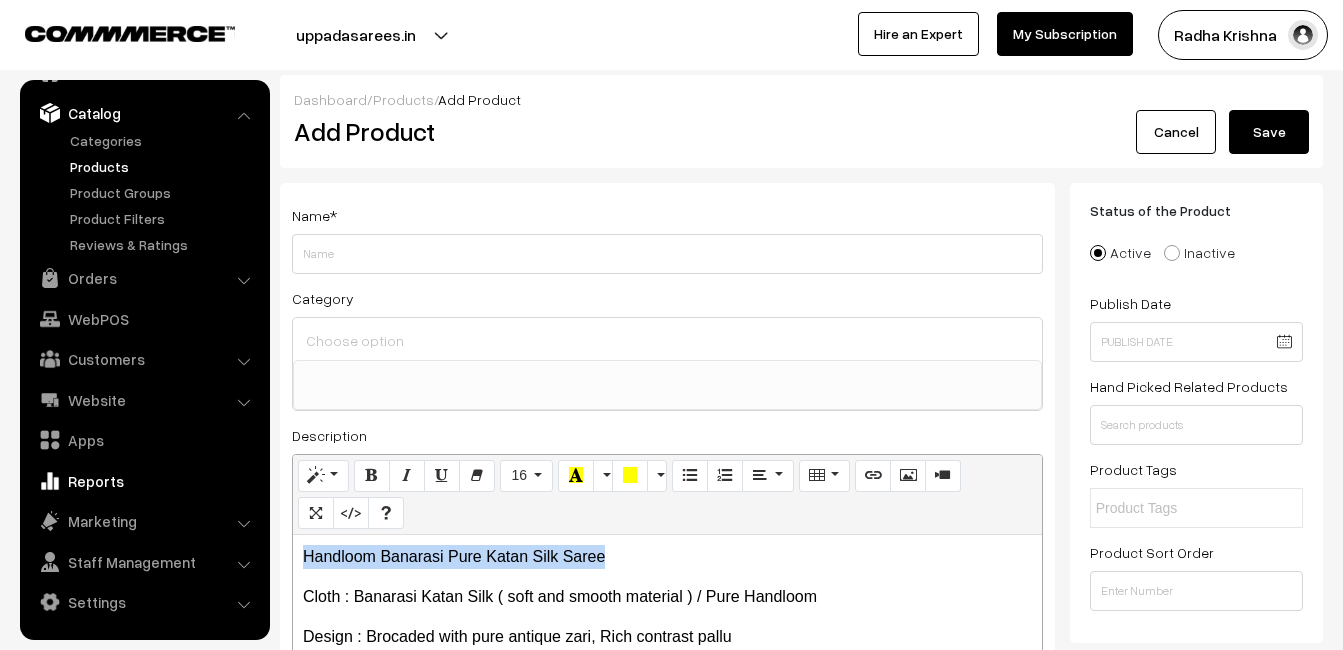 copy on "Handloom Banarasi Pure Katan Silk Saree" 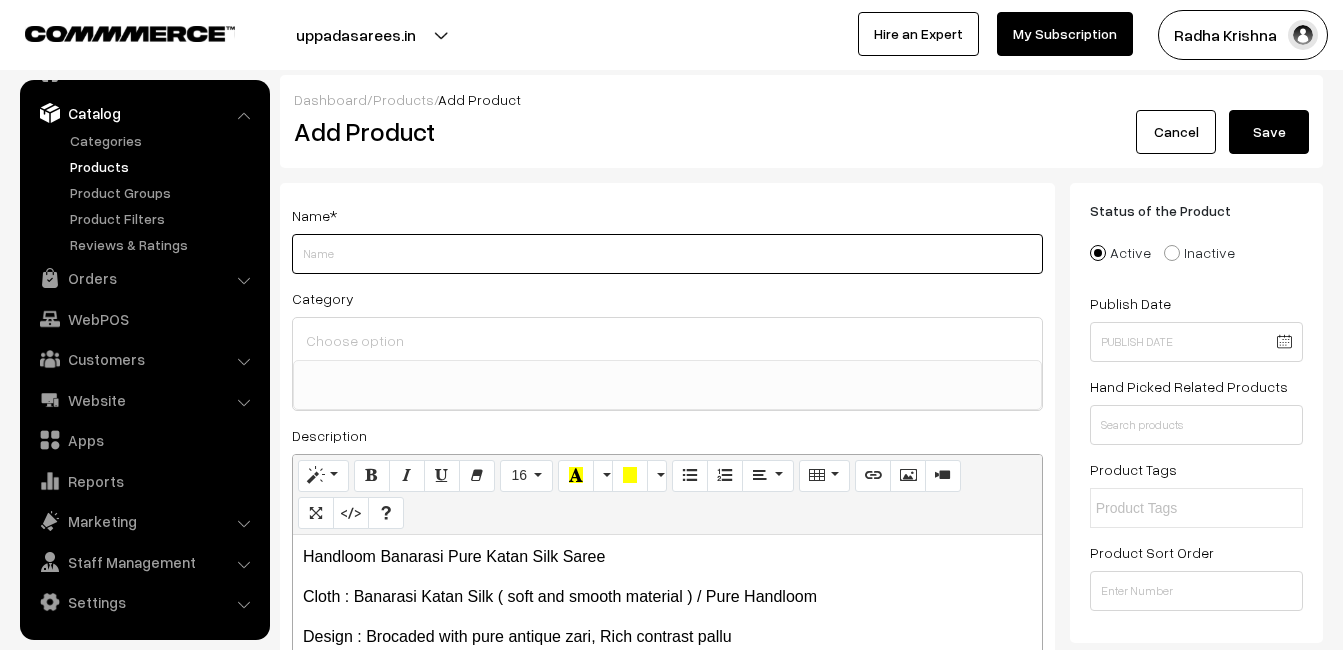 click on "Weight" at bounding box center [667, 254] 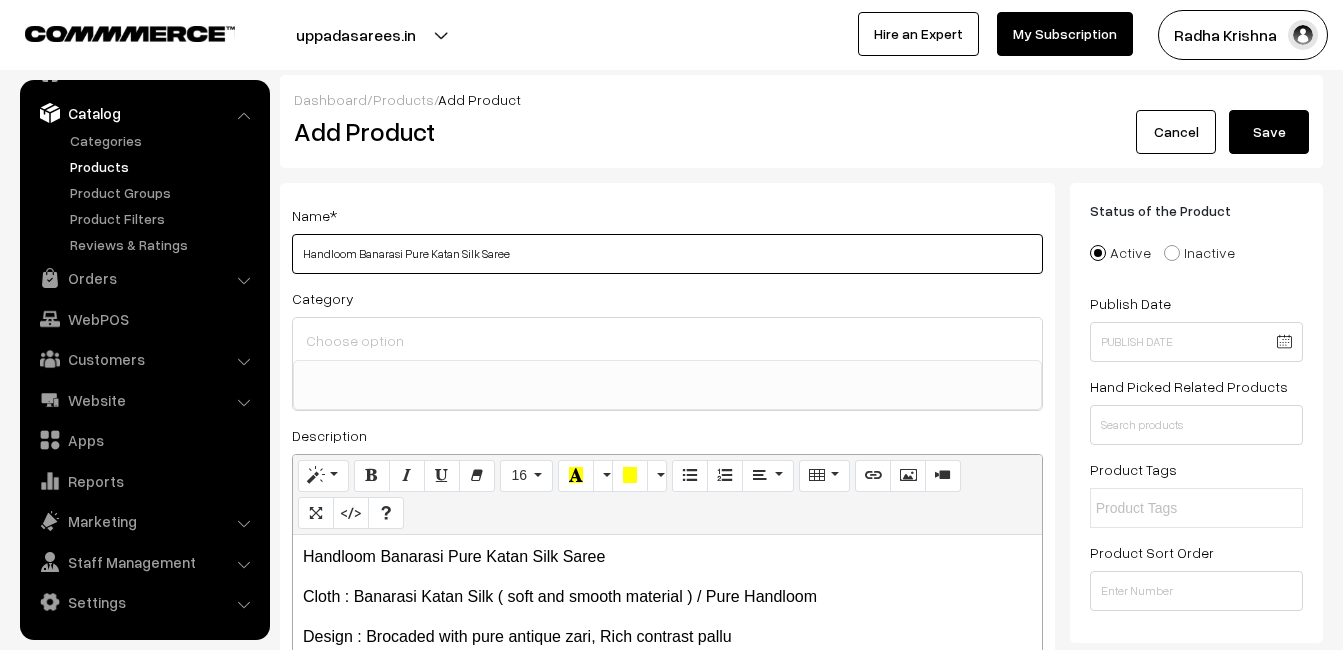 type on "Handloom Banarasi Pure Katan Silk Saree" 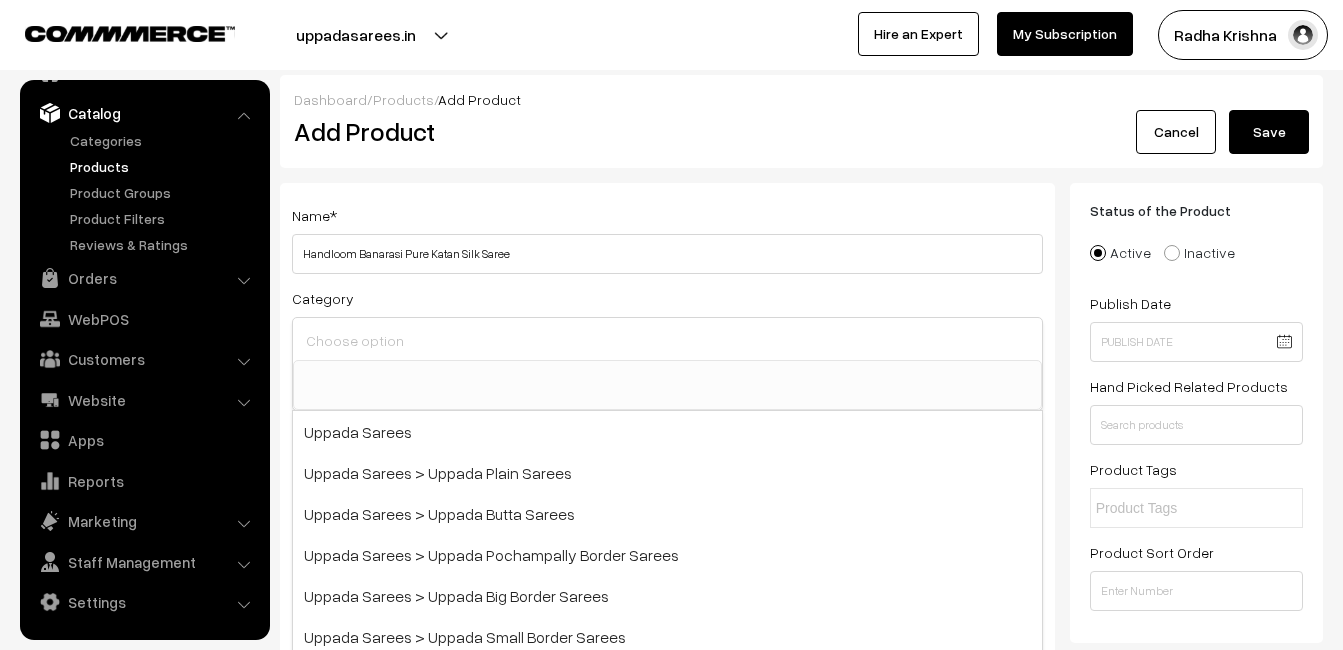 click at bounding box center (667, 340) 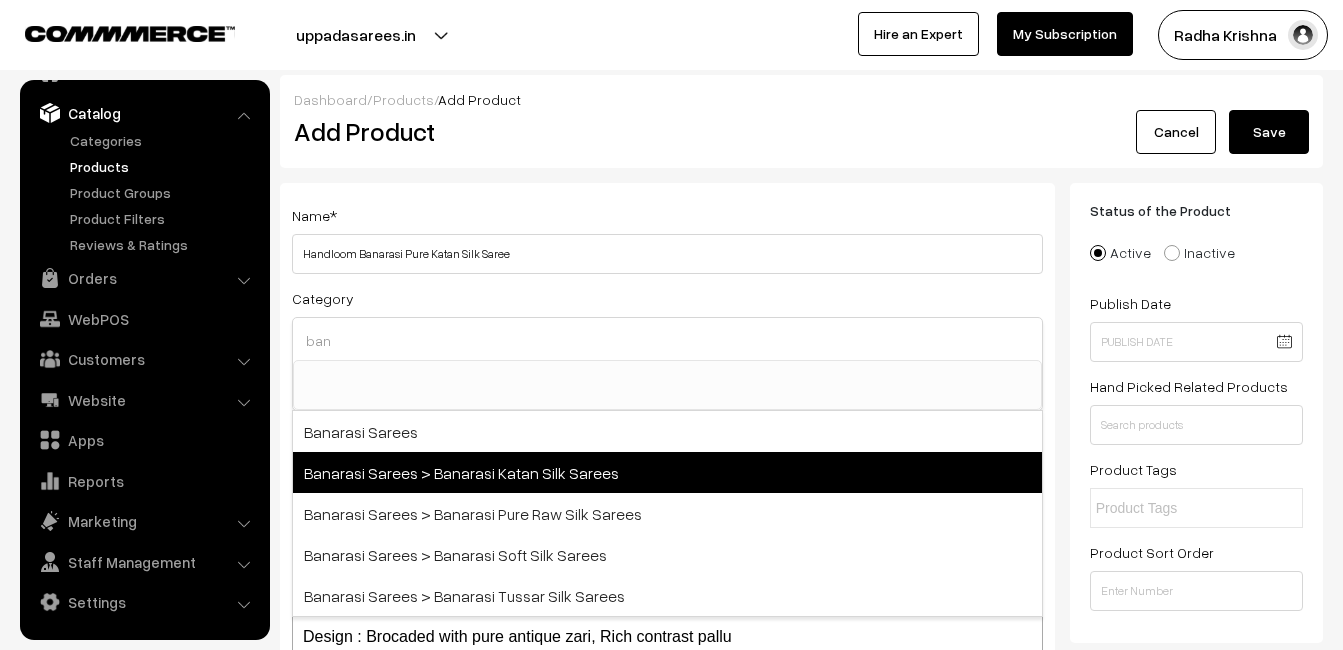 type on "ban" 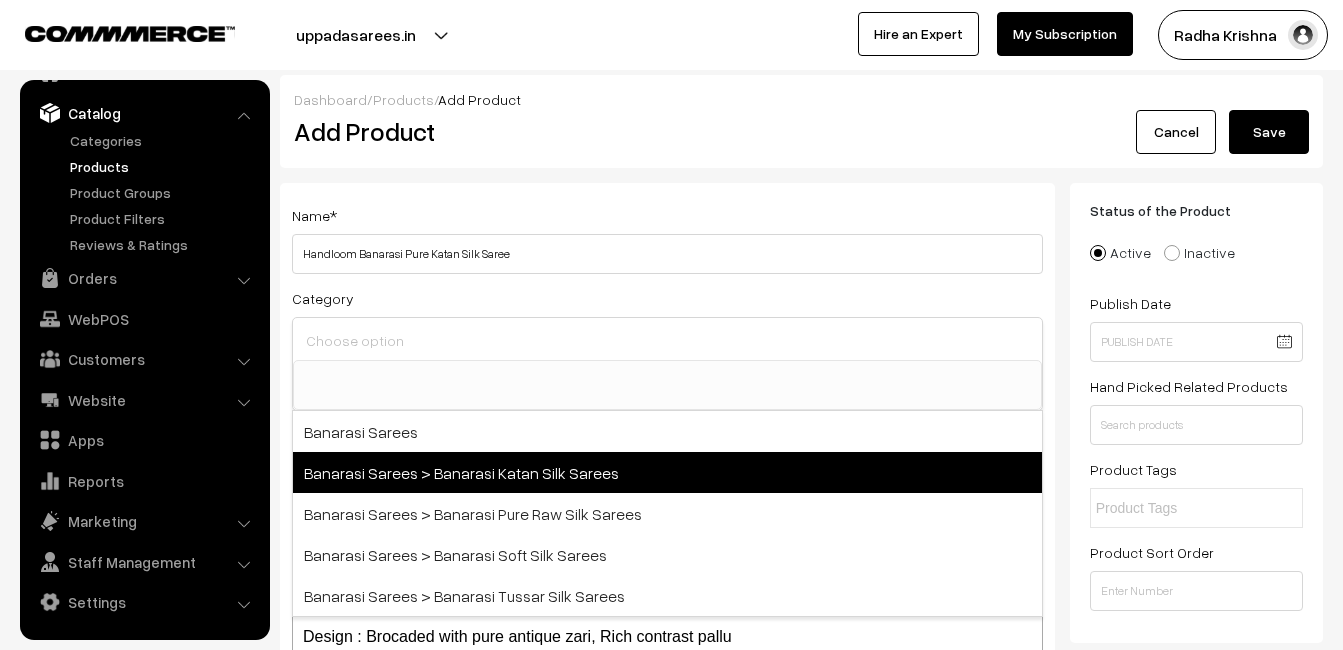 select on "36" 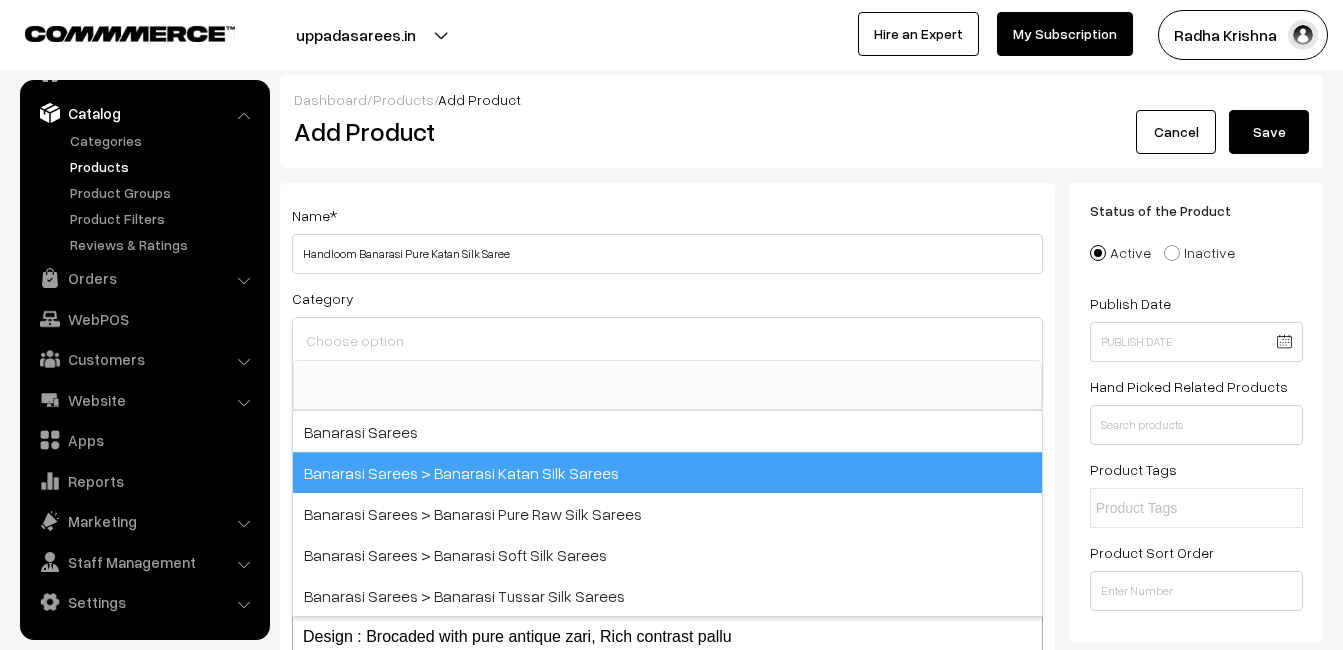 scroll, scrollTop: 731, scrollLeft: 0, axis: vertical 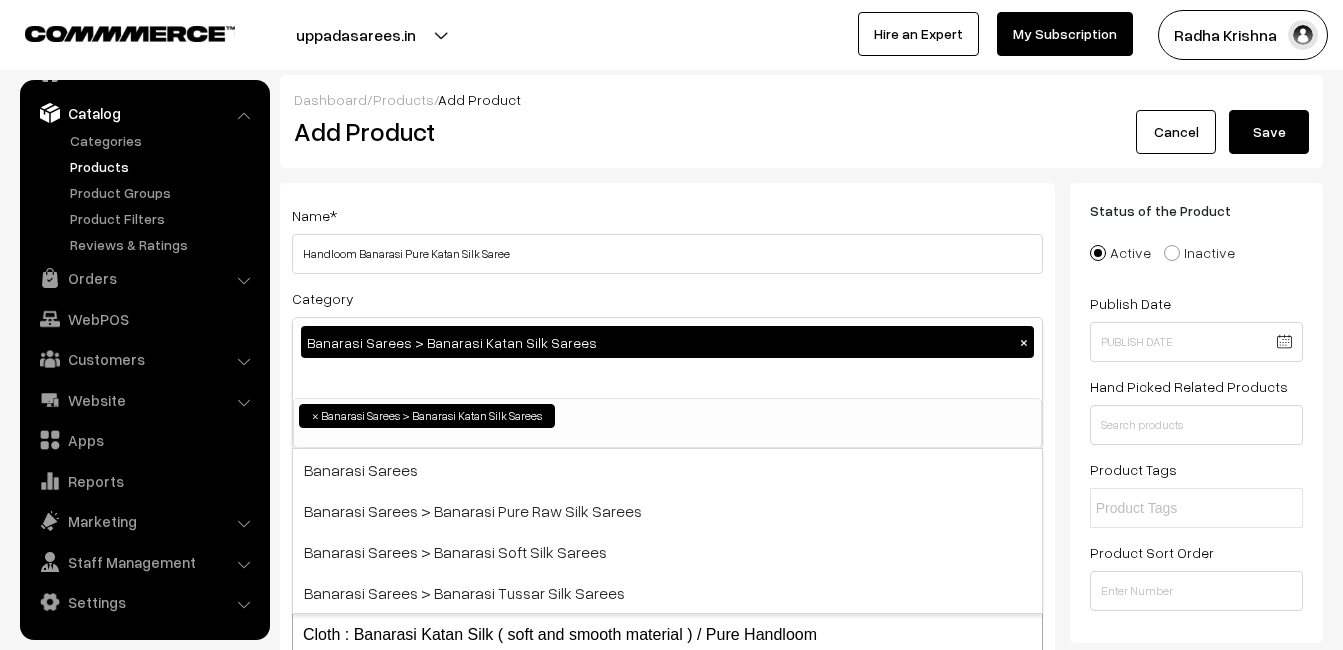click on "Name  *
Handloom Banarasi Pure Katan Silk Saree
Category
Banarasi Sarees > Banarasi Katan Silk Sarees ×
Uppada Sarees
Uppada Sarees > Uppada Plain Sarees
Uppada Sarees > Uppada Butta Sarees
Uppada Sarees > Uppada Pochampally Border Sarees
Uppada Sarees > Uppada Big Border Sarees
Uppada Sarees > Uppada Small Border Sarees
Ikkat Sarees ×" at bounding box center (667, 524) 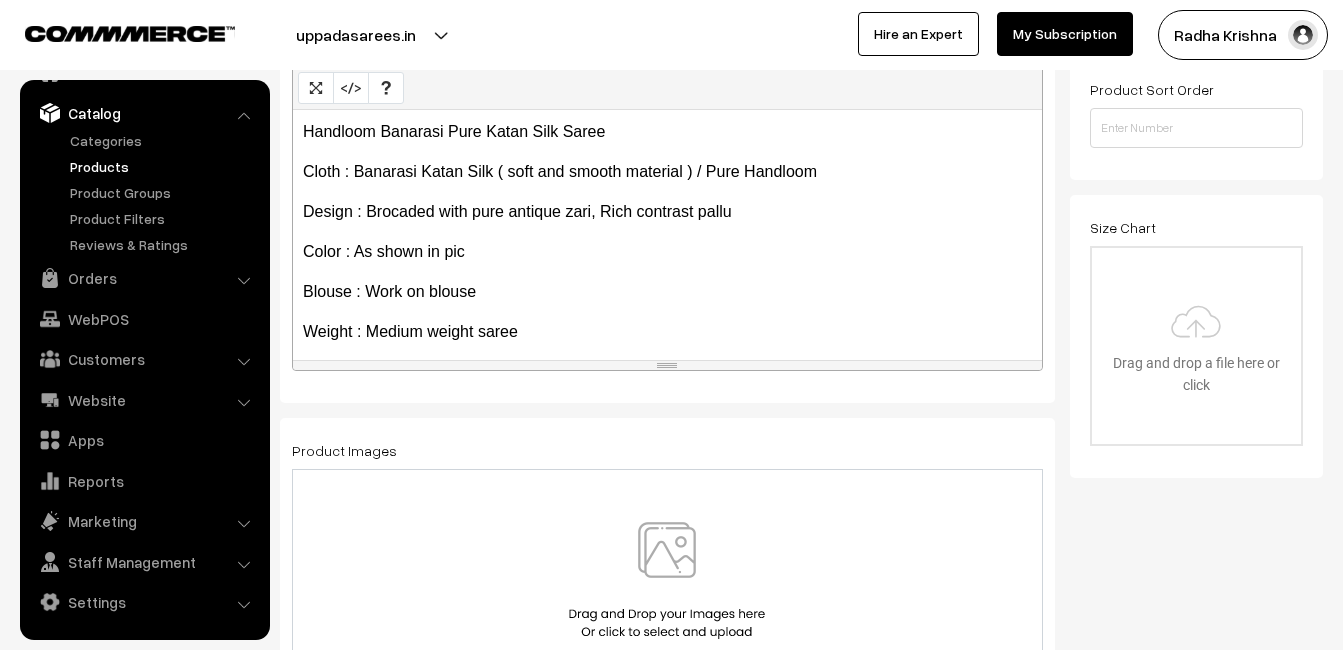 scroll, scrollTop: 500, scrollLeft: 0, axis: vertical 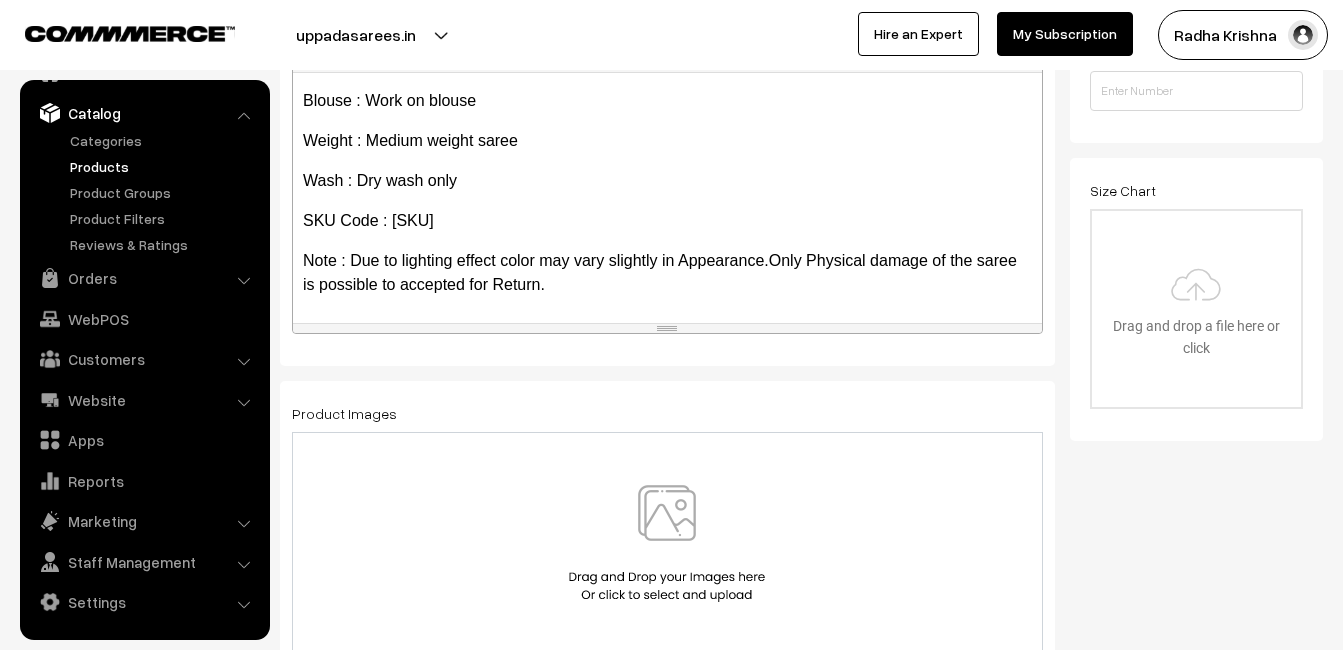 click at bounding box center (667, 543) 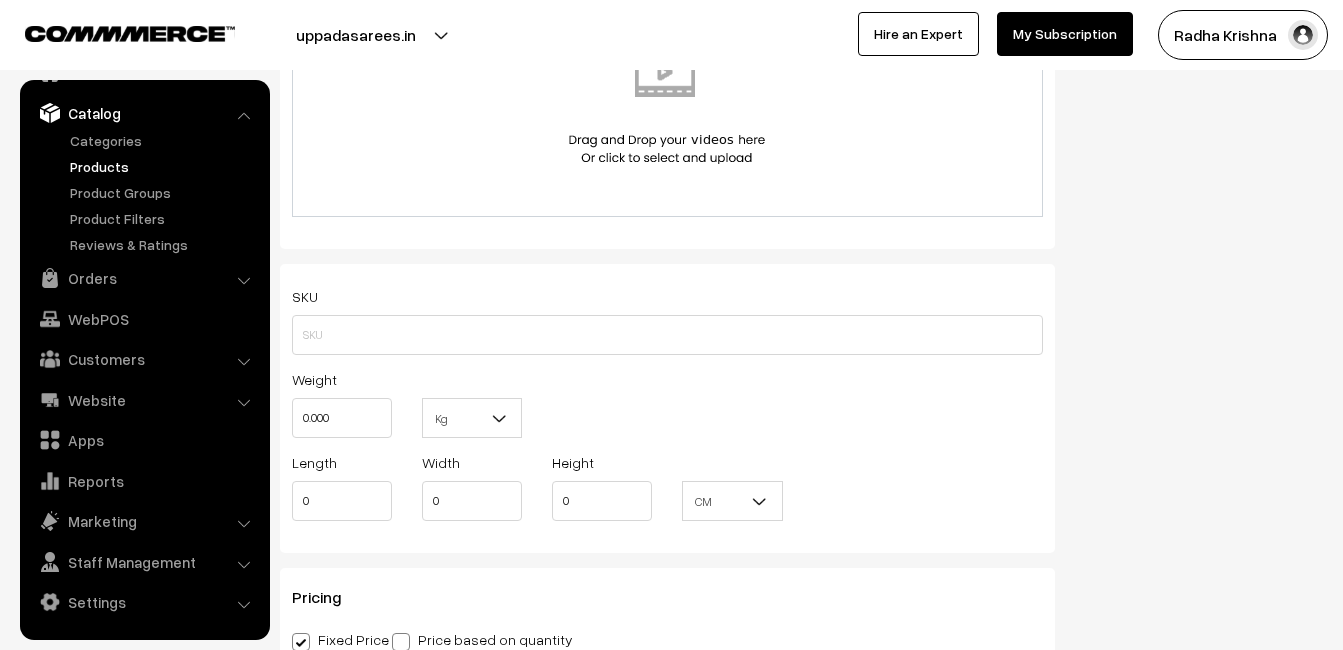 scroll, scrollTop: 1200, scrollLeft: 0, axis: vertical 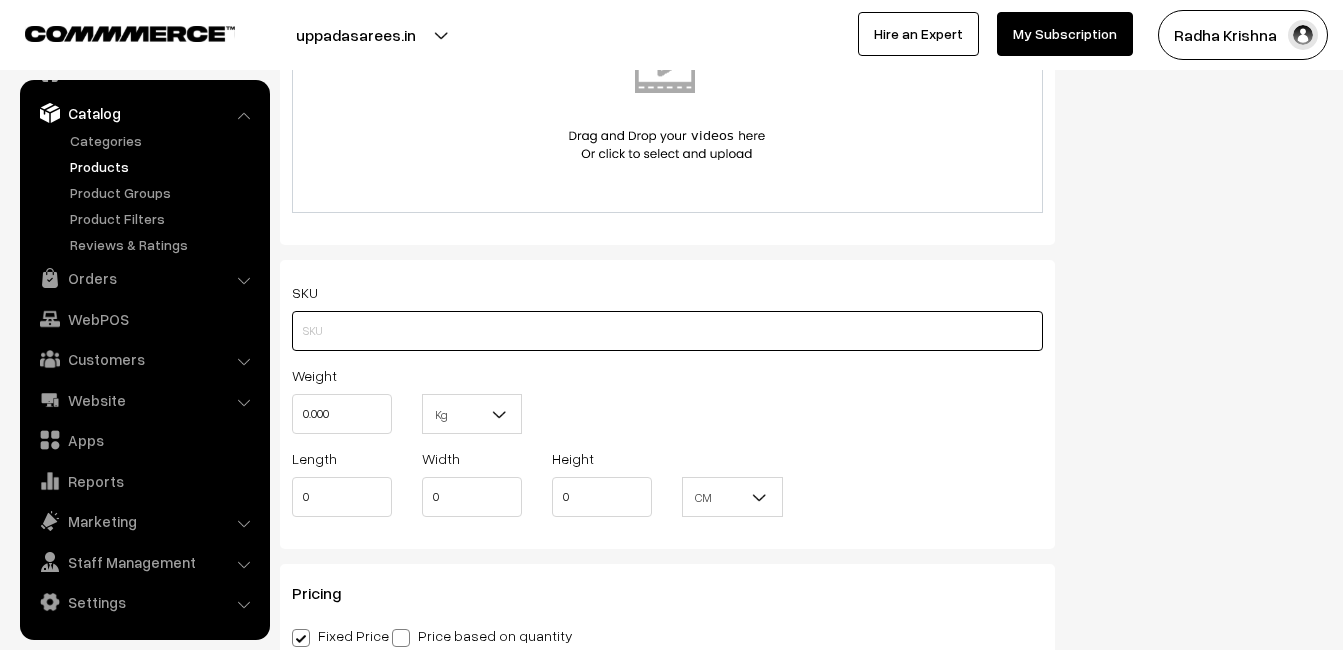 click at bounding box center [667, 331] 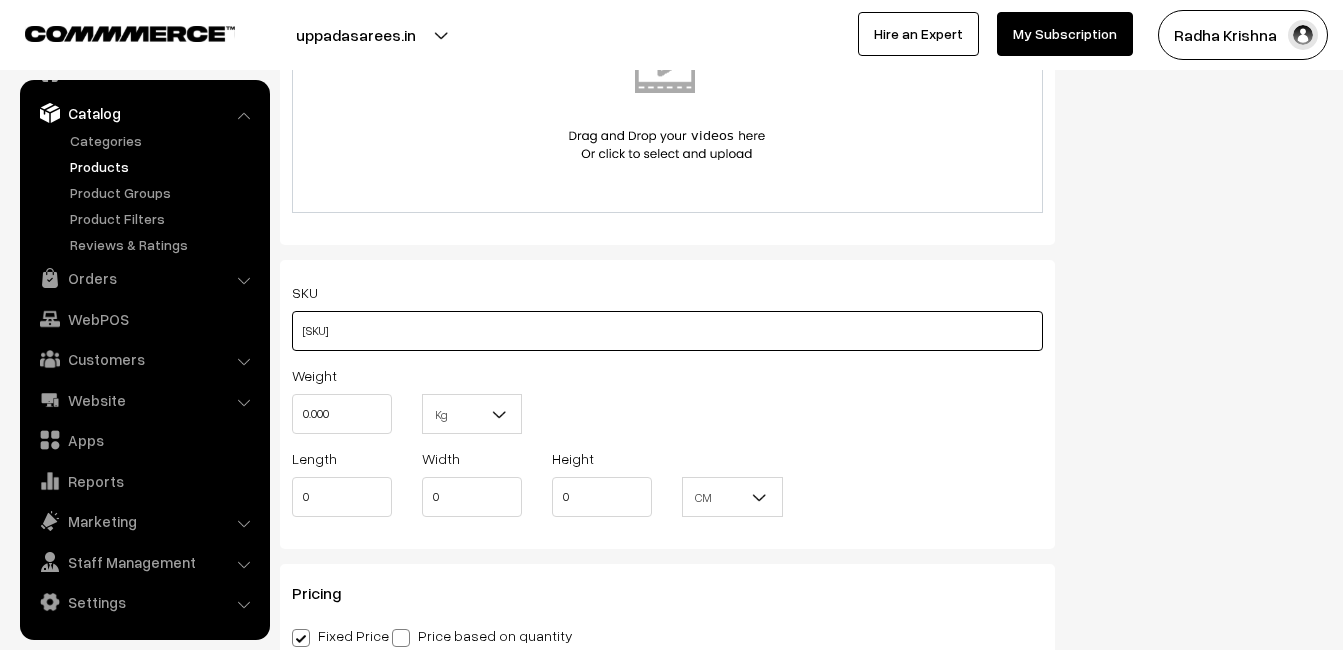 type on "va11555-aug-banaras-za" 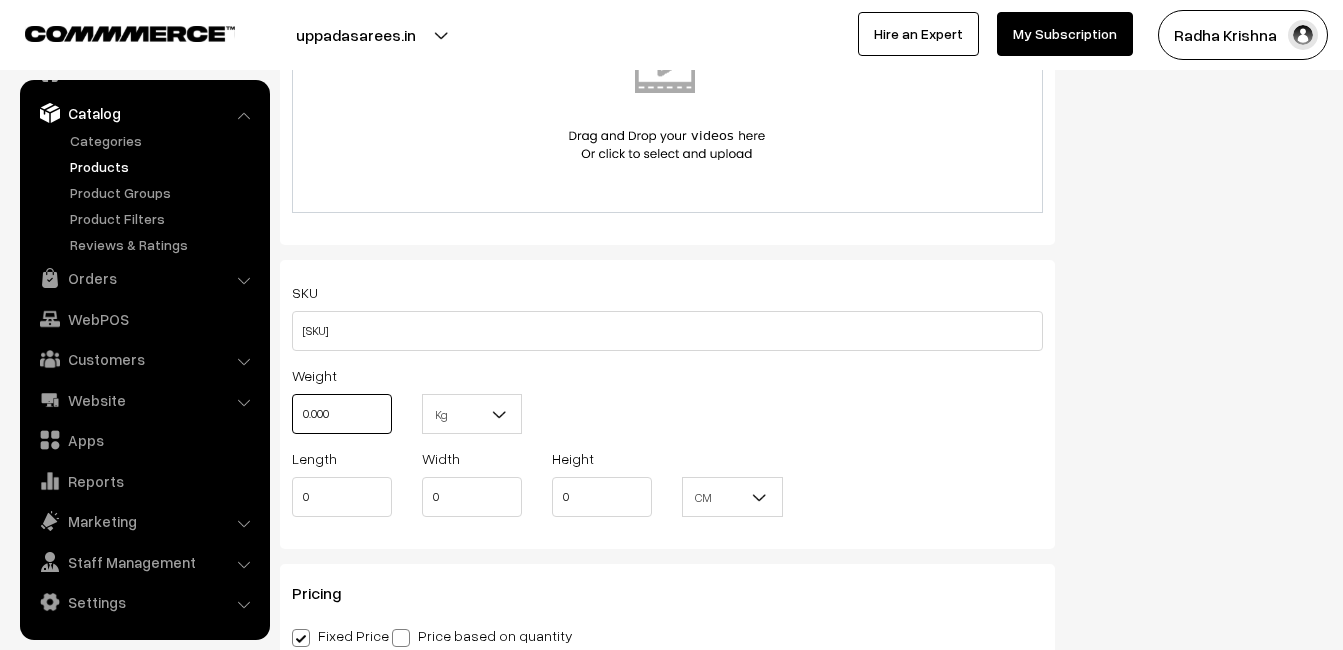 click on "0.000" at bounding box center [342, 414] 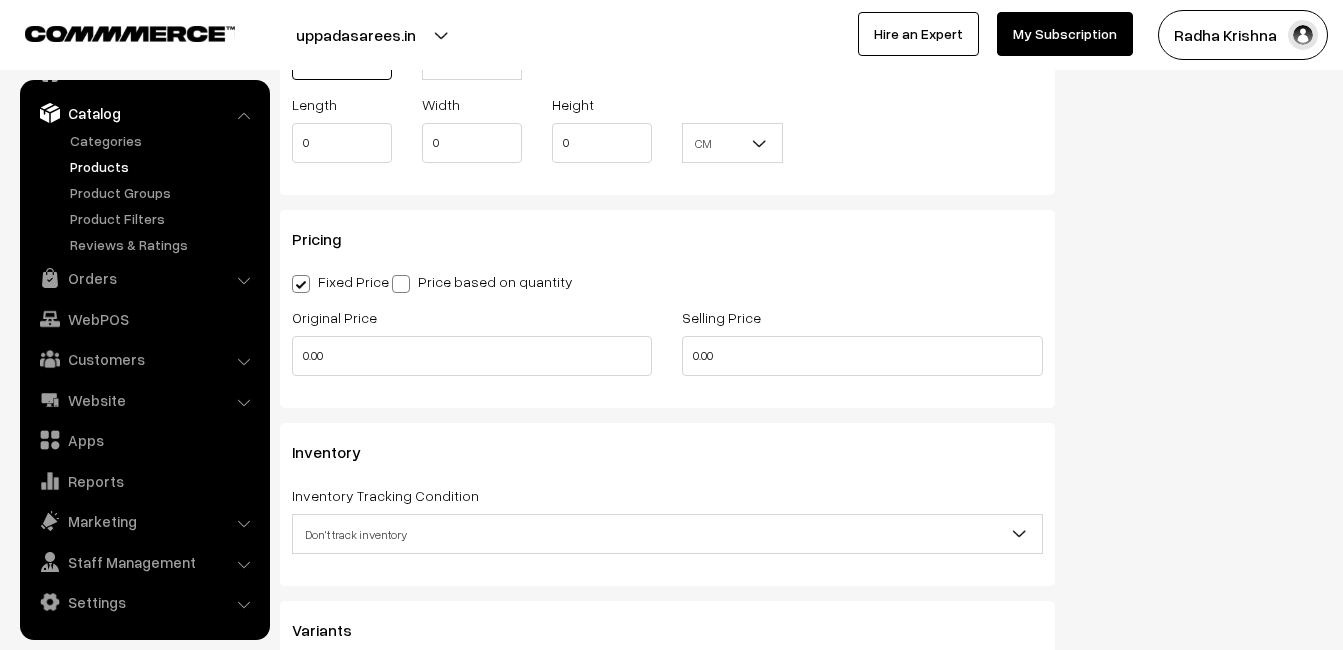 scroll, scrollTop: 1600, scrollLeft: 0, axis: vertical 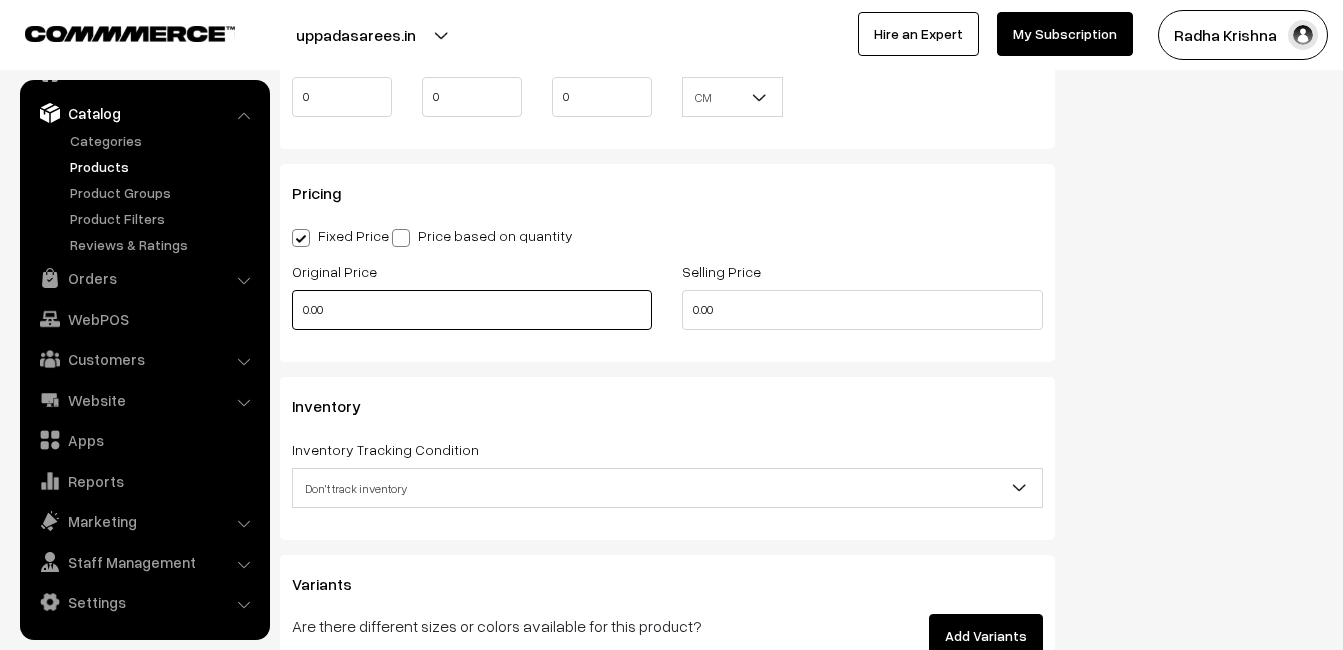 type on "0.80" 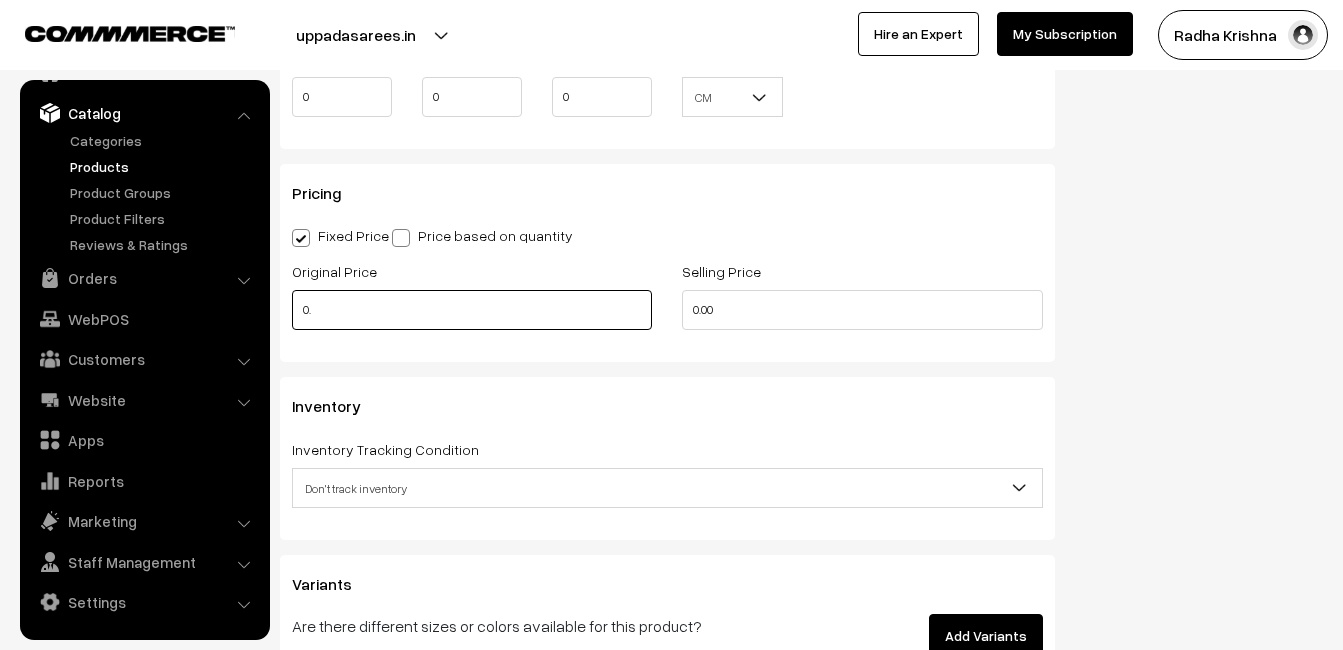 type on "0" 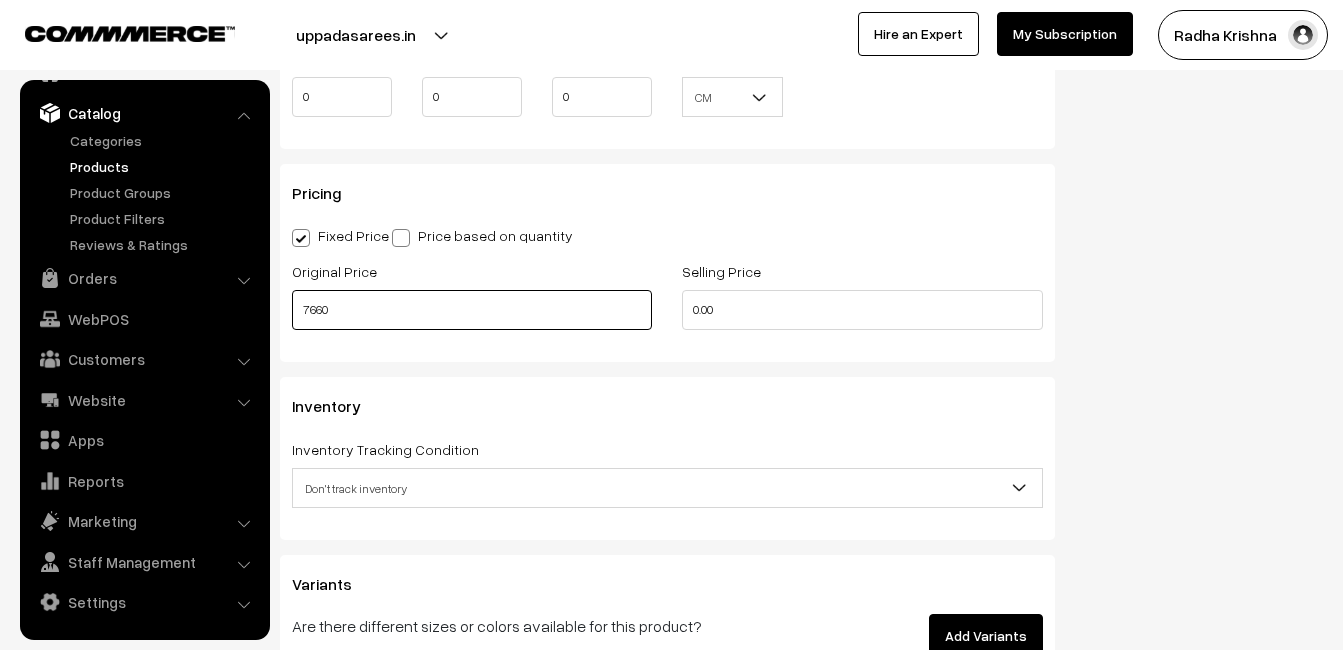 type on "7660" 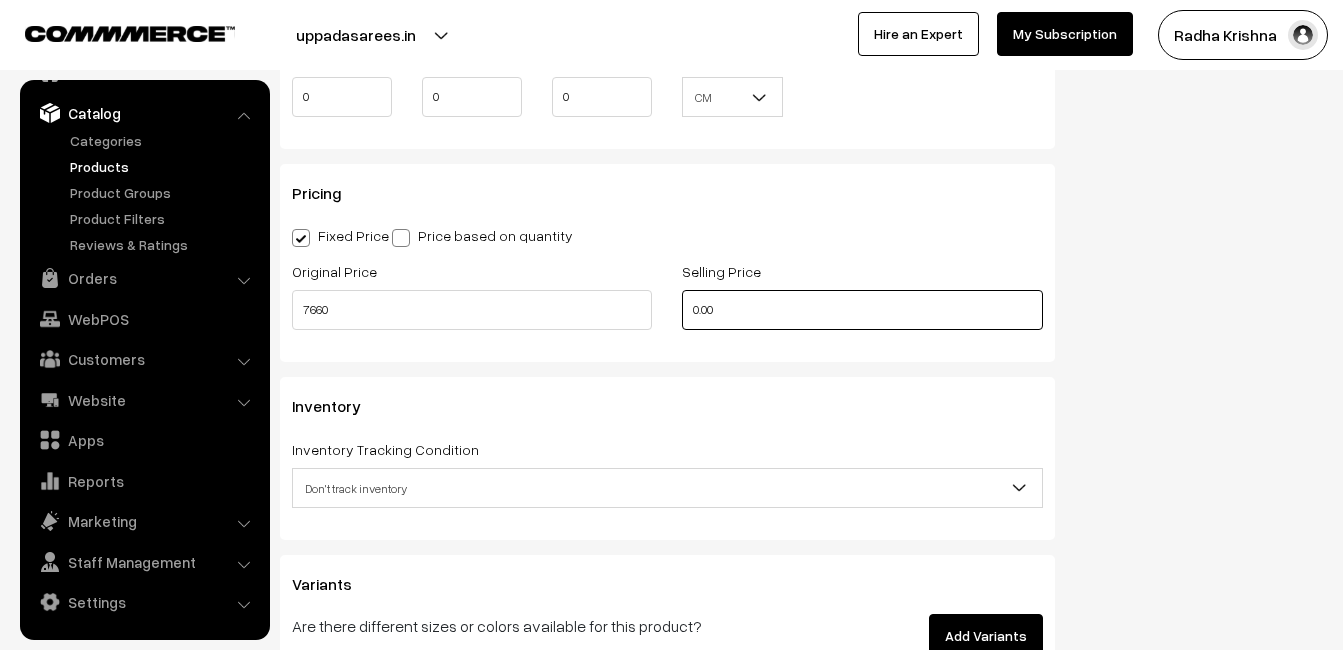 click on "0.00" at bounding box center [862, 310] 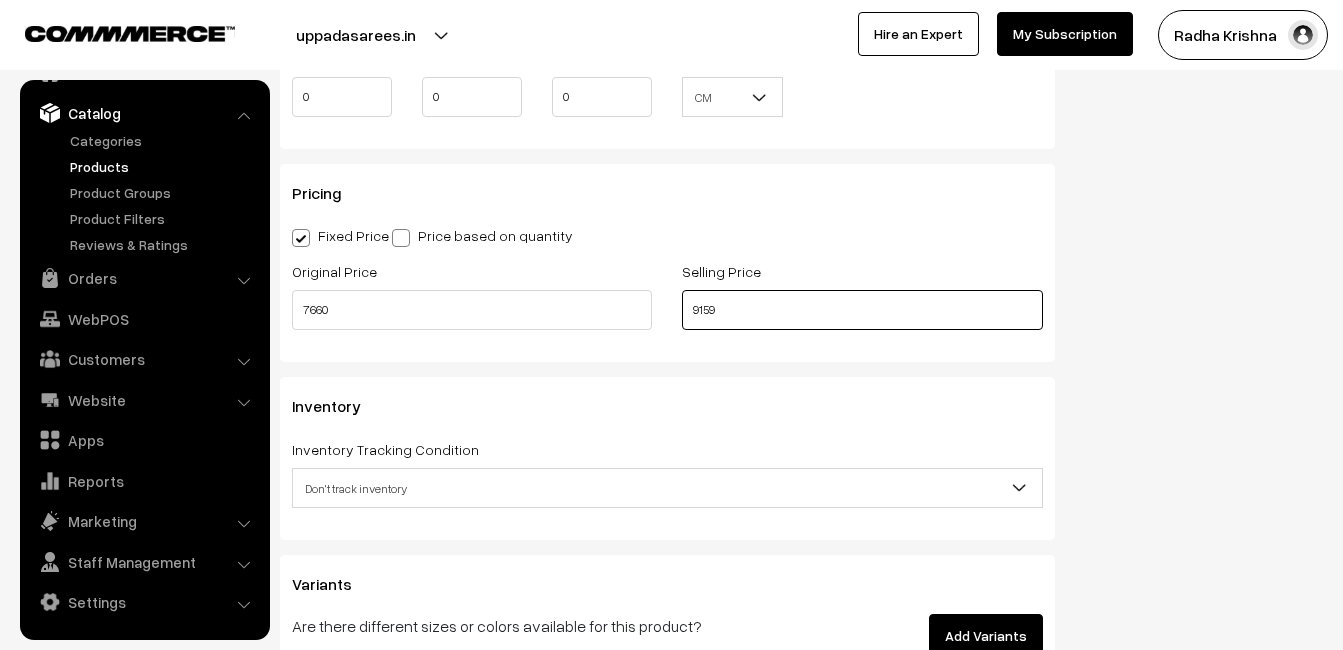 scroll, scrollTop: 1800, scrollLeft: 0, axis: vertical 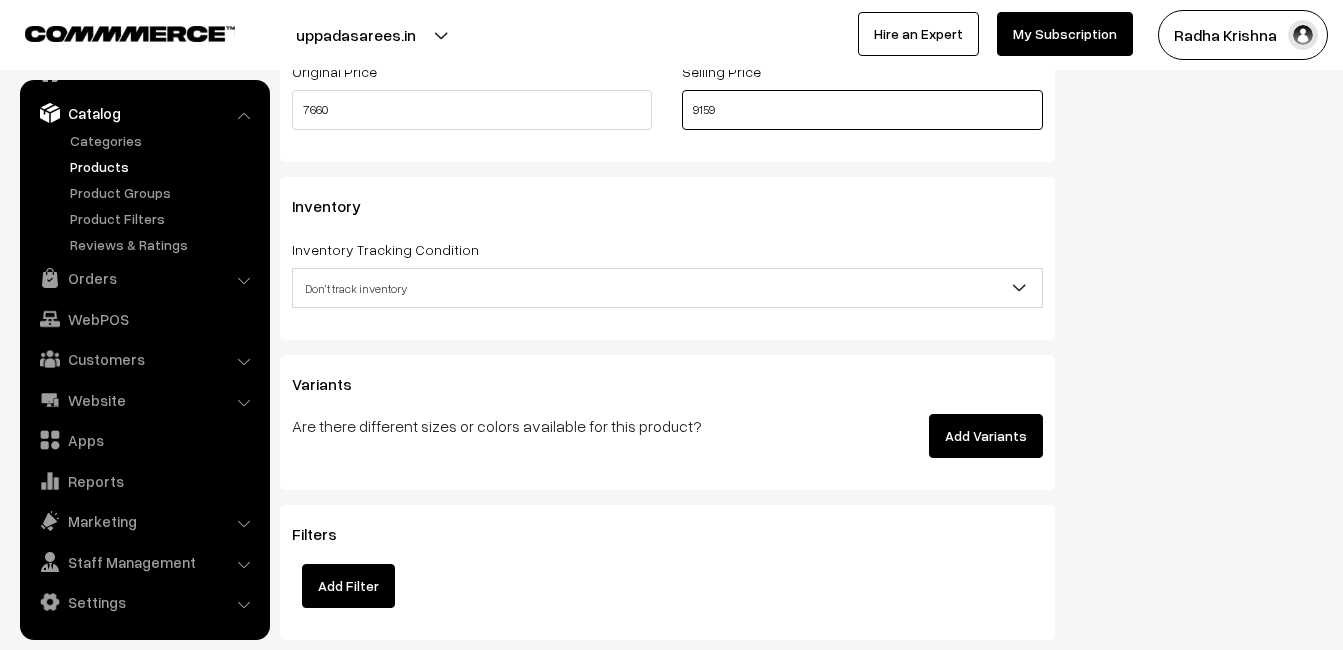 type on "9159" 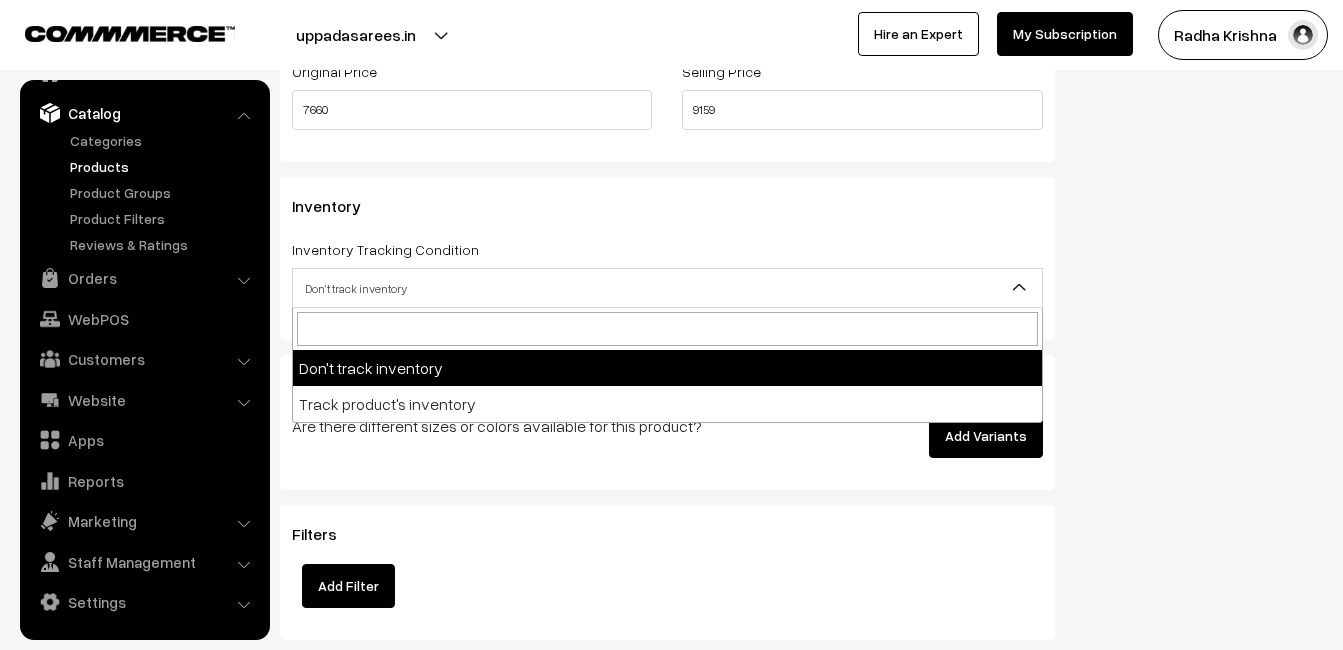 click on "Don't track inventory" at bounding box center [667, 288] 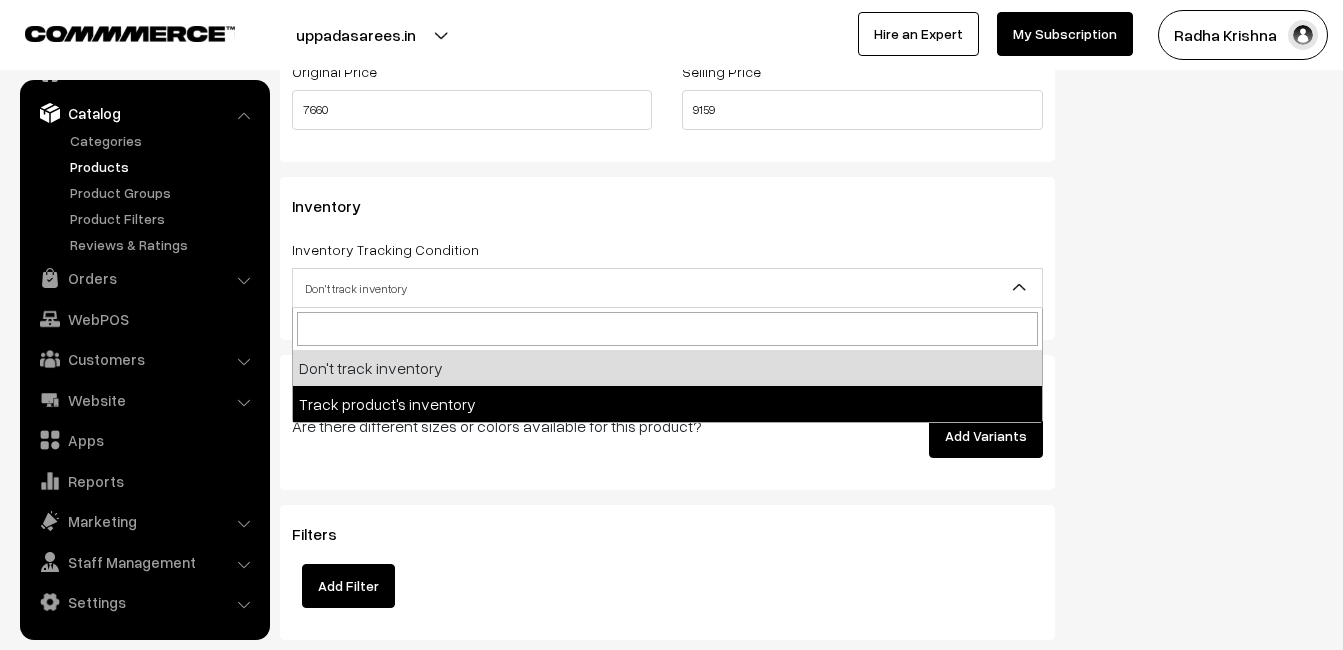 select on "2" 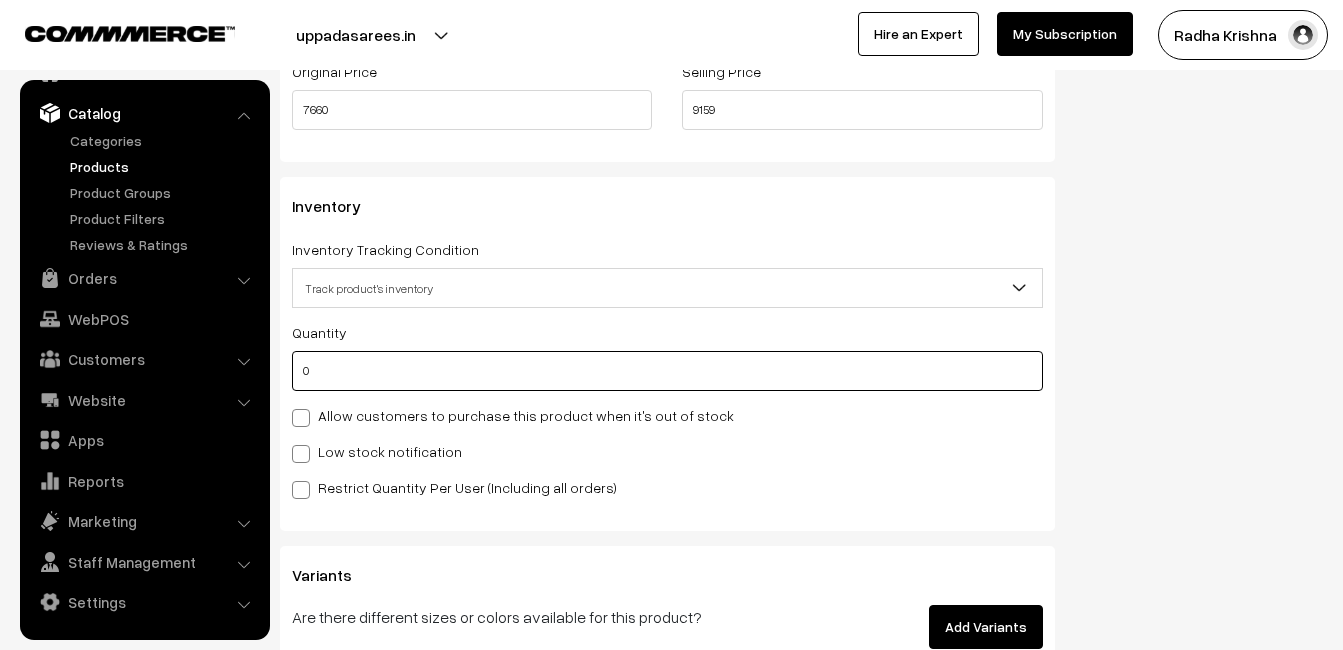click on "0" at bounding box center [667, 371] 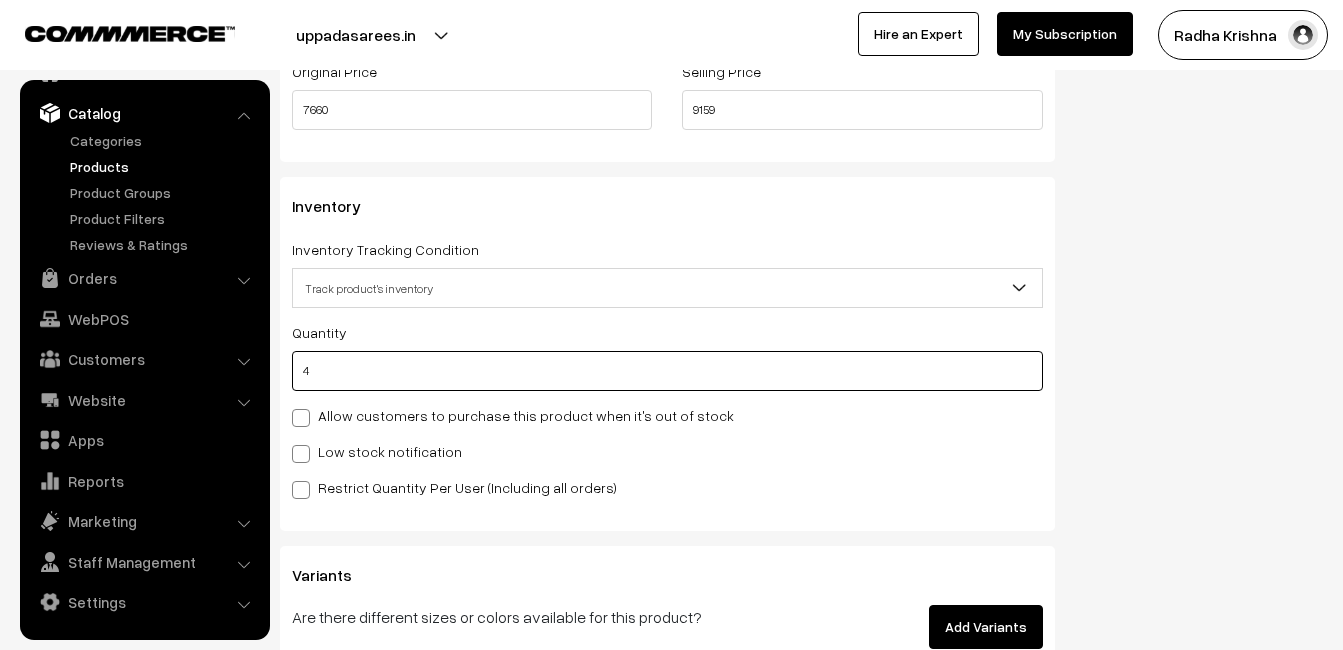 type on "4" 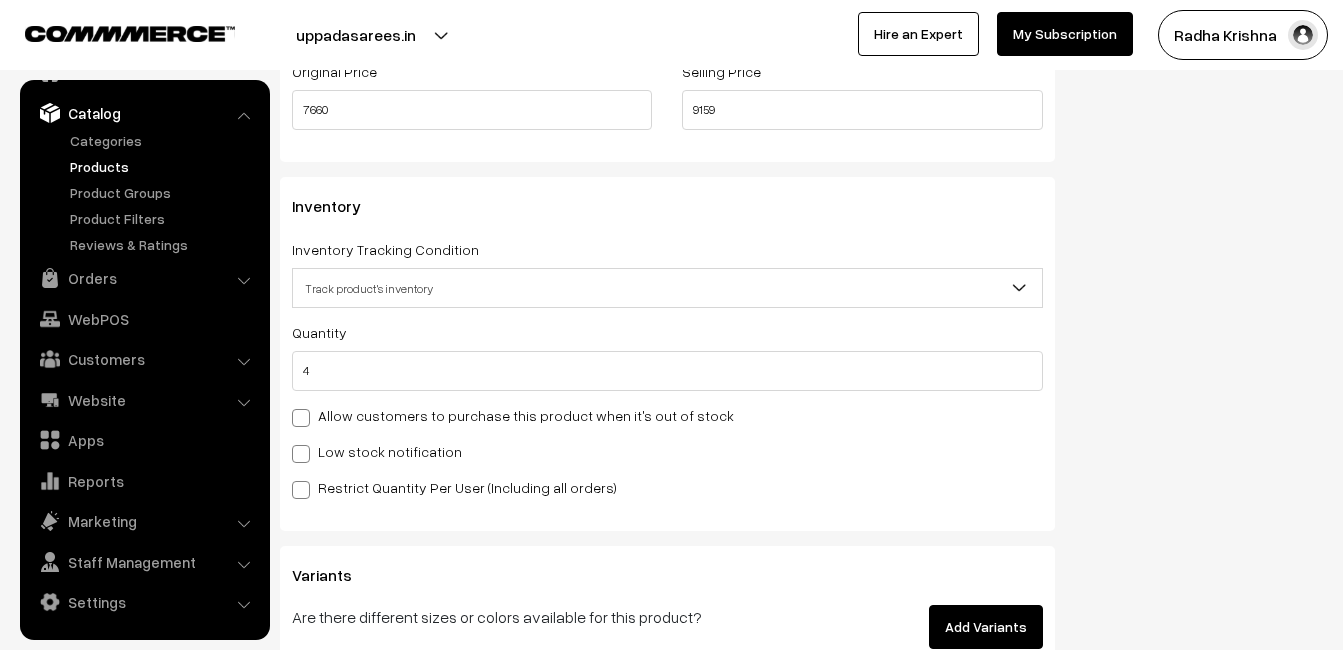 click on "Low stock notification" at bounding box center [377, 451] 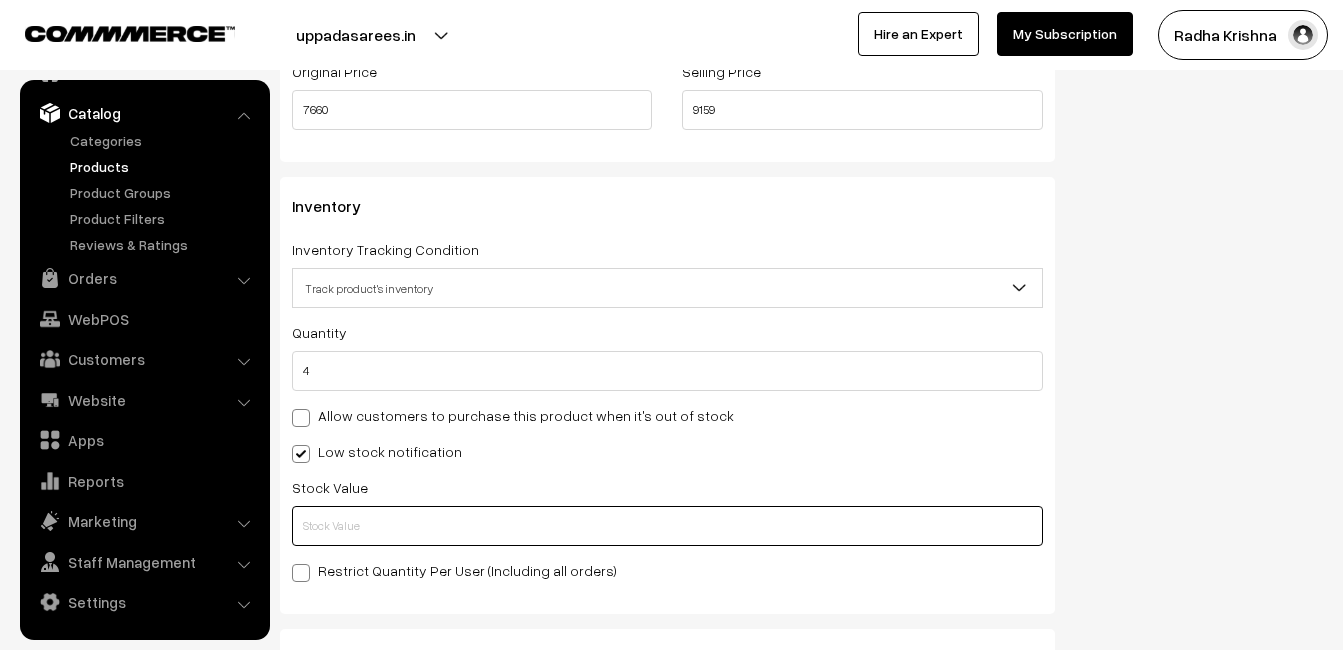 click at bounding box center [667, 526] 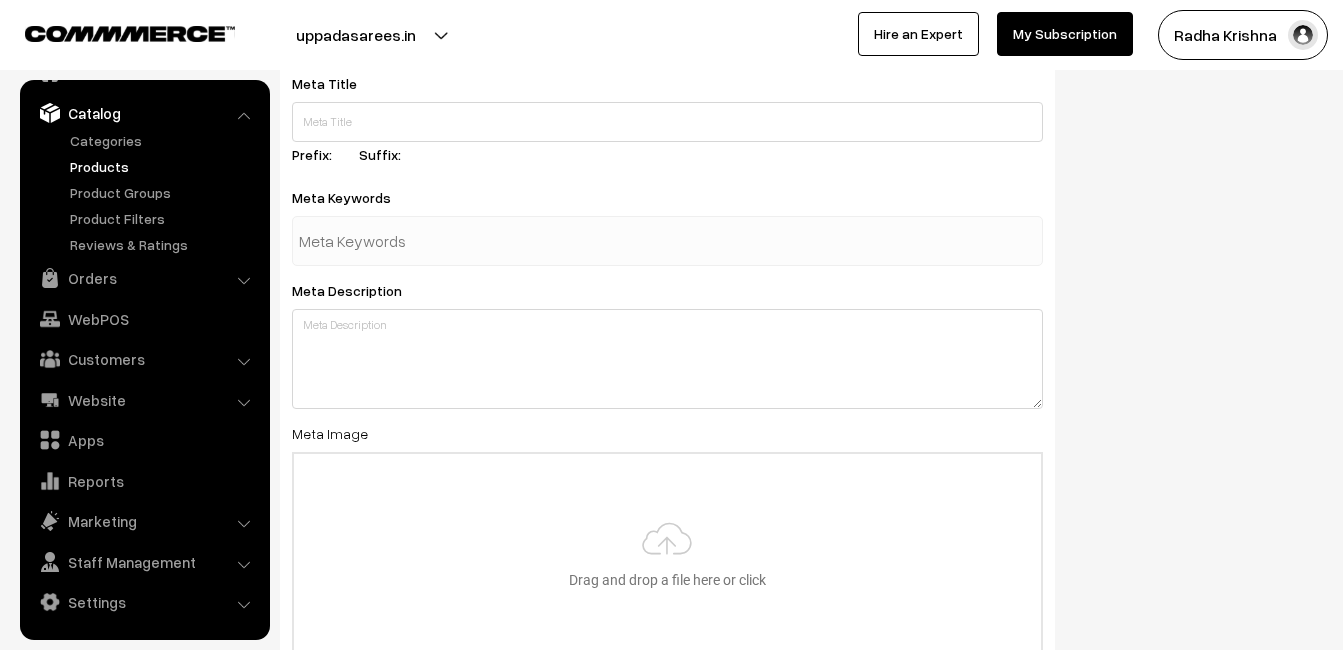 scroll, scrollTop: 2968, scrollLeft: 0, axis: vertical 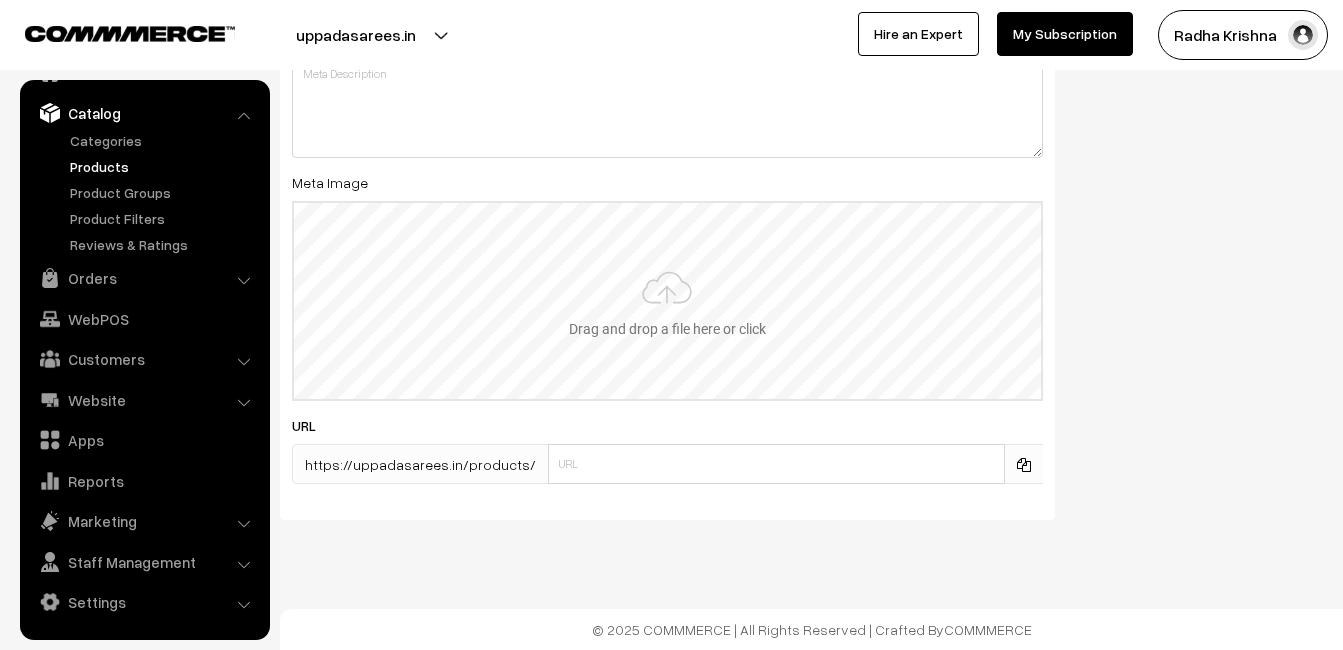 type on "2" 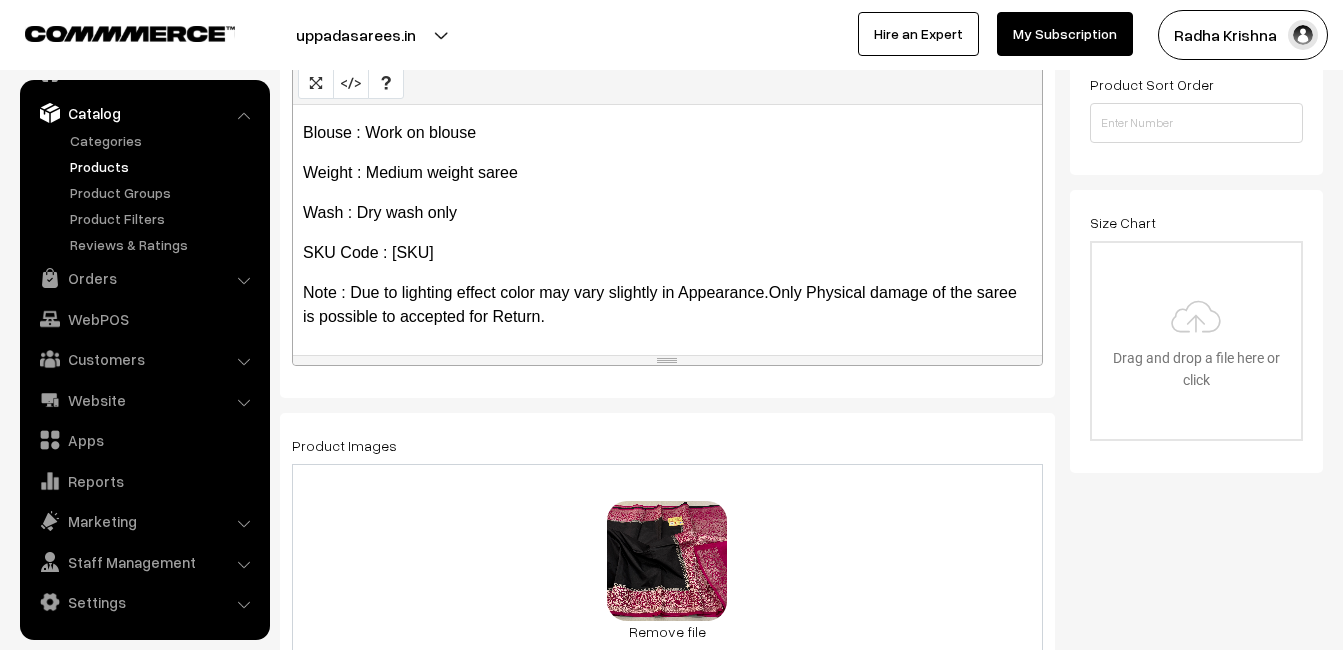 scroll, scrollTop: 0, scrollLeft: 0, axis: both 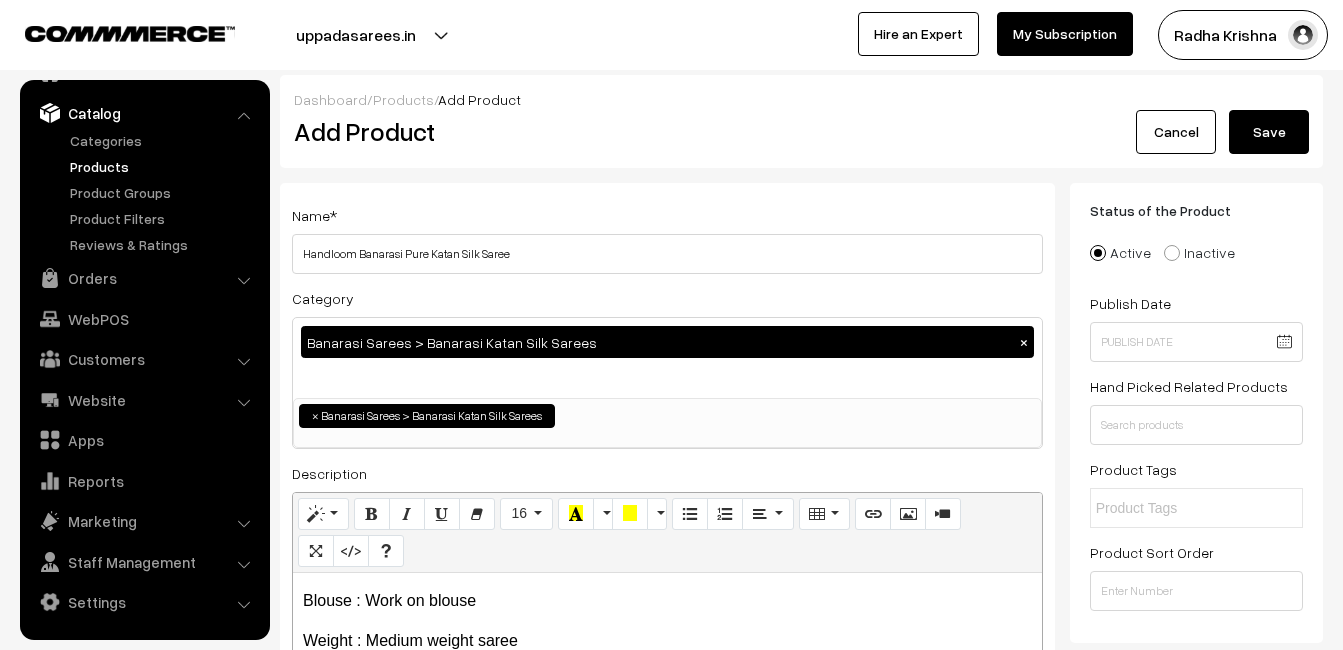 click on "Save" at bounding box center [1269, 132] 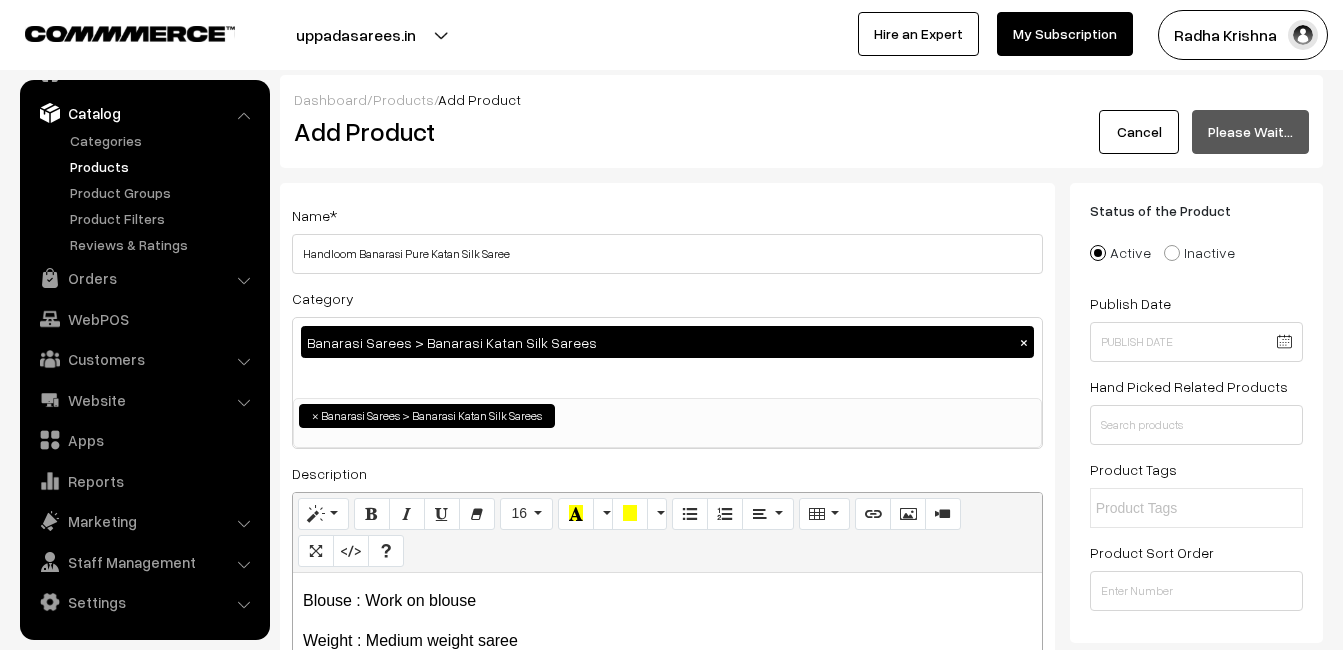 click on "Add Product" at bounding box center [671, 131] 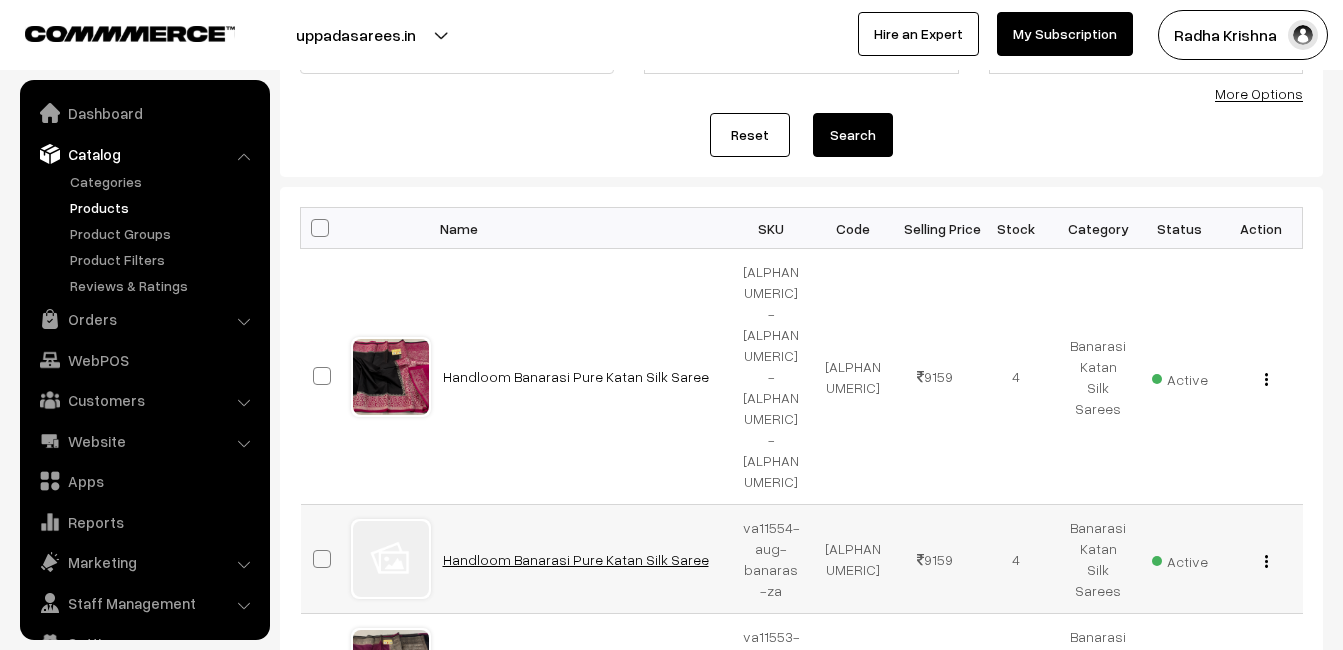 scroll, scrollTop: 200, scrollLeft: 0, axis: vertical 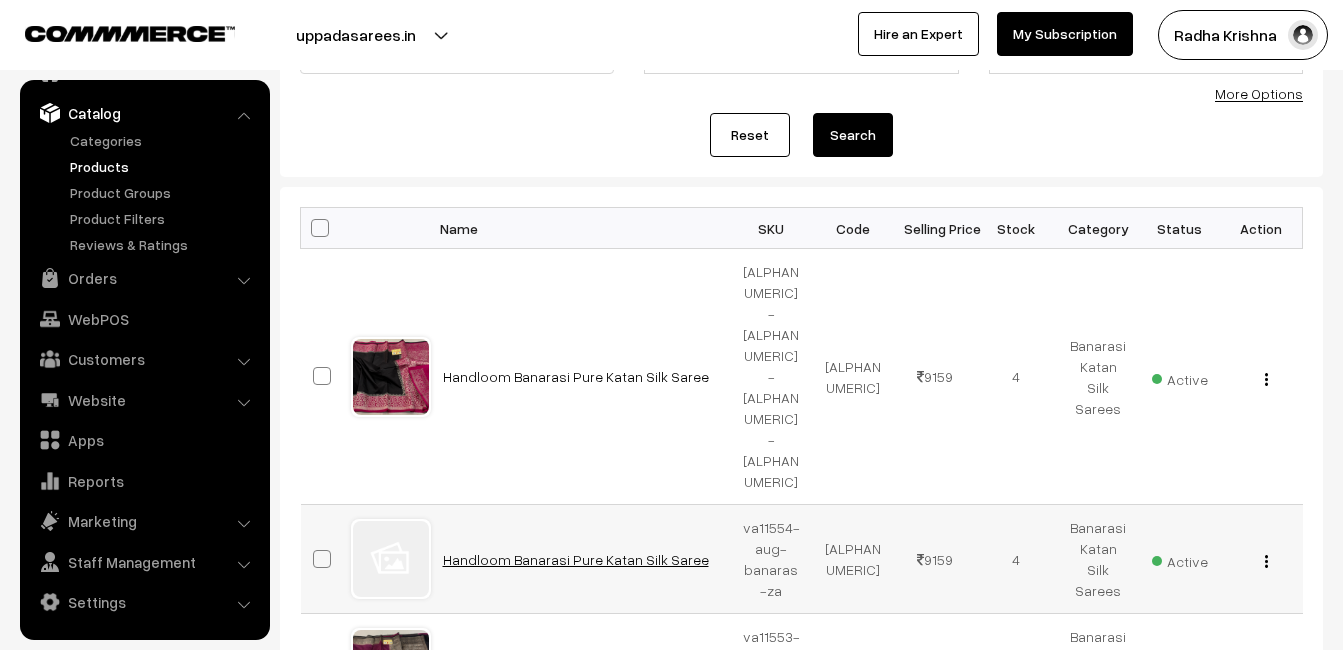 click on "Handloom Banarasi Pure Katan Silk Saree" at bounding box center (576, 559) 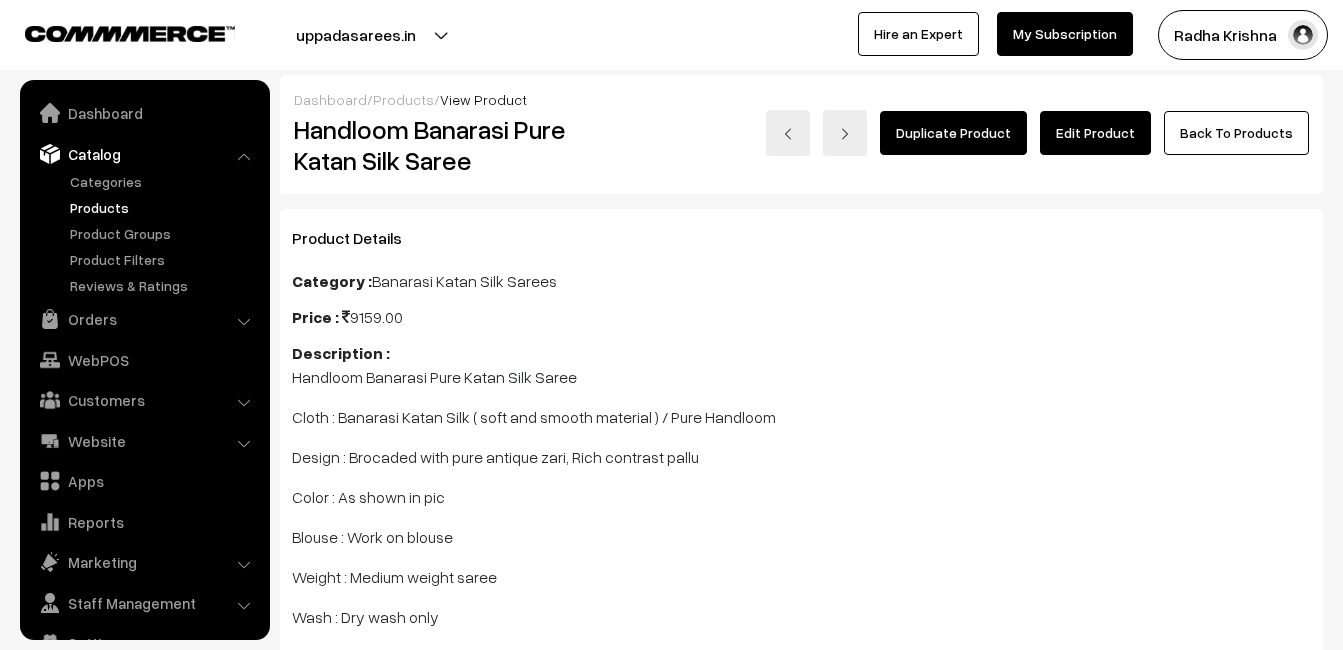 scroll, scrollTop: 33, scrollLeft: 0, axis: vertical 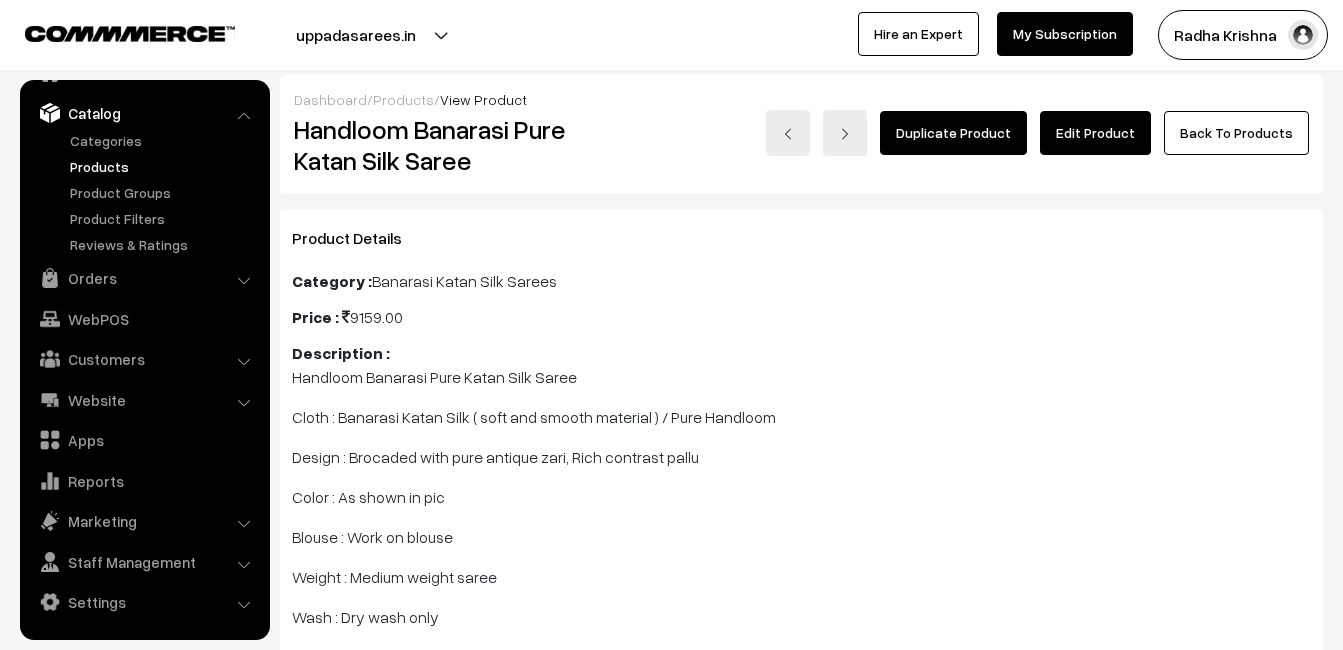 click on "Edit Product" at bounding box center [1095, 133] 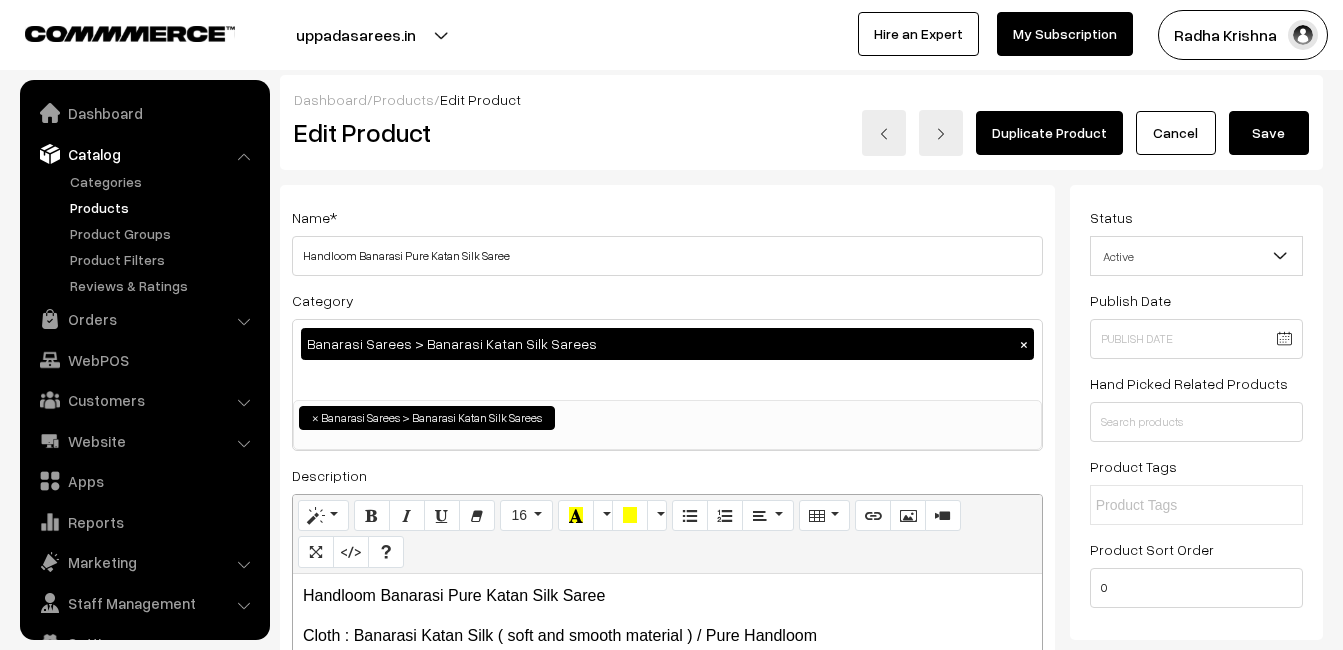 scroll, scrollTop: 600, scrollLeft: 0, axis: vertical 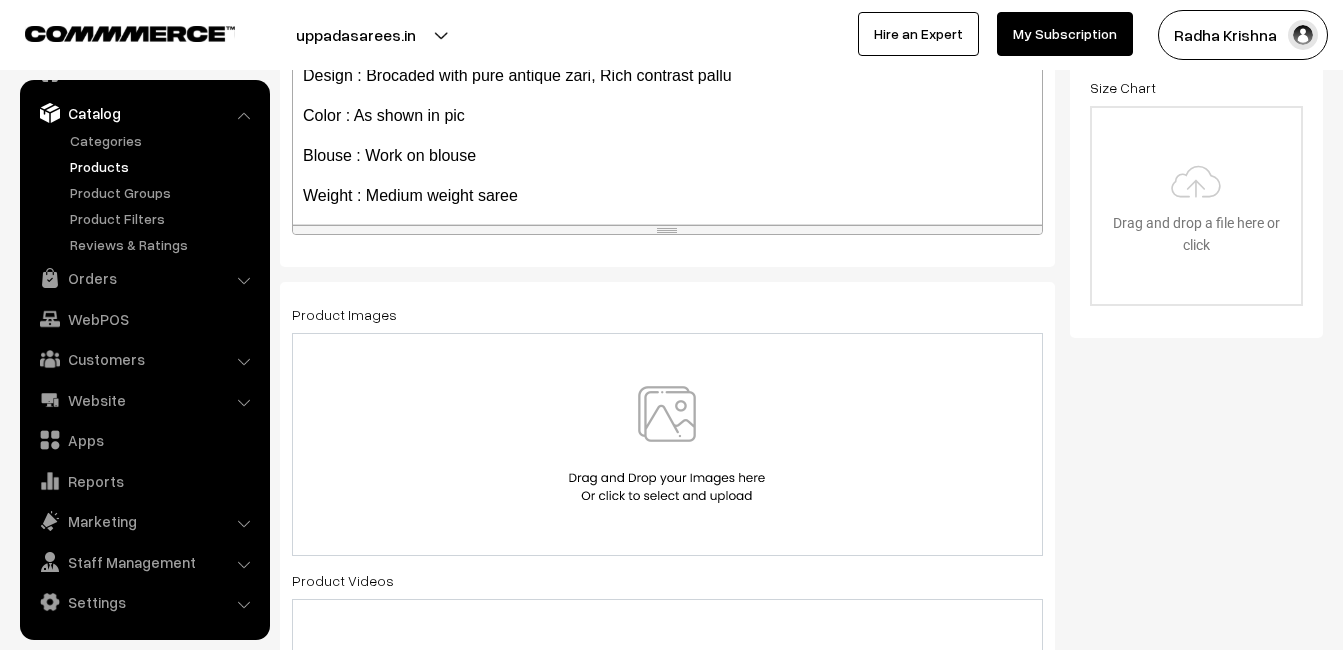 click at bounding box center [667, 444] 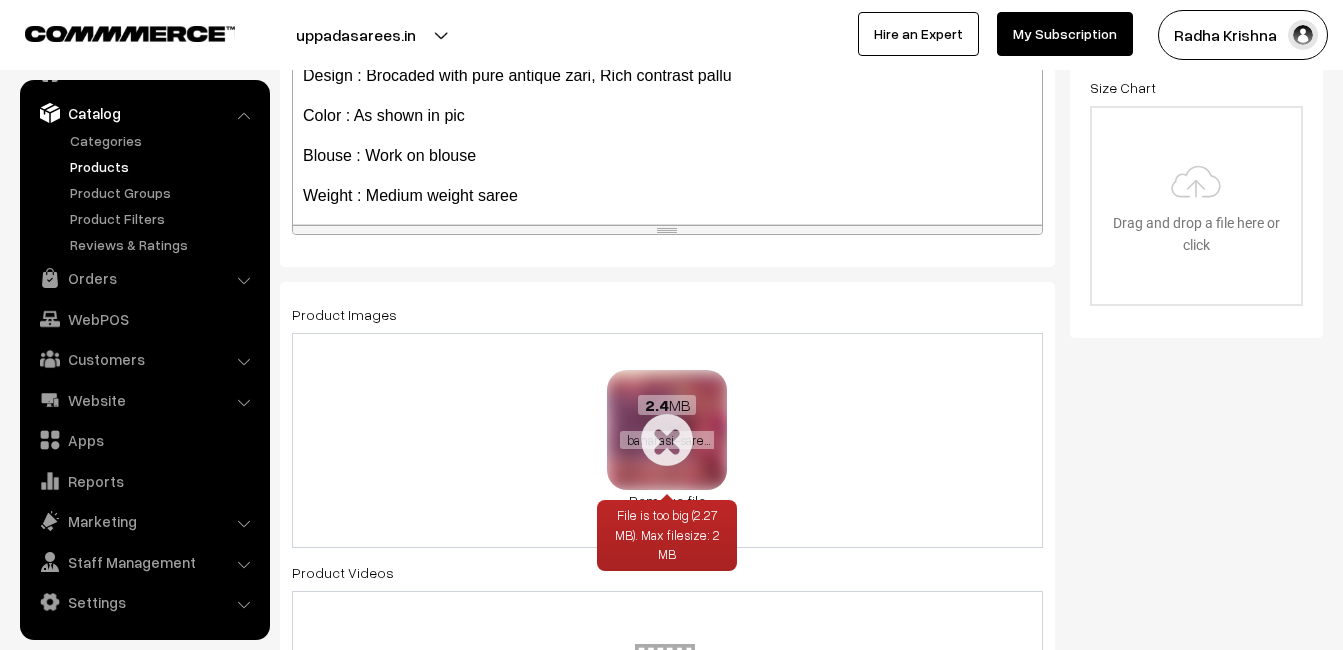 click on "Remove file" at bounding box center [667, 500] 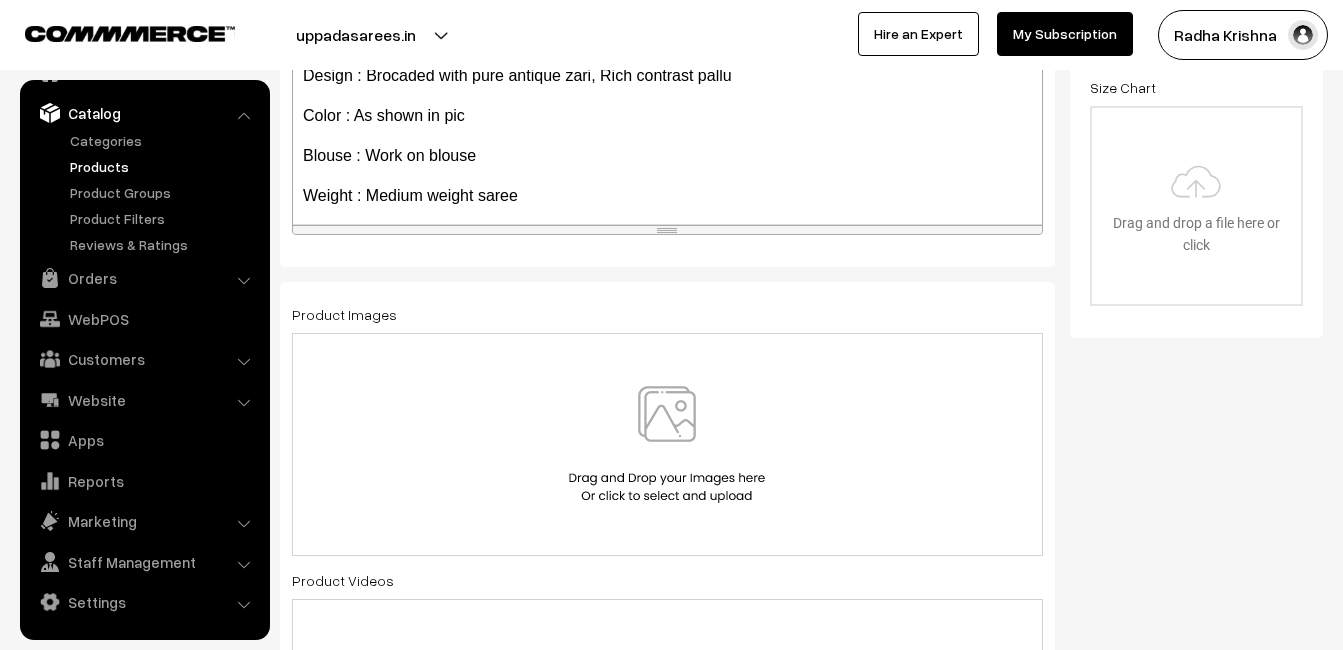 scroll, scrollTop: 154, scrollLeft: 0, axis: vertical 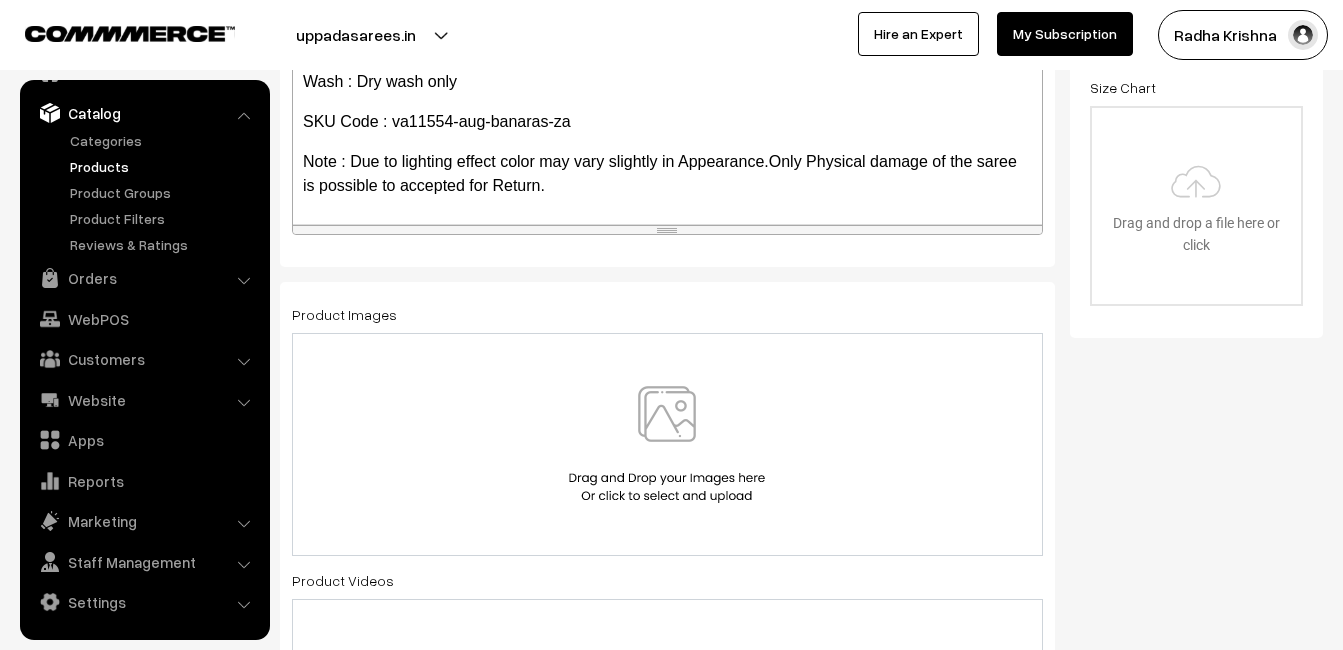 click on "SKU Code : va11554-aug-banaras-za" at bounding box center [667, 122] 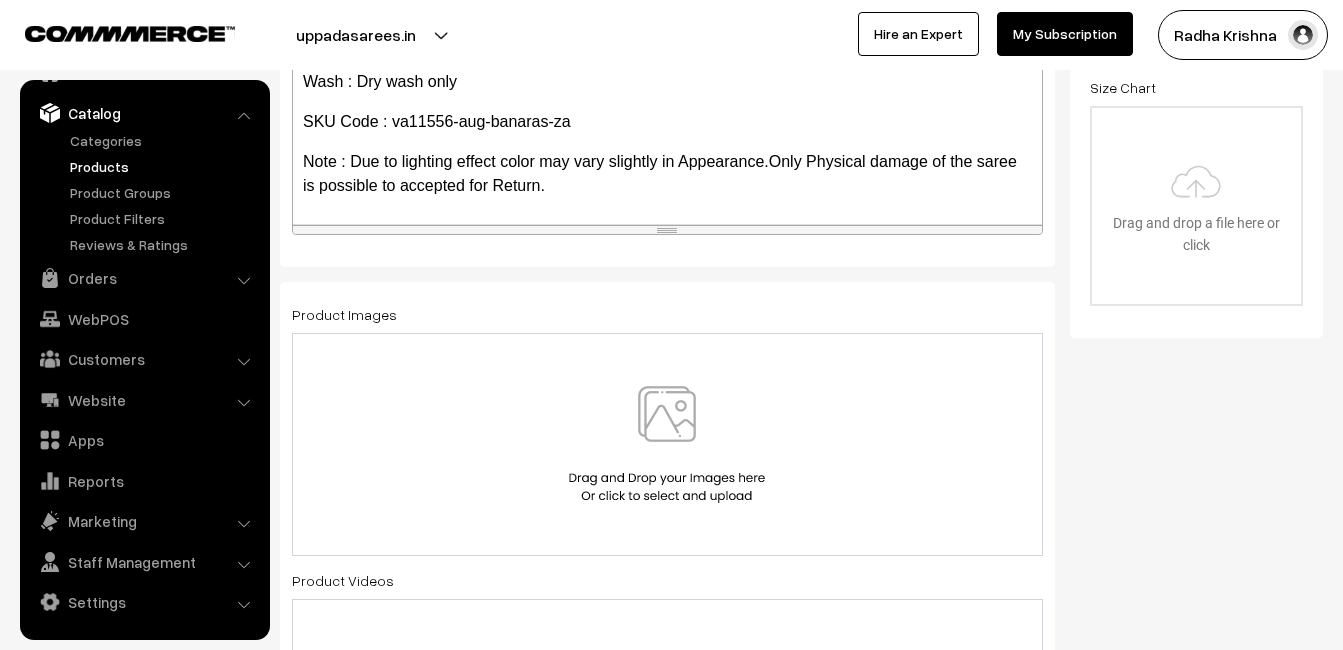 click at bounding box center [667, 444] 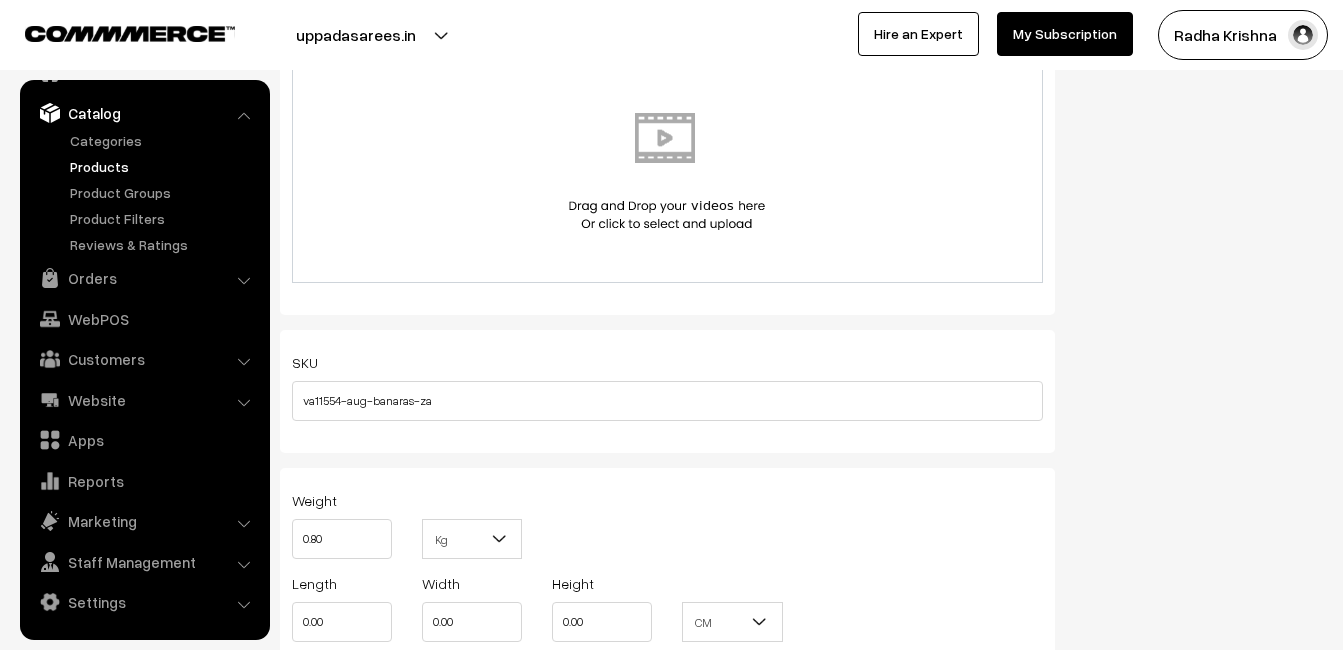 scroll, scrollTop: 1300, scrollLeft: 0, axis: vertical 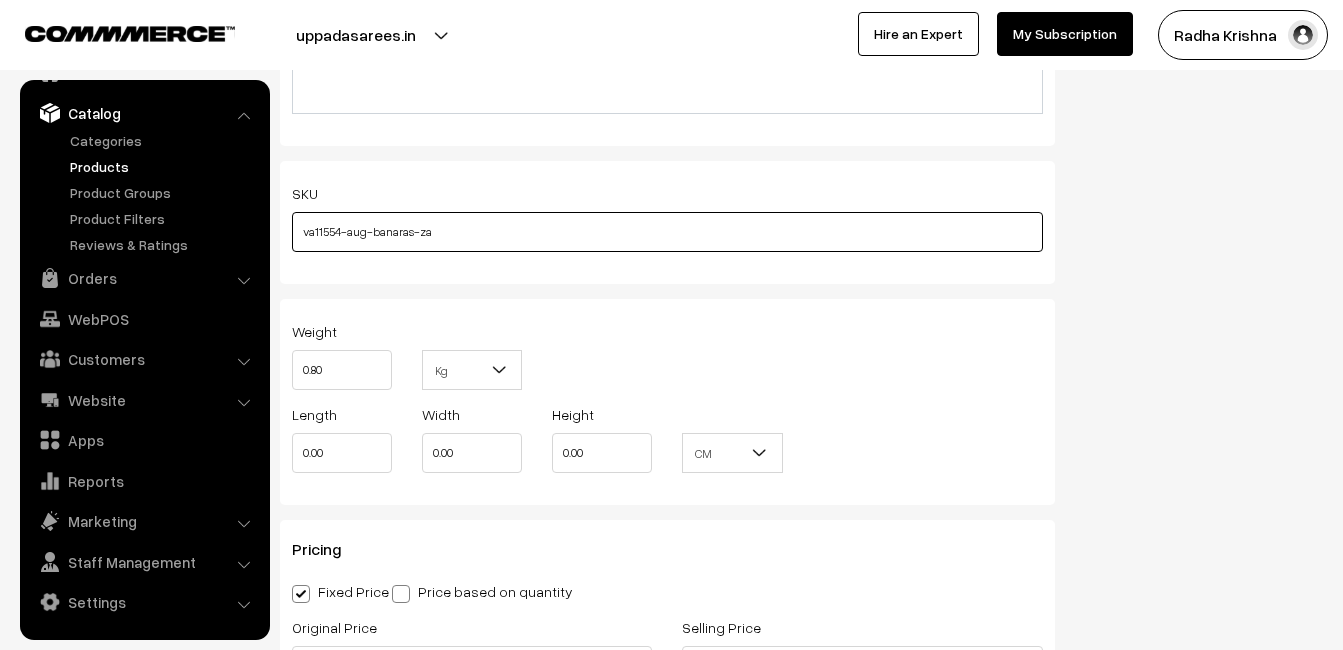 click on "va11554-aug-banaras-za" at bounding box center [667, 232] 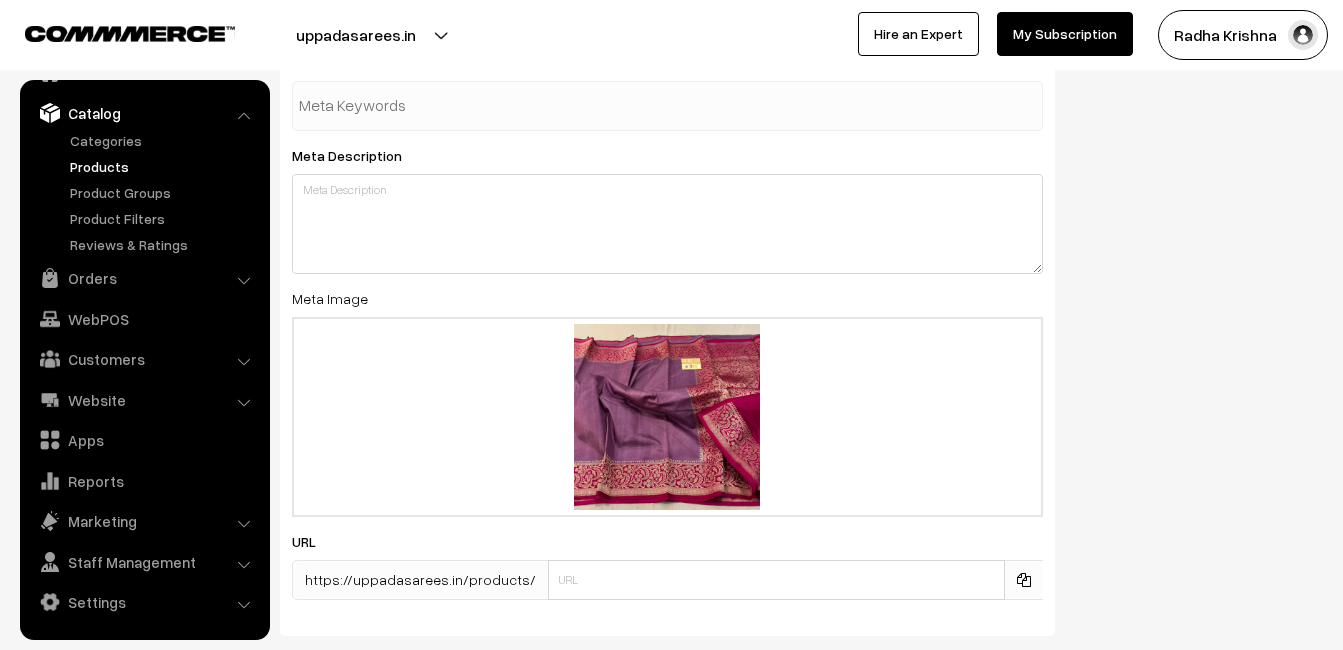 scroll, scrollTop: 3083, scrollLeft: 0, axis: vertical 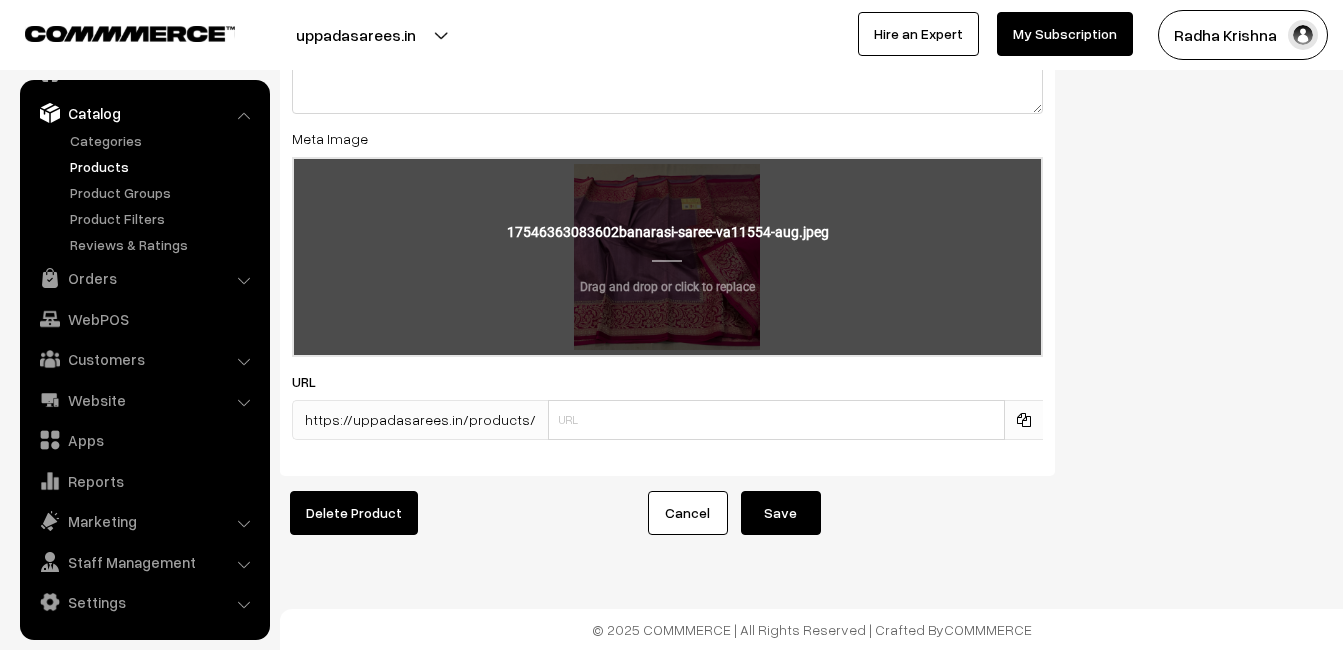type on "va11556-aug-banaras-za" 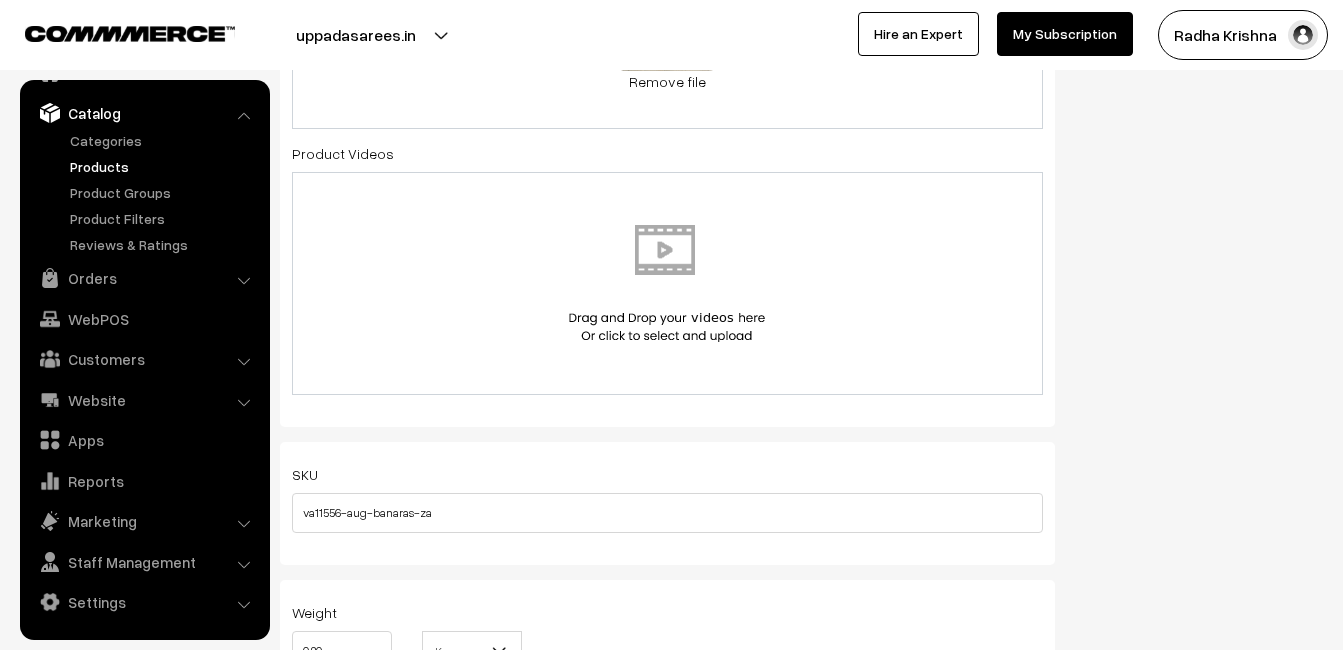 scroll, scrollTop: 0, scrollLeft: 0, axis: both 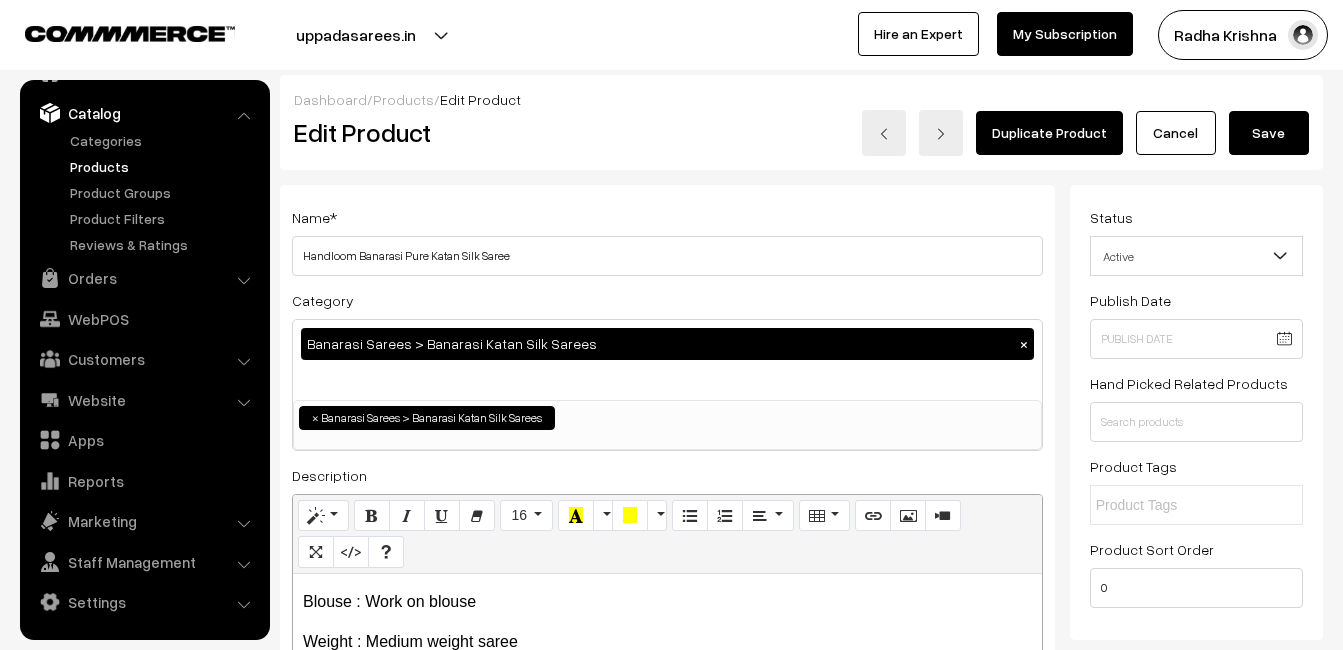 click on "Save" at bounding box center [1269, 133] 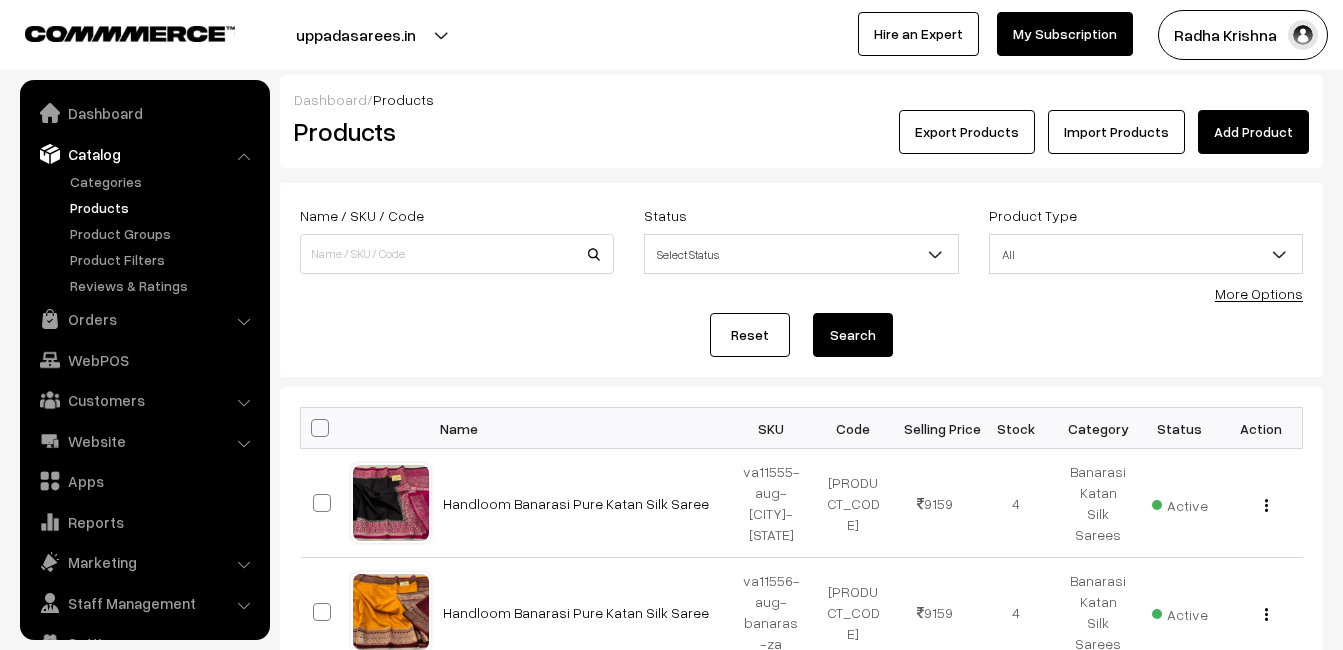 scroll, scrollTop: 0, scrollLeft: 0, axis: both 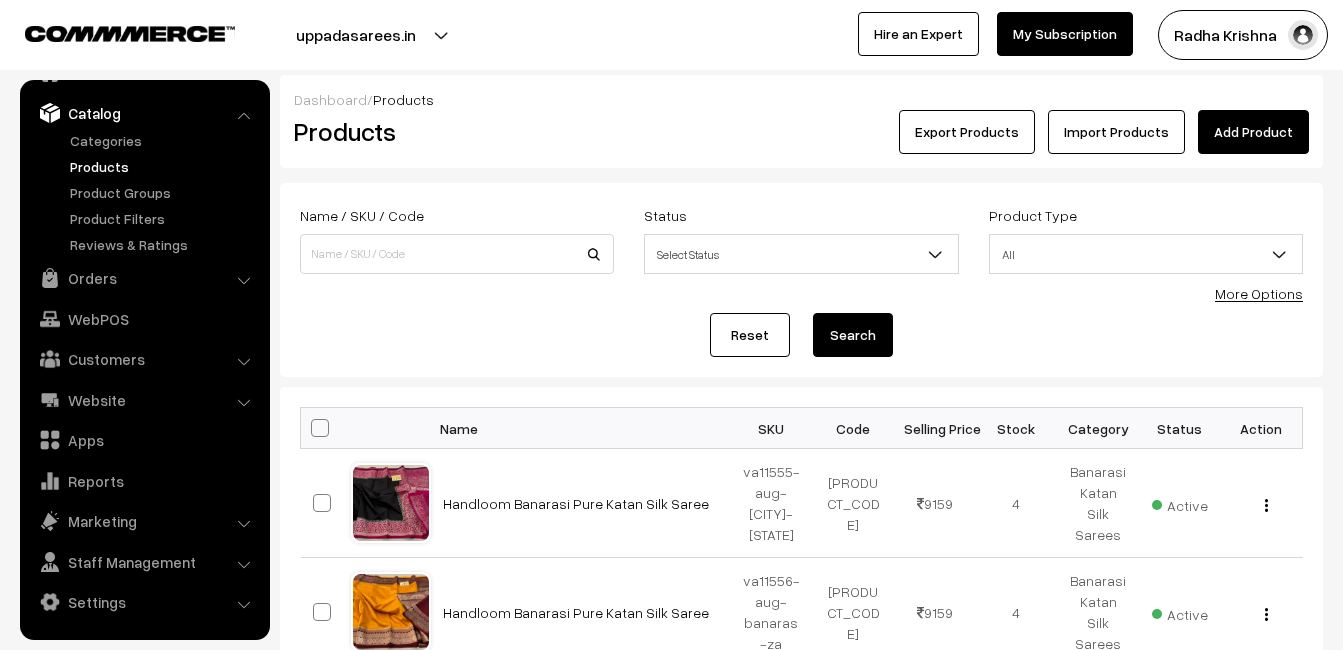 click on "Add Product" at bounding box center [1253, 132] 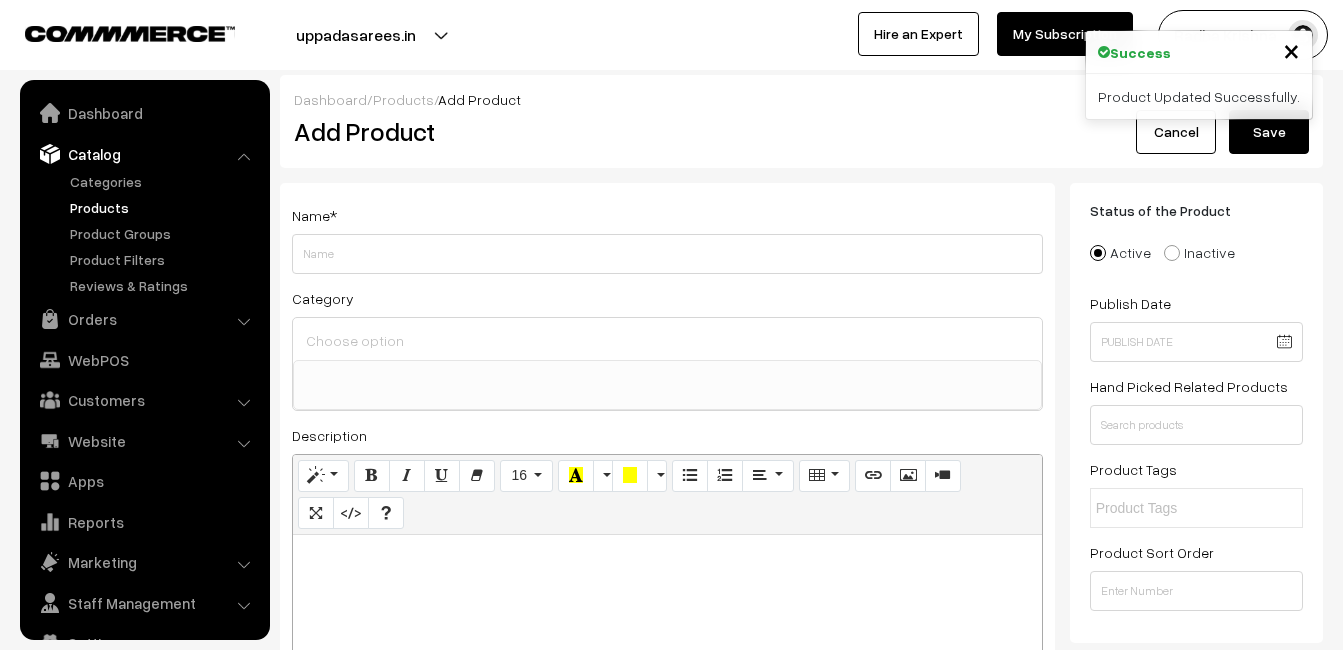 select 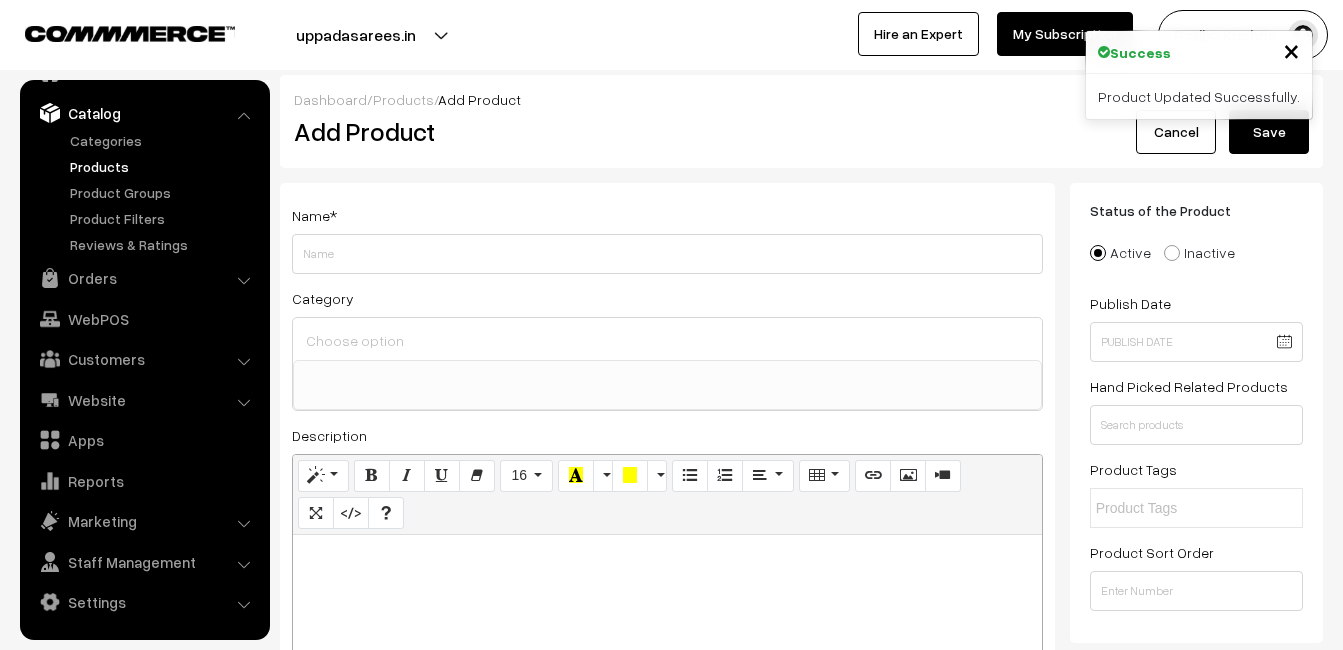 click at bounding box center [667, 660] 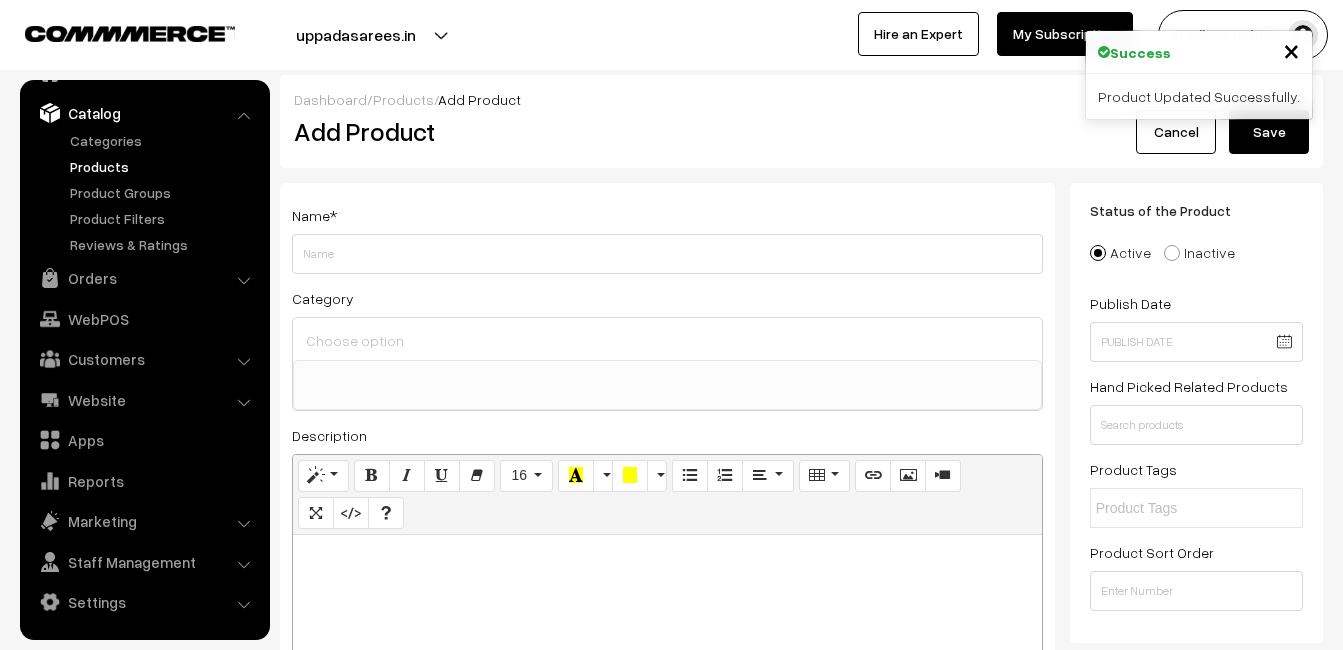paste 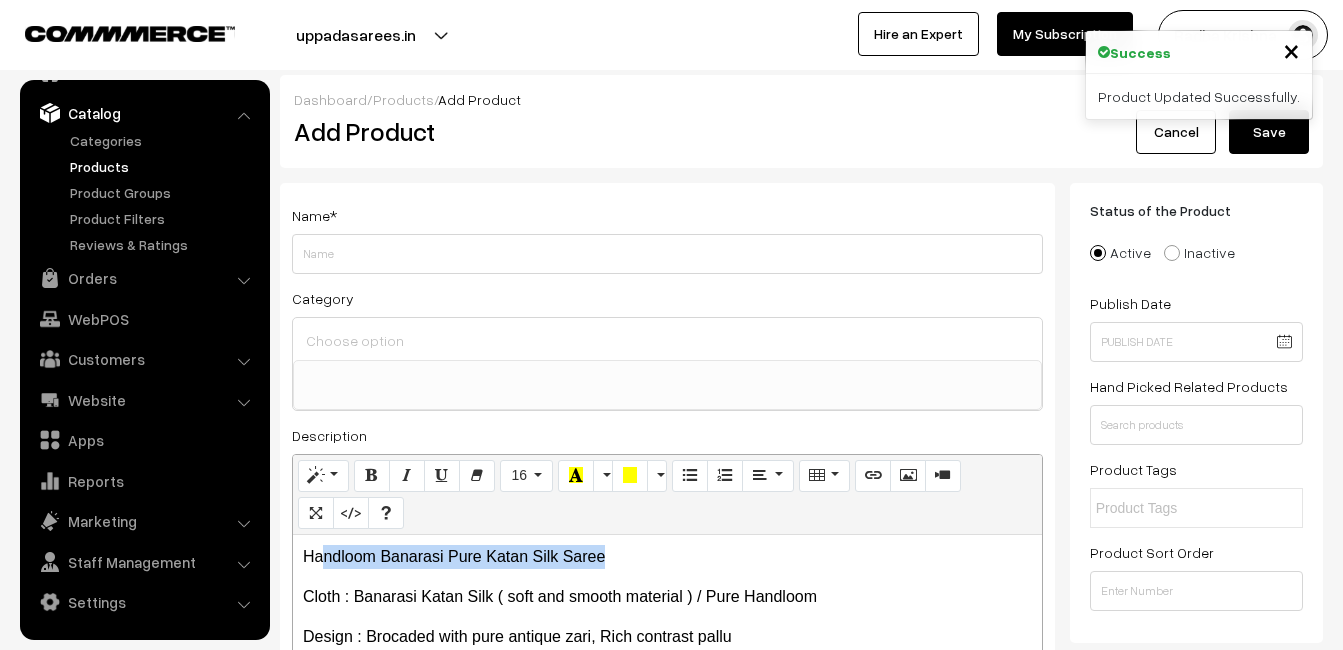 drag, startPoint x: 620, startPoint y: 561, endPoint x: 291, endPoint y: 555, distance: 329.05472 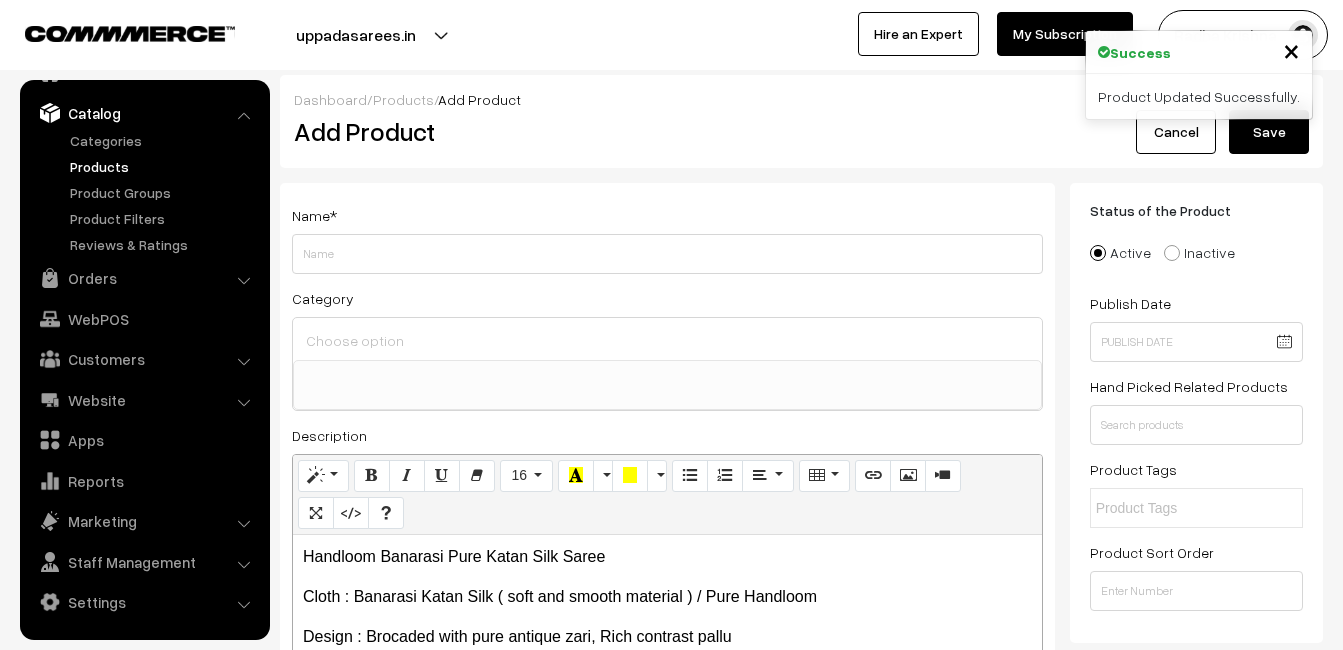 click on "Cloth : Banarasi Katan Silk ( soft and smooth material ) / Pure Handloom" at bounding box center [667, 597] 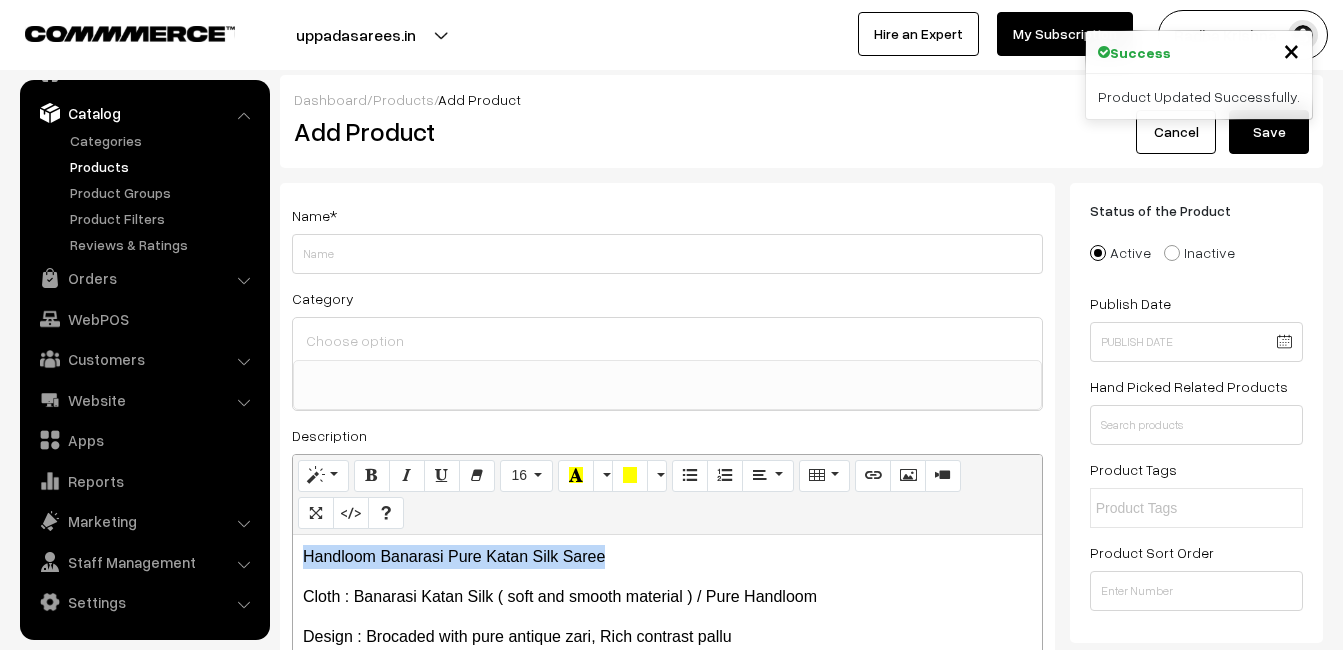 drag, startPoint x: 611, startPoint y: 566, endPoint x: 288, endPoint y: 559, distance: 323.07584 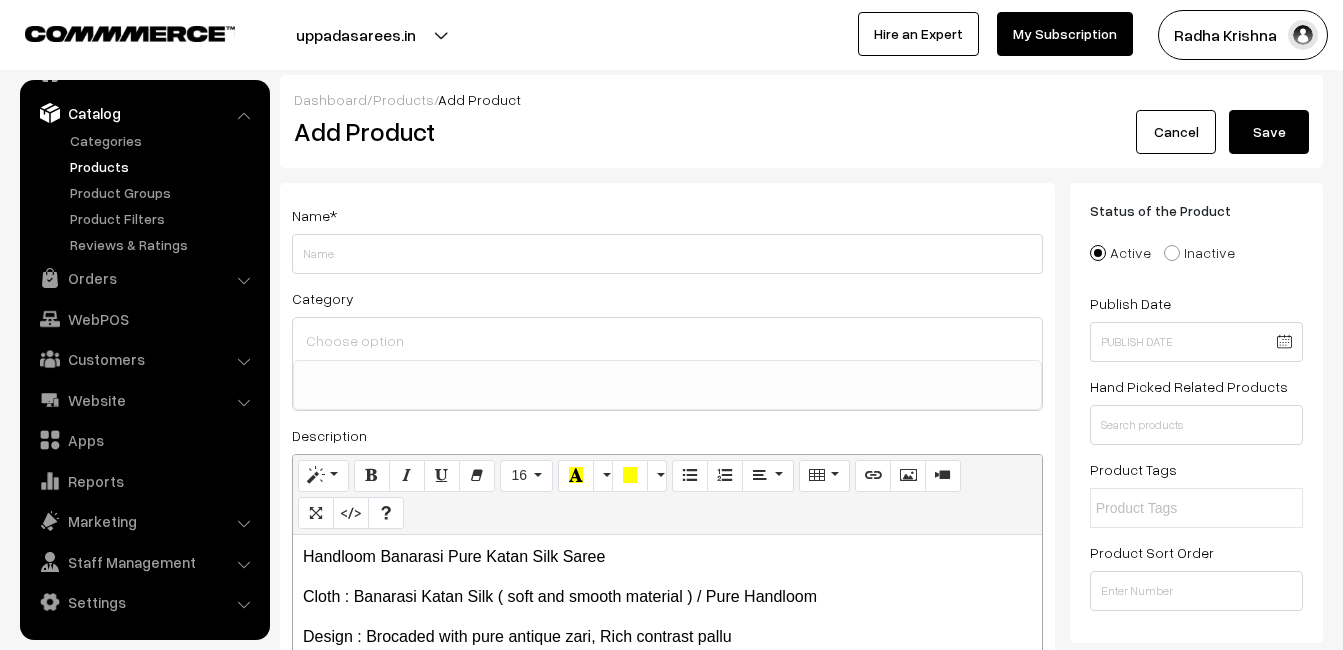 click on "Name  *" at bounding box center [667, 238] 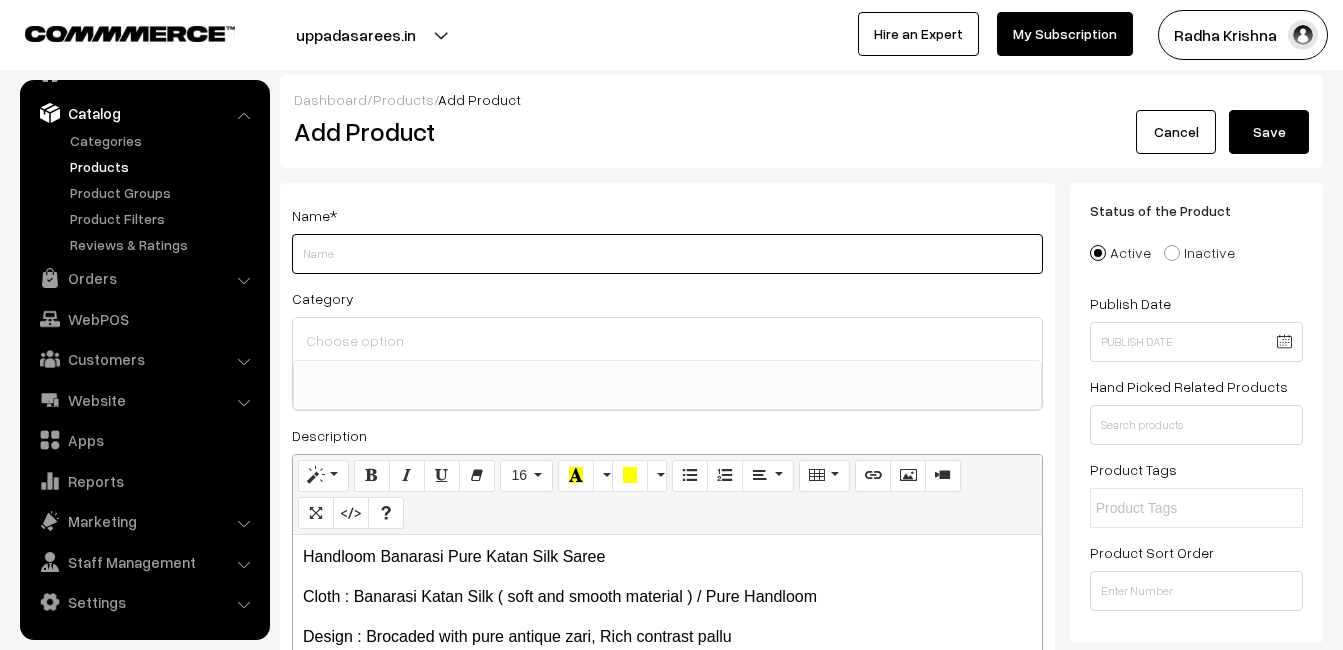 click on "Weight" at bounding box center [667, 254] 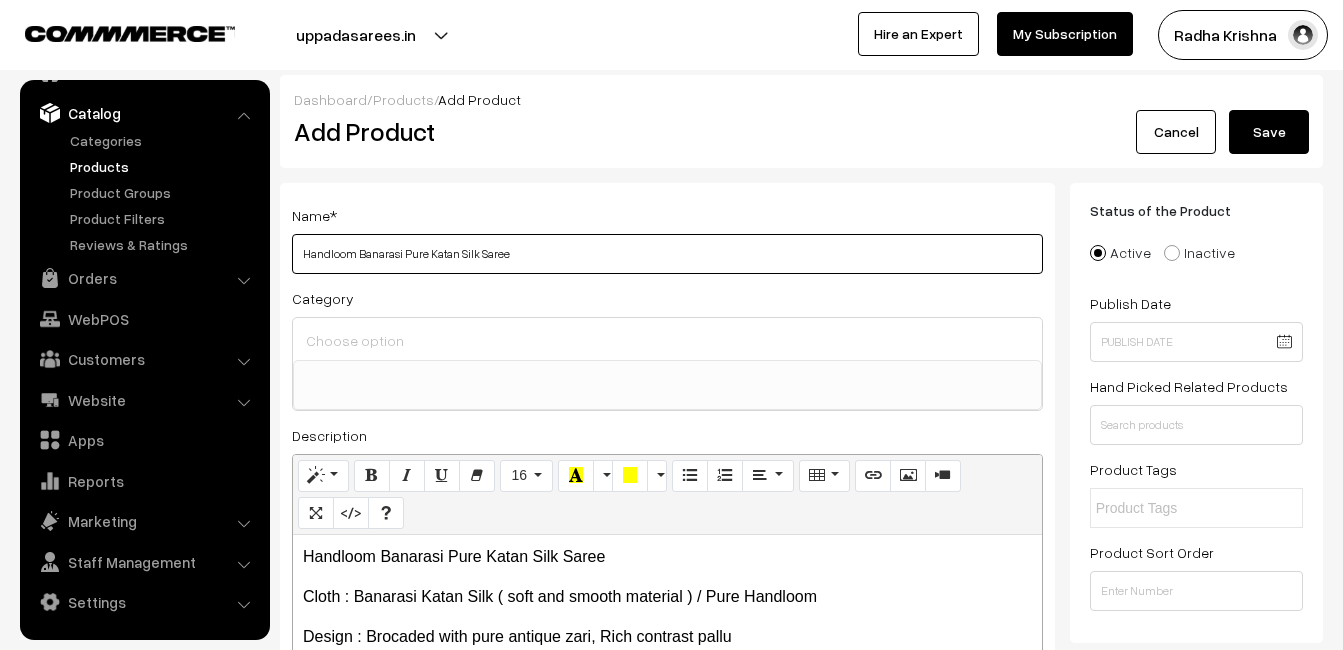 type on "Handloom Banarasi Pure Katan Silk Saree" 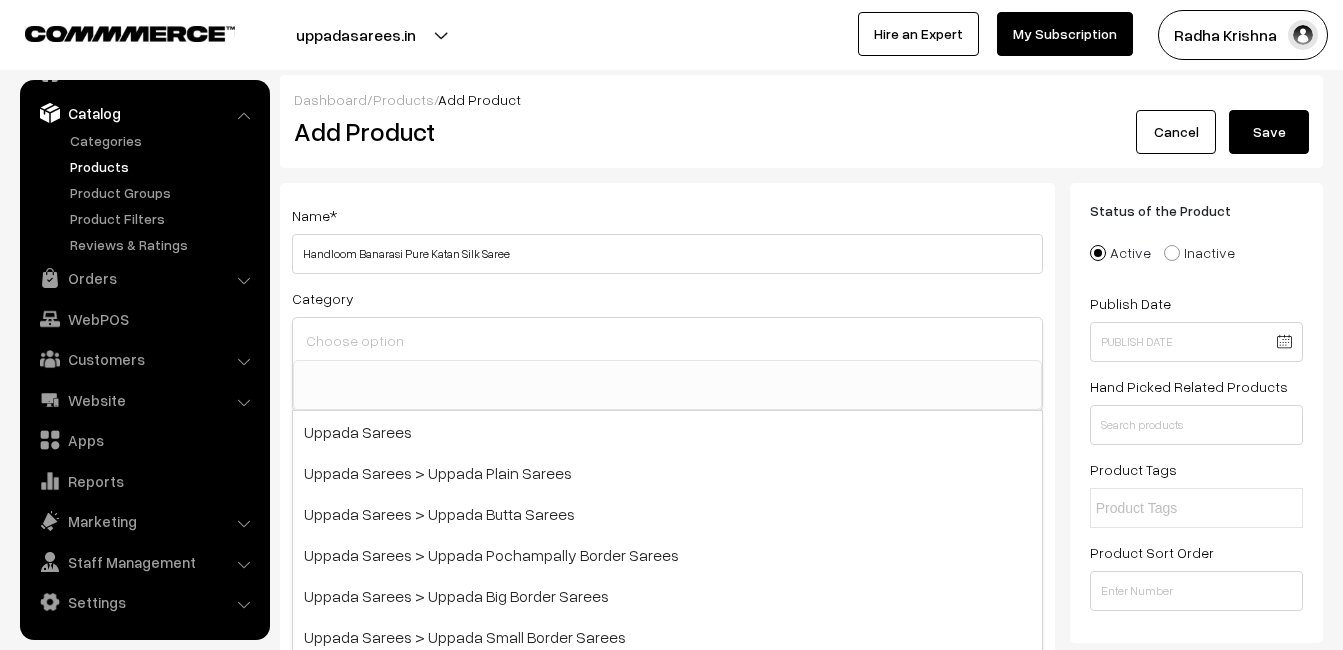 click at bounding box center [667, 340] 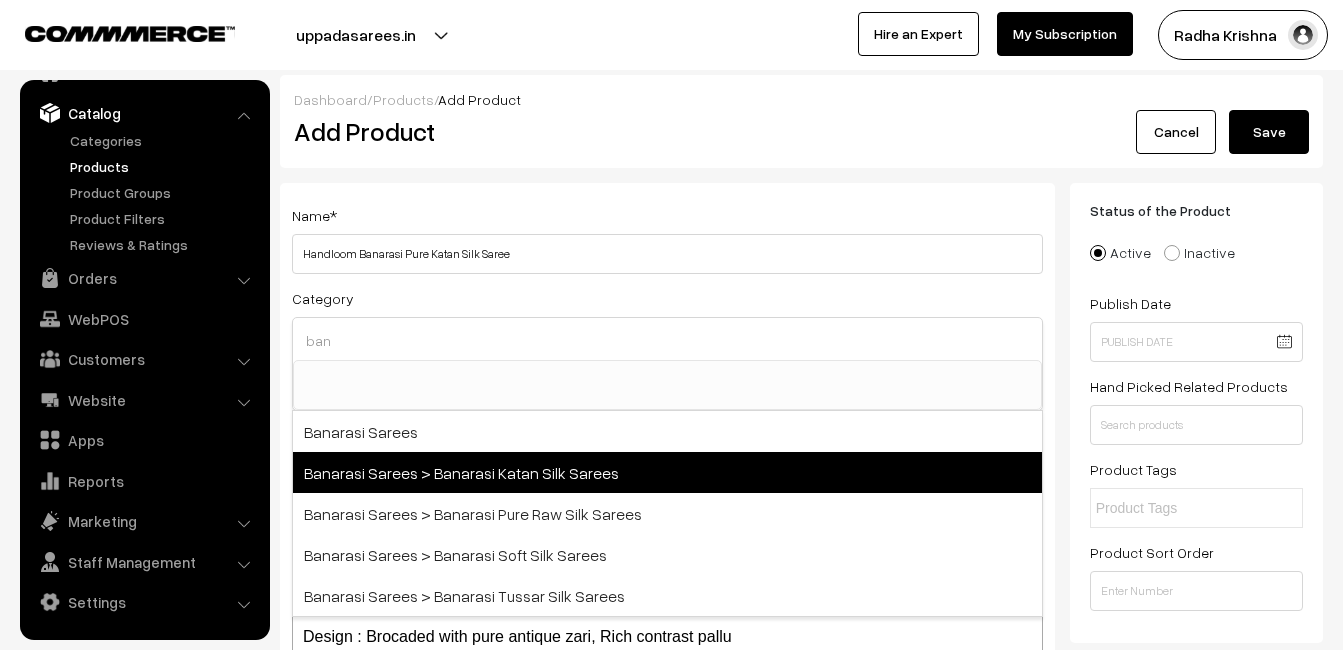type on "ban" 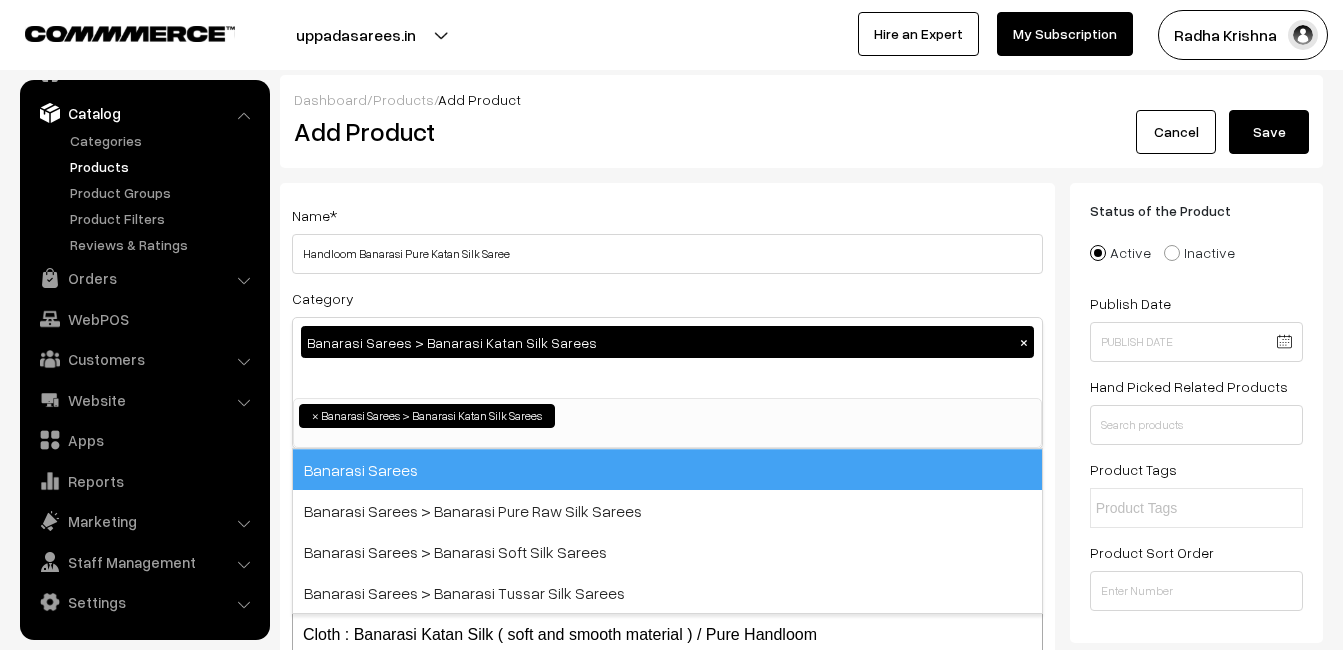 scroll, scrollTop: 731, scrollLeft: 0, axis: vertical 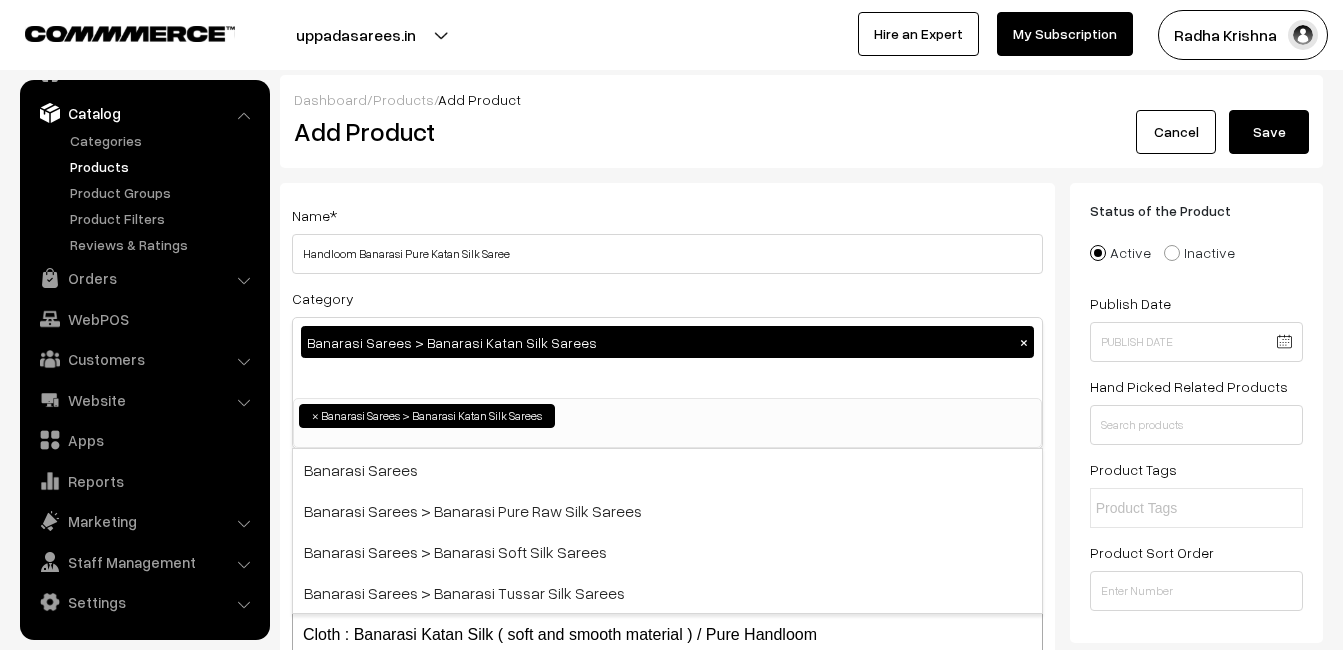 click on "Name  *
Handloom Banarasi Pure Katan Silk Saree" at bounding box center [667, 238] 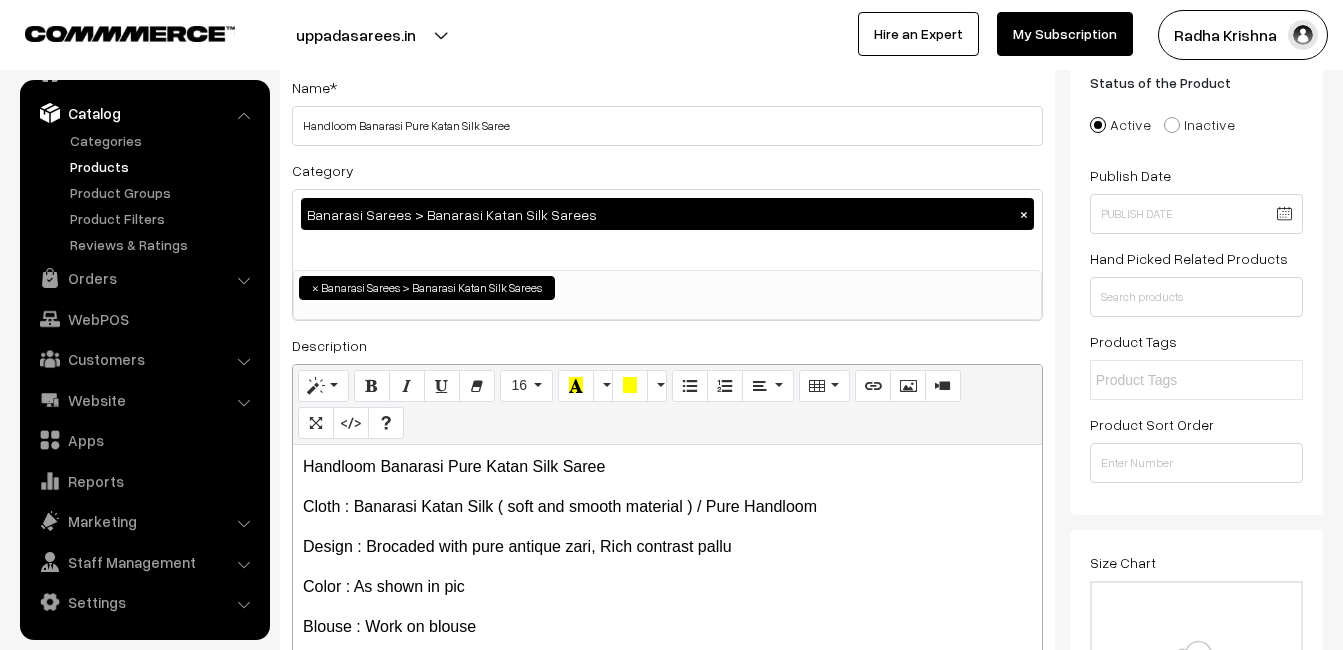 scroll, scrollTop: 500, scrollLeft: 0, axis: vertical 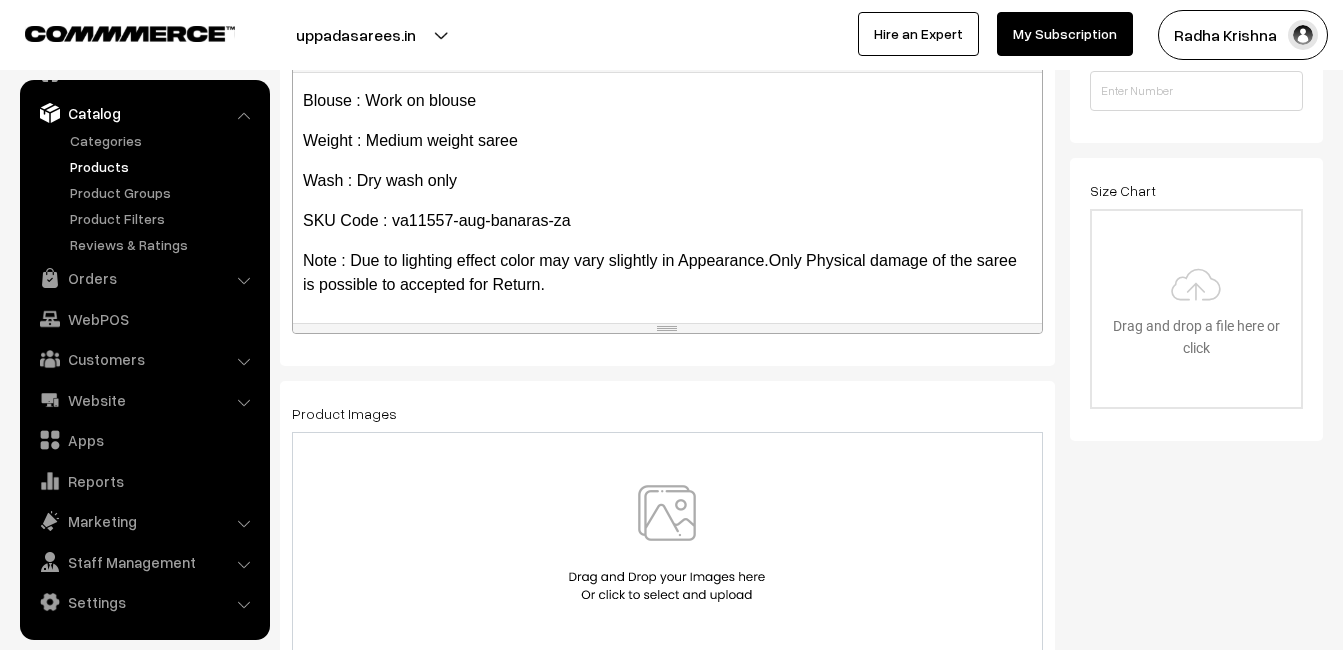 click at bounding box center (667, 543) 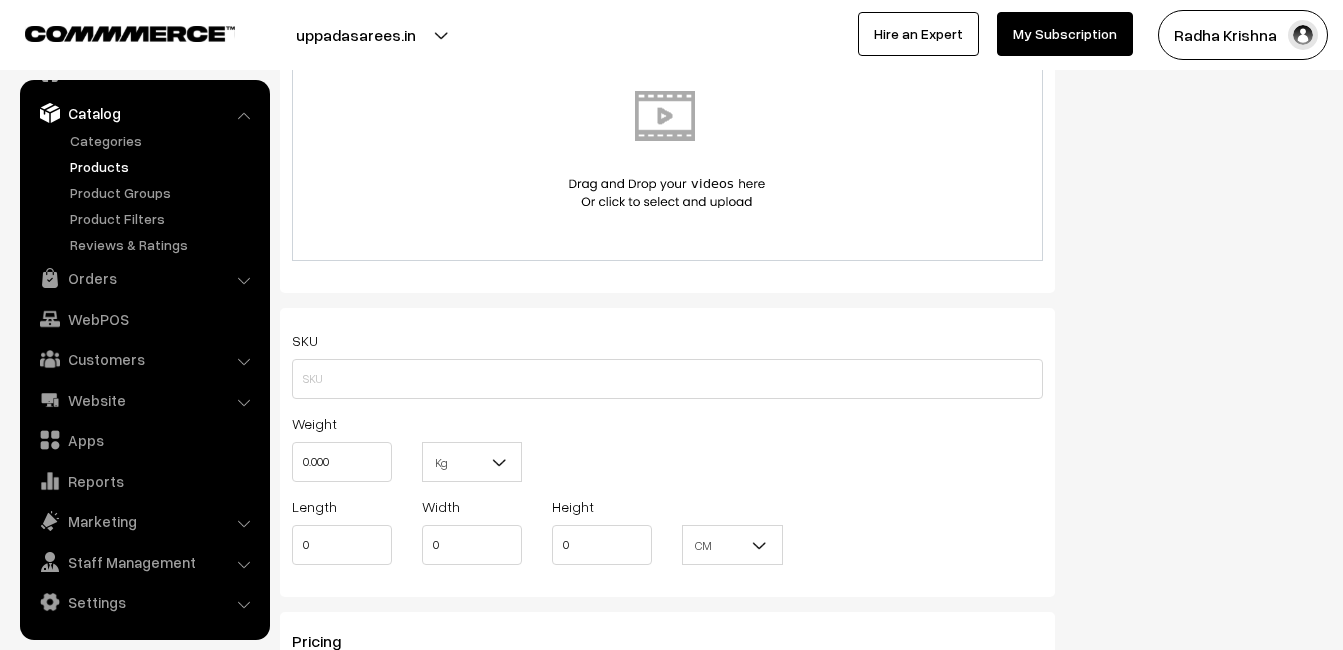 scroll, scrollTop: 1200, scrollLeft: 0, axis: vertical 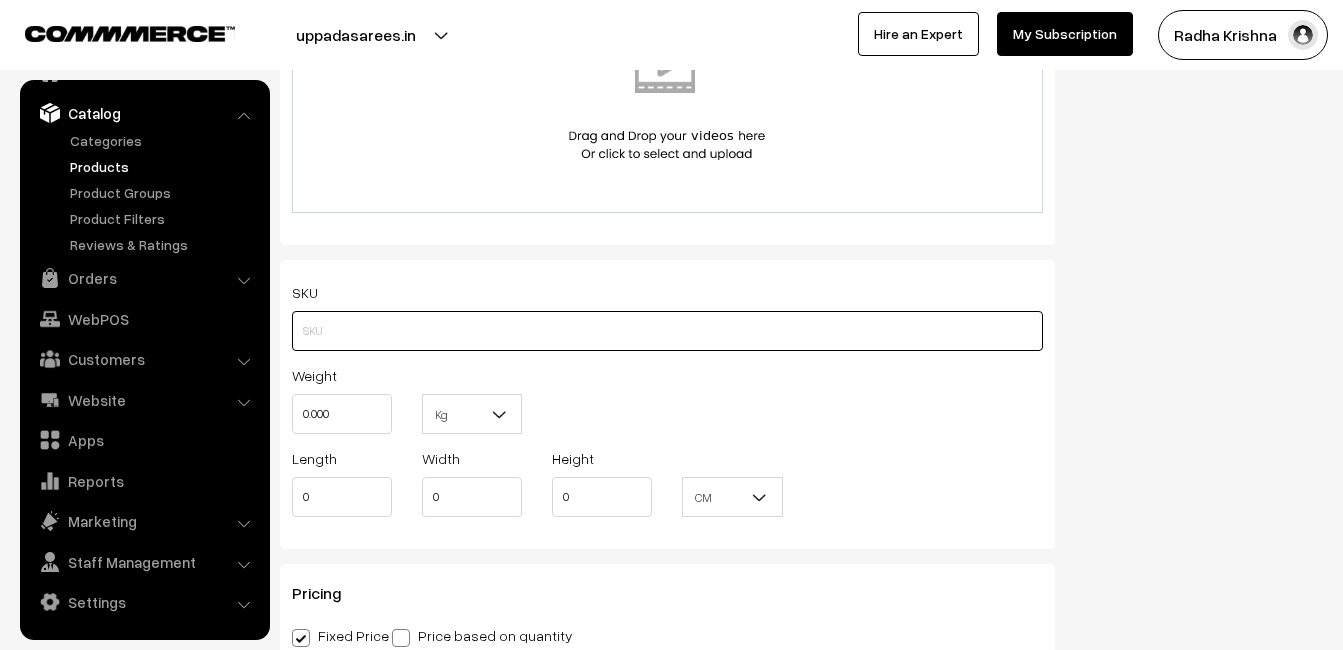 click at bounding box center [667, 331] 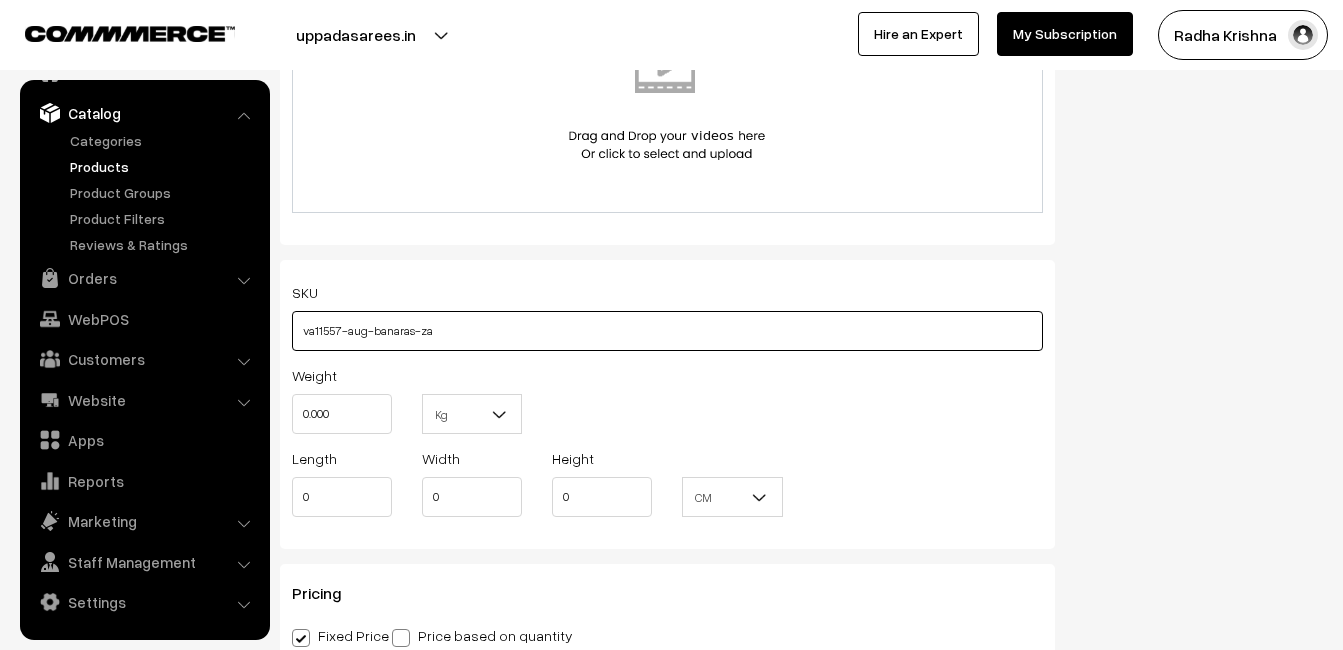 type on "va11557-aug-banaras-za" 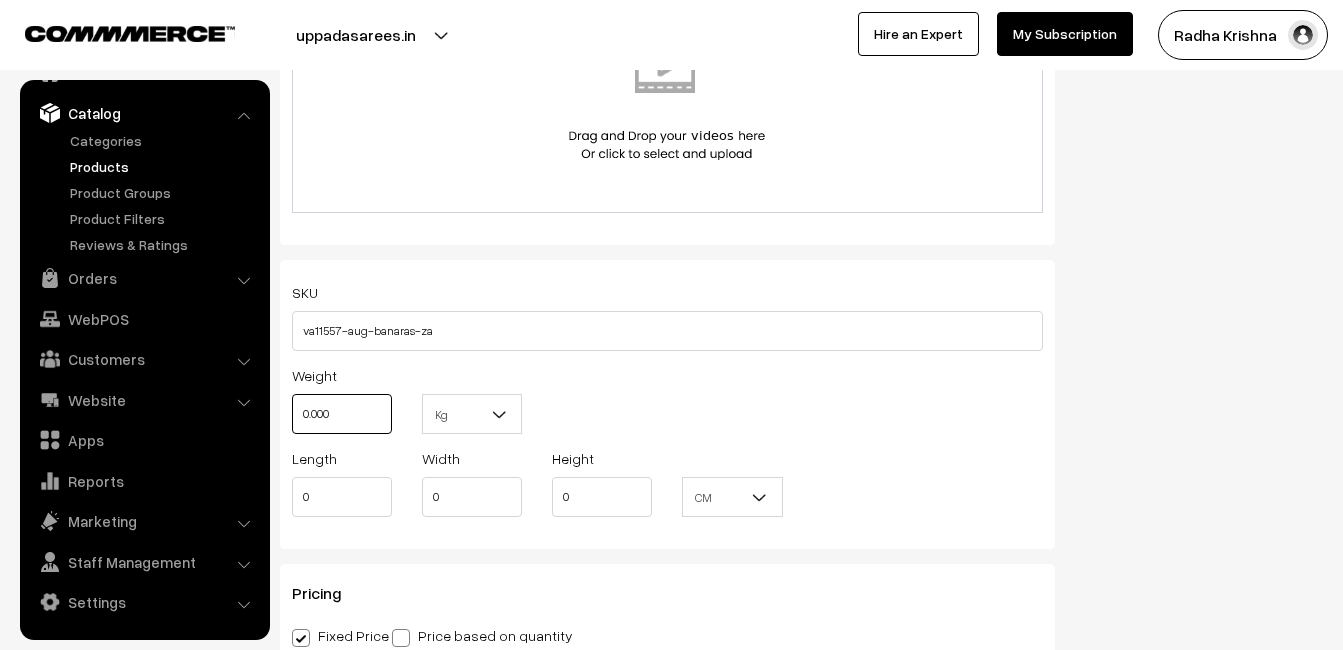 click on "0.000" at bounding box center [342, 414] 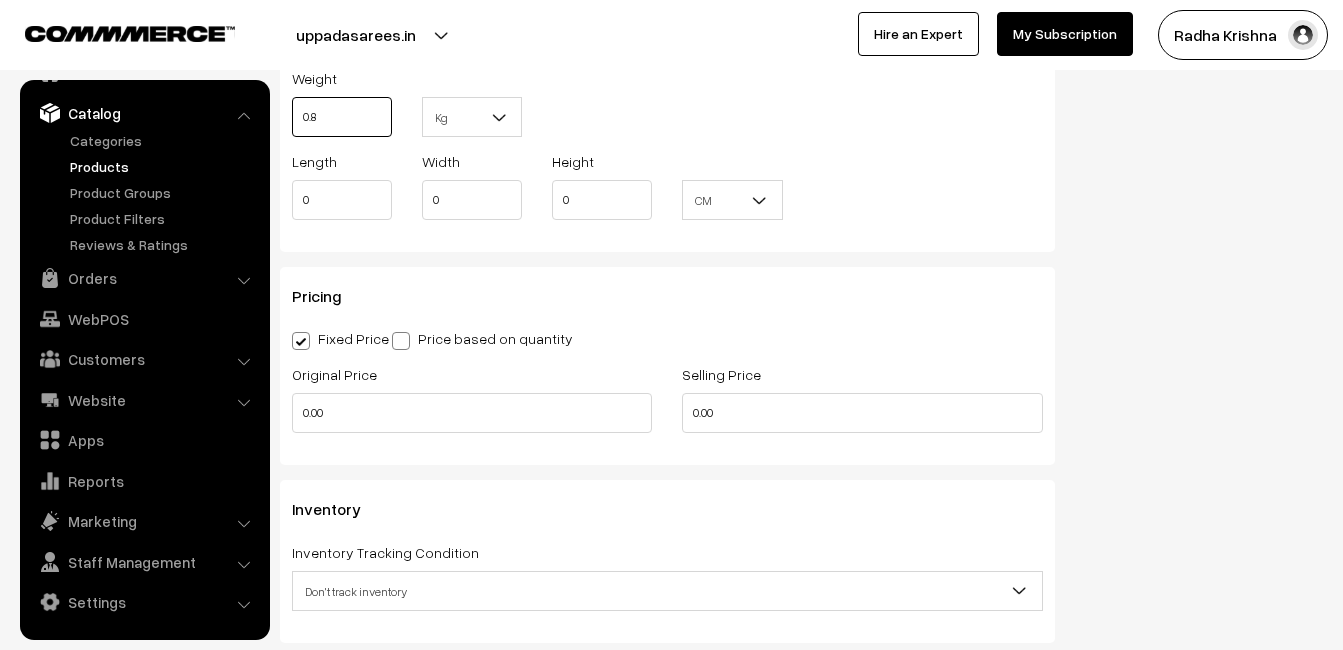 scroll, scrollTop: 1500, scrollLeft: 0, axis: vertical 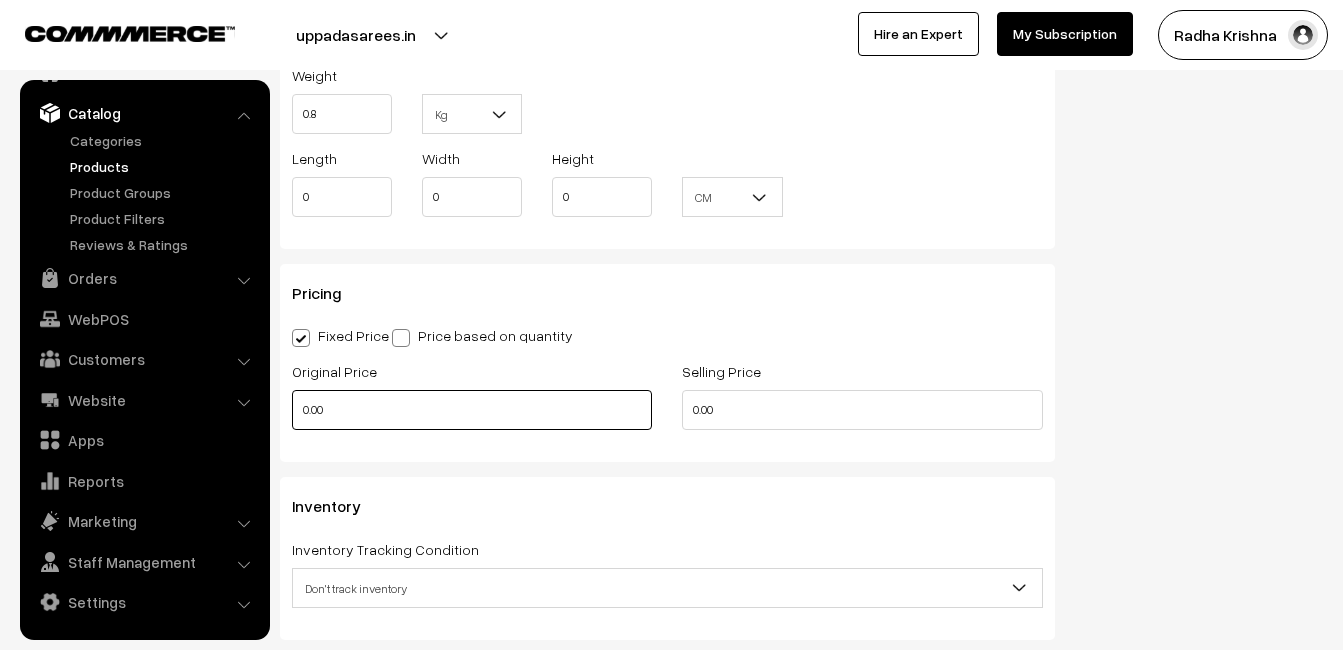 type on "0.80" 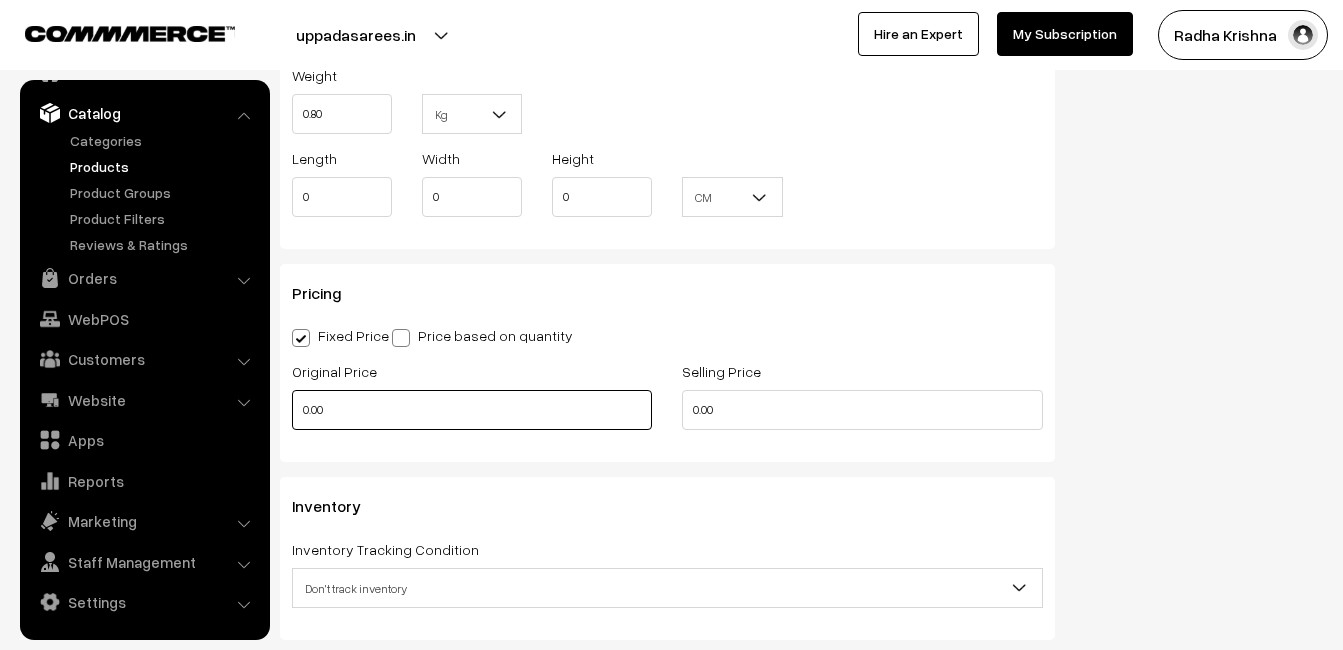 click on "0.00" at bounding box center (472, 410) 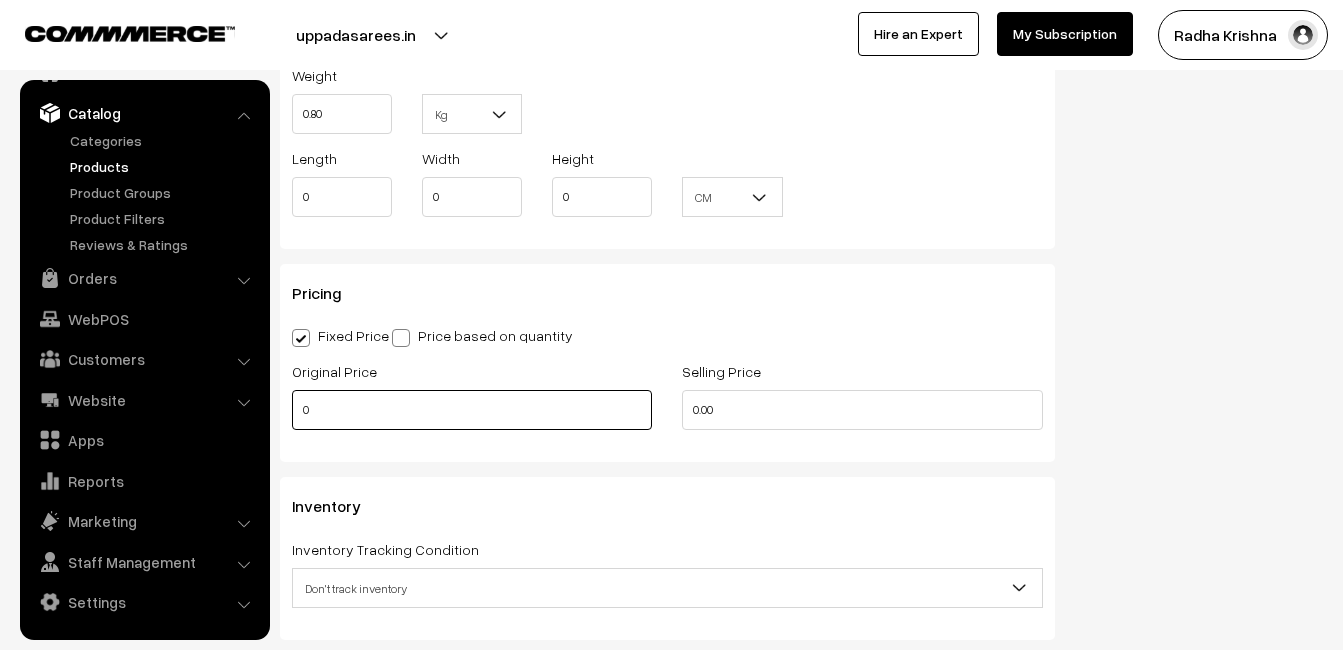 click on "0" at bounding box center [472, 410] 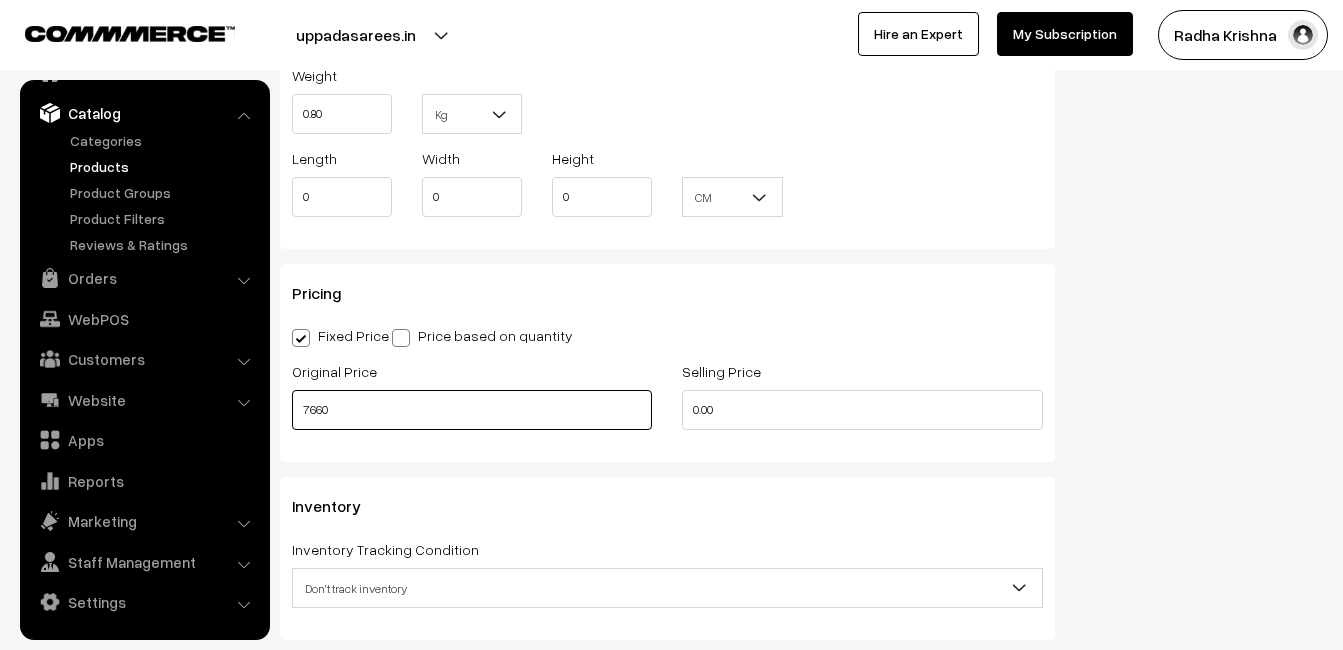 type on "7660" 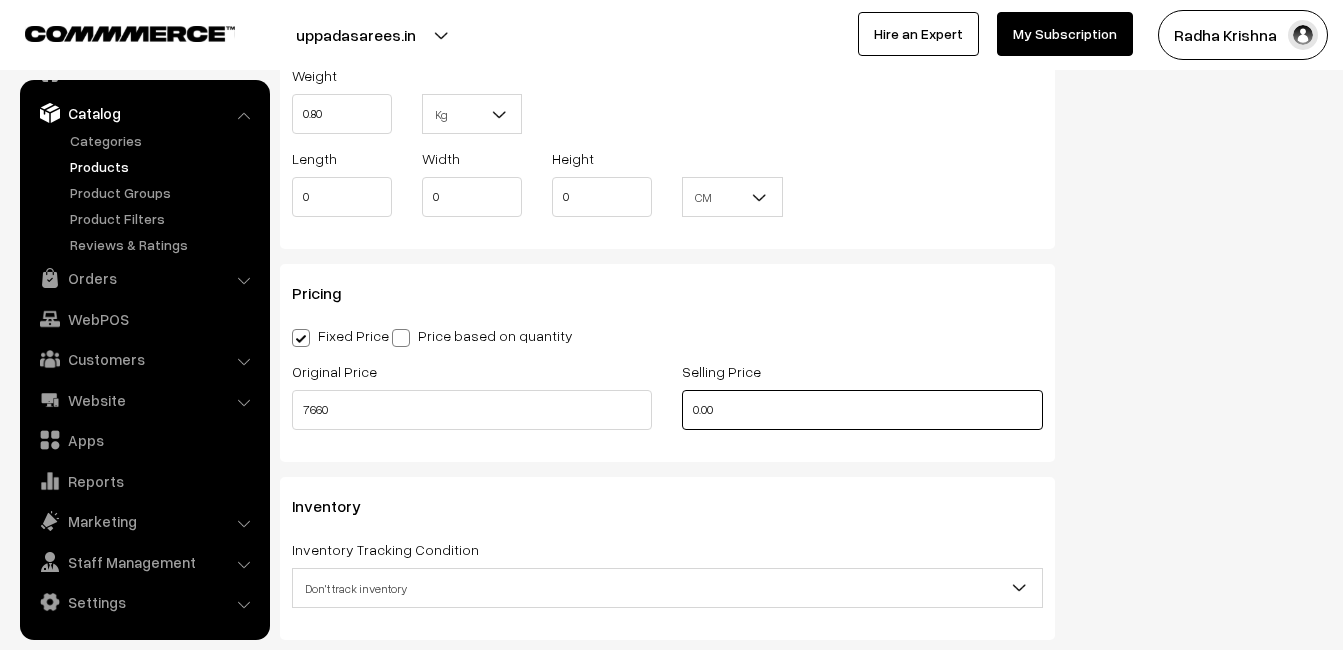 click on "0.00" at bounding box center (862, 410) 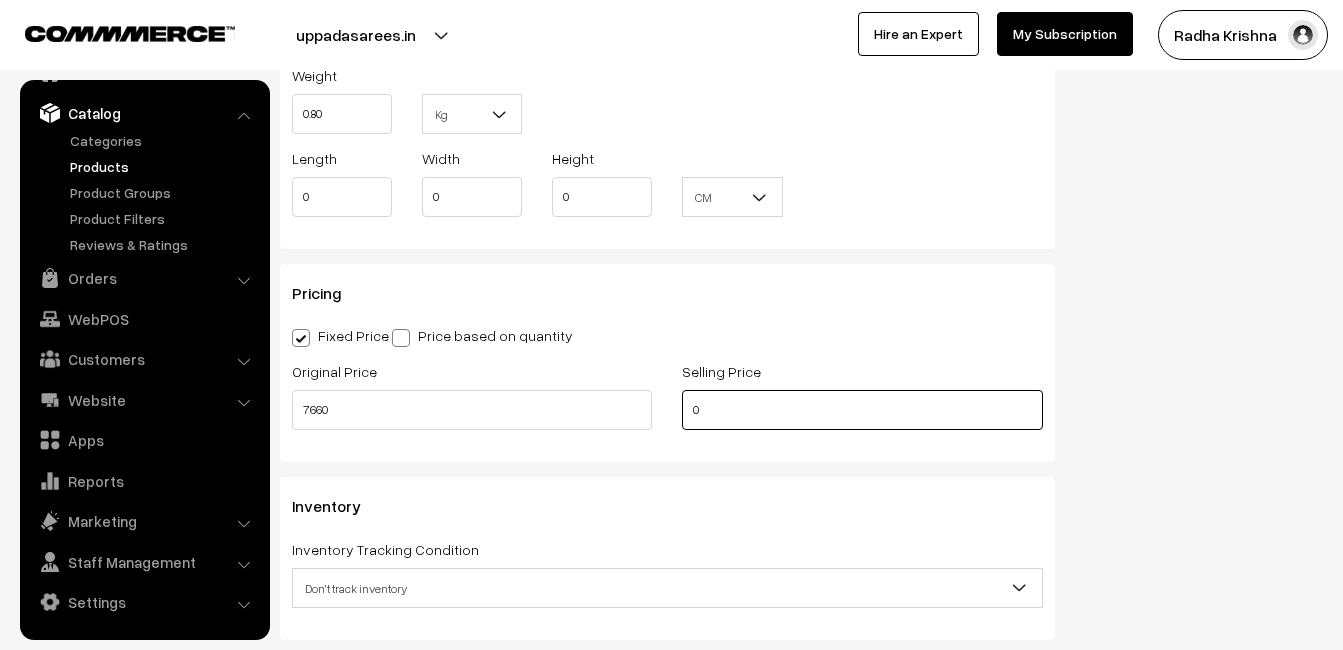 click on "0" at bounding box center [862, 410] 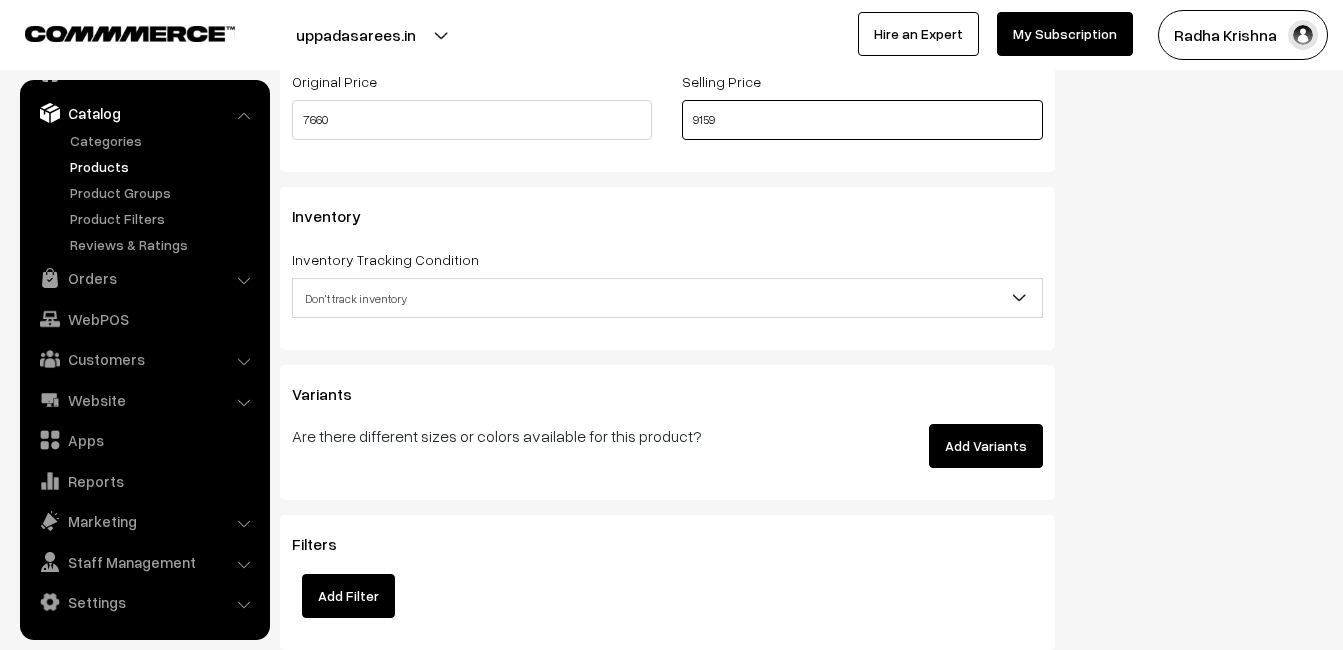 scroll, scrollTop: 1800, scrollLeft: 0, axis: vertical 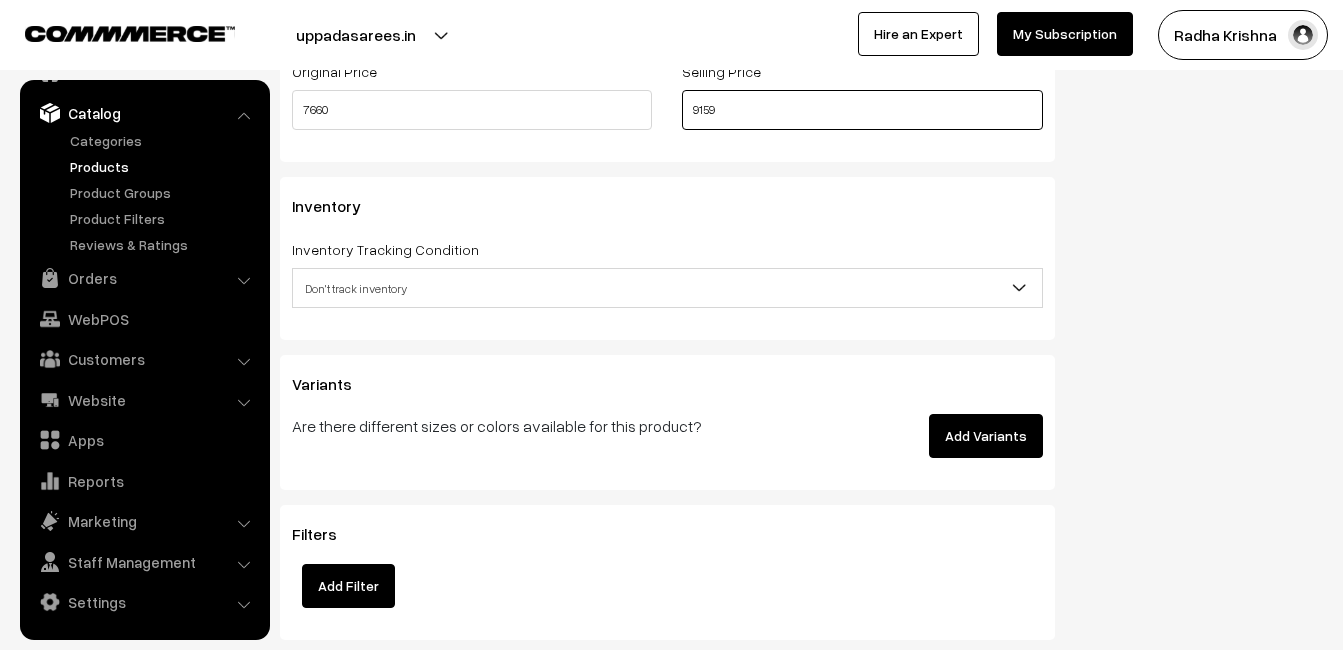 type on "9159" 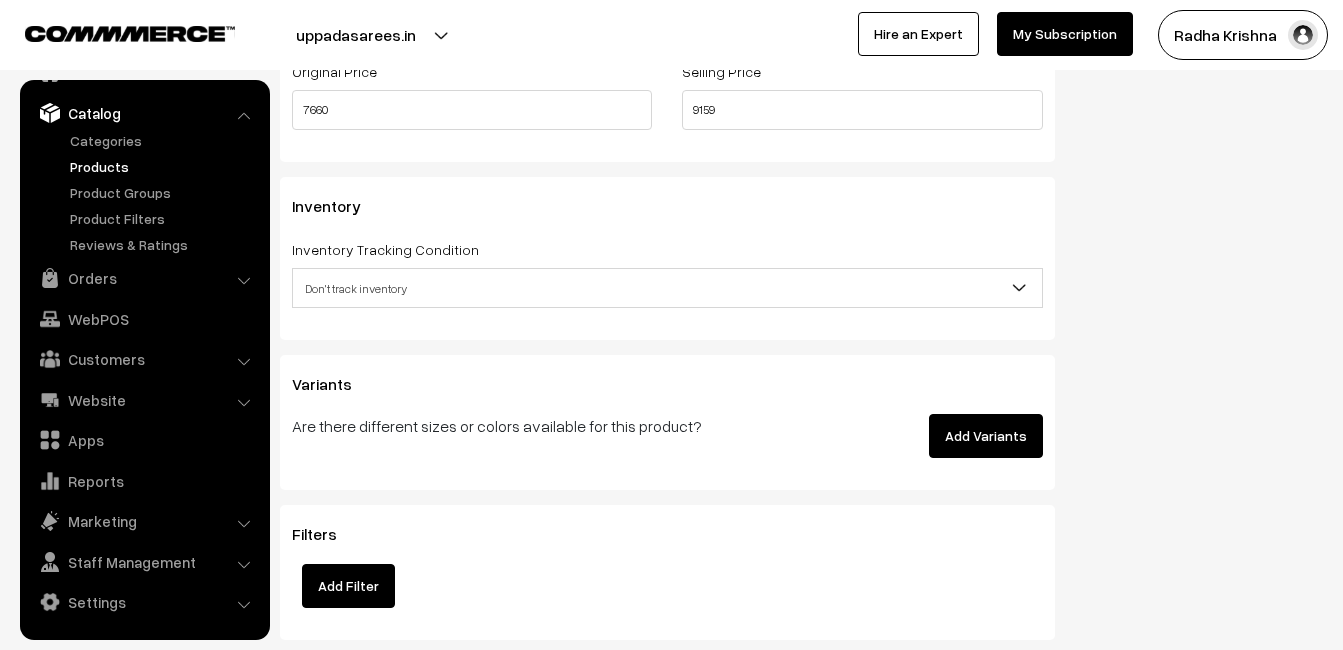 click on "Don't track inventory" at bounding box center (667, 288) 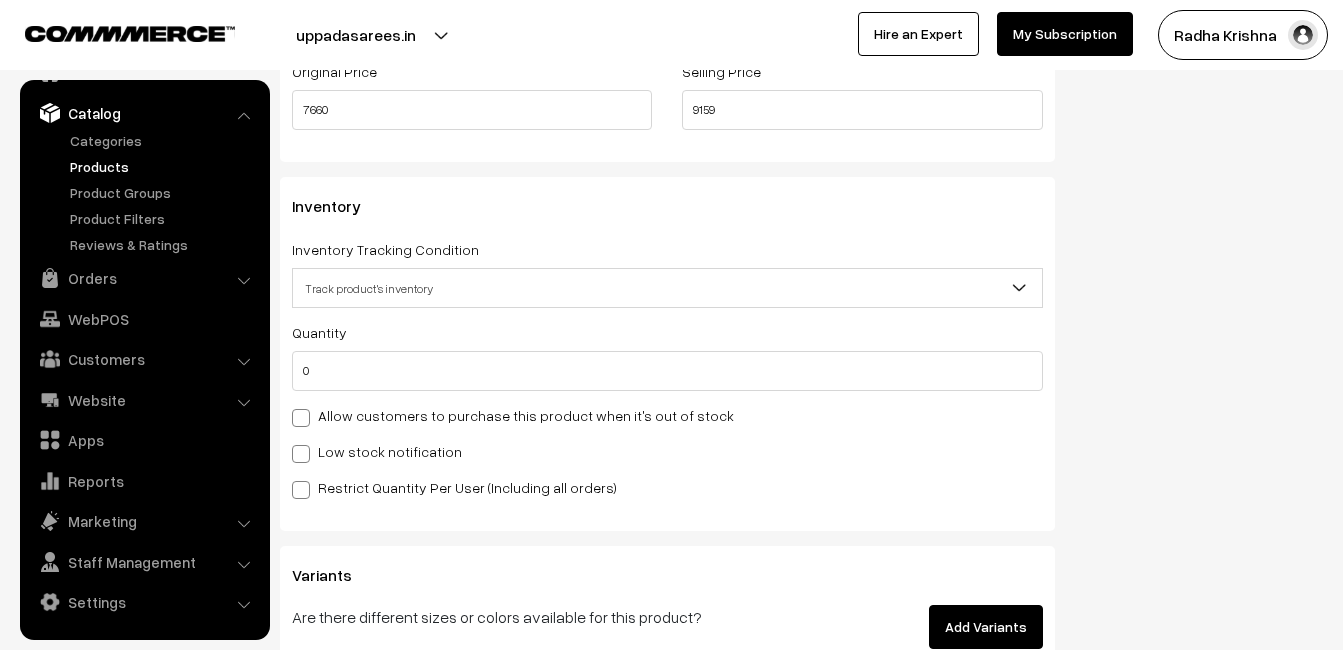 select on "2" 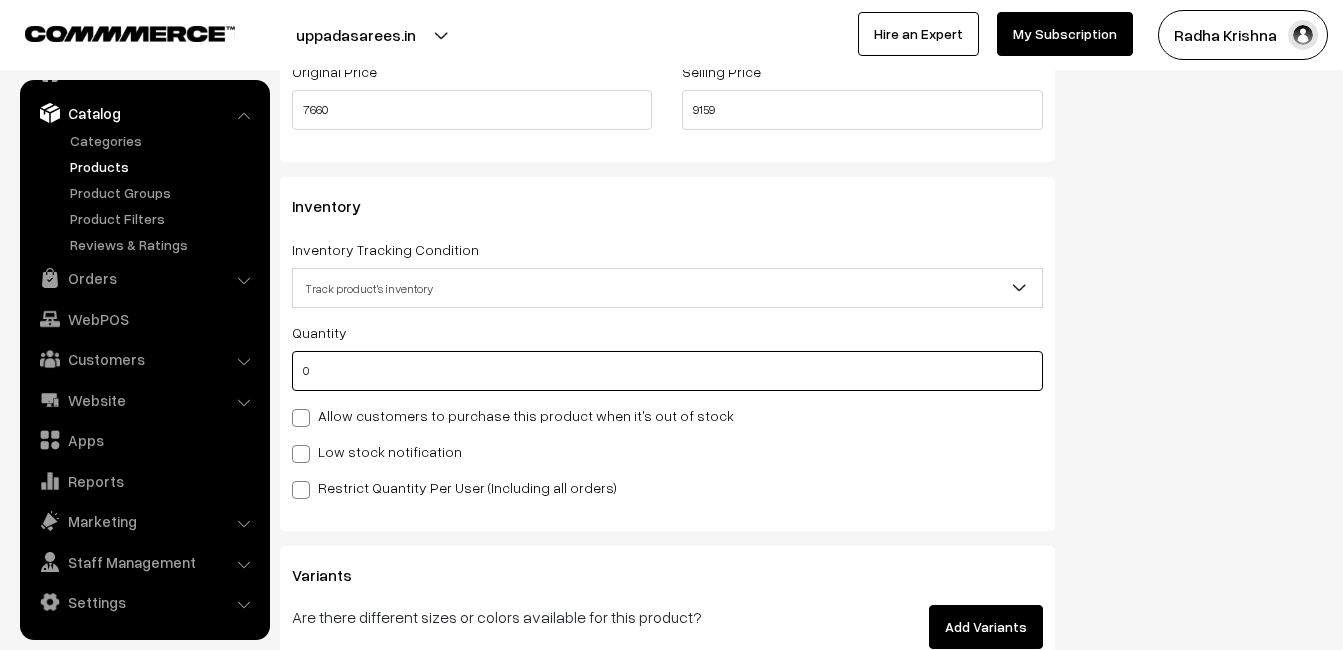 click on "0" at bounding box center (667, 371) 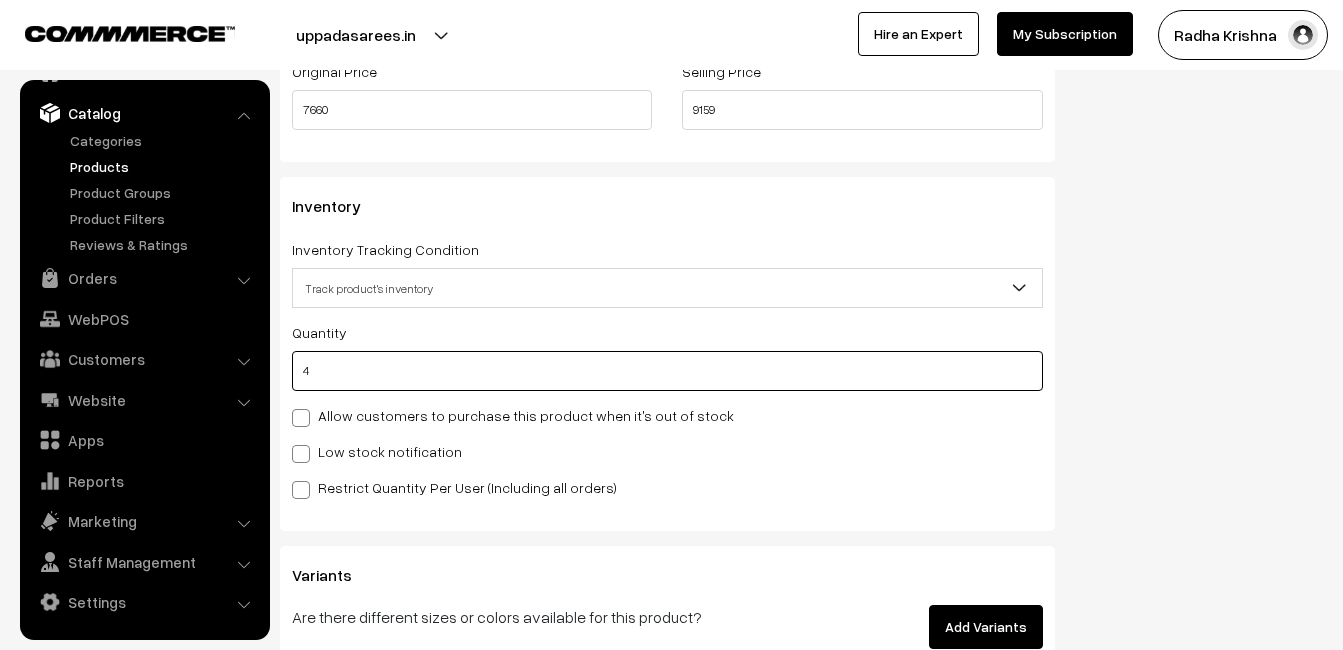 type on "4" 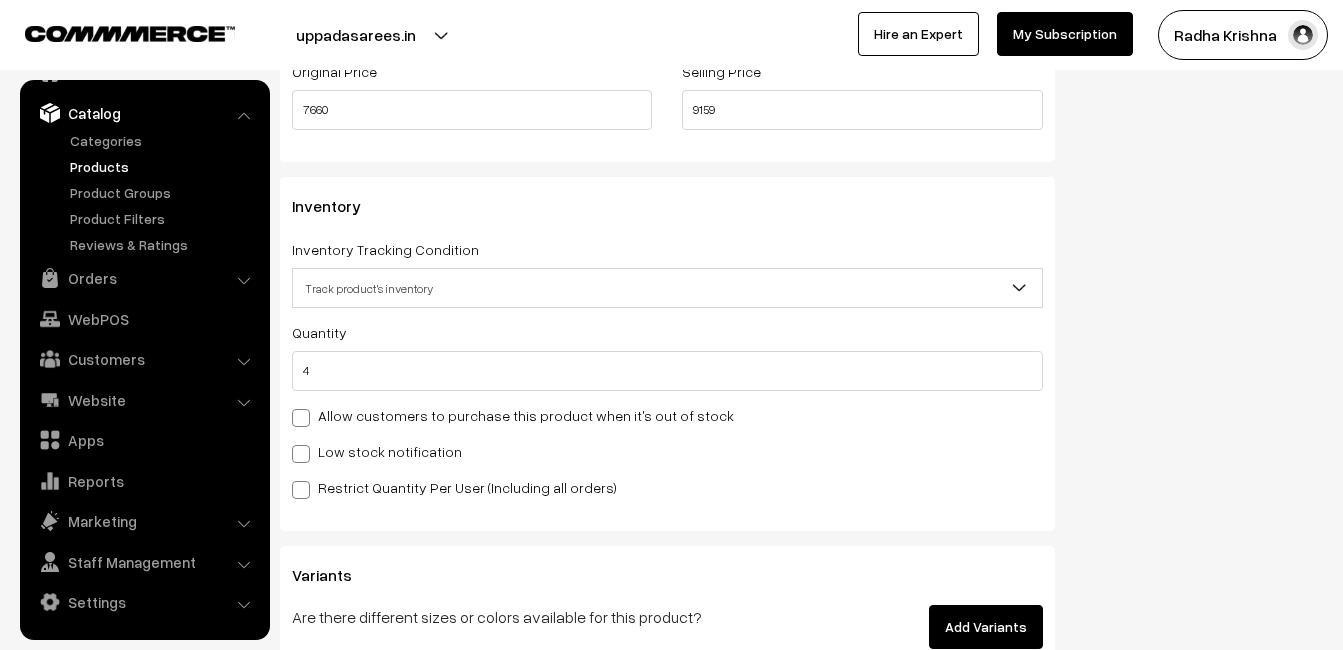 click on "Low stock notification" at bounding box center (377, 451) 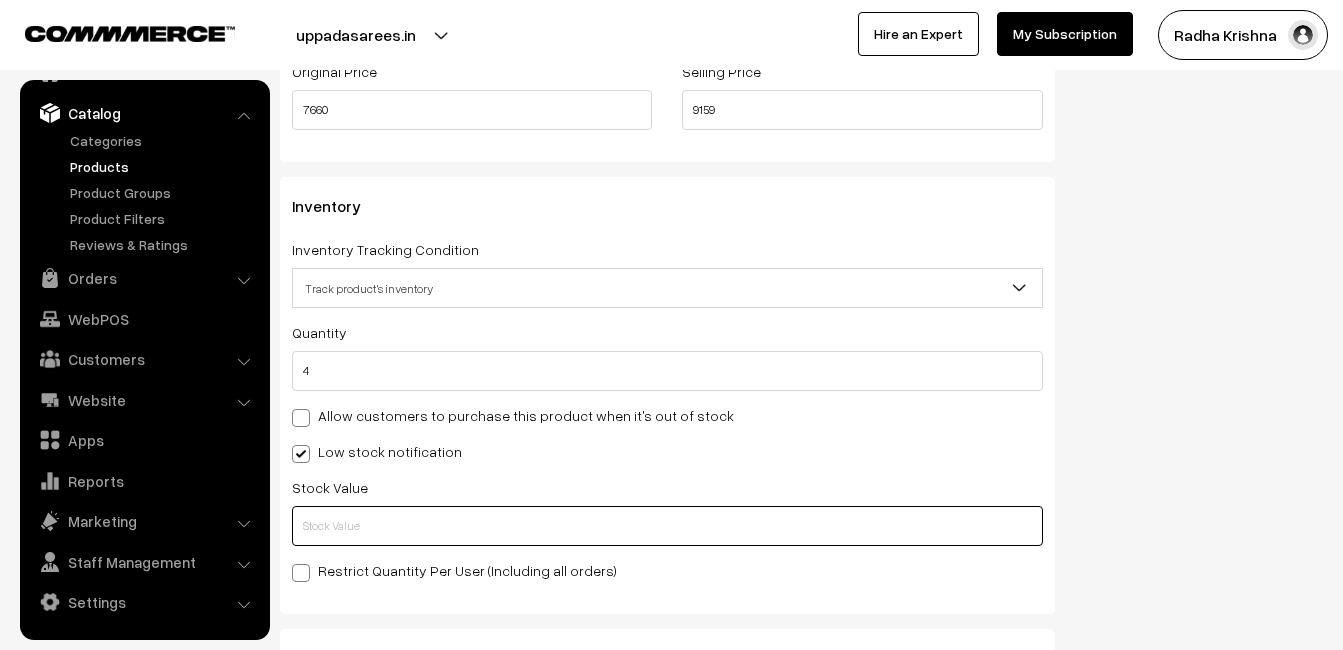 click at bounding box center (667, 526) 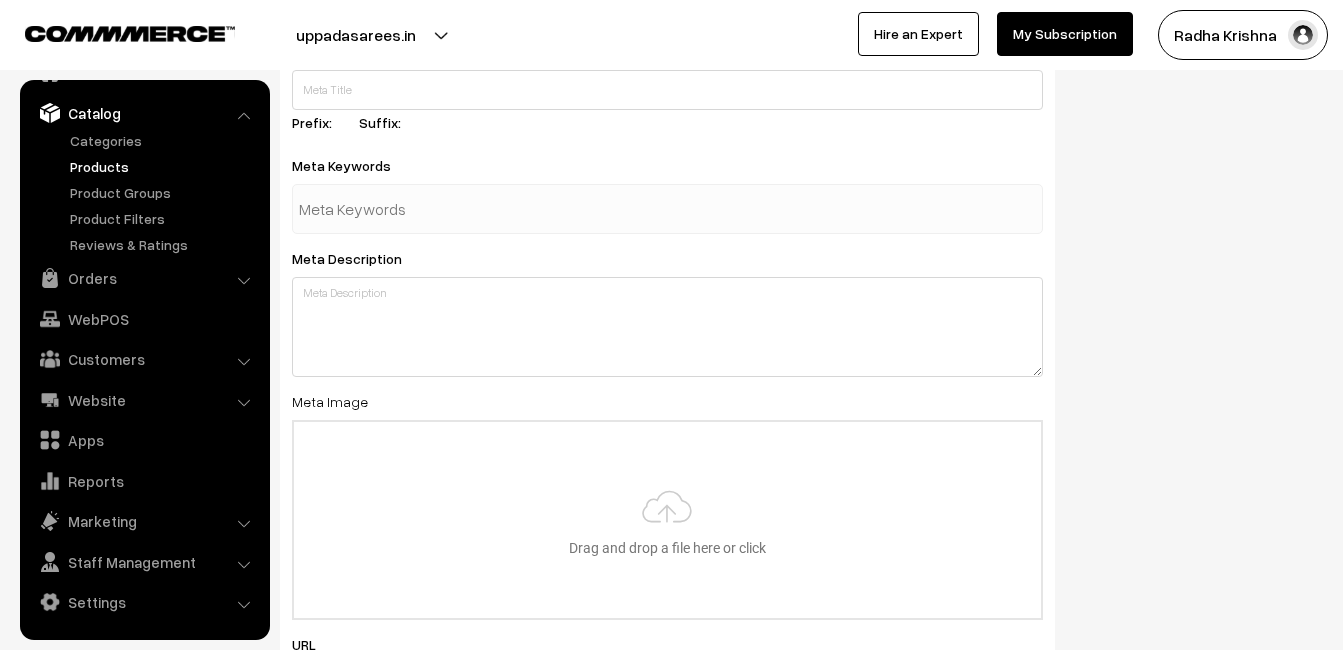 scroll, scrollTop: 2968, scrollLeft: 0, axis: vertical 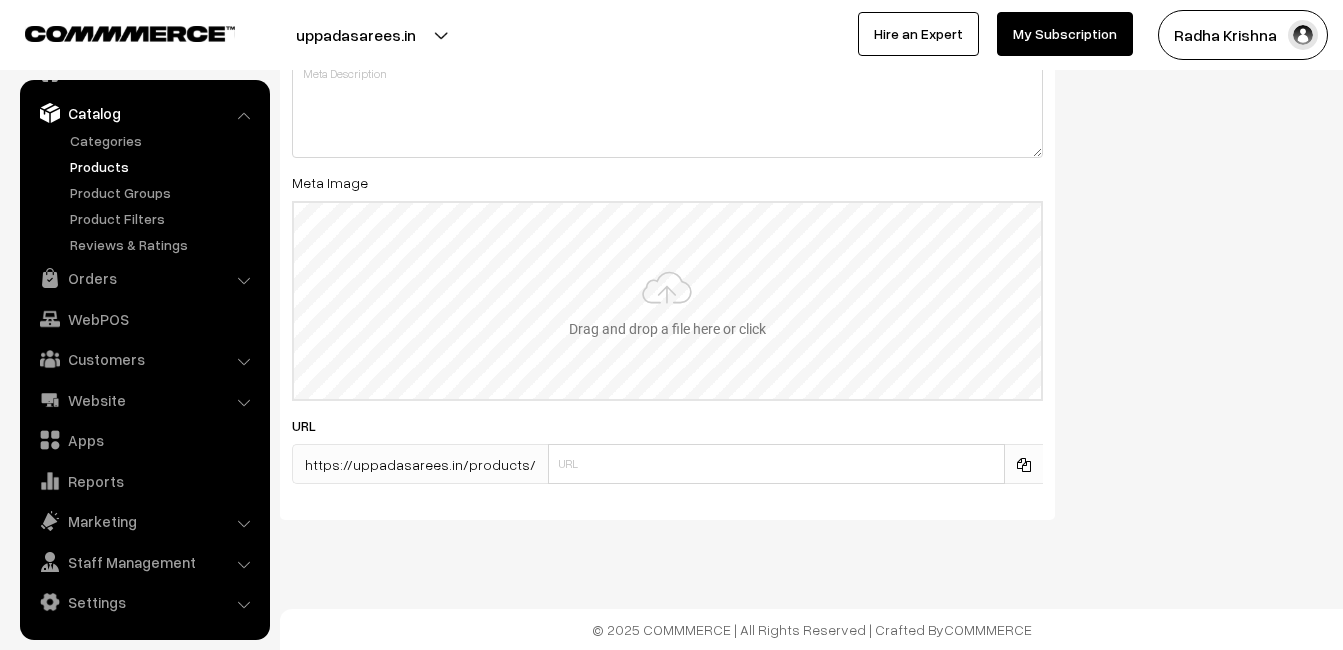 type on "2" 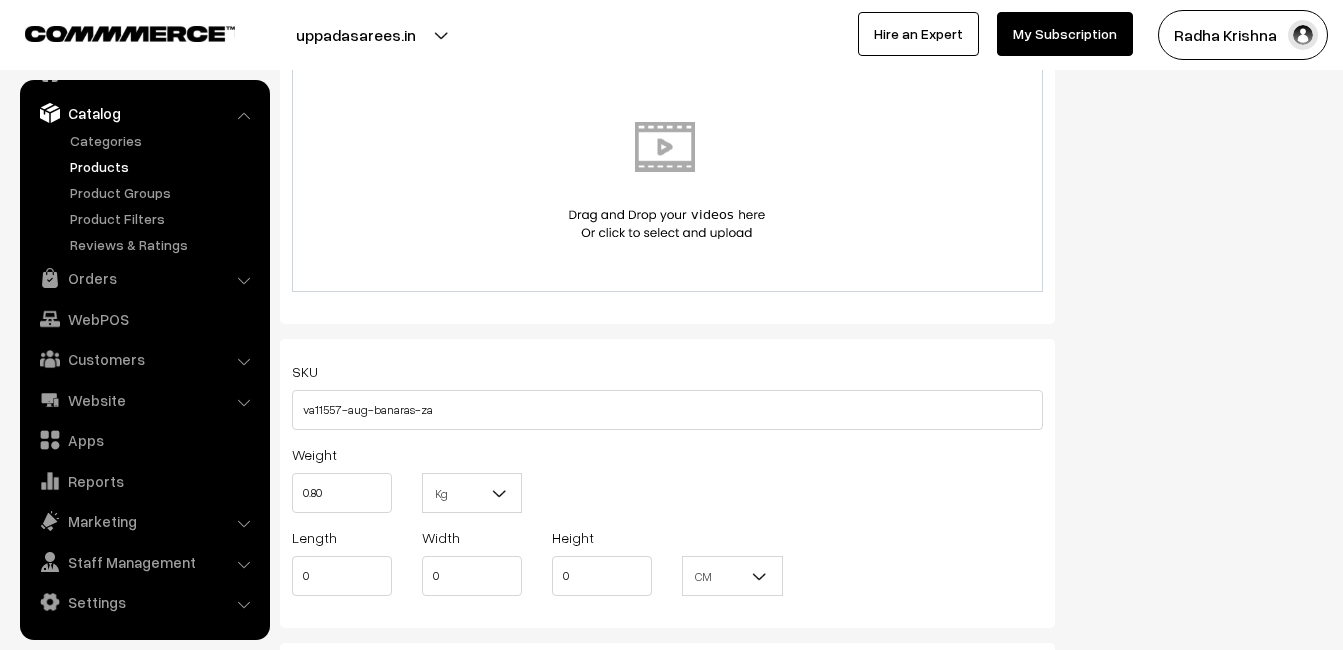 scroll, scrollTop: 0, scrollLeft: 0, axis: both 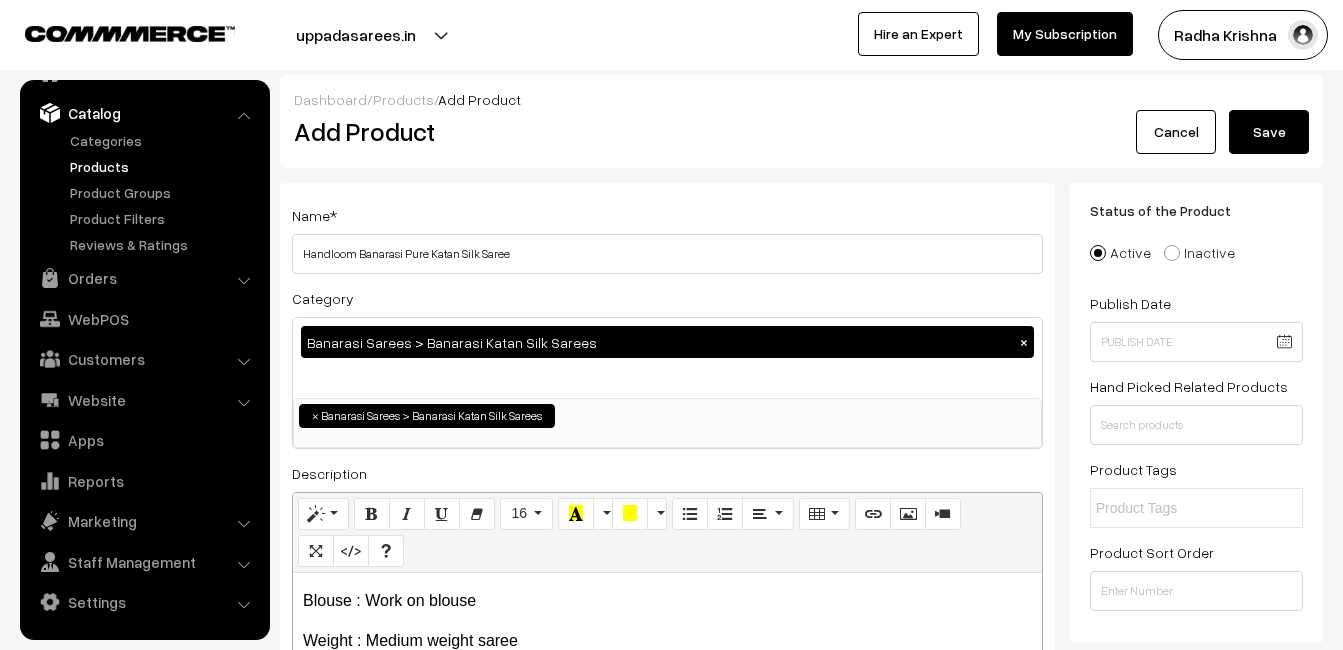 click on "Save" at bounding box center [1269, 132] 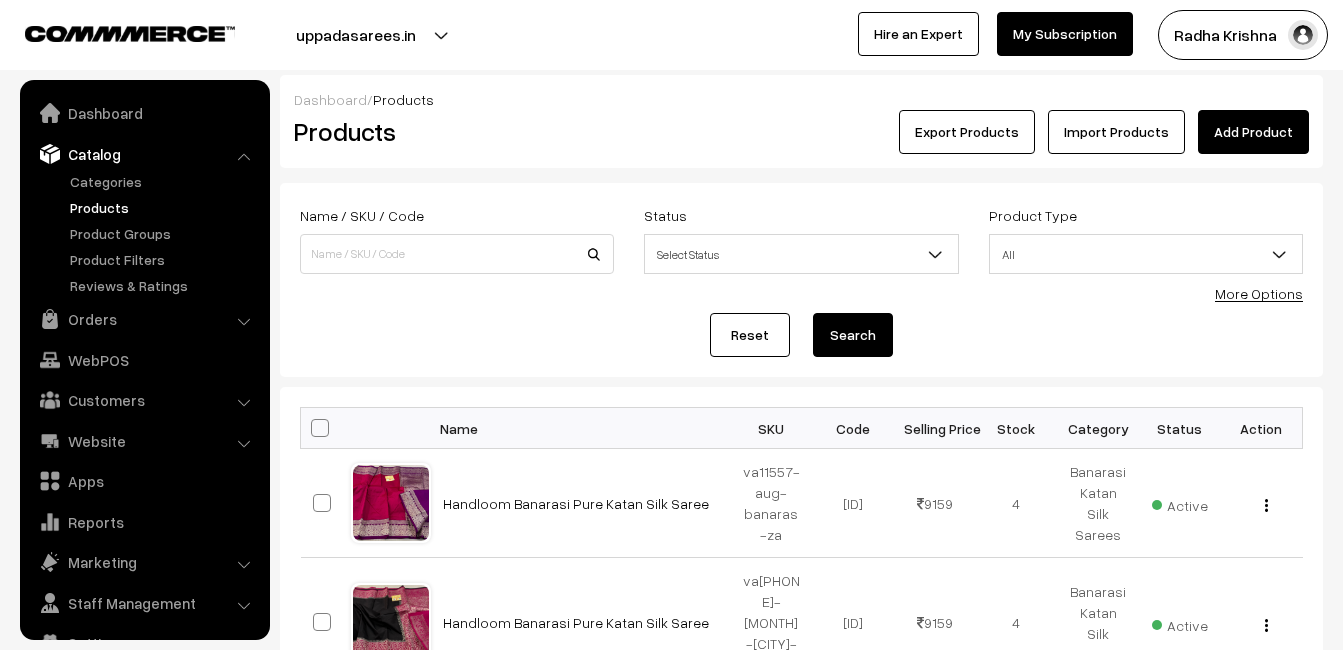 scroll, scrollTop: 0, scrollLeft: 0, axis: both 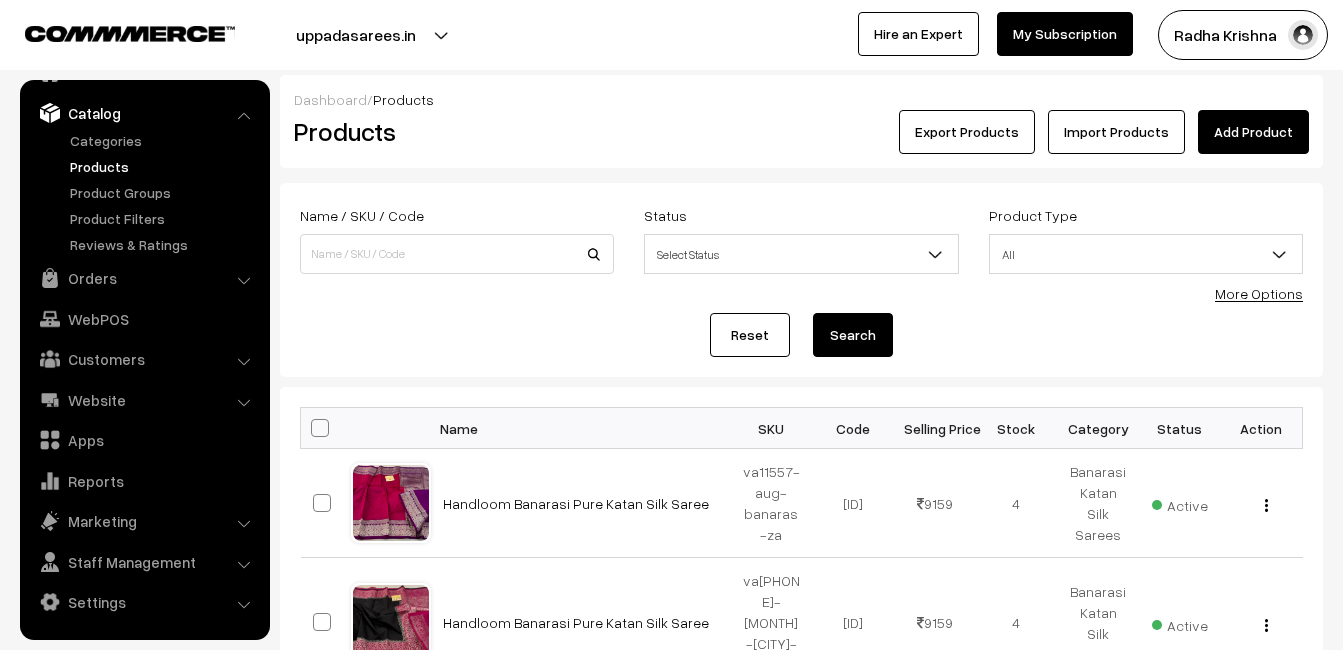 click on "Dashboard  /  Products" at bounding box center [801, 99] 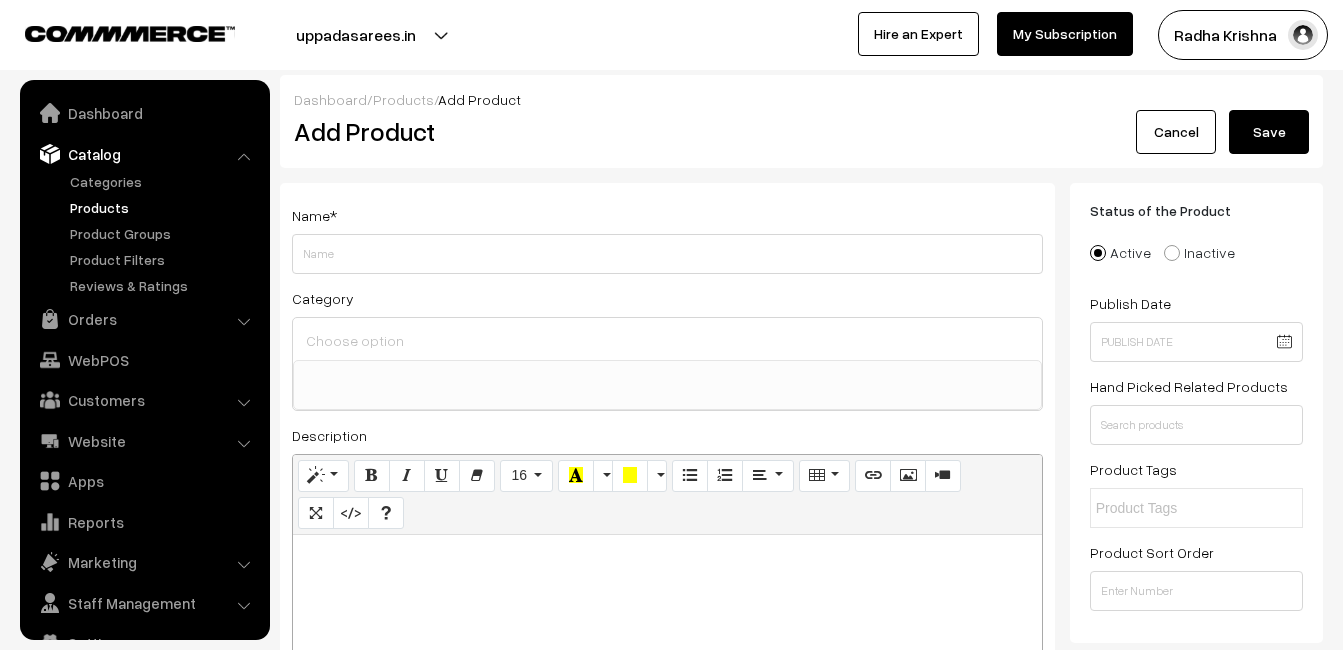 select 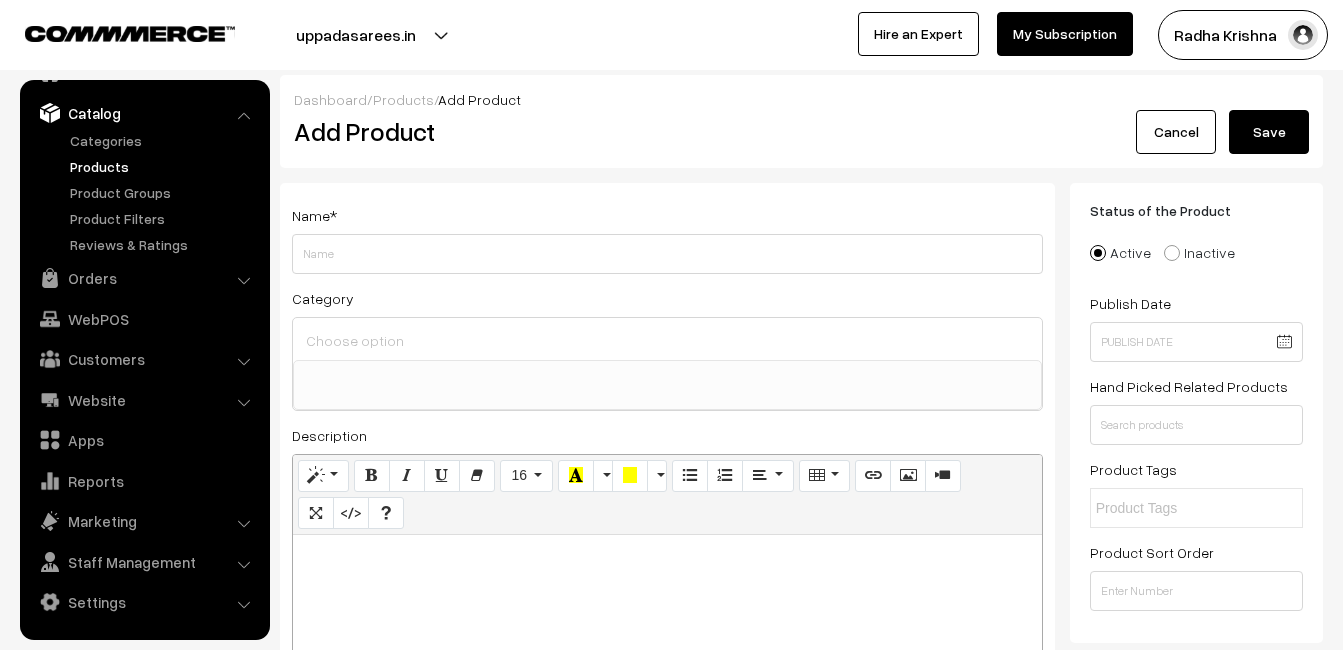 click at bounding box center (667, 660) 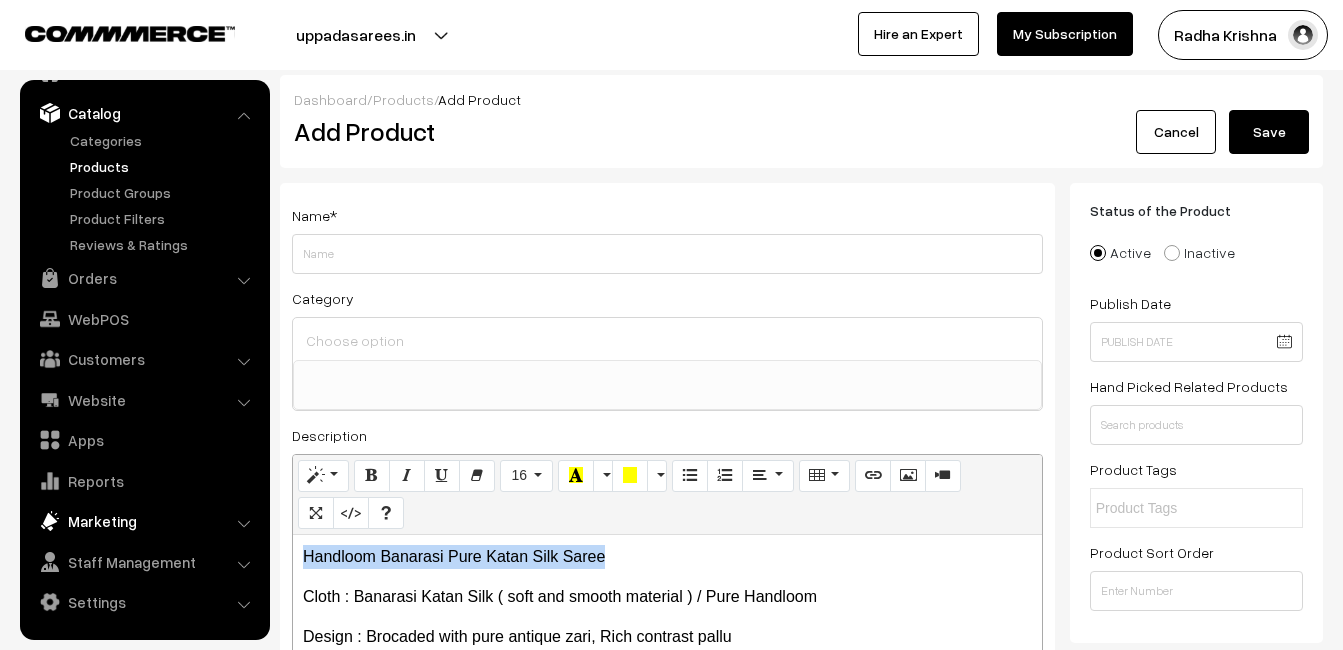 drag, startPoint x: 618, startPoint y: 561, endPoint x: 190, endPoint y: 512, distance: 430.79578 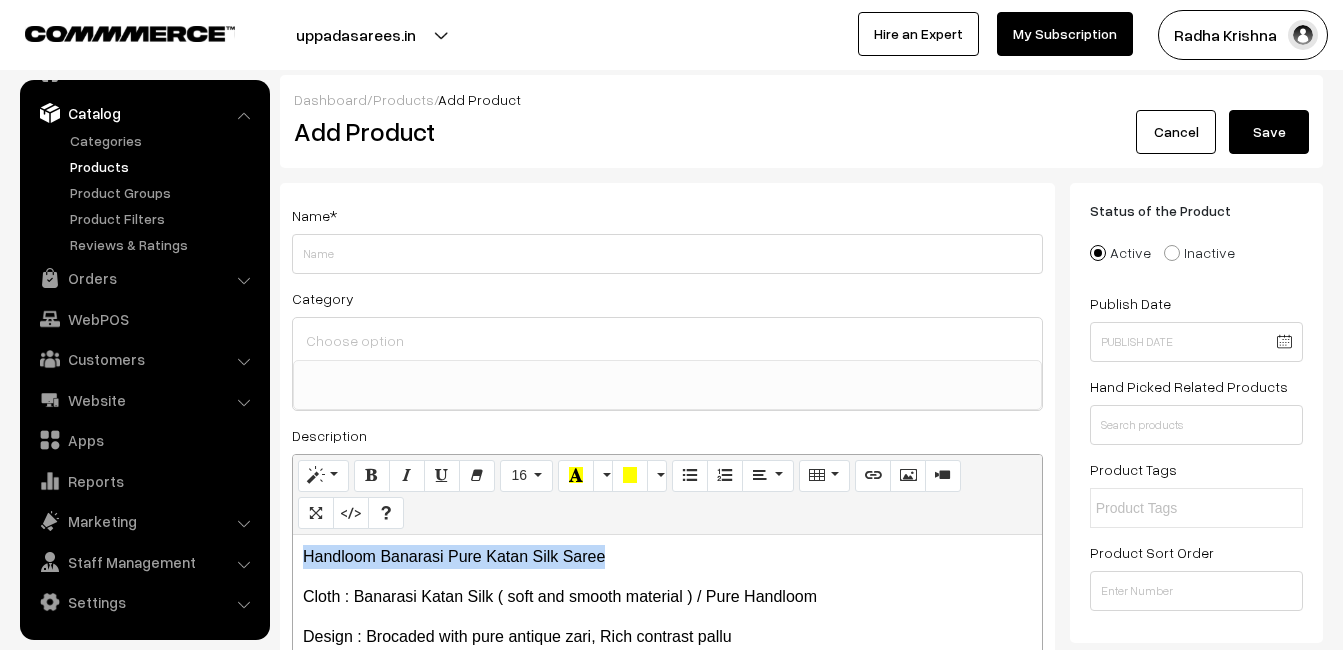 copy on "Handloom Banarasi Pure Katan Silk Saree" 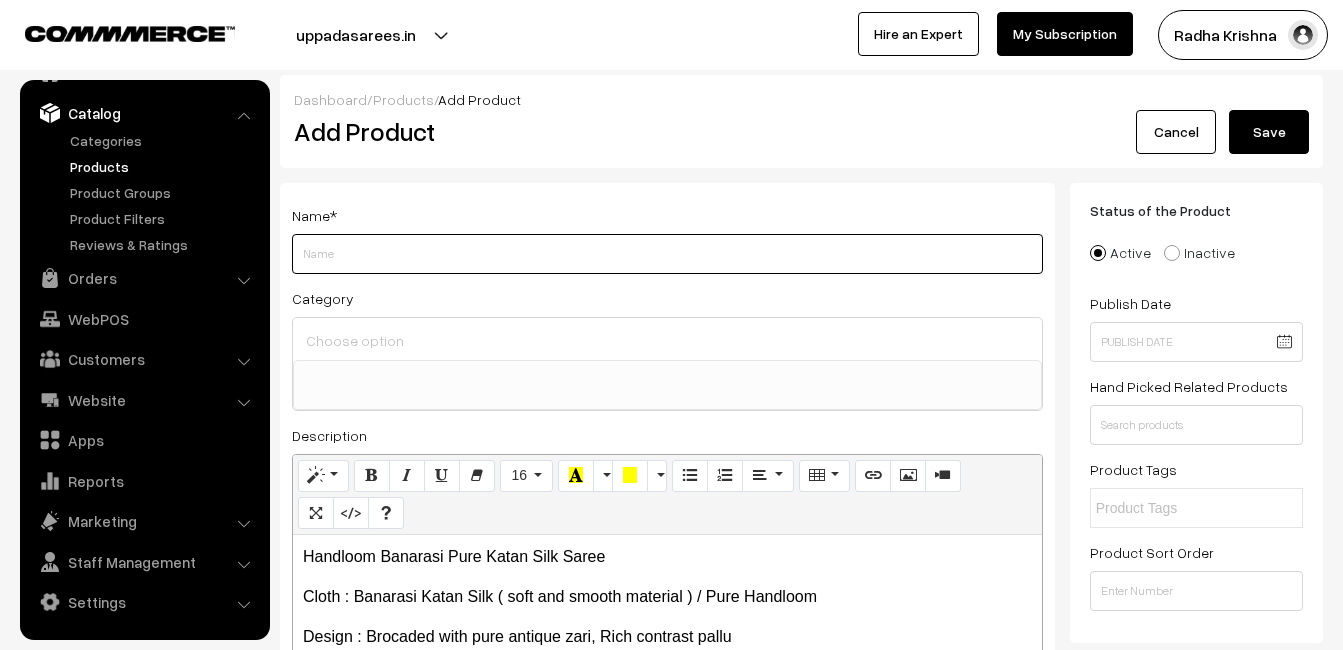 click on "Weight" at bounding box center (667, 254) 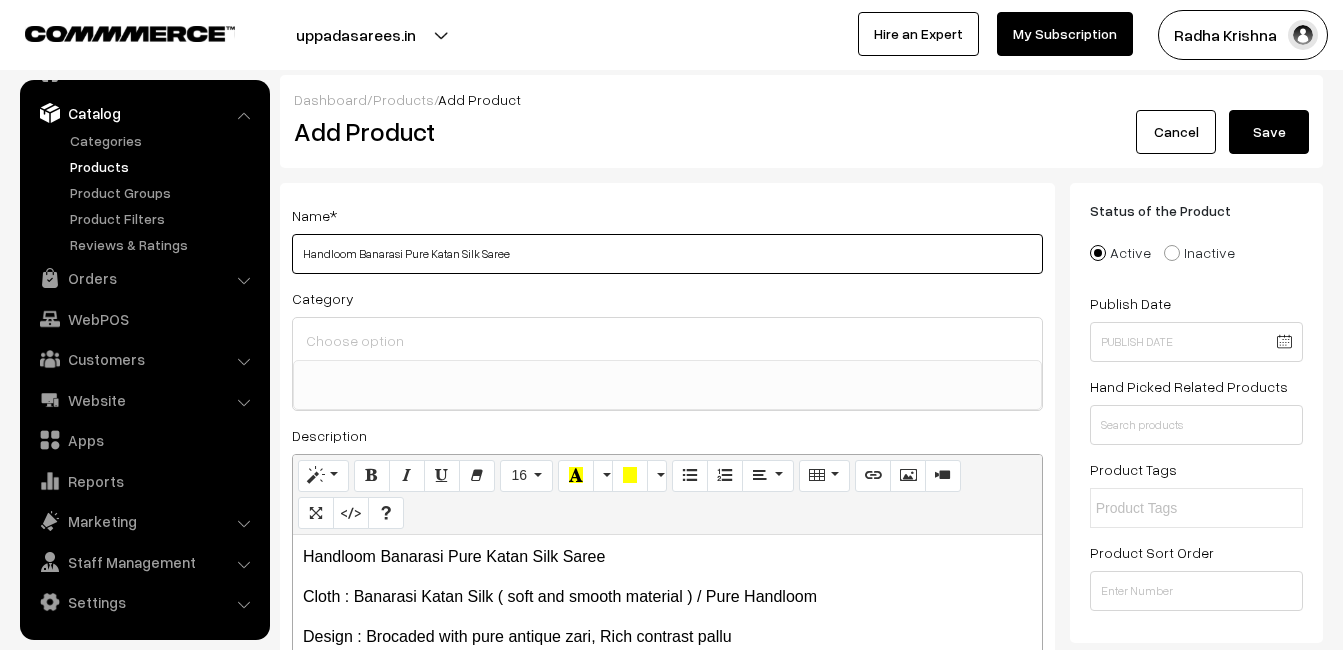 type on "Handloom Banarasi Pure Katan Silk Saree" 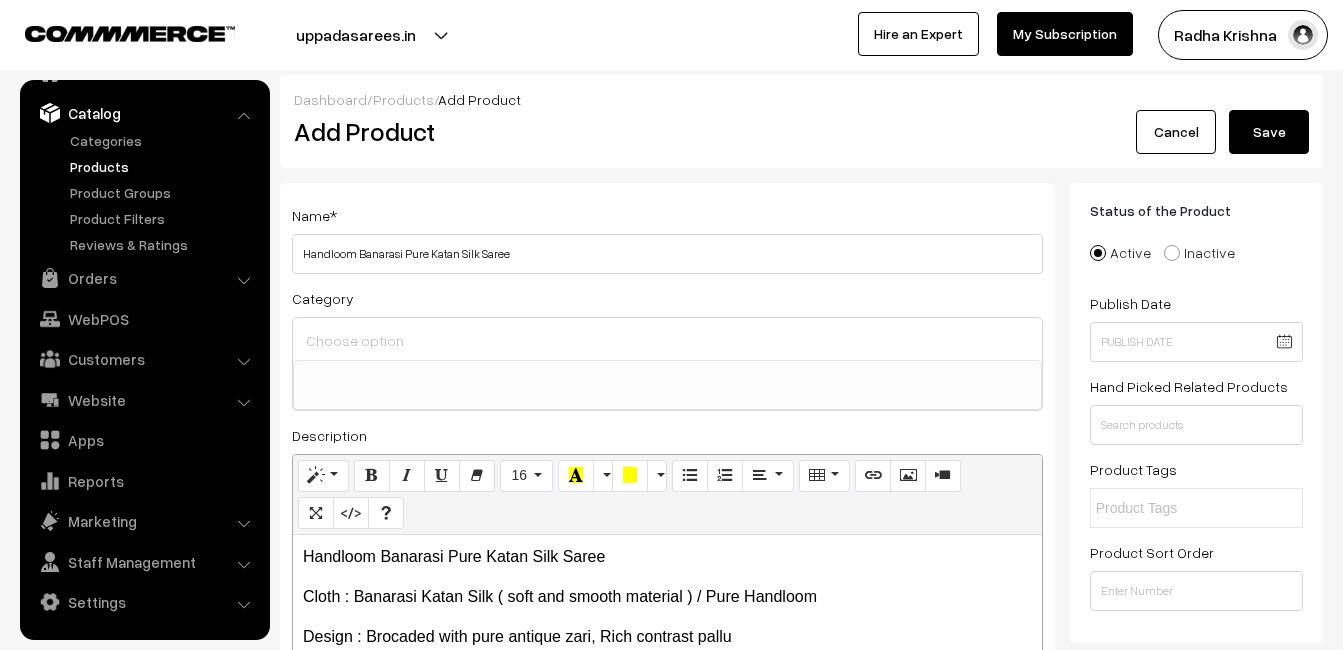 click at bounding box center [667, 340] 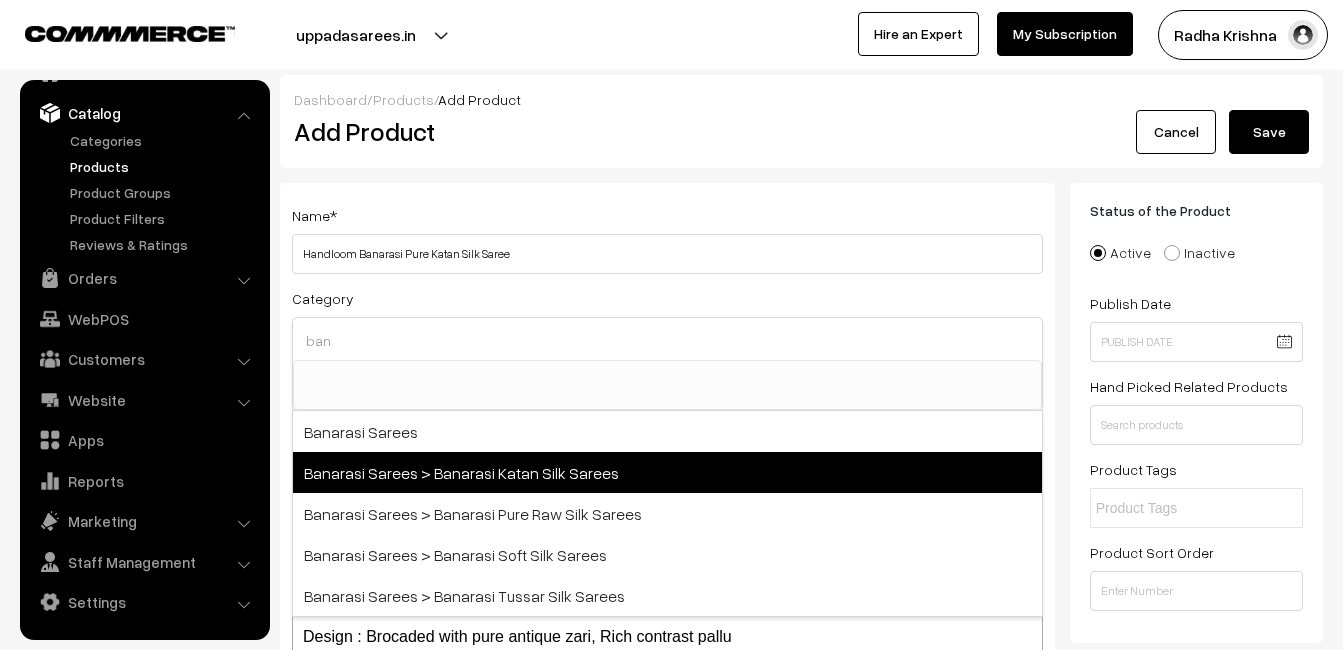 type on "ban" 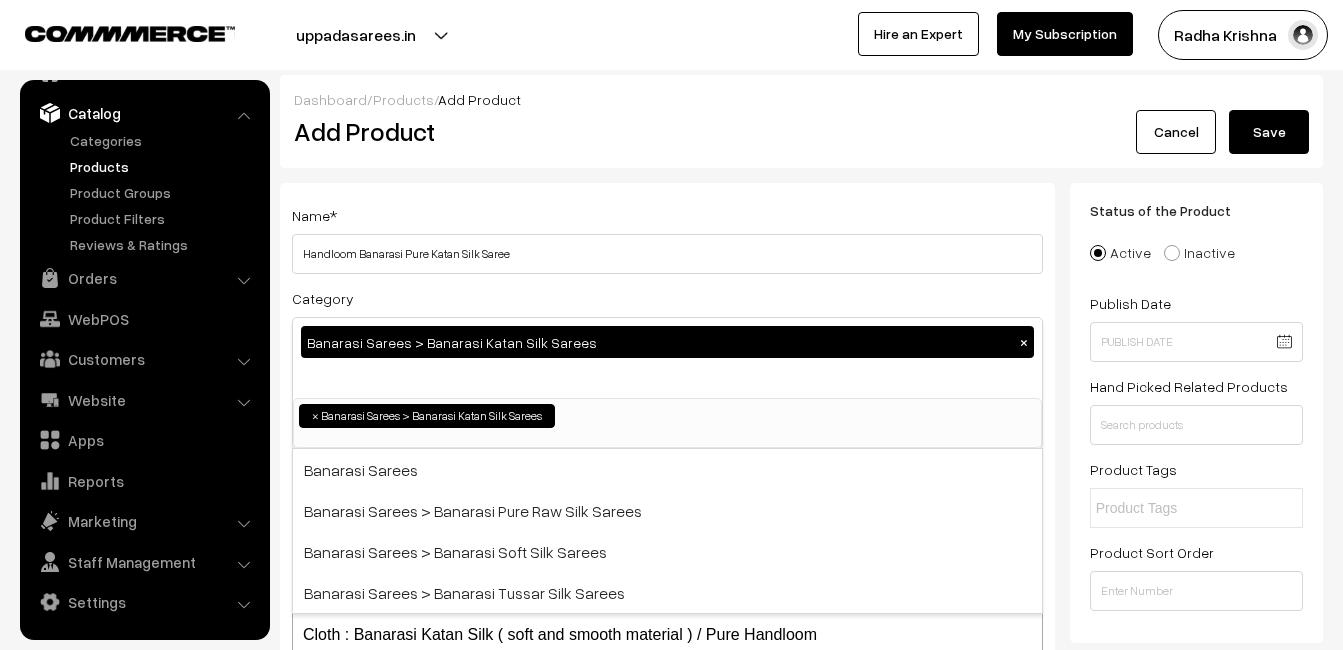 scroll, scrollTop: 731, scrollLeft: 0, axis: vertical 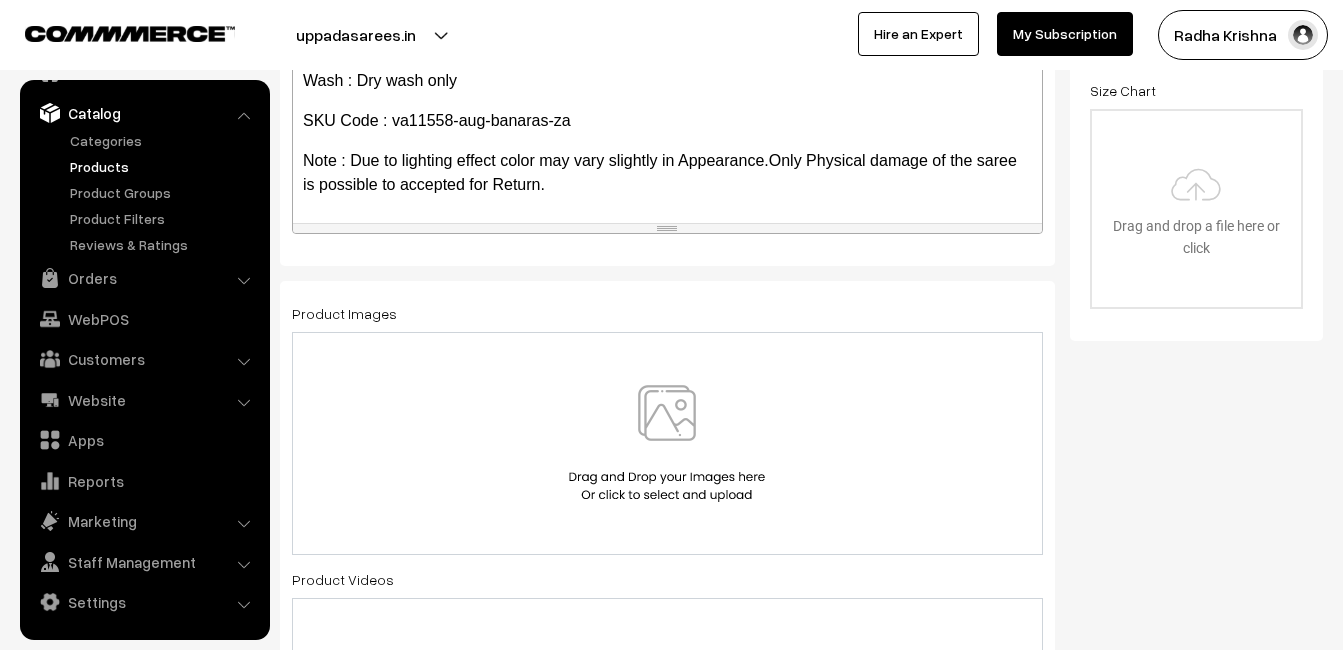 click at bounding box center (667, 443) 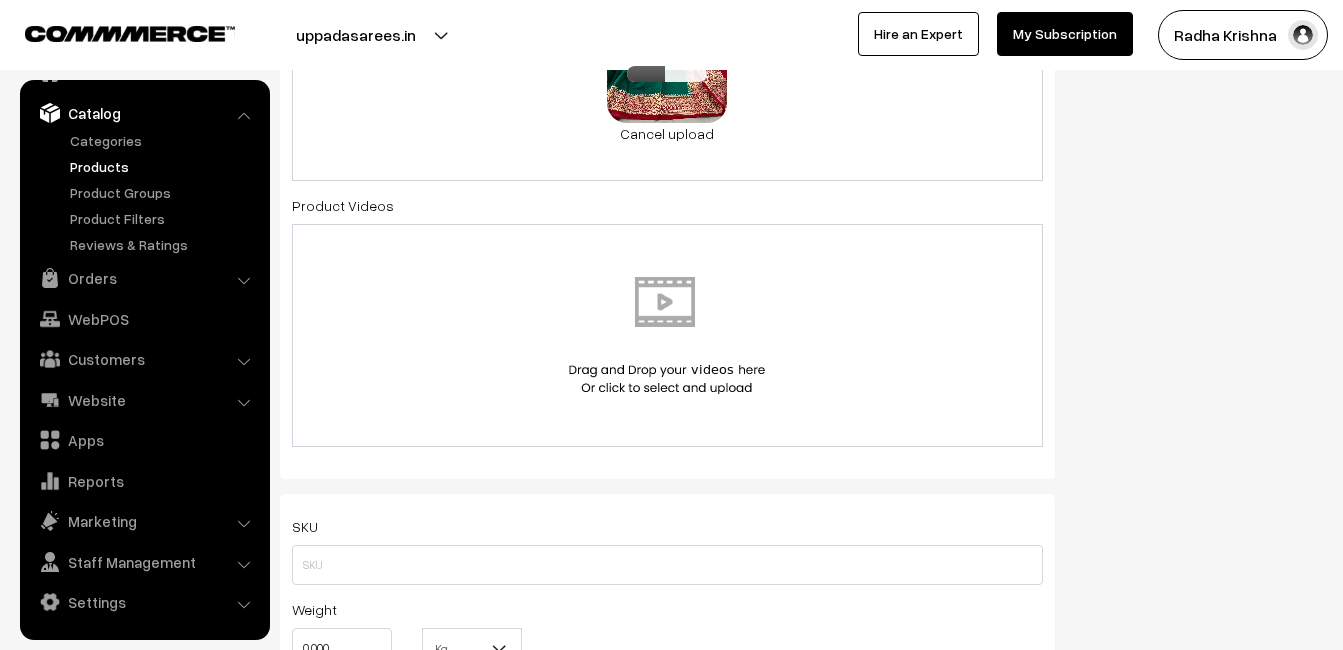 scroll, scrollTop: 1000, scrollLeft: 0, axis: vertical 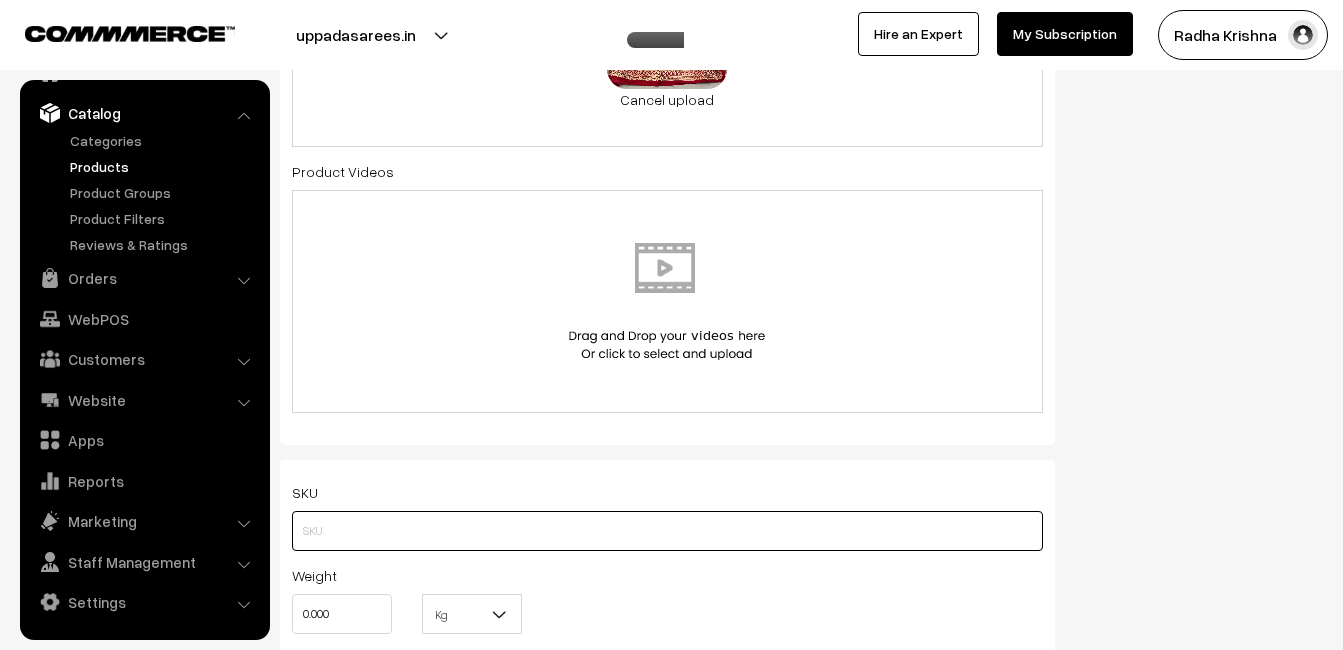 click at bounding box center (667, 531) 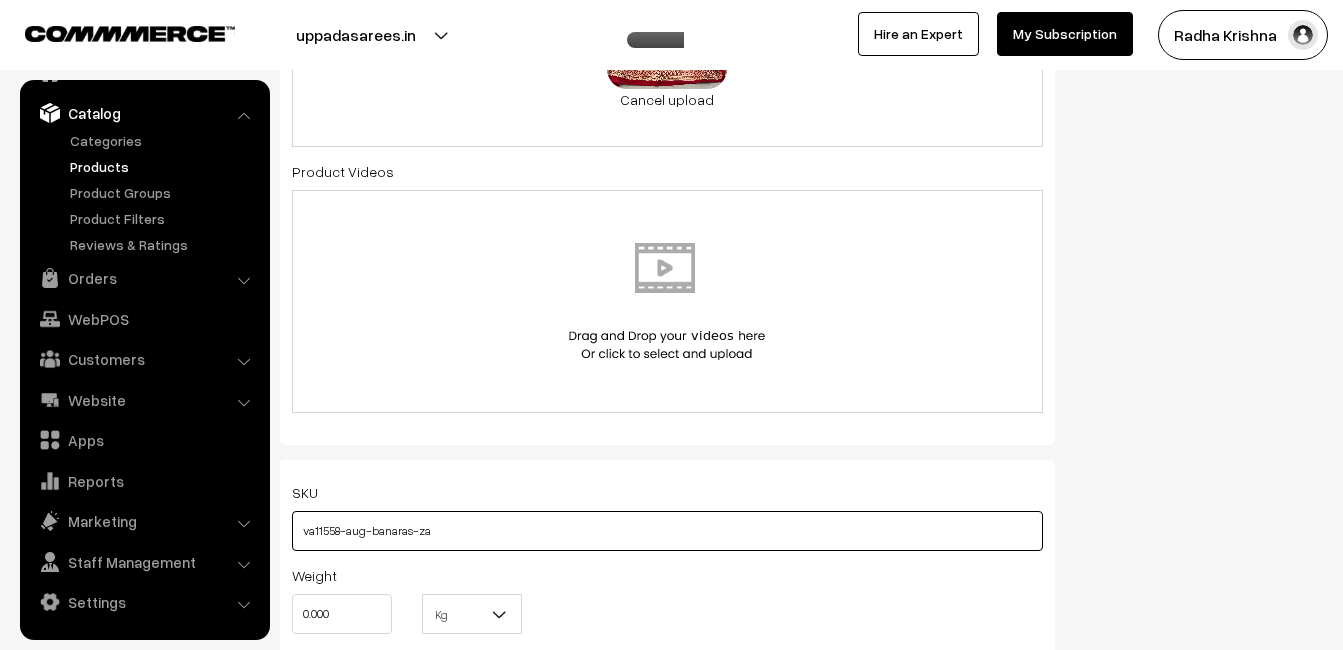 type on "va11558-aug-banaras-za" 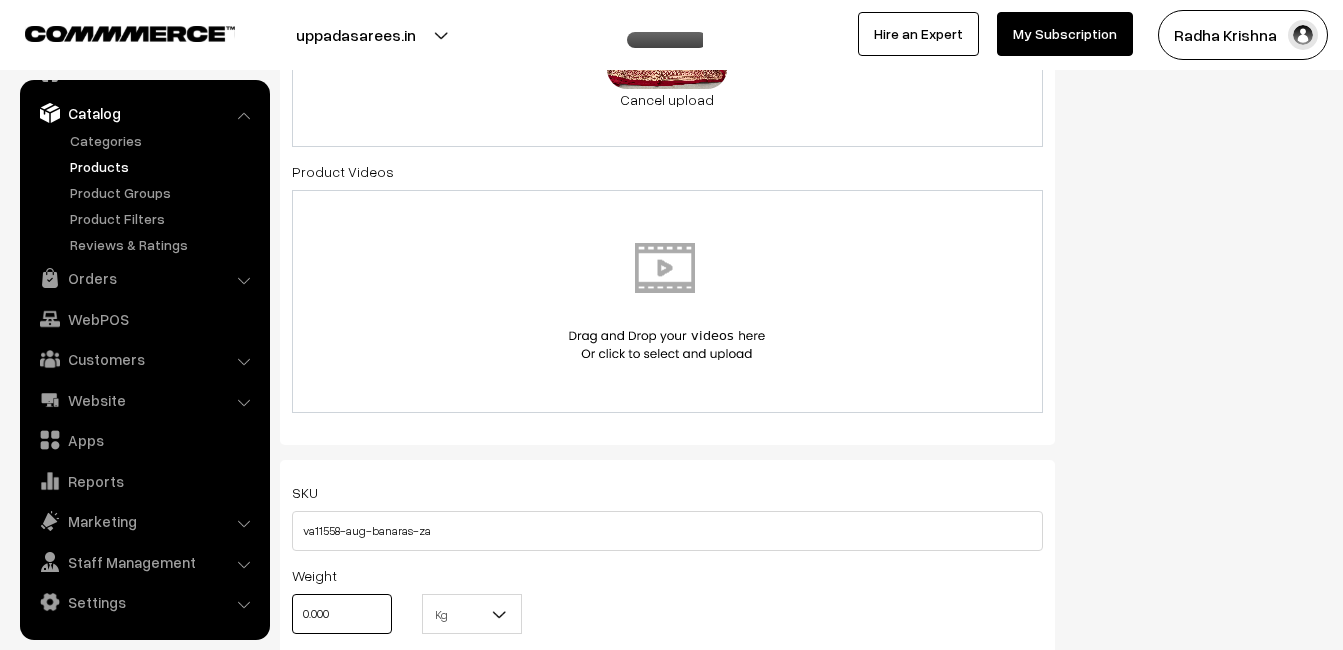 click on "0.000" at bounding box center [342, 614] 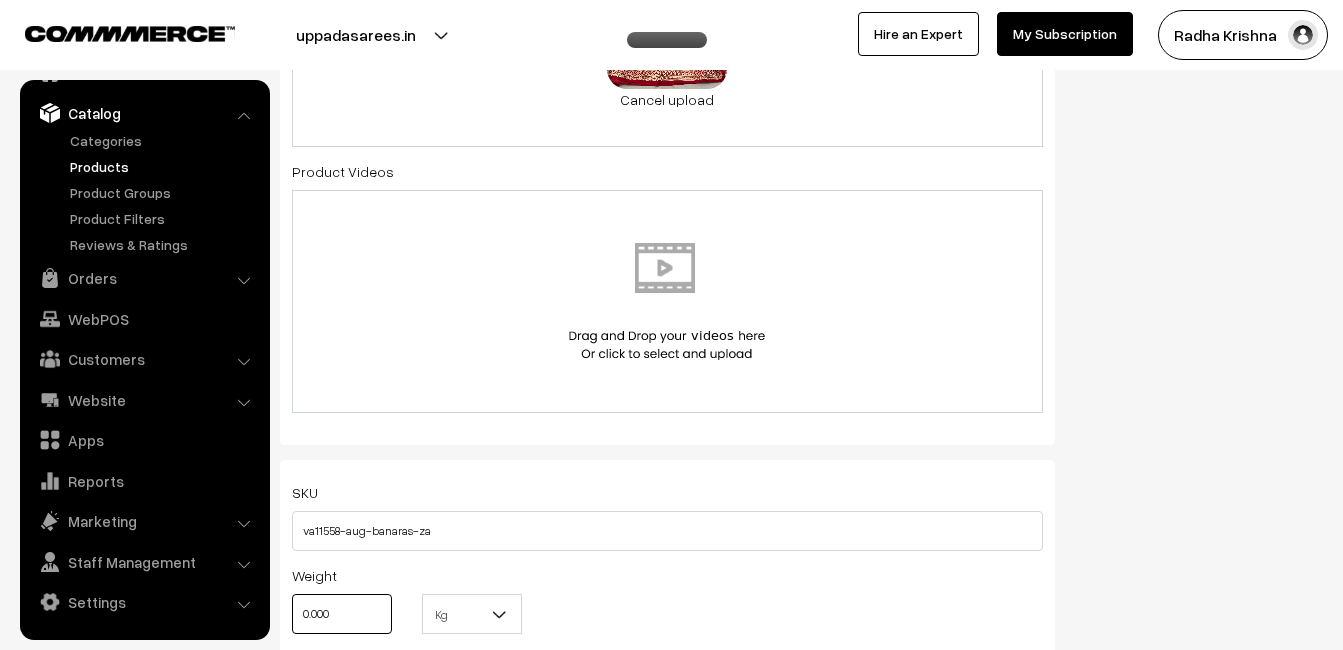 click on "0.000" at bounding box center [342, 614] 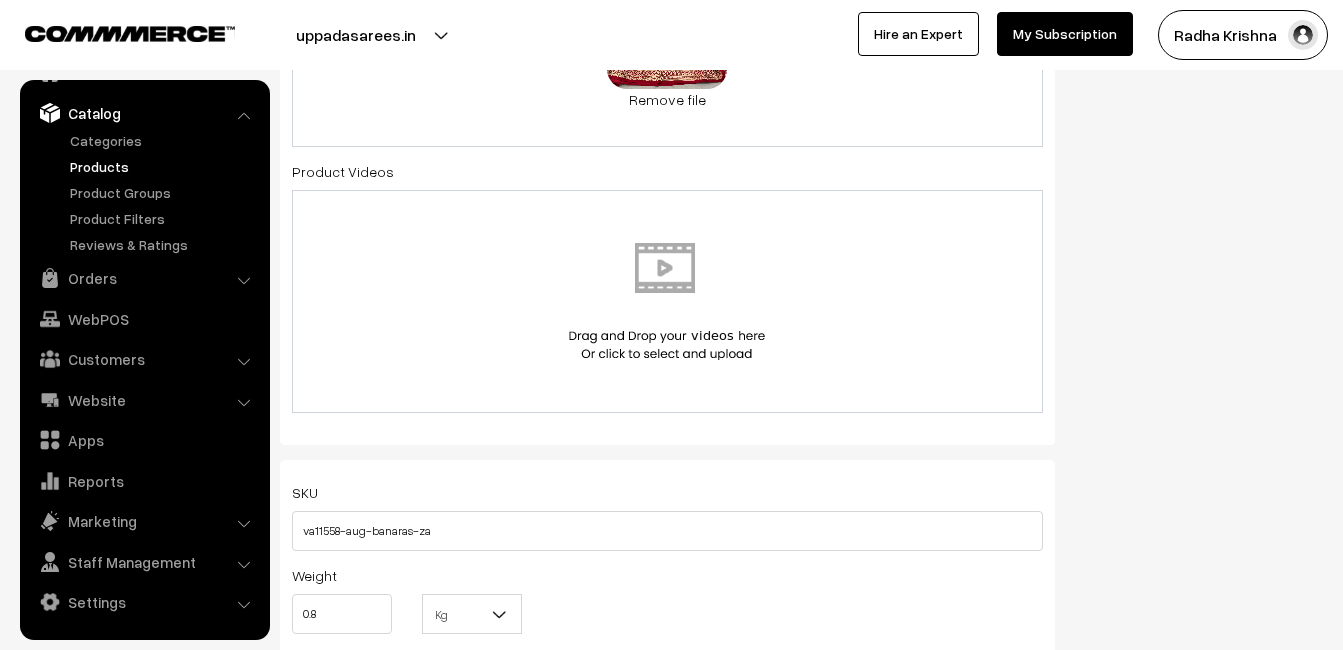 type on "0.80" 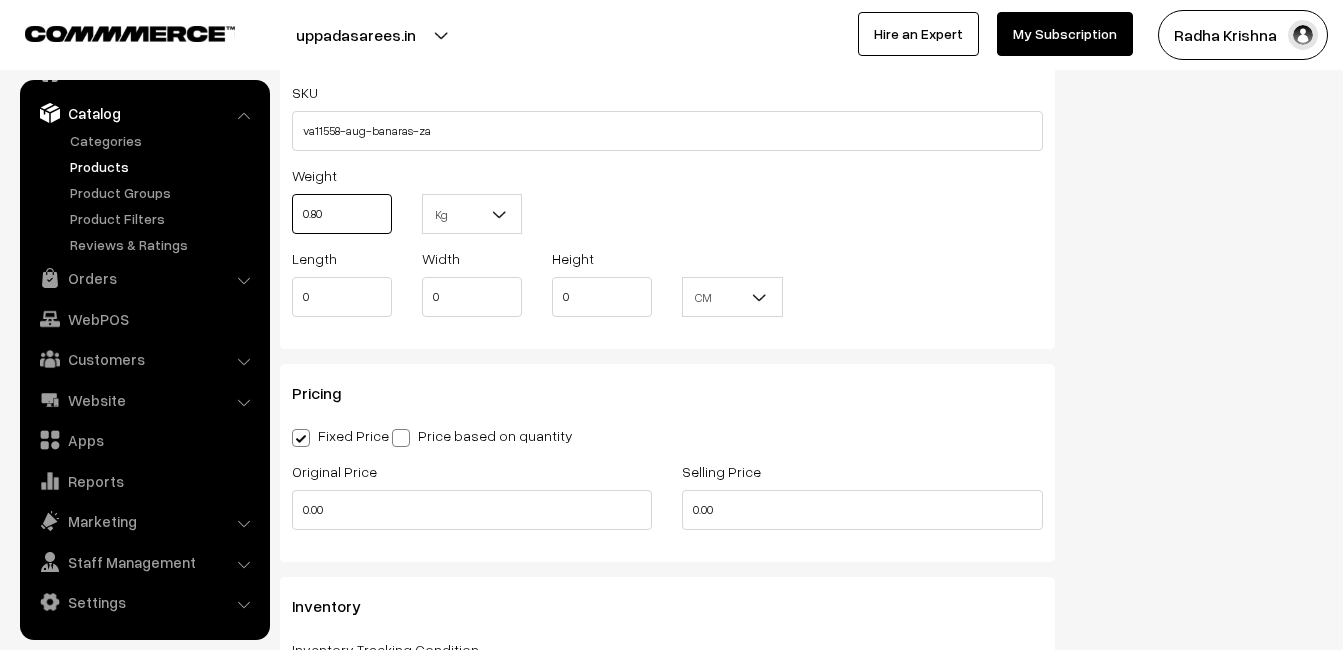 scroll, scrollTop: 1500, scrollLeft: 0, axis: vertical 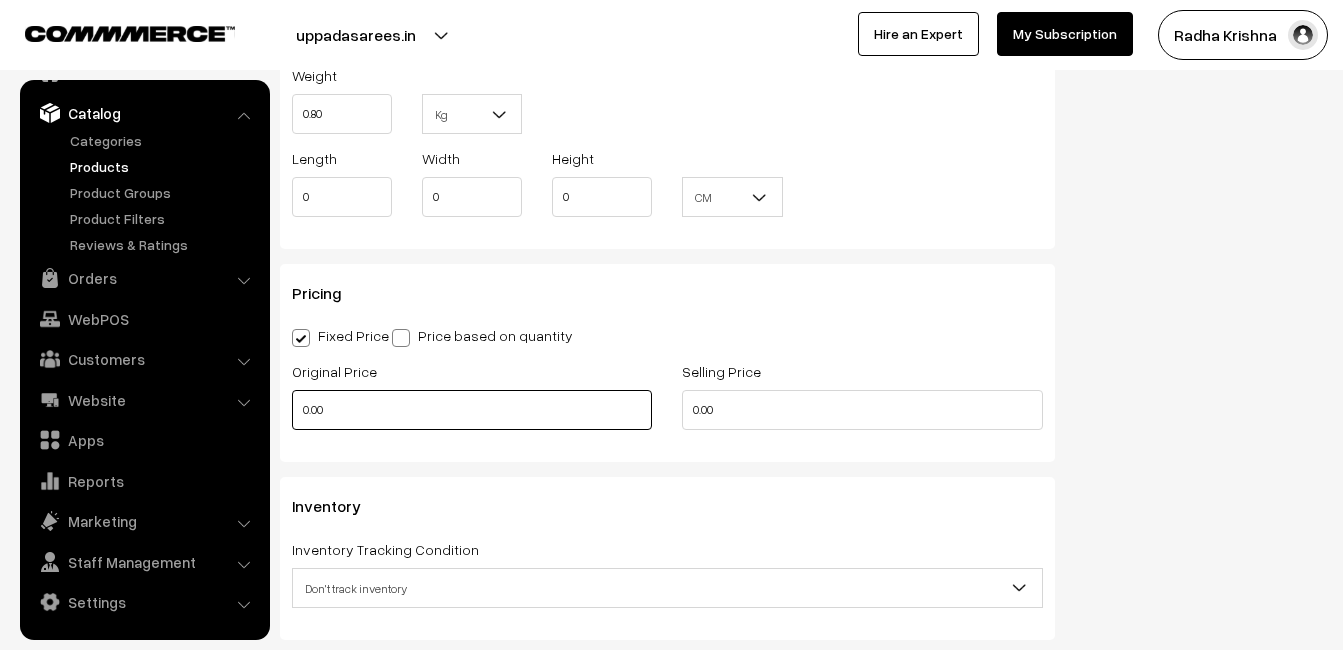 click on "0.00" at bounding box center [472, 410] 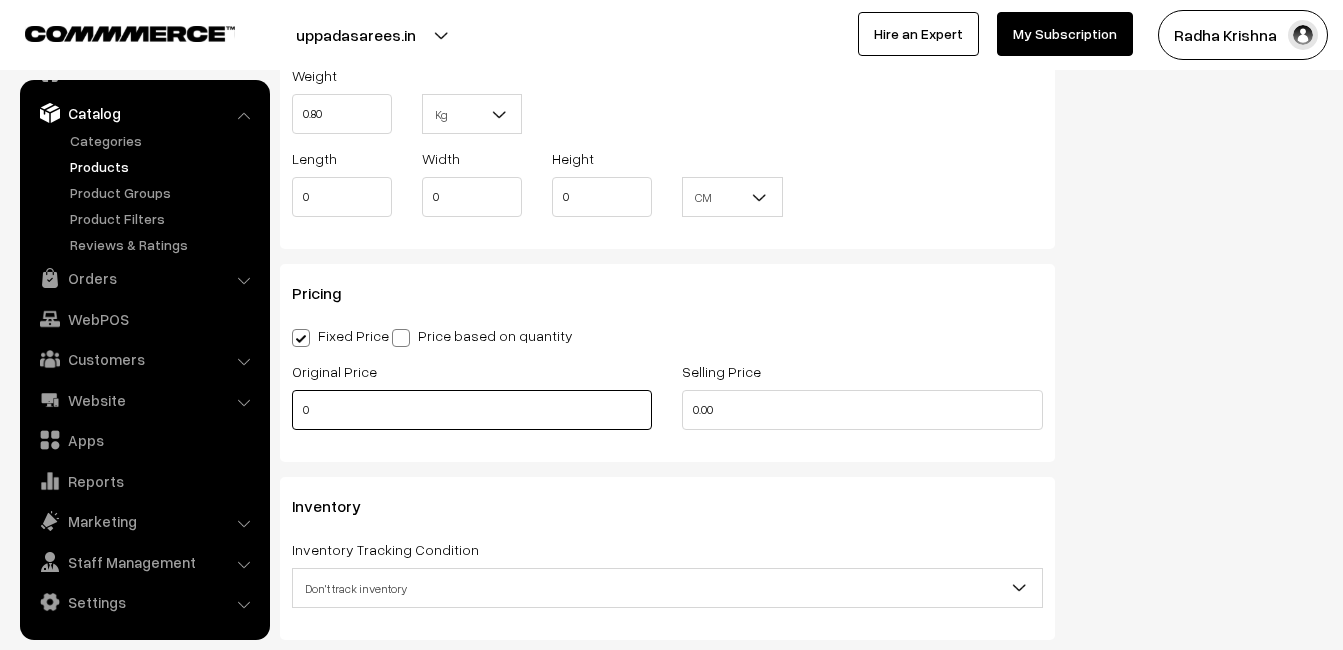 click on "0" at bounding box center (472, 410) 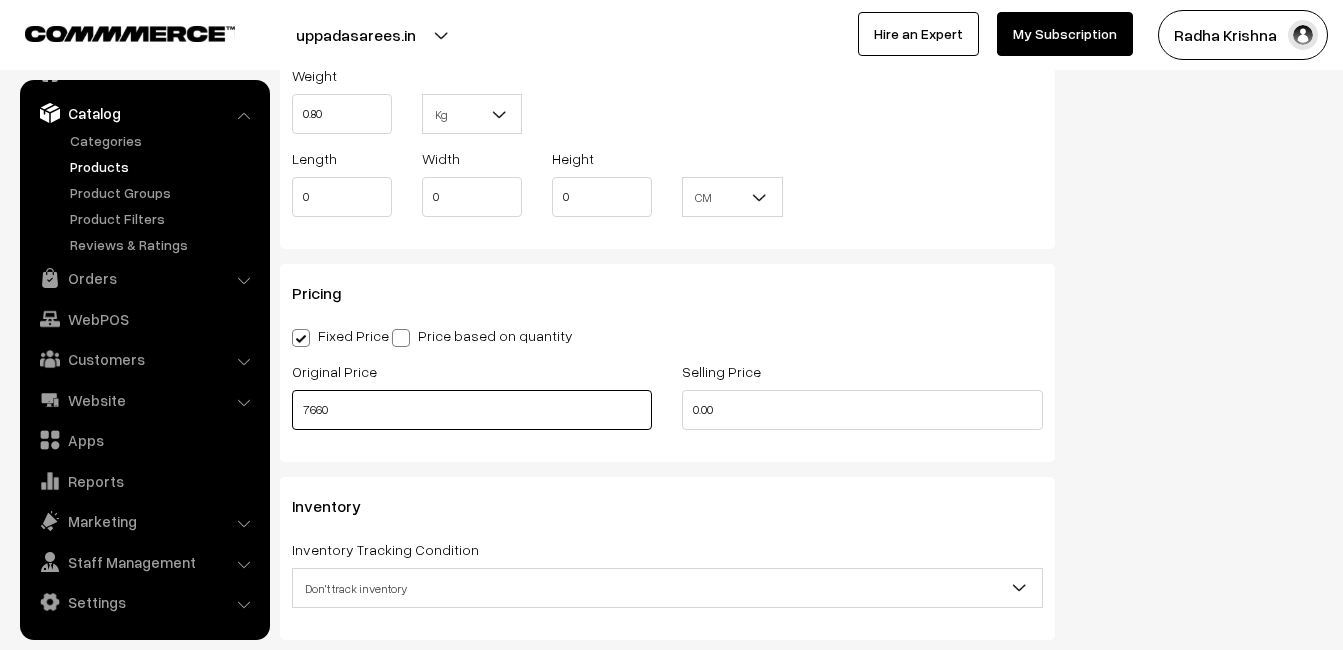 type on "7660" 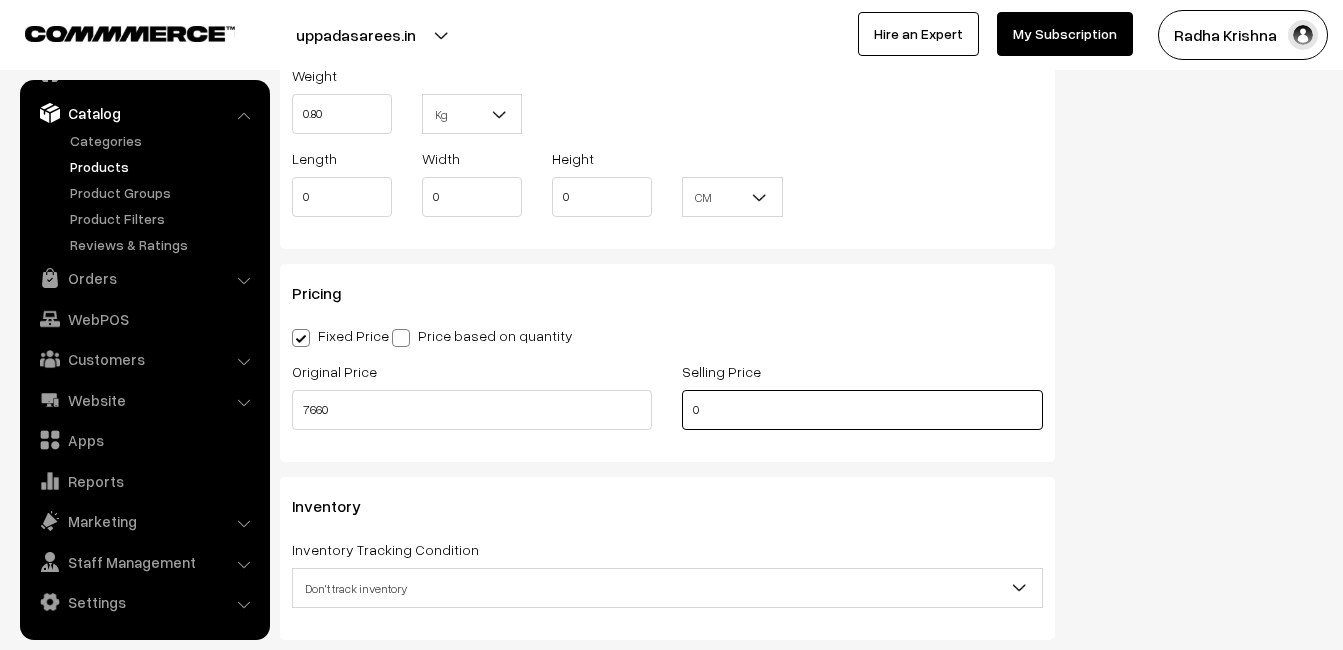click on "0" at bounding box center [862, 410] 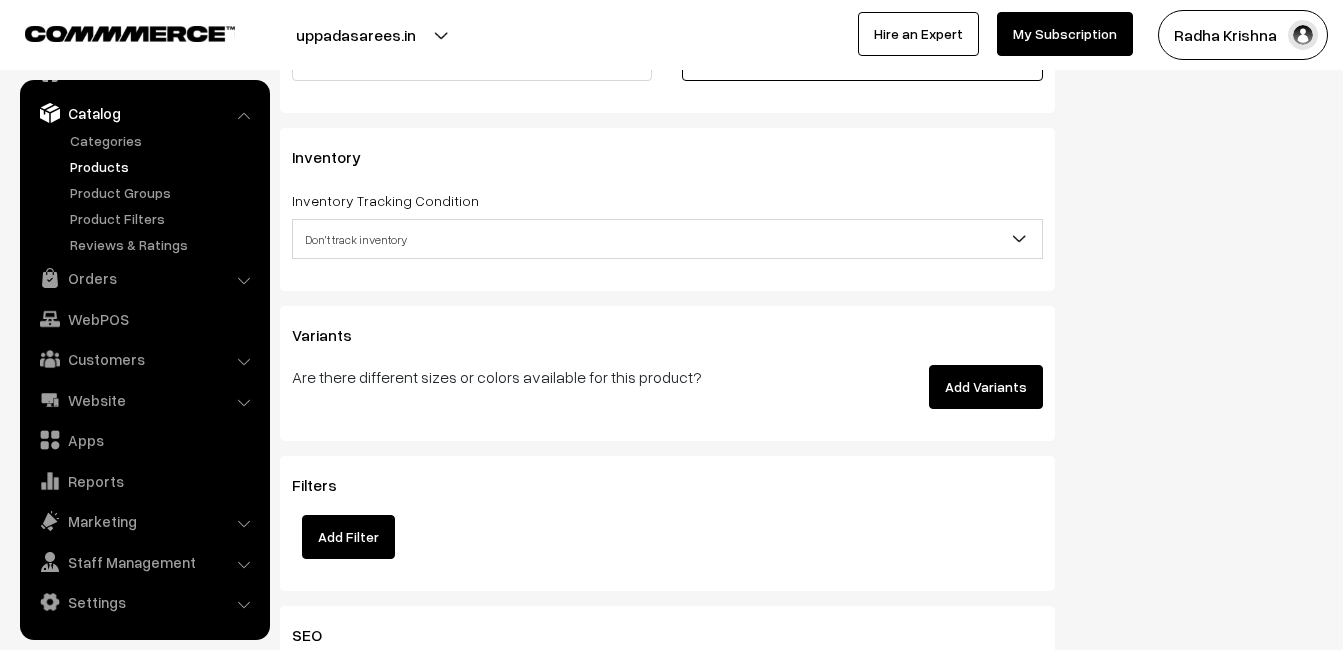 scroll, scrollTop: 1900, scrollLeft: 0, axis: vertical 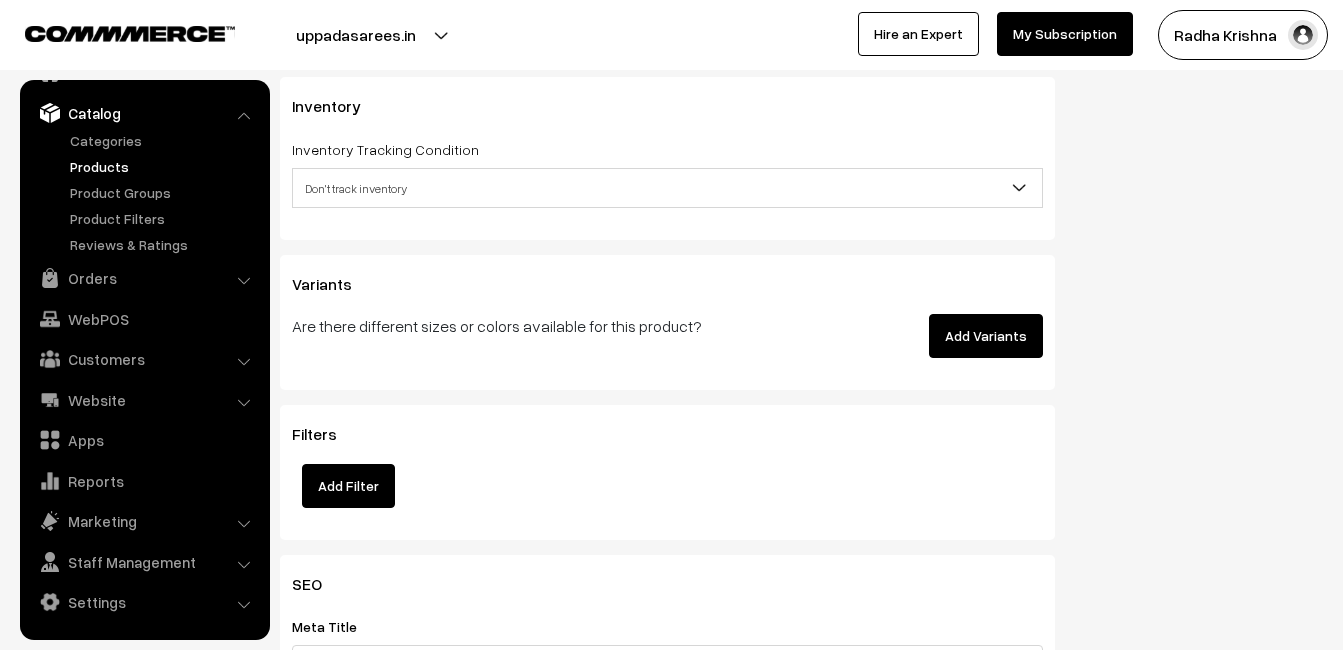 type on "9159" 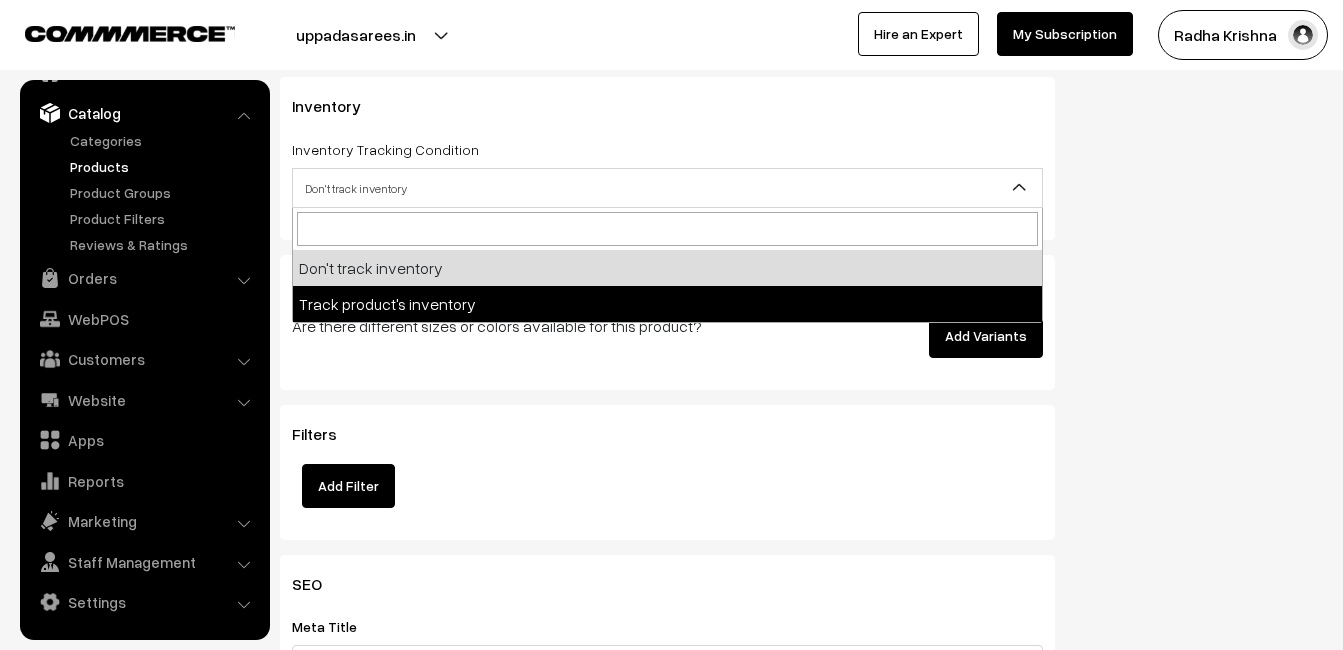 select on "2" 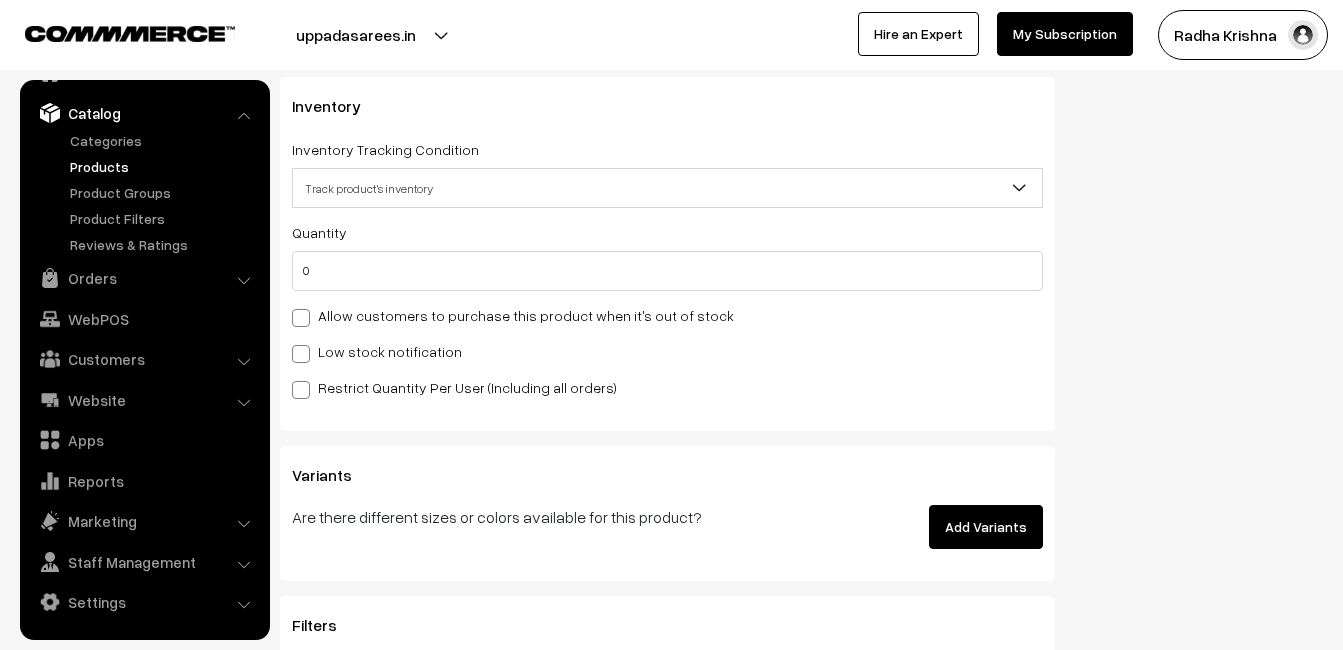 click on "Quantity" at bounding box center [319, 232] 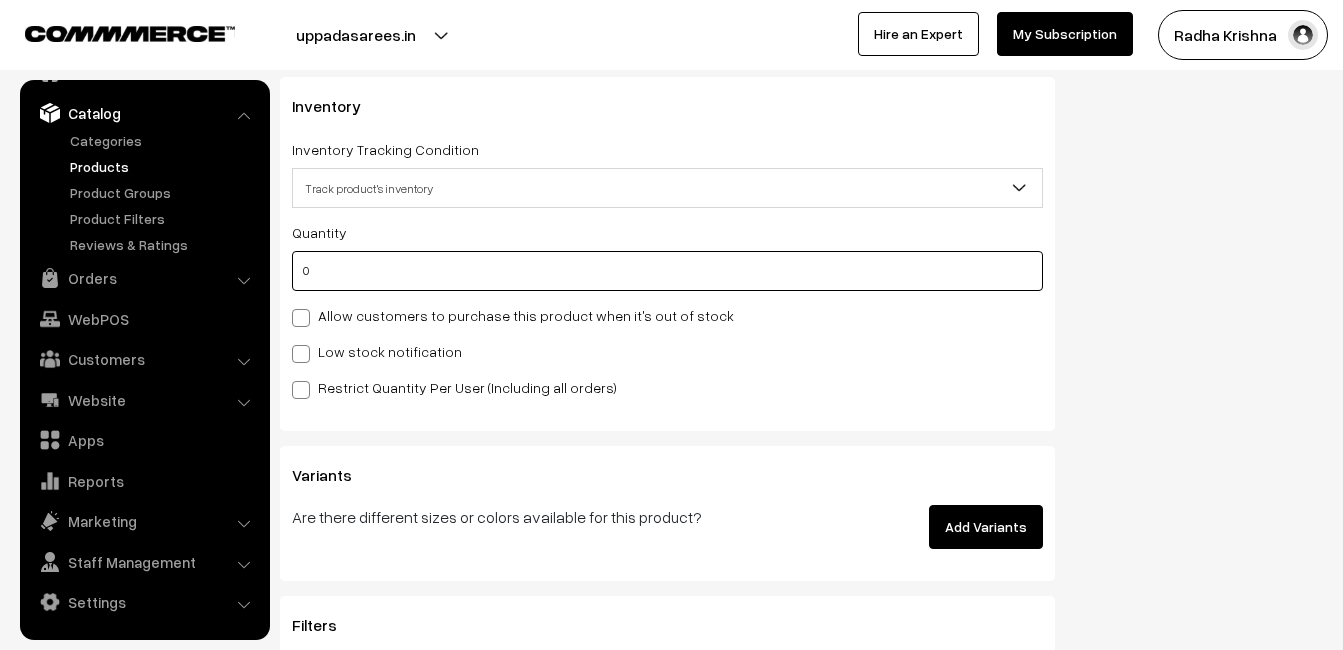 click on "0" at bounding box center (667, 271) 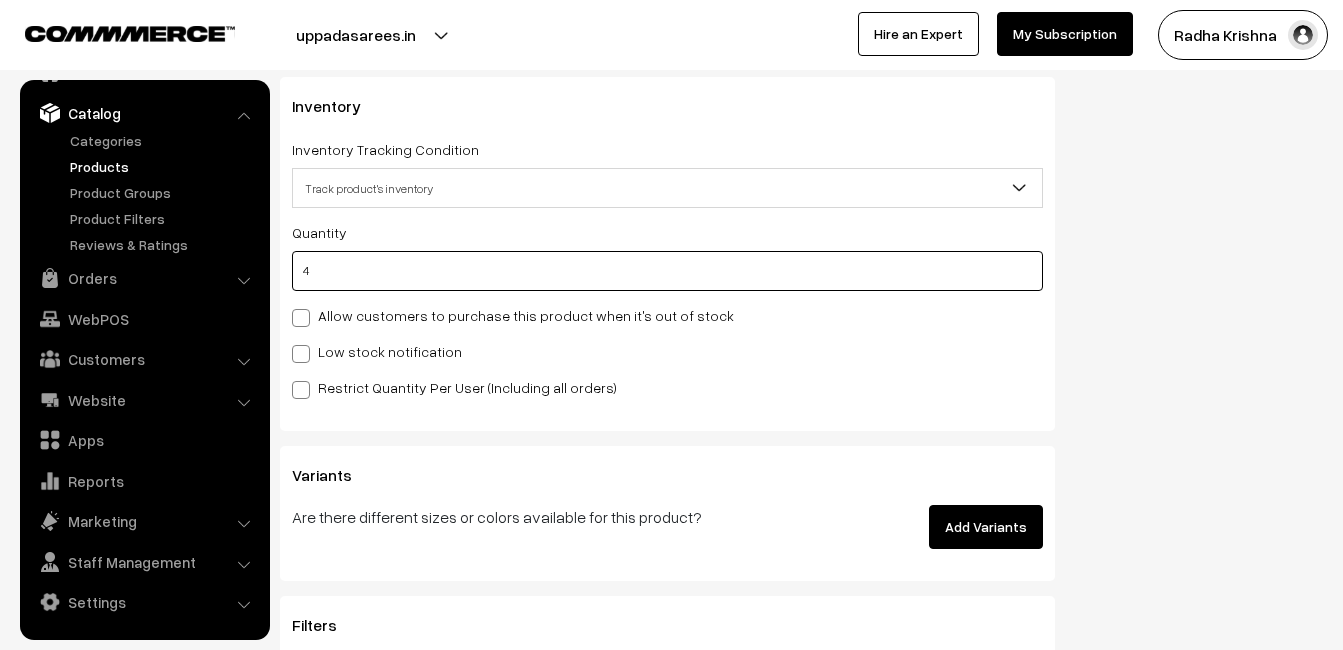 type on "4" 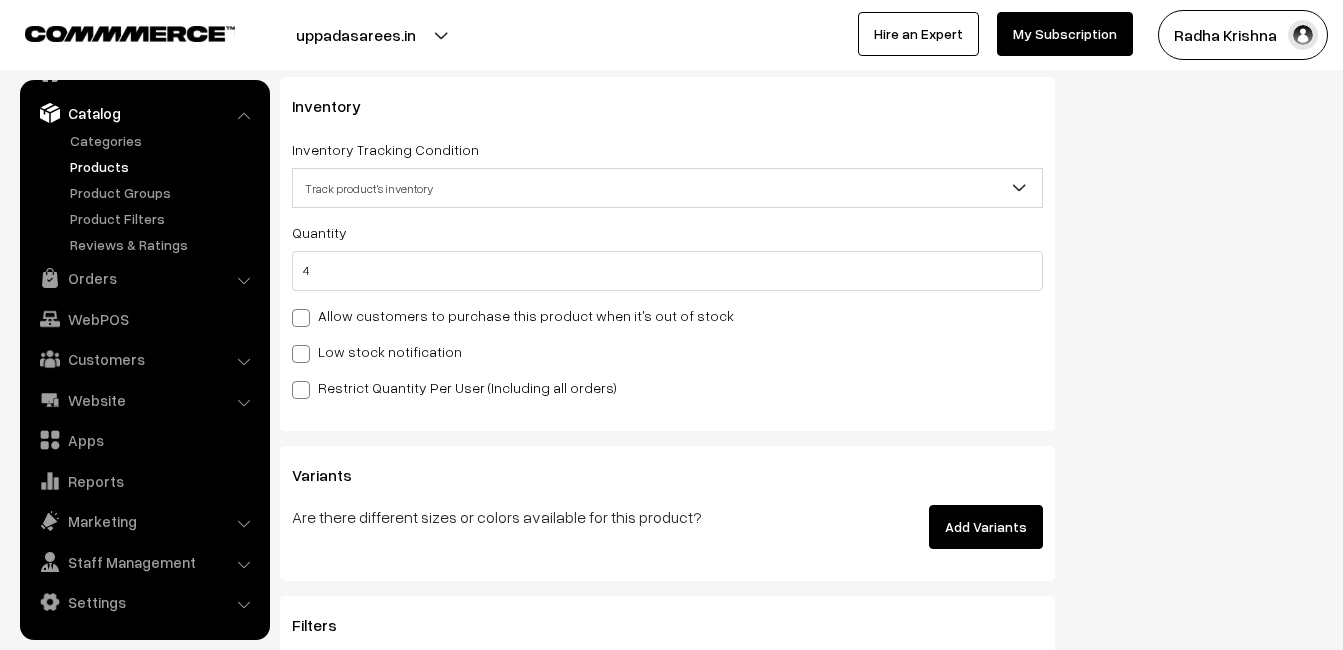 click on "Low stock notification" at bounding box center [377, 351] 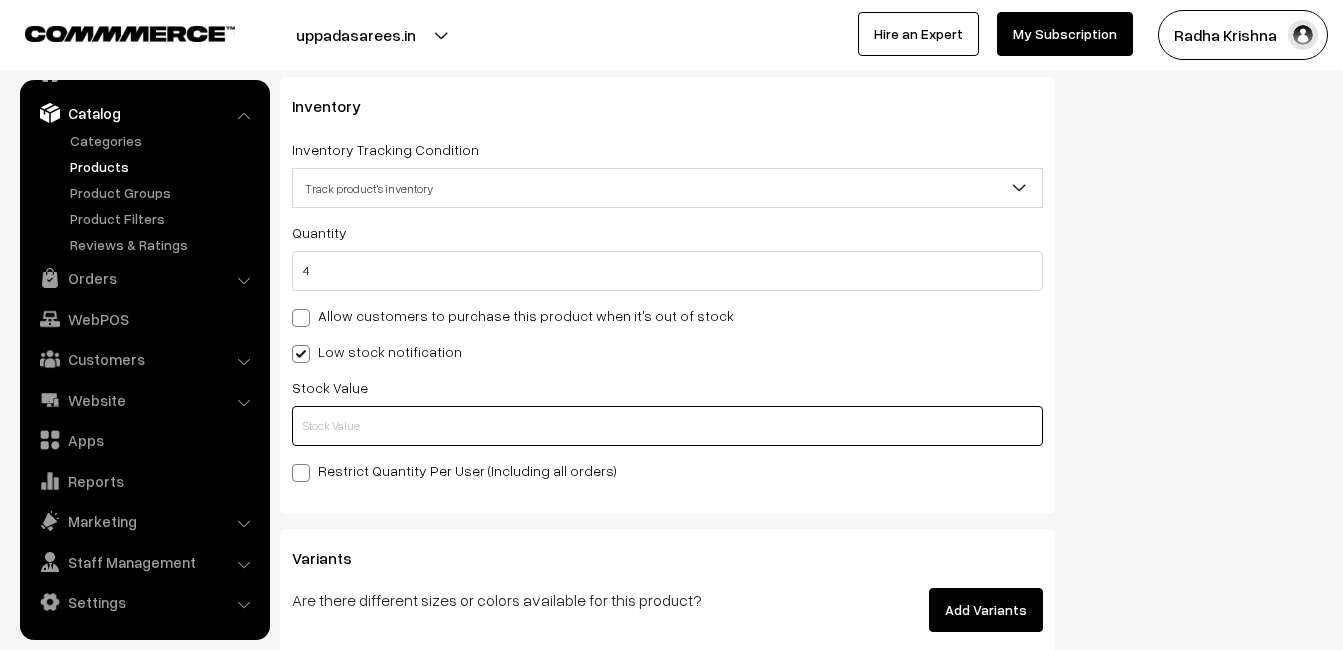 click at bounding box center [667, 426] 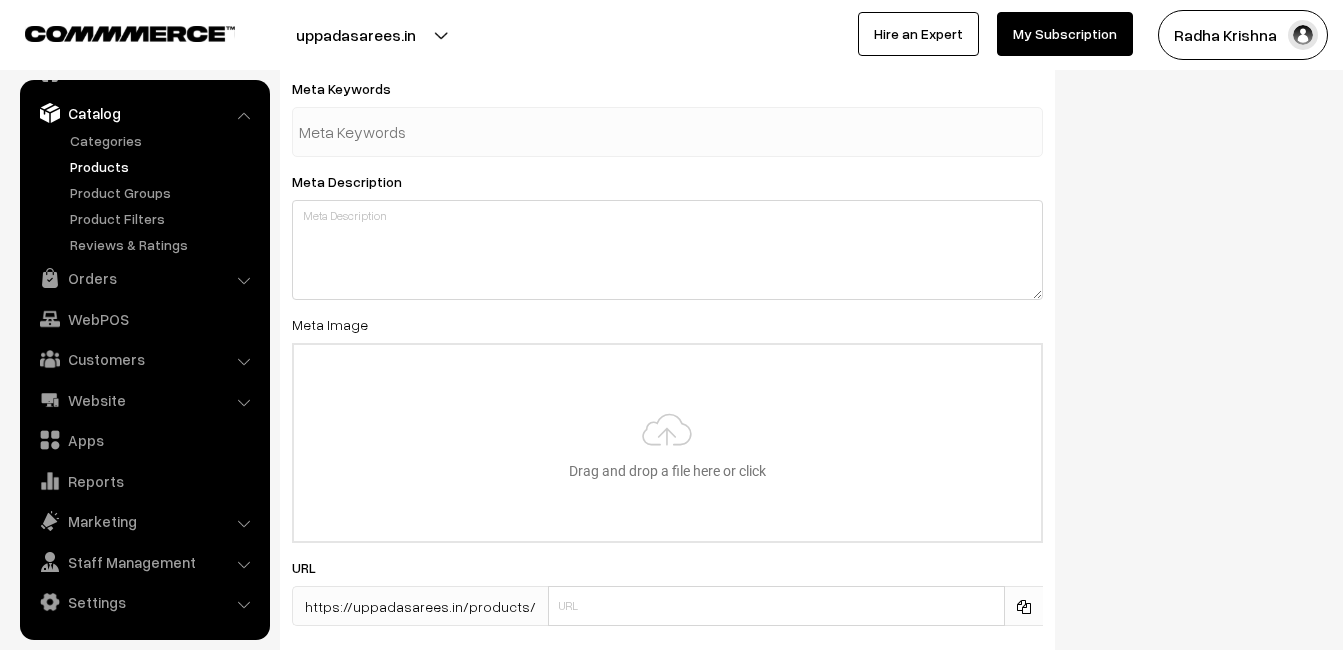 scroll, scrollTop: 2968, scrollLeft: 0, axis: vertical 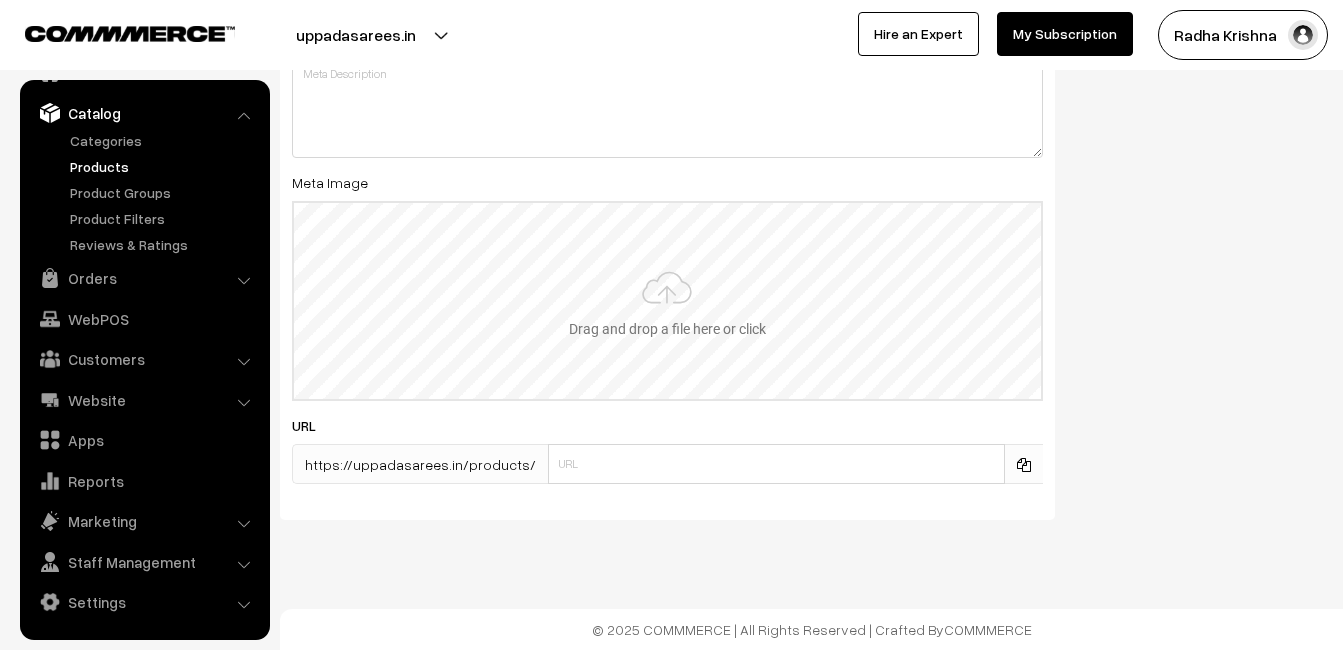 type on "2" 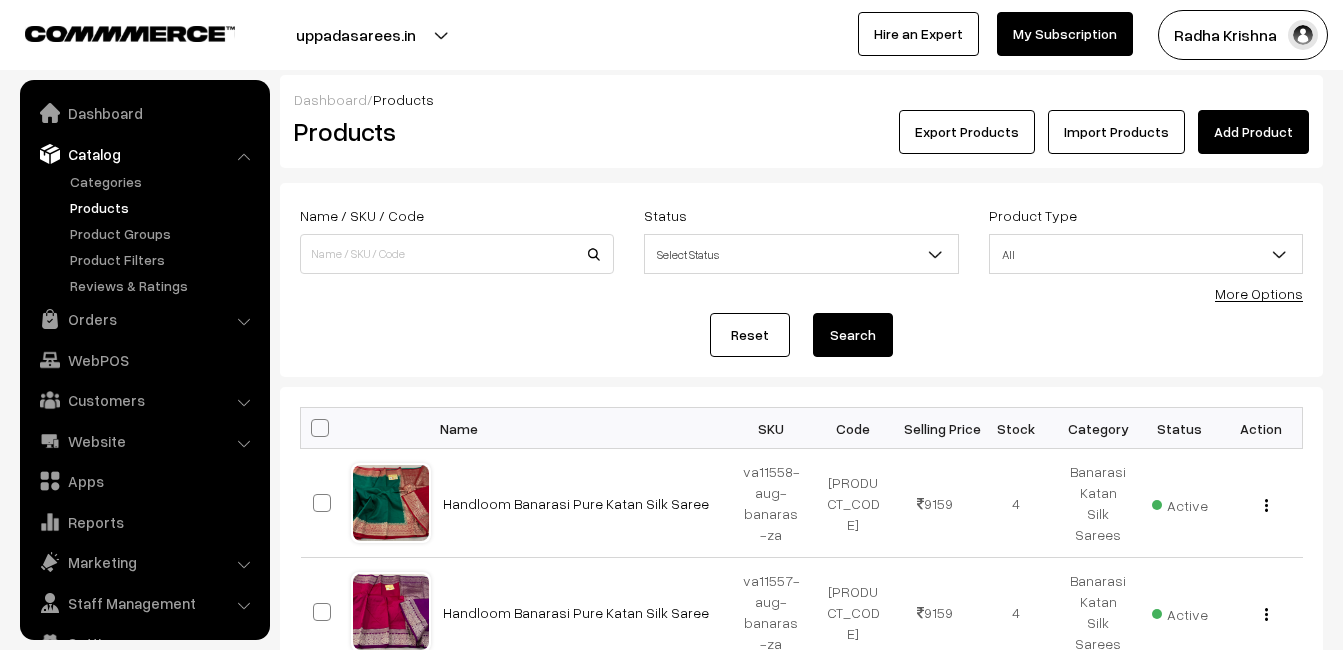 scroll, scrollTop: 0, scrollLeft: 0, axis: both 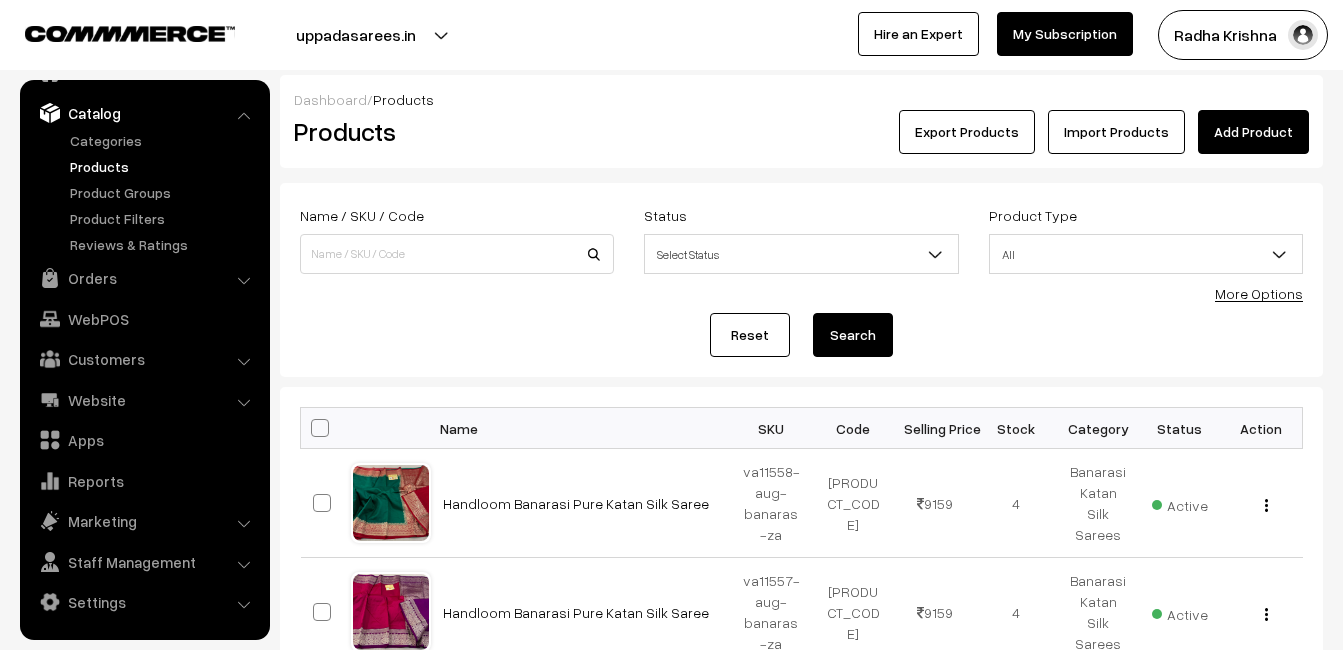 click on "Products" at bounding box center (453, 132) 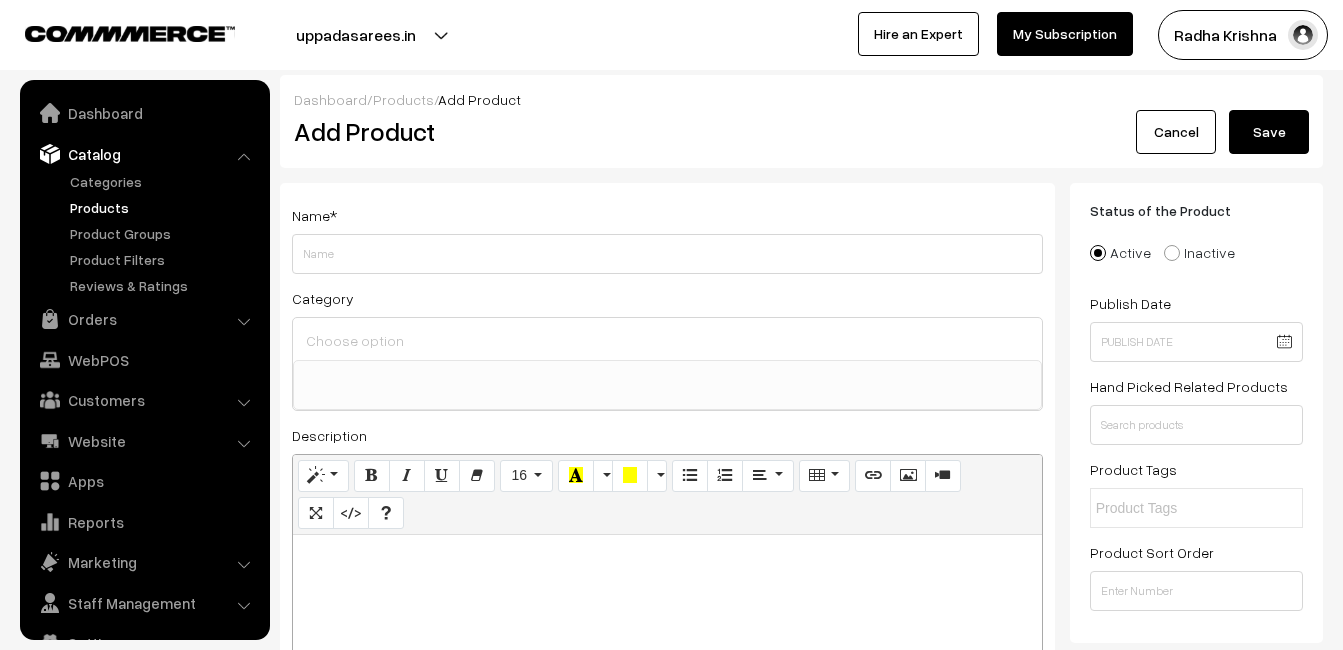 select 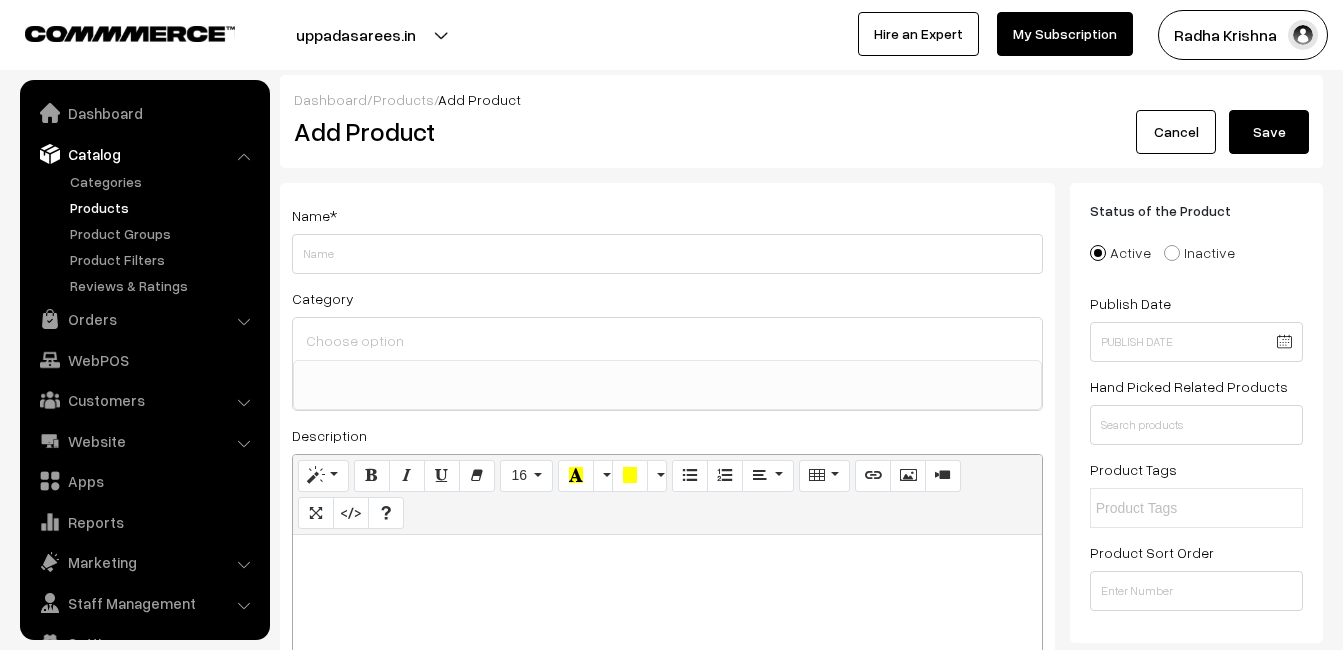 scroll, scrollTop: 41, scrollLeft: 0, axis: vertical 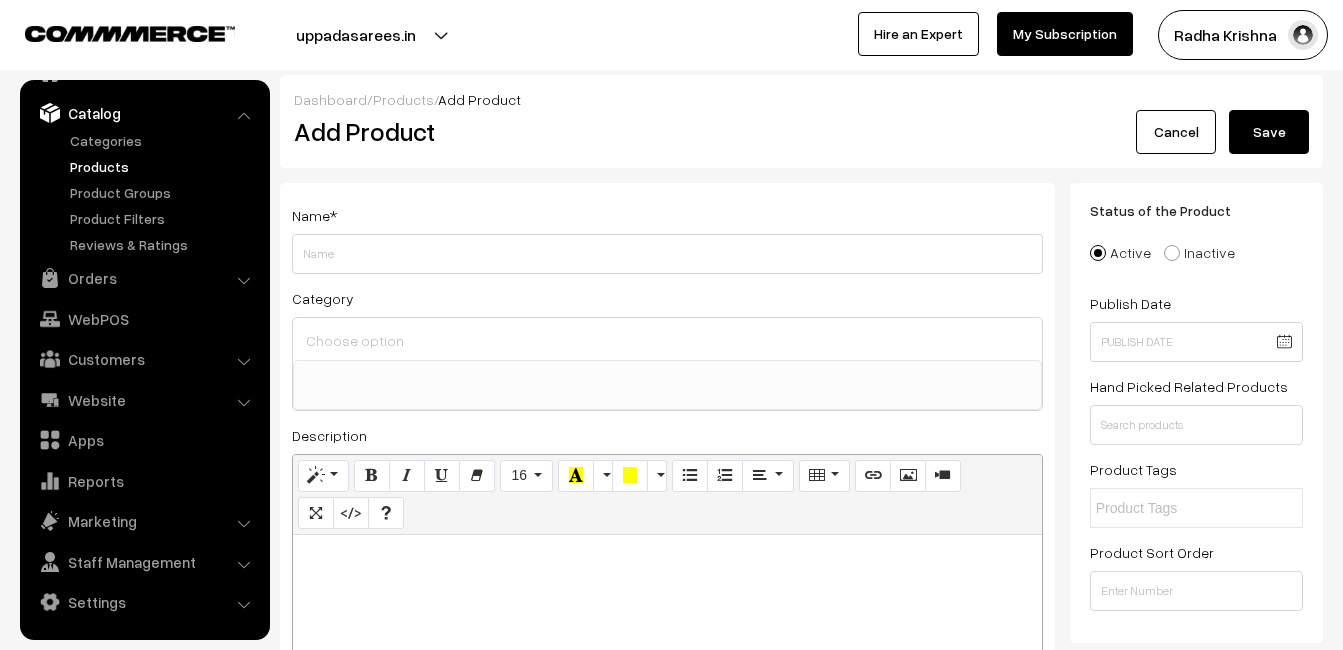 click at bounding box center [667, 660] 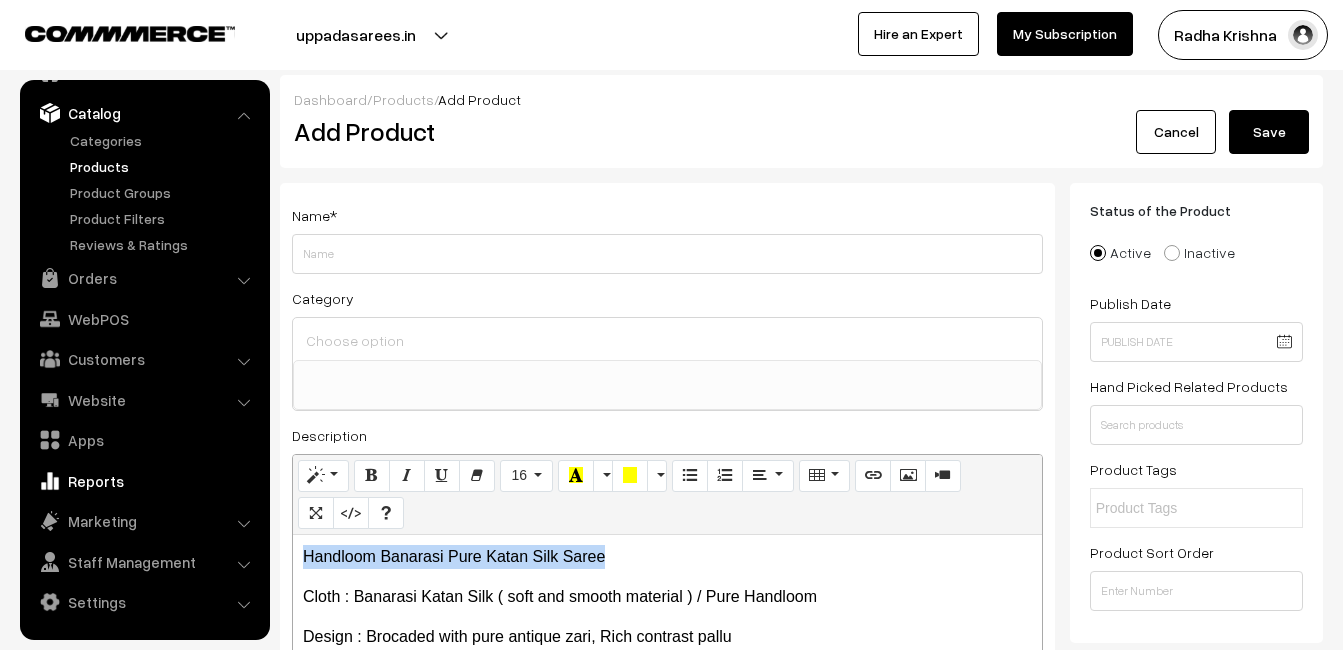 drag, startPoint x: 654, startPoint y: 565, endPoint x: 193, endPoint y: 491, distance: 466.9015 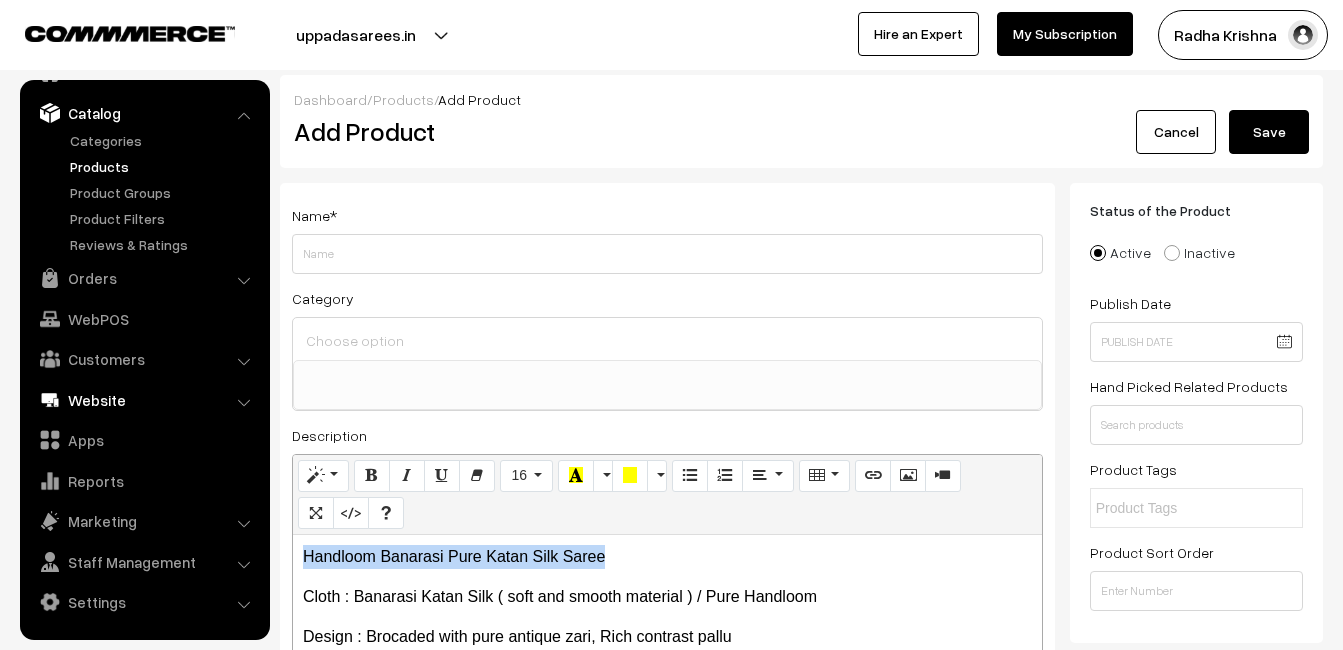 copy on "Handloom Banarasi Pure Katan Silk Saree" 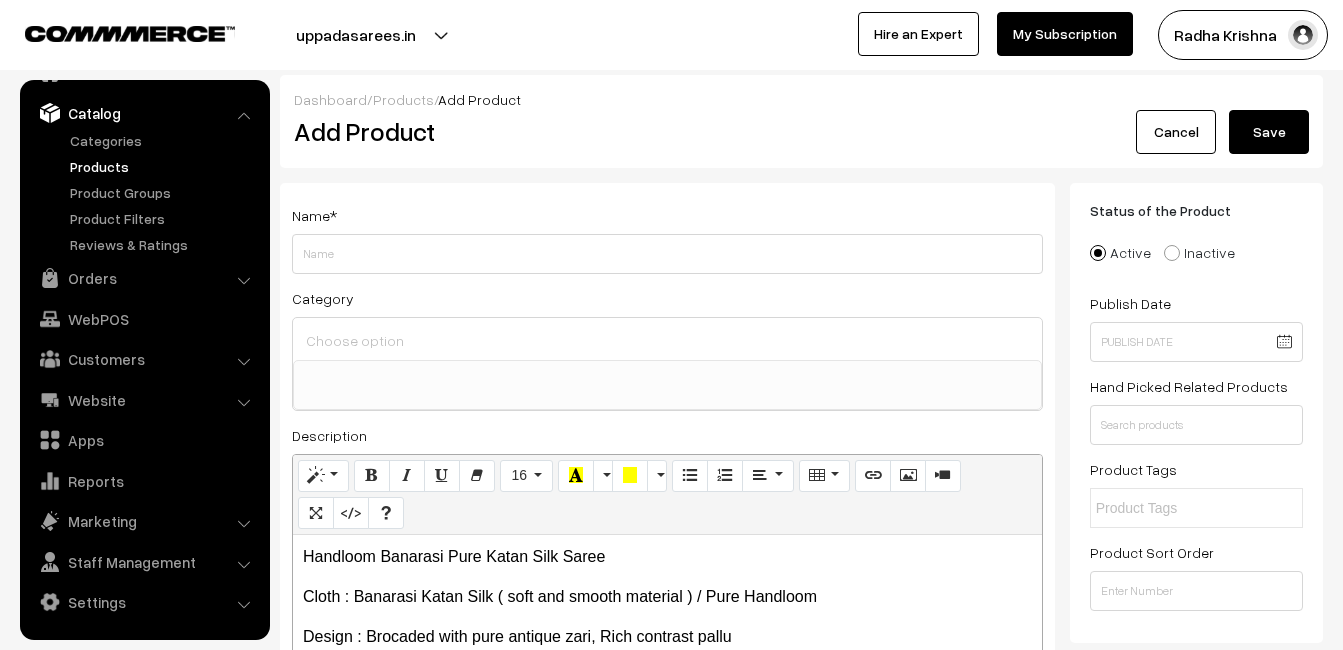 click on "[NAME]  *" at bounding box center (667, 238) 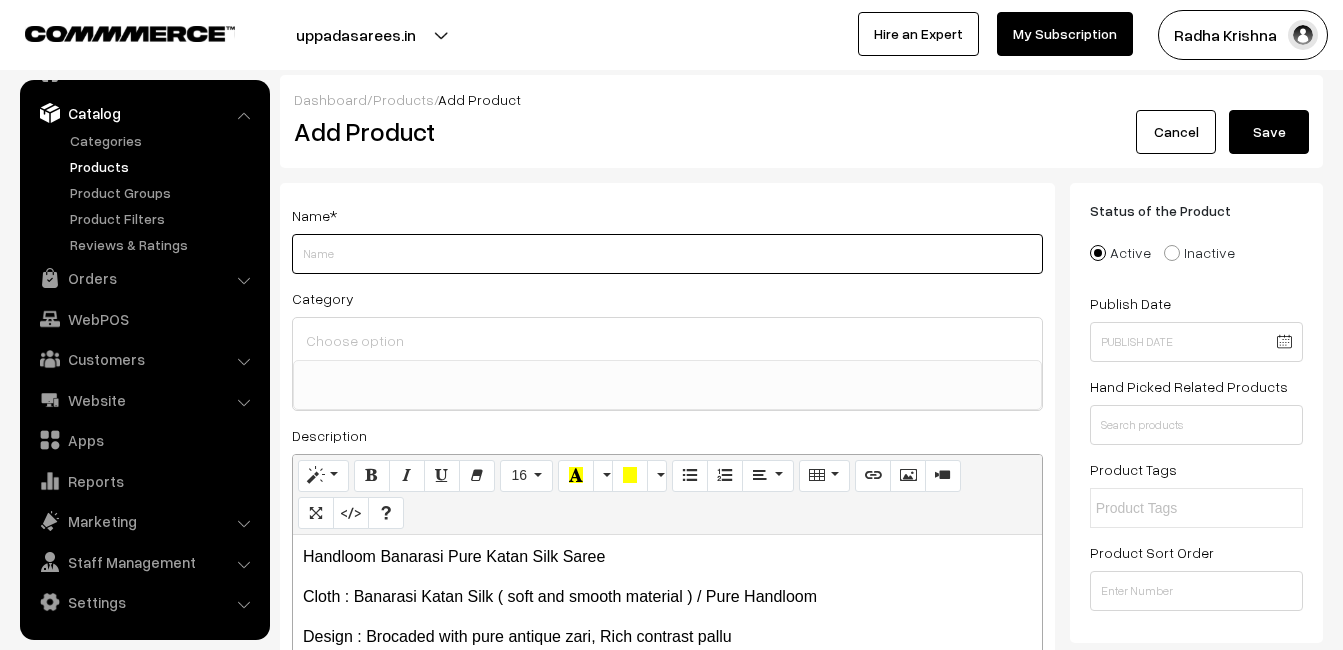 click on "Weight" at bounding box center (667, 254) 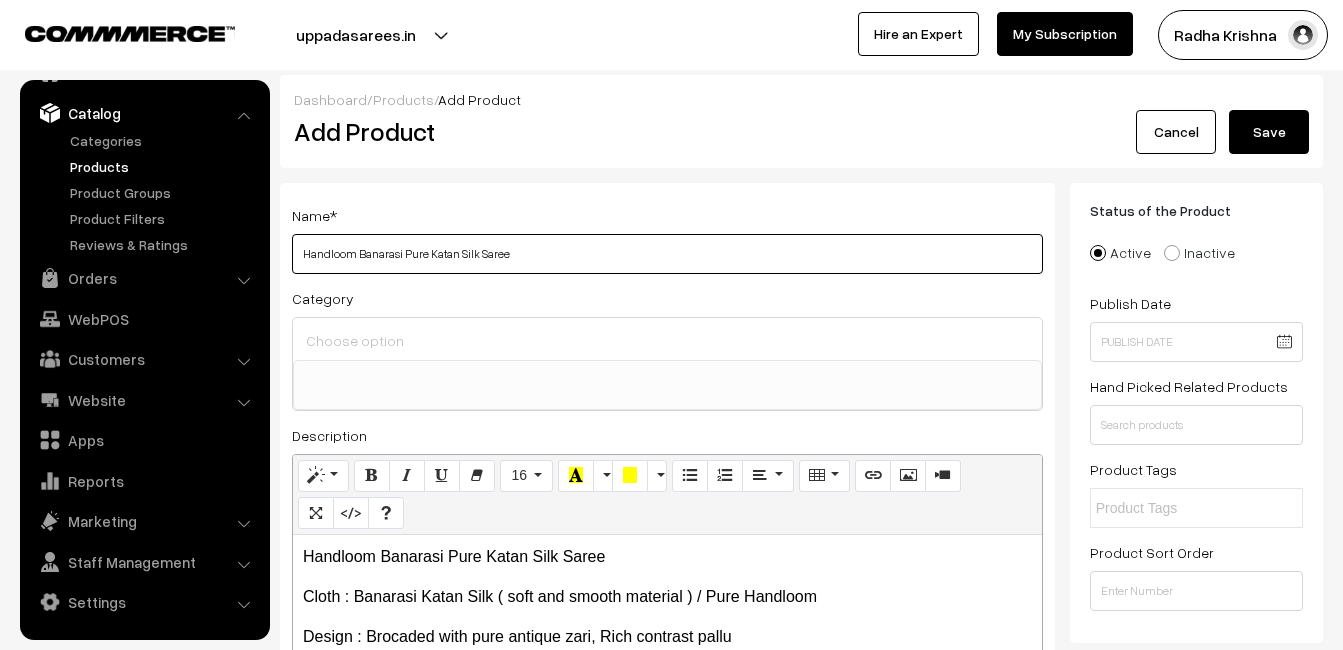 type on "Handloom Banarasi Pure Katan Silk Saree" 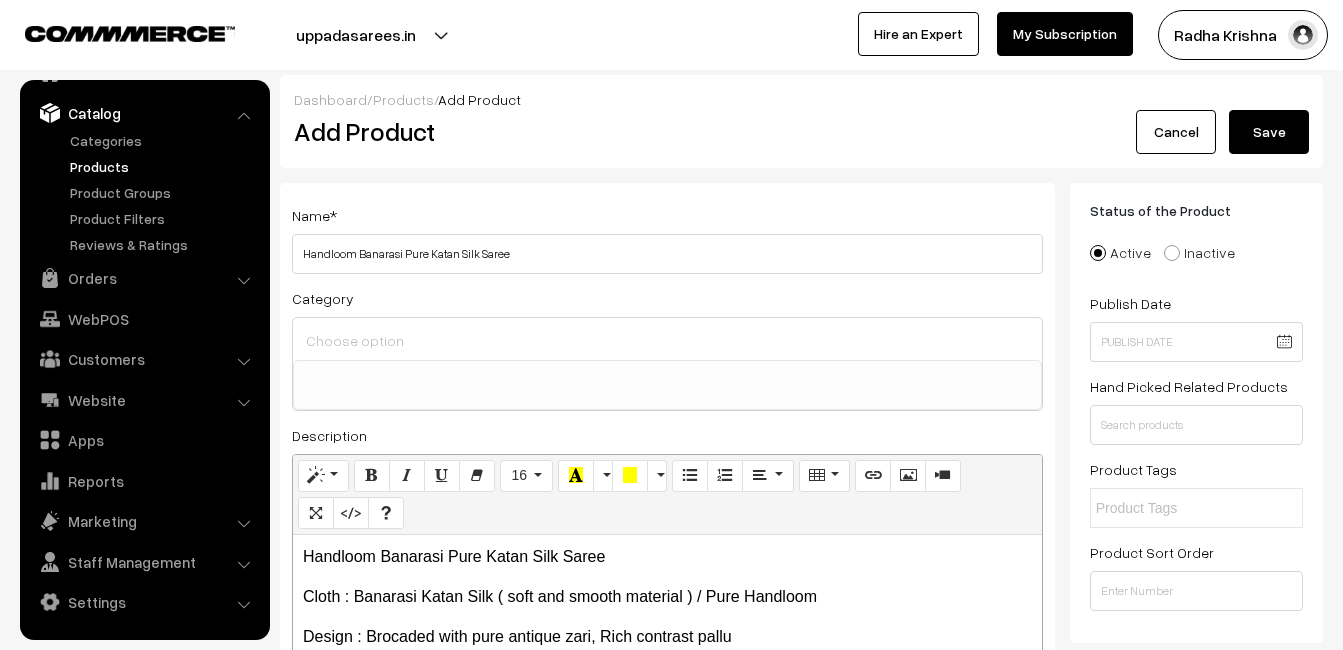 click at bounding box center [667, 340] 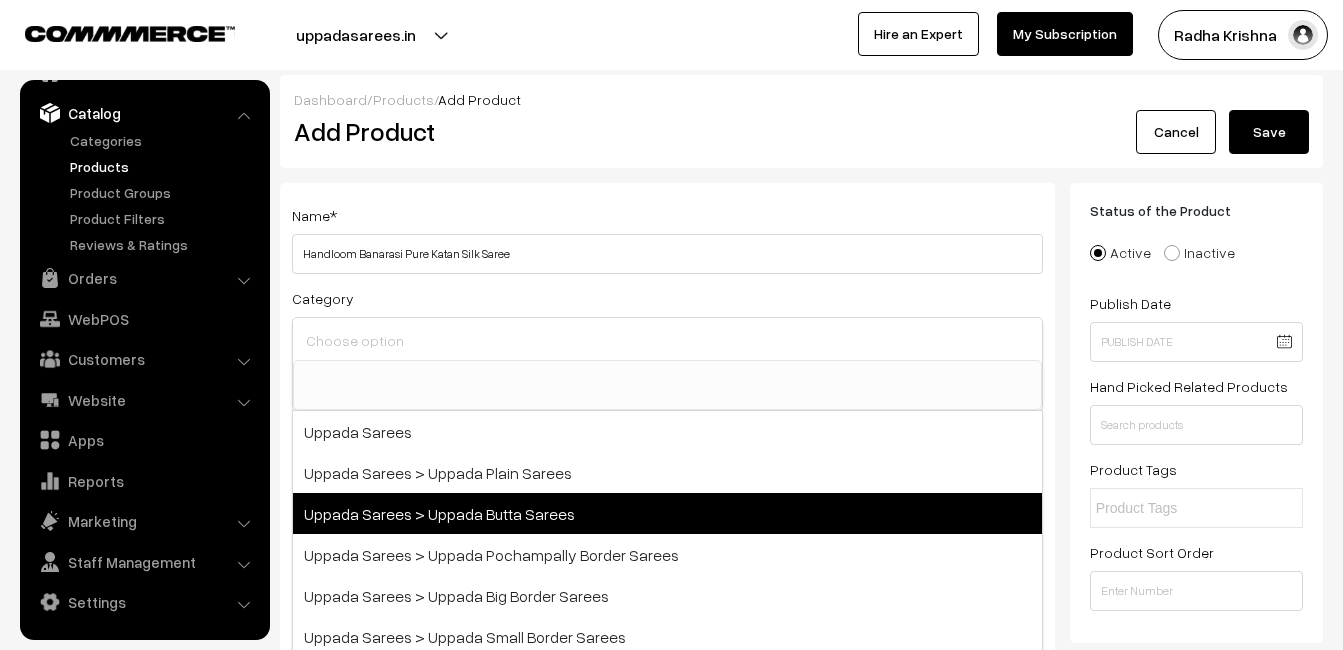 type on "v" 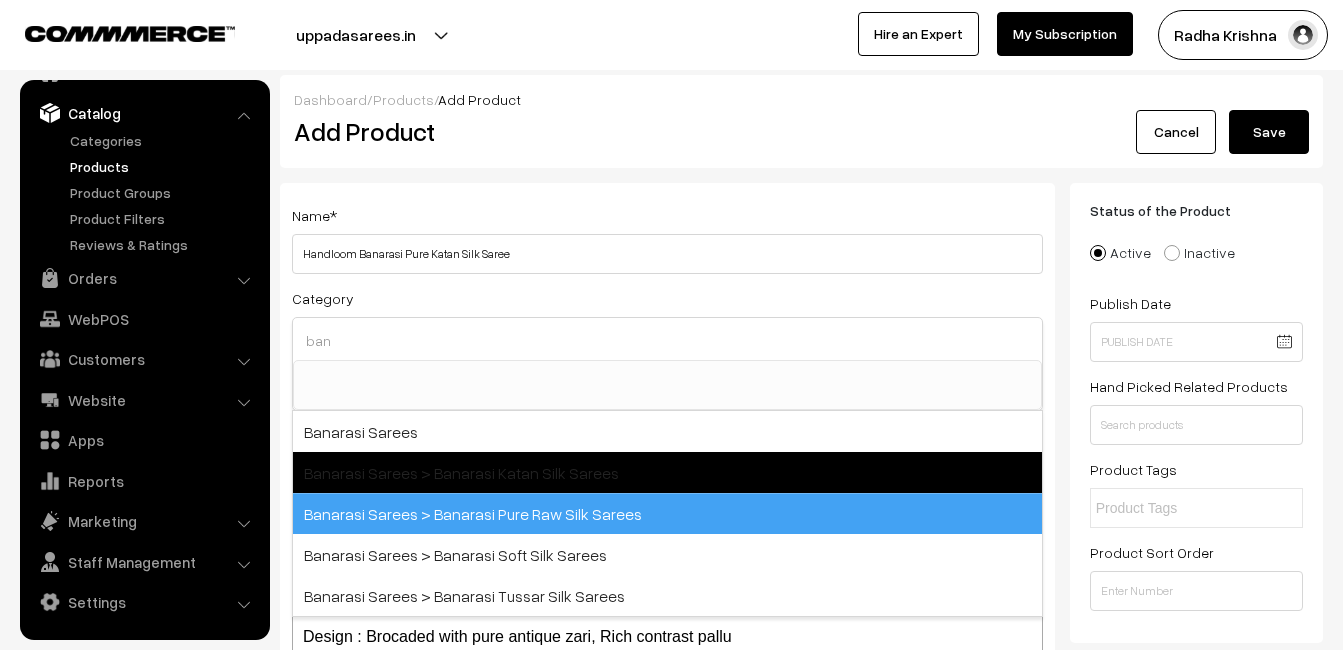 type on "ban" 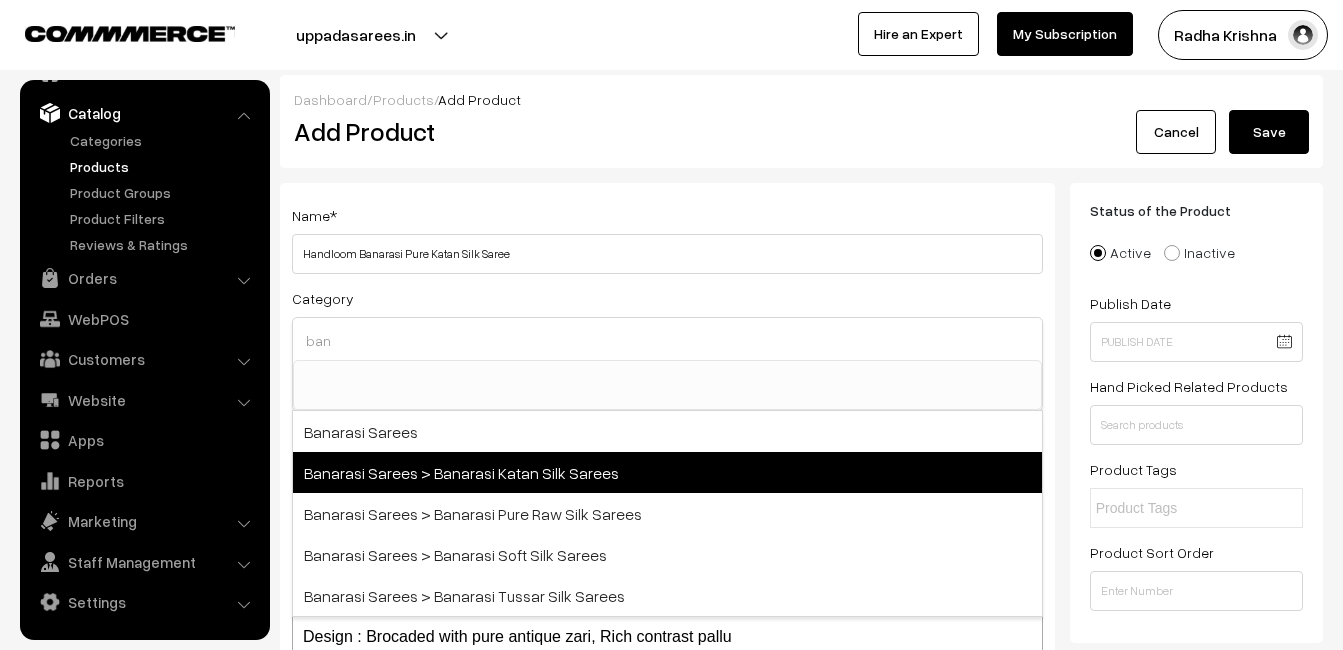 click on "Banarasi Sarees > Banarasi Katan Silk Sarees" at bounding box center (667, 472) 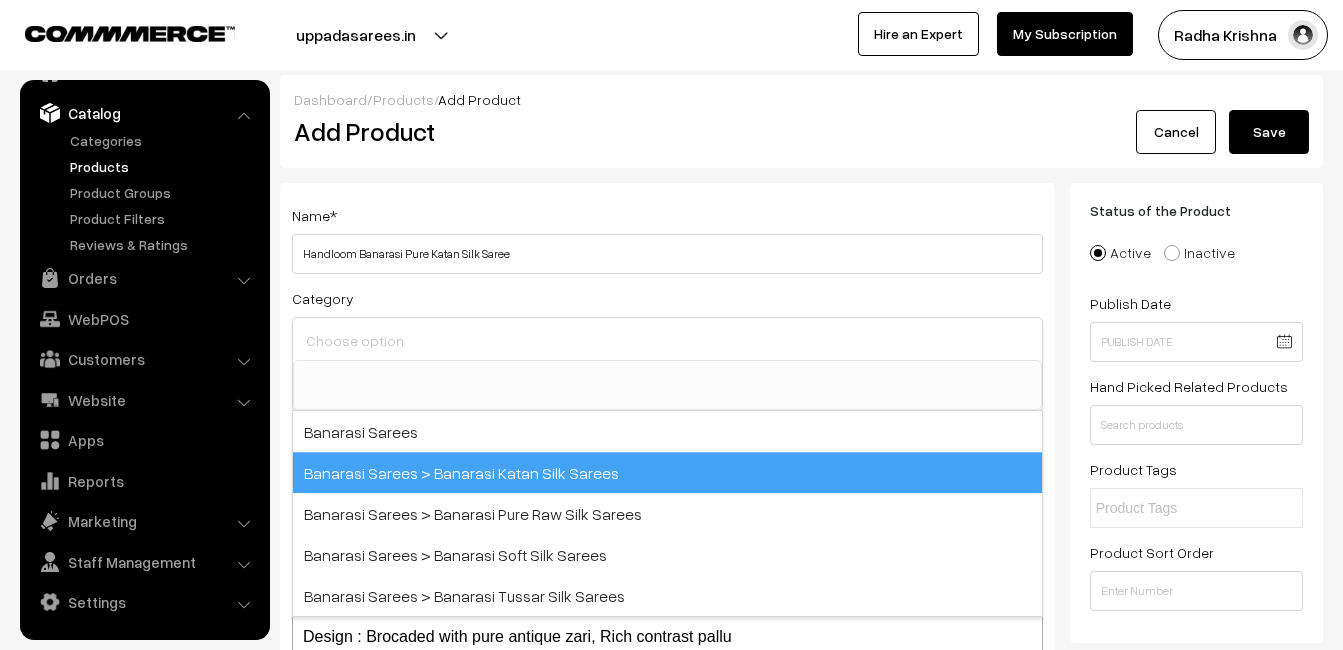 scroll, scrollTop: 731, scrollLeft: 0, axis: vertical 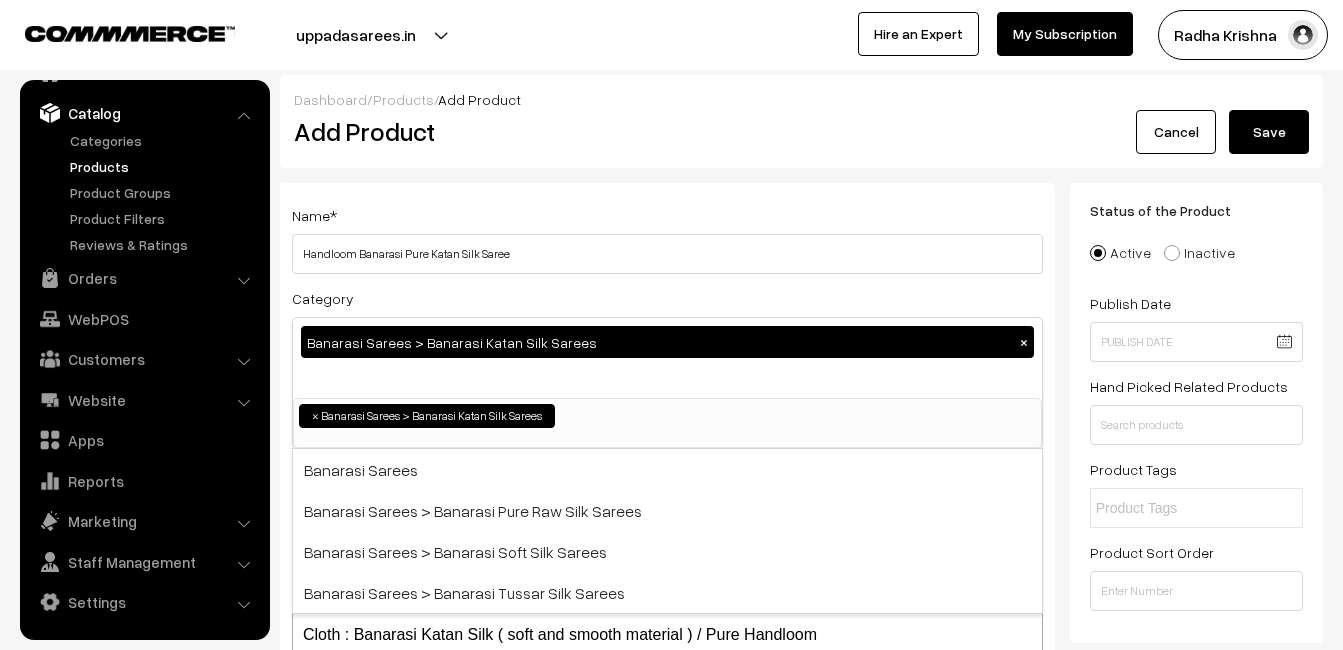 click on "Dashboard  /  Products  /  Add Product
Add Product
Cancel
Save
[NAME]  *
Handloom Banarasi Pure Katan Silk Saree
Category
Banarasi Sarees > Banarasi Katan Silk Sarees ×
Uppada Sarees
Uppada Sarees > Uppada Plain Sarees
Uppada Sarees > Uppada Pochampally Border Sarees ×" at bounding box center (801, 1656) 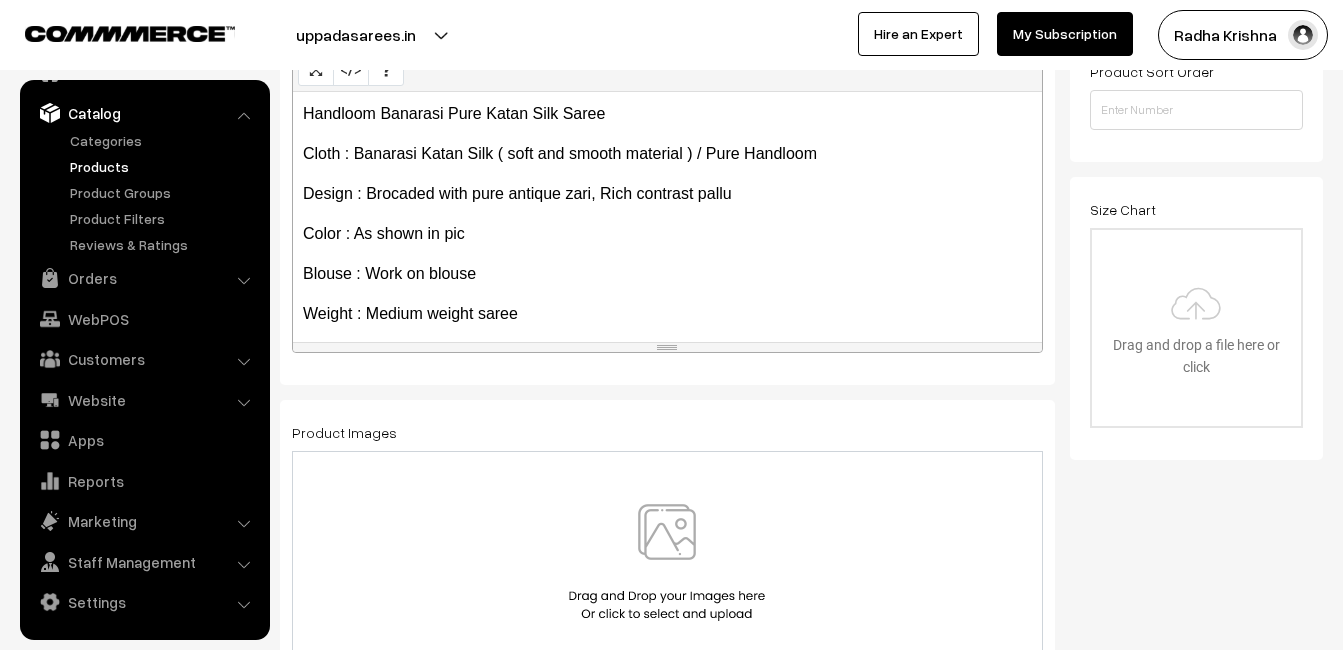 scroll, scrollTop: 500, scrollLeft: 0, axis: vertical 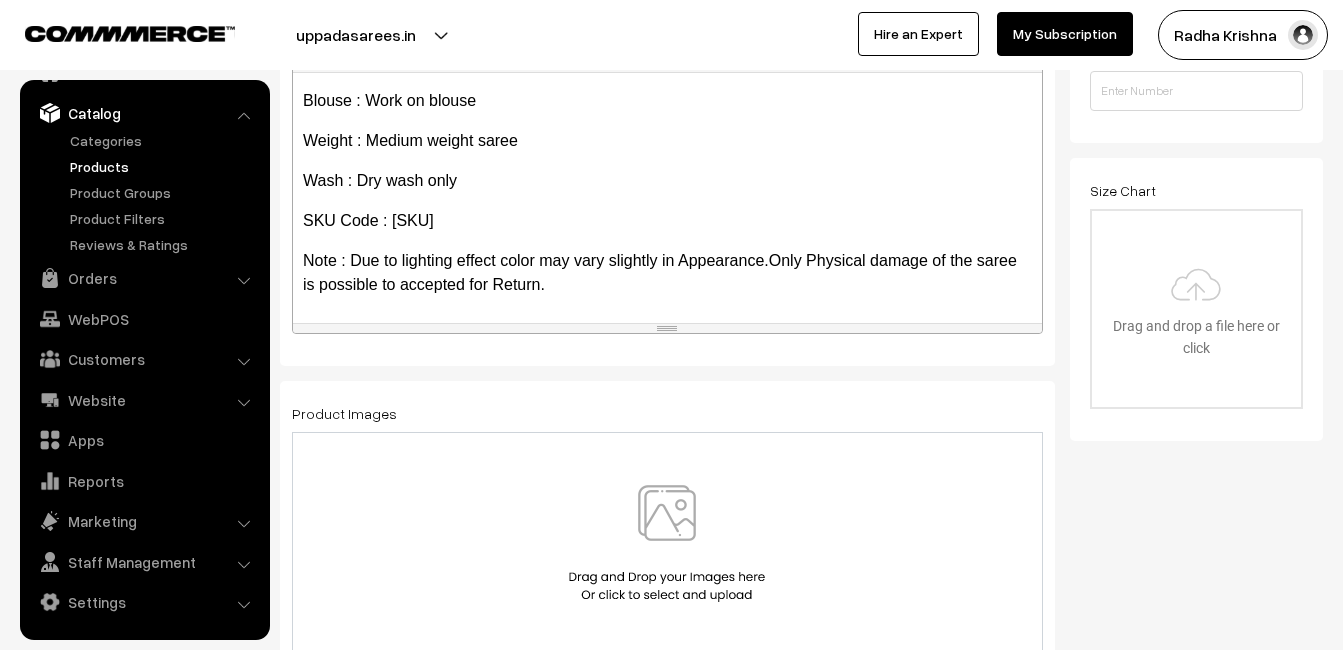 click at bounding box center [667, 543] 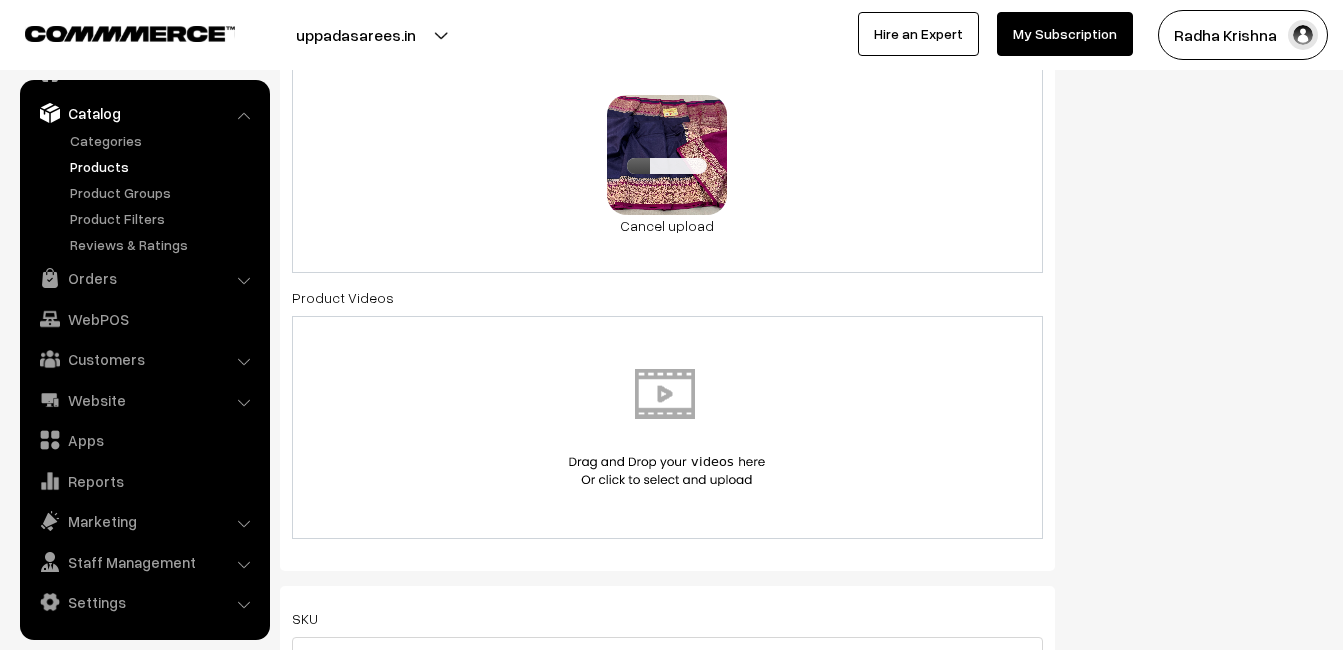 scroll, scrollTop: 1200, scrollLeft: 0, axis: vertical 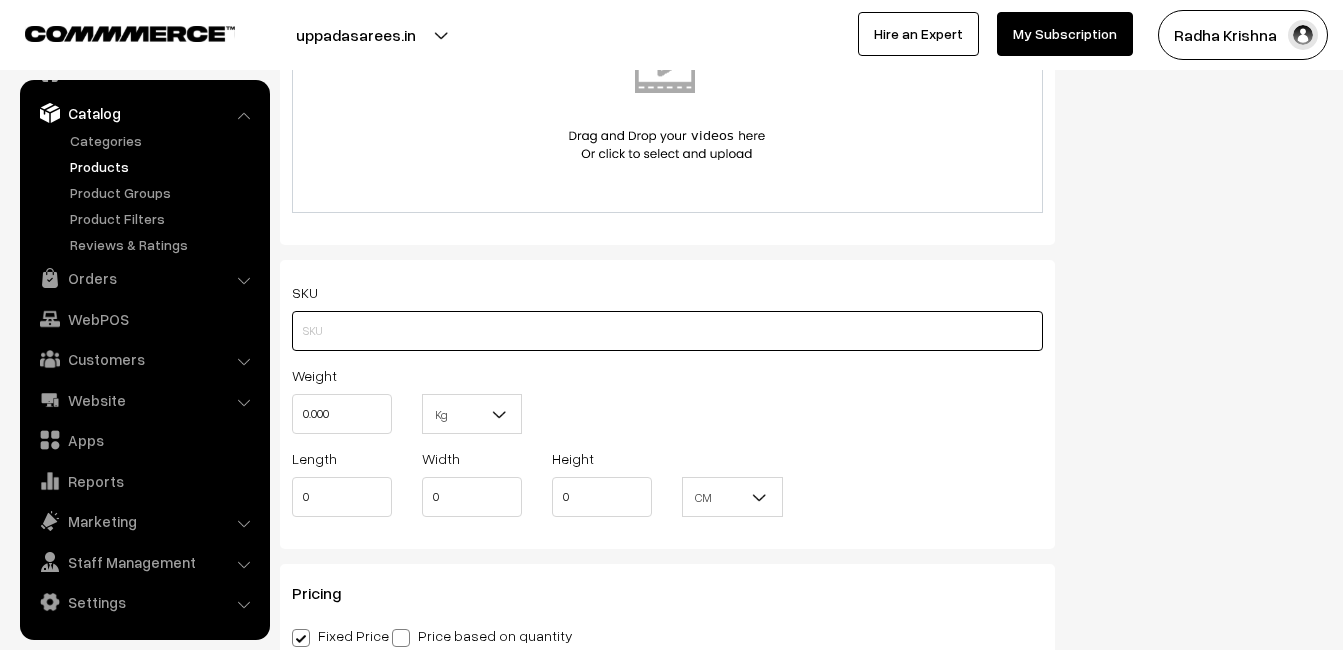 click at bounding box center (667, 331) 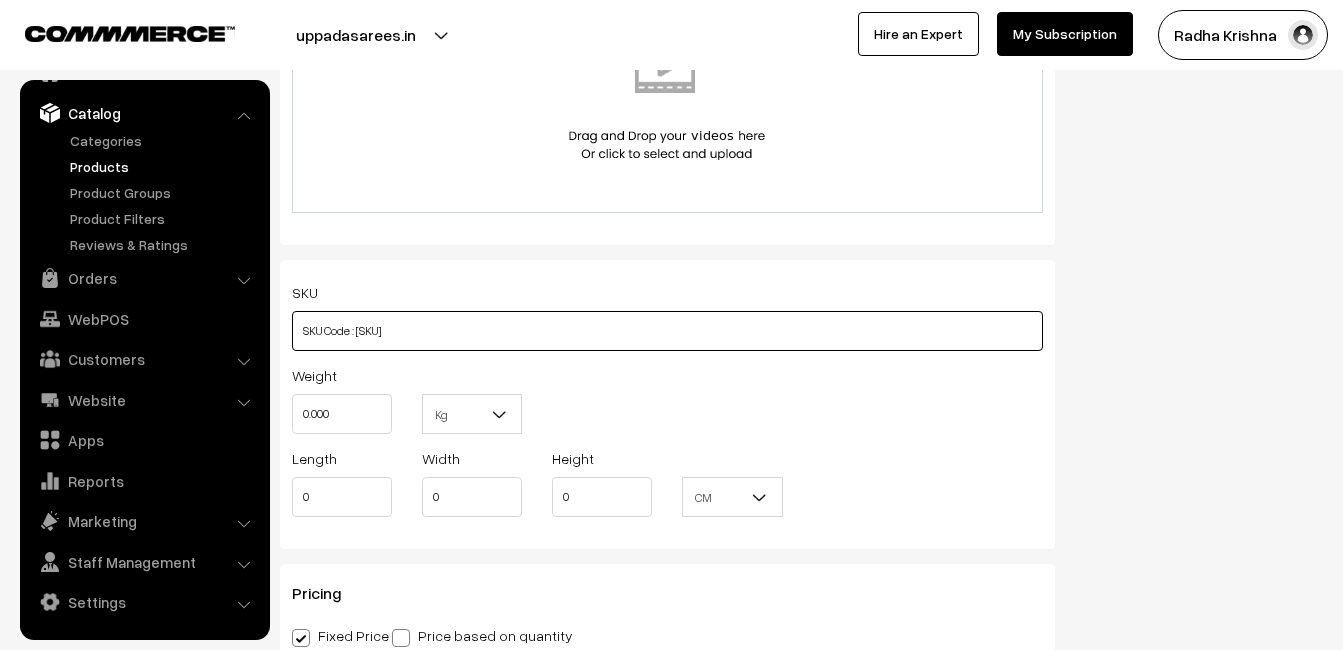 type on "SKU Code : [SKU]" 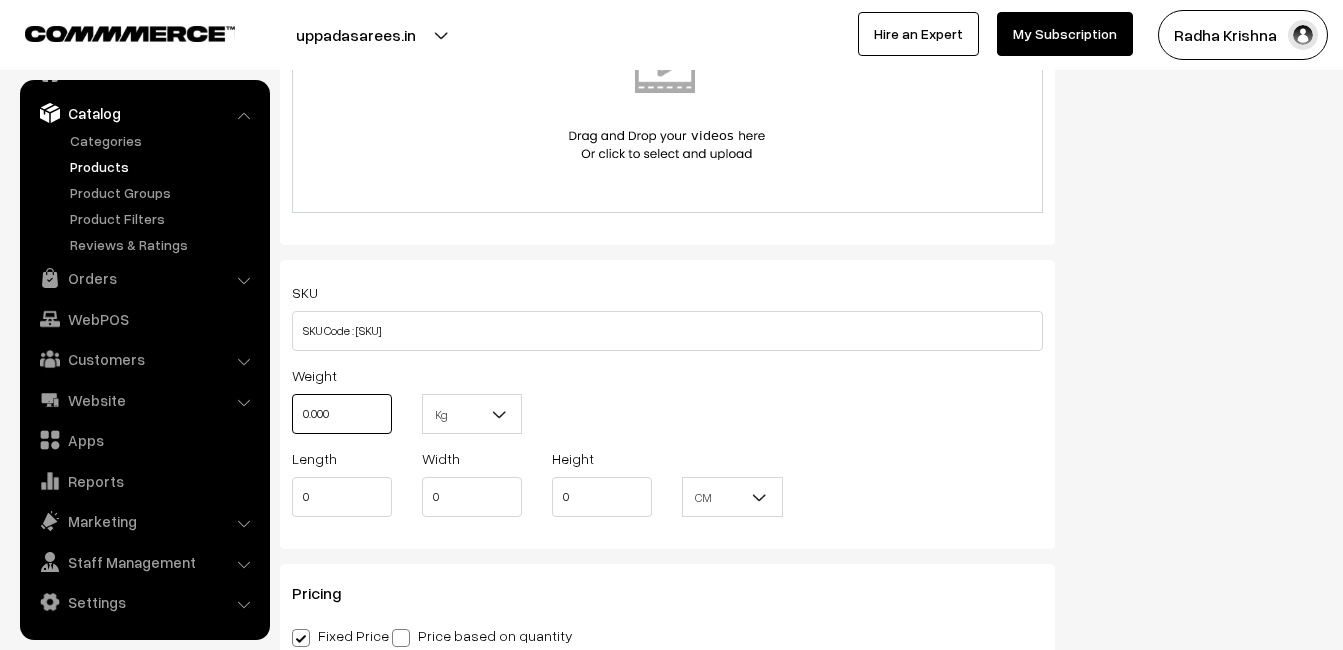 click on "0.000" at bounding box center [342, 414] 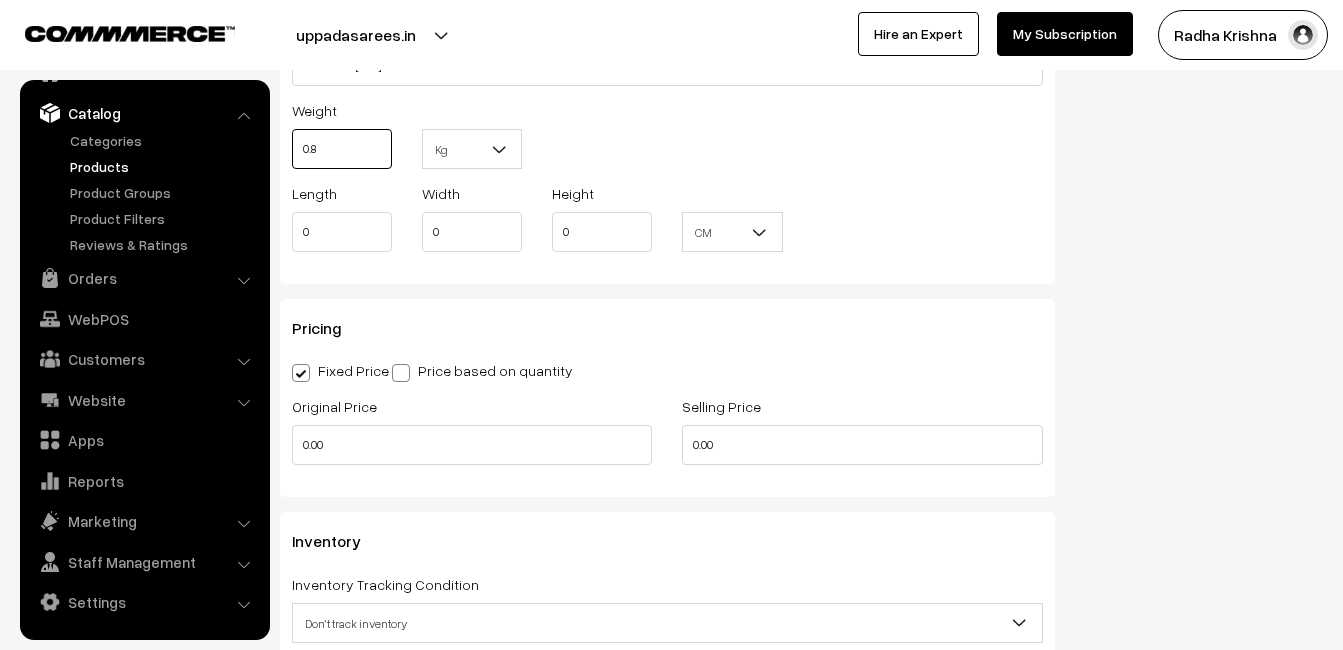 scroll, scrollTop: 1600, scrollLeft: 0, axis: vertical 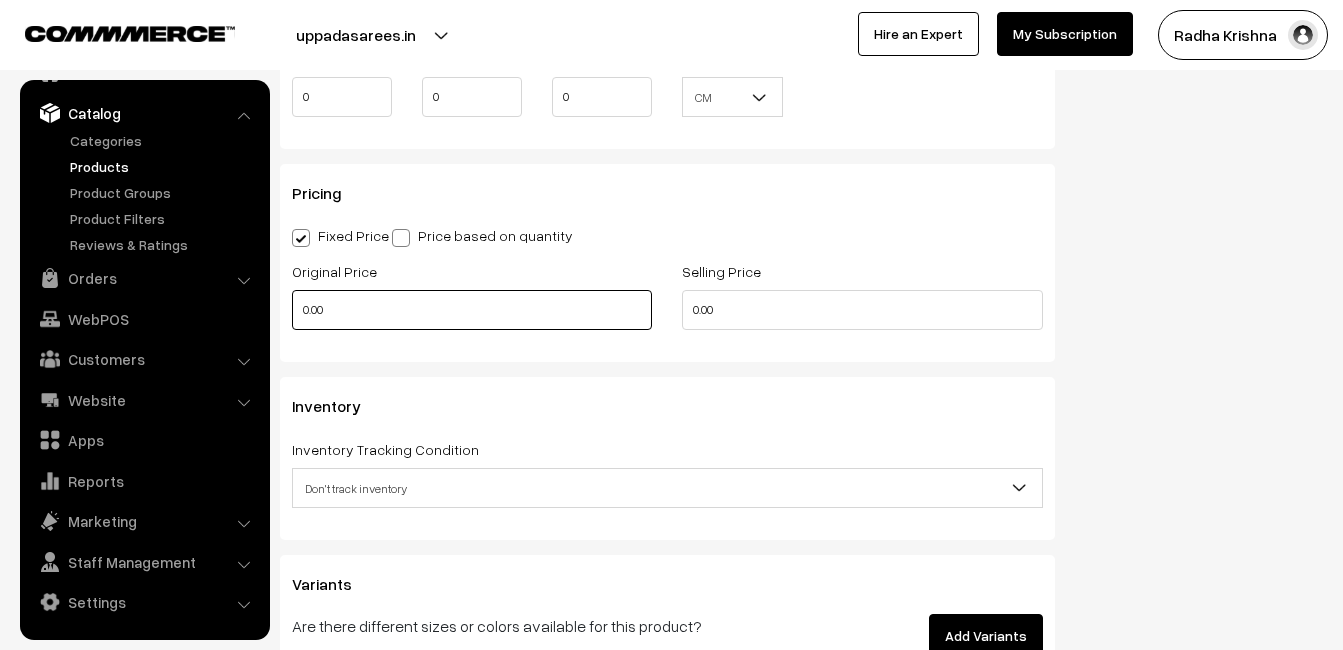 type on "0.80" 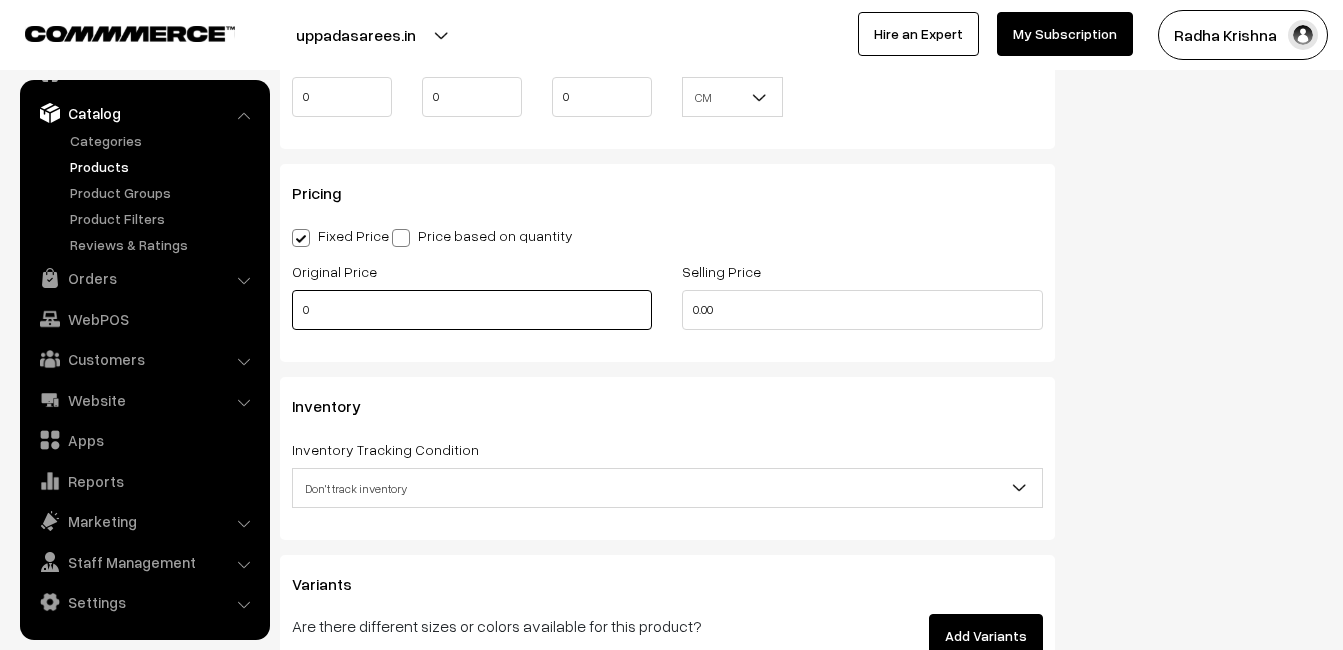 click on "0" at bounding box center [472, 310] 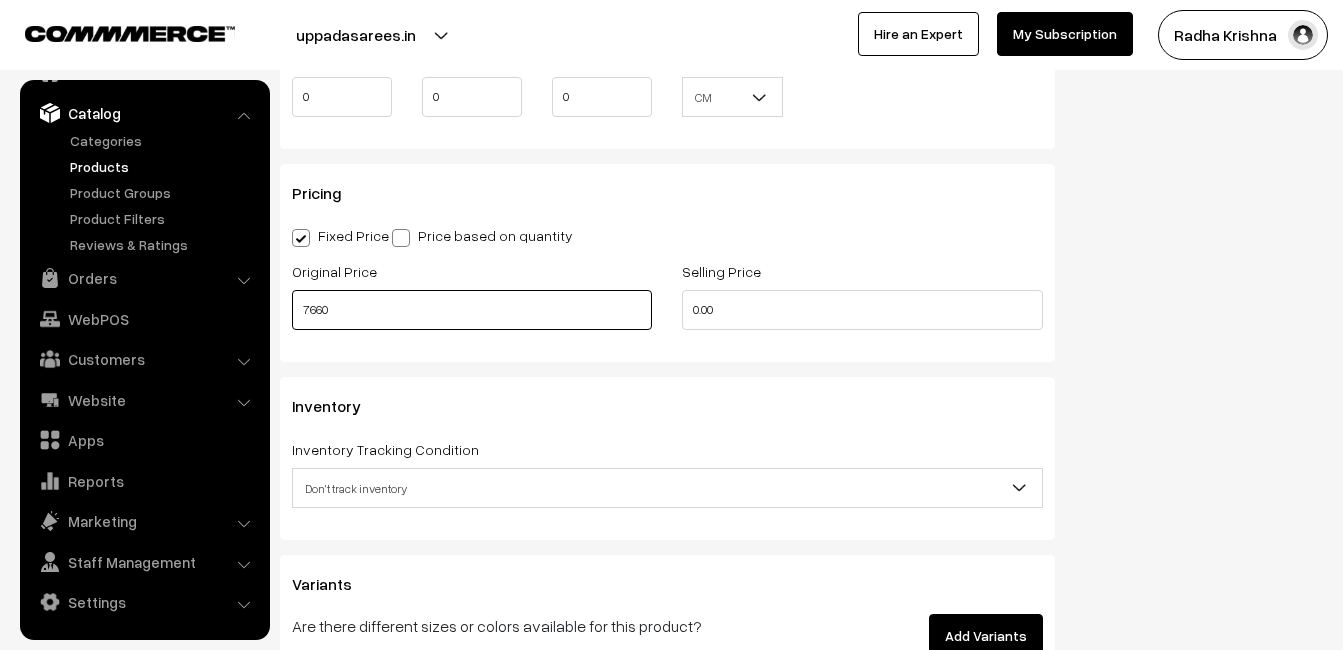 type on "7660" 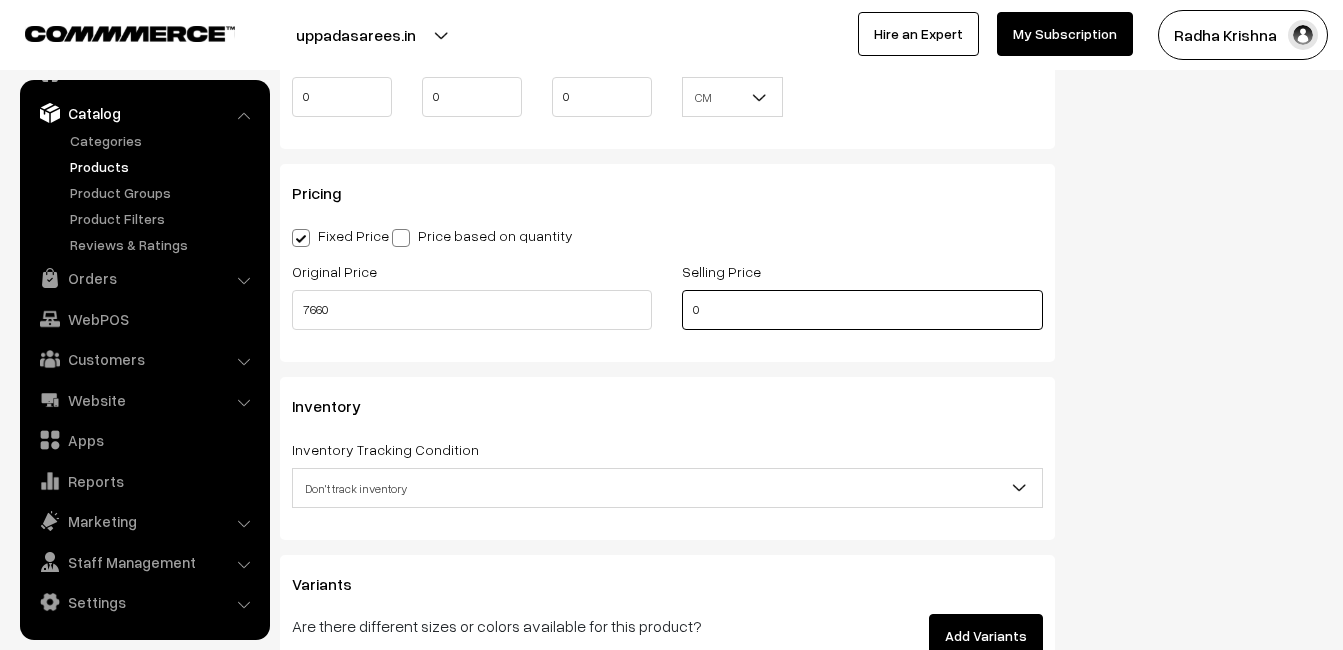 click on "0" at bounding box center (862, 310) 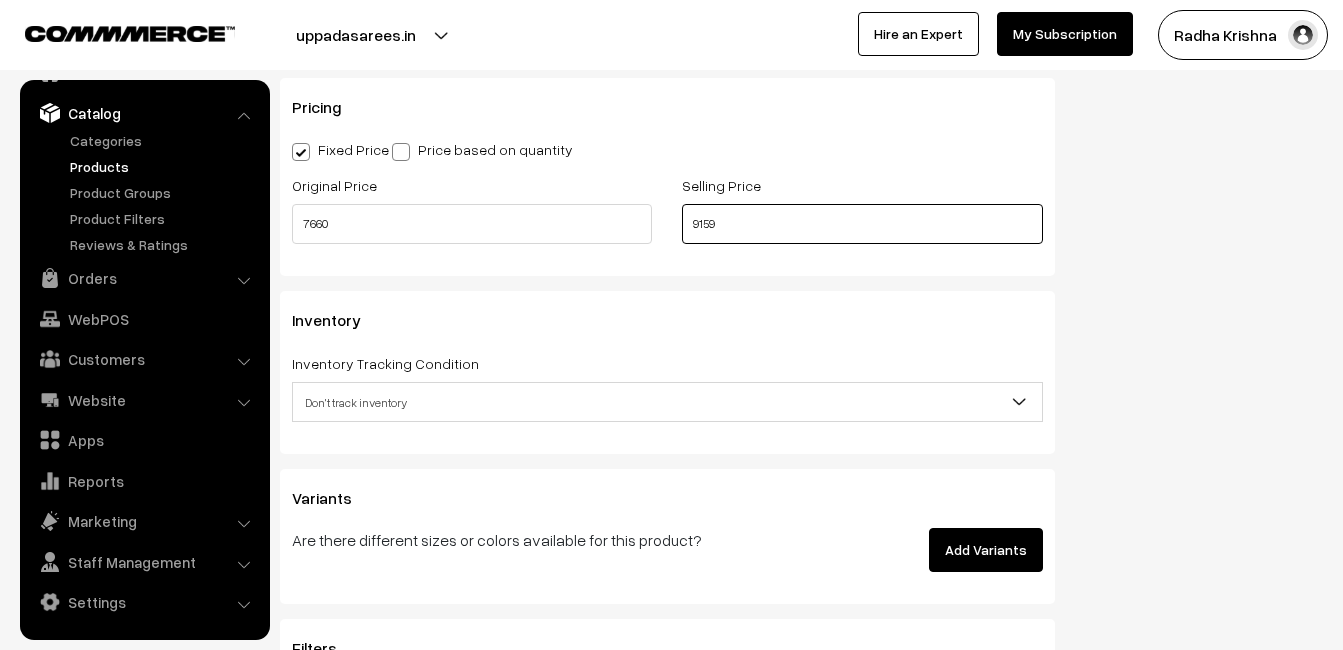 scroll, scrollTop: 1800, scrollLeft: 0, axis: vertical 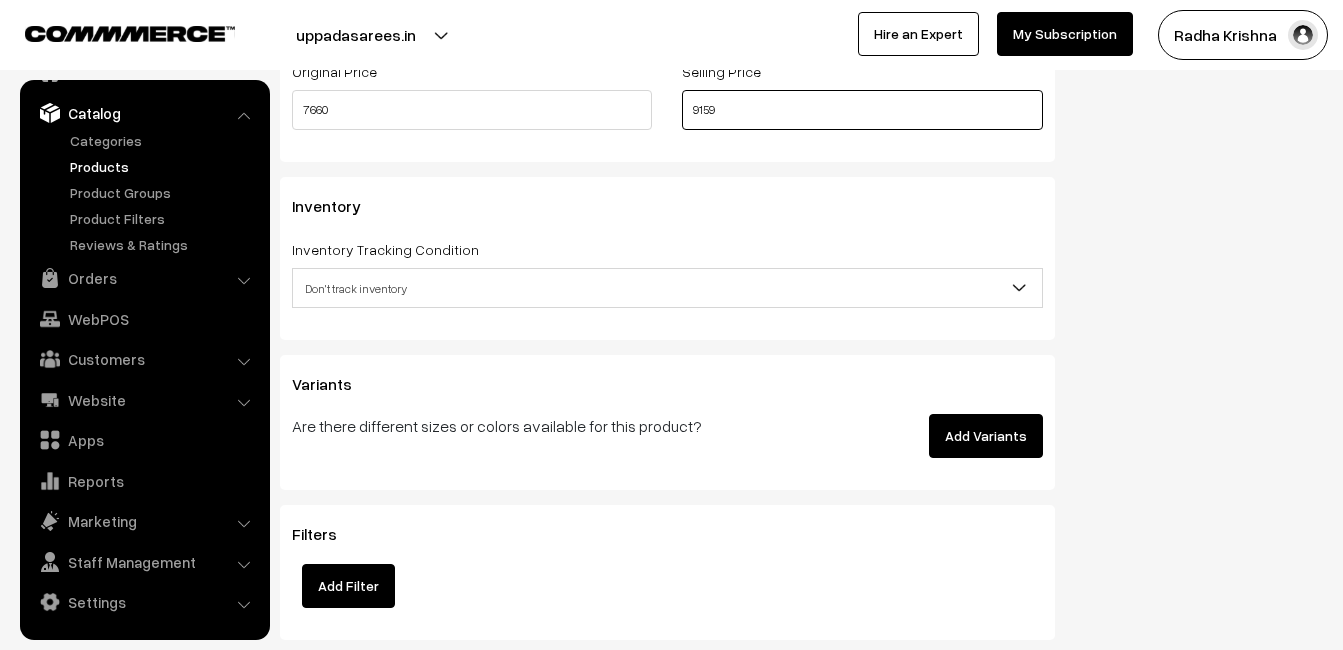 type on "9159" 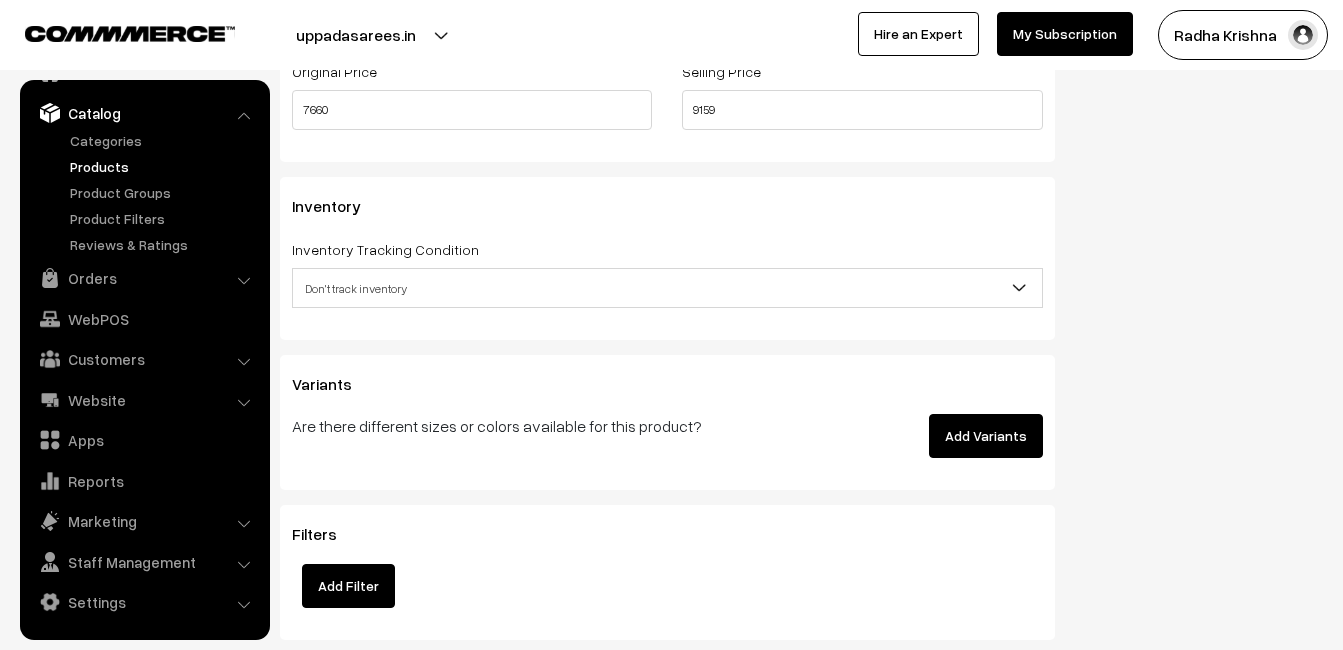 click on "Don't track inventory" at bounding box center [667, 288] 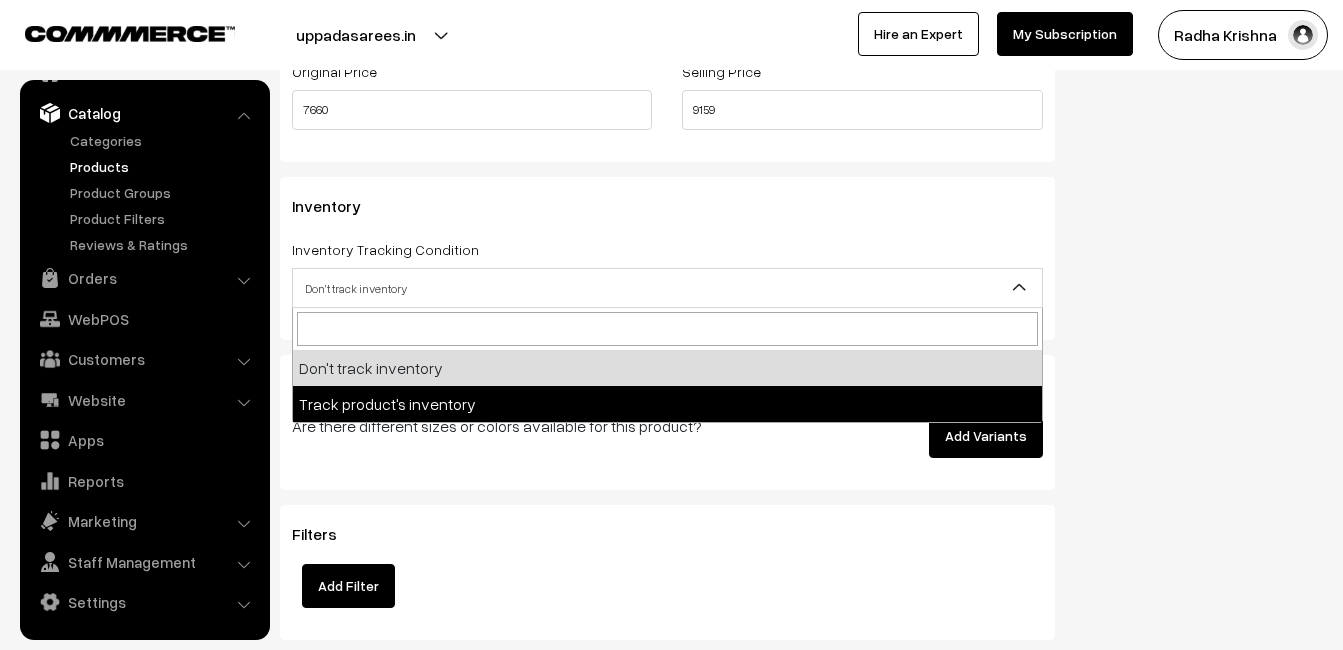 select on "2" 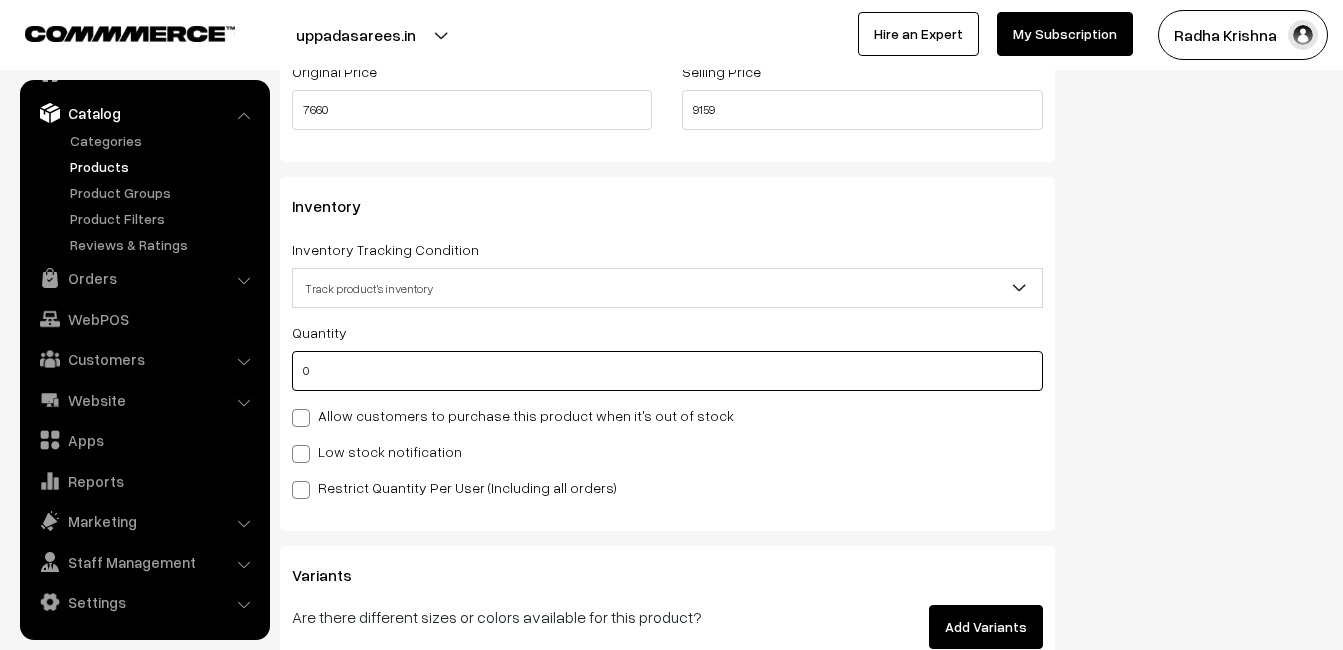 click on "0" at bounding box center [667, 371] 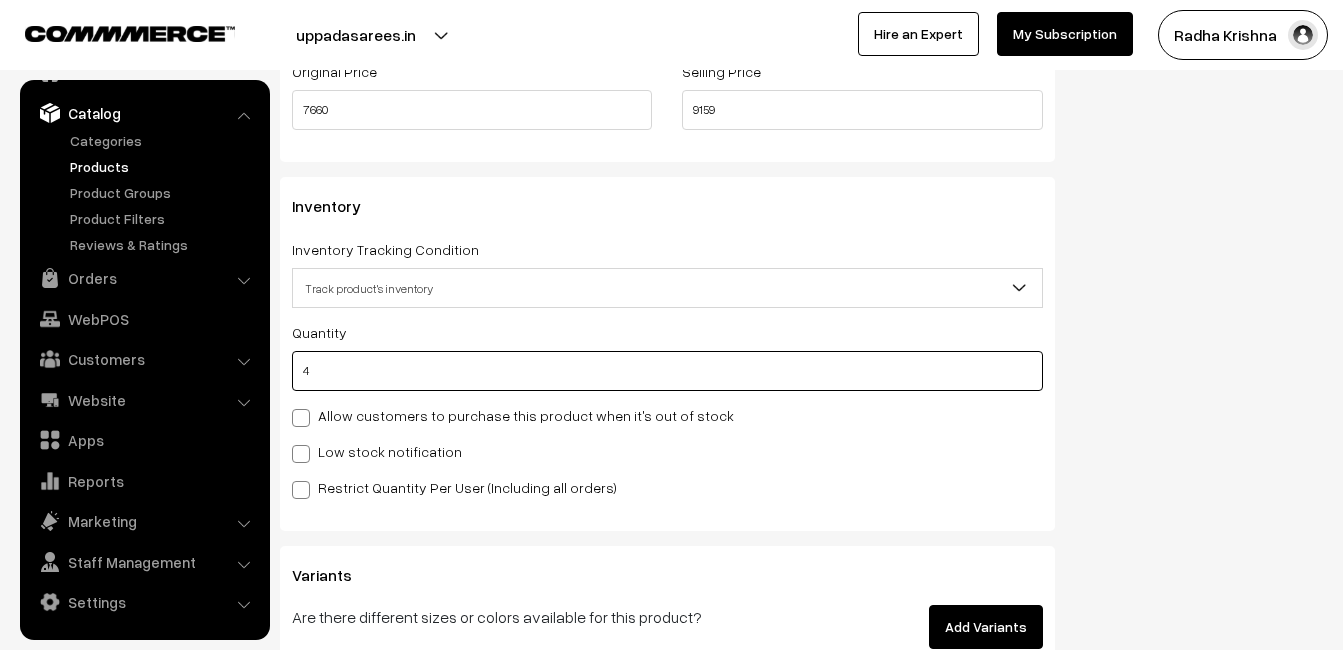 type on "4" 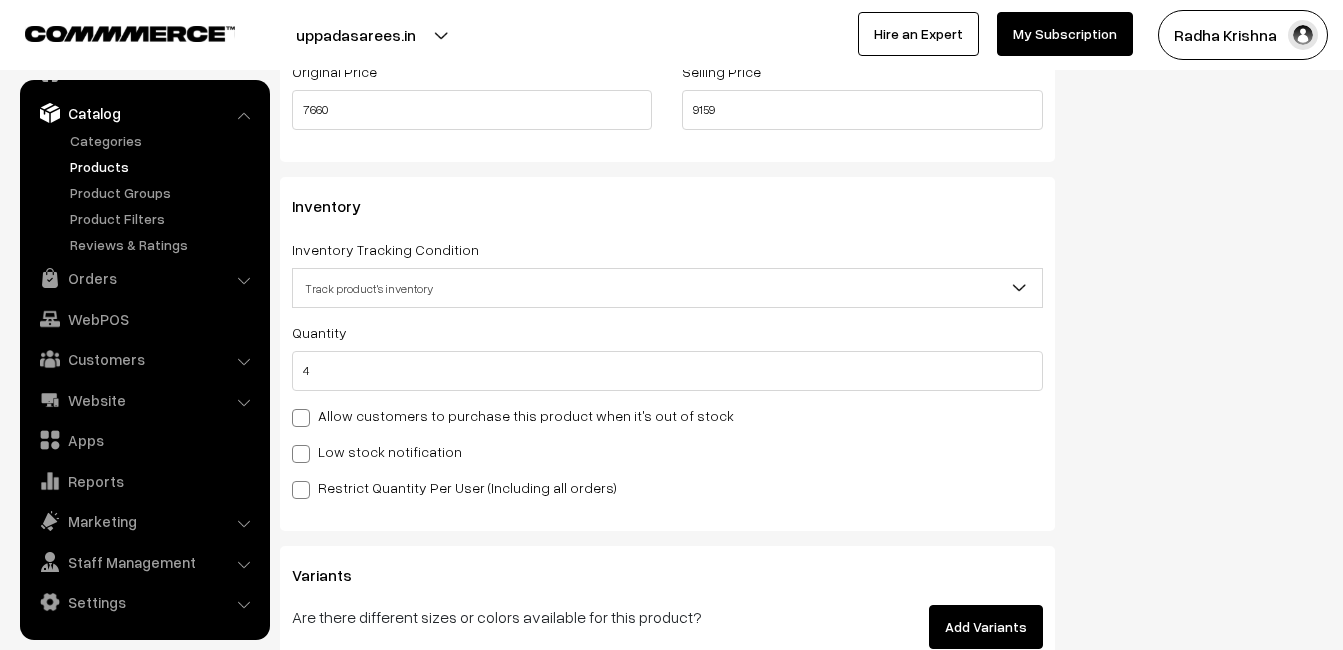 click on "Quantity
4
Allow customers to purchase this product when it's out of stock
Low stock notification
Stock Value" at bounding box center (667, 409) 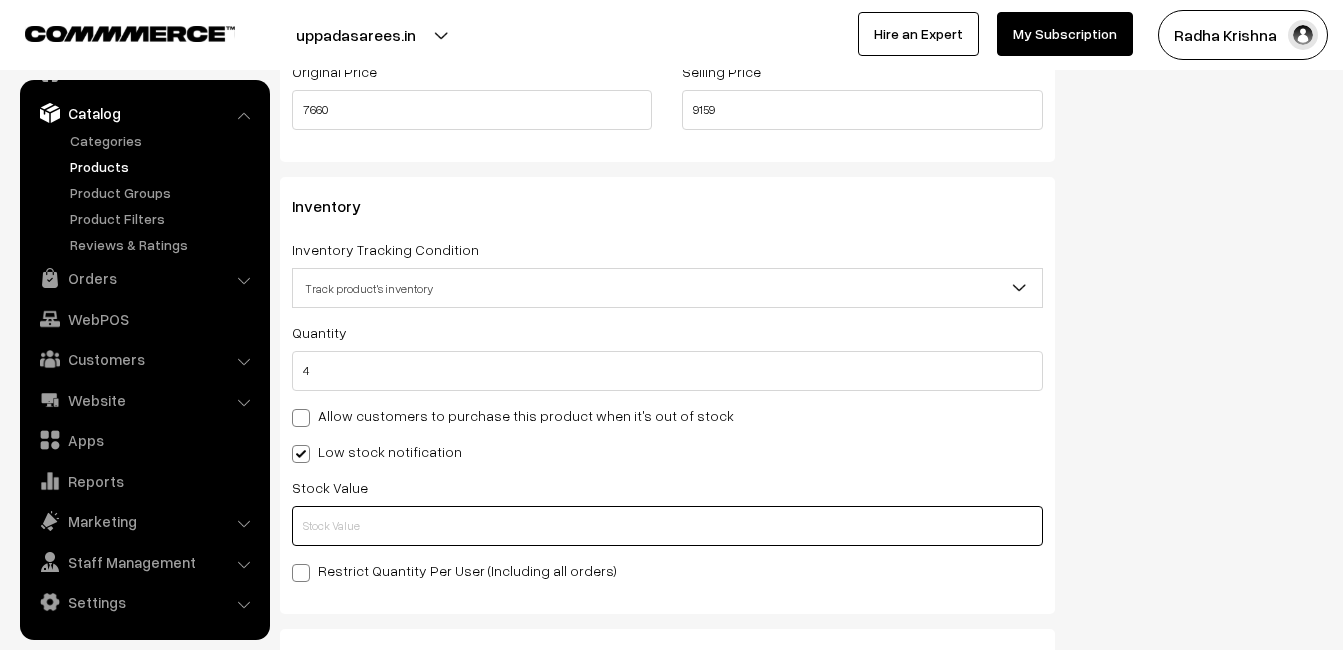 click at bounding box center [667, 526] 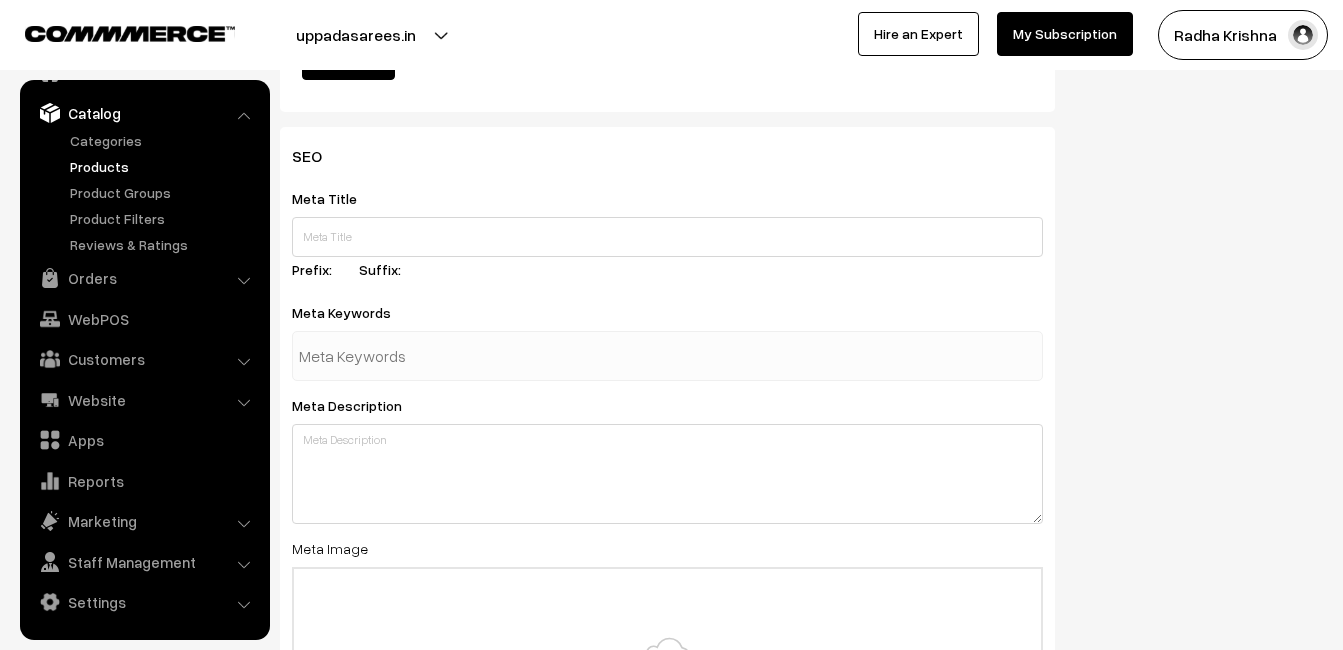 scroll, scrollTop: 2968, scrollLeft: 0, axis: vertical 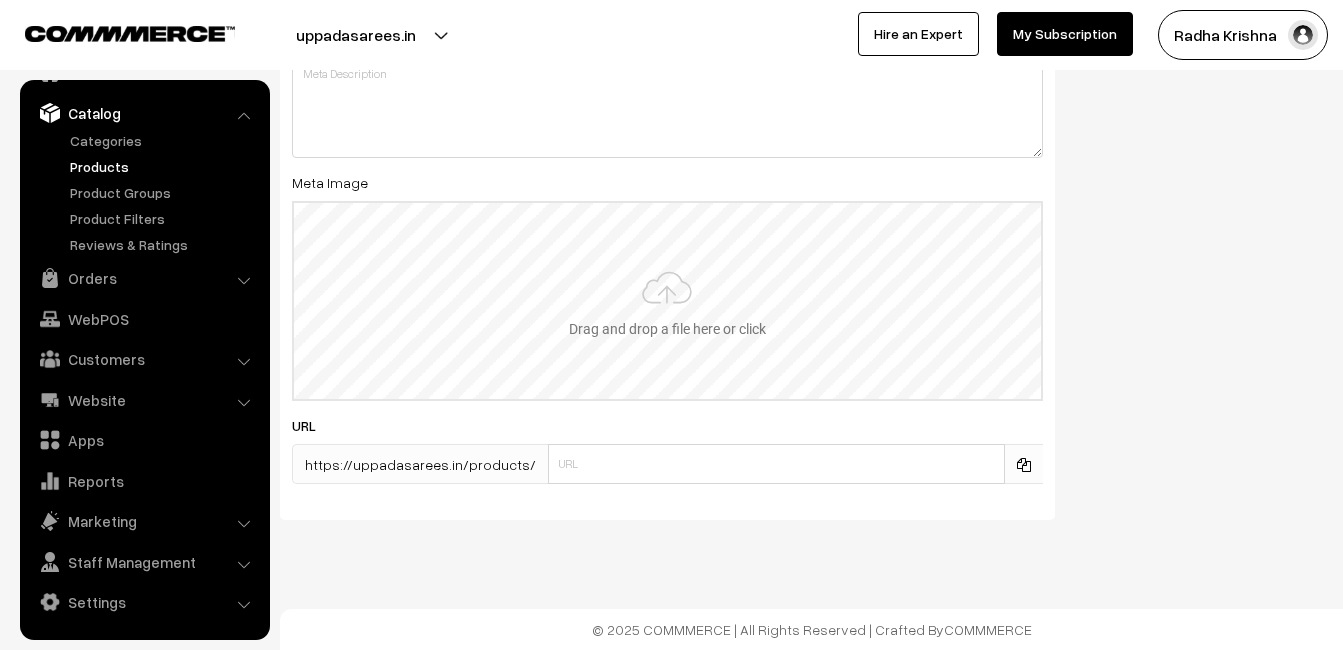 type on "2" 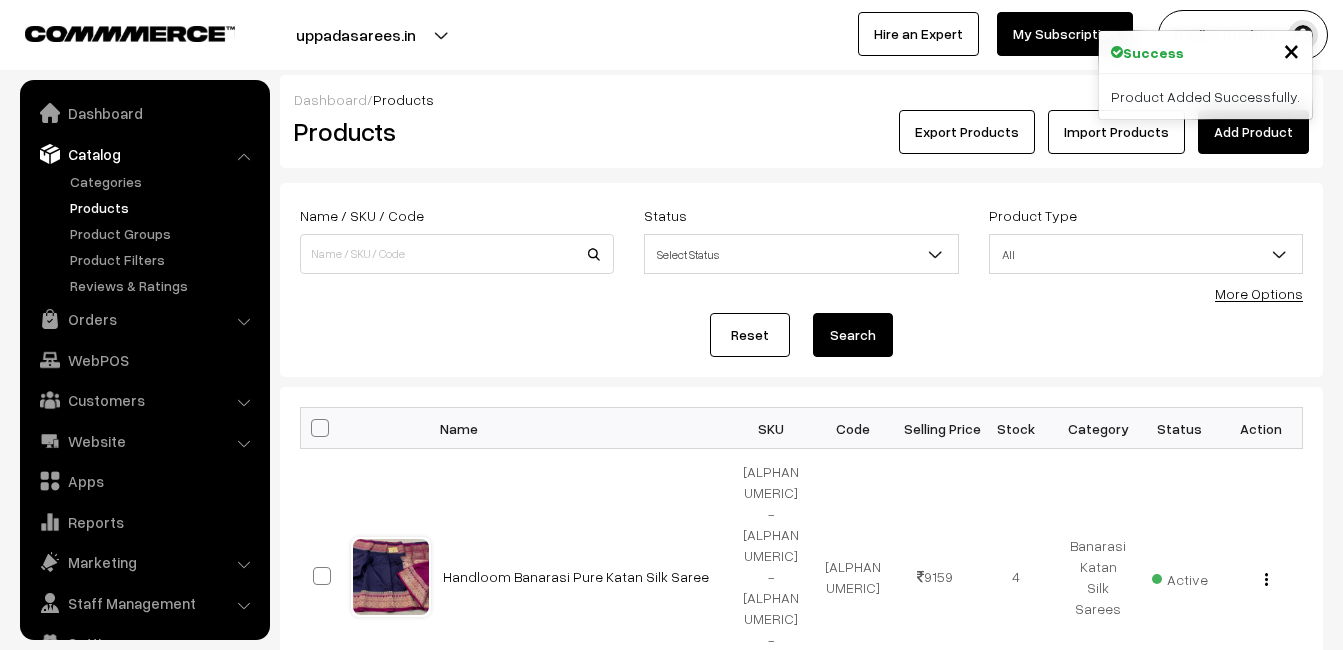 scroll, scrollTop: 0, scrollLeft: 0, axis: both 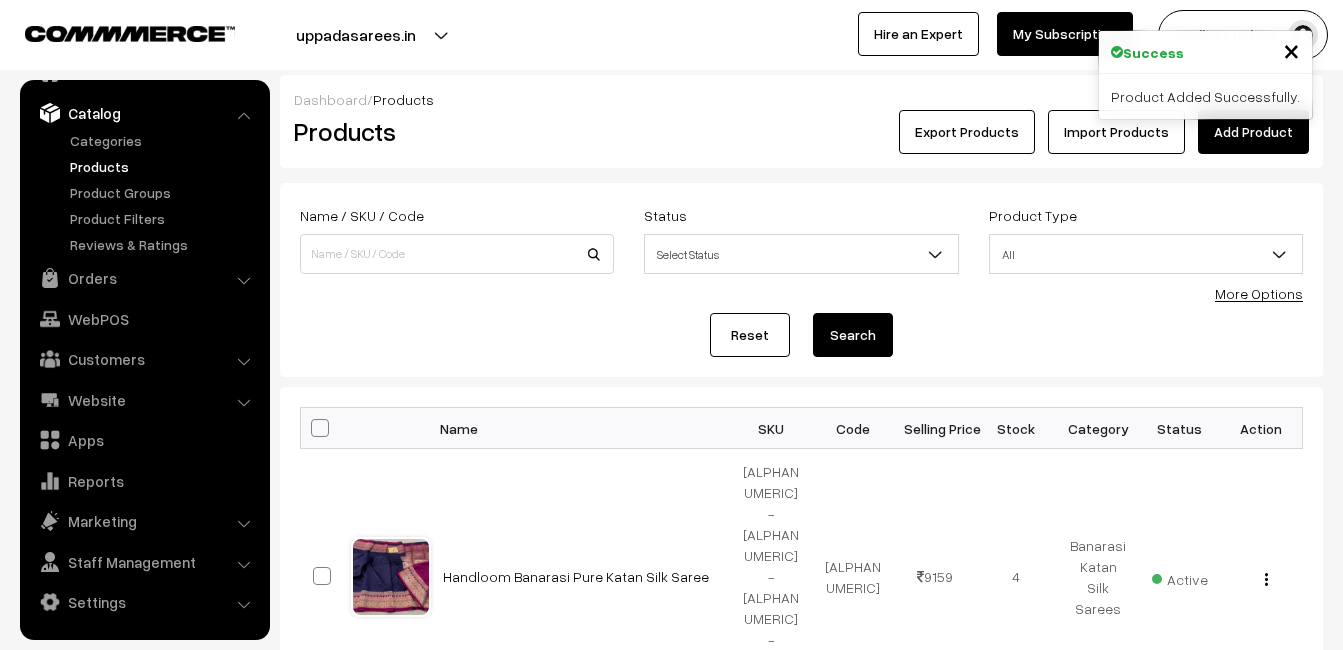 click on "Add Product" at bounding box center [1253, 132] 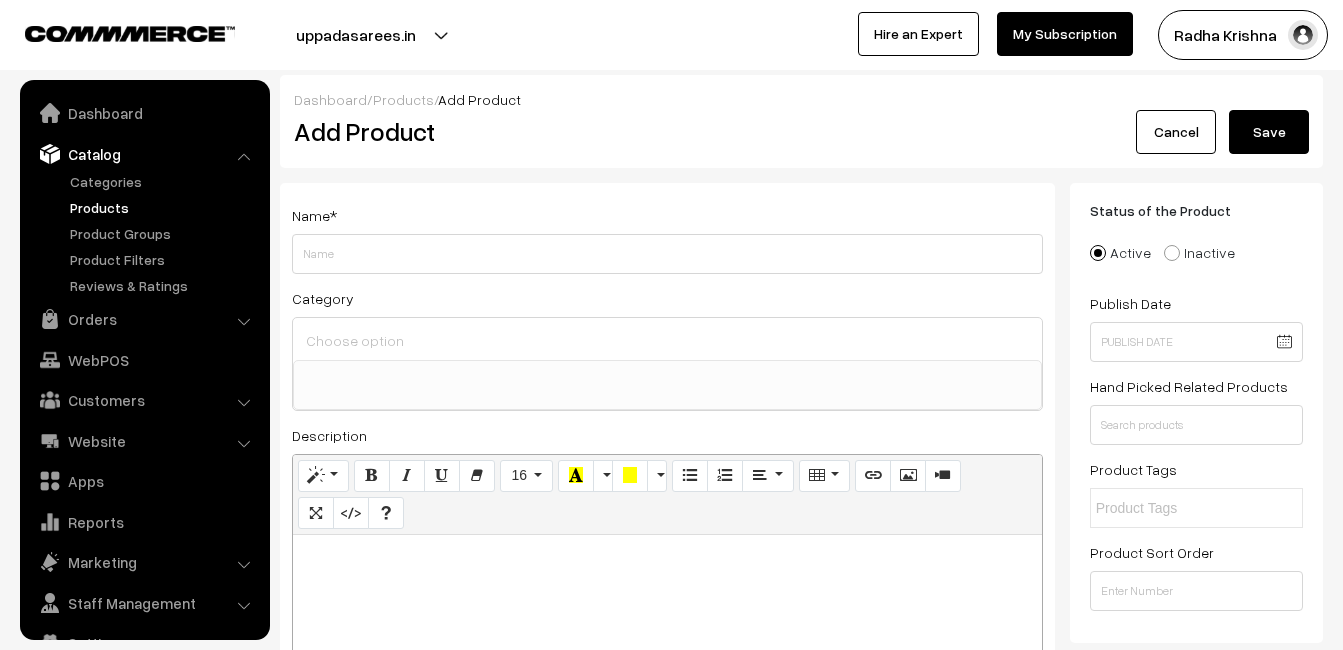 select 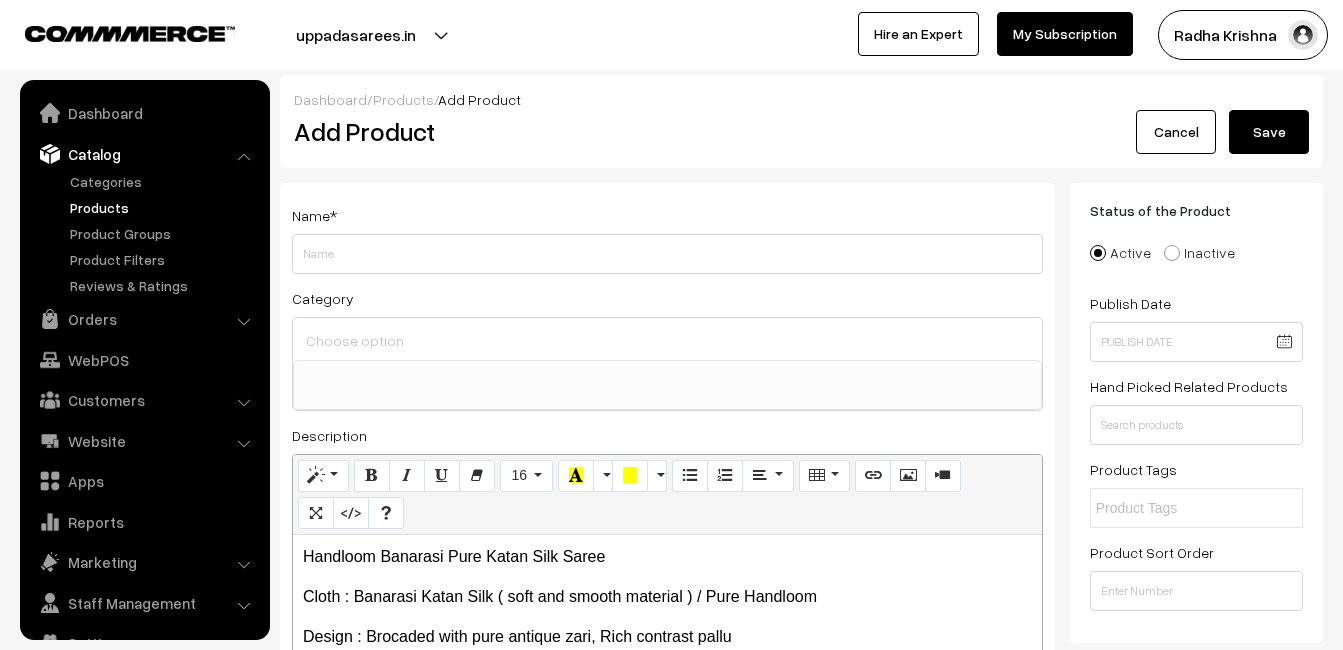 scroll, scrollTop: 41, scrollLeft: 0, axis: vertical 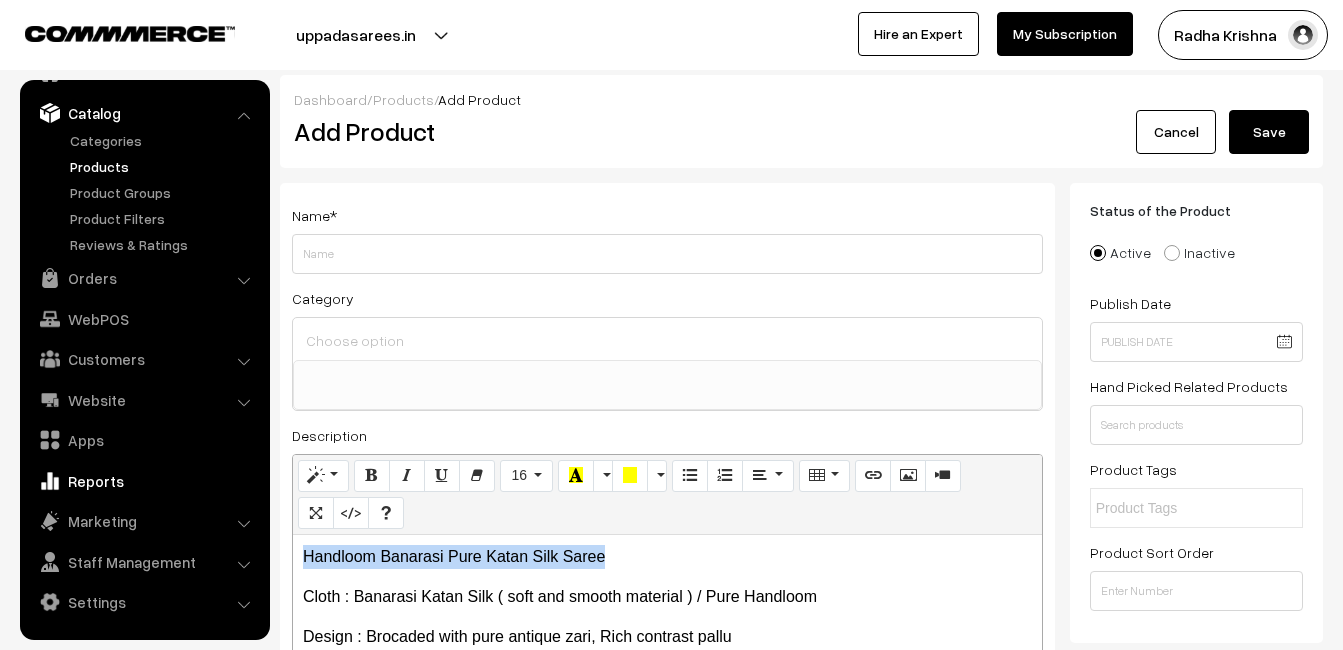 drag, startPoint x: 621, startPoint y: 551, endPoint x: 131, endPoint y: 472, distance: 496.3275 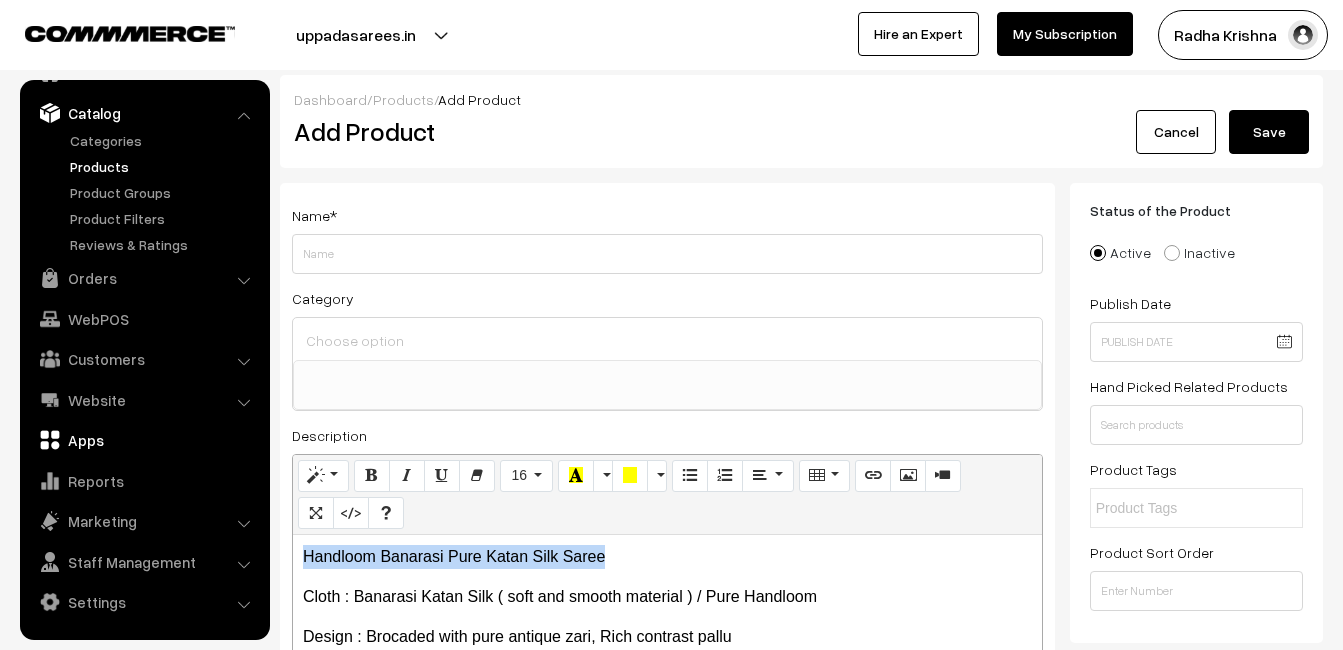 copy on "Handloom Banarasi Pure Katan Silk Saree" 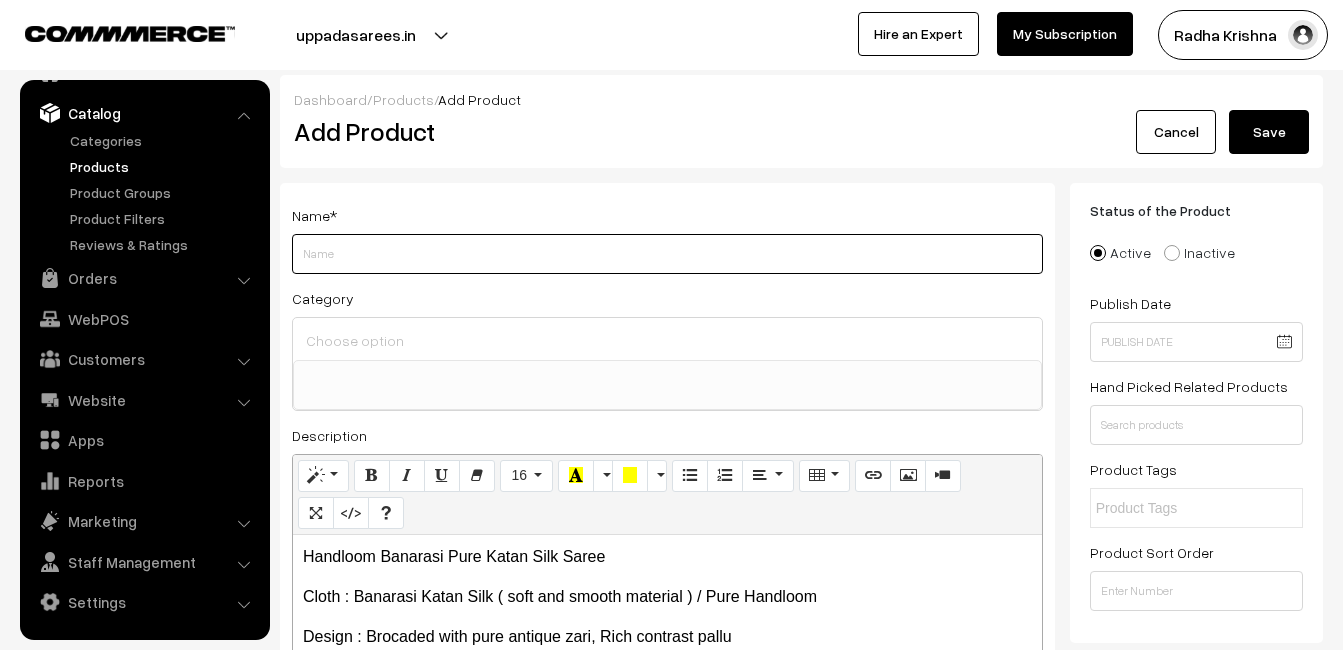 click on "Weight" at bounding box center [667, 254] 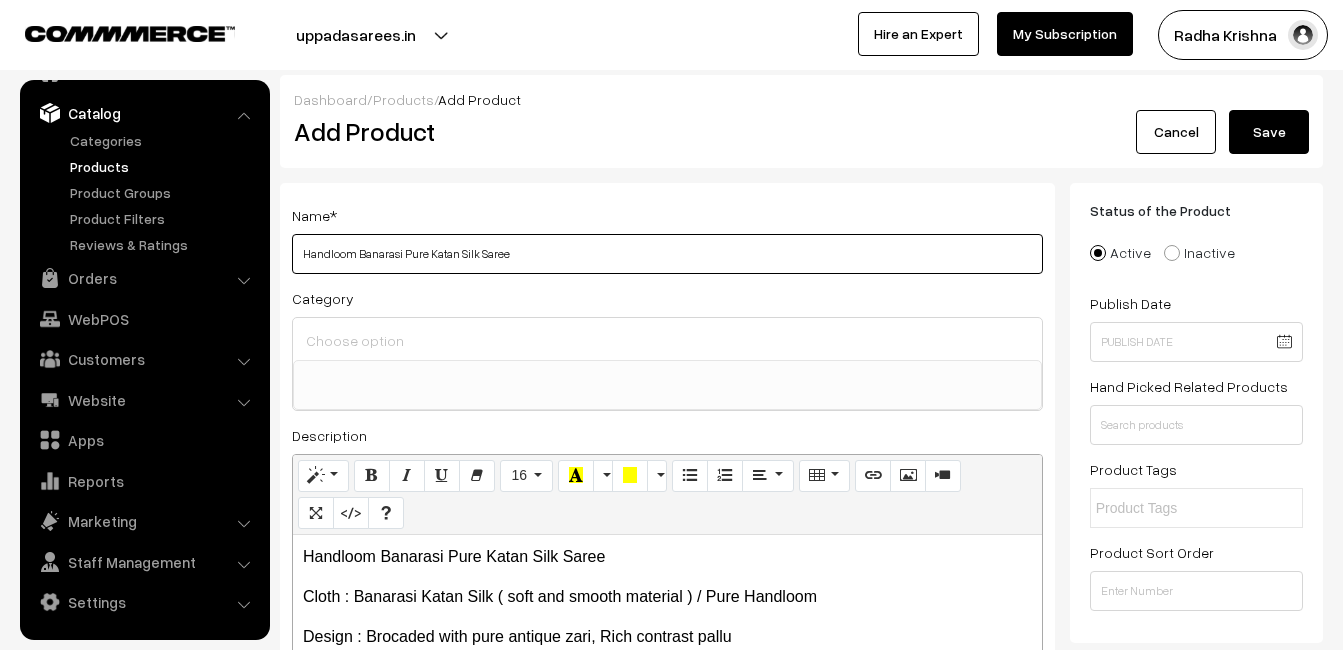 type on "Handloom Banarasi Pure Katan Silk Saree" 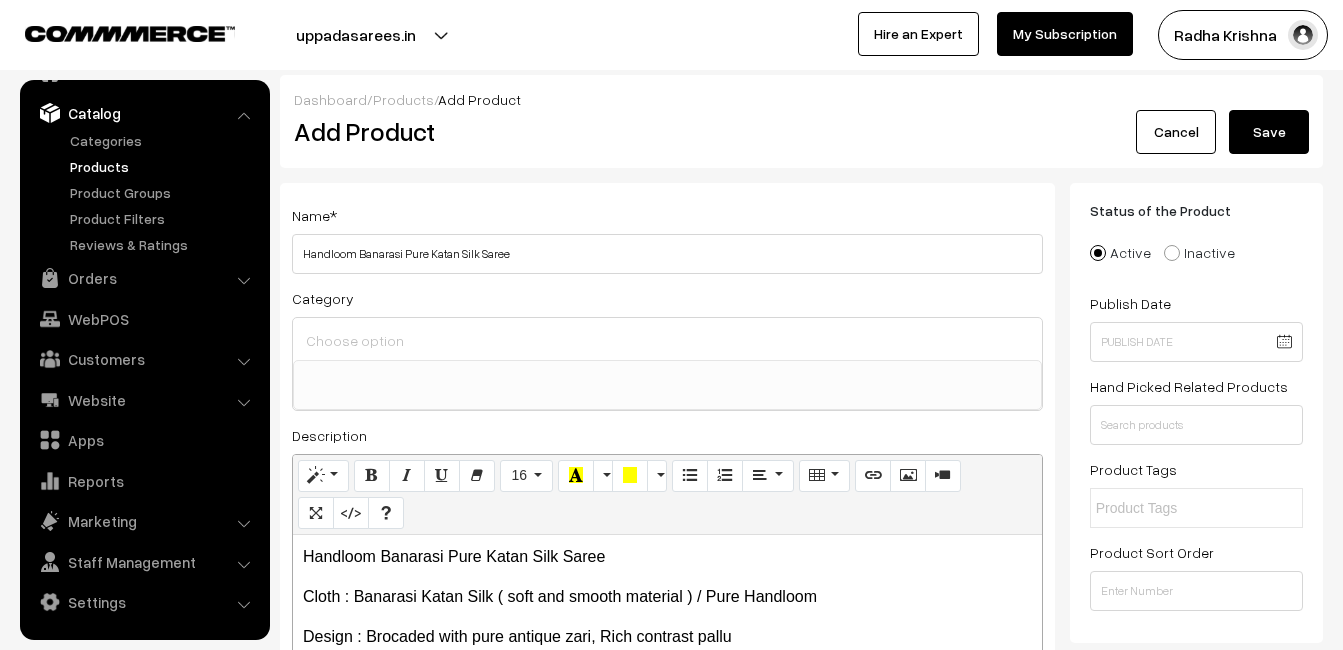 click at bounding box center [667, 340] 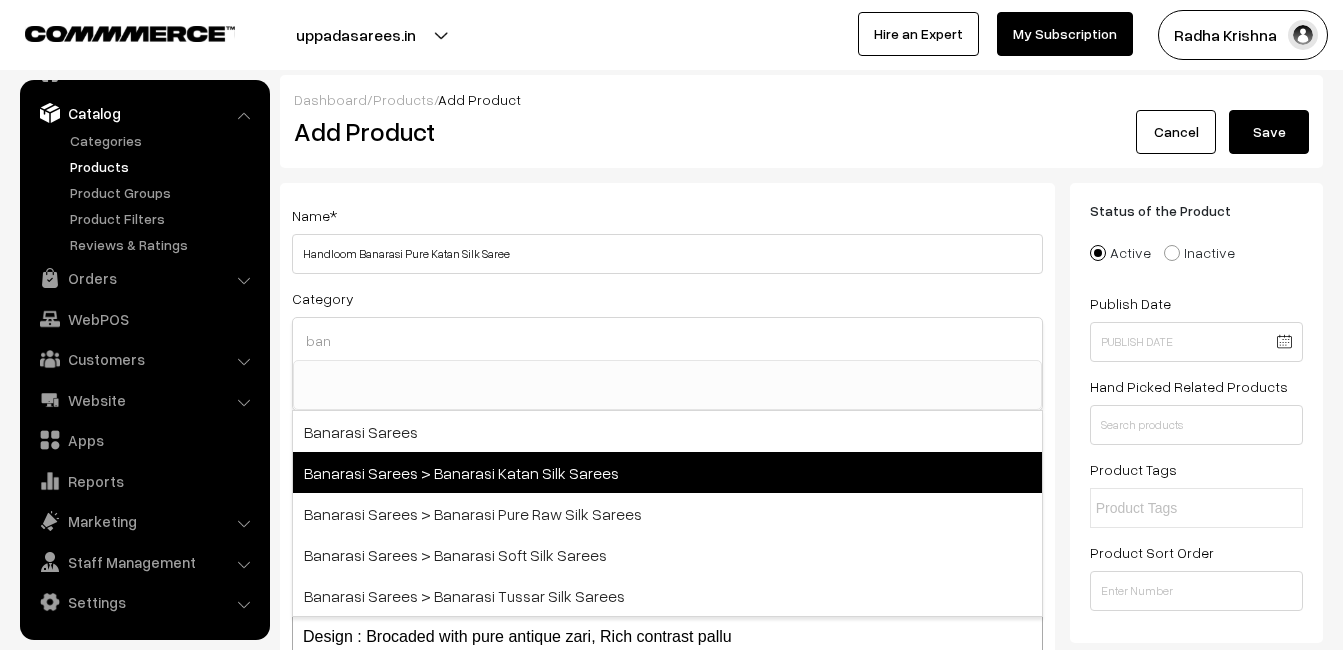 type on "ban" 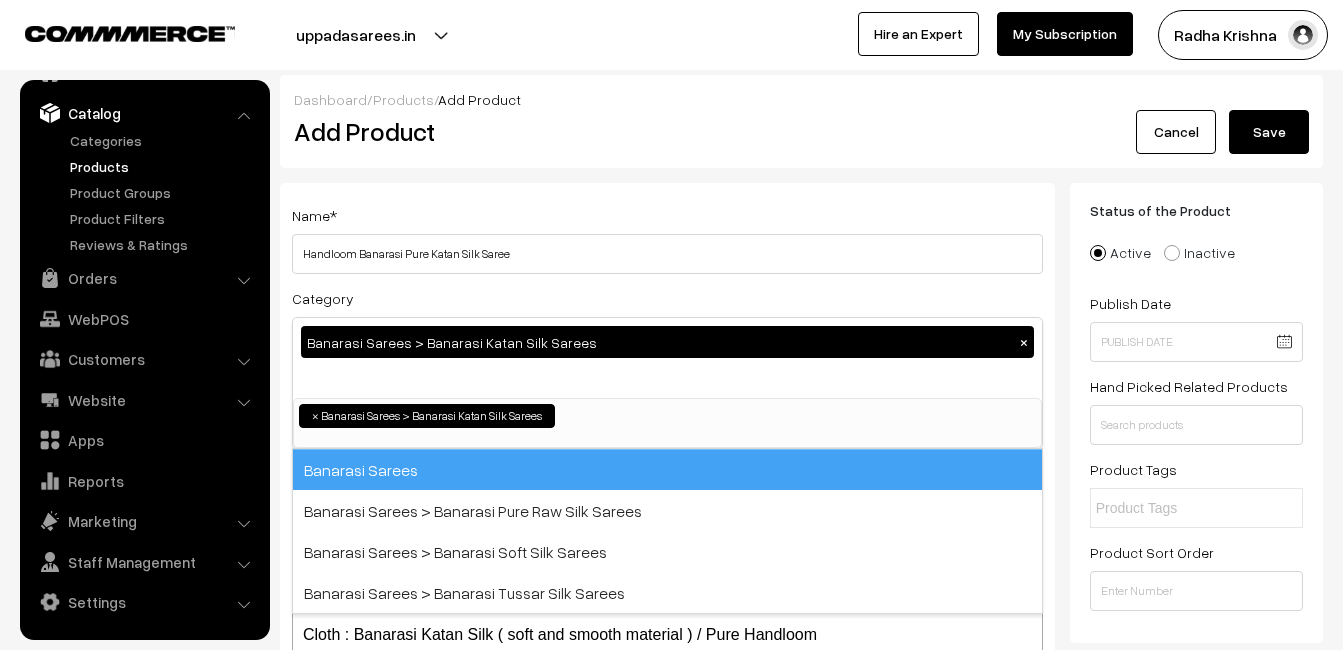 scroll, scrollTop: 731, scrollLeft: 0, axis: vertical 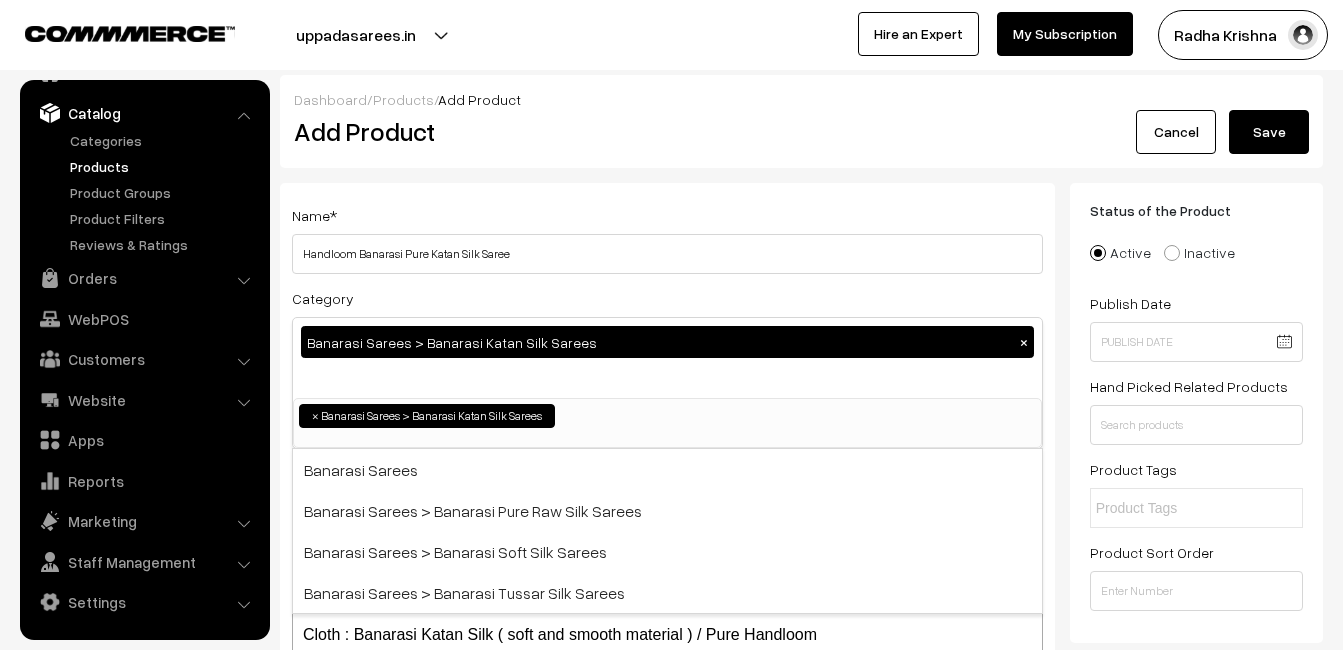 click on "Name  *
Handloom Banarasi Pure Katan Silk Saree" at bounding box center (667, 238) 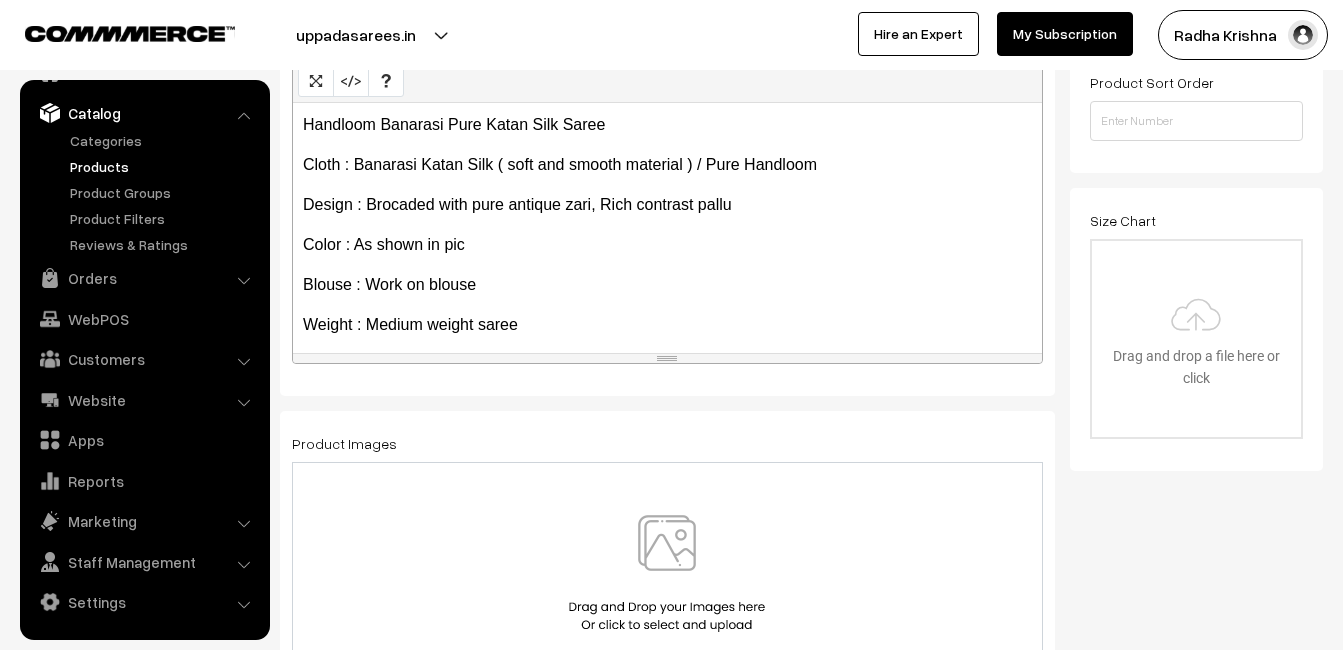 scroll, scrollTop: 500, scrollLeft: 0, axis: vertical 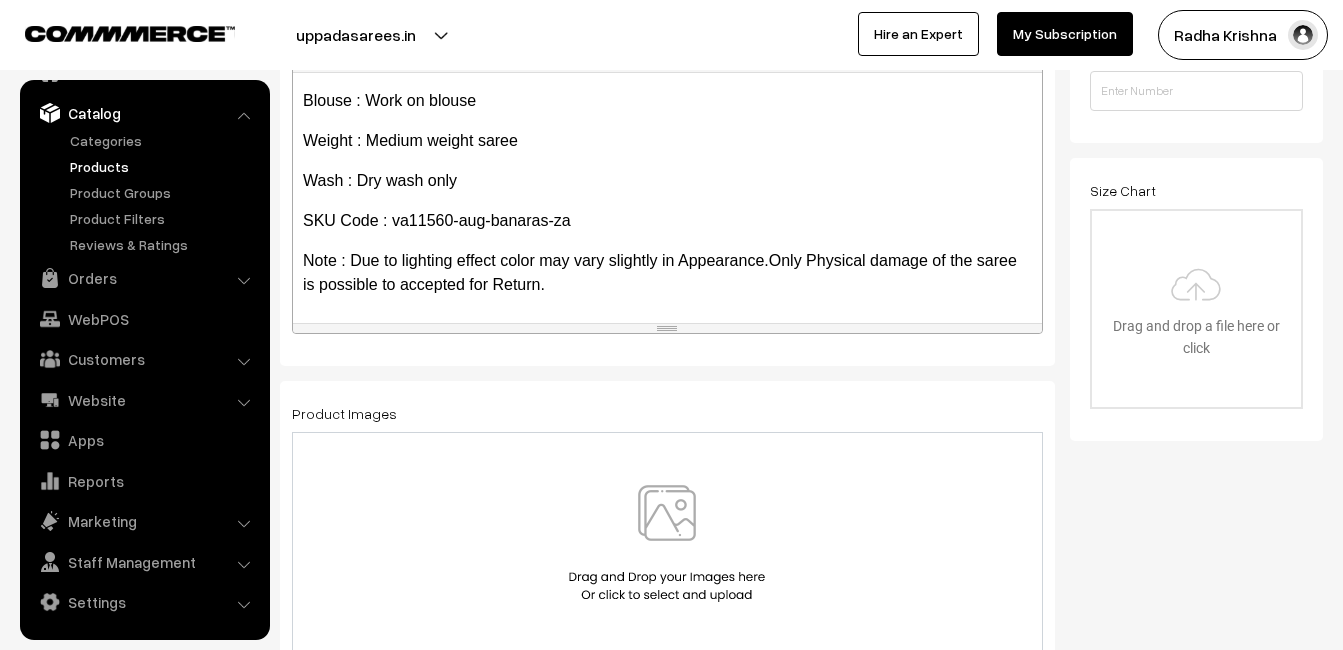 click at bounding box center [667, 543] 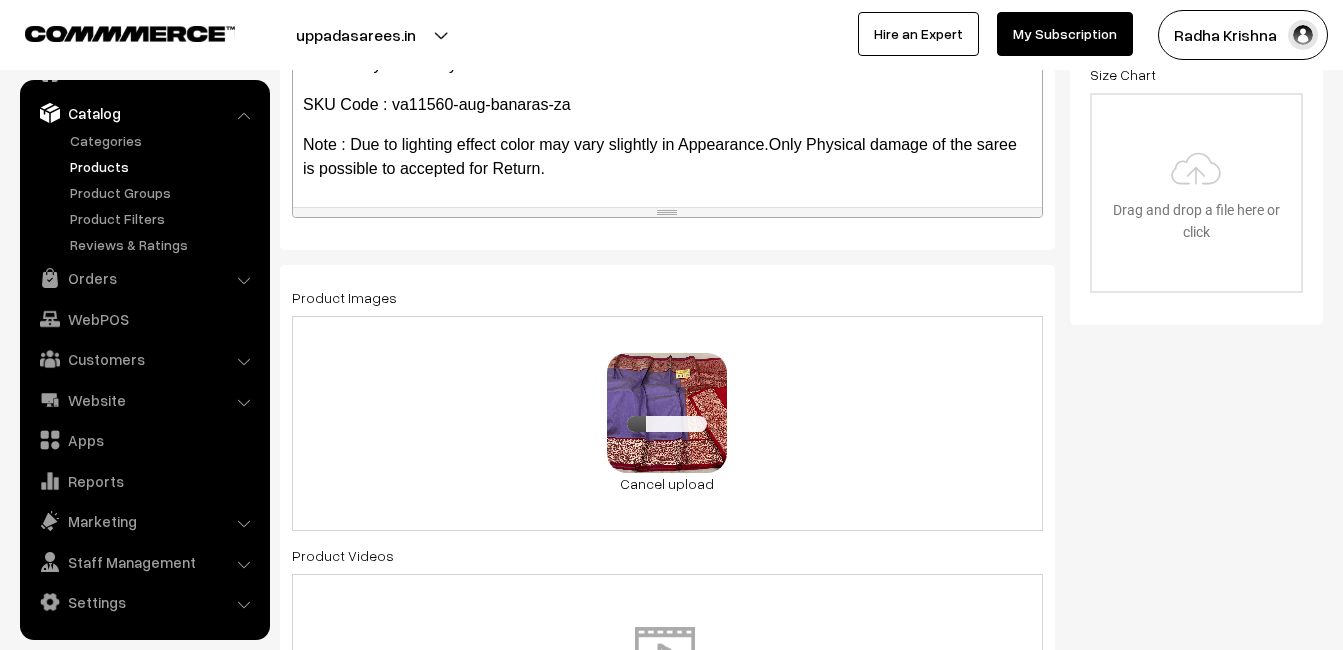 scroll, scrollTop: 1200, scrollLeft: 0, axis: vertical 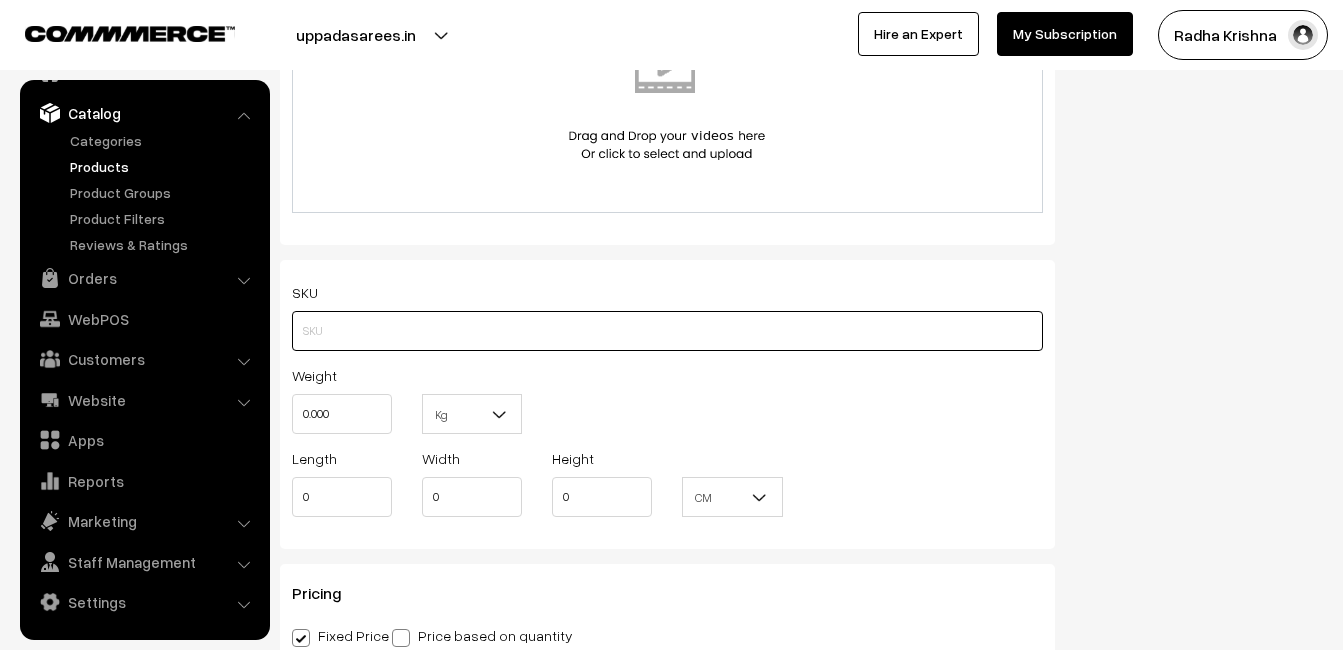 click at bounding box center [667, 331] 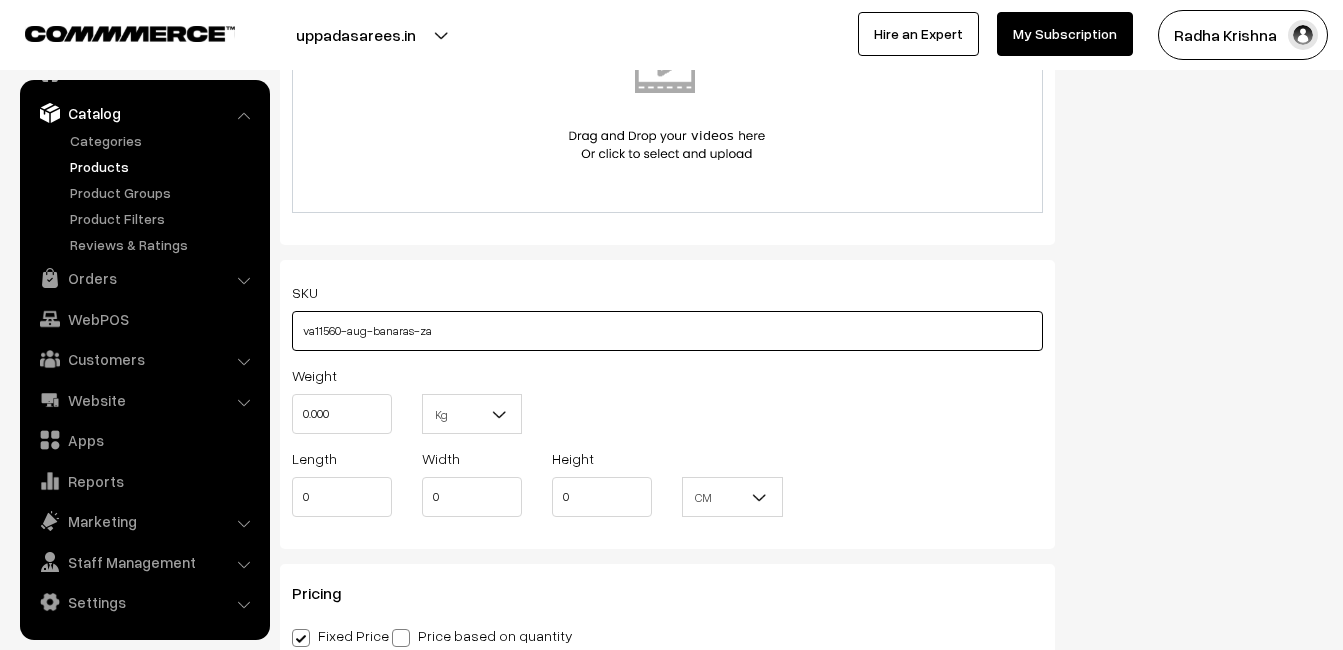 type on "va11560-aug-banaras-za" 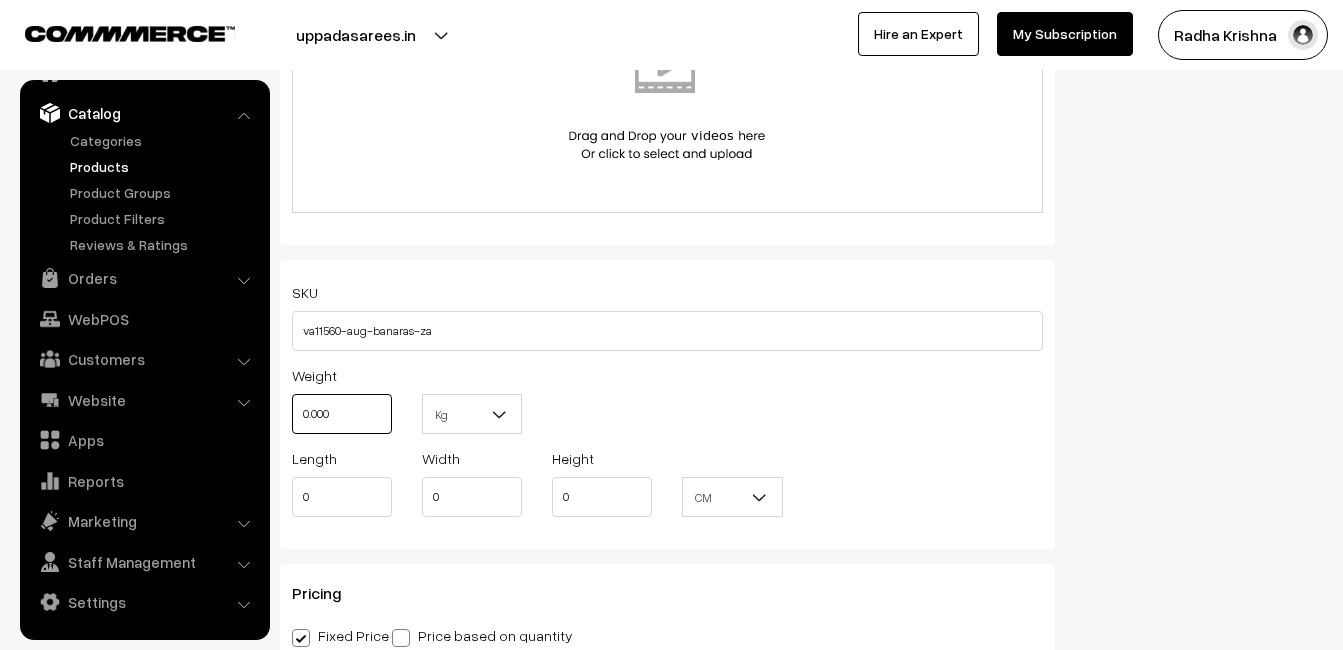click on "0.000" at bounding box center (342, 414) 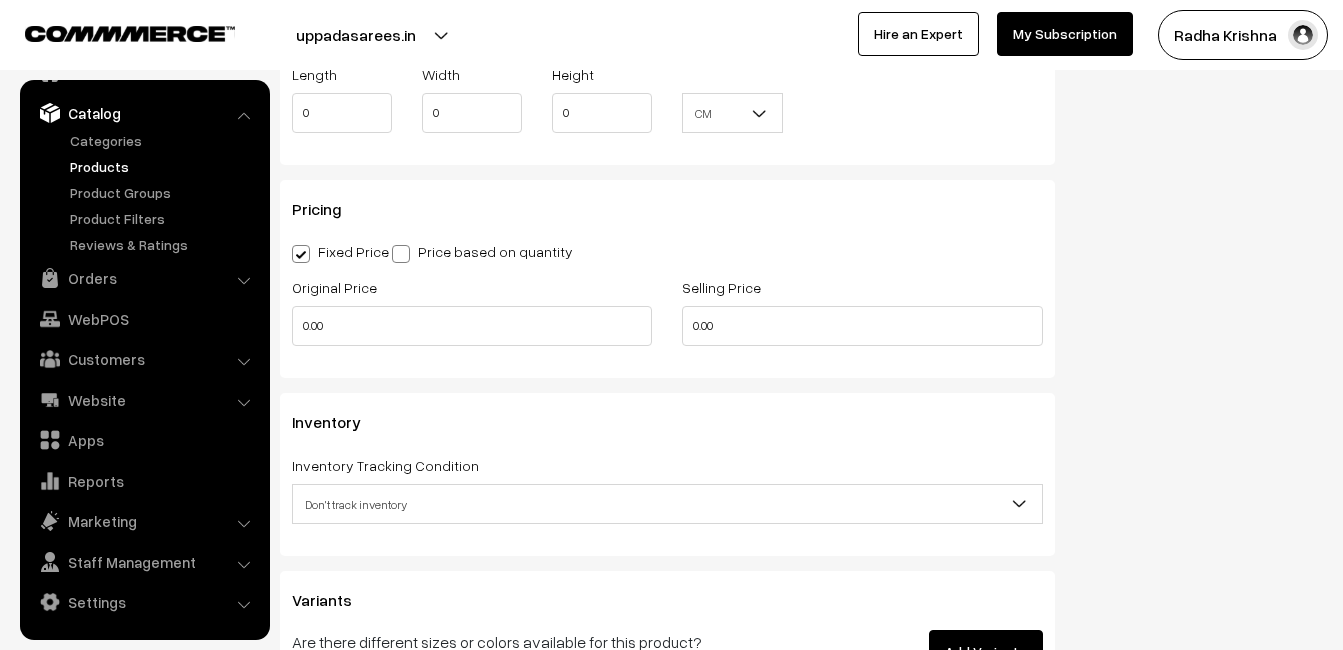 scroll, scrollTop: 1600, scrollLeft: 0, axis: vertical 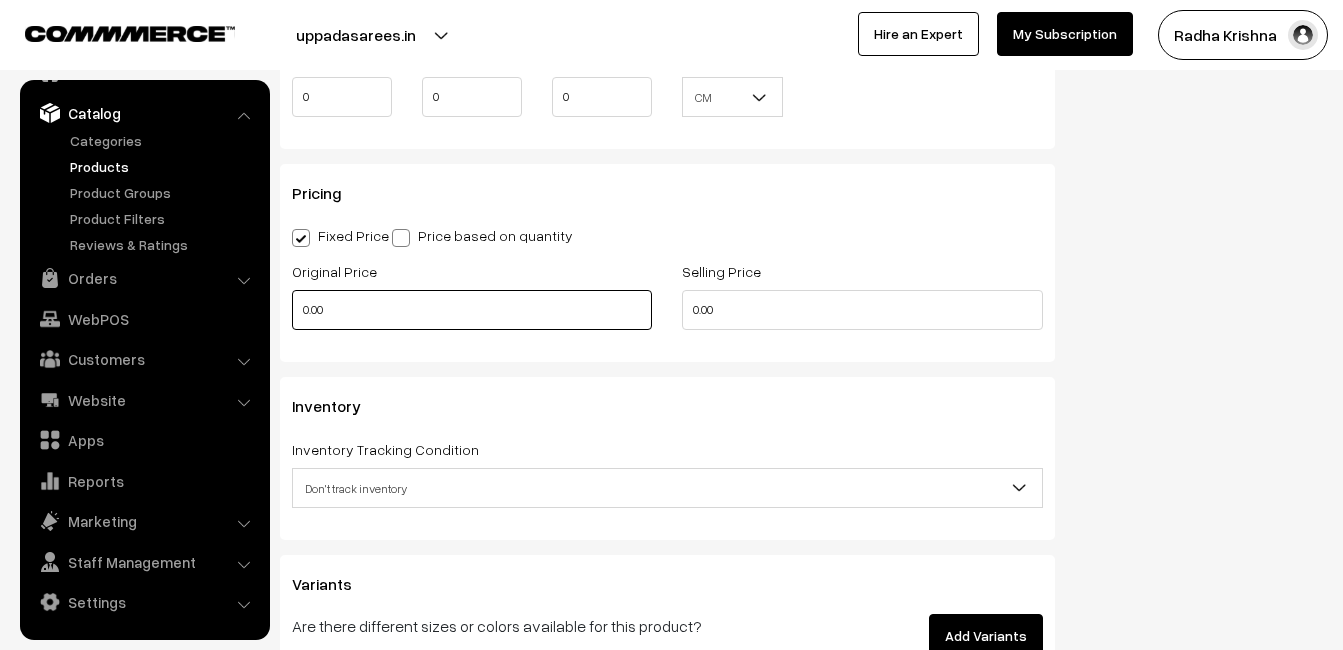 type on "0.80" 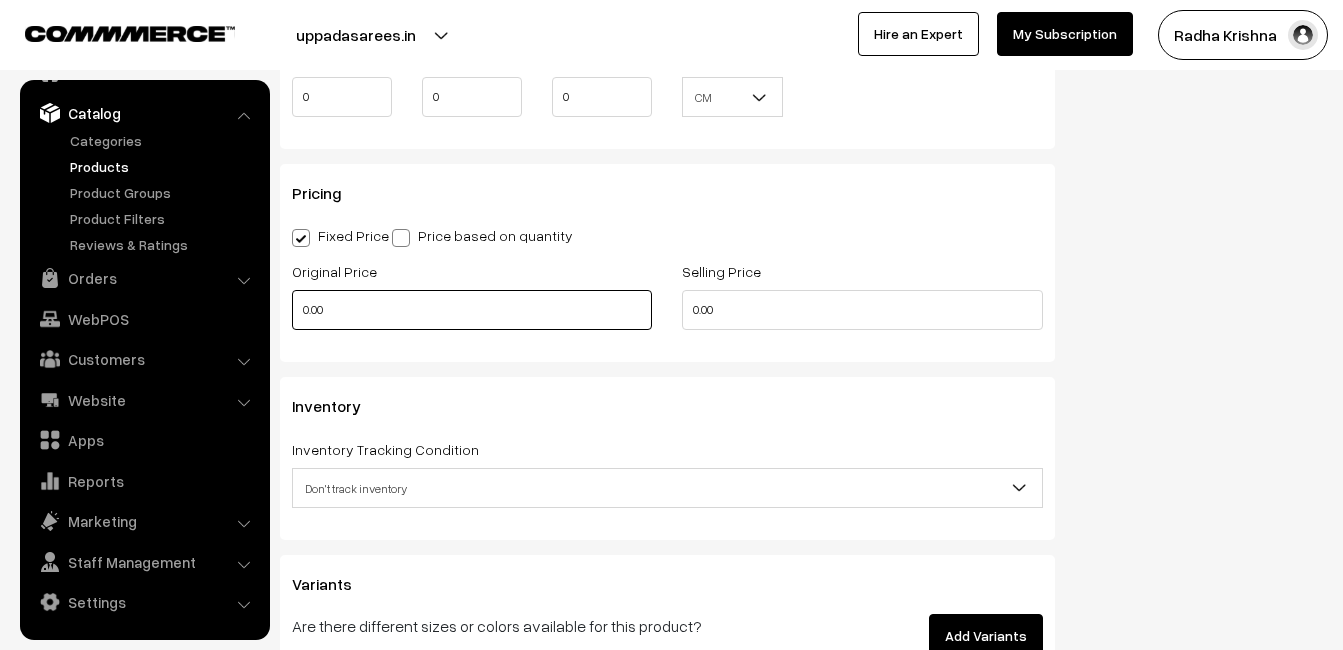 click on "0.00" at bounding box center [472, 310] 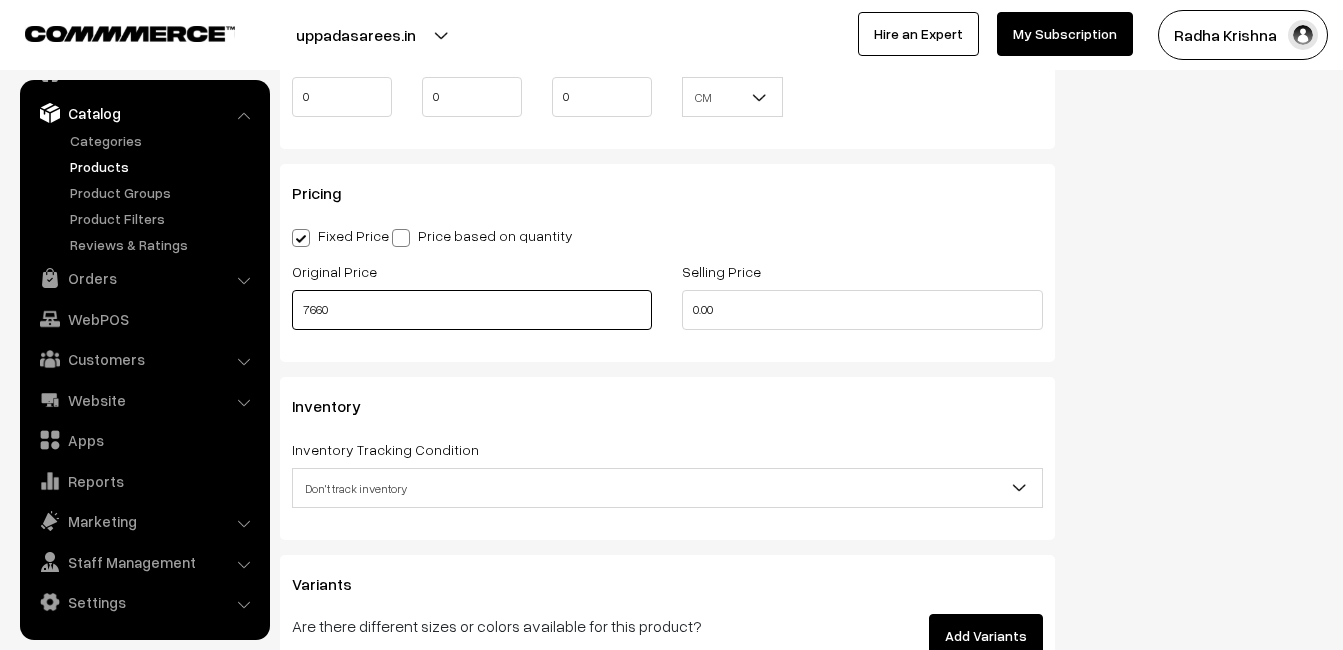 type on "7660" 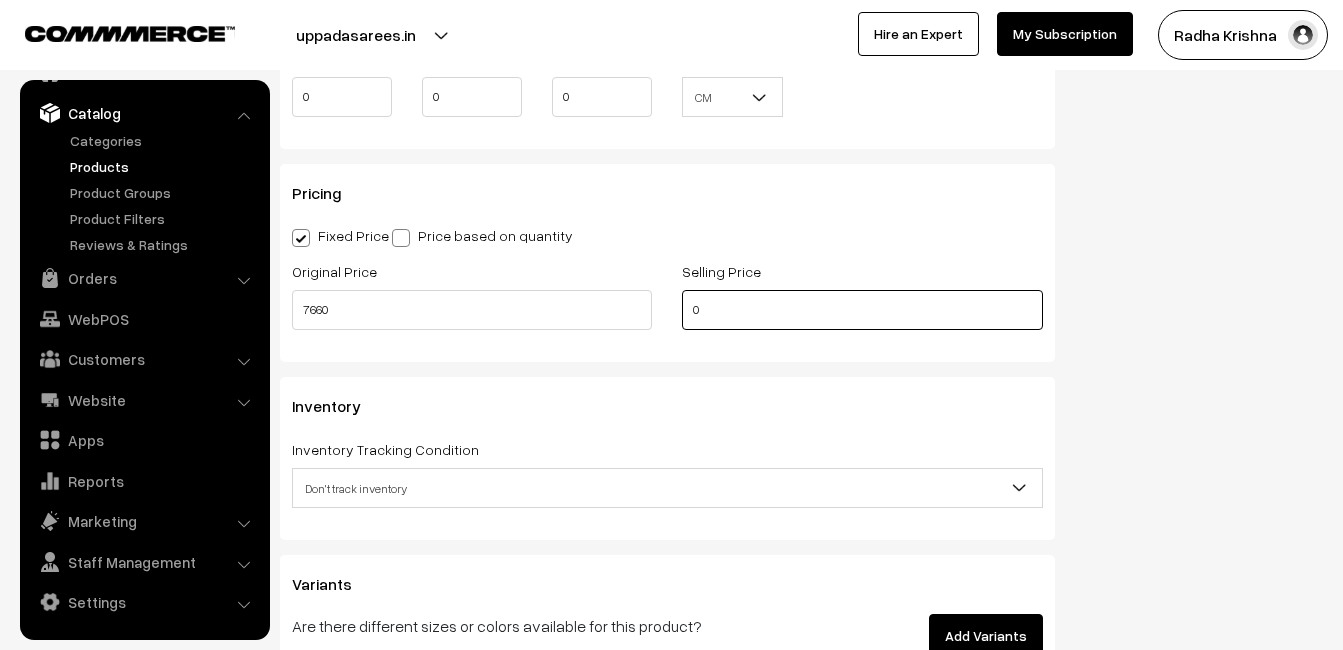click on "0" at bounding box center (862, 310) 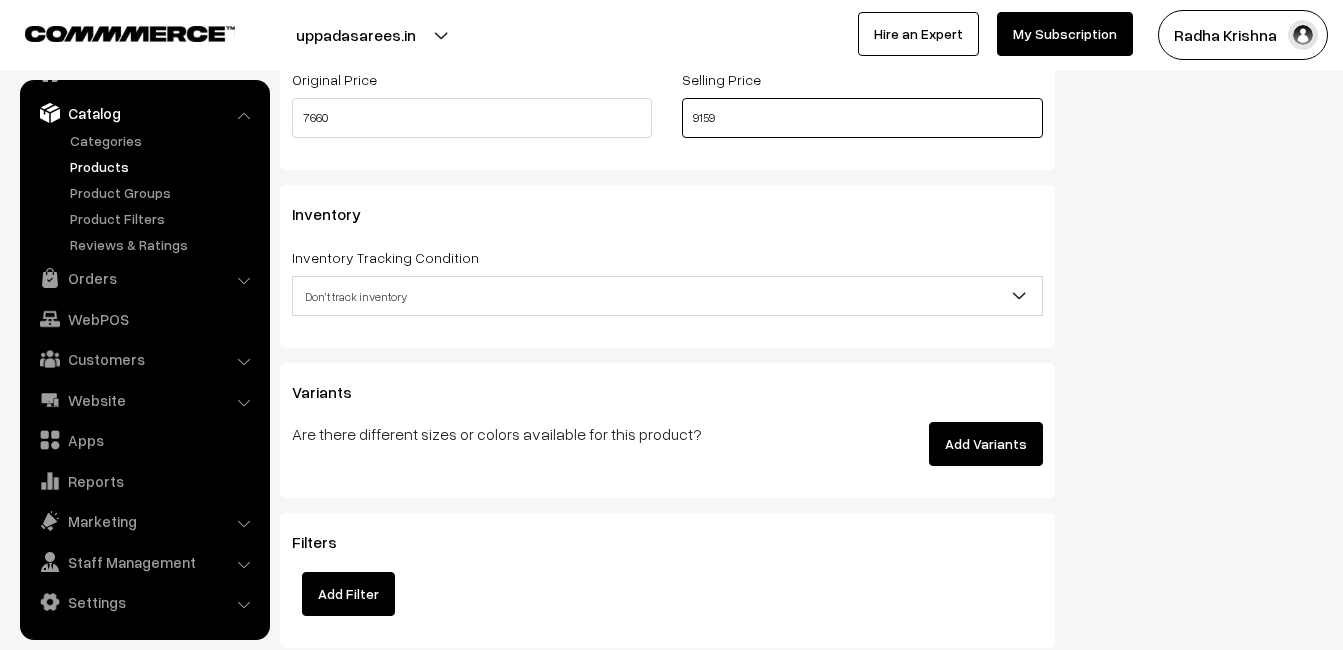 scroll, scrollTop: 1800, scrollLeft: 0, axis: vertical 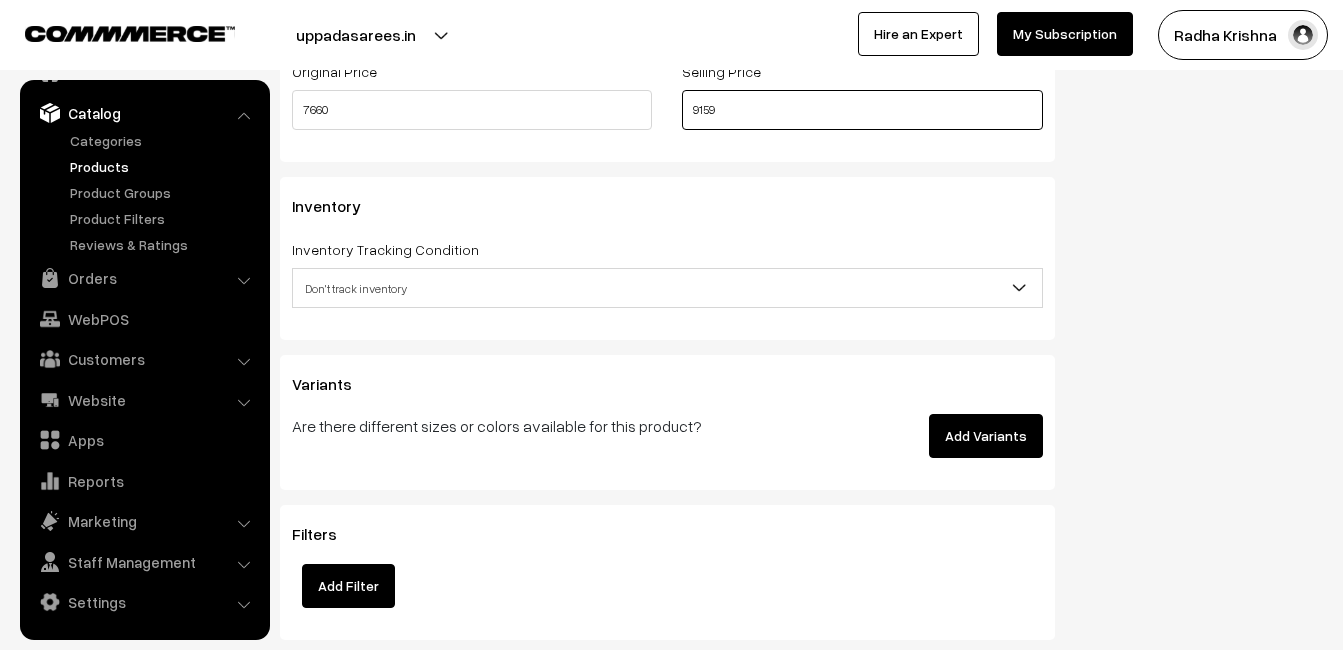 type on "9159" 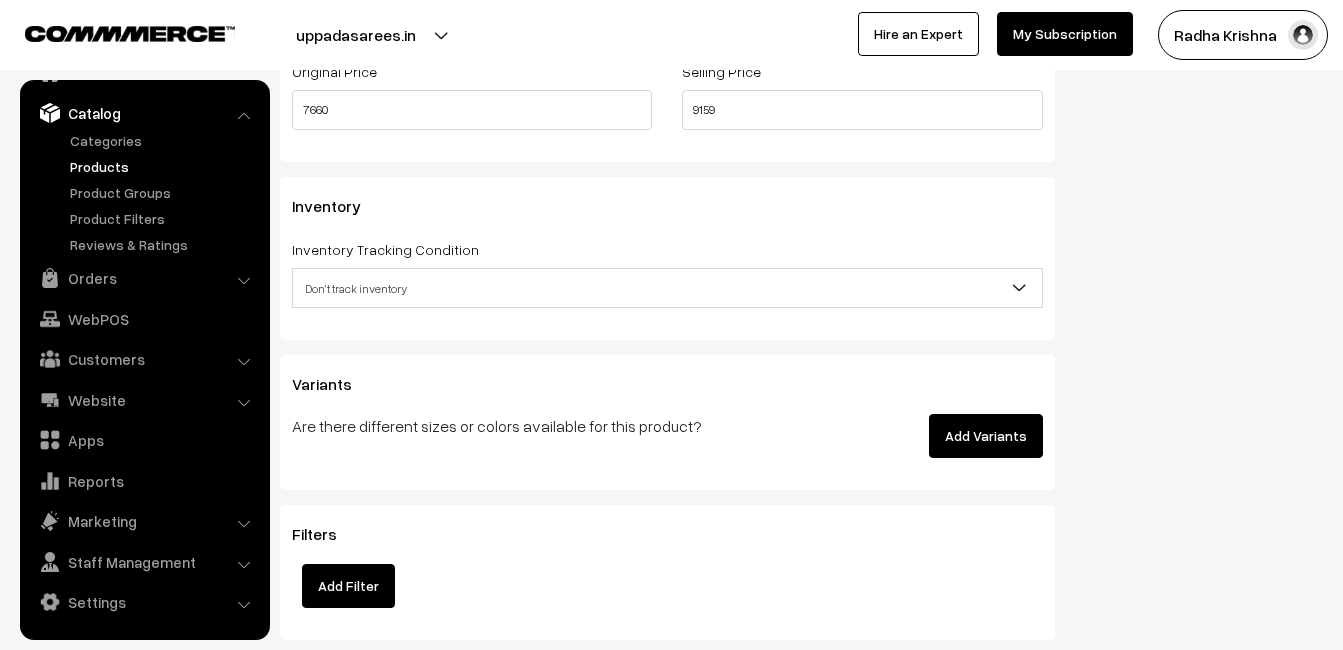 click on "Don't track inventory" at bounding box center (667, 288) 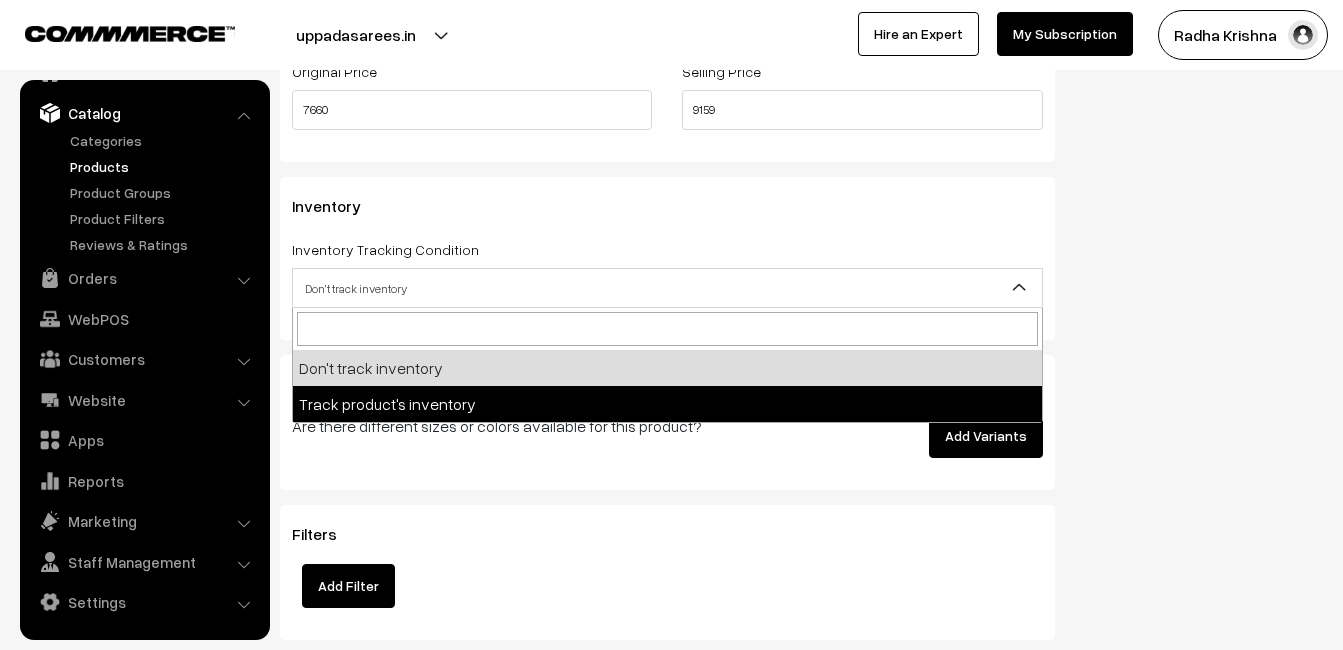 select on "2" 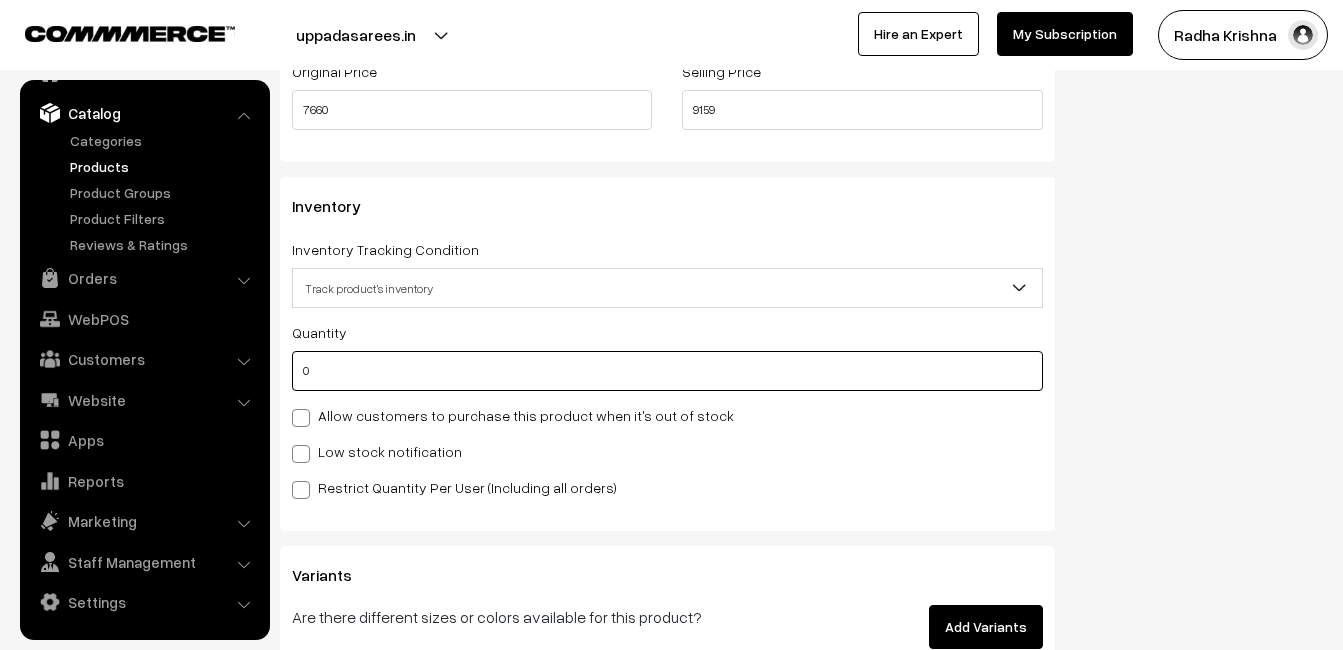 click on "0" at bounding box center (667, 371) 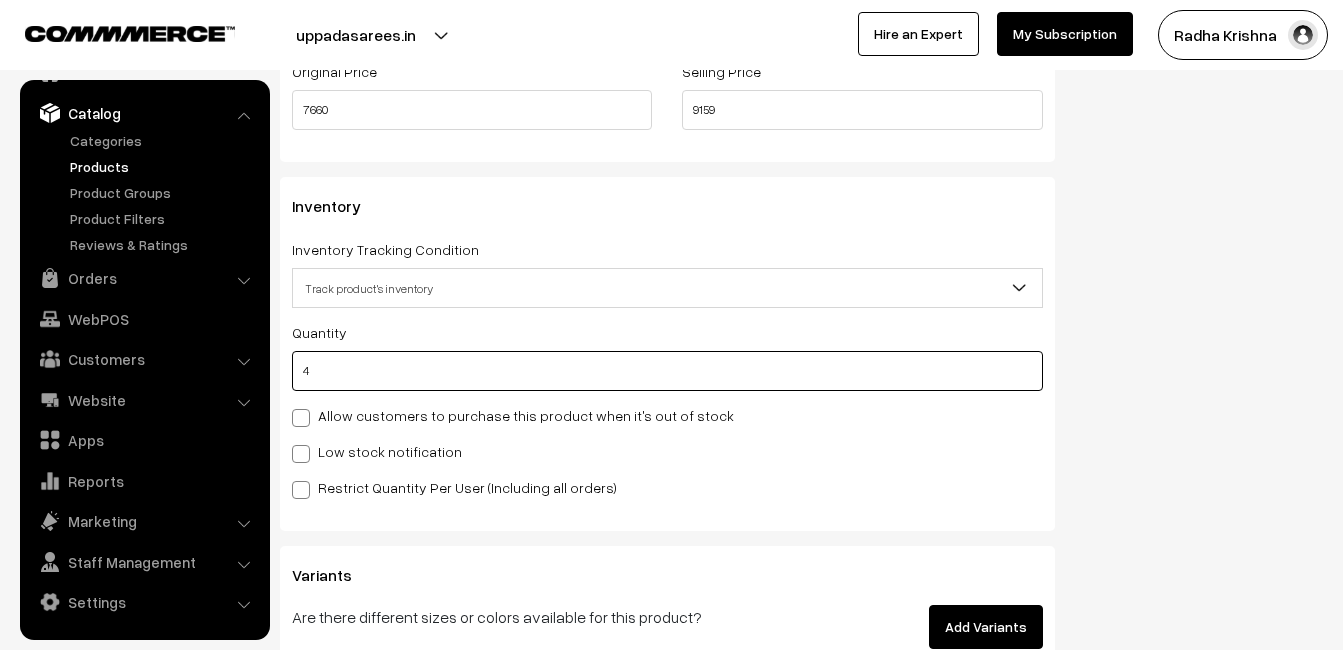 type on "4" 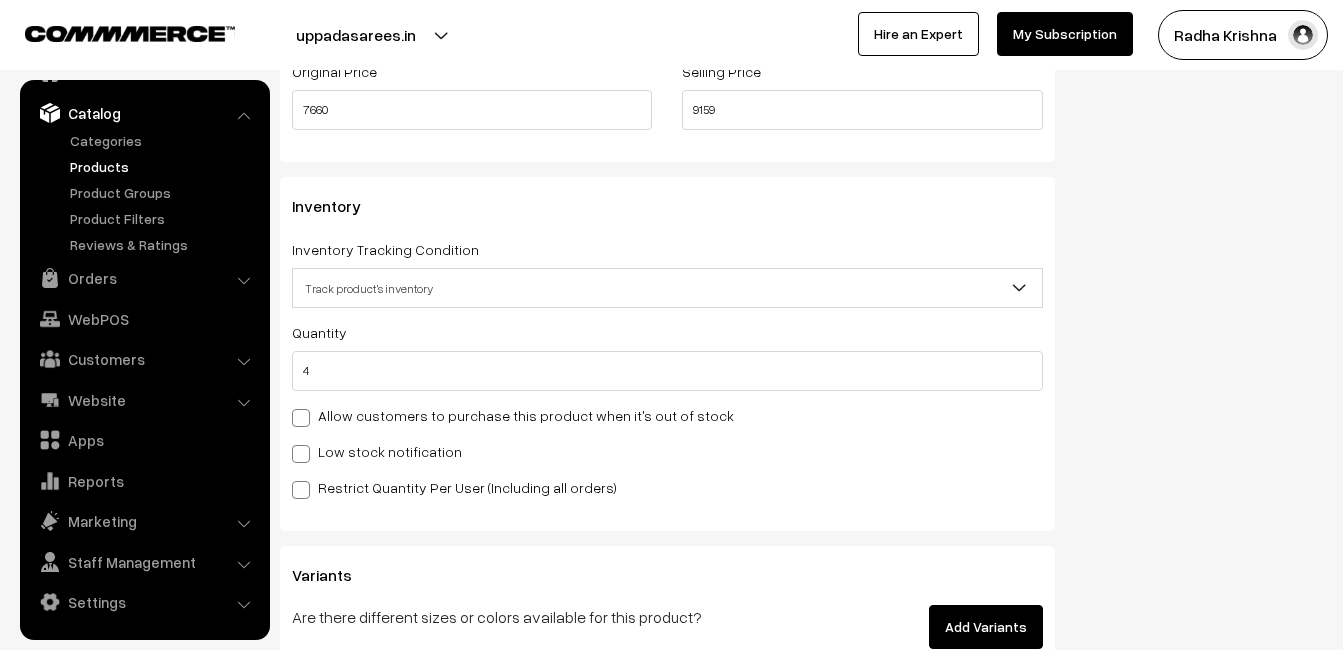 click on "Low stock notification" at bounding box center (667, 451) 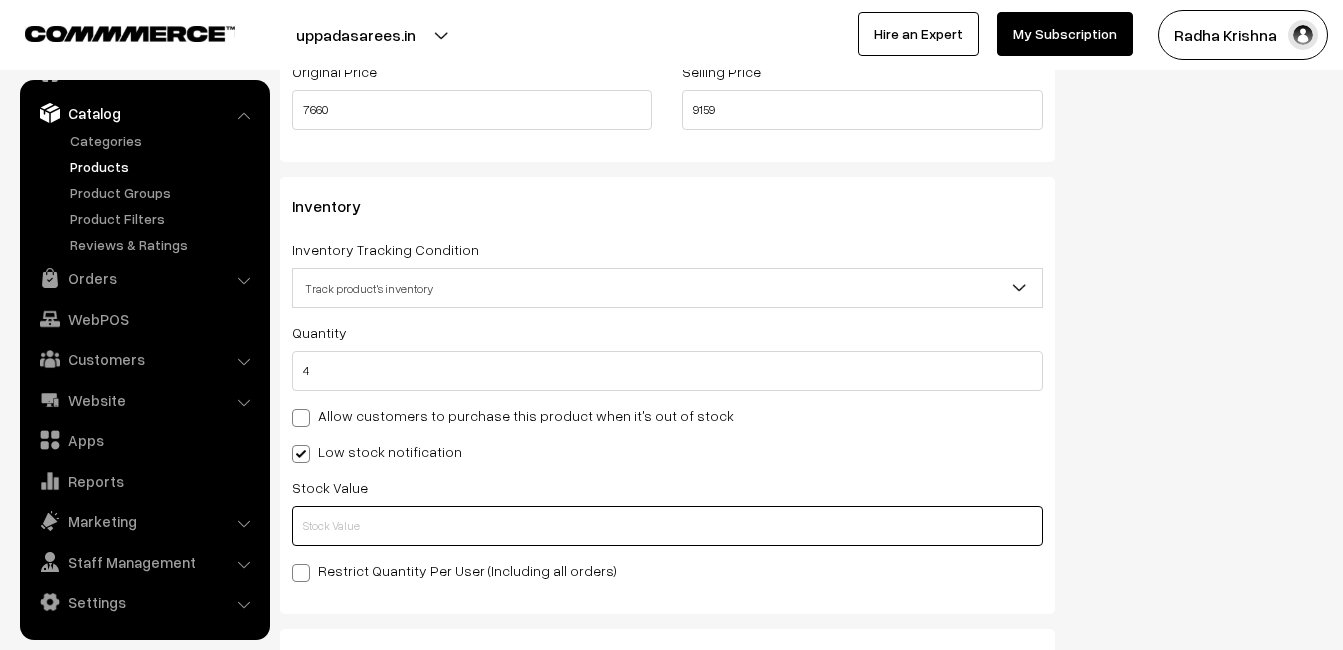 click at bounding box center (667, 526) 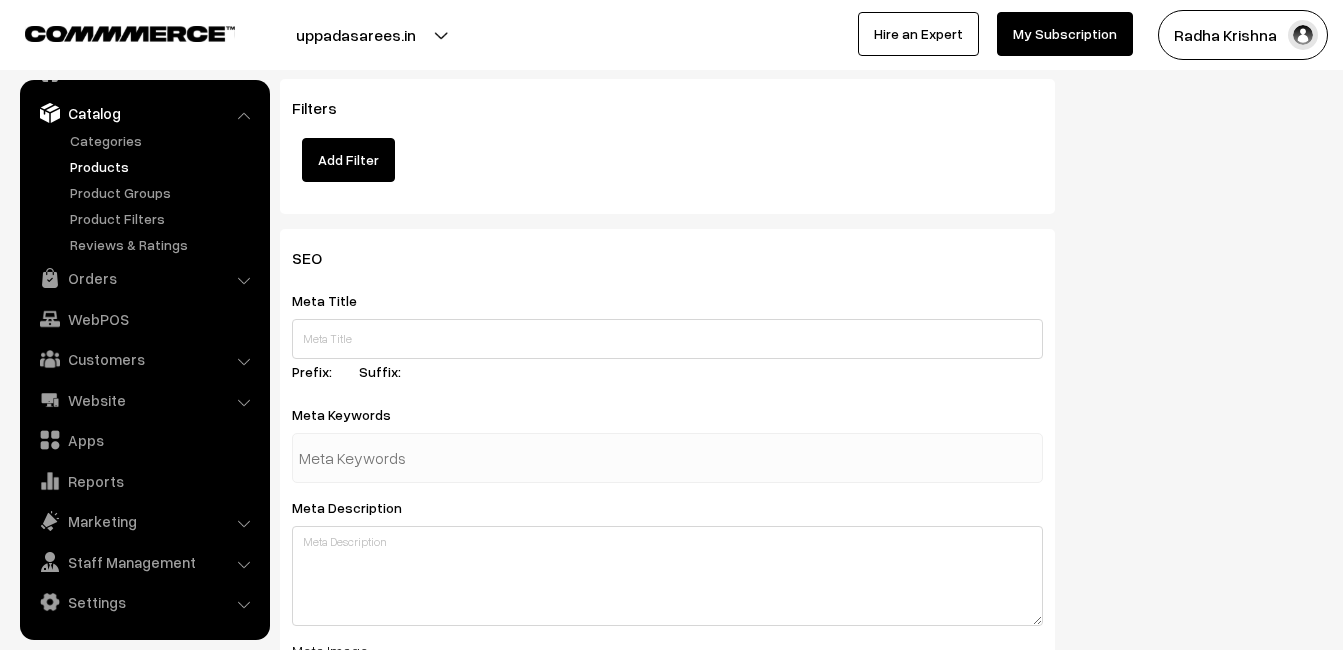 scroll, scrollTop: 2968, scrollLeft: 0, axis: vertical 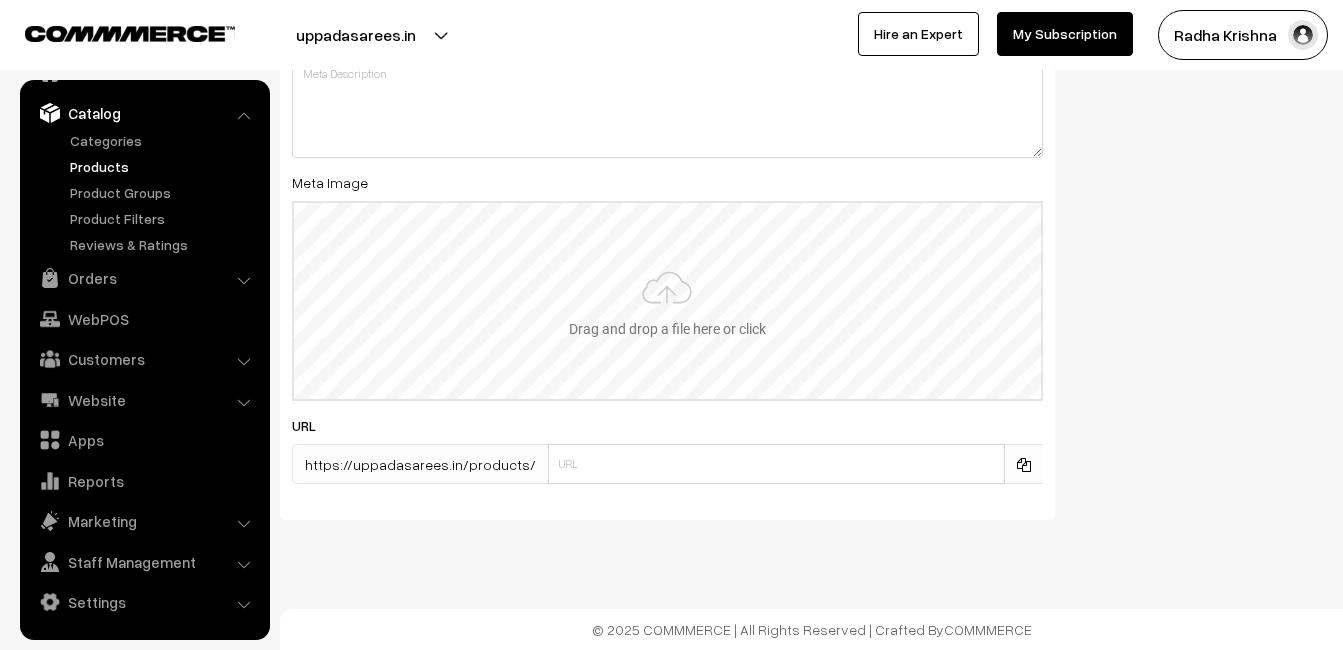 type on "2" 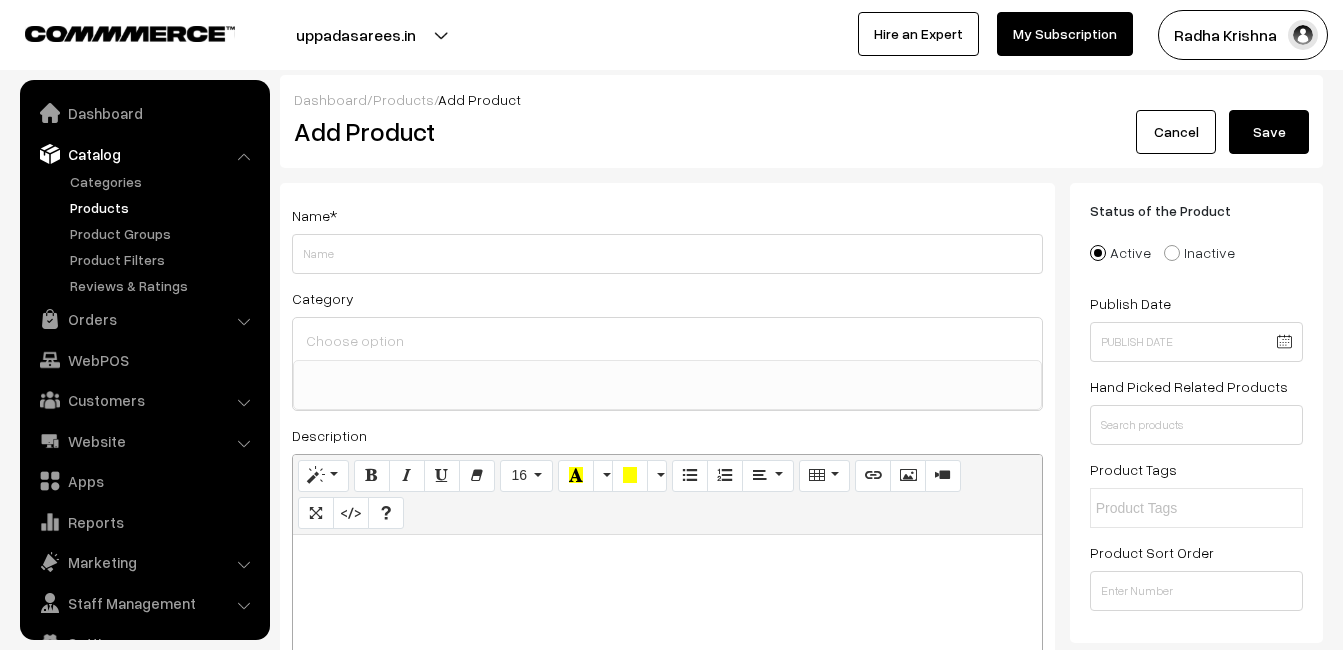 select 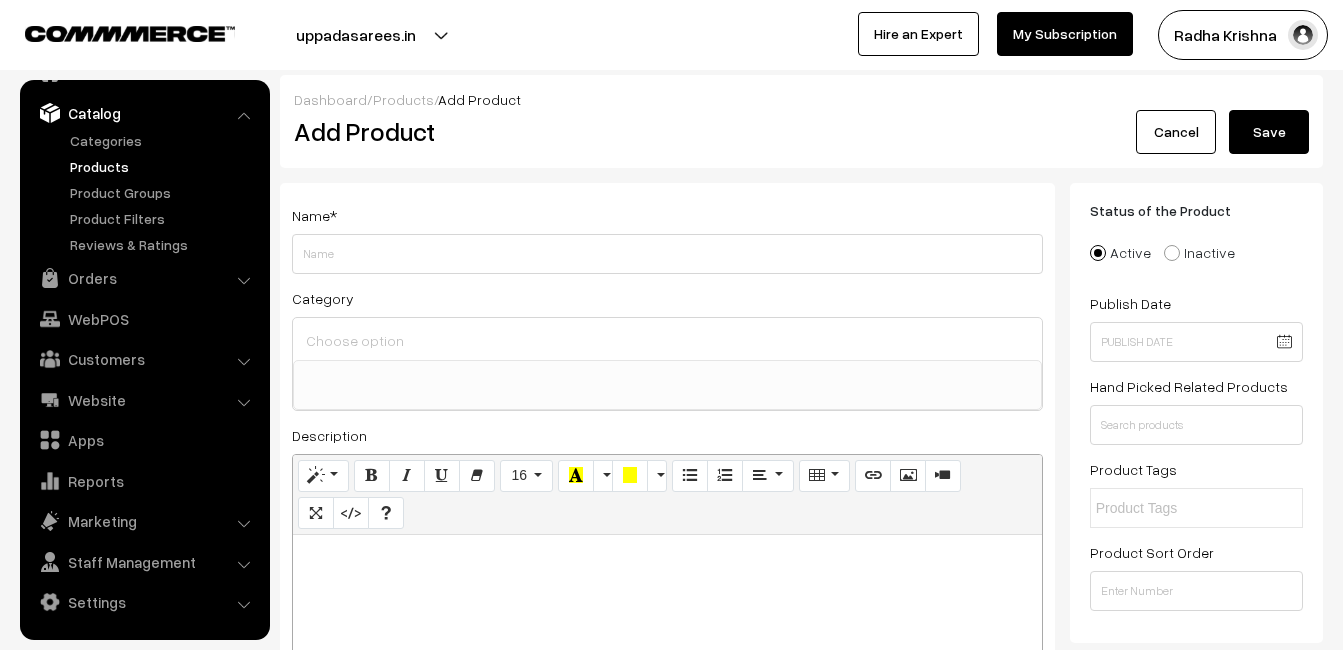 click at bounding box center (667, 660) 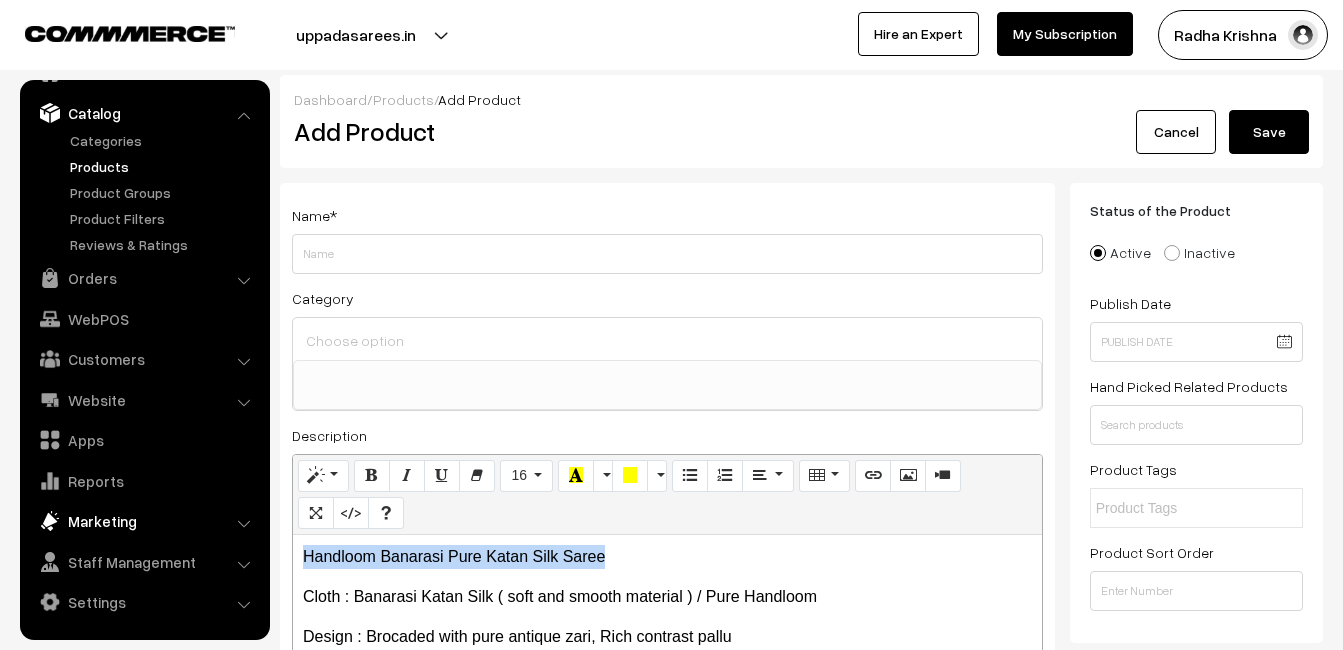 drag, startPoint x: 611, startPoint y: 549, endPoint x: 203, endPoint y: 524, distance: 408.76523 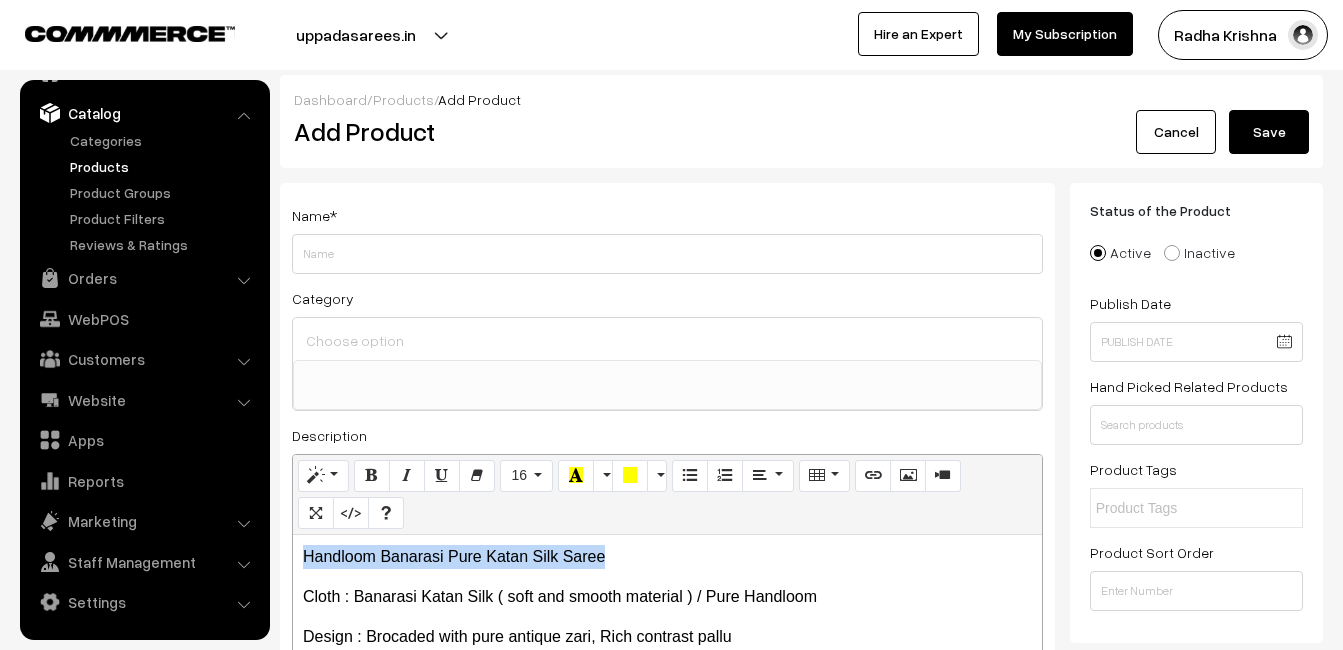 copy on "Handloom Banarasi Pure Katan Silk Saree" 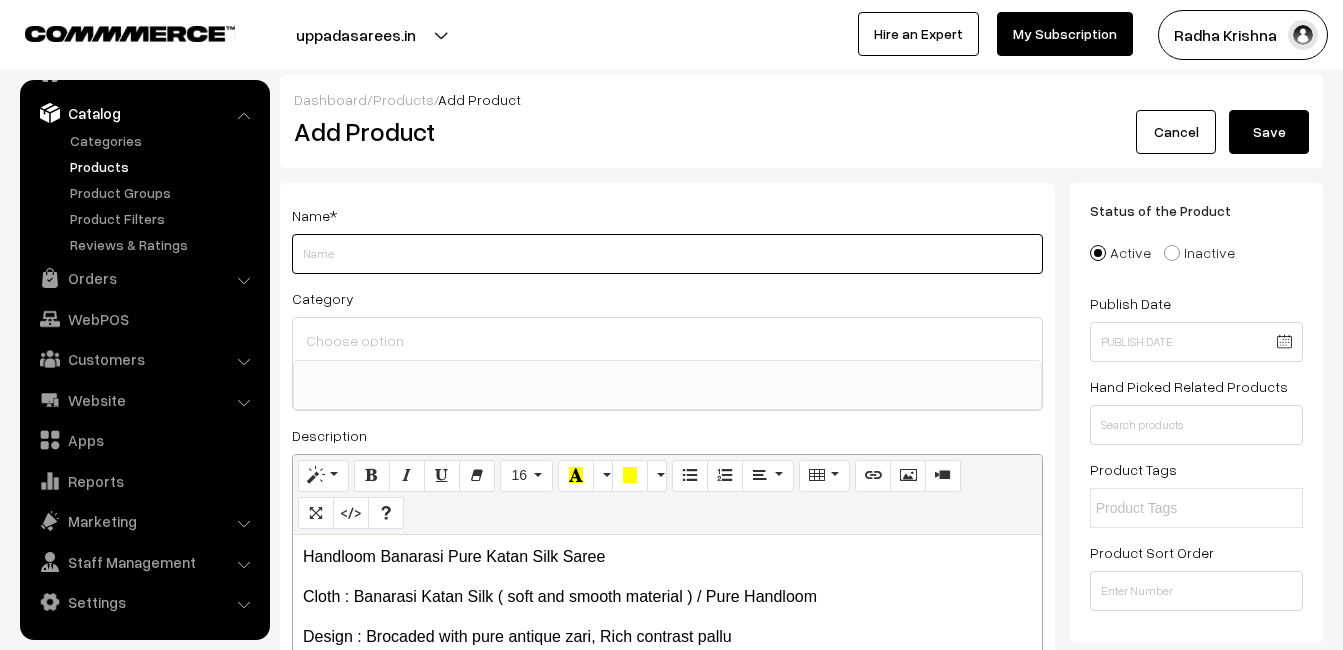 click on "Weight" at bounding box center (667, 254) 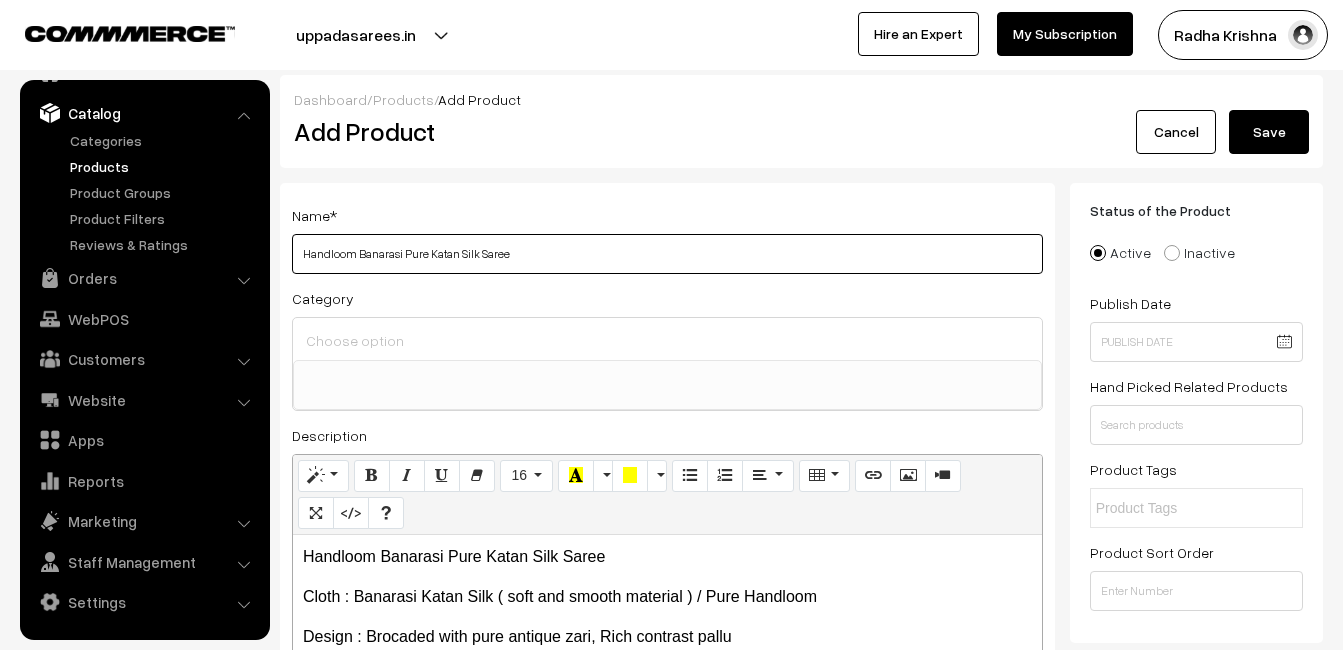 type on "Handloom Banarasi Pure Katan Silk Saree" 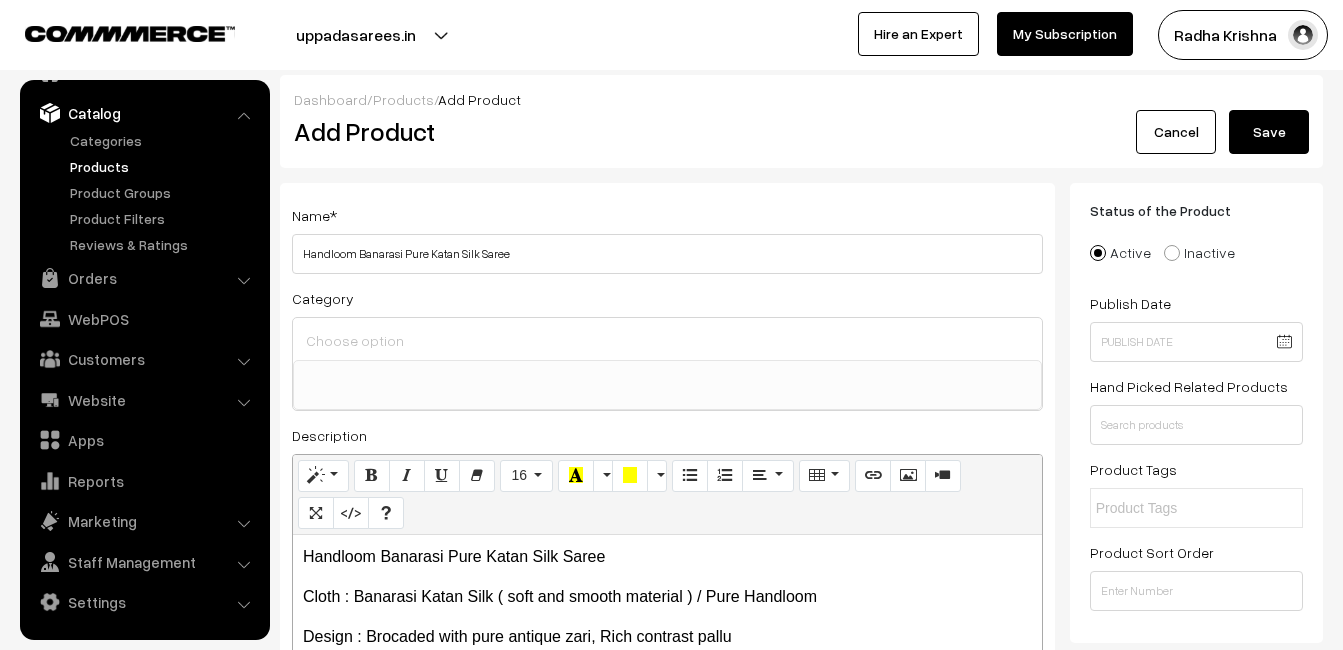 click at bounding box center [667, 339] 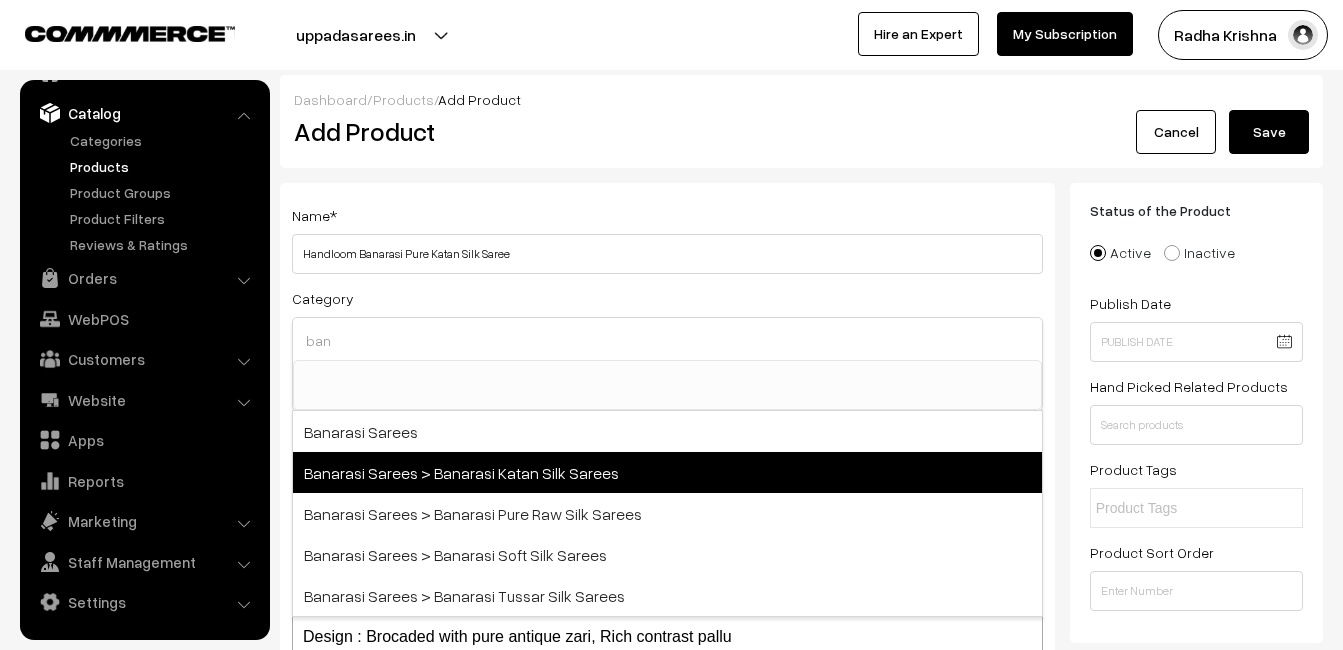 type on "ban" 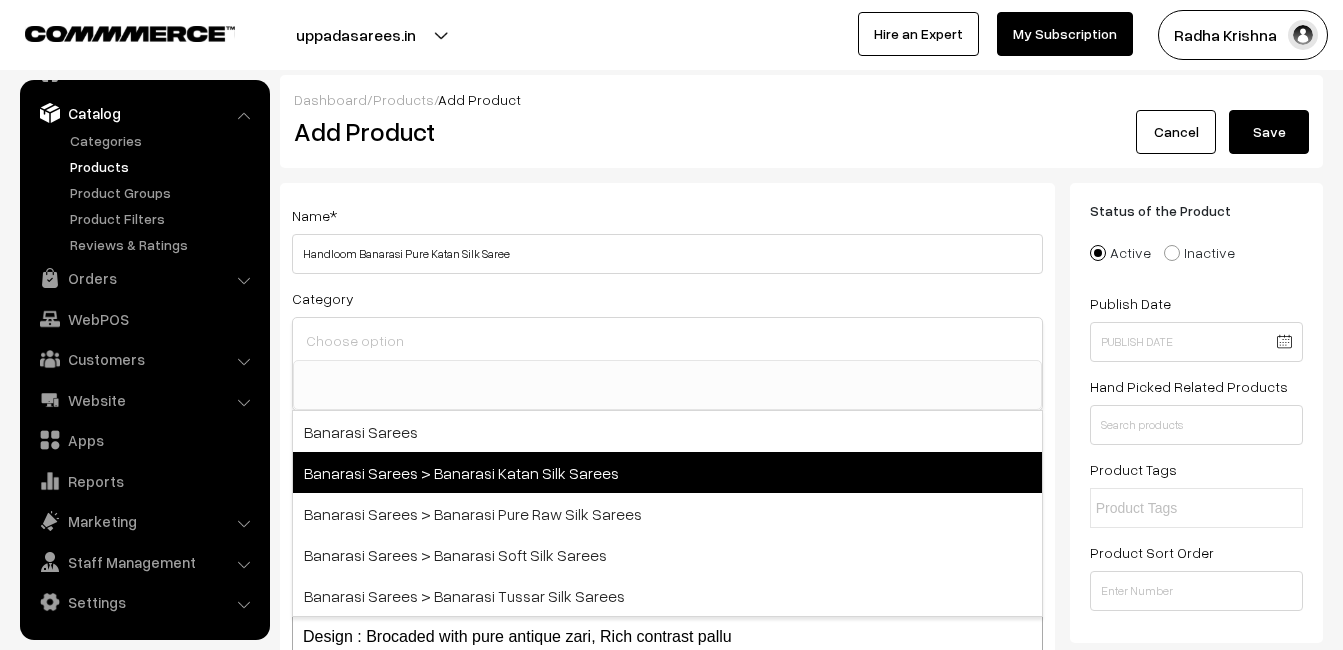 select on "36" 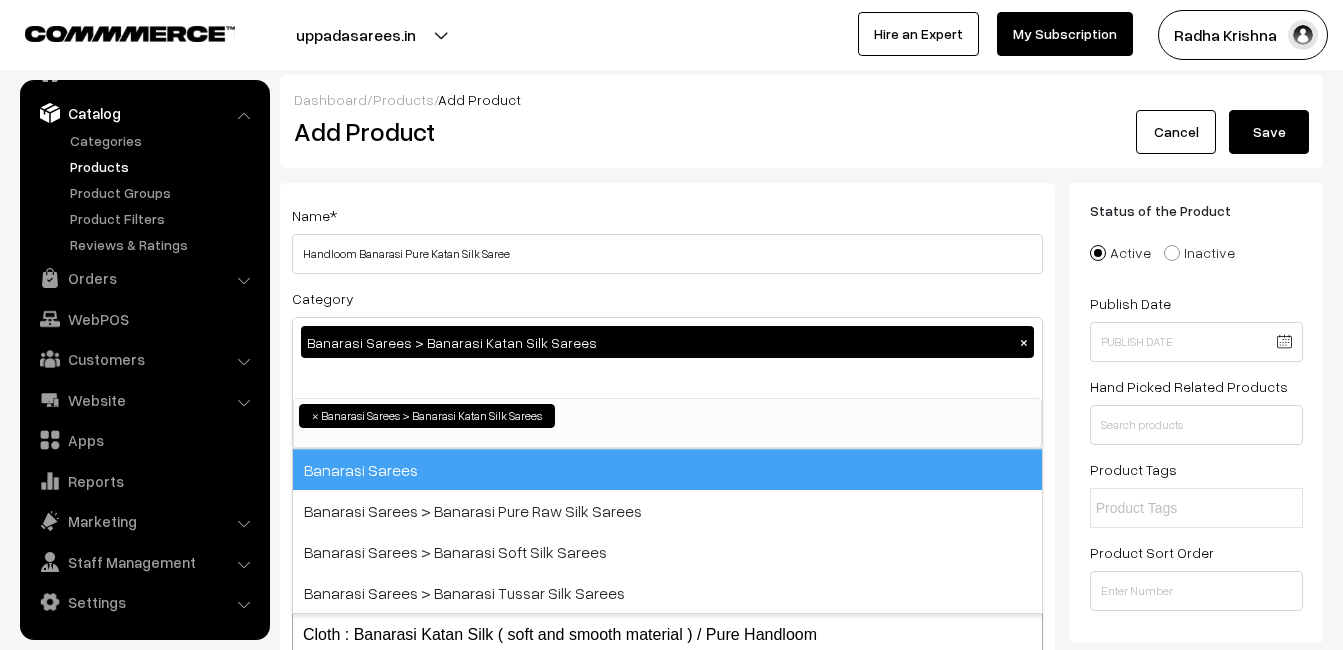 scroll, scrollTop: 731, scrollLeft: 0, axis: vertical 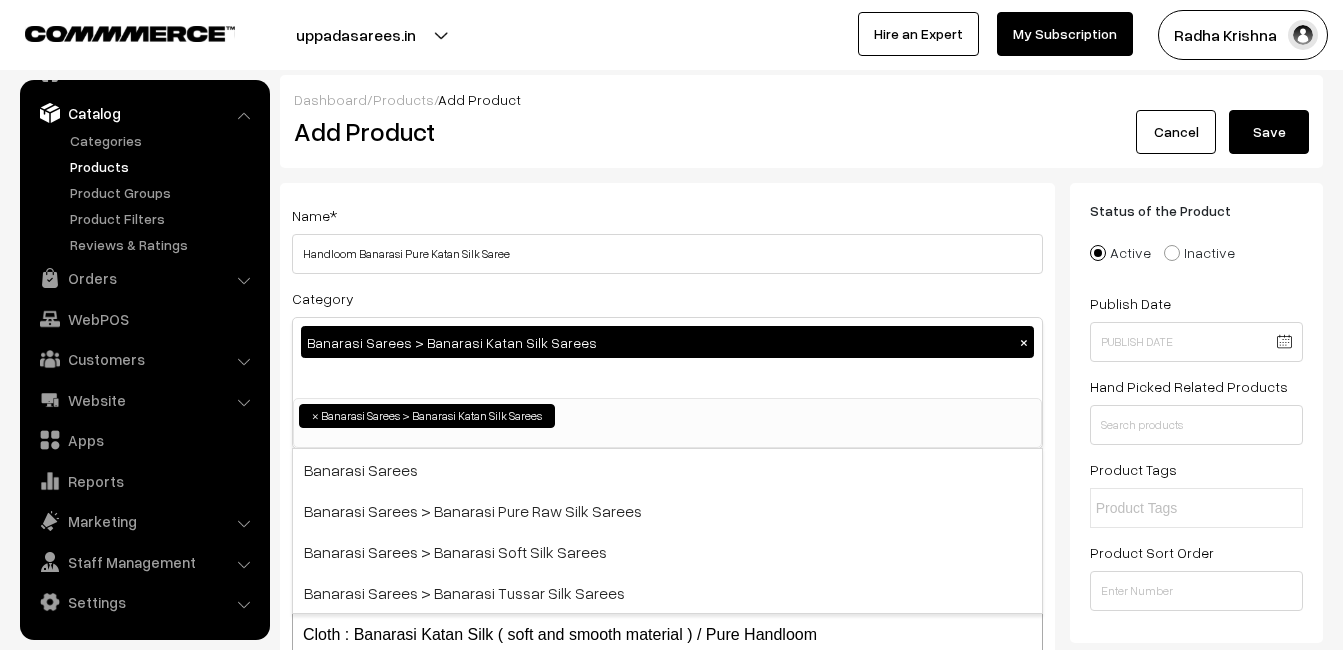 click on "Name  *
Handloom Banarasi Pure Katan Silk Saree
Category
Banarasi Sarees > Banarasi Katan Silk Sarees ×
Uppada Sarees
Uppada Sarees > Uppada Plain Sarees
Uppada Sarees > Uppada Butta Sarees
Uppada Sarees > Uppada Pochampally Border Sarees
Uppada Sarees > Uppada Big Border Sarees
Uppada Sarees > Uppada Small Border Sarees
Ikkat Sarees ×" at bounding box center (667, 524) 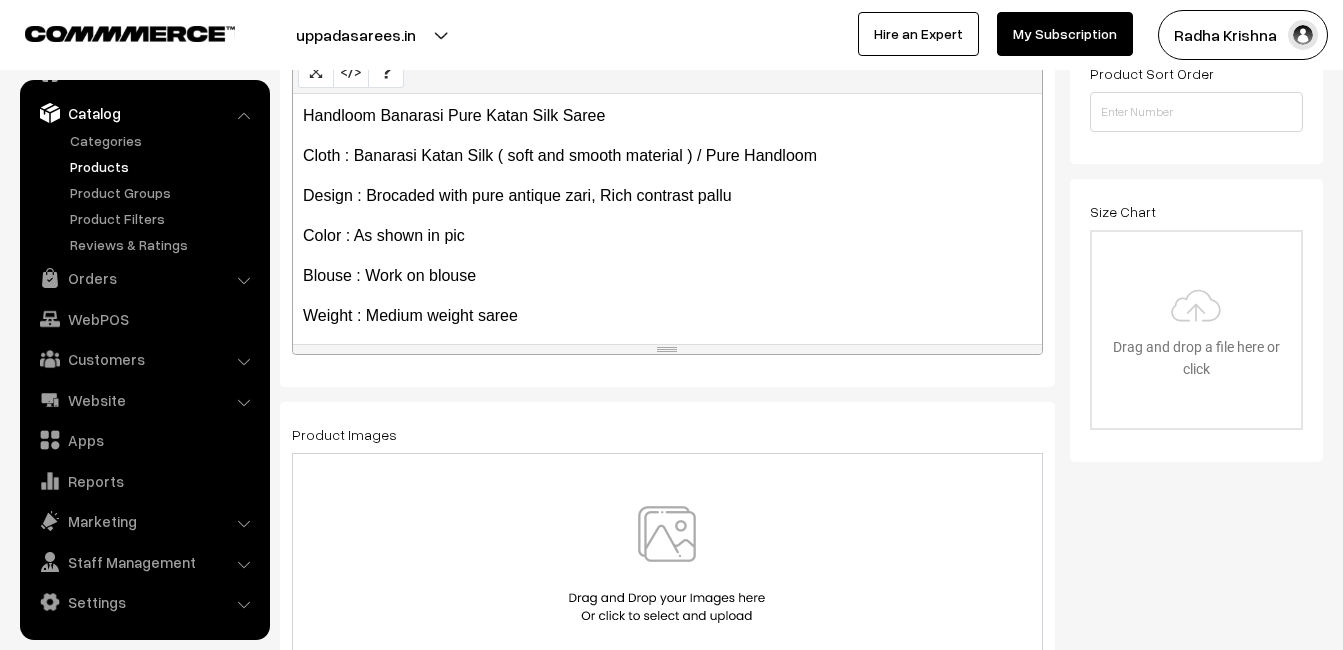 scroll, scrollTop: 600, scrollLeft: 0, axis: vertical 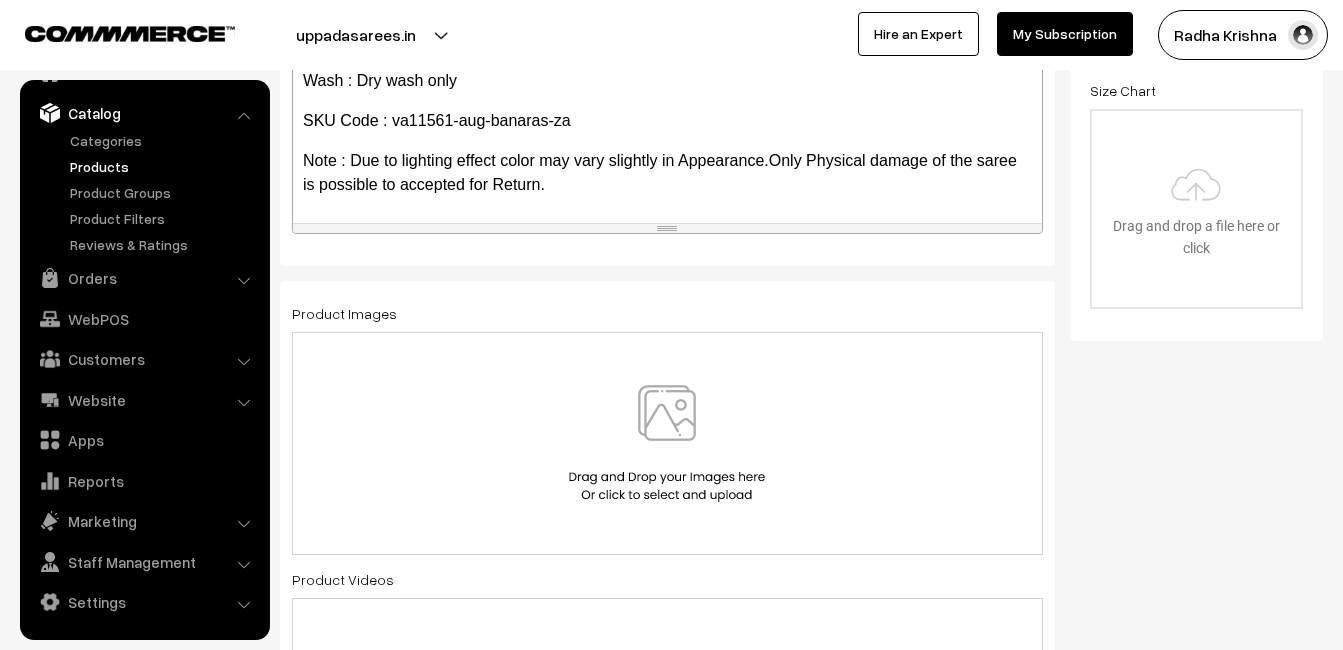 click at bounding box center [667, 443] 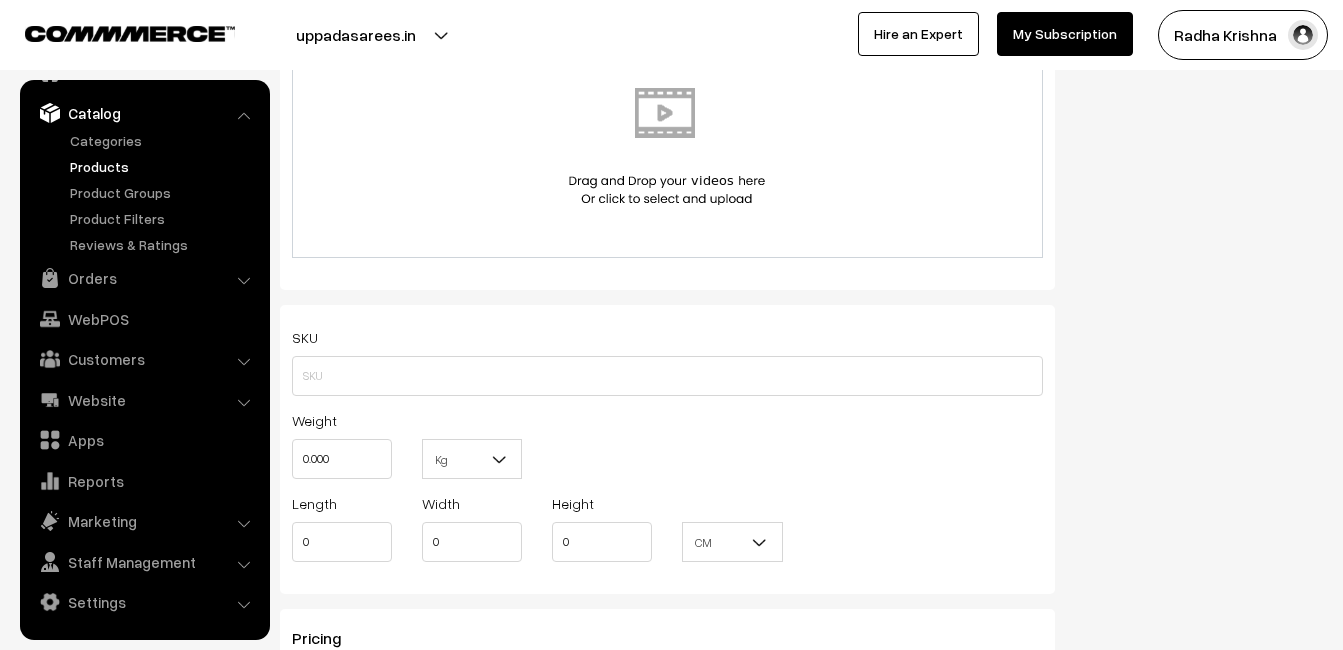 scroll, scrollTop: 1300, scrollLeft: 0, axis: vertical 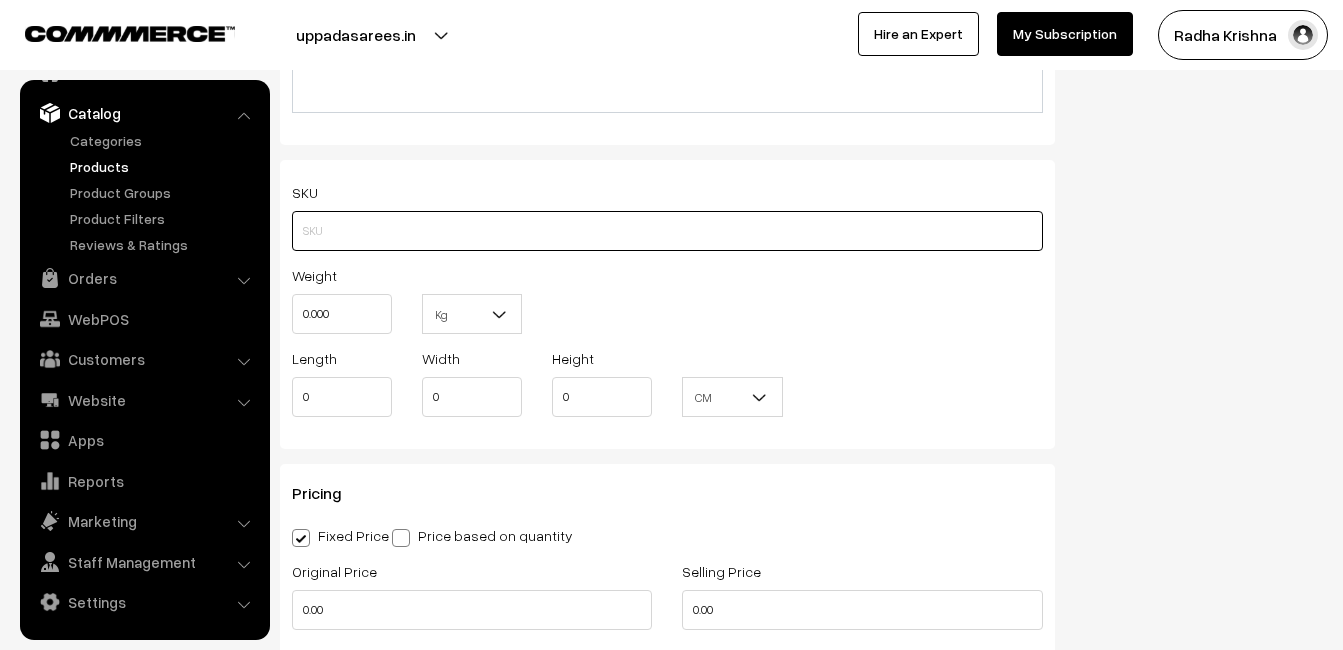 click at bounding box center (667, 231) 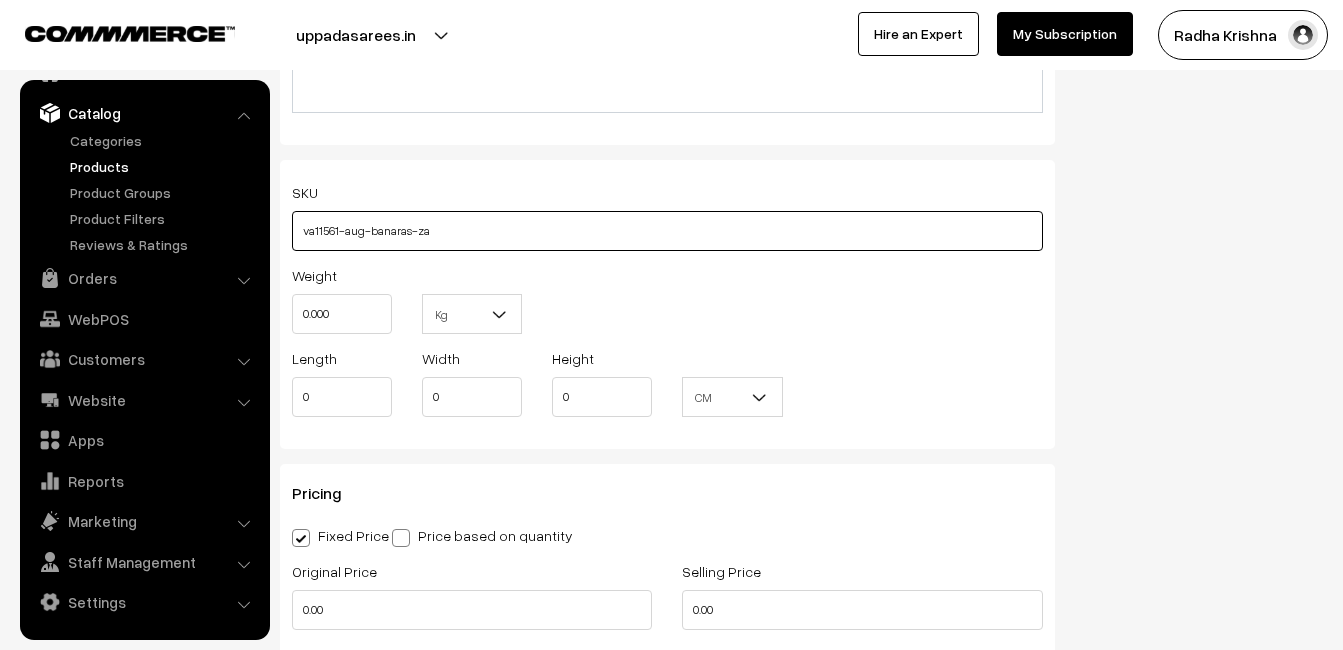 type on "va11561-aug-banaras-za" 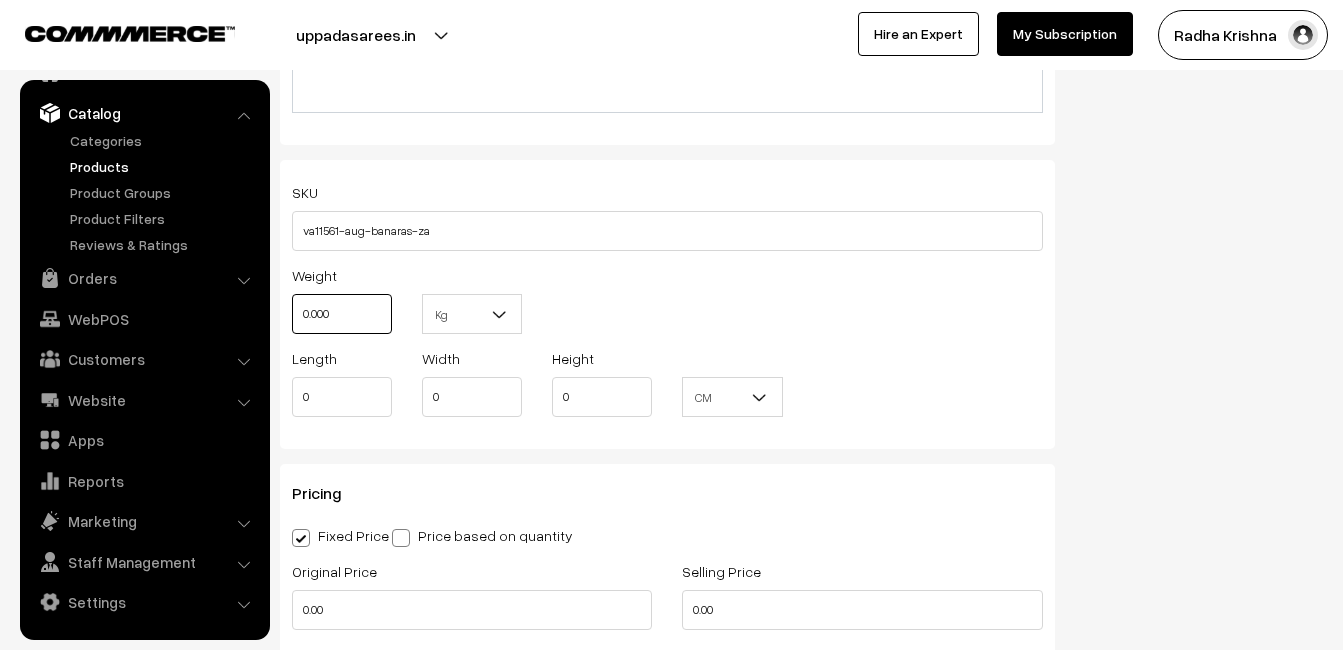 click on "0.000" at bounding box center [342, 314] 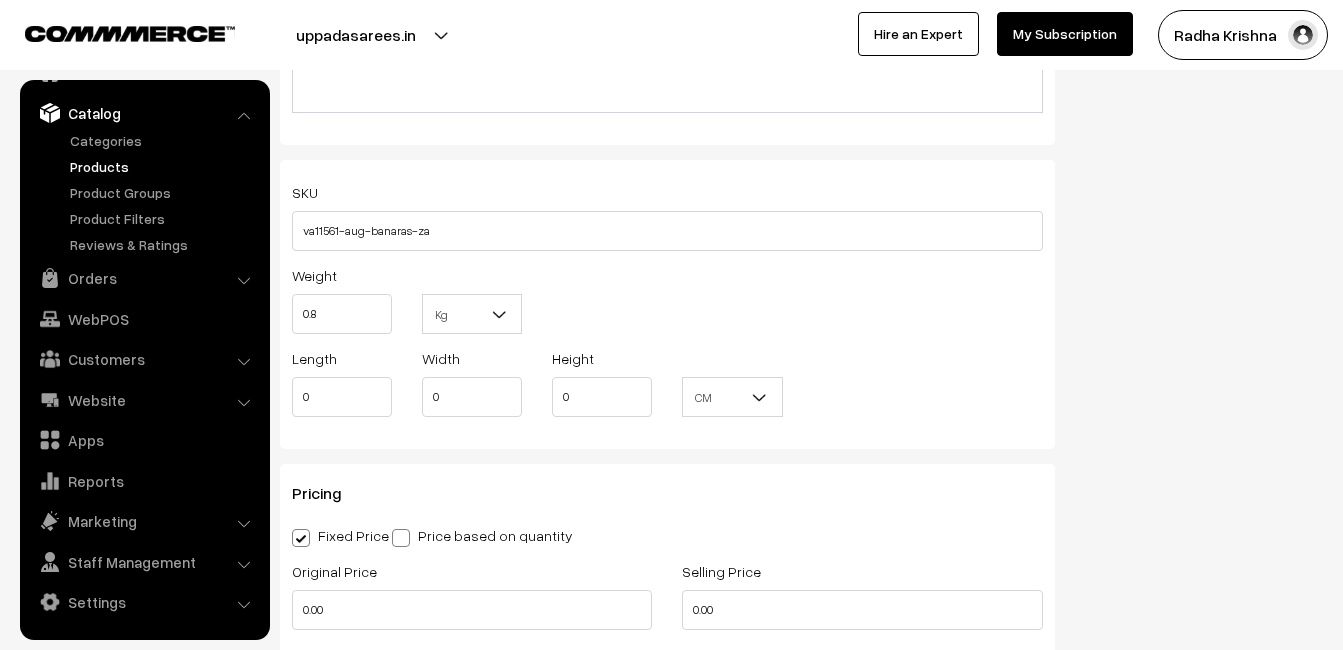 type on "0.80" 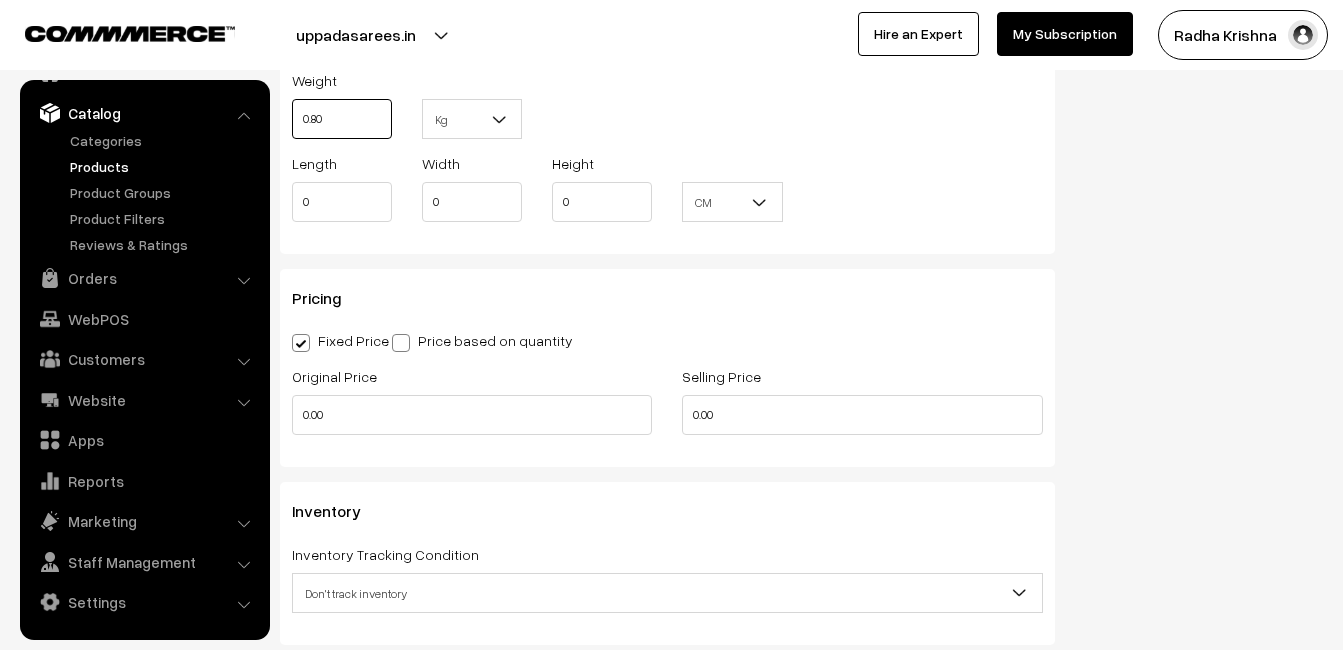 scroll, scrollTop: 1500, scrollLeft: 0, axis: vertical 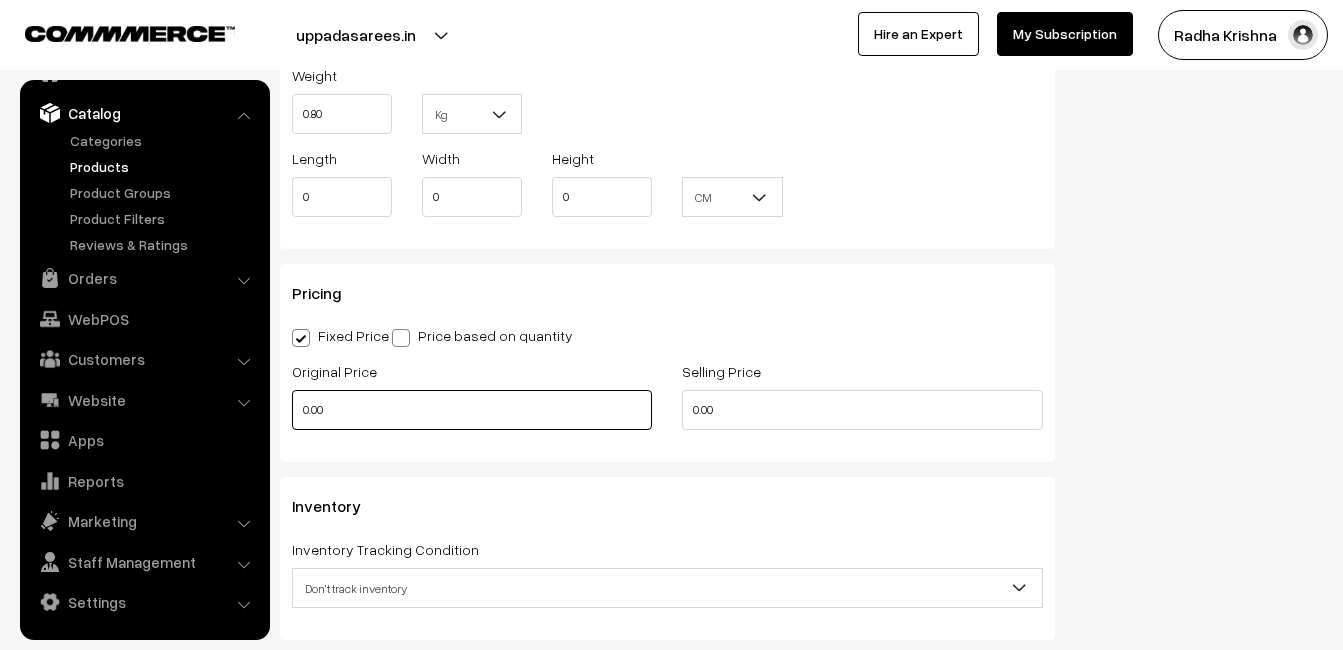 click on "0.00" at bounding box center [472, 410] 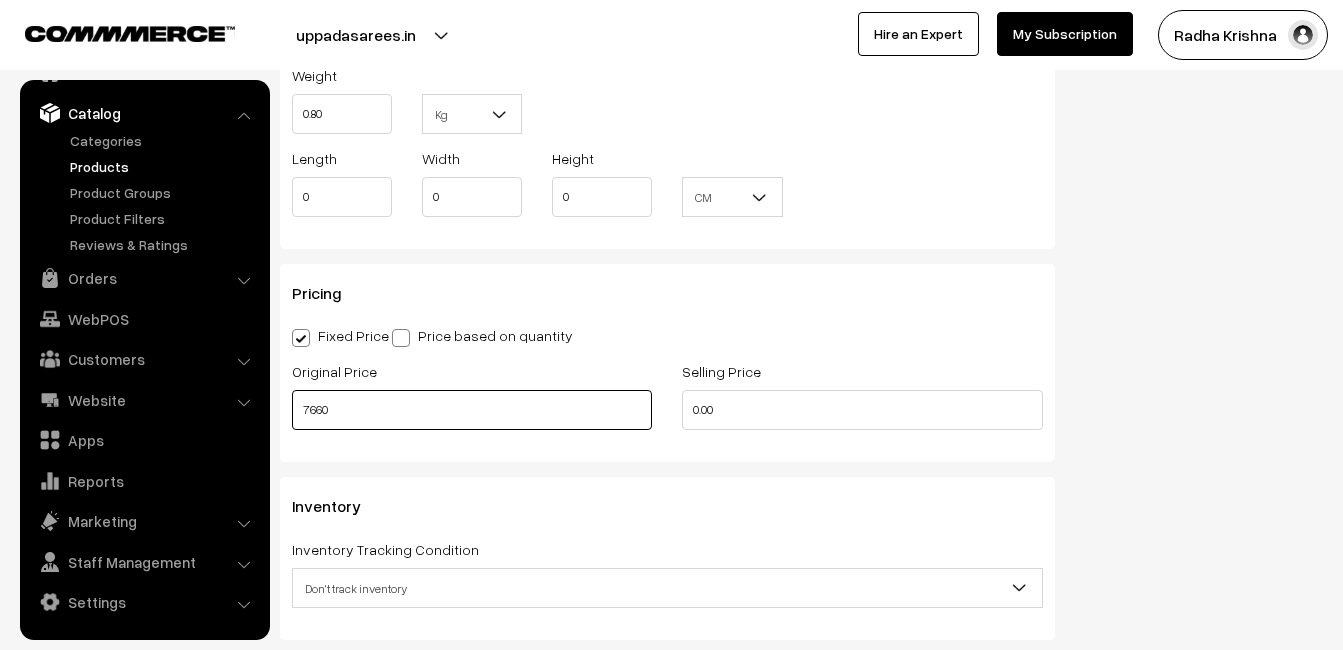 type on "7660" 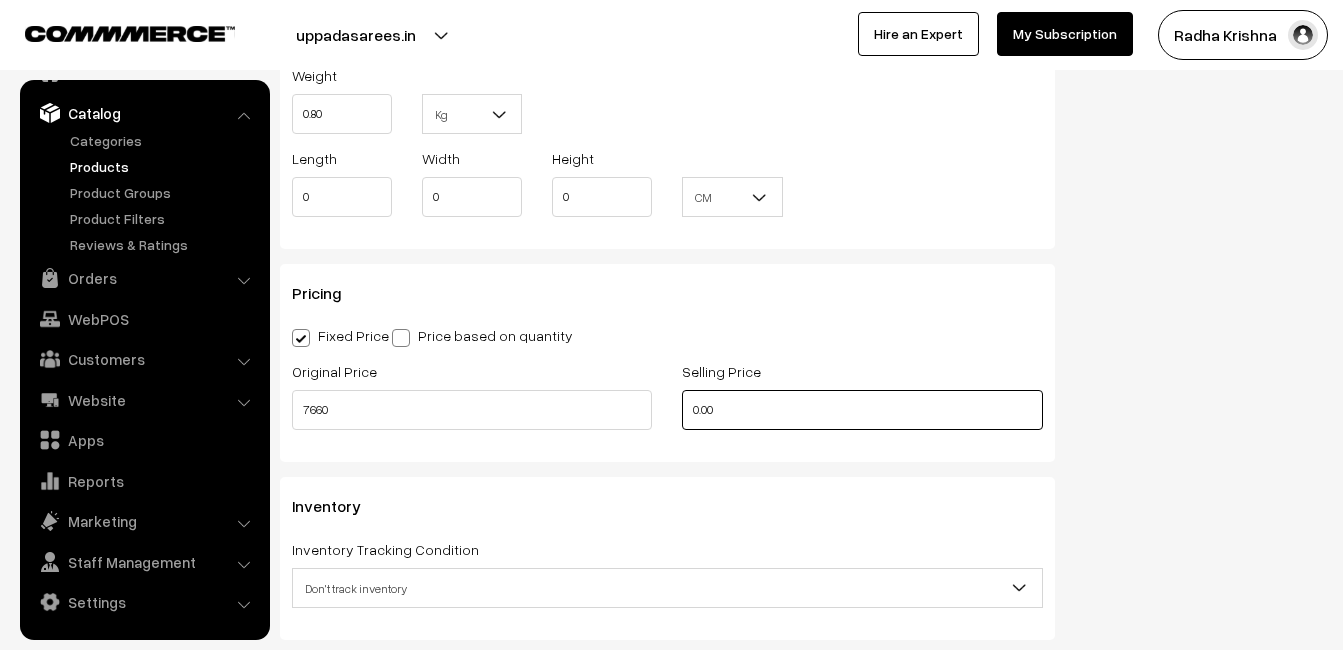 click on "0.00" at bounding box center (862, 410) 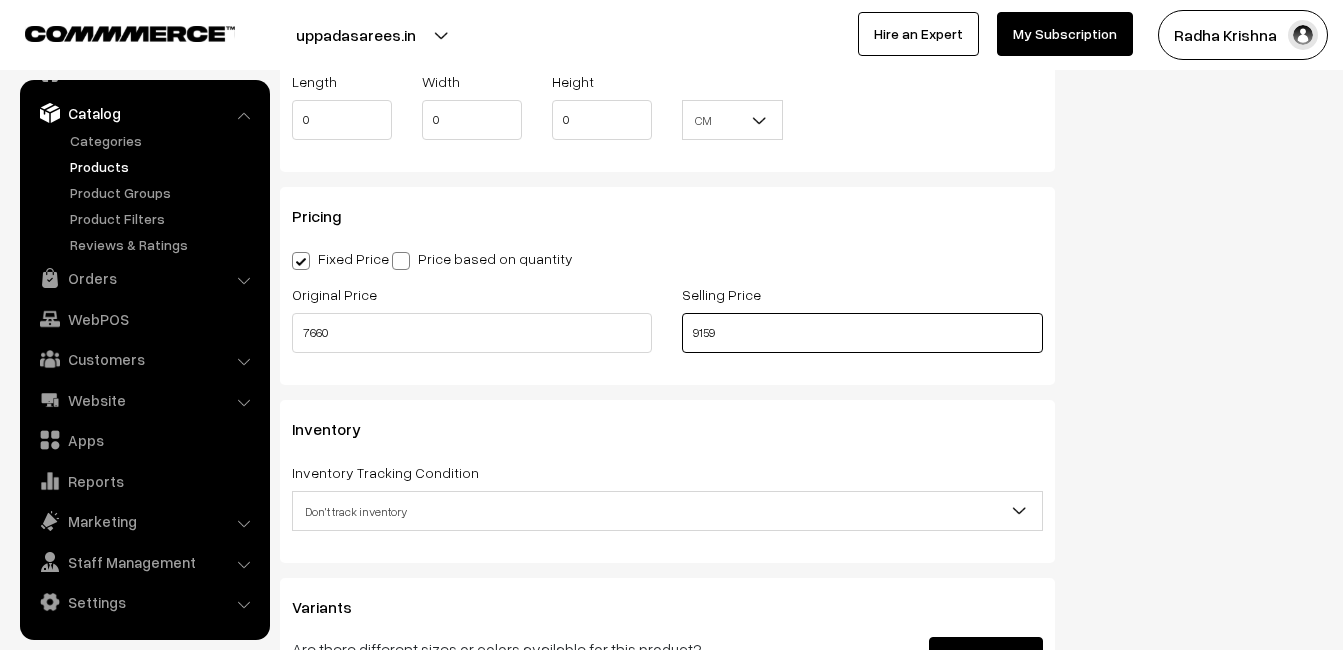scroll, scrollTop: 1900, scrollLeft: 0, axis: vertical 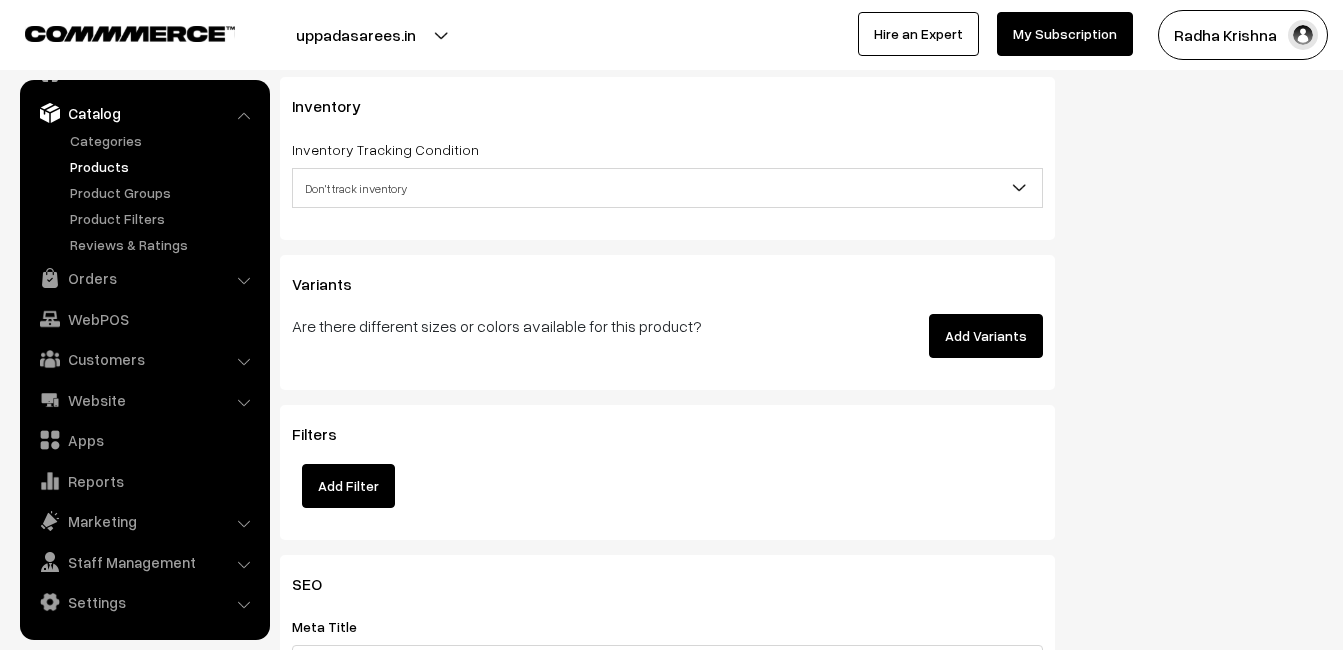 type on "9159" 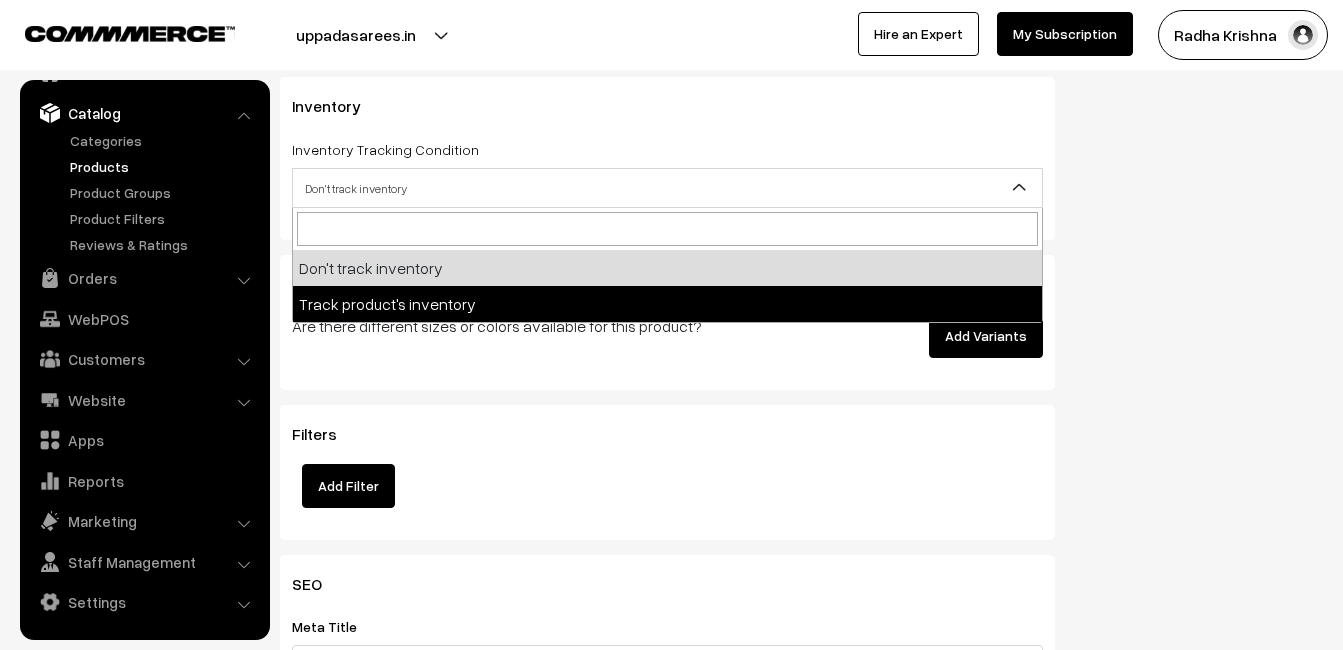 select on "2" 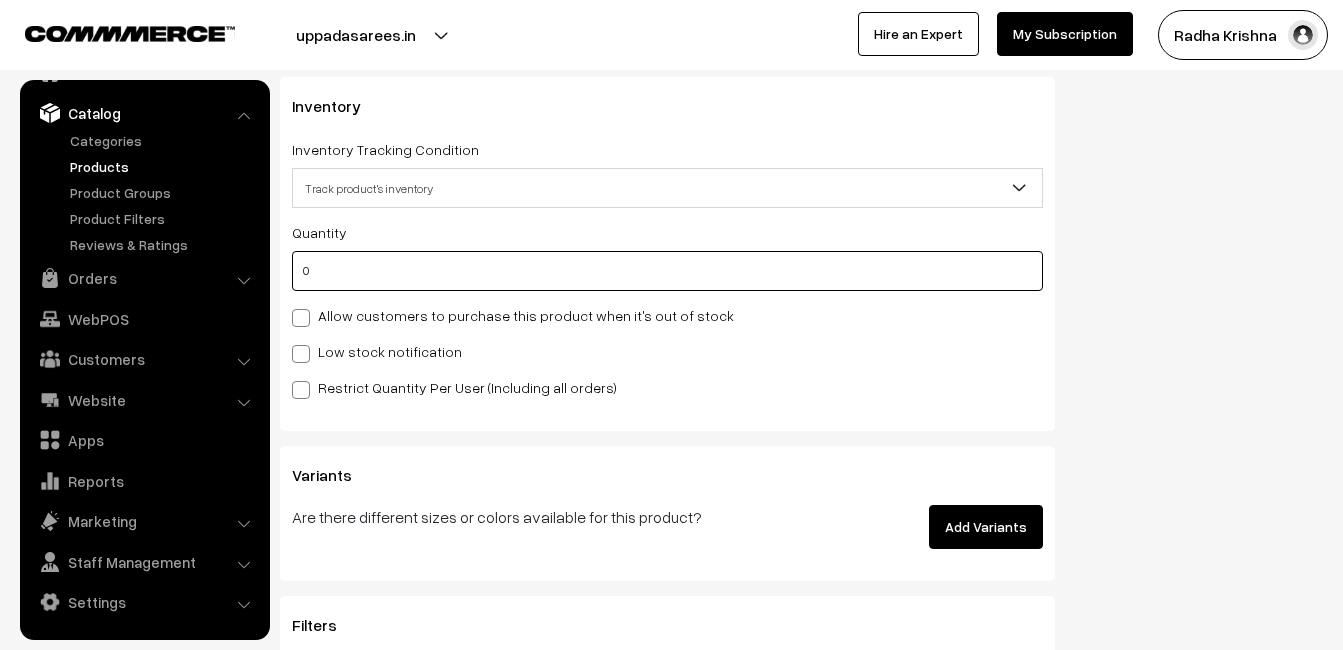 click on "0" at bounding box center (667, 271) 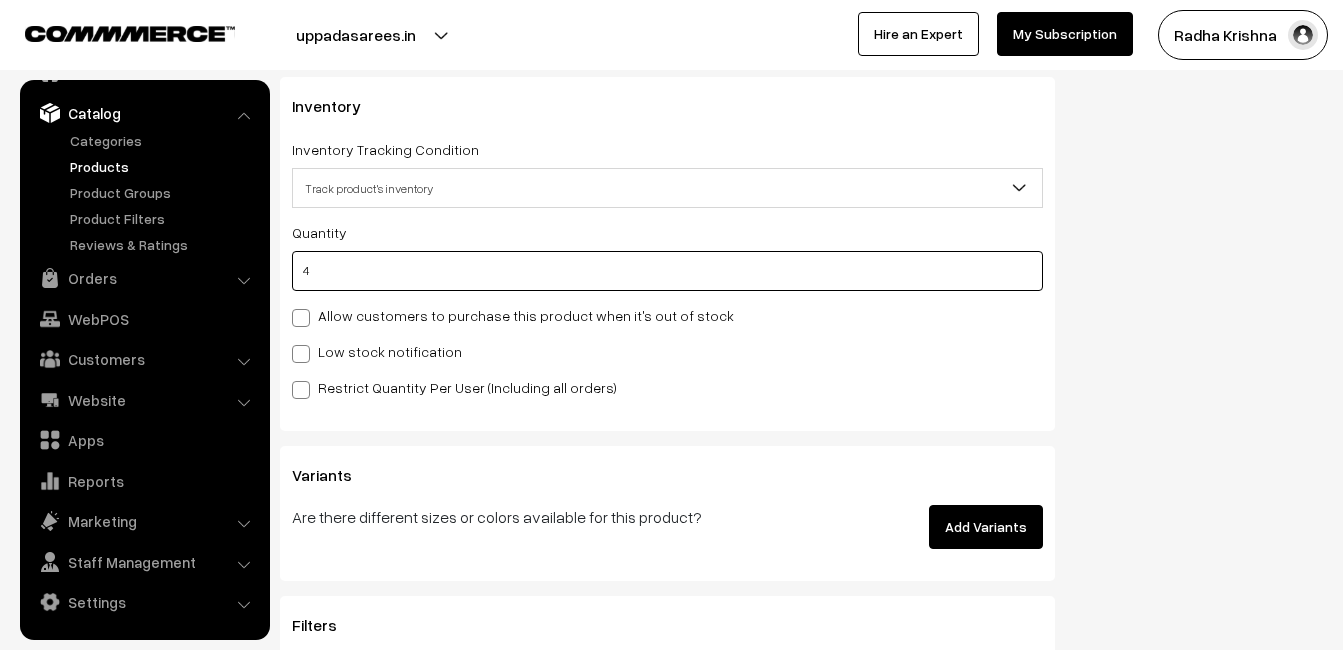 type on "4" 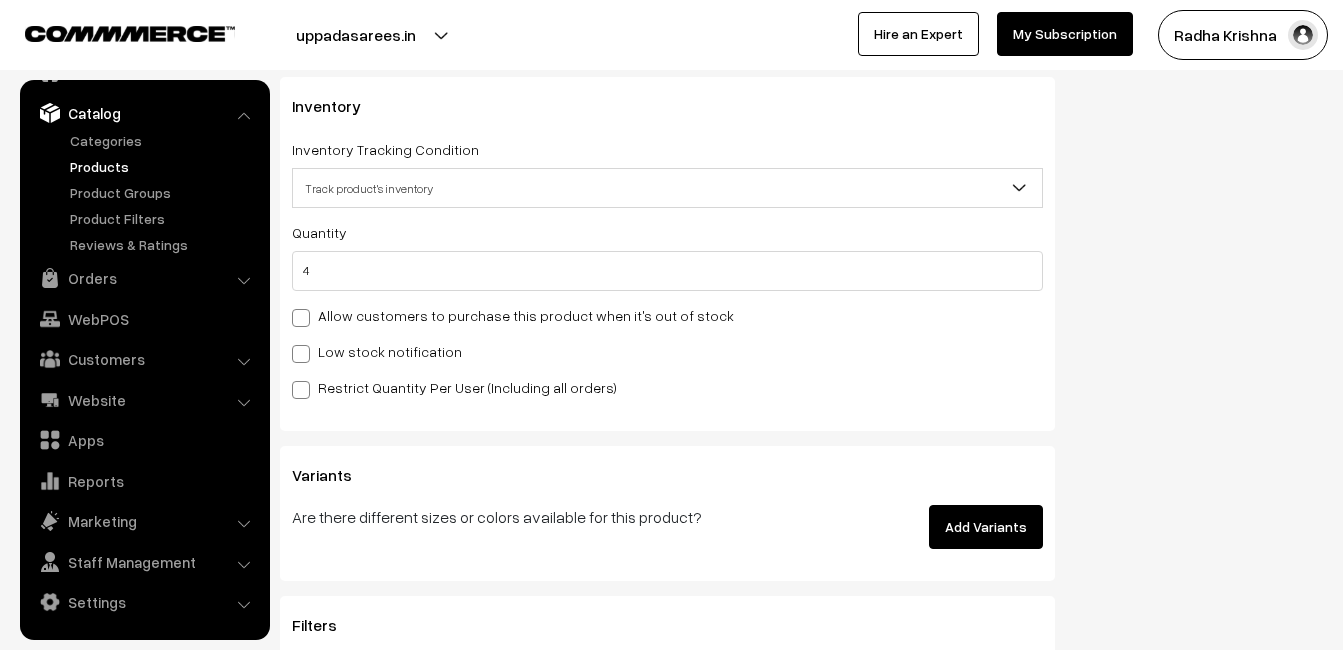 click on "Low stock notification" at bounding box center (377, 351) 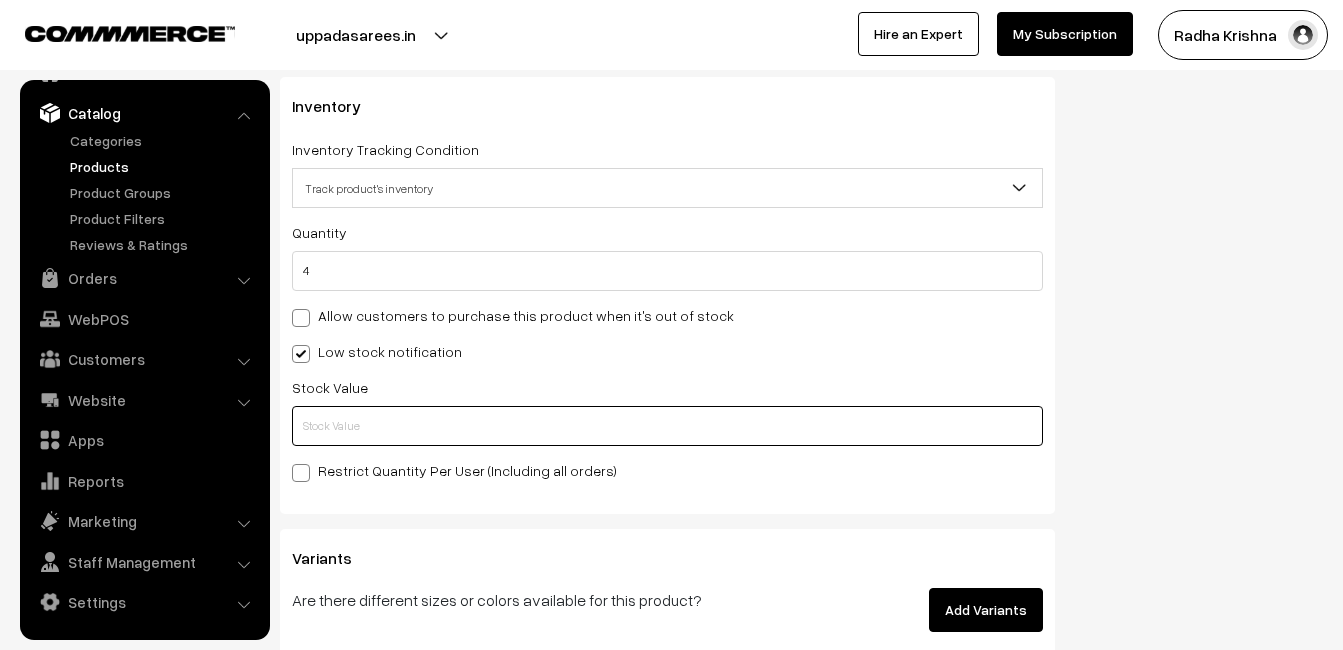 click at bounding box center (667, 426) 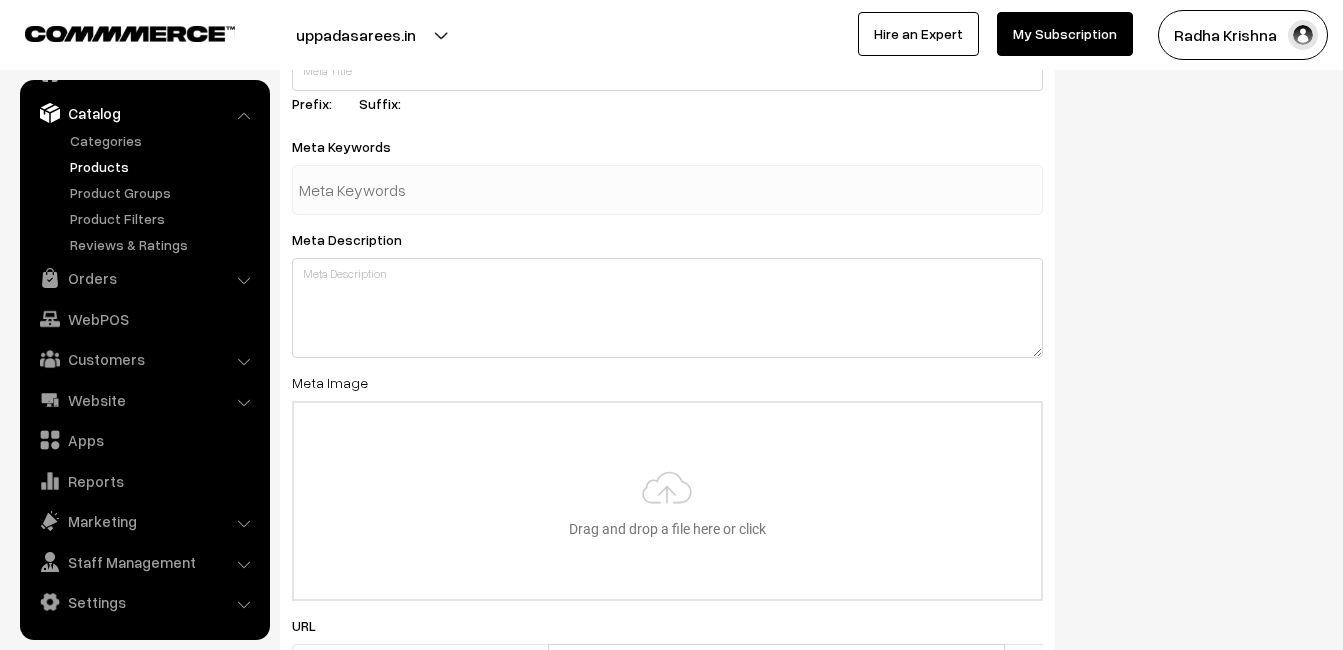 scroll, scrollTop: 2968, scrollLeft: 0, axis: vertical 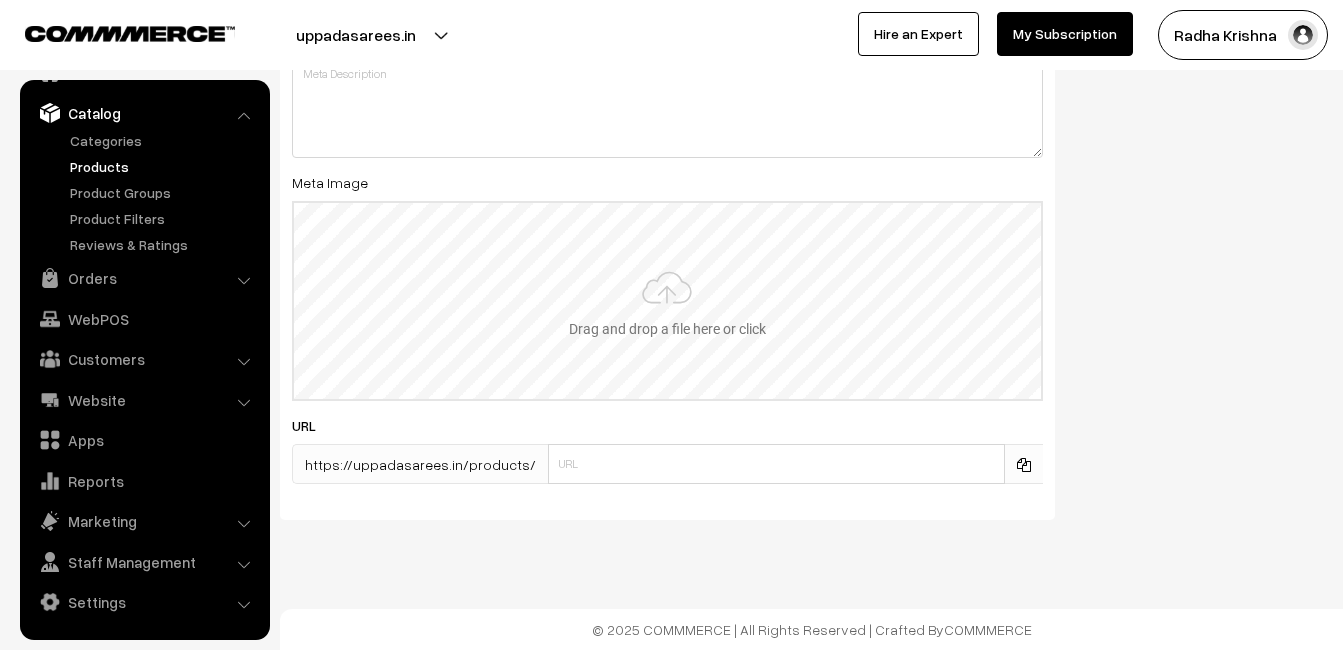 type on "2" 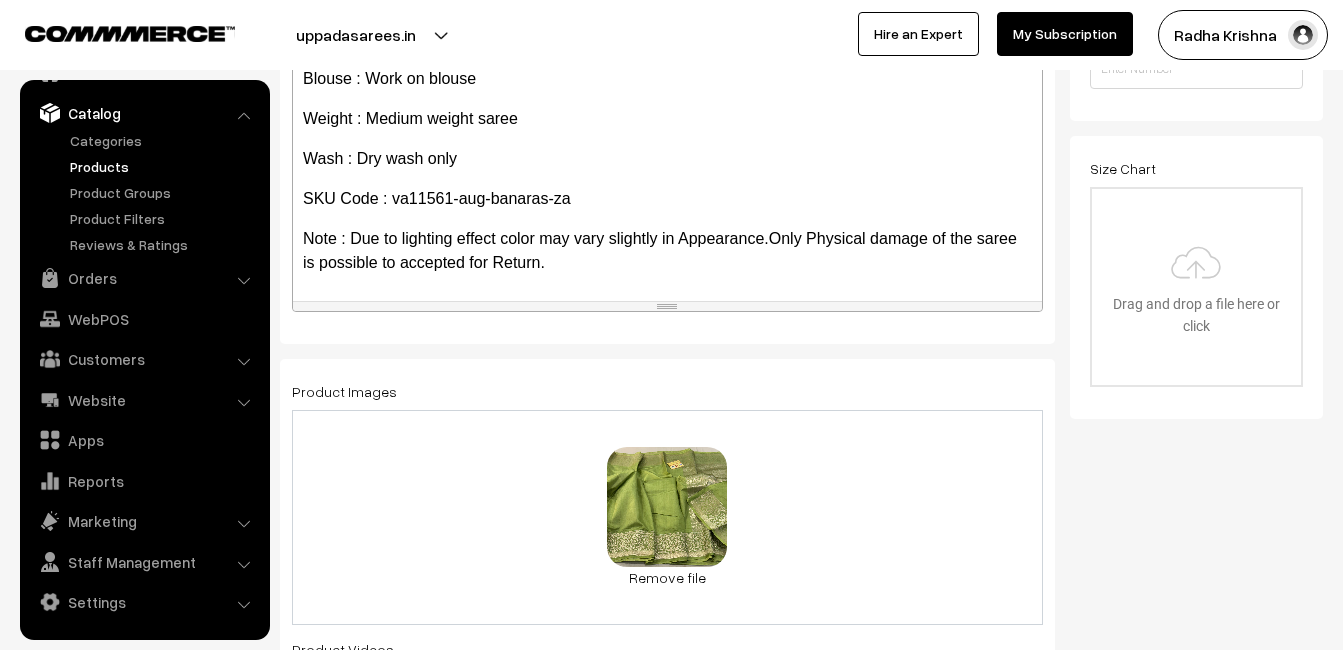 scroll, scrollTop: 0, scrollLeft: 0, axis: both 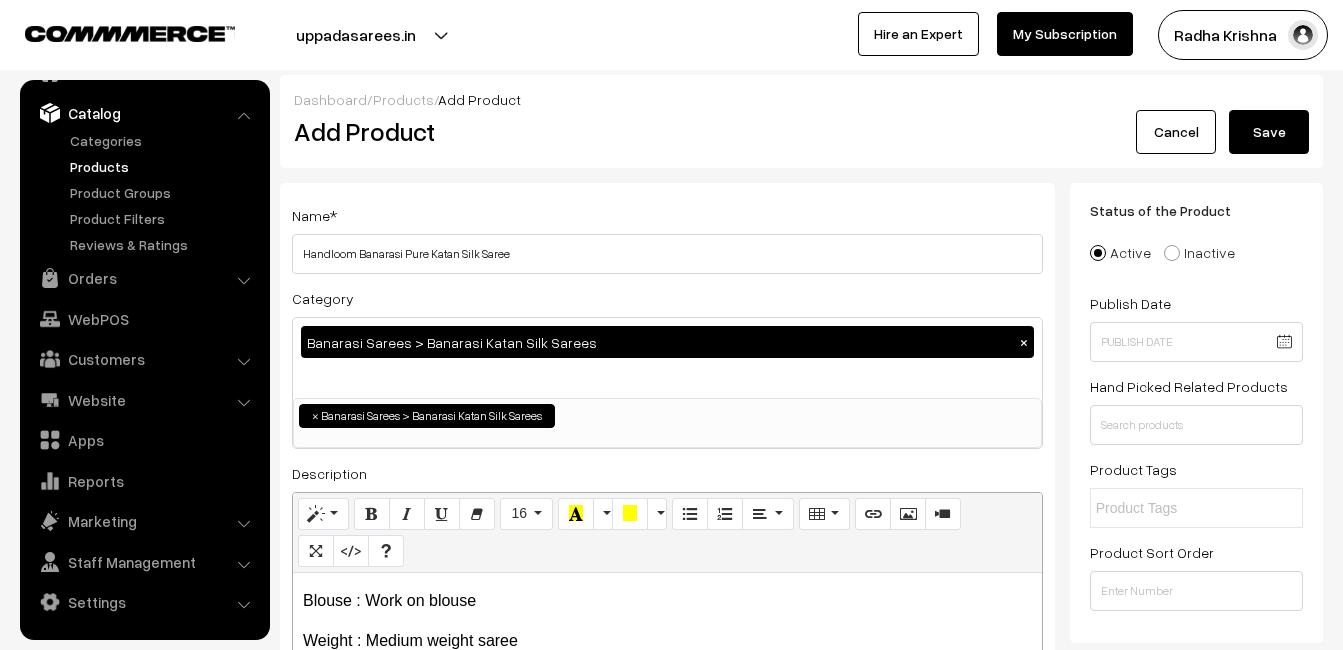 click on "Save" at bounding box center (1269, 132) 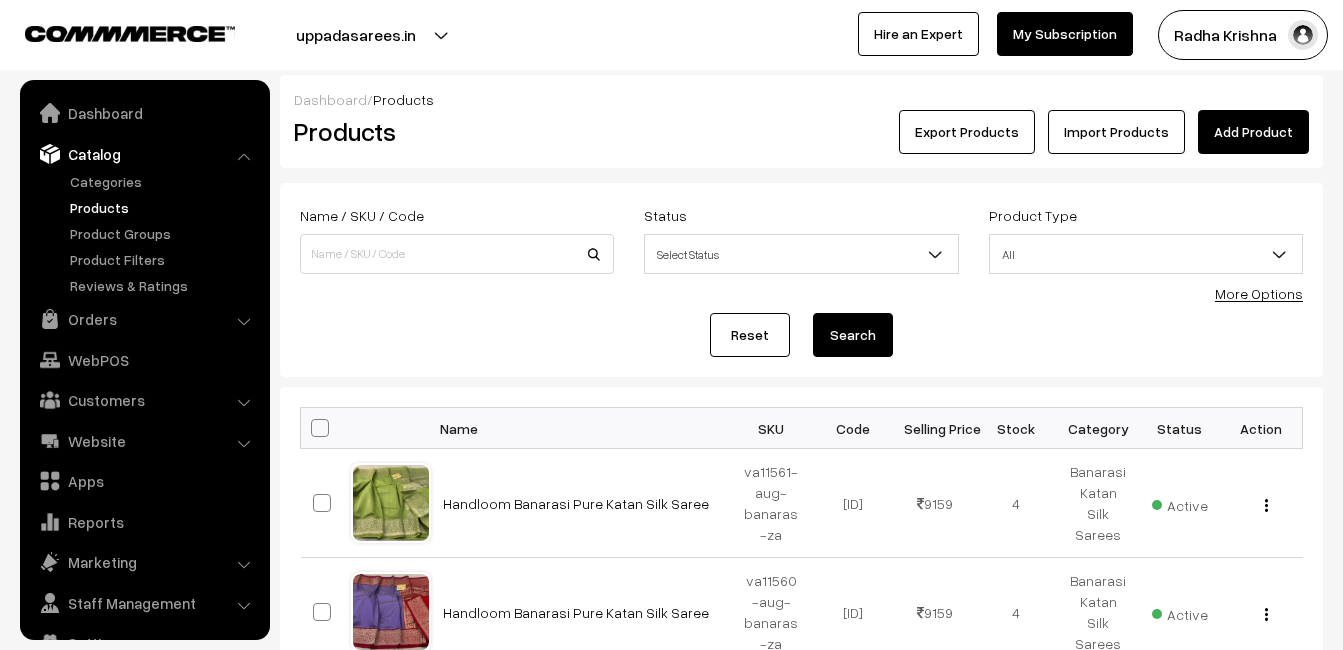 scroll, scrollTop: 0, scrollLeft: 0, axis: both 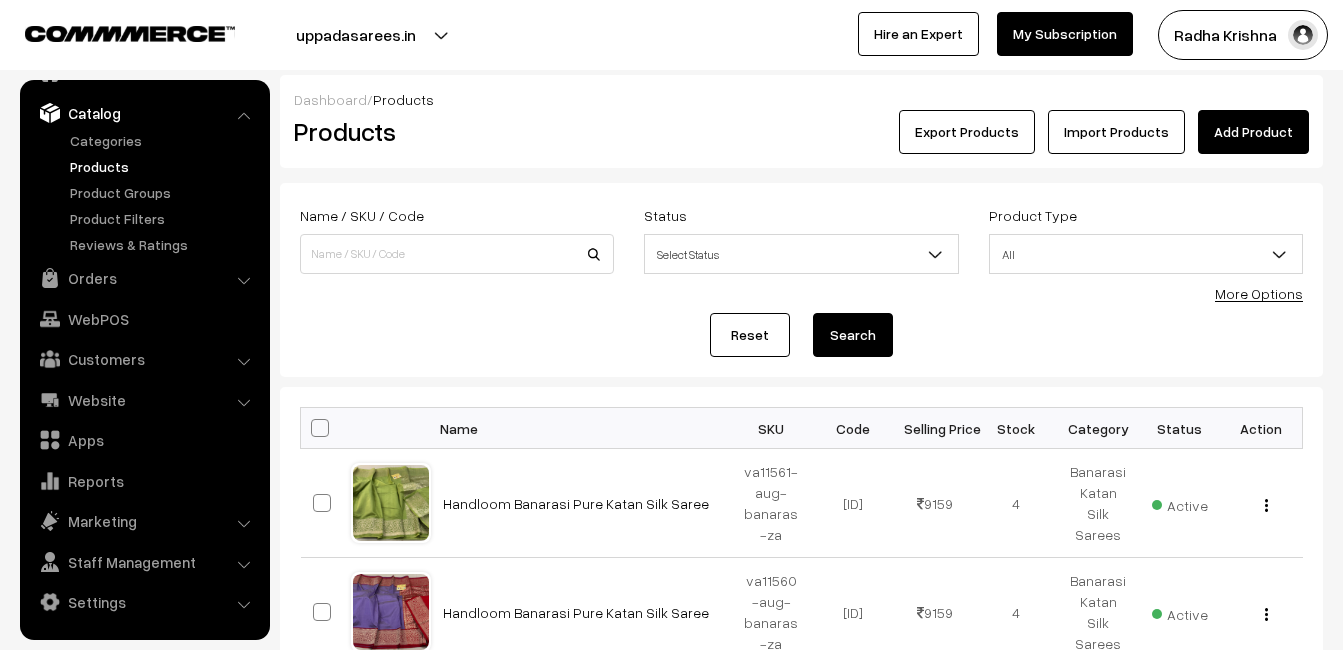 click on "Dashboard  /  Products
Products
Export Products
Import Products
Add Product" at bounding box center (801, 121) 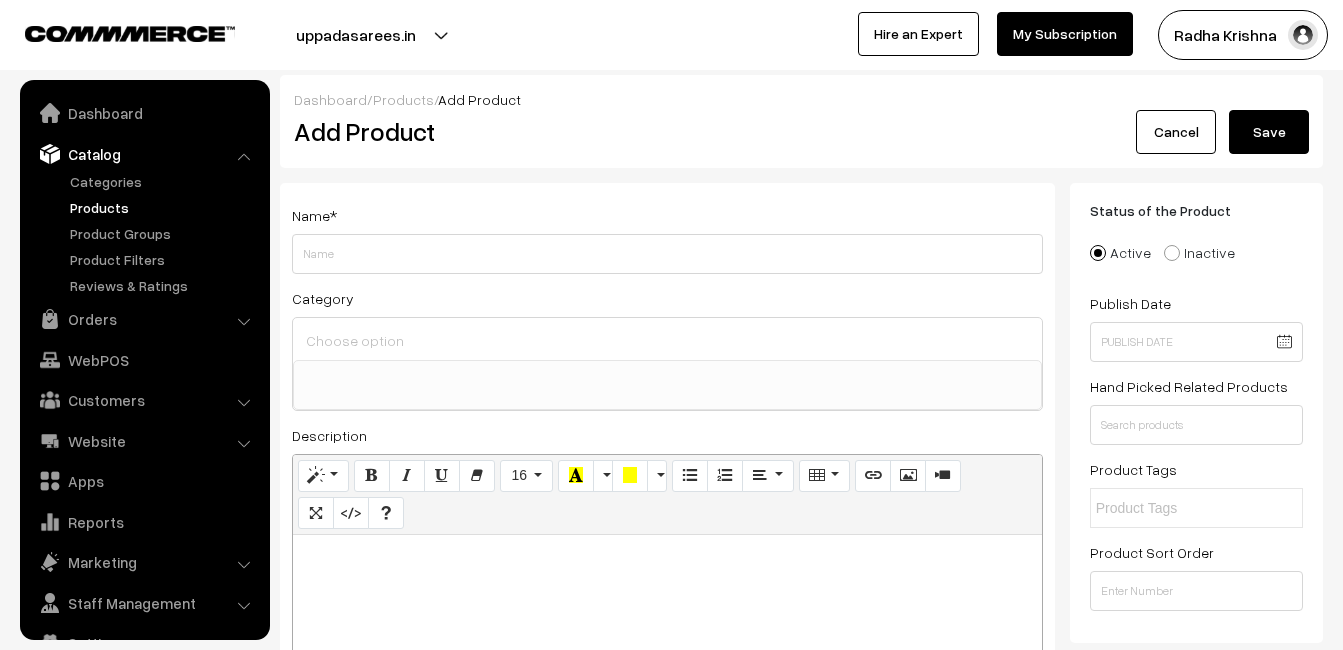 select 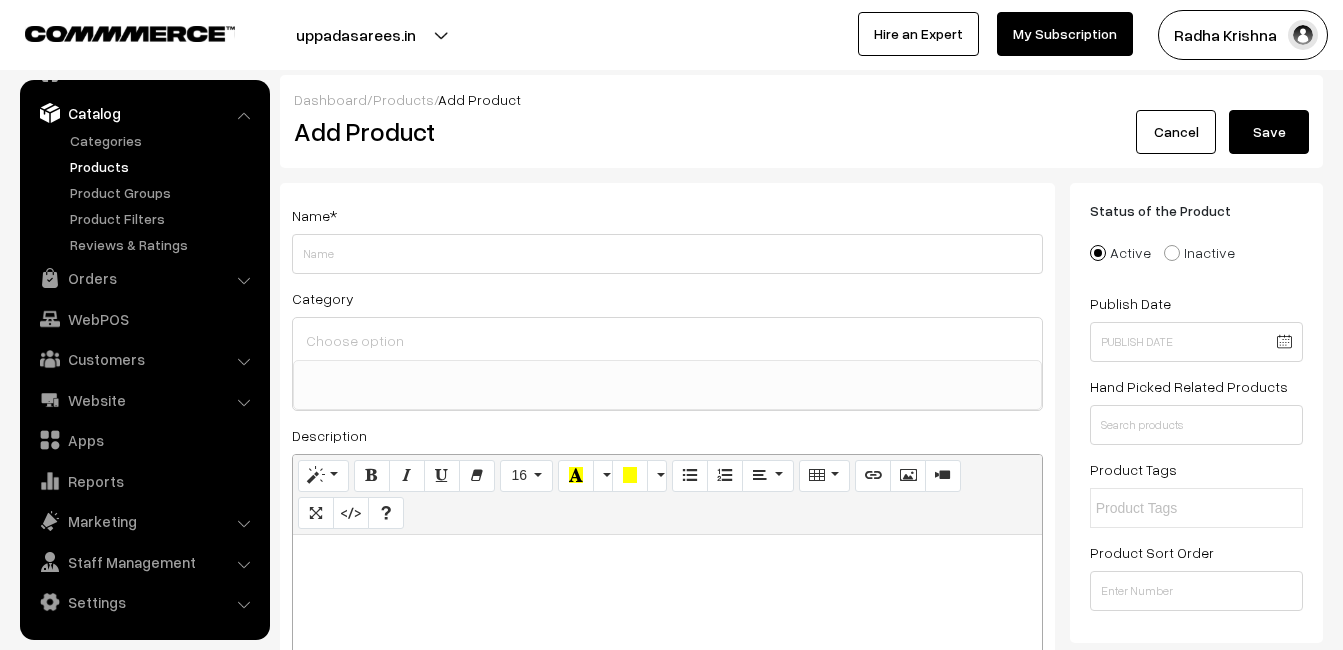 click on "Normal Quote Code Header 1 Header 2 Header 3 Header 4 Header 5 Header 6 16     8   9   10   11   12   14   16   18   24   36   48   64   82   150   Background Color Transparent Select #ffff00 Text Color Reset to default Select #000000   Background Color Transparent Select #ffff00     1 x 1" at bounding box center (667, 495) 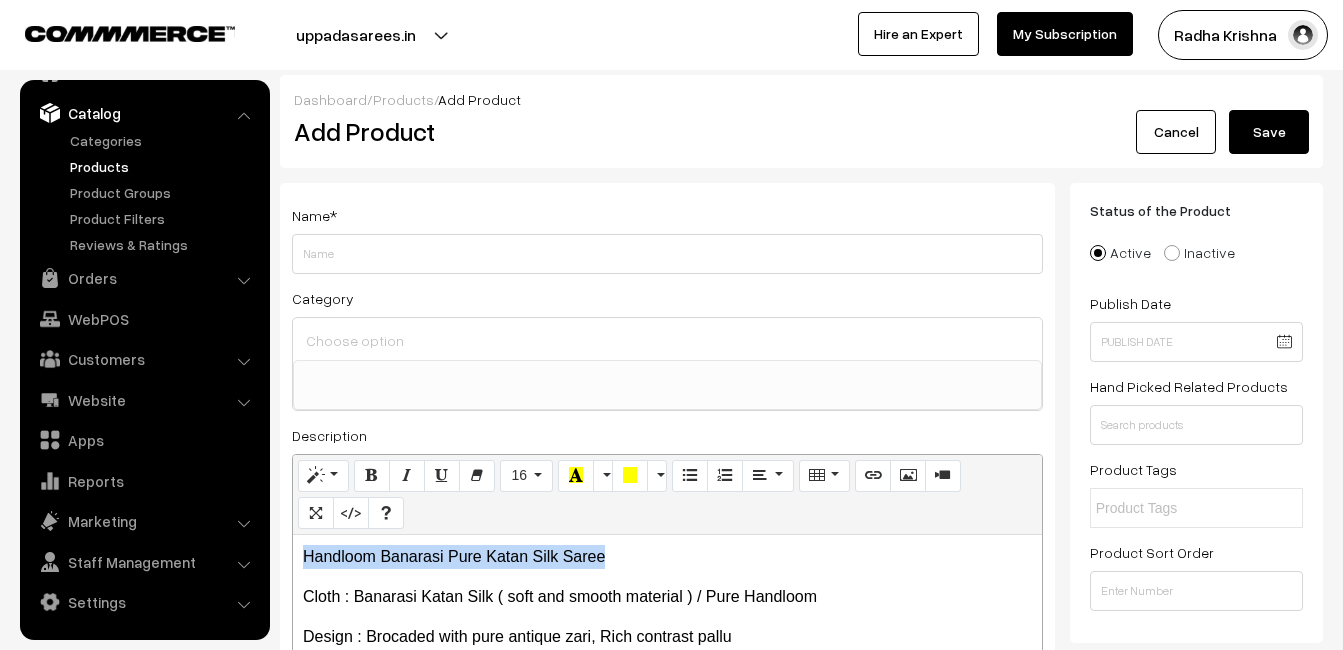 drag, startPoint x: 653, startPoint y: 553, endPoint x: 273, endPoint y: 503, distance: 383.27536 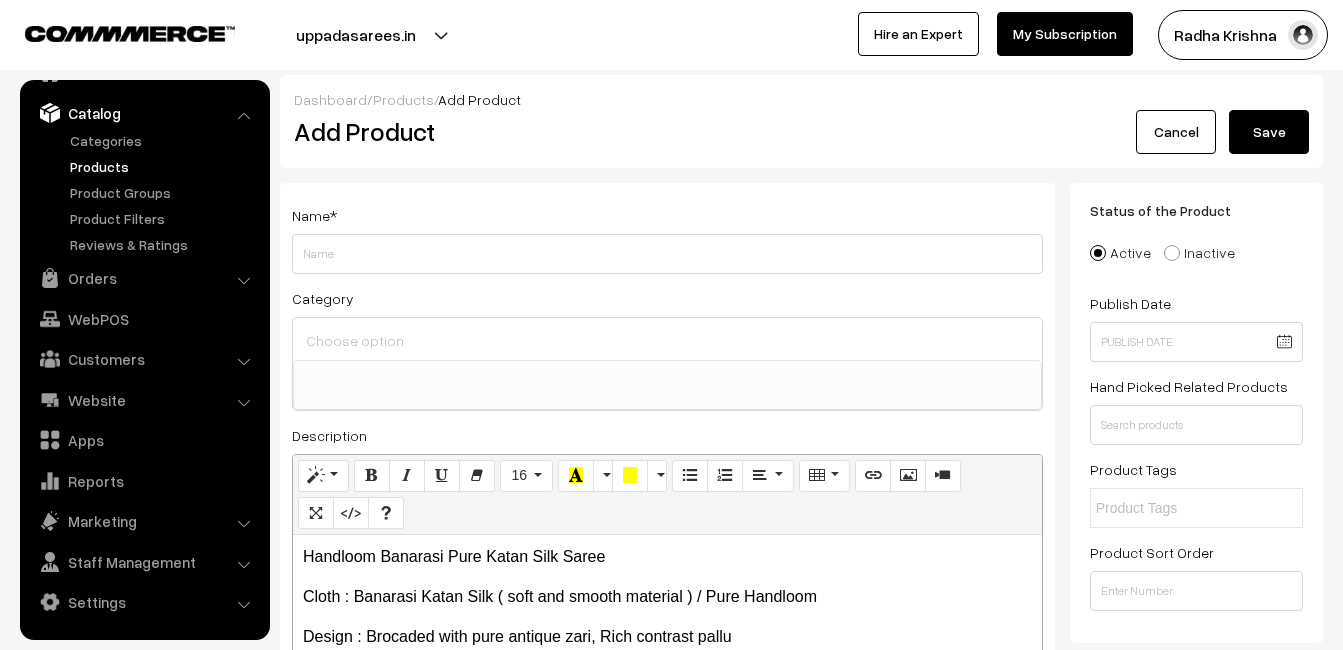 click on "Name  *
Category
Uppada Sarees
Uppada Sarees > Uppada Plain Sarees
Uppada Sarees > Uppada Butta Sarees
Uppada Sarees > Uppada Pochampally Border Sarees
Uppada Sarees > Uppada Big Border Sarees
Uppada Sarees > Uppada Small Border Sarees
Uppada Sarees > Uppada Jamdani Sarees" at bounding box center [667, 505] 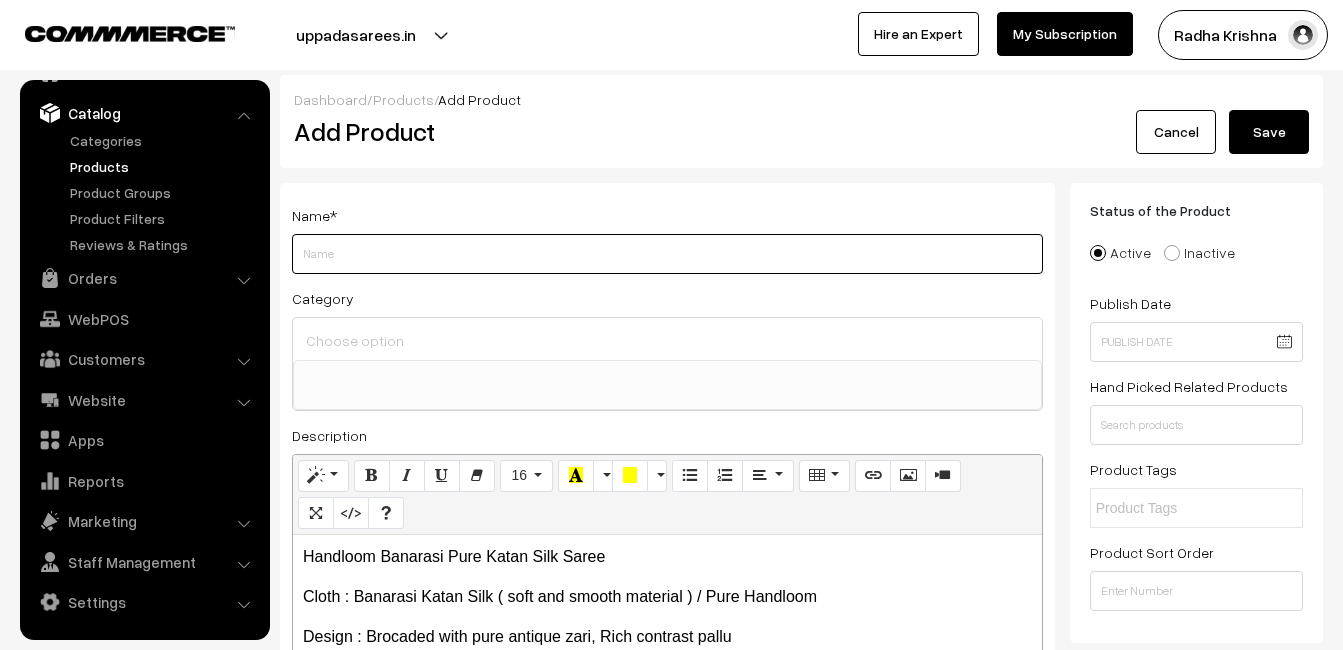 click on "Weight" at bounding box center [667, 254] 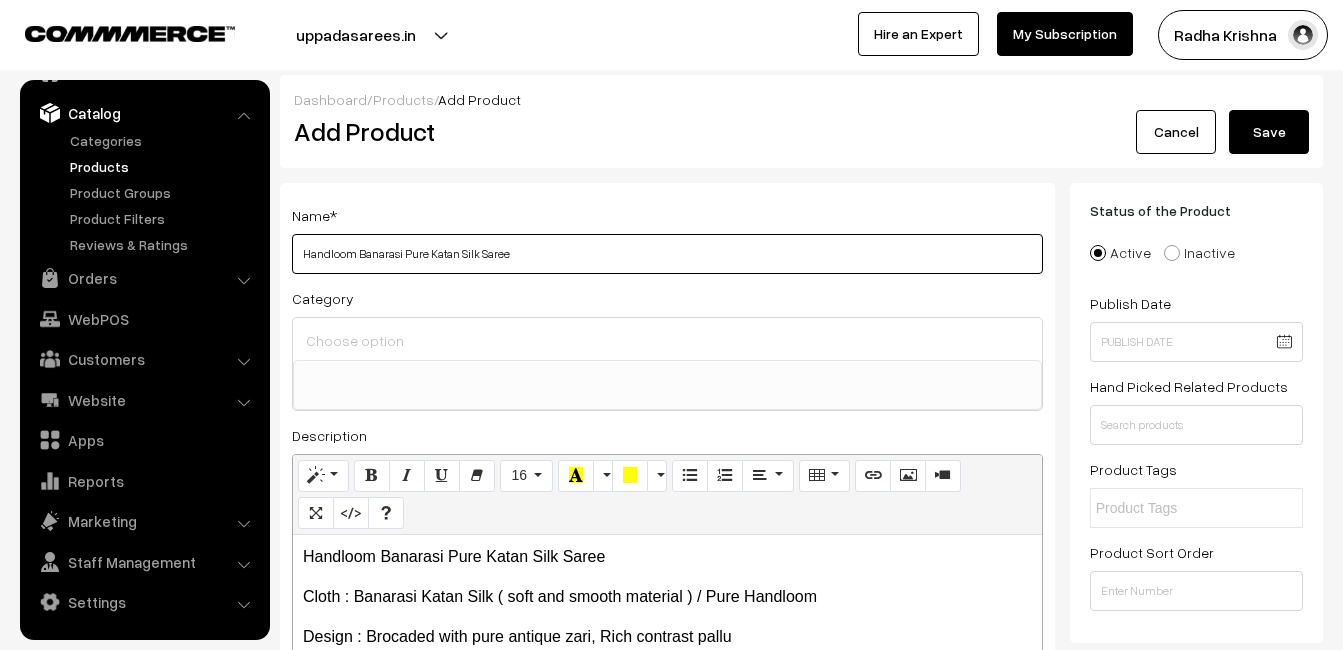 type on "Handloom Banarasi Pure Katan Silk Saree" 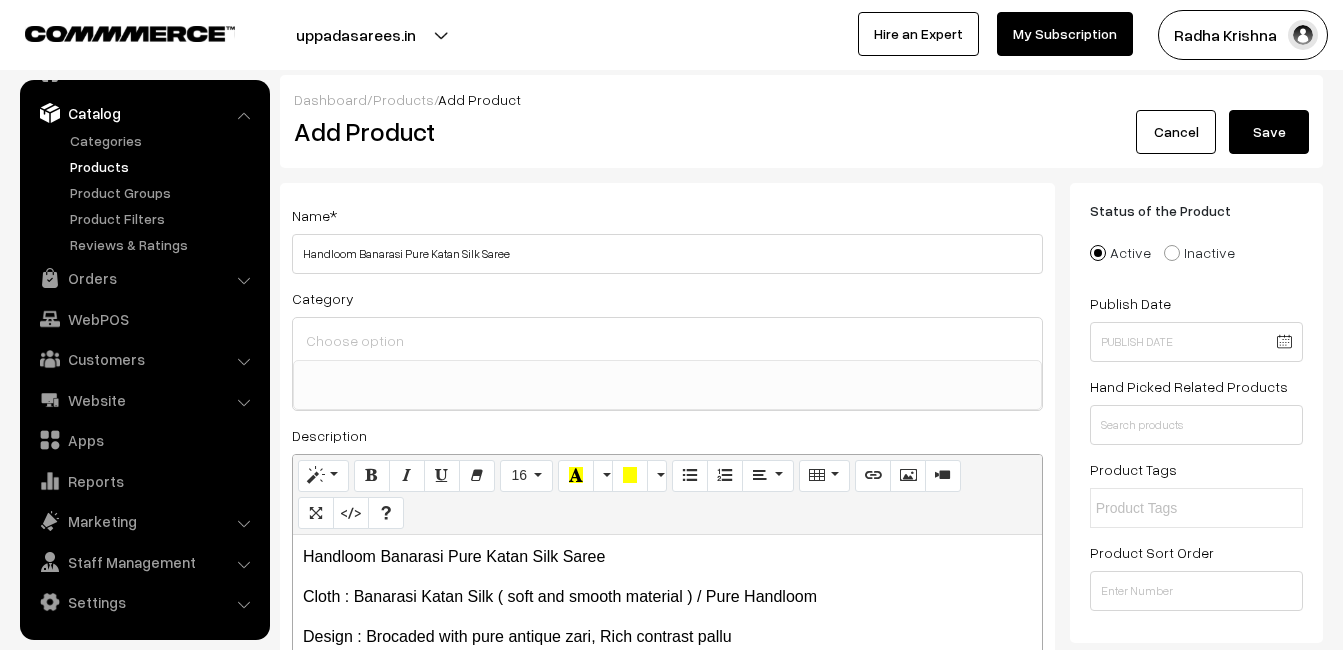 click at bounding box center [667, 340] 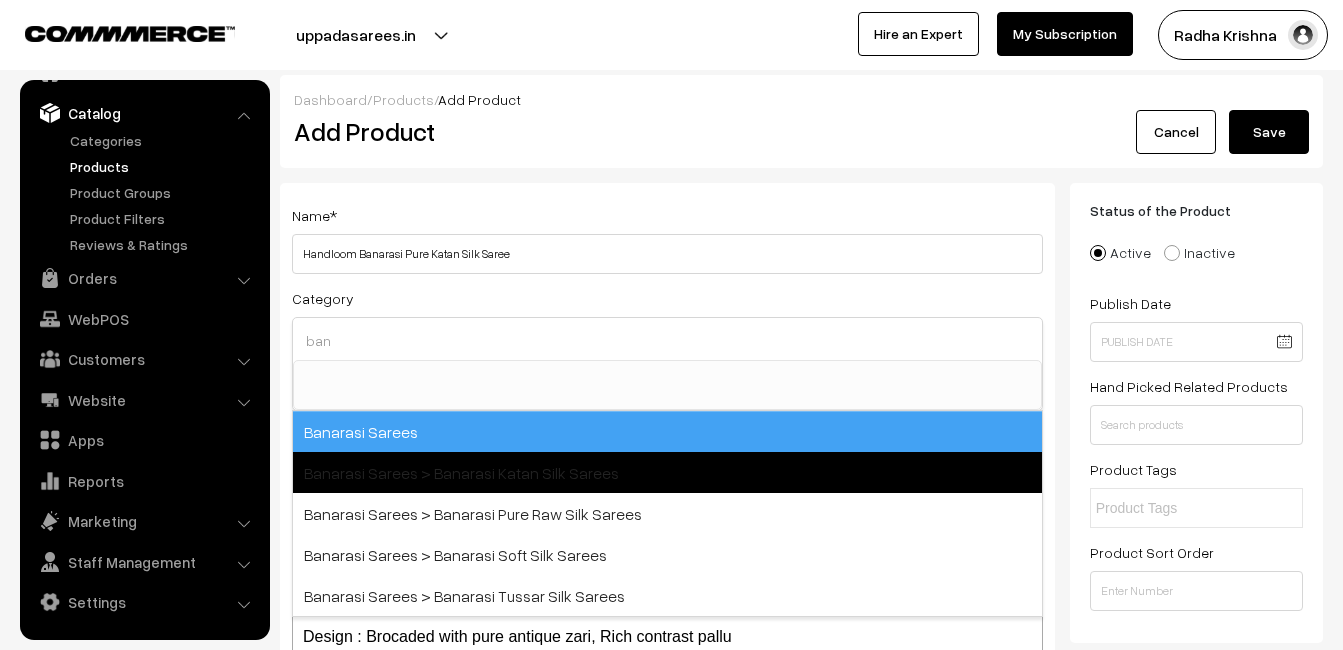 type on "ban" 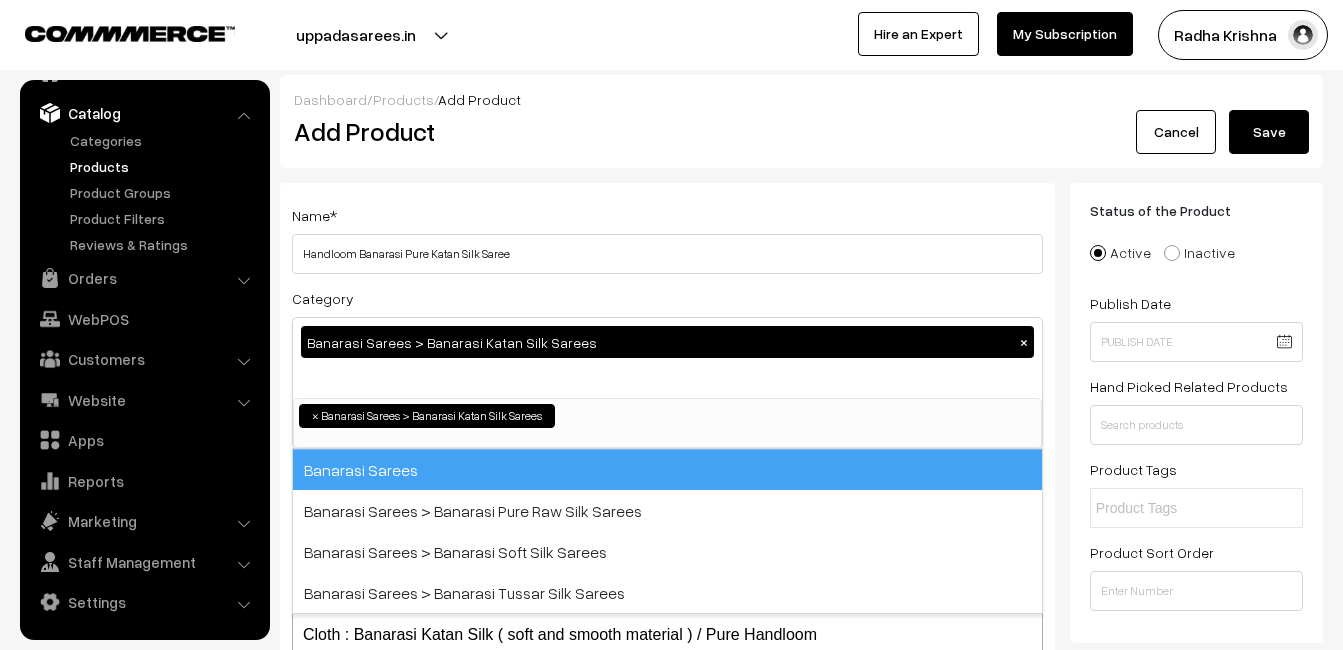 scroll, scrollTop: 731, scrollLeft: 0, axis: vertical 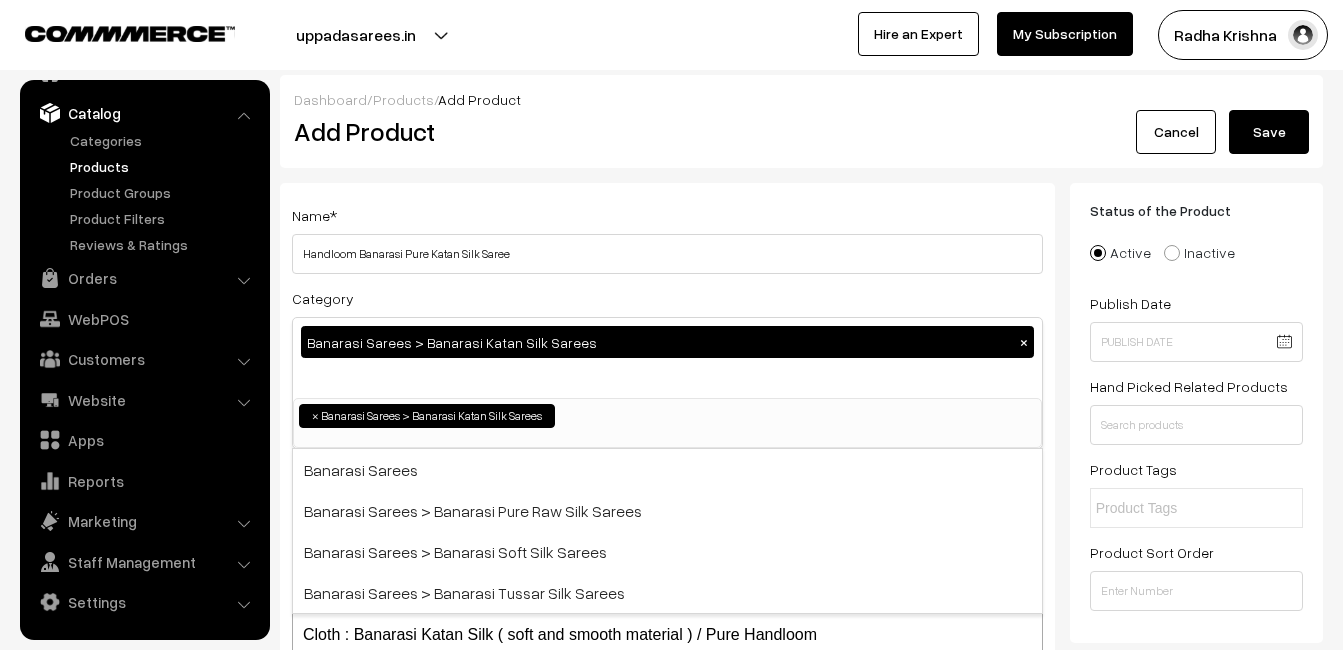 click on "Dashboard  /  Products  /  Add Product
Add Product
Cancel
Save" at bounding box center [801, 121] 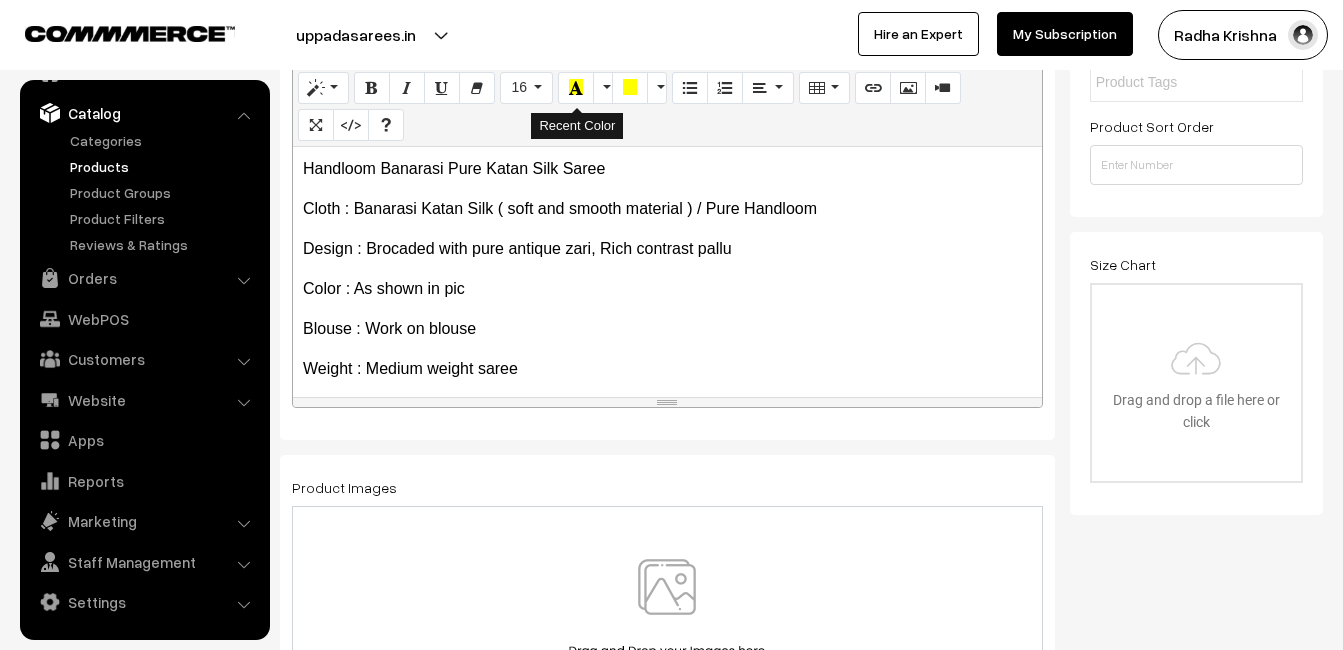 scroll, scrollTop: 500, scrollLeft: 0, axis: vertical 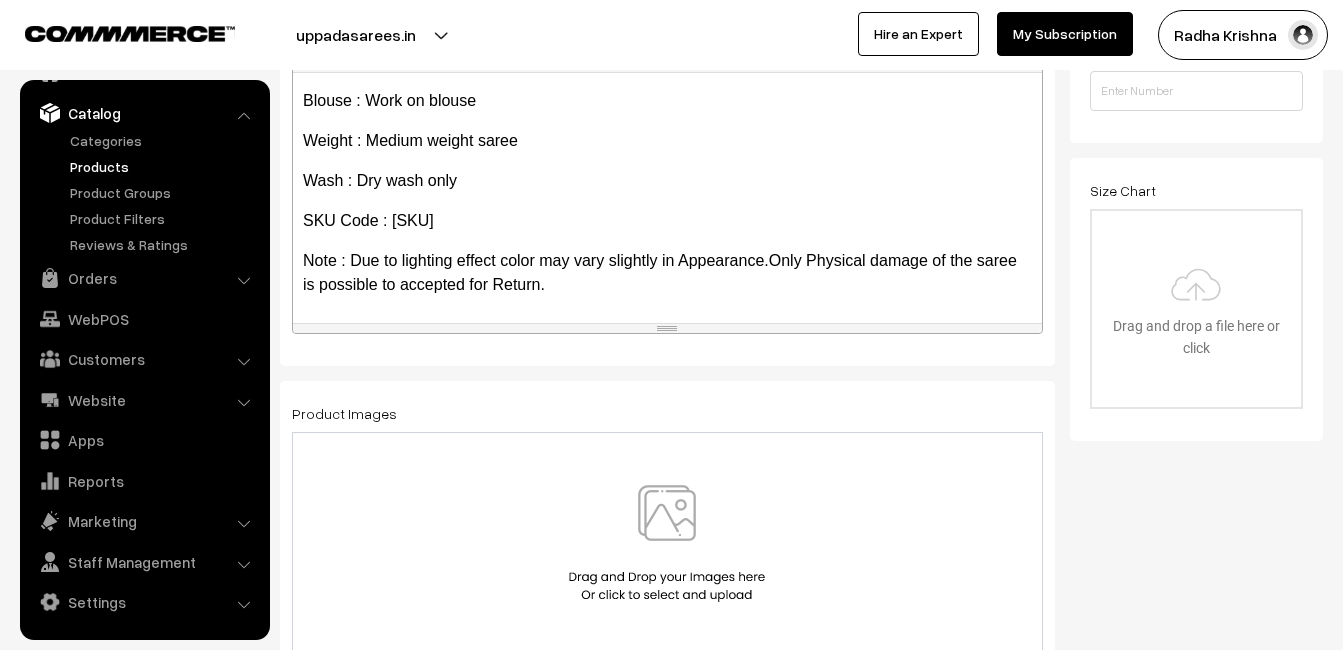 click at bounding box center [667, 543] 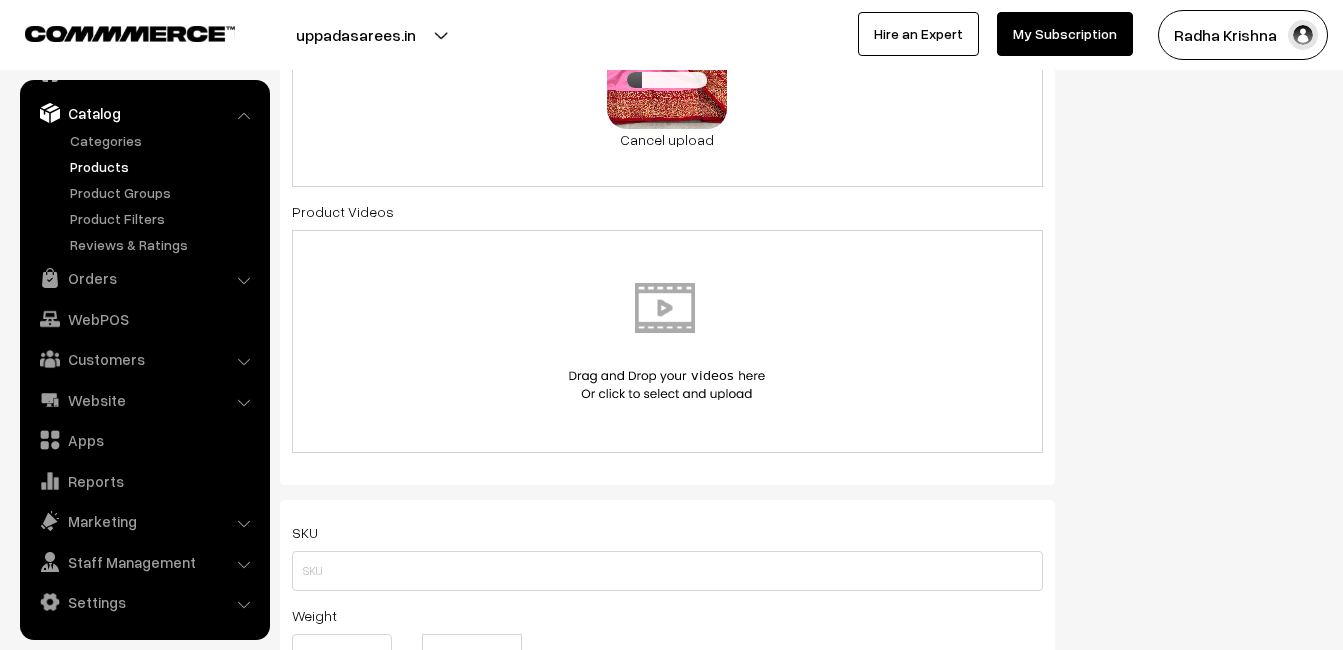 scroll, scrollTop: 1200, scrollLeft: 0, axis: vertical 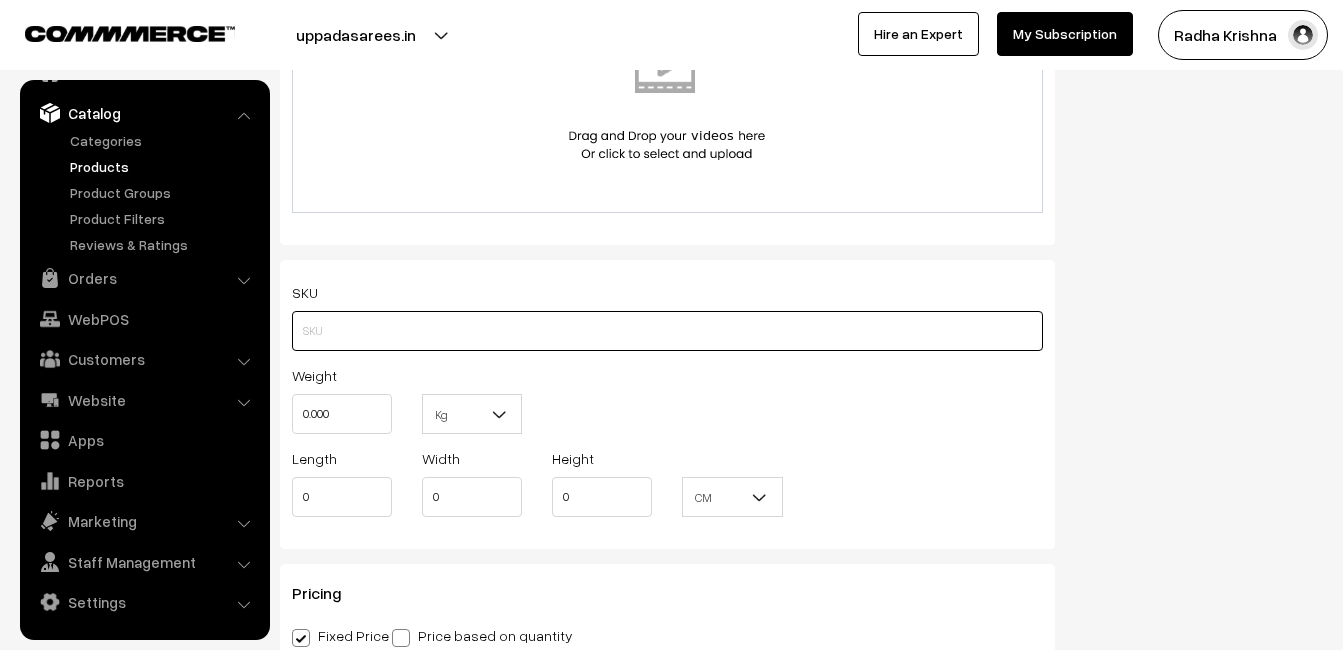 click at bounding box center [667, 331] 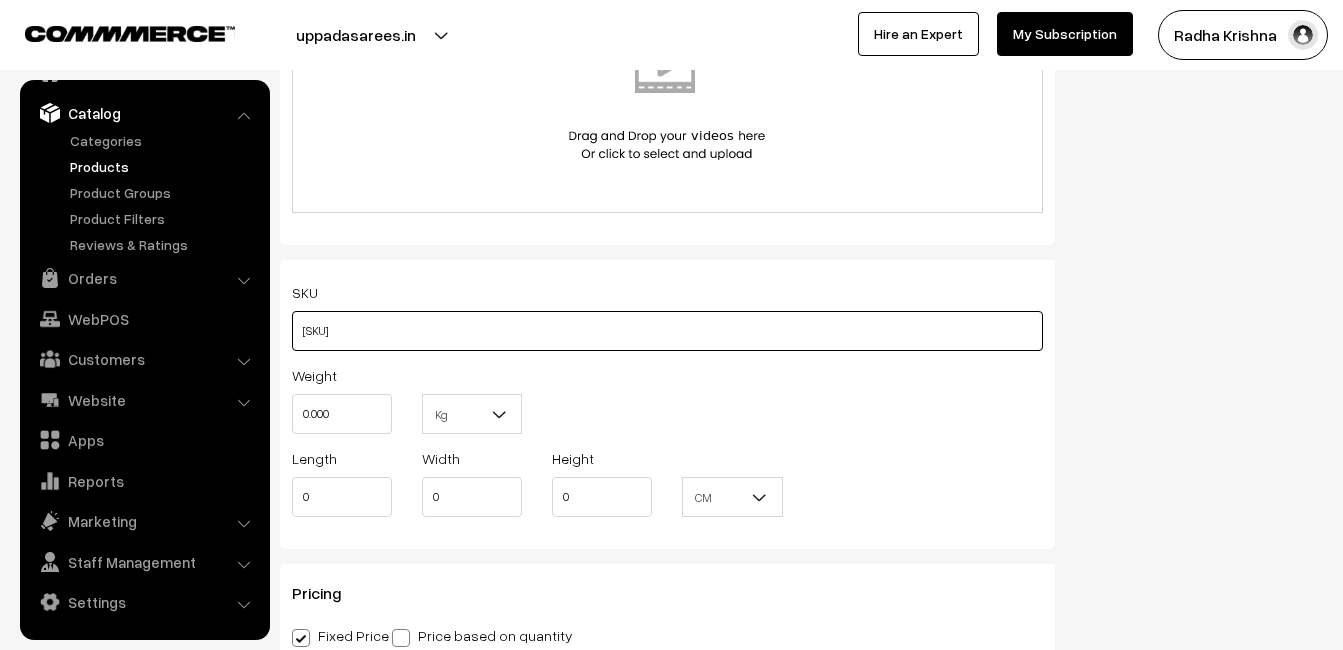 type on "va11562-aug-banaras-za" 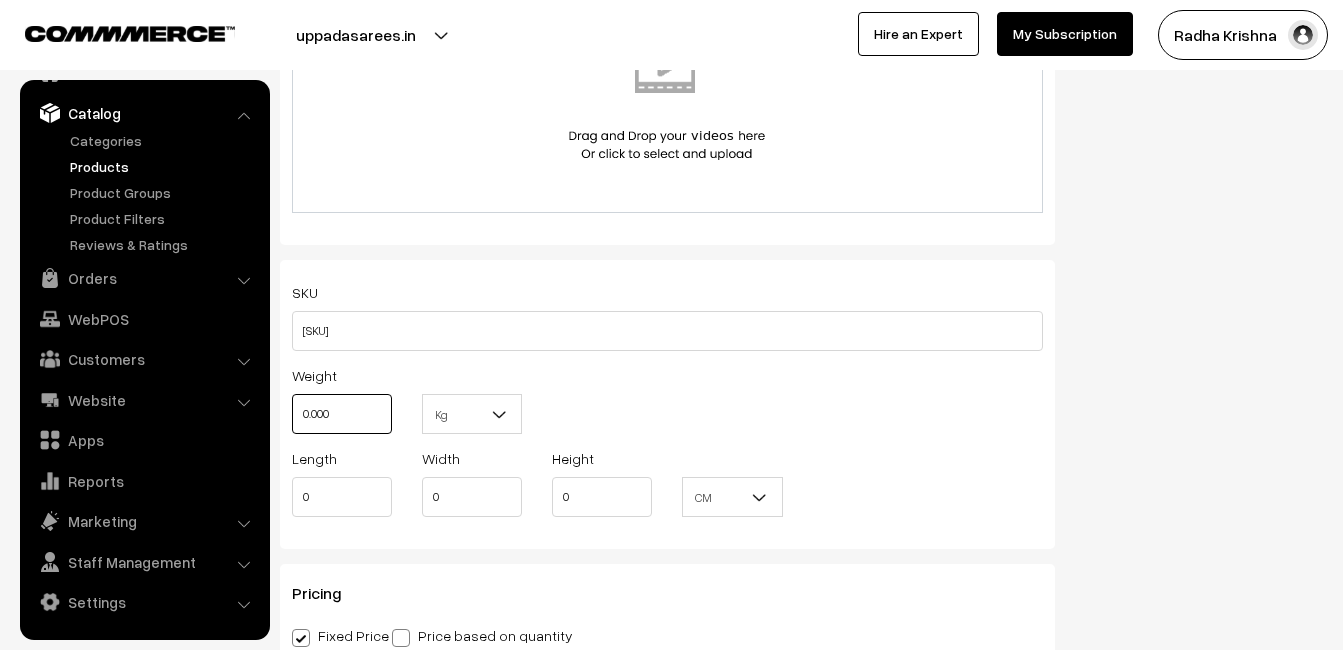 click on "0.000" at bounding box center (342, 414) 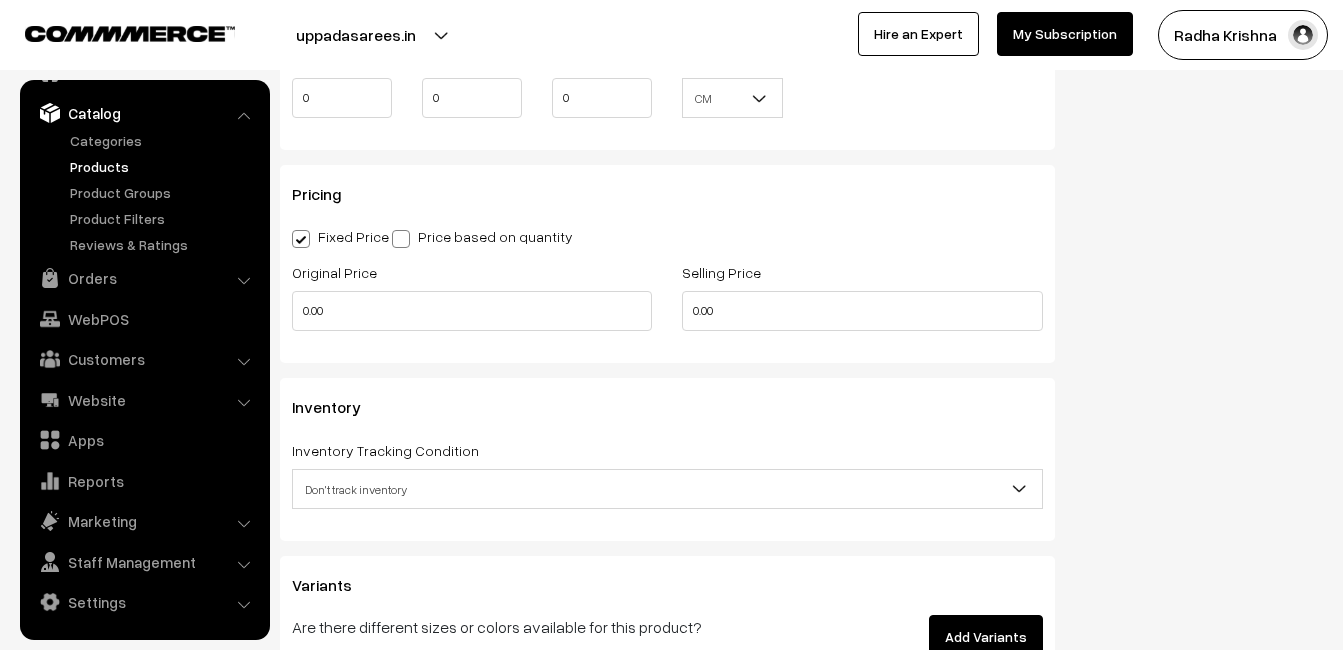 scroll, scrollTop: 1600, scrollLeft: 0, axis: vertical 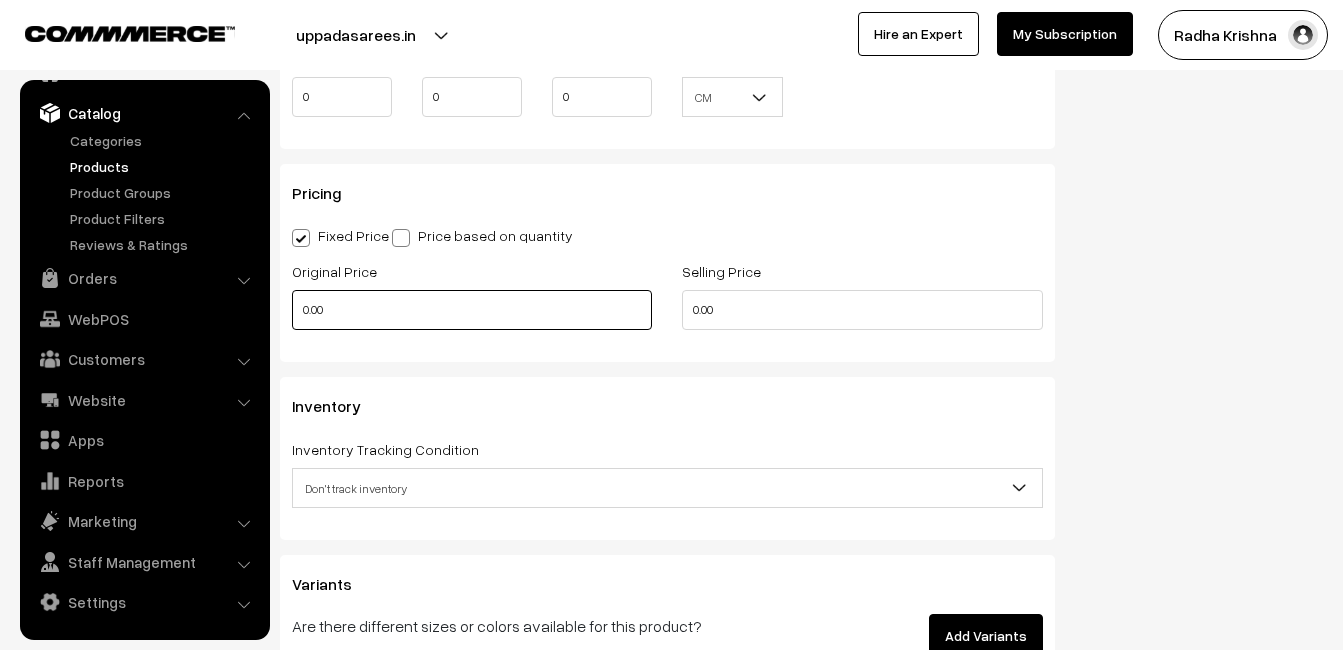type on "0.80" 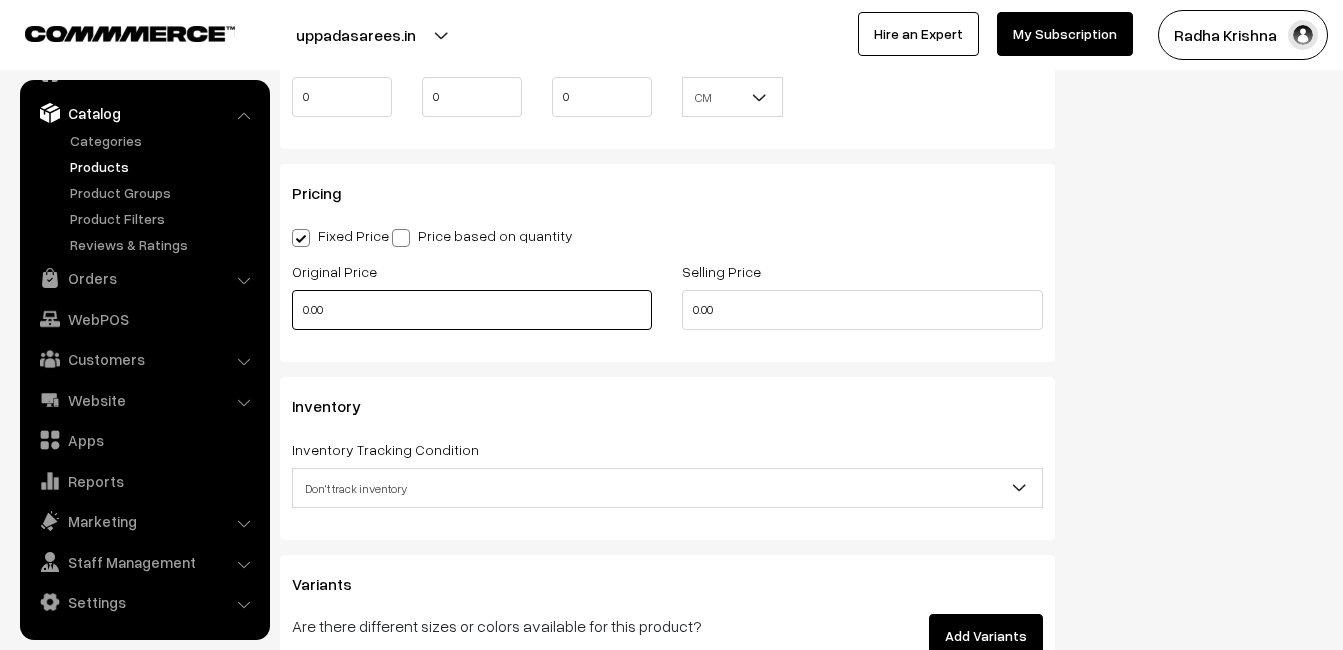 click on "0.00" at bounding box center [472, 310] 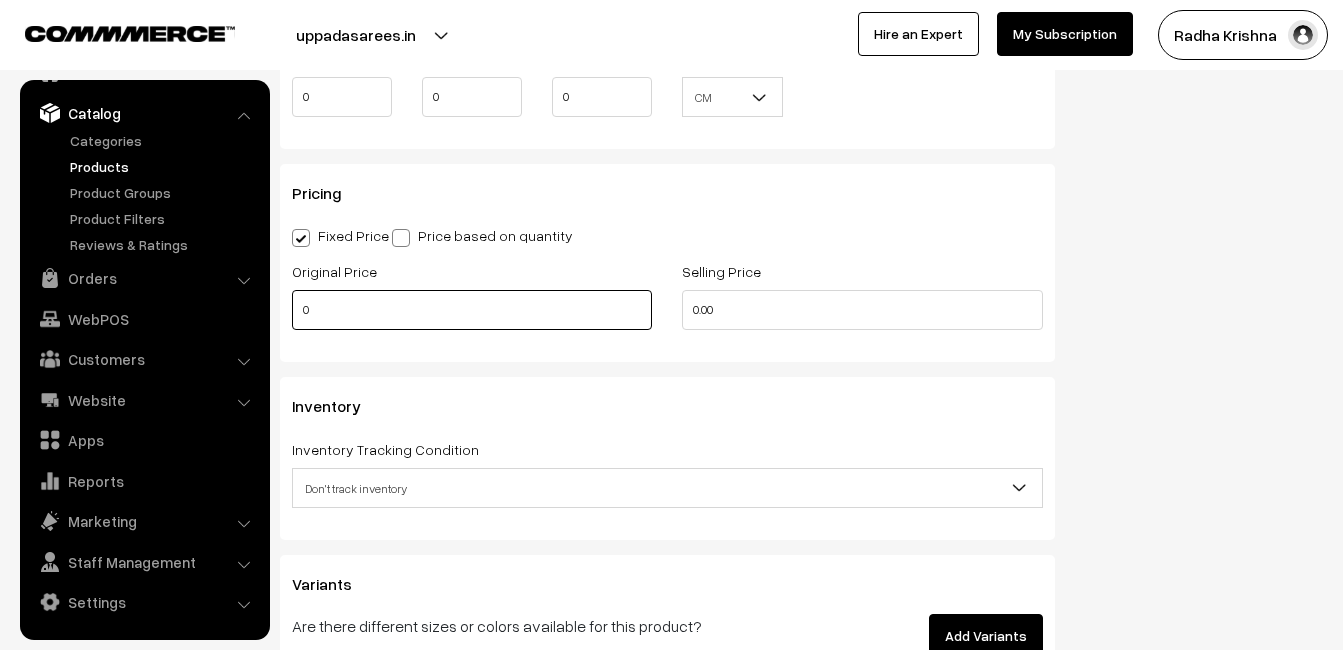 click on "0" at bounding box center [472, 310] 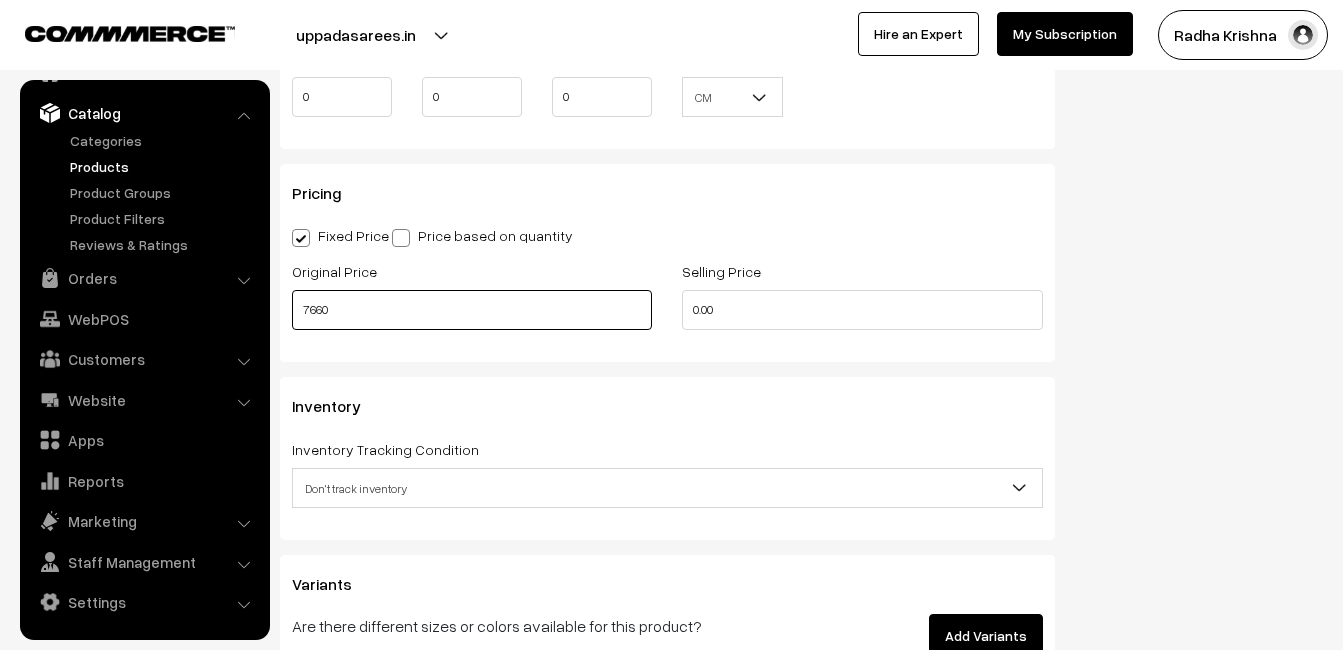 type on "7660" 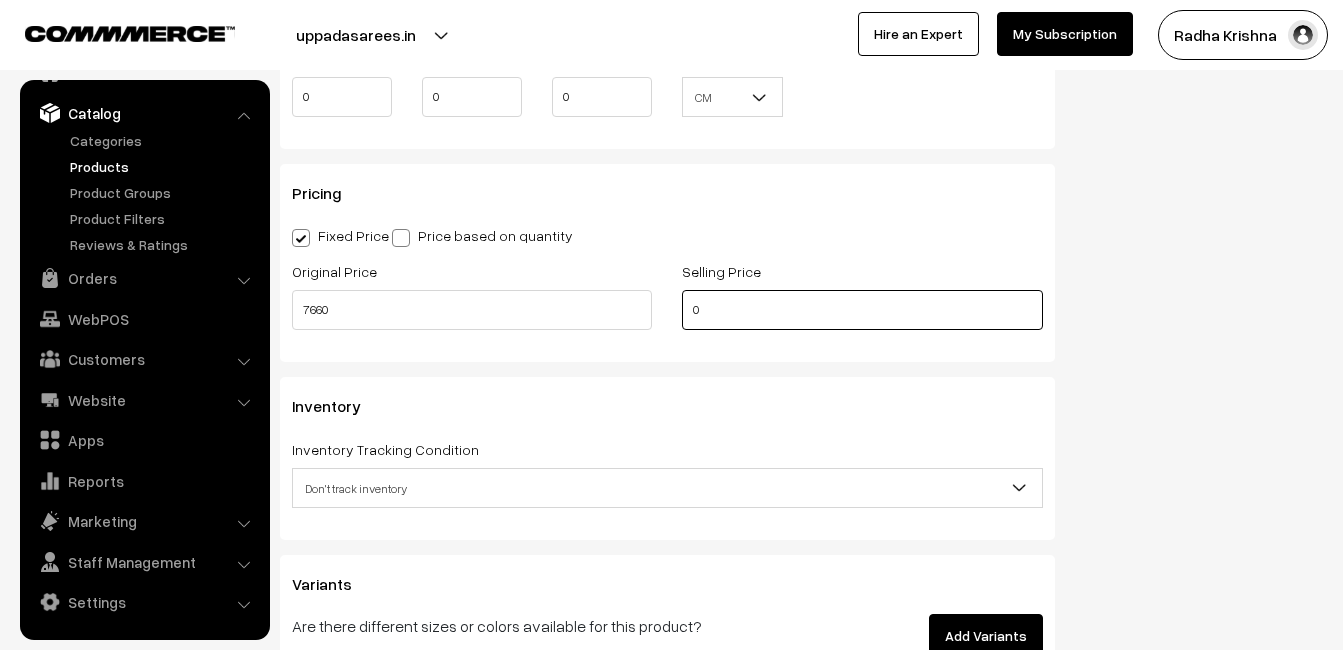 click on "0" at bounding box center (862, 310) 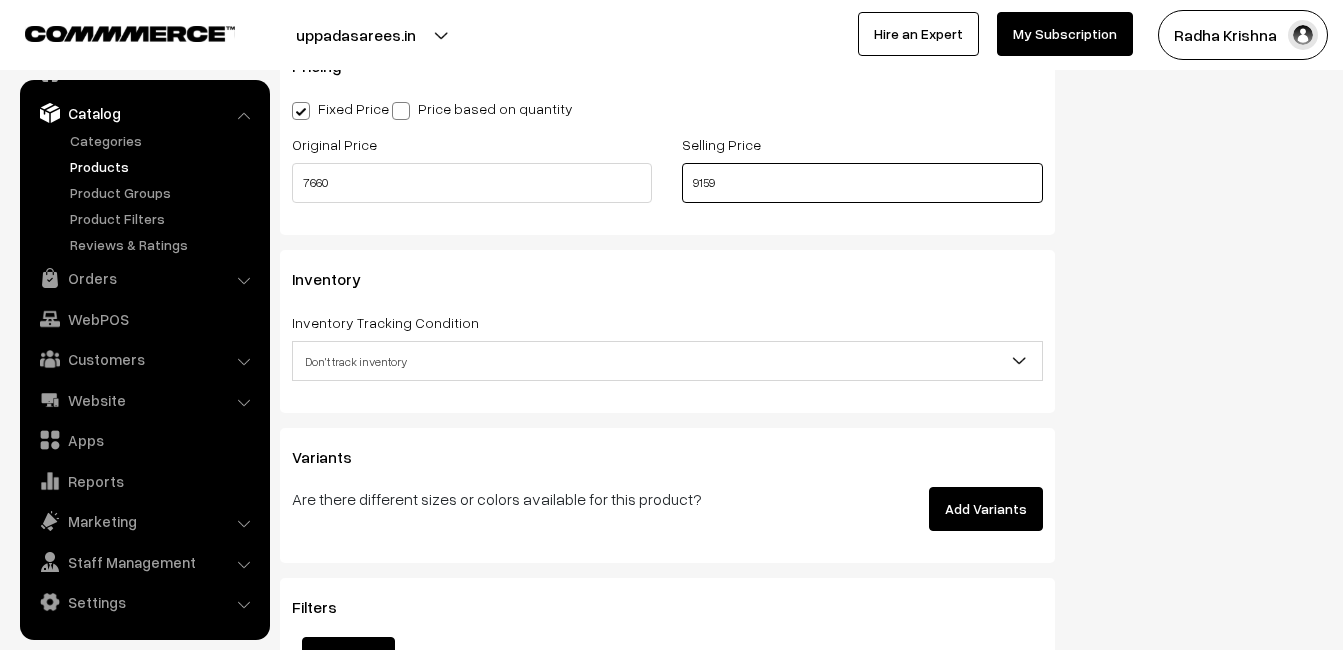 scroll, scrollTop: 1900, scrollLeft: 0, axis: vertical 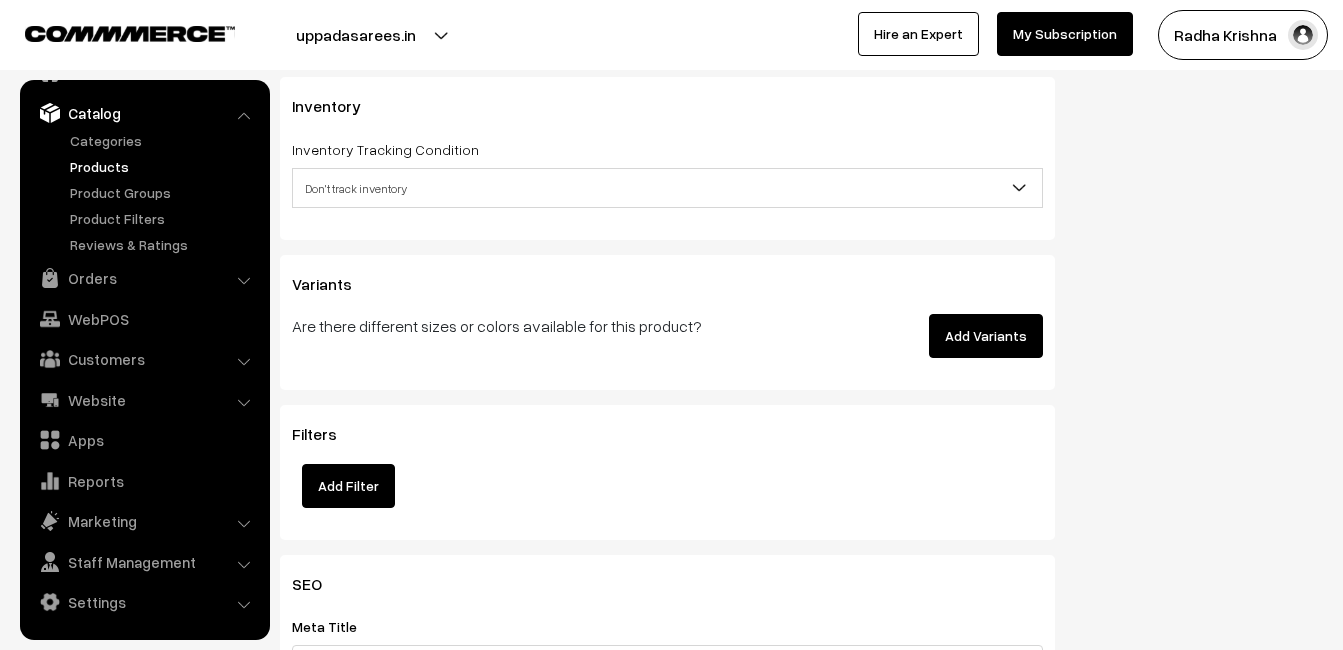 type on "9159" 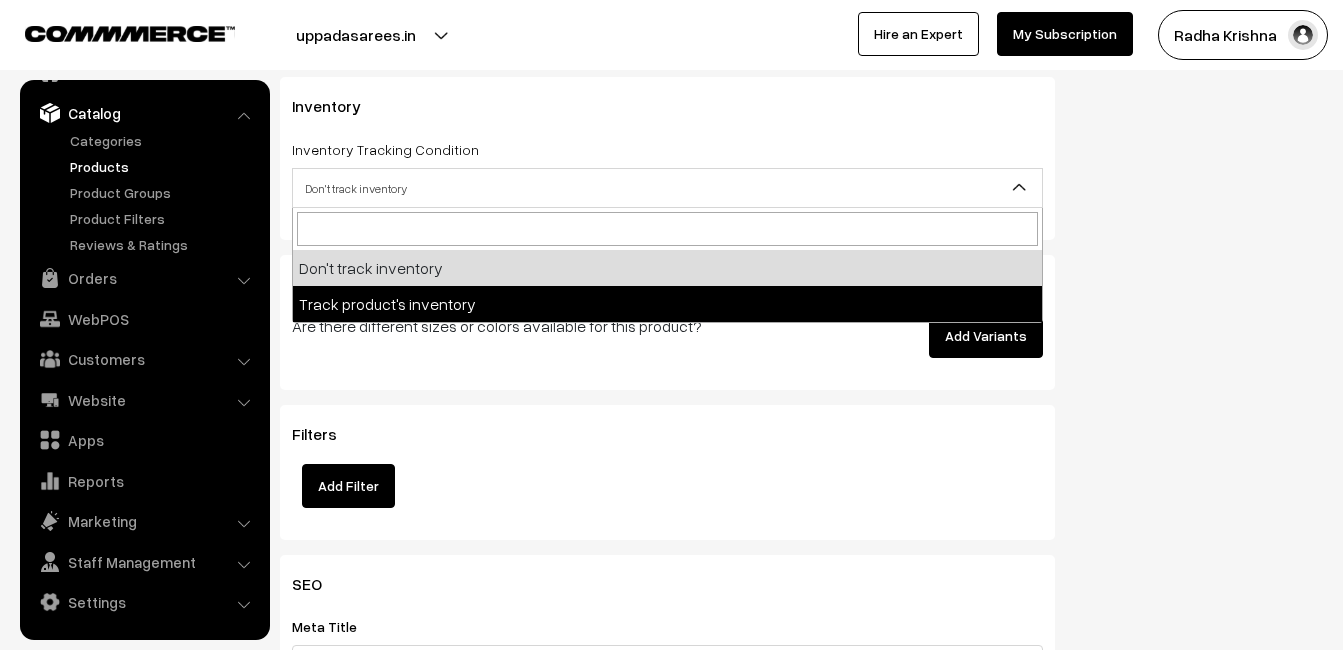 select on "2" 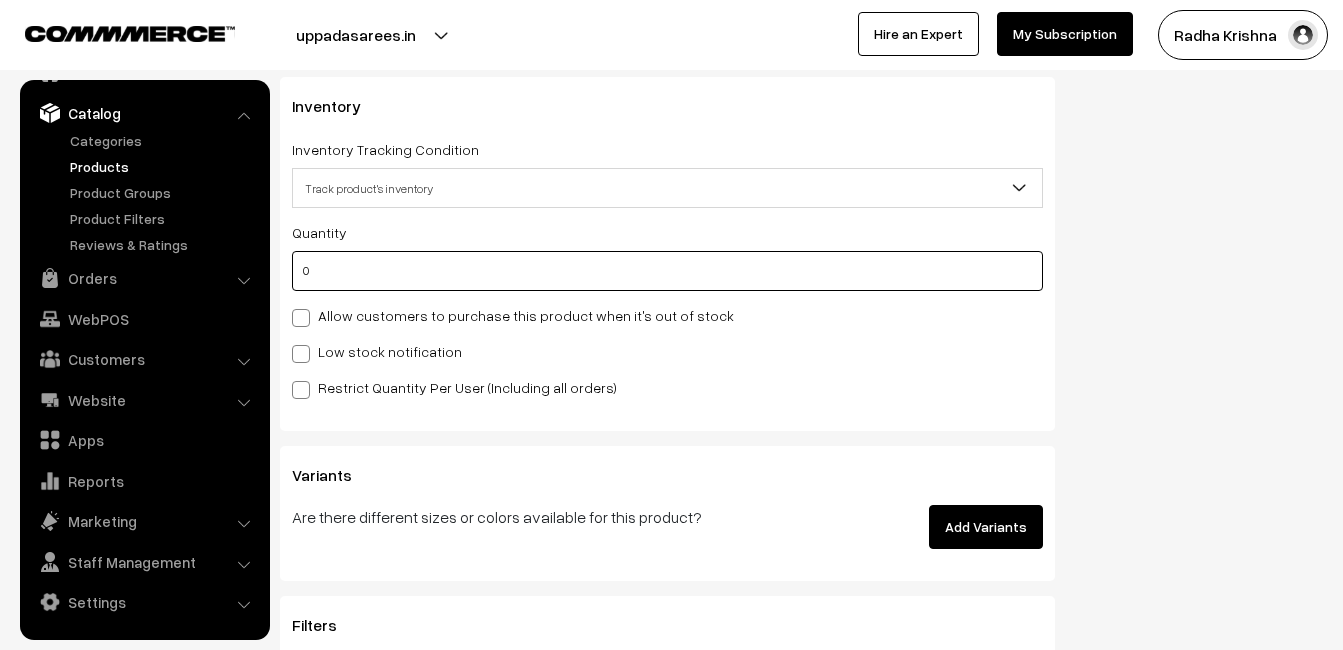 click on "0" at bounding box center (667, 271) 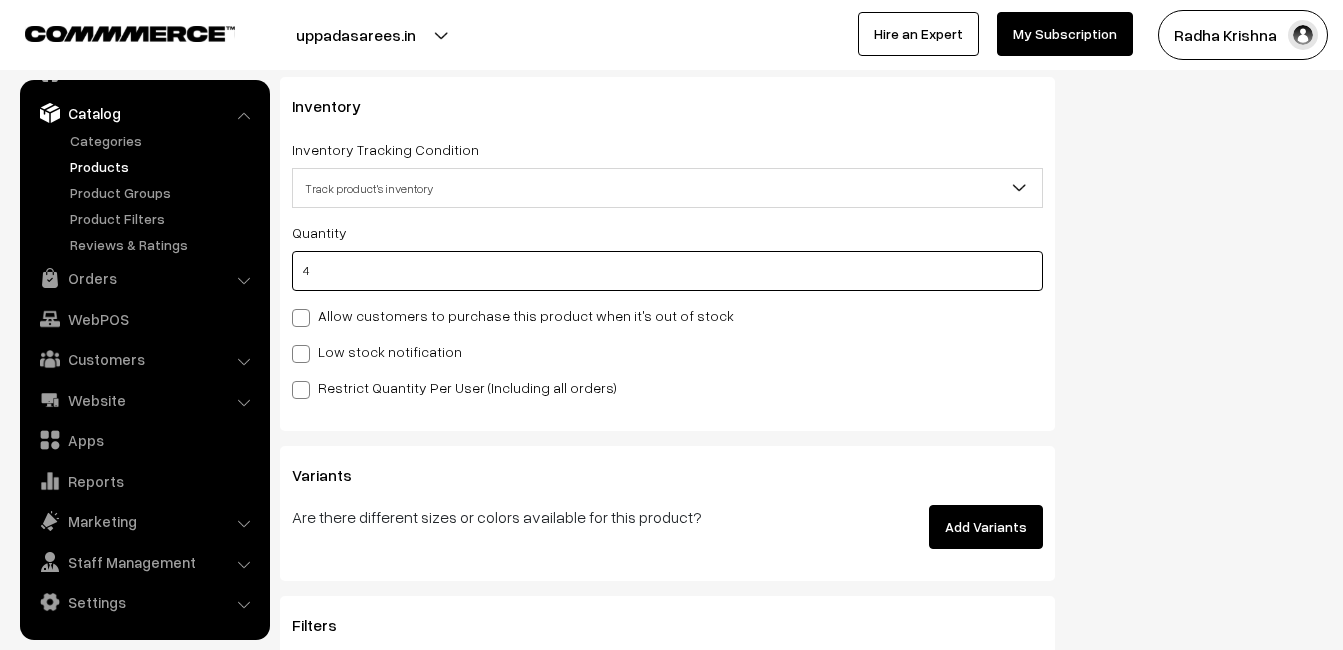 type on "4" 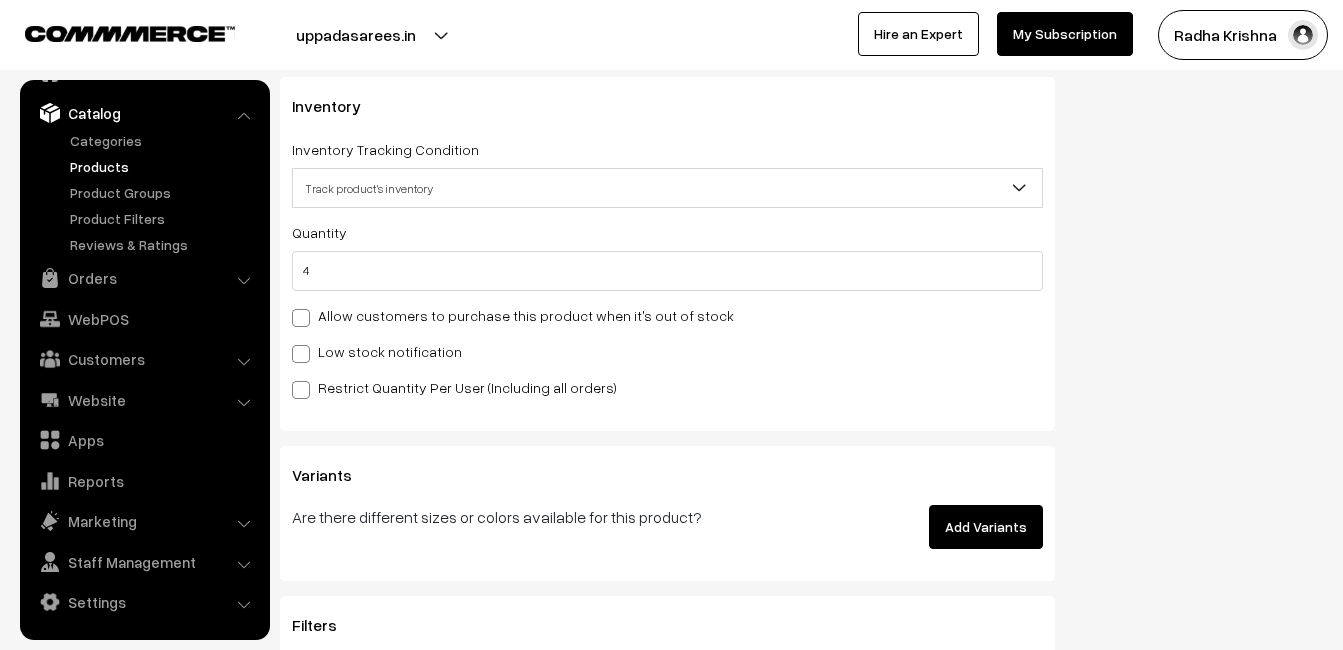 click on "Low stock notification" at bounding box center (377, 351) 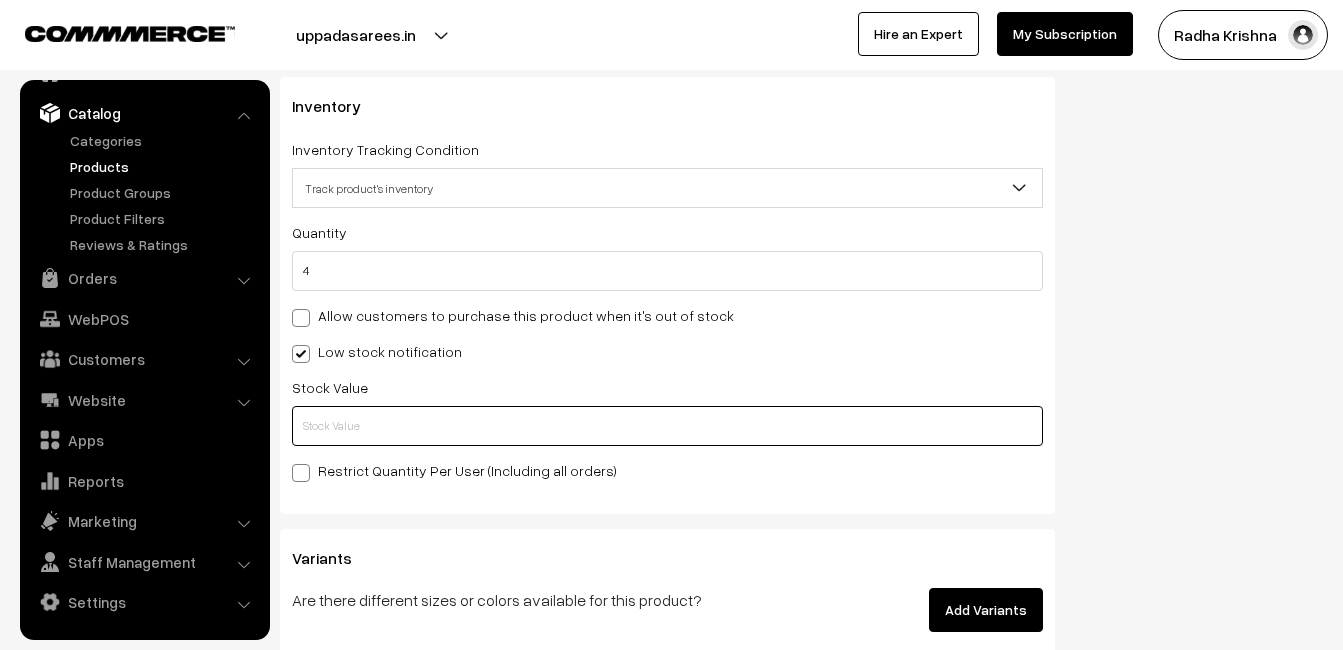 click at bounding box center [667, 426] 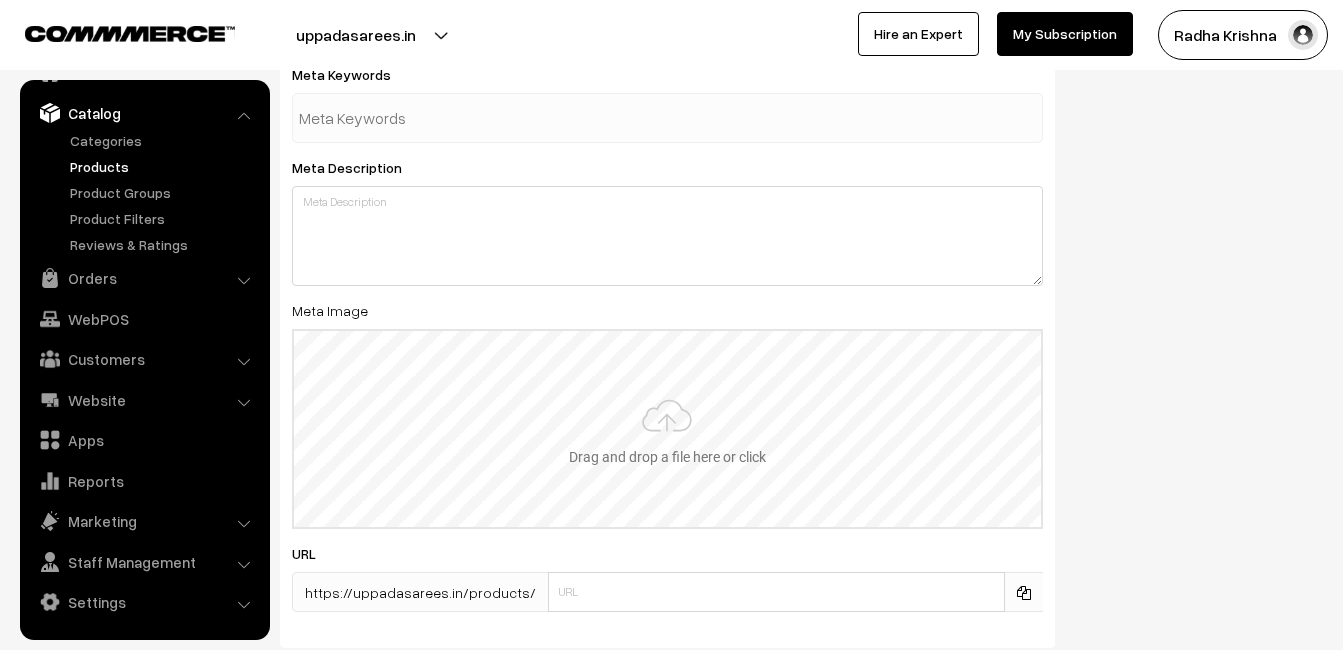 scroll, scrollTop: 2968, scrollLeft: 0, axis: vertical 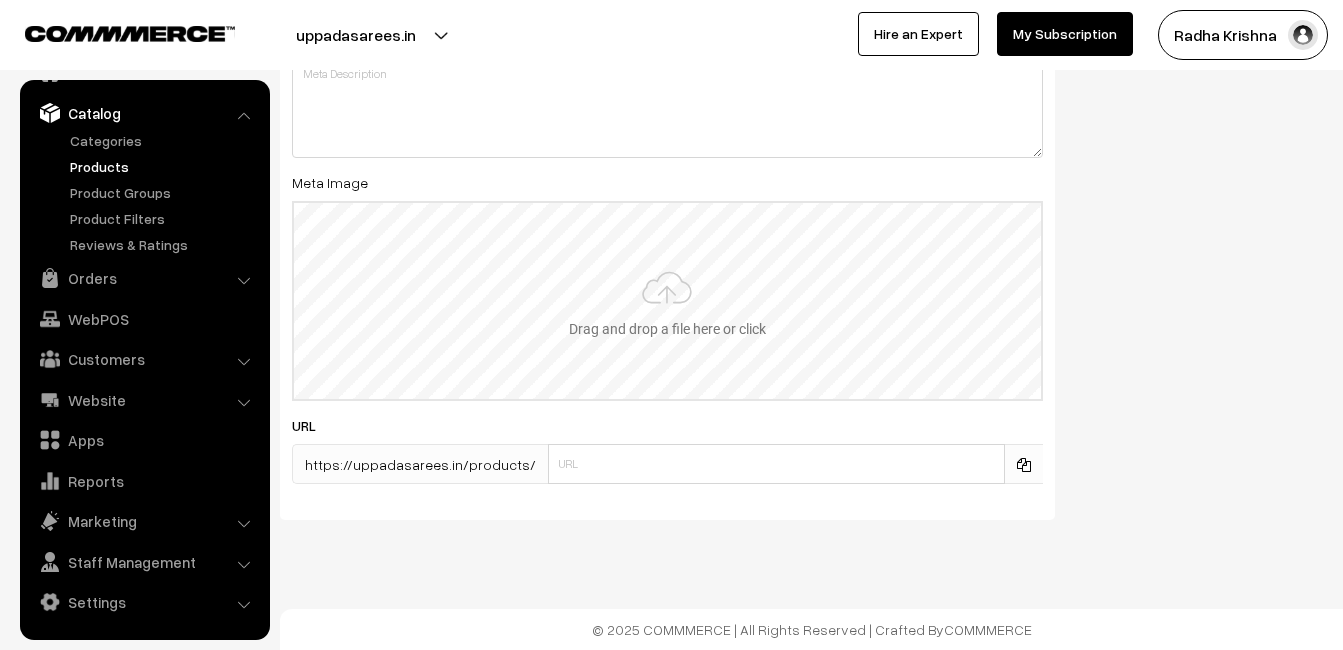 type on "2" 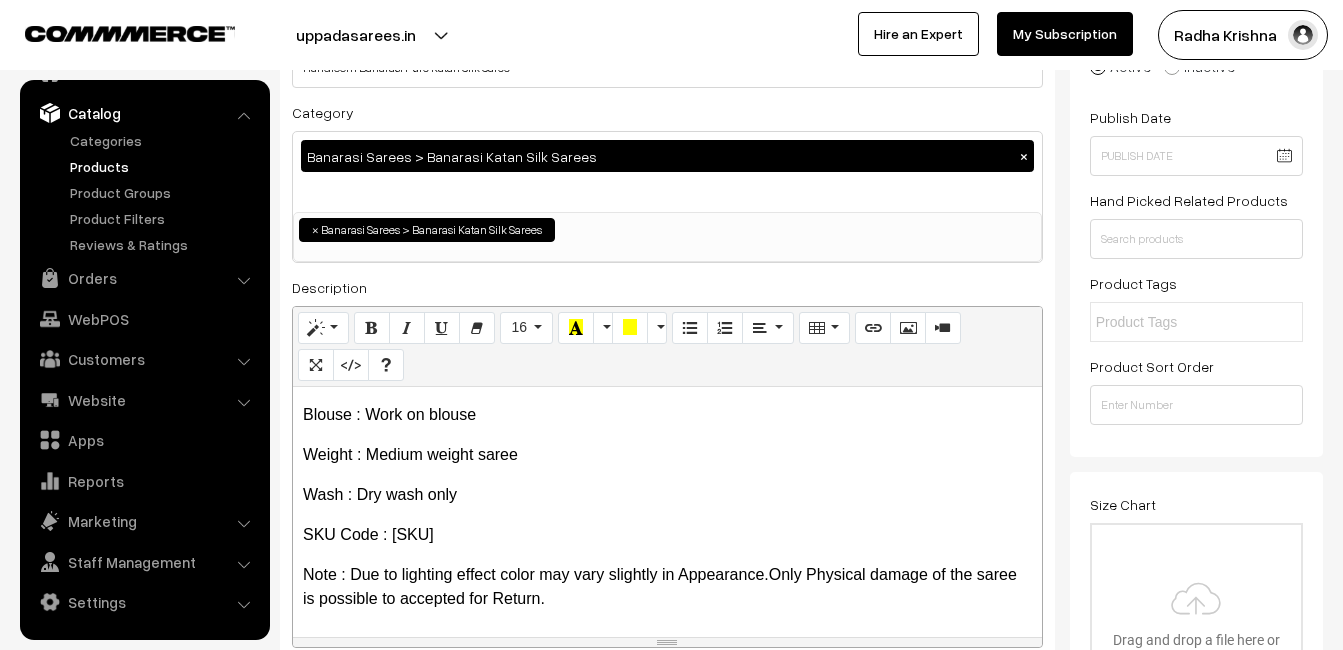 scroll, scrollTop: 0, scrollLeft: 0, axis: both 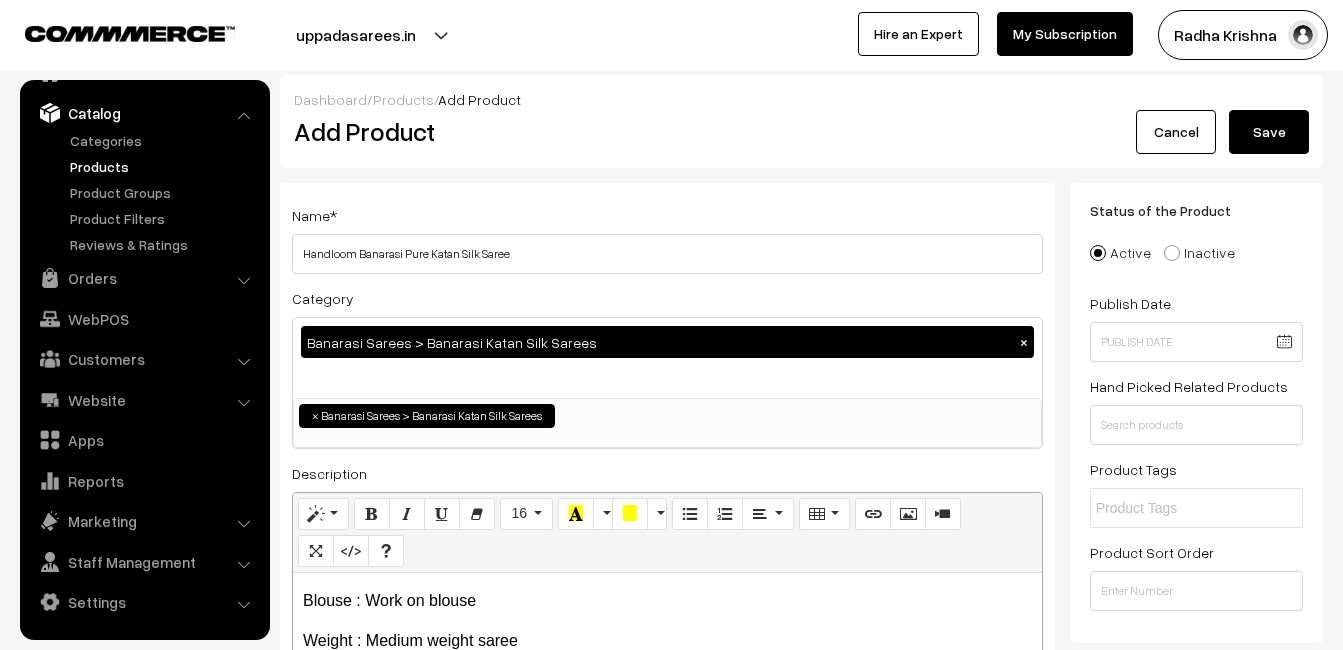 click on "Save" at bounding box center (1269, 132) 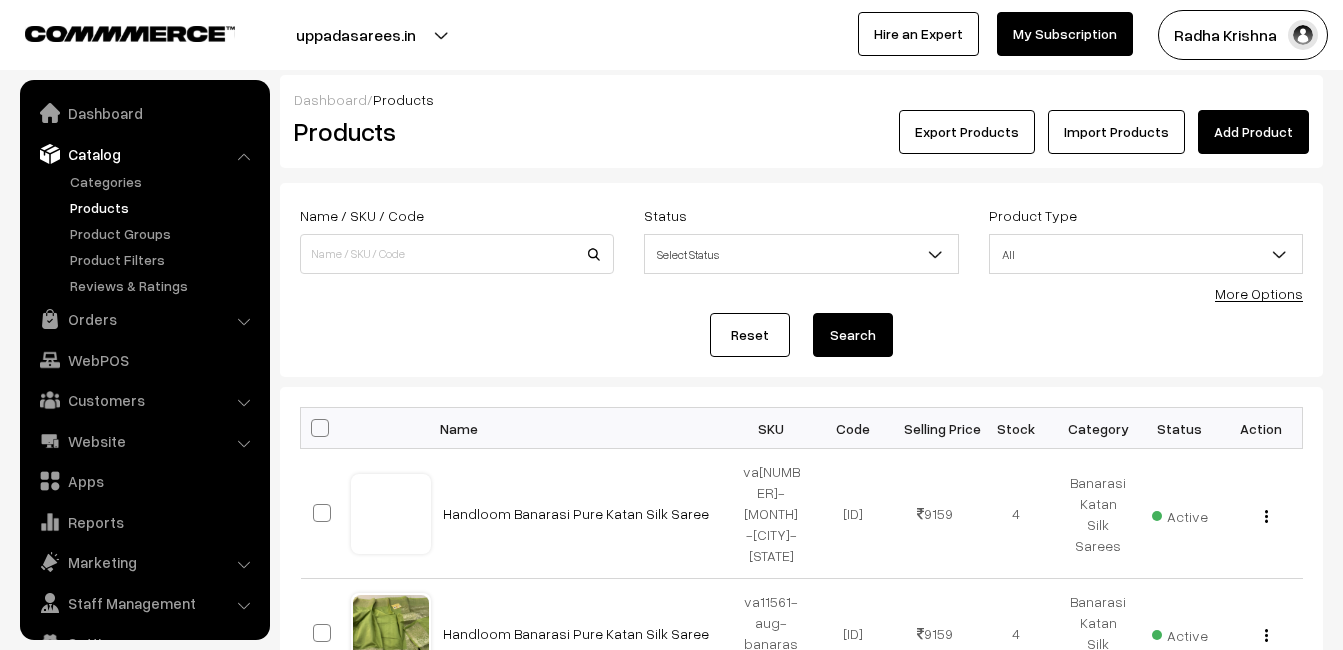 scroll, scrollTop: 0, scrollLeft: 0, axis: both 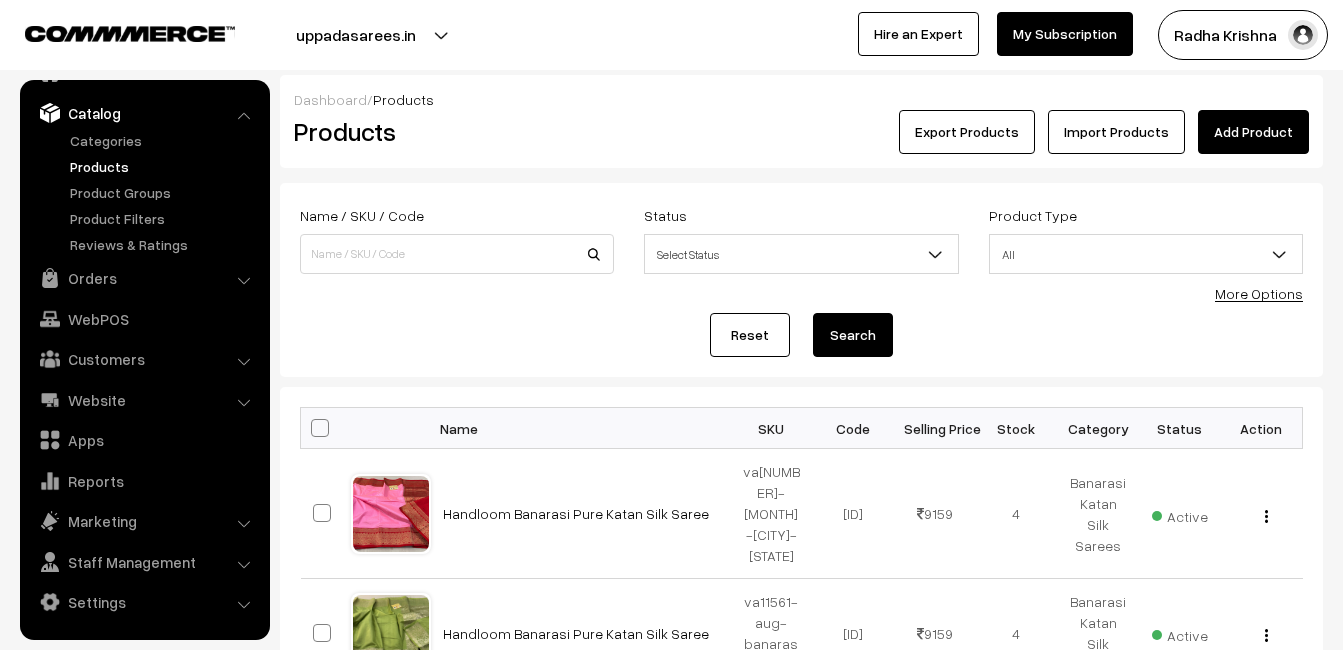 click on "Add Product" at bounding box center (1253, 132) 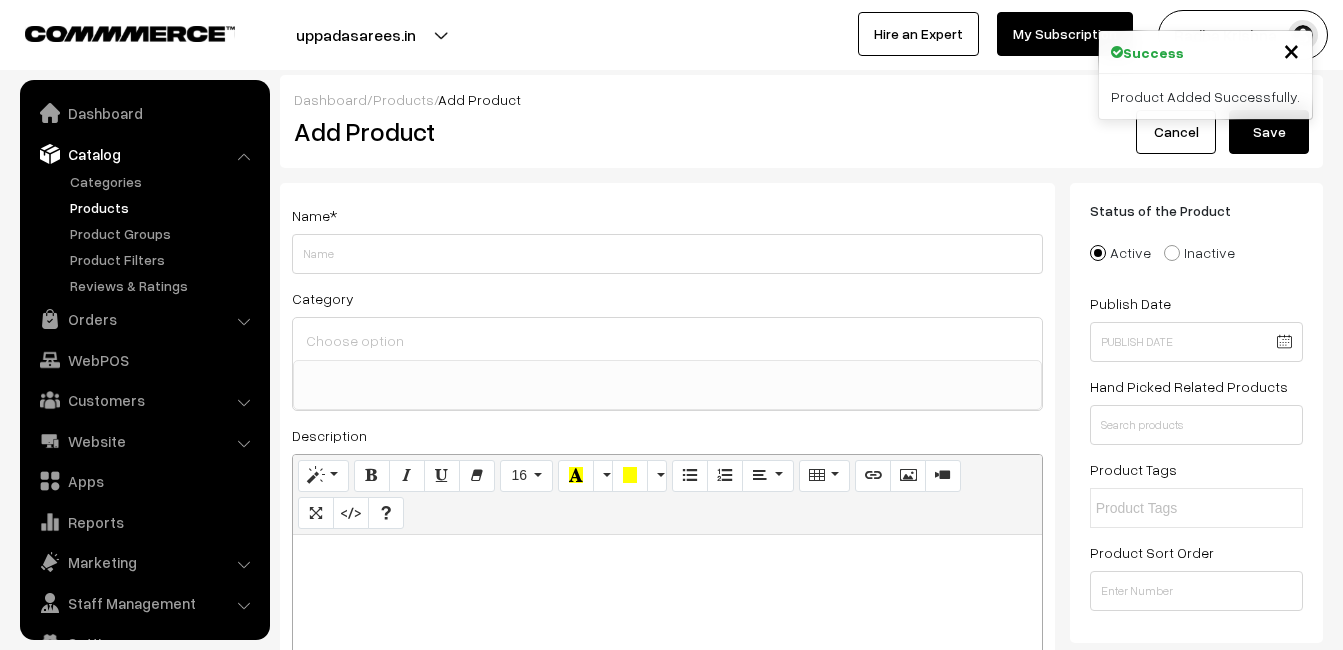 select 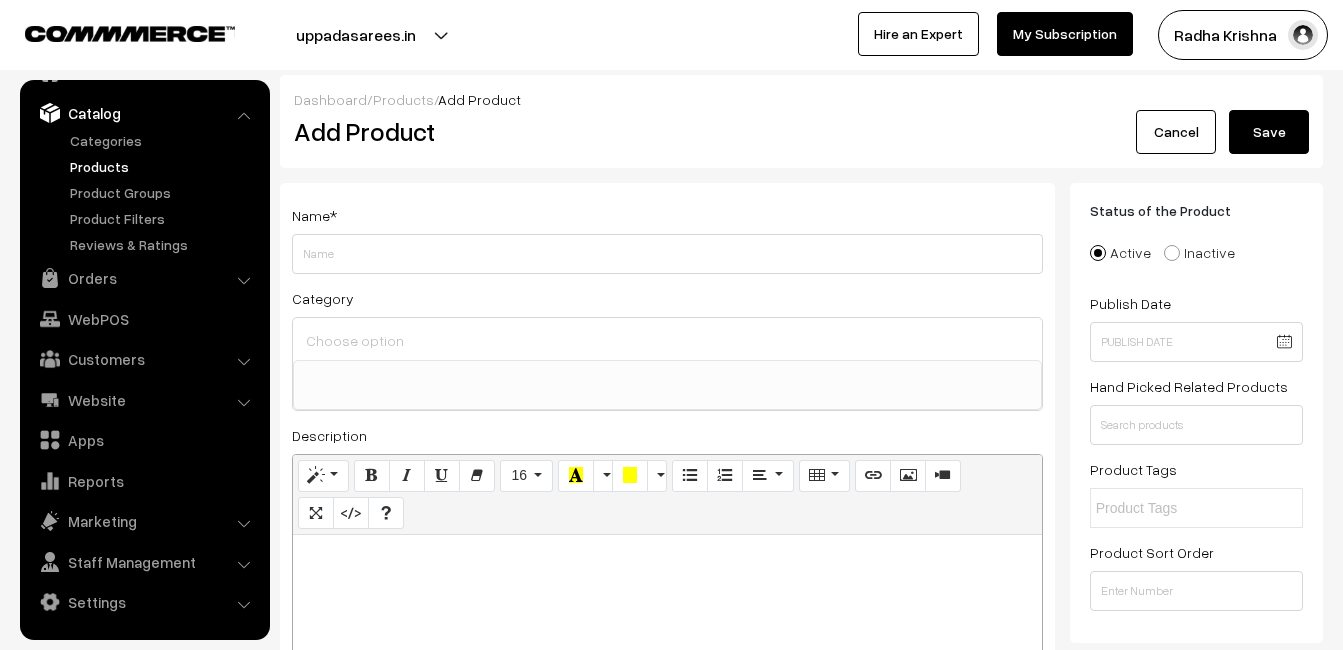 click at bounding box center (667, 557) 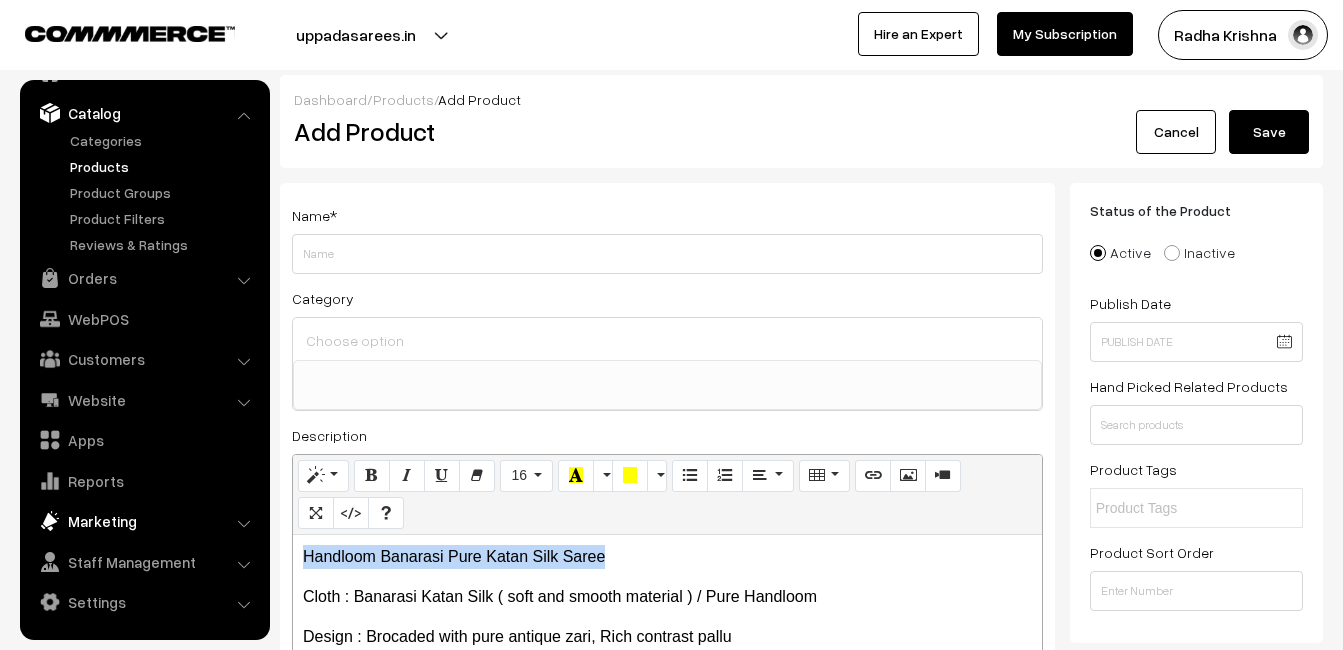 drag, startPoint x: 619, startPoint y: 548, endPoint x: 222, endPoint y: 519, distance: 398.05777 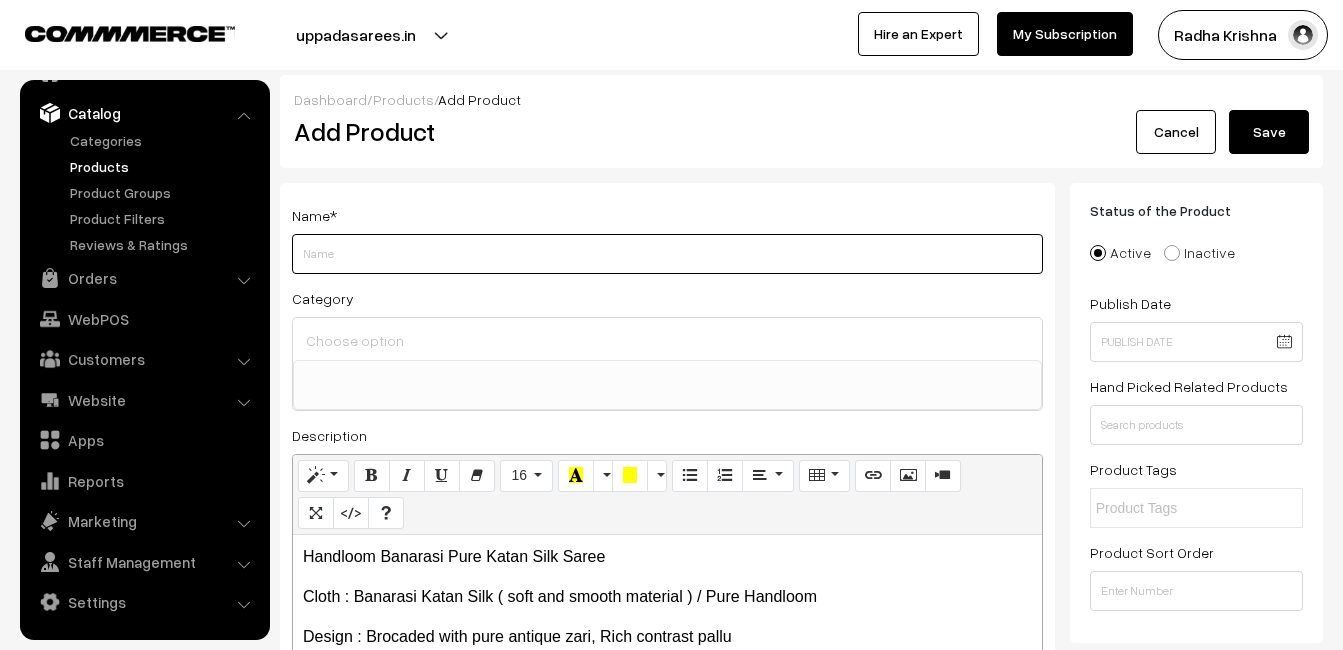 click on "Weight" at bounding box center [667, 254] 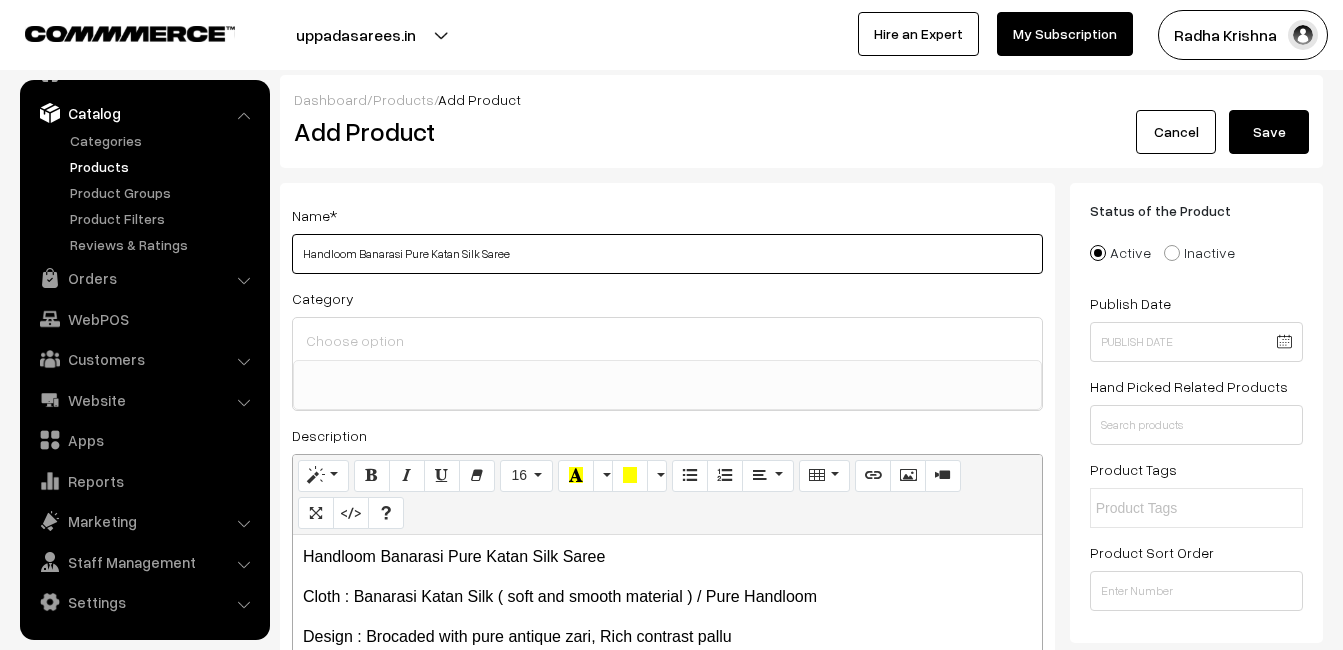 type on "Handloom Banarasi Pure Katan Silk Saree" 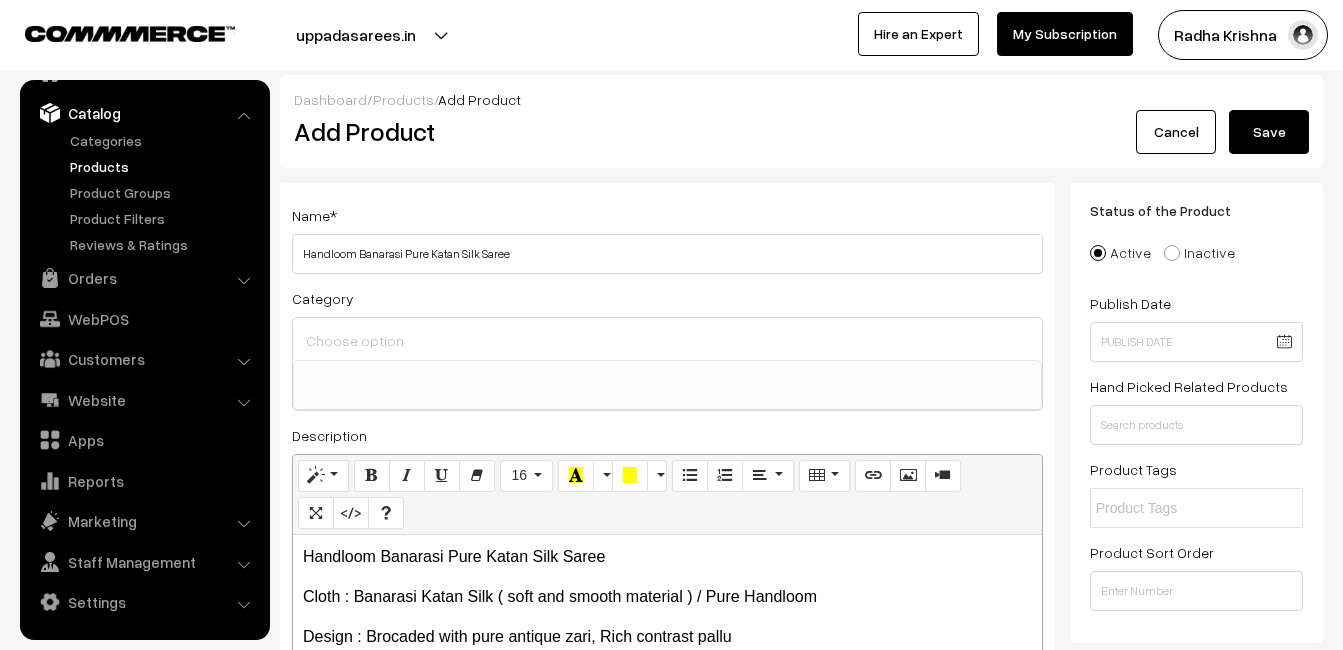 click at bounding box center [667, 339] 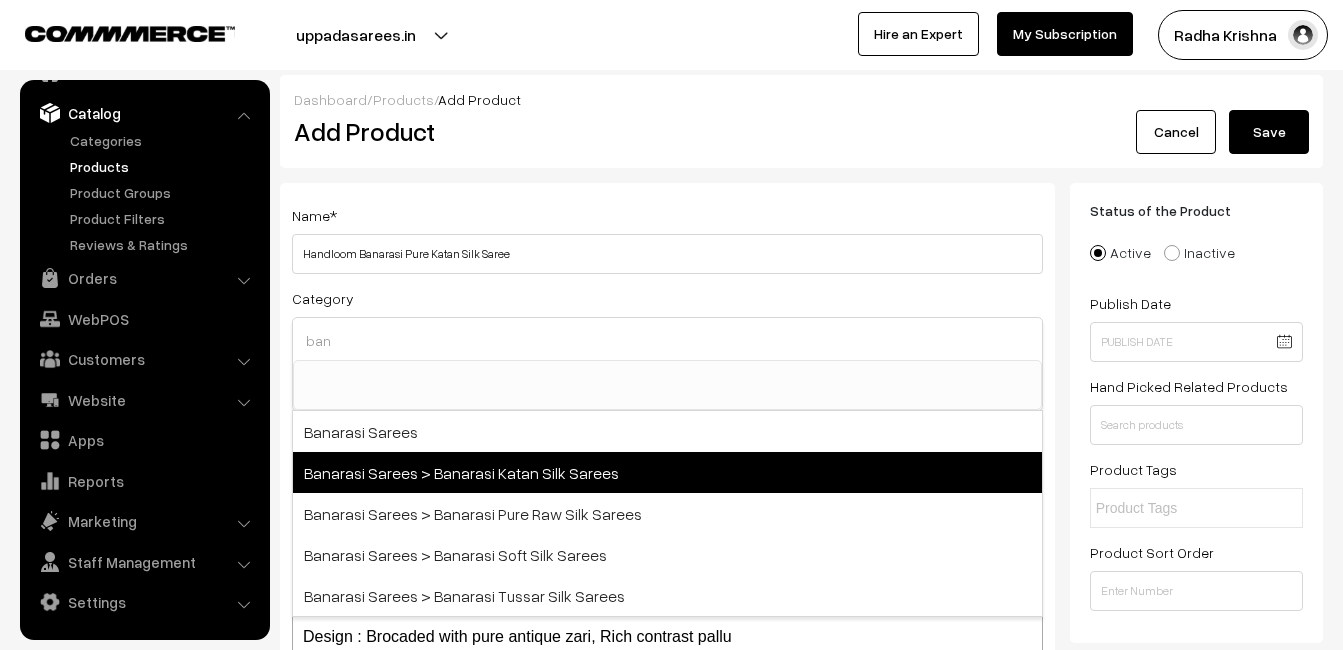 type on "ban" 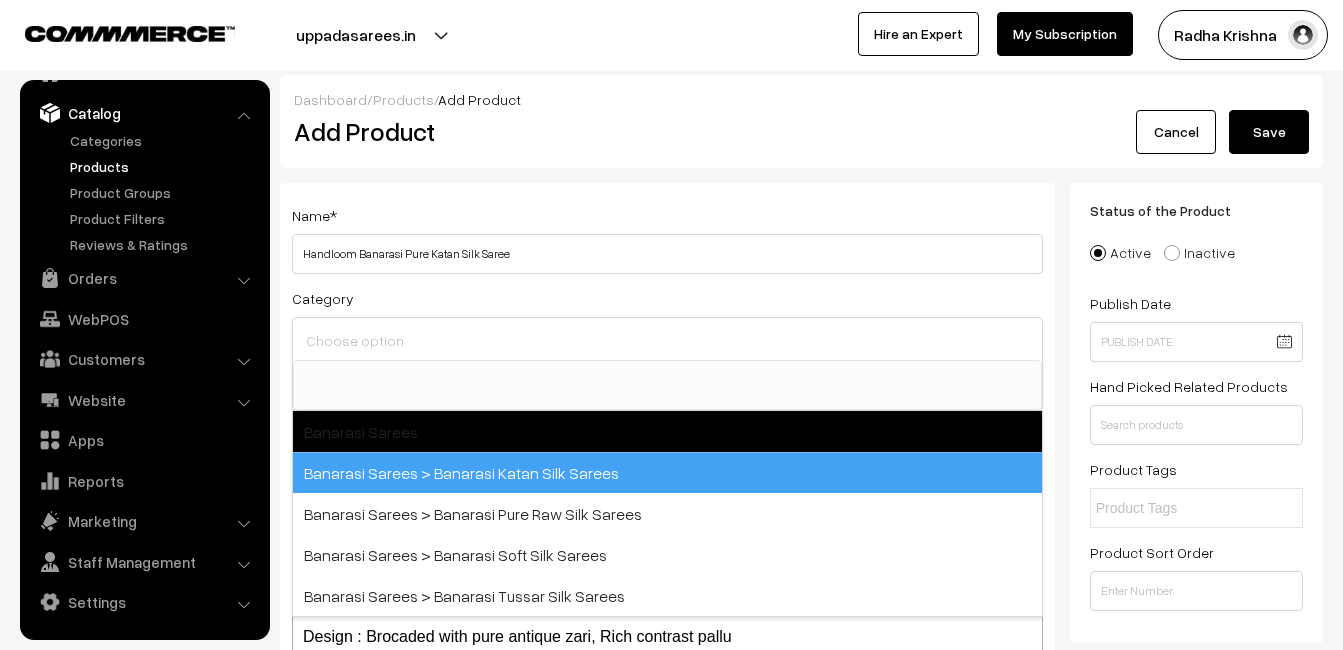 scroll, scrollTop: 731, scrollLeft: 0, axis: vertical 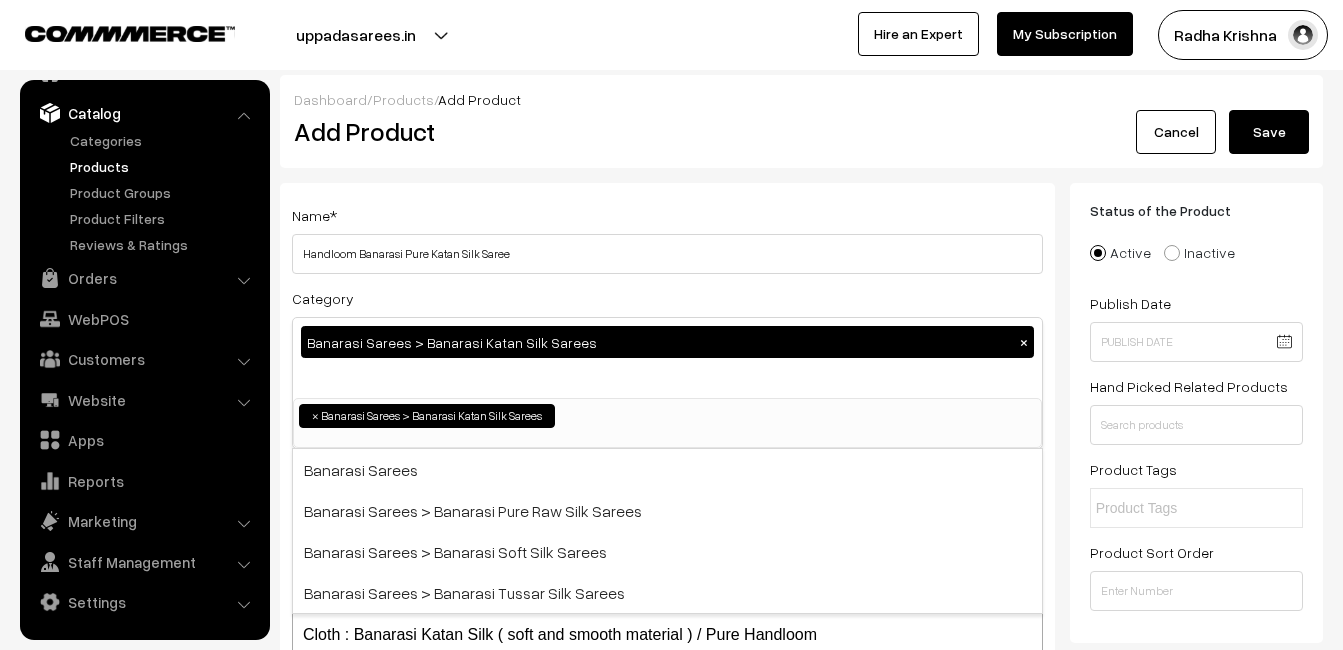 click on "Dashboard  /  Products  /  Add Product
Add Product
Cancel
Save
Name  *
Handloom Banarasi Pure Katan Silk Saree
Category
Banarasi Sarees > Banarasi Katan Silk Sarees ×
Uppada Sarees
Uppada Sarees > Uppada Plain Sarees
Uppada Sarees > Uppada Butta Sarees Uppada Sarees > Uppada Pochampally Border Sarees ×" at bounding box center (801, 1656) 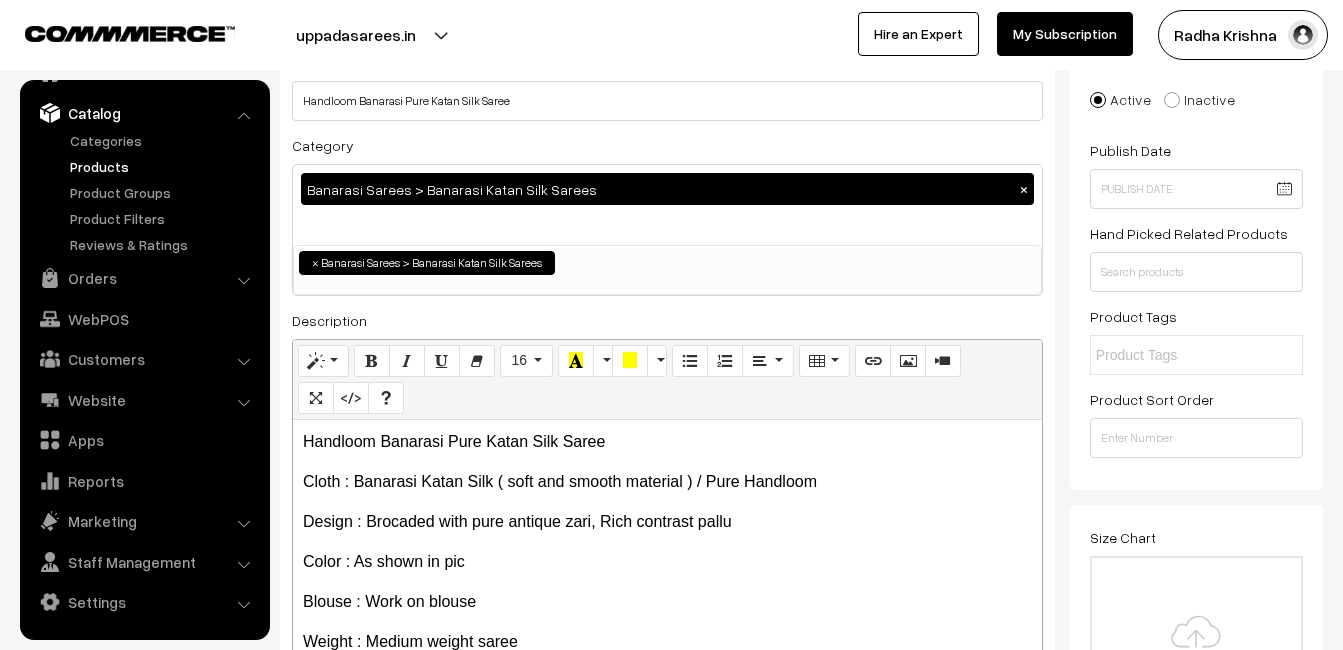 scroll, scrollTop: 400, scrollLeft: 0, axis: vertical 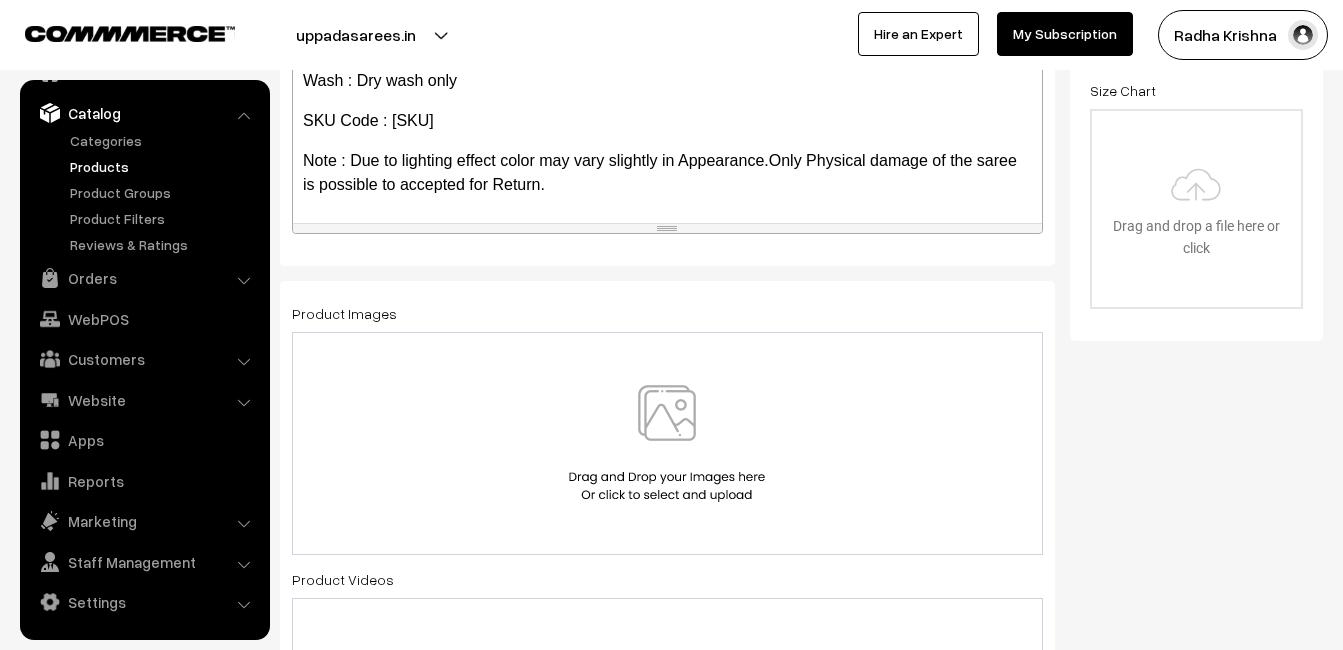 click at bounding box center [667, 443] 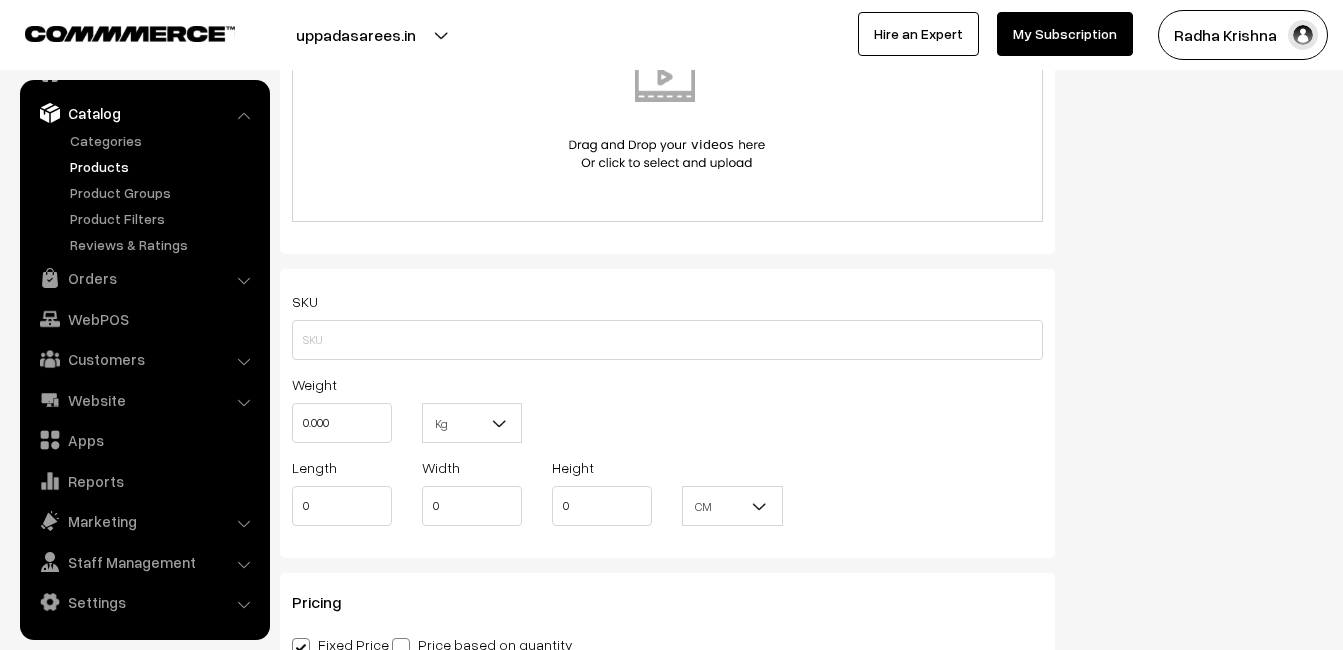 scroll, scrollTop: 1200, scrollLeft: 0, axis: vertical 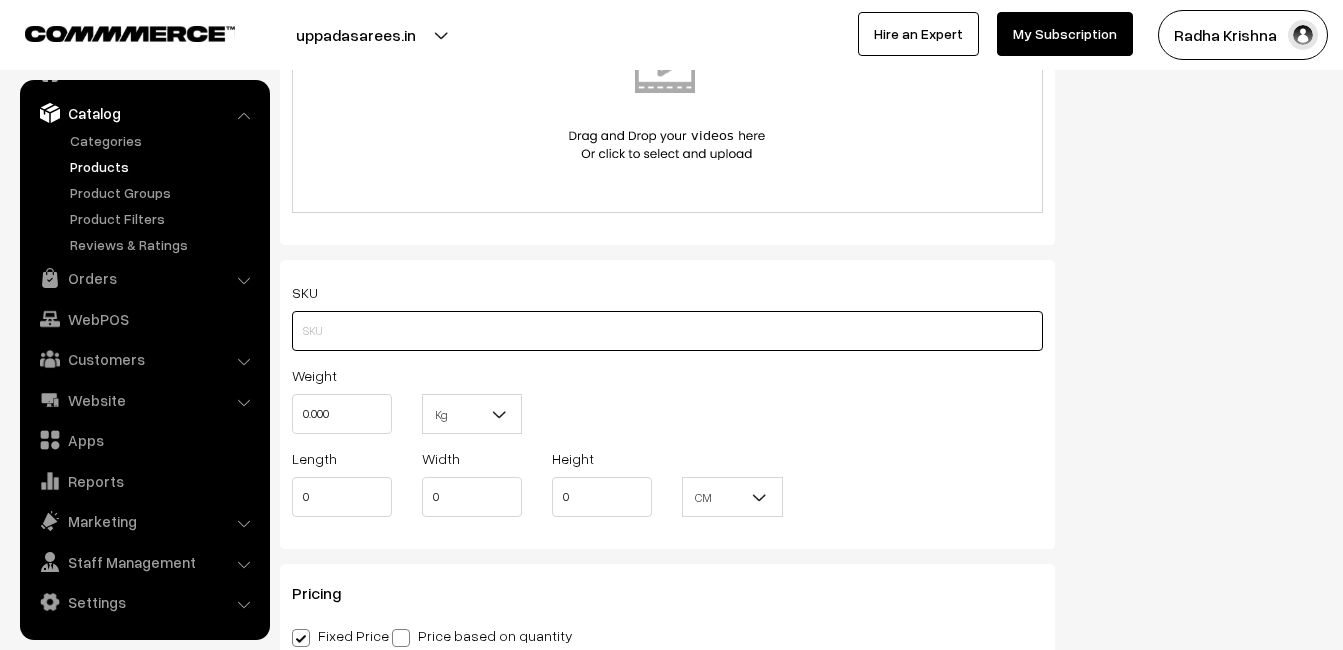 paste on "va11563-aug-banaras-za" 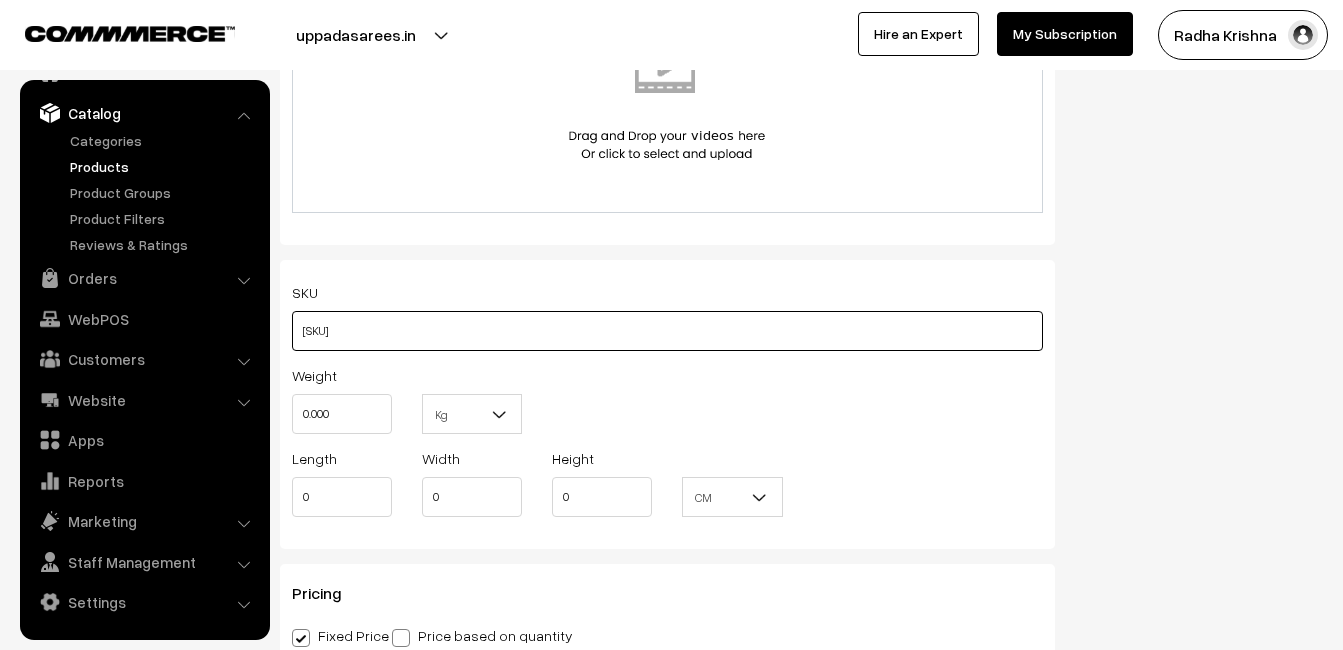 type on "va11563-aug-banaras-za" 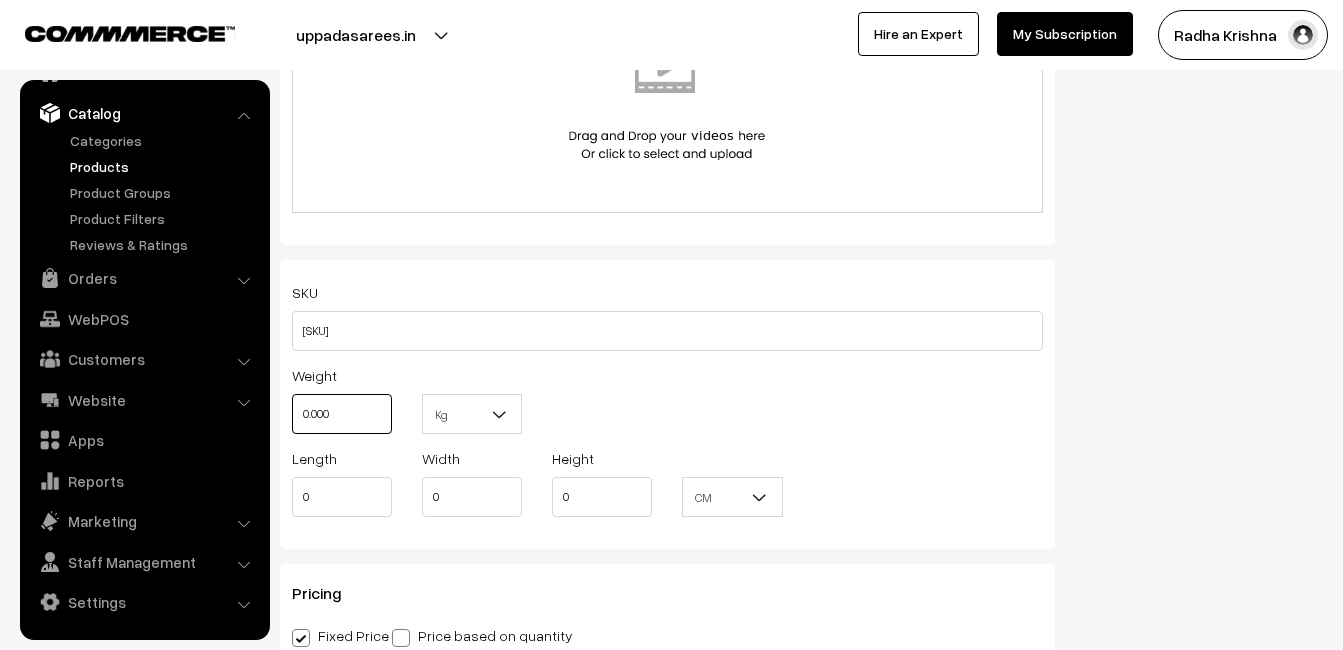click on "0.000" at bounding box center [342, 414] 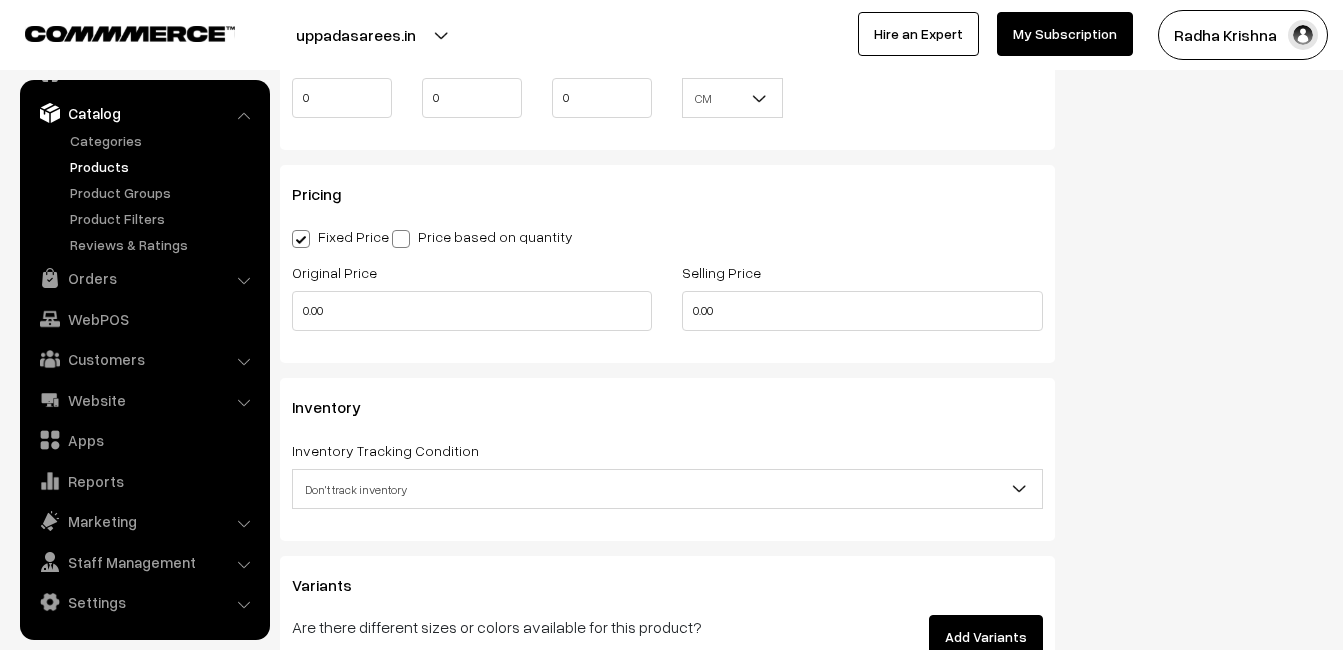 scroll, scrollTop: 1600, scrollLeft: 0, axis: vertical 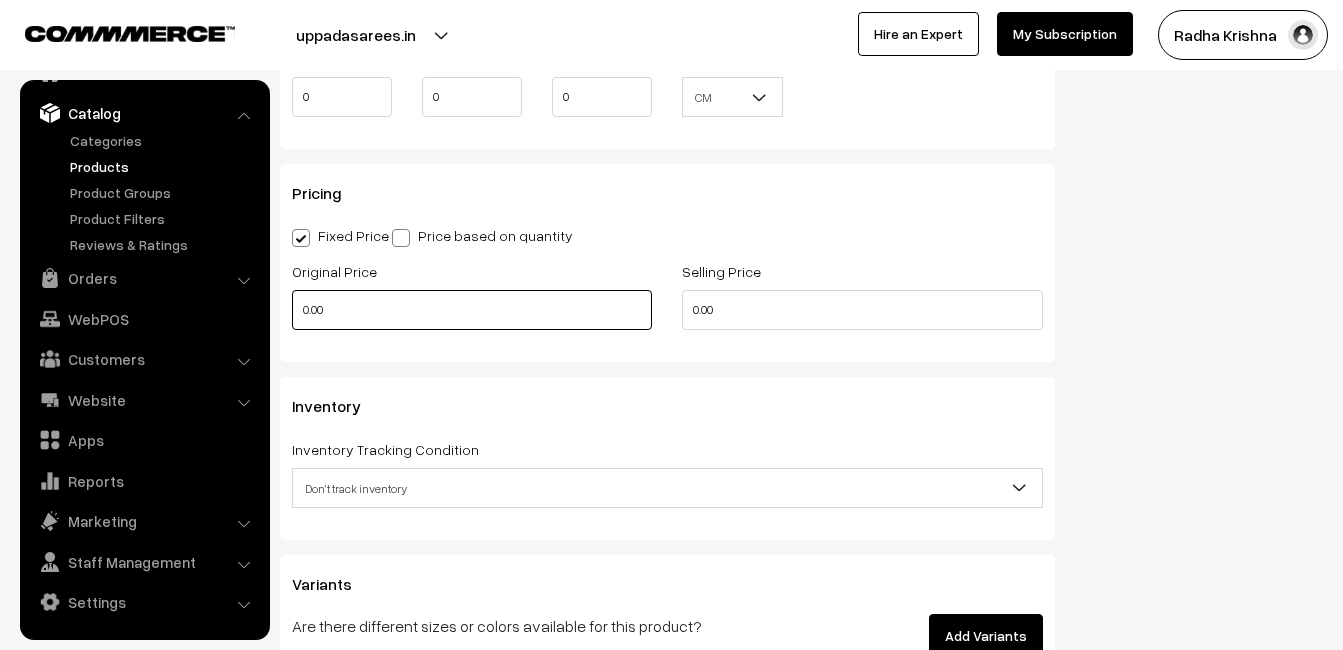 type on "0.80" 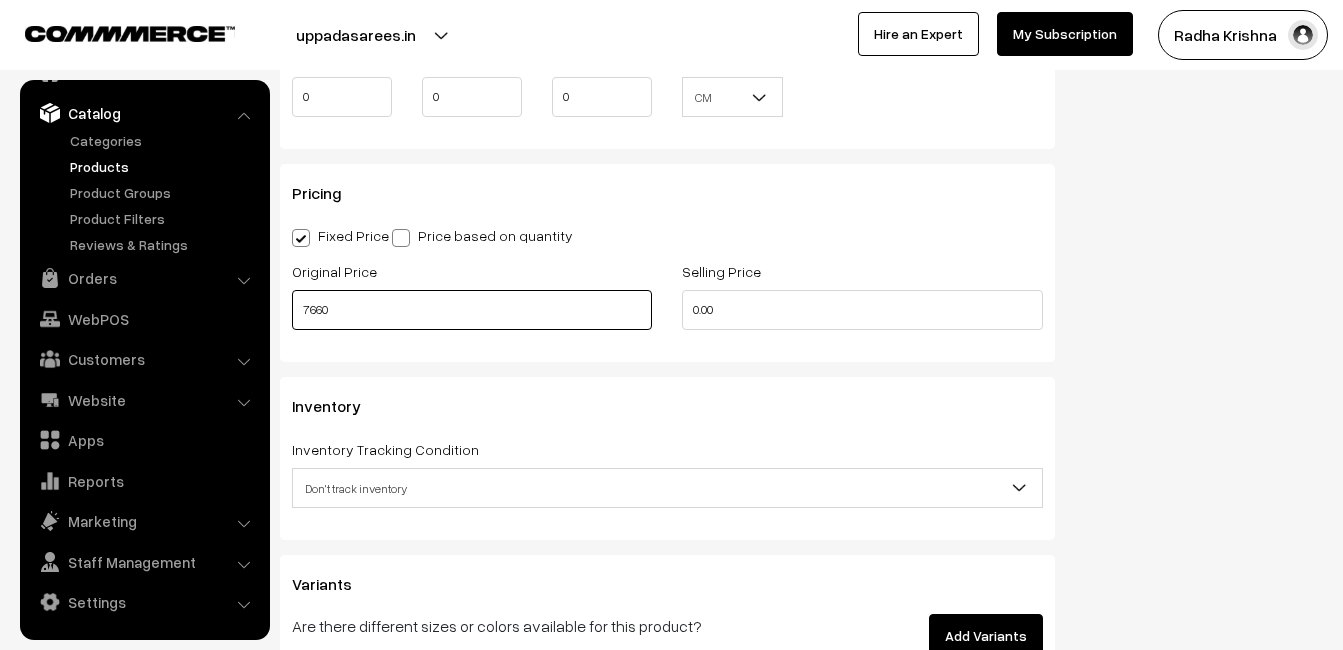 type on "7660" 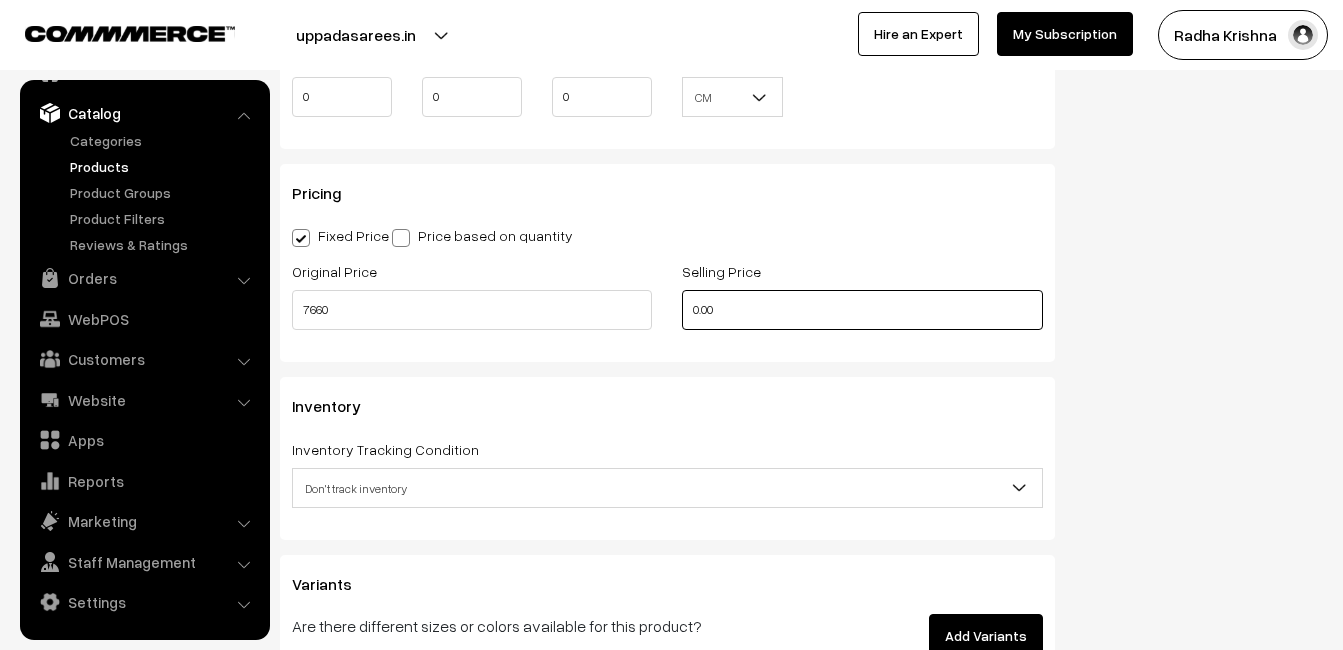 click on "0.00" at bounding box center (862, 310) 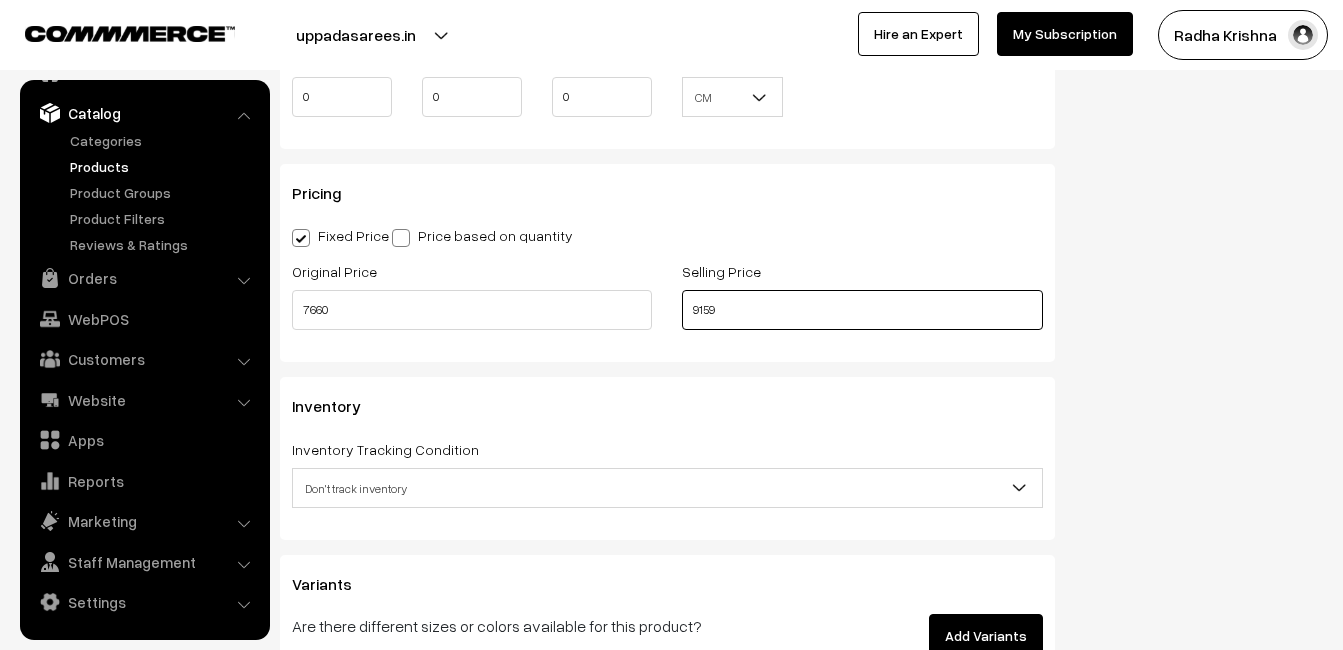 scroll, scrollTop: 1700, scrollLeft: 0, axis: vertical 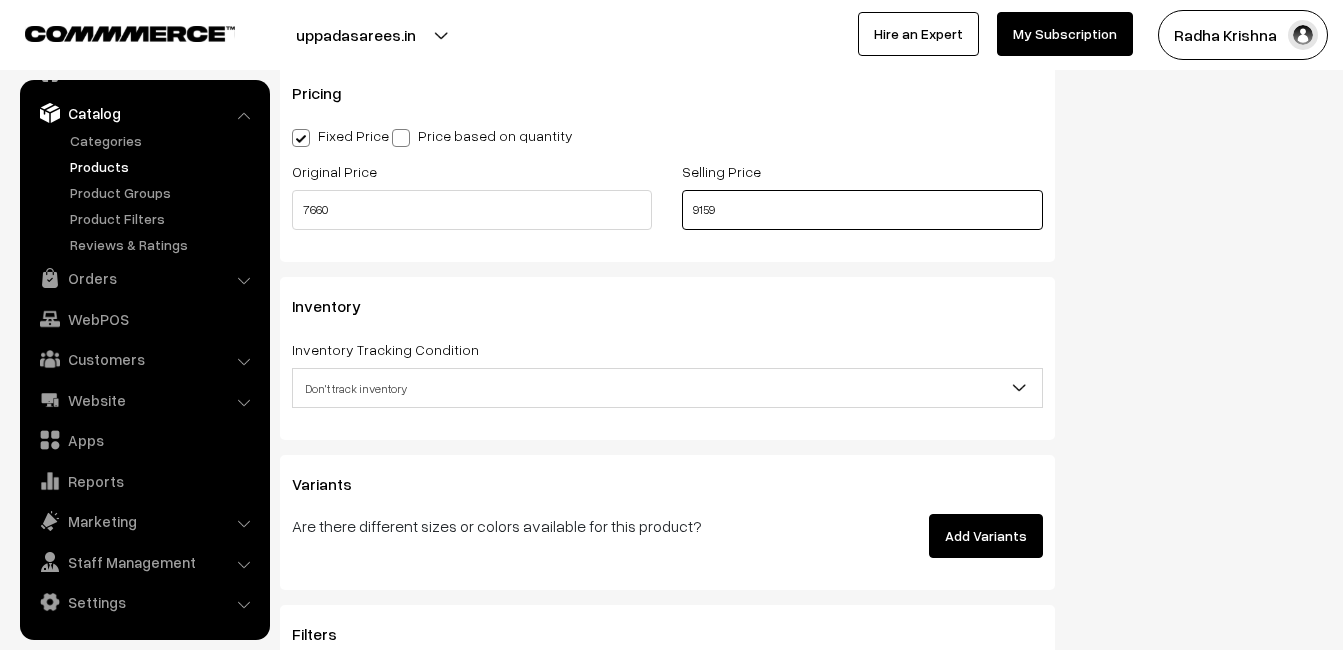 type on "9159" 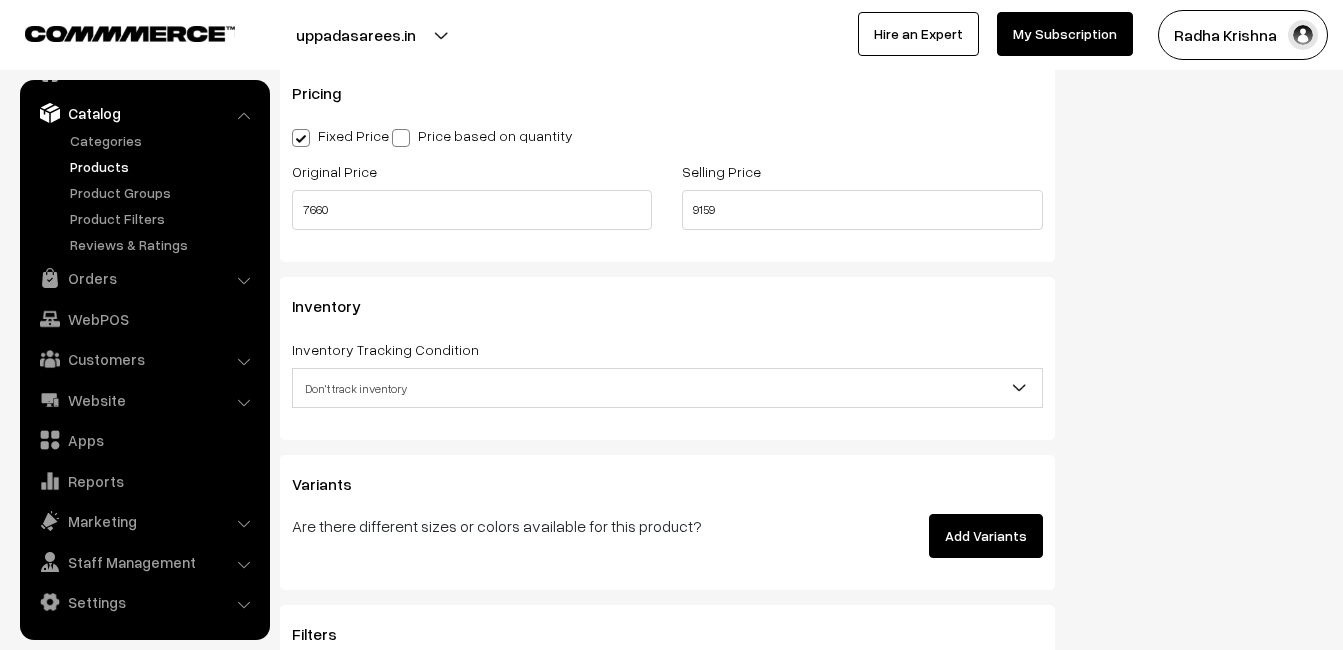 click on "Don't track inventory" at bounding box center (667, 388) 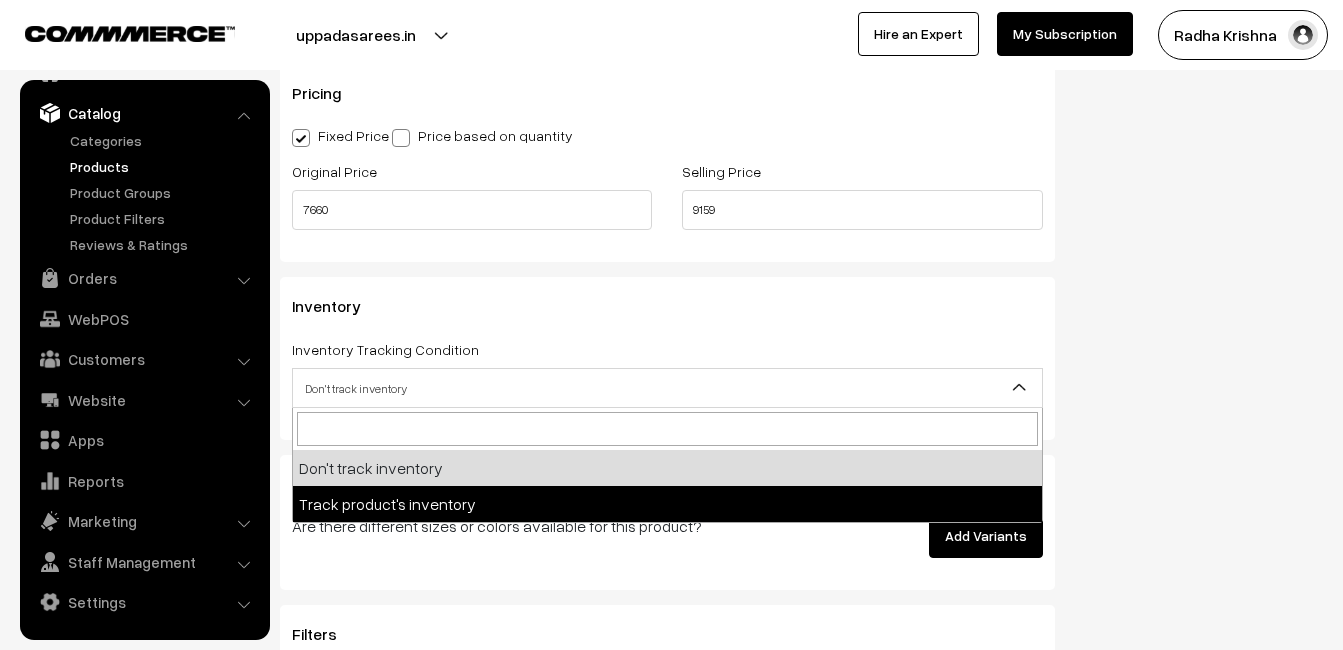 select on "2" 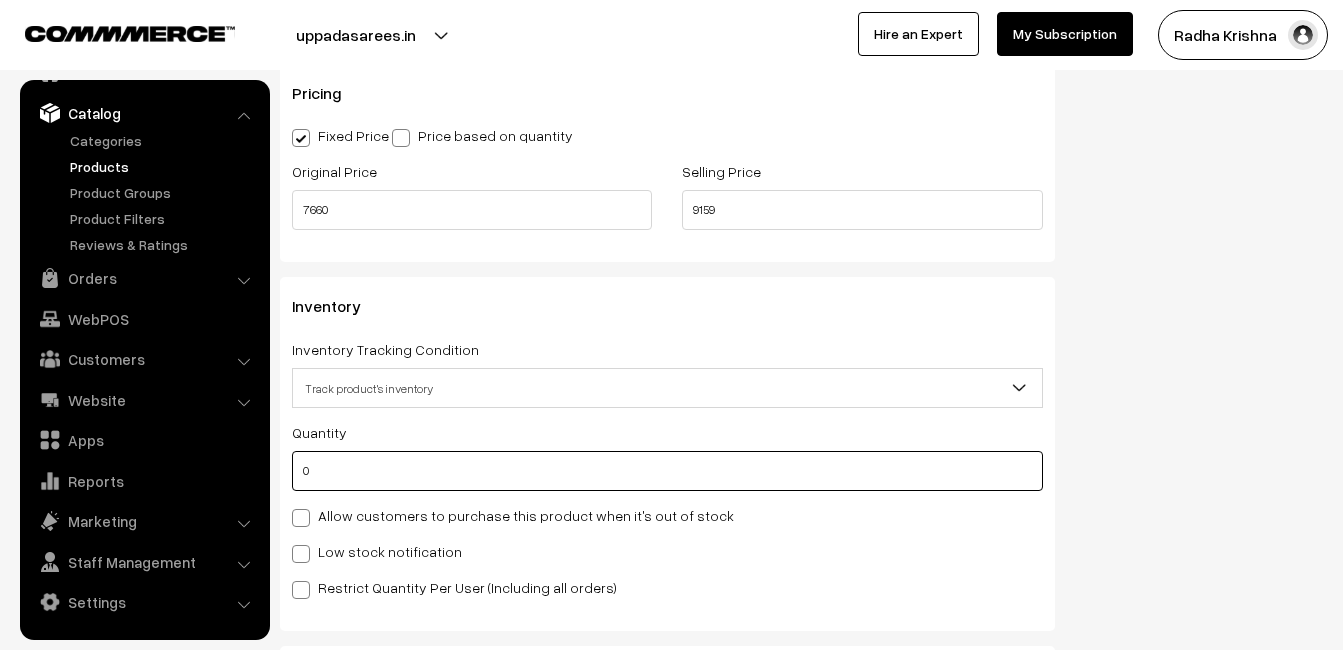 click on "0" at bounding box center [667, 471] 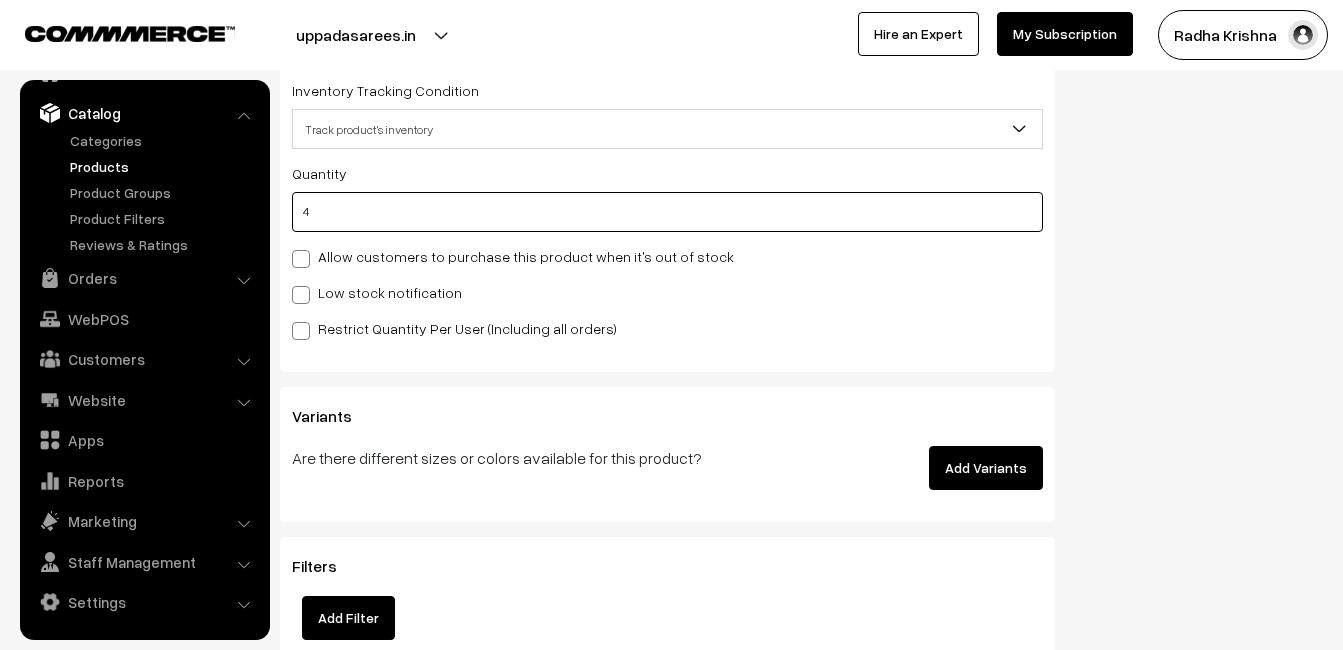 scroll, scrollTop: 2000, scrollLeft: 0, axis: vertical 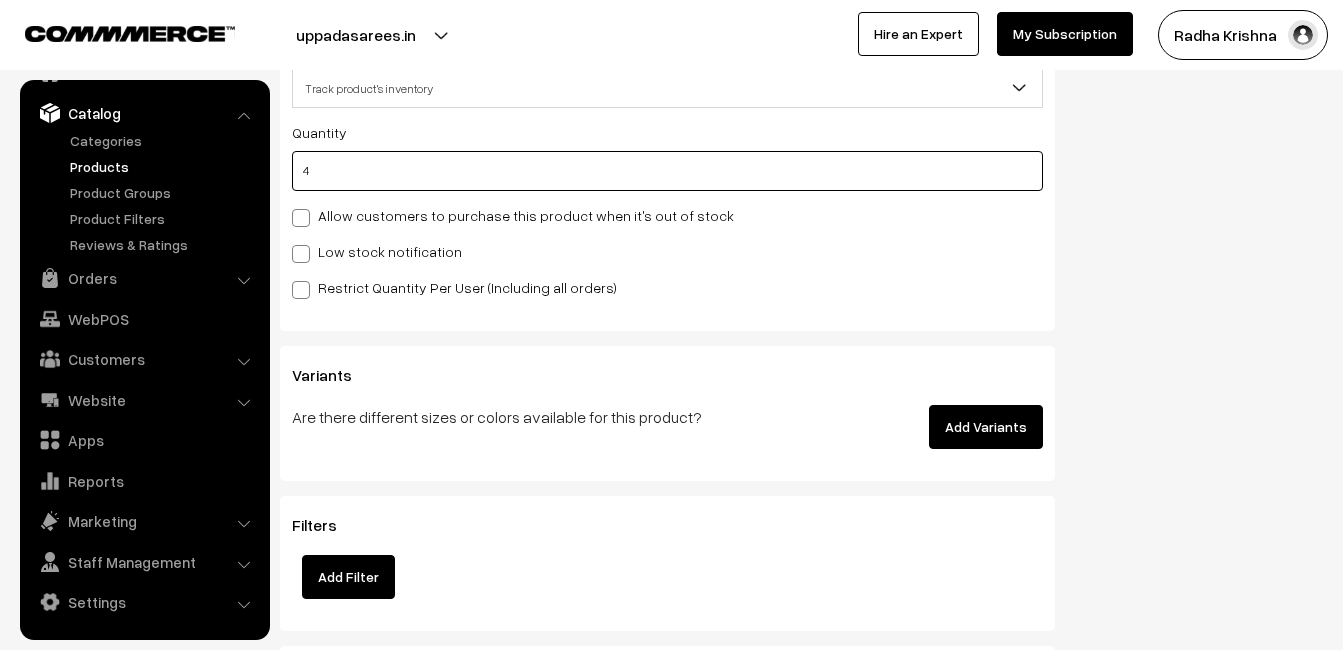 type on "4" 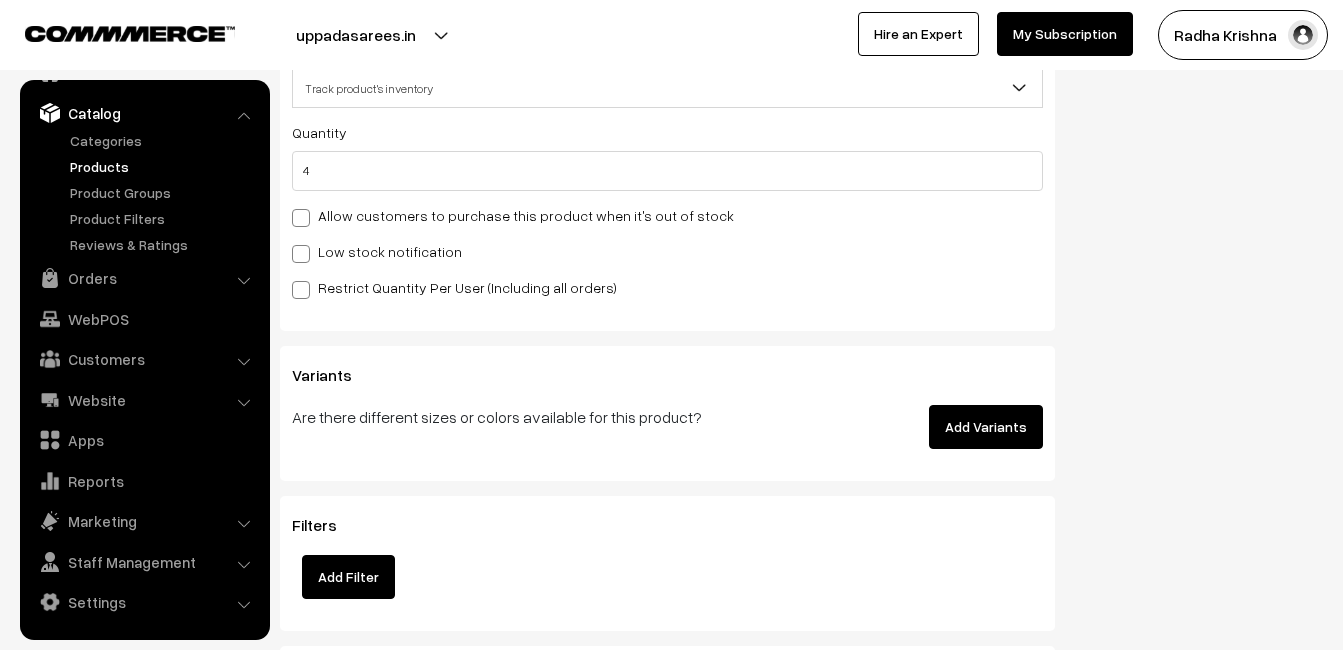 click on "Low stock notification" at bounding box center (377, 251) 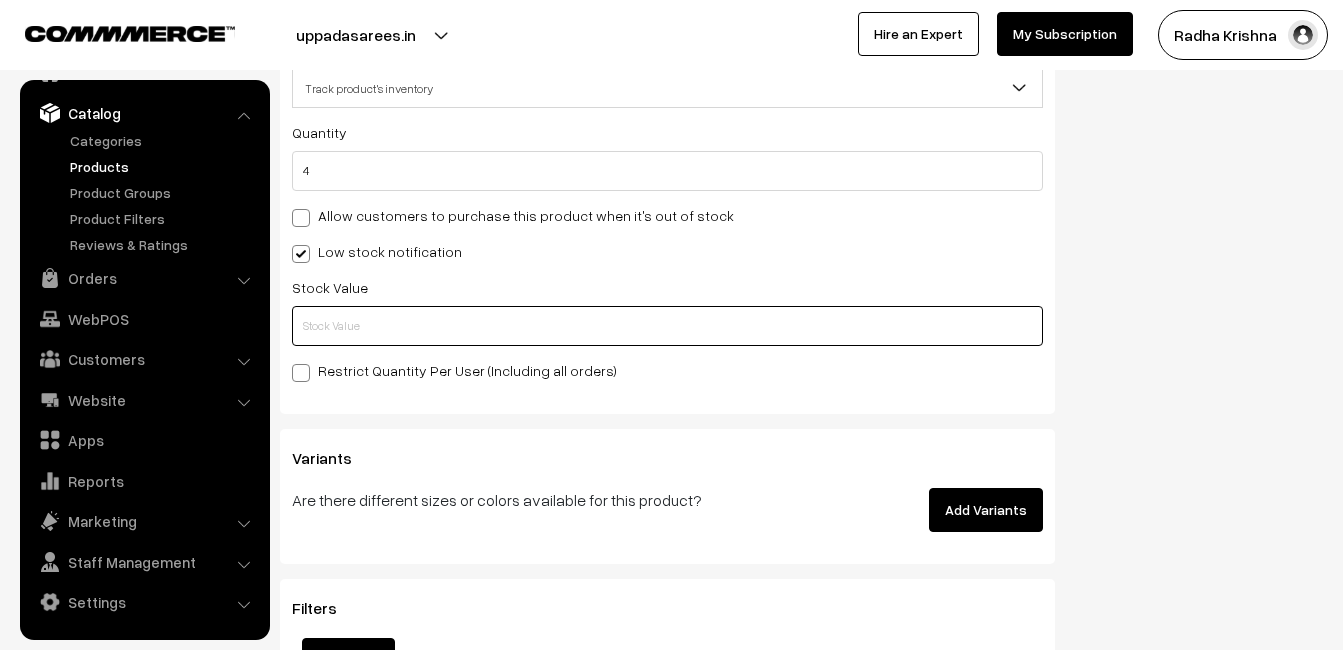 click at bounding box center (667, 326) 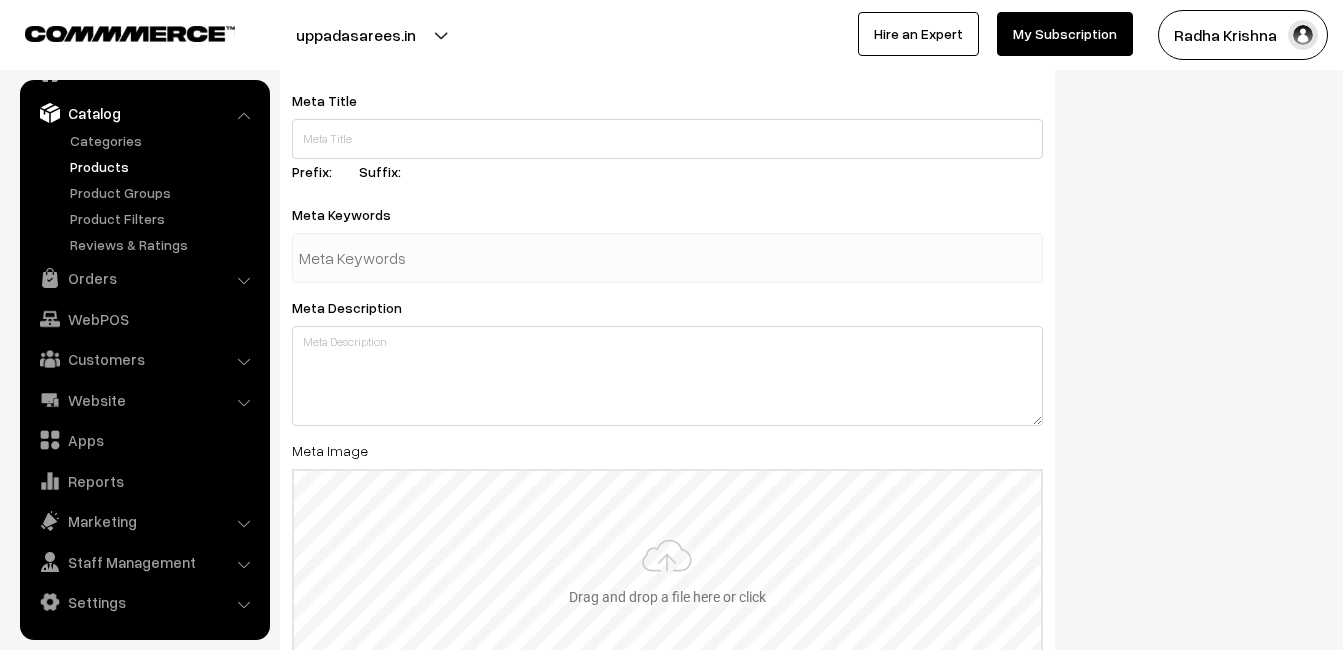 scroll, scrollTop: 2968, scrollLeft: 0, axis: vertical 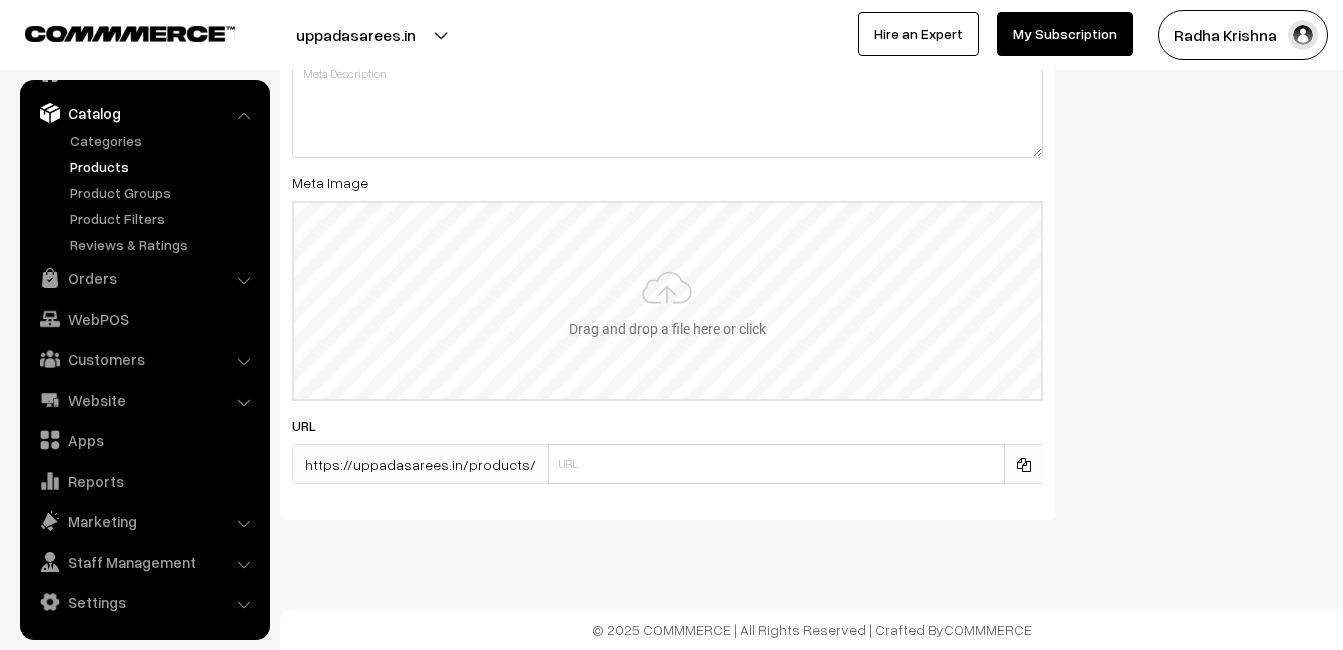 type on "2" 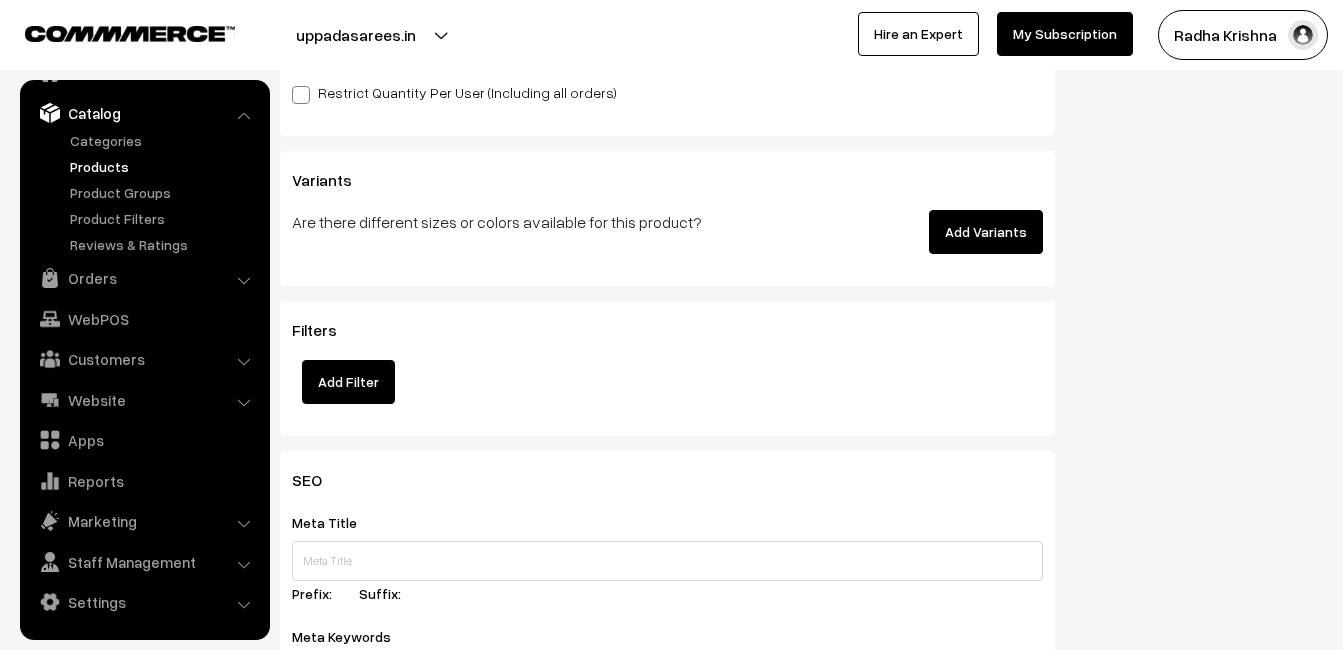 scroll, scrollTop: 0, scrollLeft: 0, axis: both 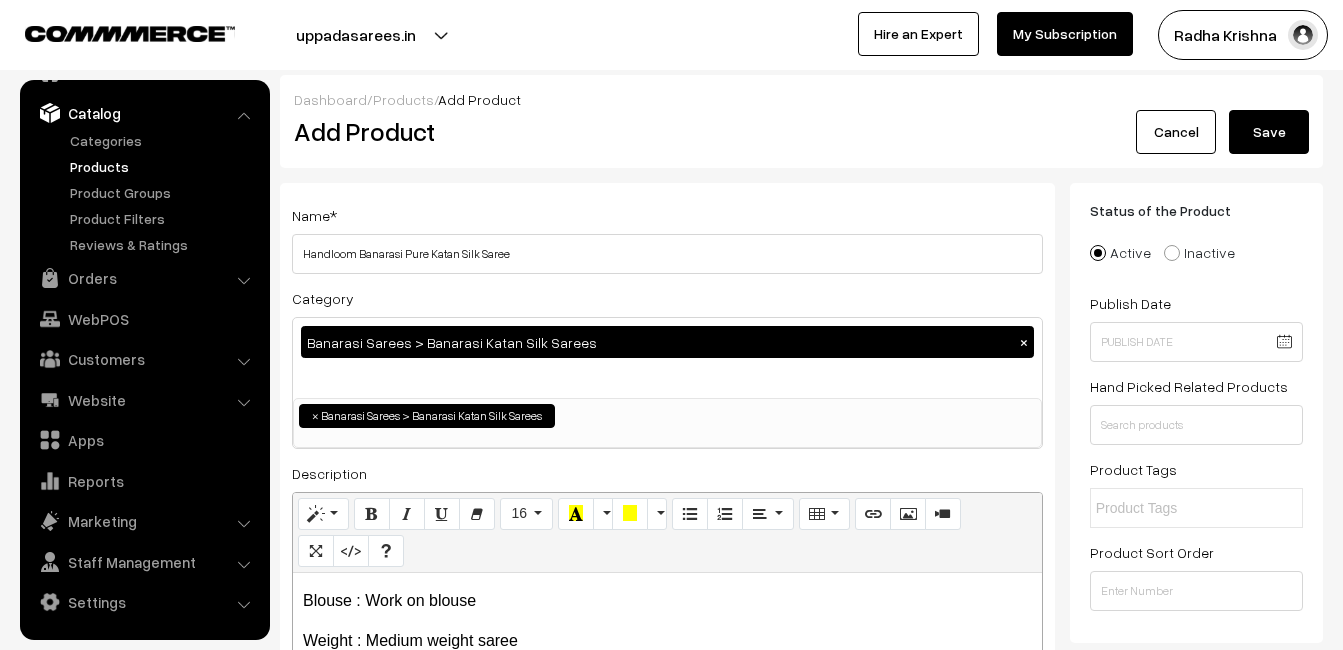 click on "Save" at bounding box center [1269, 132] 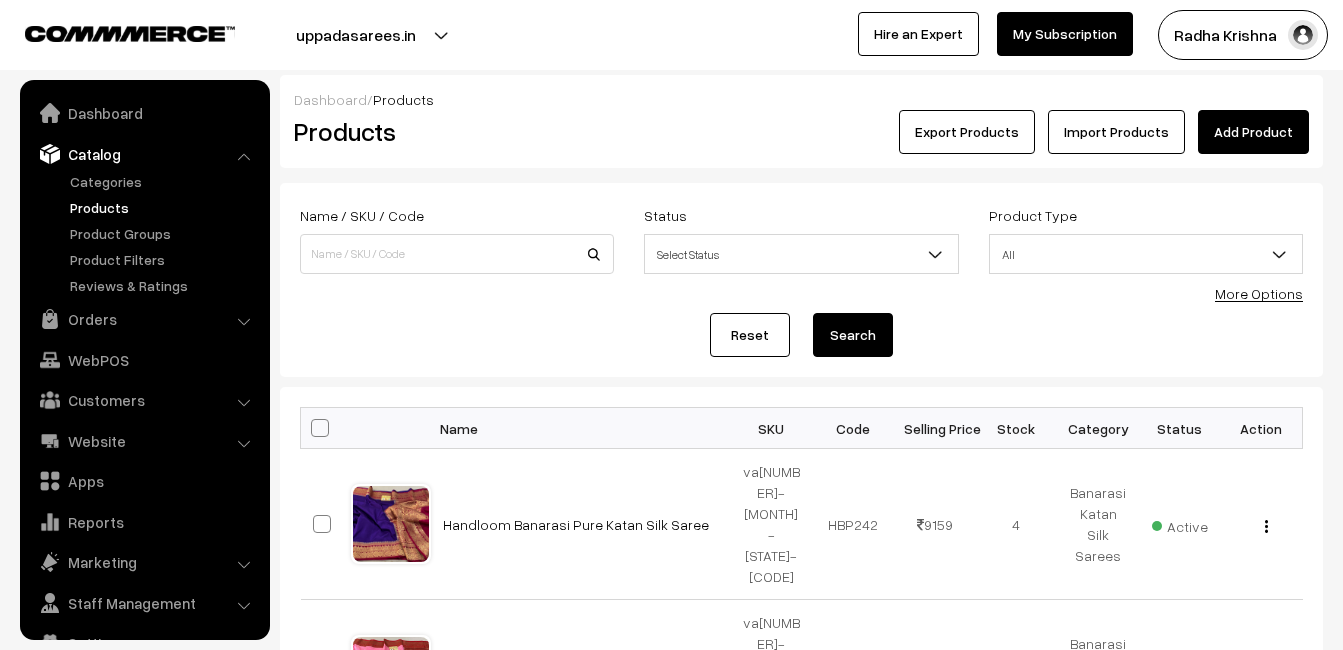 scroll, scrollTop: 0, scrollLeft: 0, axis: both 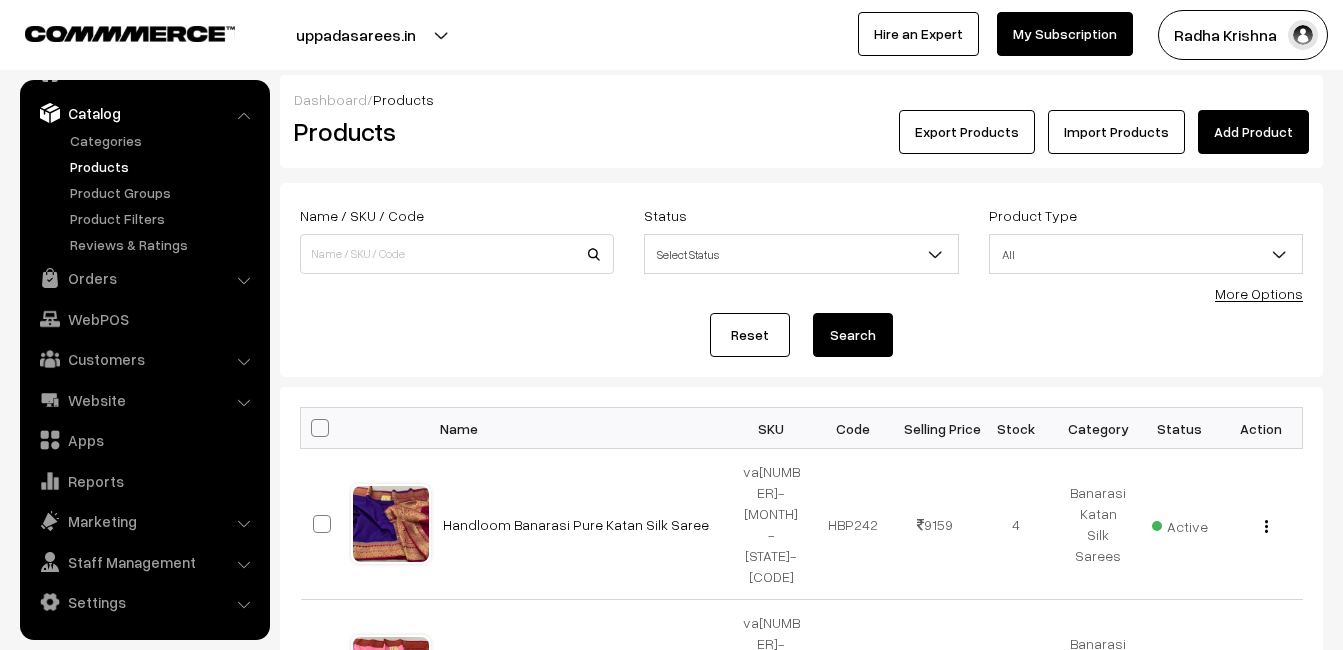 click on "Add Product" at bounding box center [1253, 132] 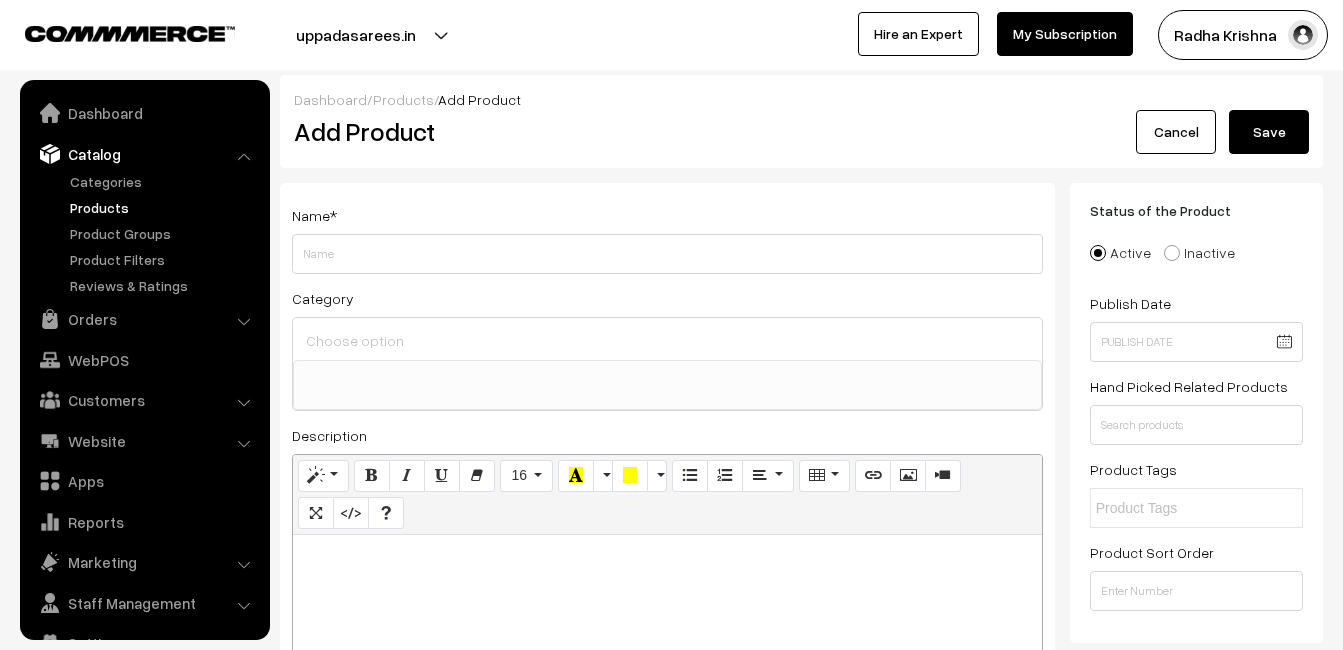 select 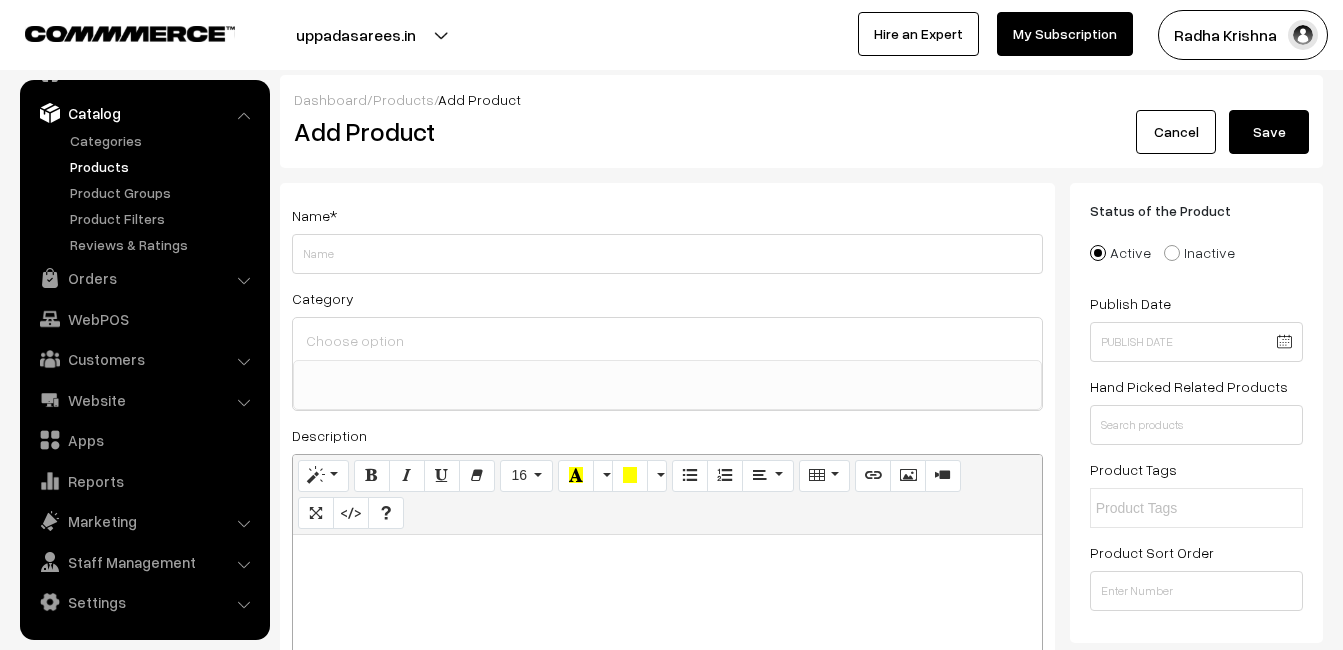 paste 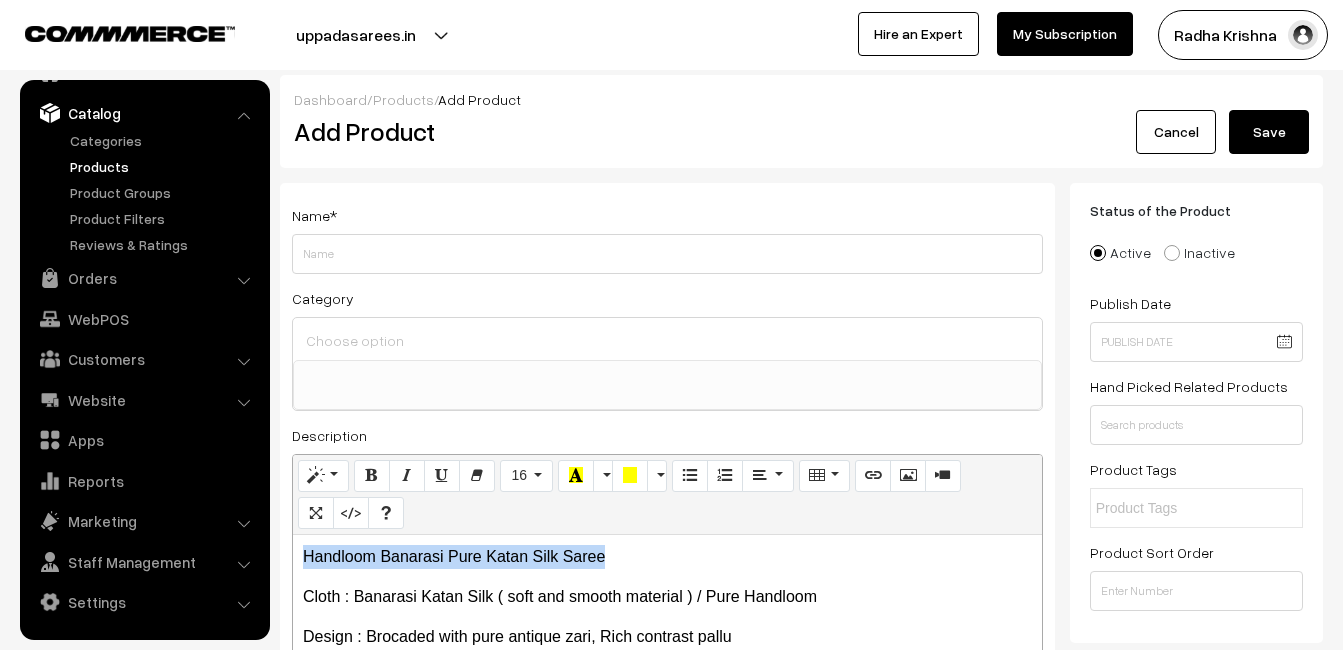 drag, startPoint x: 628, startPoint y: 551, endPoint x: 285, endPoint y: 551, distance: 343 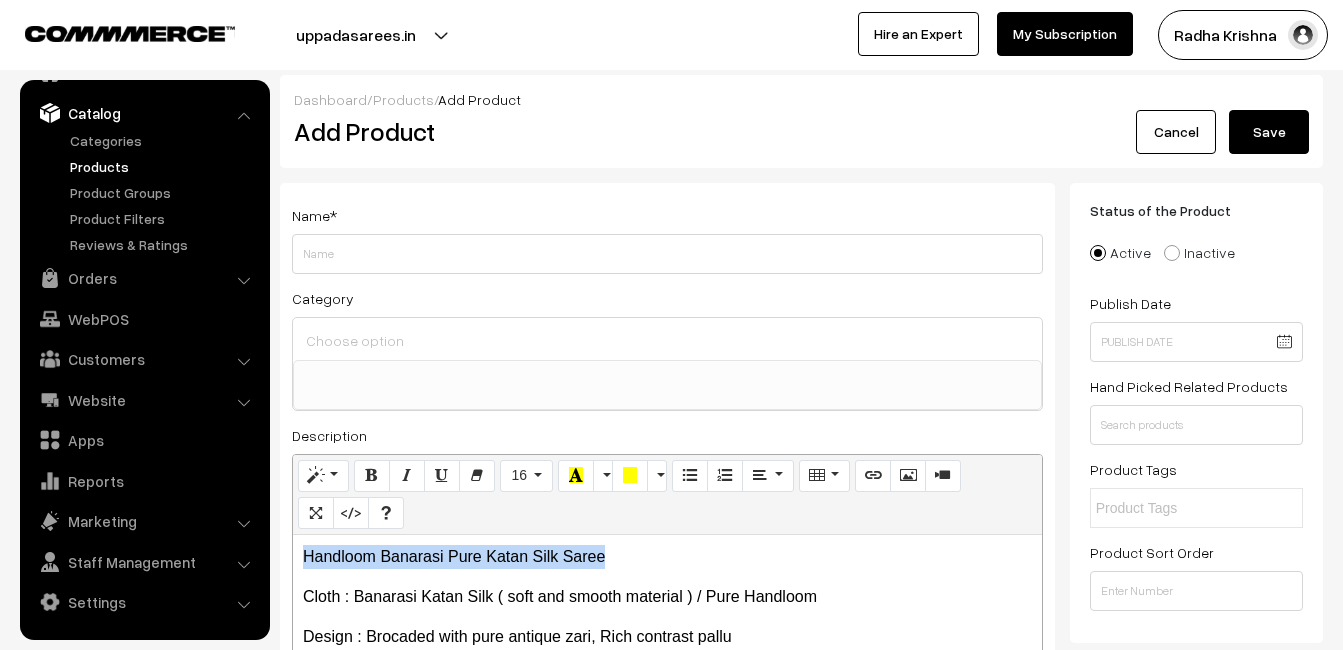 copy on "Handloom Banarasi Pure Katan Silk Saree" 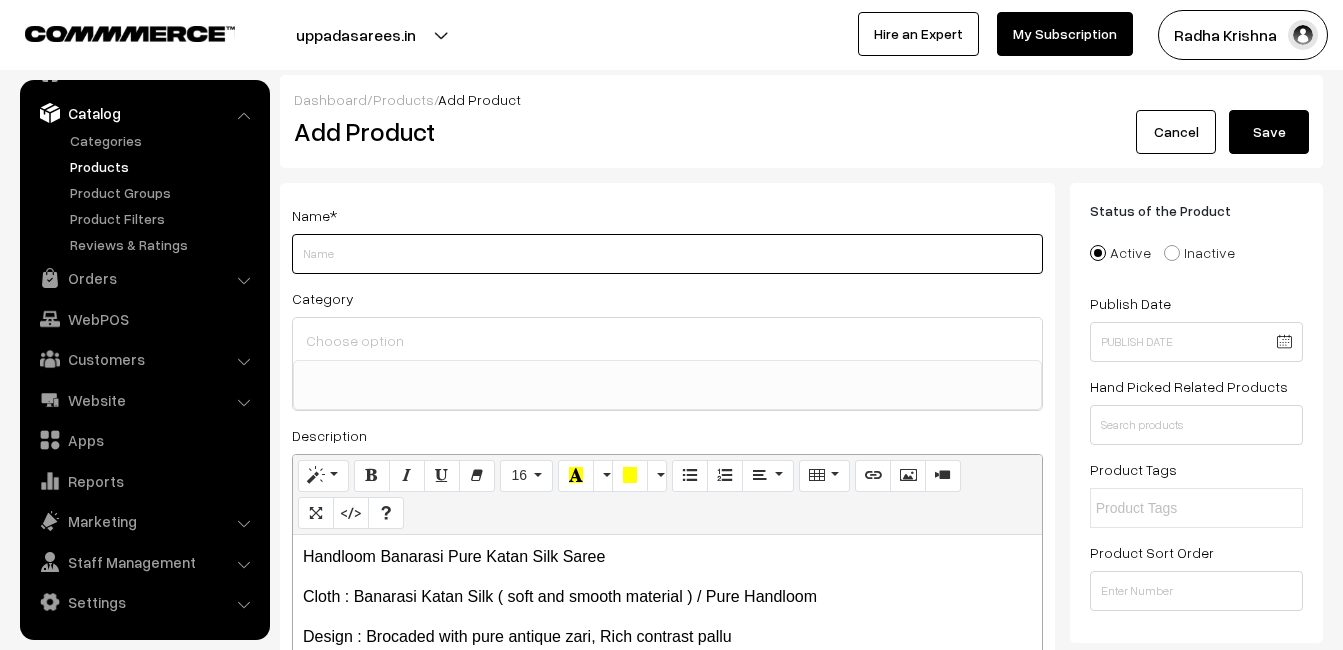 paste on "Handloom Banarasi Pure Katan Silk Saree" 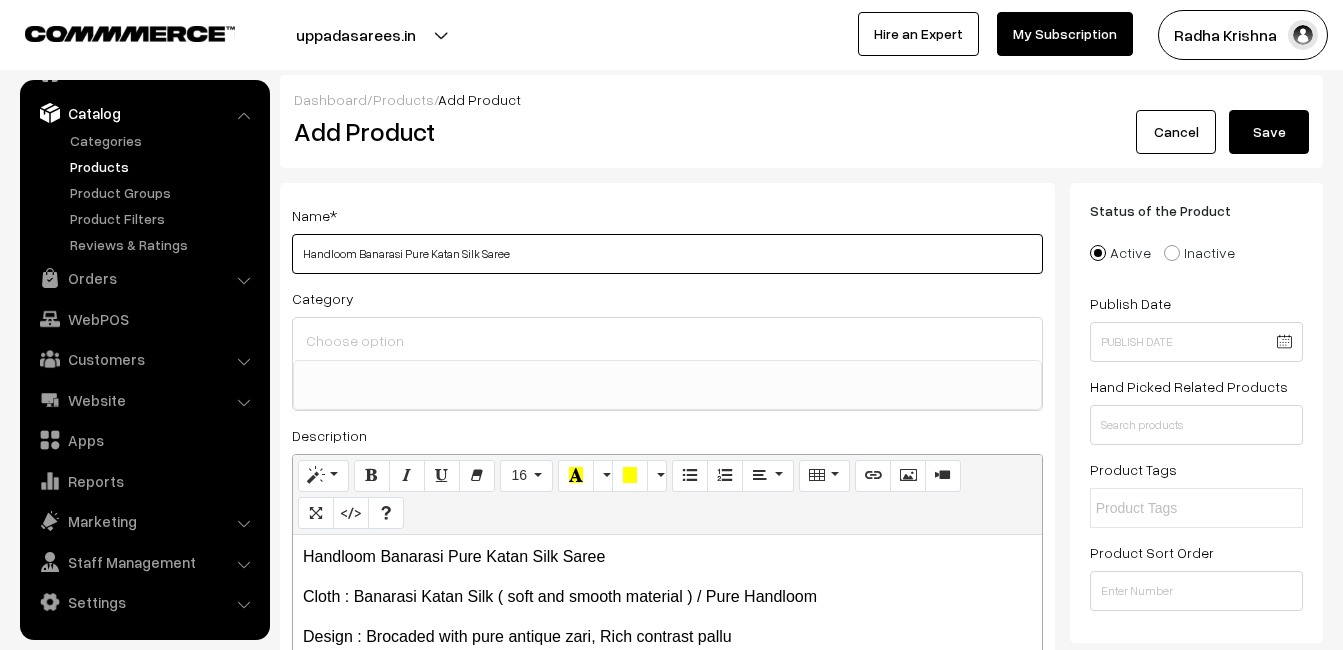 type on "Handloom Banarasi Pure Katan Silk Saree" 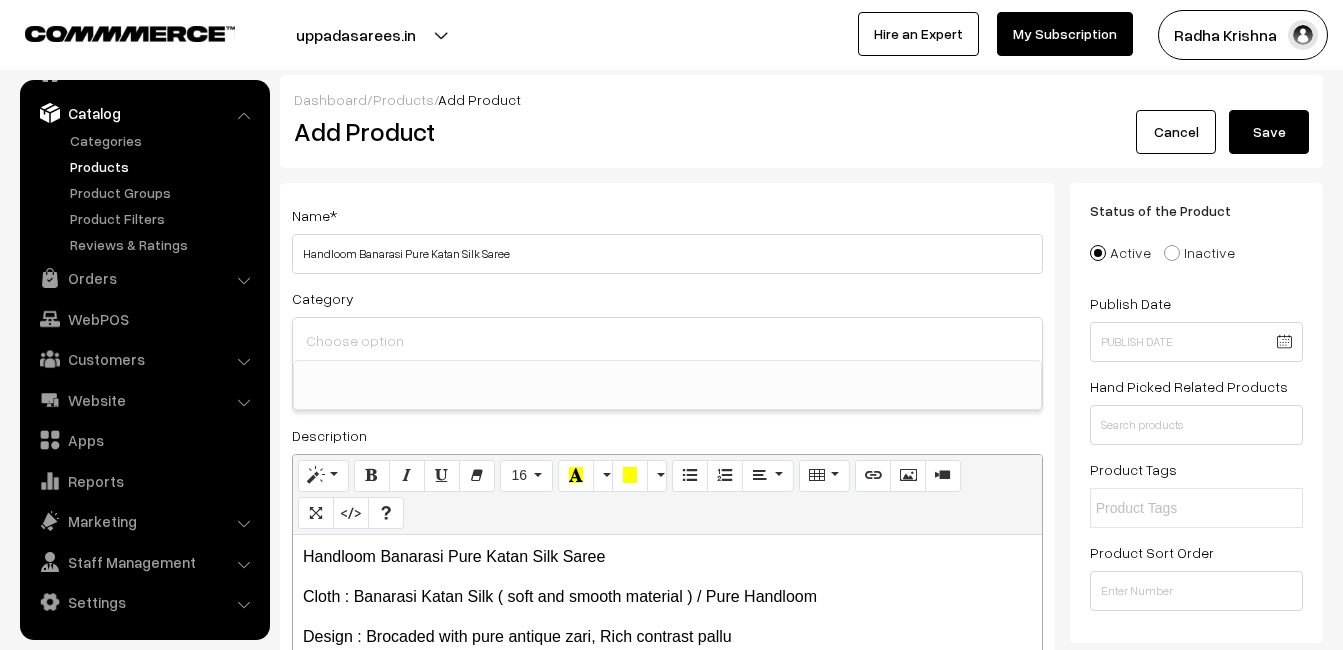 click at bounding box center [667, 340] 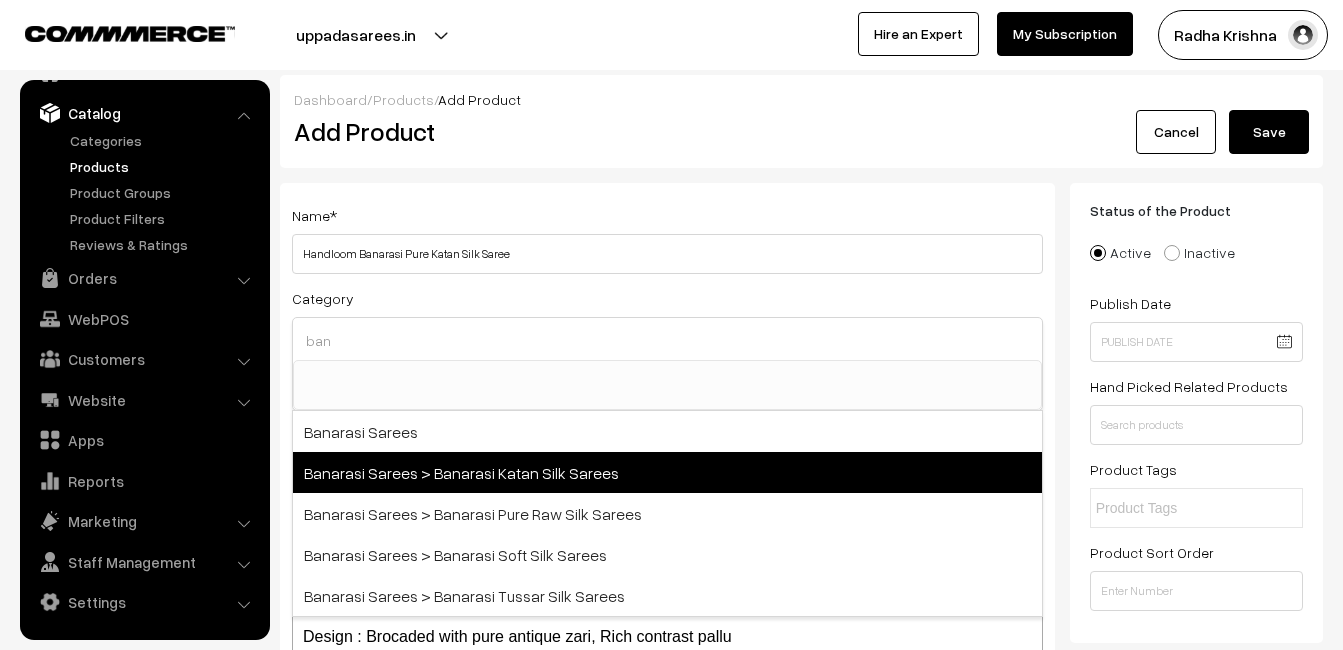 type on "ban" 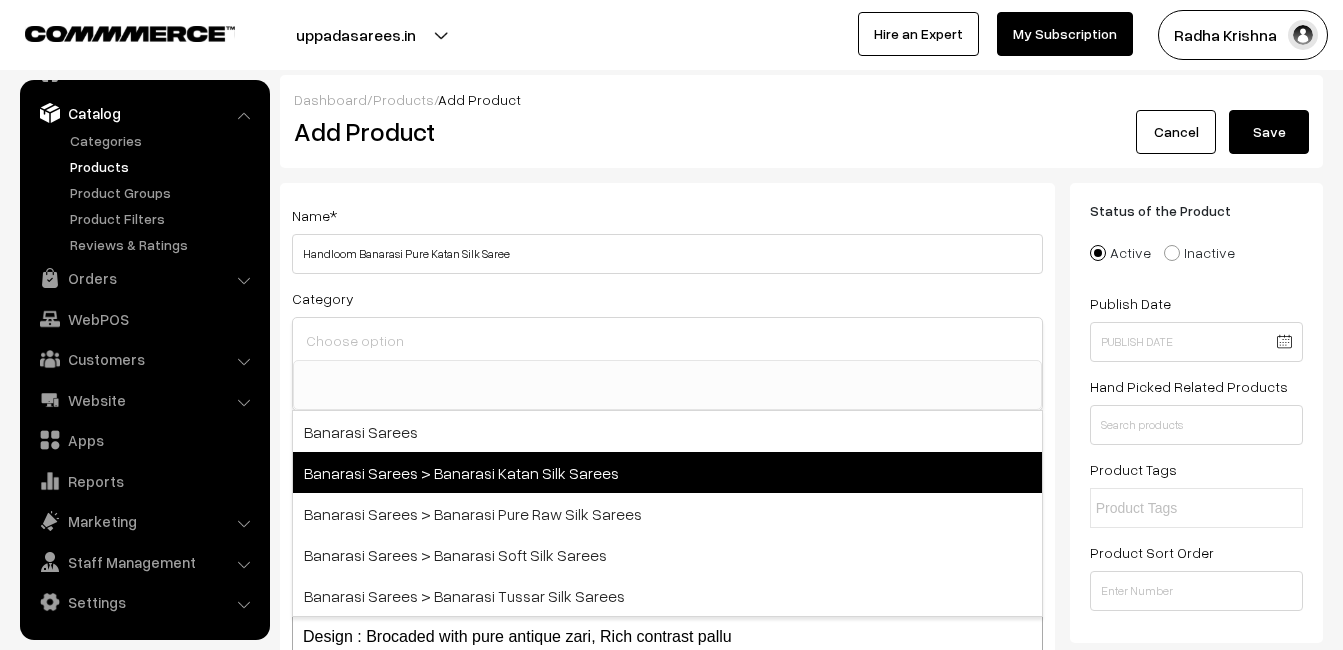 select on "36" 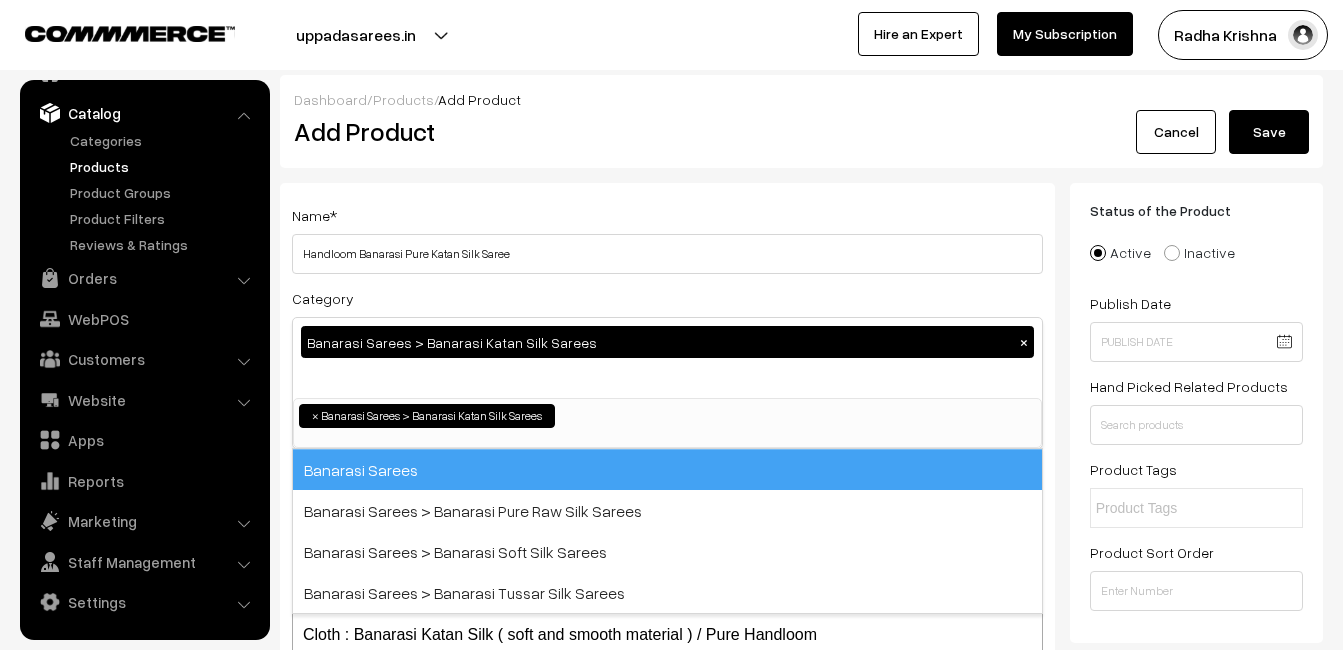 scroll, scrollTop: 731, scrollLeft: 0, axis: vertical 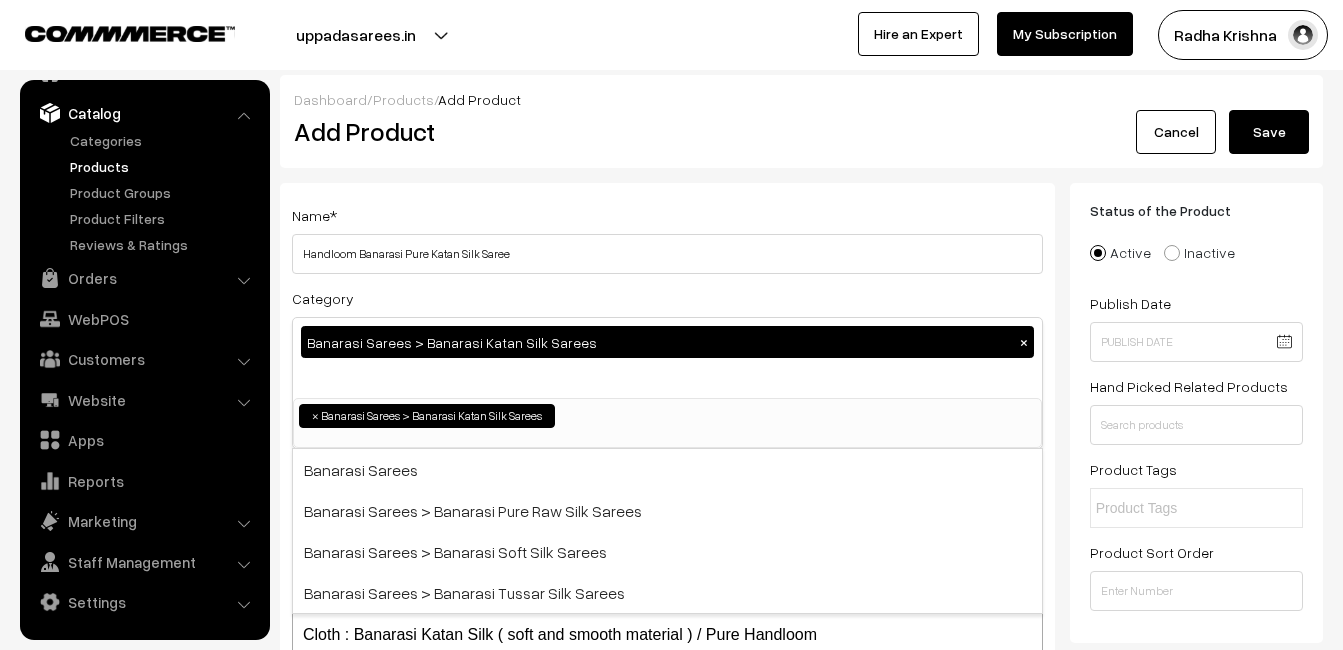 click on "Name  *
Handloom Banarasi Pure Katan Silk Saree
Category
Banarasi Sarees > Banarasi Katan Silk Sarees ×
Uppada Sarees
Uppada Sarees > Uppada Plain Sarees
Uppada Sarees > Uppada Butta Sarees
Uppada Sarees > Uppada Pochampally Border Sarees
Uppada Sarees > Uppada Big Border Sarees
Uppada Sarees > Uppada Small Border Sarees
Ikkat Sarees ×" at bounding box center (667, 524) 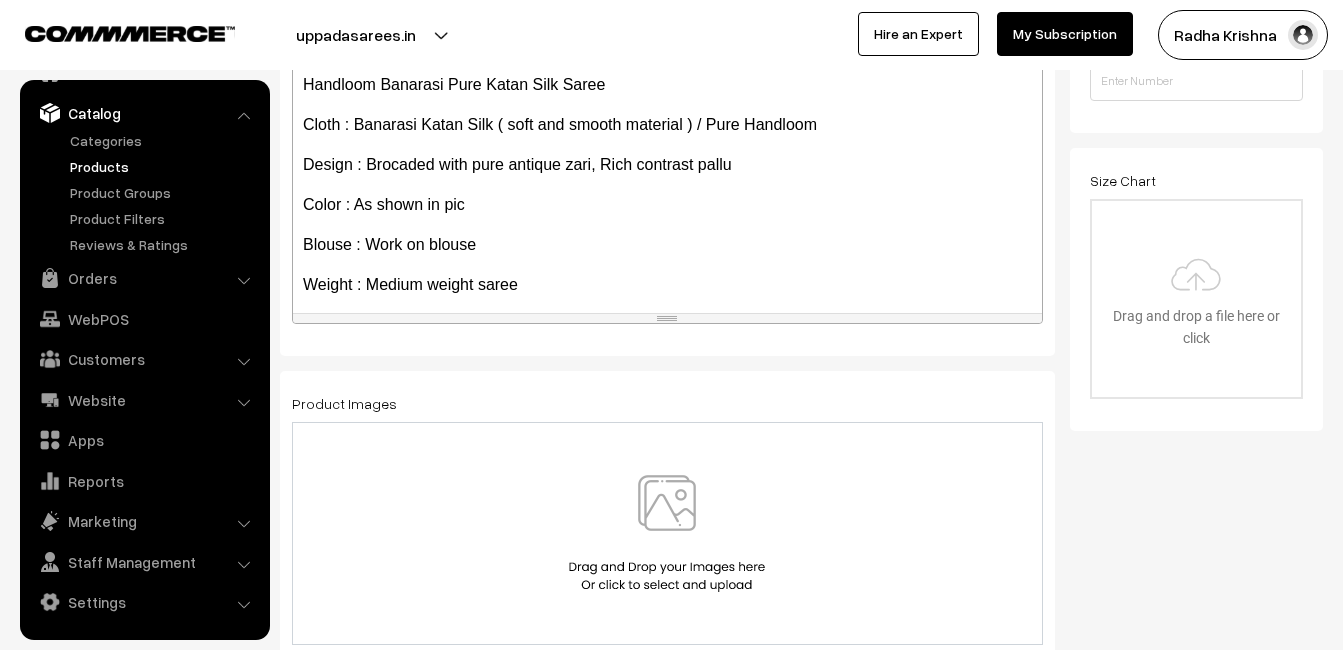 scroll, scrollTop: 500, scrollLeft: 0, axis: vertical 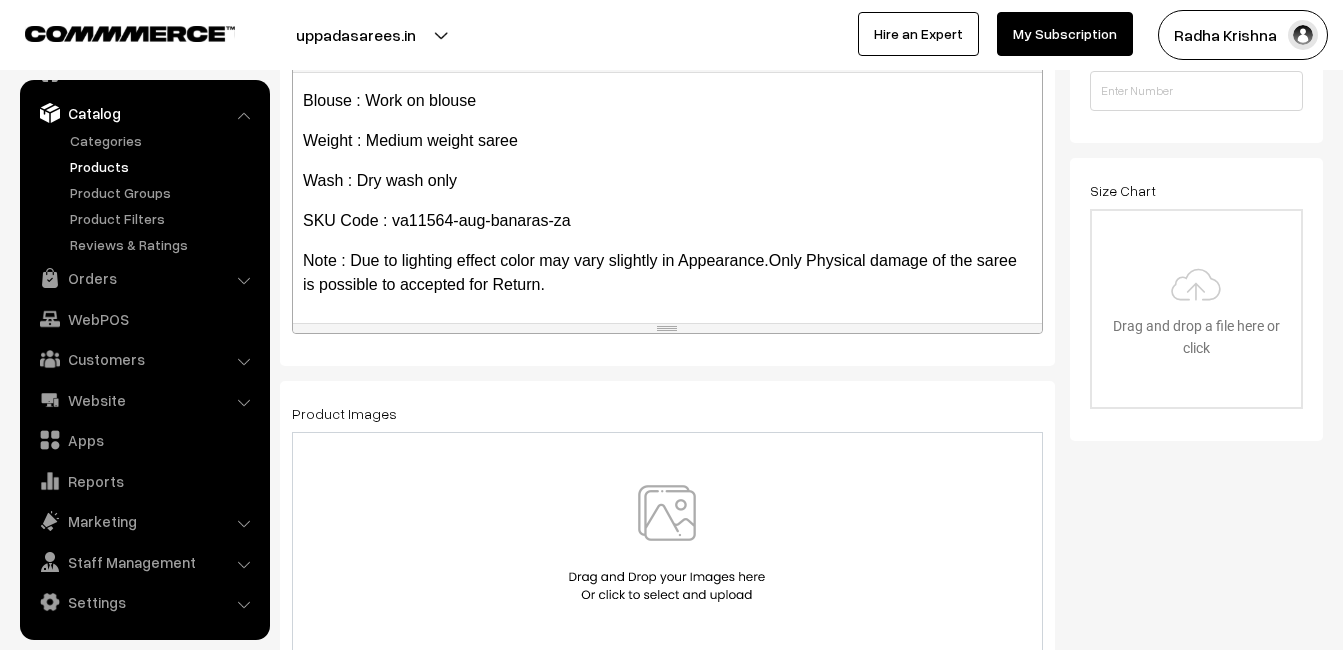 click at bounding box center (667, 543) 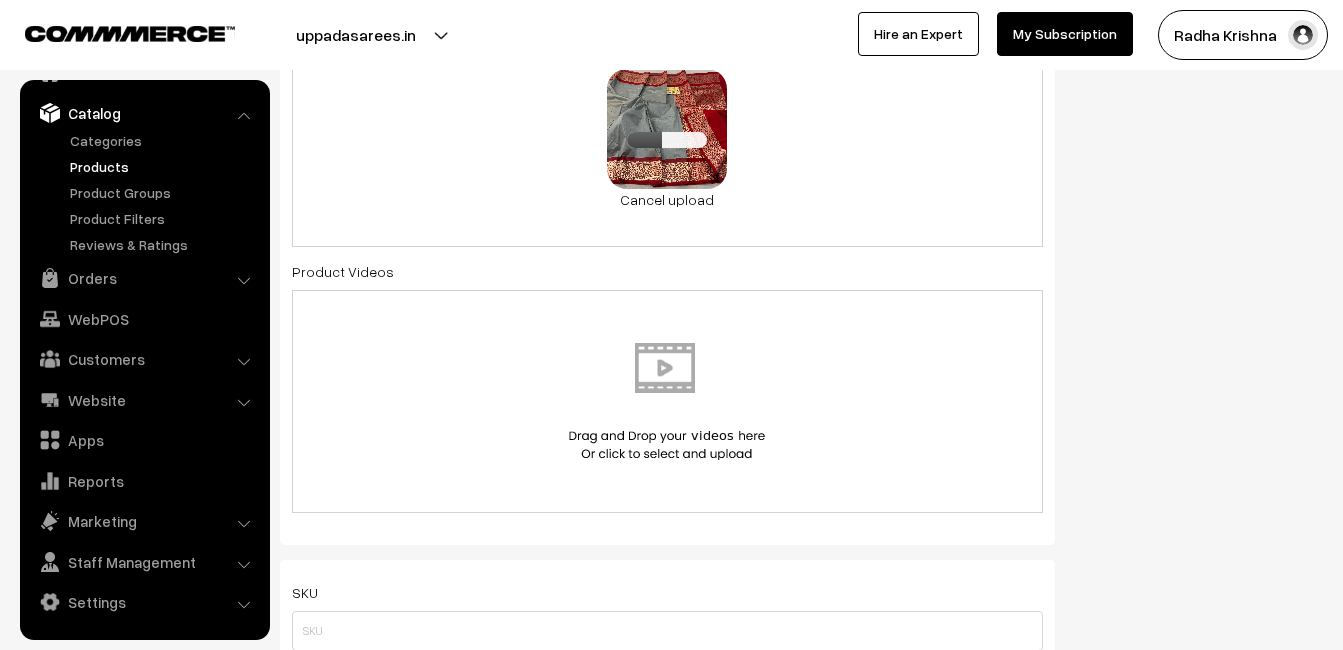 scroll, scrollTop: 1300, scrollLeft: 0, axis: vertical 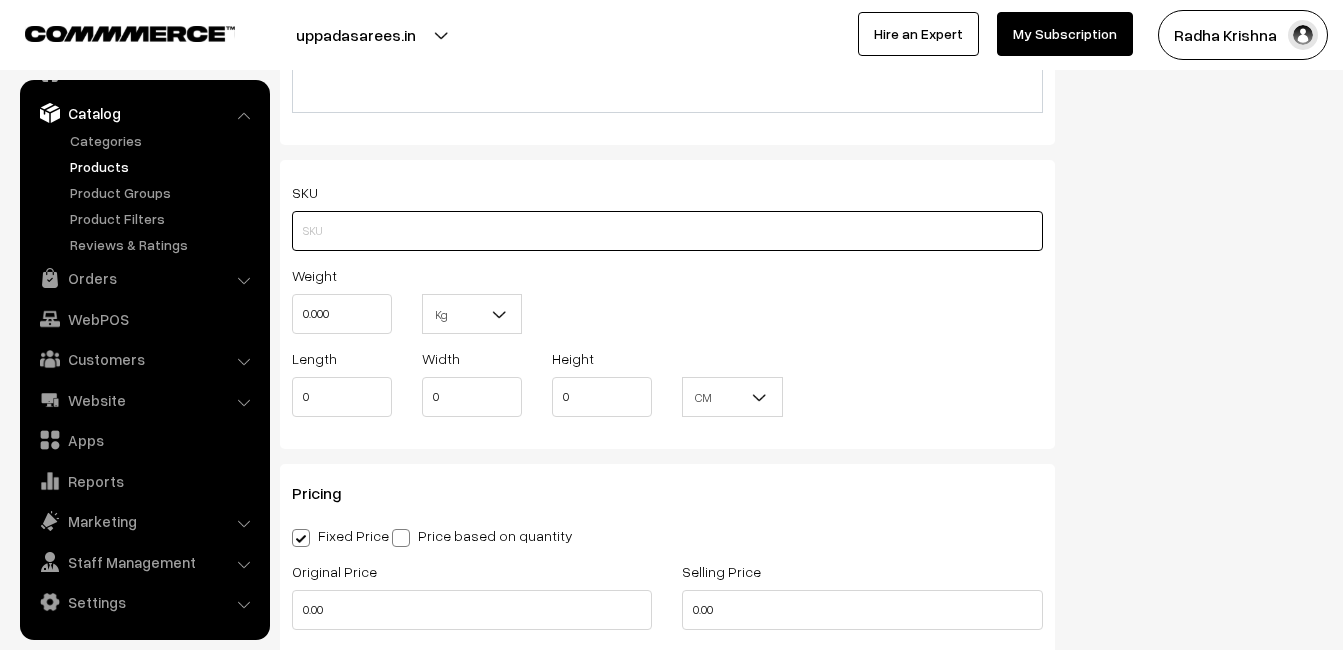 click at bounding box center [667, 231] 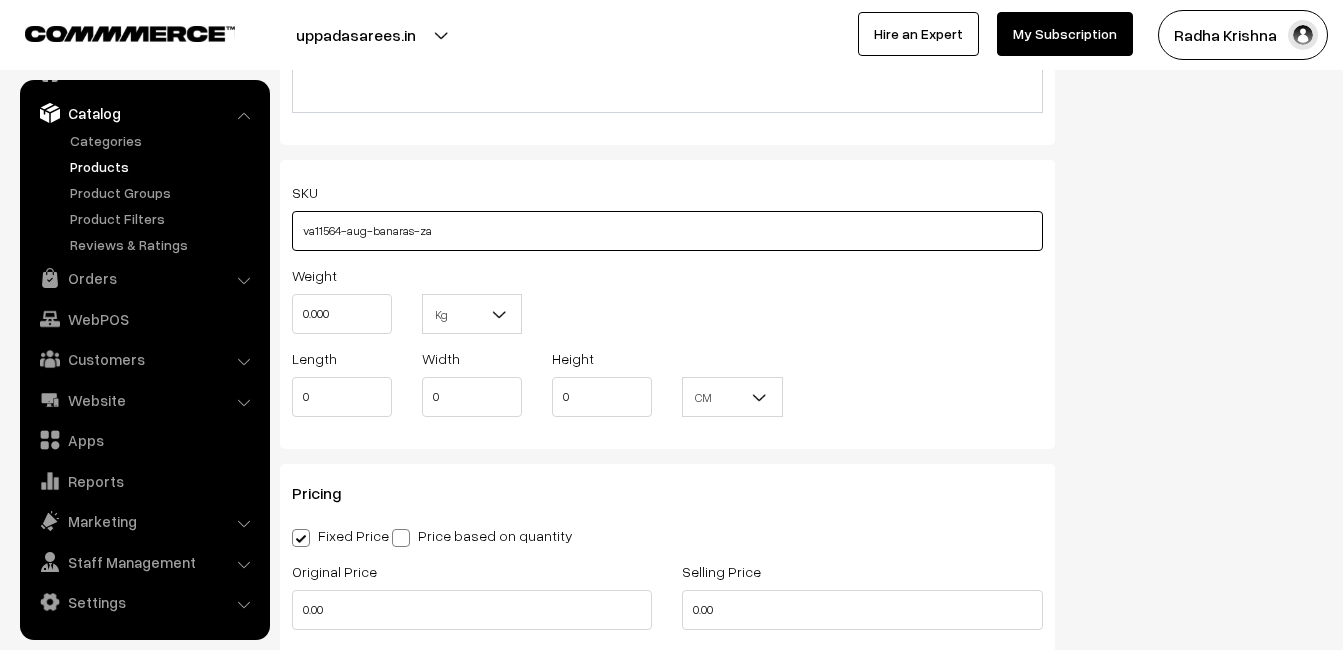 type on "va11564-aug-banaras-za" 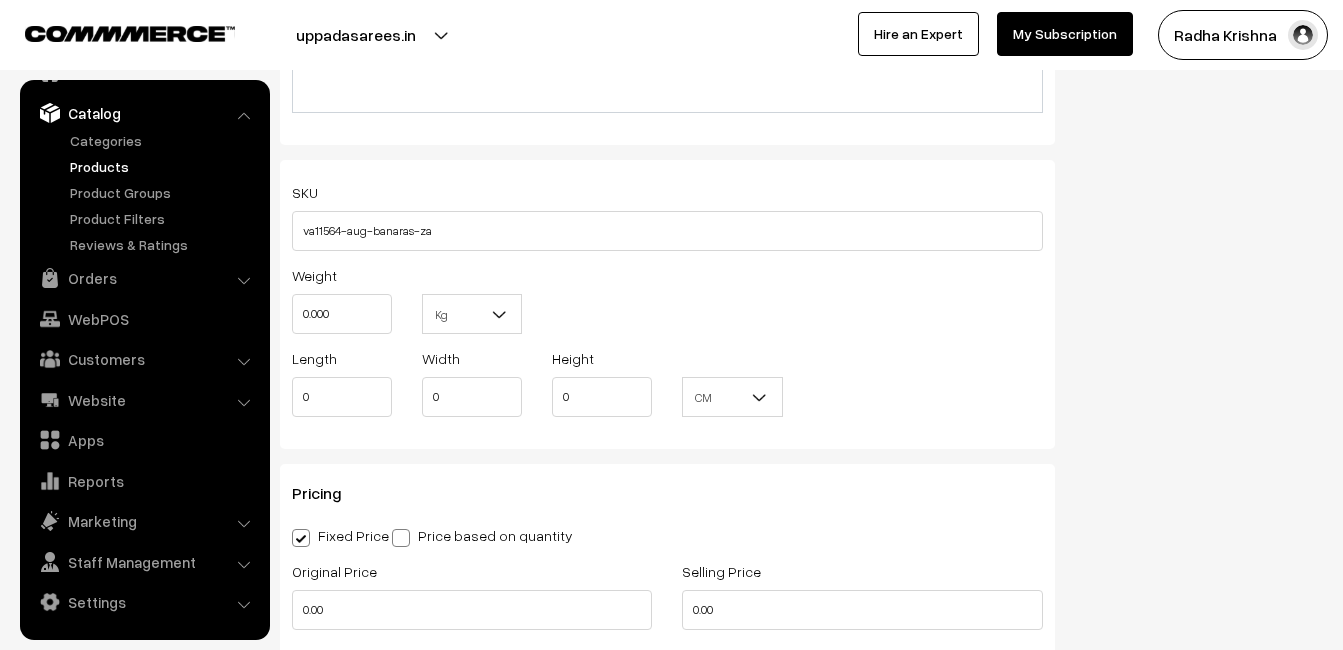 click on "Weight
0.000" at bounding box center (342, 298) 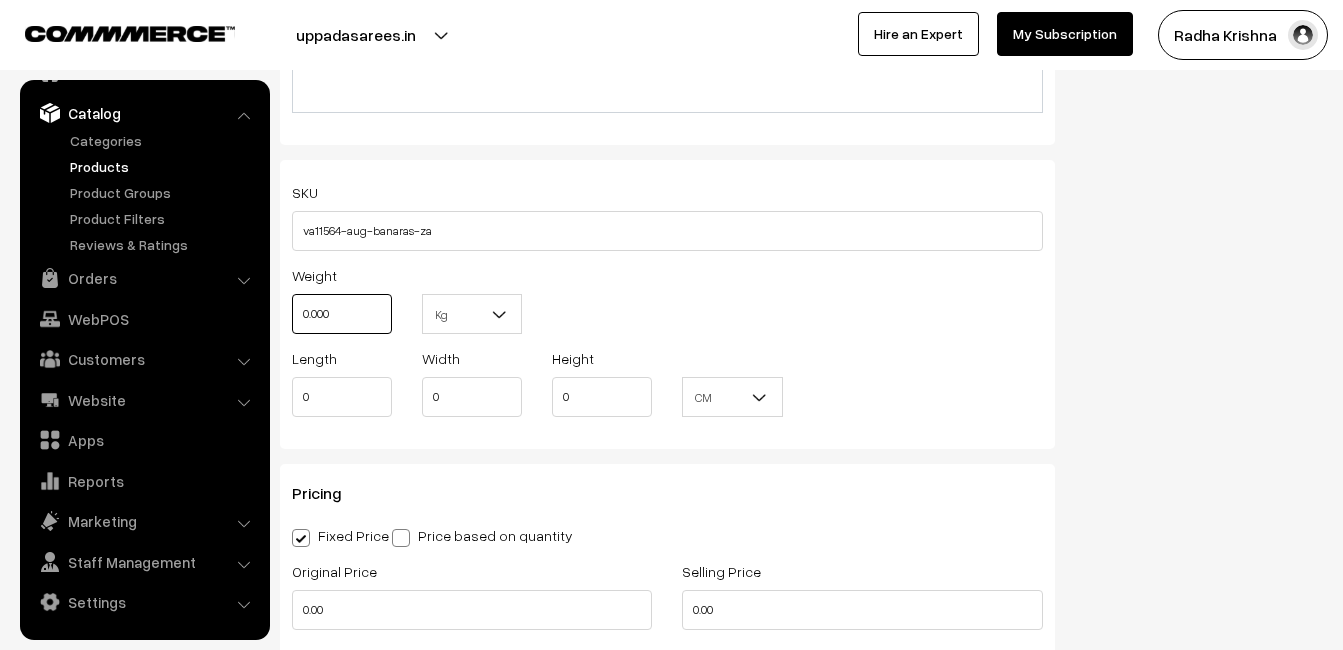 click on "0.000" at bounding box center (342, 314) 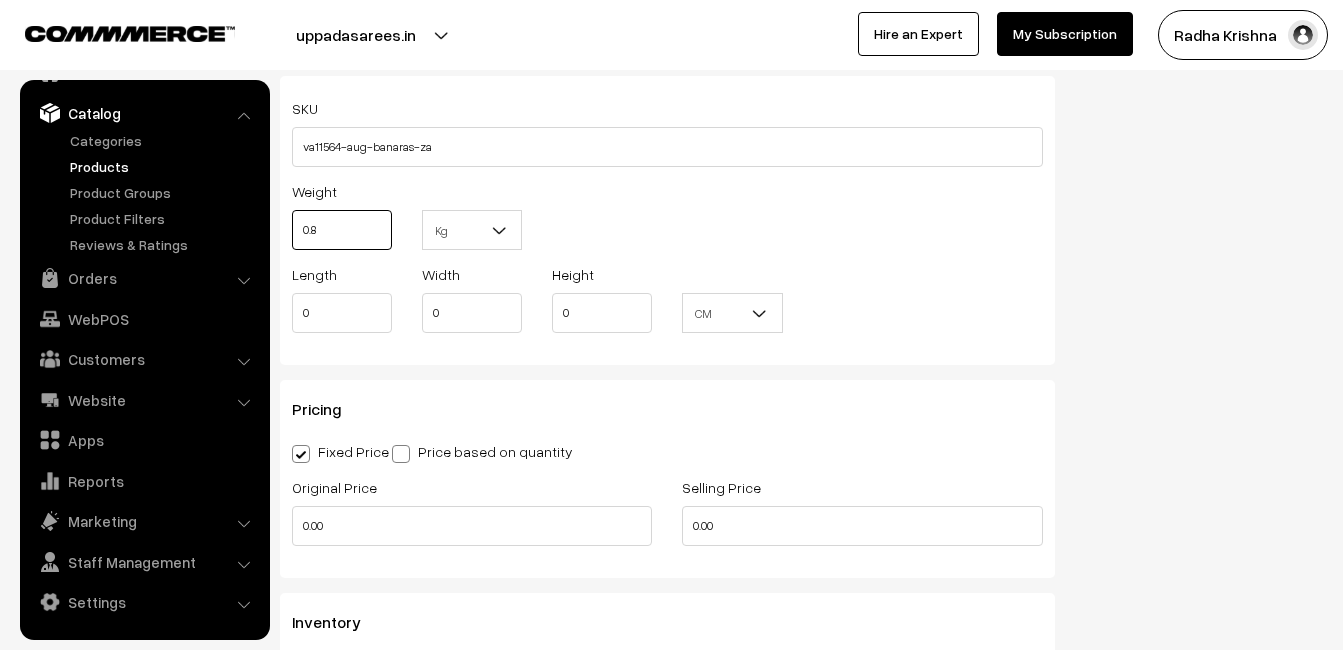 scroll, scrollTop: 1500, scrollLeft: 0, axis: vertical 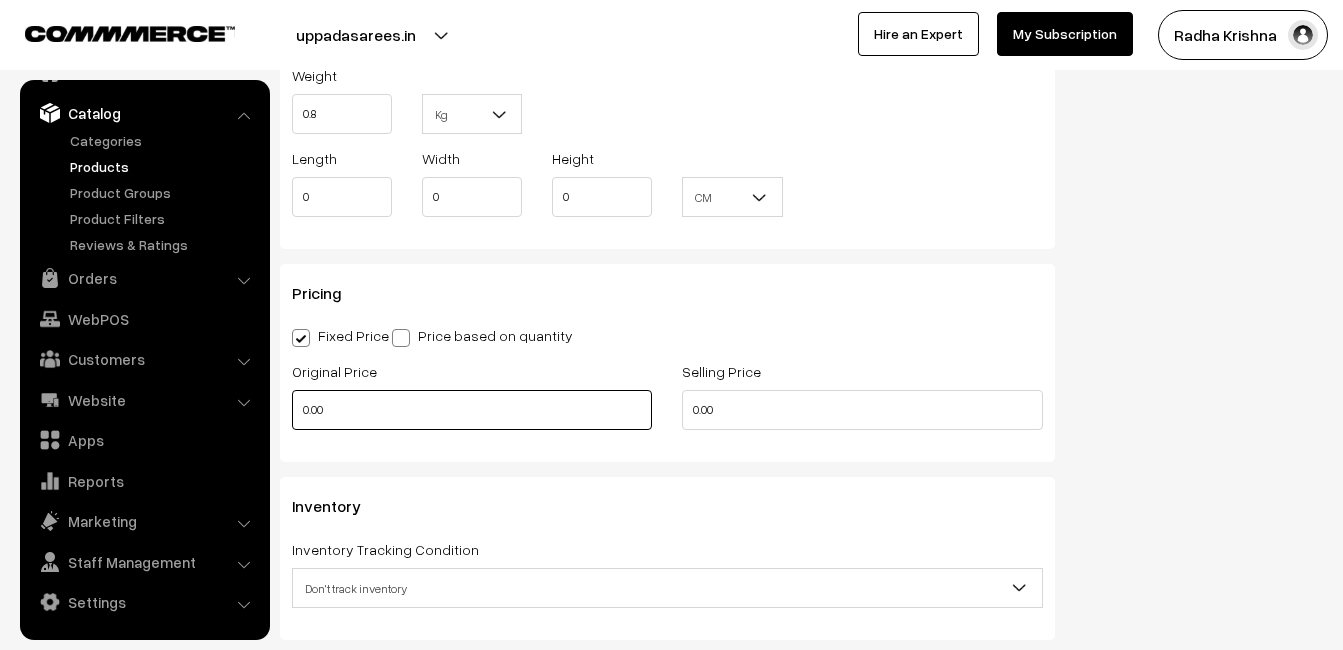 type on "0.80" 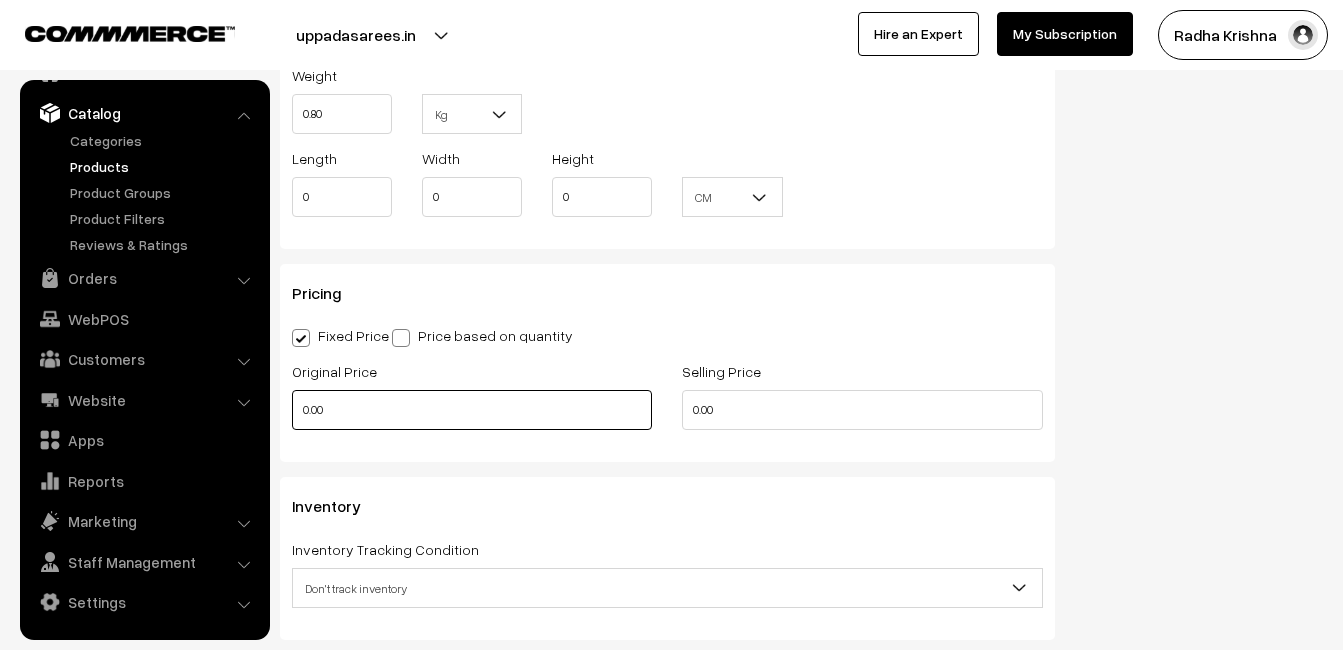 click on "0.00" at bounding box center (472, 410) 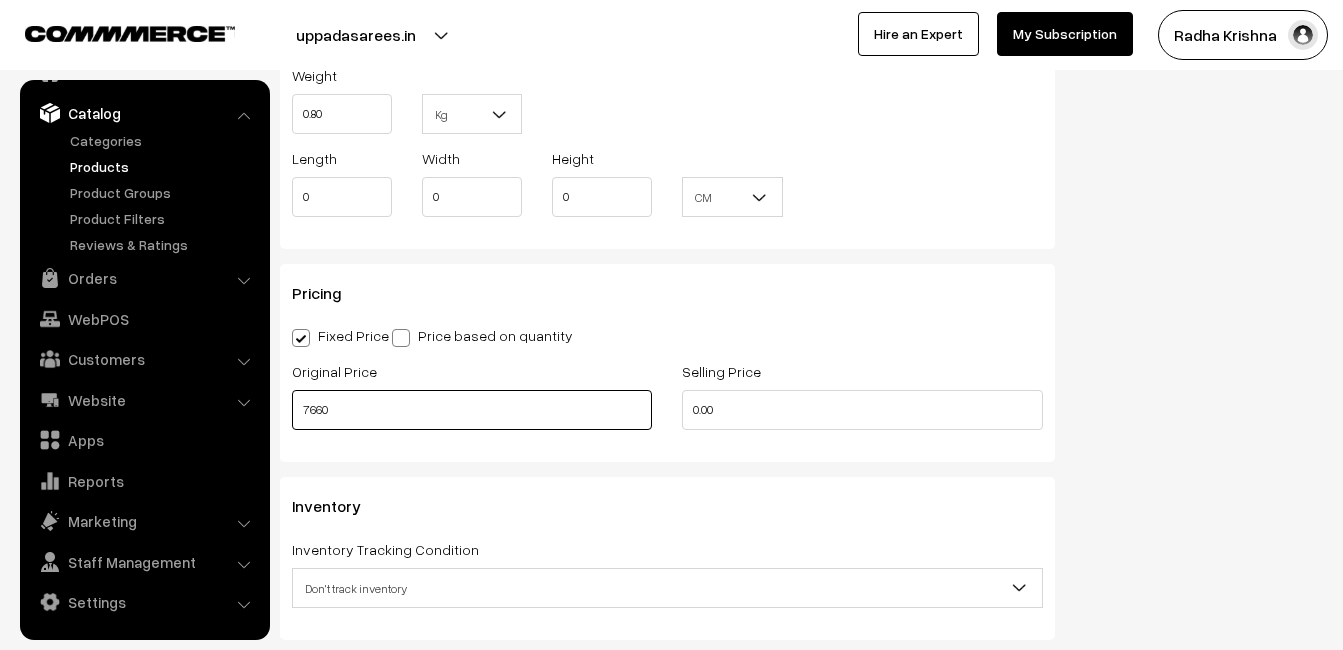 type on "7660" 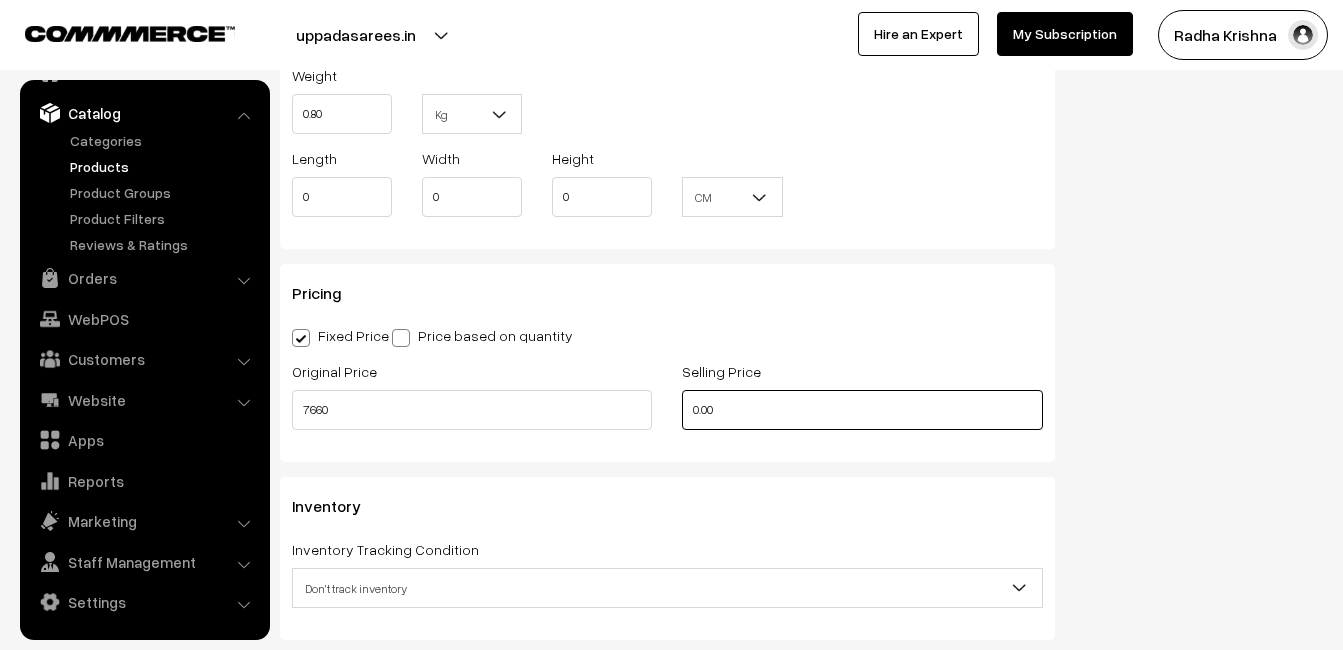 click on "0.00" at bounding box center (862, 410) 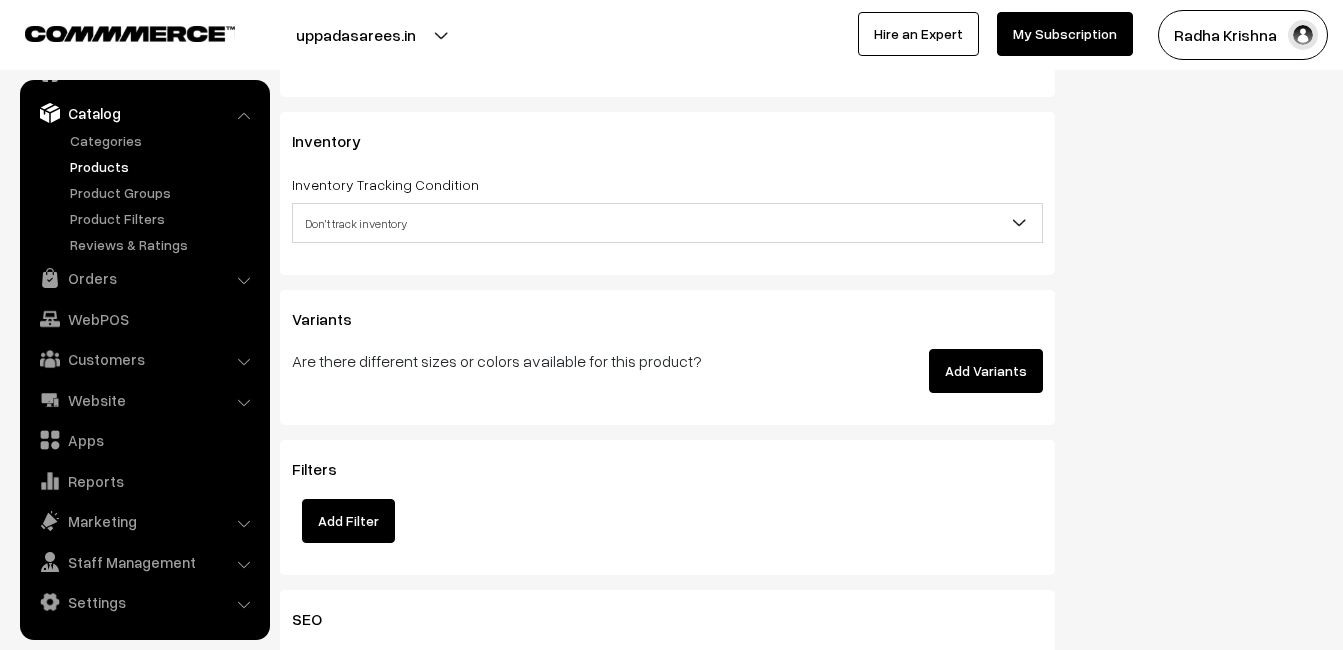 scroll, scrollTop: 1900, scrollLeft: 0, axis: vertical 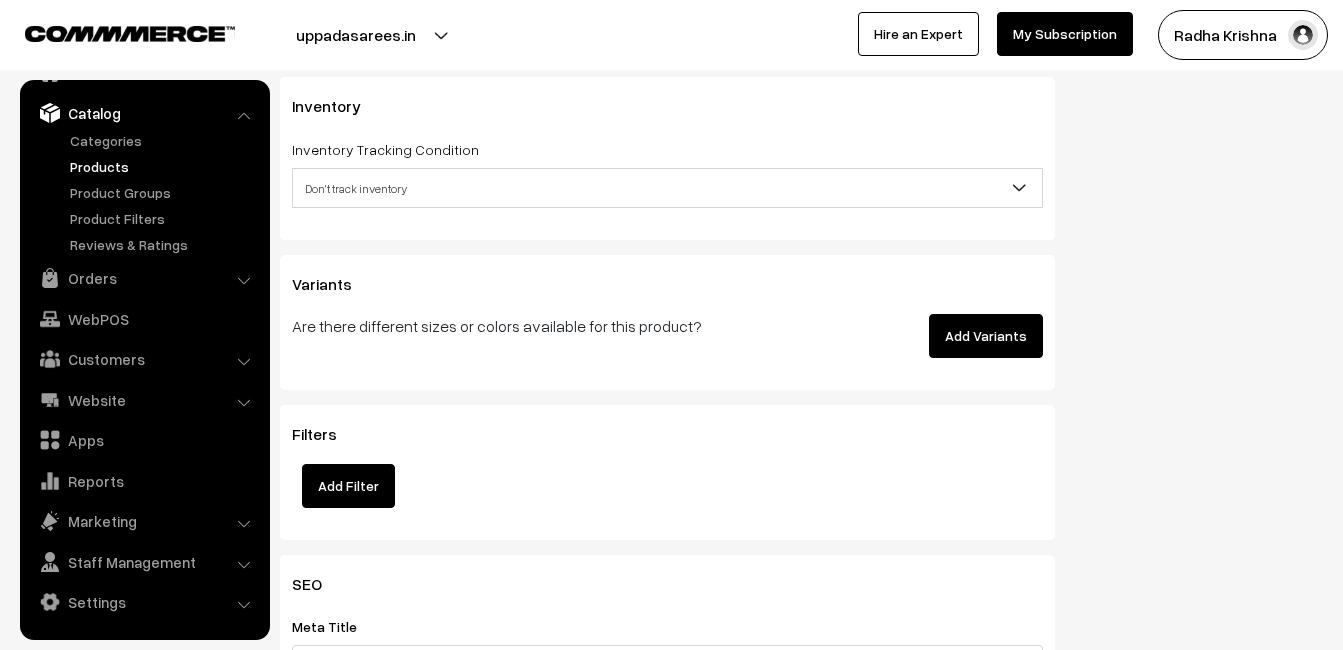 type on "9159" 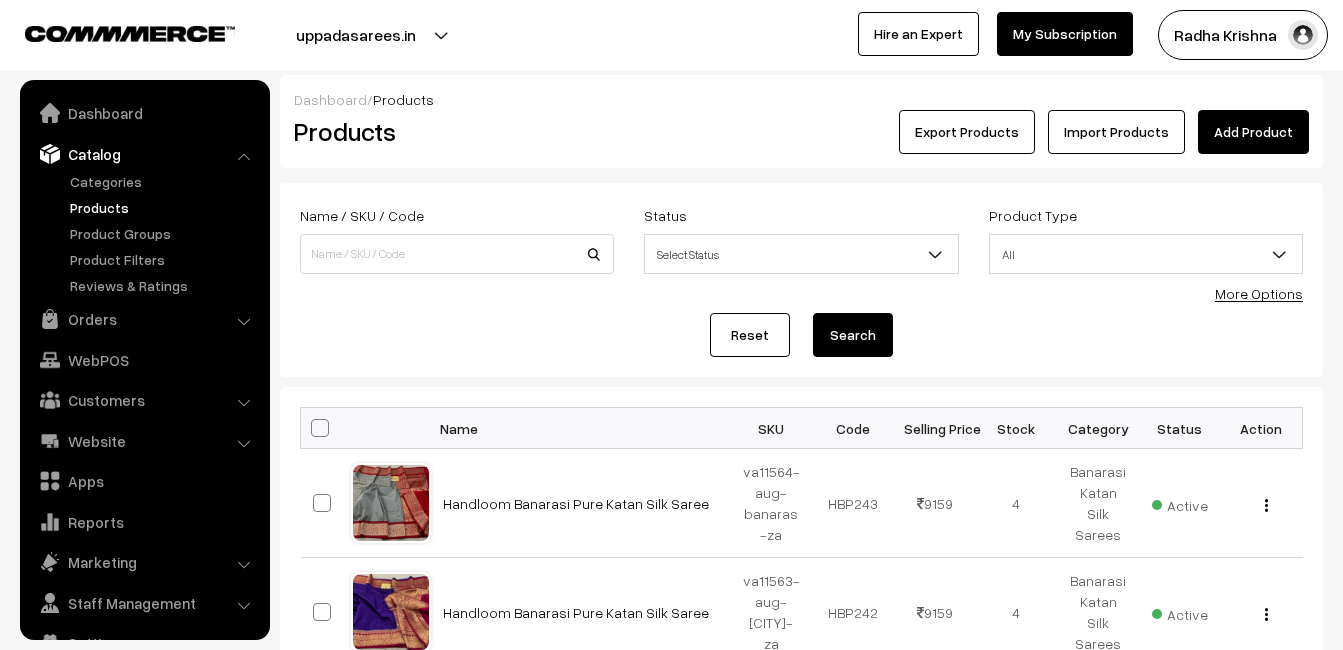 scroll, scrollTop: 0, scrollLeft: 0, axis: both 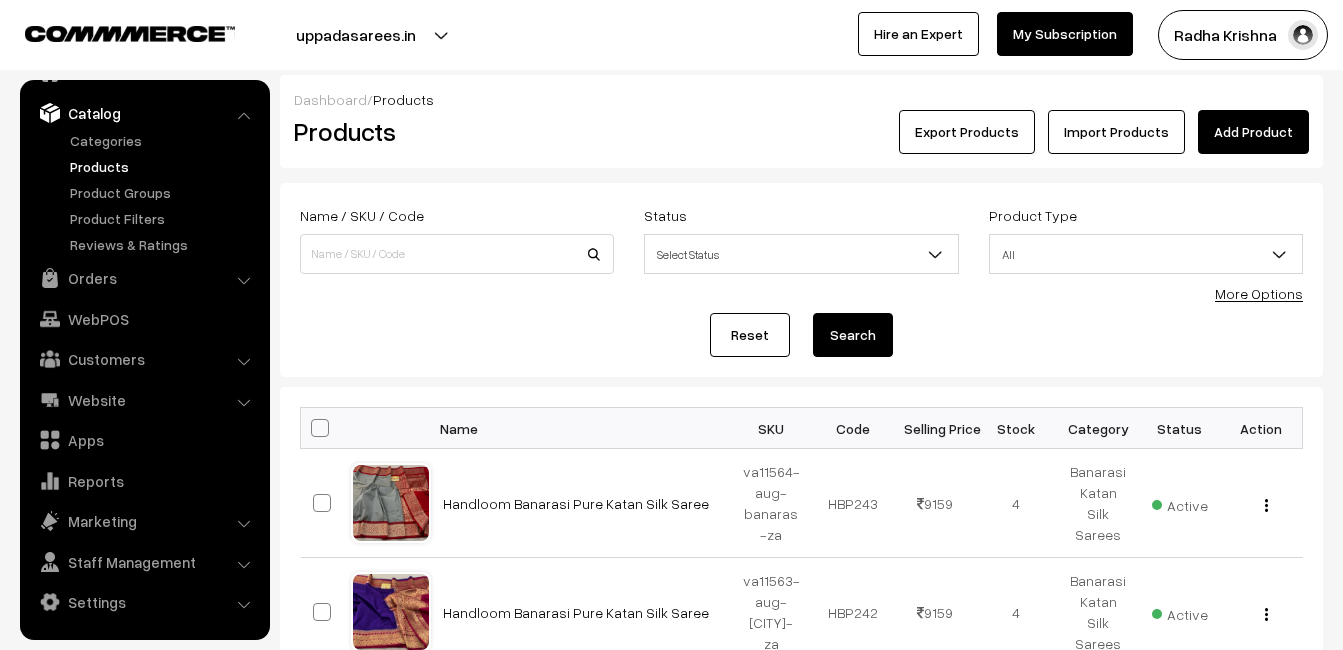 click on "Add Product" at bounding box center [1253, 132] 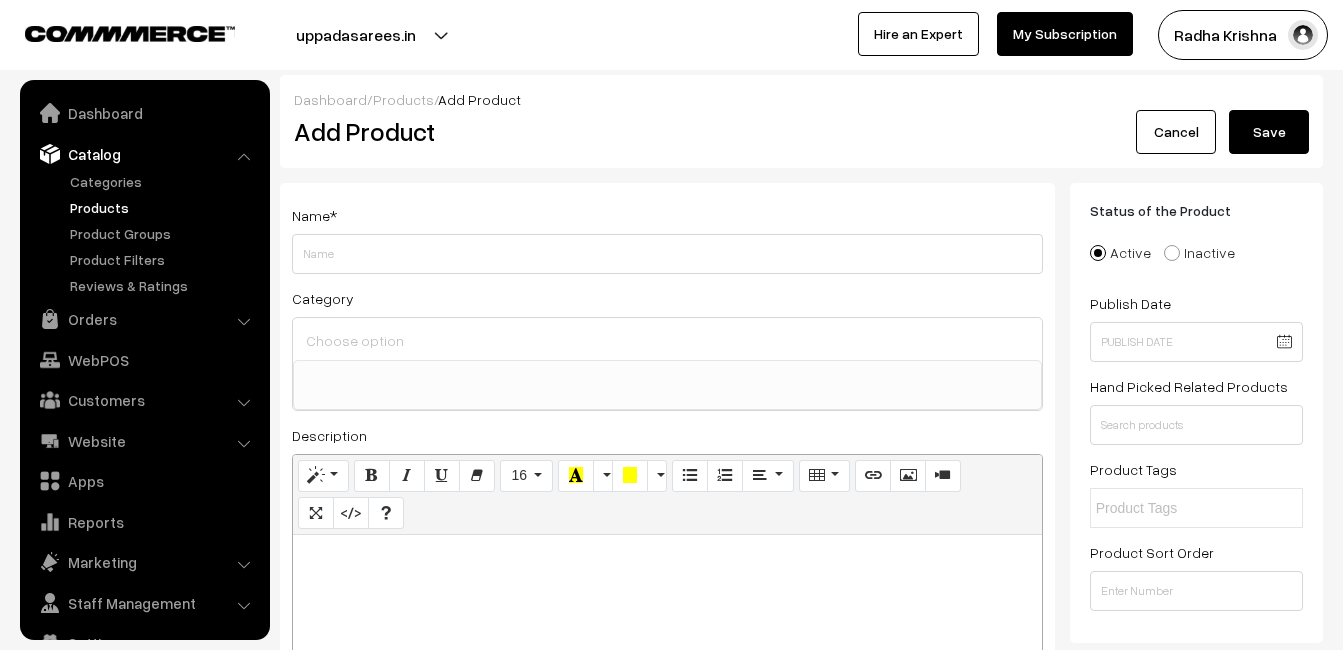 select 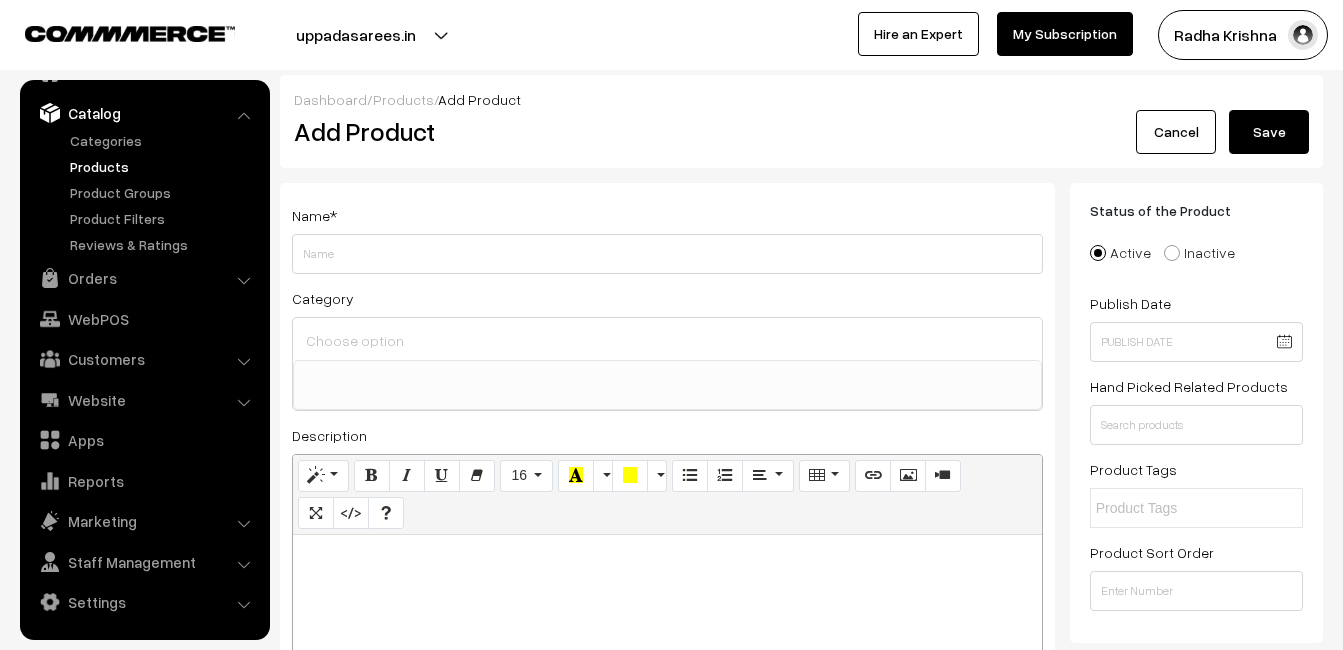 click on "Dashboard  /  Products  /  Add Product
Add Product
Cancel
Save" at bounding box center [801, 121] 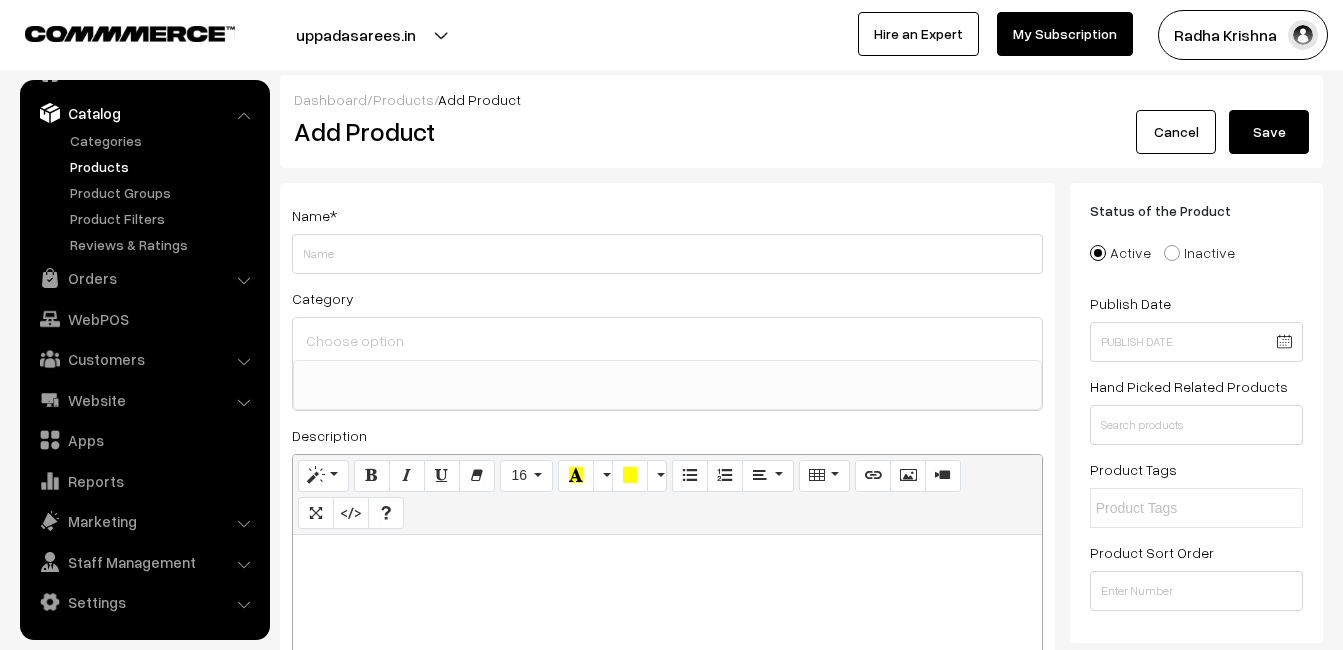 paste 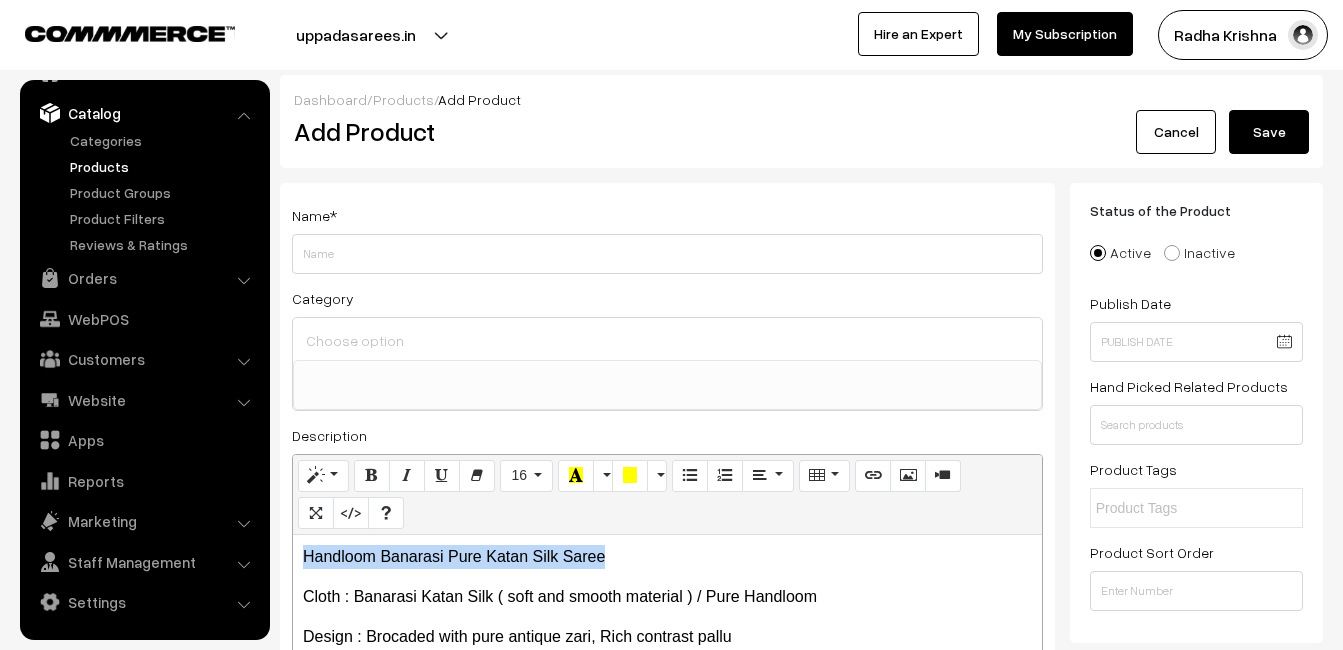 drag, startPoint x: 606, startPoint y: 547, endPoint x: 268, endPoint y: 537, distance: 338.1479 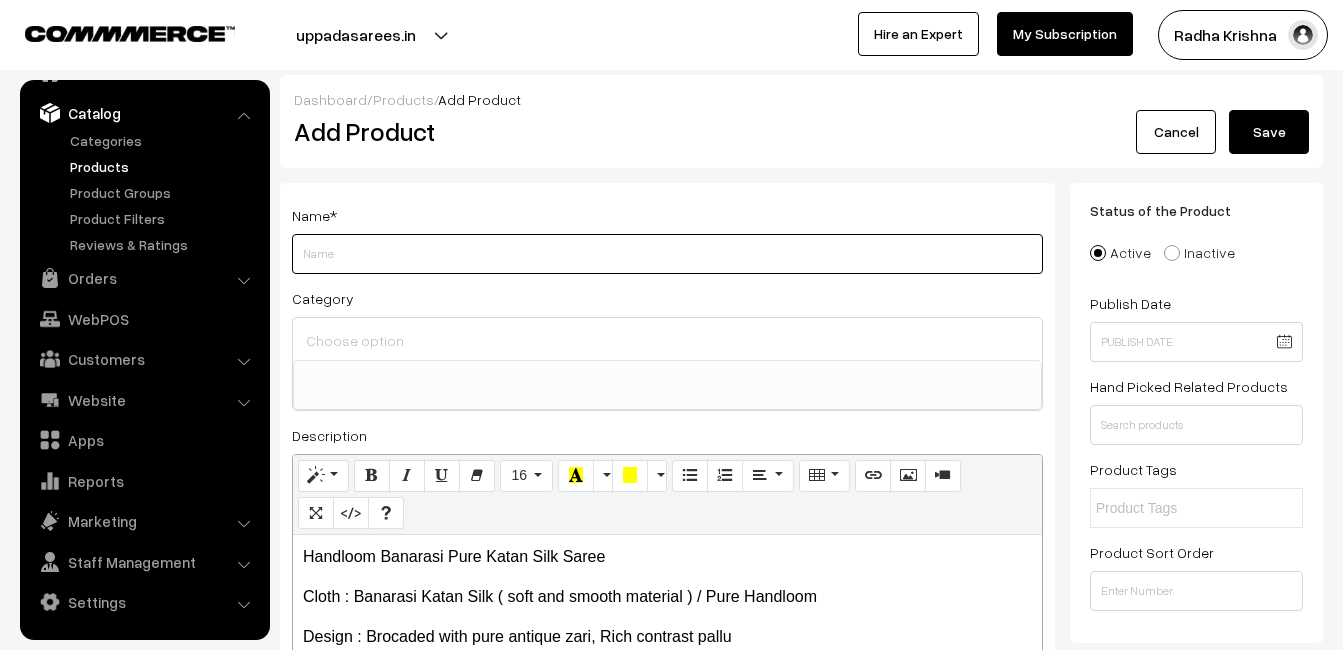 click on "Weight" at bounding box center (667, 254) 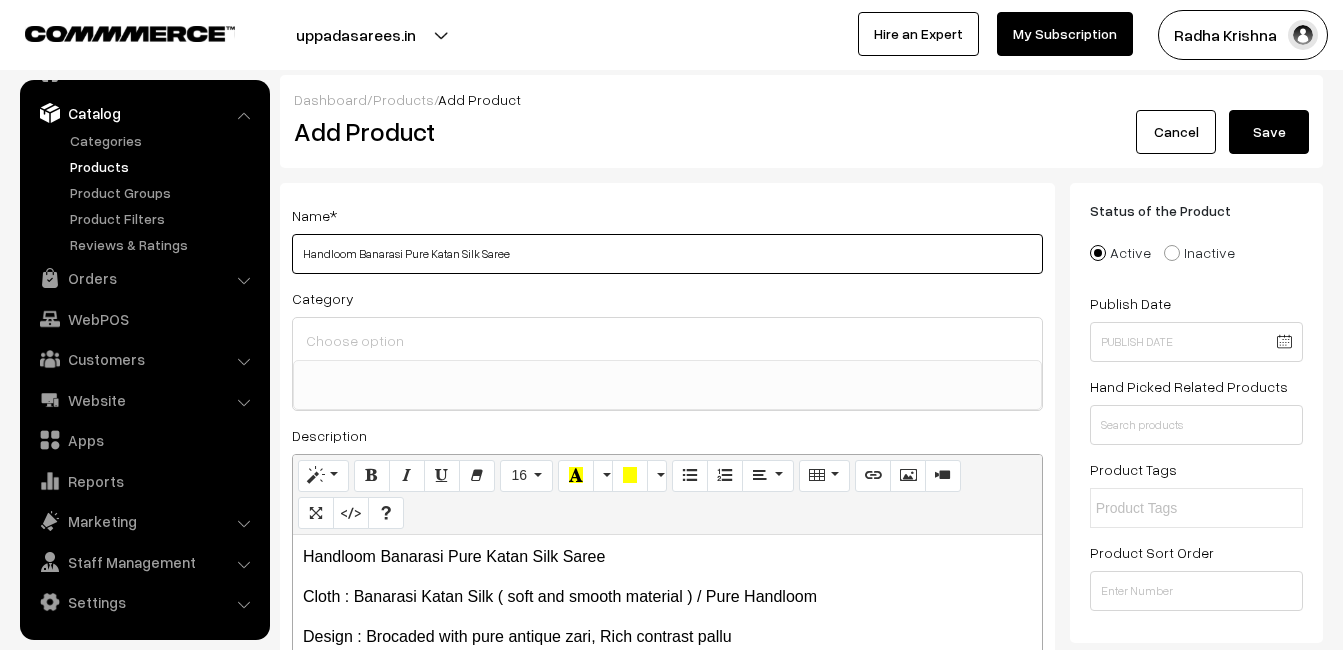 type on "Handloom Banarasi Pure Katan Silk Saree" 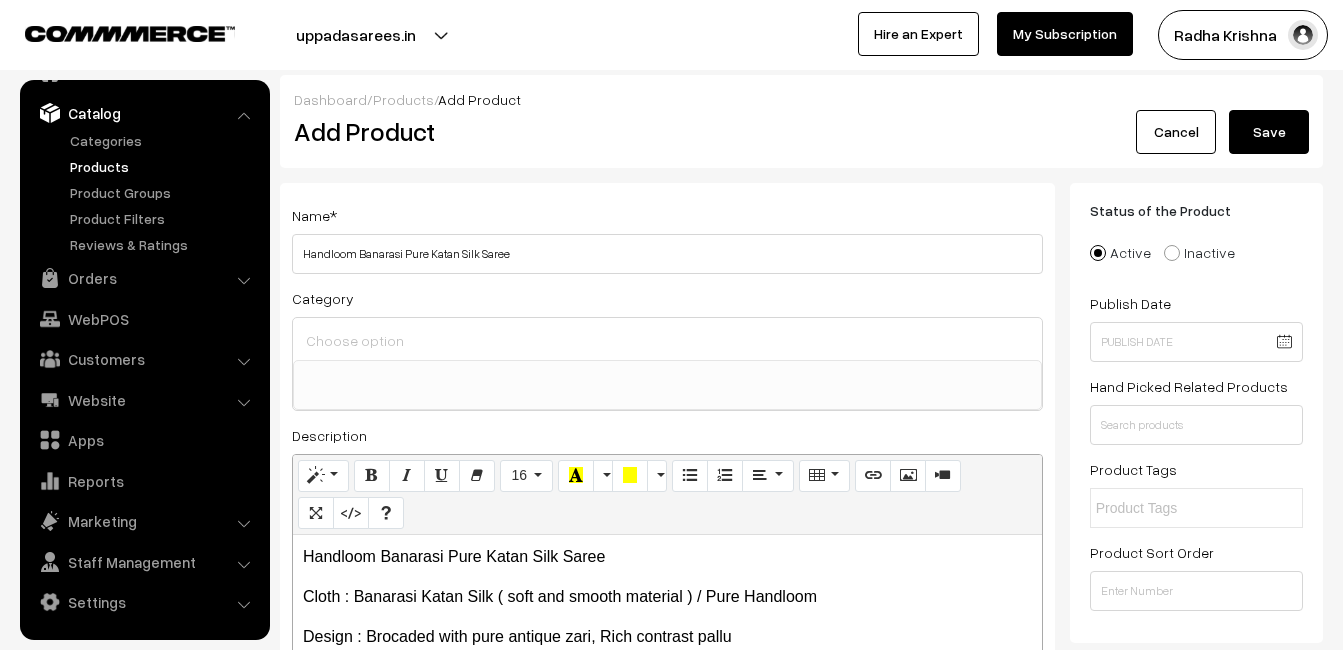 click at bounding box center (667, 373) 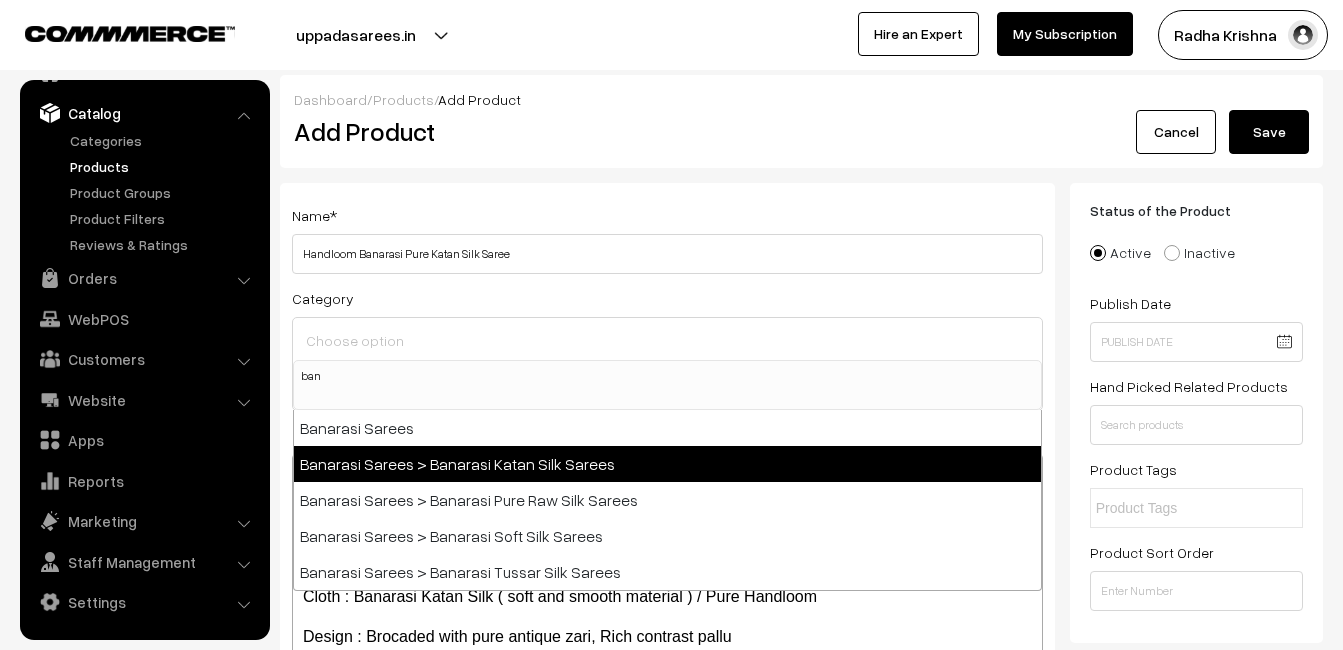 type on "ban" 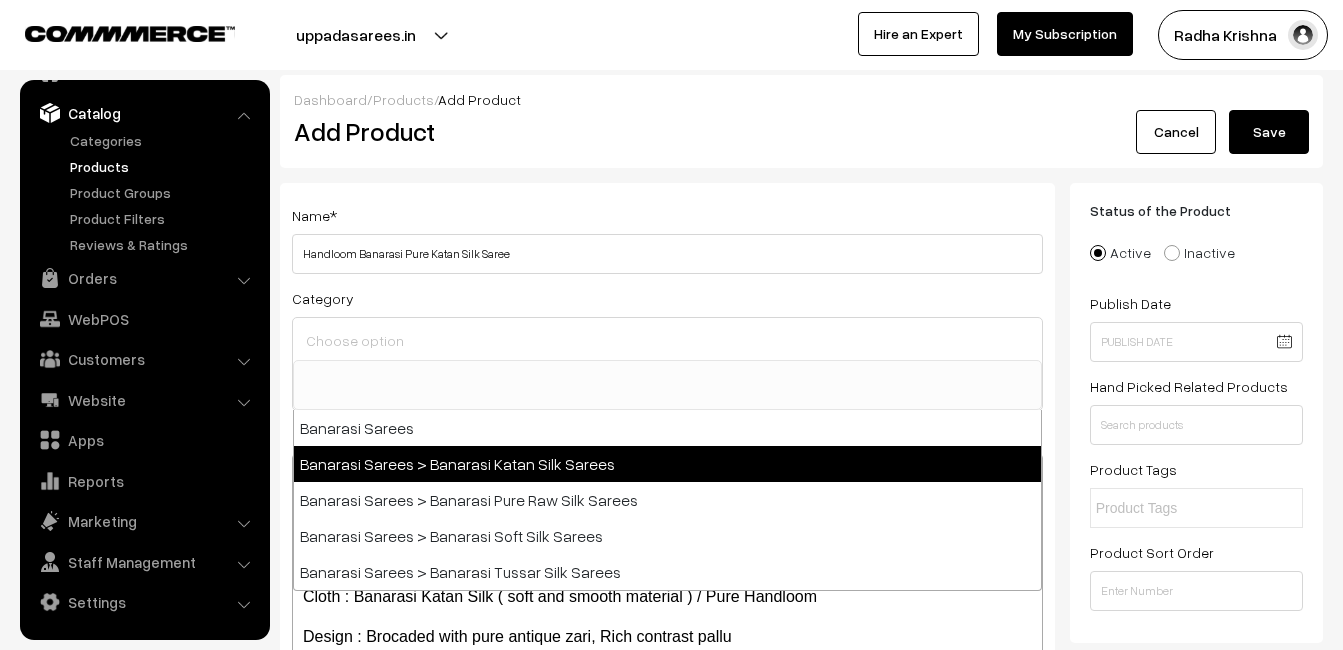 scroll, scrollTop: 731, scrollLeft: 0, axis: vertical 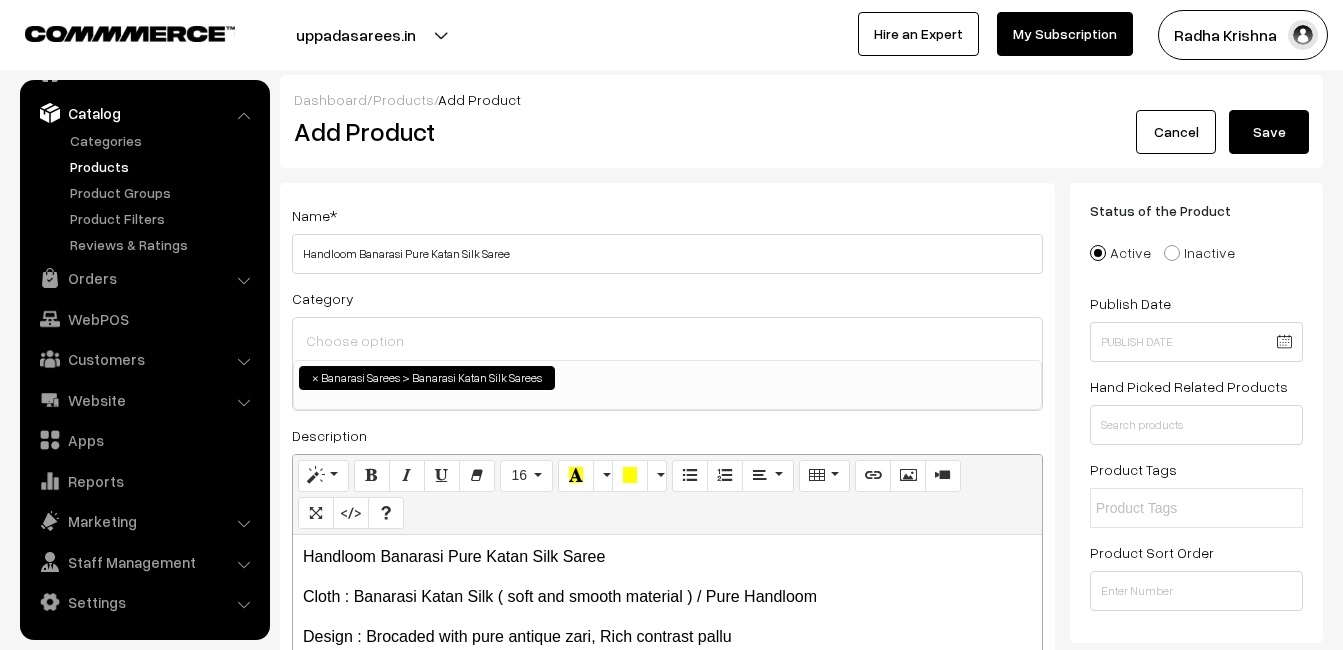 click on "Add Product" at bounding box center (671, 131) 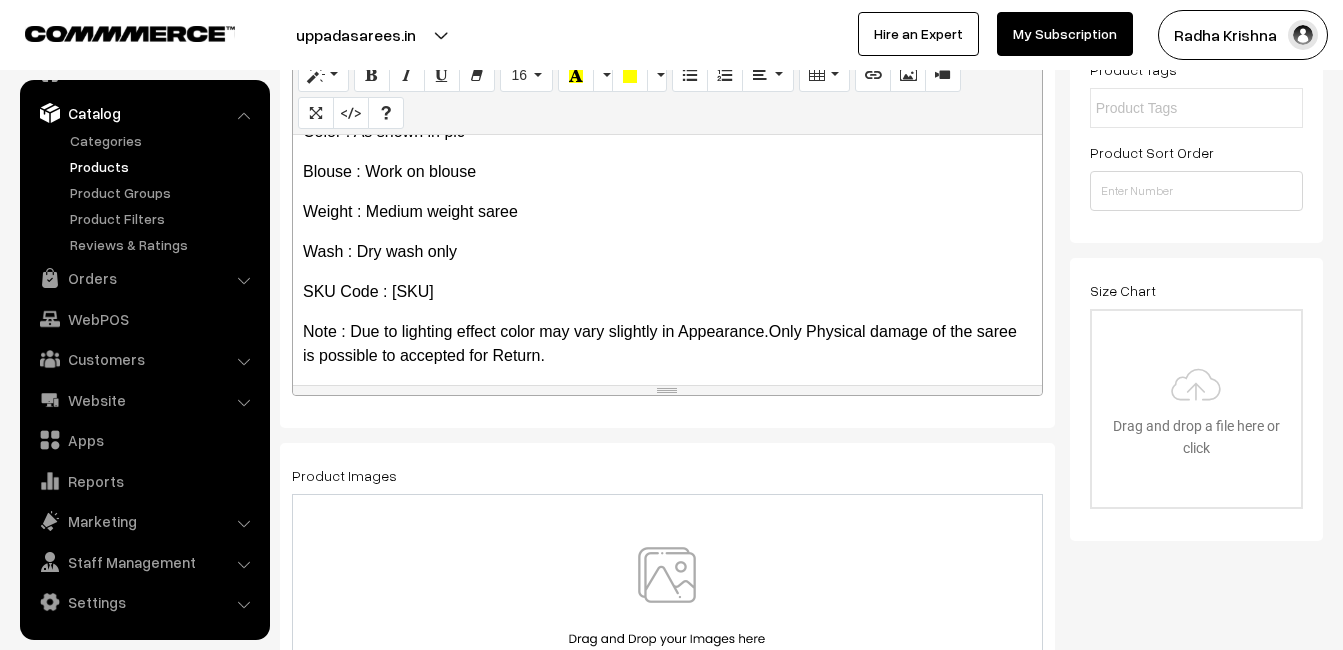 scroll, scrollTop: 154, scrollLeft: 0, axis: vertical 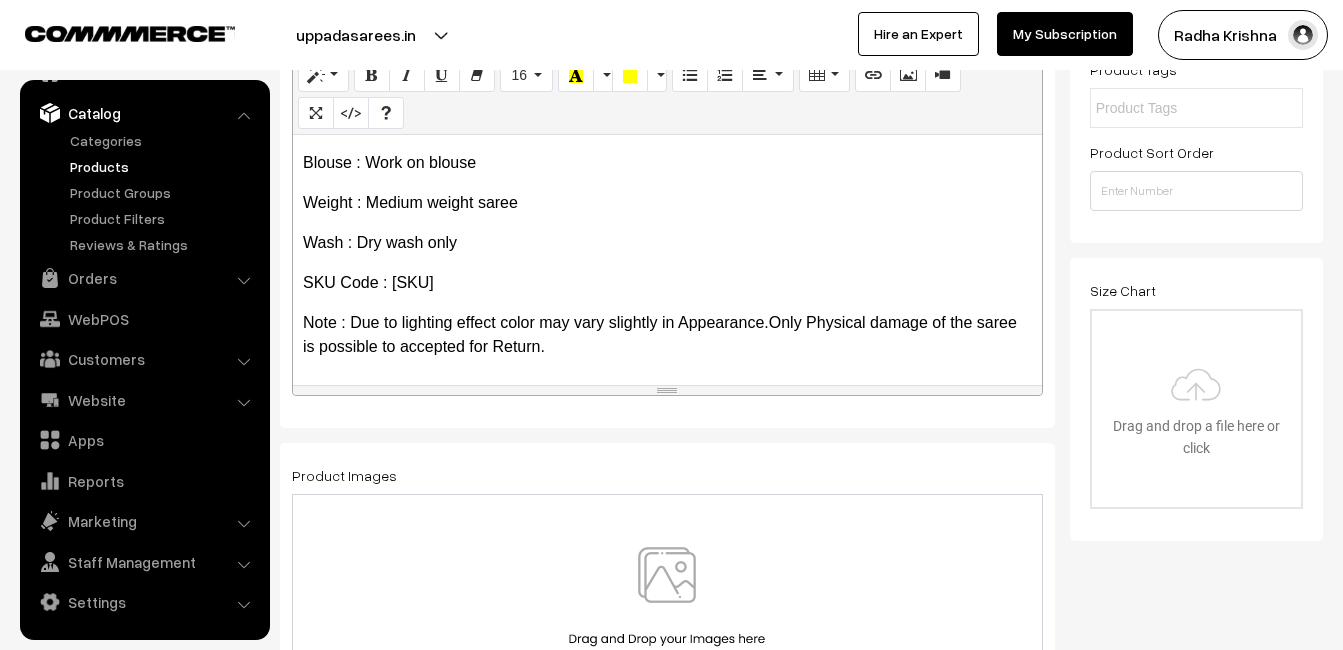 click at bounding box center (667, 605) 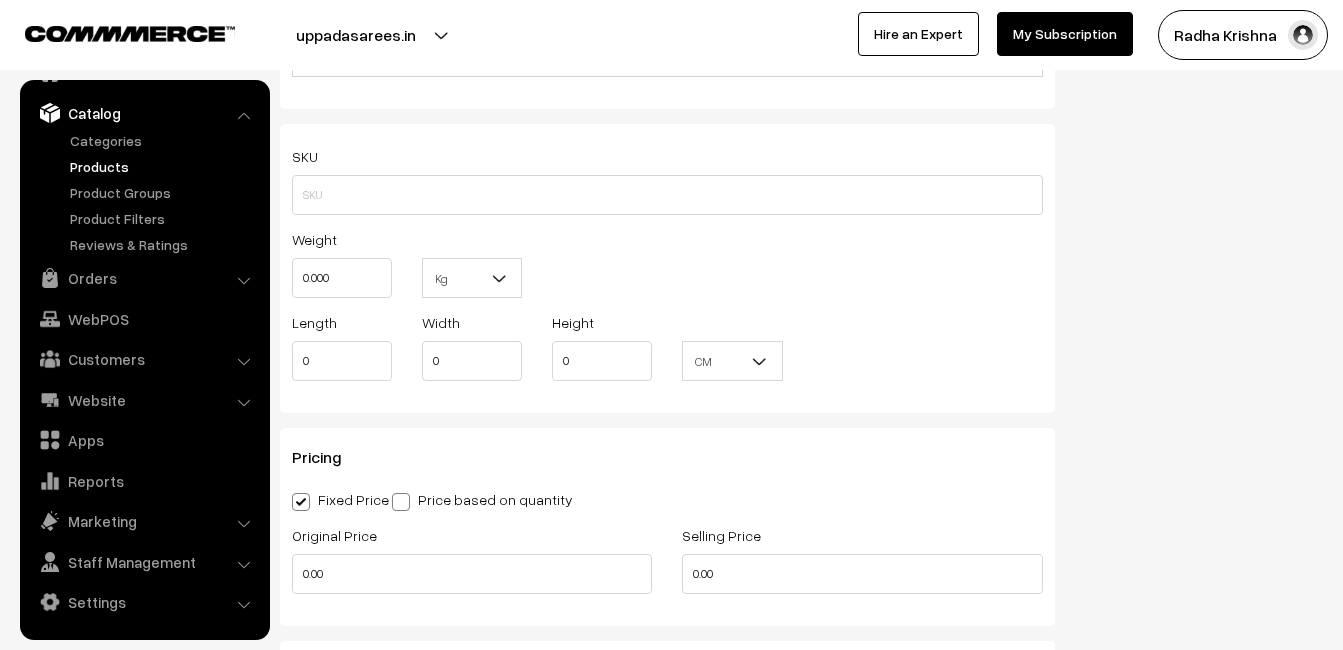 scroll, scrollTop: 1300, scrollLeft: 0, axis: vertical 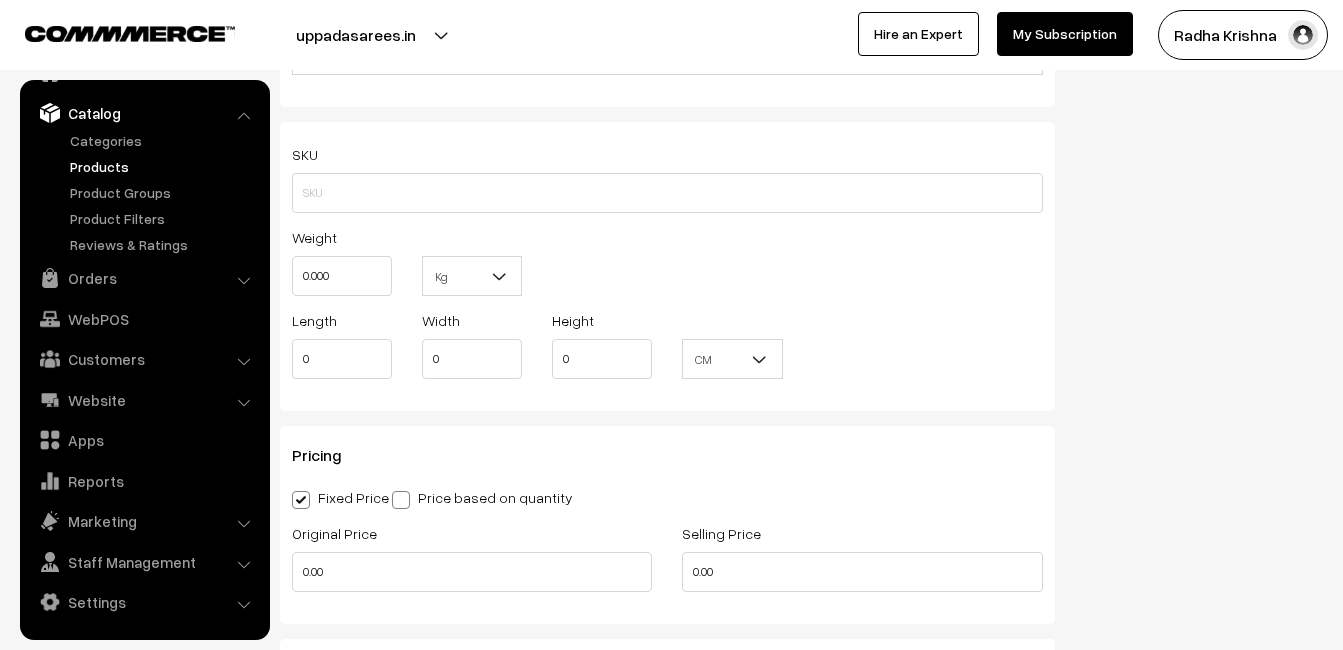 click on "Name  *
Handloom Banarasi Pure Katan Silk Saree
Category
Uppada Sarees
Uppada Sarees > Uppada Plain Sarees
Uppada Sarees > Uppada Butta Sarees
Uppada Sarees > Uppada Pochampally Border Sarees
Uppada Sarees > Uppada Big Border Sarees
Uppada Sarees > Uppada Small Border Sarees
Uppada Sarees > Uppada Jamdani Sarees Fabric ×" at bounding box center [667, 0] 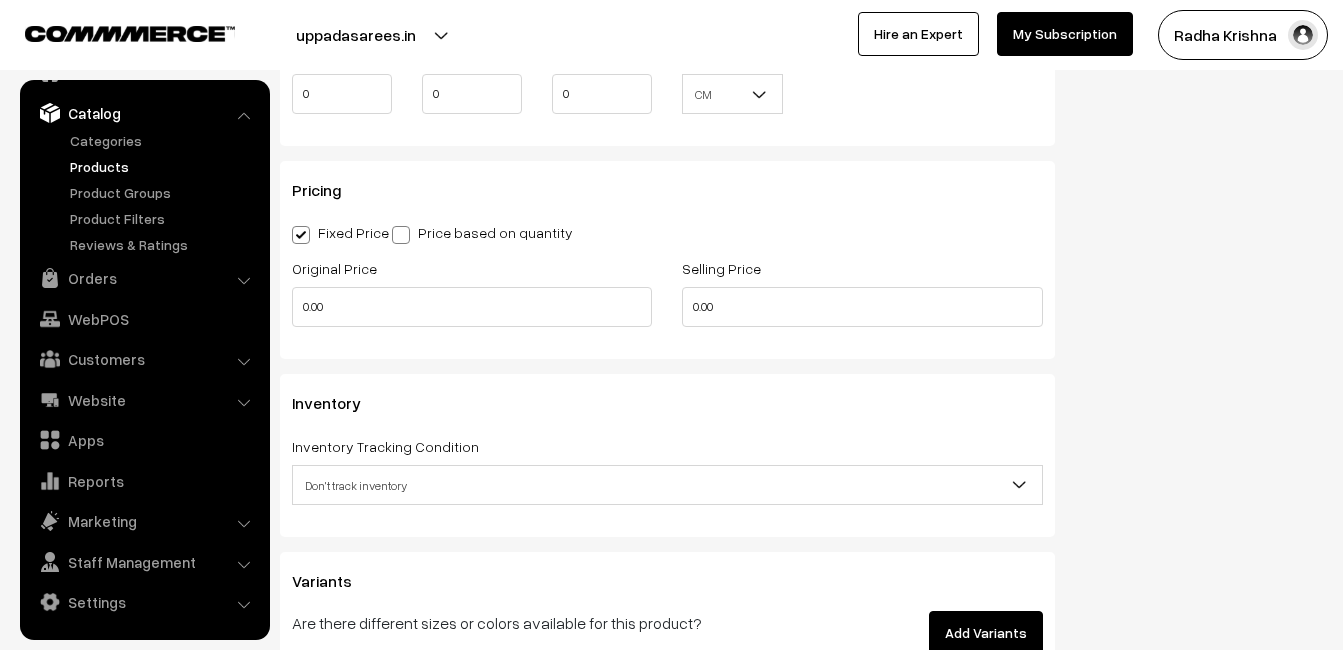 scroll, scrollTop: 1600, scrollLeft: 0, axis: vertical 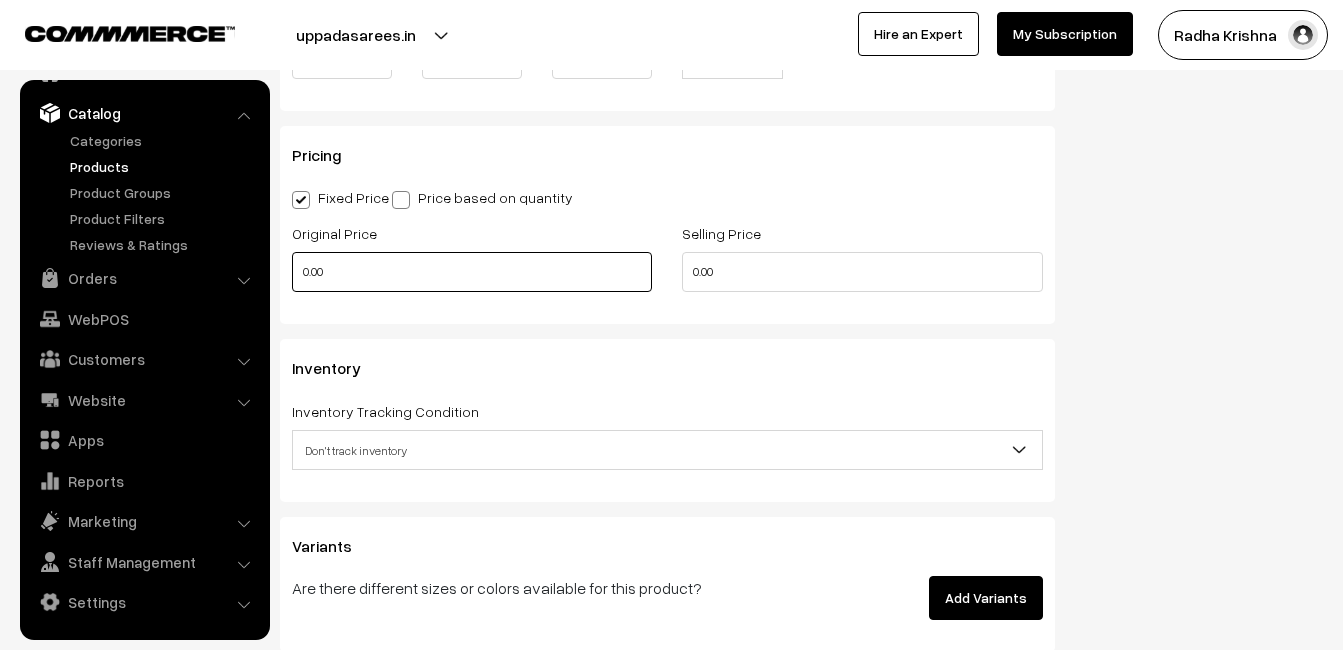 click on "0.00" at bounding box center (472, 272) 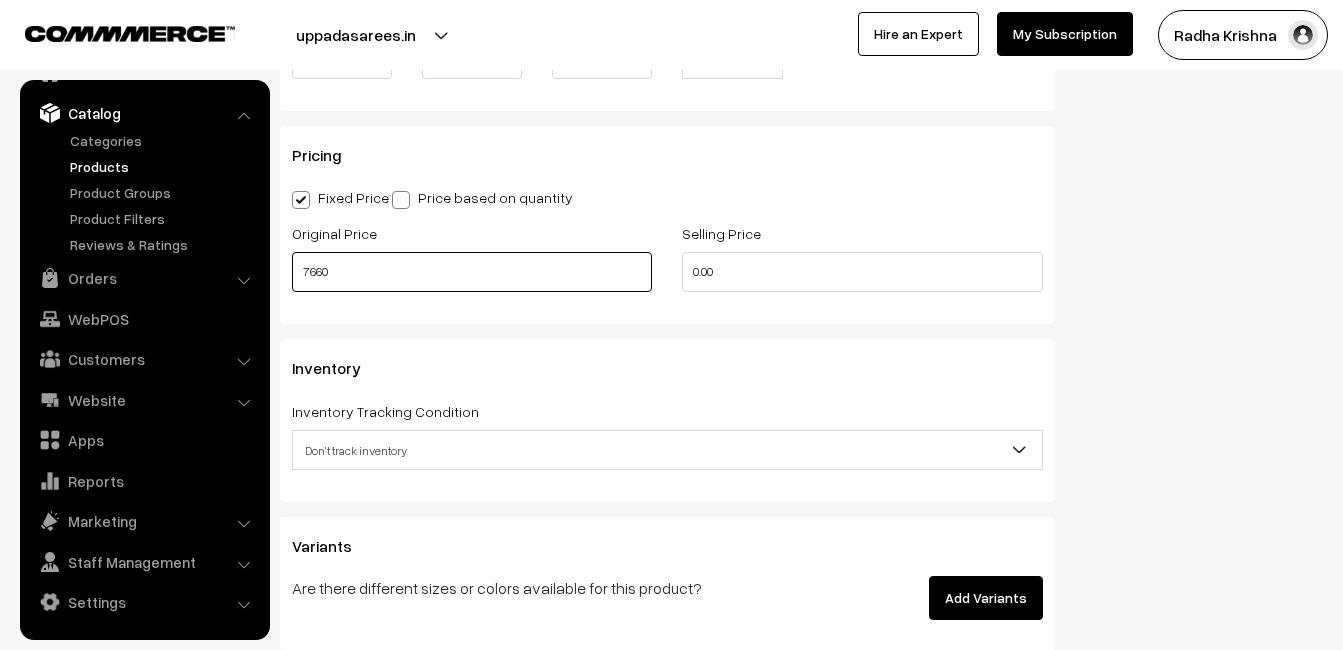 type on "7660" 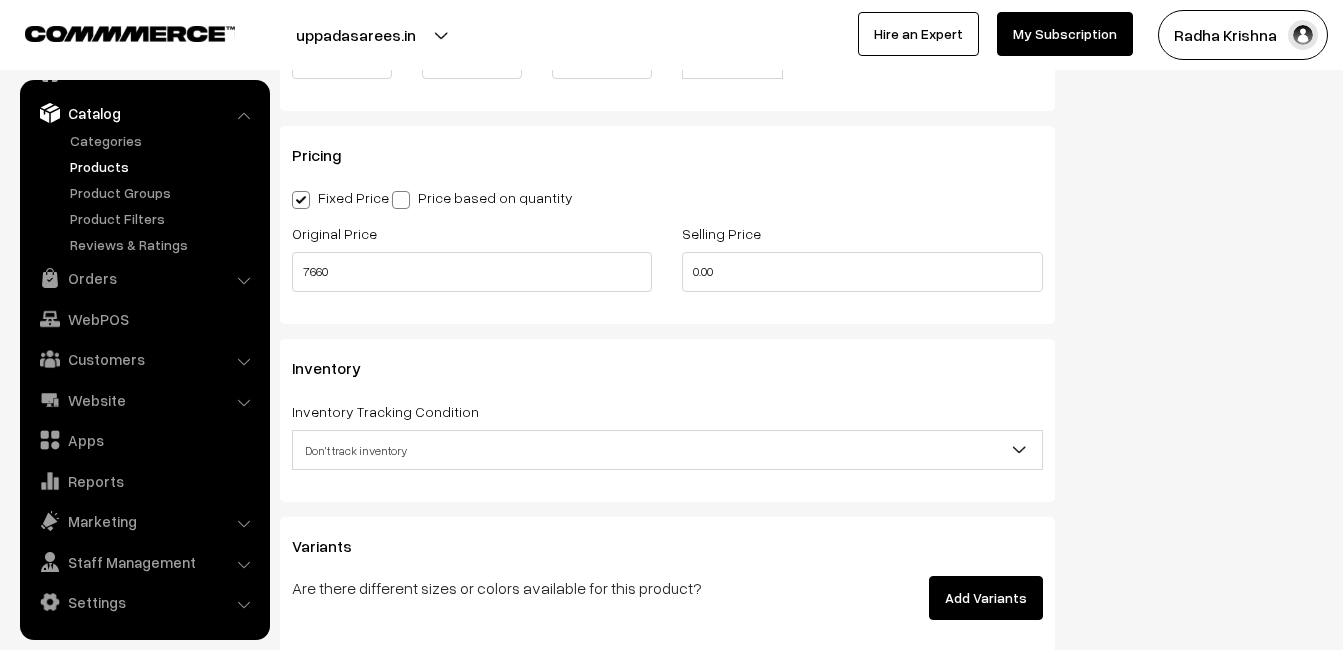 click on "Don't track inventory" at bounding box center (667, 450) 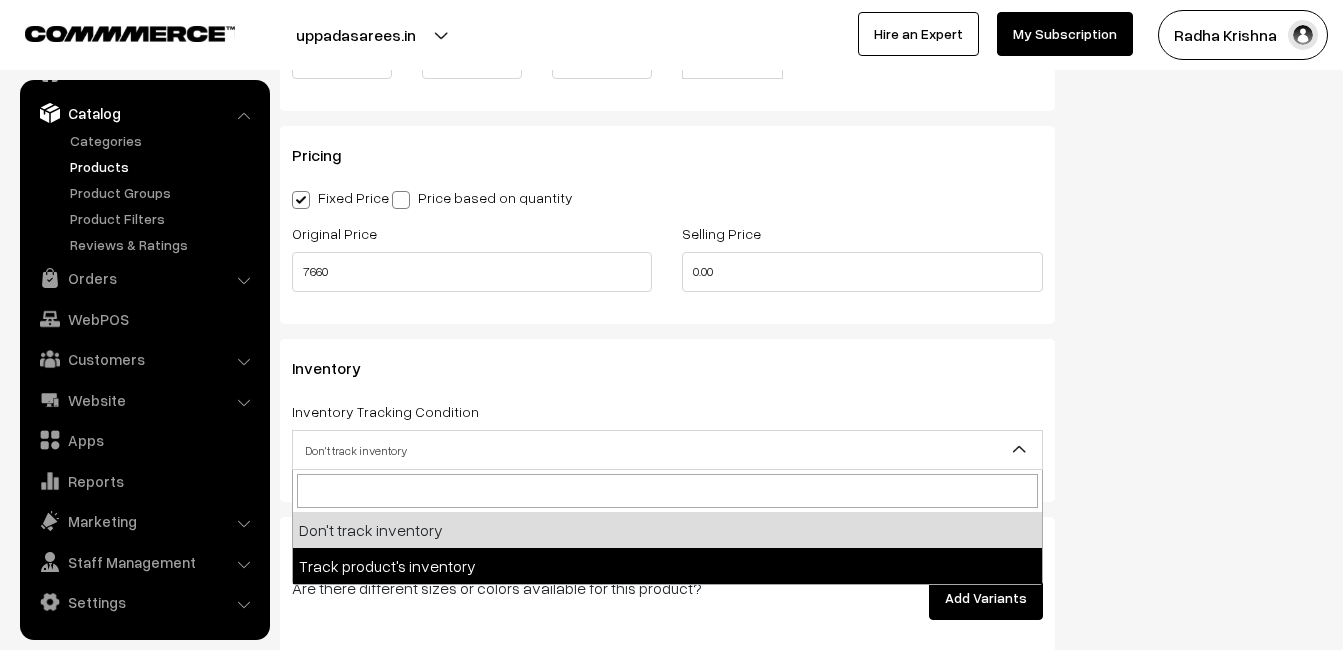 select on "2" 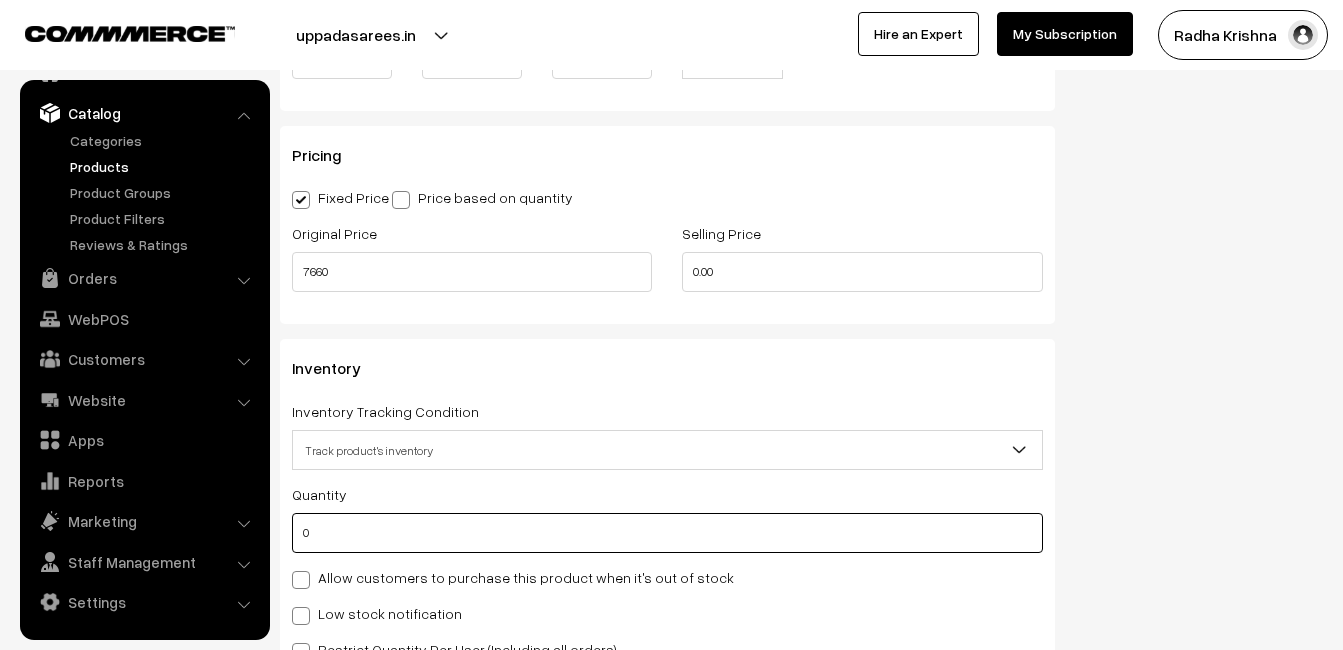 click on "0" at bounding box center [667, 533] 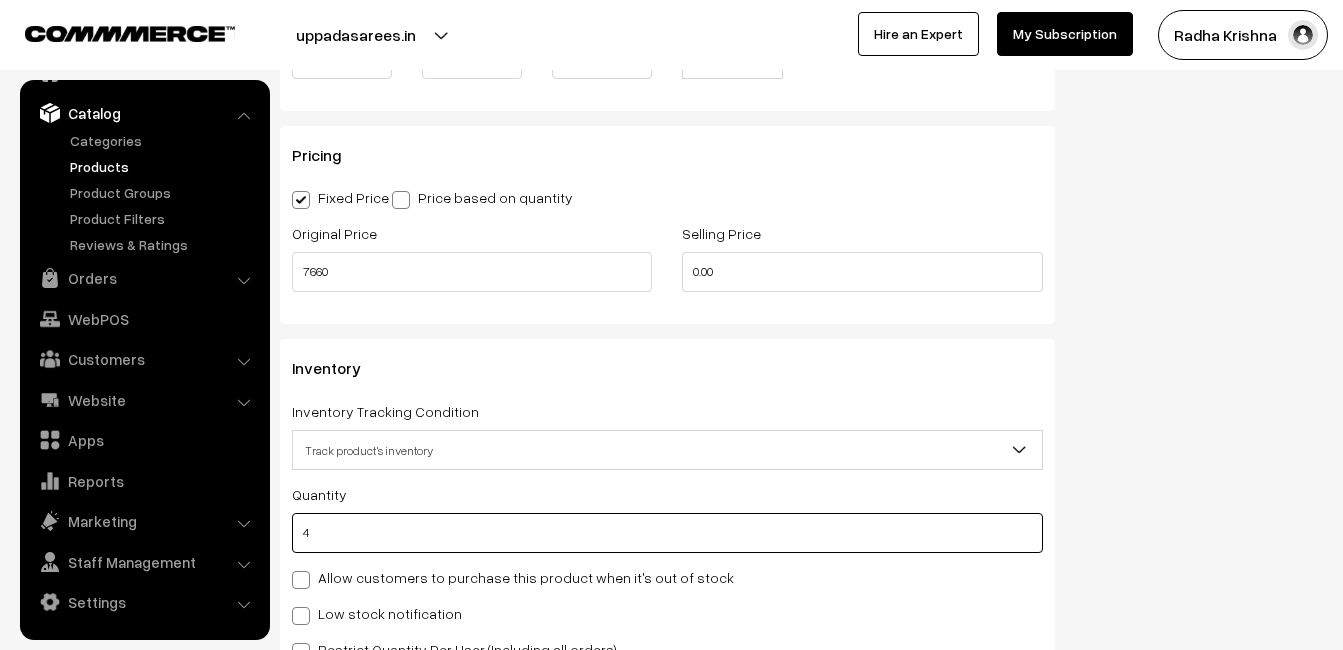 type on "4" 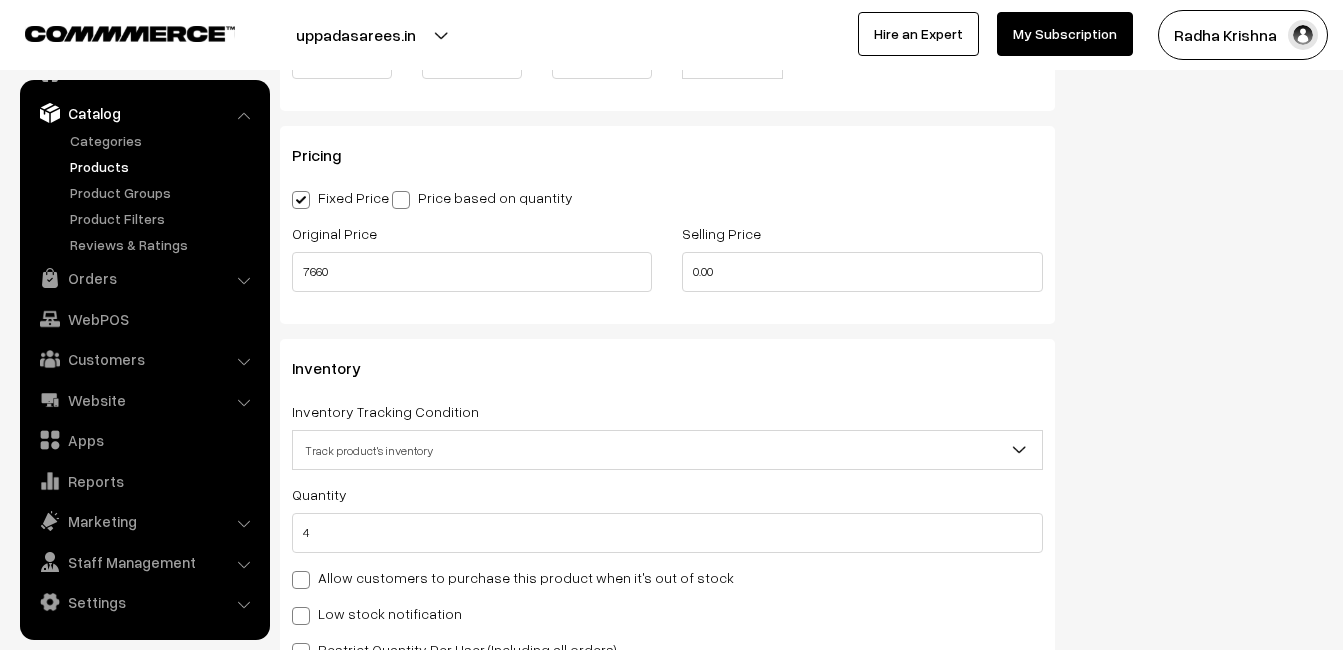 click on "Low stock notification" at bounding box center (377, 613) 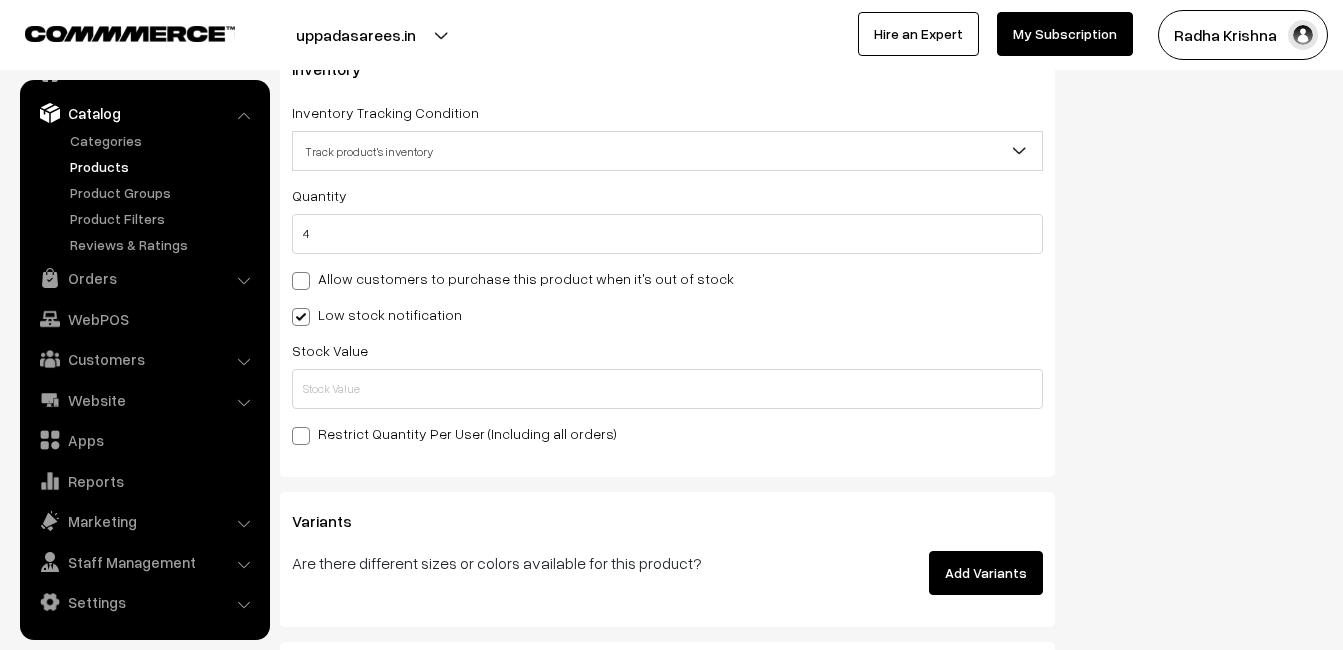 scroll, scrollTop: 1900, scrollLeft: 0, axis: vertical 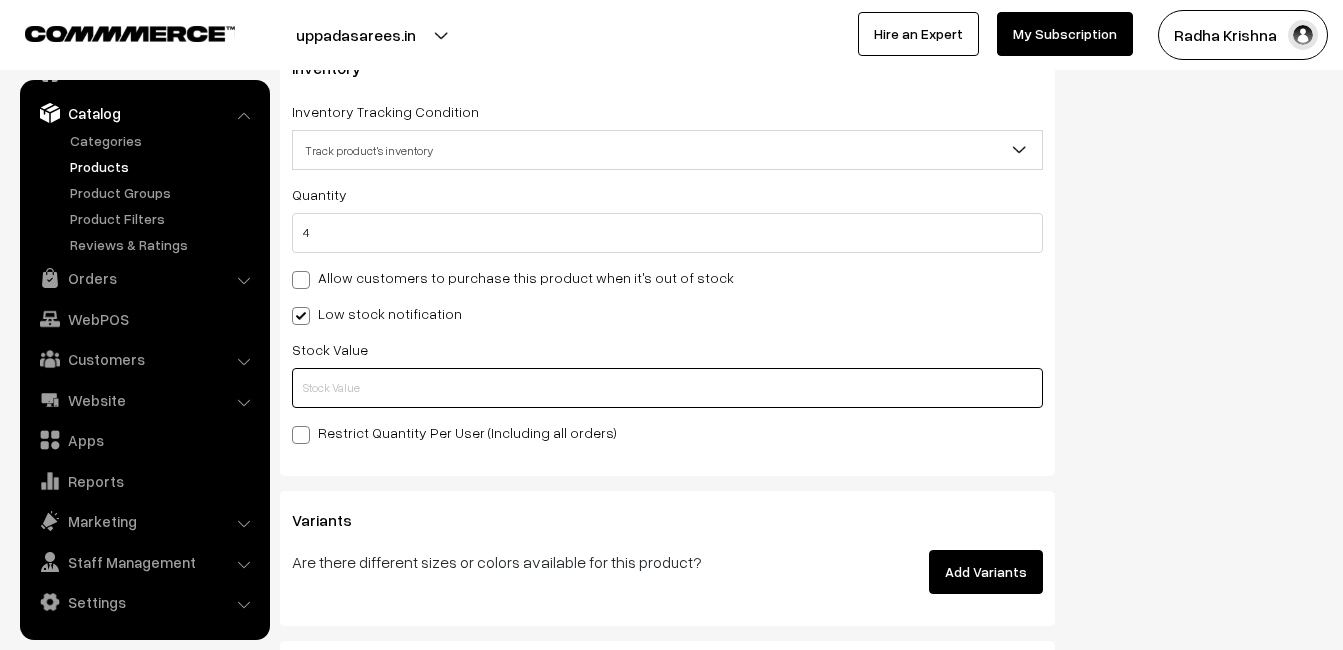 click at bounding box center (667, 388) 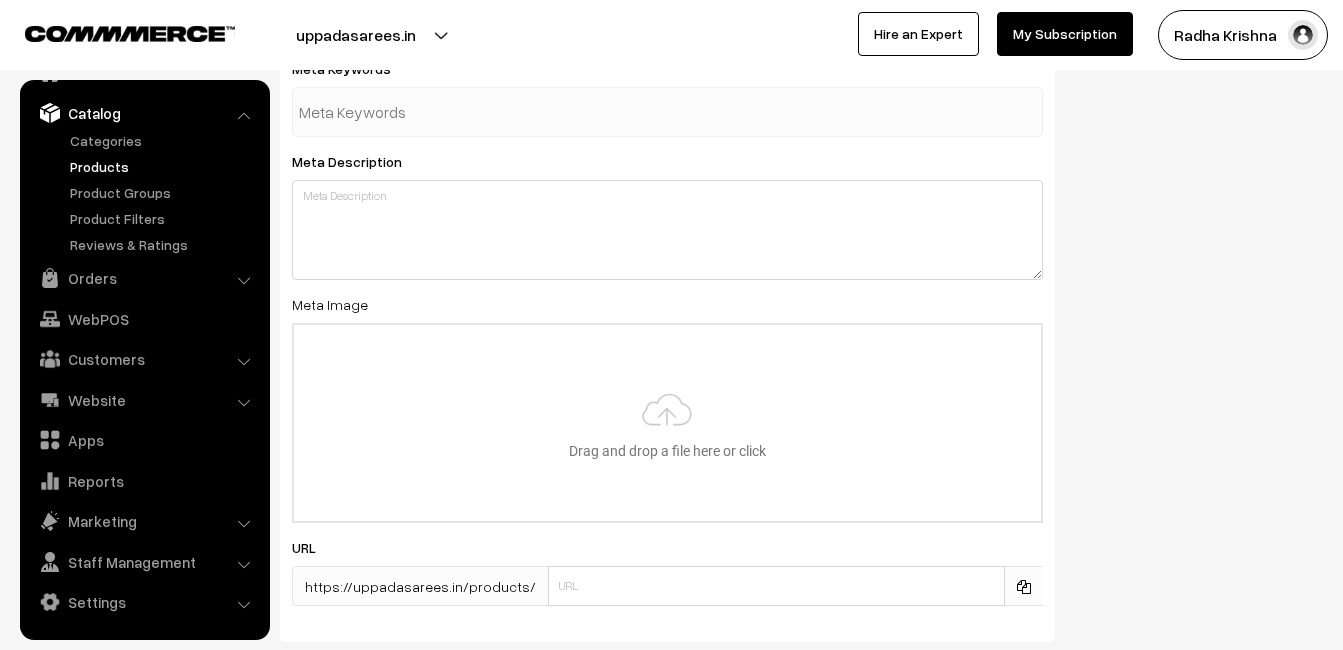 scroll, scrollTop: 2930, scrollLeft: 0, axis: vertical 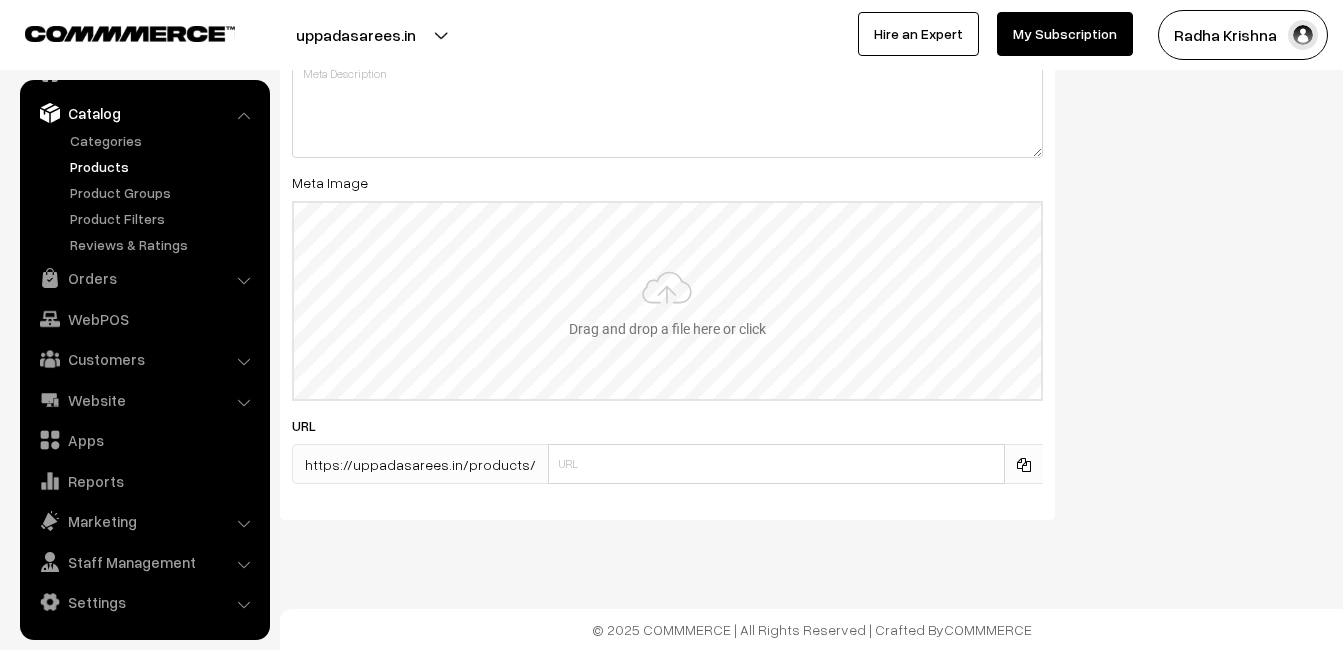 type on "2" 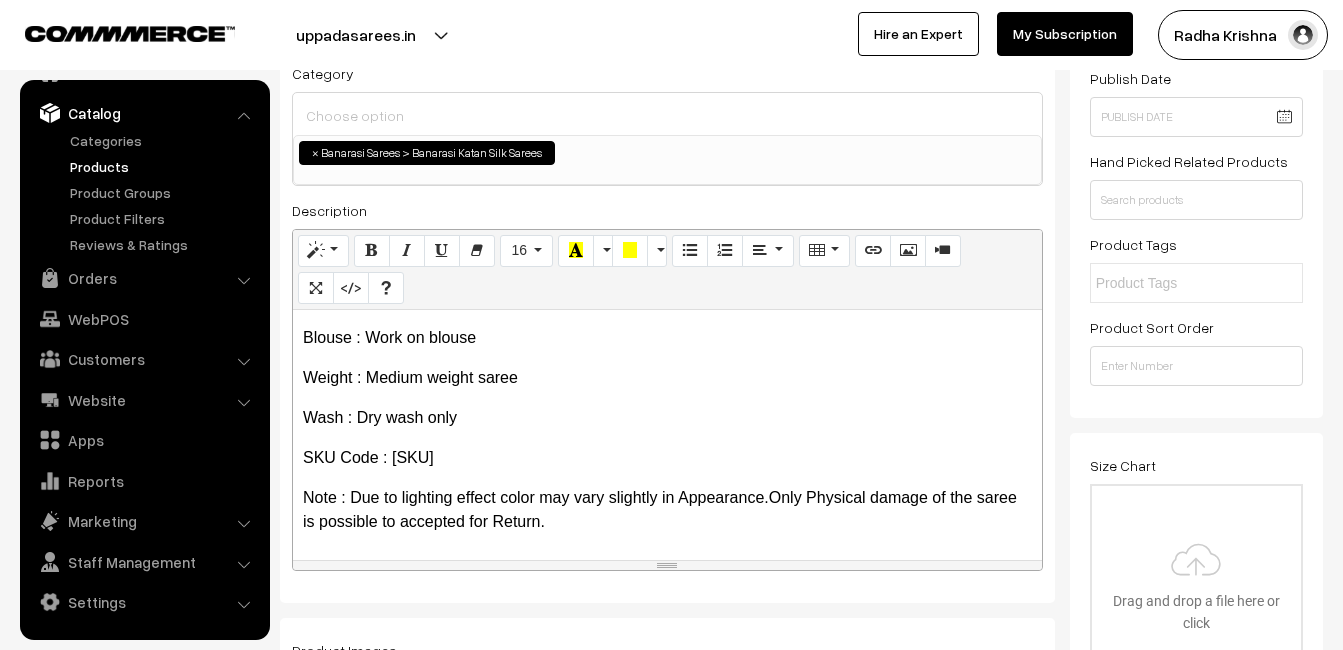 scroll, scrollTop: 0, scrollLeft: 0, axis: both 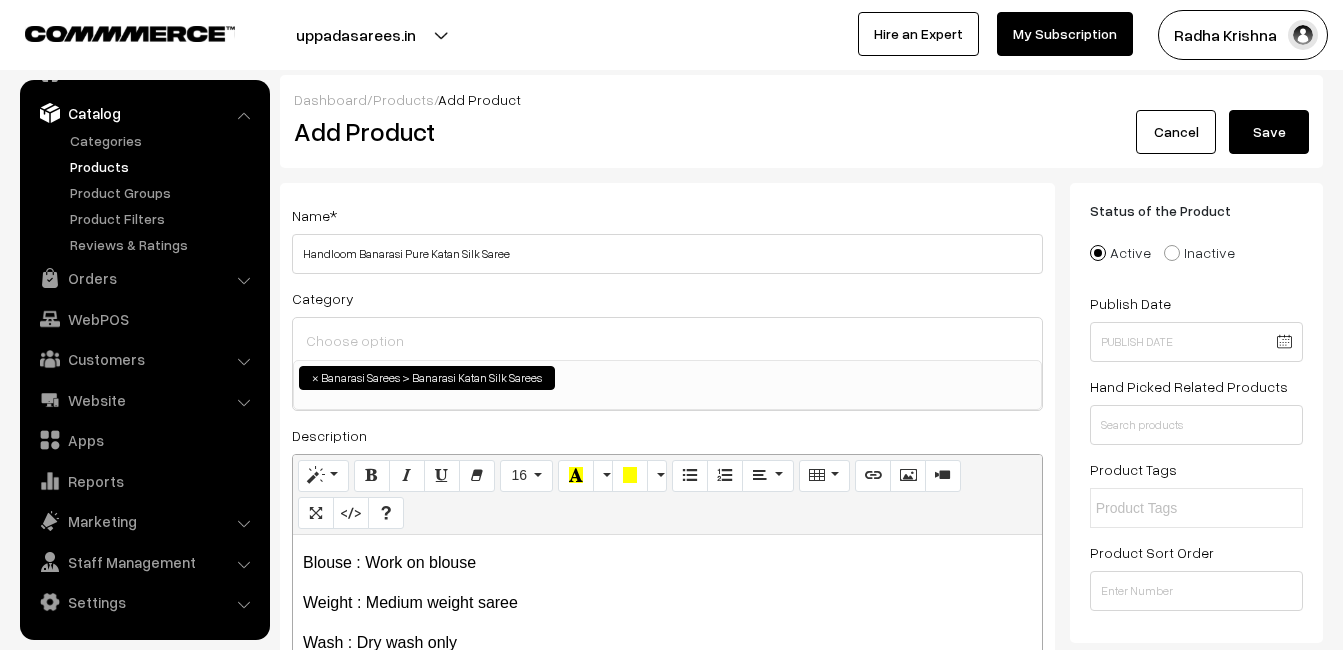click on "Save" at bounding box center (1269, 132) 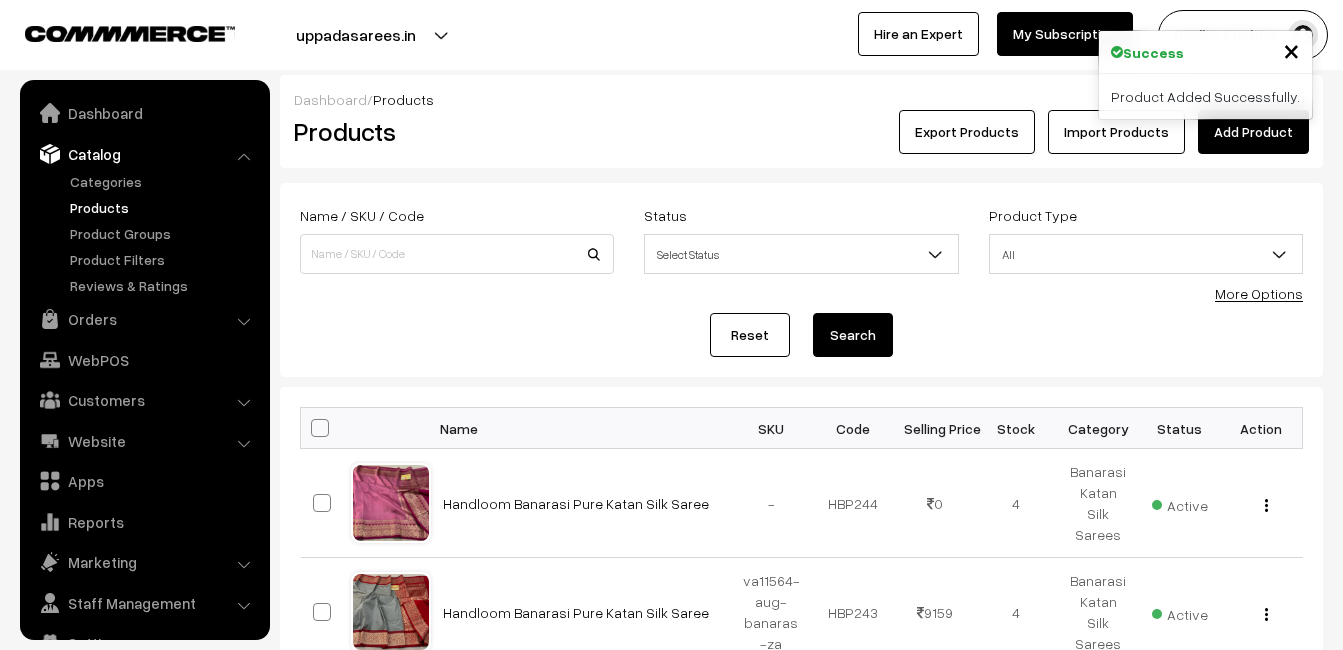 scroll, scrollTop: 0, scrollLeft: 0, axis: both 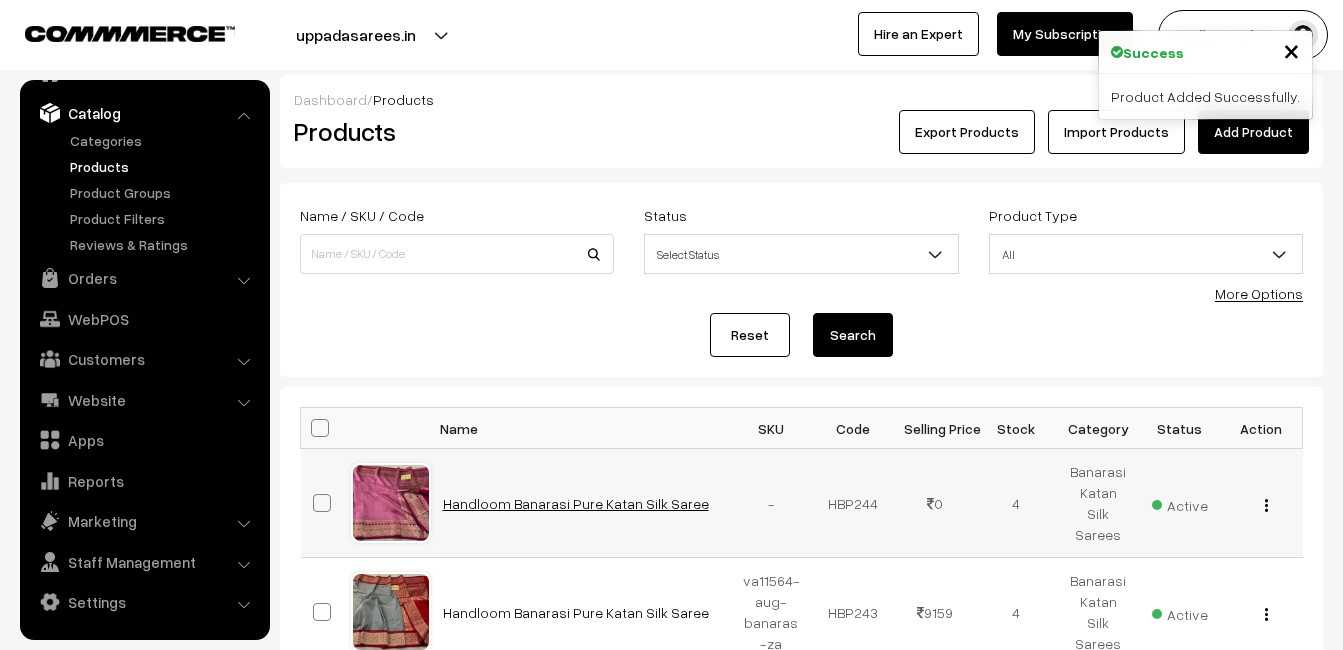 click on "Handloom Banarasi Pure Katan Silk Saree" at bounding box center [576, 503] 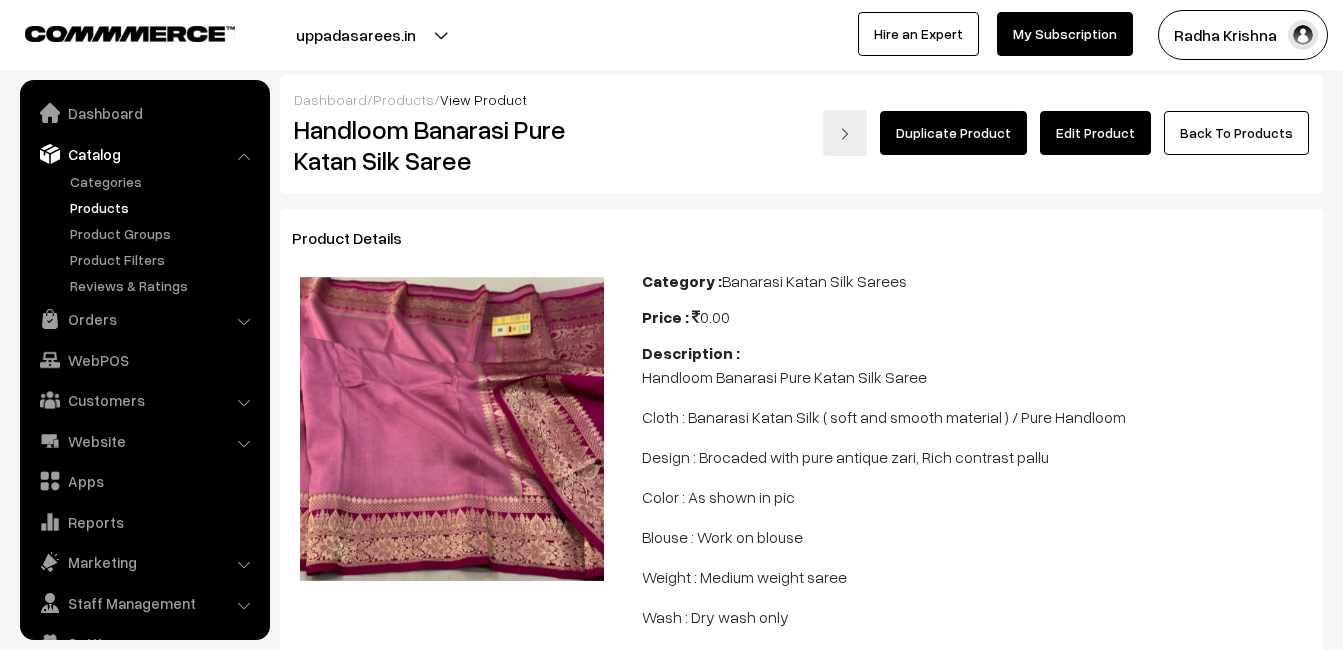 scroll, scrollTop: 0, scrollLeft: 0, axis: both 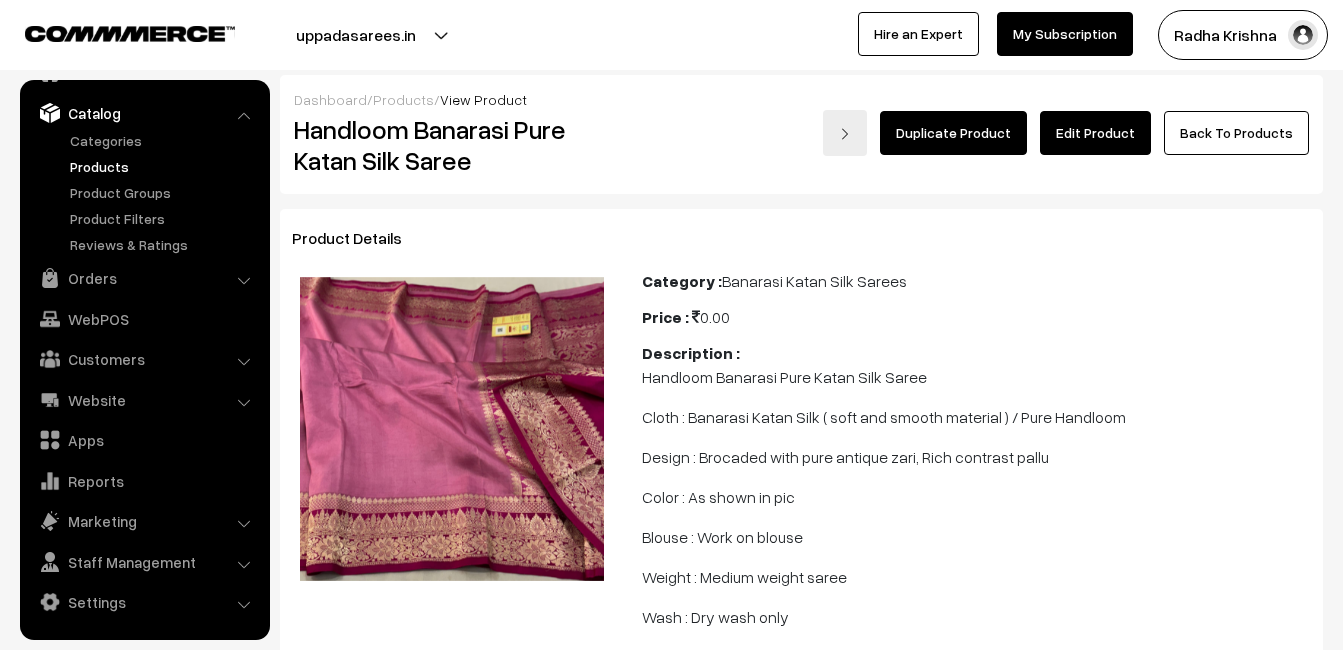 click on "Edit Product" at bounding box center (1095, 133) 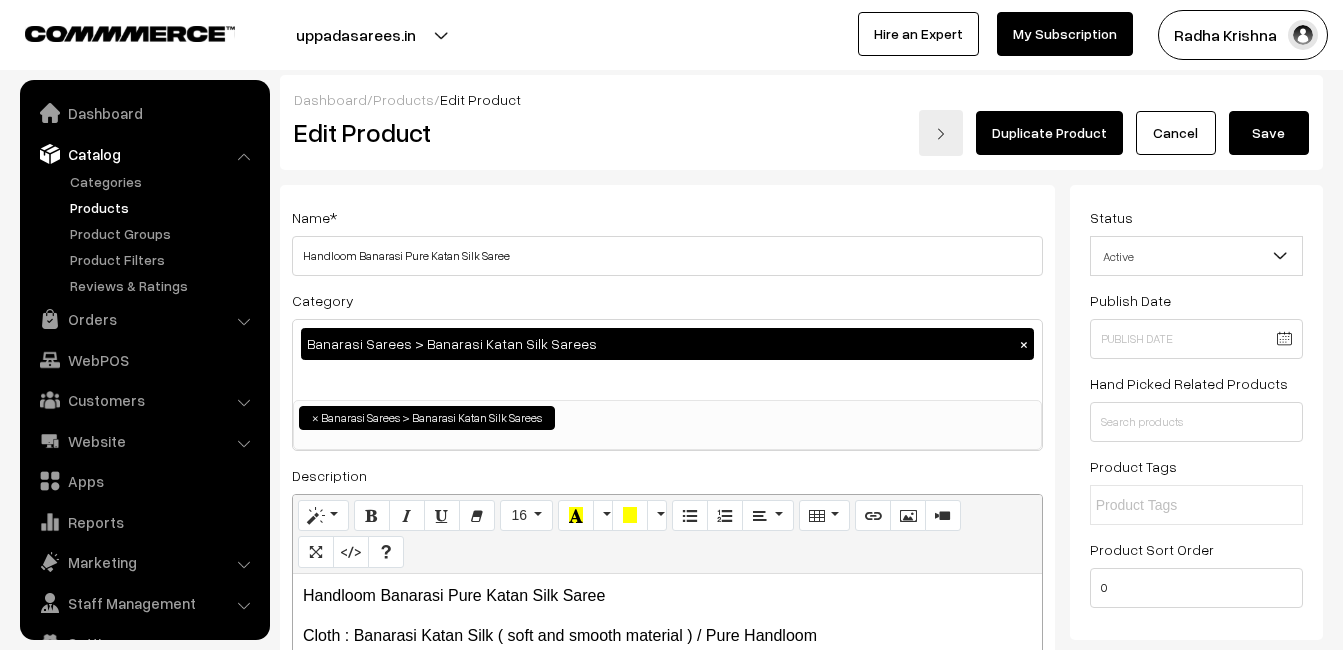 scroll, scrollTop: 601, scrollLeft: 0, axis: vertical 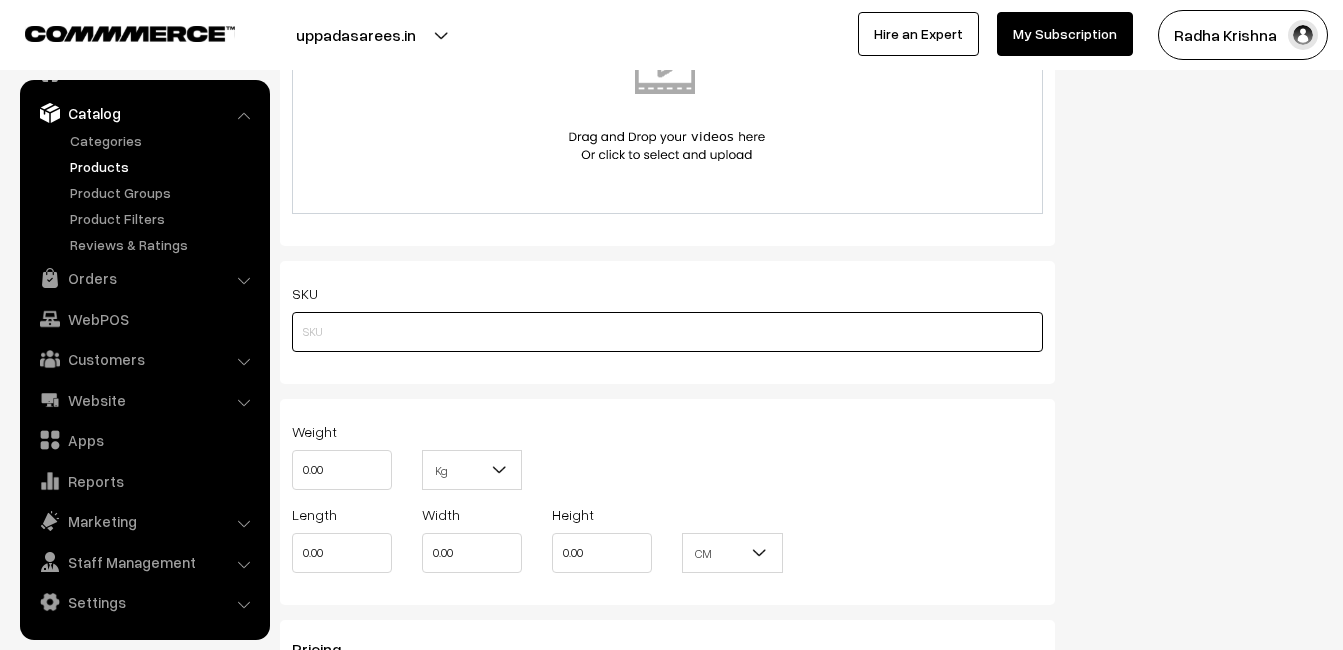 click at bounding box center [667, 332] 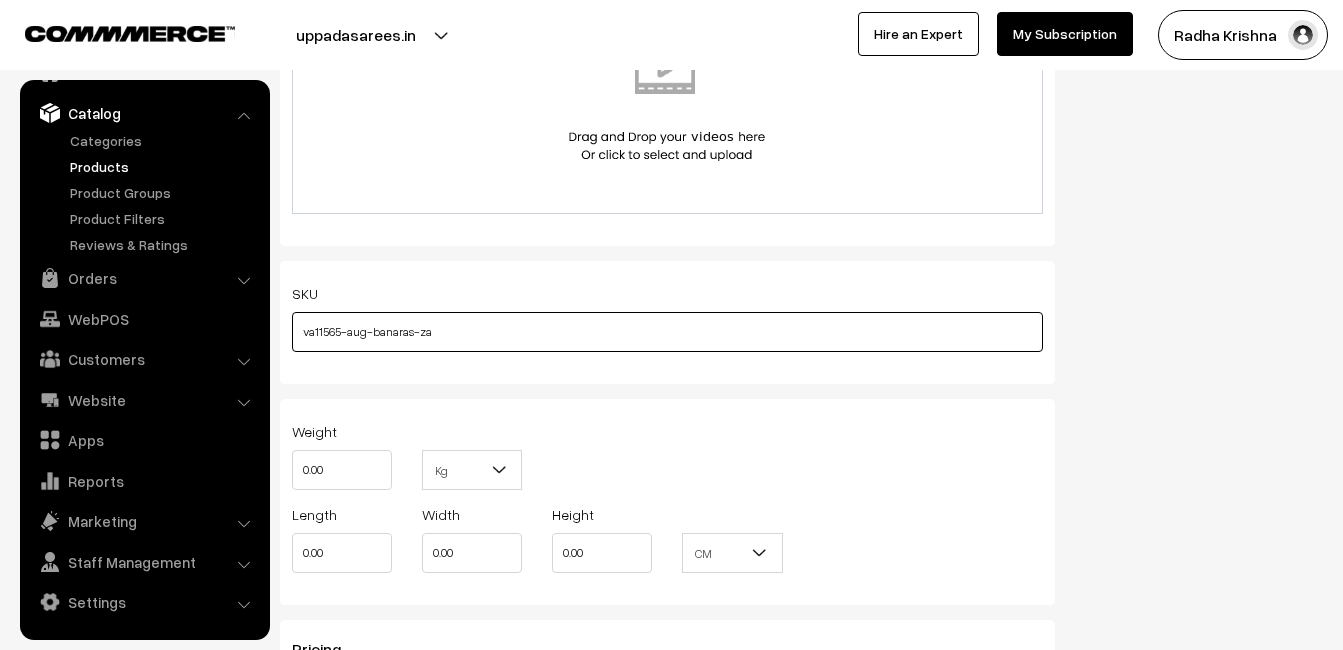 type on "va11565-aug-banaras-za" 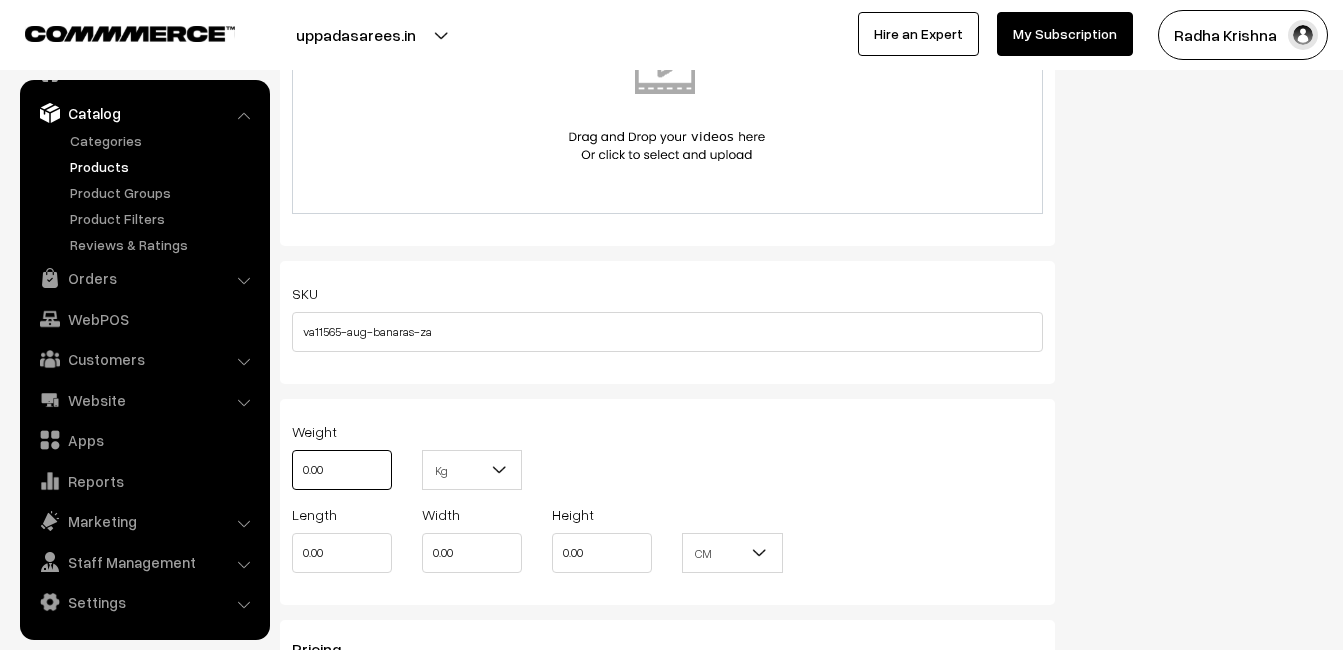 click on "0.00" at bounding box center (342, 470) 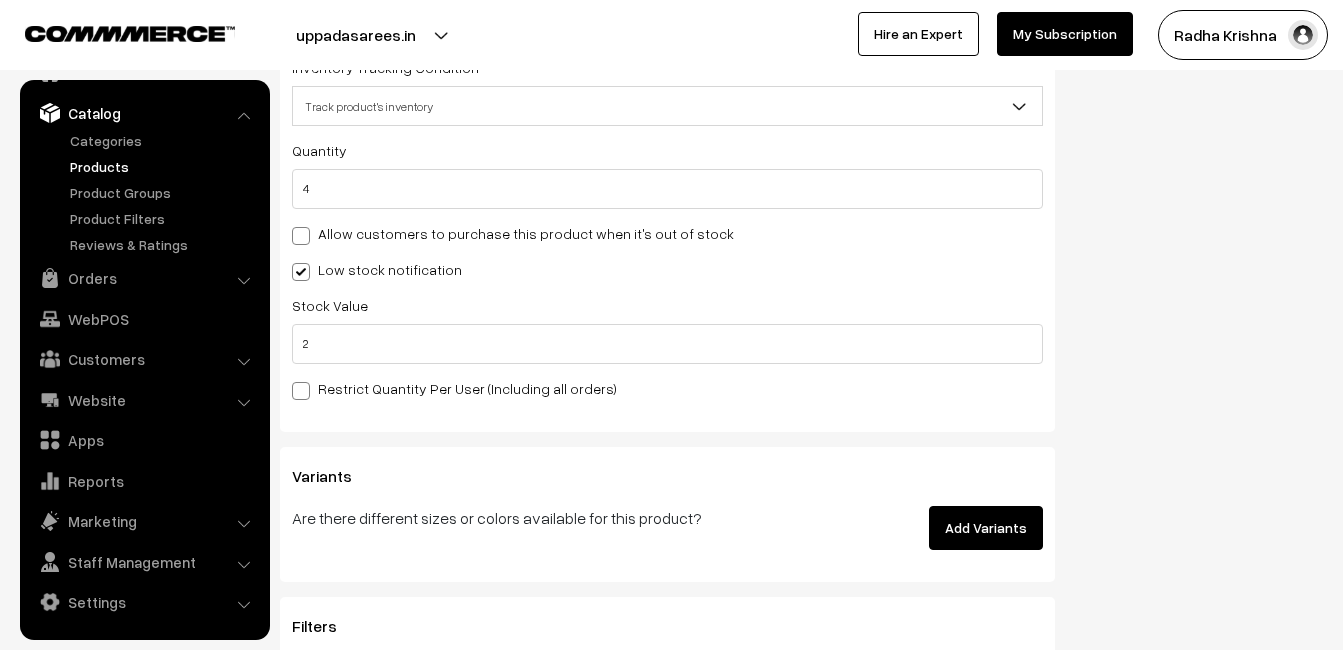 scroll, scrollTop: 1700, scrollLeft: 0, axis: vertical 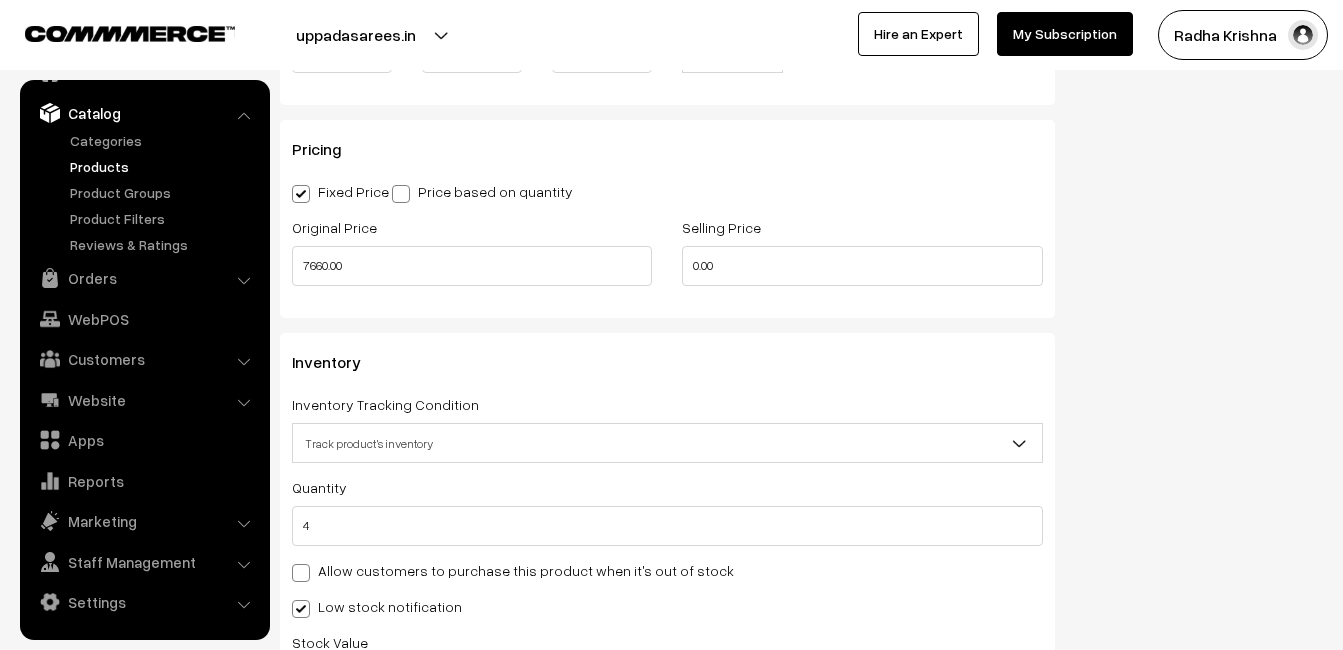 type on "0.8" 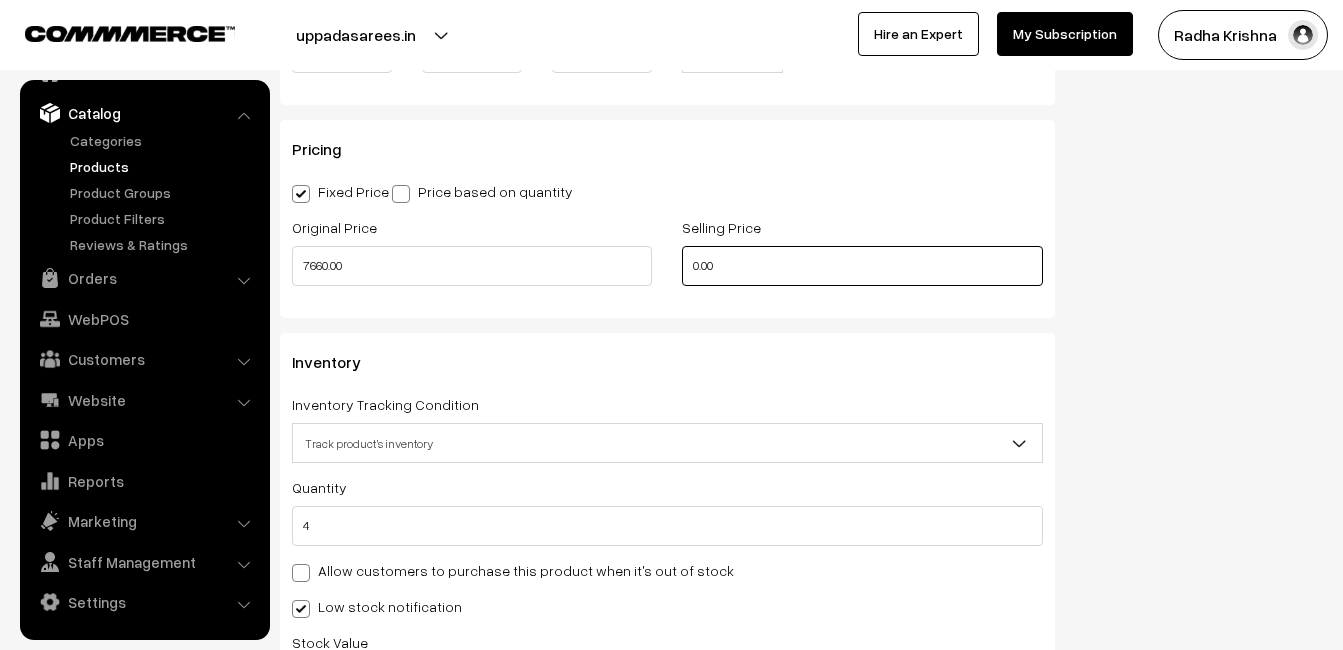 click on "0.00" at bounding box center [862, 266] 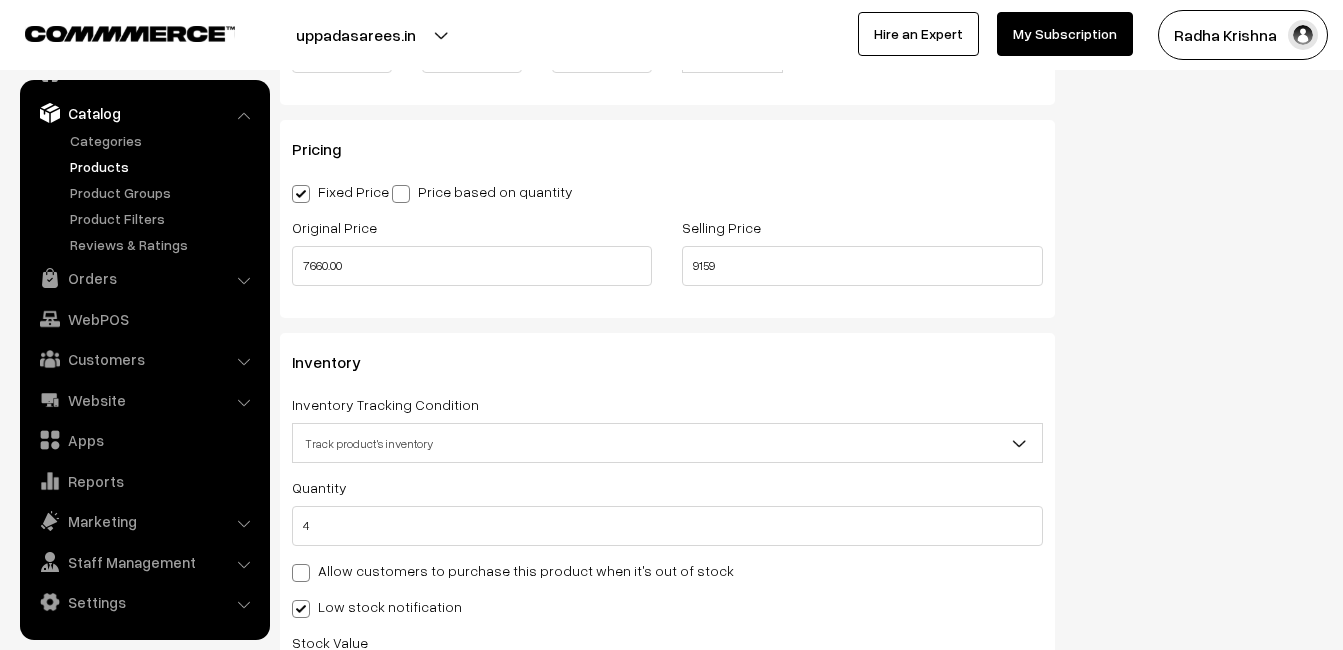 type on "9159.00" 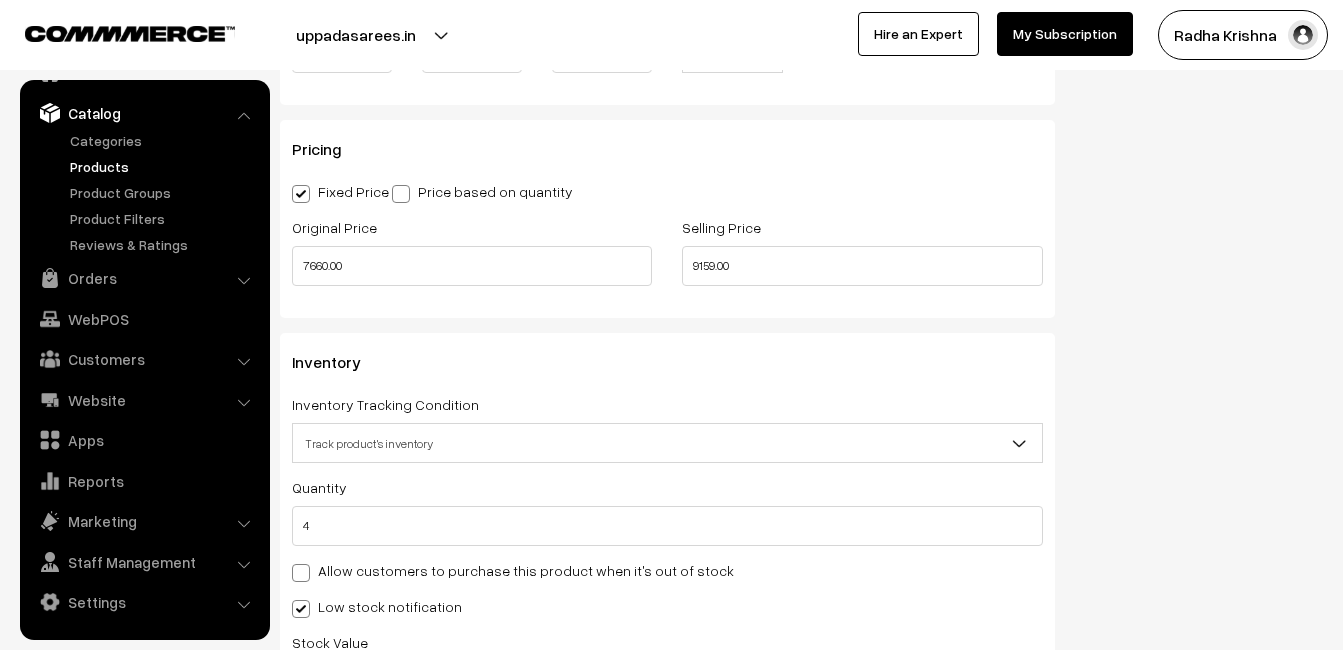 click on "Status
Active
Inactive
Active
Publish Date
Product Type
-- Select --
-- Select --
Filter Color
Hand Picked Related Products
0" at bounding box center [1204, -215] 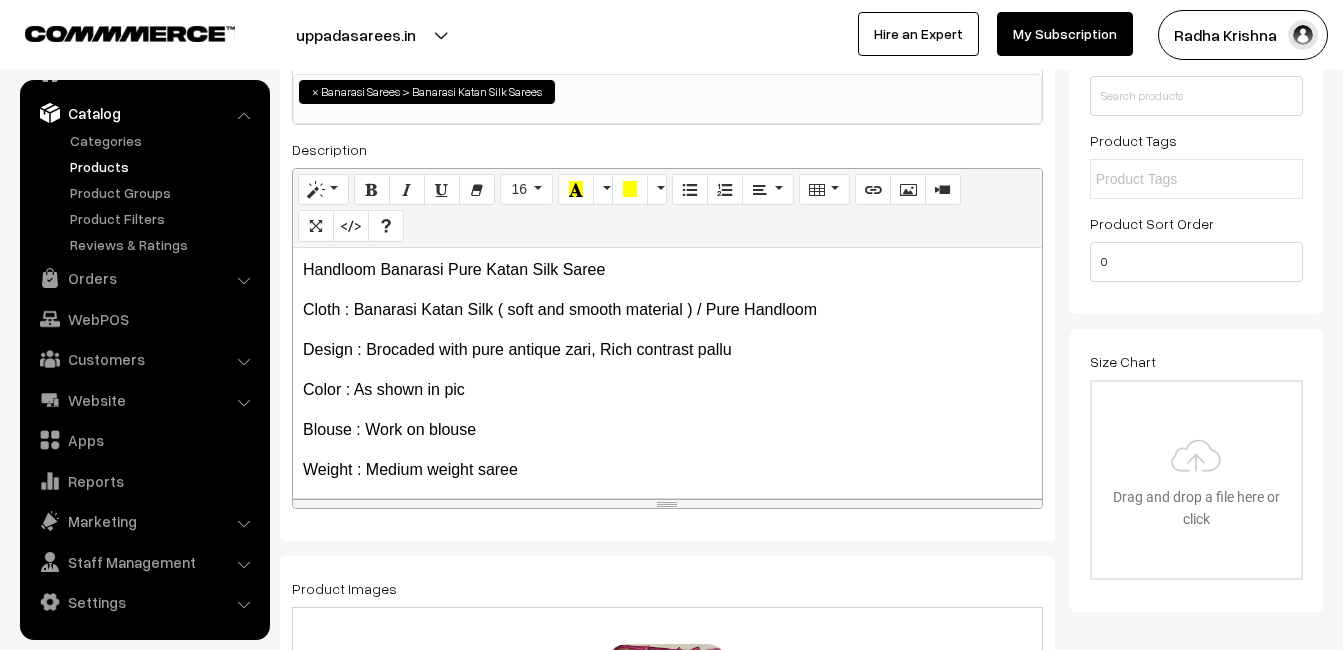 scroll, scrollTop: 0, scrollLeft: 0, axis: both 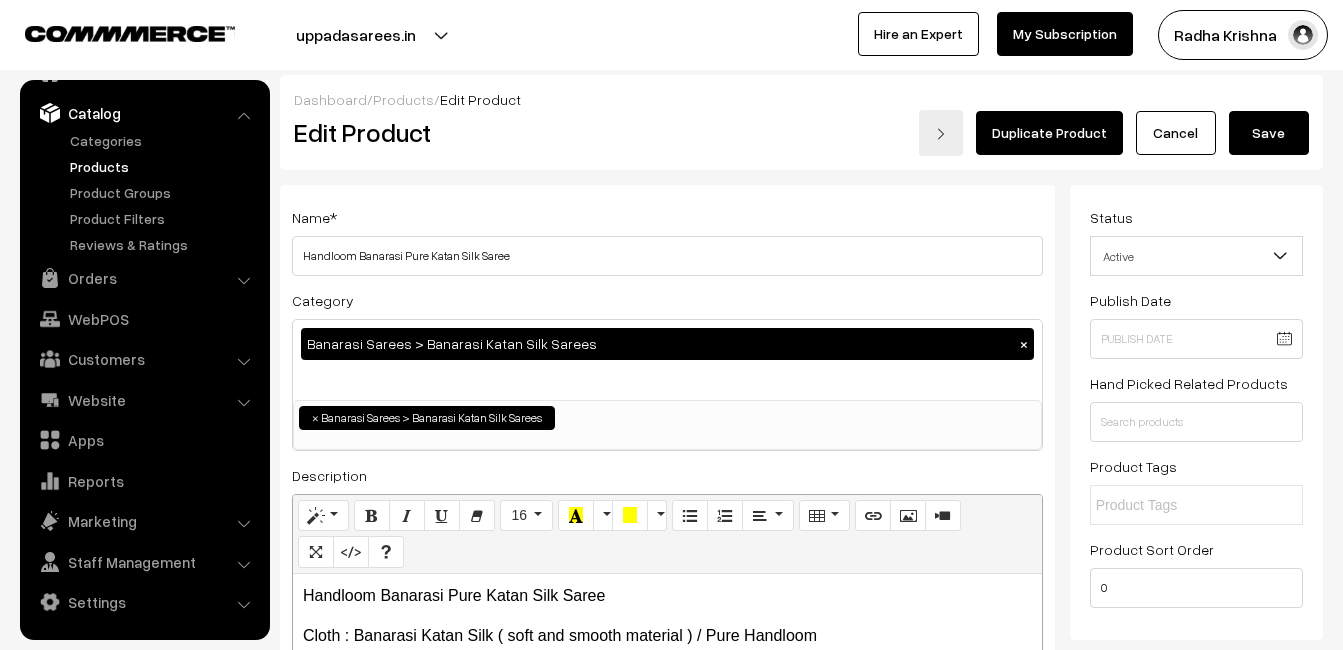 click on "Save" at bounding box center (1269, 133) 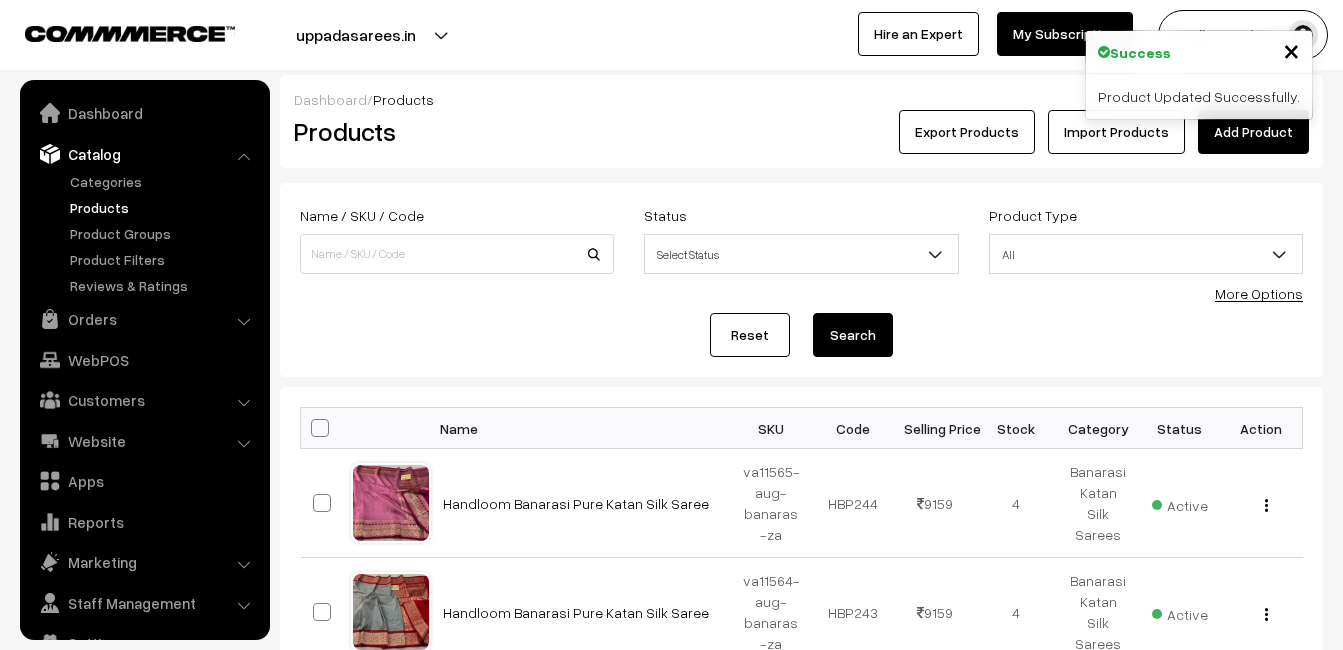 scroll, scrollTop: 0, scrollLeft: 0, axis: both 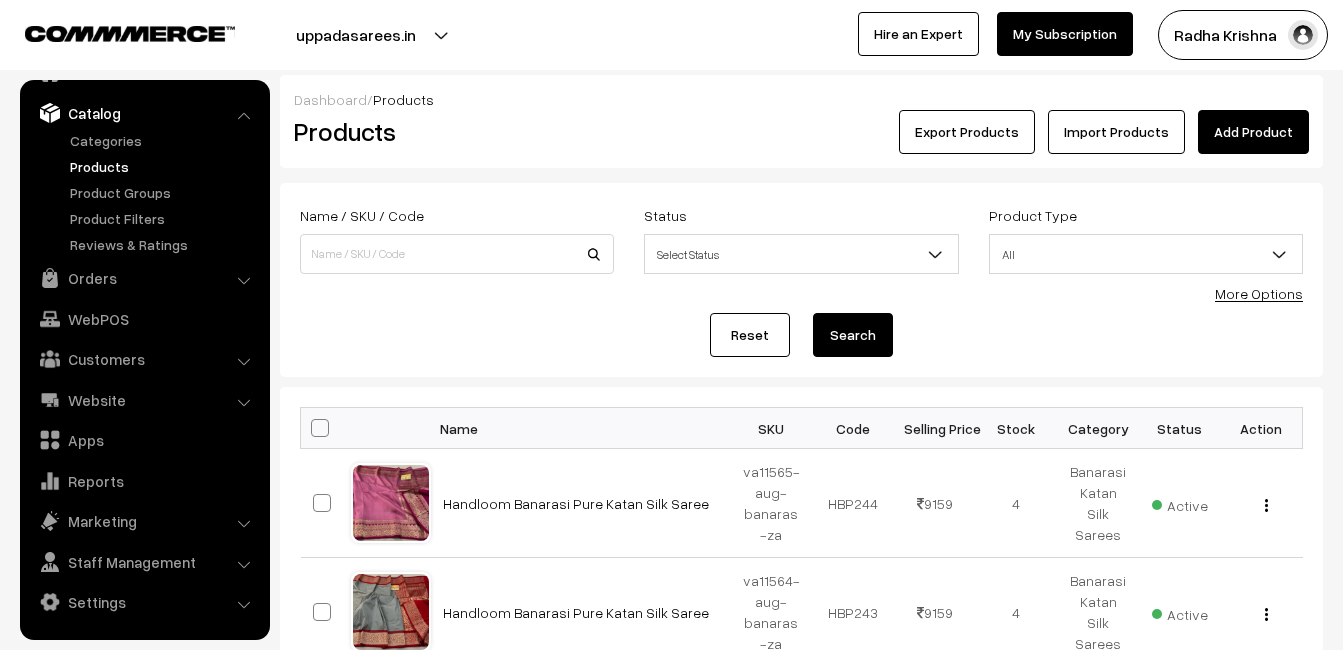 click on "Products" at bounding box center (453, 131) 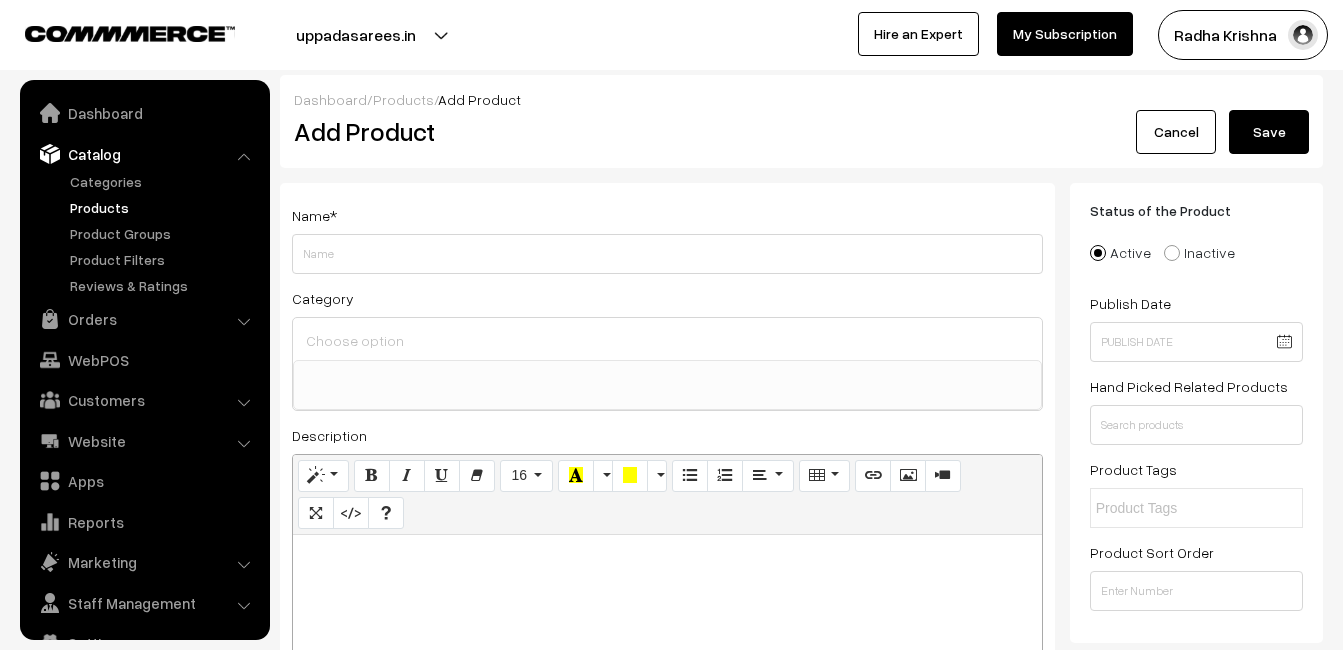 select 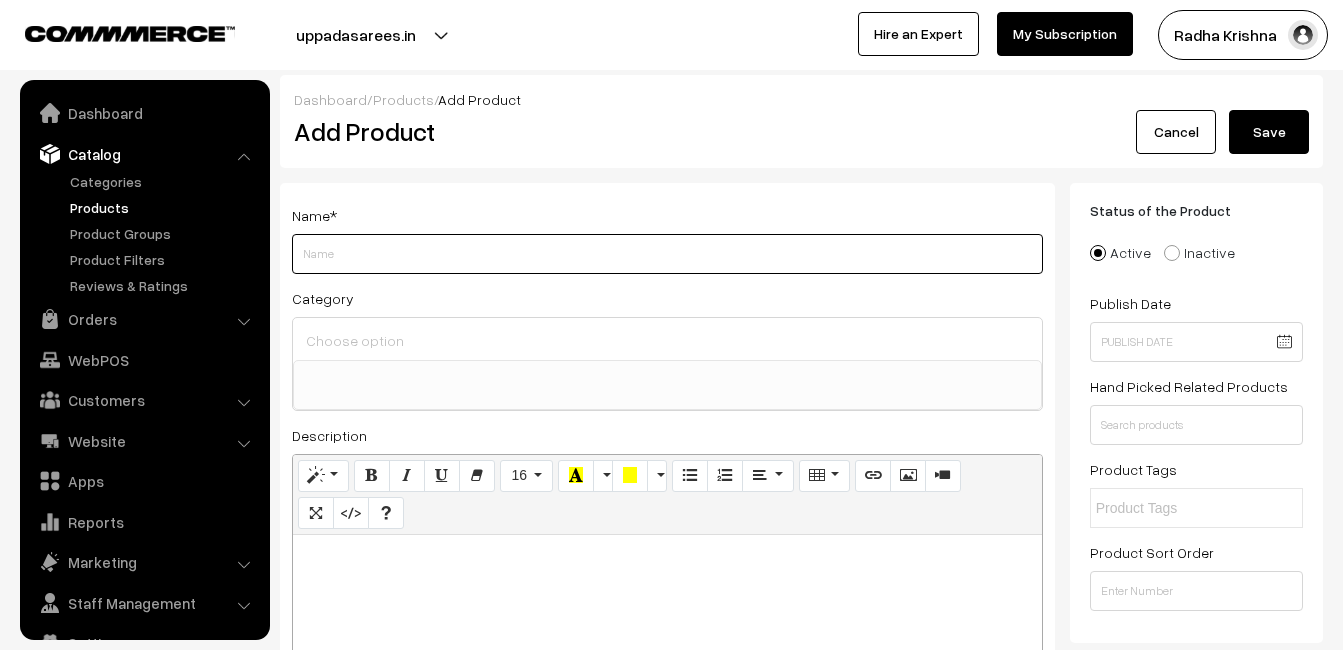 scroll, scrollTop: 0, scrollLeft: 0, axis: both 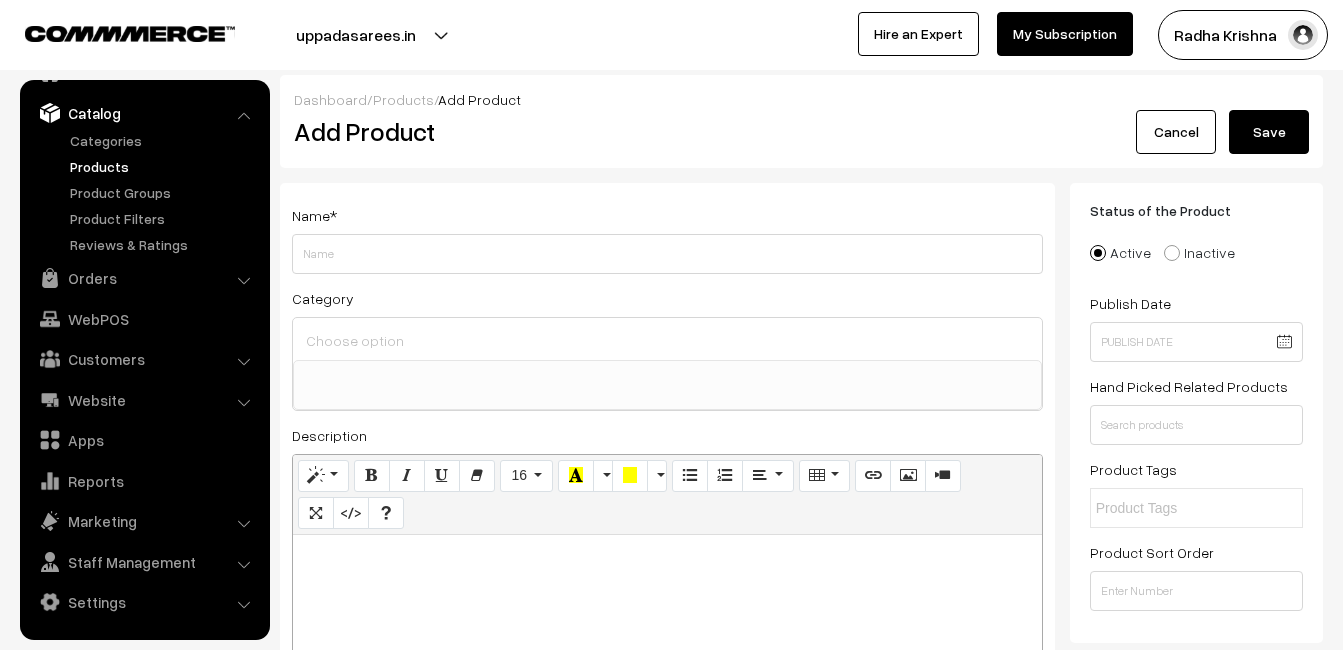 click on "Products" at bounding box center [164, 166] 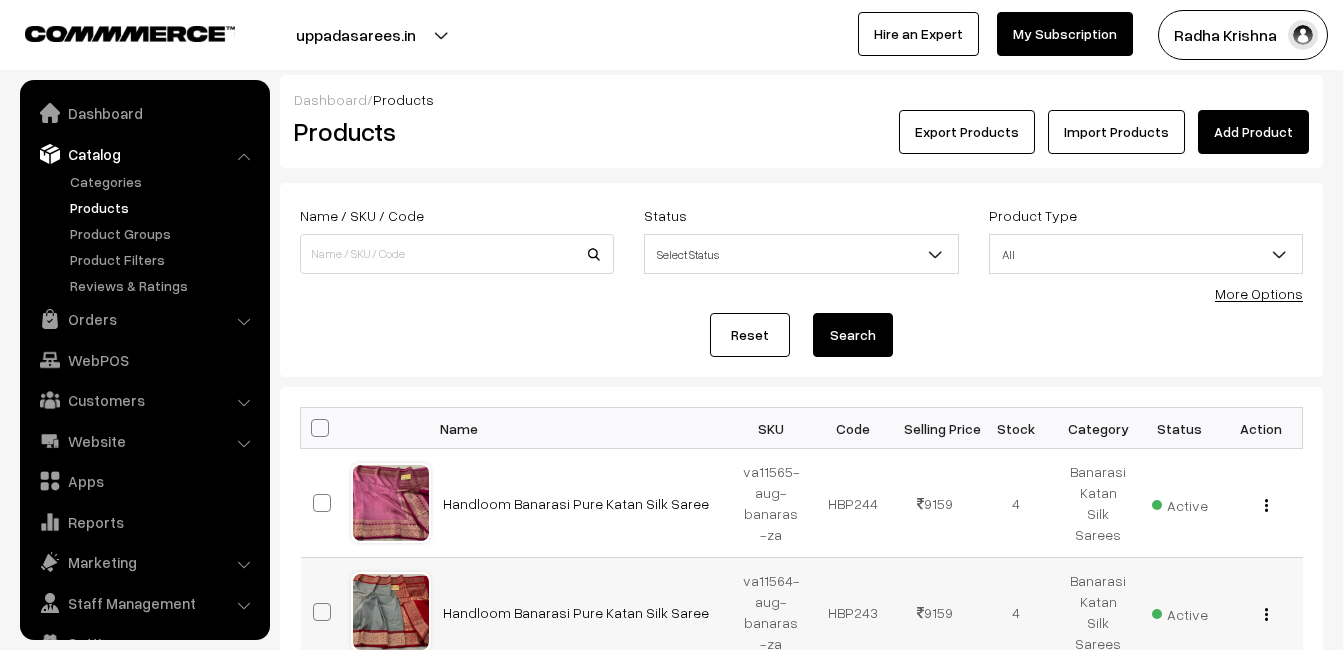 scroll, scrollTop: 0, scrollLeft: 0, axis: both 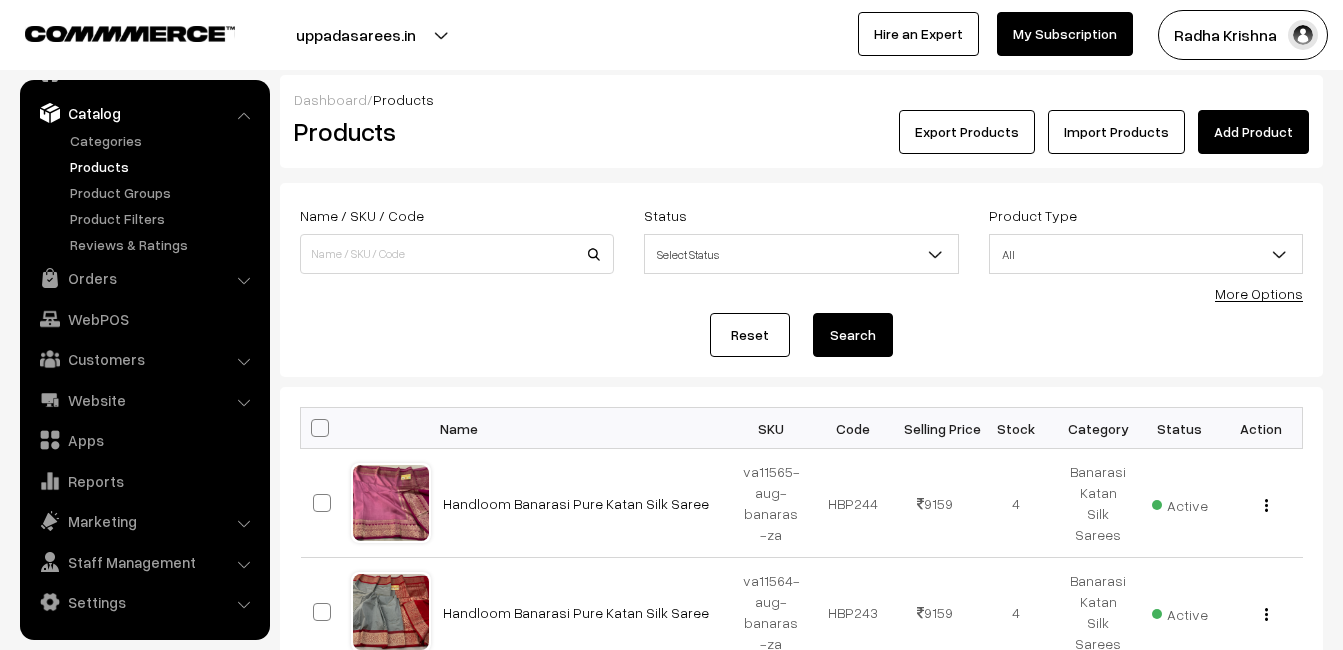 click on "Products" at bounding box center [453, 131] 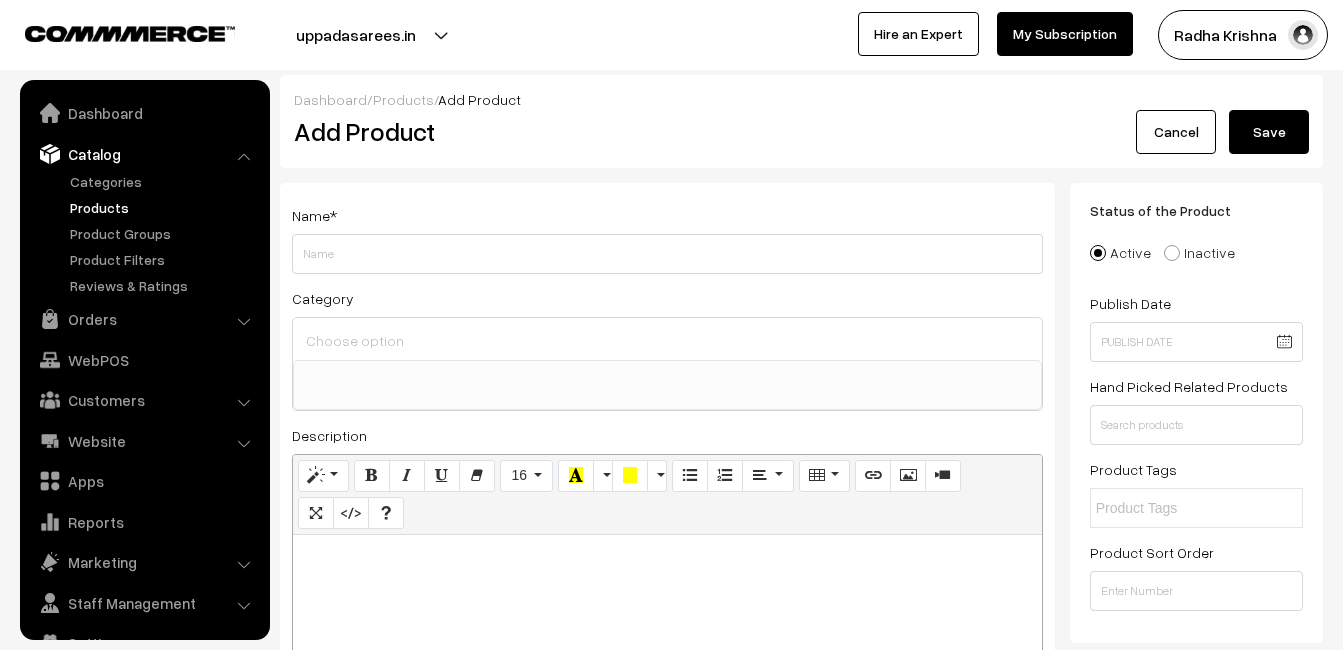 select 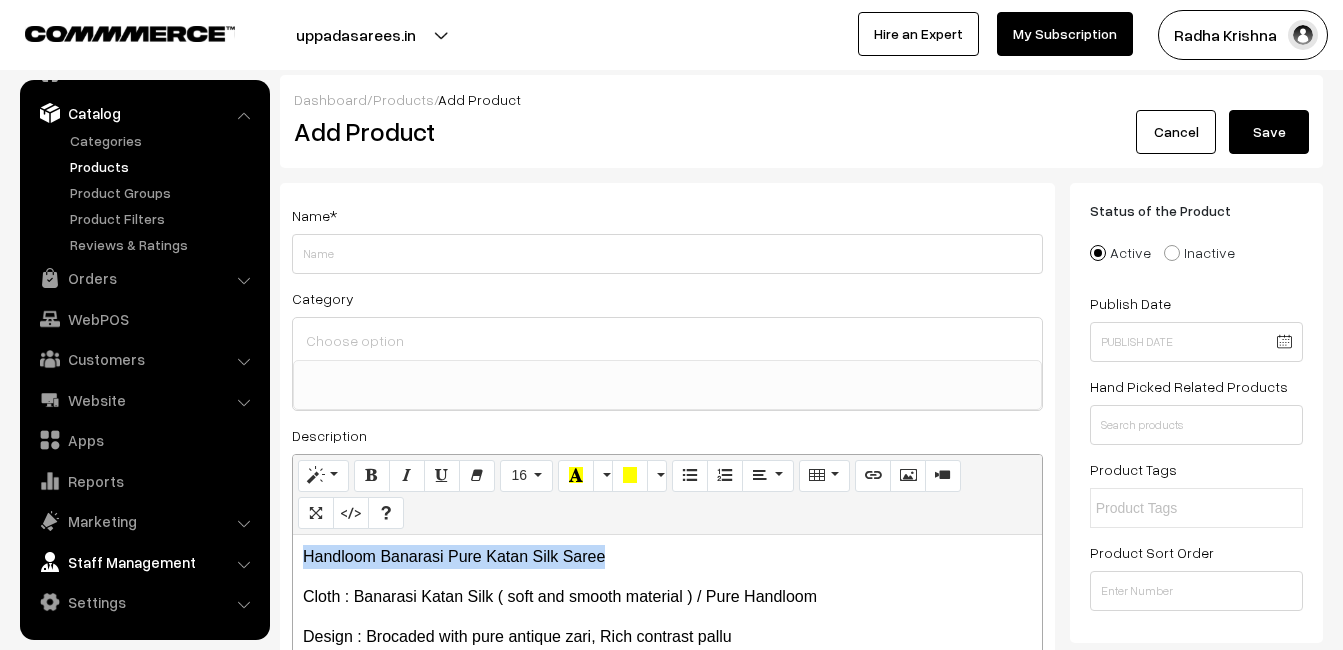 drag, startPoint x: 624, startPoint y: 554, endPoint x: 229, endPoint y: 545, distance: 395.1025 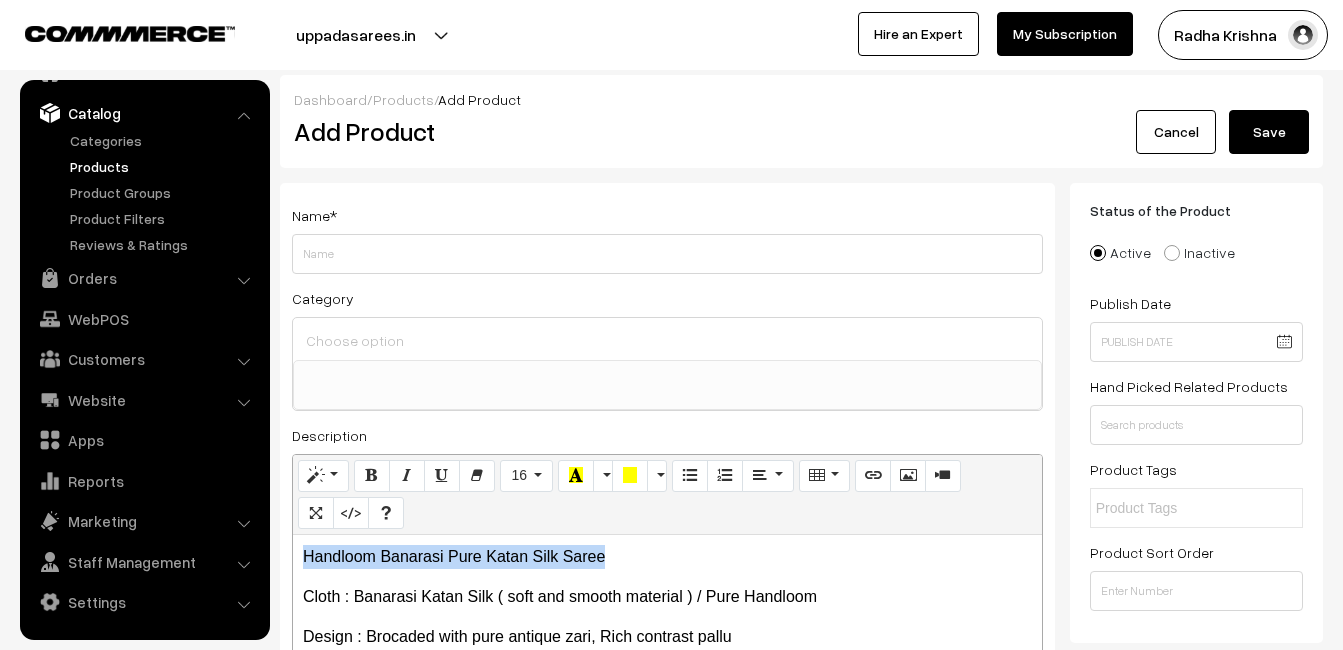 copy on "Handloom Banarasi Pure Katan Silk Saree" 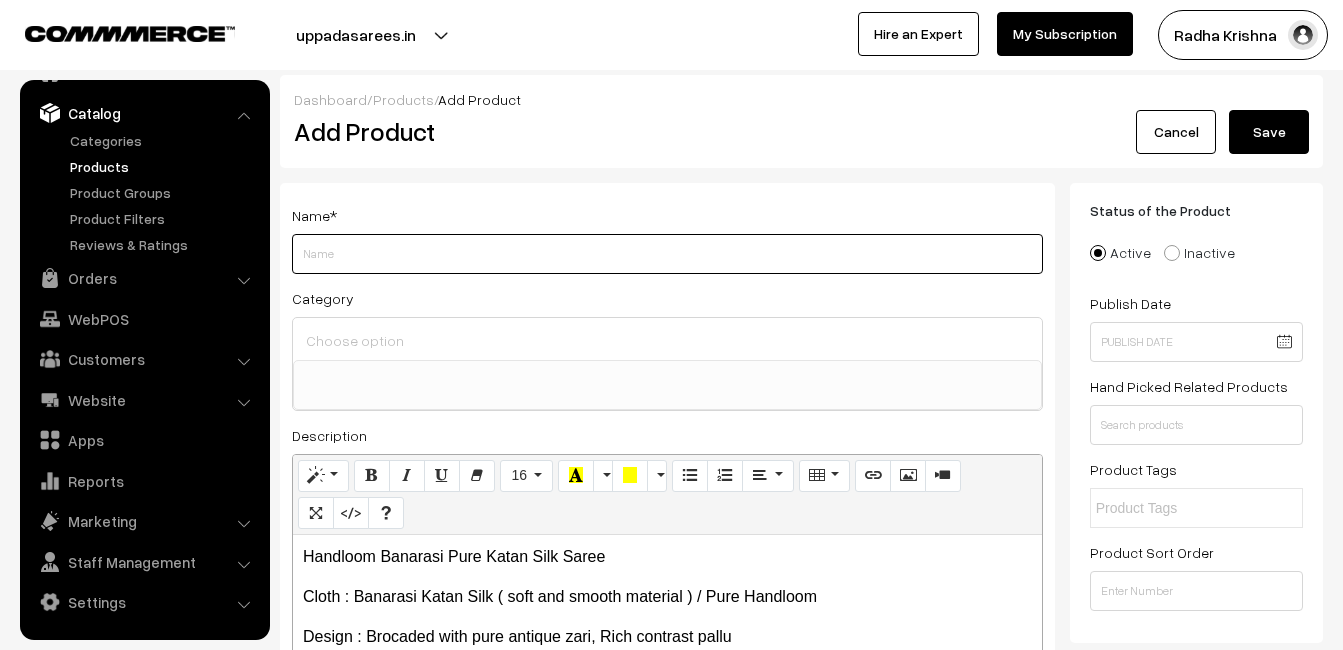click on "Weight" at bounding box center (667, 254) 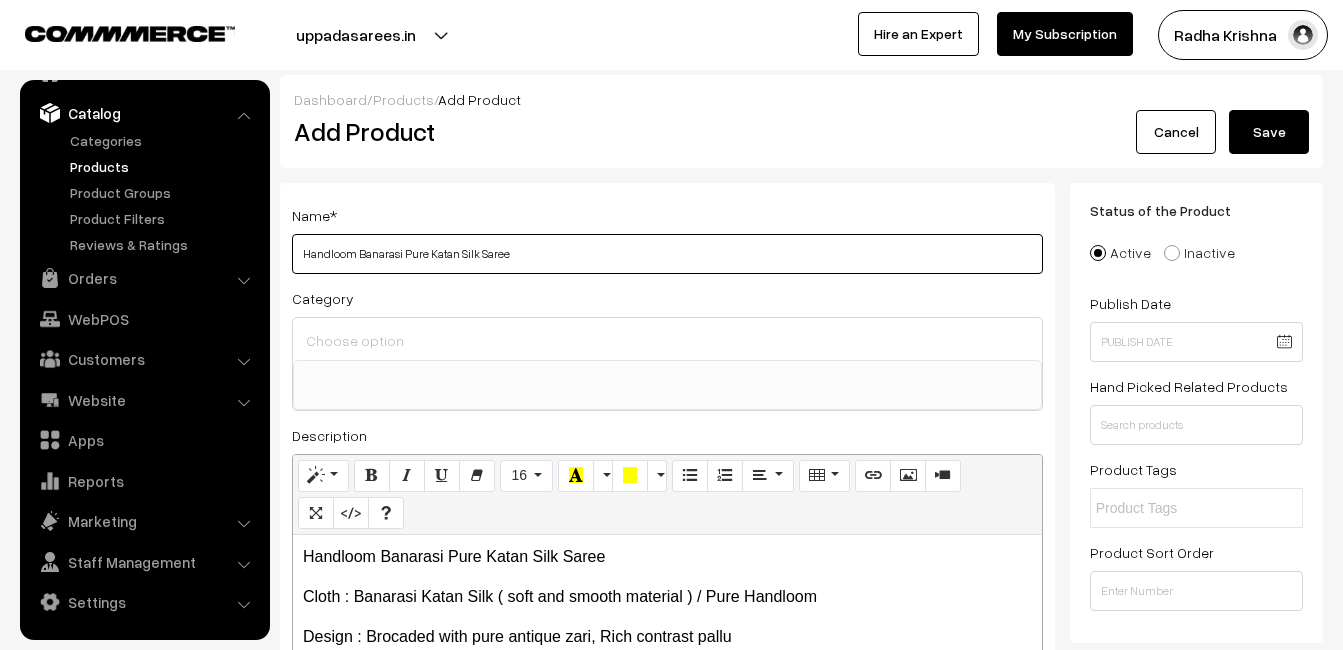 type on "Handloom Banarasi Pure Katan Silk Saree" 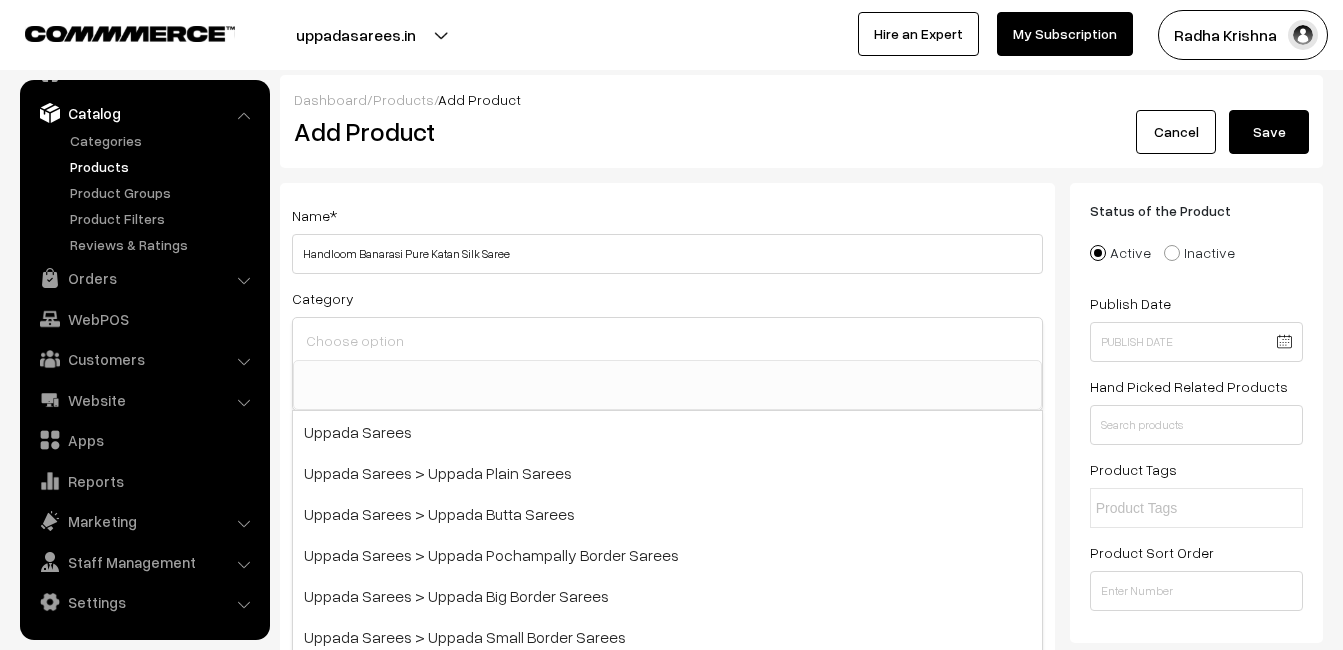 click at bounding box center [667, 340] 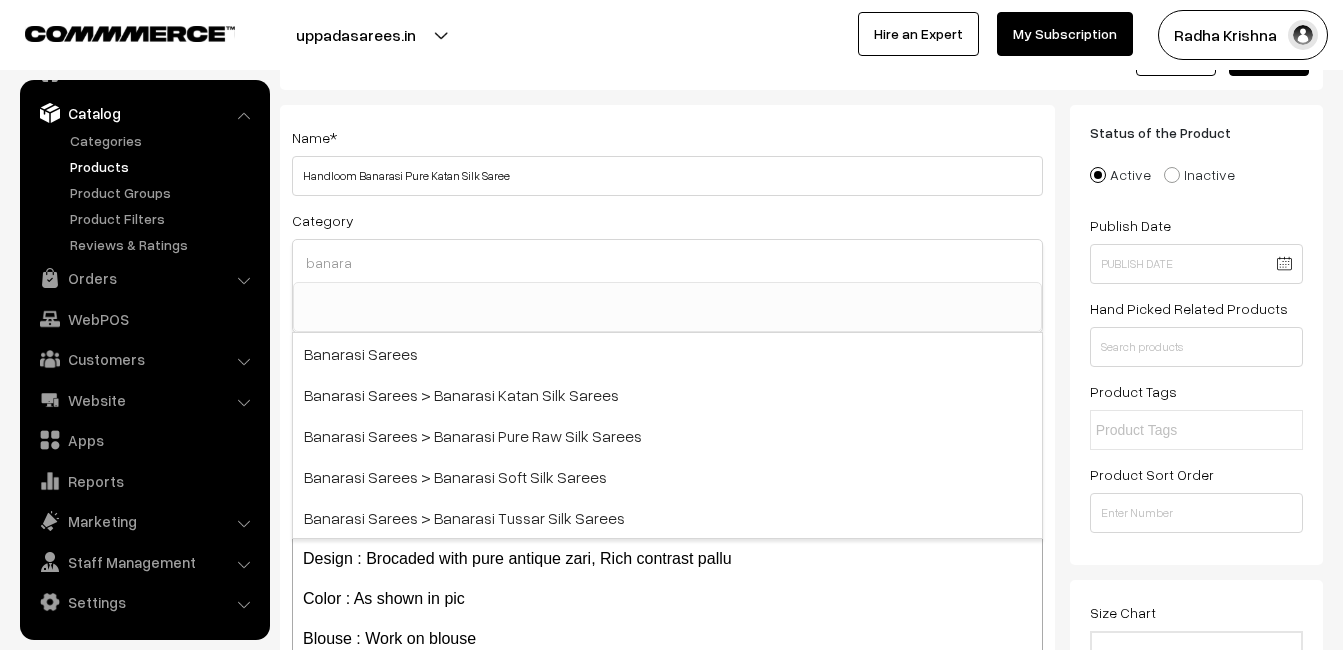 scroll, scrollTop: 100, scrollLeft: 0, axis: vertical 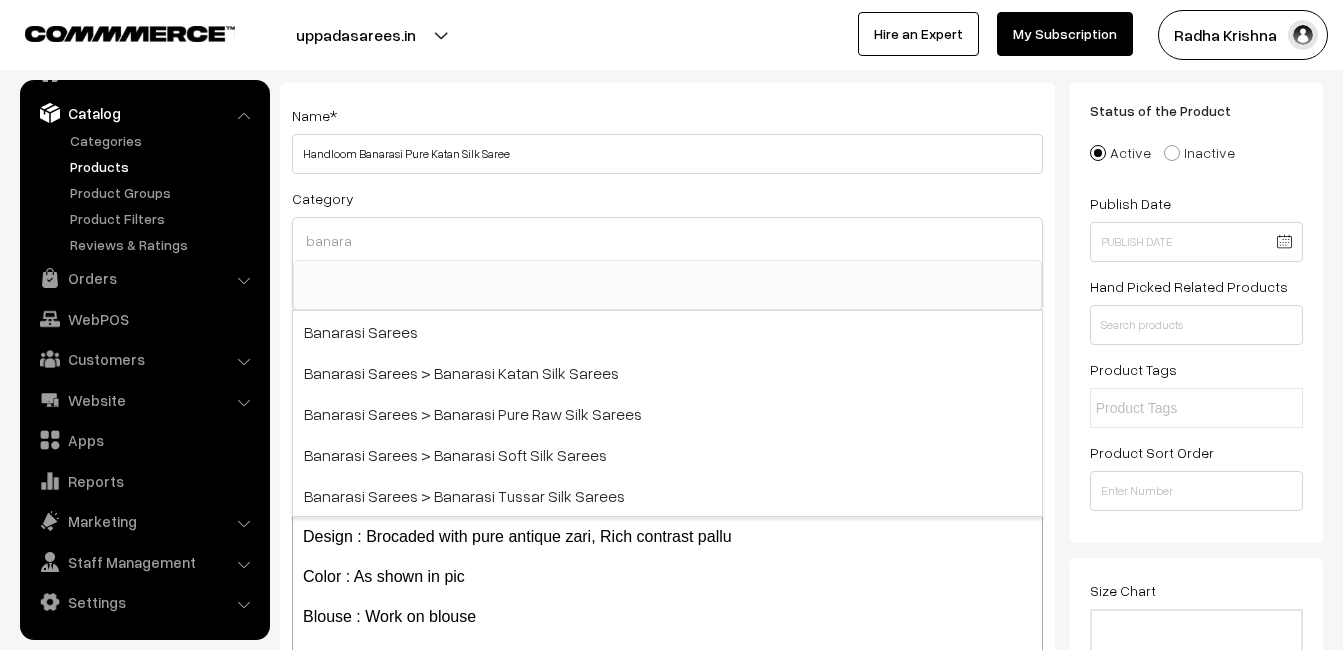 type on "banara" 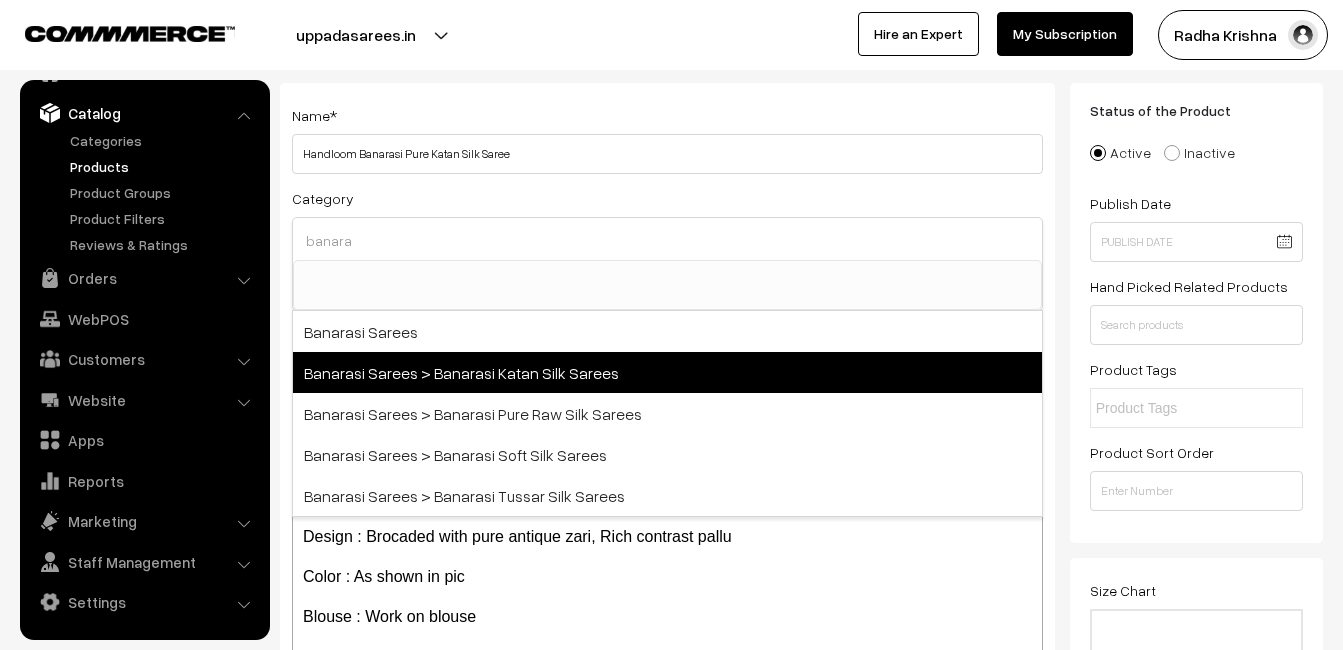 click on "Banarasi Sarees > Banarasi Katan Silk Sarees" at bounding box center (667, 372) 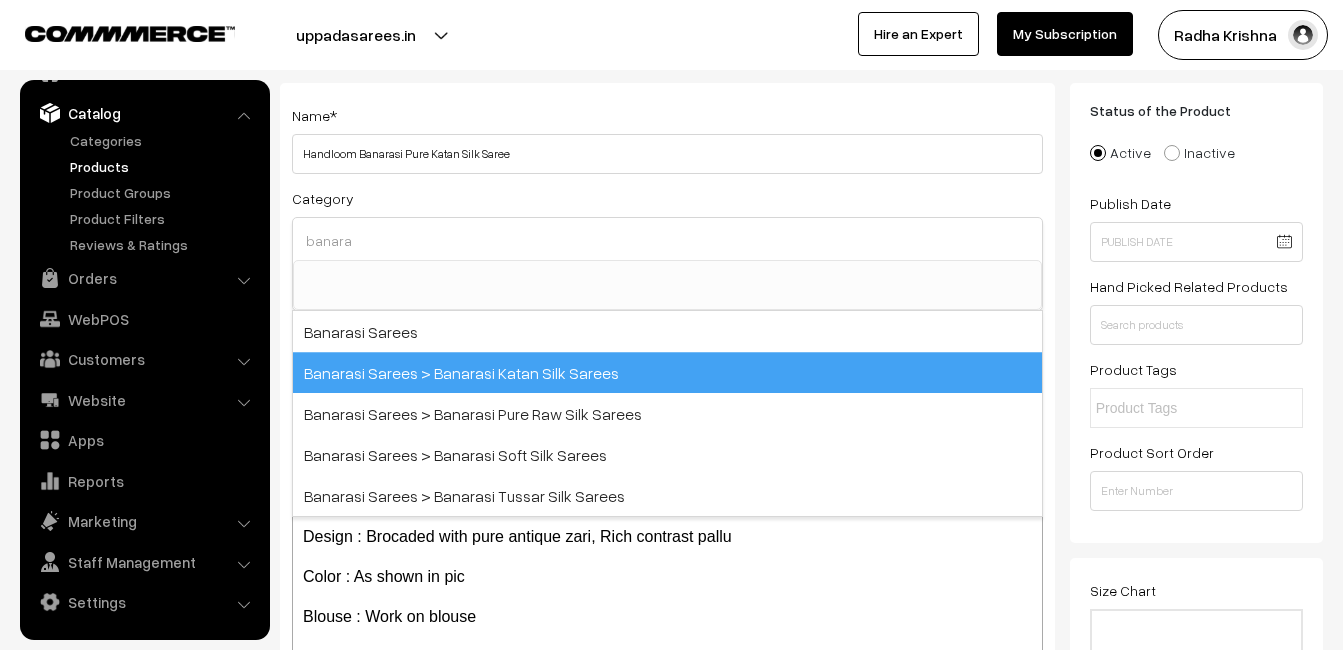 type 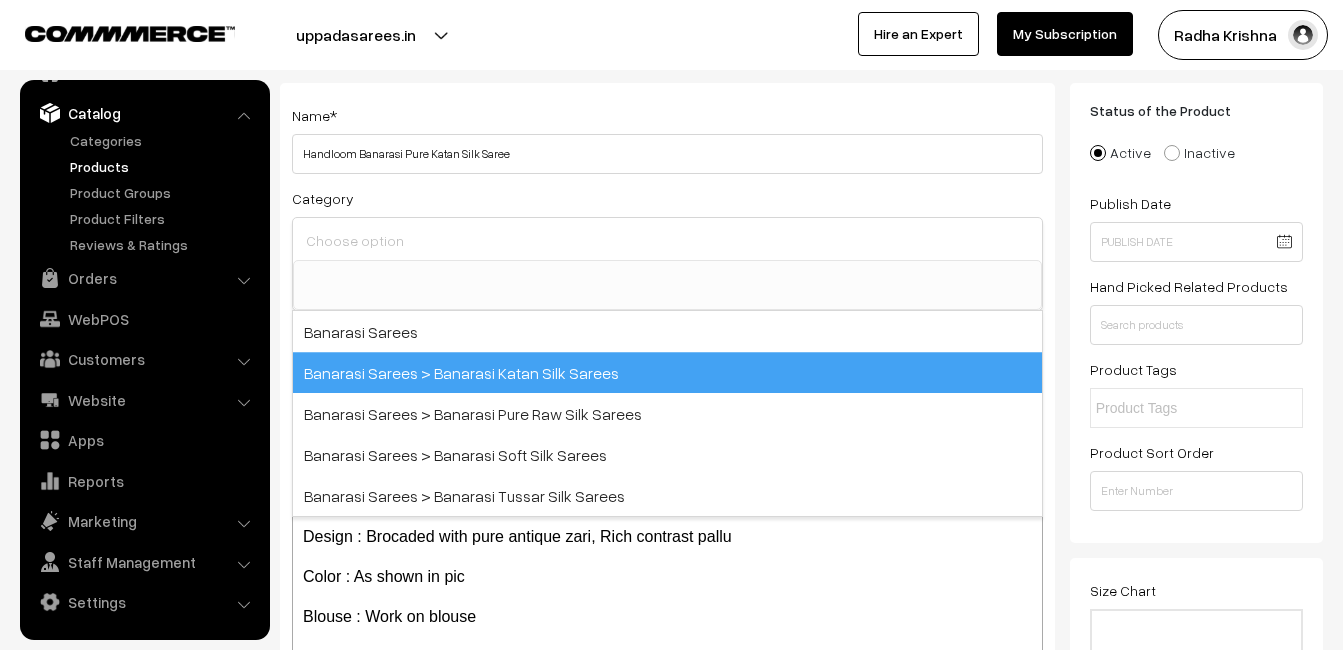 scroll, scrollTop: 731, scrollLeft: 0, axis: vertical 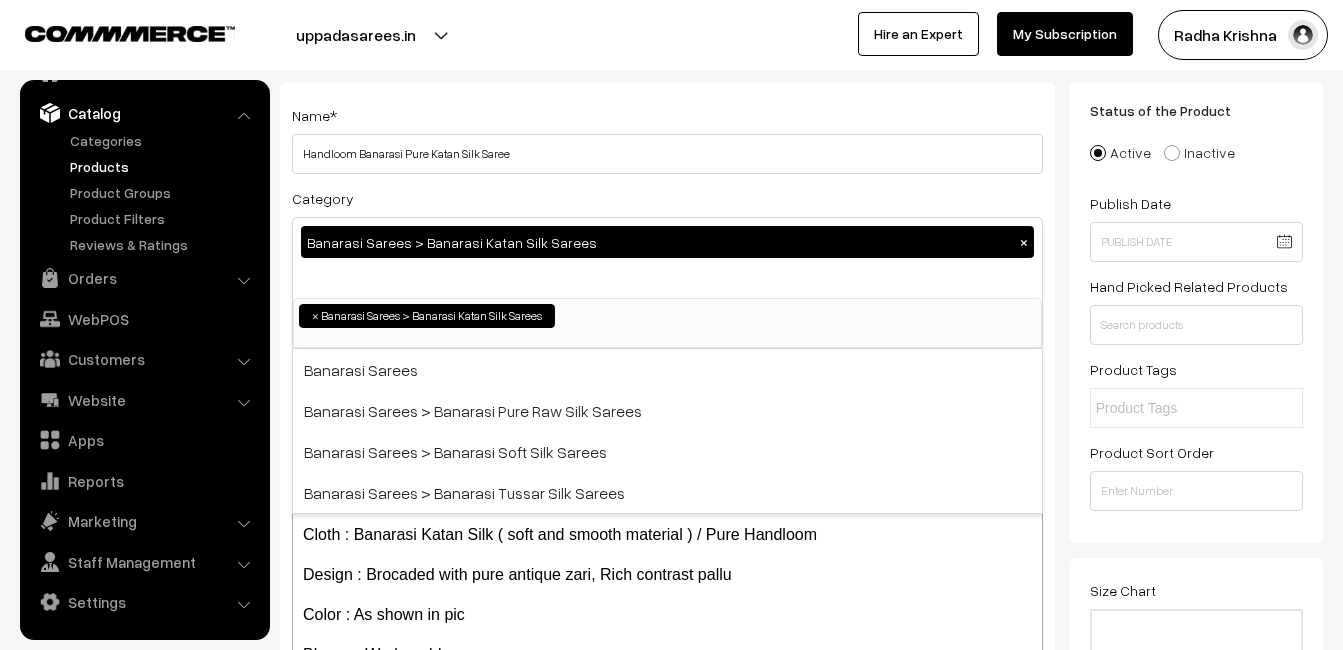 click on "Name  *
Handloom Banarasi Pure Katan Silk Saree
Category
Banarasi Sarees > Banarasi Katan Silk Sarees ×
Uppada Sarees
Uppada Sarees > Uppada Plain Sarees
Uppada Sarees > Uppada Butta Sarees
Uppada Sarees > Uppada Pochampally Border Sarees
Uppada Sarees > Uppada Big Border Sarees
Uppada Sarees > Uppada Small Border Sarees
Ikkat Sarees ×" at bounding box center [667, 424] 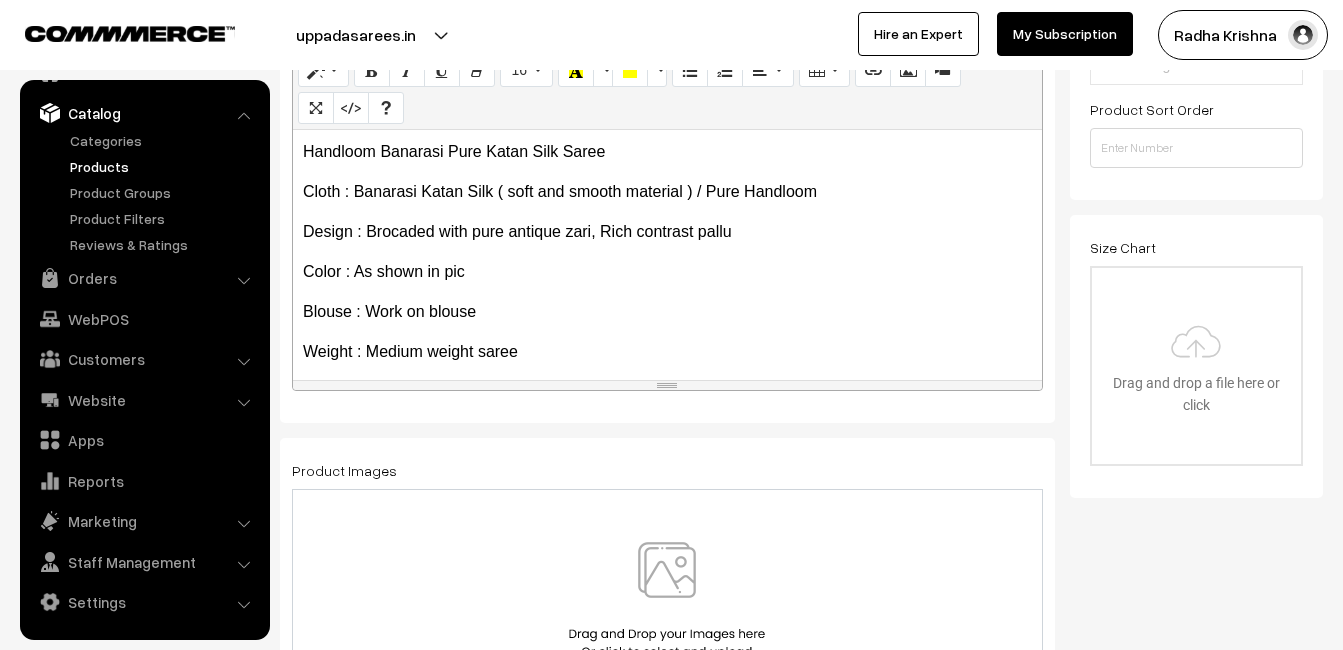 scroll, scrollTop: 500, scrollLeft: 0, axis: vertical 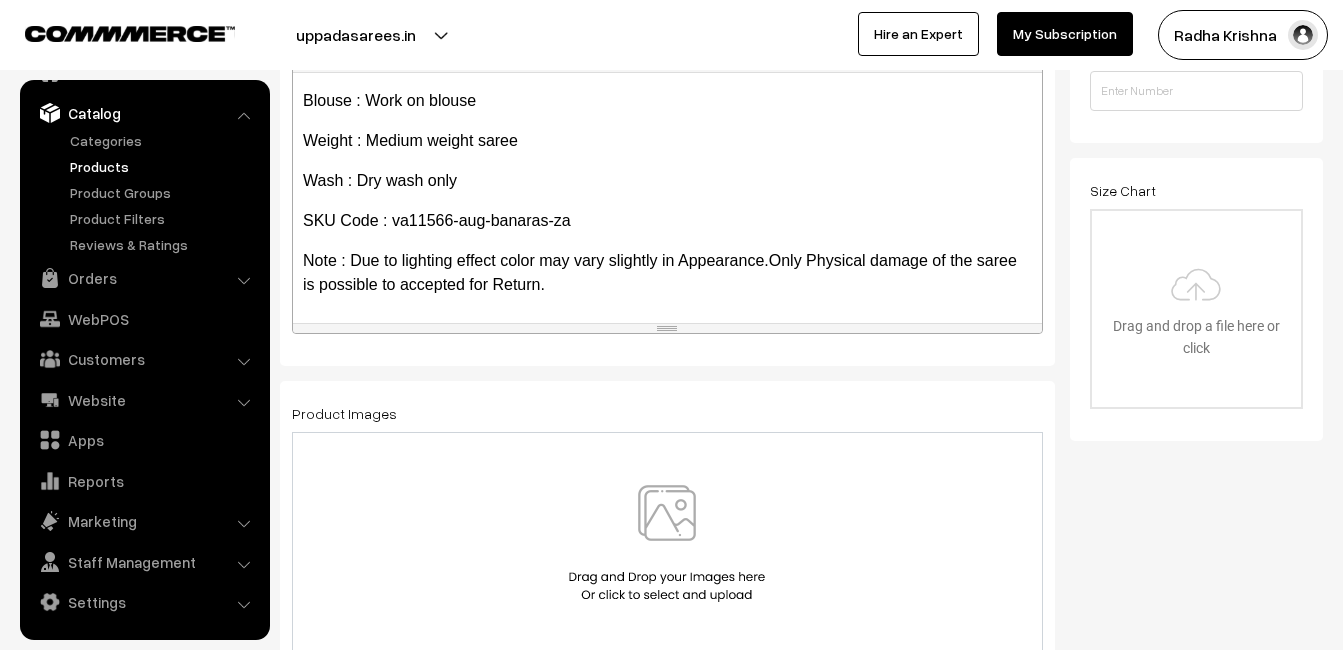 click at bounding box center (667, 543) 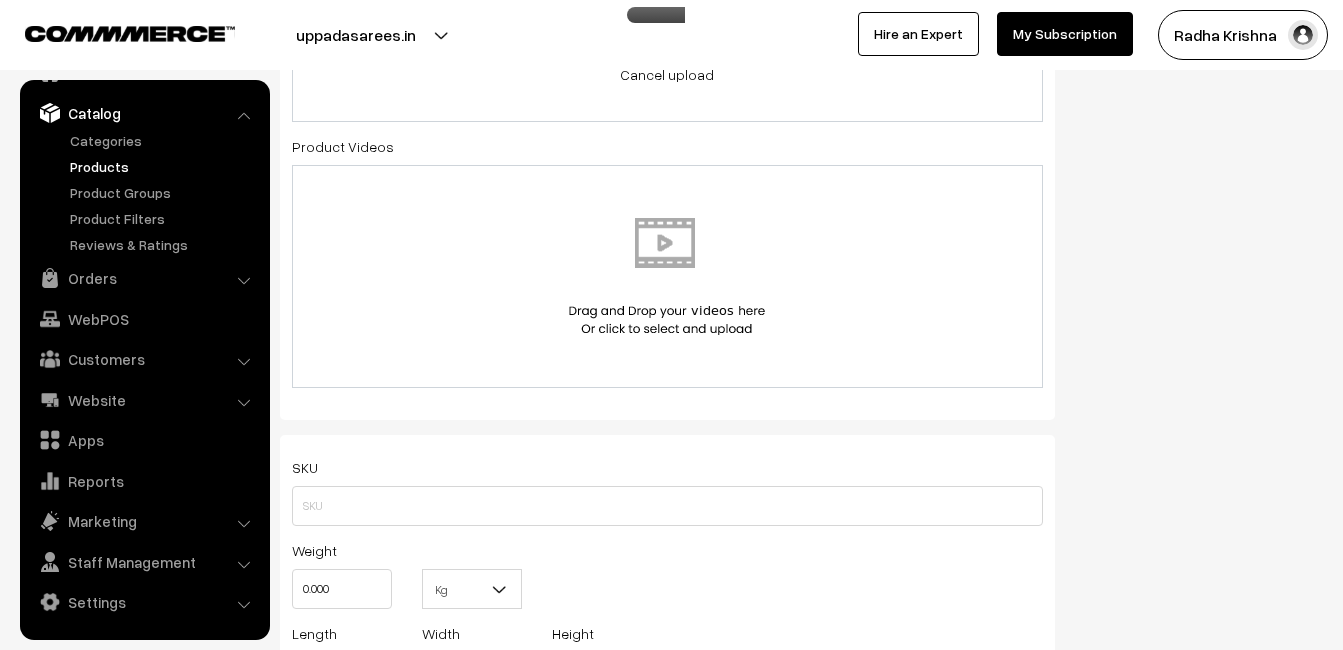 scroll, scrollTop: 1200, scrollLeft: 0, axis: vertical 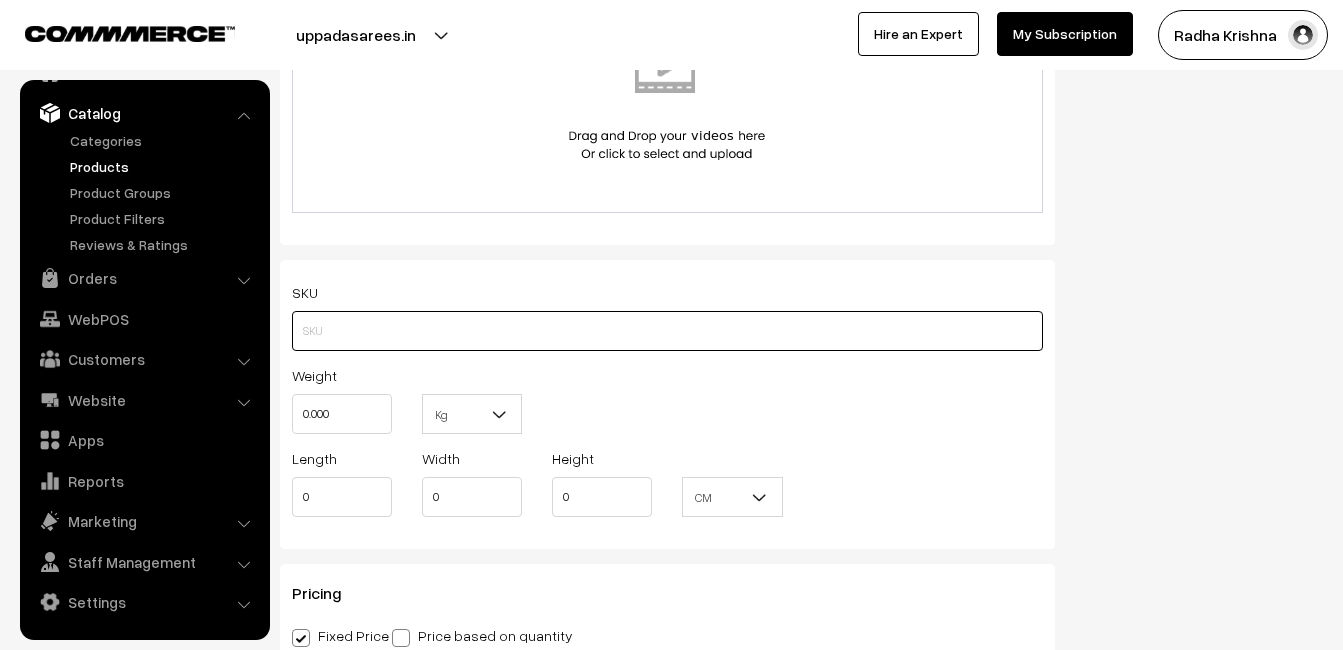 click at bounding box center (667, 331) 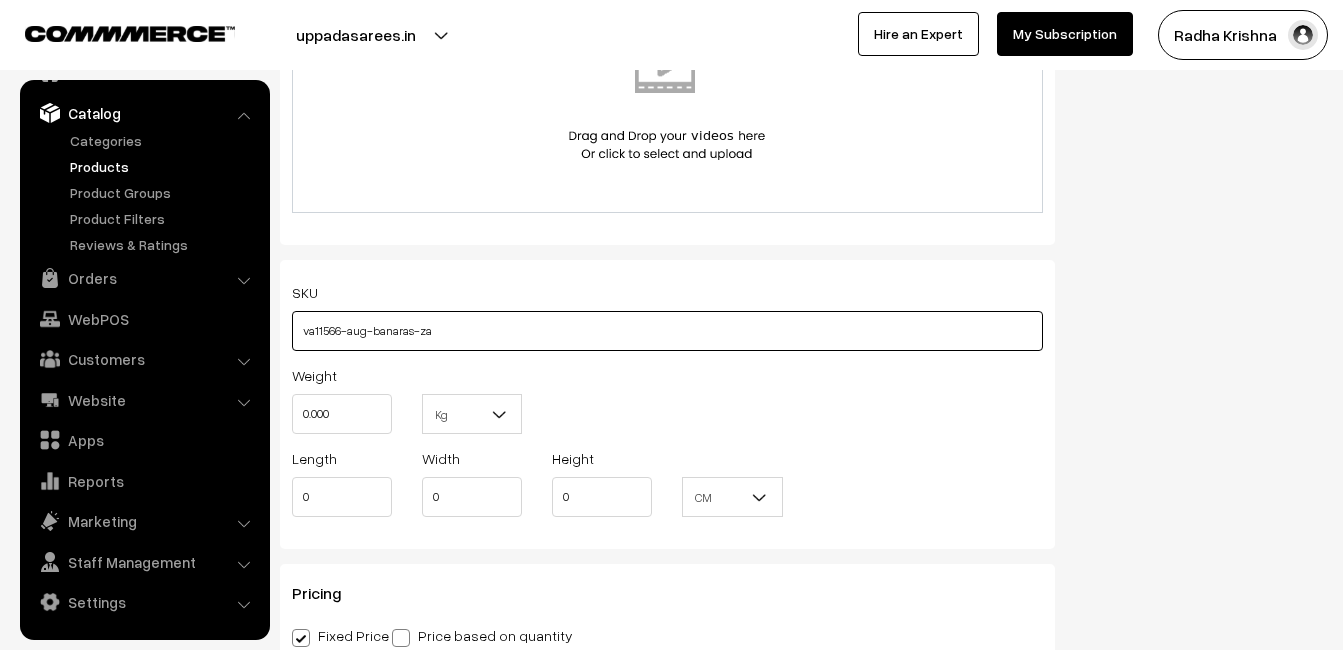 type on "va11566-aug-banaras-za" 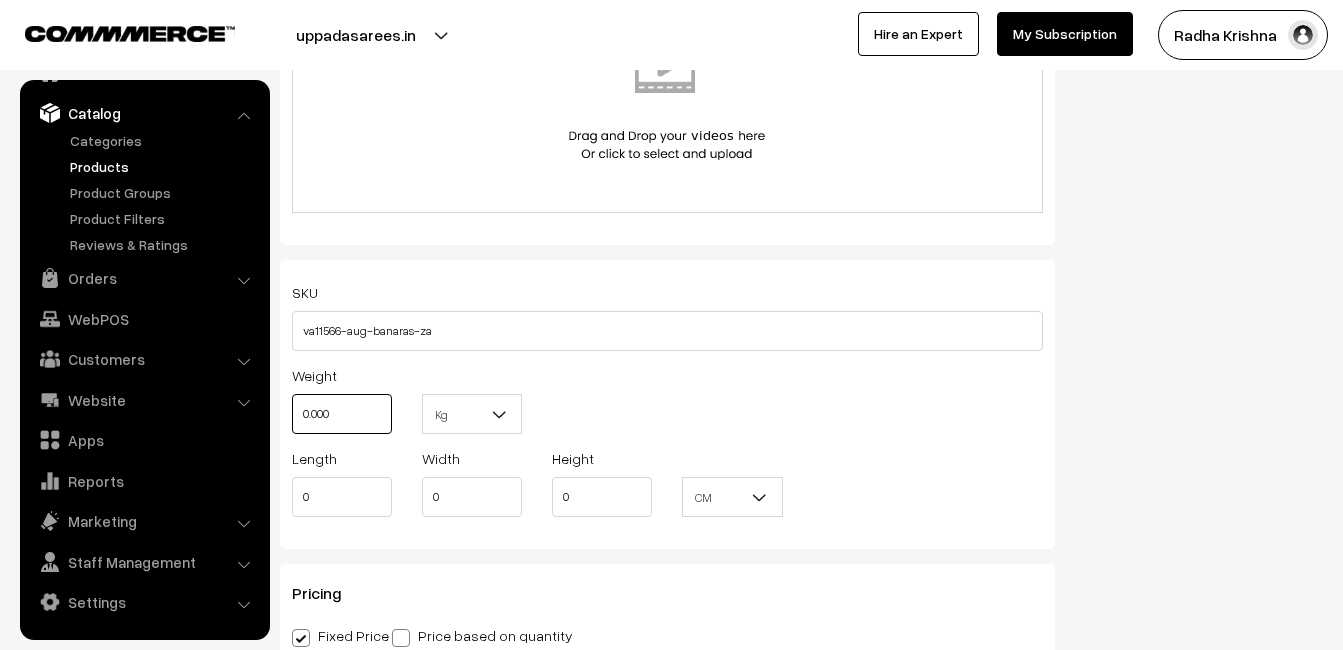 click on "0.000" at bounding box center [342, 414] 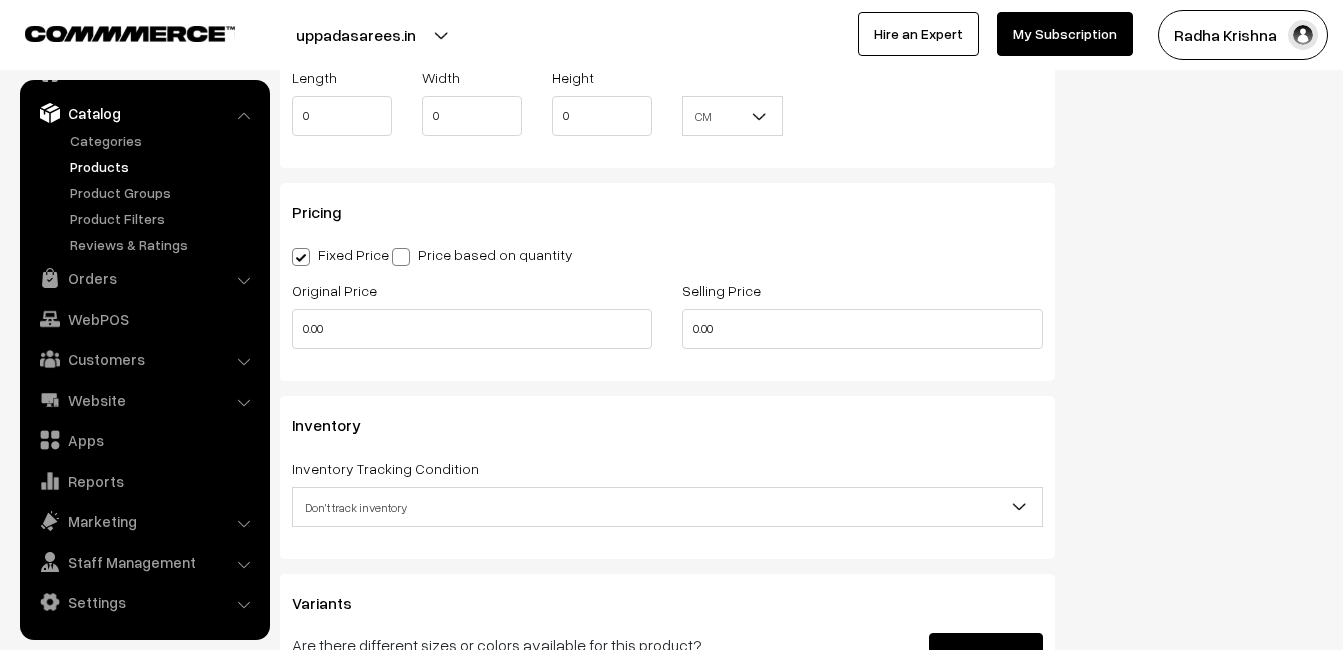 scroll, scrollTop: 1700, scrollLeft: 0, axis: vertical 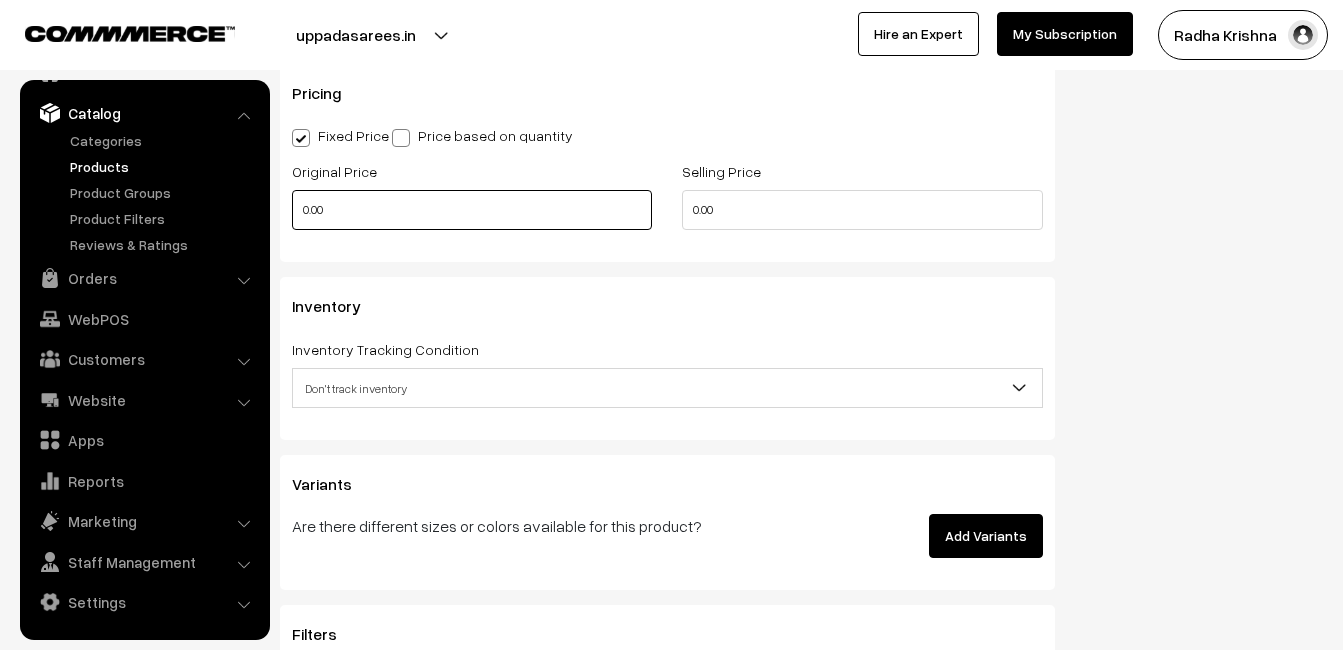 type on "0.80" 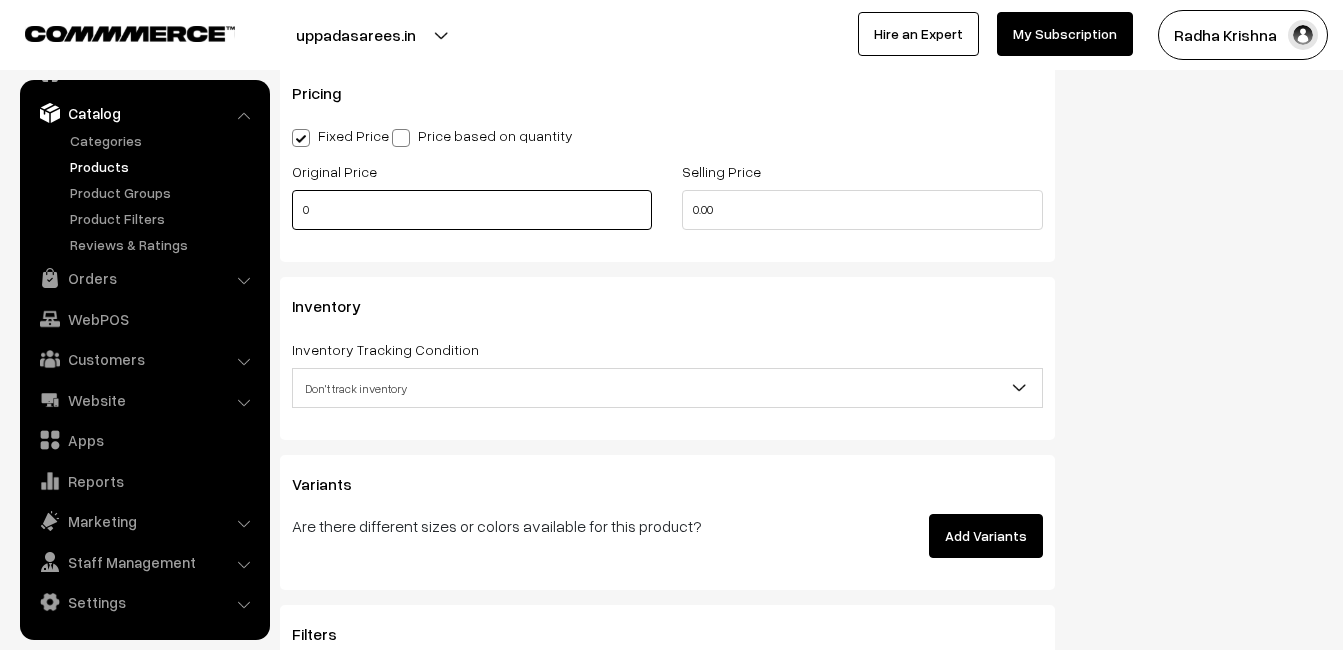 click on "0" at bounding box center (472, 210) 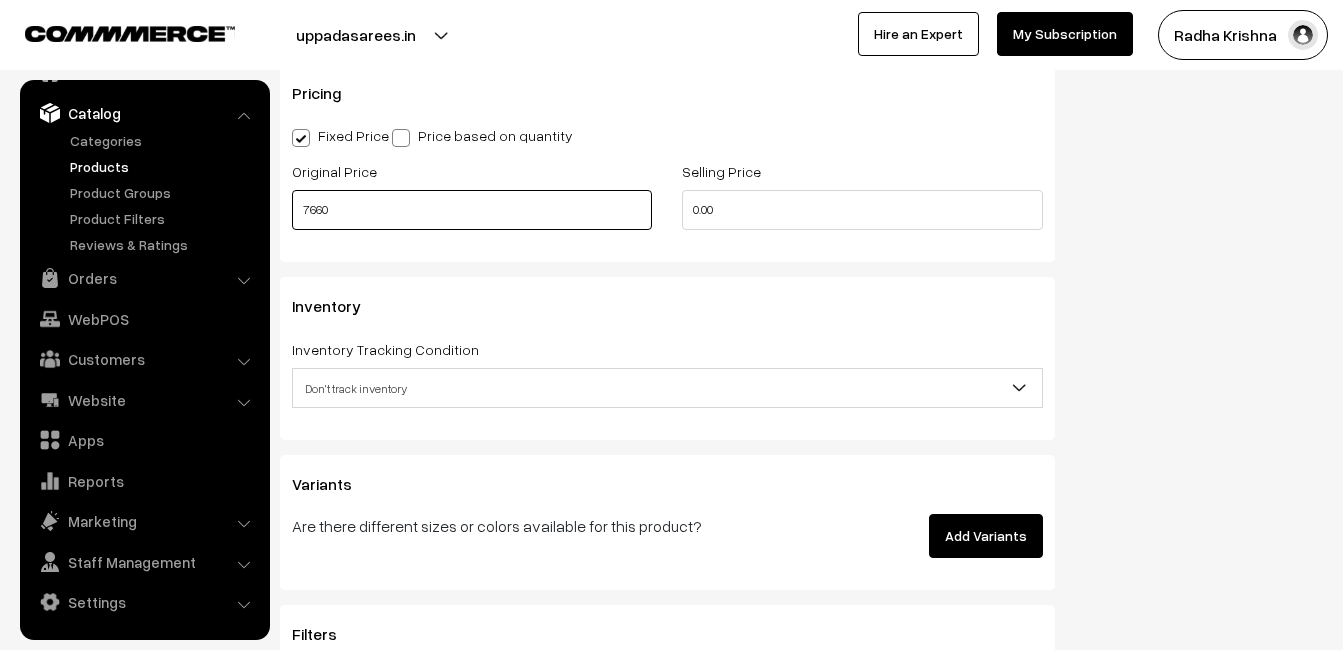 type on "7660" 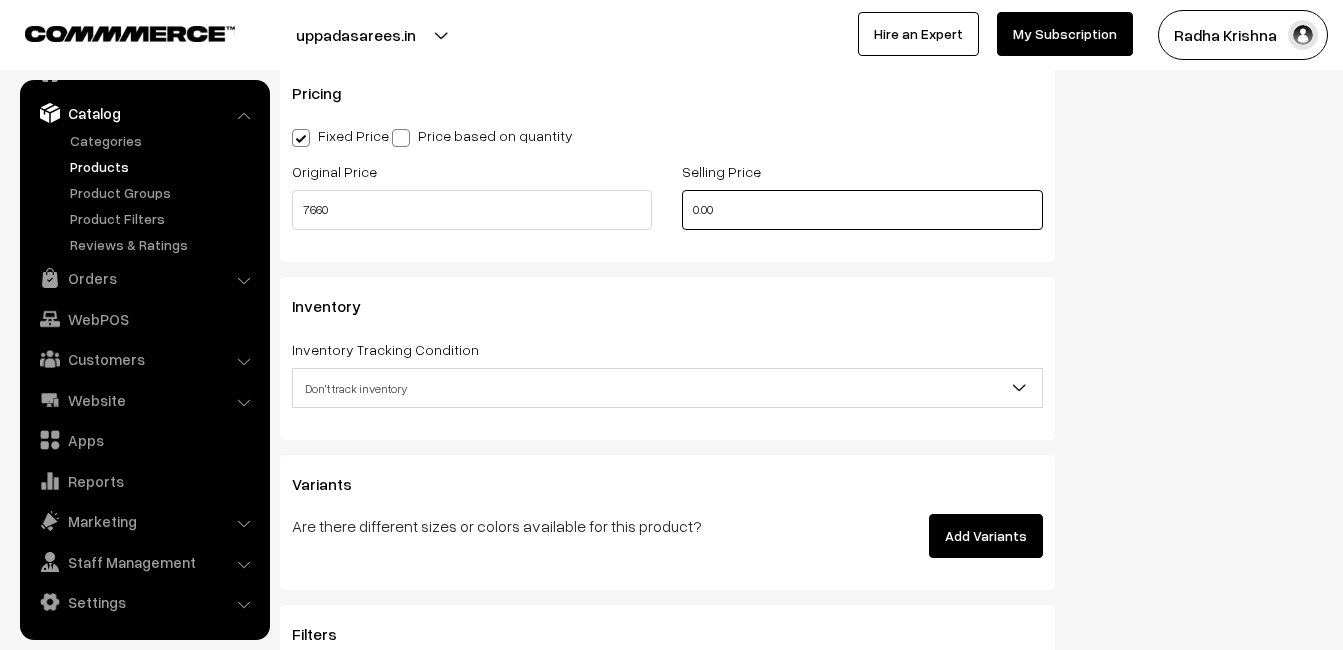 click on "0.00" at bounding box center [862, 210] 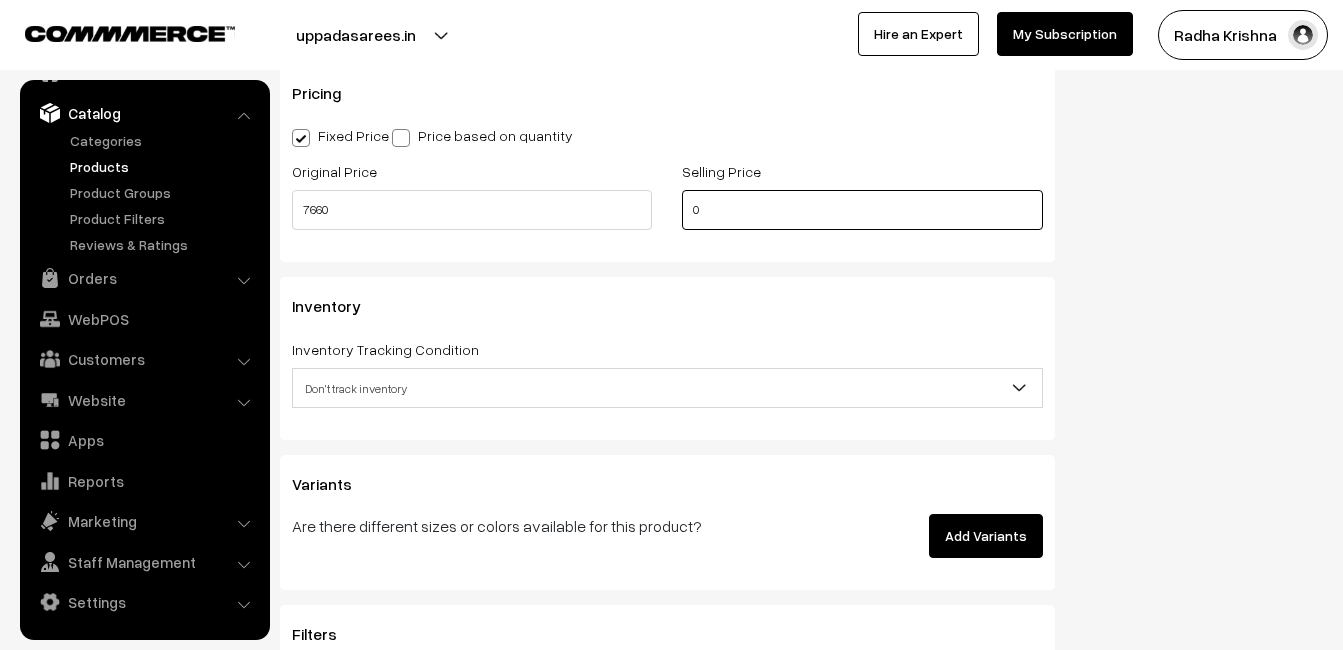 click on "0" at bounding box center [862, 210] 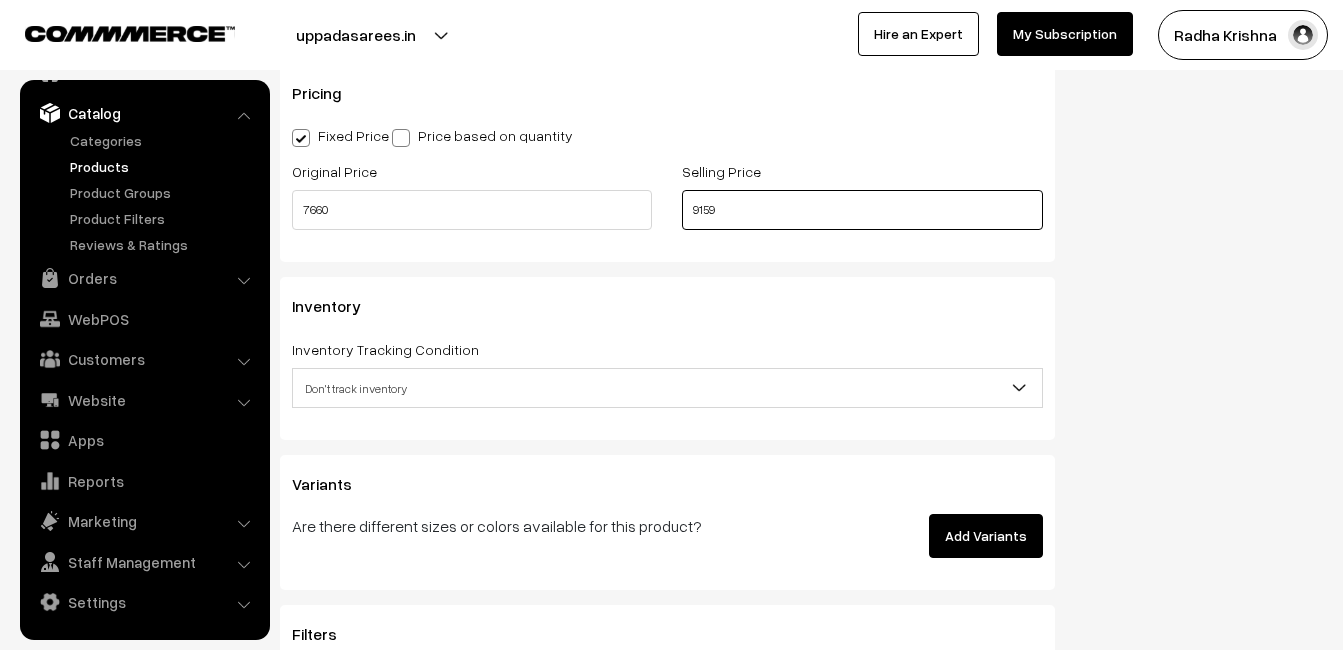 type on "9159" 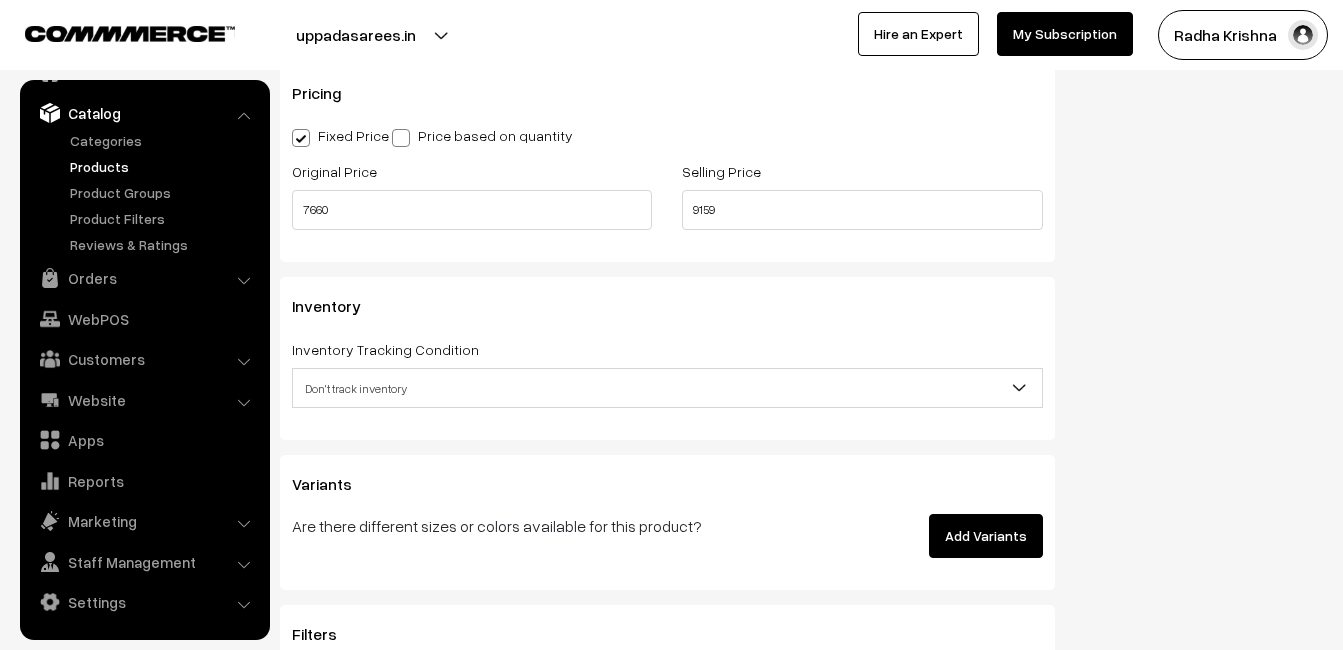 click on "Don't track inventory" at bounding box center (667, 388) 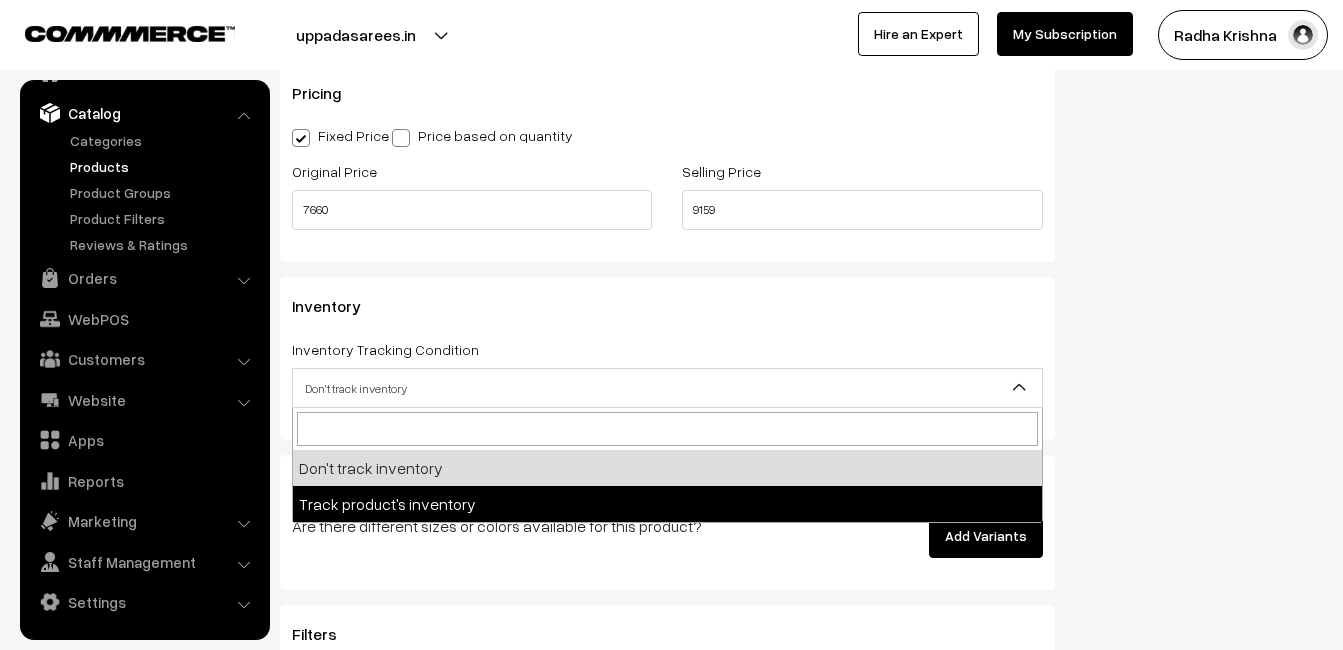 select on "2" 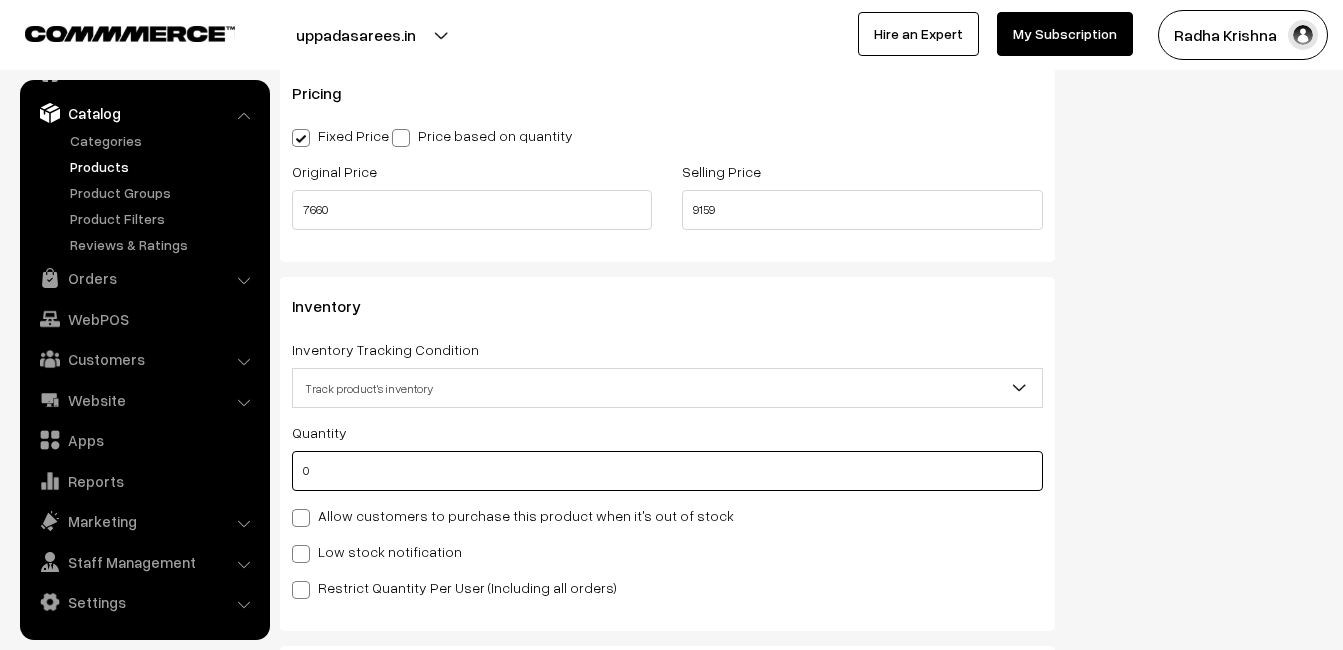 click on "0" at bounding box center [667, 471] 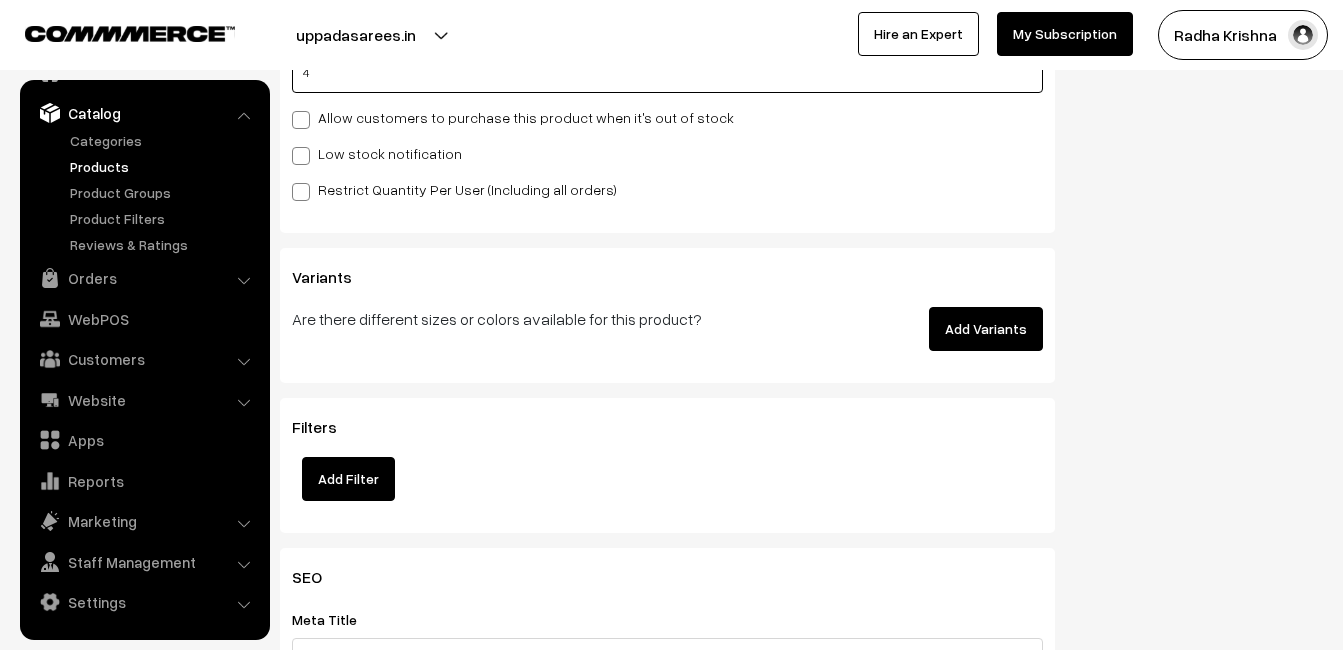 scroll, scrollTop: 2100, scrollLeft: 0, axis: vertical 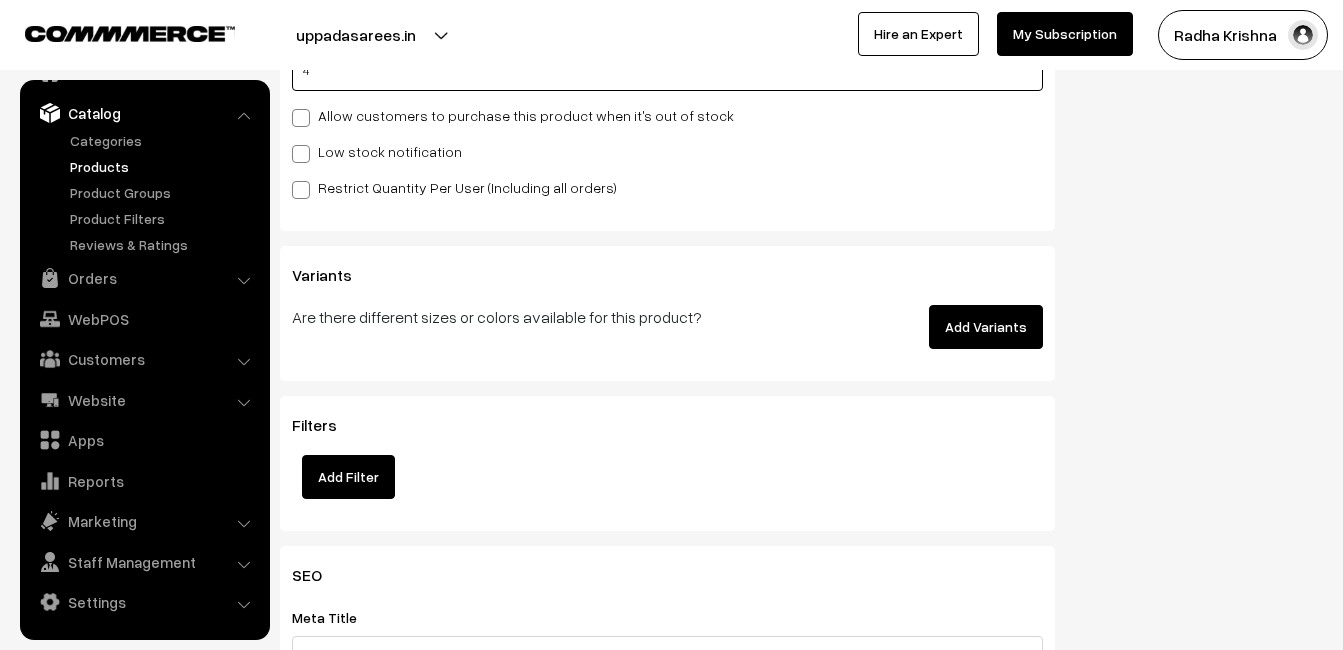 type on "4" 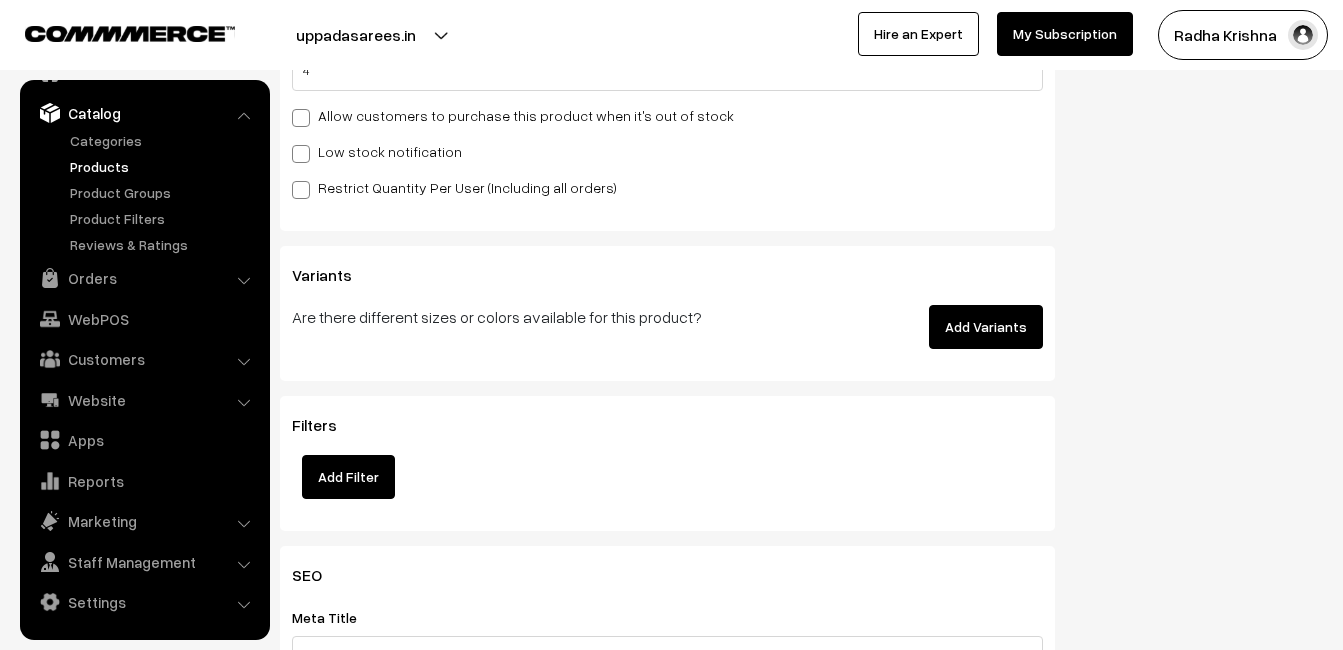 click on "Low stock notification" at bounding box center (377, 151) 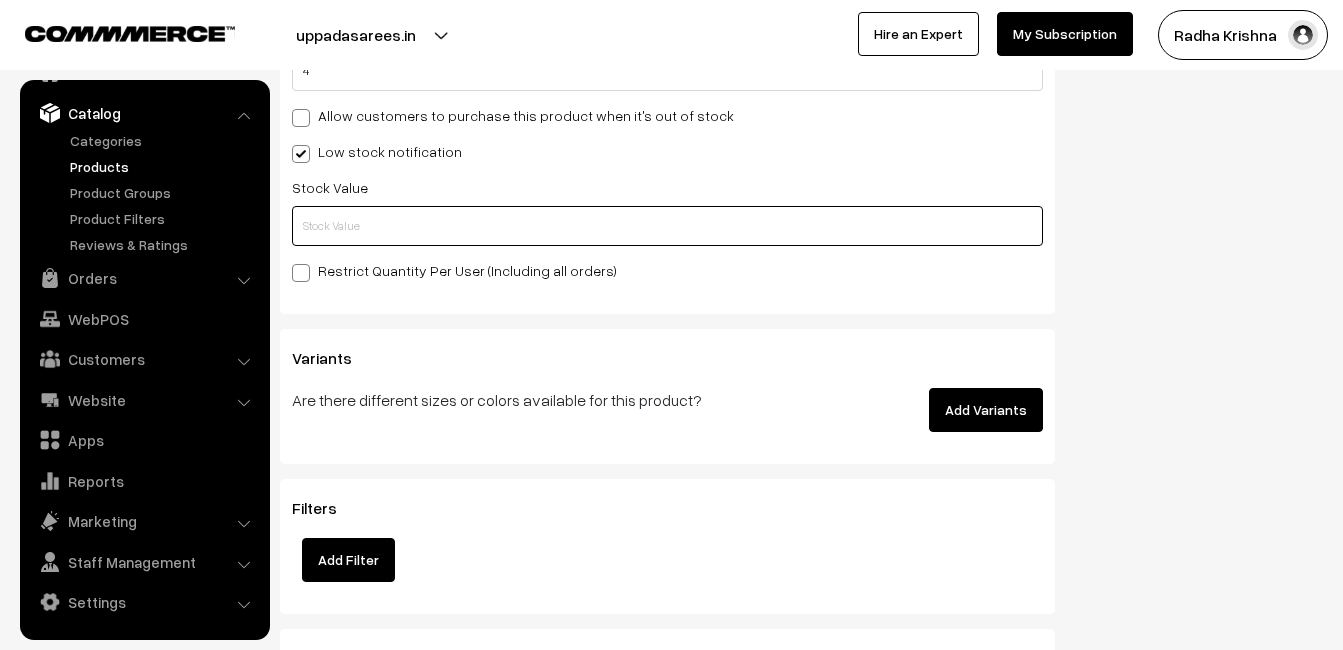 click at bounding box center [667, 226] 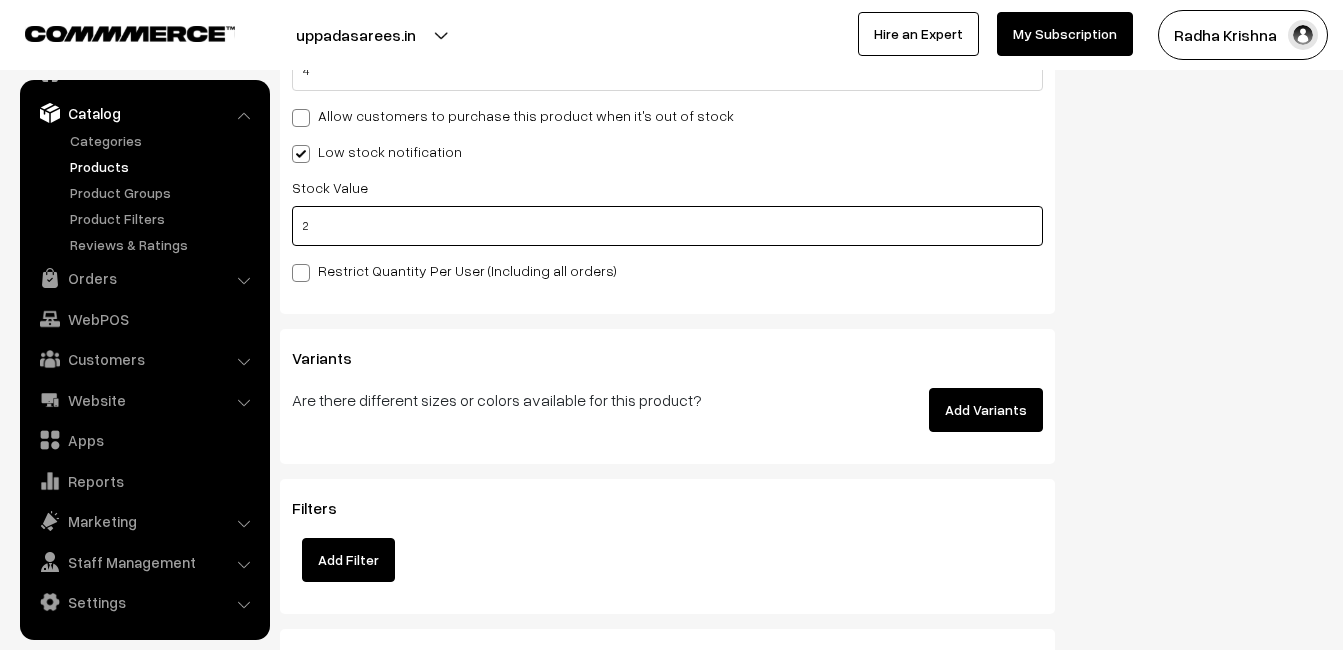 type on "2" 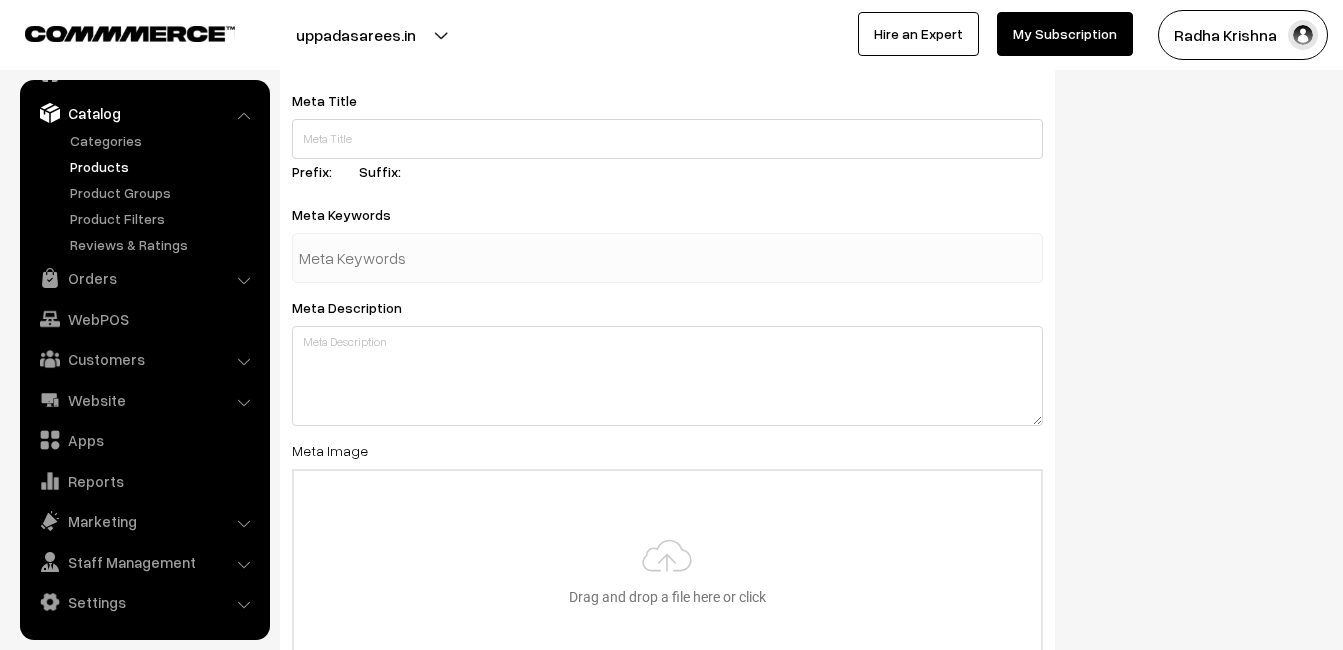 scroll, scrollTop: 2968, scrollLeft: 0, axis: vertical 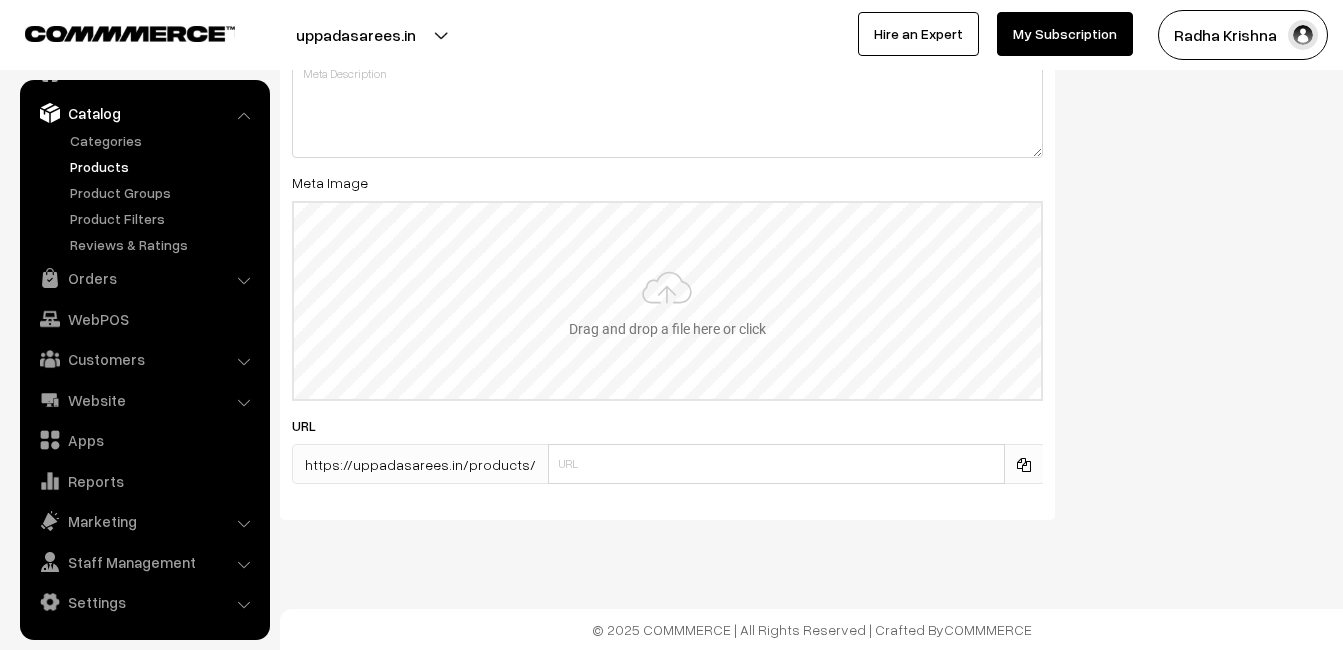 click at bounding box center (667, 301) 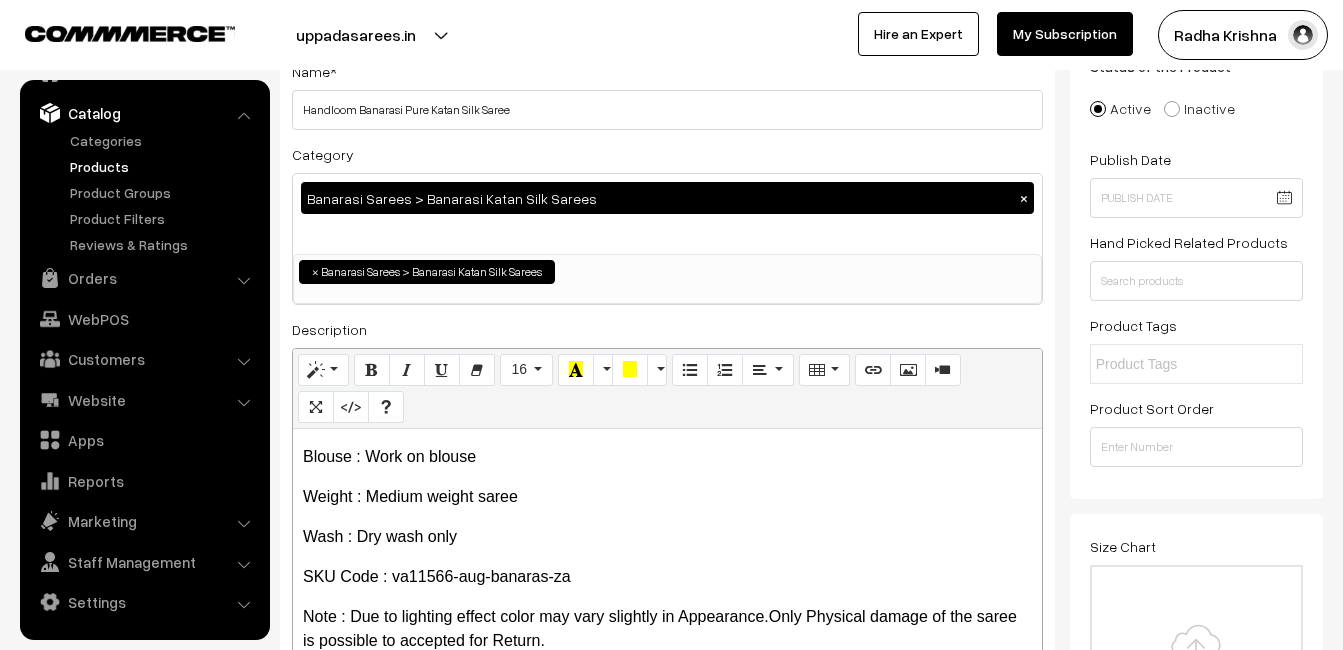 scroll, scrollTop: 0, scrollLeft: 0, axis: both 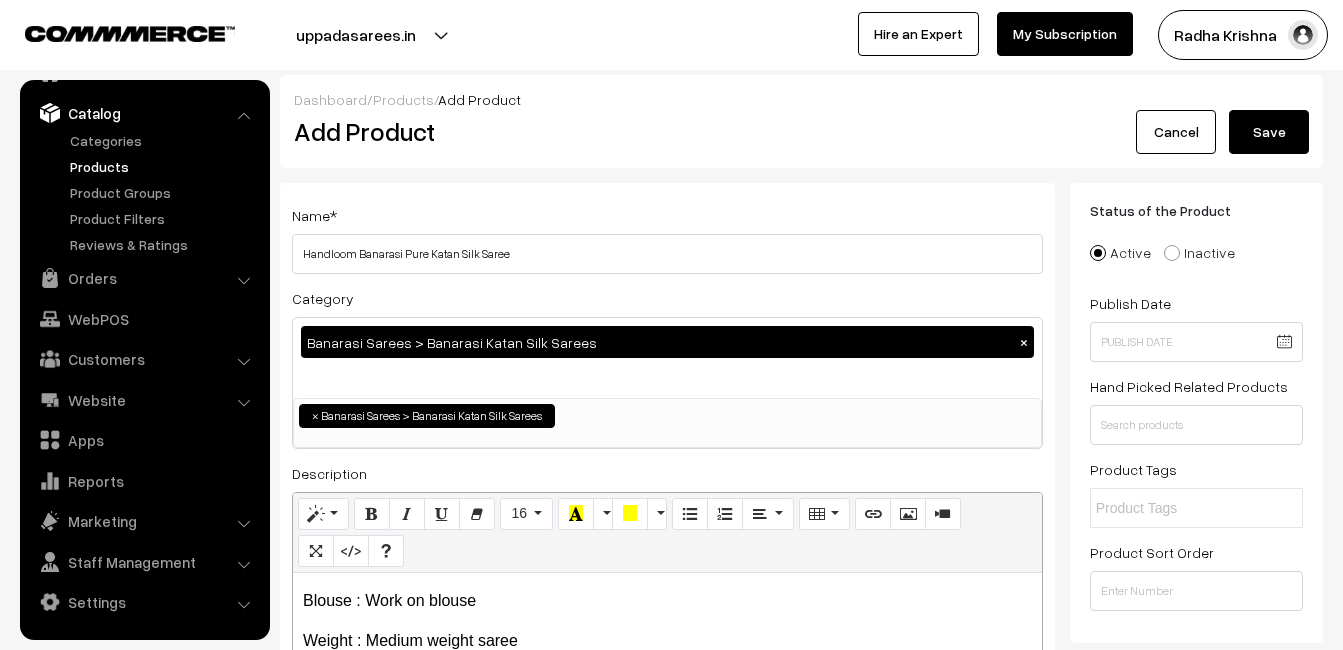 click on "Save" at bounding box center [1269, 132] 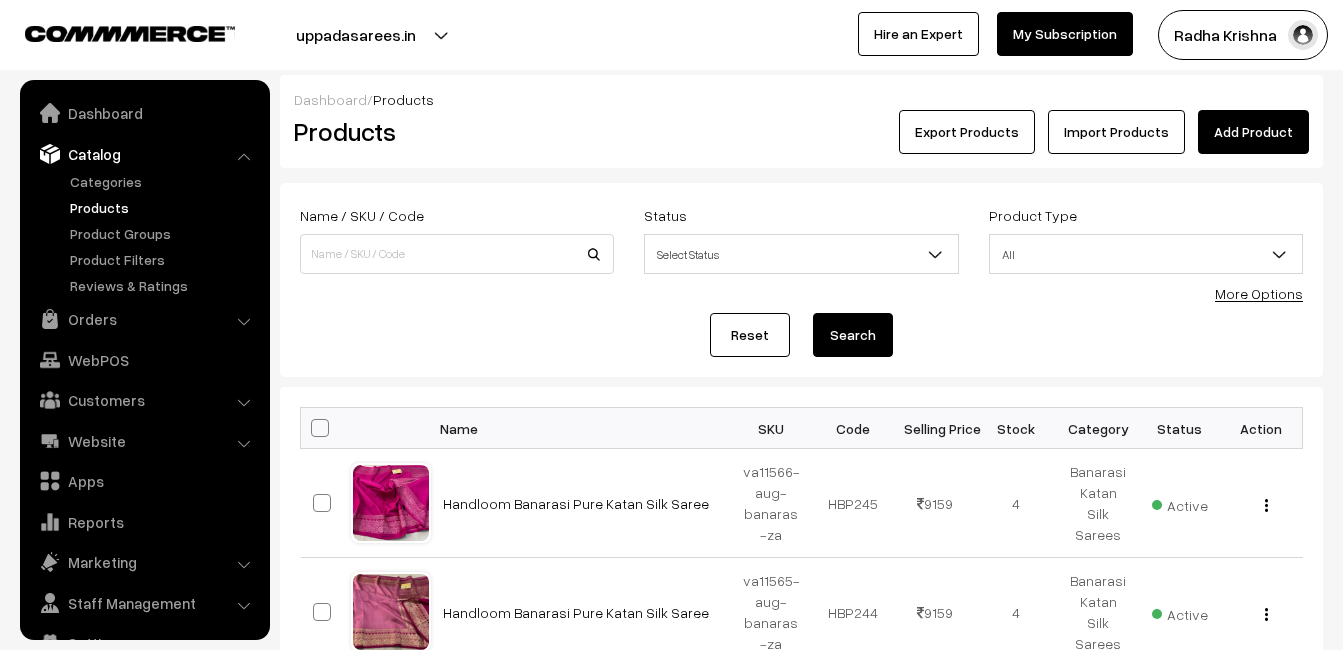 scroll, scrollTop: 0, scrollLeft: 0, axis: both 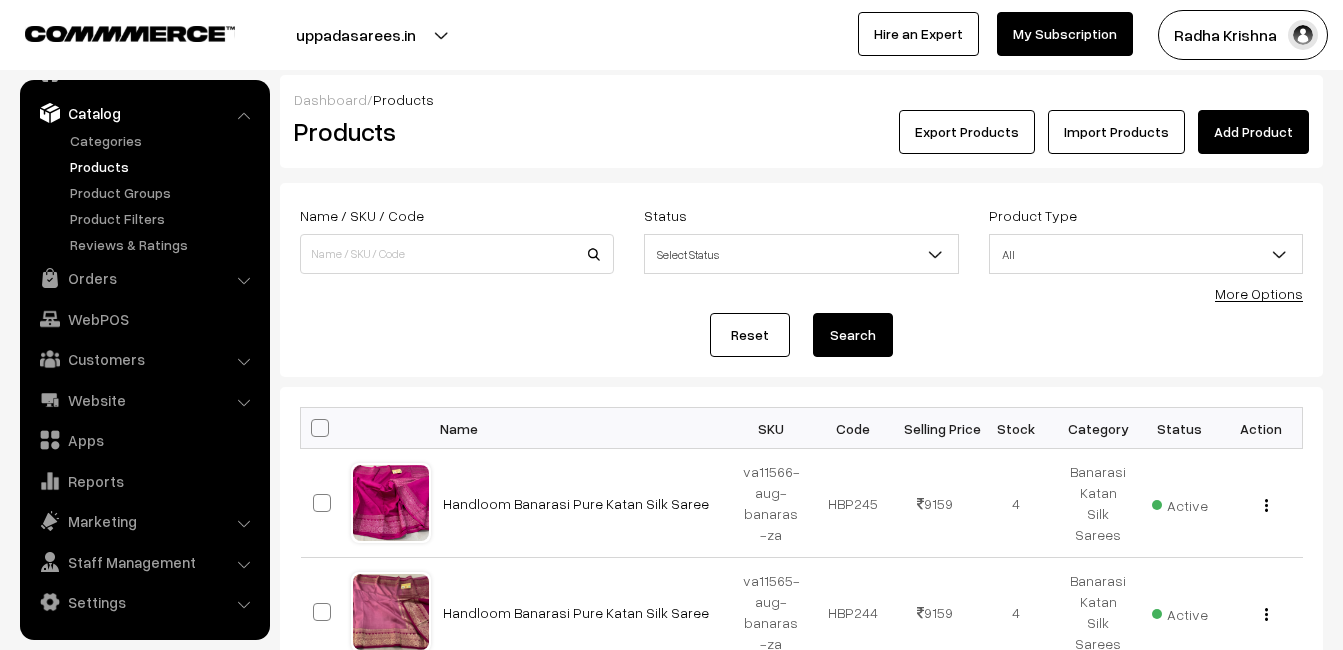 click on "Add Product" at bounding box center [1253, 132] 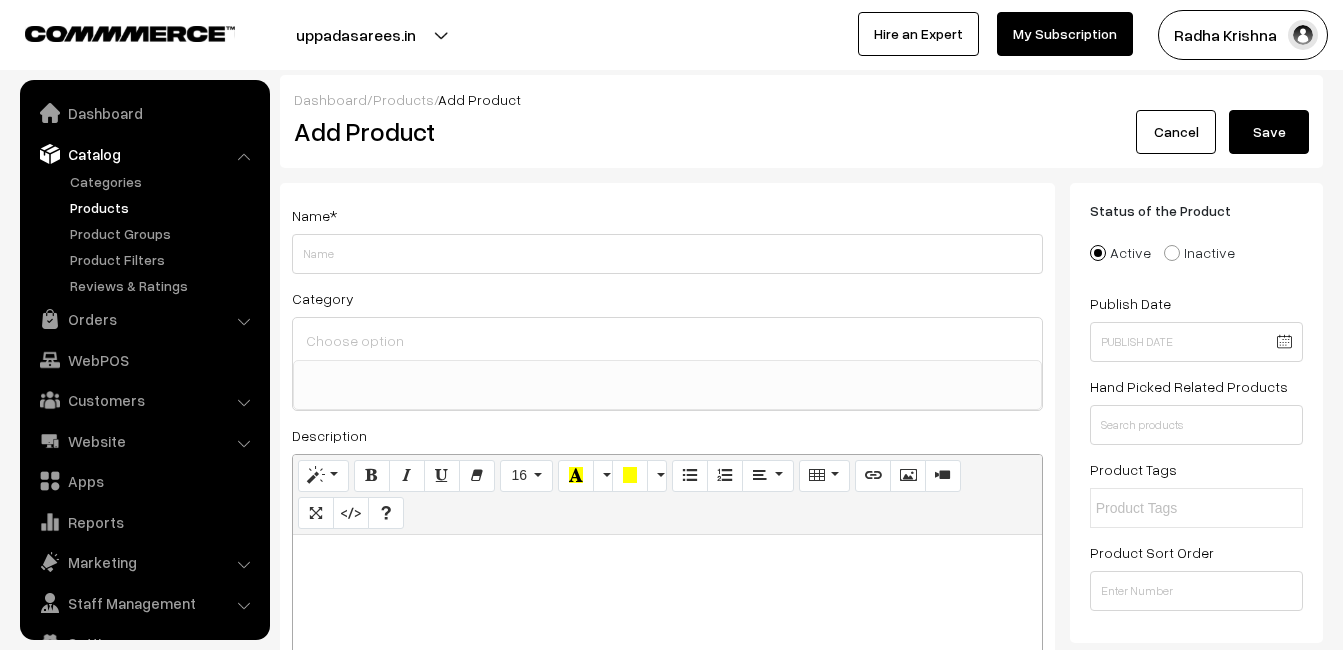 select 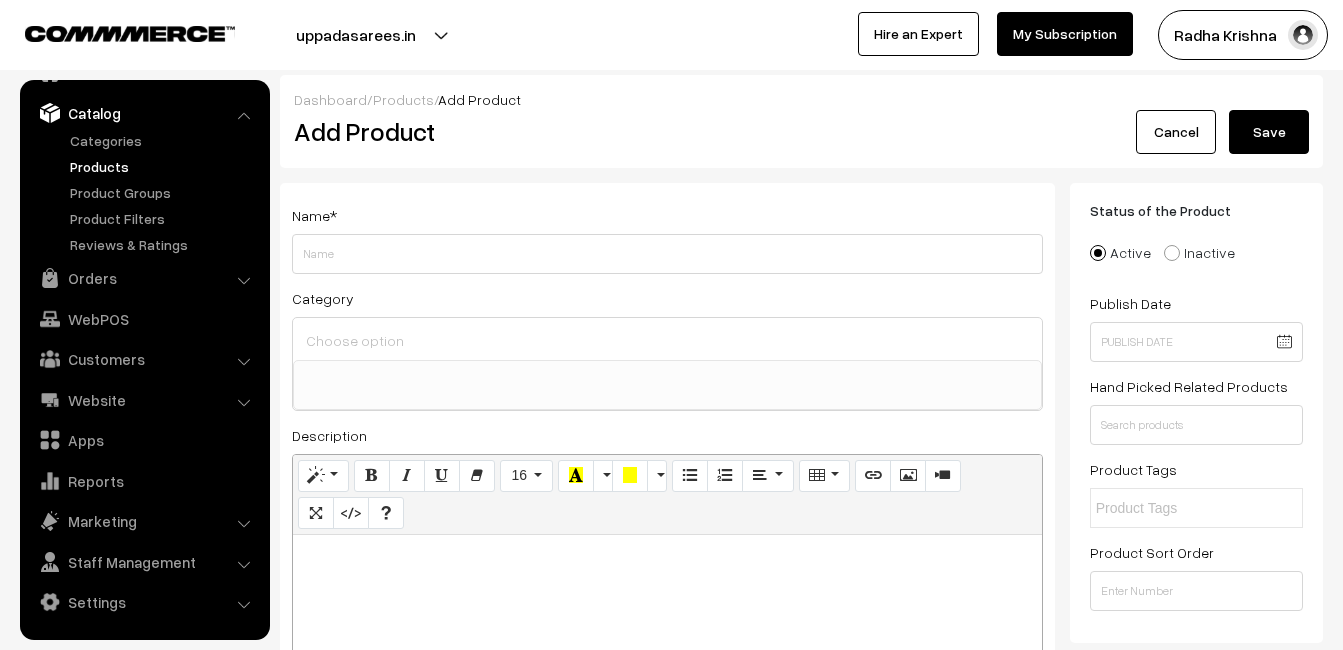 click on "Dashboard  /  Products  /  Add Product
Add Product
Cancel
Save" at bounding box center (801, 121) 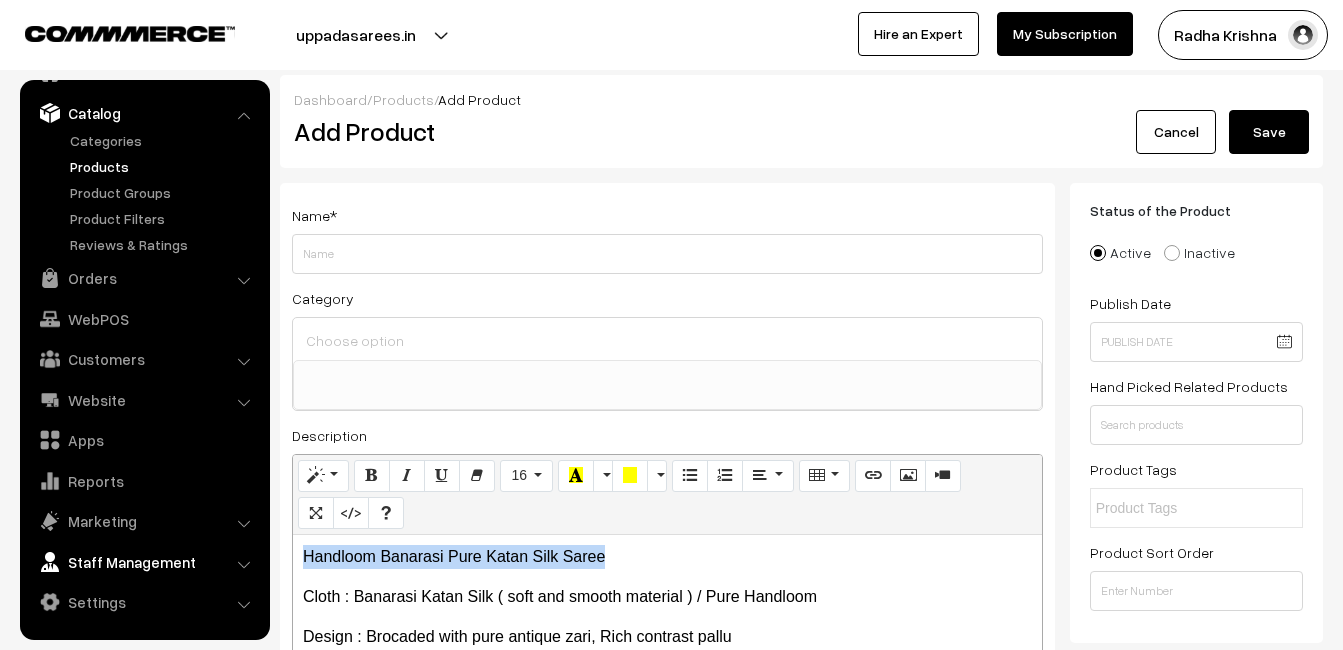 drag, startPoint x: 621, startPoint y: 558, endPoint x: 223, endPoint y: 545, distance: 398.21225 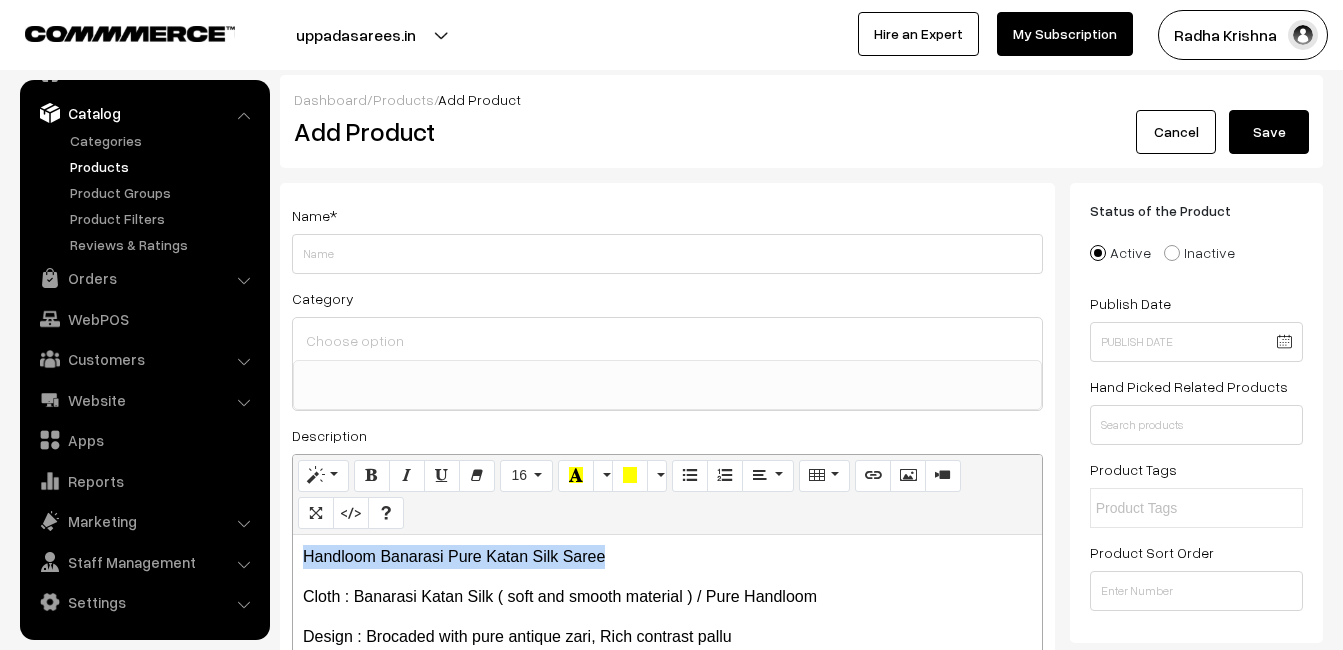 copy on "Handloom Banarasi Pure Katan Silk Saree" 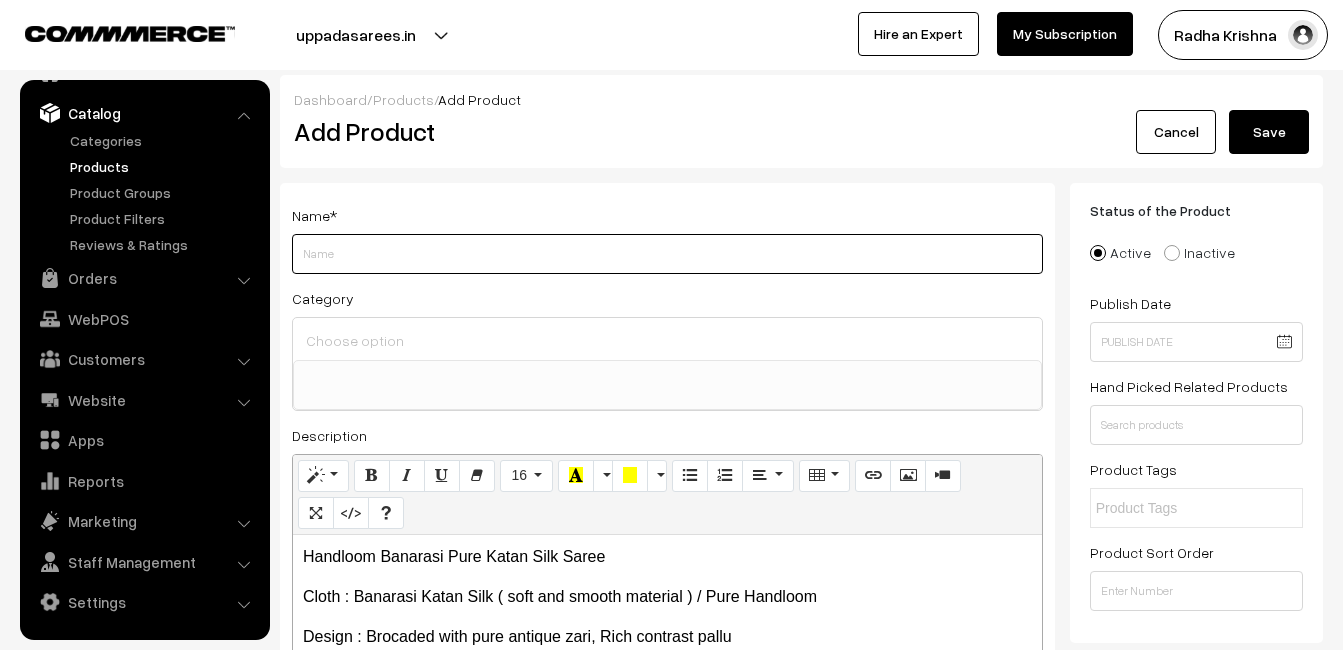 click on "Weight" at bounding box center (667, 254) 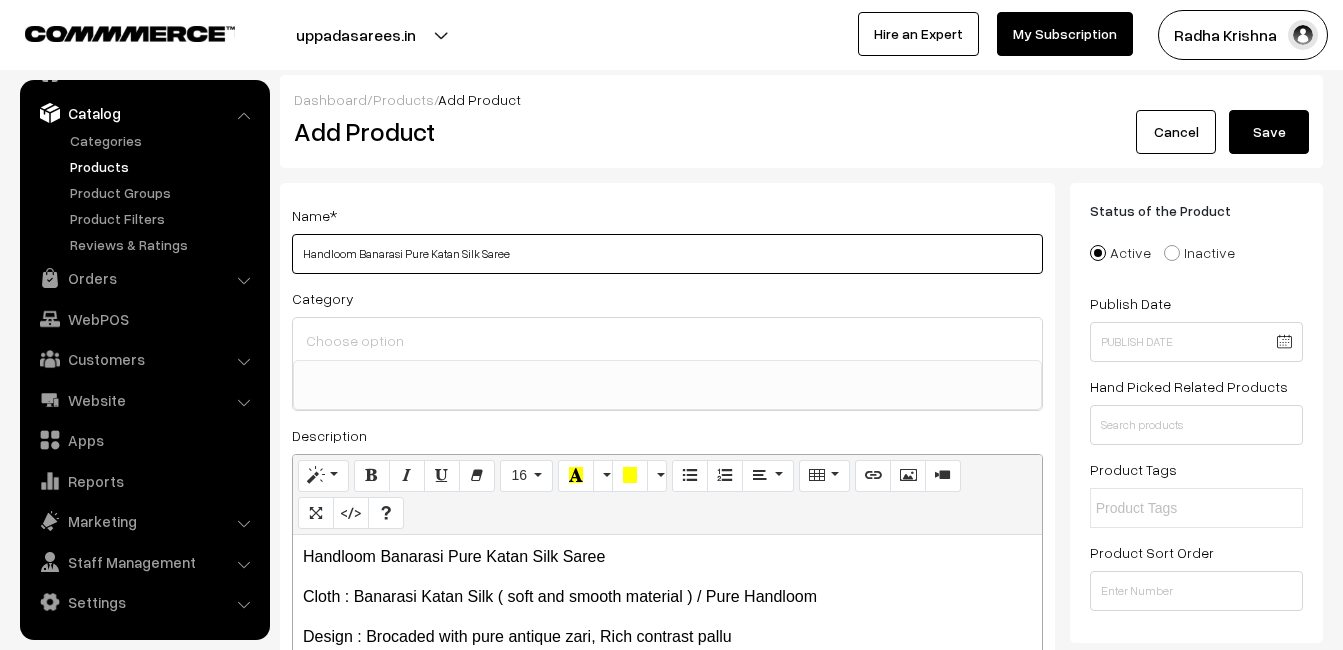 type on "Handloom Banarasi Pure Katan Silk Saree" 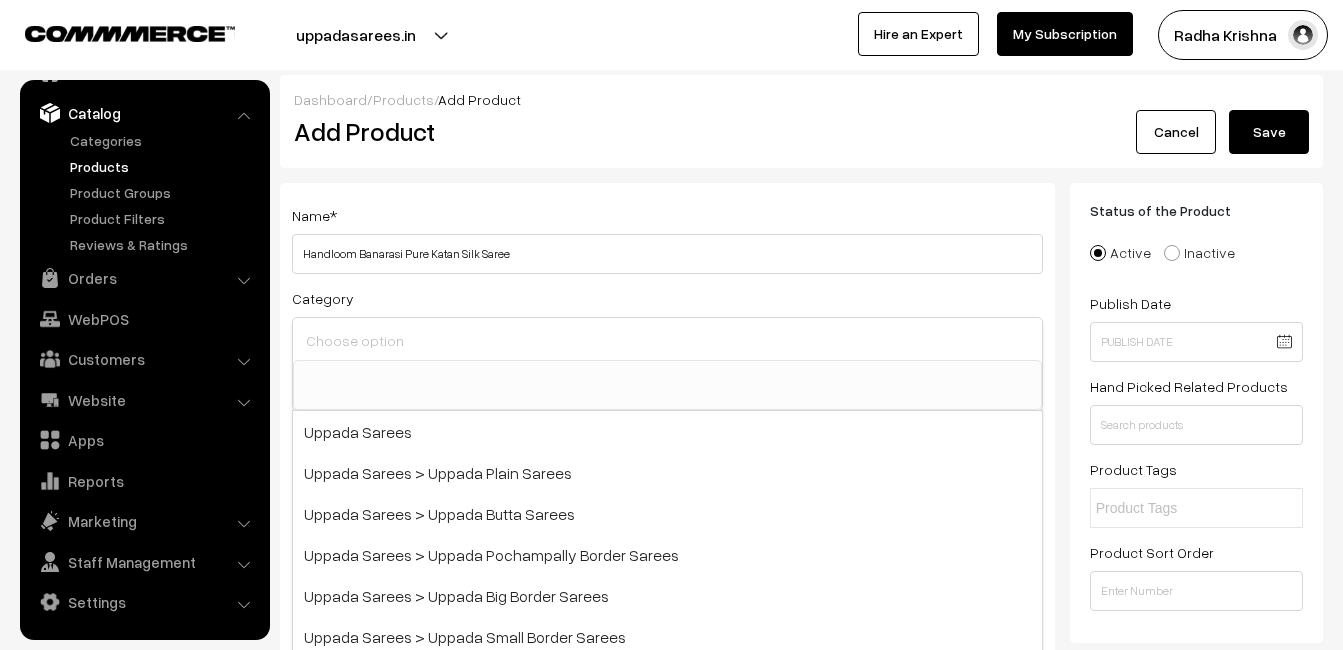 click at bounding box center (667, 340) 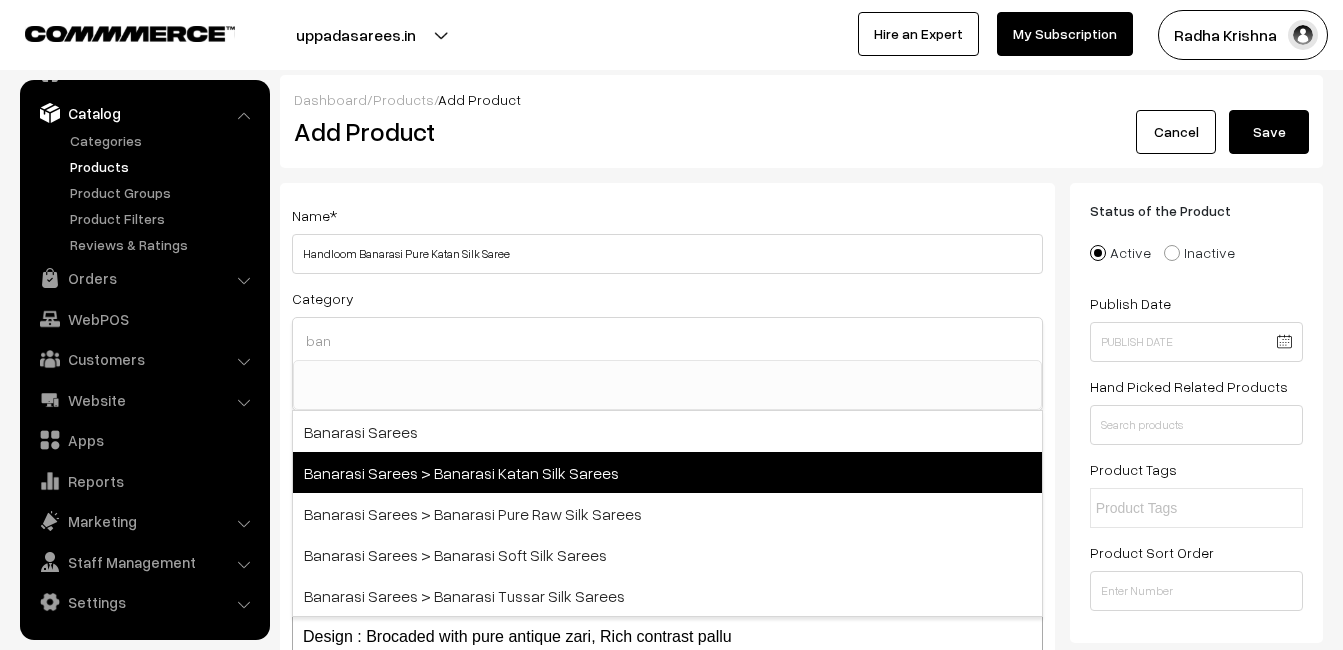 type on "ban" 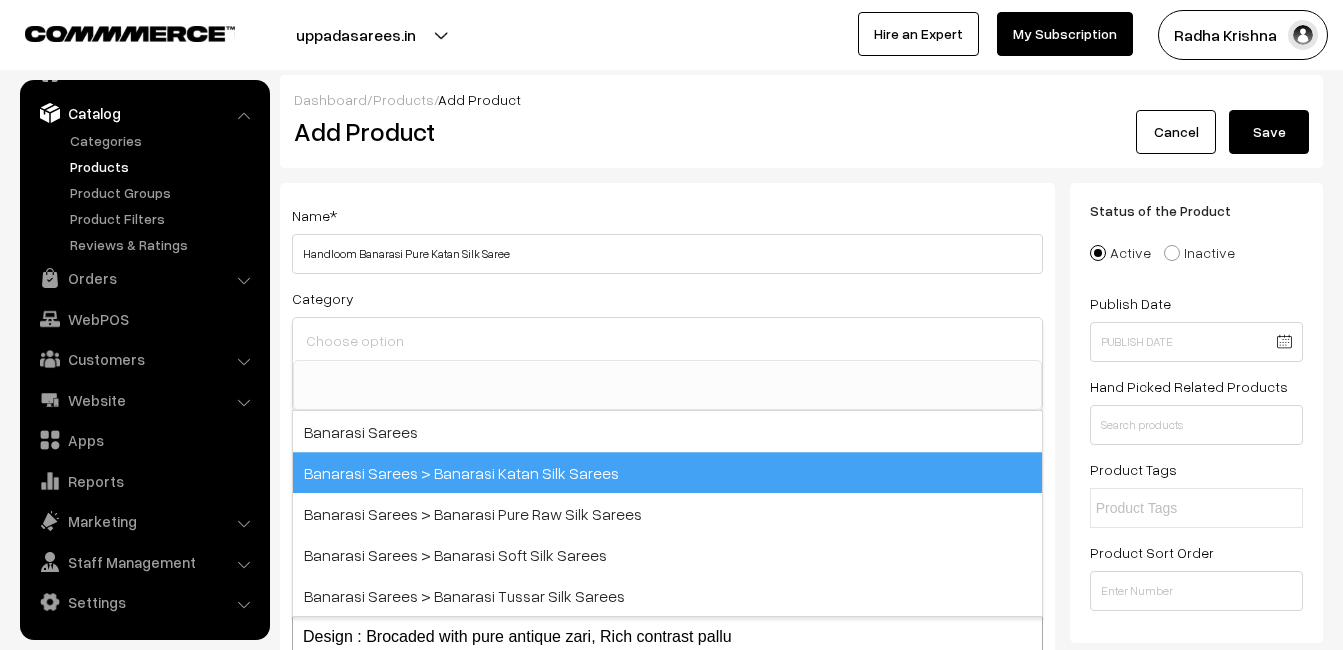 scroll, scrollTop: 731, scrollLeft: 0, axis: vertical 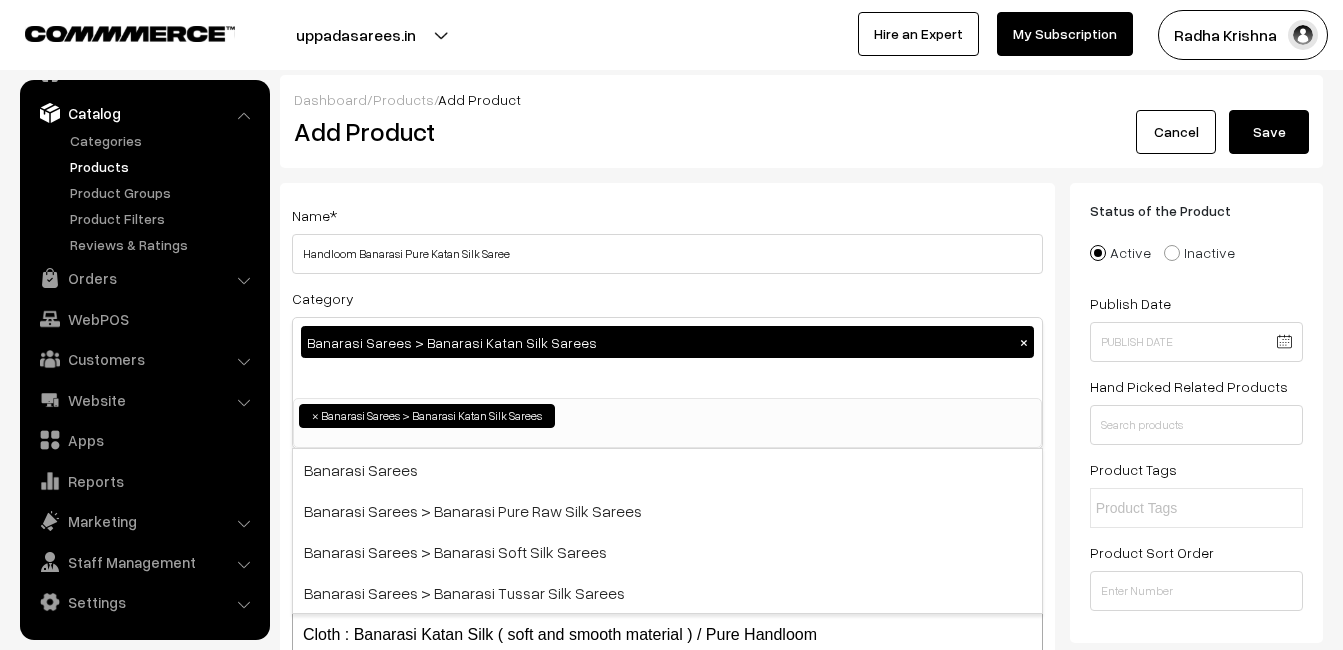 click on "Name  *
Handloom Banarasi Pure Katan Silk Saree
Category
Banarasi Sarees > Banarasi Katan Silk Sarees ×
Uppada Sarees
Uppada Sarees > Uppada Plain Sarees
Uppada Sarees > Uppada Butta Sarees
Uppada Sarees > Uppada Pochampally Border Sarees
Uppada Sarees > Uppada Big Border Sarees
Uppada Sarees > Uppada Small Border Sarees
Ikkat Sarees ×" at bounding box center [667, 524] 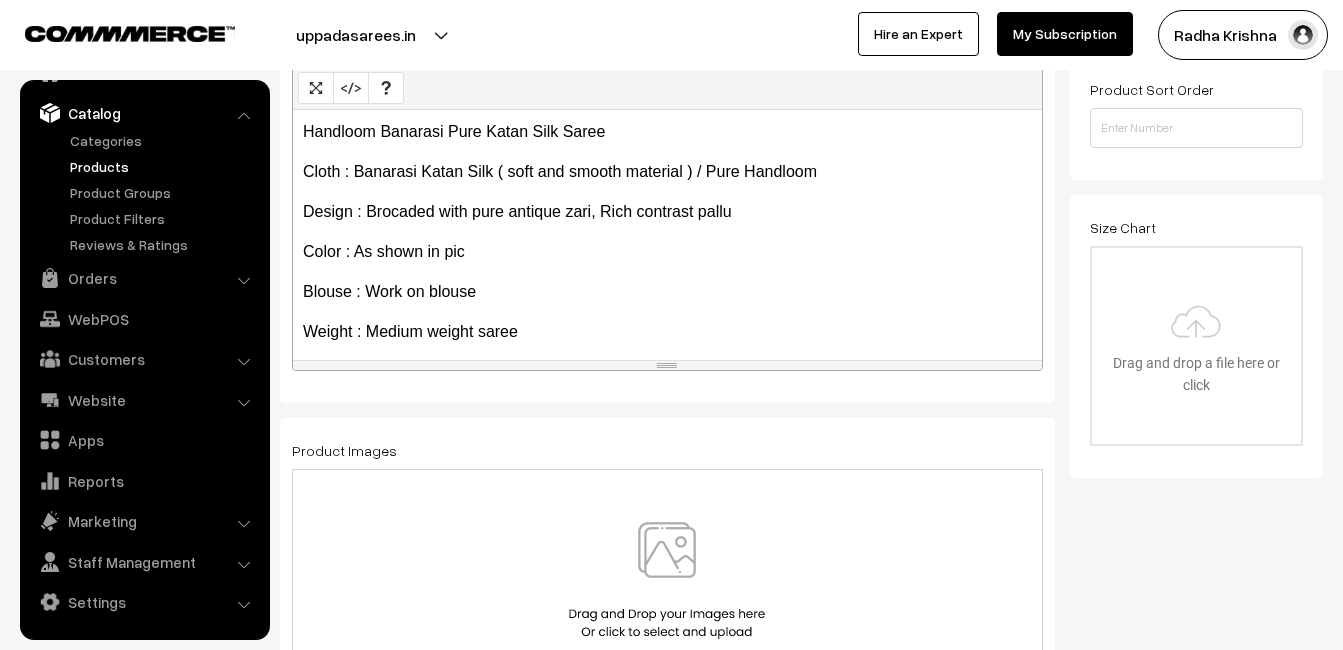 scroll, scrollTop: 500, scrollLeft: 0, axis: vertical 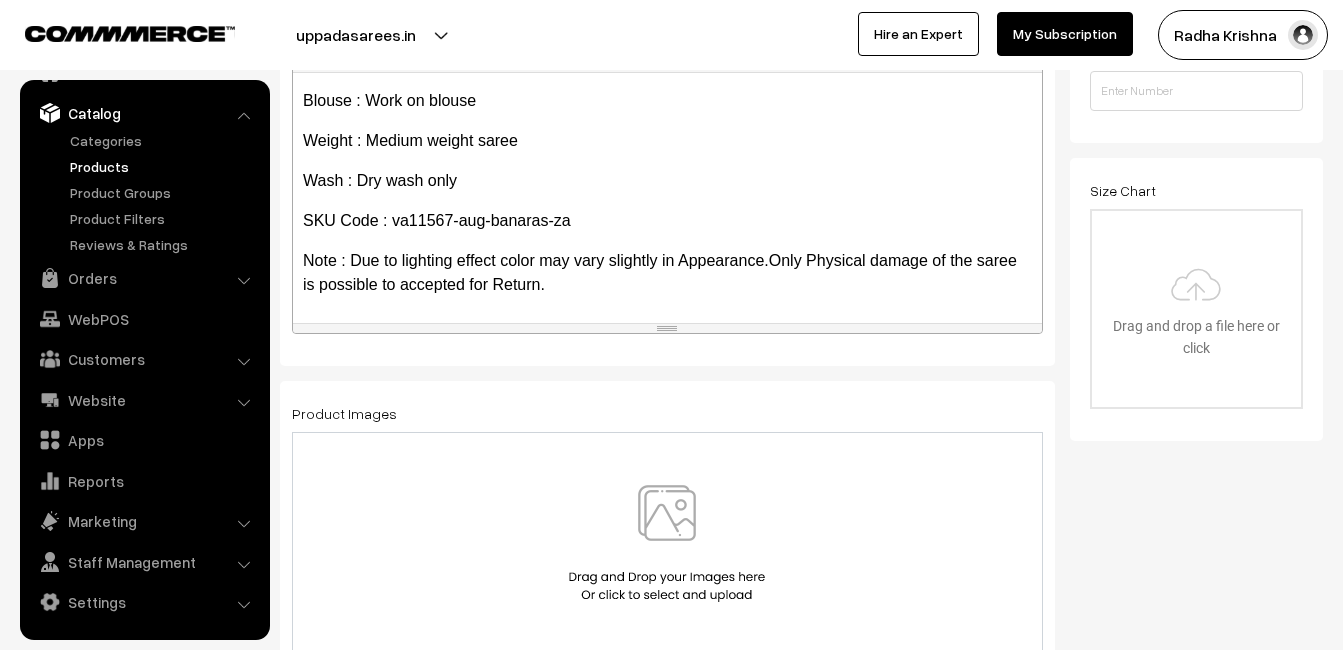 click at bounding box center [667, 543] 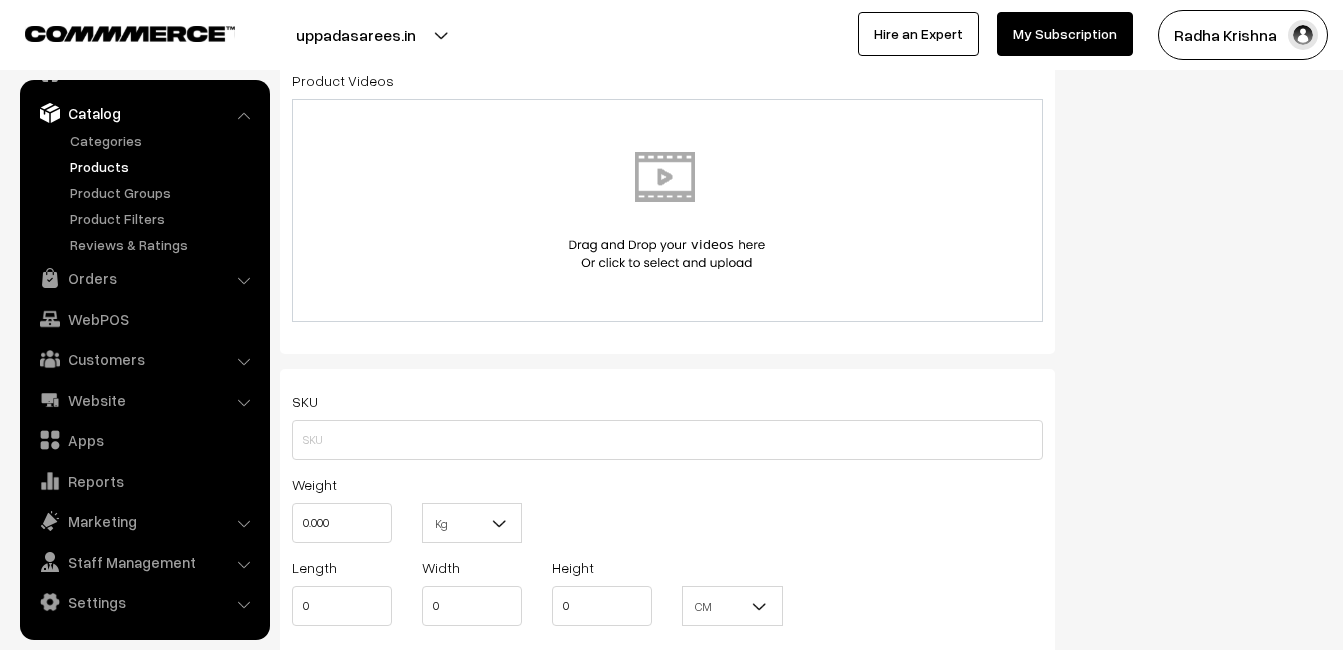 scroll, scrollTop: 1100, scrollLeft: 0, axis: vertical 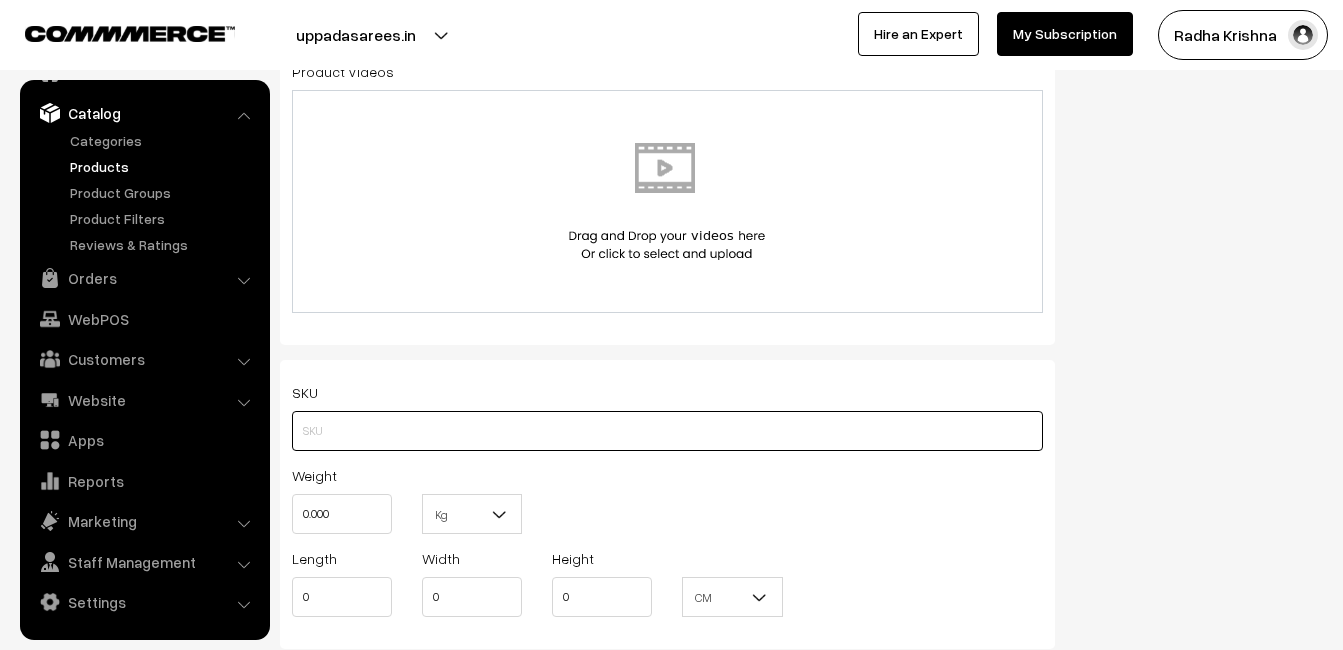 click at bounding box center [667, 431] 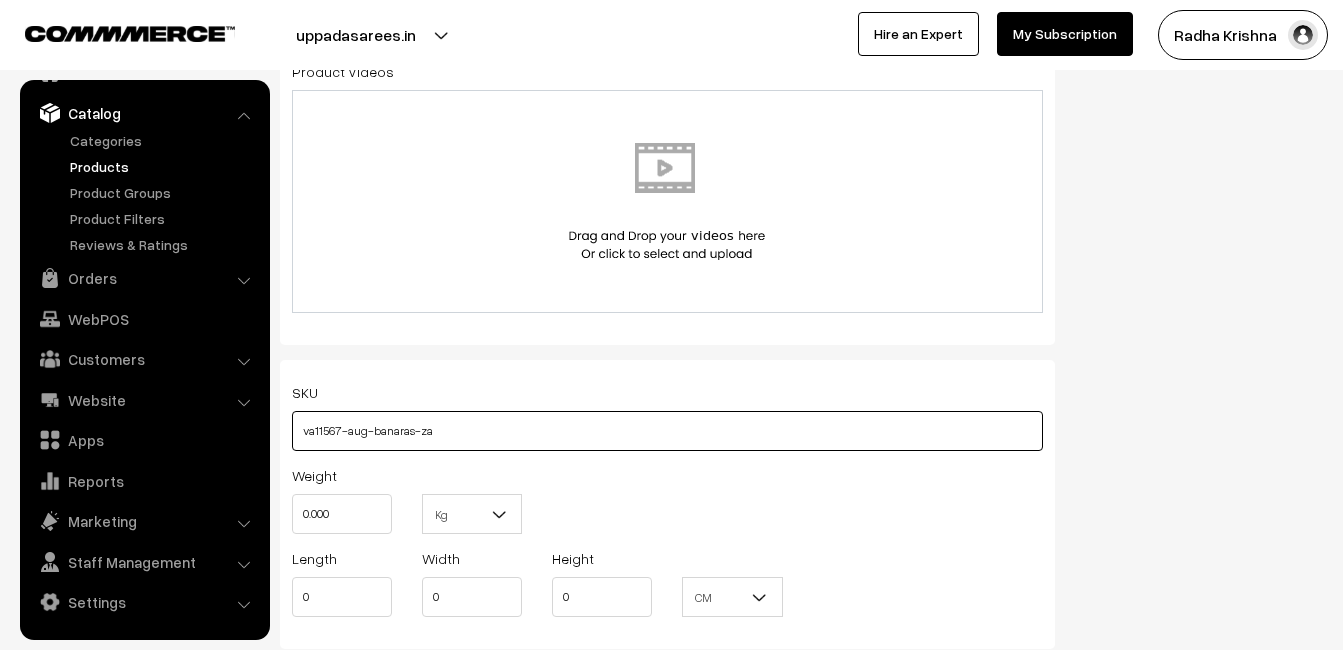 type on "va11567-aug-banaras-za" 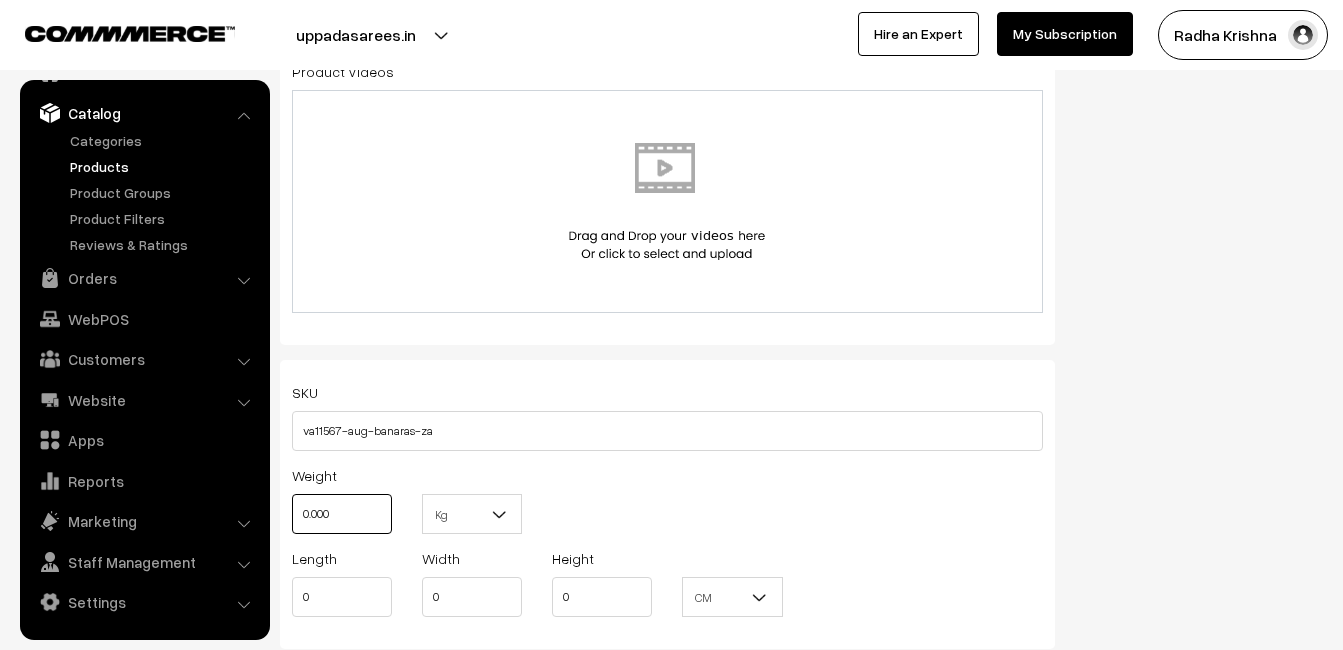 click on "0.000" at bounding box center [342, 514] 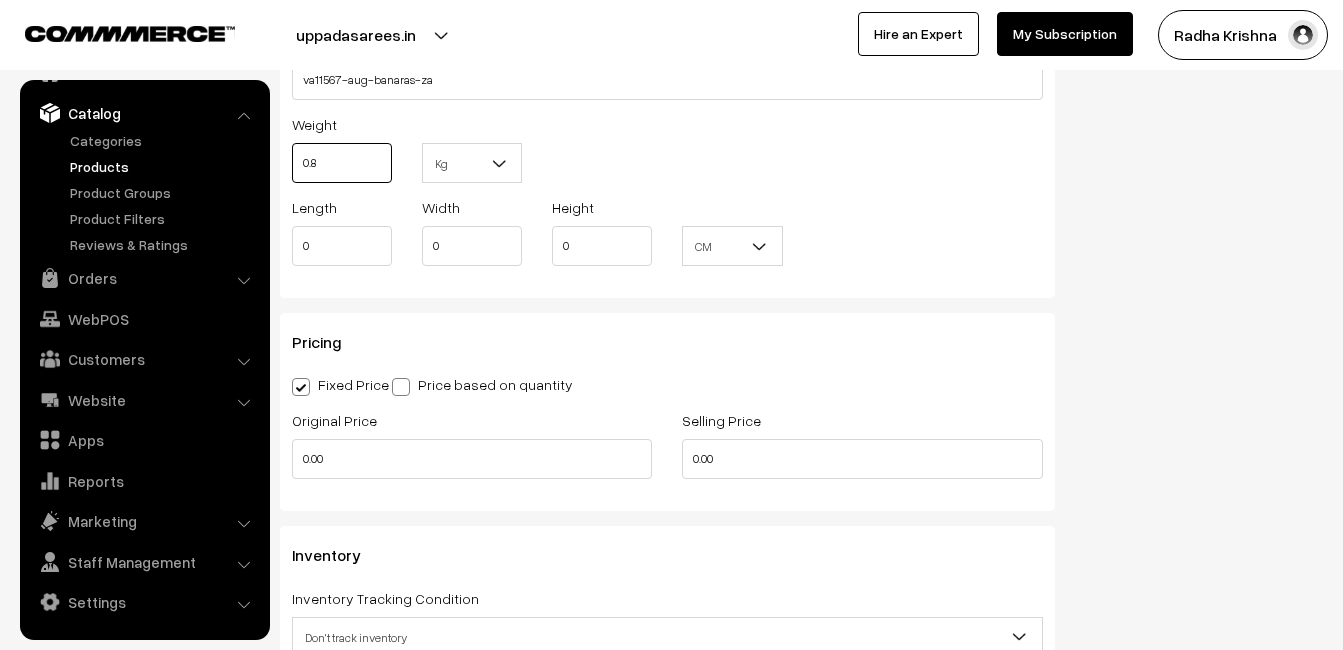 scroll, scrollTop: 1500, scrollLeft: 0, axis: vertical 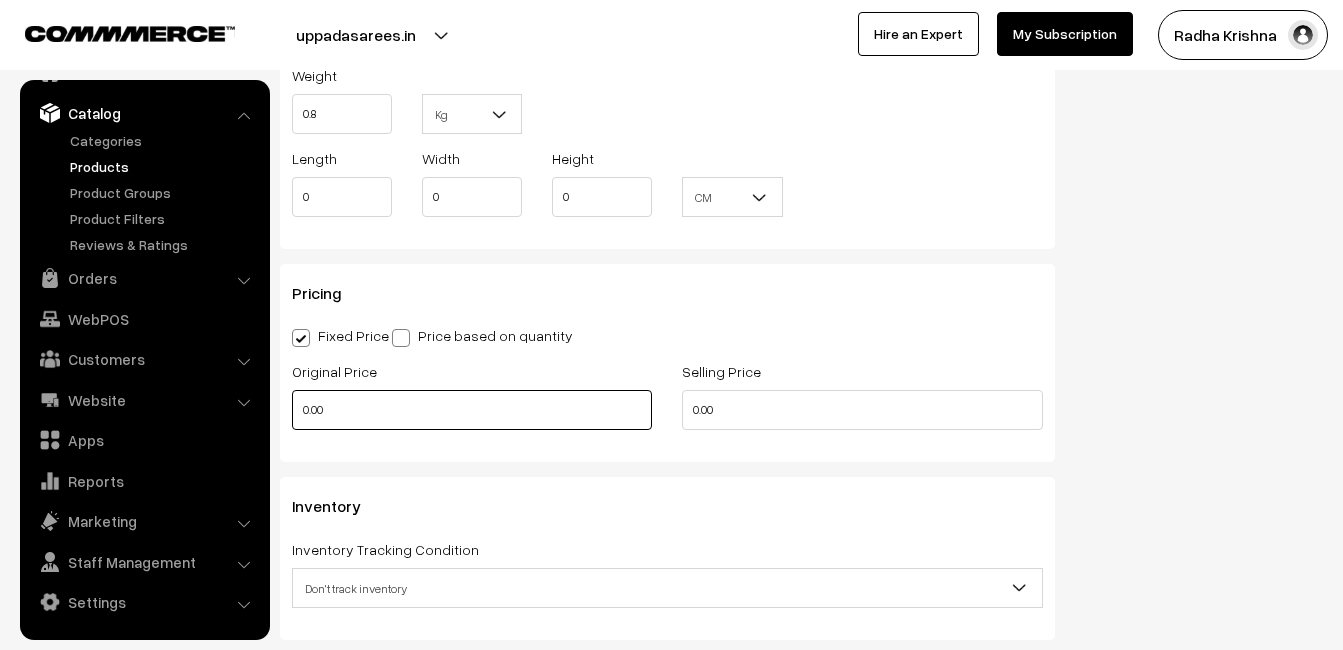 type on "0.80" 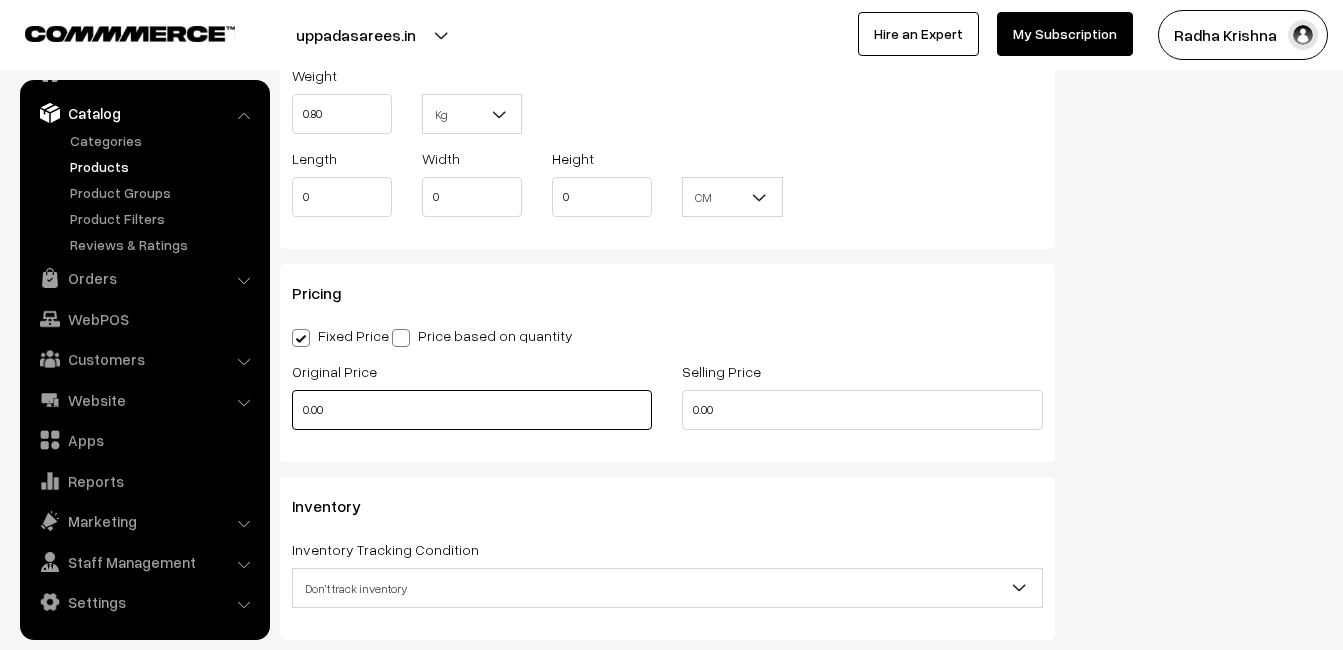 click on "0.00" at bounding box center [472, 410] 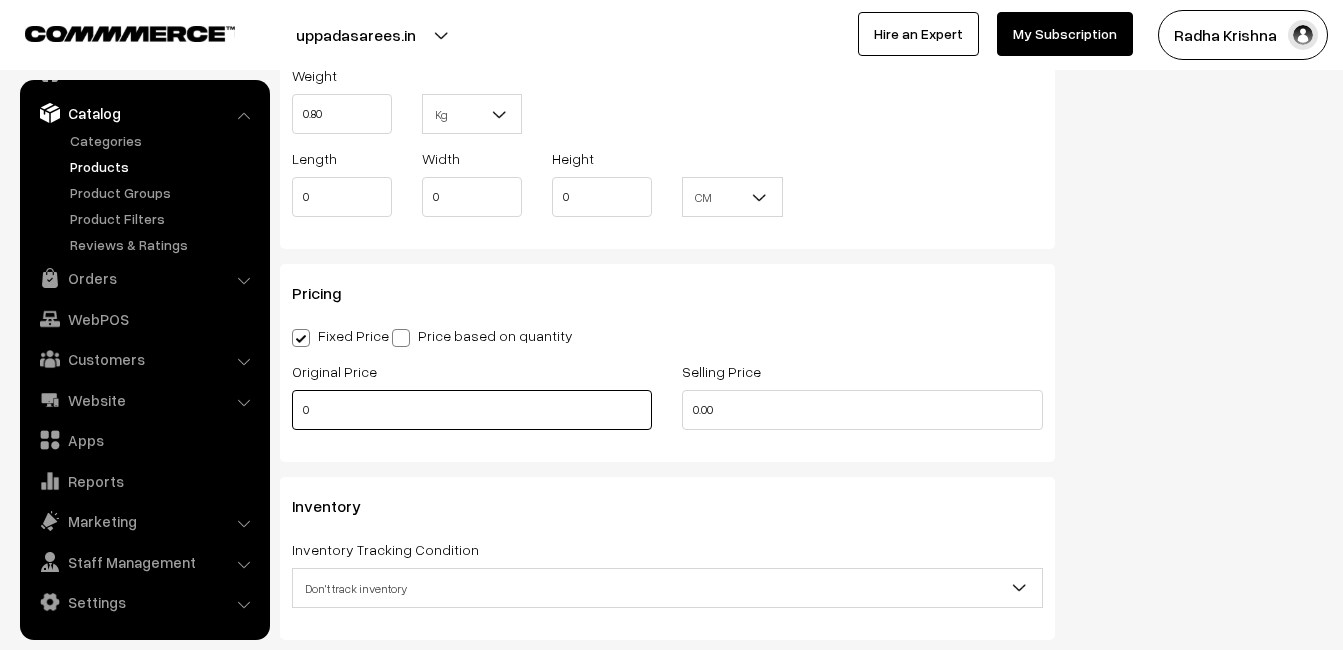 click on "0" at bounding box center [472, 410] 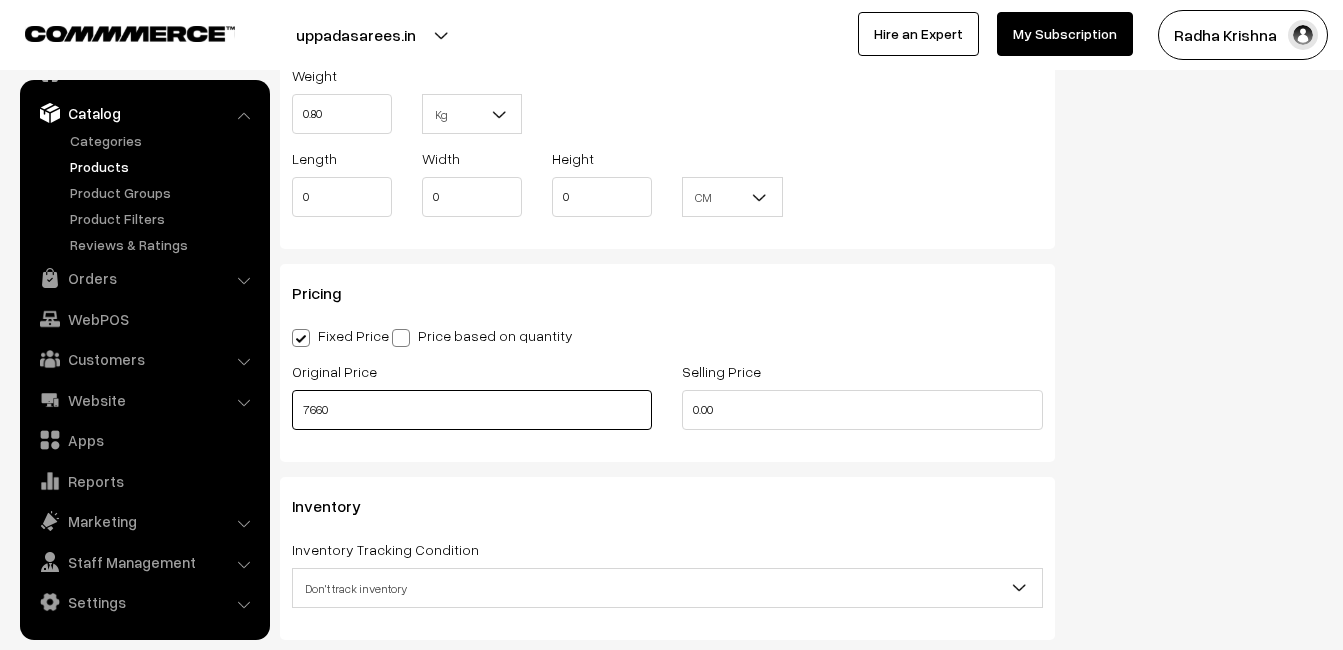 type on "7660" 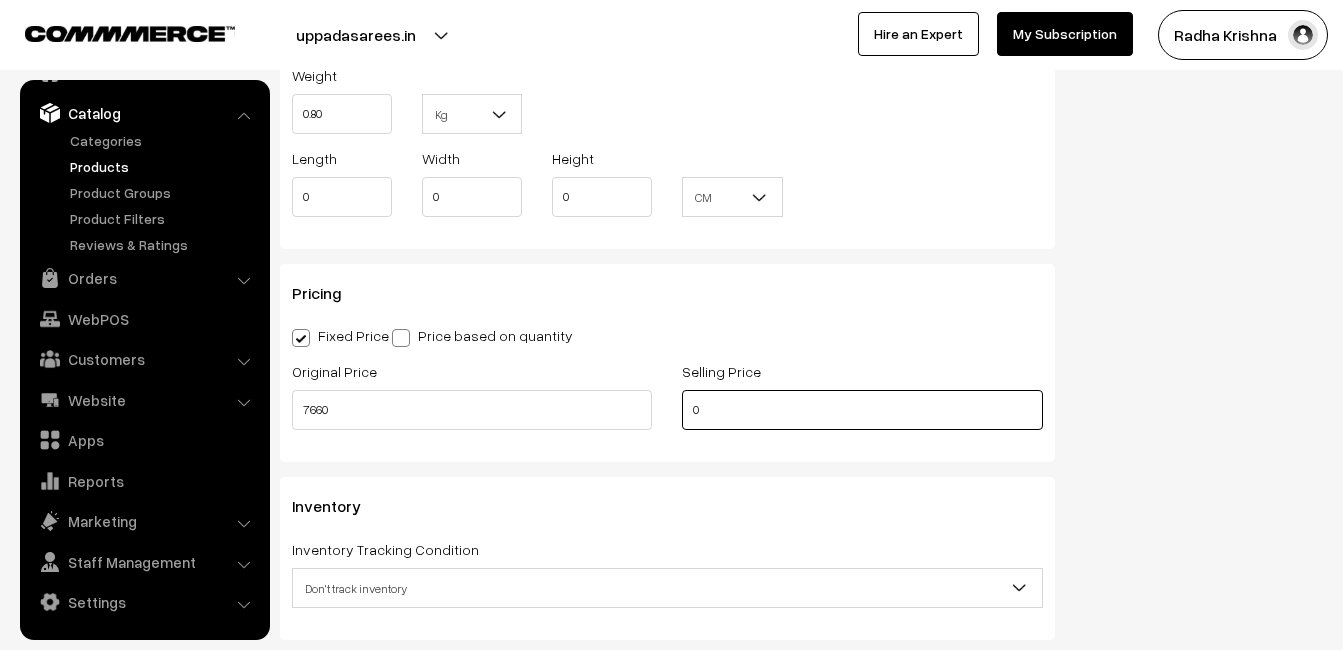 click on "0" at bounding box center (862, 410) 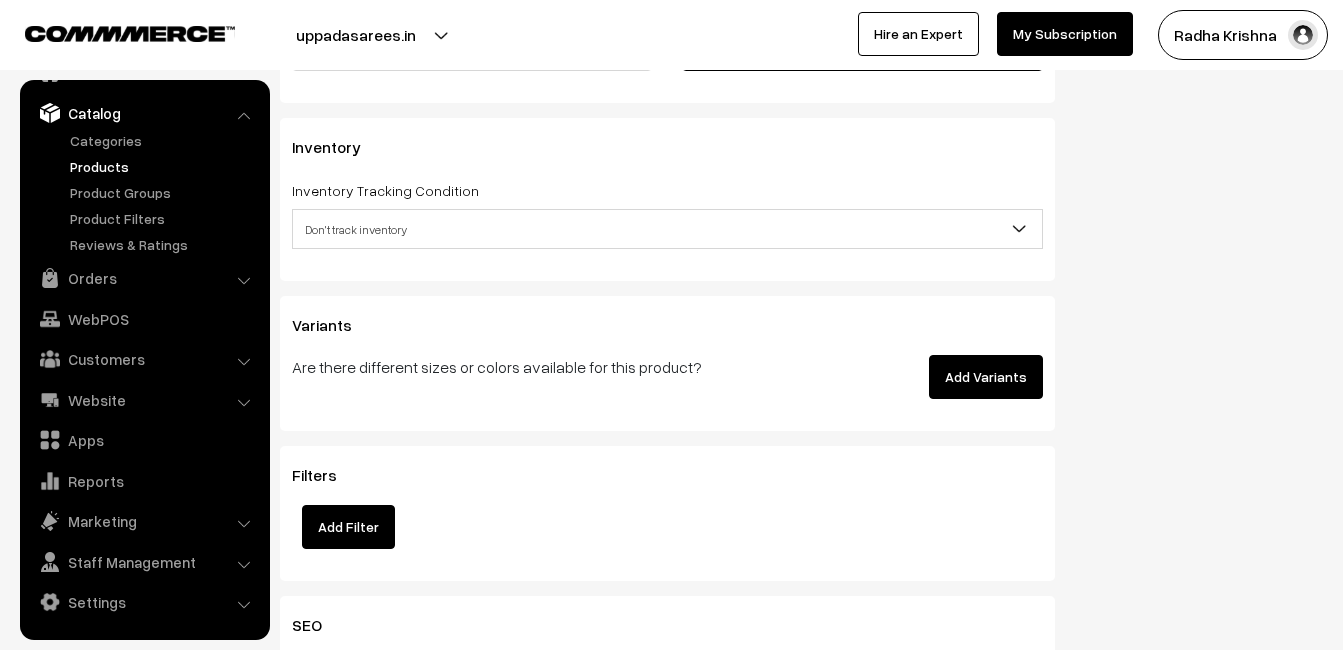 scroll, scrollTop: 1900, scrollLeft: 0, axis: vertical 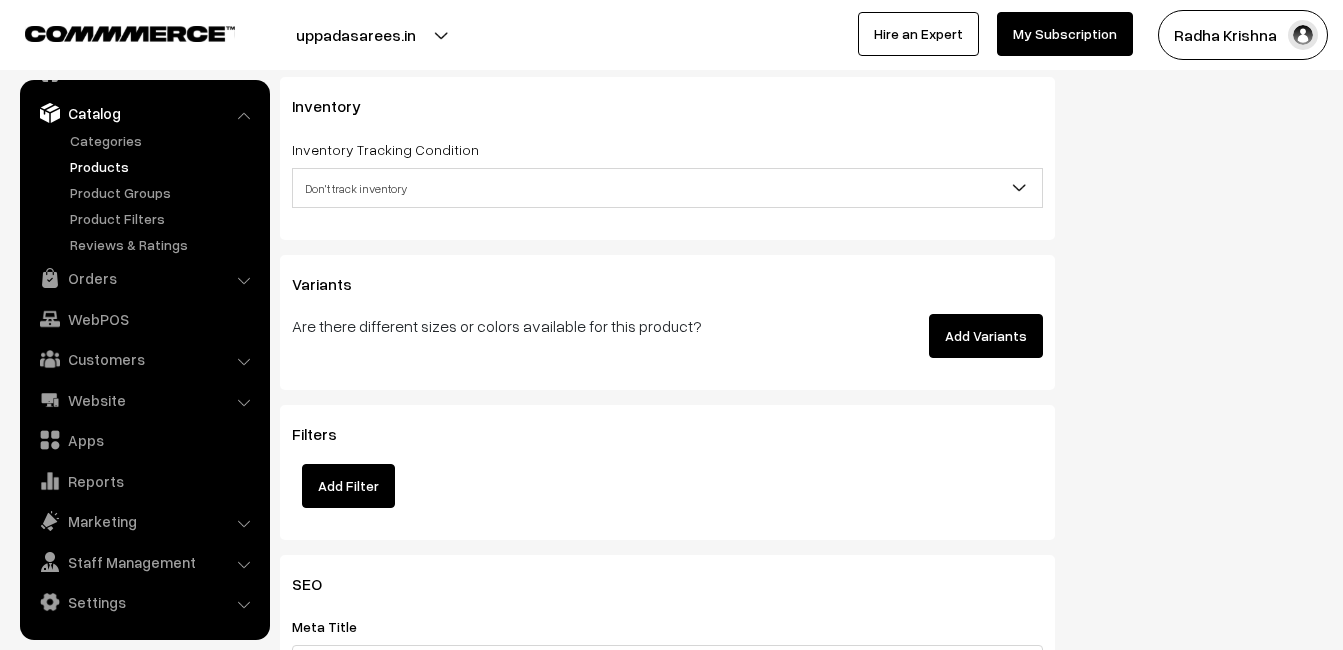 type on "9159" 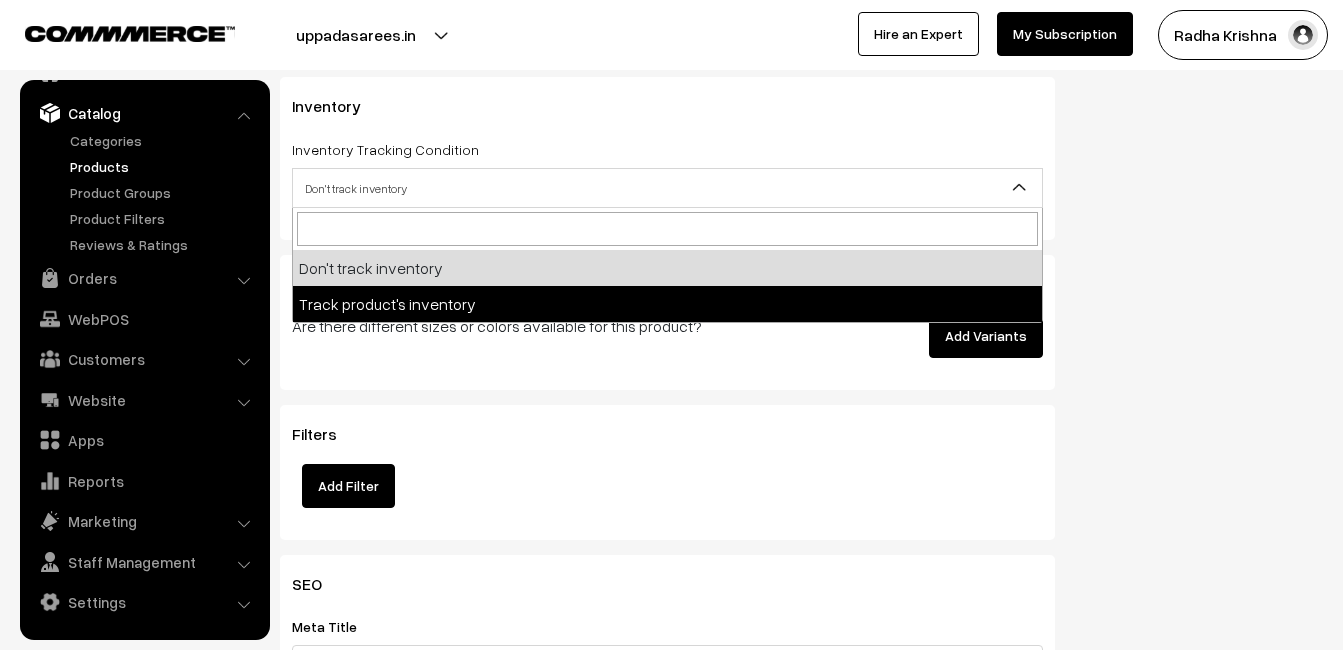 select on "2" 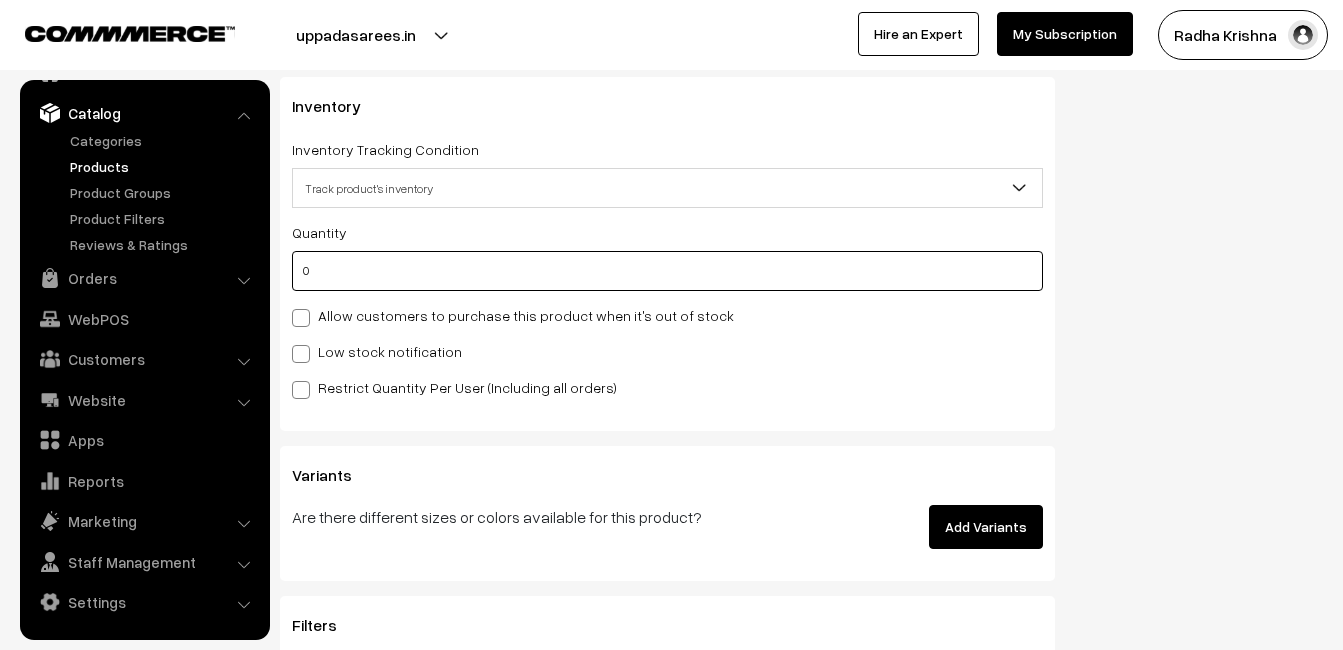 click on "0" at bounding box center [667, 271] 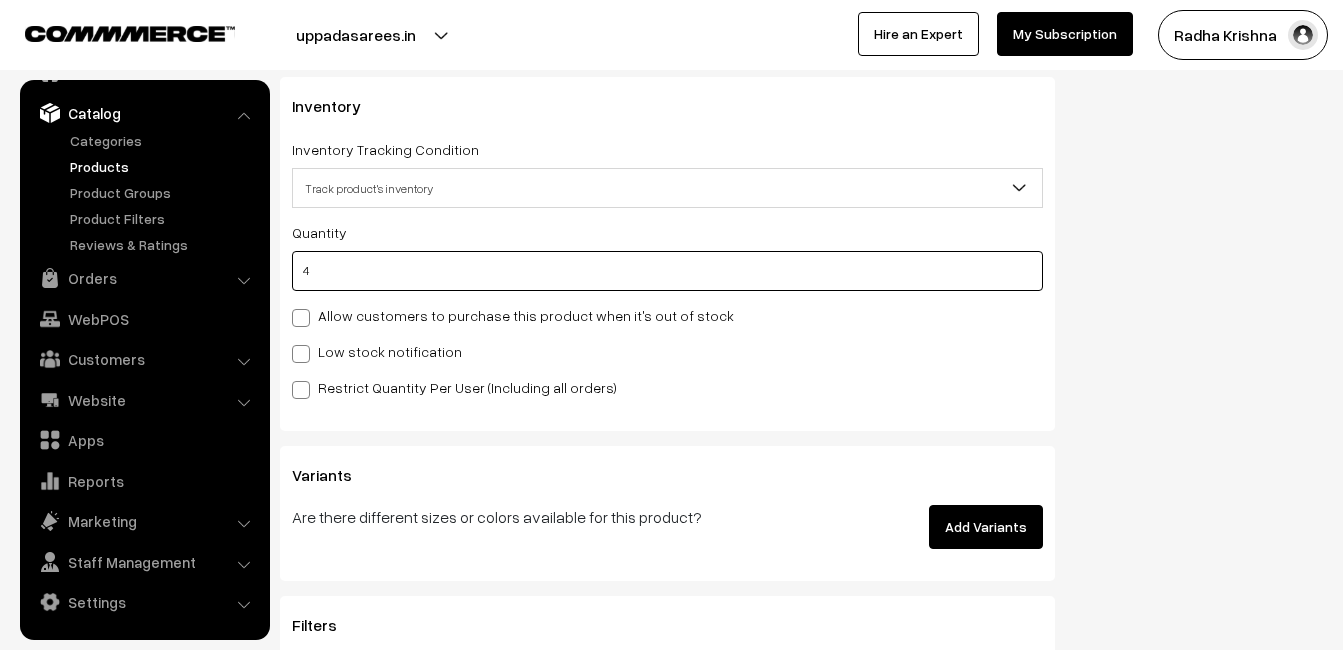 type on "4" 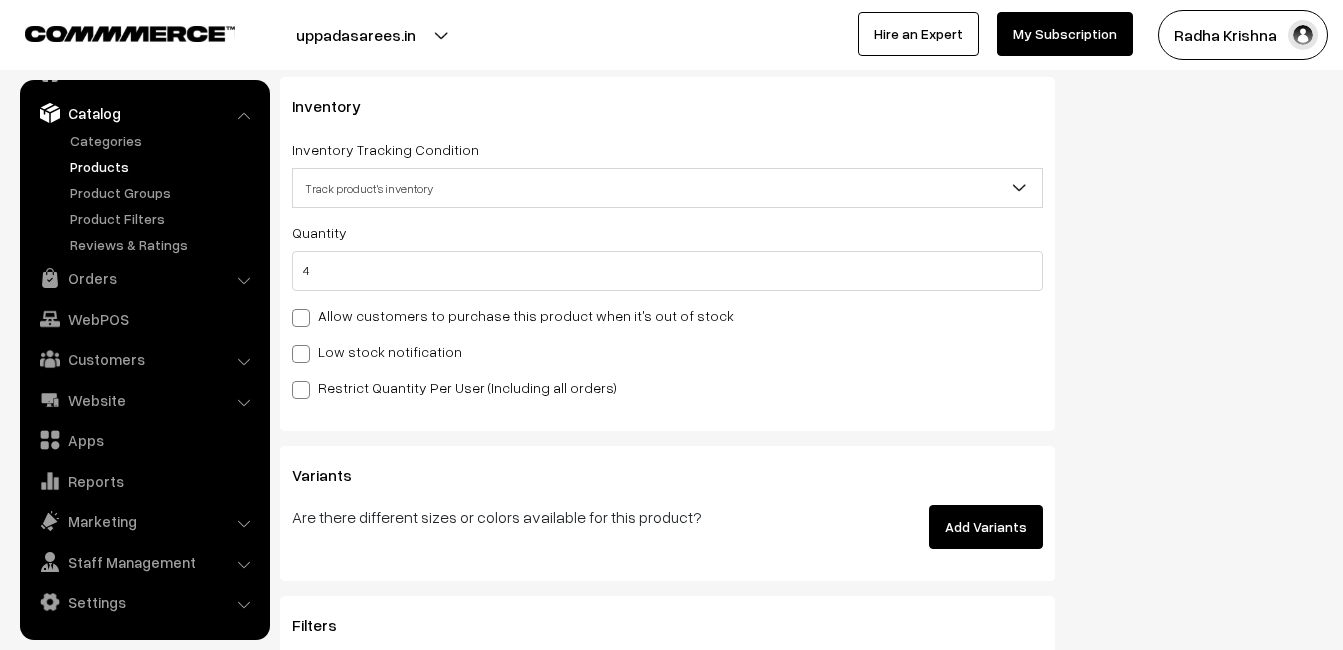 click on "Quantity
4
Allow customers to purchase this product when it's out of stock
Low stock notification
Stock Value" at bounding box center (667, 309) 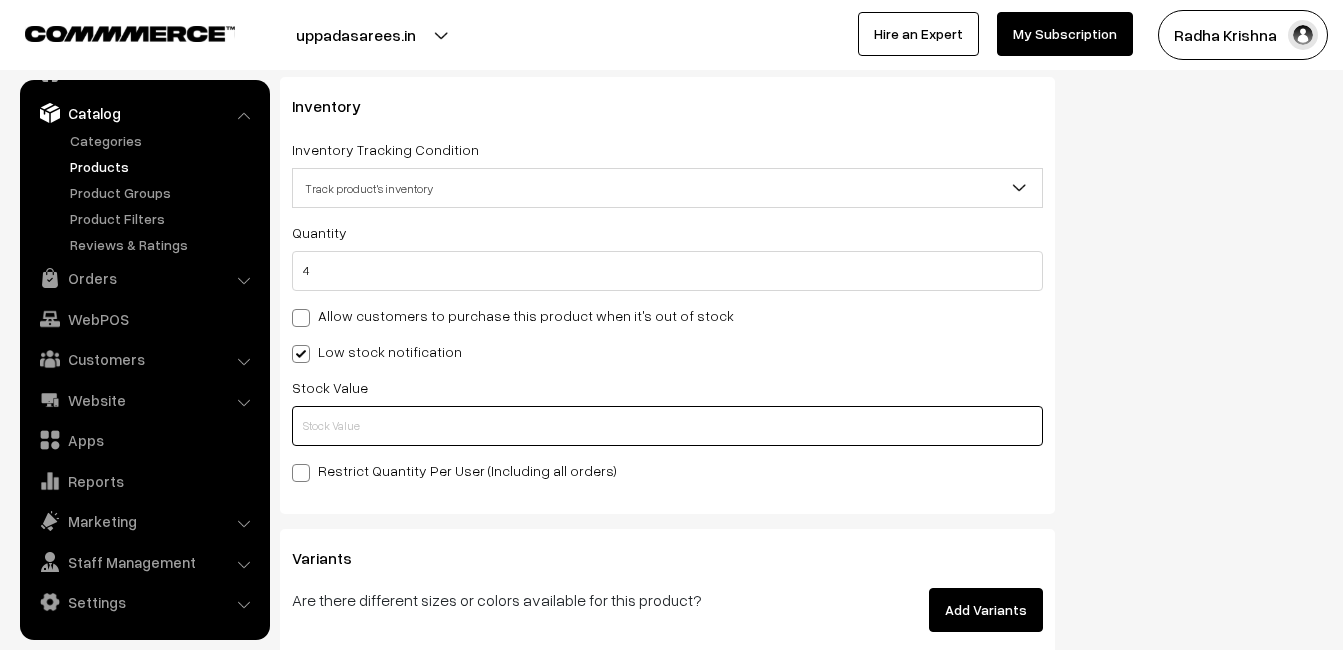 click at bounding box center [667, 426] 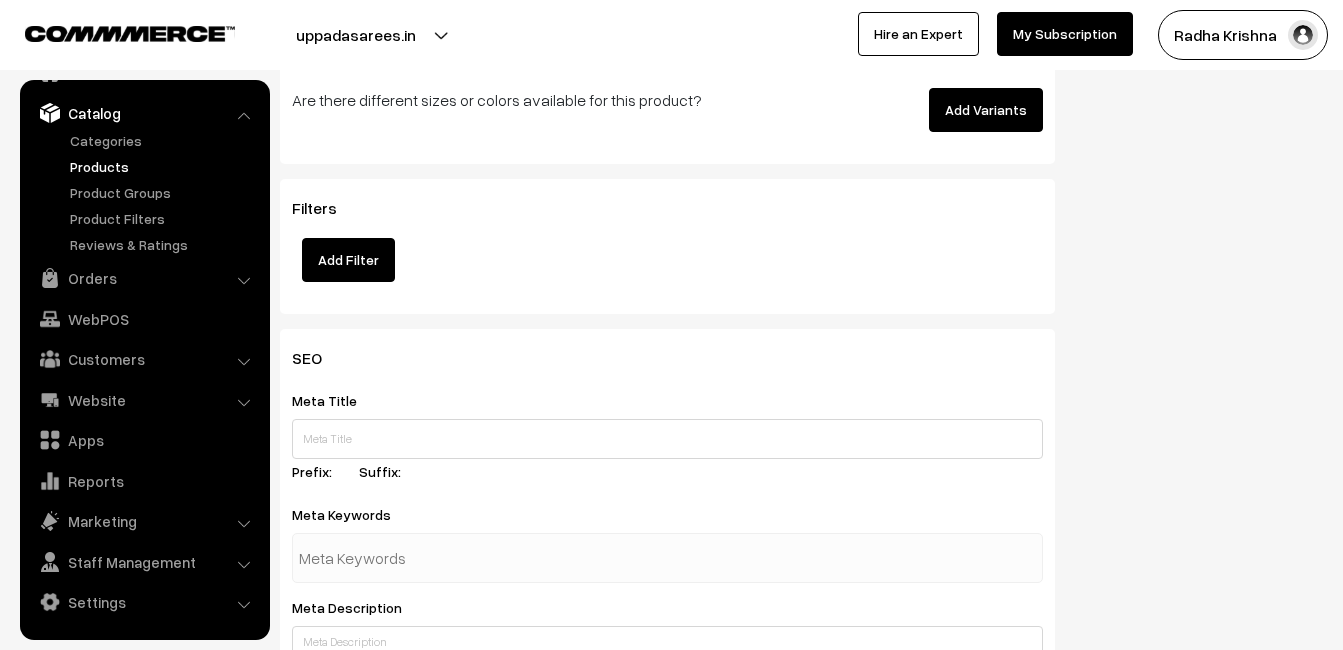scroll, scrollTop: 2968, scrollLeft: 0, axis: vertical 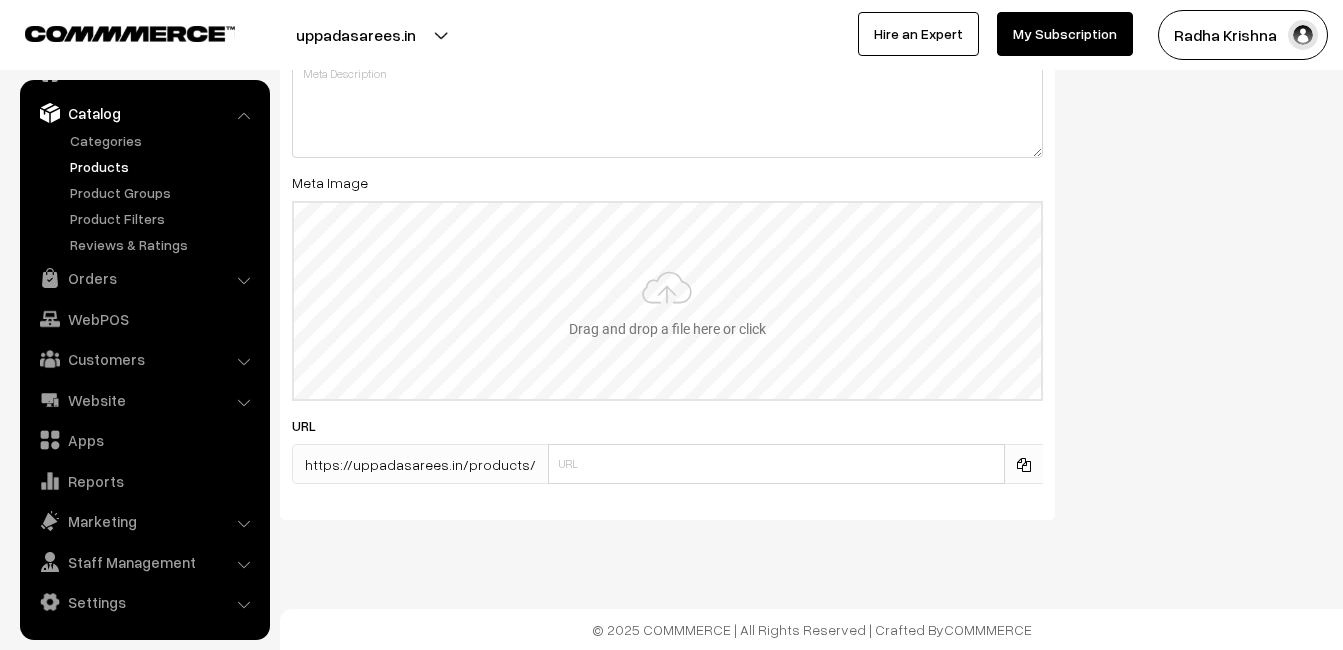 type on "2" 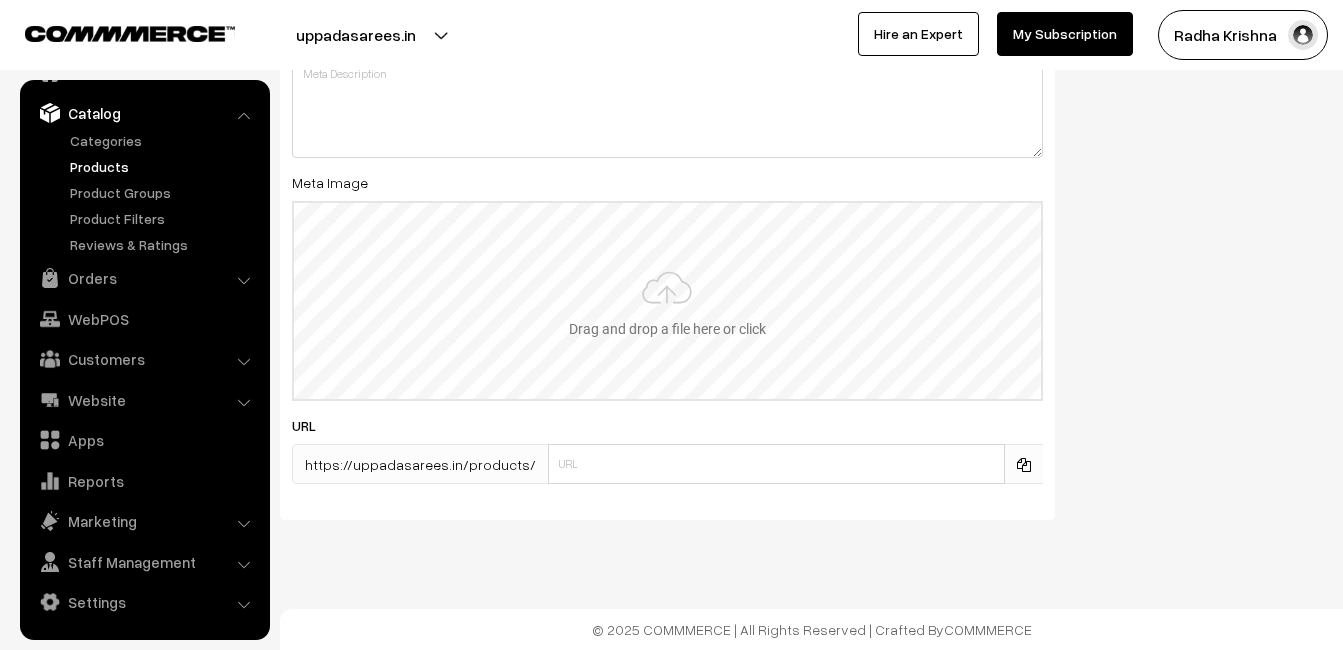 click at bounding box center [667, 301] 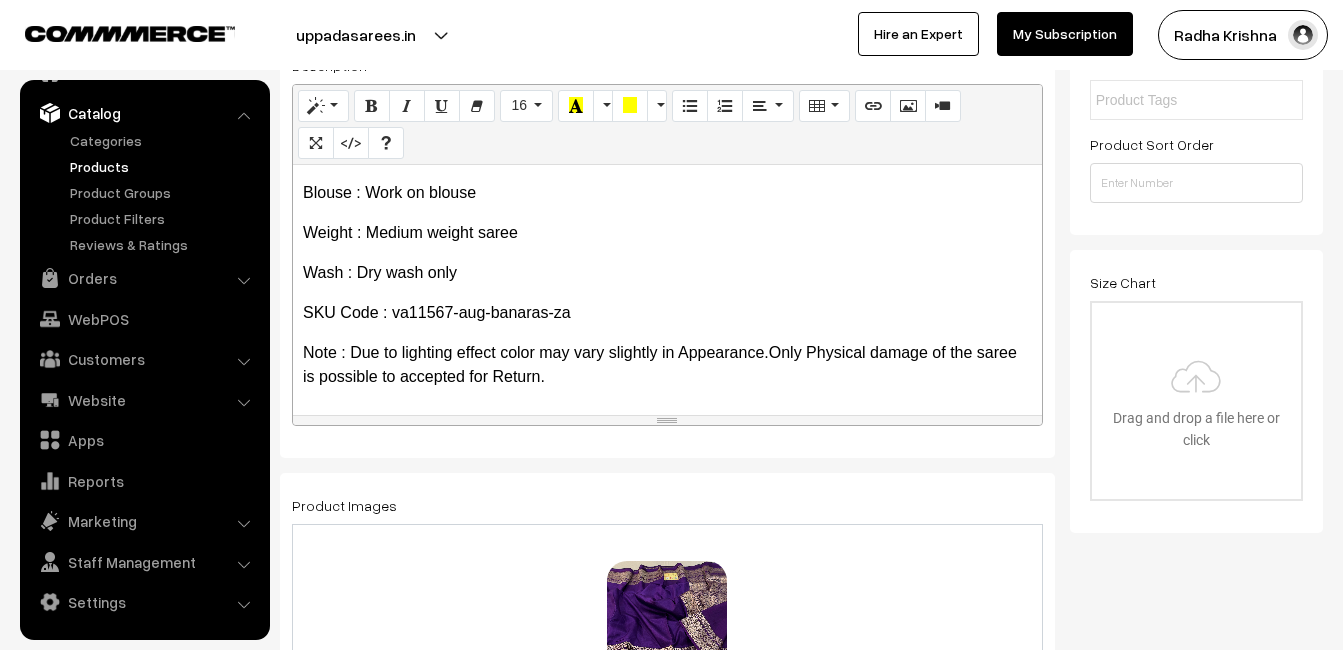 scroll, scrollTop: 0, scrollLeft: 0, axis: both 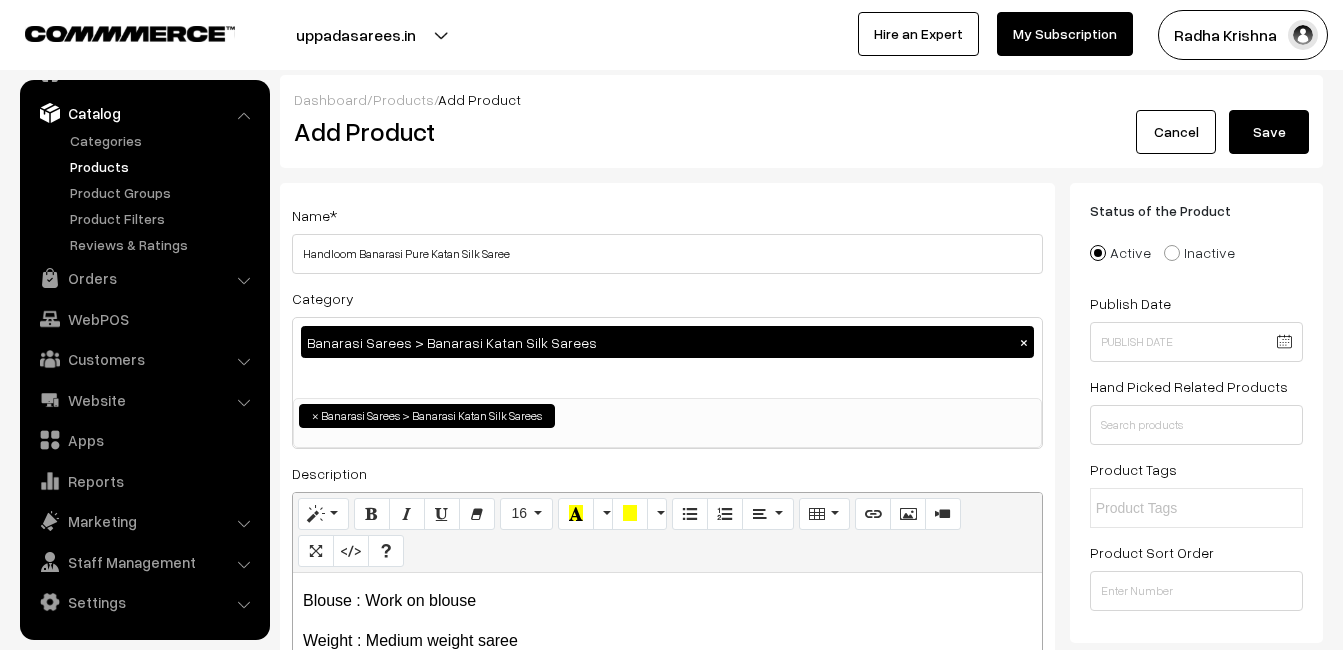 click on "Save" at bounding box center [1269, 132] 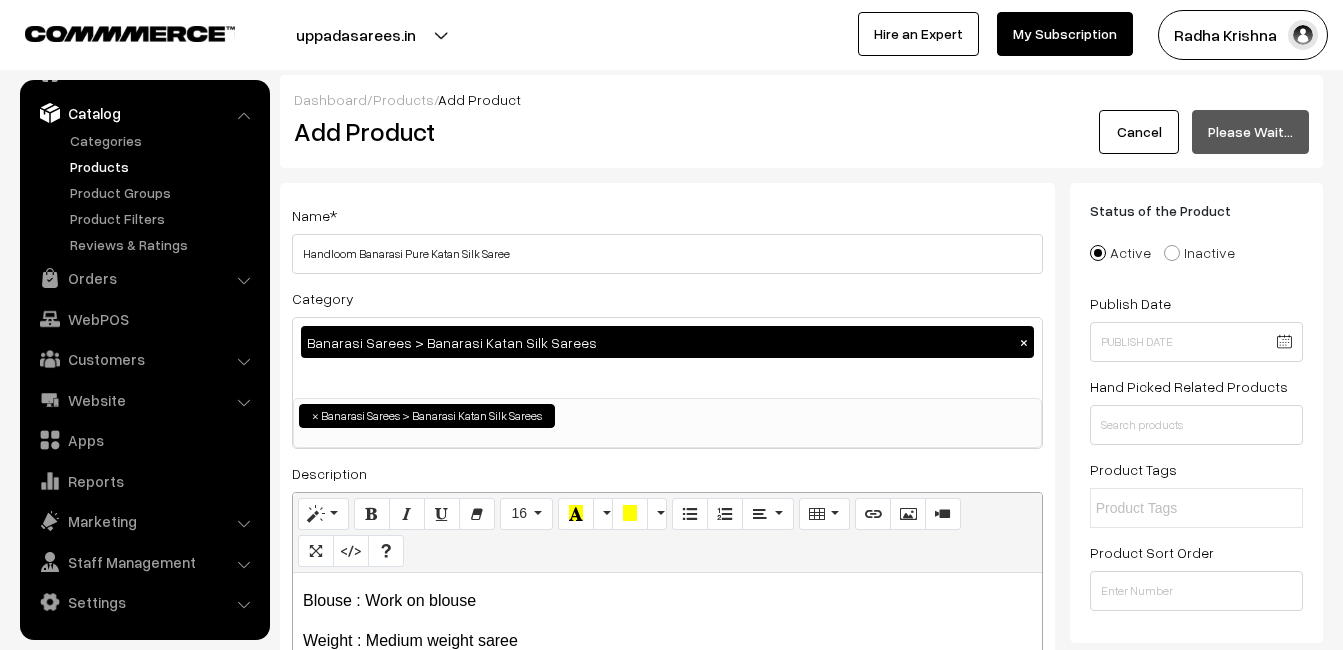 click on "Dashboard  /  Products  /  Add Product
Add Product
Cancel
Please Wait…" at bounding box center (801, 121) 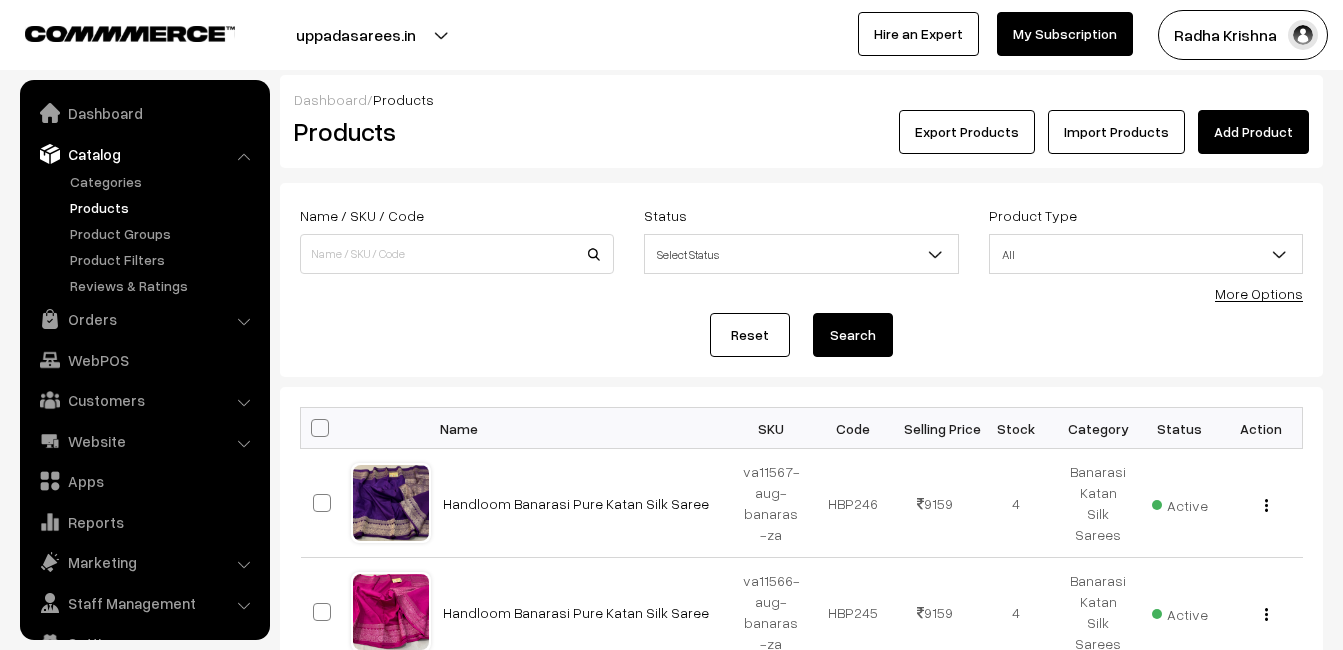 scroll, scrollTop: 0, scrollLeft: 0, axis: both 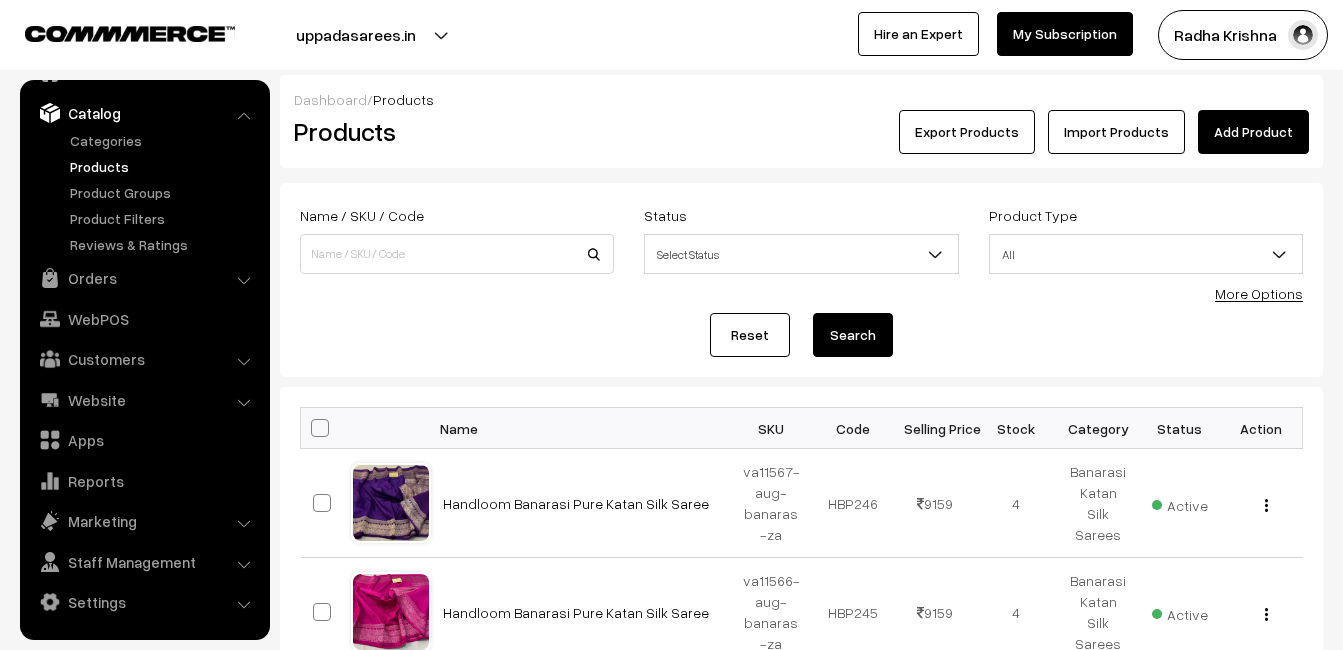 click on "Add Product" at bounding box center [1253, 132] 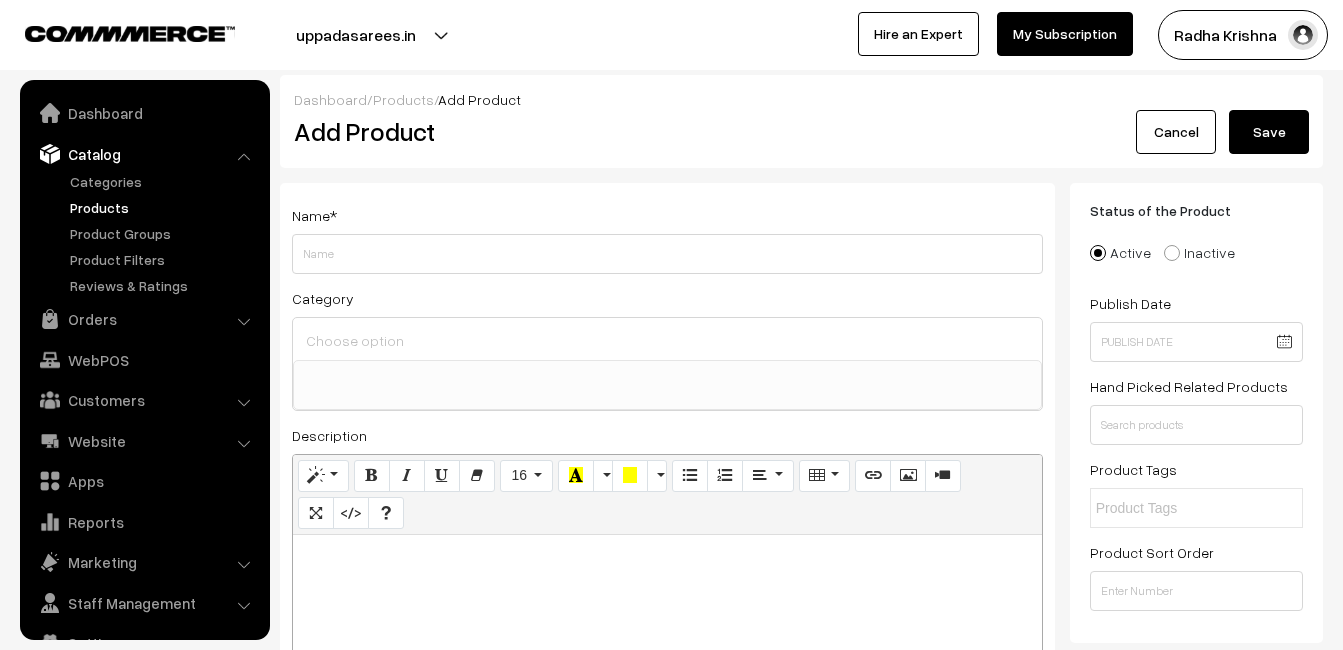 select 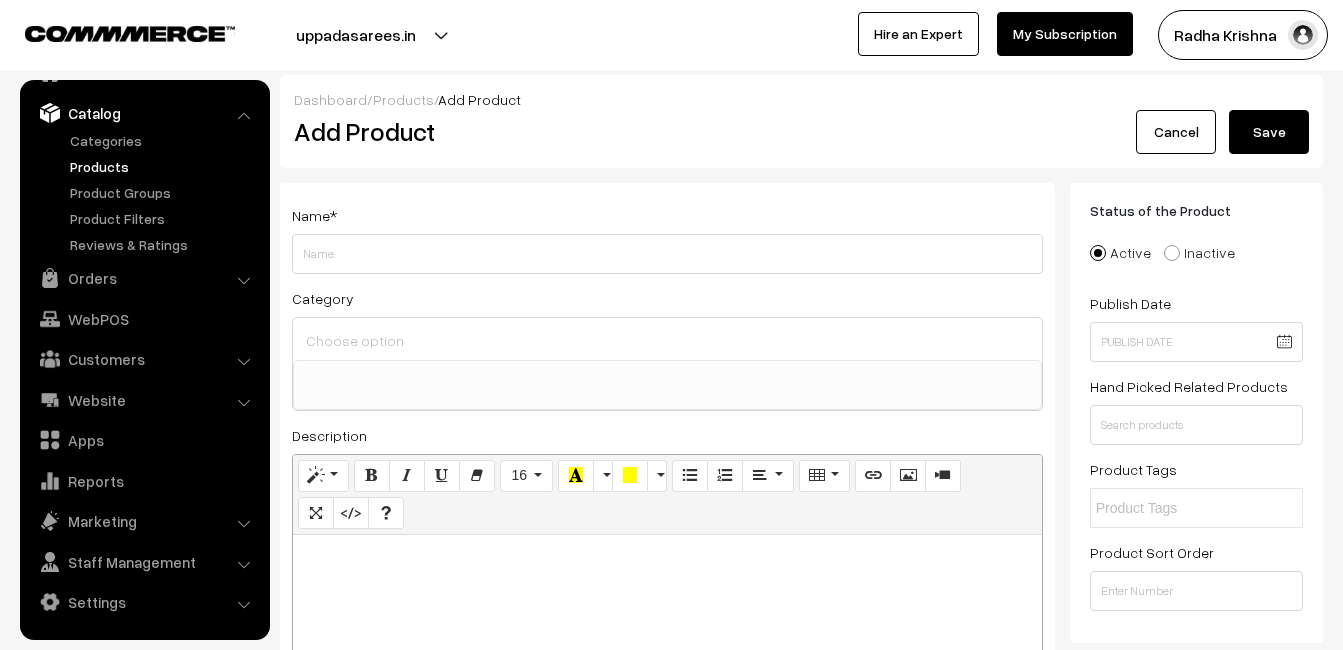 click at bounding box center (667, 660) 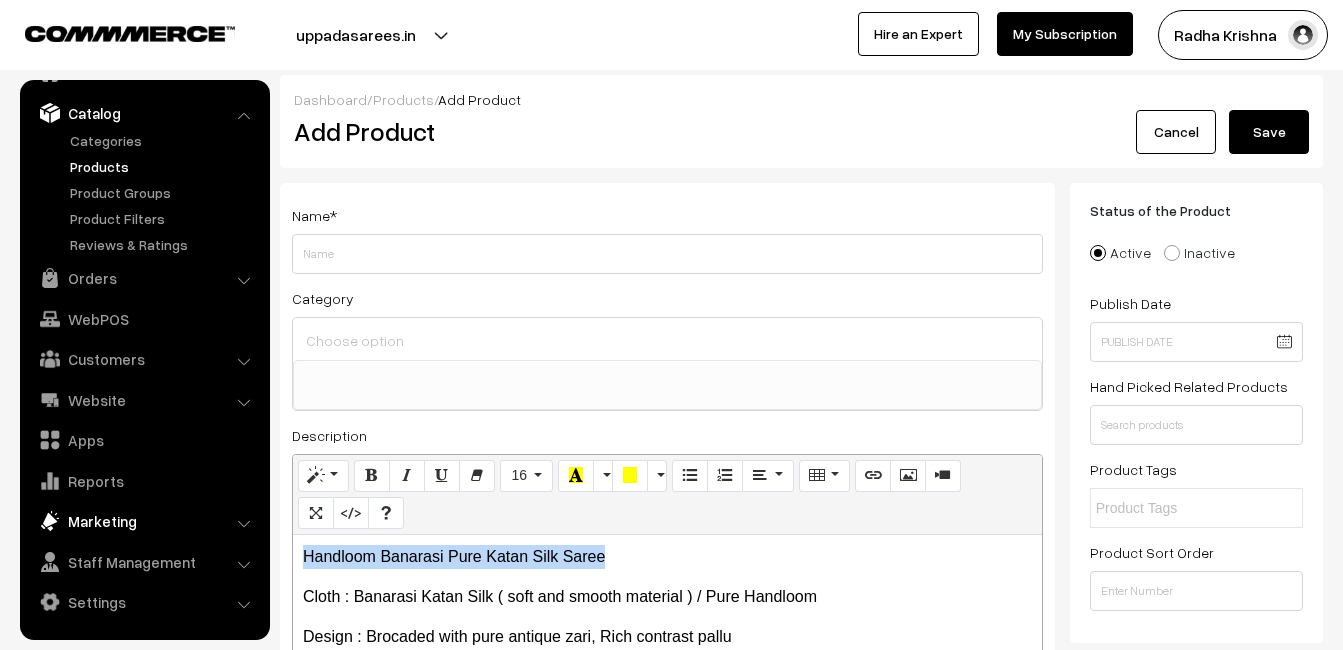 drag, startPoint x: 637, startPoint y: 548, endPoint x: 183, endPoint y: 523, distance: 454.6878 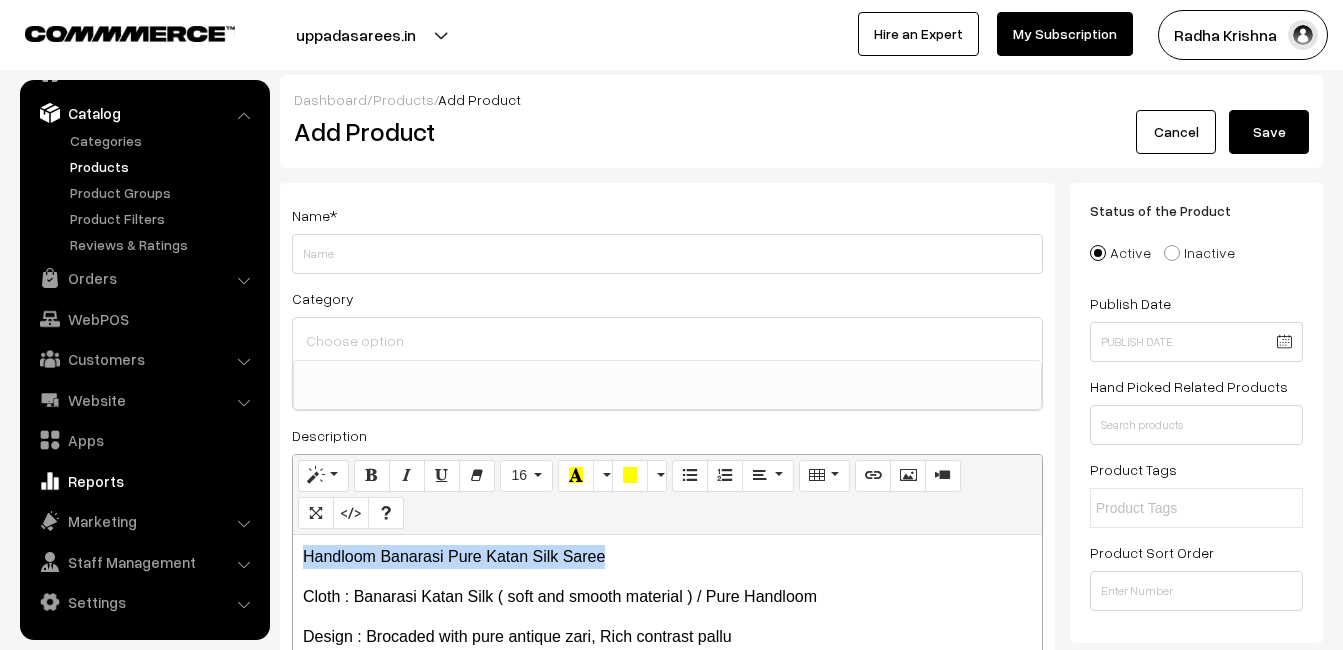 copy on "Handloom Banarasi Pure Katan Silk Saree" 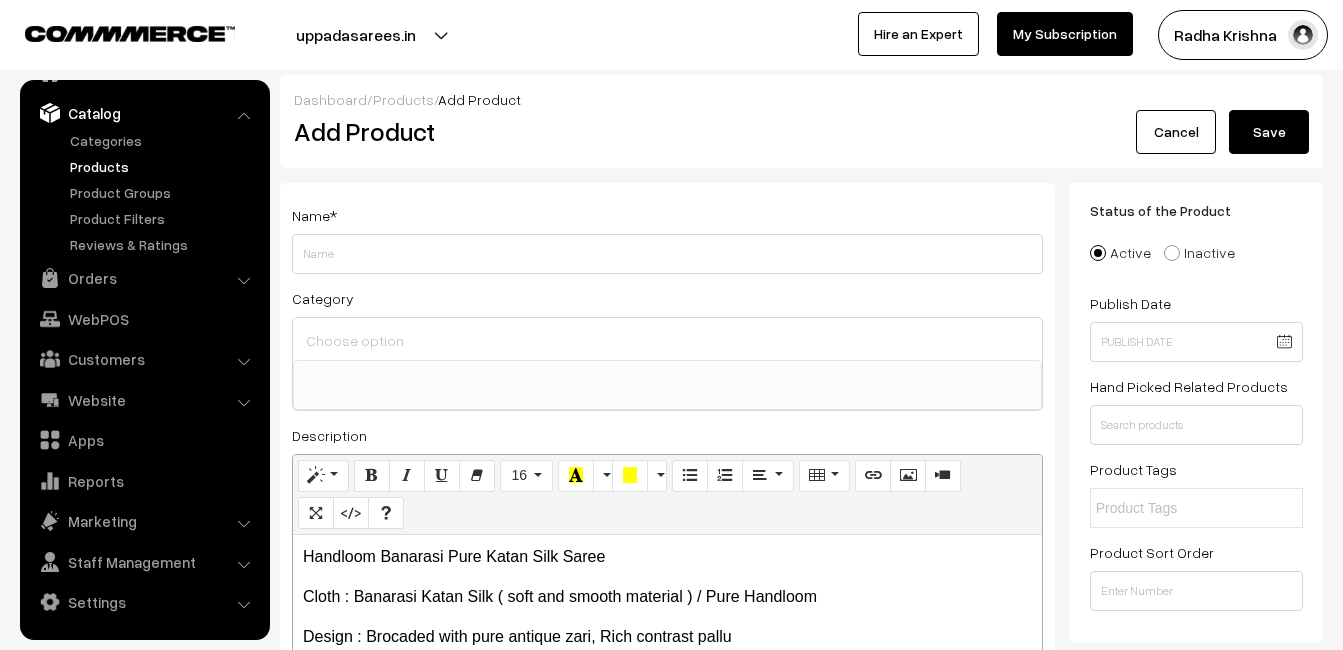 click on "Name  *
Category
Uppada Sarees
Uppada Sarees > Uppada Plain Sarees
Uppada Sarees > Uppada Butta Sarees
Uppada Sarees > Uppada Pochampally Border Sarees
Uppada Sarees > Uppada Big Border Sarees
Uppada Sarees > Uppada Small Border Sarees
Uppada Sarees > Uppada Jamdani Sarees" at bounding box center (667, 505) 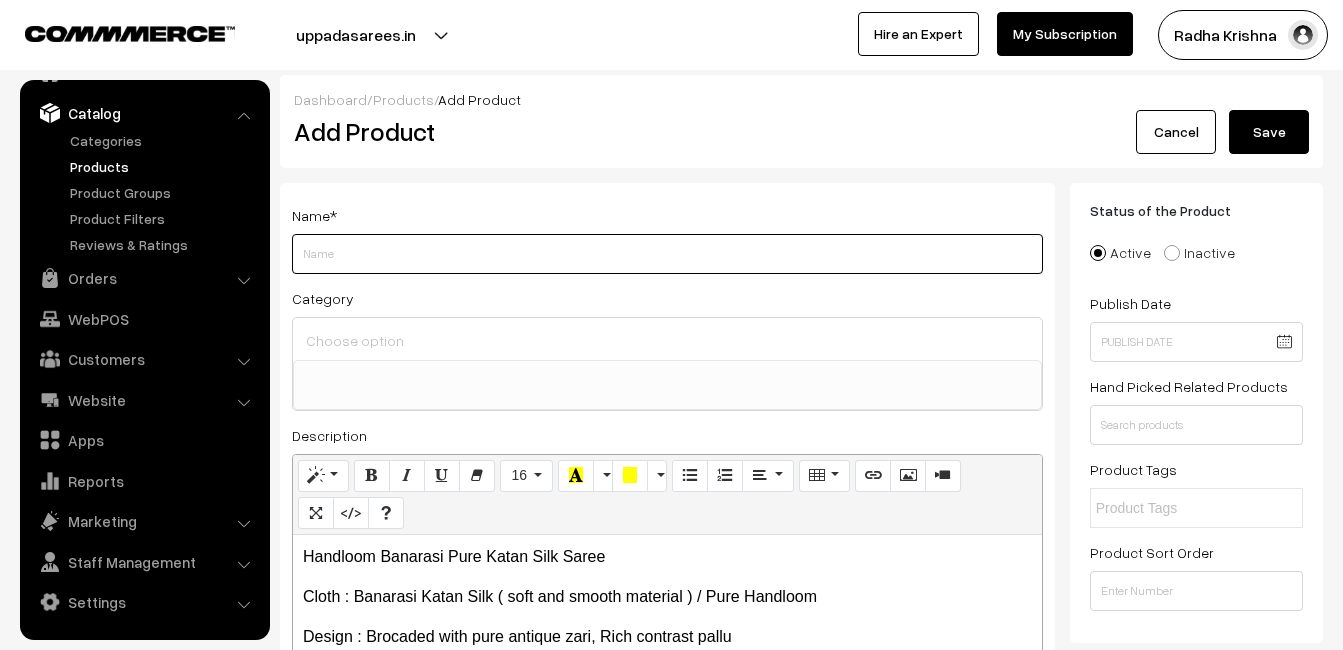click on "Weight" at bounding box center [667, 254] 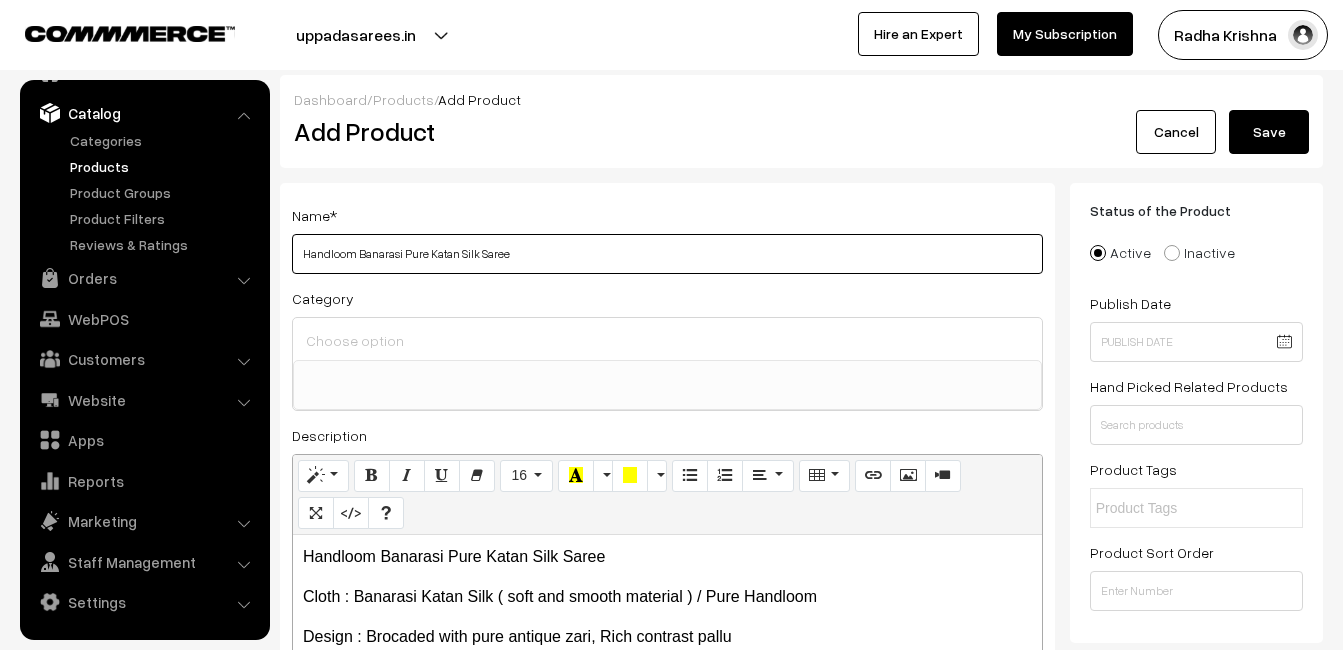 type on "Handloom Banarasi Pure Katan Silk Saree" 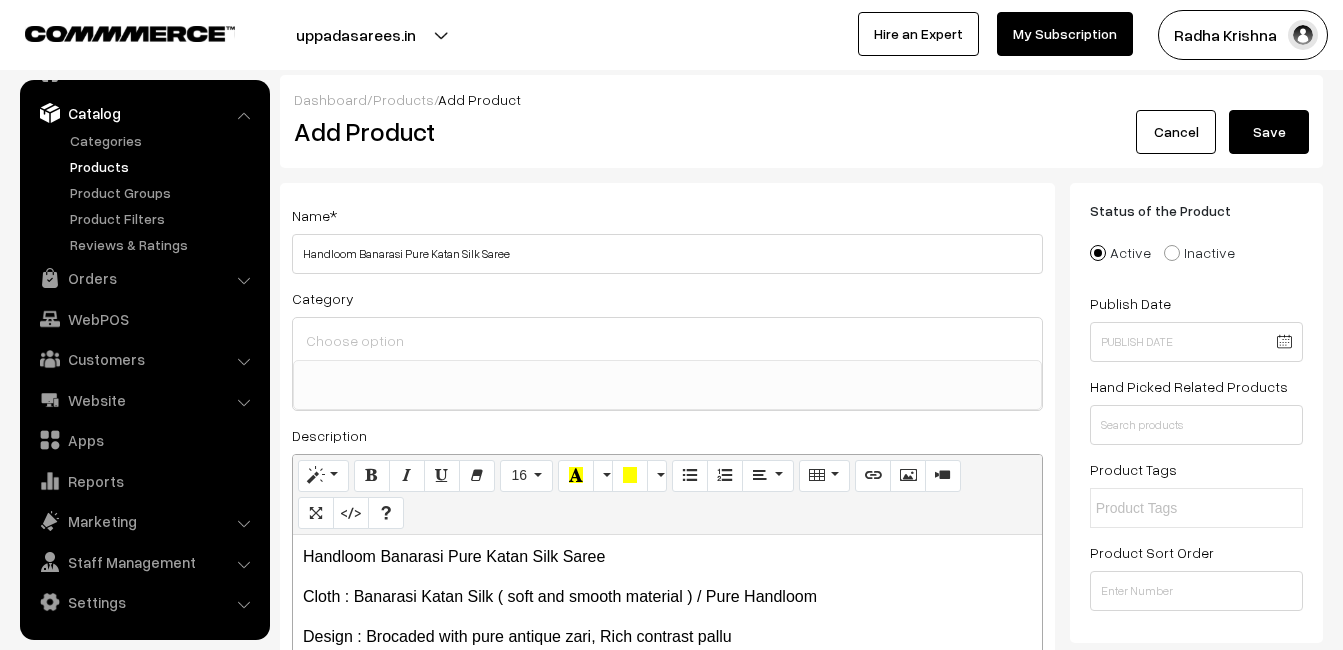 click at bounding box center [667, 373] 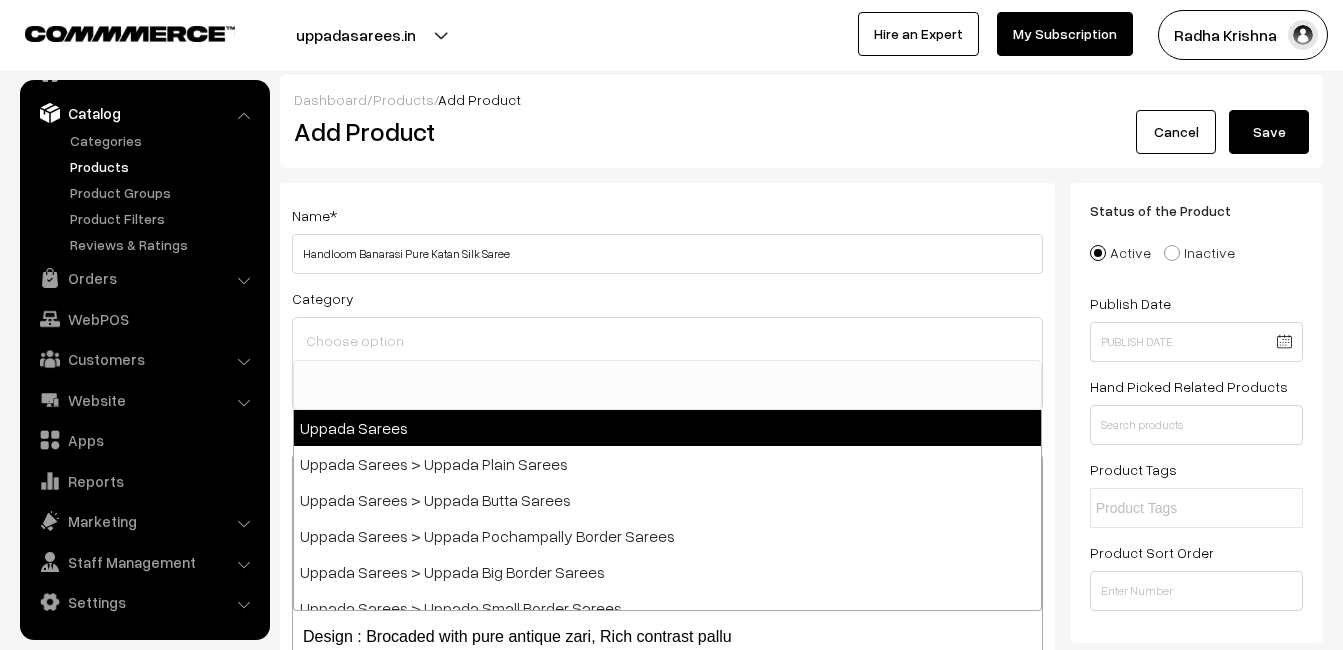 click at bounding box center (667, 340) 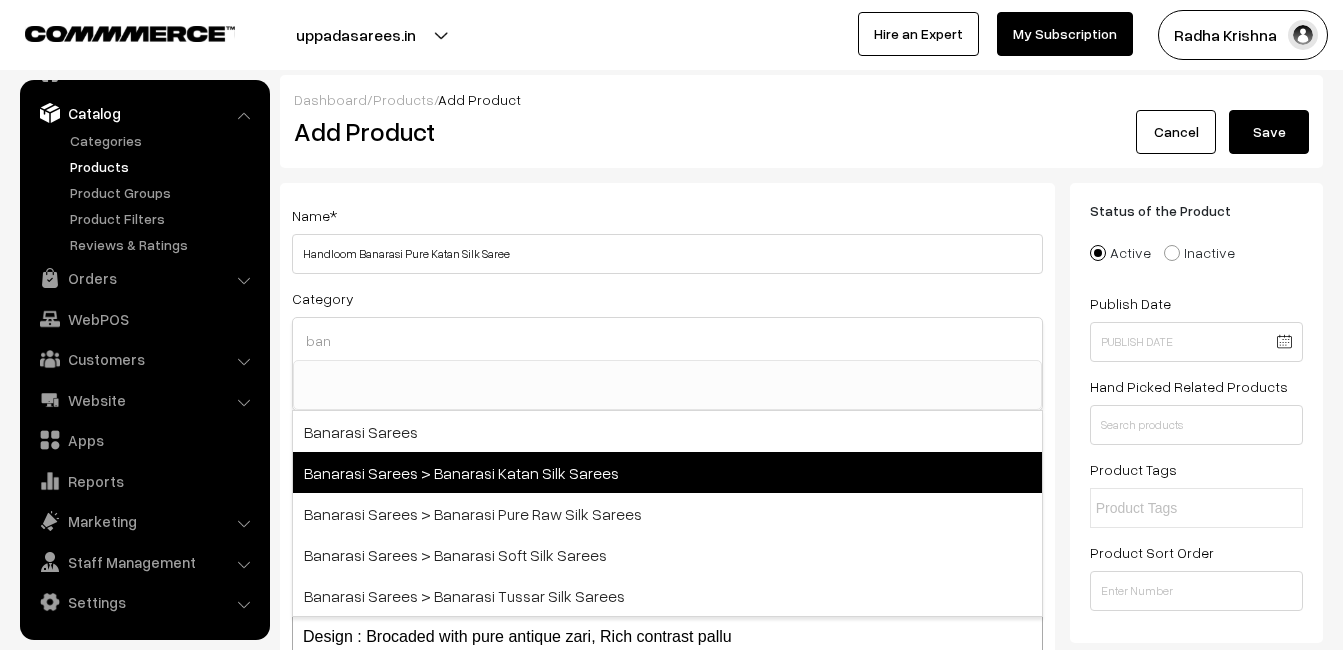 type on "ban" 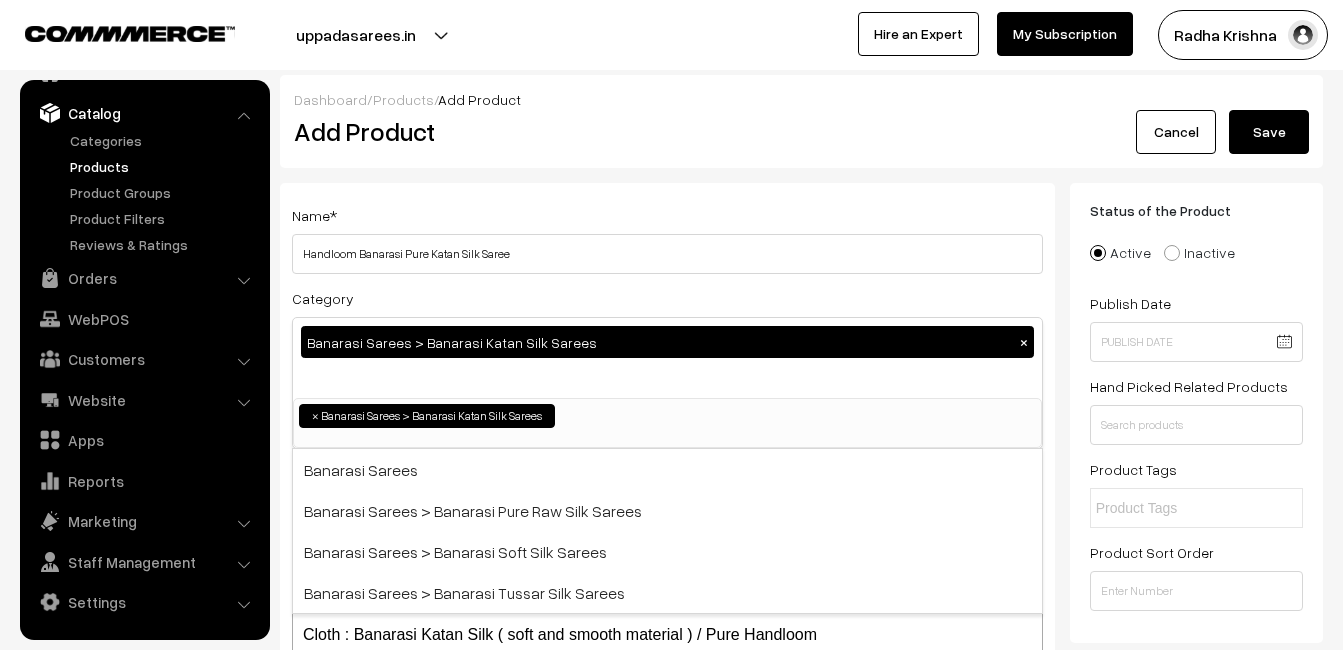 scroll, scrollTop: 731, scrollLeft: 0, axis: vertical 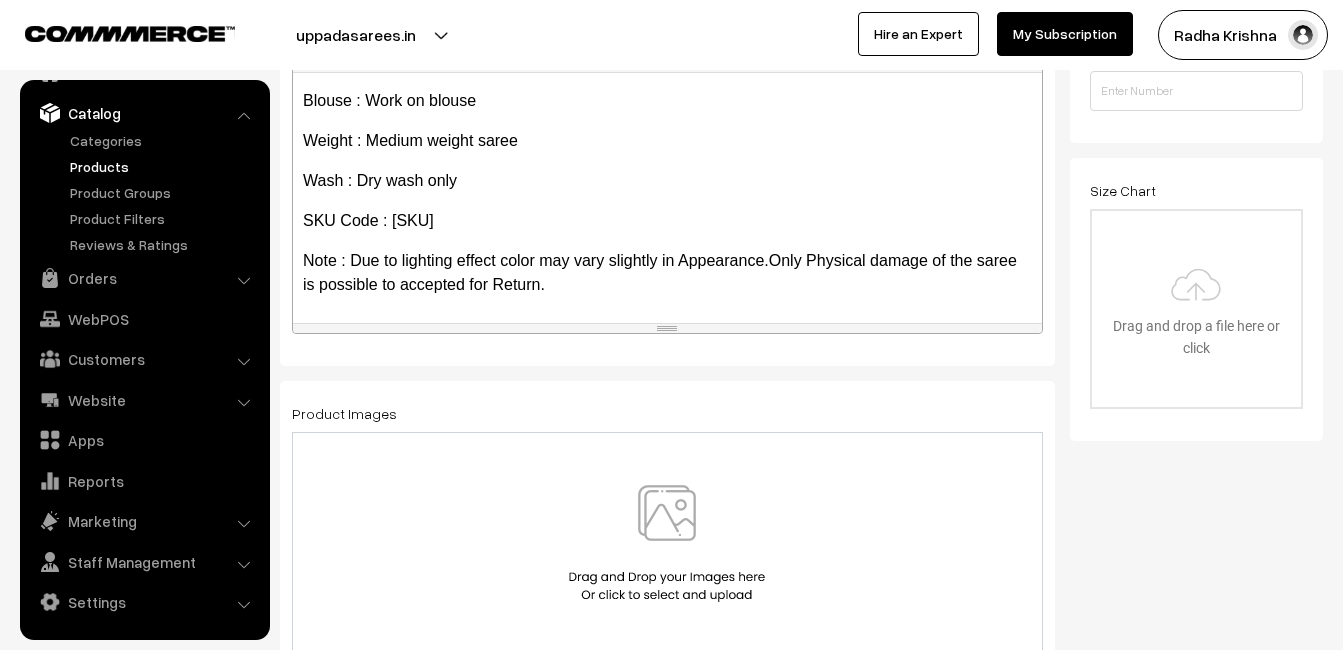 click at bounding box center [667, 543] 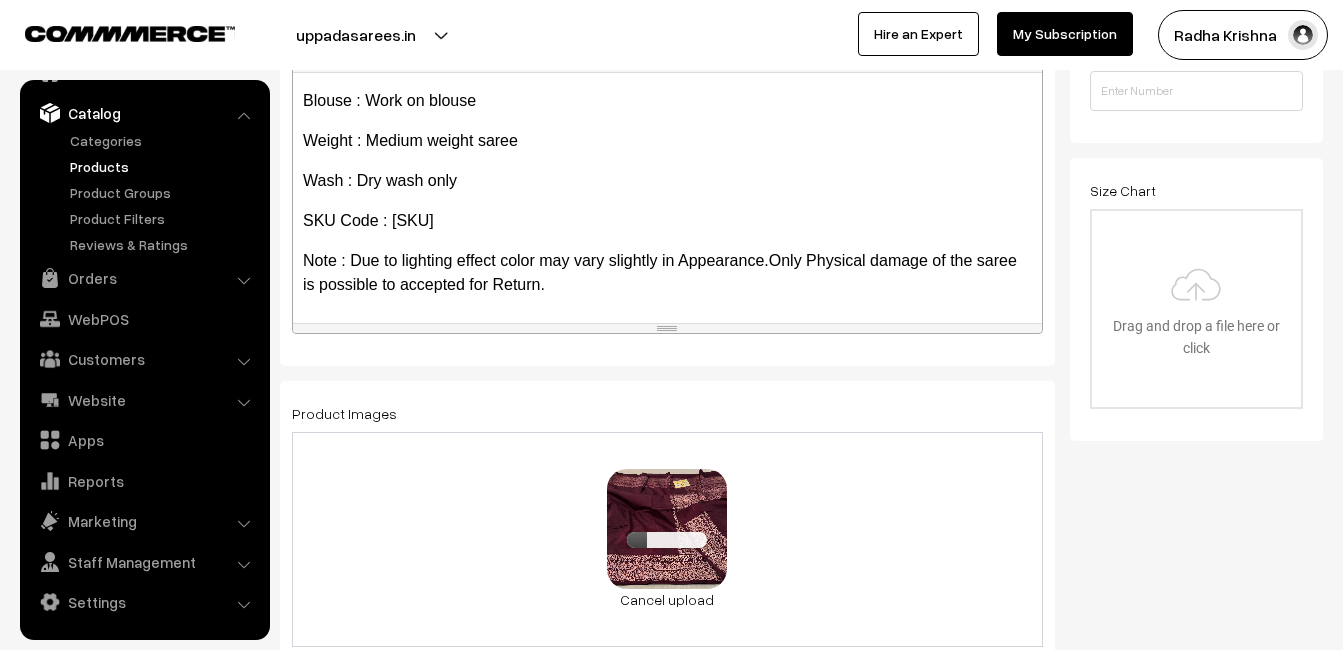 scroll, scrollTop: 1100, scrollLeft: 0, axis: vertical 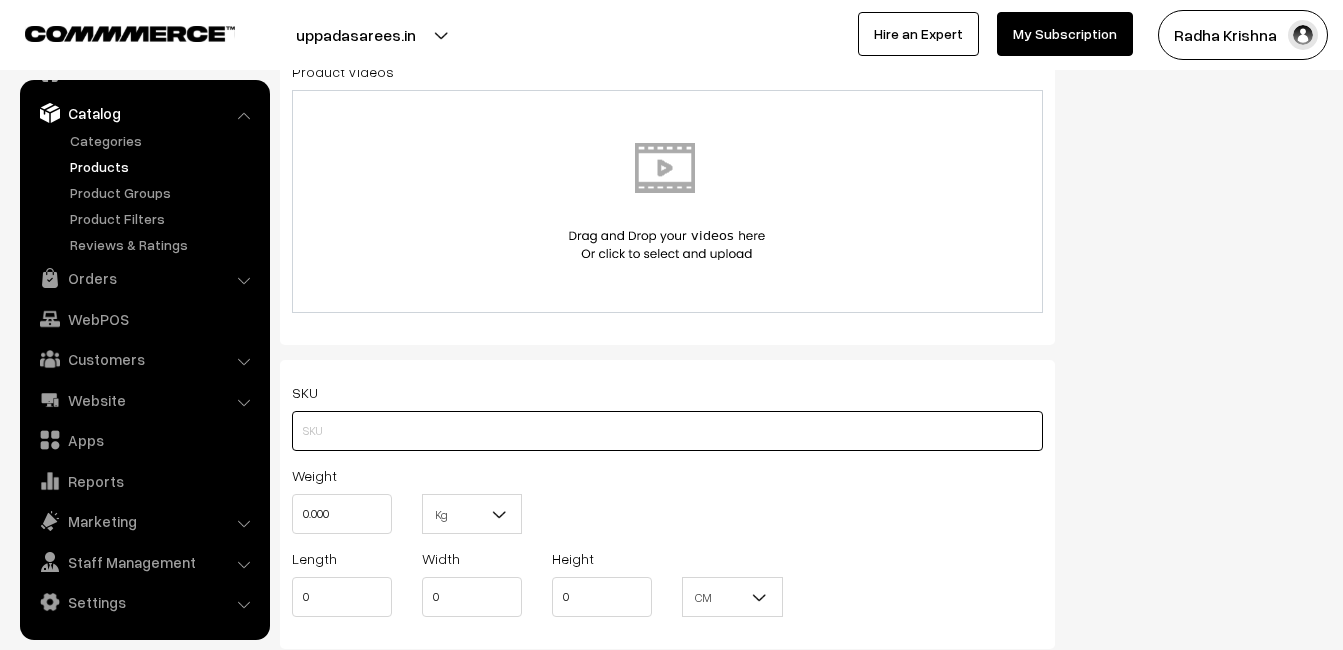 click at bounding box center [667, 431] 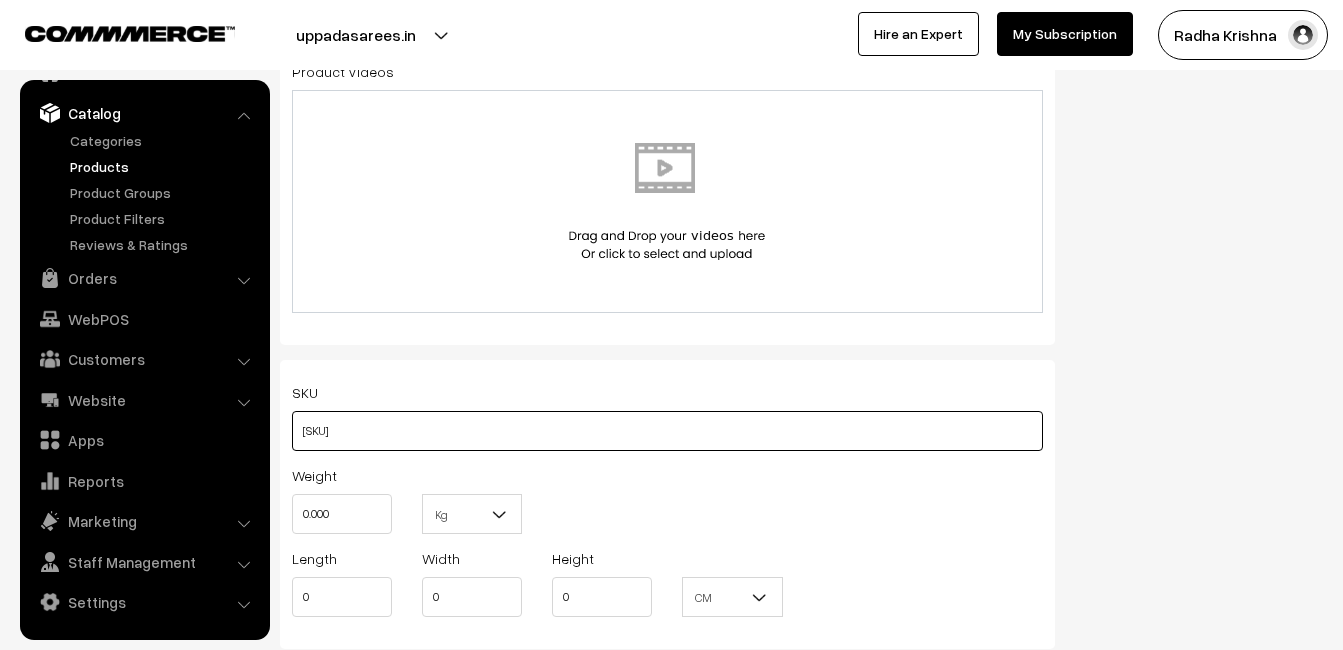 type on "[SKU]" 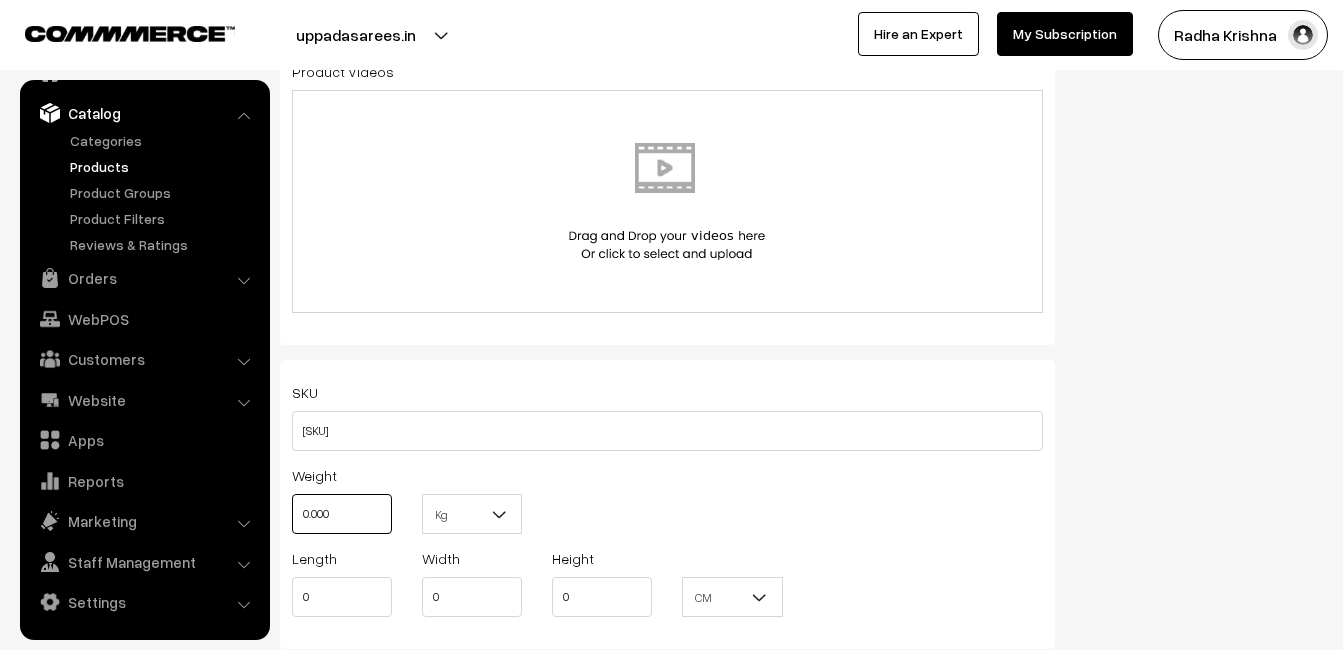 click on "0.000" at bounding box center (342, 514) 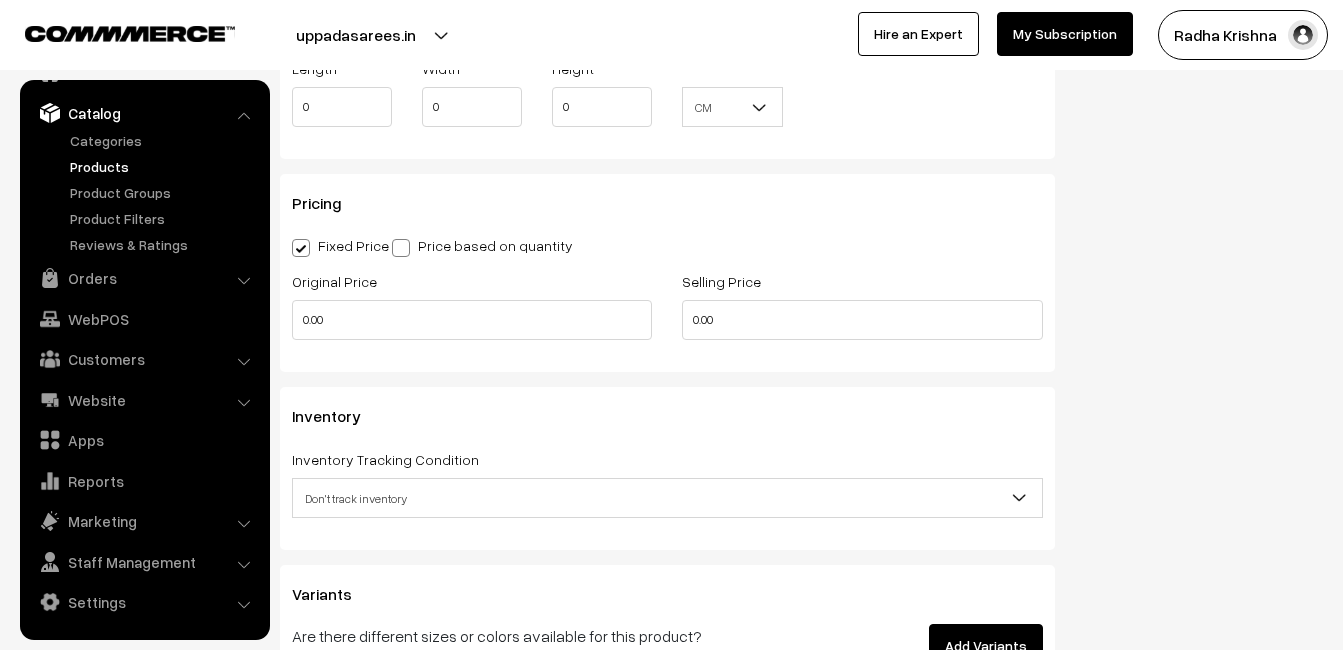 scroll, scrollTop: 1600, scrollLeft: 0, axis: vertical 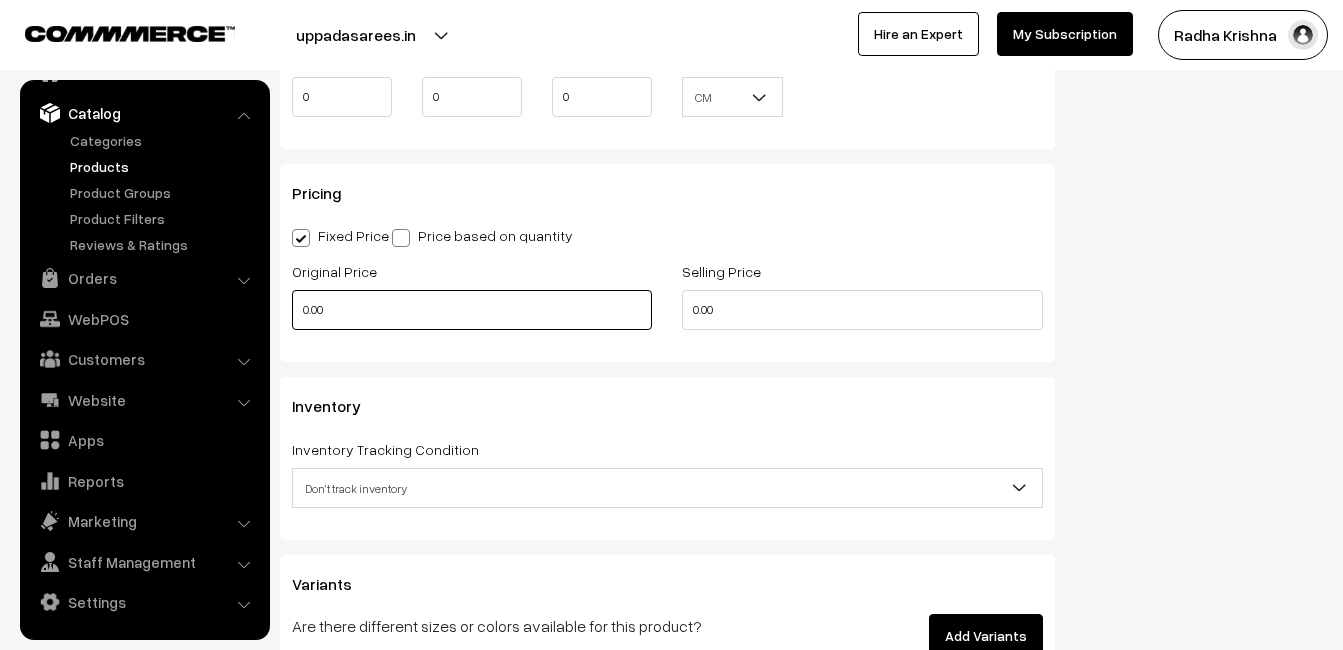 type on "0.80" 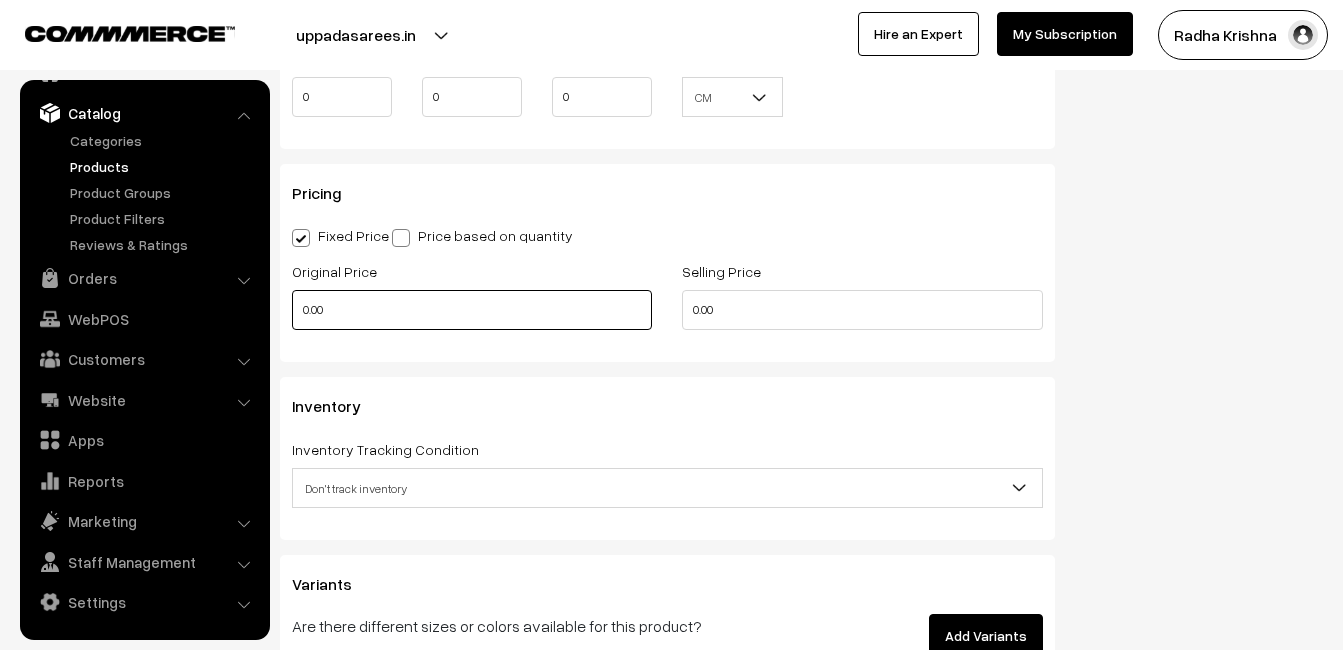 click on "0.00" at bounding box center (472, 310) 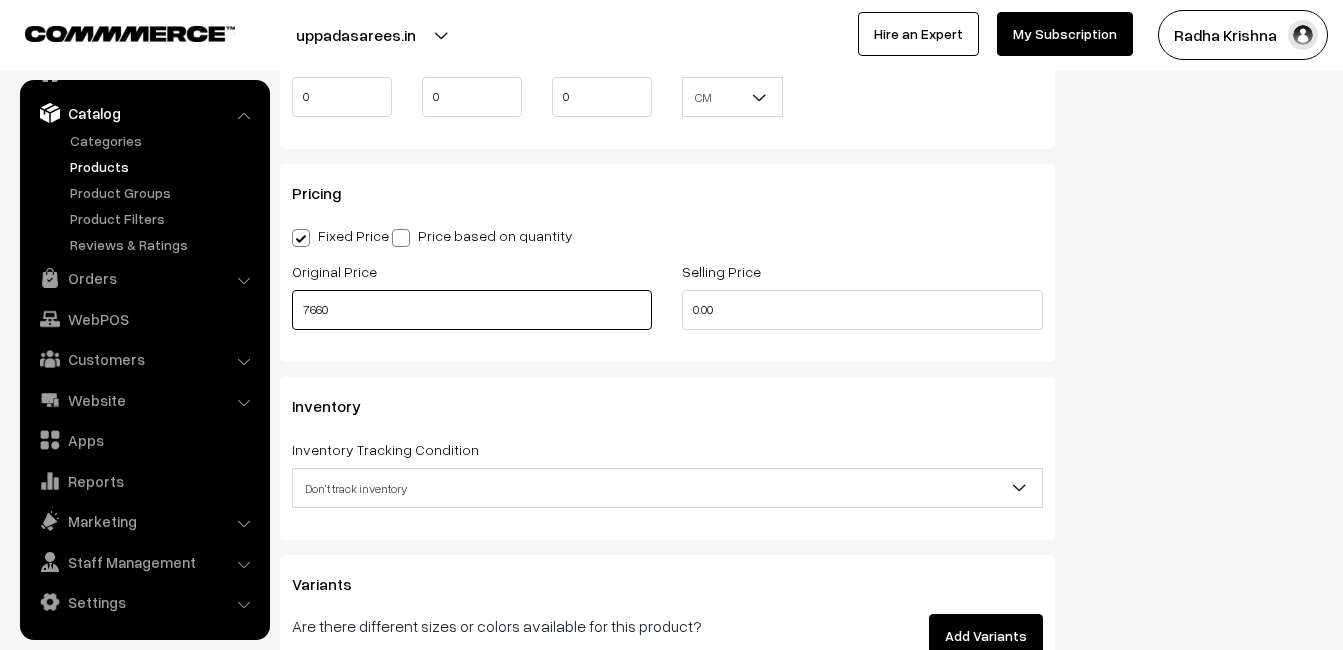 type on "7660" 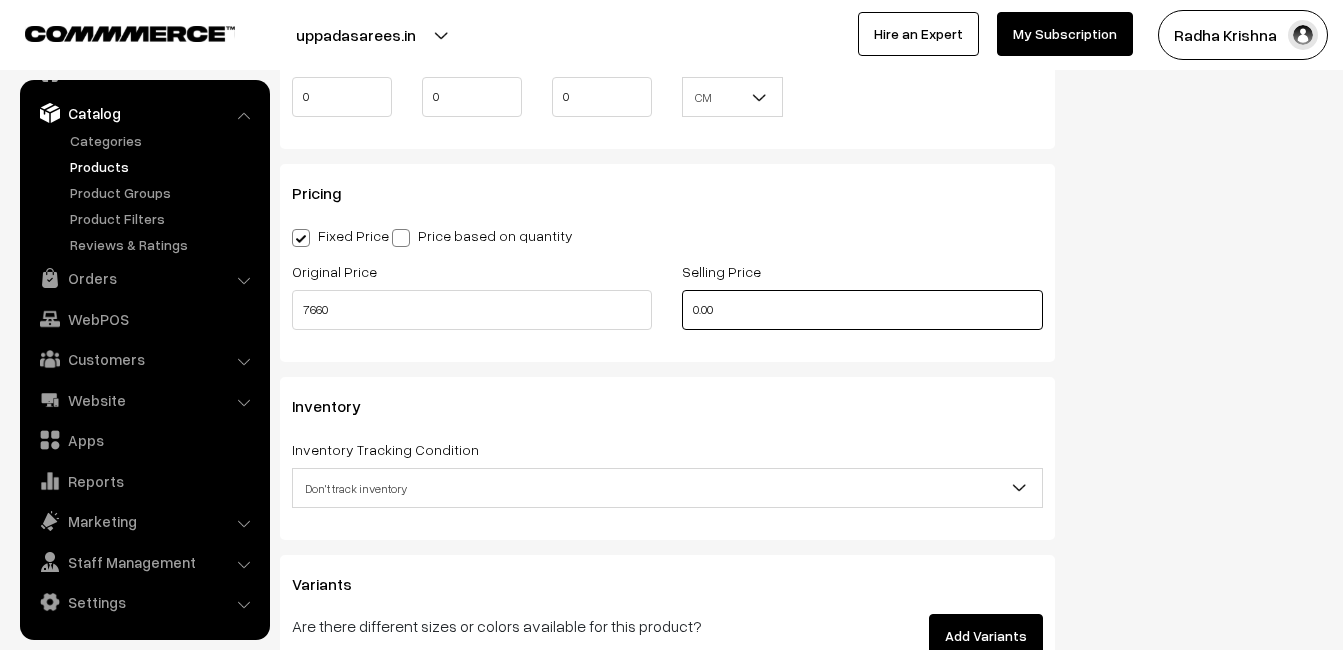 click on "0.00" at bounding box center (862, 310) 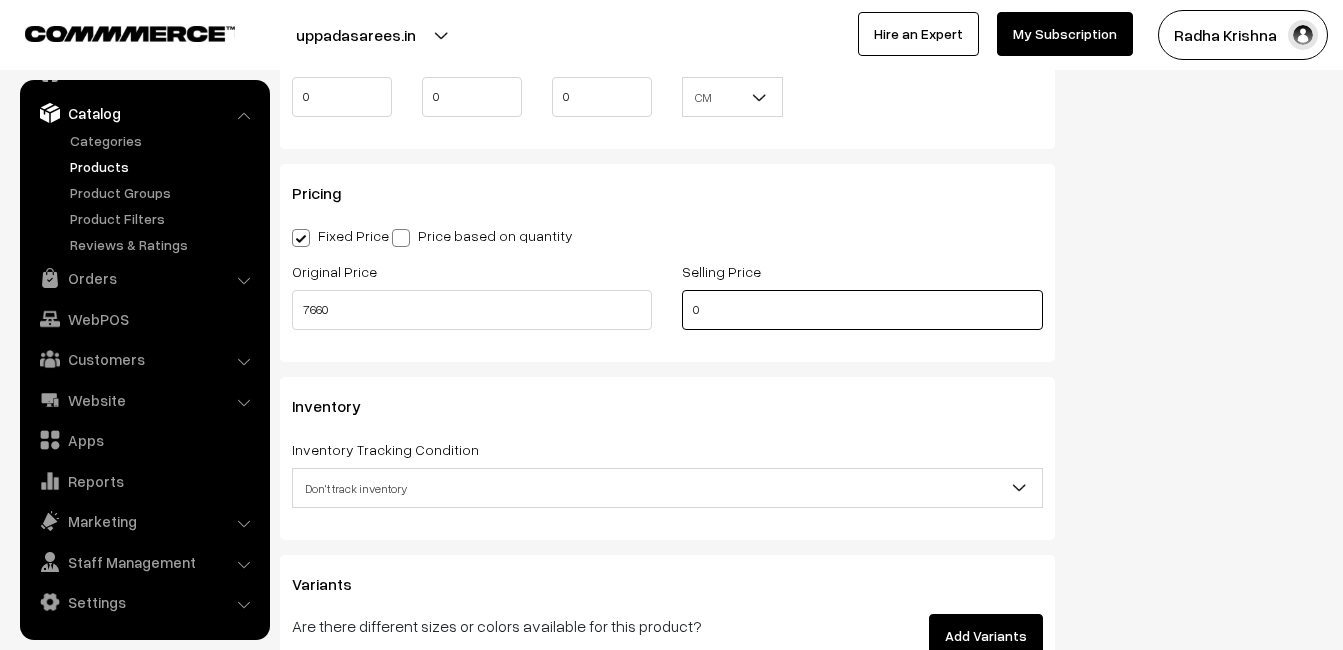 click on "0" at bounding box center [862, 310] 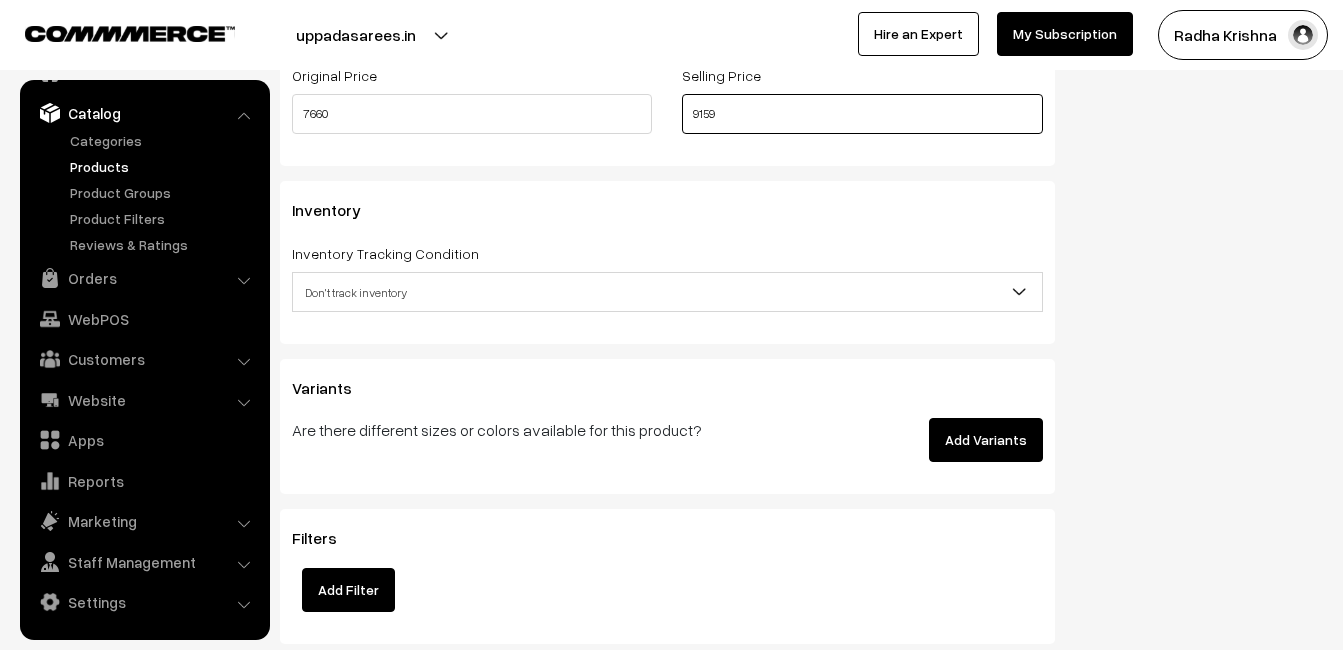 scroll, scrollTop: 1900, scrollLeft: 0, axis: vertical 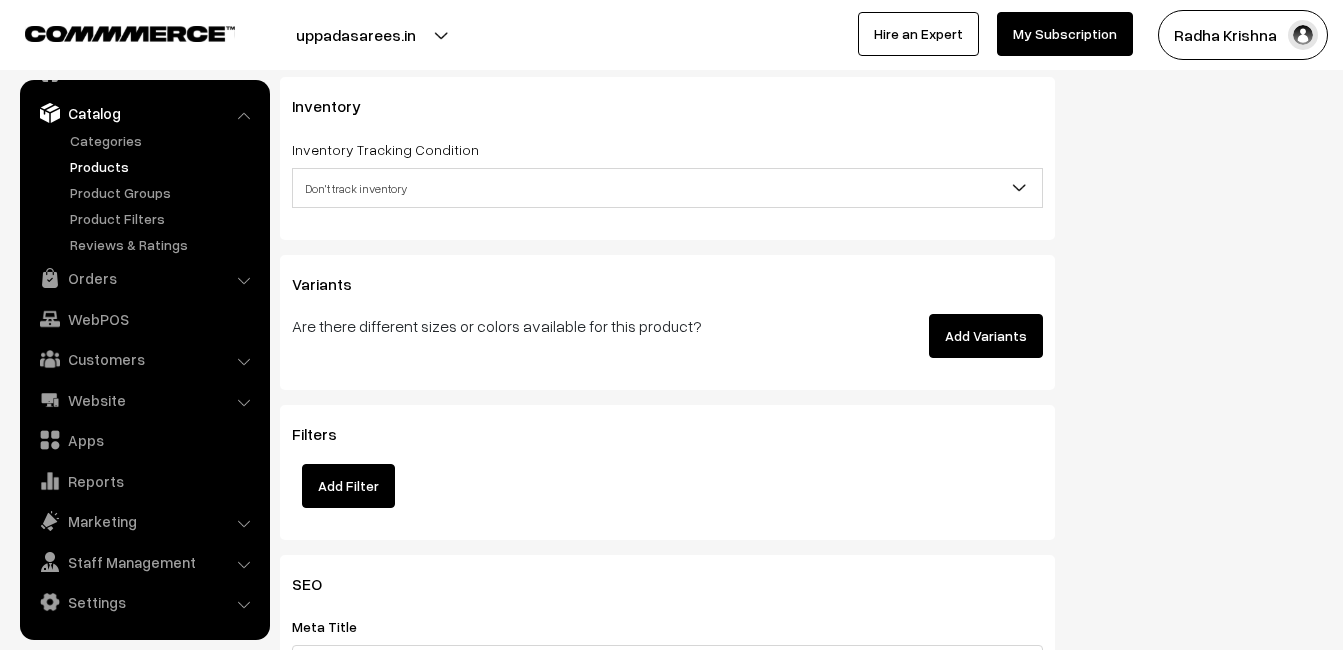 type on "9159" 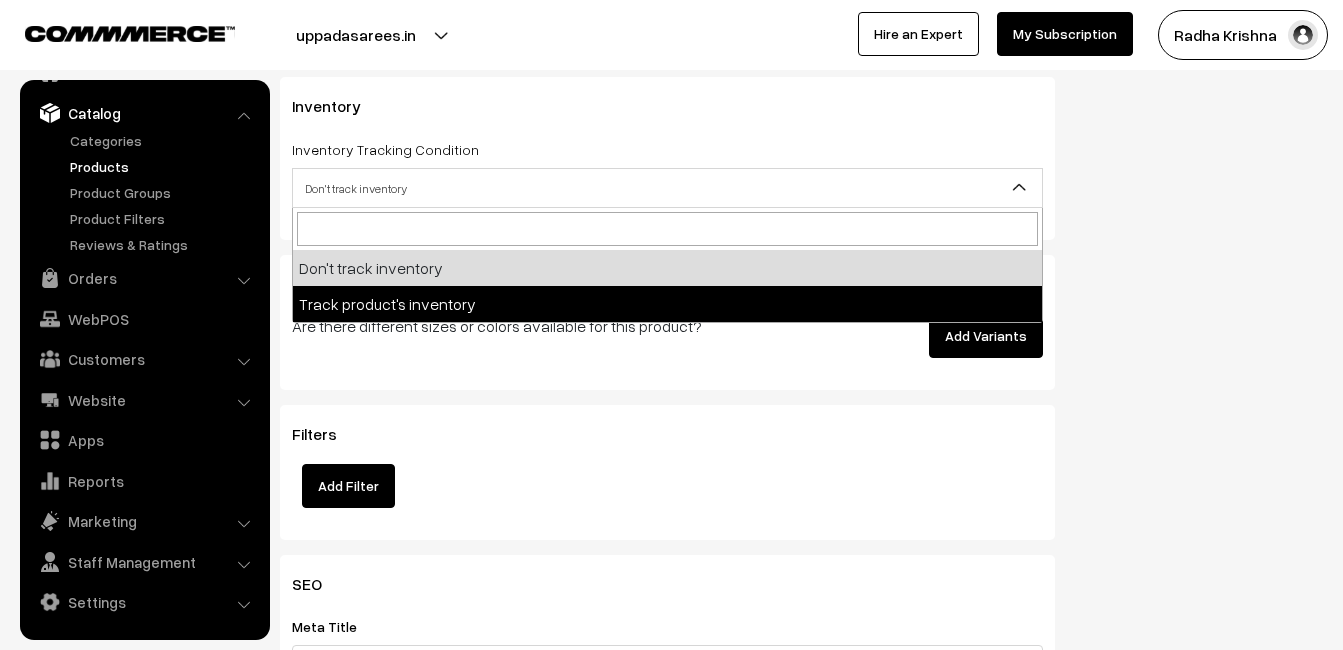 select on "2" 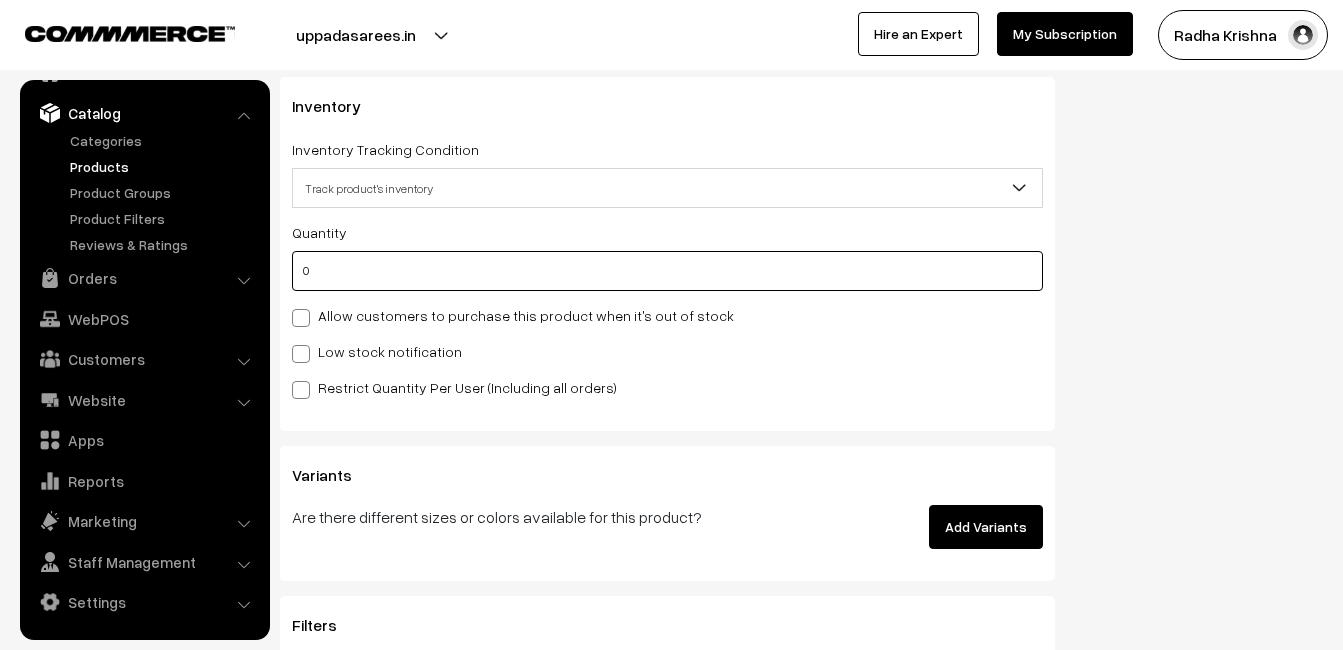 click on "0" at bounding box center [667, 271] 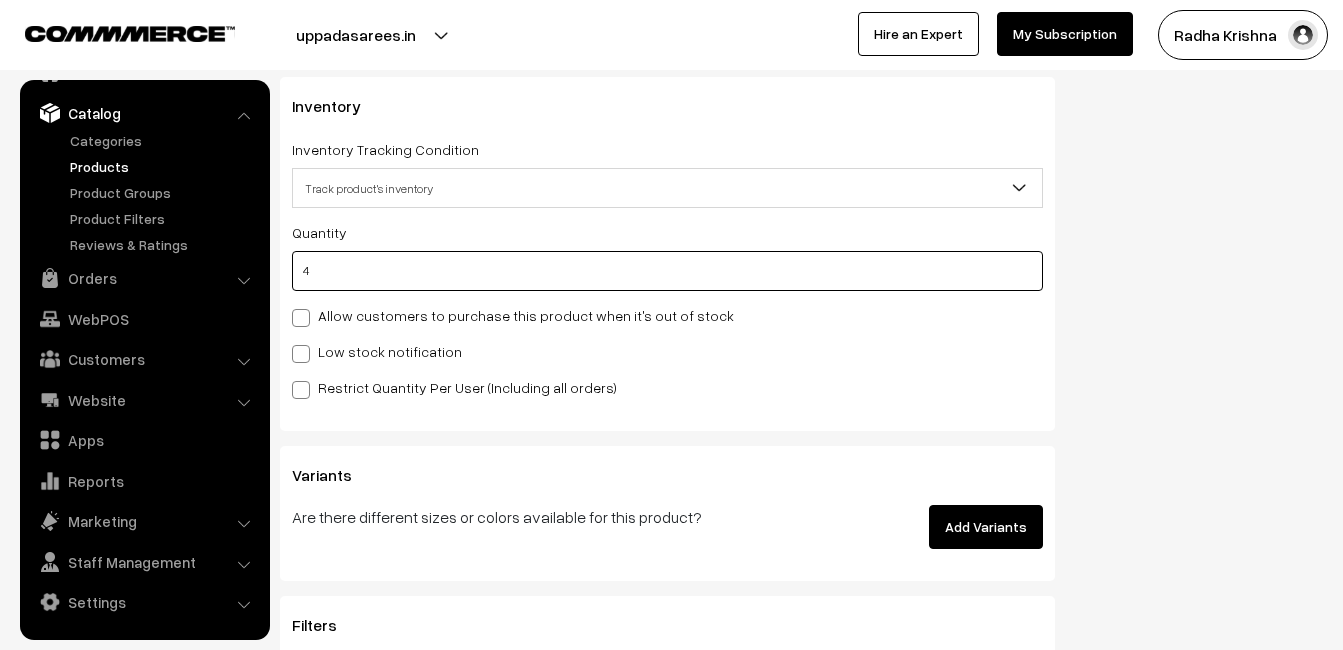 type on "4" 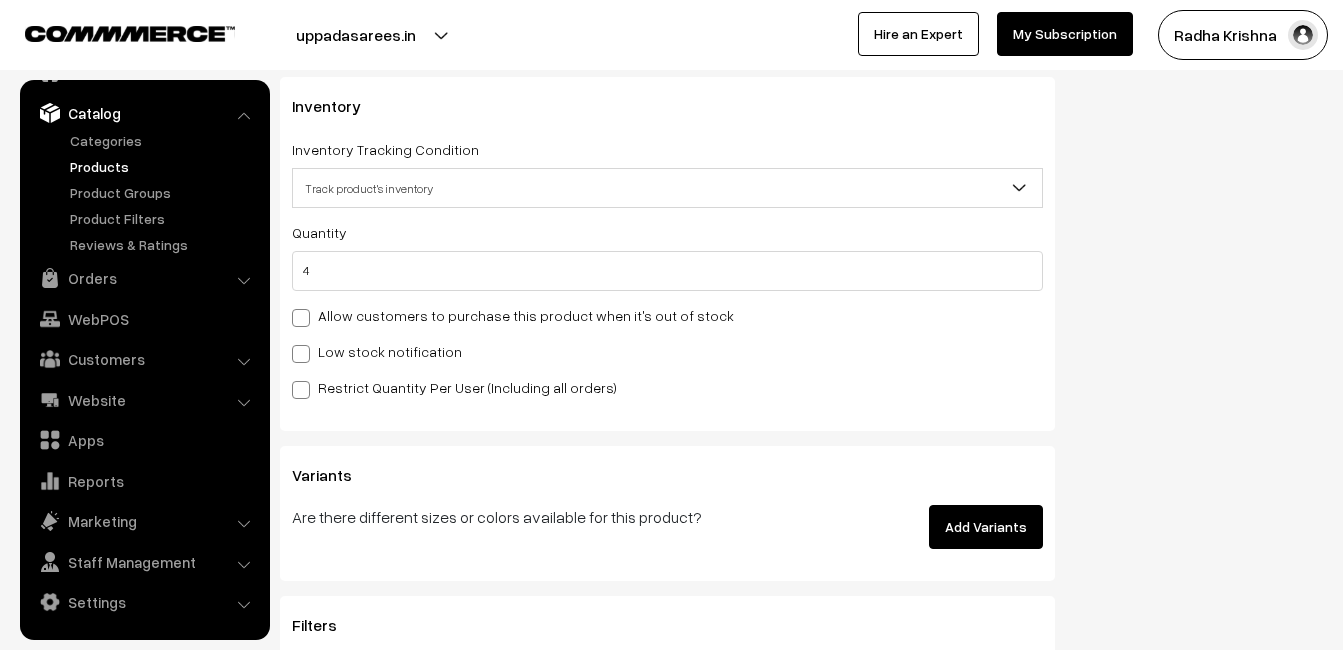 click on "Low stock notification" at bounding box center (377, 351) 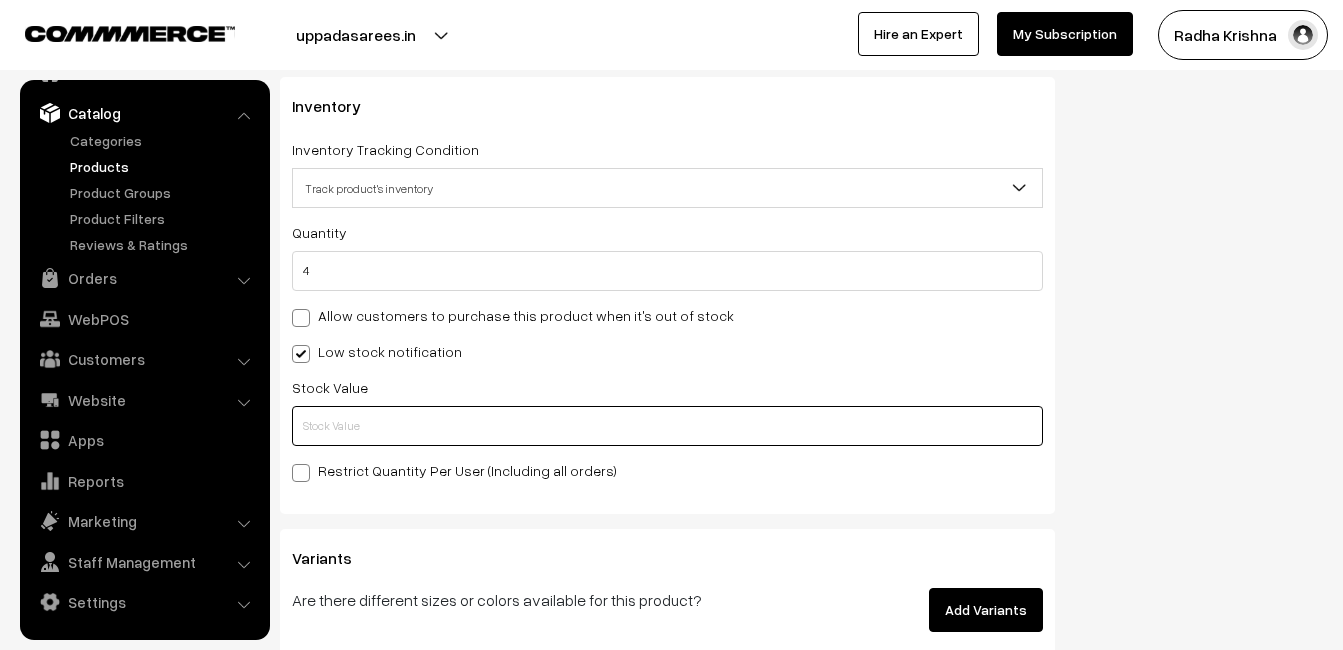 click at bounding box center [667, 426] 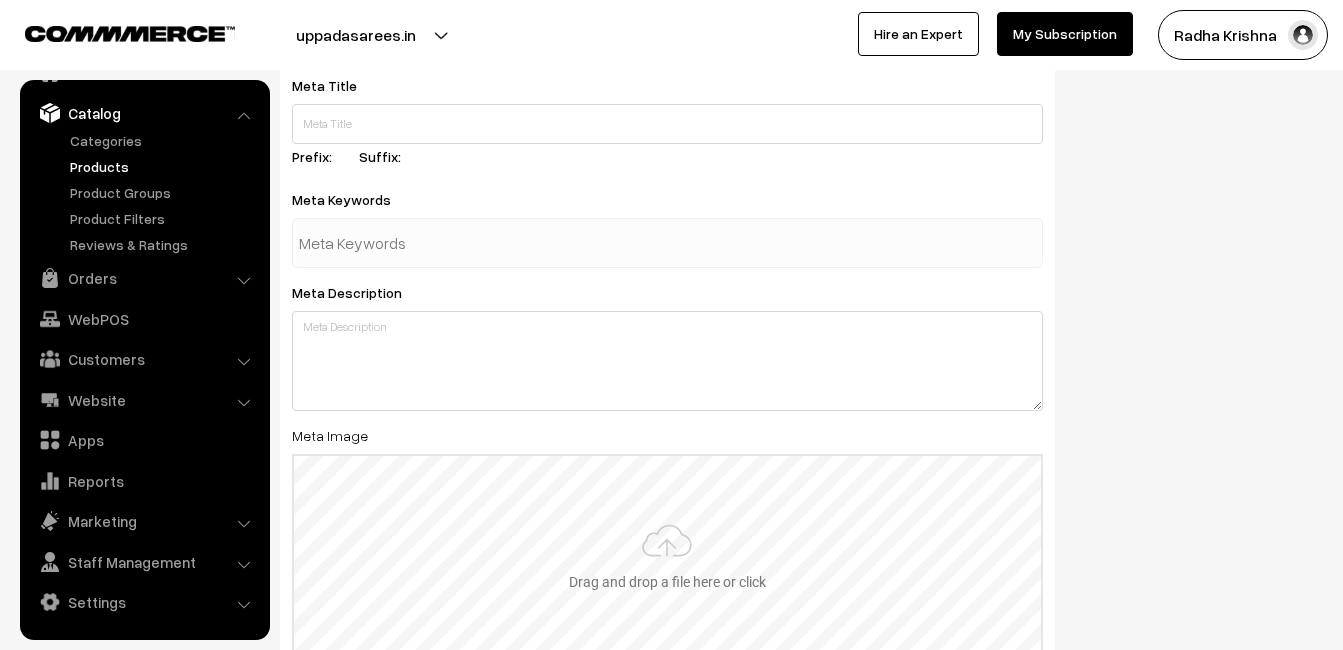 scroll, scrollTop: 2968, scrollLeft: 0, axis: vertical 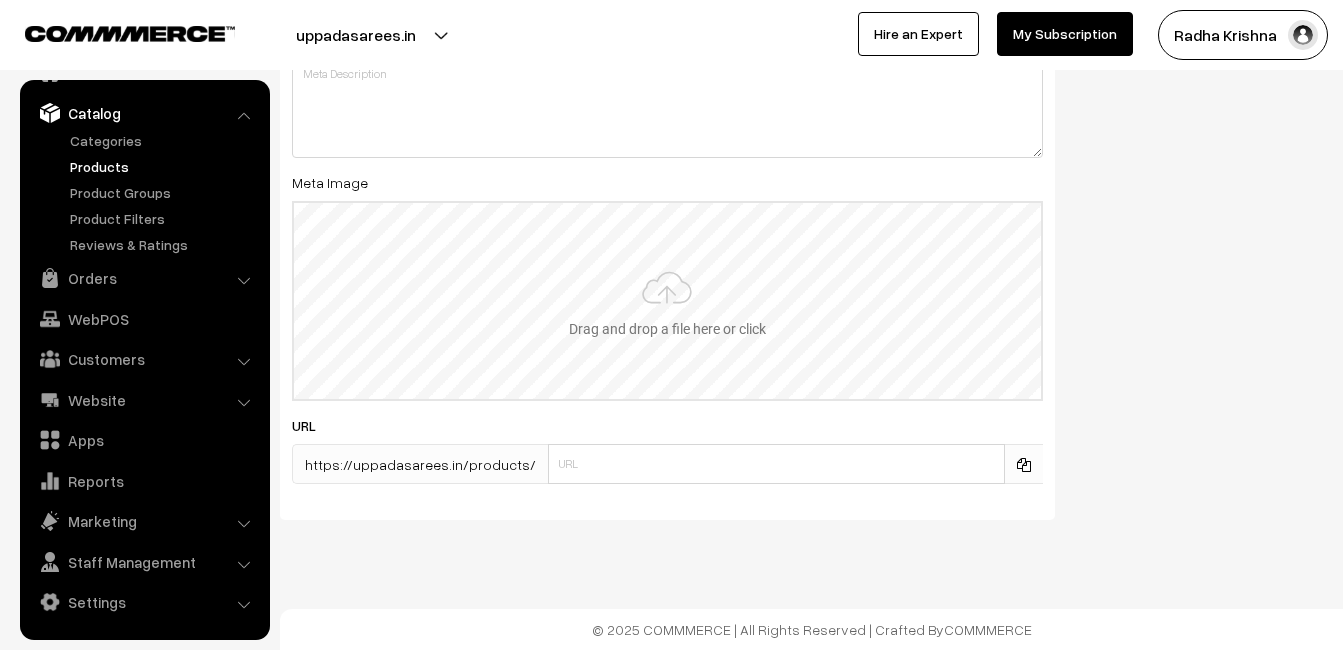 type on "2" 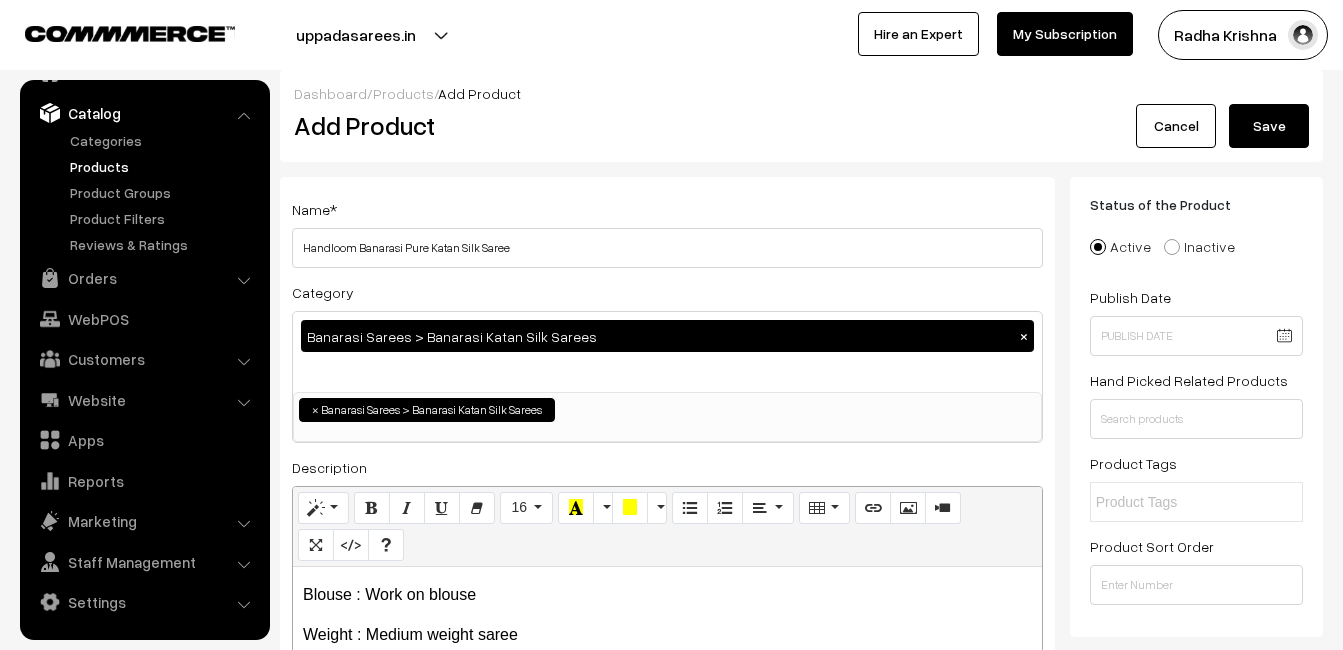 scroll, scrollTop: 0, scrollLeft: 0, axis: both 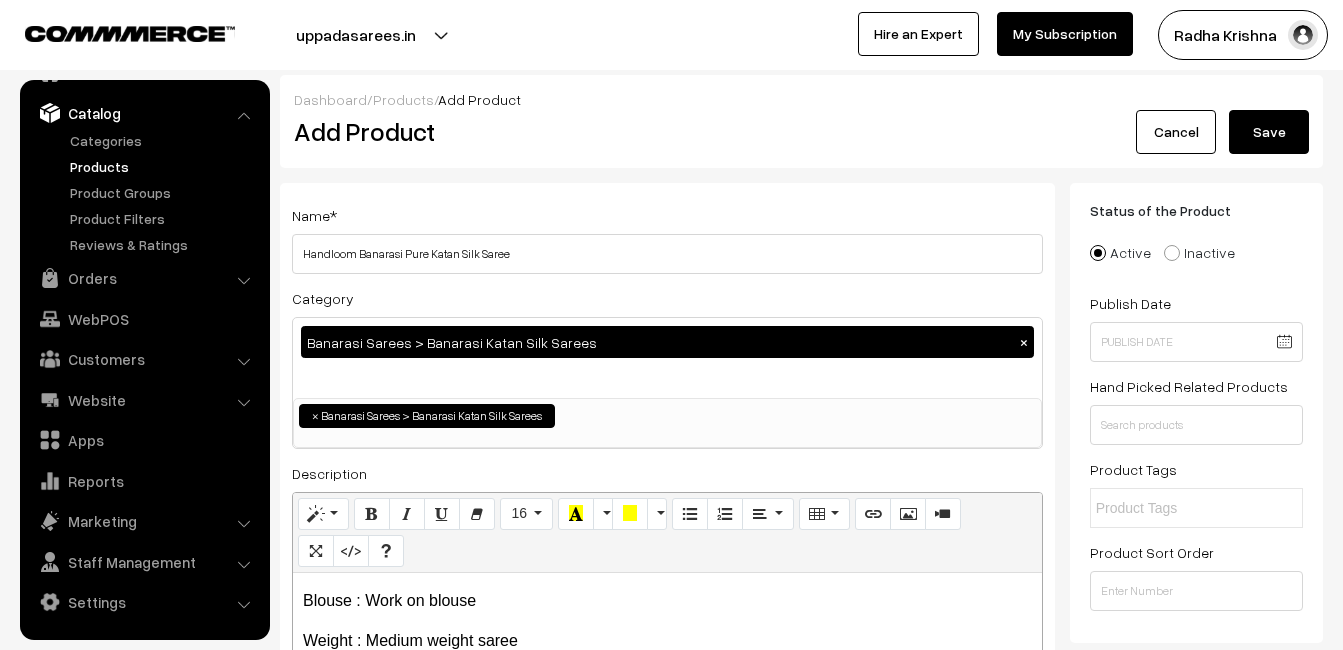 click on "Save" at bounding box center (1269, 132) 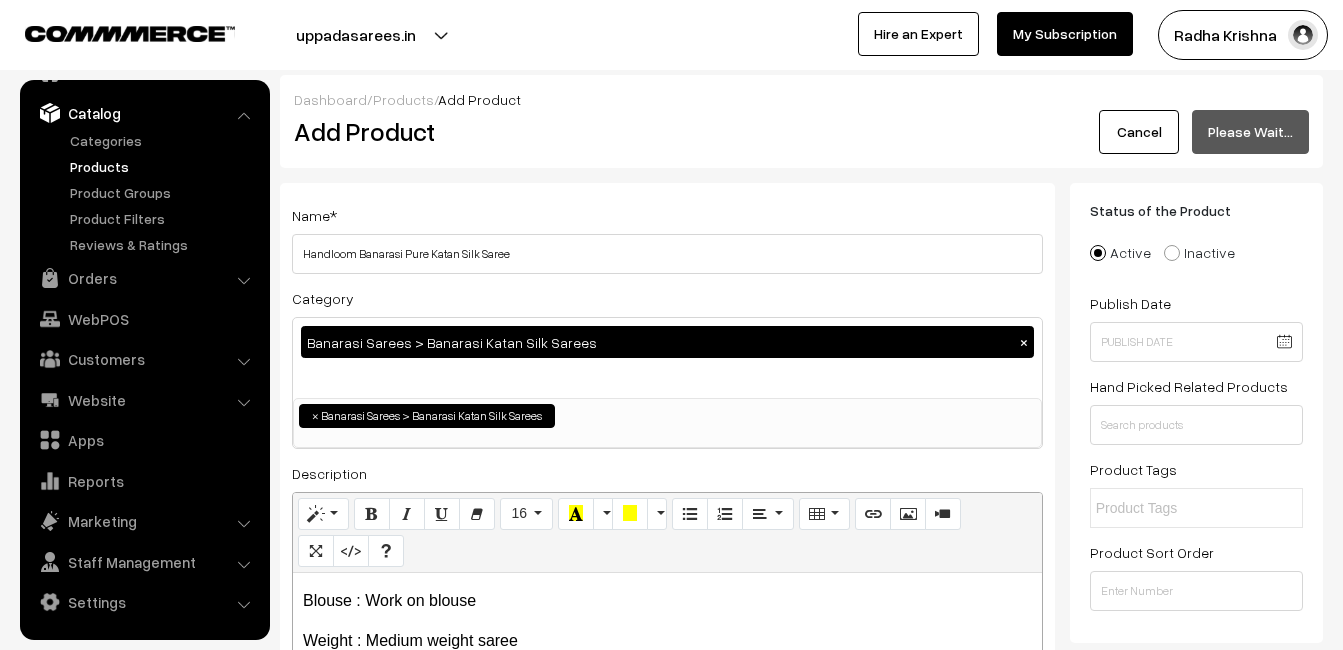click on "Add Product" at bounding box center (671, 131) 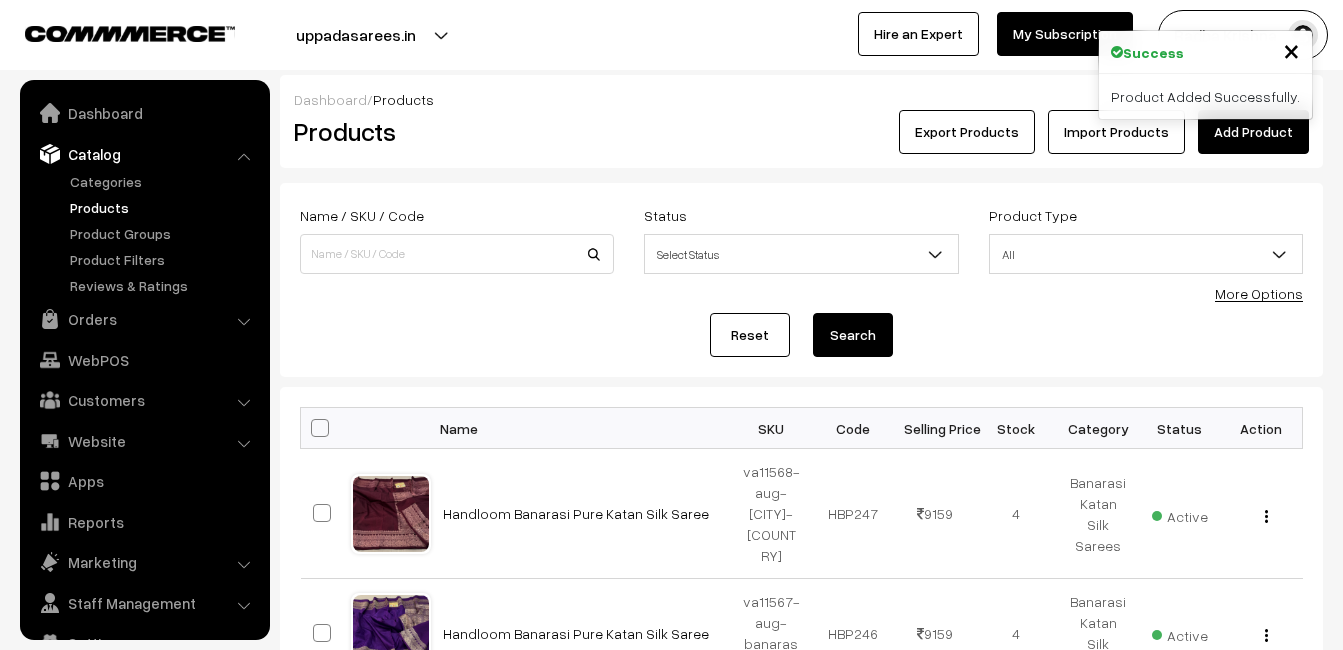 scroll, scrollTop: 0, scrollLeft: 0, axis: both 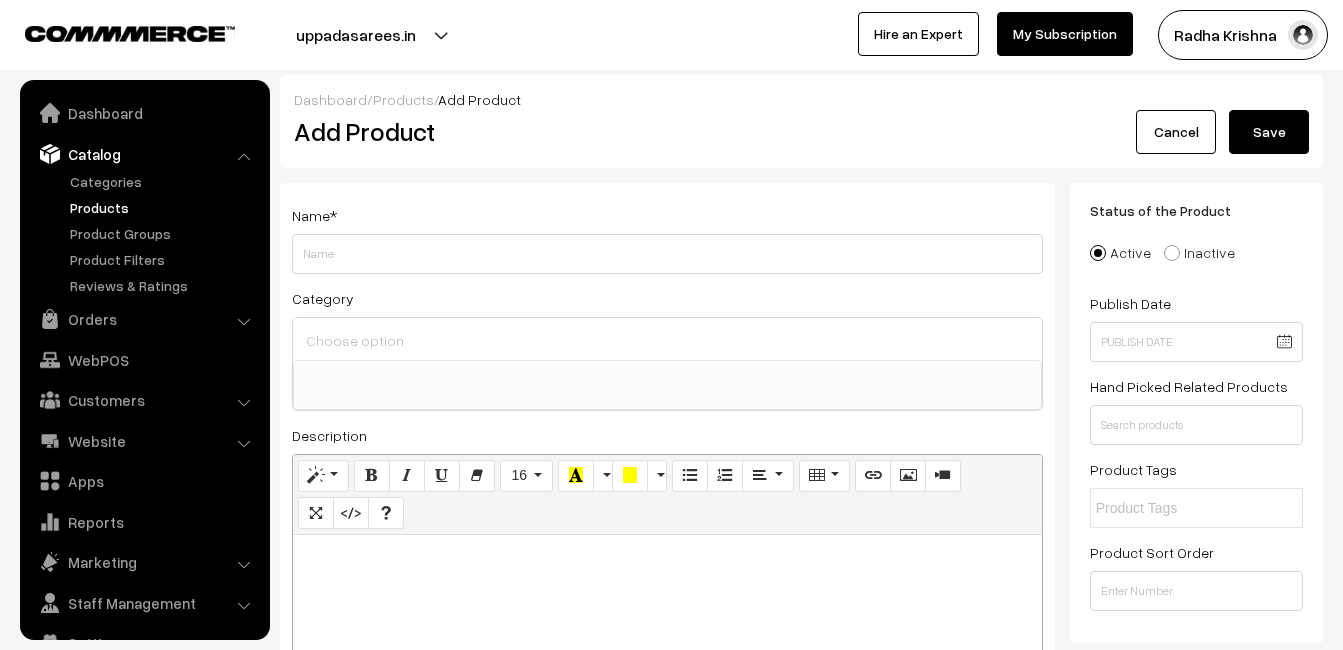 select 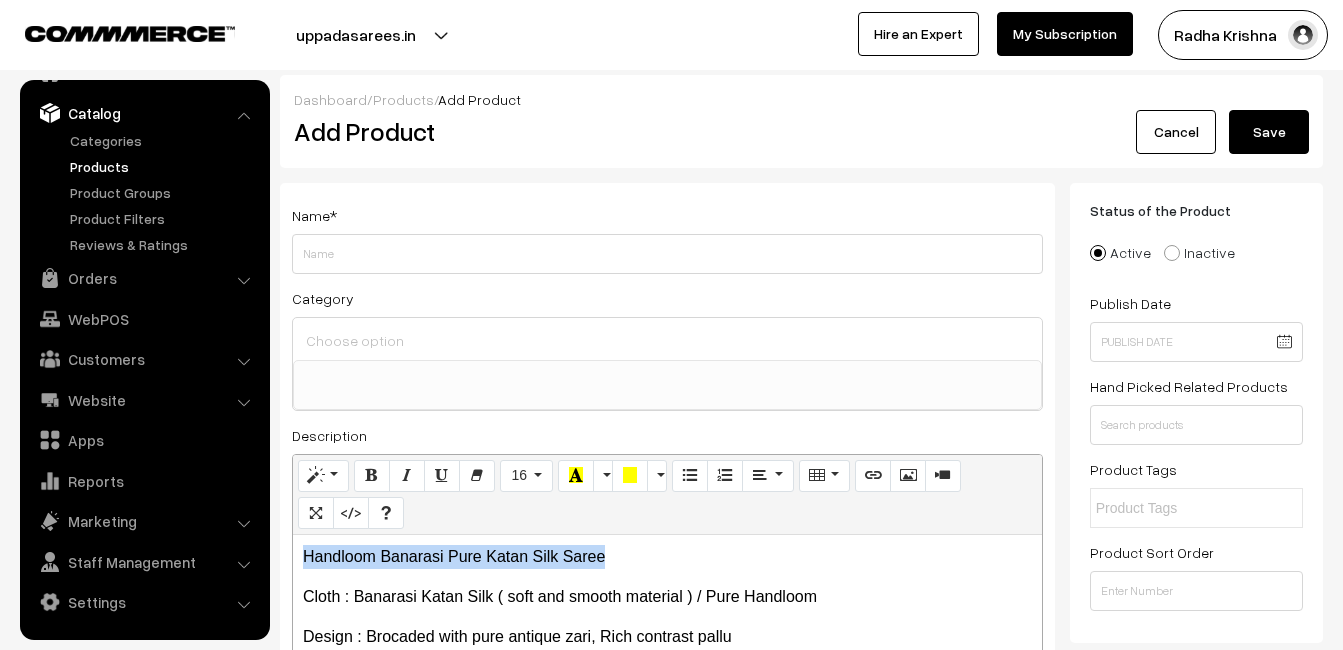 drag, startPoint x: 621, startPoint y: 551, endPoint x: 214, endPoint y: 539, distance: 407.17688 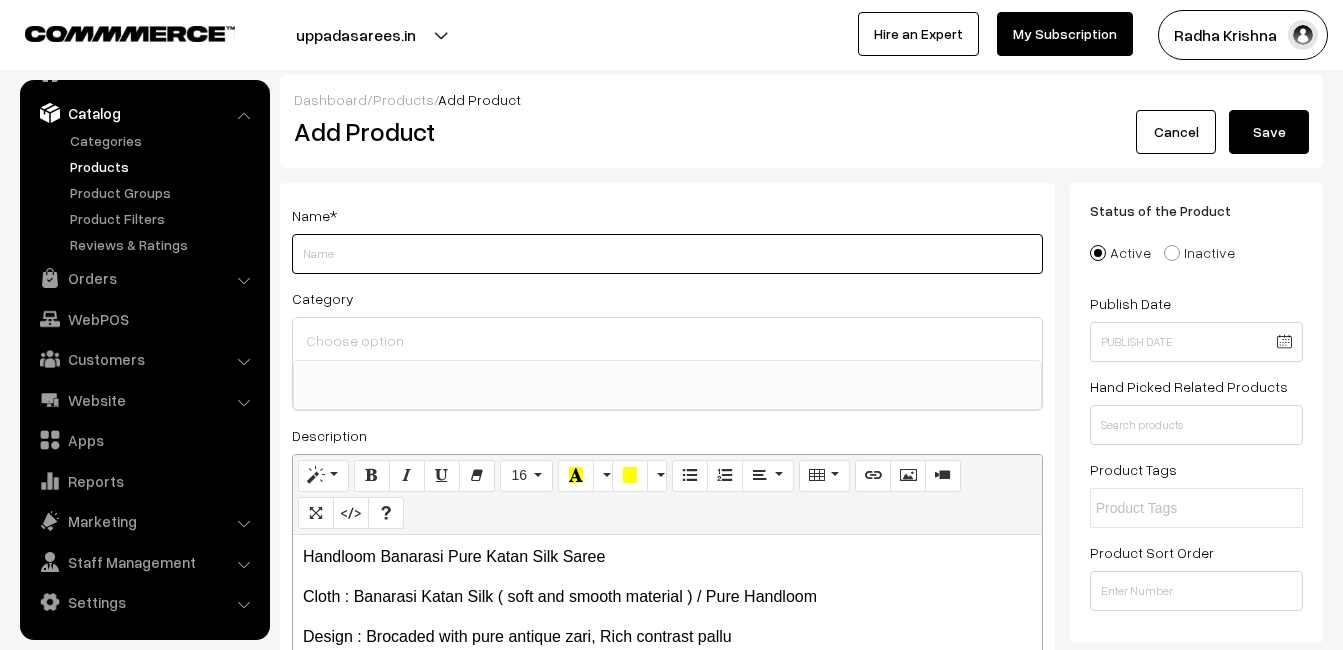 click on "Weight" at bounding box center (667, 254) 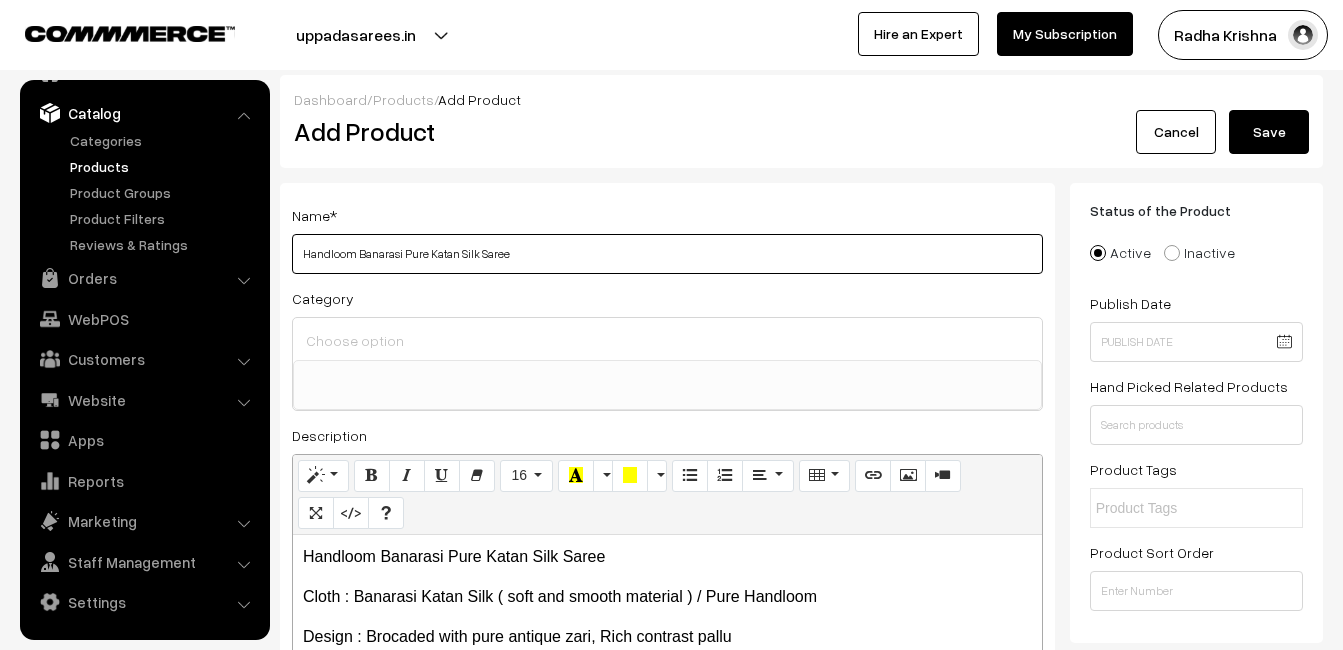 type on "Handloom Banarasi Pure Katan Silk Saree" 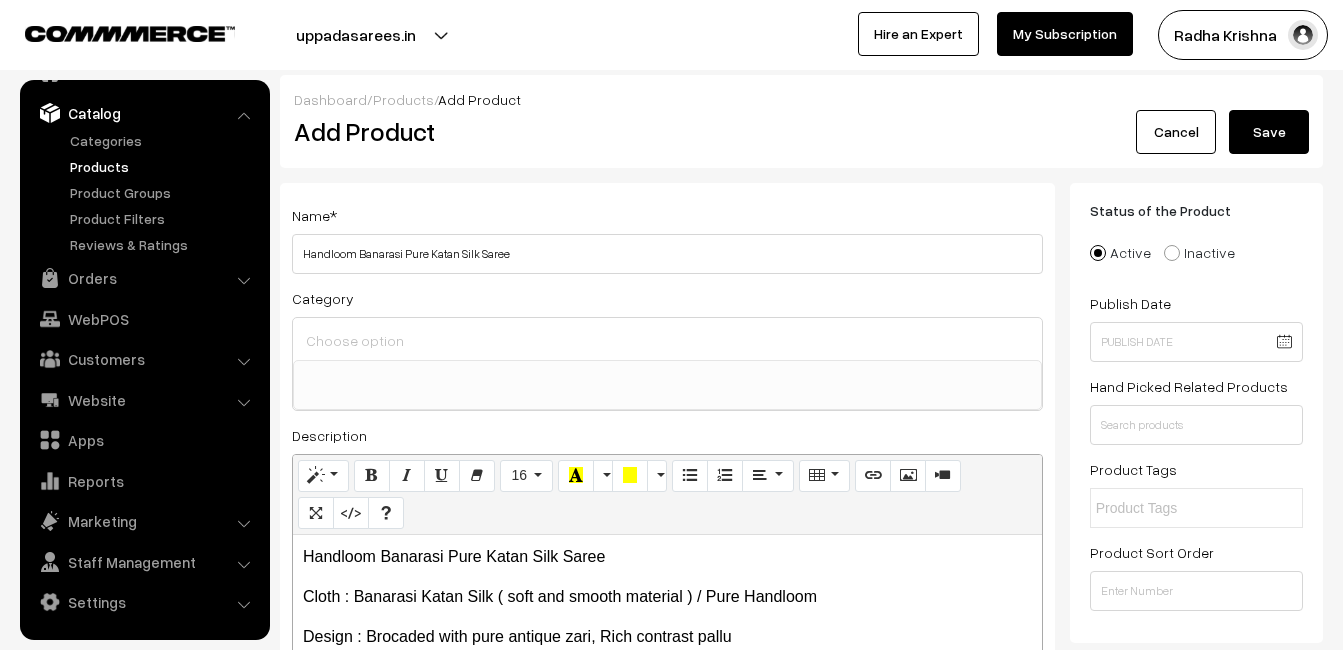 click at bounding box center (667, 339) 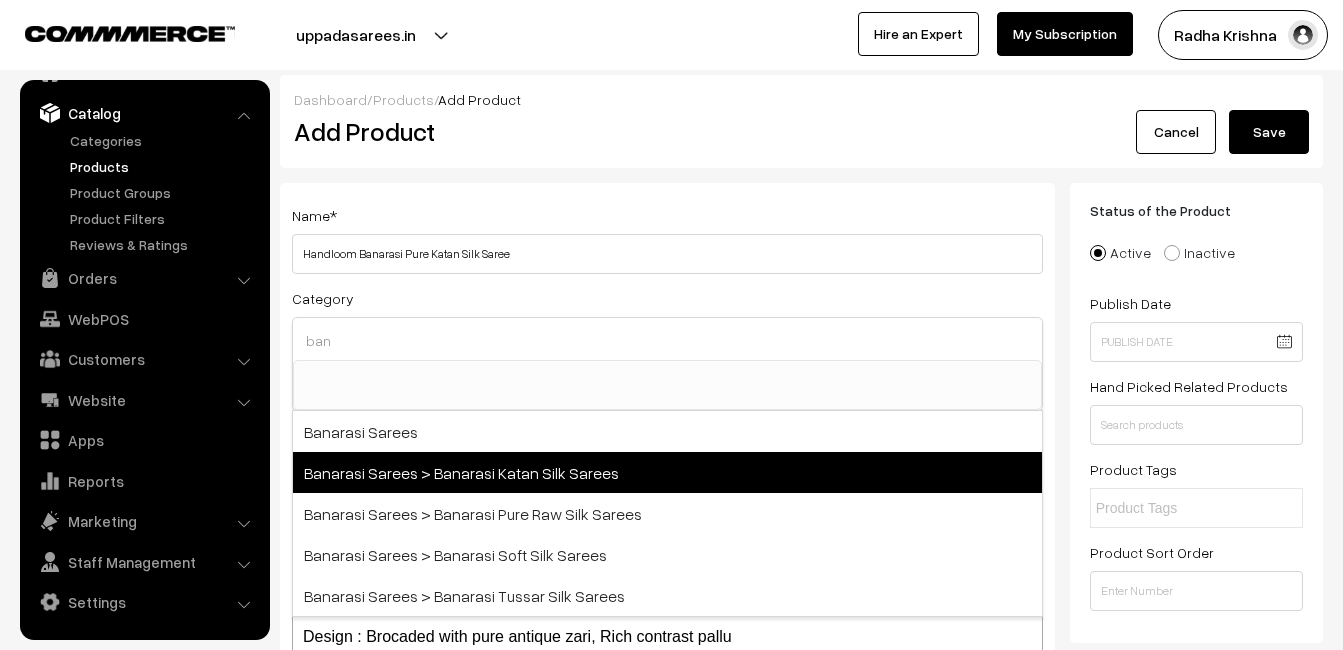 type on "ban" 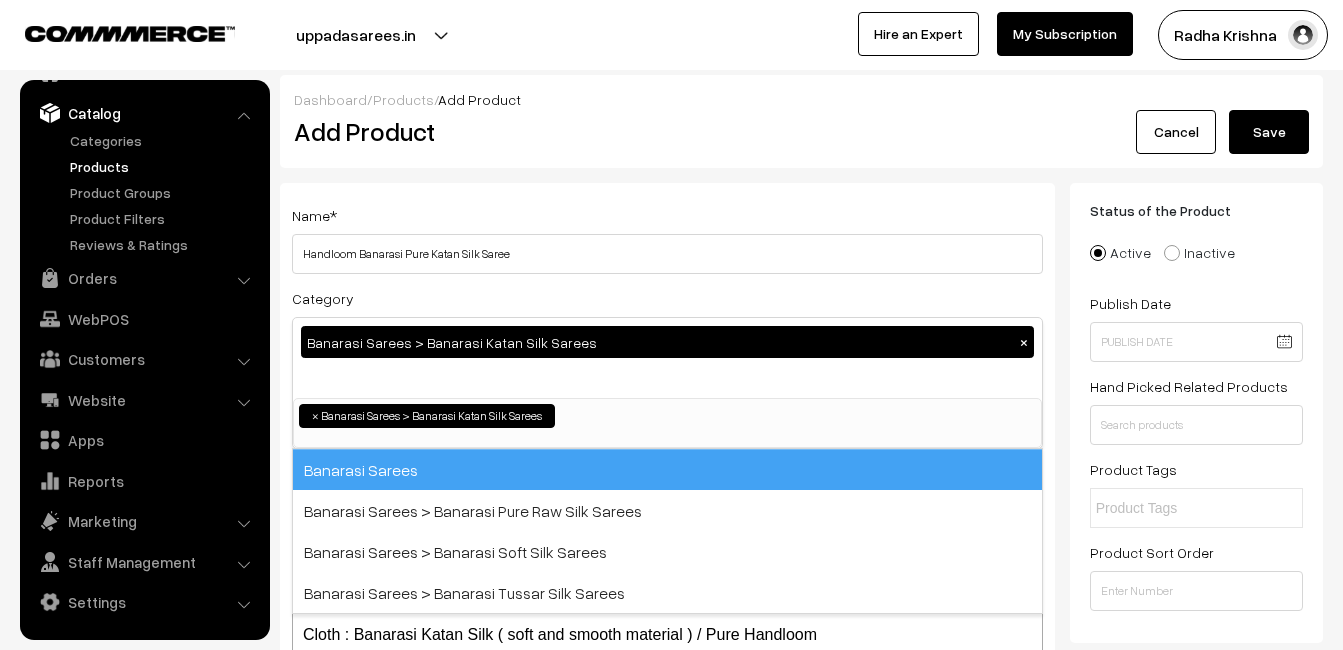 scroll, scrollTop: 731, scrollLeft: 0, axis: vertical 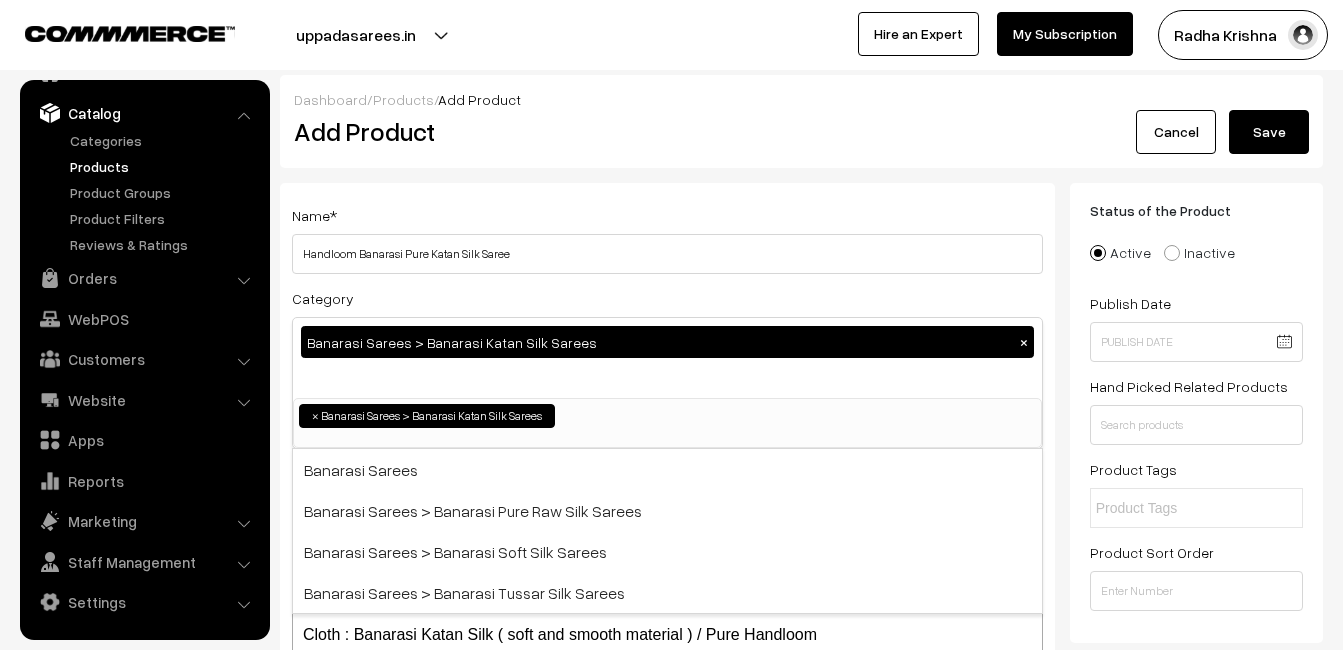 click on "Name  *
Handloom Banarasi Pure Katan Silk Saree" at bounding box center (667, 238) 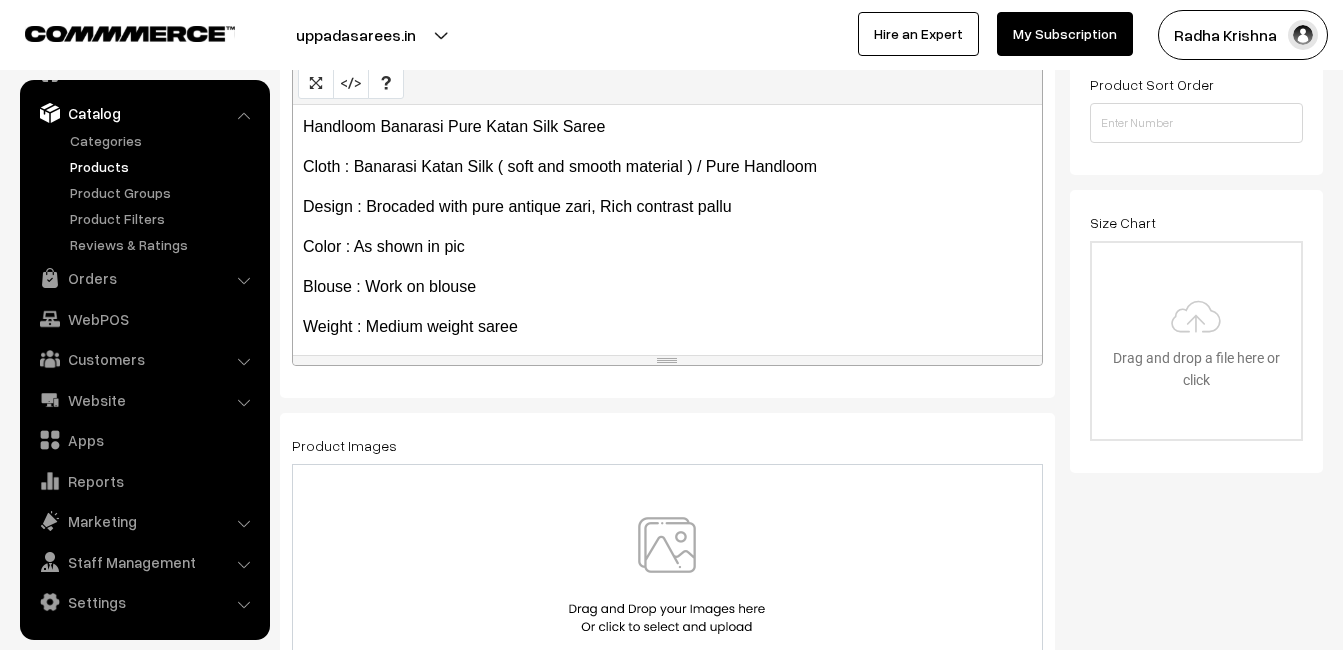 scroll, scrollTop: 500, scrollLeft: 0, axis: vertical 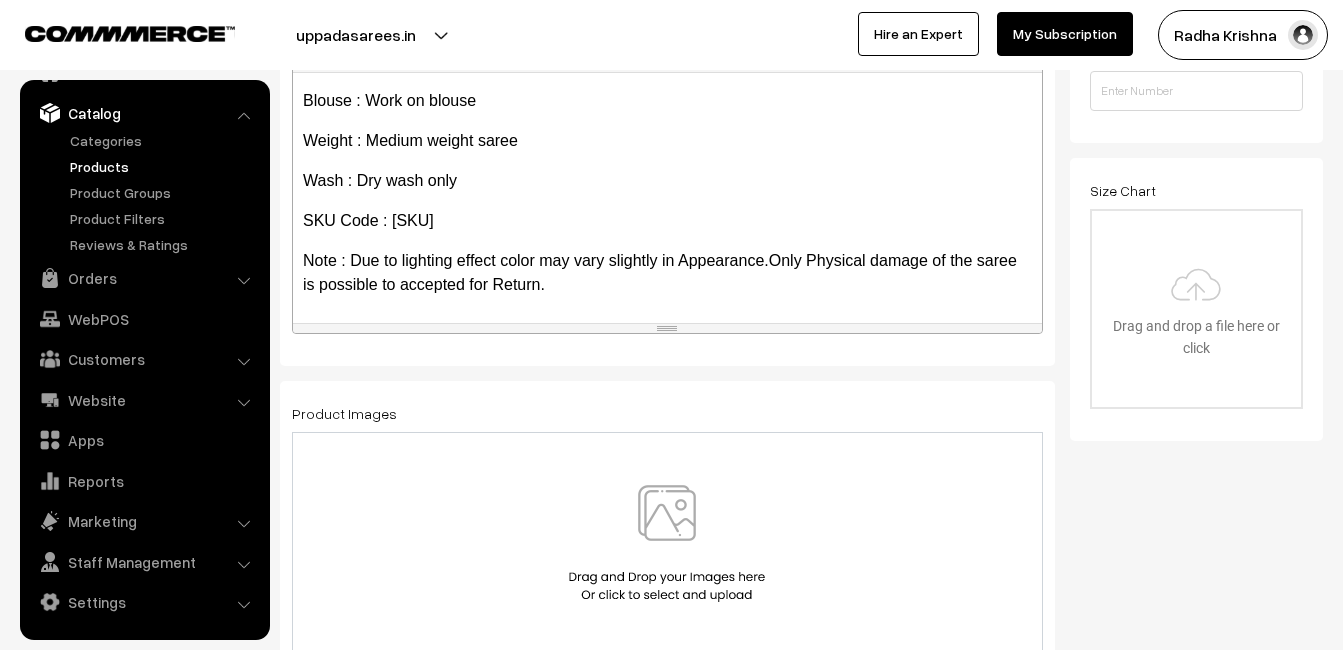 click at bounding box center [667, 543] 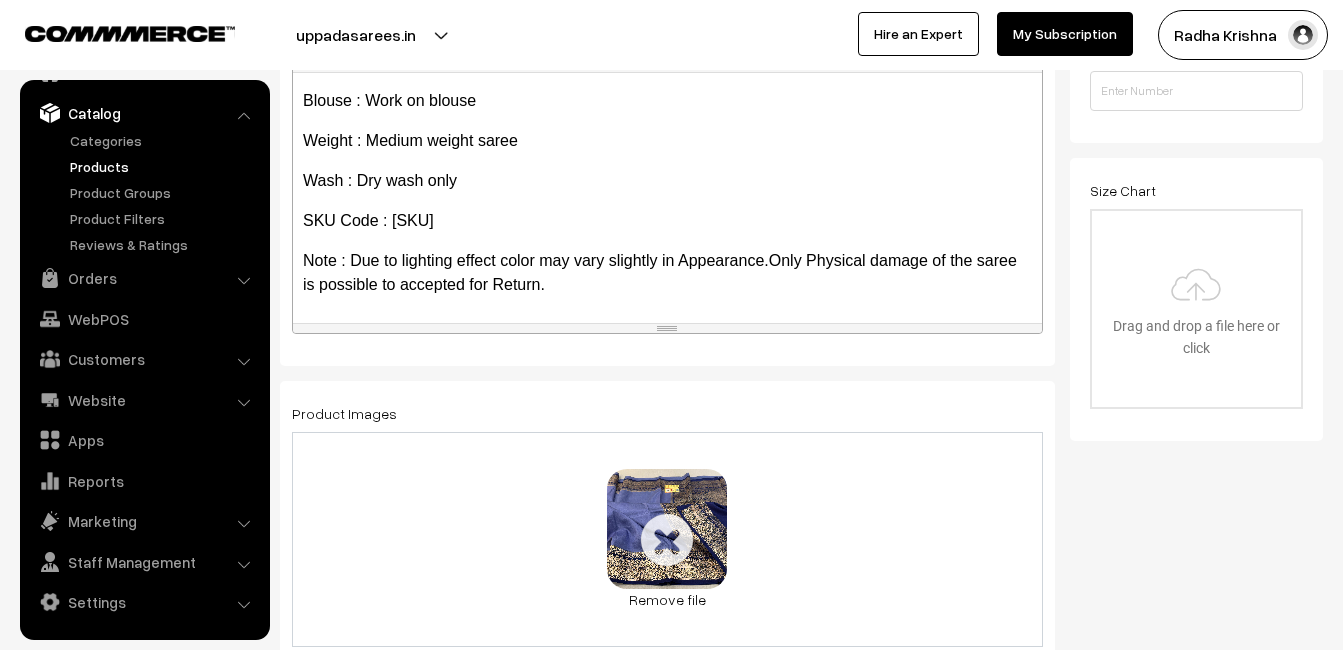 scroll, scrollTop: 1100, scrollLeft: 0, axis: vertical 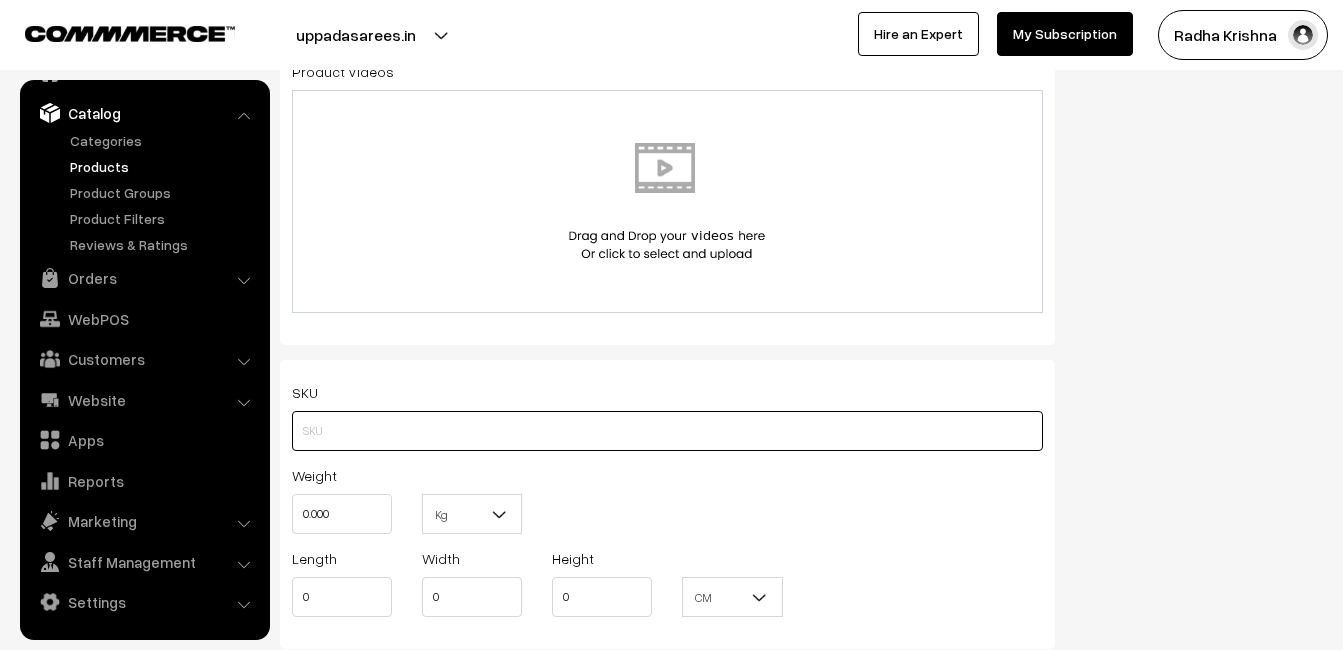click at bounding box center (667, 431) 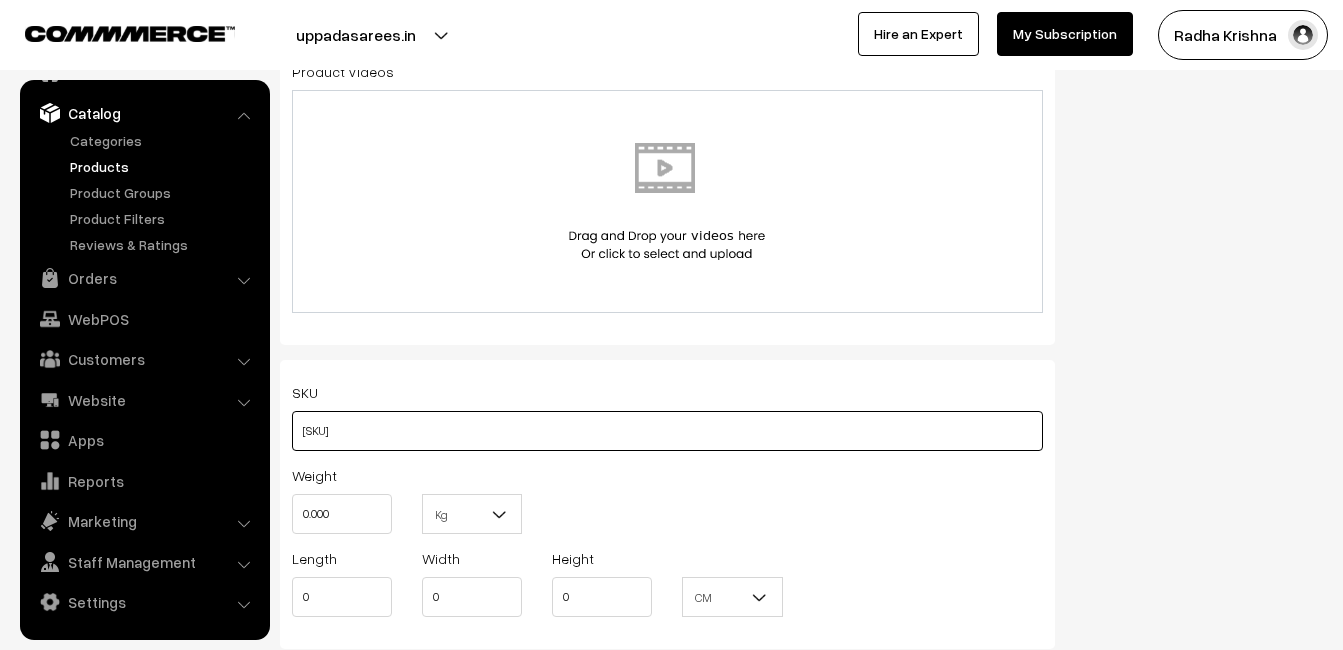 type on "[SKU]" 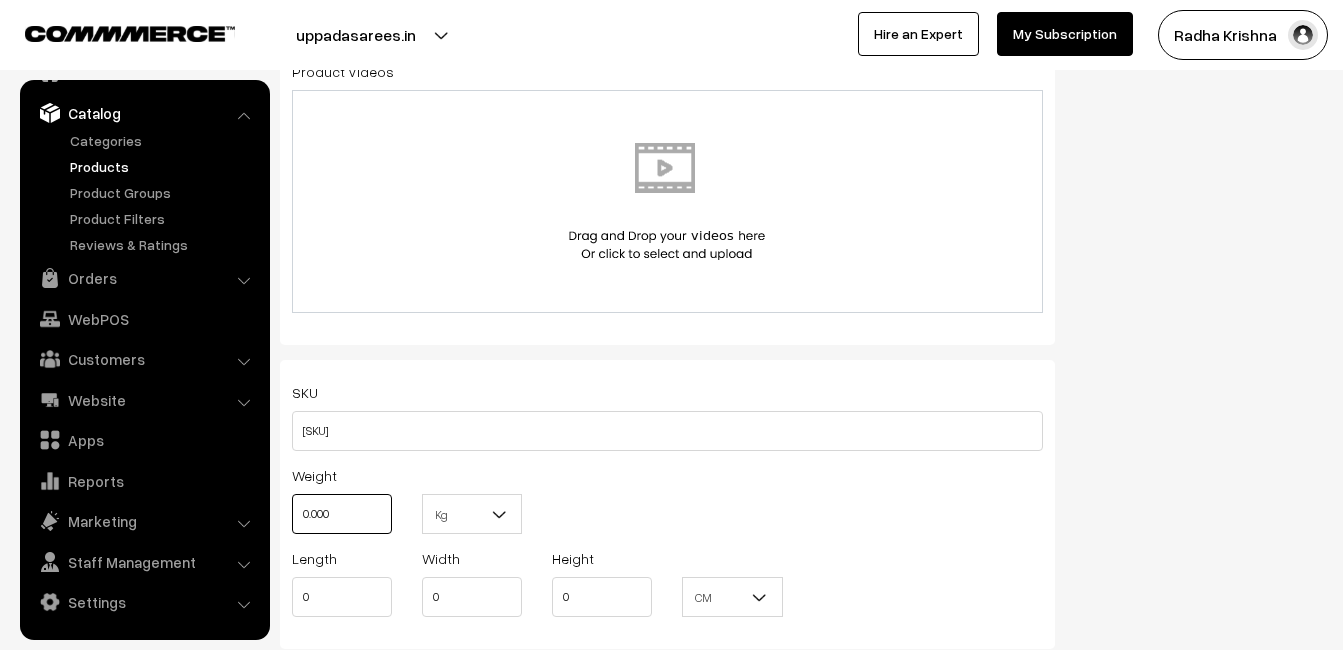 click on "0.000" at bounding box center [342, 514] 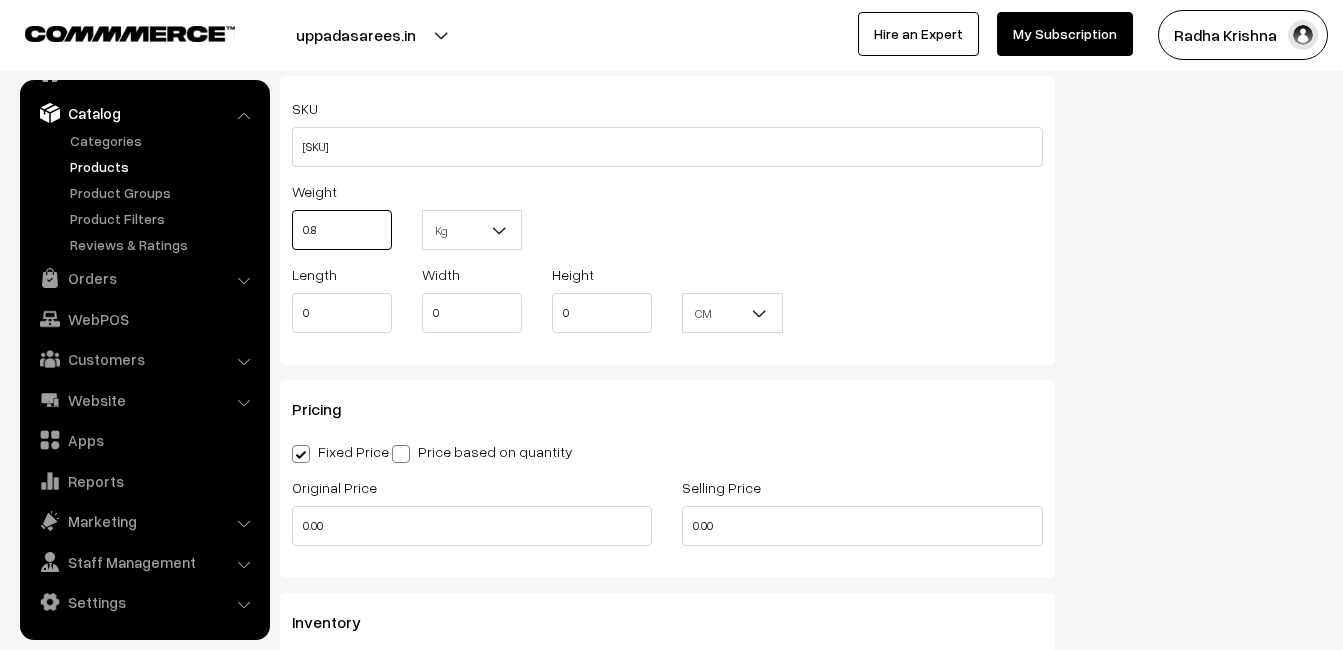 scroll, scrollTop: 1500, scrollLeft: 0, axis: vertical 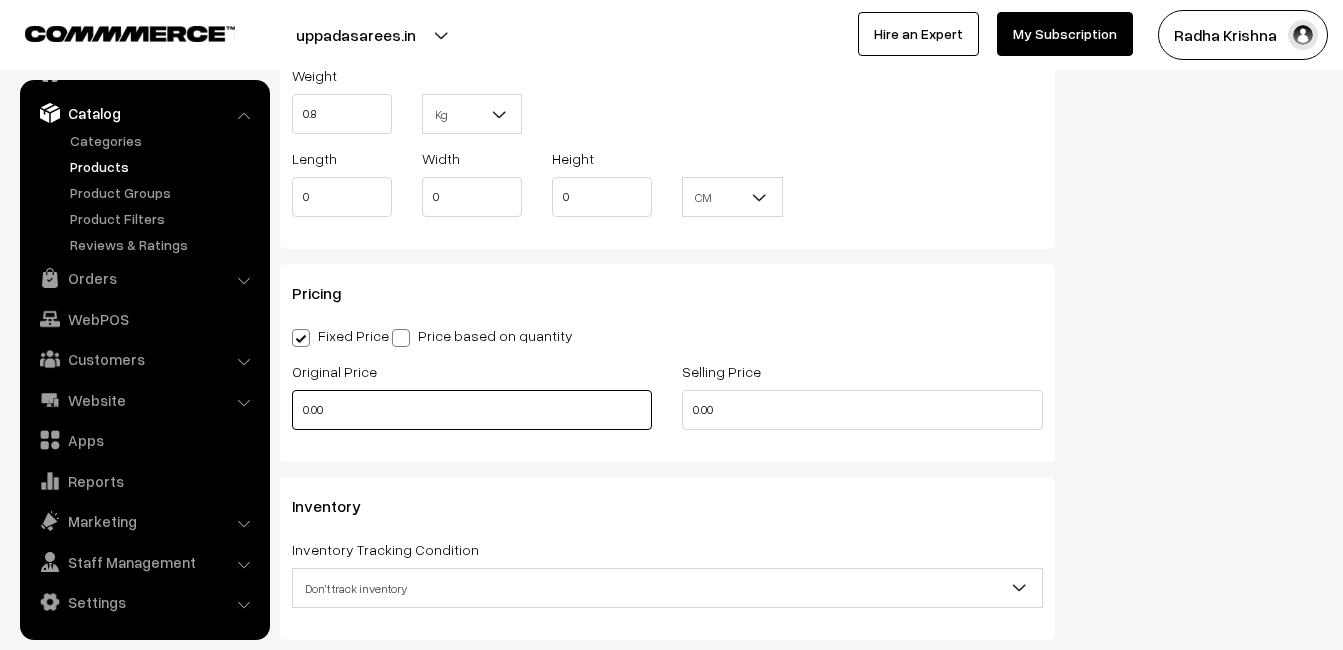 type on "0.80" 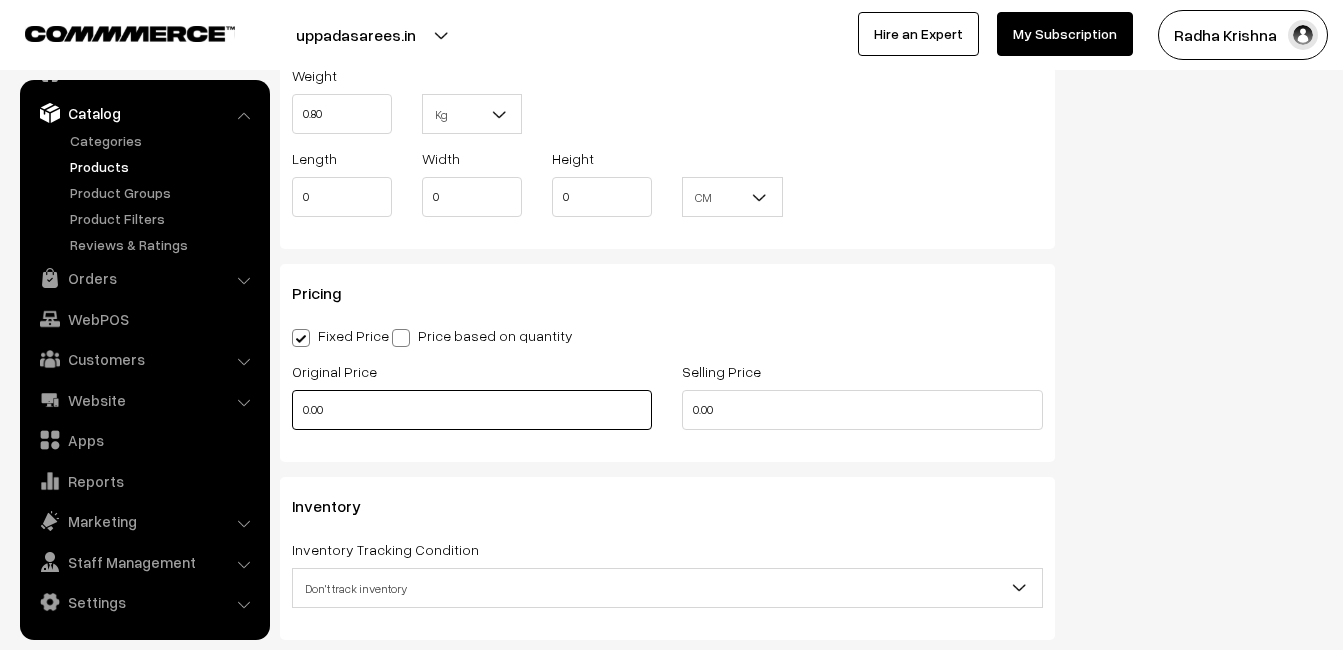 click on "0.00" at bounding box center [472, 410] 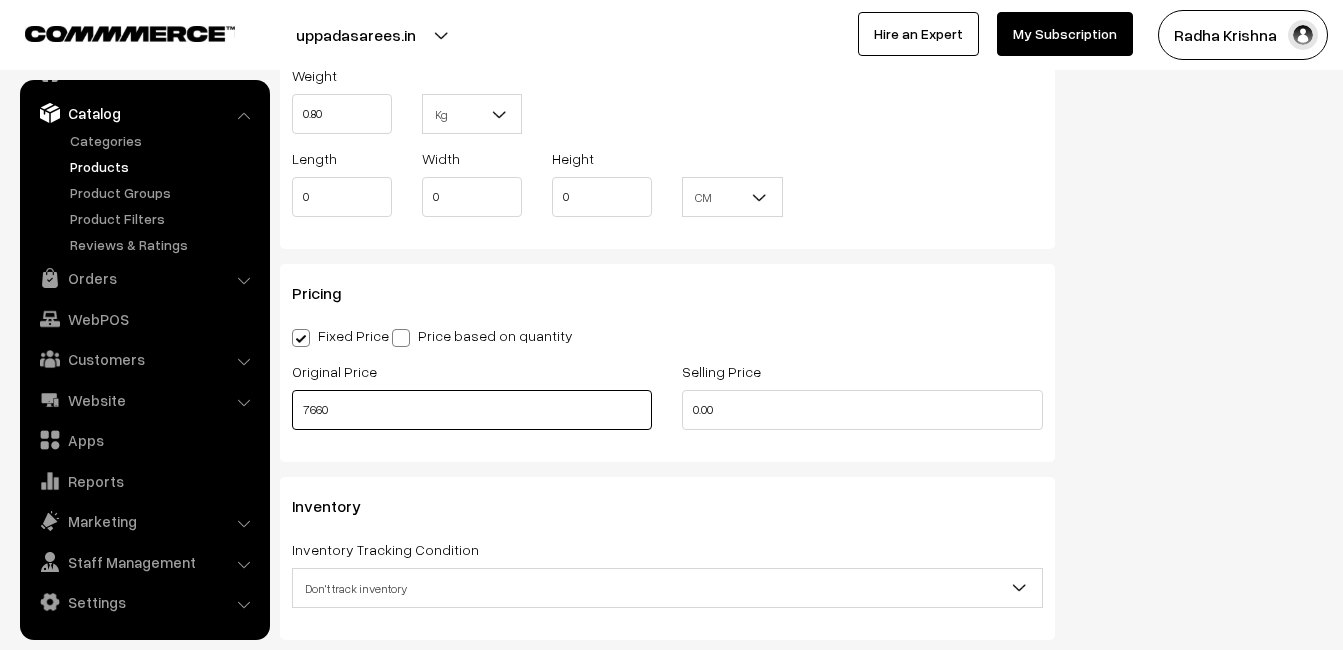 type on "7660" 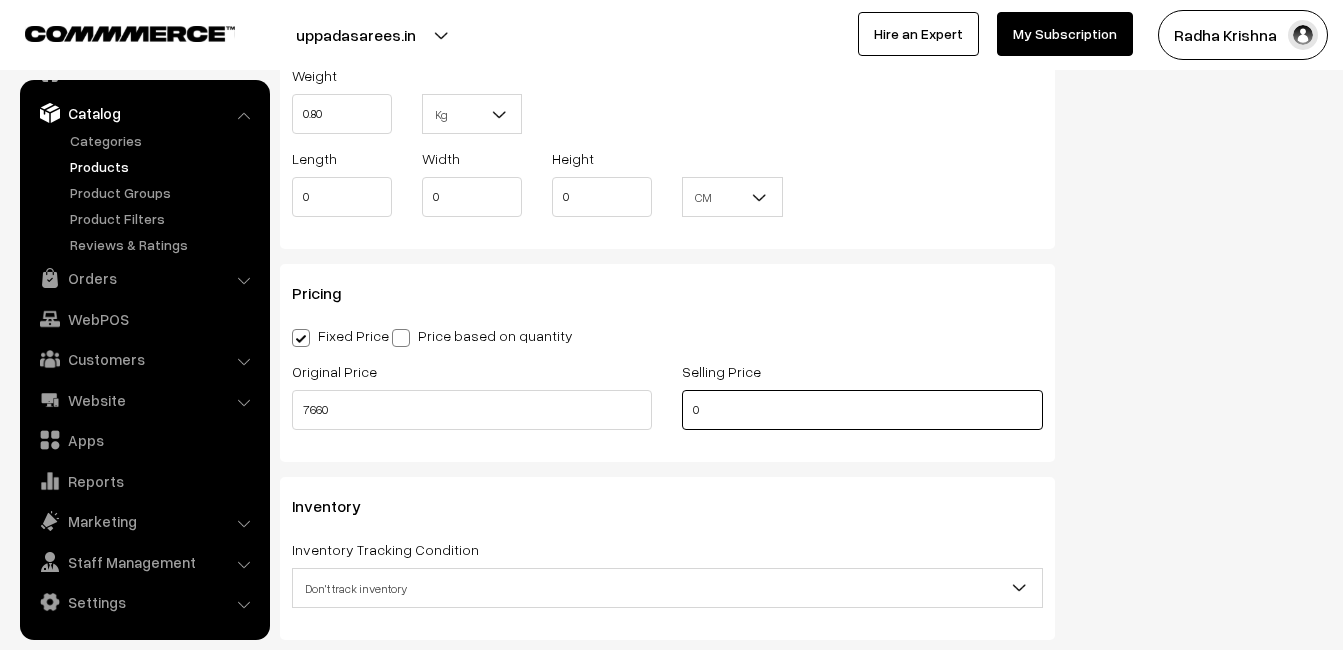 click on "0" at bounding box center (862, 410) 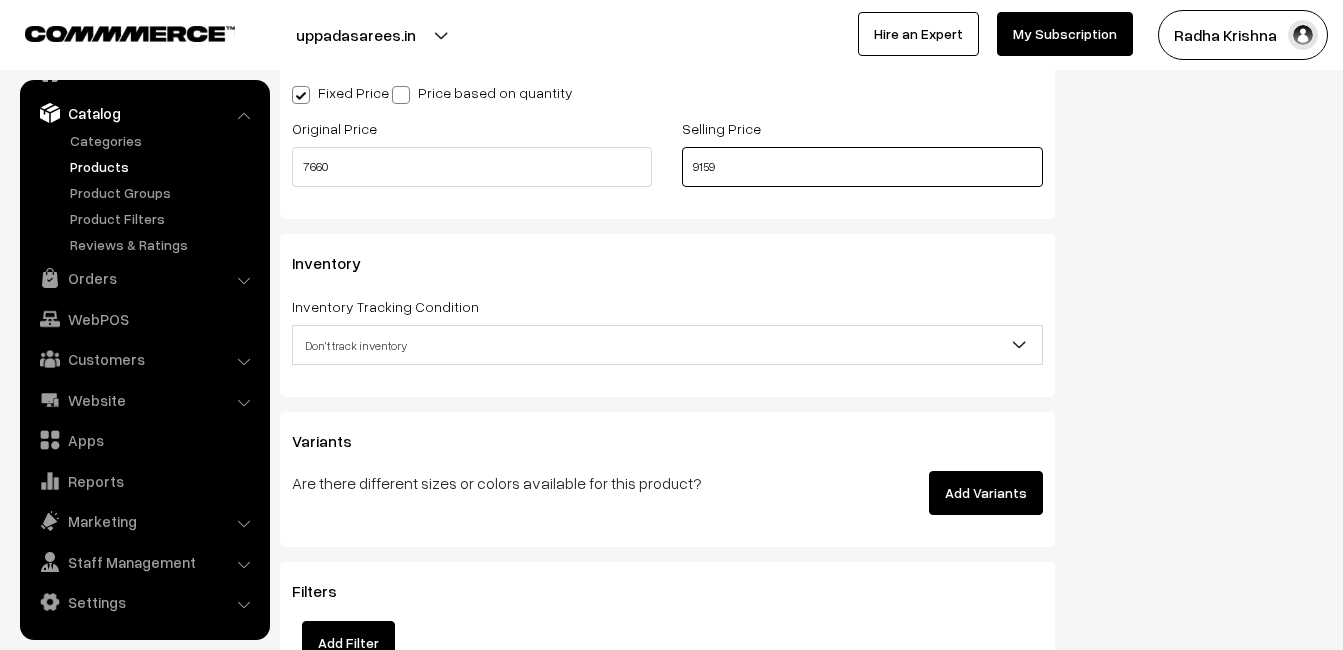 scroll, scrollTop: 1800, scrollLeft: 0, axis: vertical 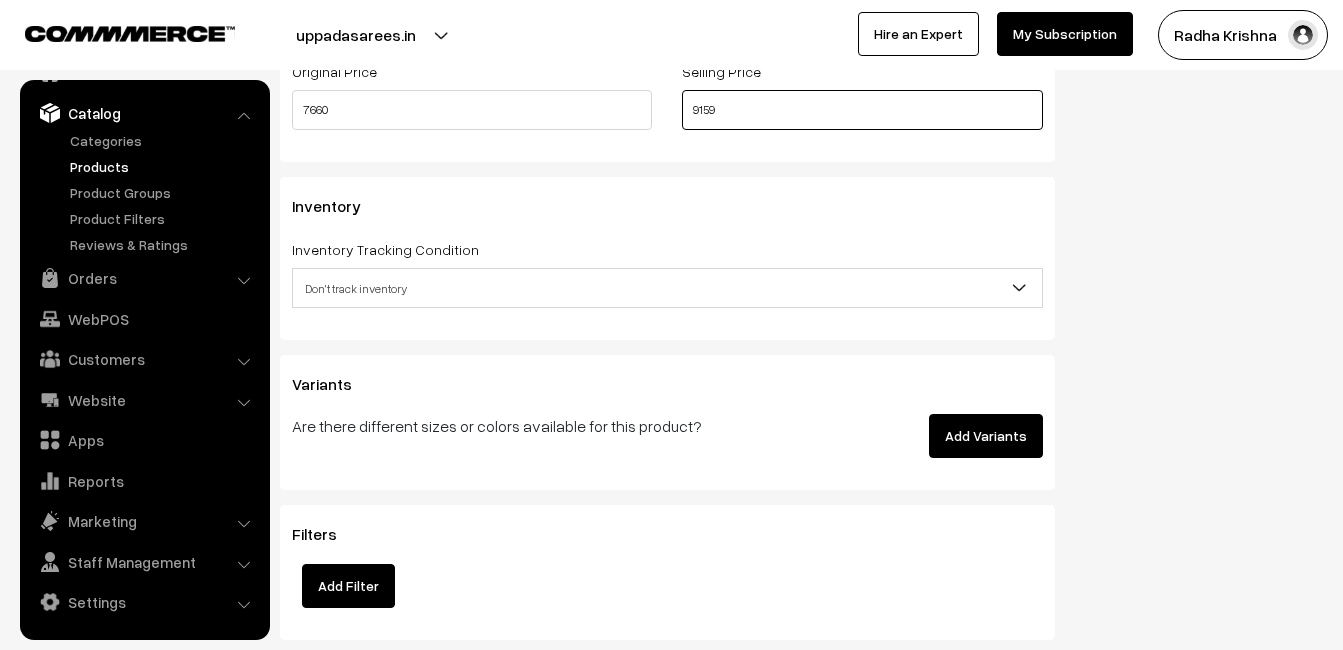 type on "9159" 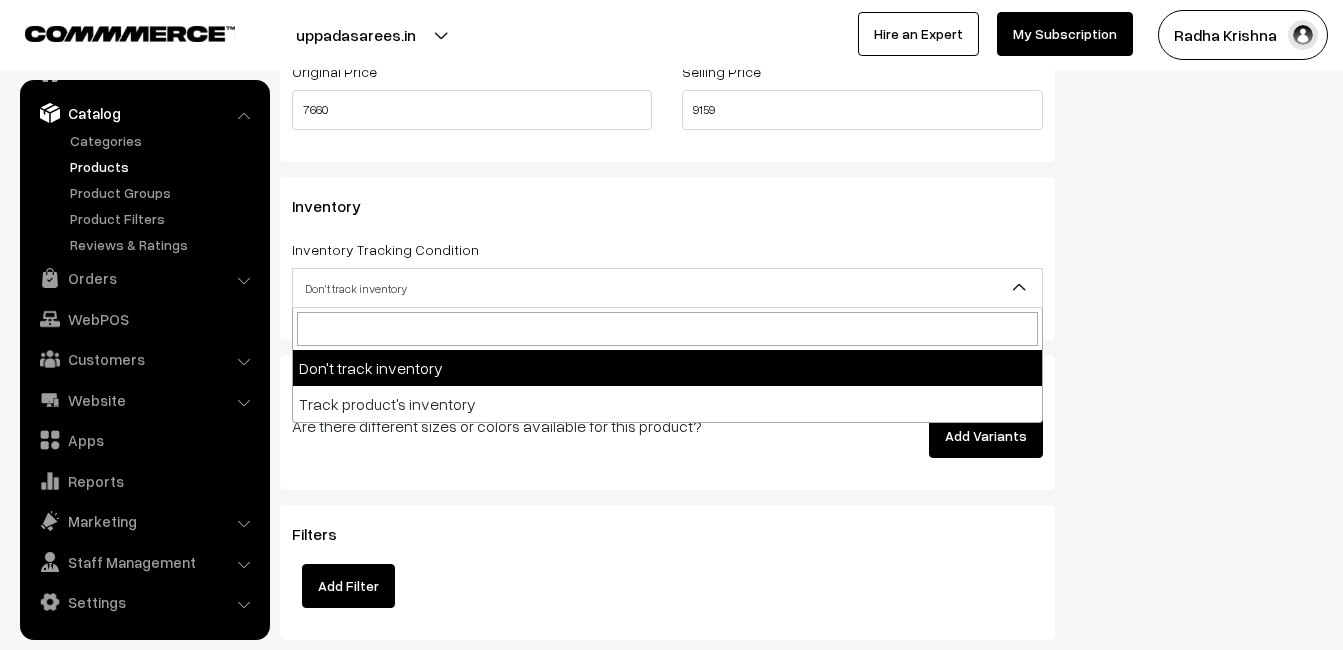 click on "Don't track inventory" at bounding box center (667, 288) 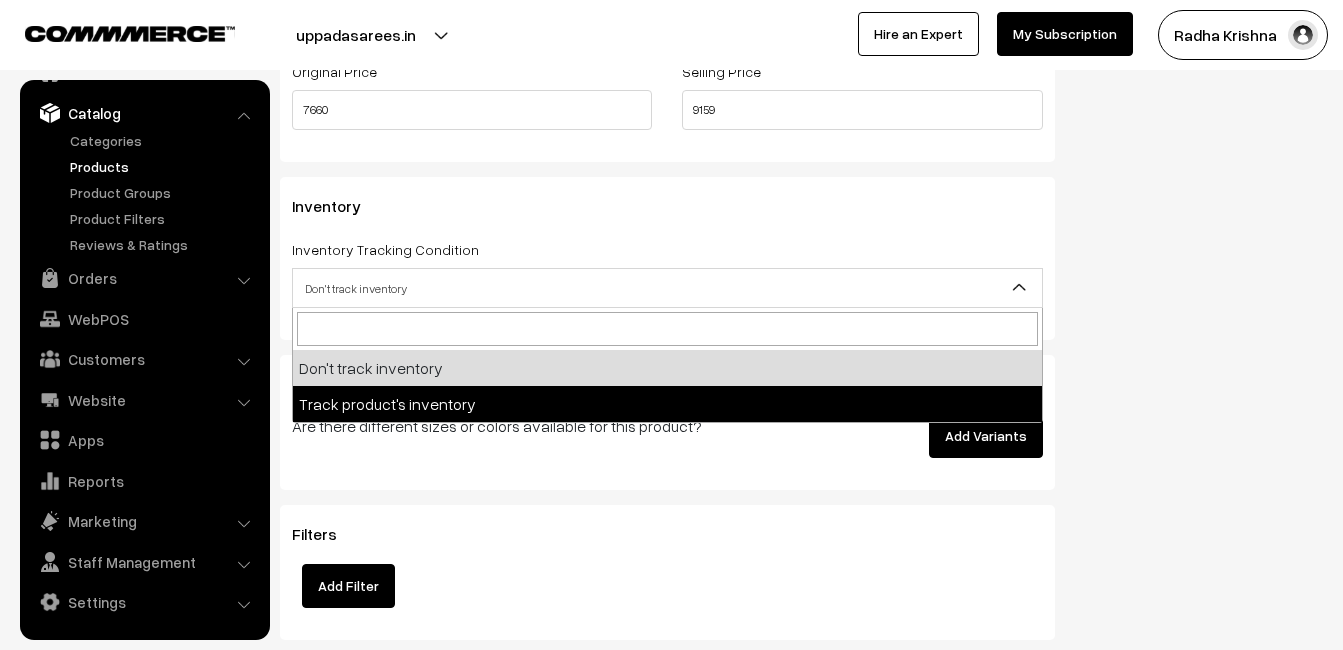 select on "2" 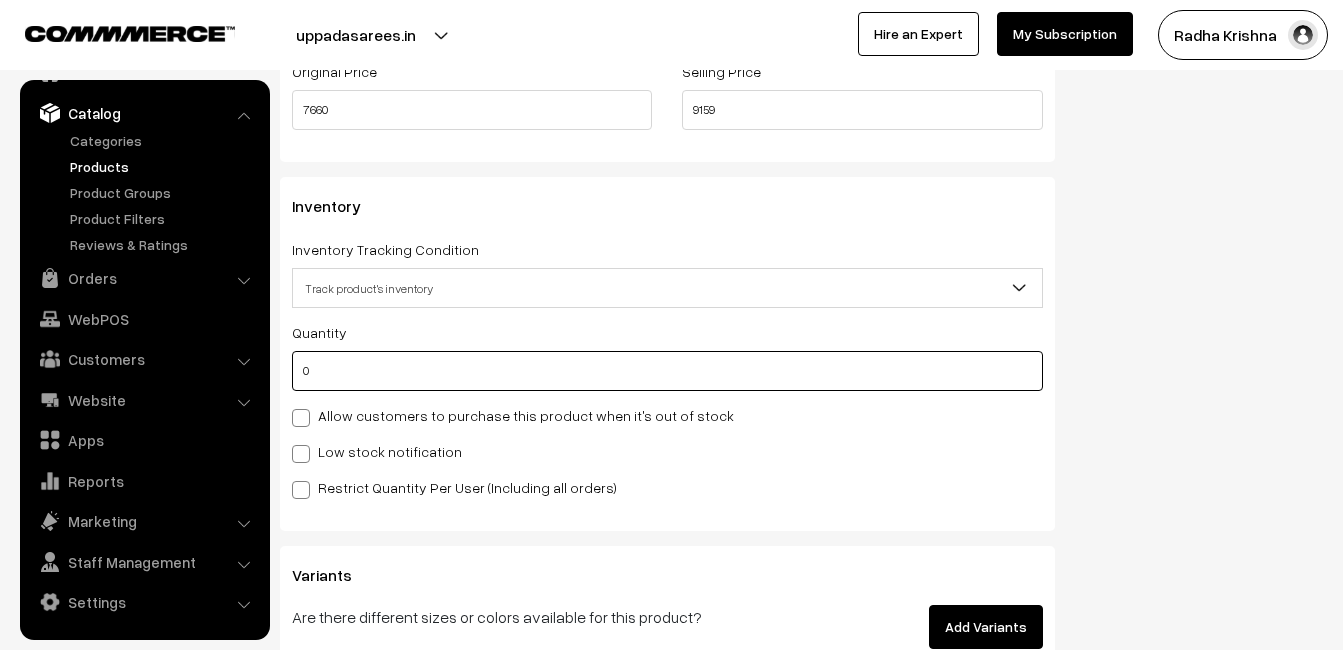 click on "0" at bounding box center [667, 371] 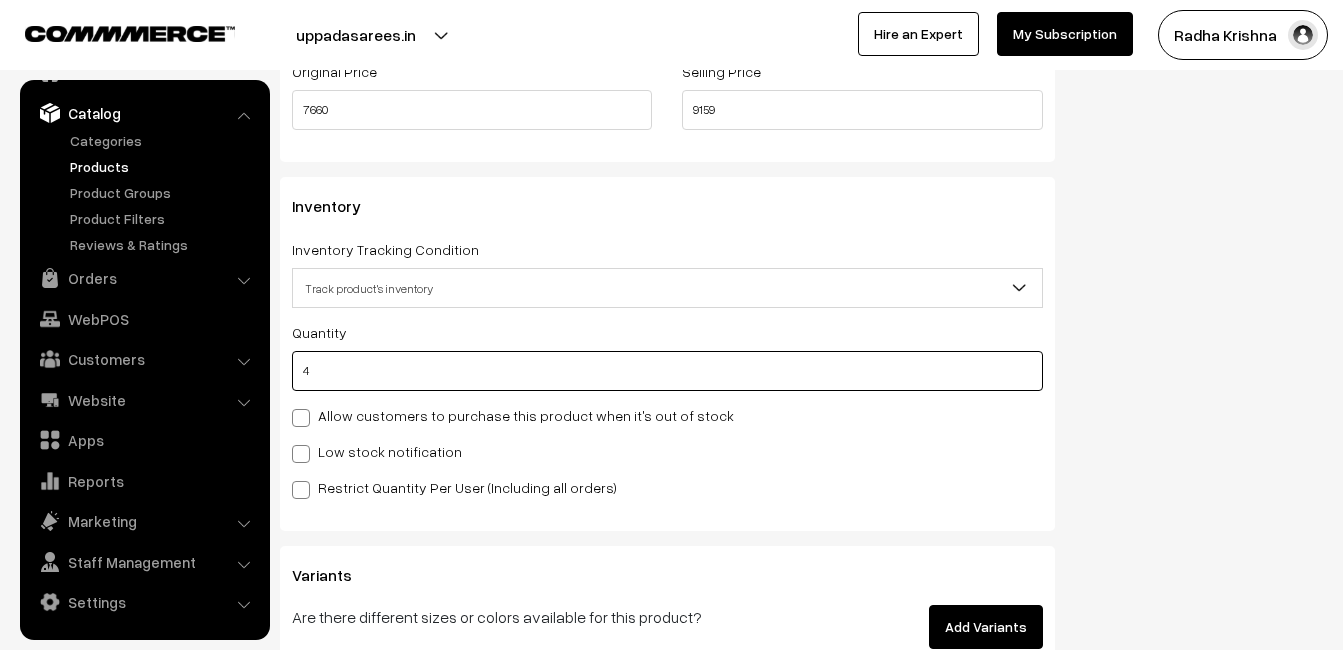 type on "4" 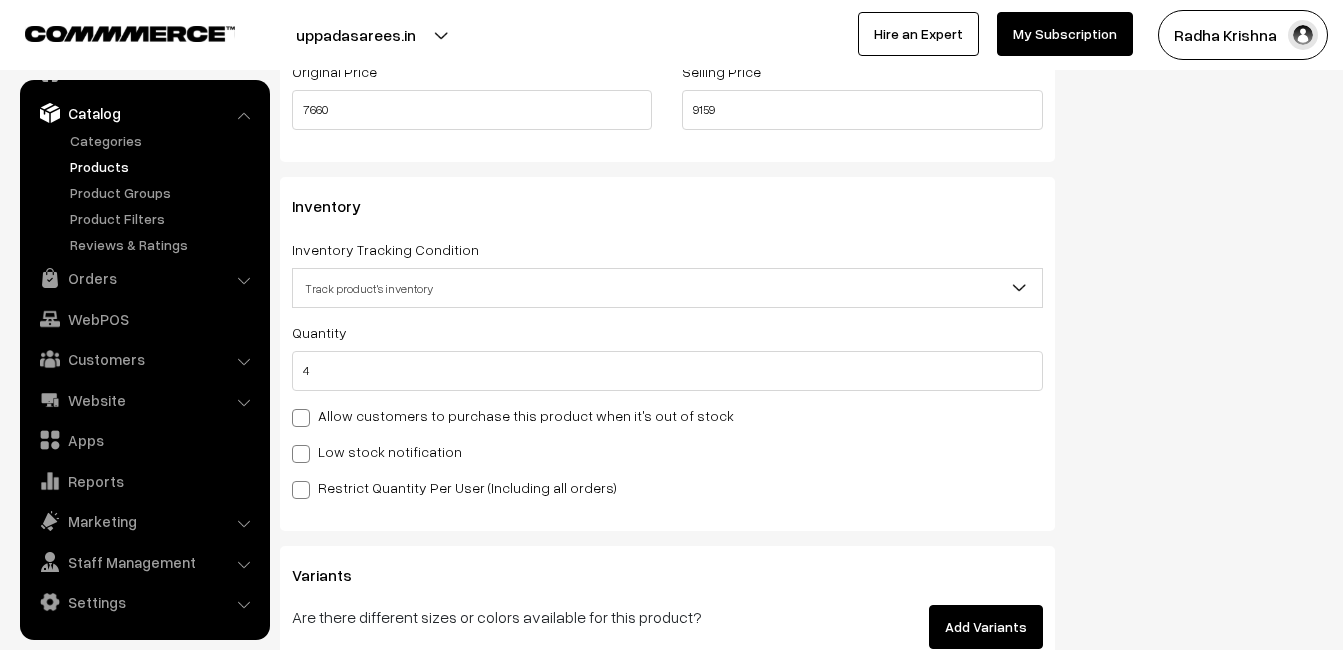 click on "Low stock notification" at bounding box center [377, 451] 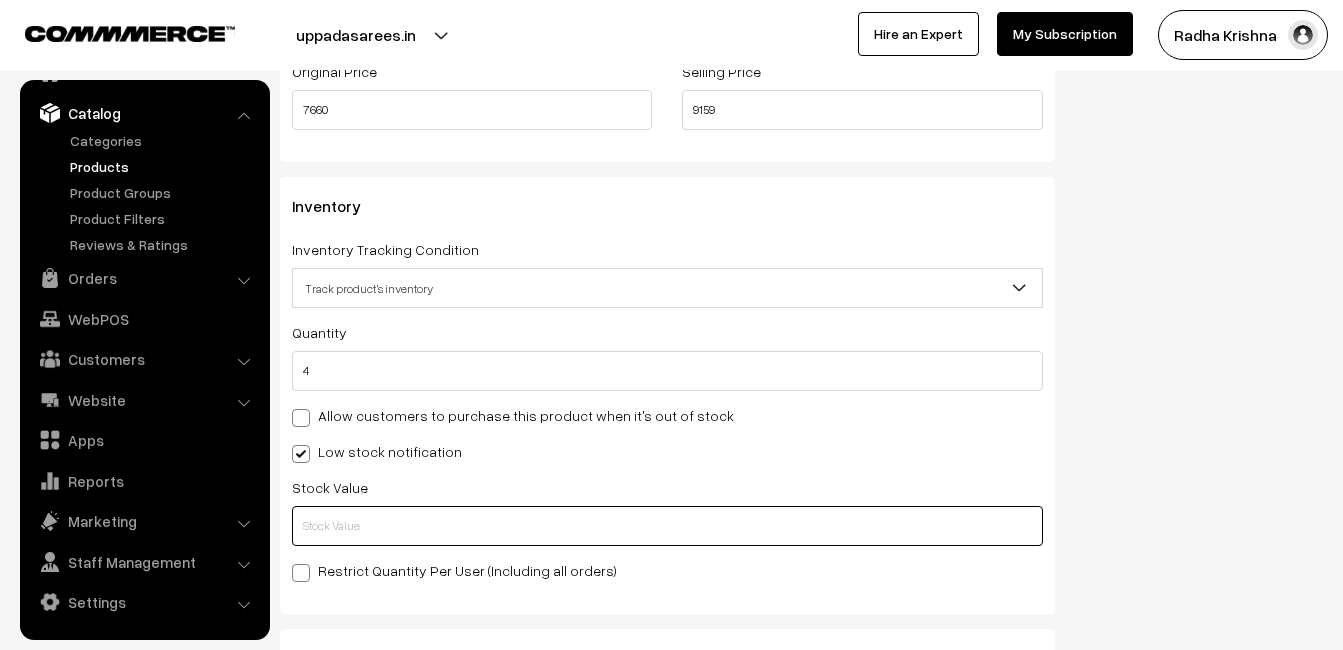 click at bounding box center (667, 526) 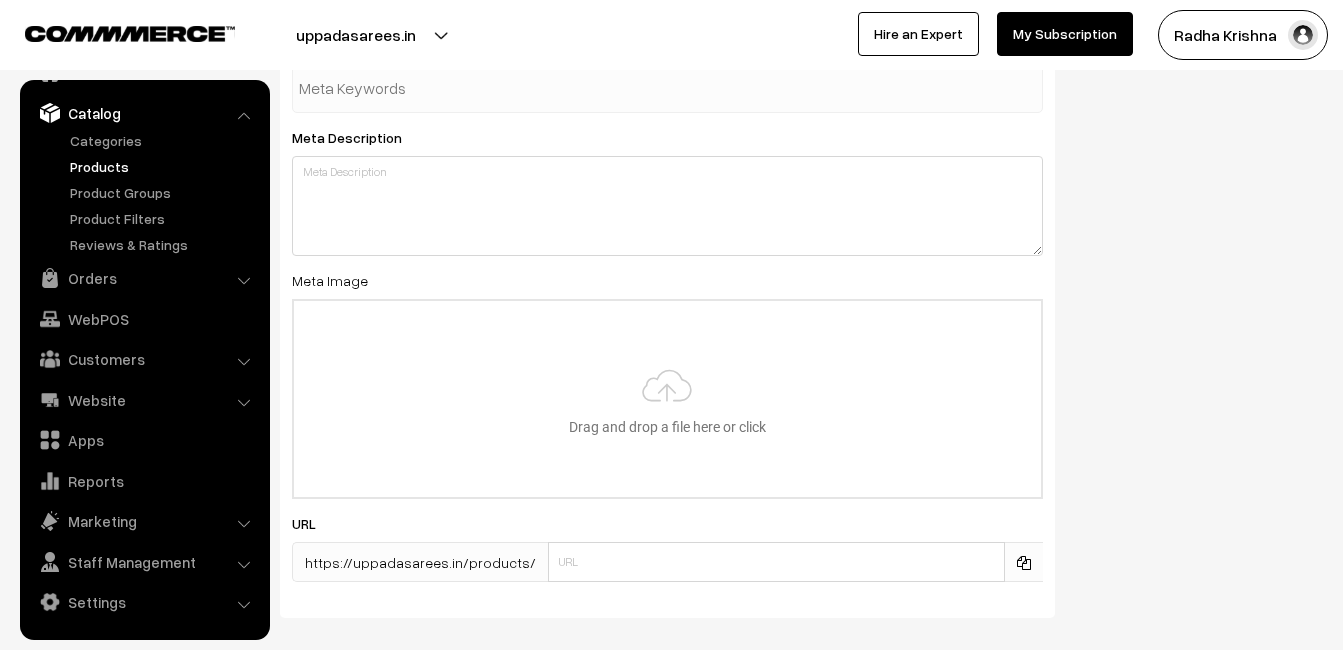 scroll, scrollTop: 2968, scrollLeft: 0, axis: vertical 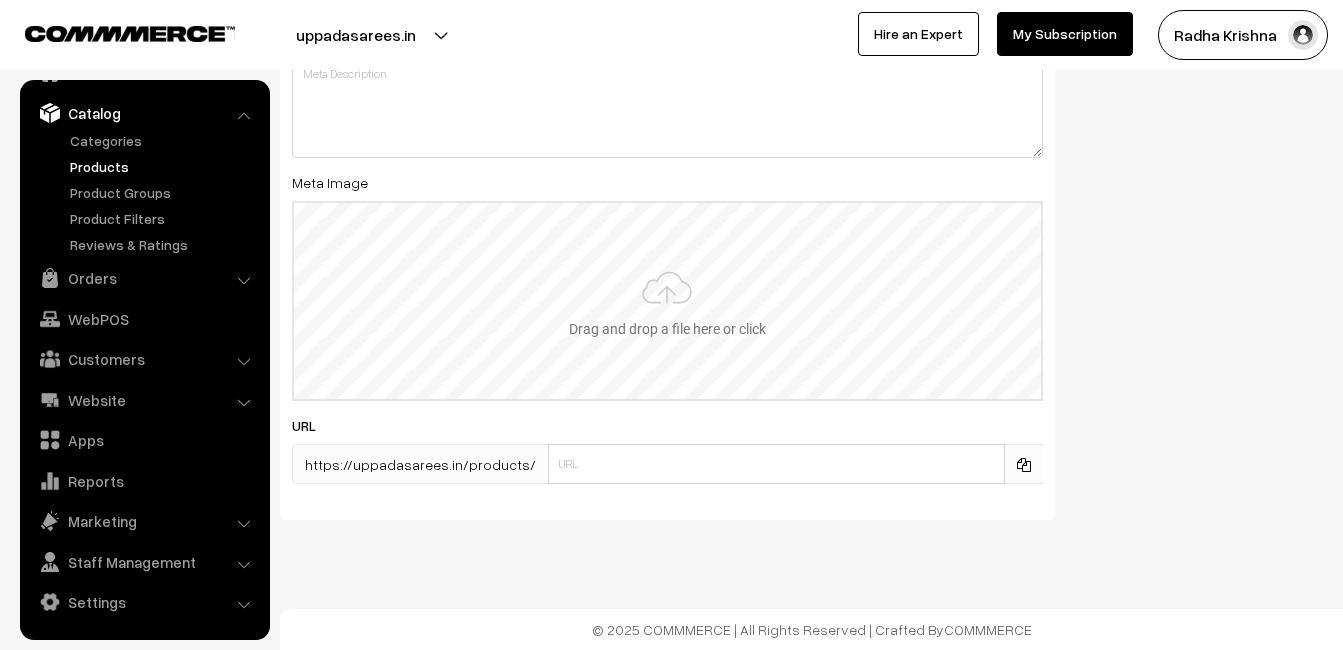 type on "2" 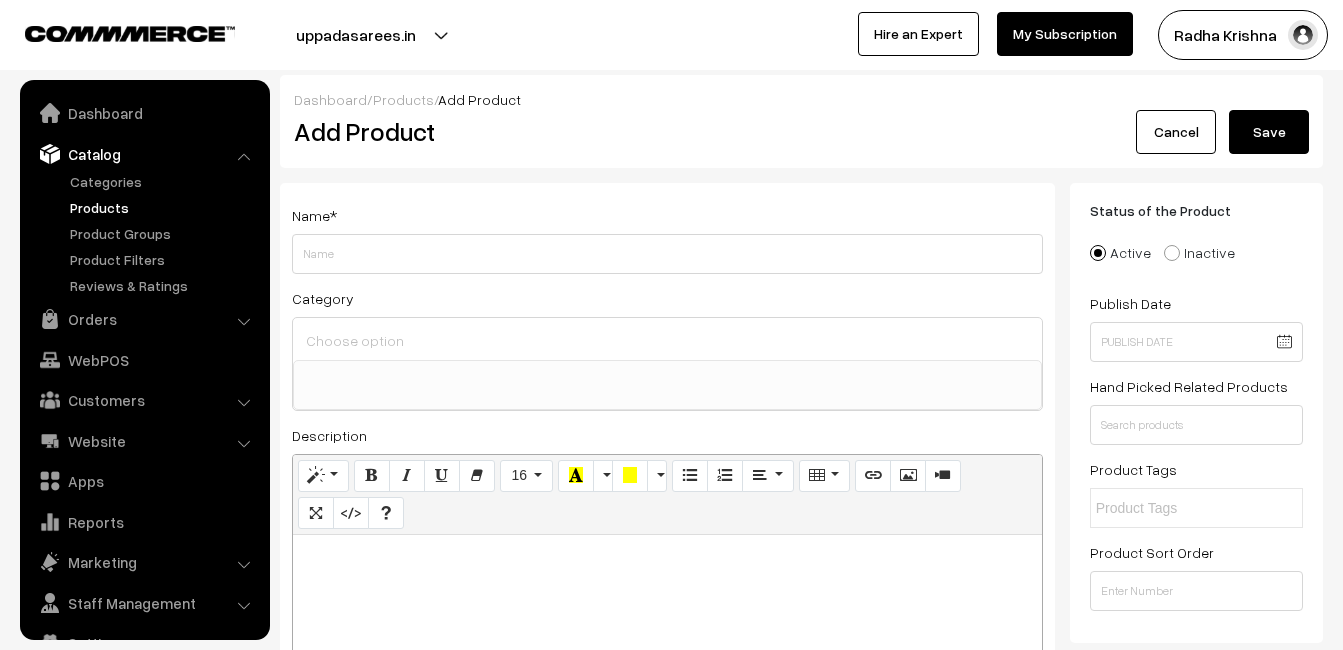 select 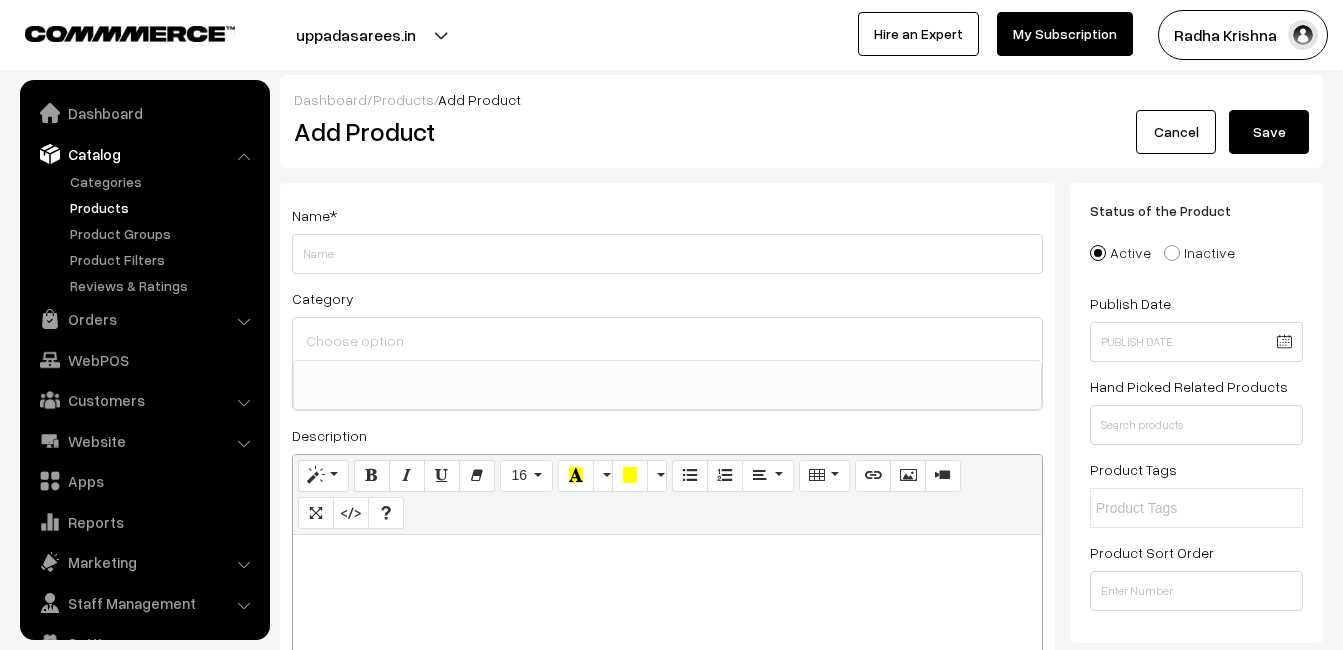 scroll, scrollTop: 41, scrollLeft: 0, axis: vertical 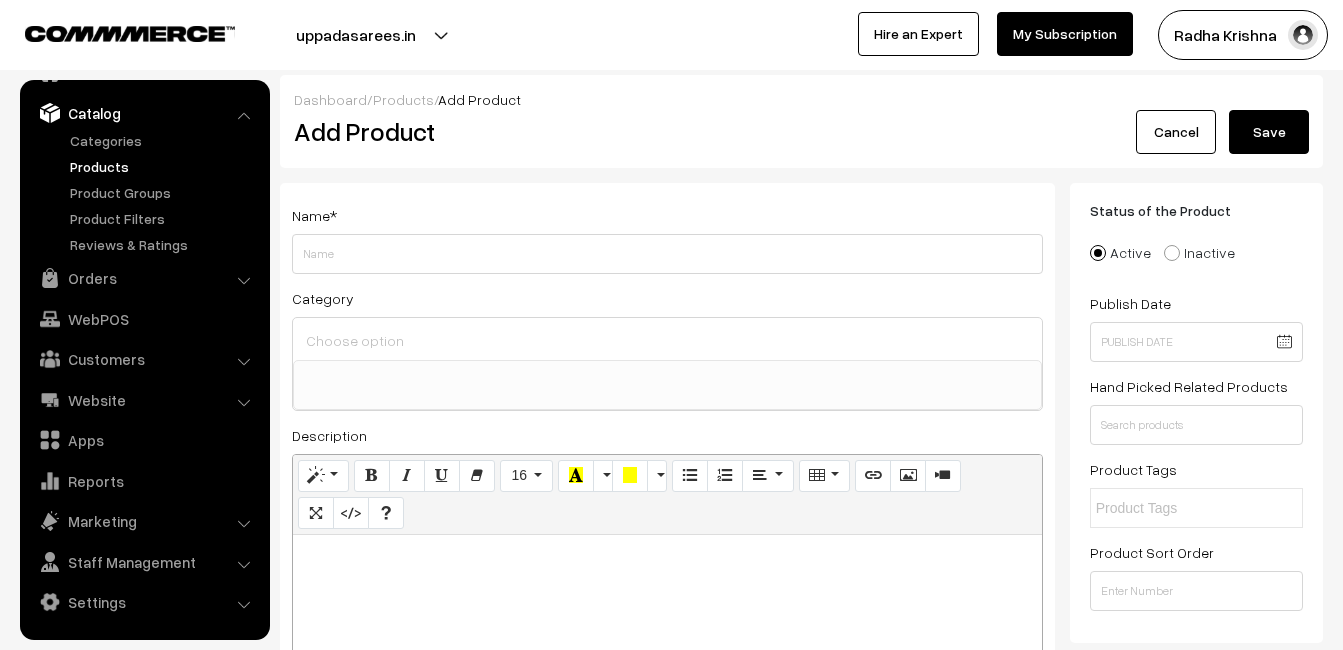 type 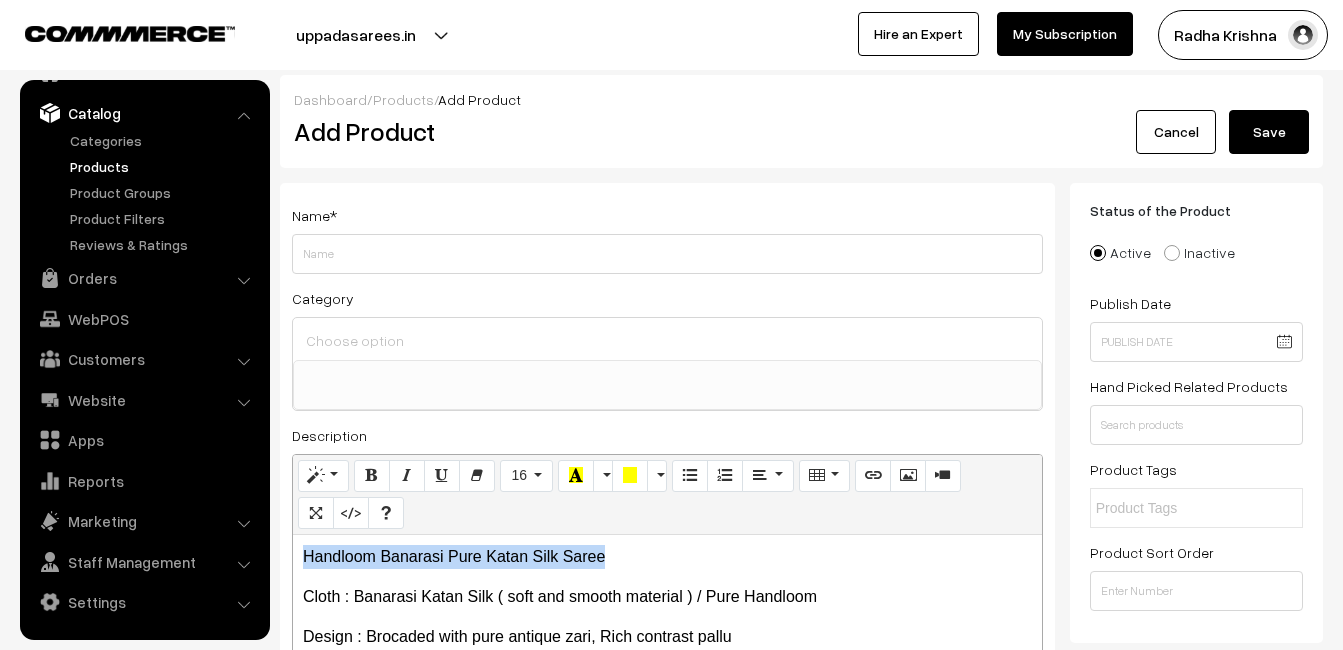 drag, startPoint x: 615, startPoint y: 546, endPoint x: 18, endPoint y: 502, distance: 598.61926 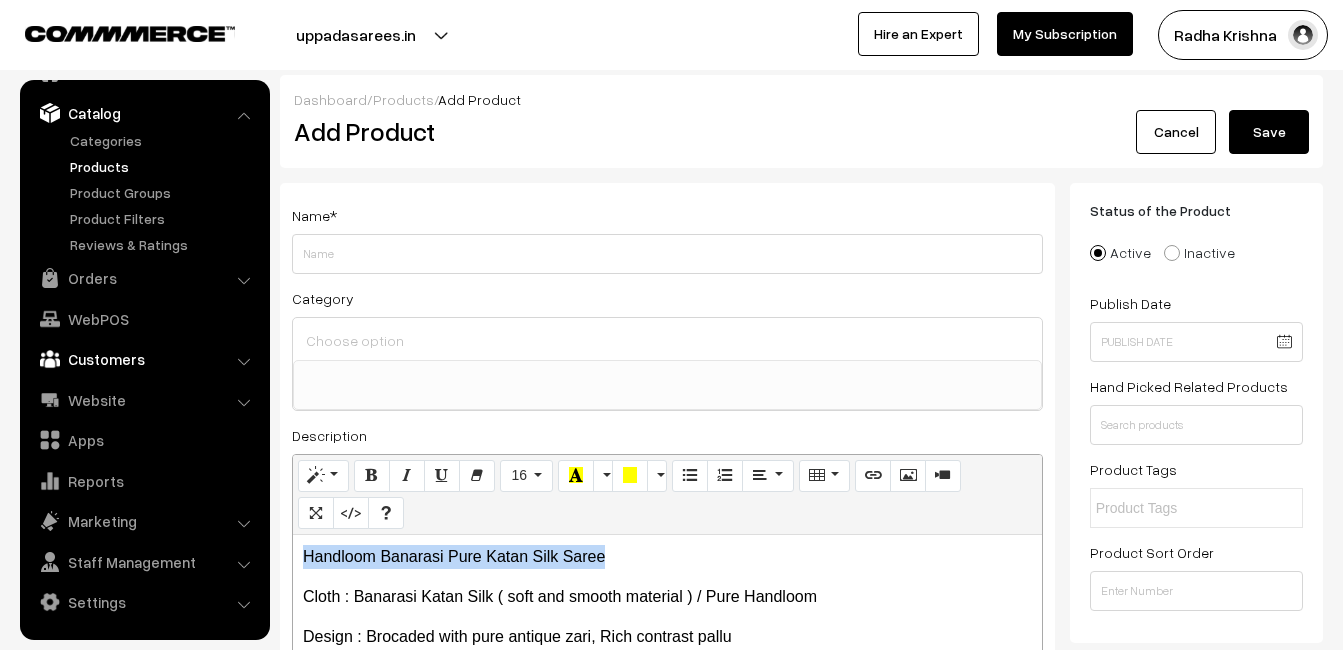 copy on "Handloom Banarasi Pure Katan Silk Saree" 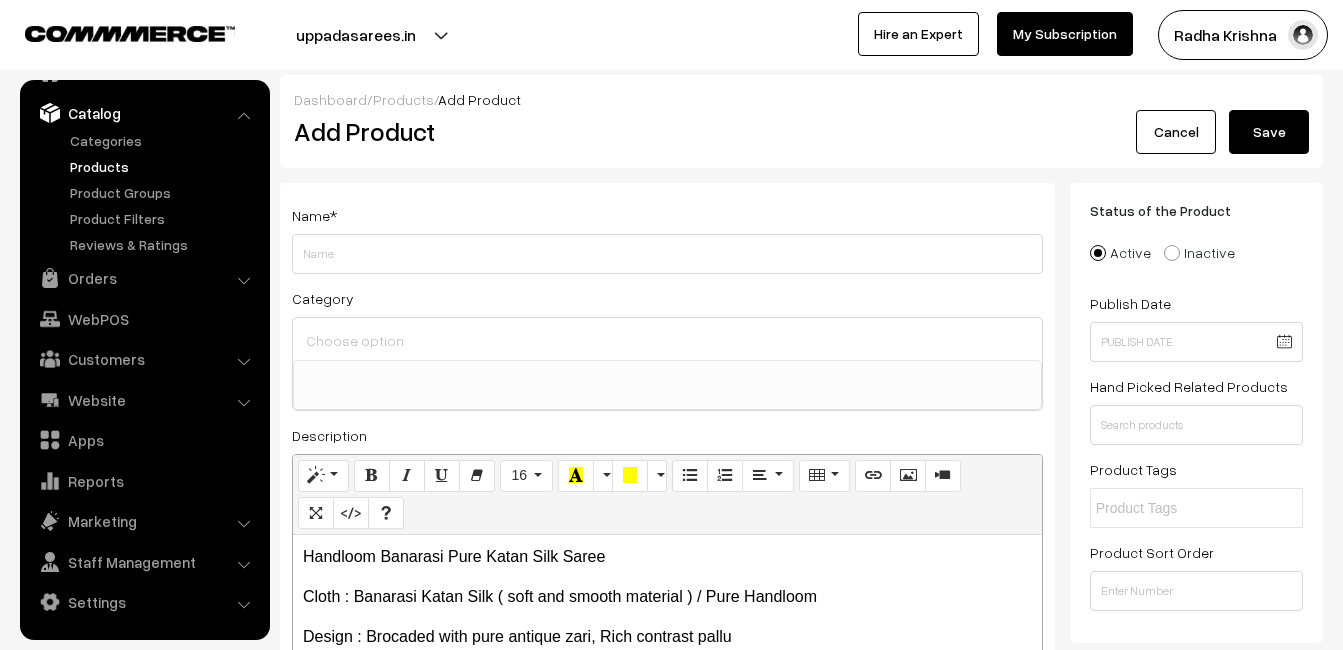 click on "Category
Uppada Sarees
Uppada Sarees > Uppada Plain Sarees
Uppada Sarees > Uppada Butta Sarees
Uppada Sarees > Uppada Pochampally Border Sarees
Uppada Sarees > Uppada Big Border Sarees
Uppada Sarees > Uppada Small Border Sarees
Uppada Sarees > Uppada Jamdani Sarees
Uppada Sarees > Uppada Tripura Silk Sarees
Uppada Sarees > Uppada Checks Sarees Ikkat Sarees Other Sarees" at bounding box center [667, 348] 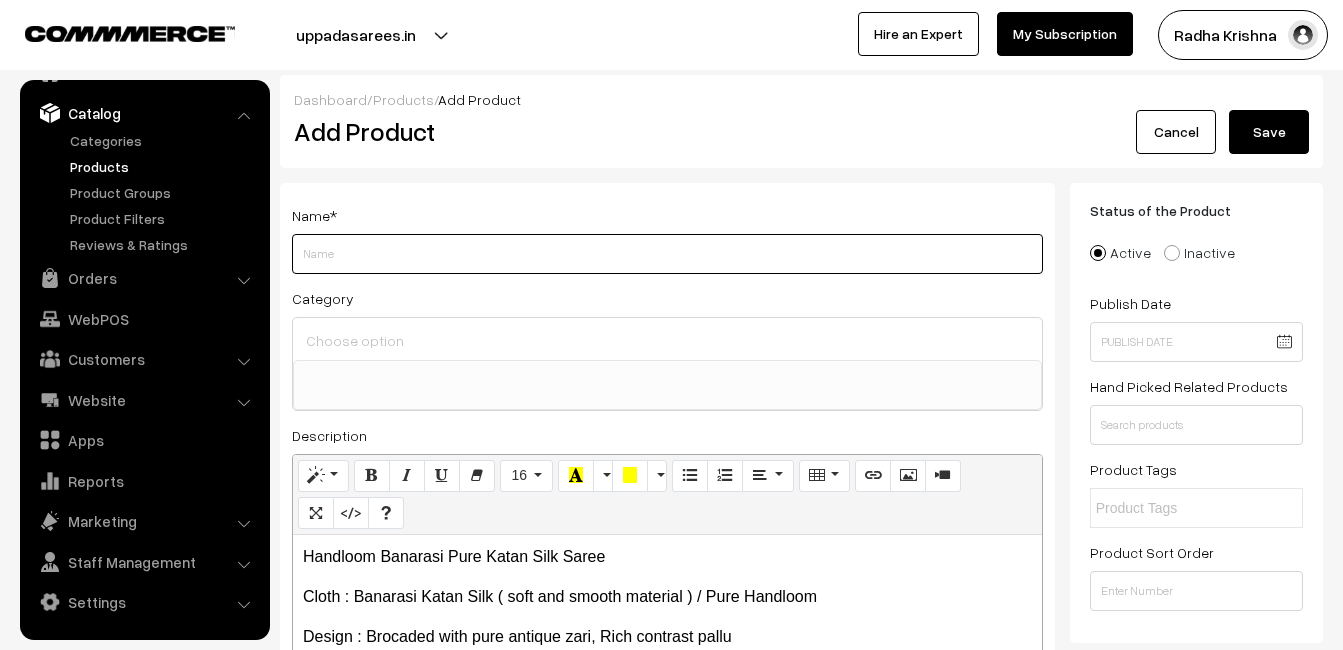 click on "Weight" at bounding box center (667, 254) 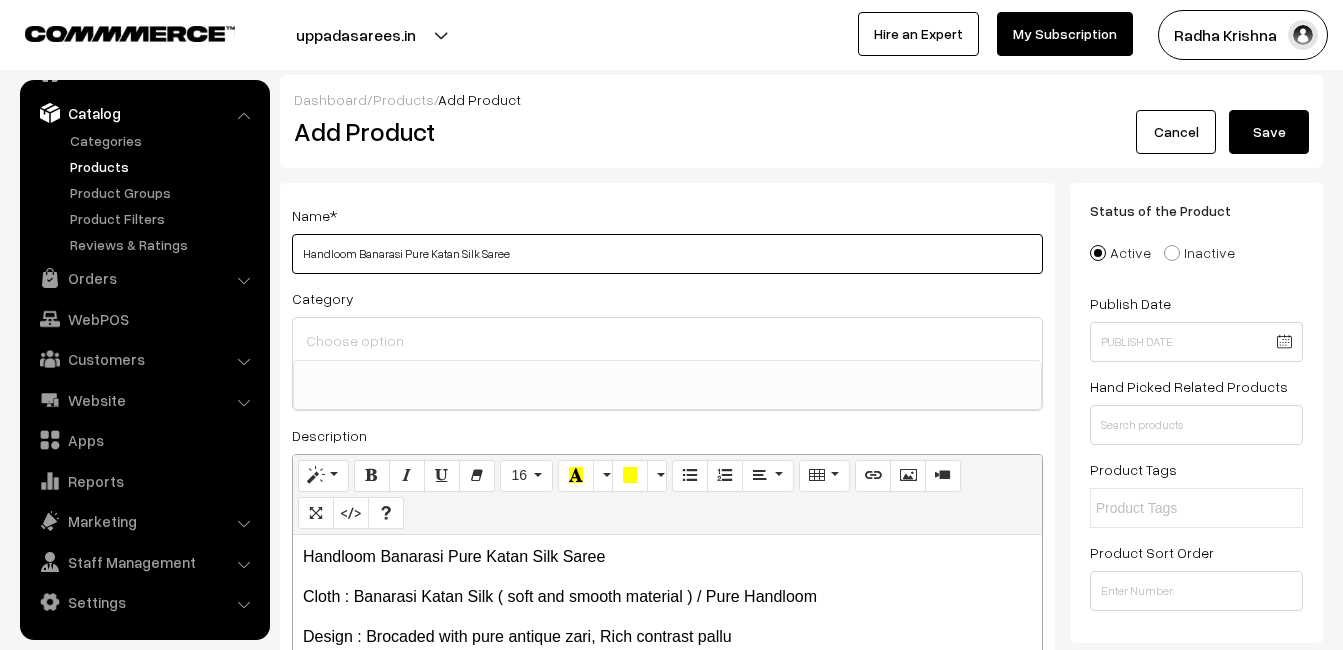 type on "Handloom Banarasi Pure Katan Silk Saree" 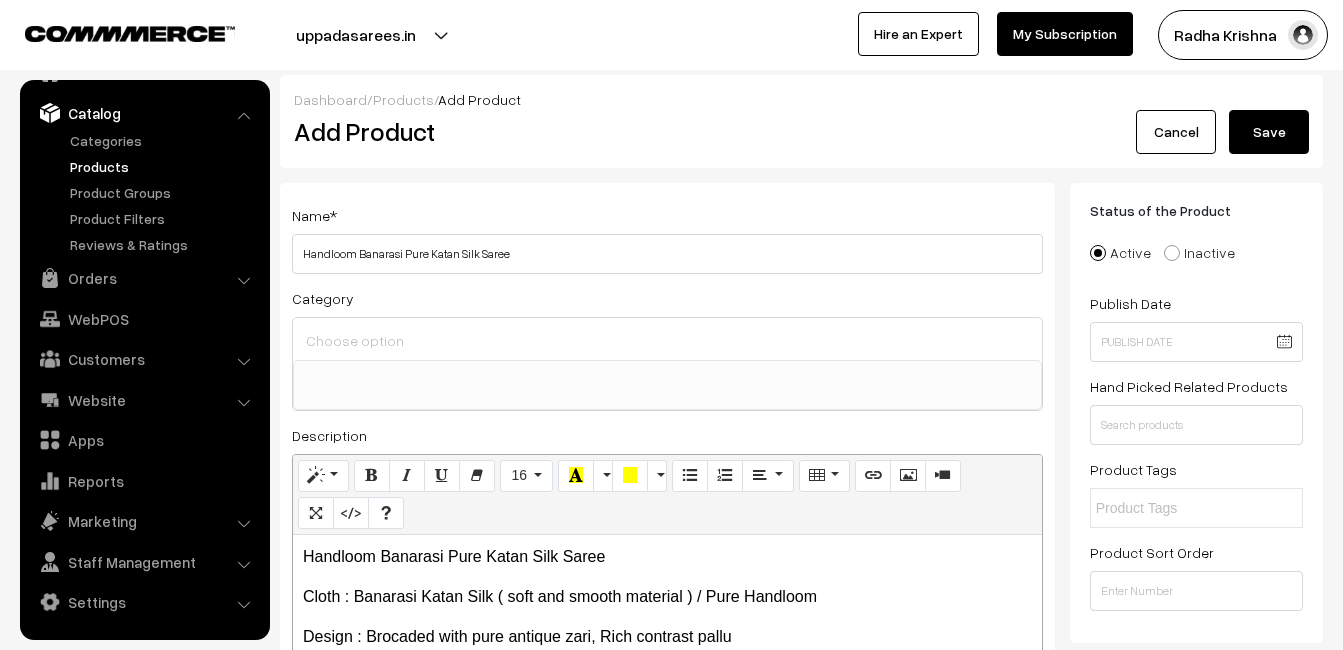 click at bounding box center [667, 340] 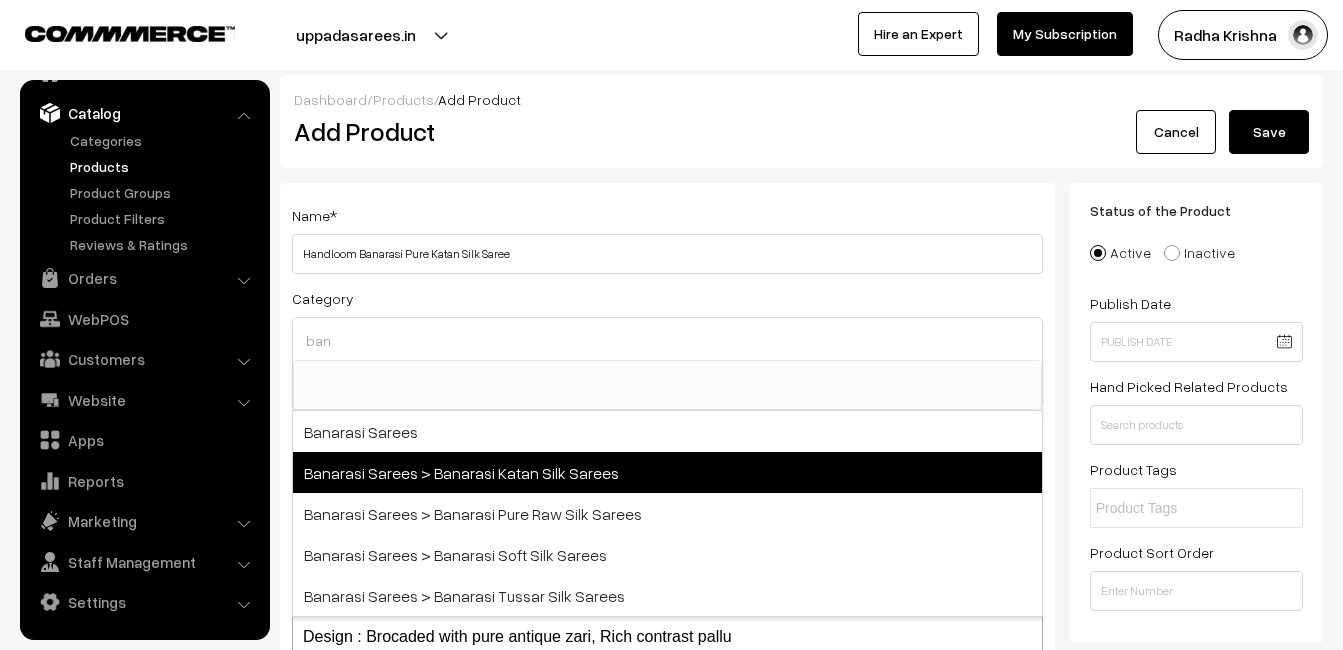 type on "ban" 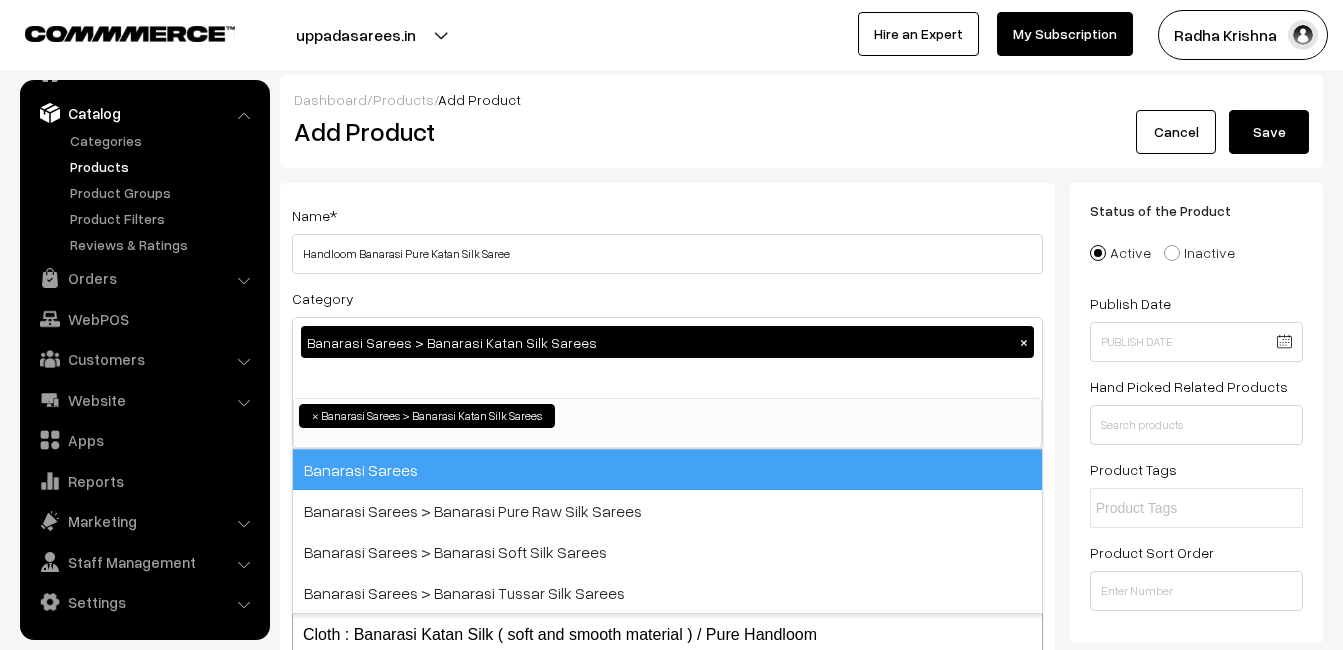 scroll, scrollTop: 731, scrollLeft: 0, axis: vertical 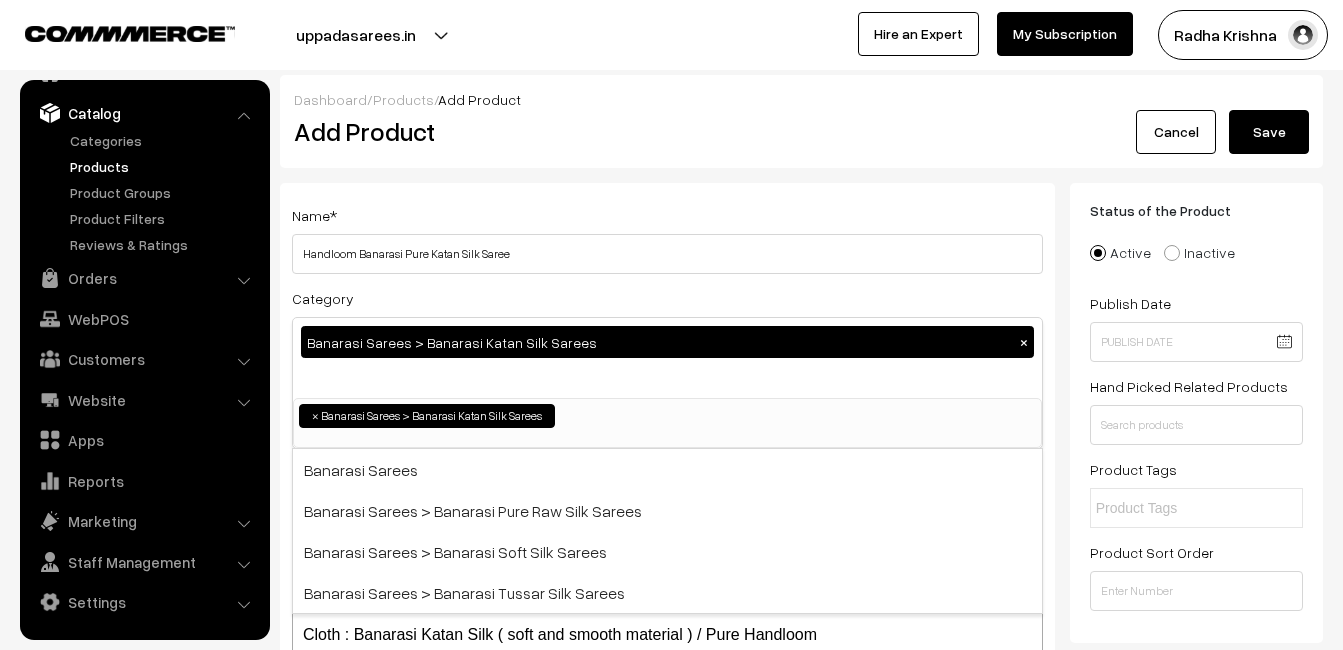 click on "Name  *
Handloom Banarasi Pure Katan Silk Saree
Category
Banarasi Sarees > Banarasi Katan Silk Sarees ×
Uppada Sarees
Uppada Sarees > Uppada Plain Sarees
Uppada Sarees > Uppada Butta Sarees
Uppada Sarees > Uppada Pochampally Border Sarees
Uppada Sarees > Uppada Big Border Sarees
Uppada Sarees > Uppada Small Border Sarees
Ikkat Sarees ×" at bounding box center (667, 524) 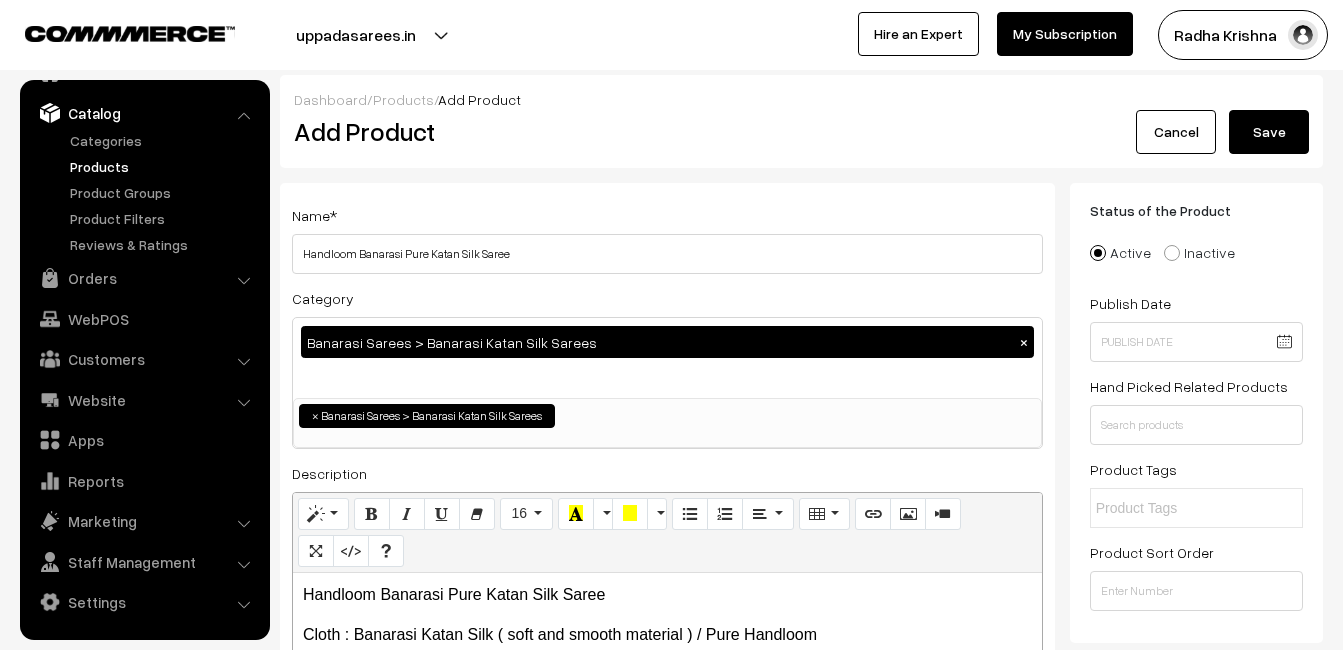 scroll, scrollTop: 500, scrollLeft: 0, axis: vertical 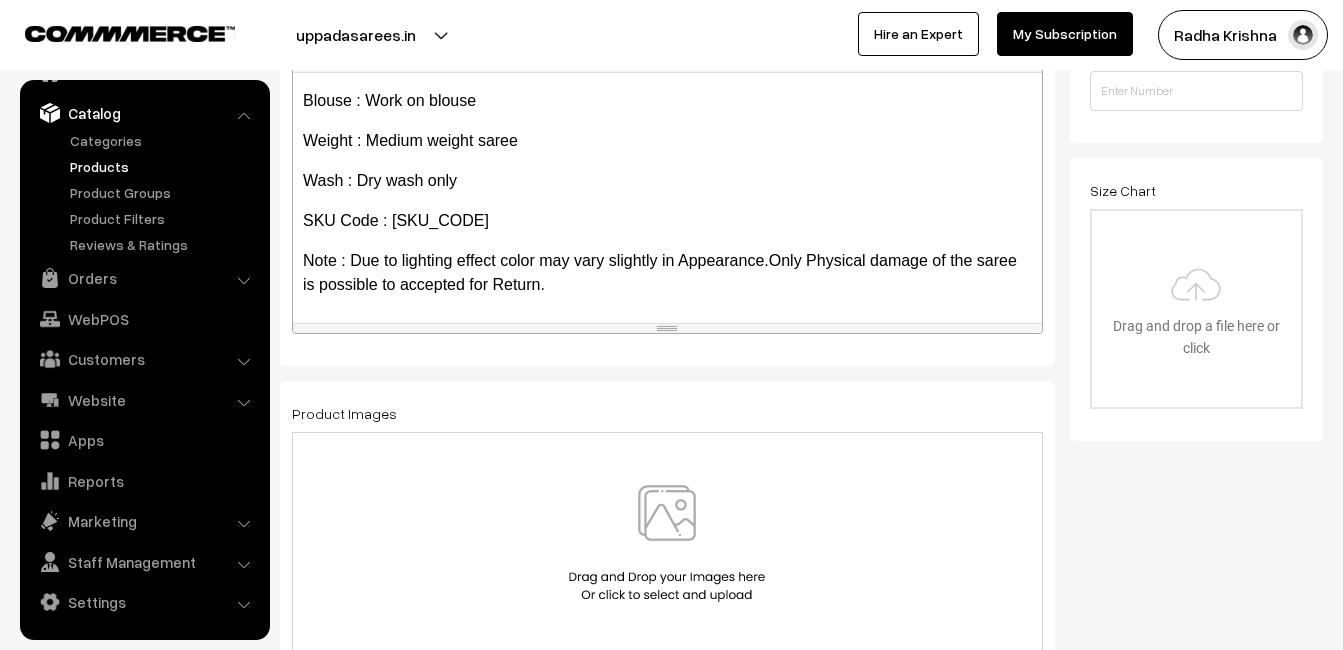 click at bounding box center (667, 543) 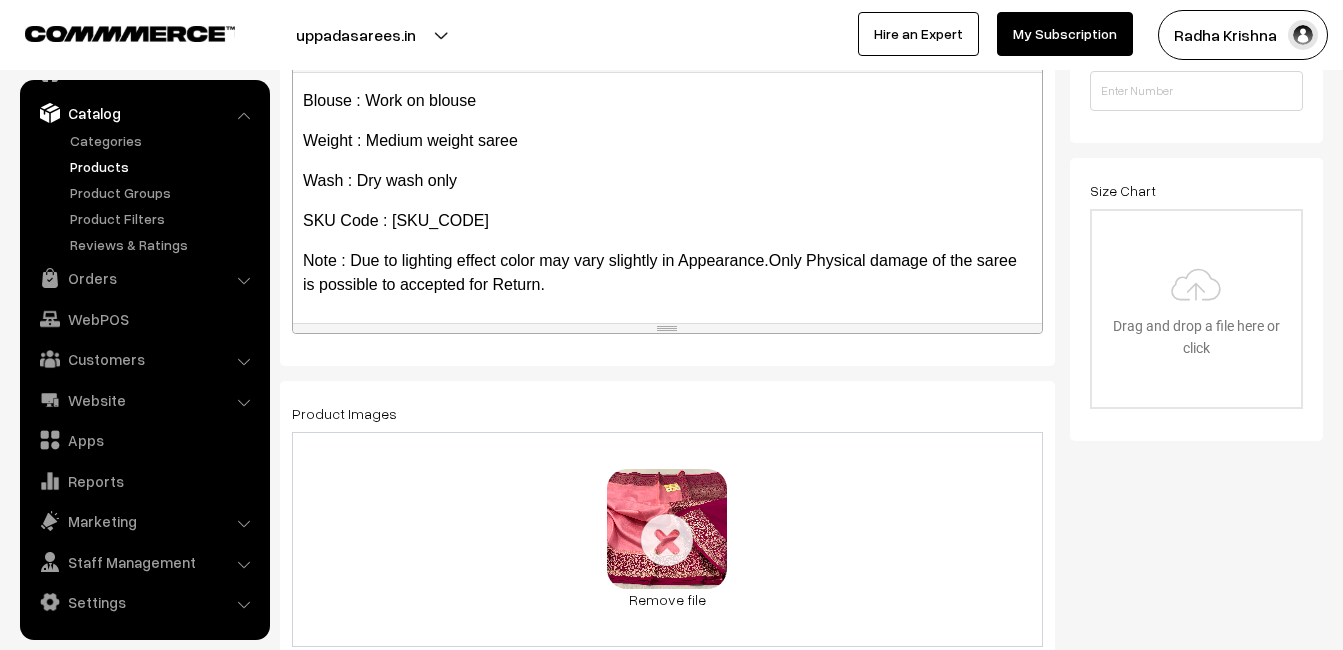scroll, scrollTop: 1100, scrollLeft: 0, axis: vertical 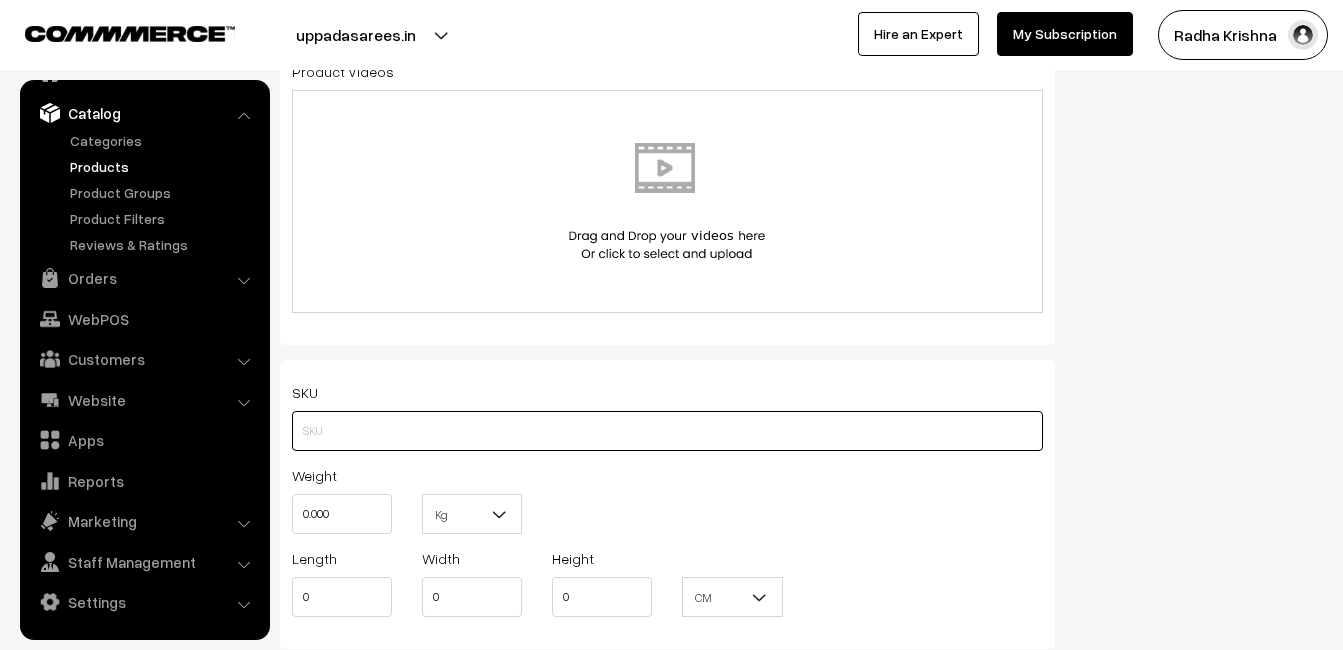 click at bounding box center [667, 431] 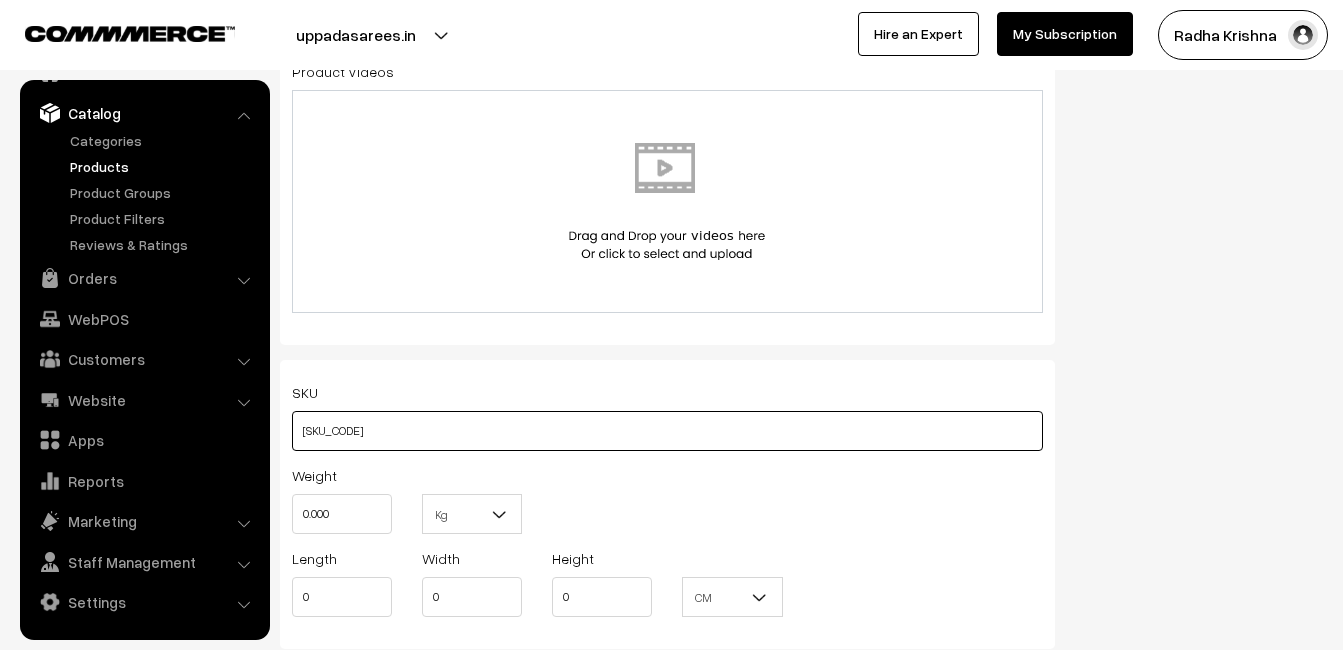 type on "[ALPHANUMERIC_ID]" 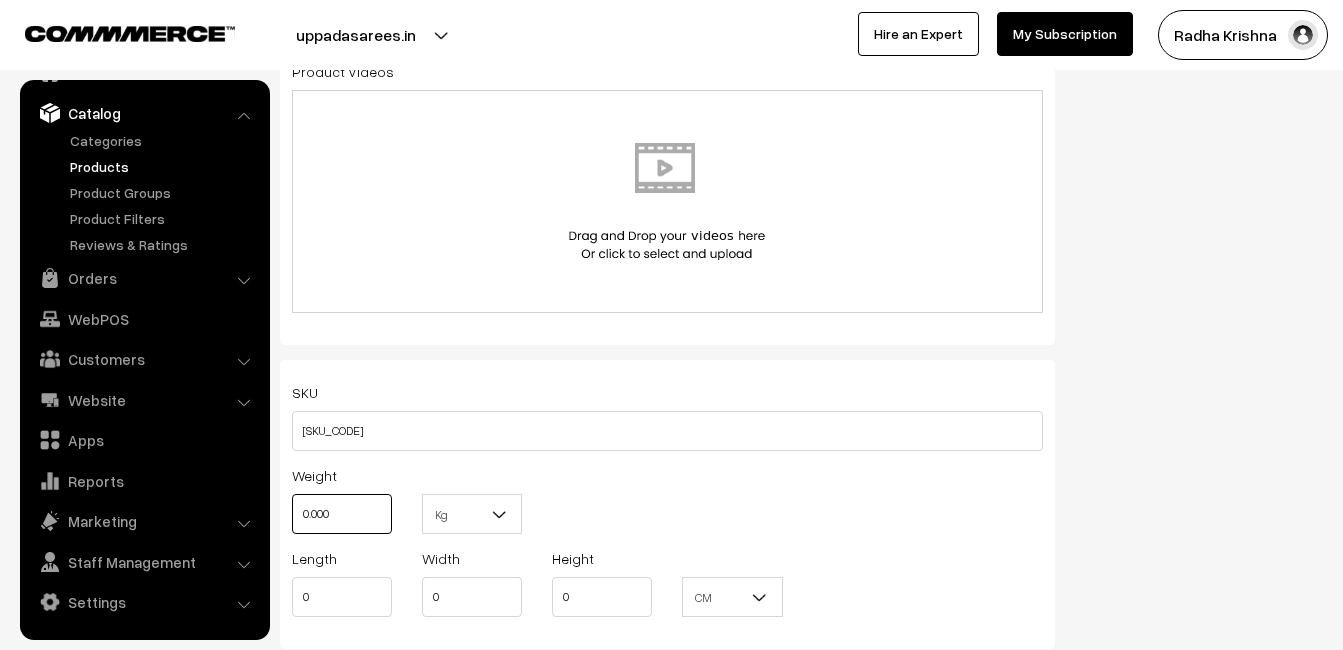 click on "0.000" at bounding box center [342, 514] 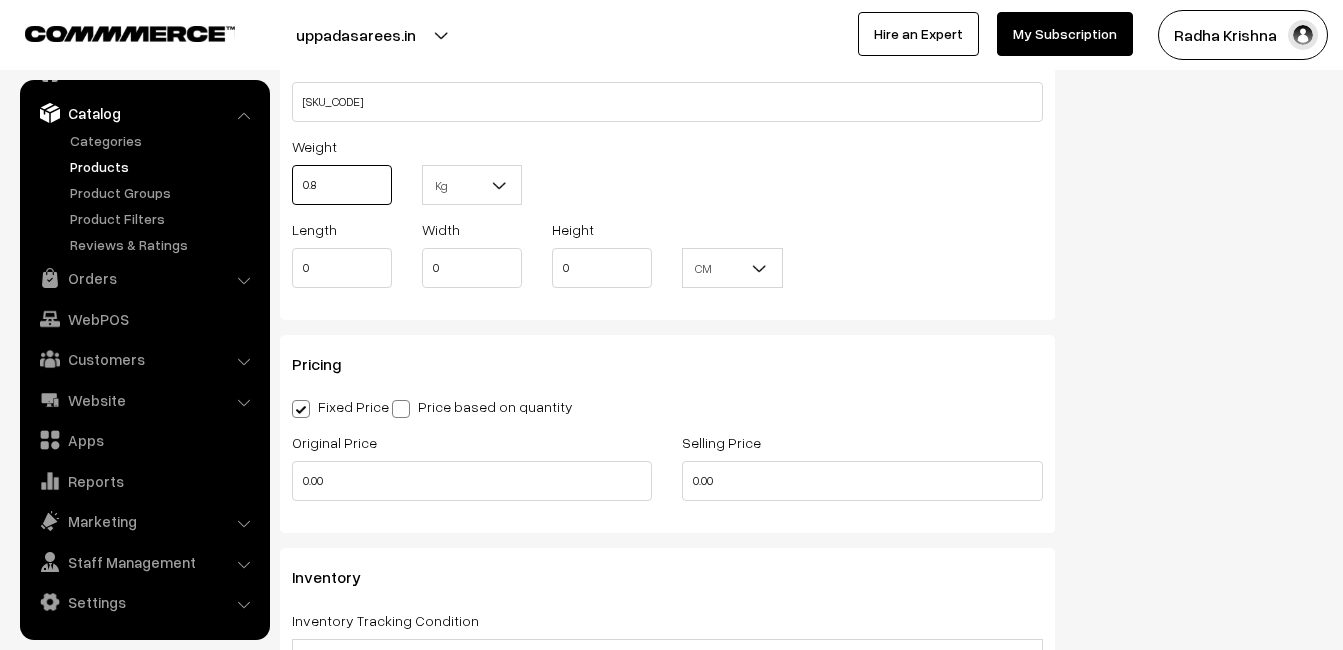 scroll, scrollTop: 1500, scrollLeft: 0, axis: vertical 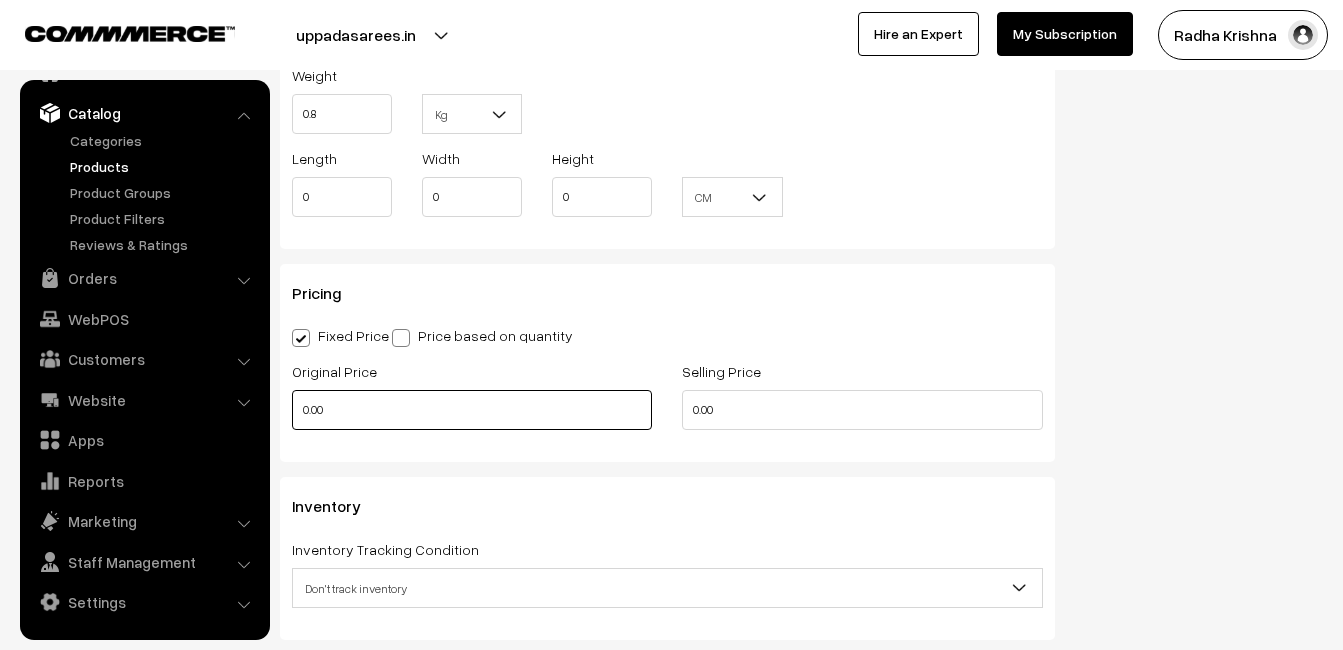 type on "0.80" 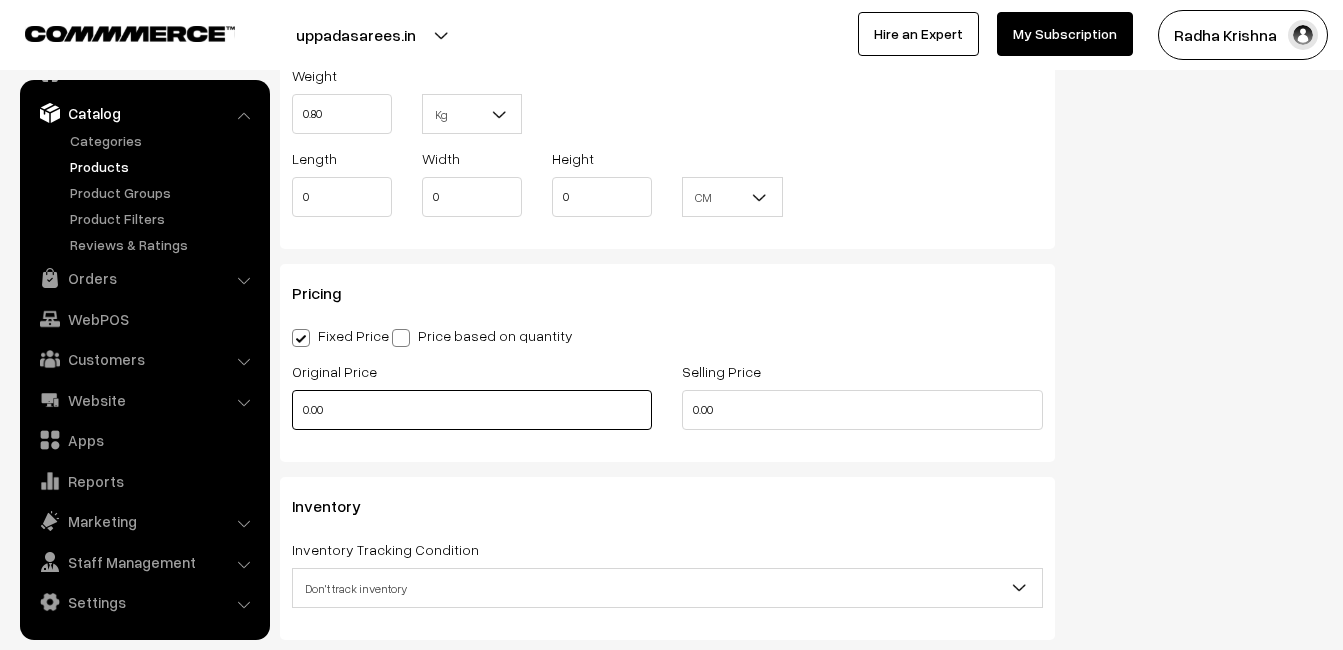 click on "0.00" at bounding box center (472, 410) 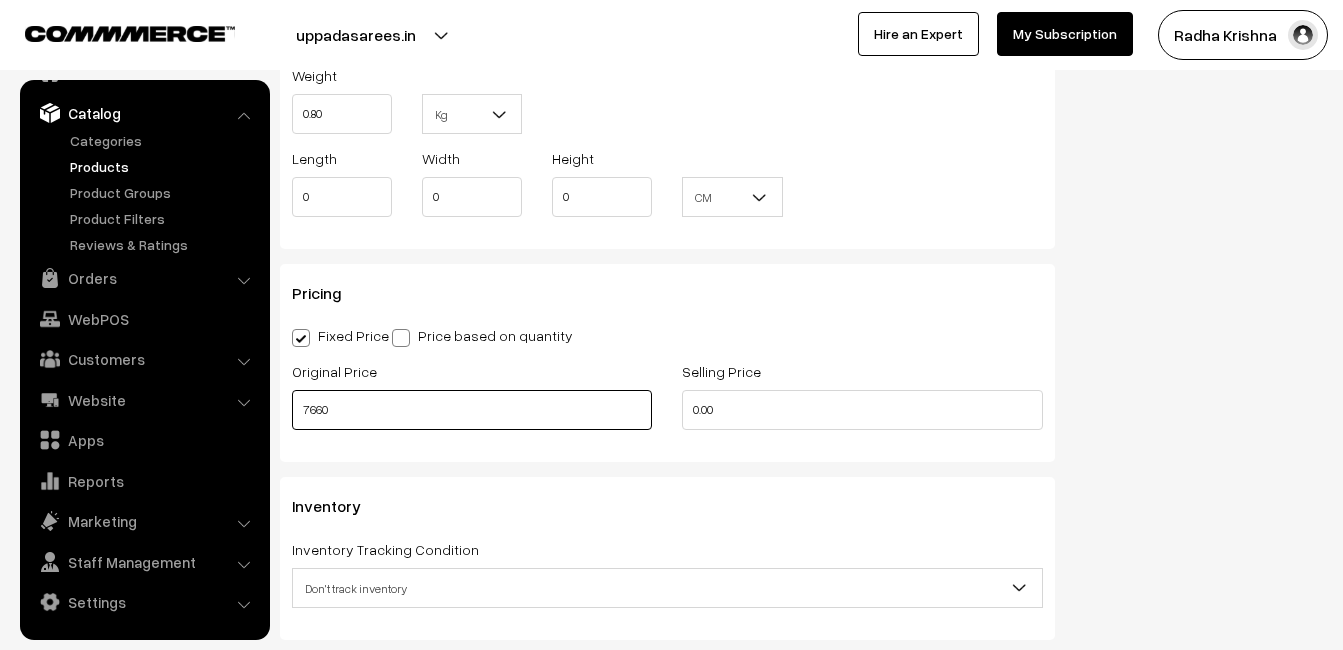 type on "7660" 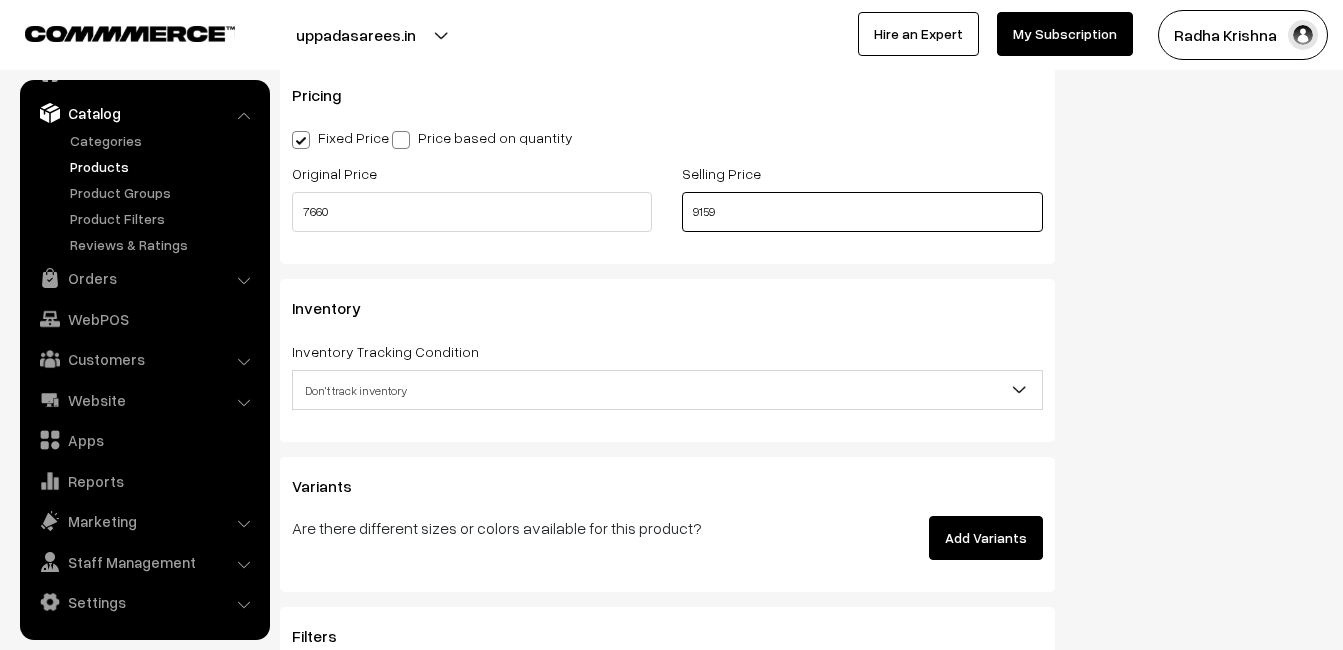 scroll, scrollTop: 1700, scrollLeft: 0, axis: vertical 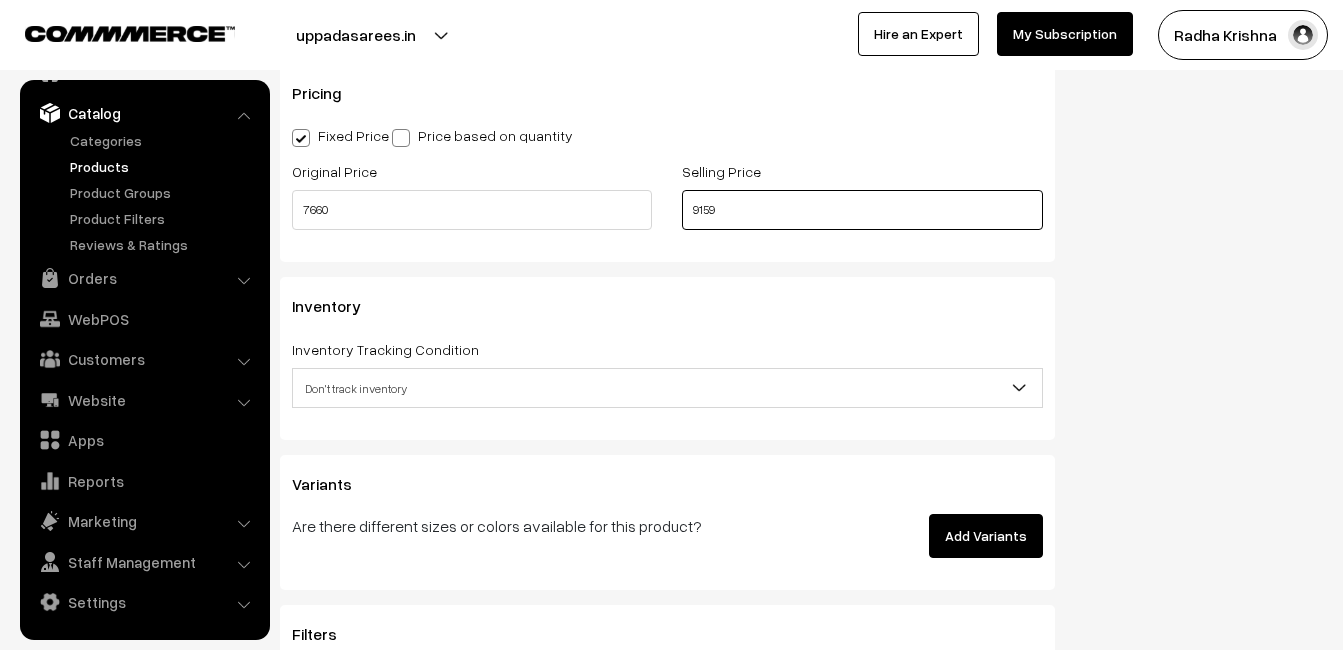 type on "9159" 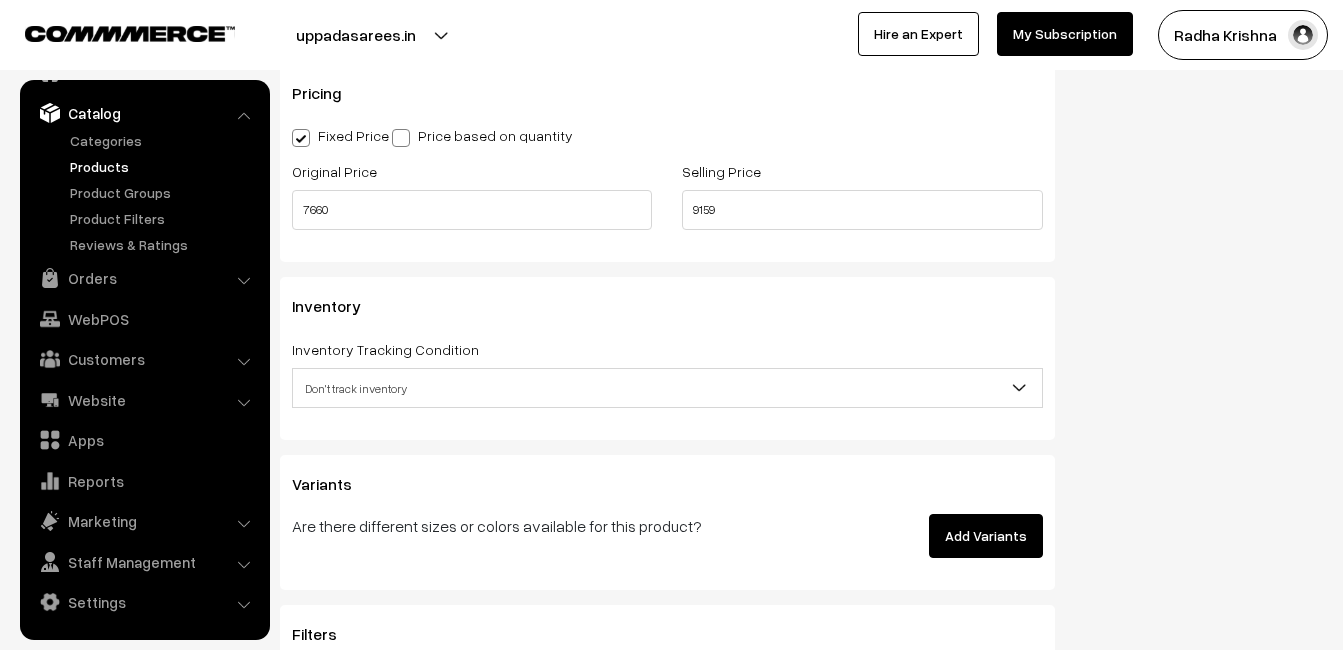 click on "Don't track inventory" at bounding box center (667, 388) 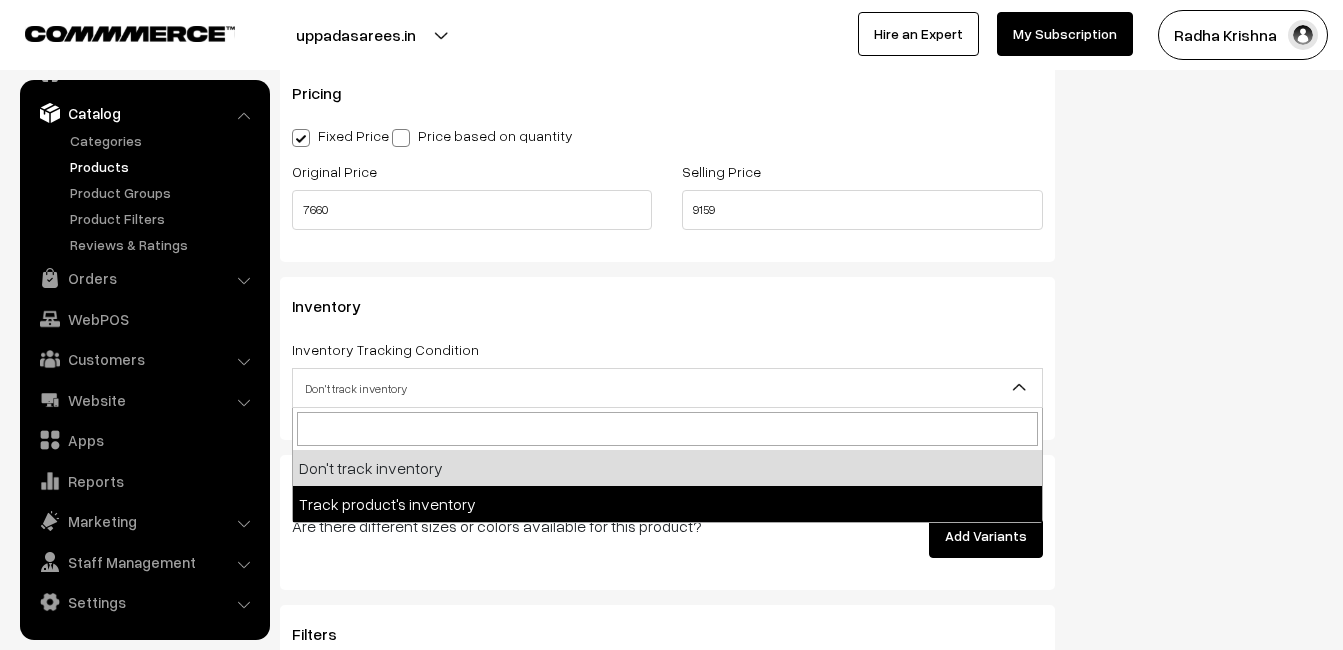 click on "Are there different sizes or colors available for this product?" at bounding box center [537, 526] 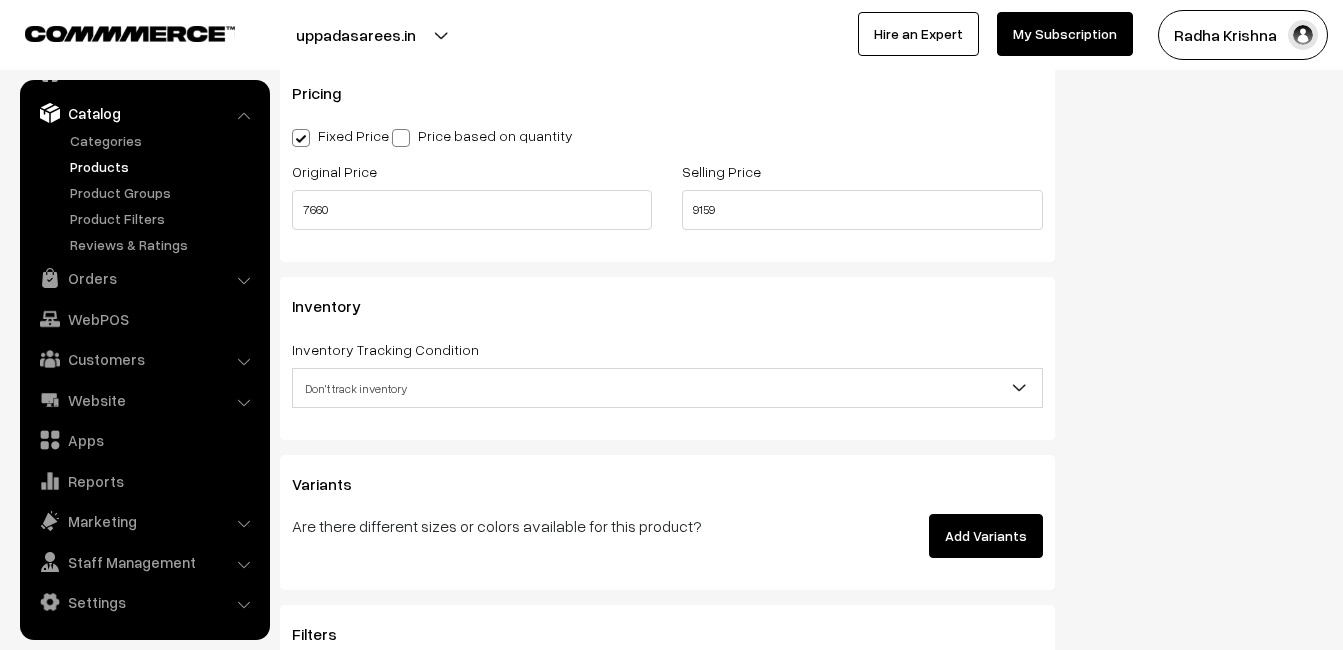 click on "Don't track inventory" at bounding box center (667, 388) 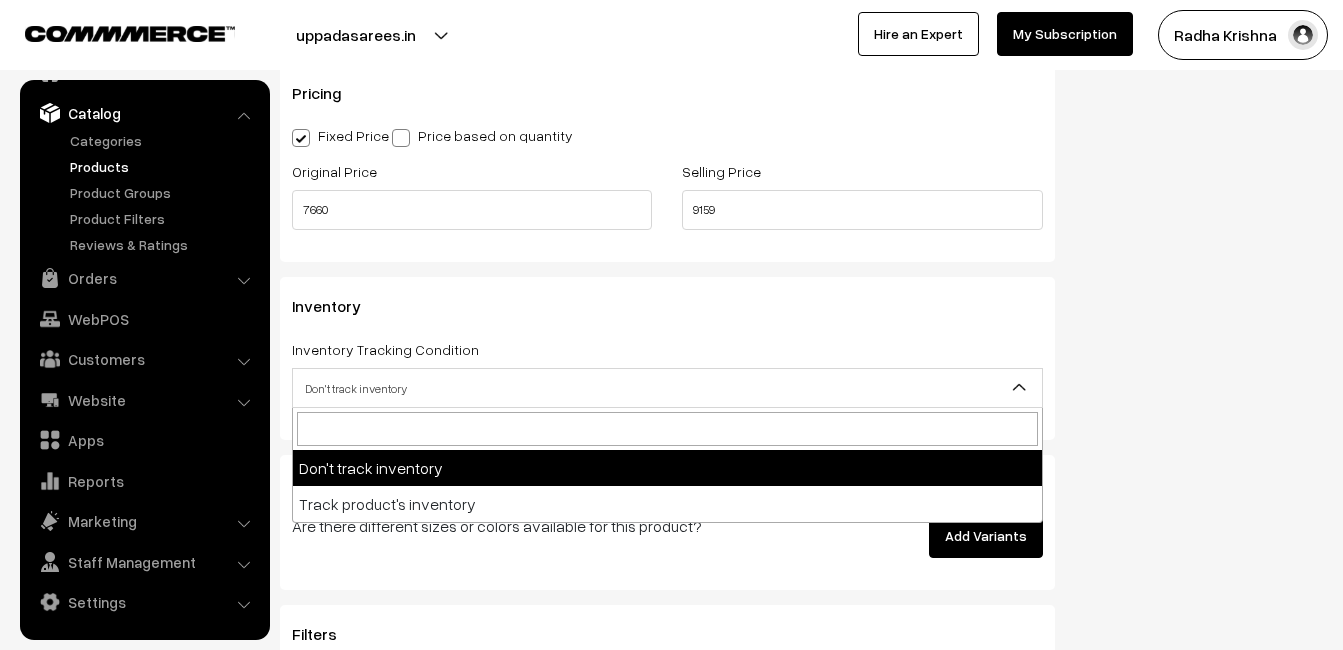 select on "2" 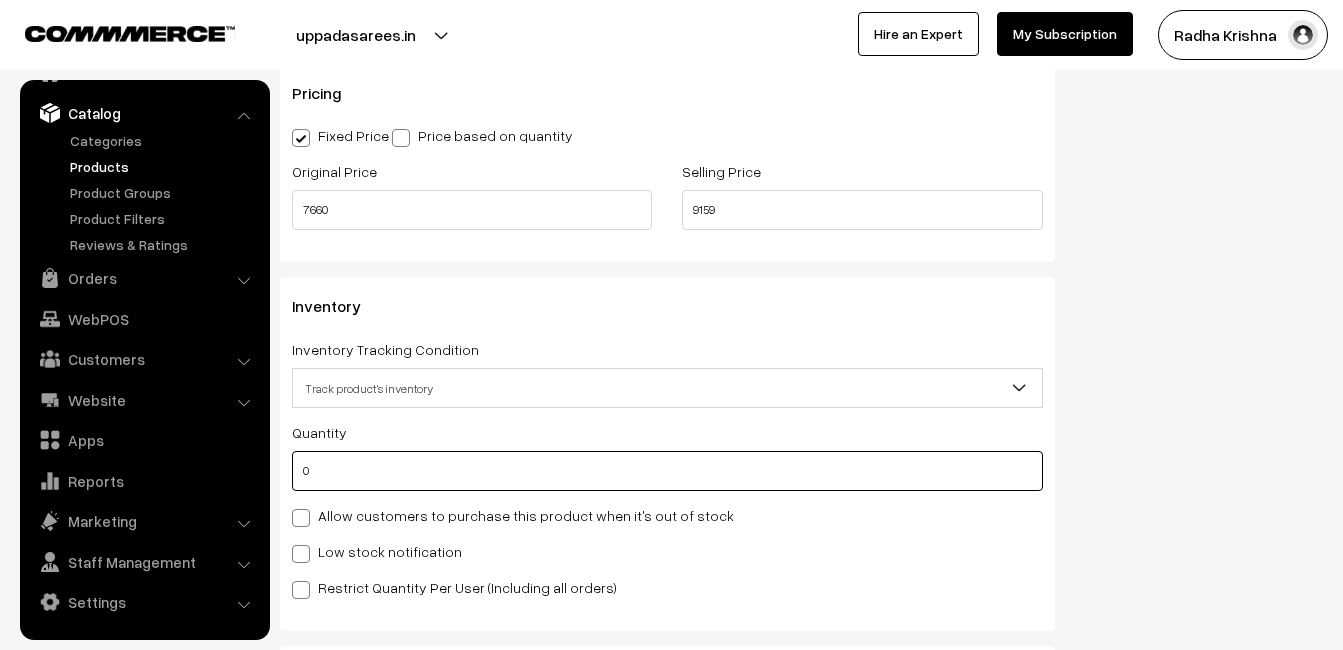 click on "0" at bounding box center [667, 471] 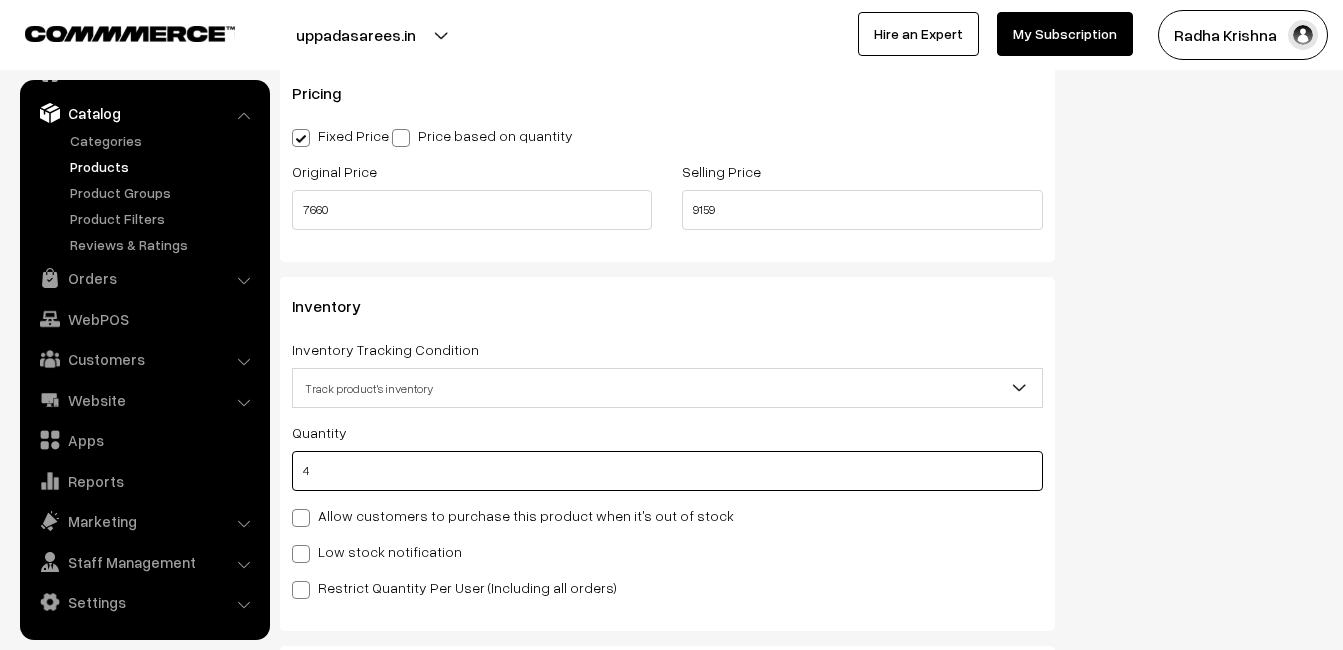 type on "4" 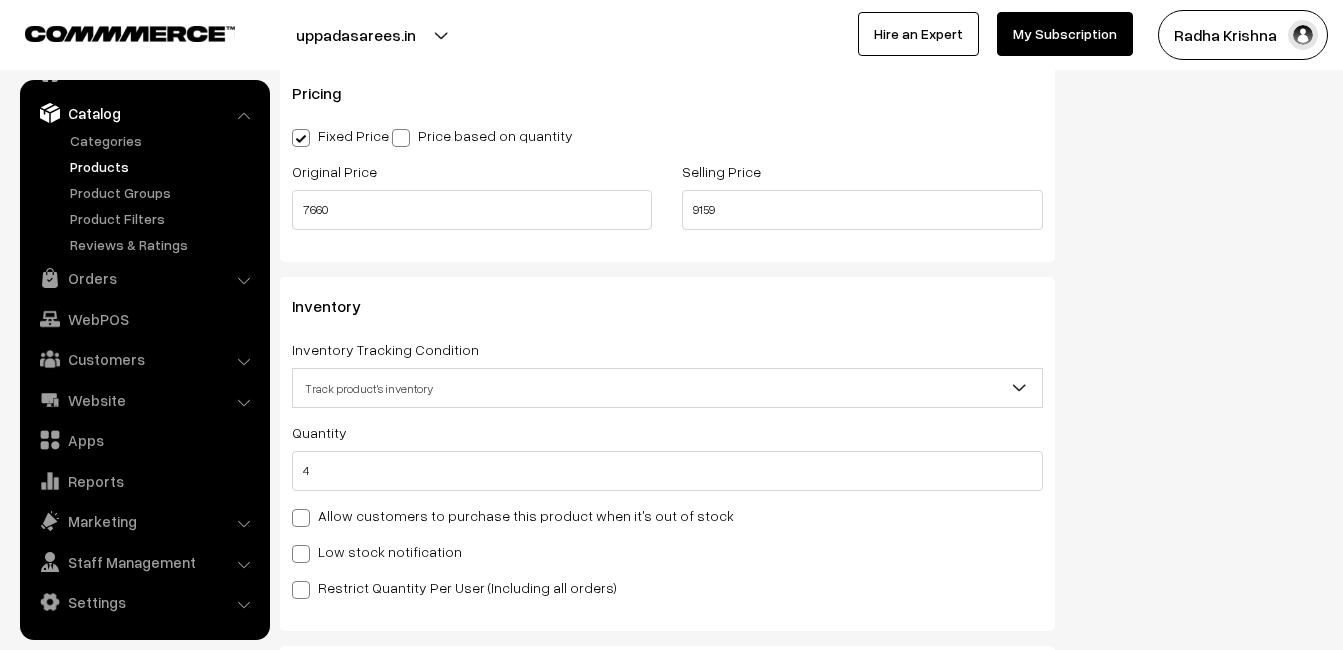 click on "Low stock notification" at bounding box center (377, 551) 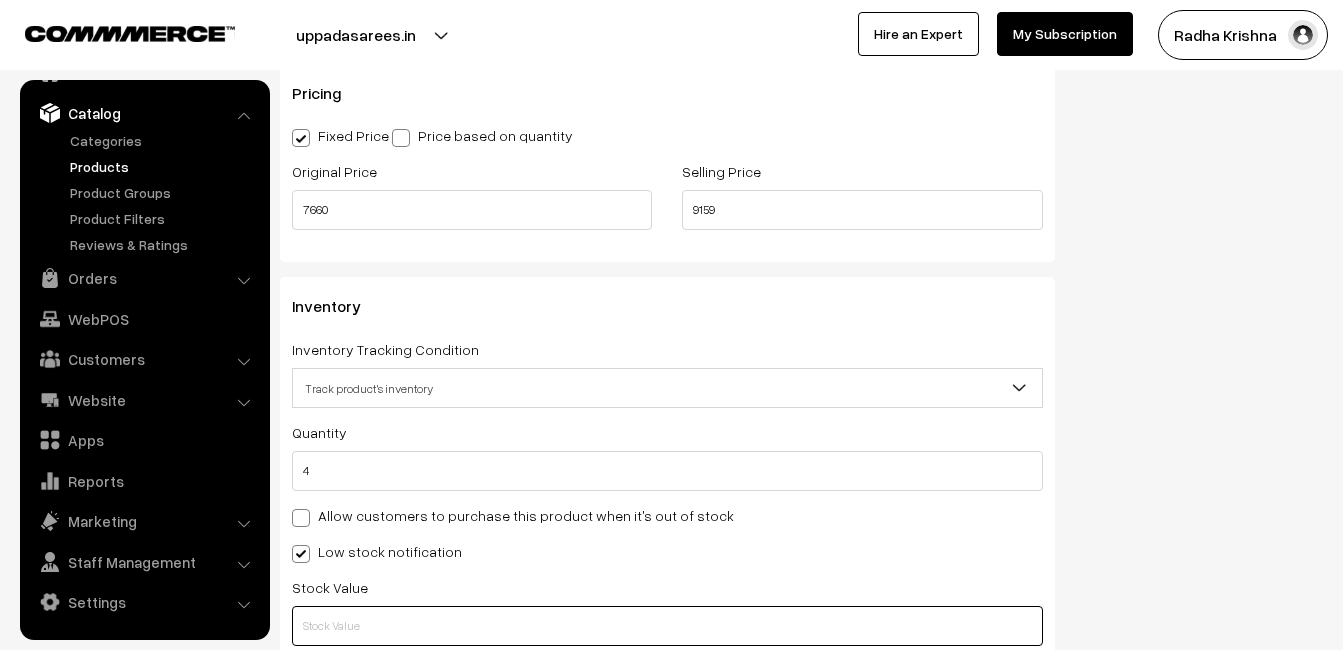 click at bounding box center (667, 626) 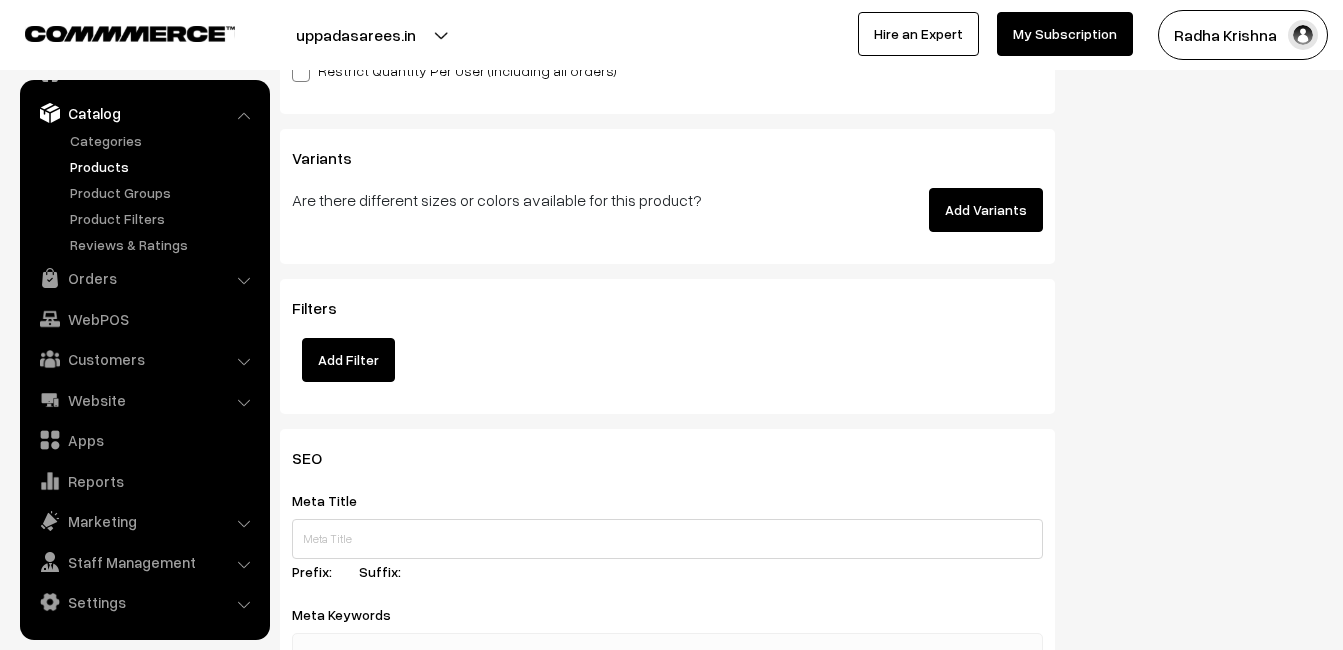 scroll, scrollTop: 2900, scrollLeft: 0, axis: vertical 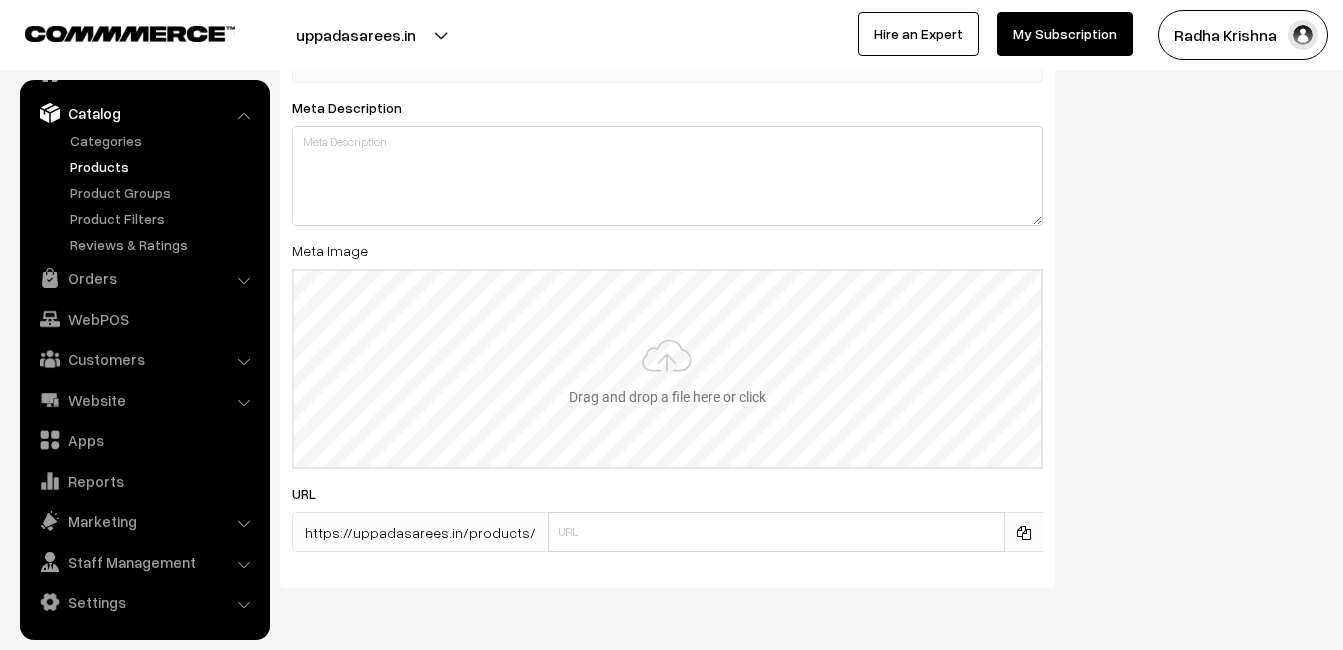 type on "2" 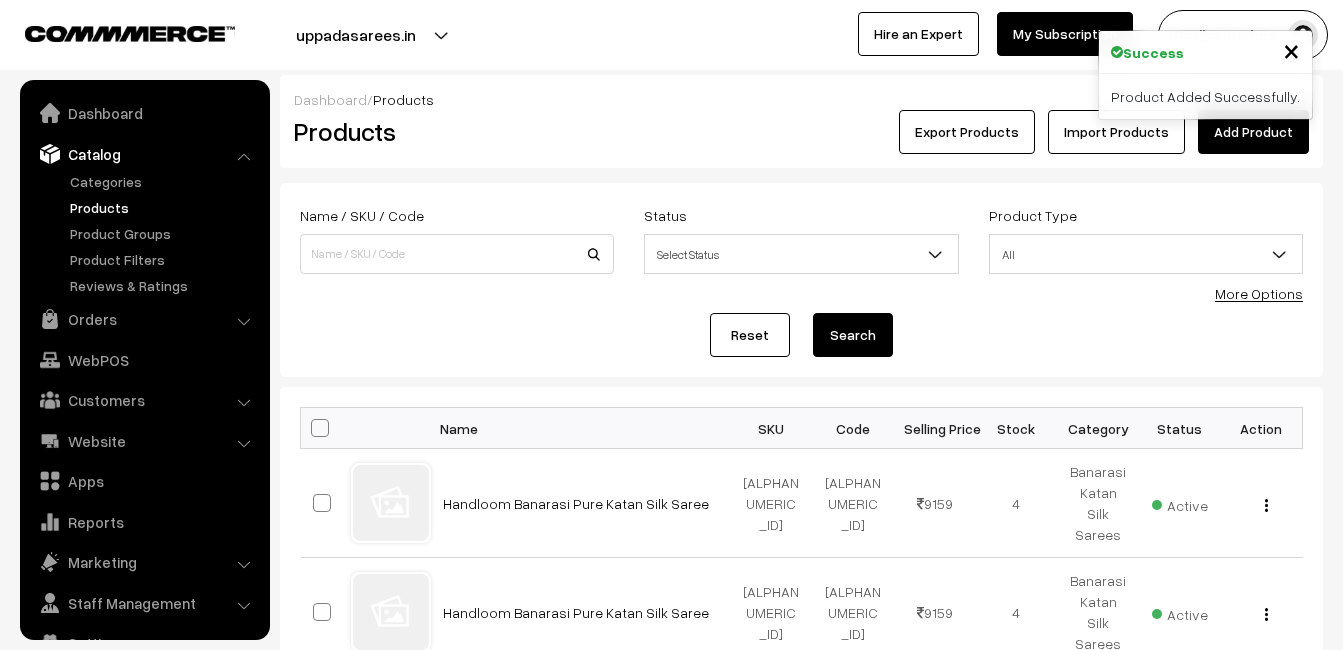 scroll, scrollTop: 0, scrollLeft: 0, axis: both 